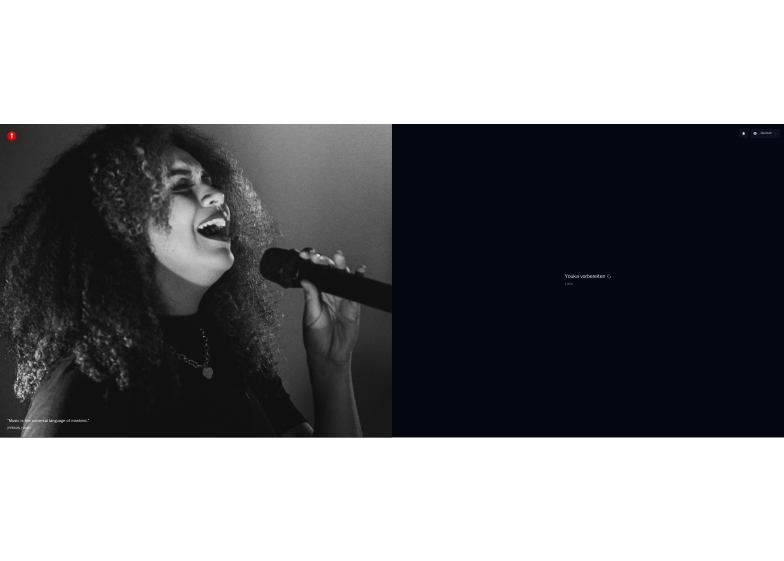 scroll, scrollTop: 0, scrollLeft: 0, axis: both 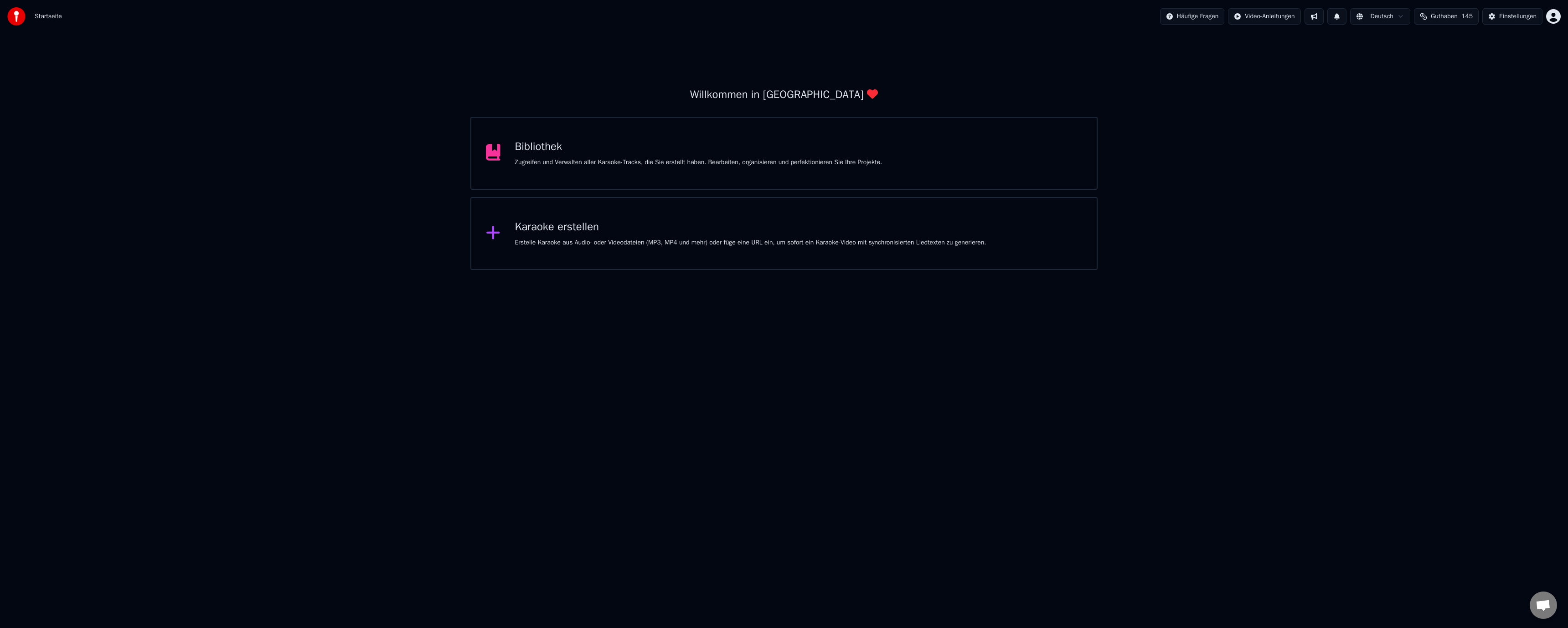 click on "Erstelle Karaoke aus Audio- oder Videodateien (MP3, MP4 und mehr) oder füge eine URL ein, um sofort ein Karaoke-Video mit synchronisierten Liedtexten zu generieren." at bounding box center [751, 243] 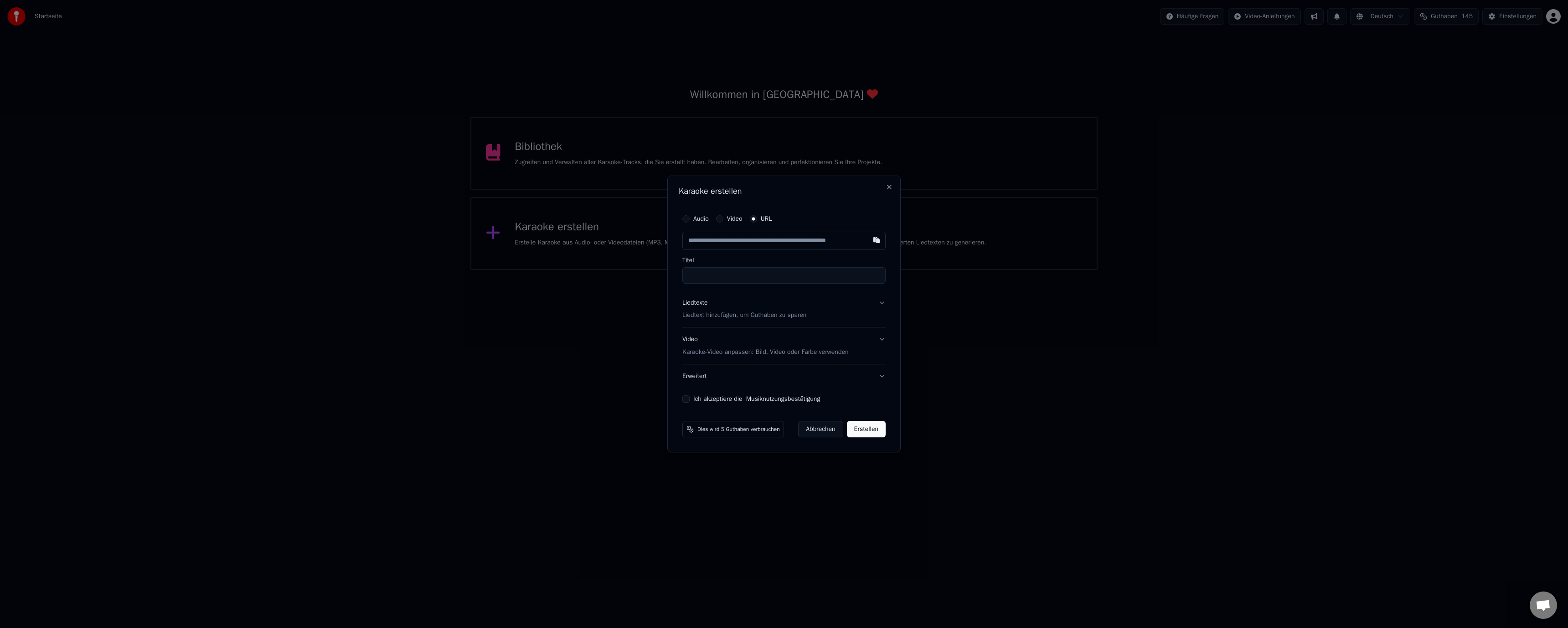 type on "**********" 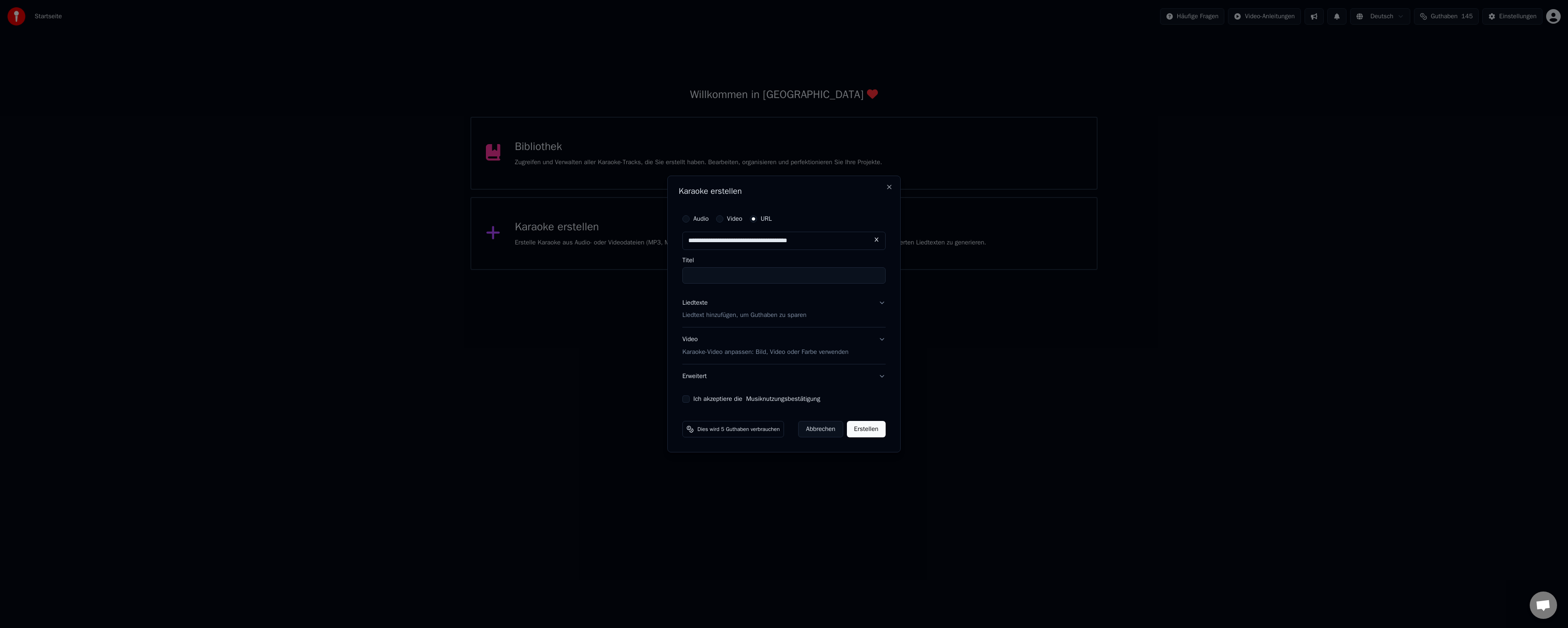 type on "**********" 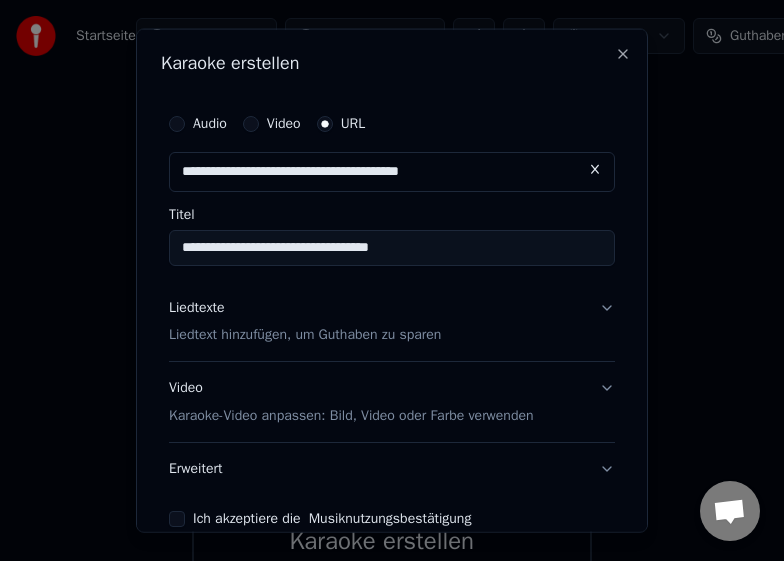 type on "**********" 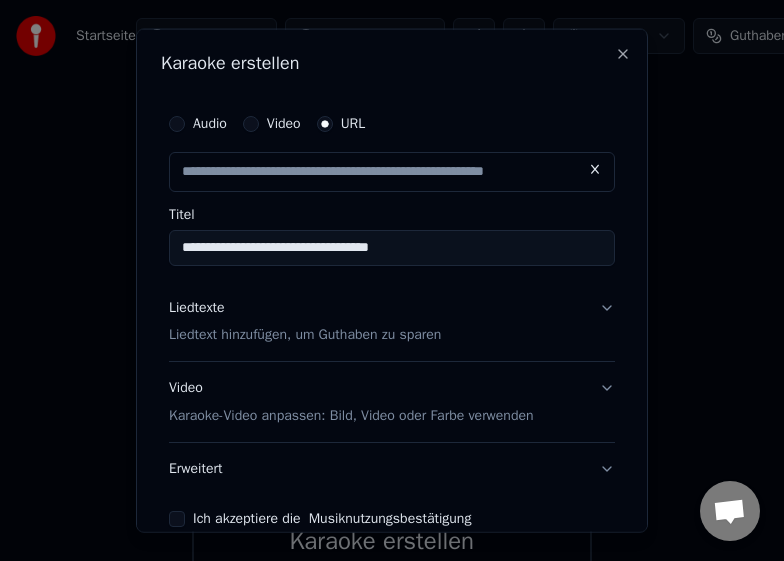 click on "Liedtexte" at bounding box center (197, 307) 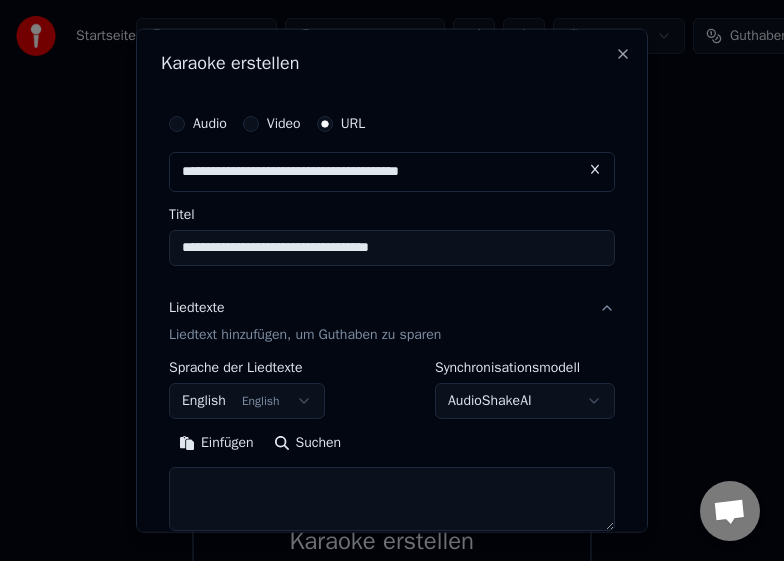 drag, startPoint x: 222, startPoint y: 450, endPoint x: 215, endPoint y: 410, distance: 40.60788 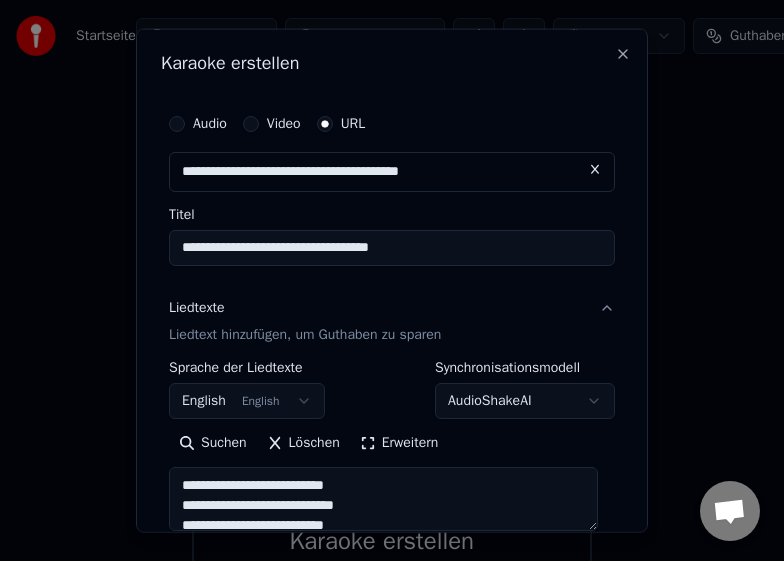 click on "**********" at bounding box center (392, 350) 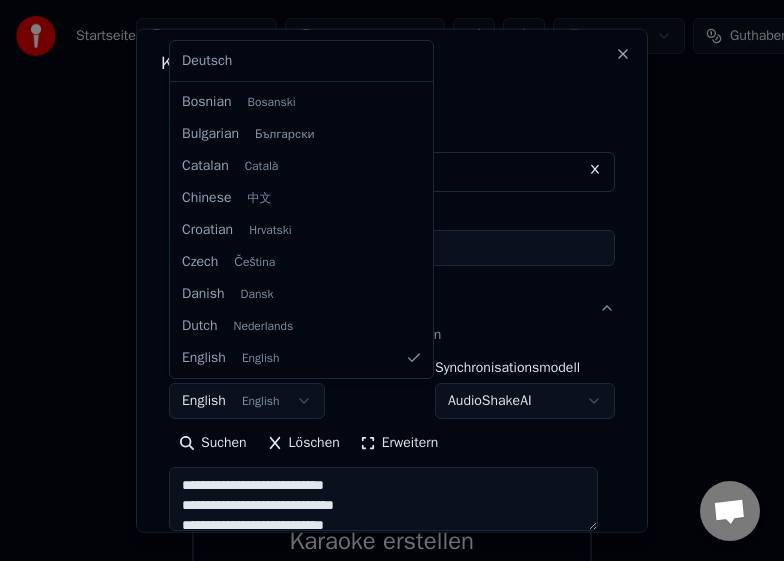 scroll, scrollTop: 1471, scrollLeft: 0, axis: vertical 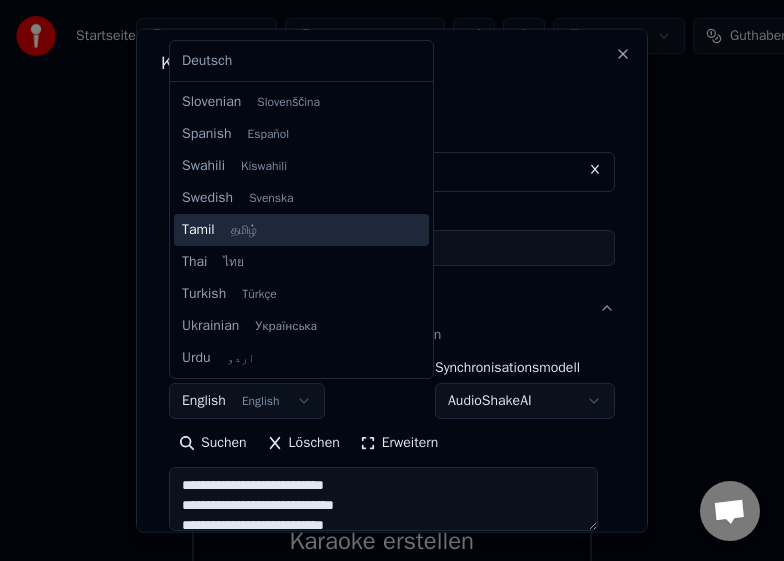 type on "**********" 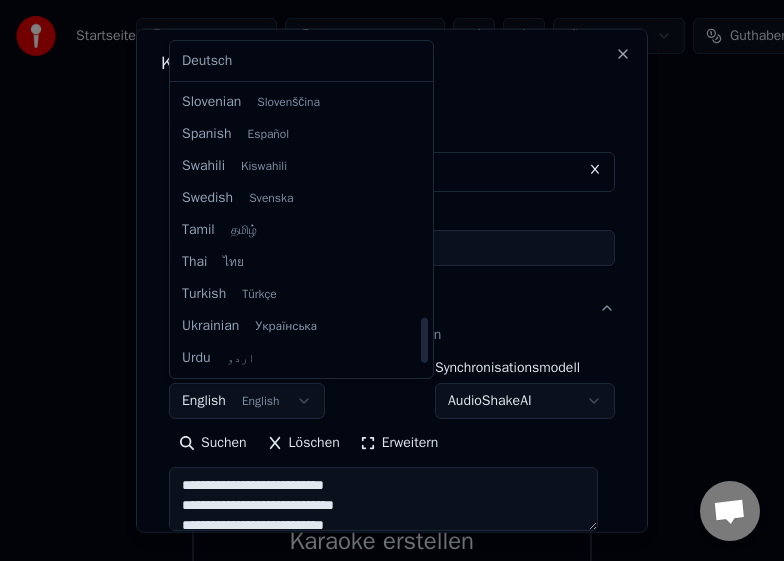 select on "**" 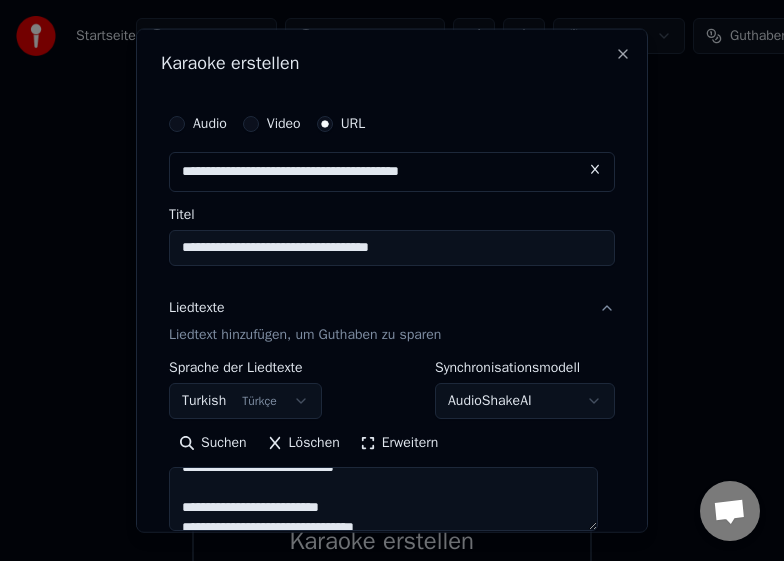 scroll, scrollTop: 500, scrollLeft: 0, axis: vertical 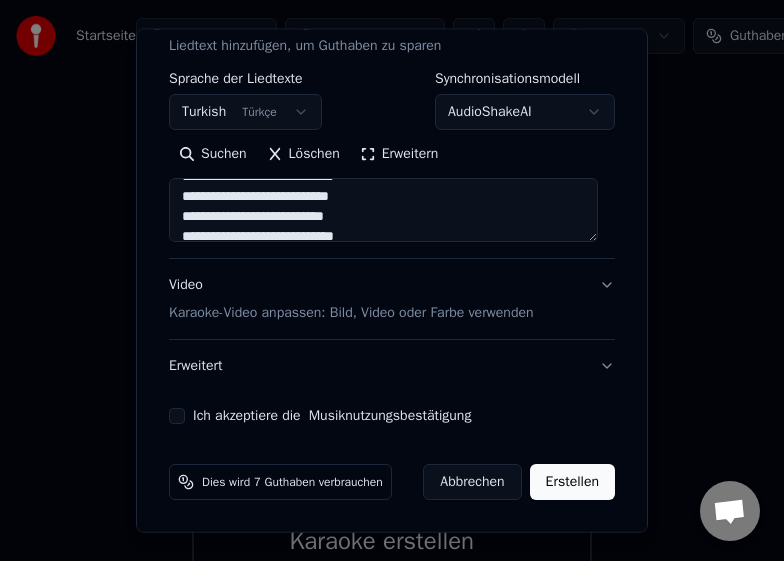 click on "Ich akzeptiere die   Musiknutzungsbestätigung" at bounding box center (177, 416) 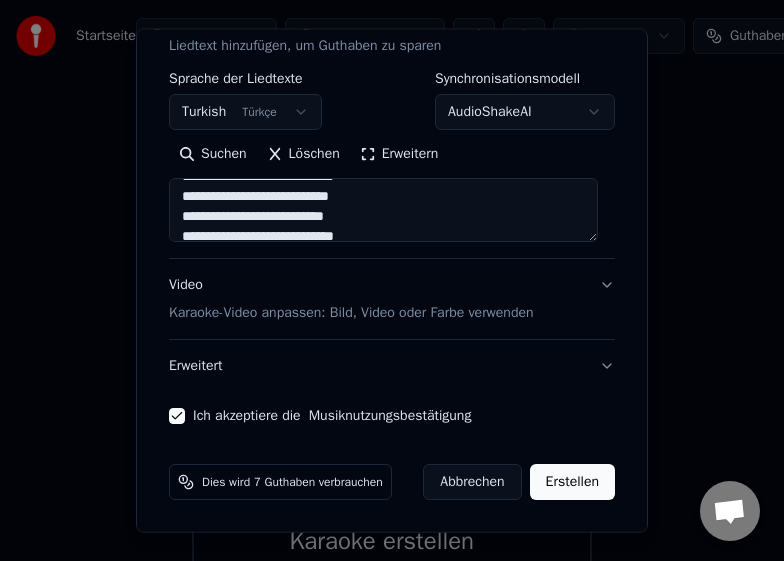 click on "Erstellen" at bounding box center [572, 482] 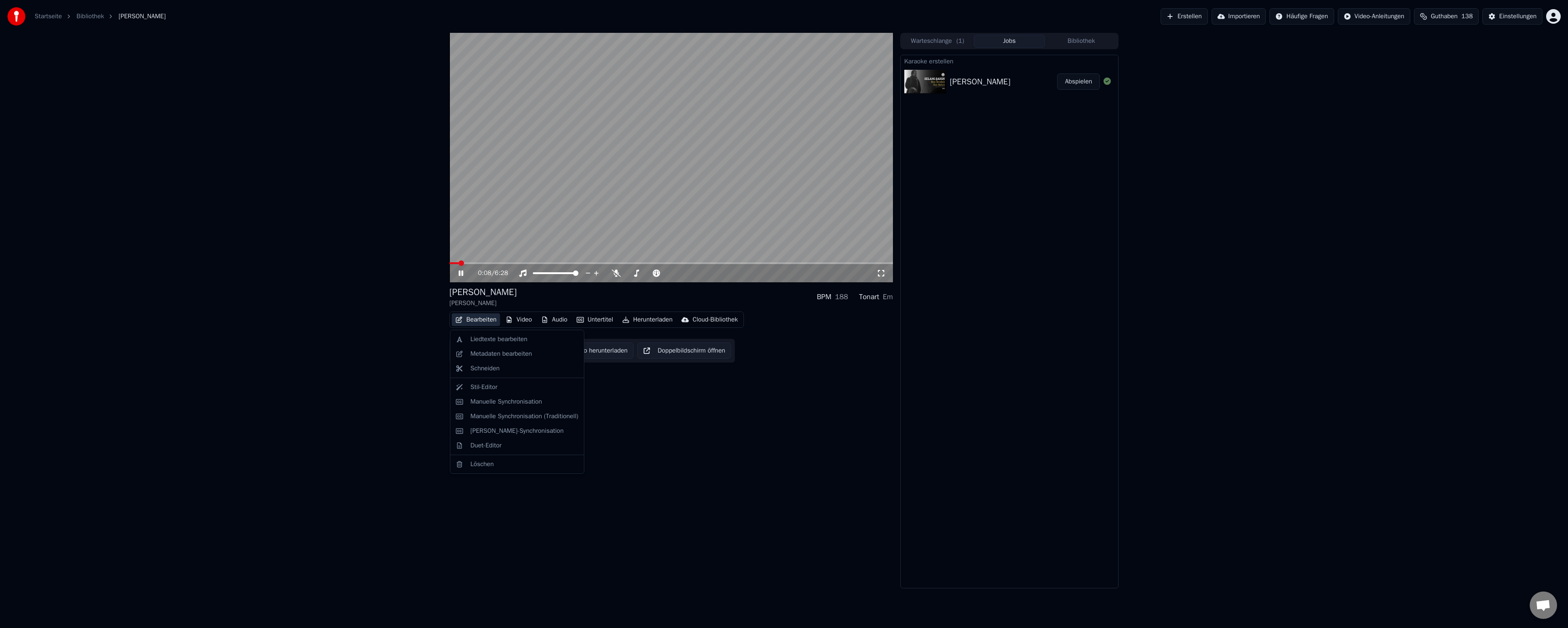 click on "Bearbeiten" at bounding box center (476, 320) 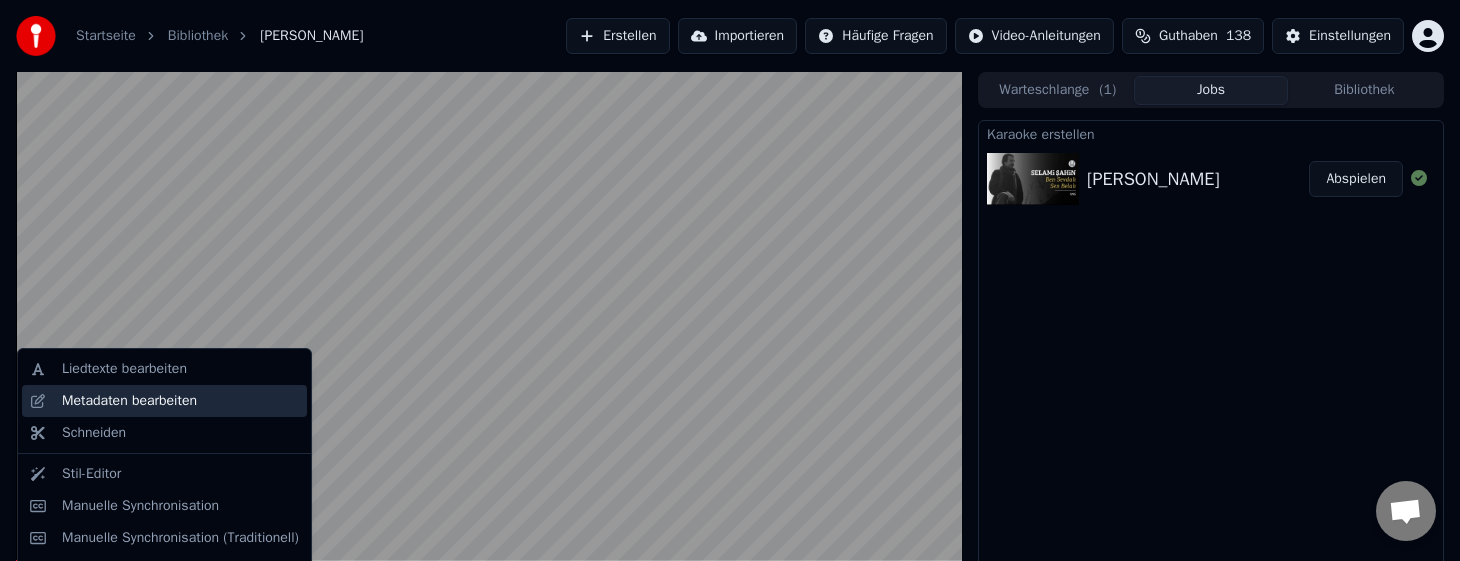 click on "Metadaten bearbeiten" at bounding box center (129, 401) 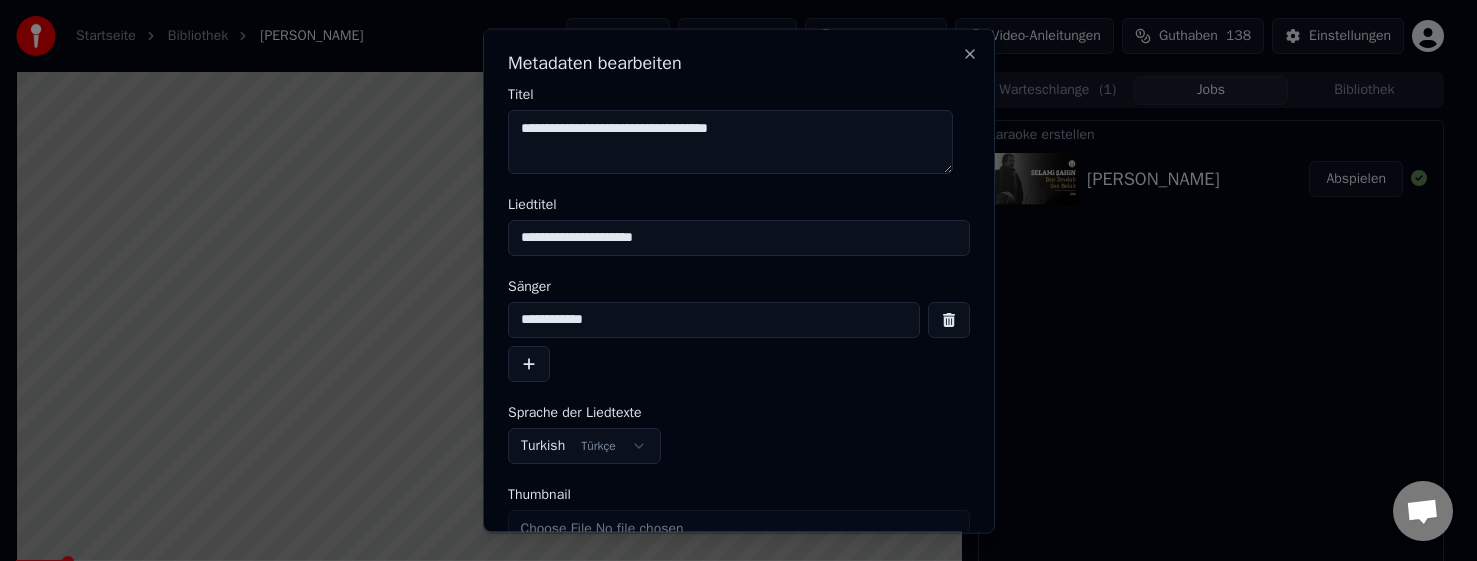 drag, startPoint x: 531, startPoint y: 231, endPoint x: 357, endPoint y: 231, distance: 174 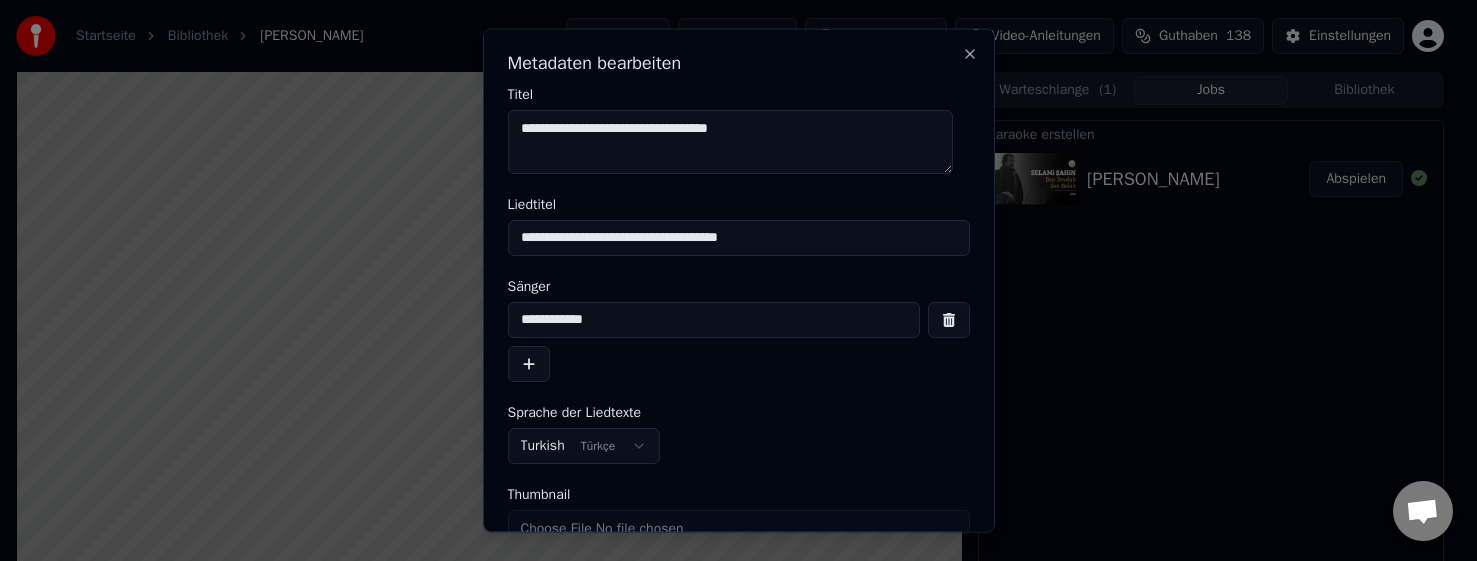 type on "**********" 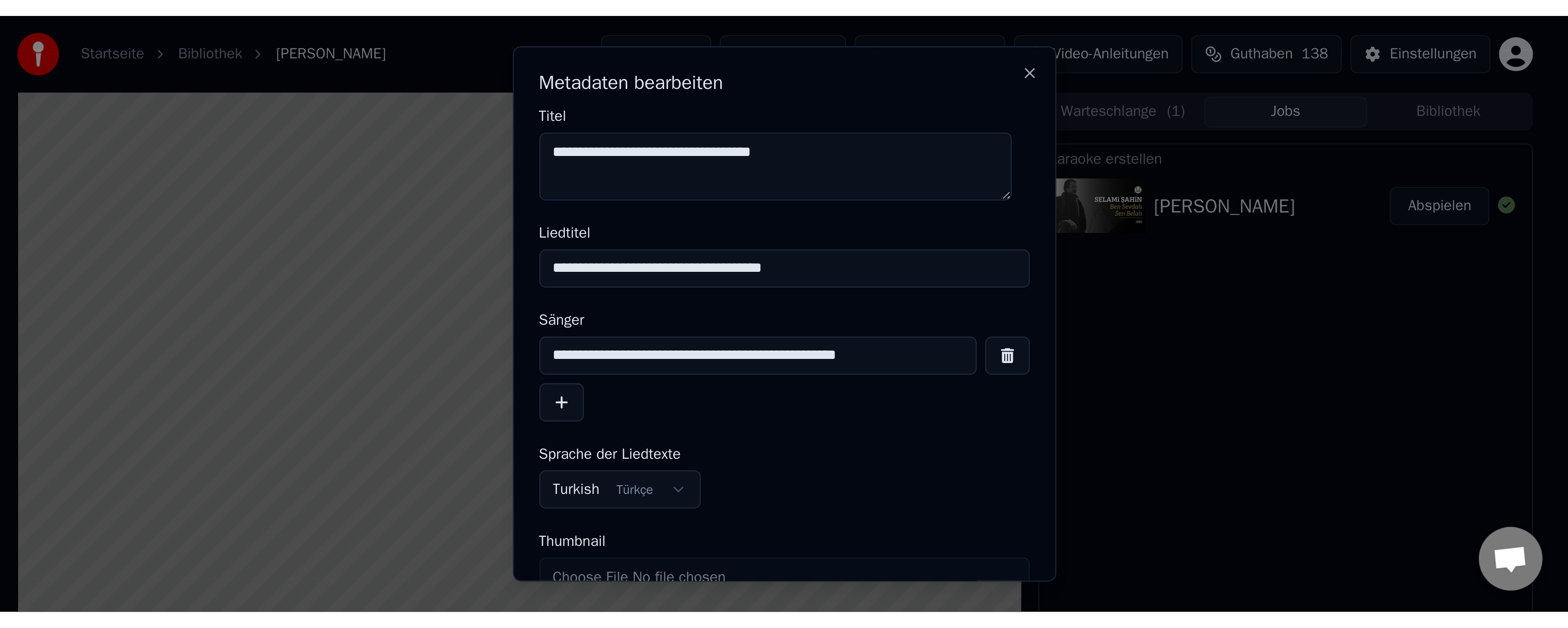 scroll, scrollTop: 44, scrollLeft: 0, axis: vertical 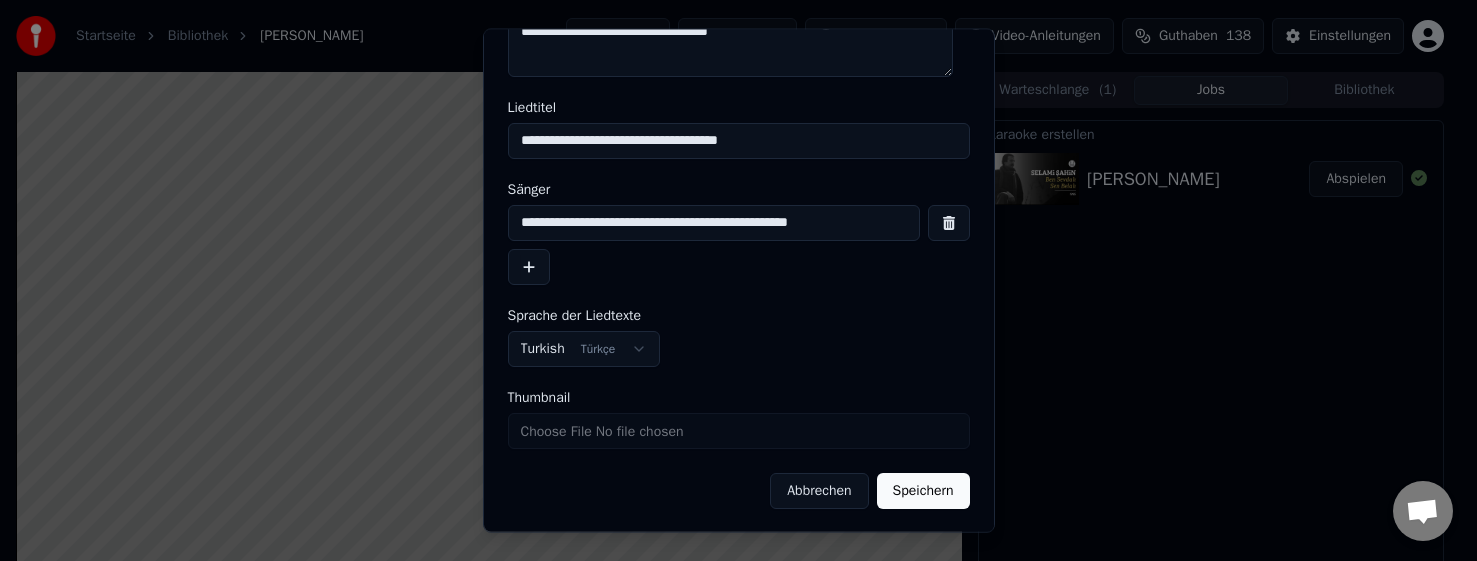 type on "**********" 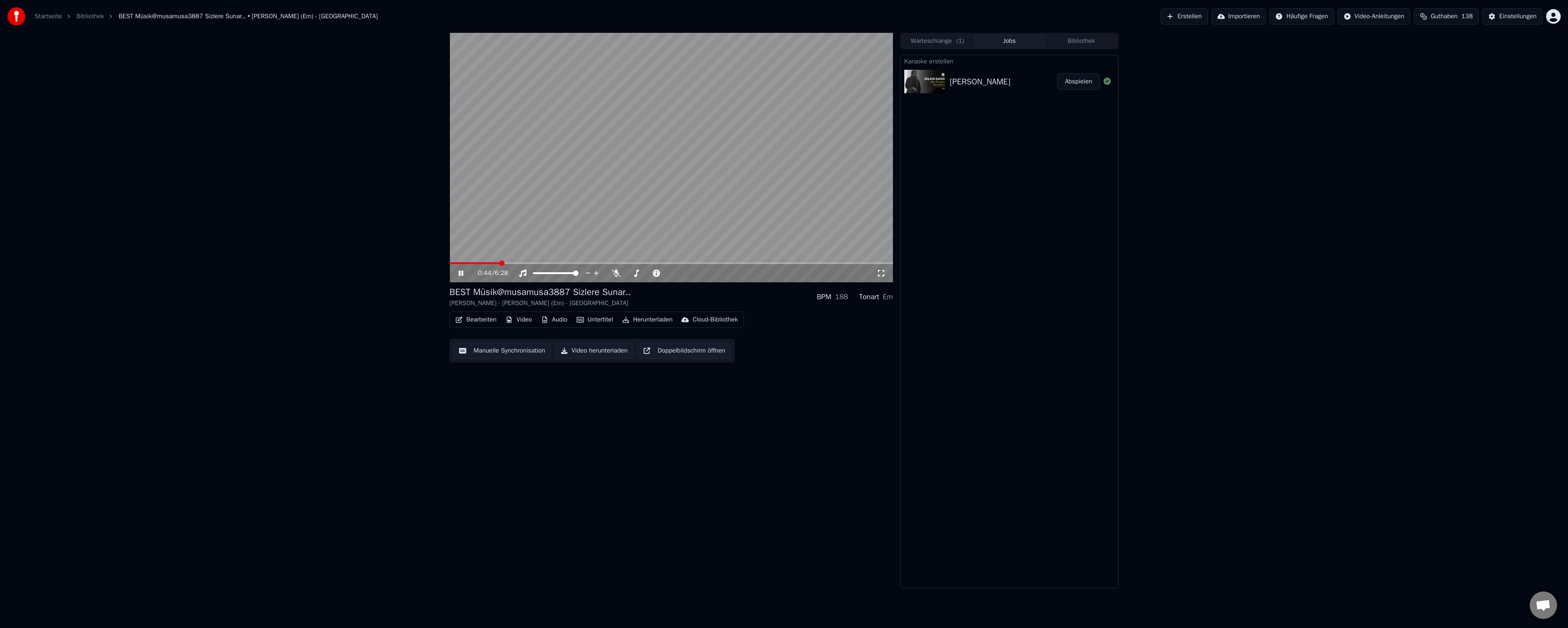 click on "0:44  /  6:28 BEST Müsik@musamusa3887 Sizlere Sunar.. [PERSON_NAME] (Em)  - Karaoke BPM 188 Tonart Em Bearbeiten Video Audio Untertitel Herunterladen Cloud-Bibliothek Manuelle Synchronisation Video herunterladen Doppelbildschirm öffnen Warteschlange ( 1 ) Jobs Bibliothek Karaoke erstellen [PERSON_NAME] - [PERSON_NAME] Sen Belalı Abspielen" at bounding box center (784, 311) 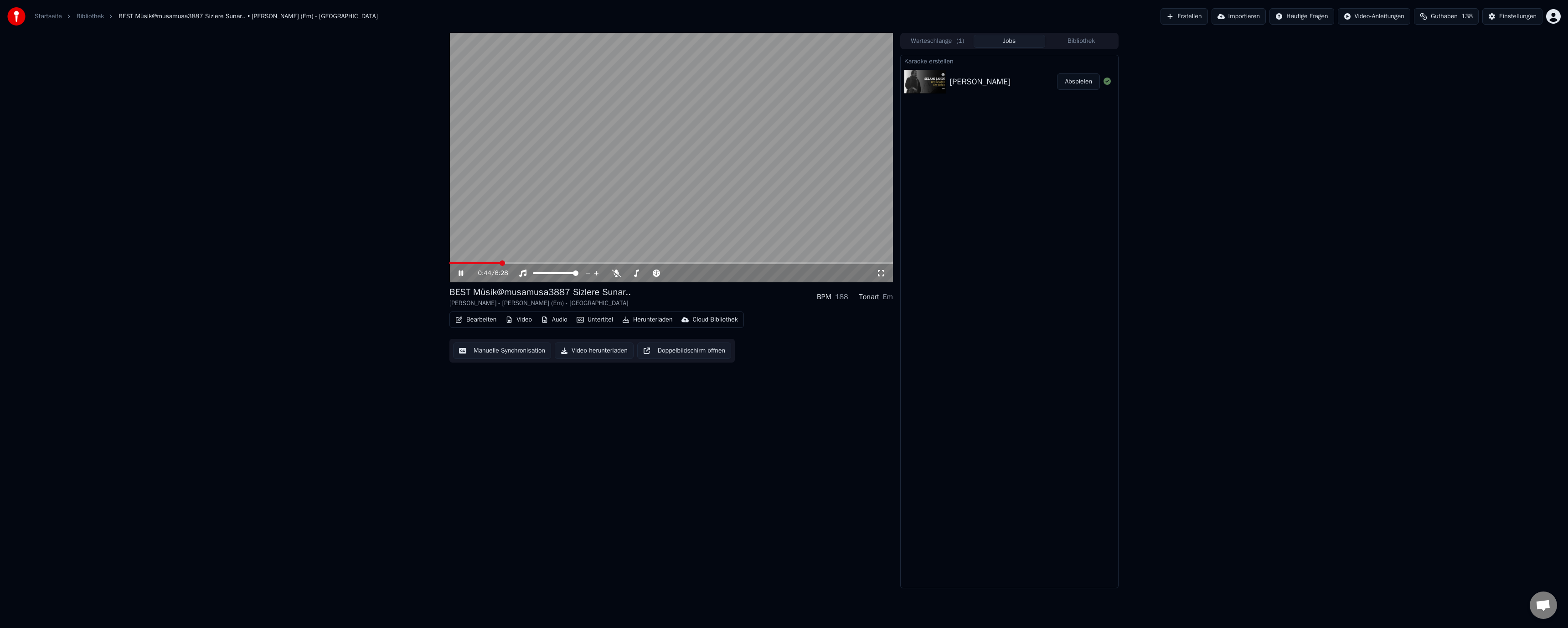click at bounding box center [475, 263] 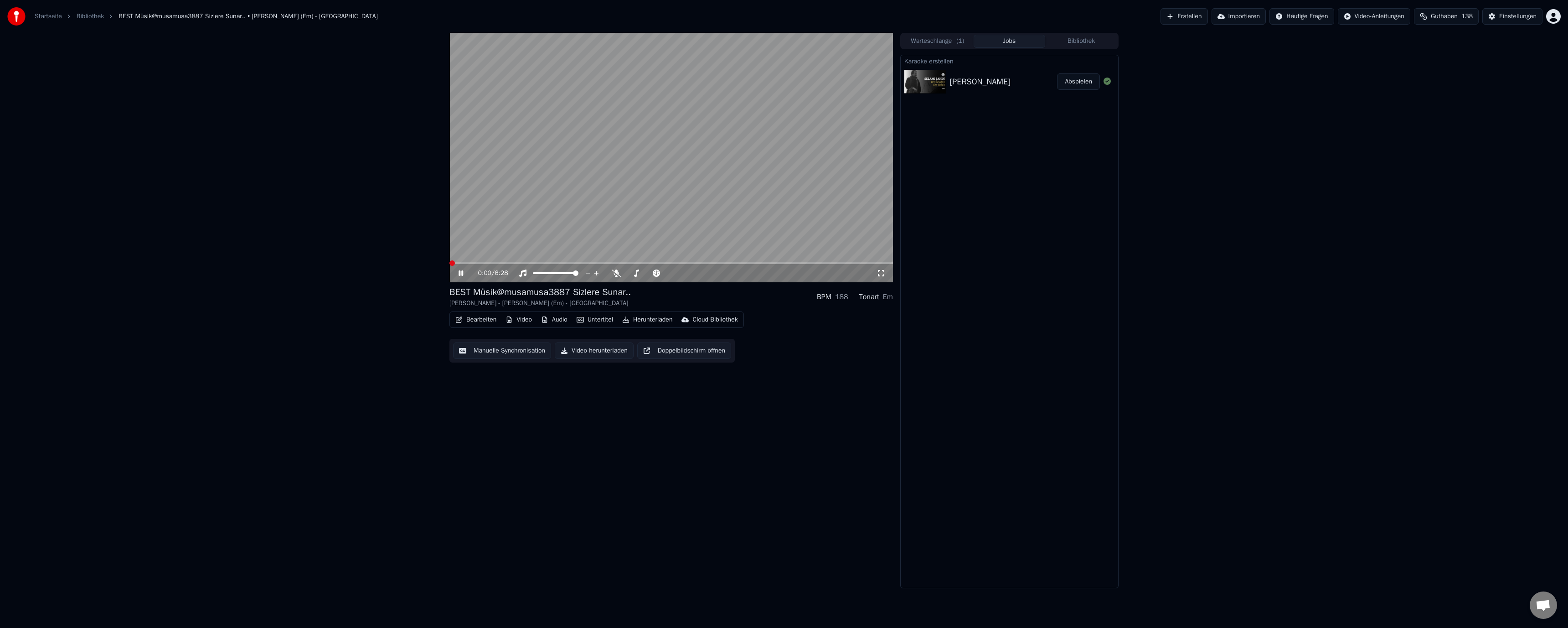 click at bounding box center [452, 263] 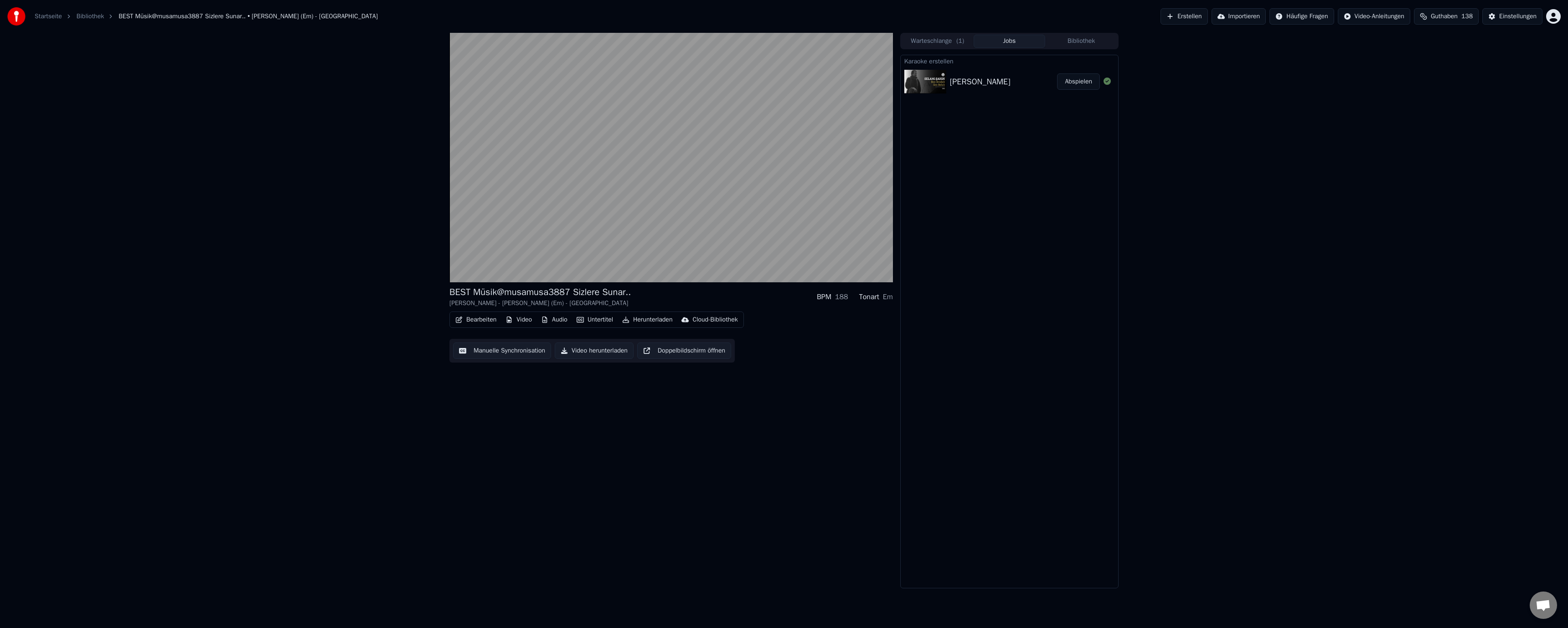 click on "Bearbeiten" at bounding box center [476, 320] 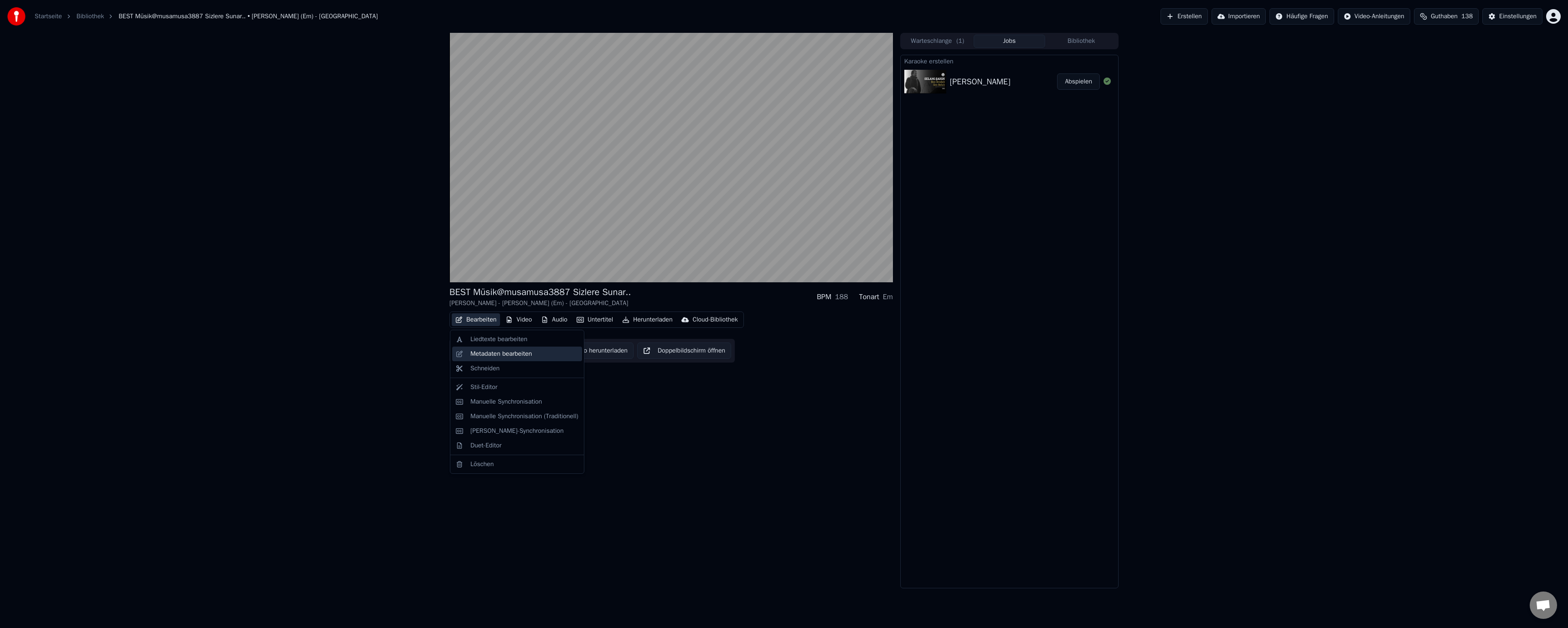 click on "Metadaten bearbeiten" at bounding box center [501, 354] 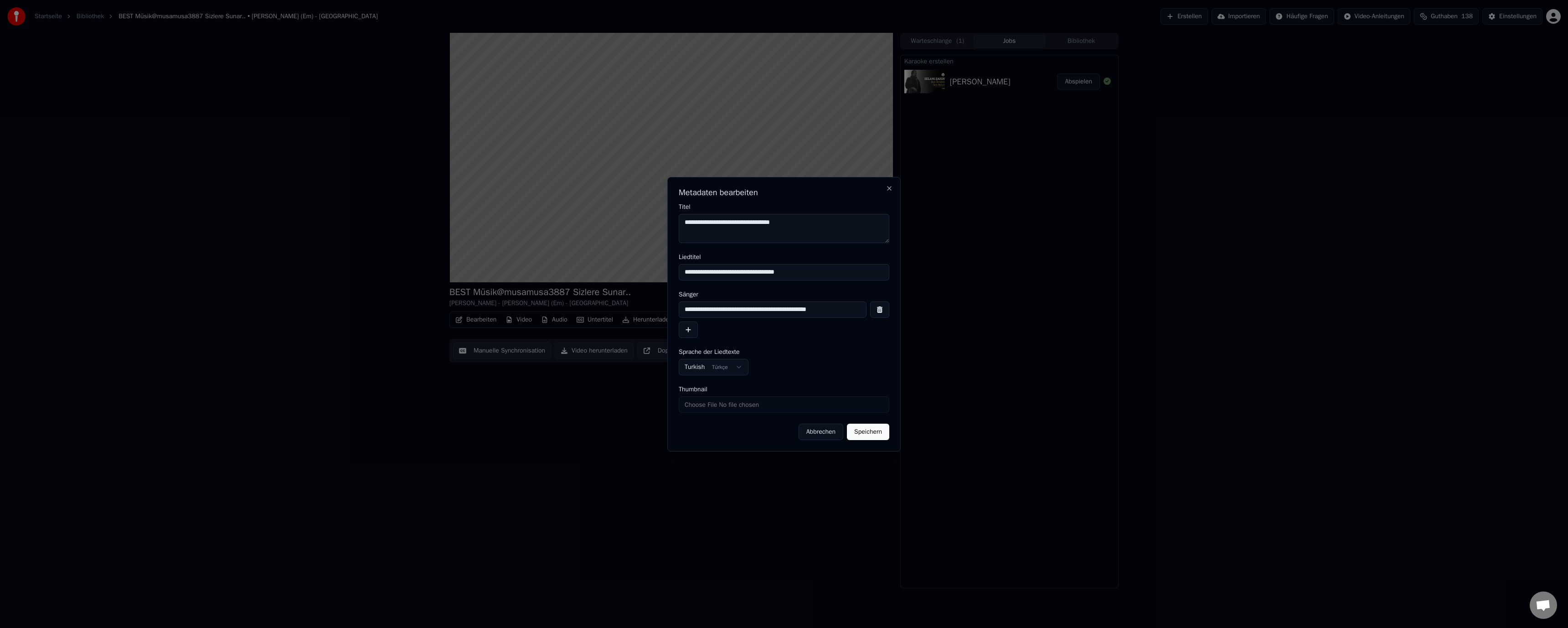 click on "**********" at bounding box center [773, 310] 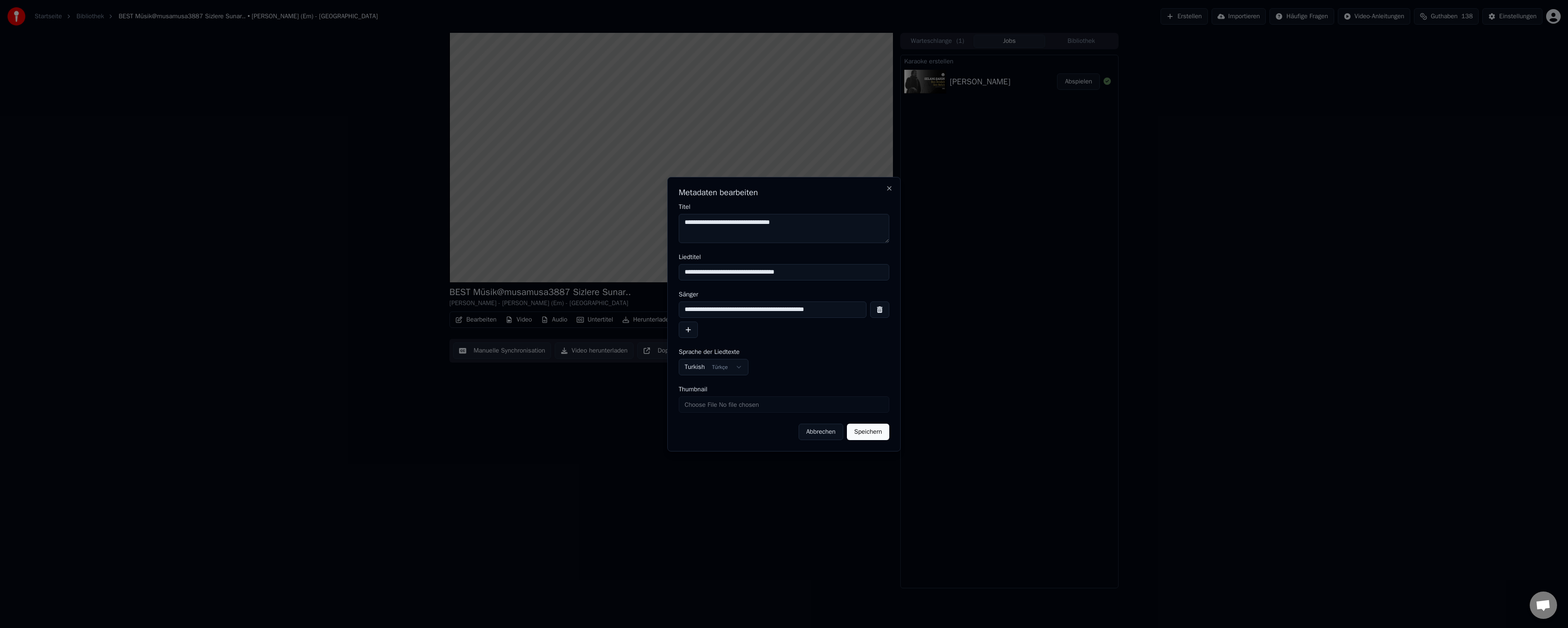 type on "**********" 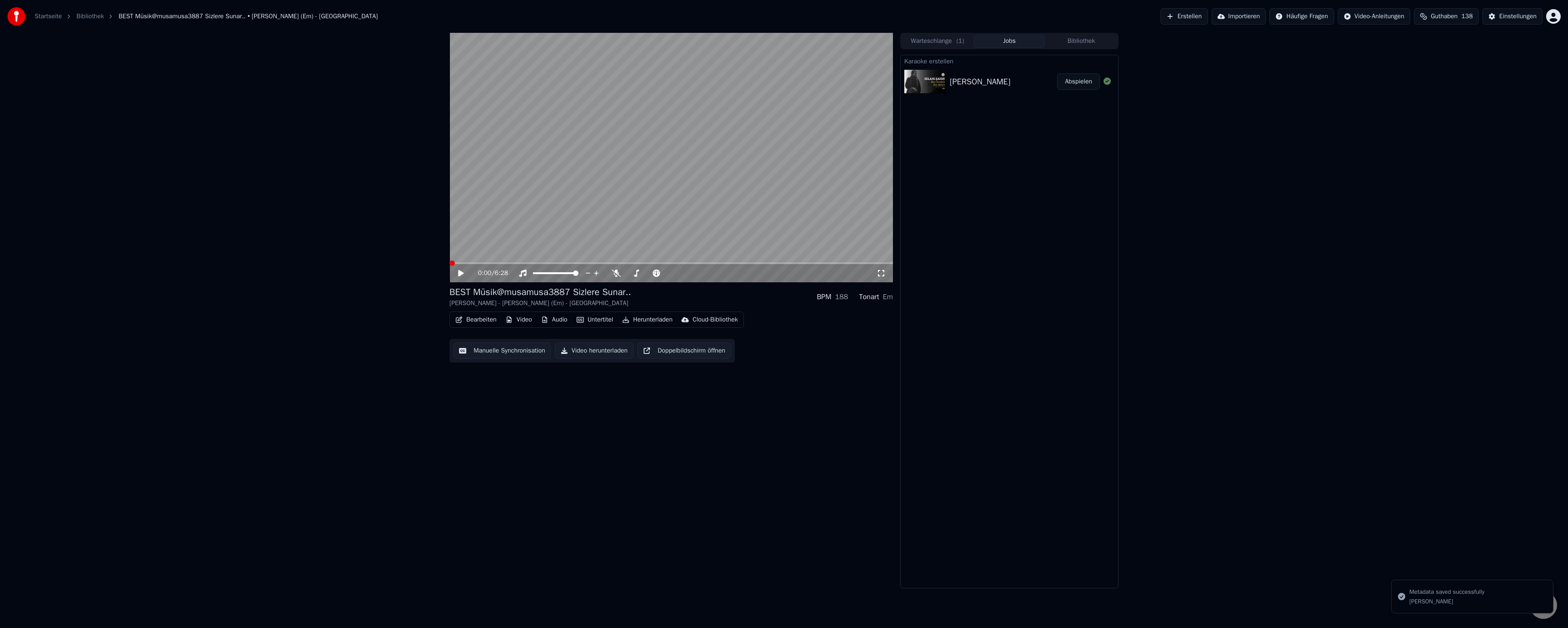 click on "Manuelle Synchronisation" at bounding box center [502, 351] 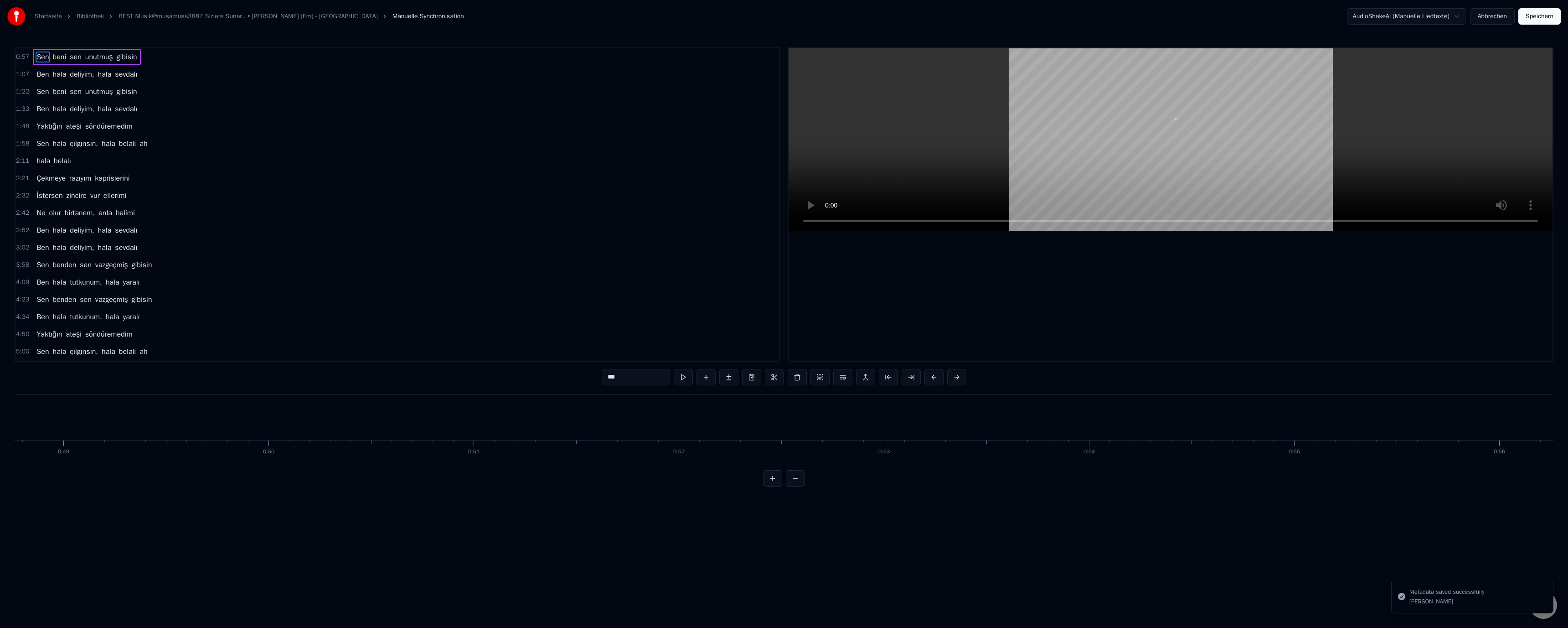 scroll, scrollTop: 0, scrollLeft: 11654, axis: horizontal 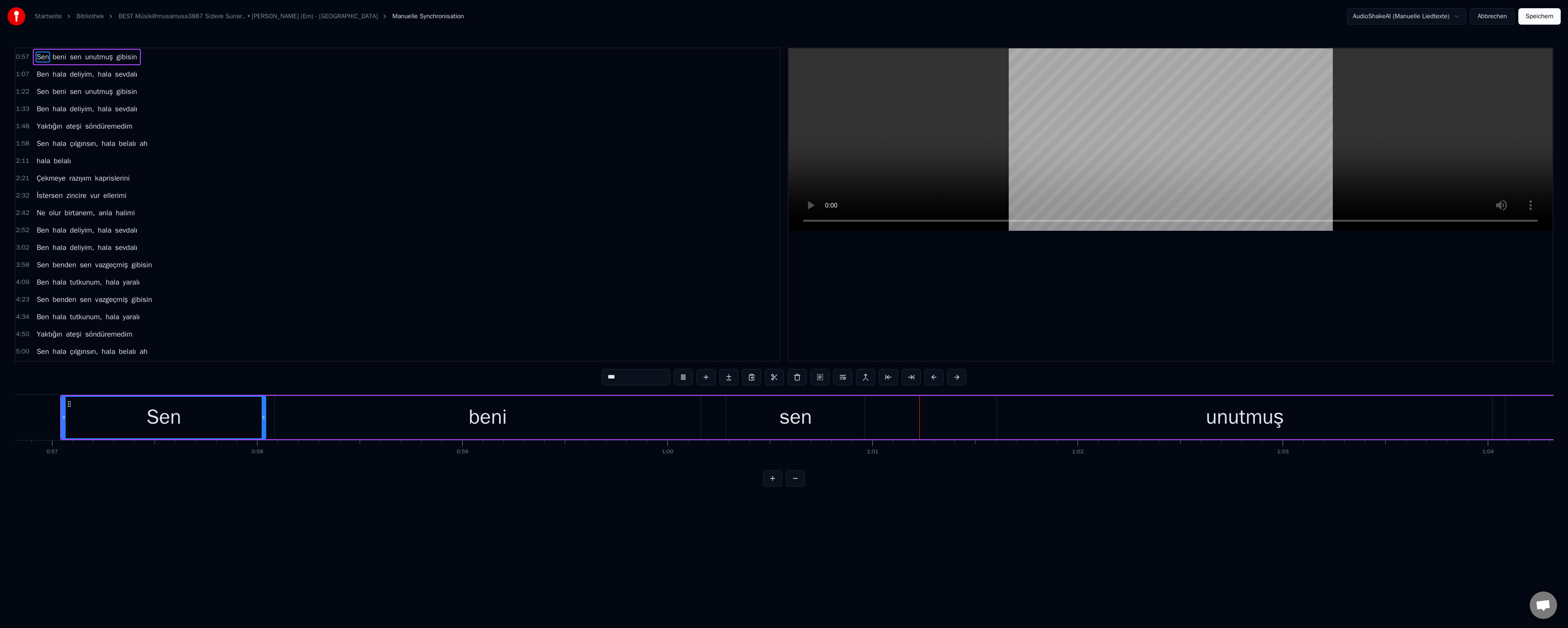click on "Abbrechen" at bounding box center (1492, 16) 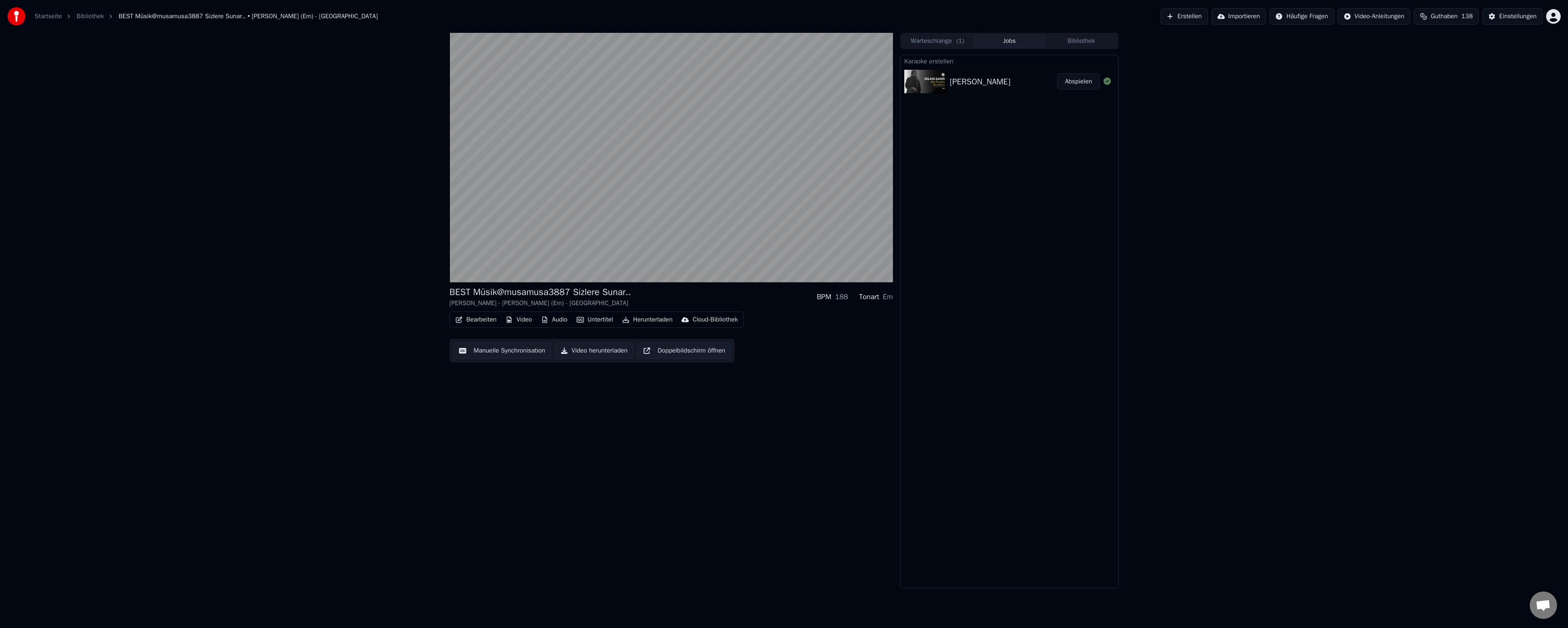 click on "Untertitel" at bounding box center (595, 320) 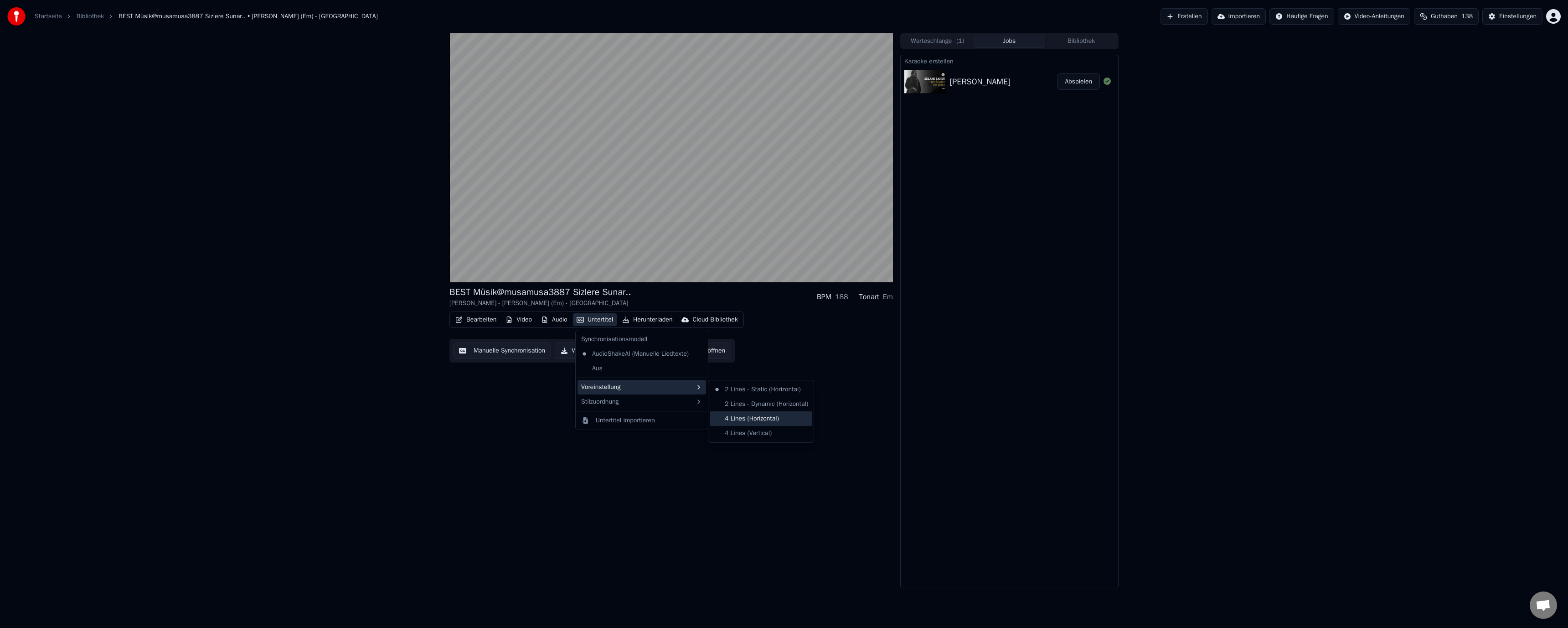click on "4 Lines (Horizontal)" at bounding box center (761, 419) 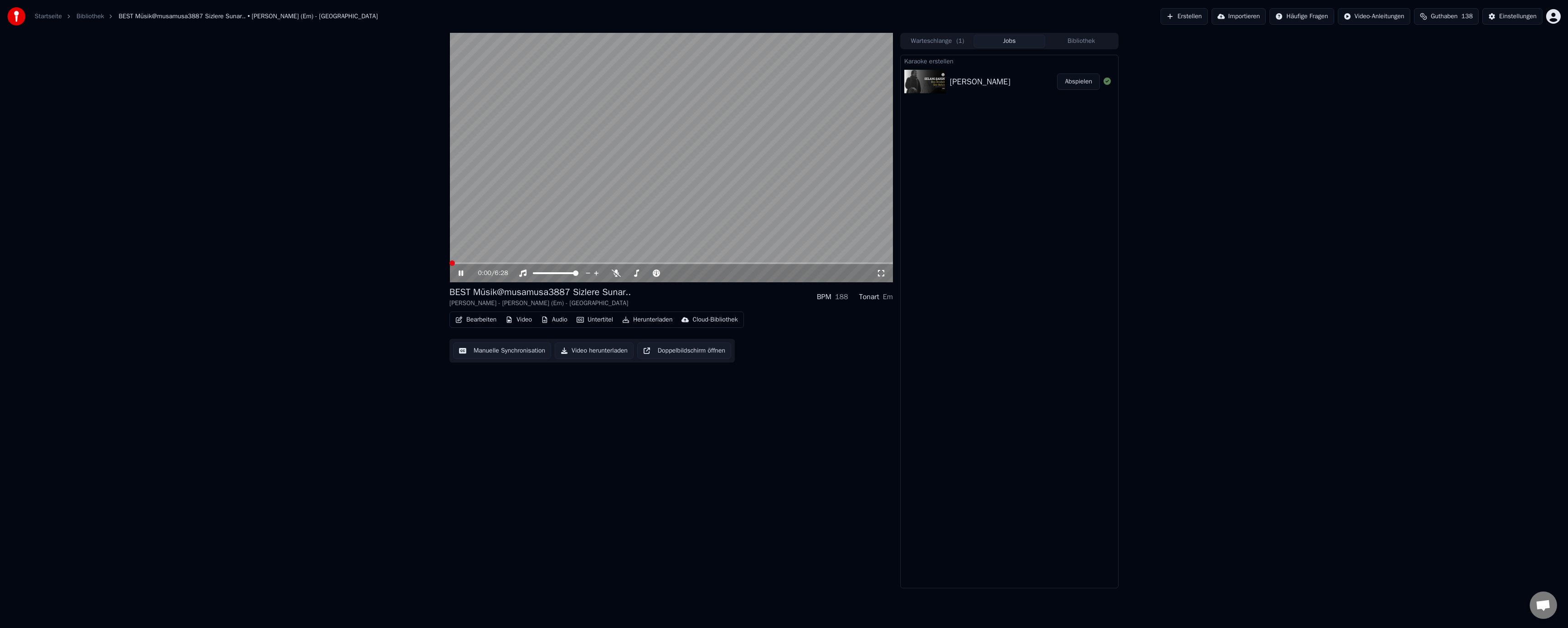 click on "Manuelle Synchronisation" at bounding box center [502, 351] 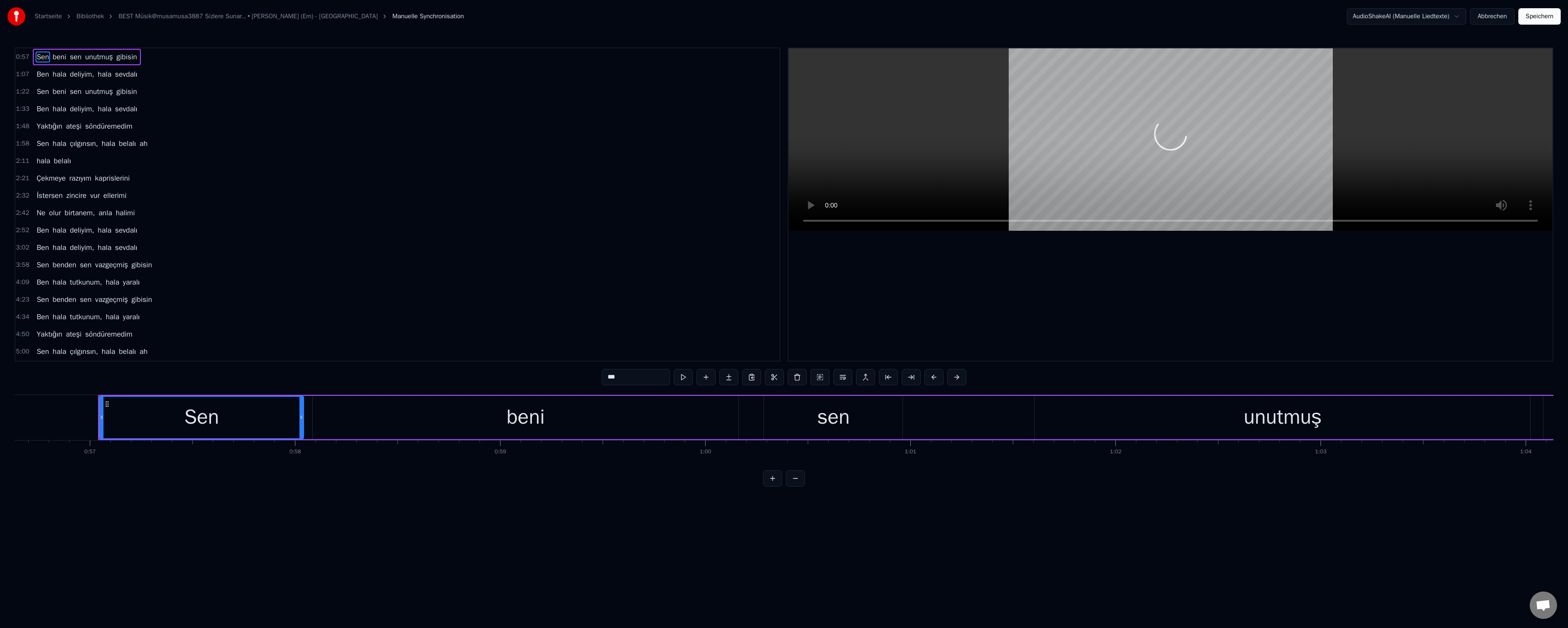 scroll, scrollTop: 0, scrollLeft: 11654, axis: horizontal 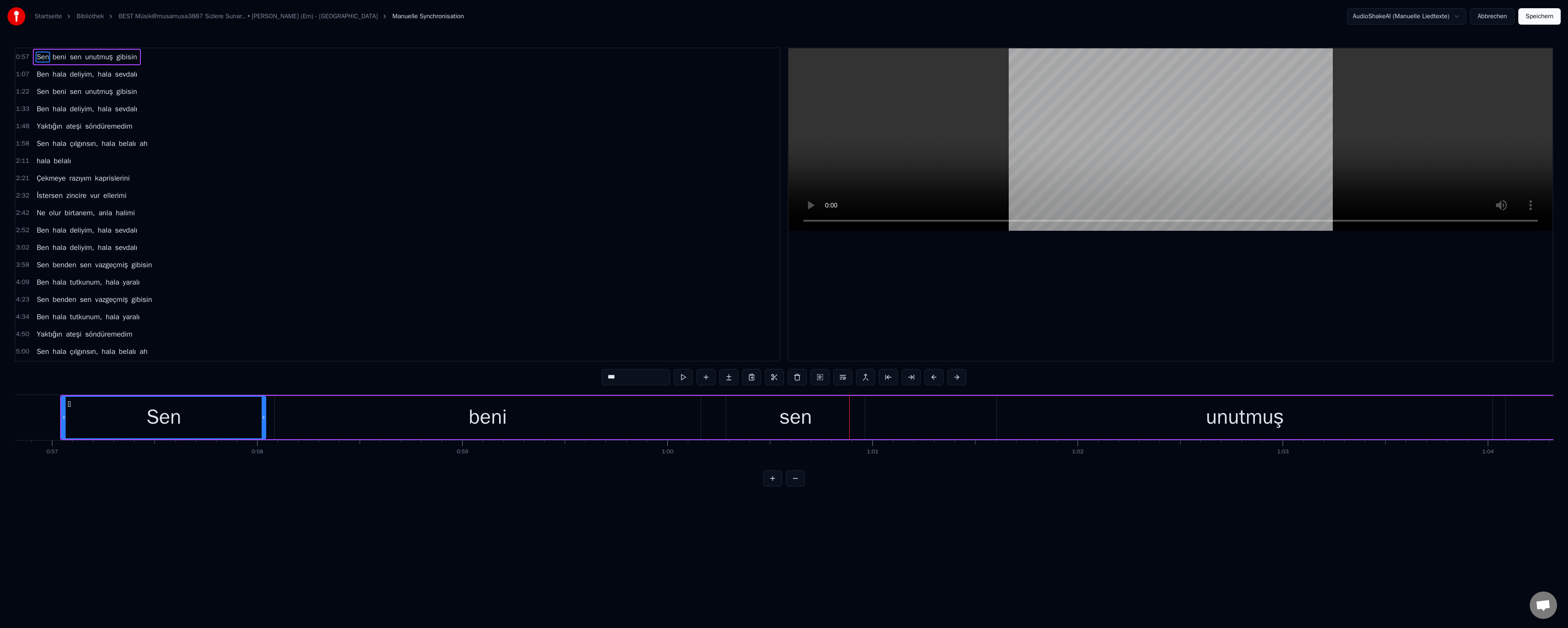 click on "beni" at bounding box center [488, 417] 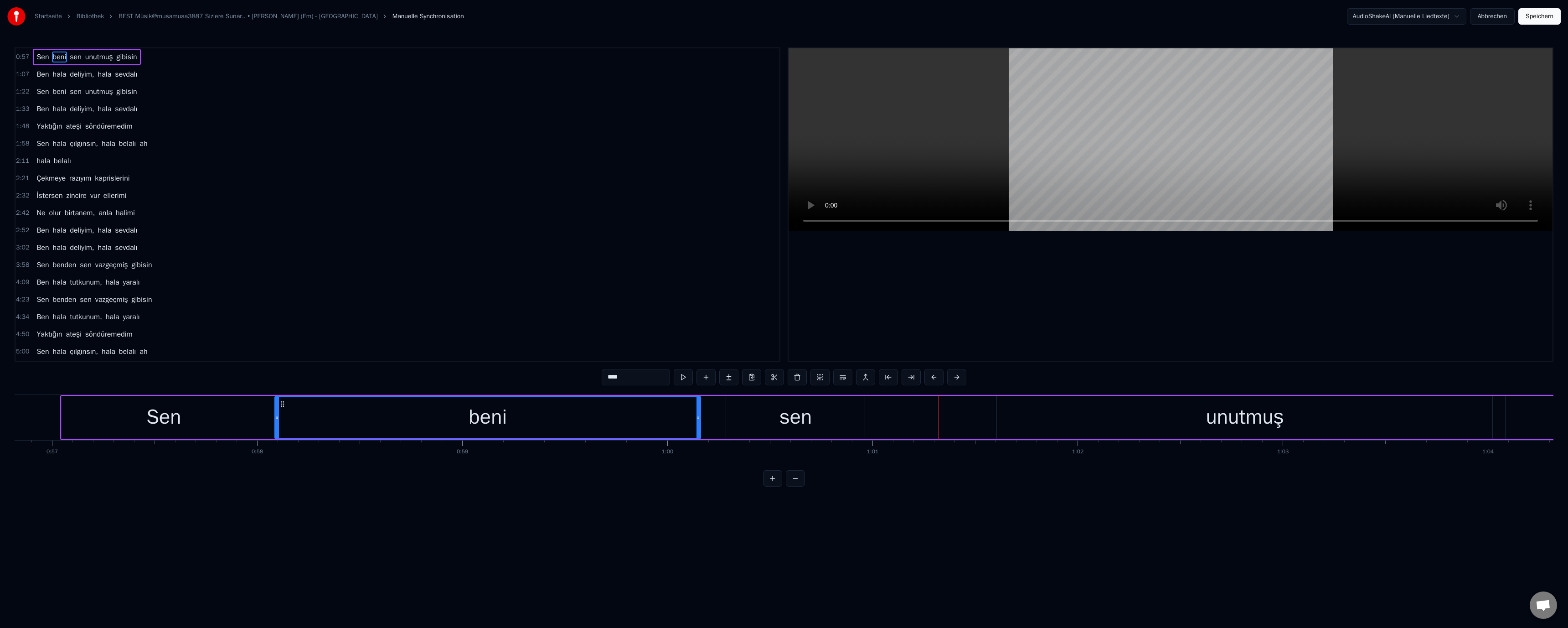 click on "Sen" at bounding box center (164, 417) 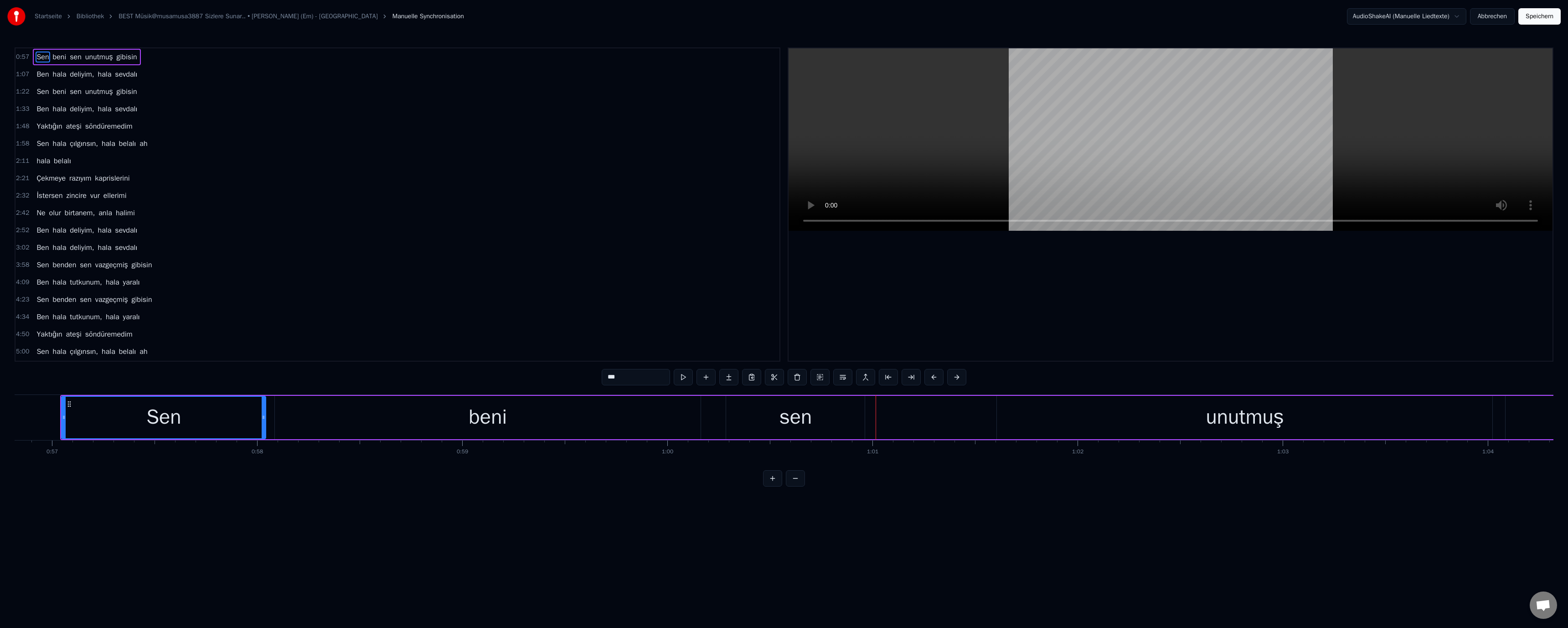 click on "beni" at bounding box center [488, 417] 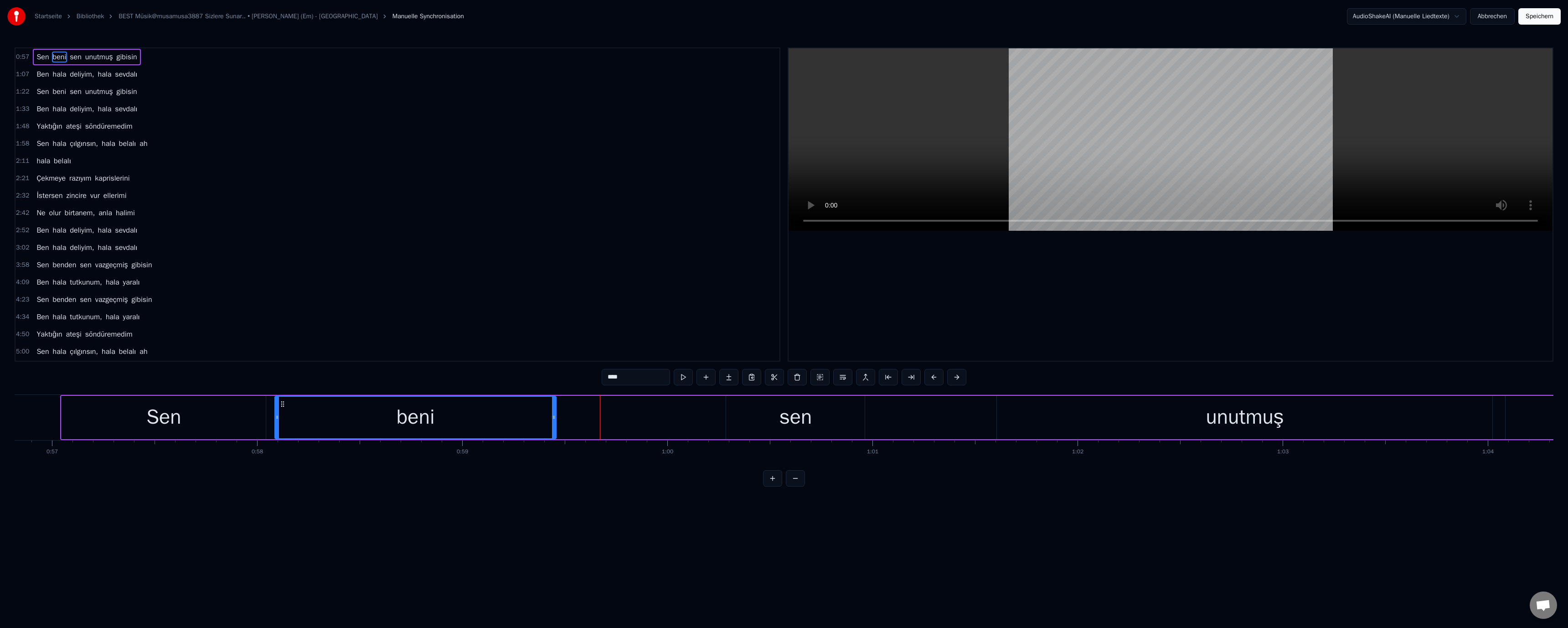 drag, startPoint x: 700, startPoint y: 417, endPoint x: 555, endPoint y: 414, distance: 145.03103 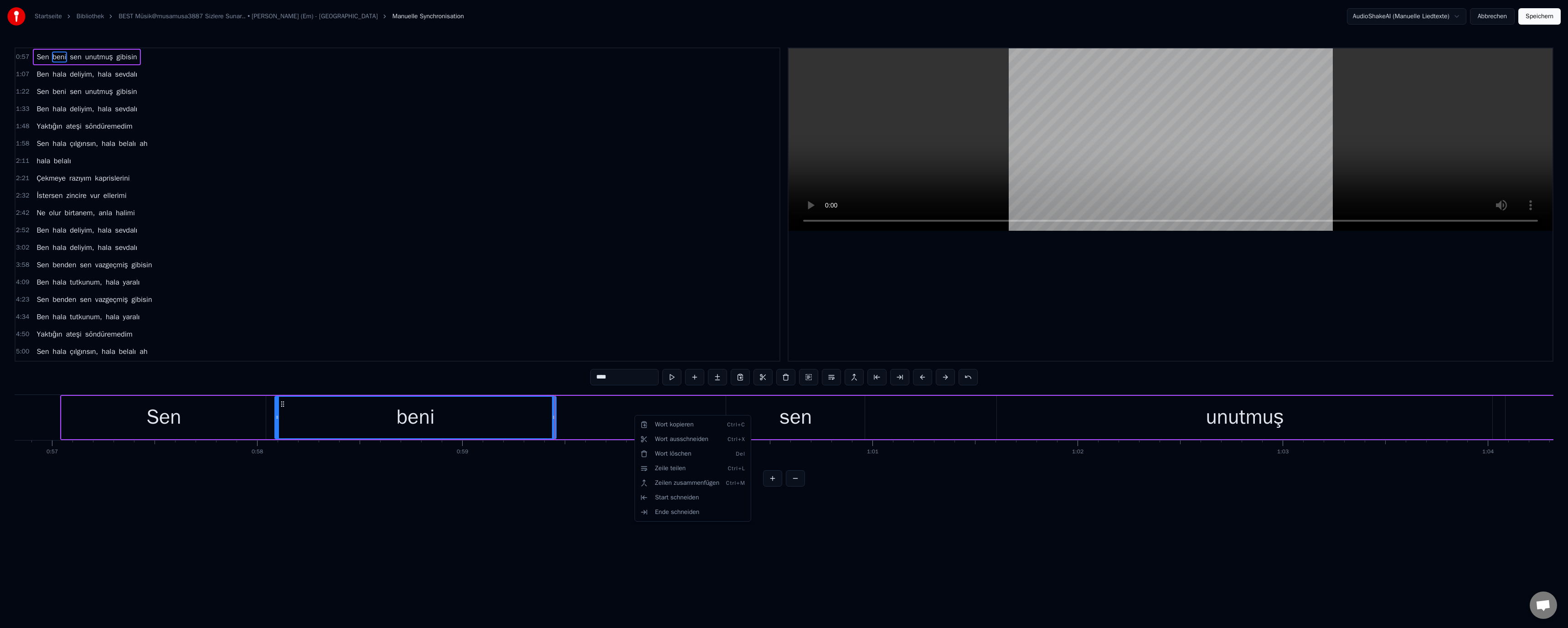 click on "Sen beni sen unutmuş gibisin" at bounding box center [898, 417] 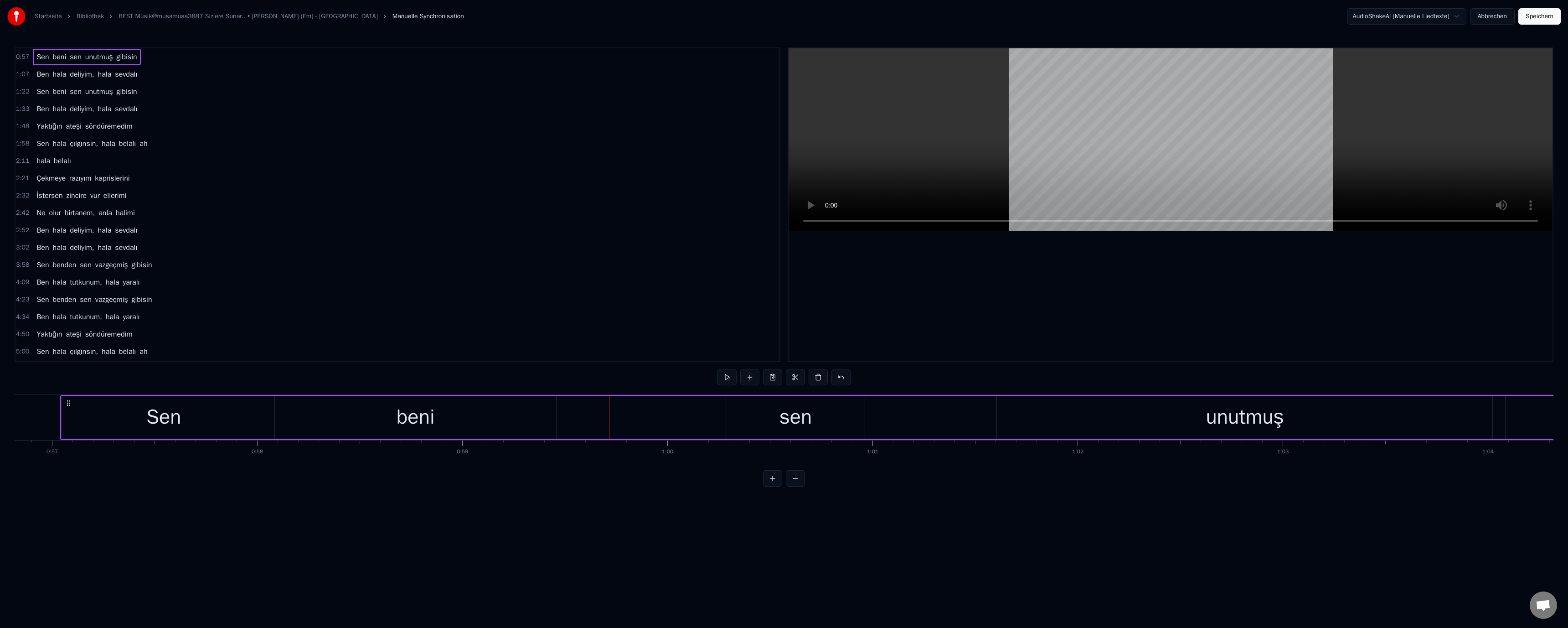 click on "Sen beni sen unutmuş gibisin" at bounding box center [898, 417] 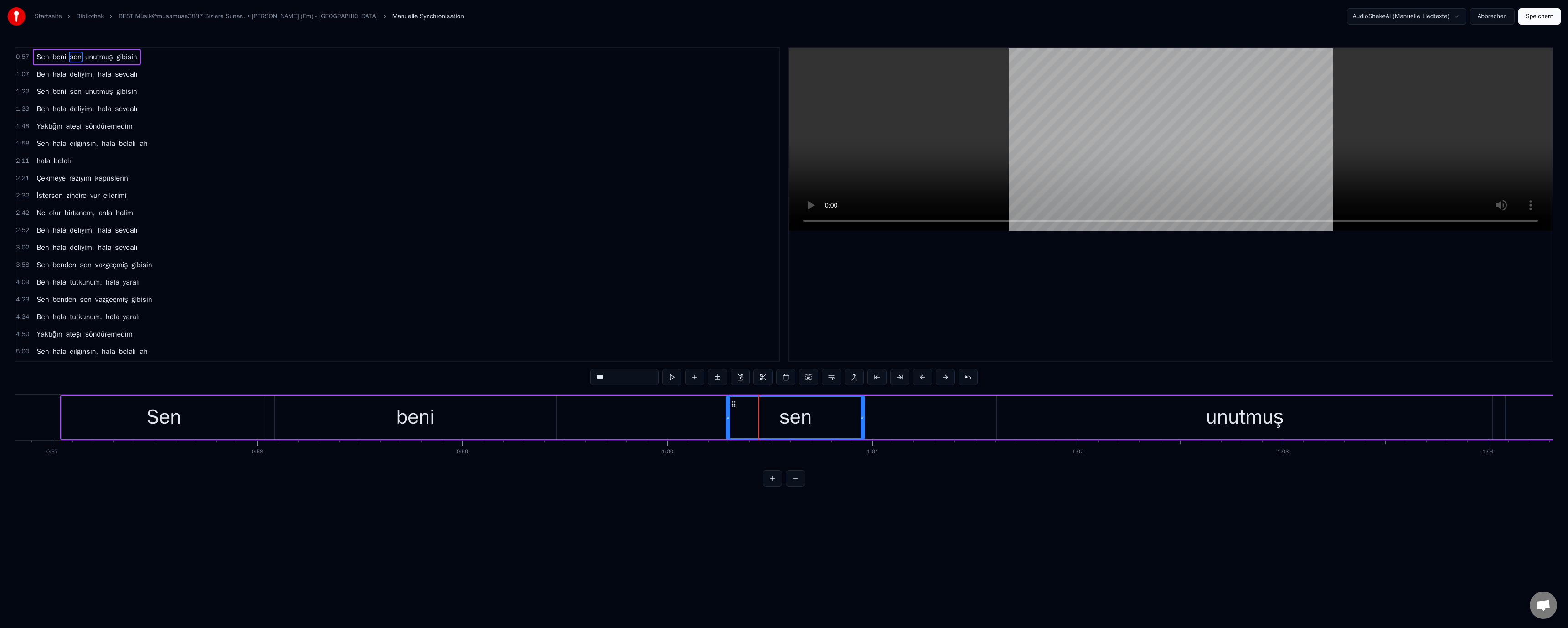 drag, startPoint x: 530, startPoint y: 414, endPoint x: 601, endPoint y: 414, distance: 71 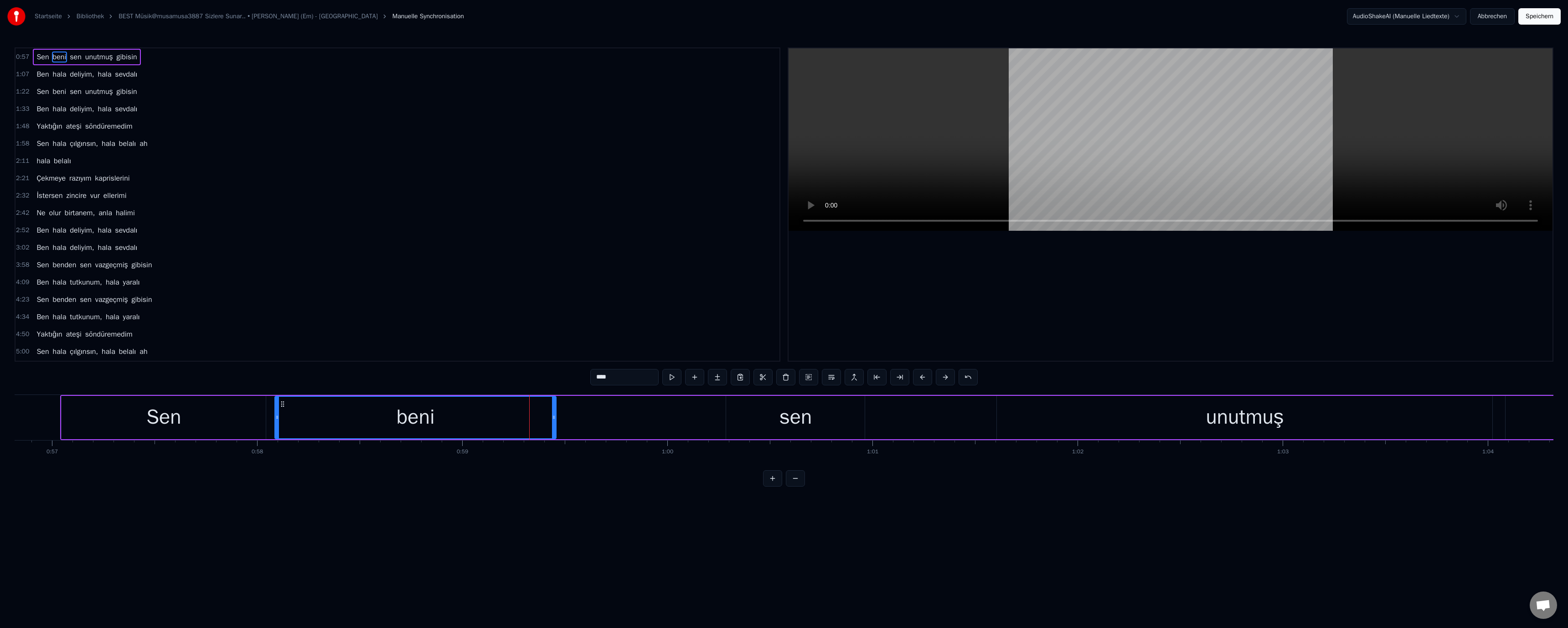 click on "Sen beni sen unutmuş gibisin" at bounding box center [898, 417] 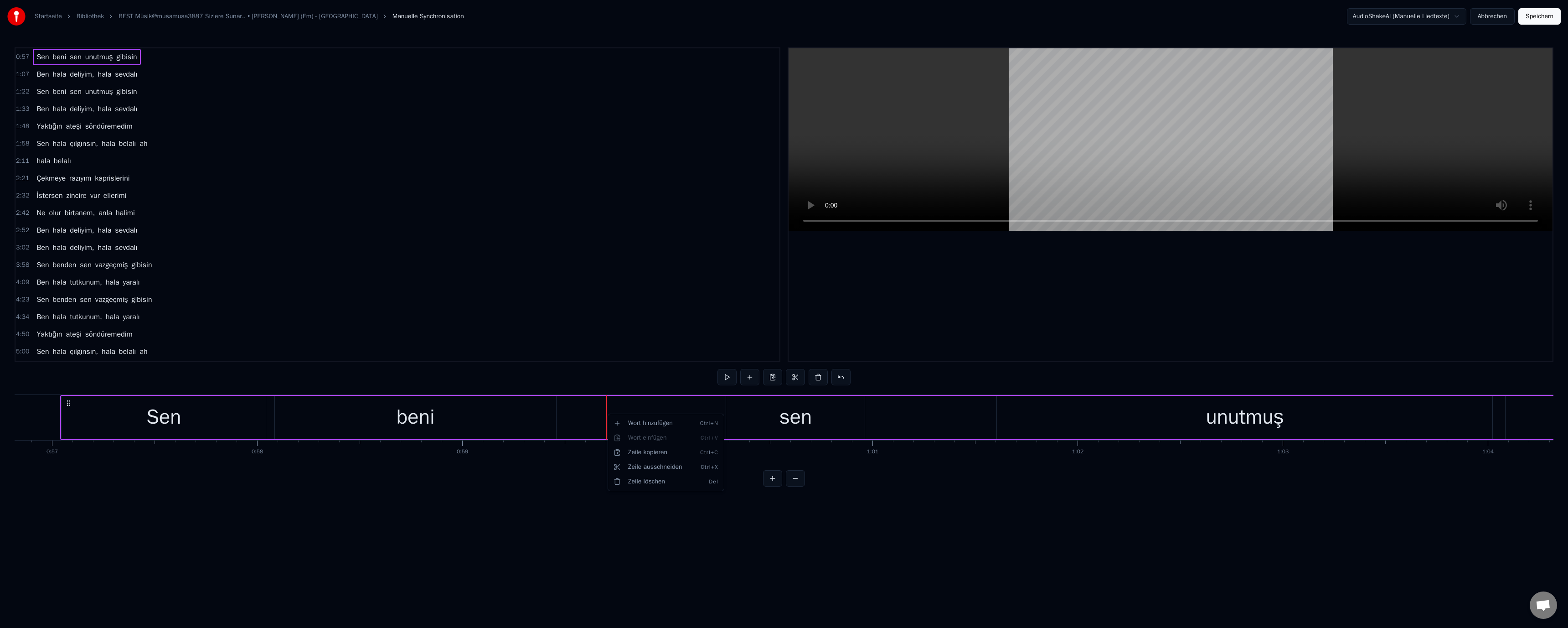 click on "Startseite Bibliothek BEST Müsik@musamusa3887 Sizlere Sunar.. • [PERSON_NAME] (Em) - Karaoke Manuelle Synchronisation AudioShakeAI (Manuelle Liedtexte) Abbrechen Speichern 0:57 Sen beni sen unutmuş gibisin 1:07 [PERSON_NAME] deliyim, hala sevdalı 1:22 Sen beni sen unutmuş gibisin 1:33 [PERSON_NAME] deliyim, hala sevdalı 1:48 Yaktığın ateşi söndüremedim 1:58 Sen hala çılgınsın, hala belalı ah 2:11 hala belalı 2:21 Çekmeye razıyım kaprislerini 2:32 İstersen zincire vur ellerimi 2:42 Ne olur birtanem, anla halimi 2:52 [PERSON_NAME] deliyim, hala sevdalı 3:02 [PERSON_NAME] deliyim, hala sevdalı 3:58 Sen benden sen vazgeçmiş gibisin 4:09 [PERSON_NAME] tutkunum, hala yaralı 4:23 Sen benden sen vazgeçmiş gibisin 4:34 [PERSON_NAME] tutkunum, hala yaralı 4:50 Yaktığın ateşi söndüremedim 5:00 Sen hala çılgınsın, hala belalı ah 5:12 hala belalı 5:23 Bu sevda bir anda bitebilir mi 5:33 Gerçekler yalana dönebilir mi 5:44 Ne olur birtanem anla halimi 5:54 [PERSON_NAME] deliyim, hala Ben" at bounding box center [784, 250] 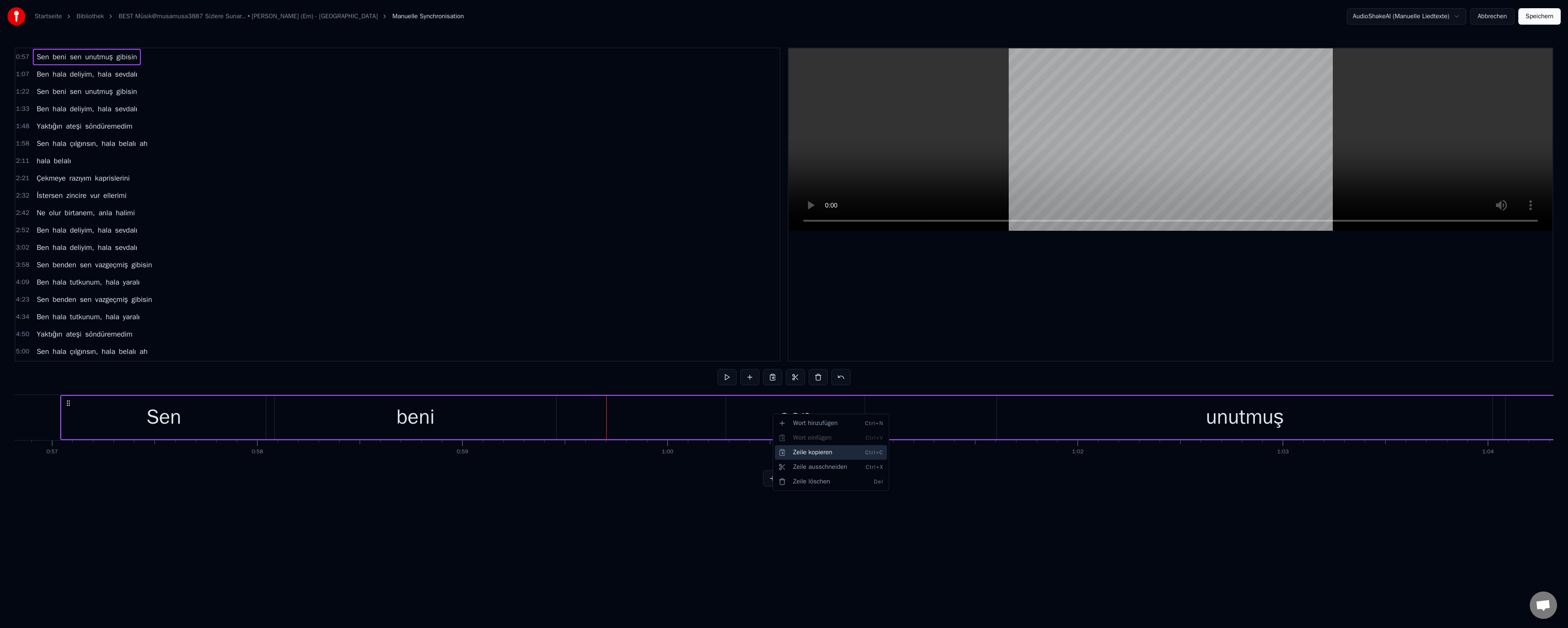 click on "Zeile kopieren Ctrl+C" at bounding box center [831, 452] 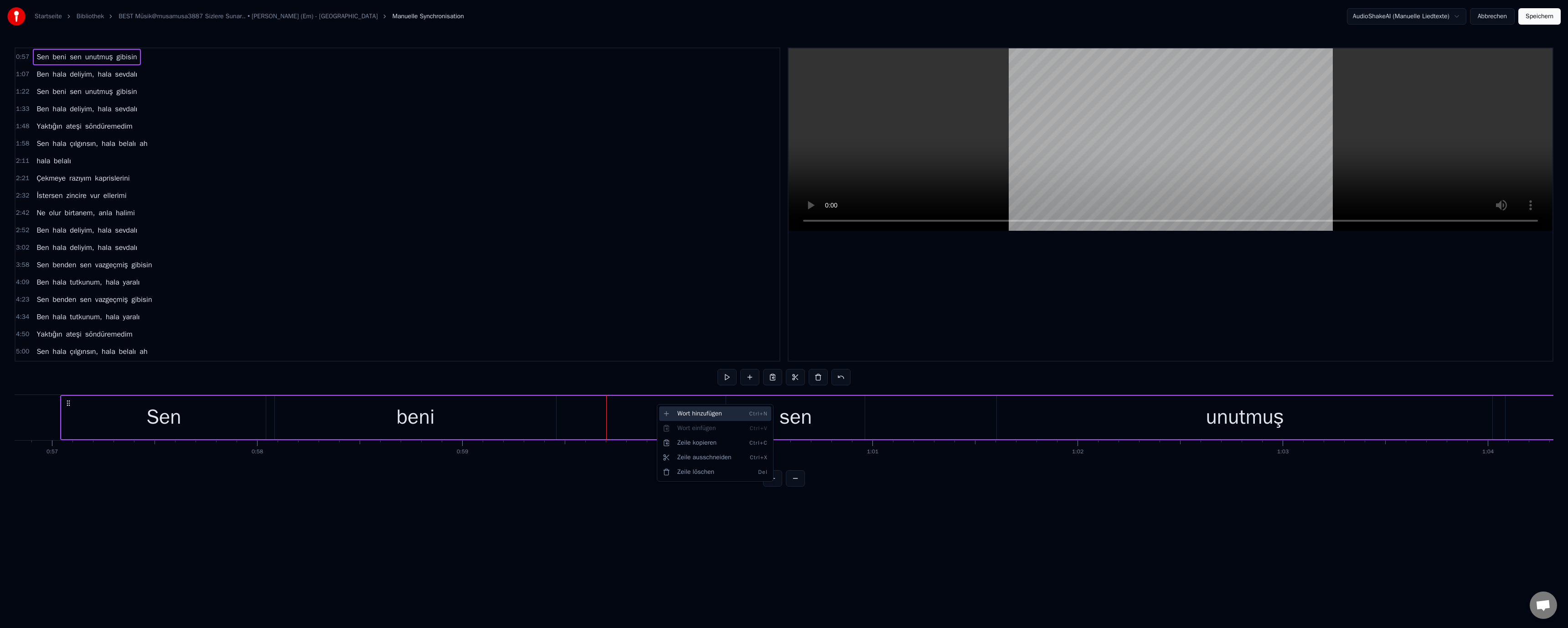 click on "Wort hinzufügen Ctrl+N" at bounding box center [715, 414] 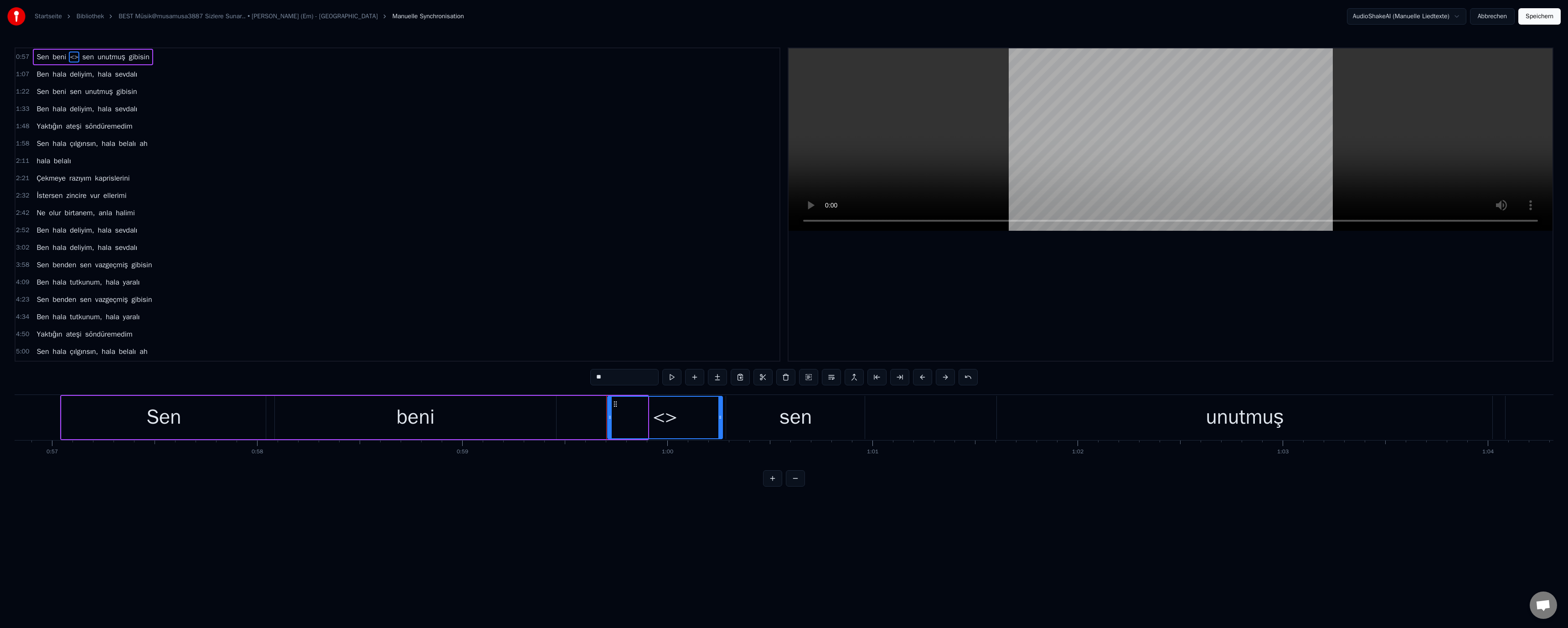drag, startPoint x: 646, startPoint y: 416, endPoint x: 721, endPoint y: 417, distance: 75.00667 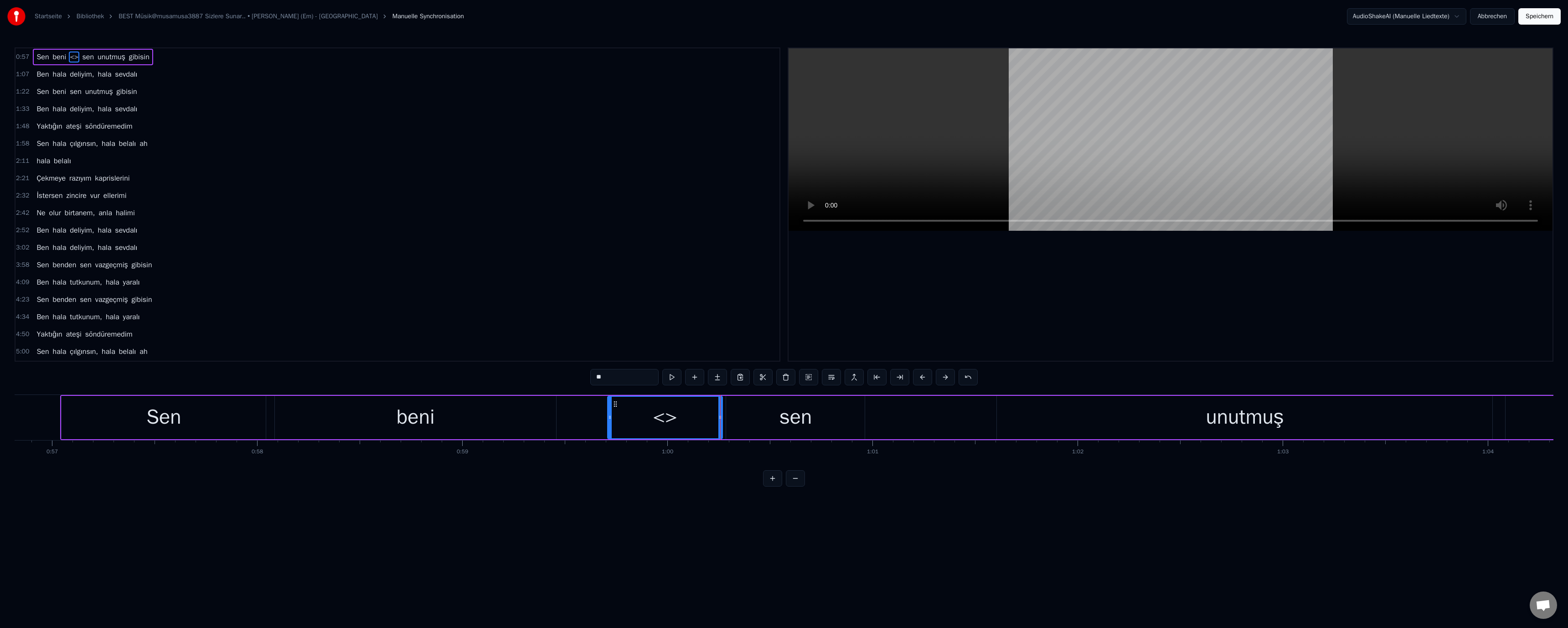 drag, startPoint x: 619, startPoint y: 379, endPoint x: 564, endPoint y: 374, distance: 55.22681 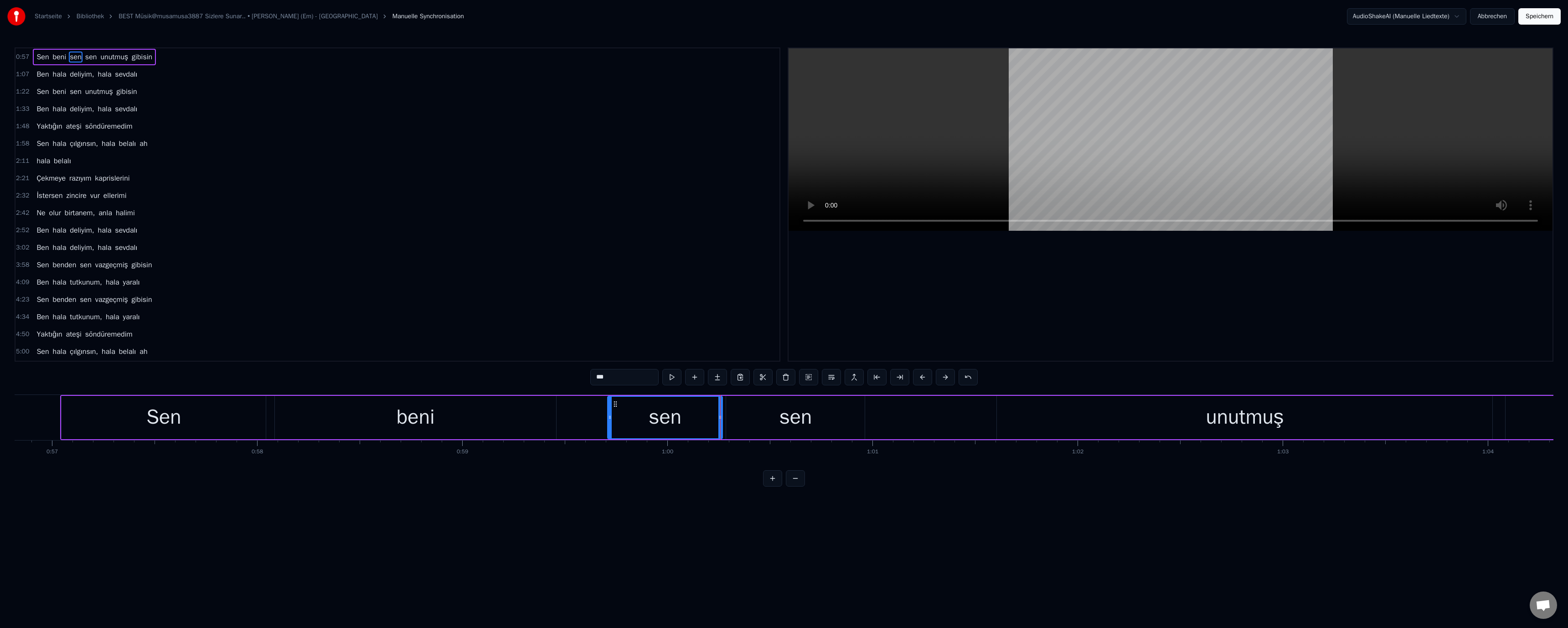 drag, startPoint x: 821, startPoint y: 524, endPoint x: 767, endPoint y: 448, distance: 93.2309 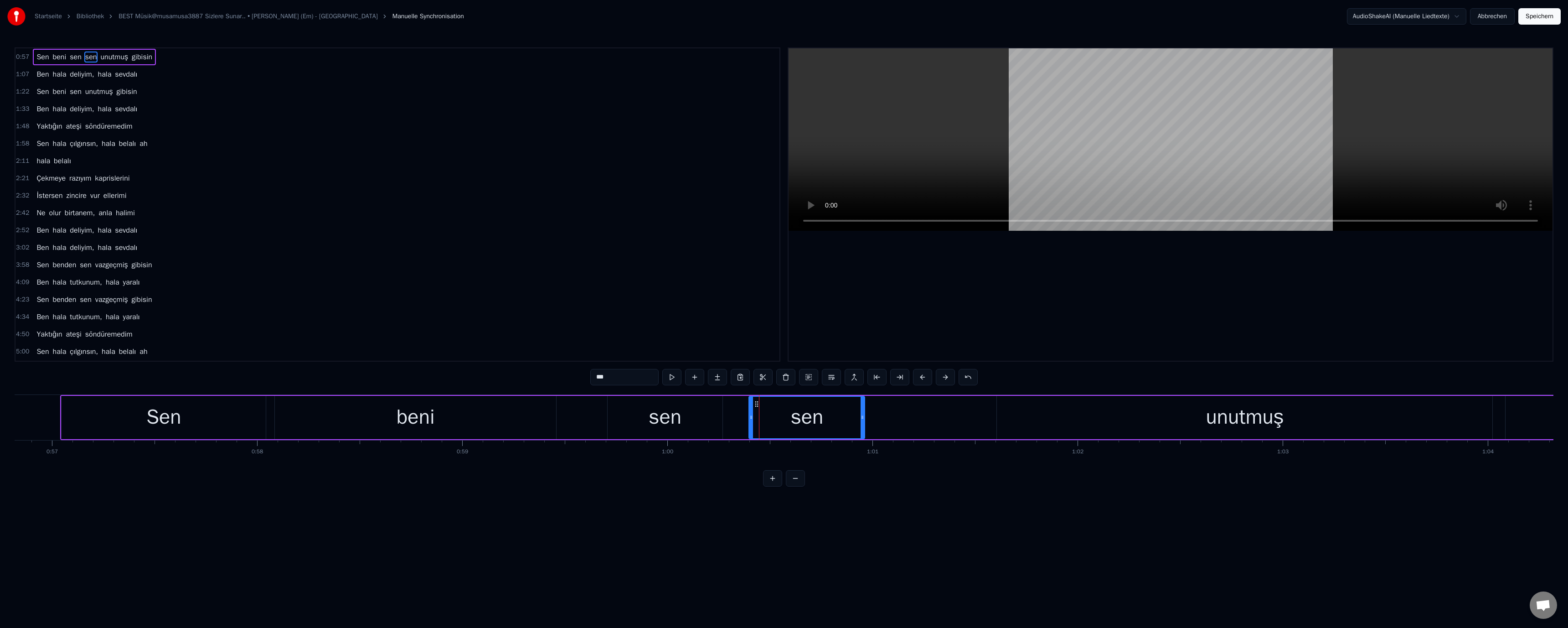 click at bounding box center (751, 417) 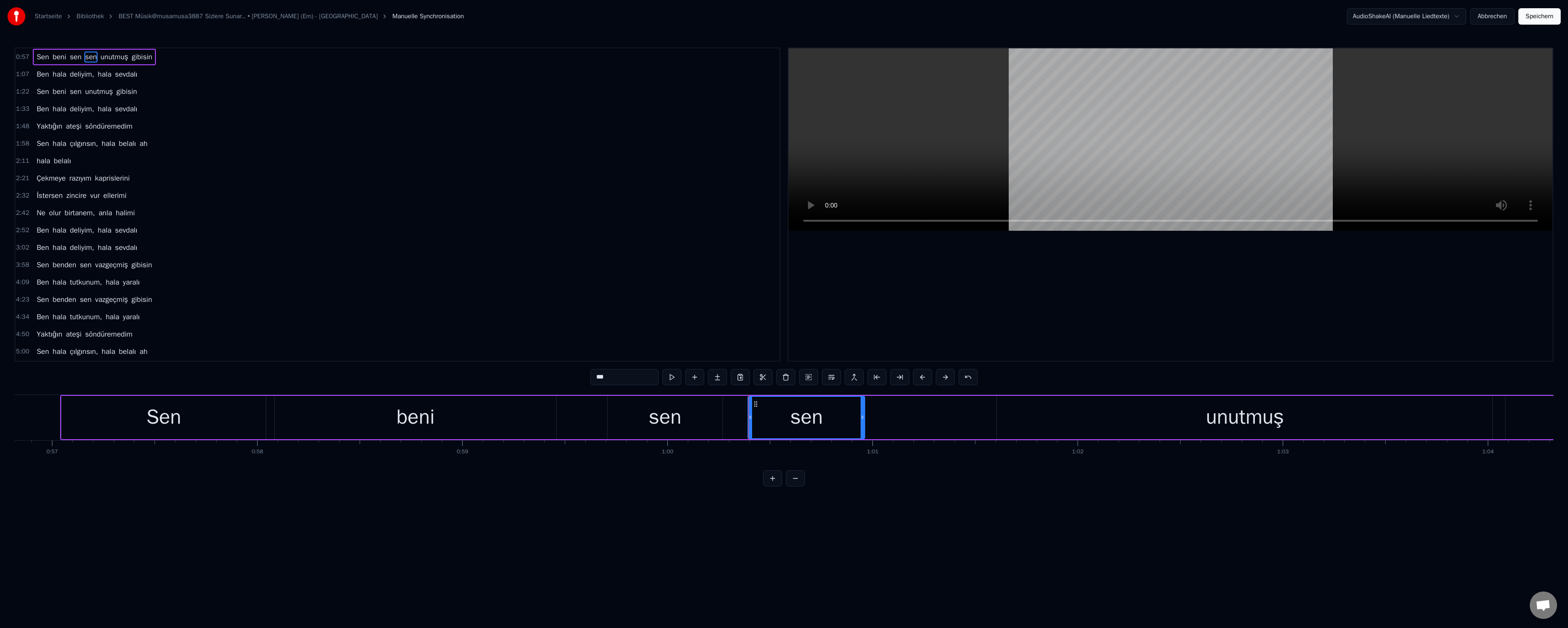 click on "Sen" at bounding box center (164, 417) 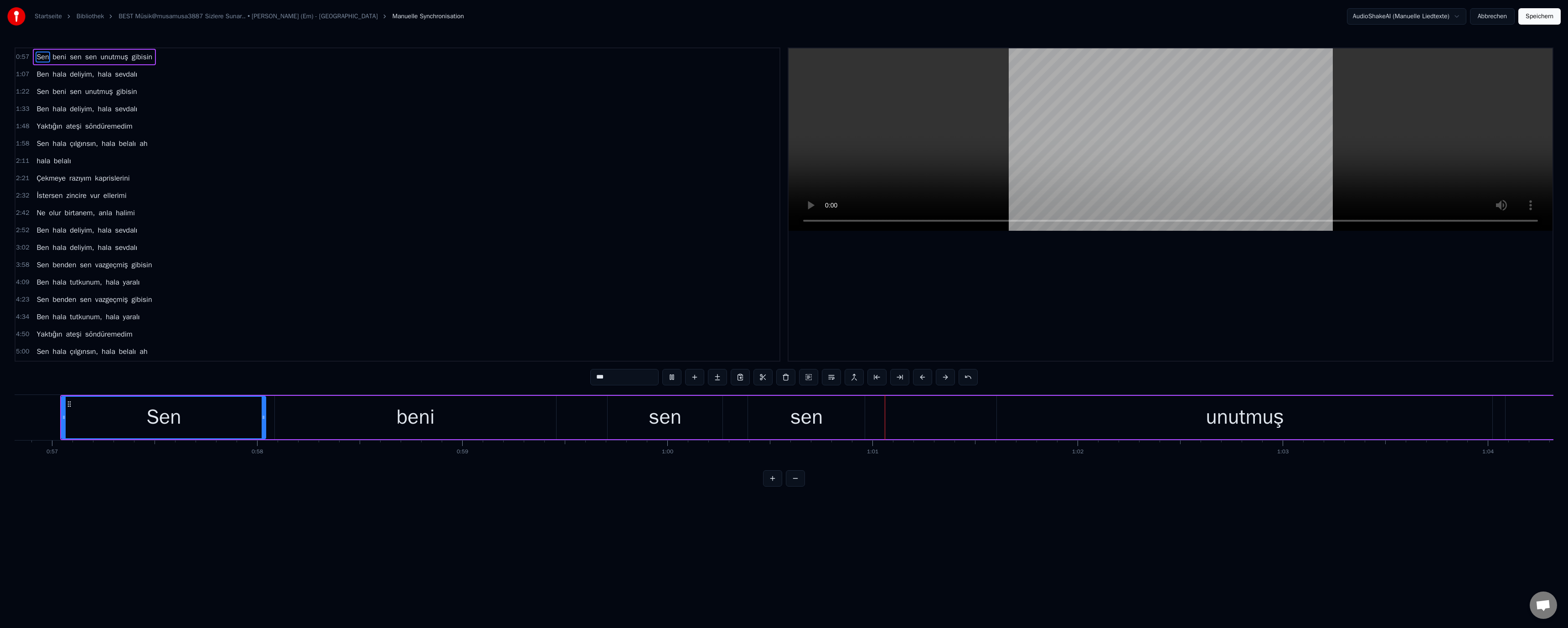 click on "beni" at bounding box center [416, 417] 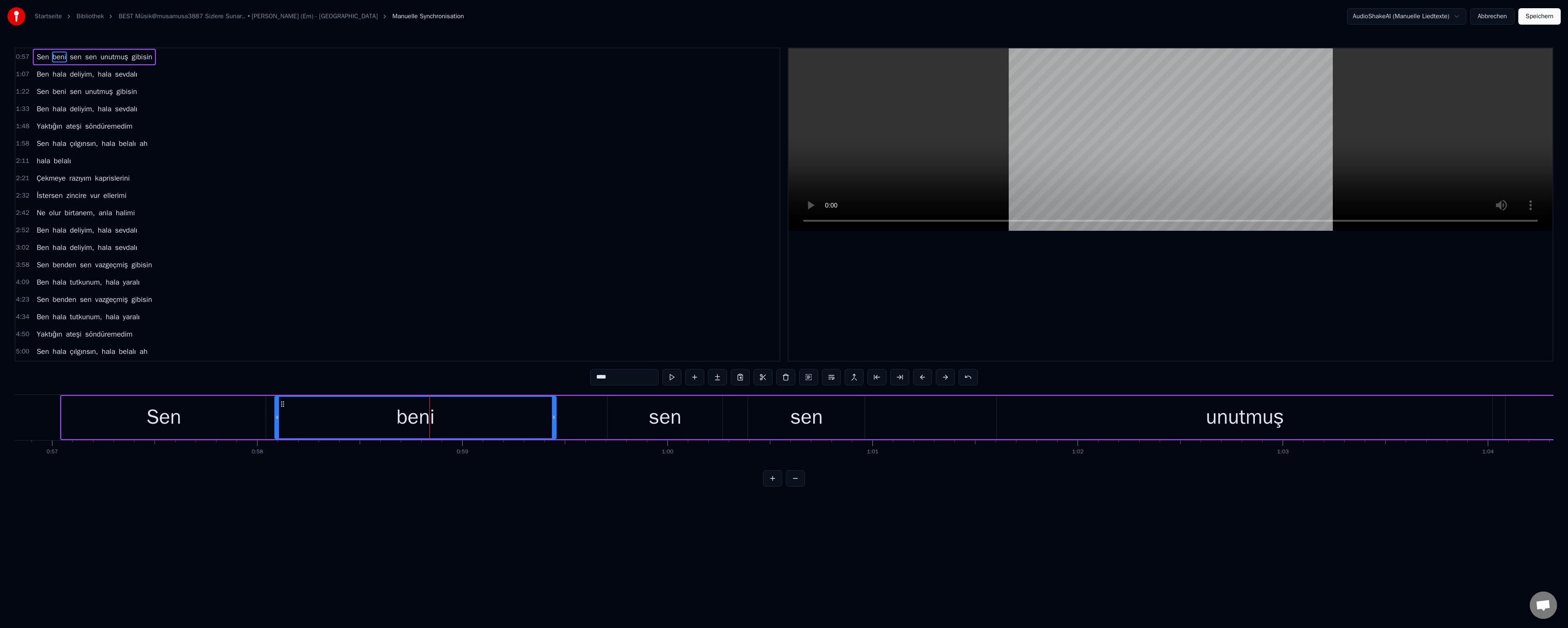 click on "Sen" at bounding box center [164, 417] 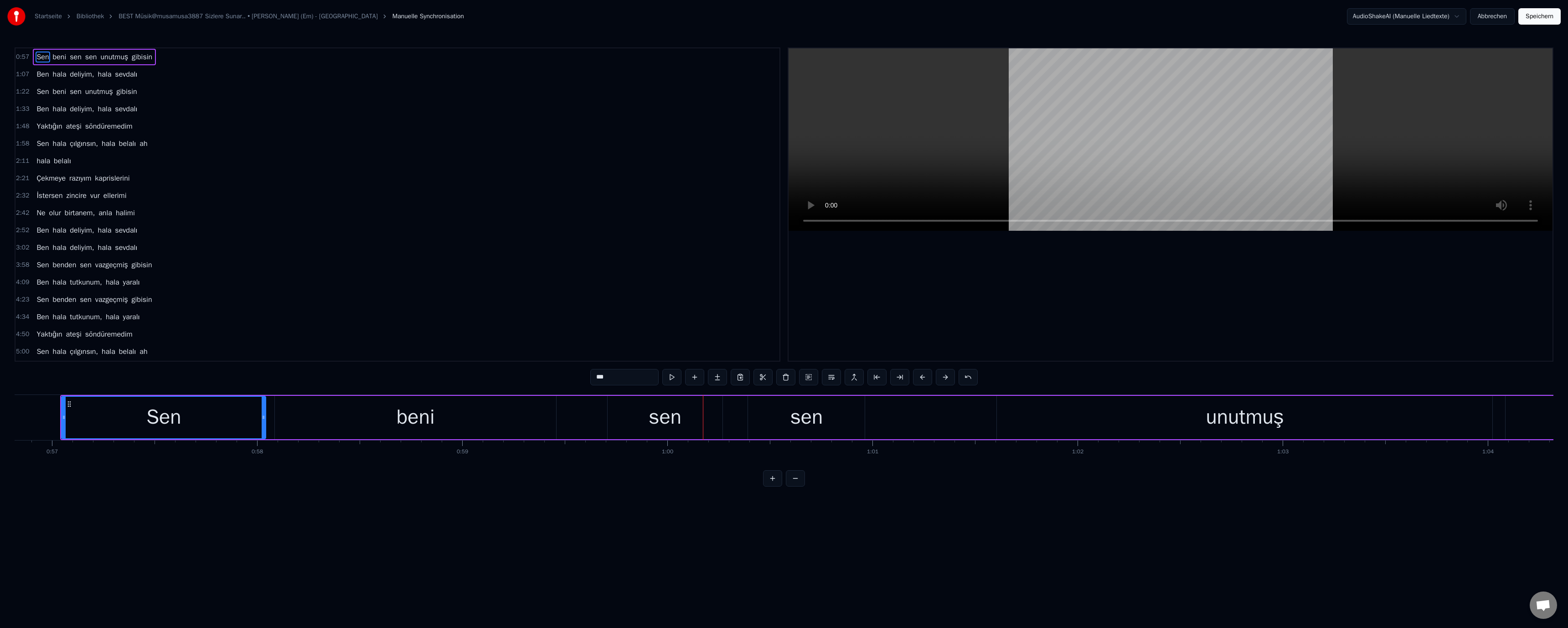 click on "beni" at bounding box center (415, 417) 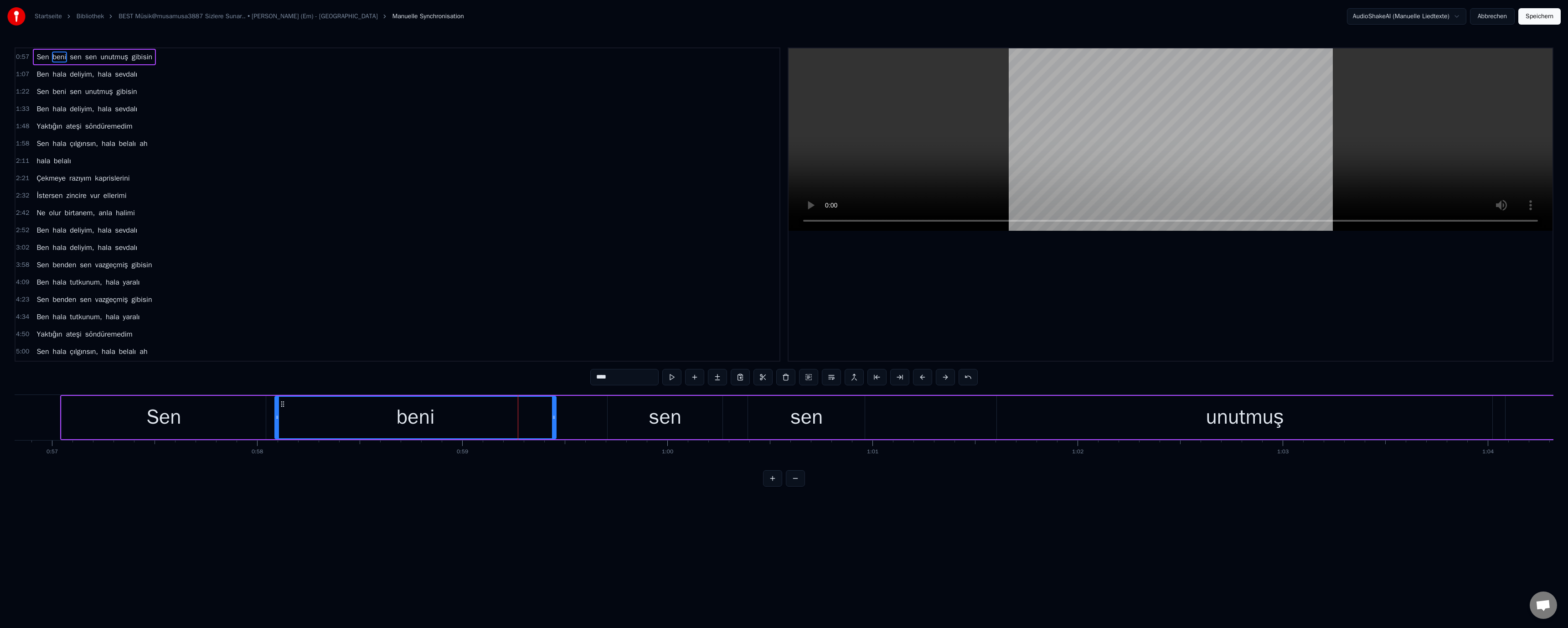 click 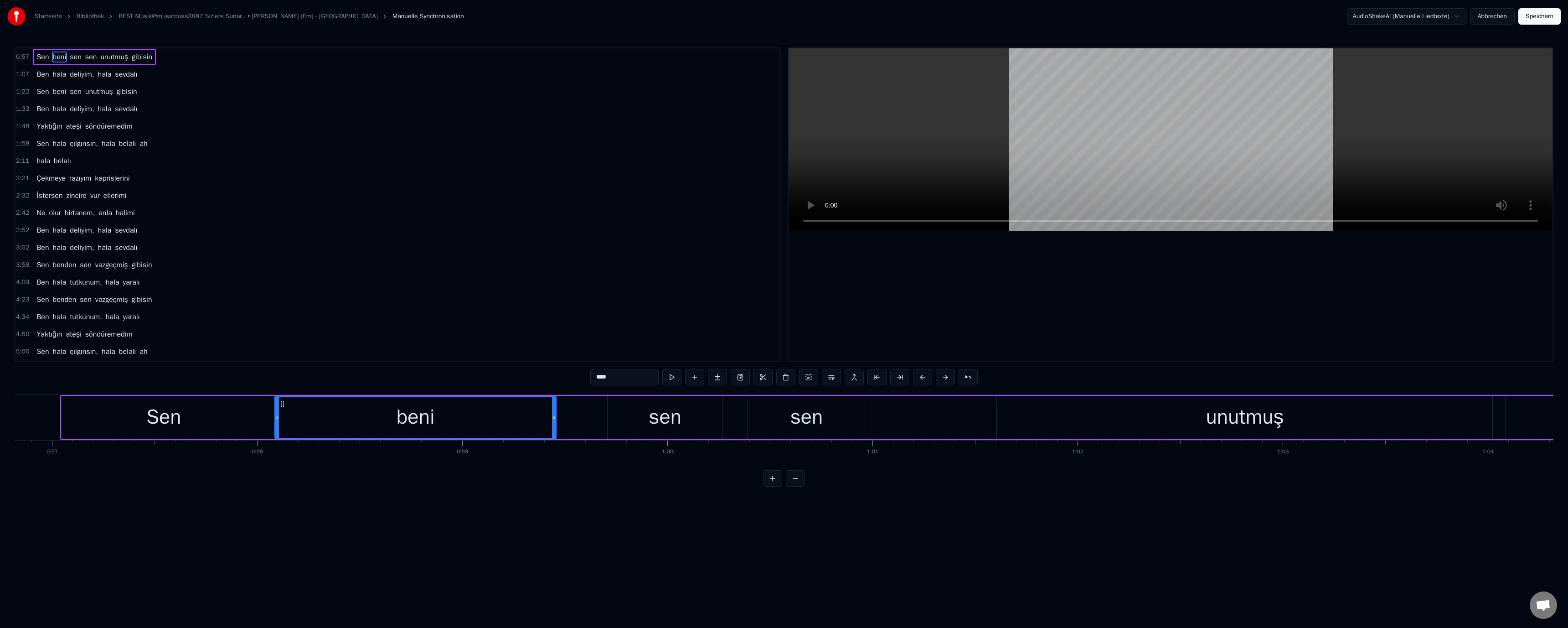 click on "sen" at bounding box center (665, 417) 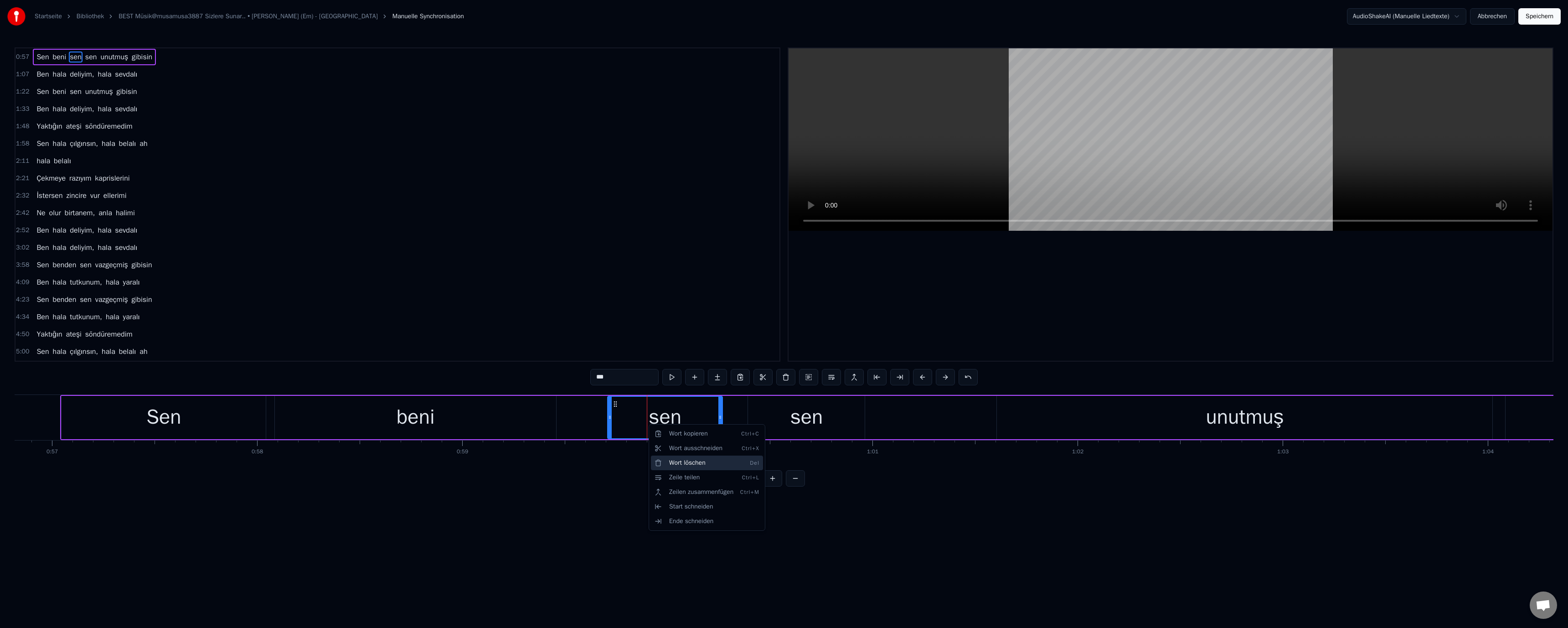 click on "Wort löschen Del" at bounding box center (707, 463) 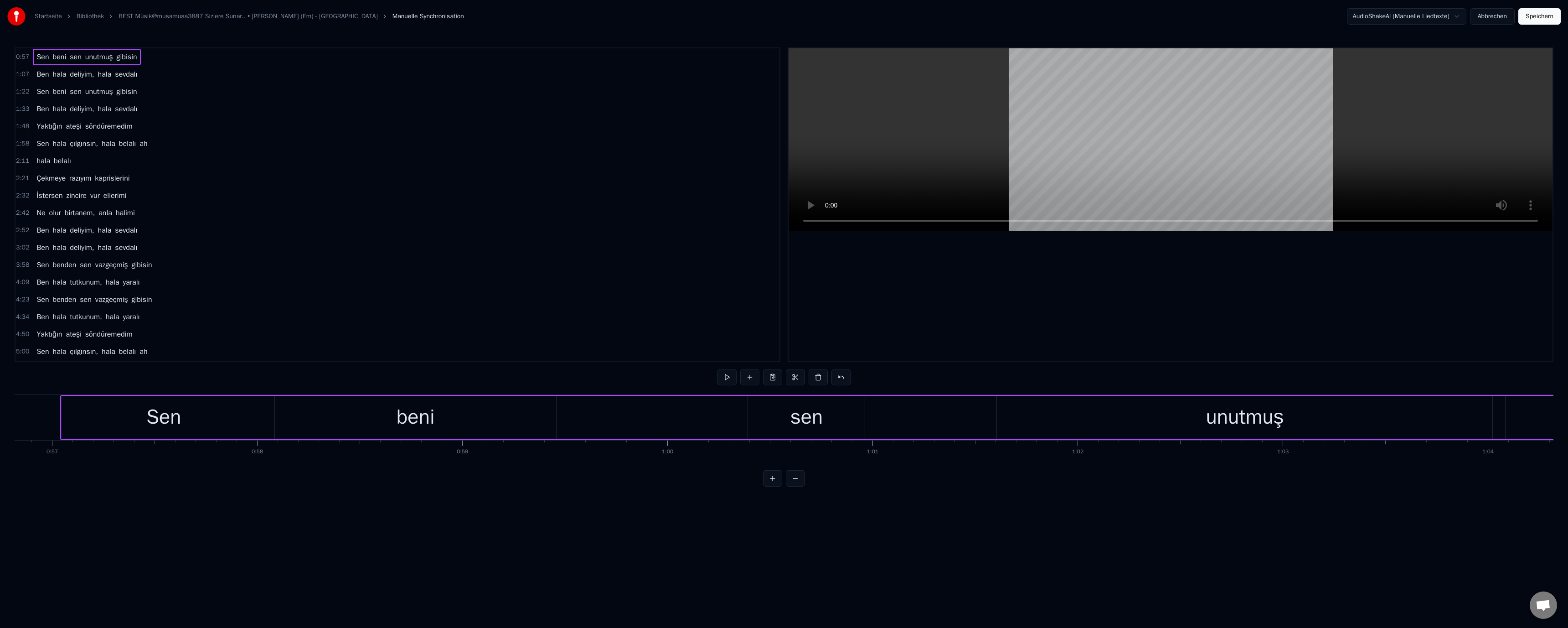 click on "beni" at bounding box center [415, 417] 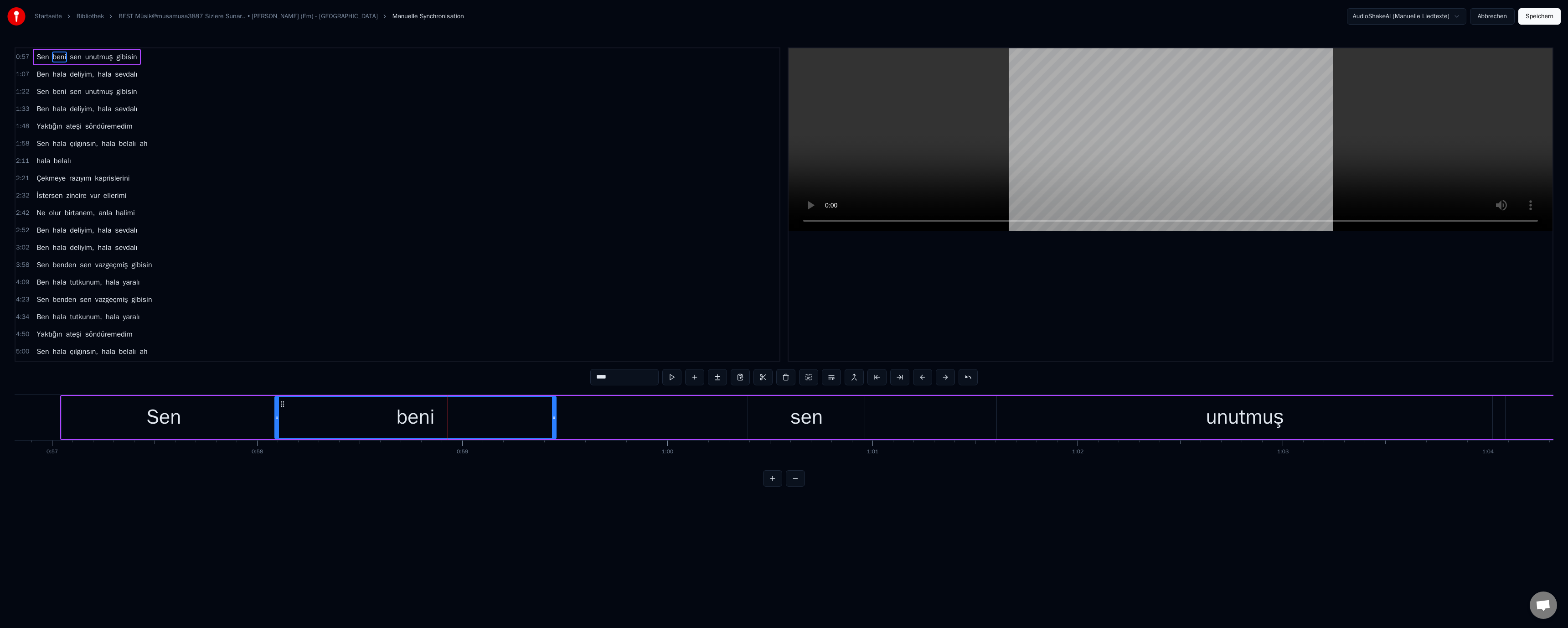 click on "****" at bounding box center (624, 377) 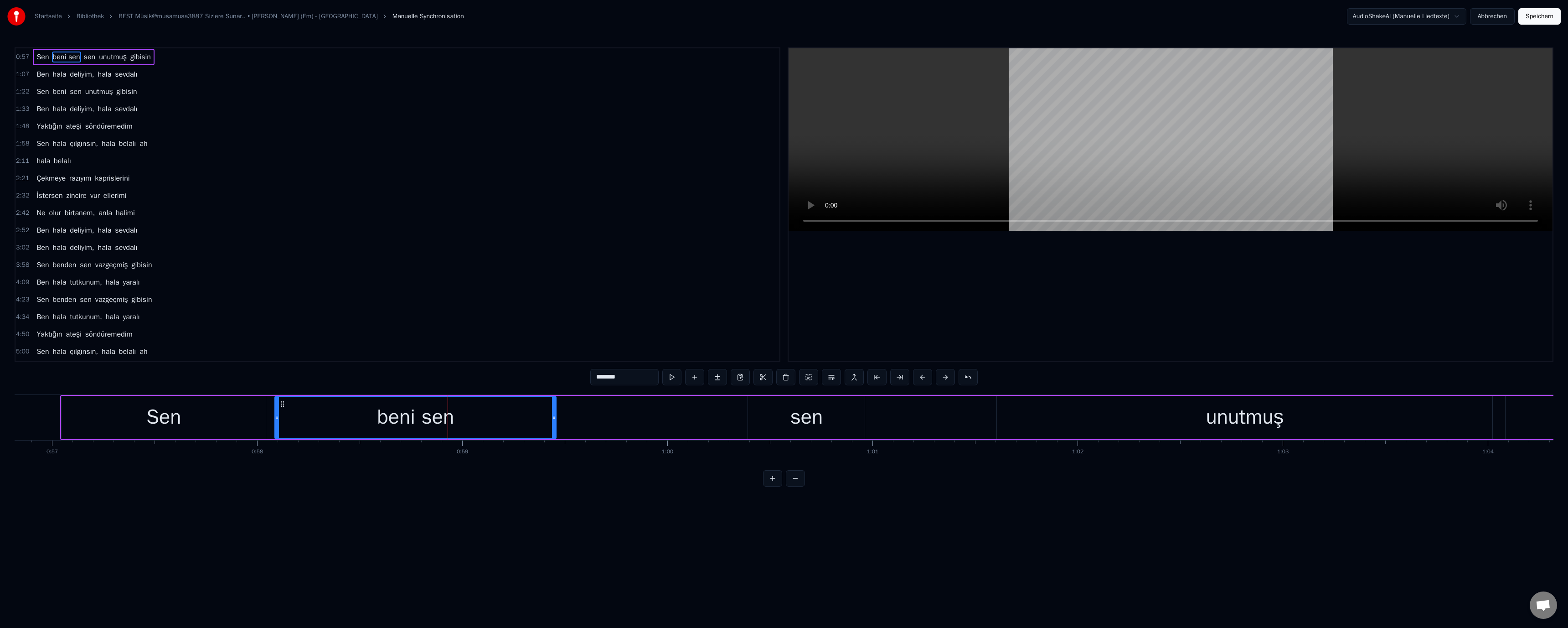 click on "beni sen" at bounding box center [415, 417] 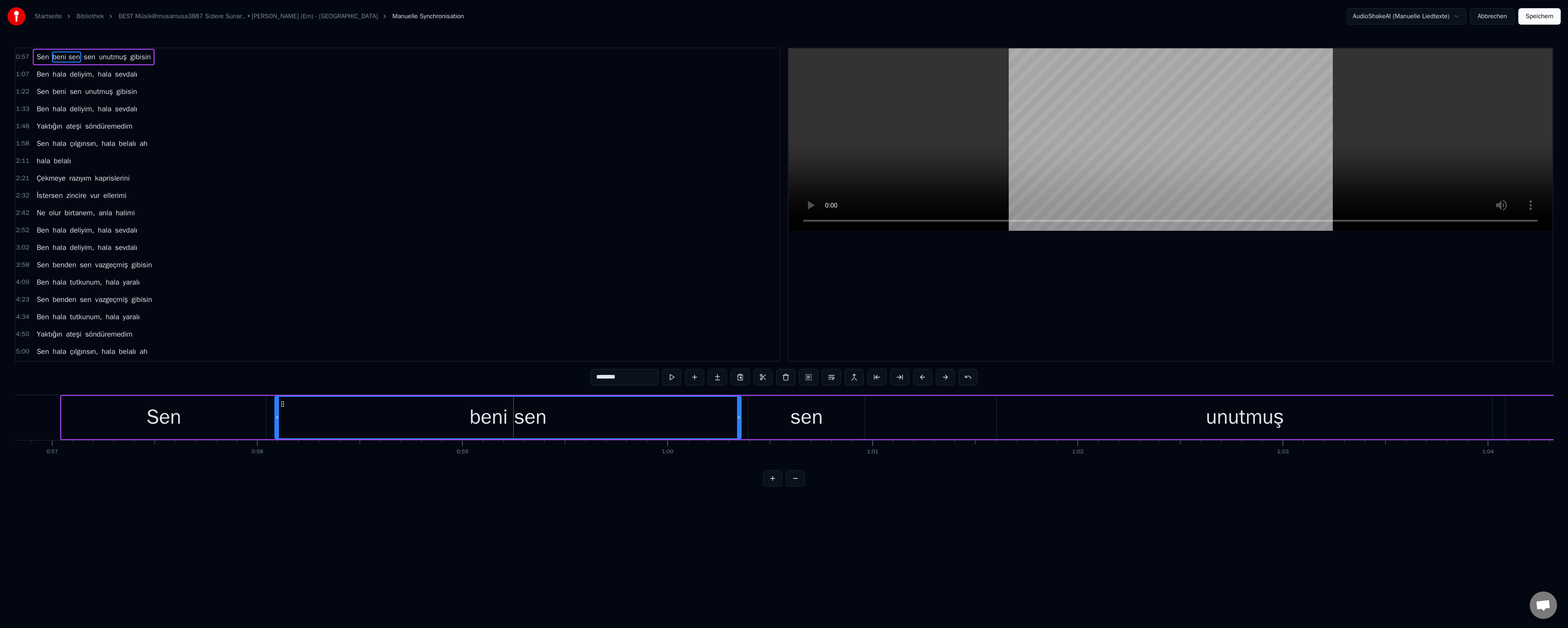 drag, startPoint x: 591, startPoint y: 416, endPoint x: 739, endPoint y: 417, distance: 148.00338 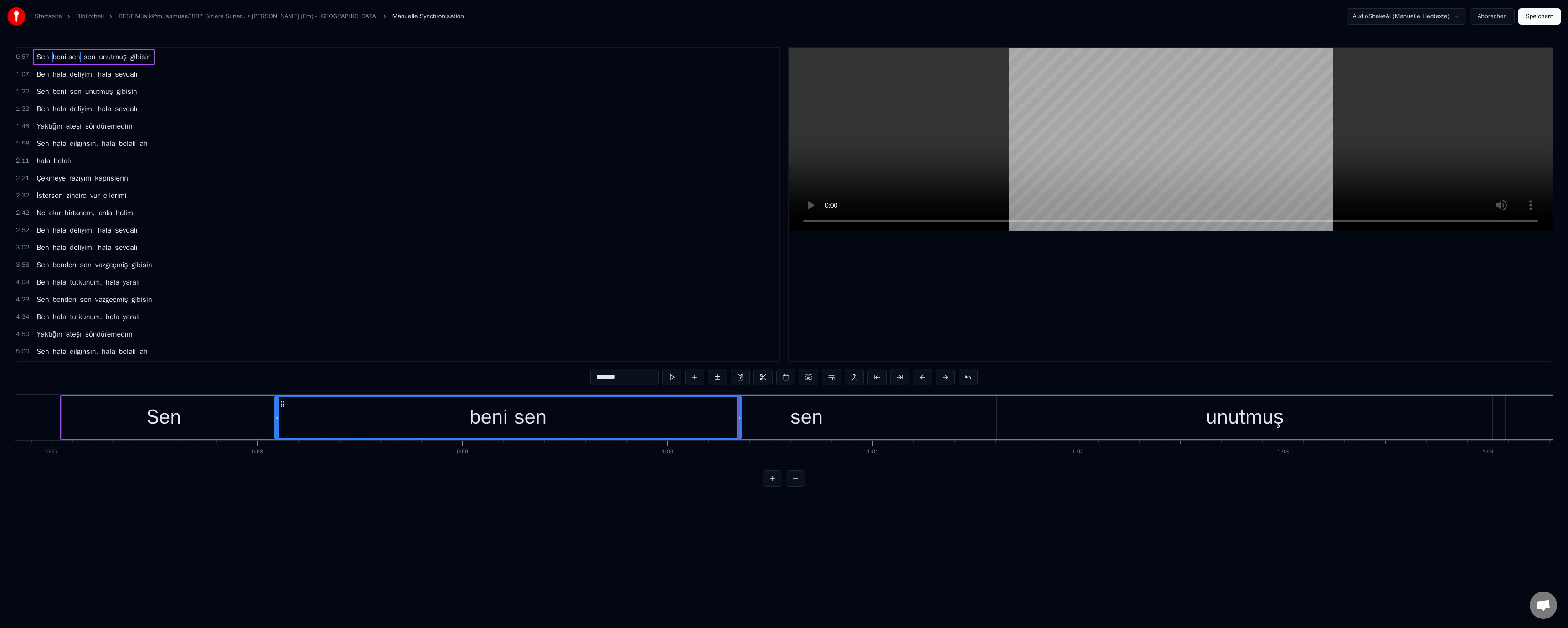 drag, startPoint x: 209, startPoint y: 417, endPoint x: 609, endPoint y: 314, distance: 413.0484 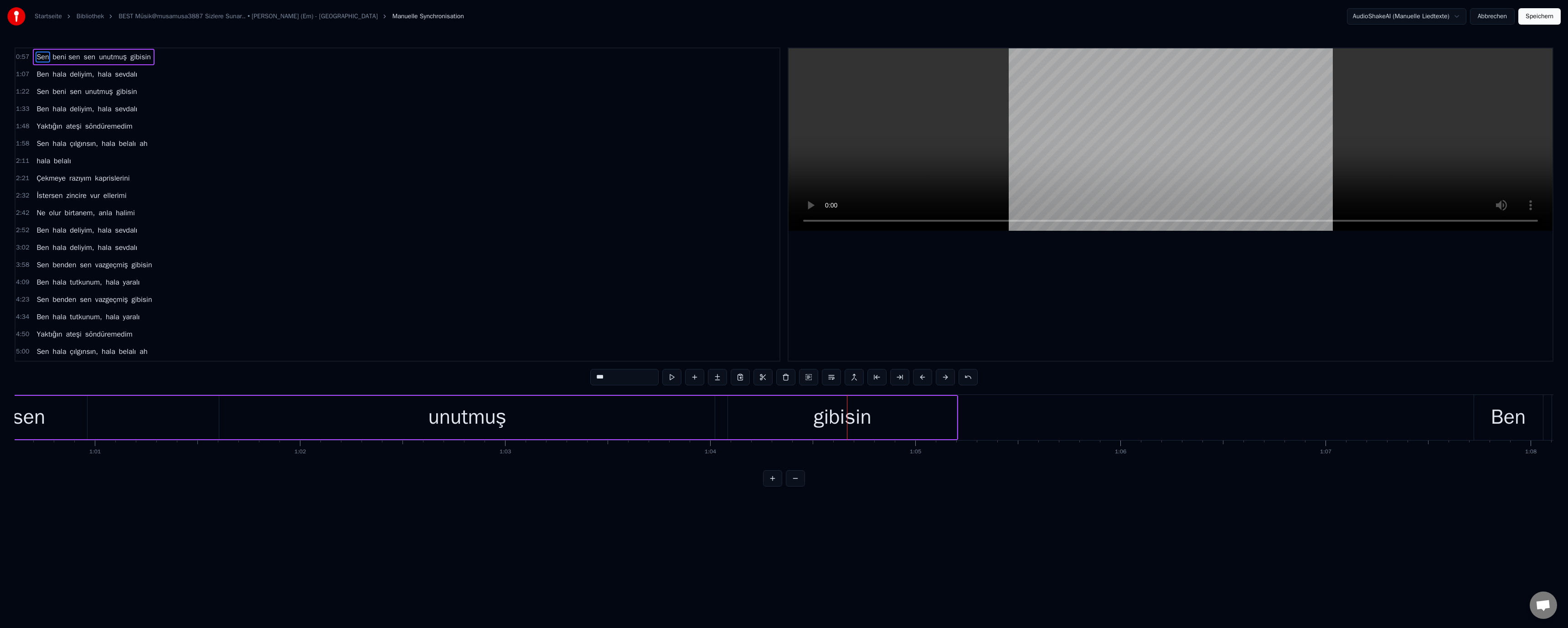 scroll, scrollTop: 0, scrollLeft: 12432, axis: horizontal 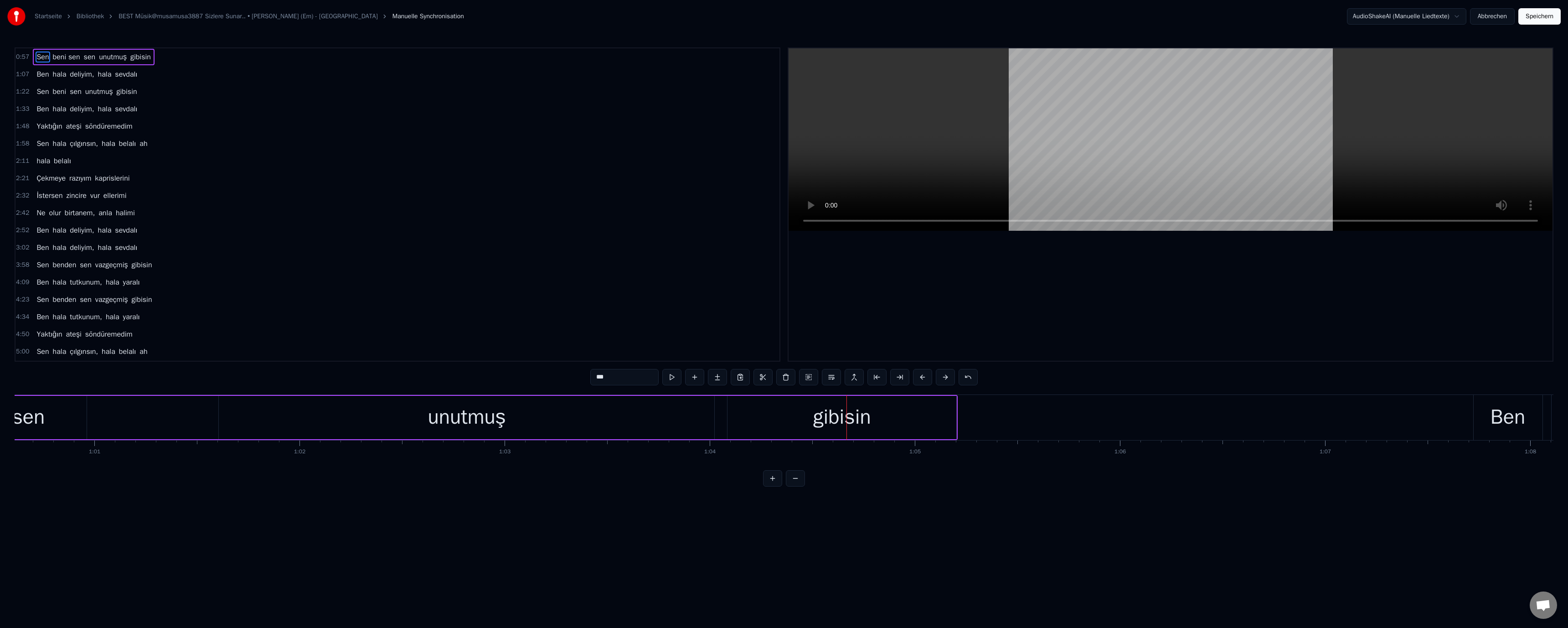 click on "unutmuş" at bounding box center (467, 417) 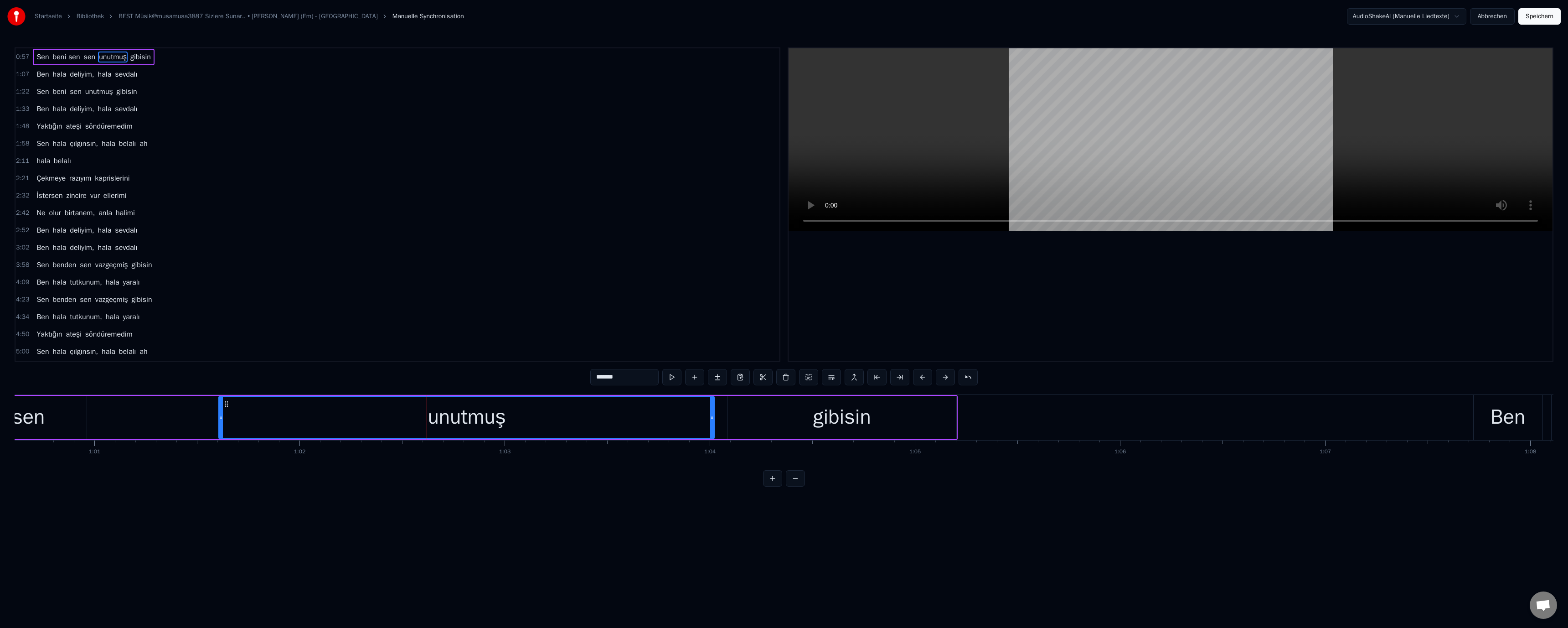click on "*******" at bounding box center [624, 377] 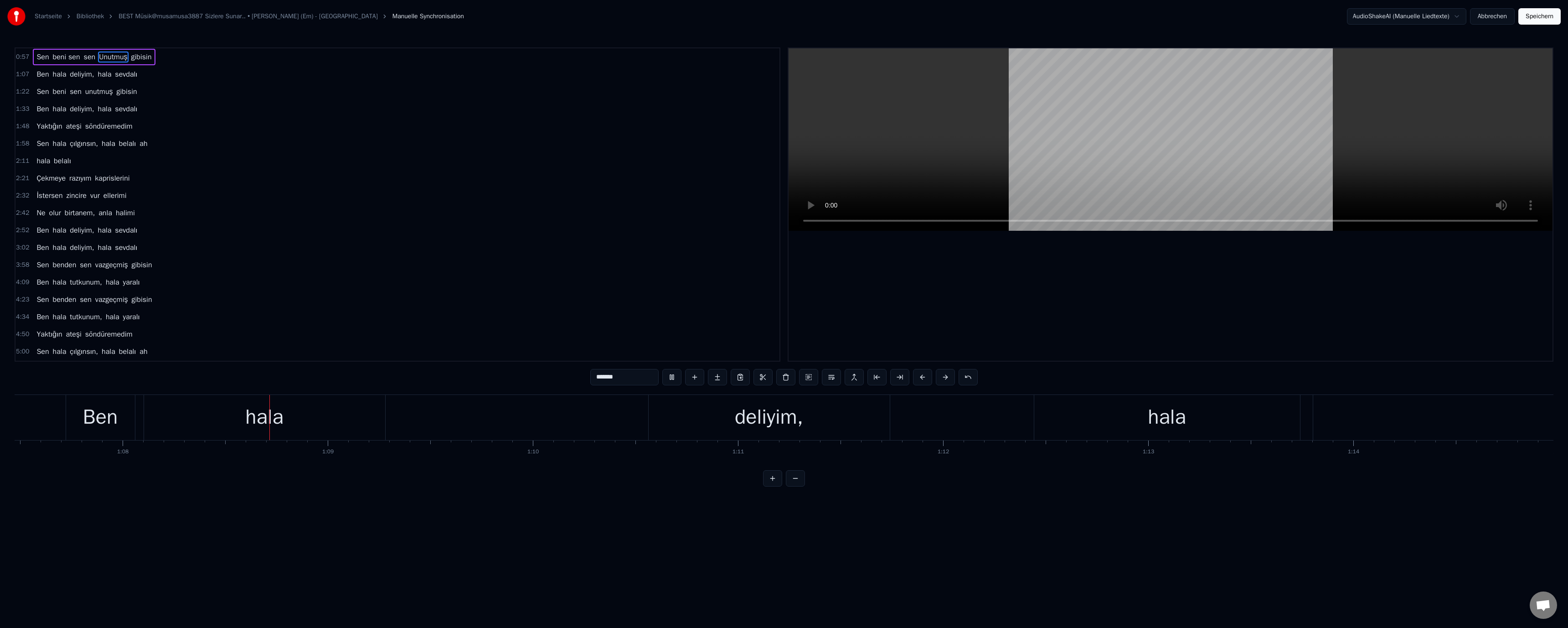 scroll, scrollTop: 0, scrollLeft: 13923, axis: horizontal 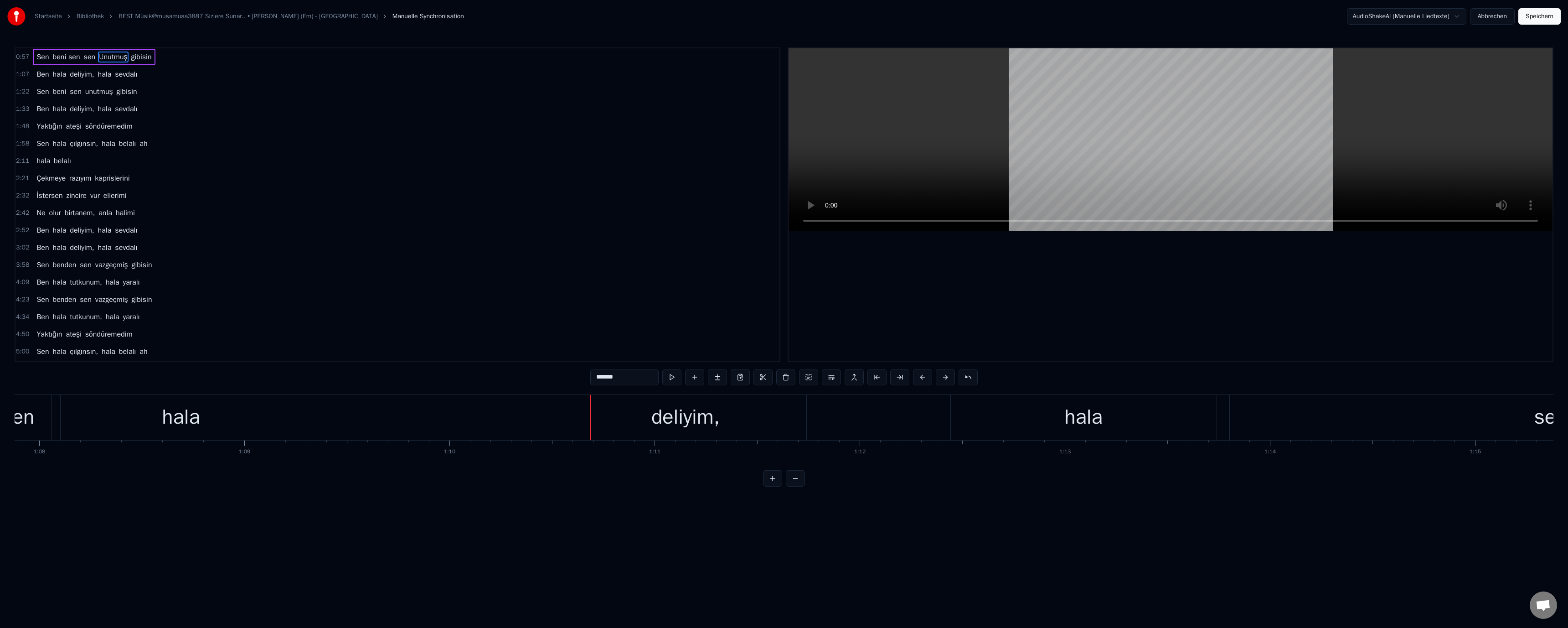 drag, startPoint x: 673, startPoint y: 425, endPoint x: 640, endPoint y: 401, distance: 40.80441 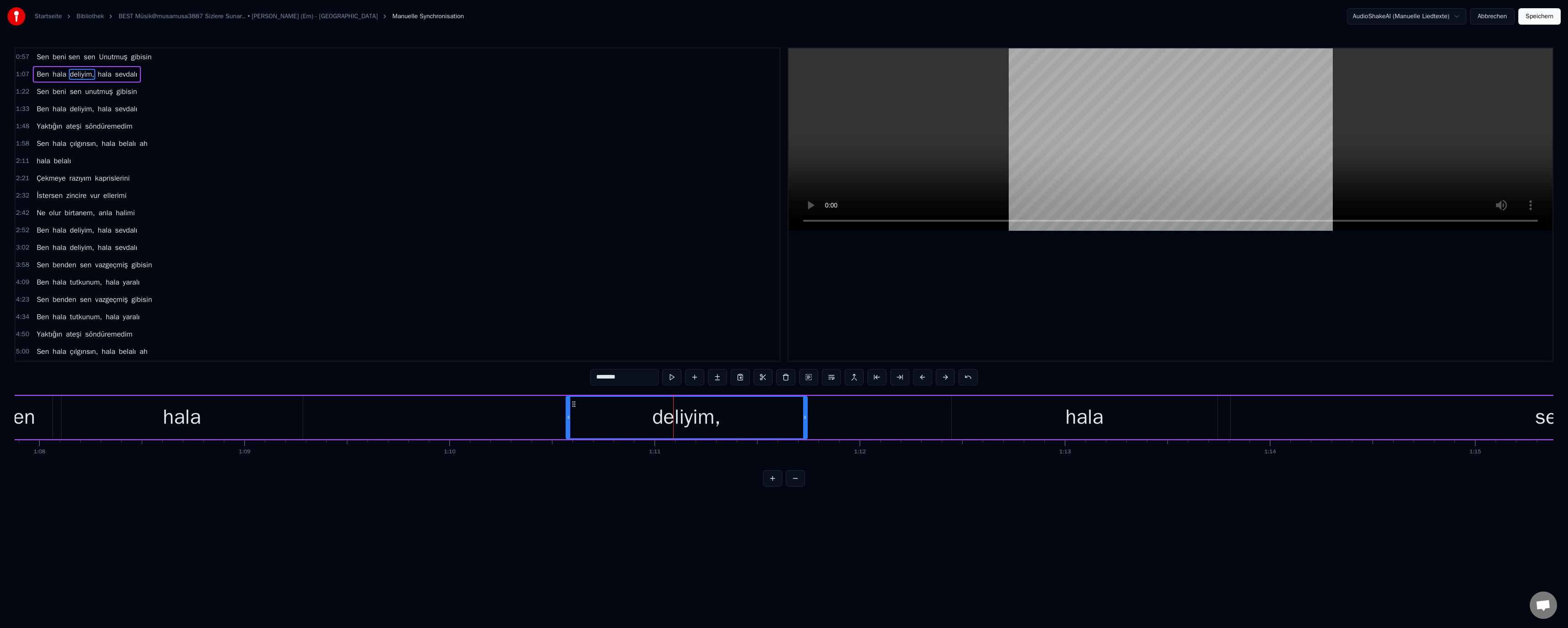 drag, startPoint x: 595, startPoint y: 379, endPoint x: 599, endPoint y: 382, distance: 5 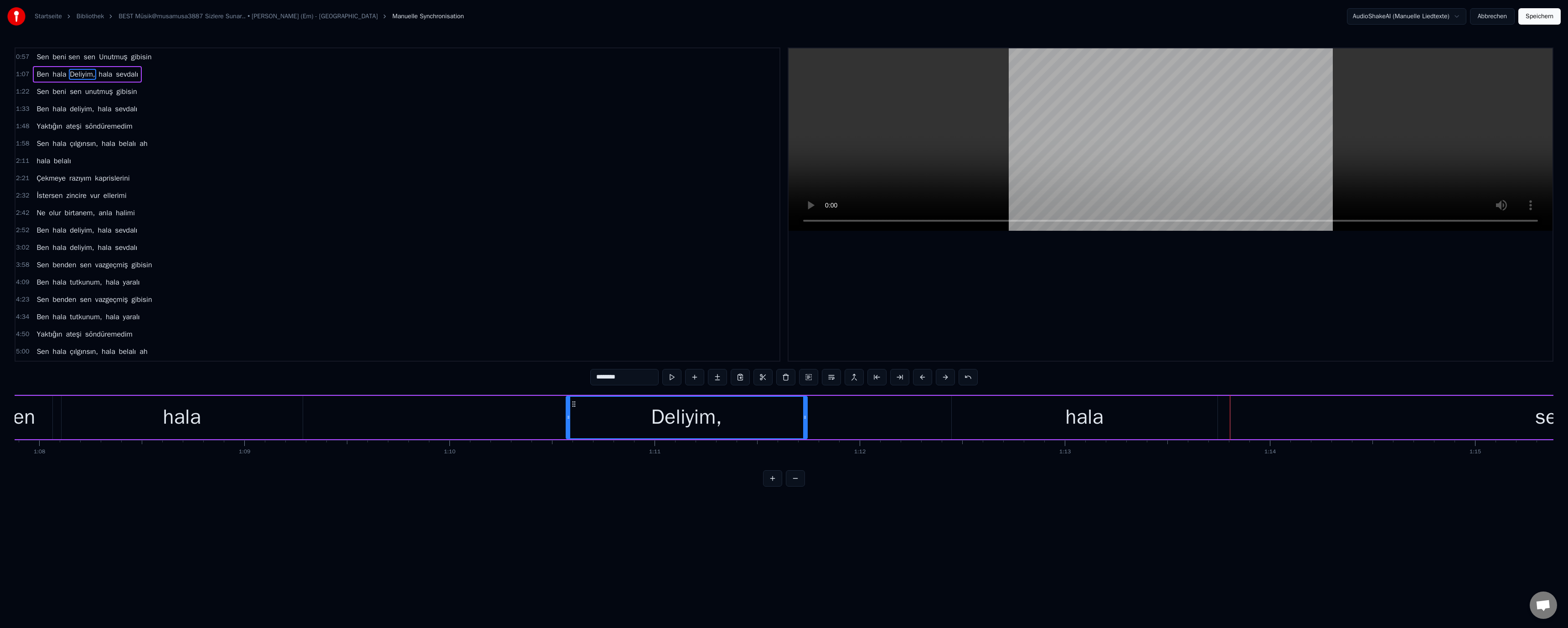 click on "hala" at bounding box center [1084, 417] 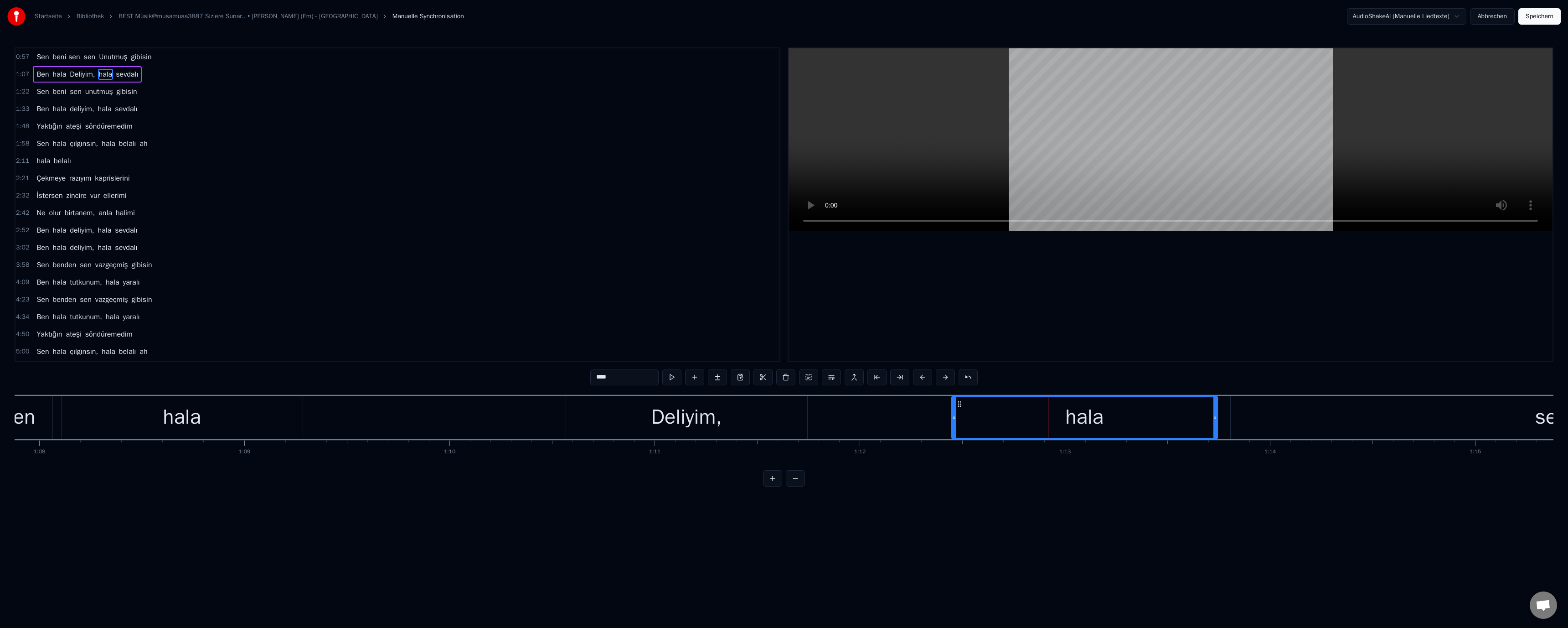 click on "****" at bounding box center (624, 377) 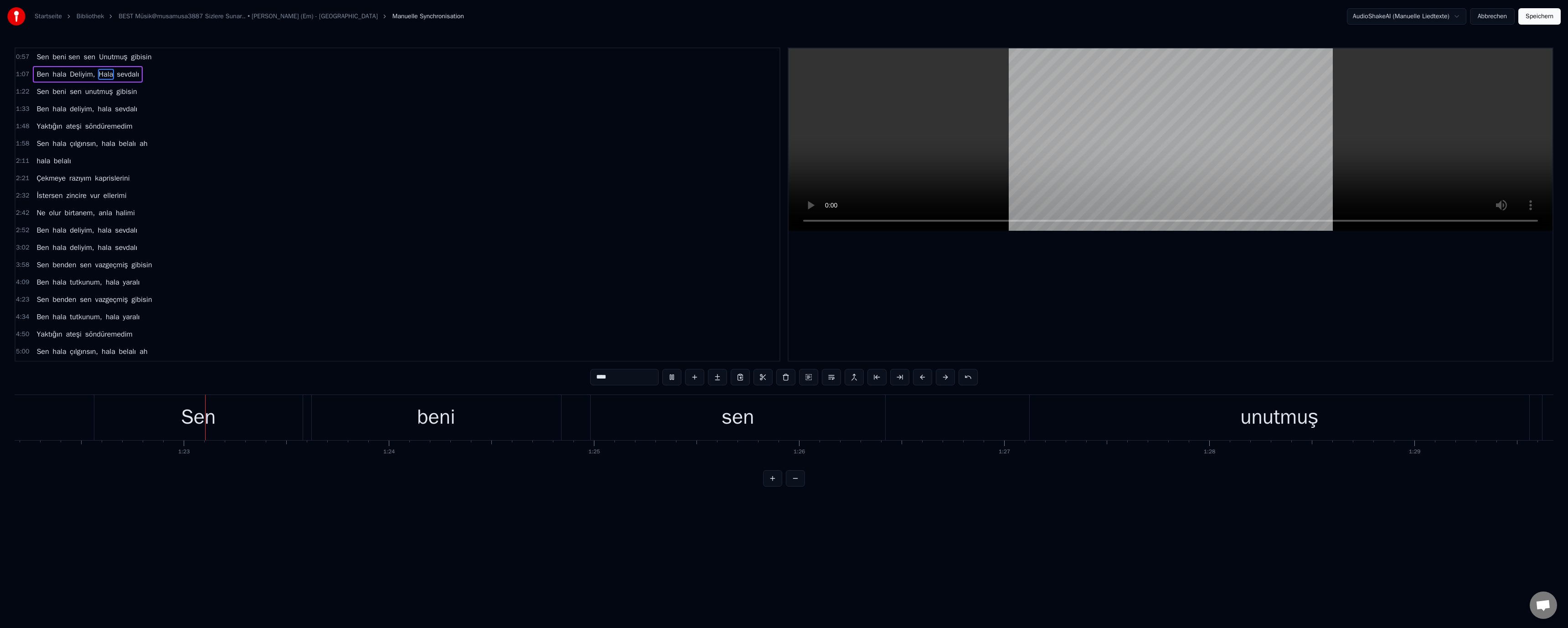 scroll, scrollTop: 0, scrollLeft: 16857, axis: horizontal 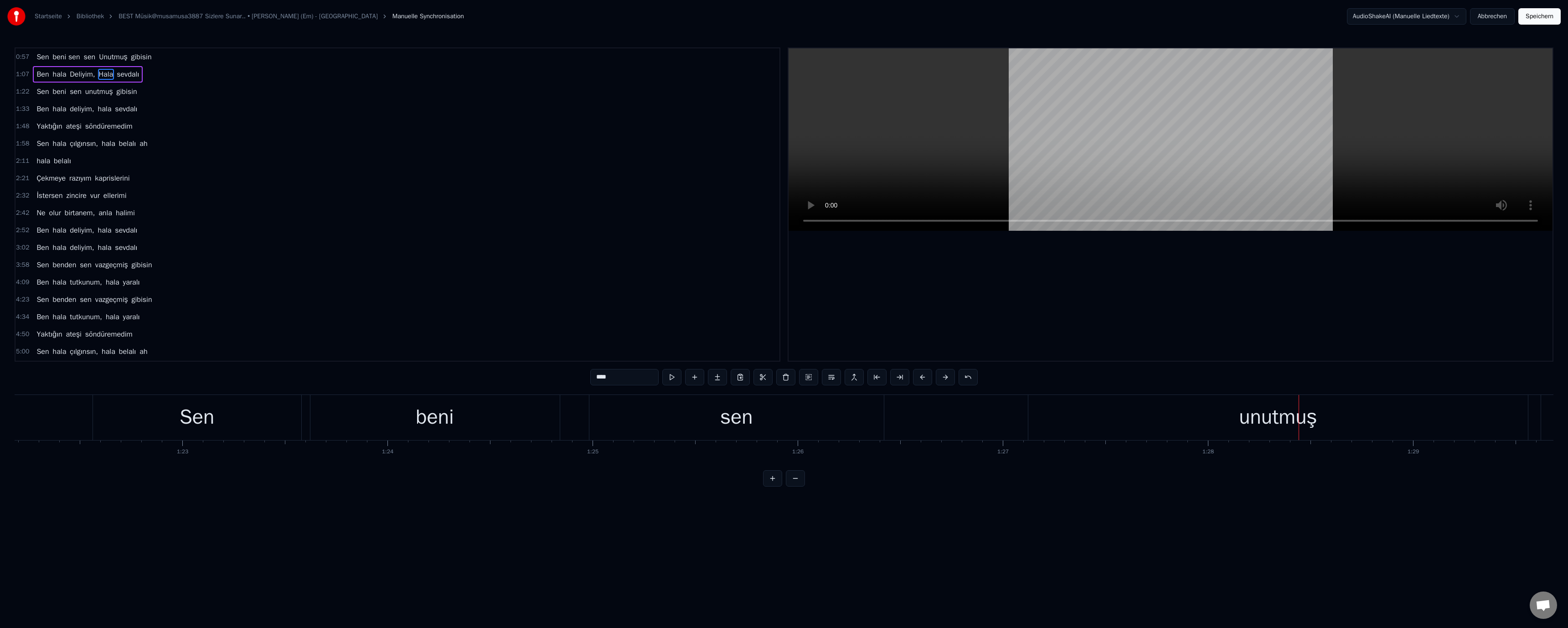 click on "unutmuş" at bounding box center (1278, 417) 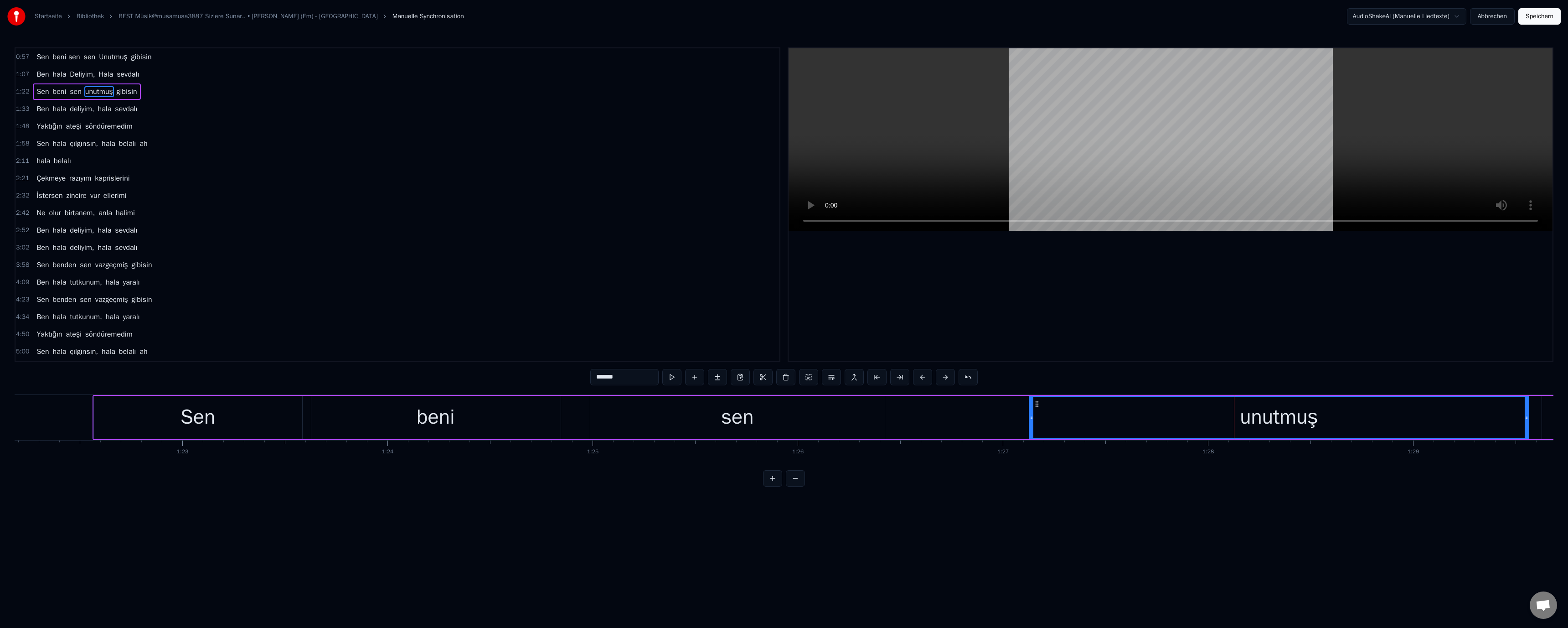 click on "*******" at bounding box center (624, 377) 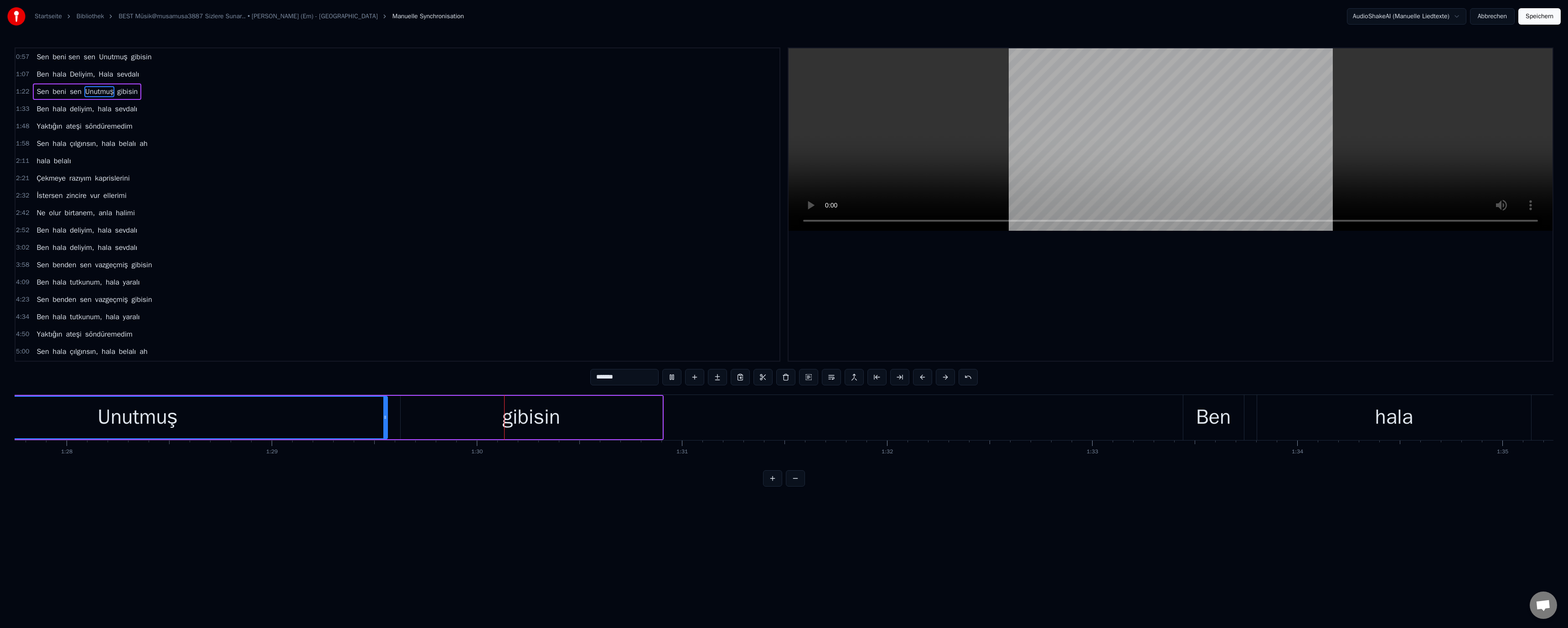 scroll, scrollTop: 0, scrollLeft: 18342, axis: horizontal 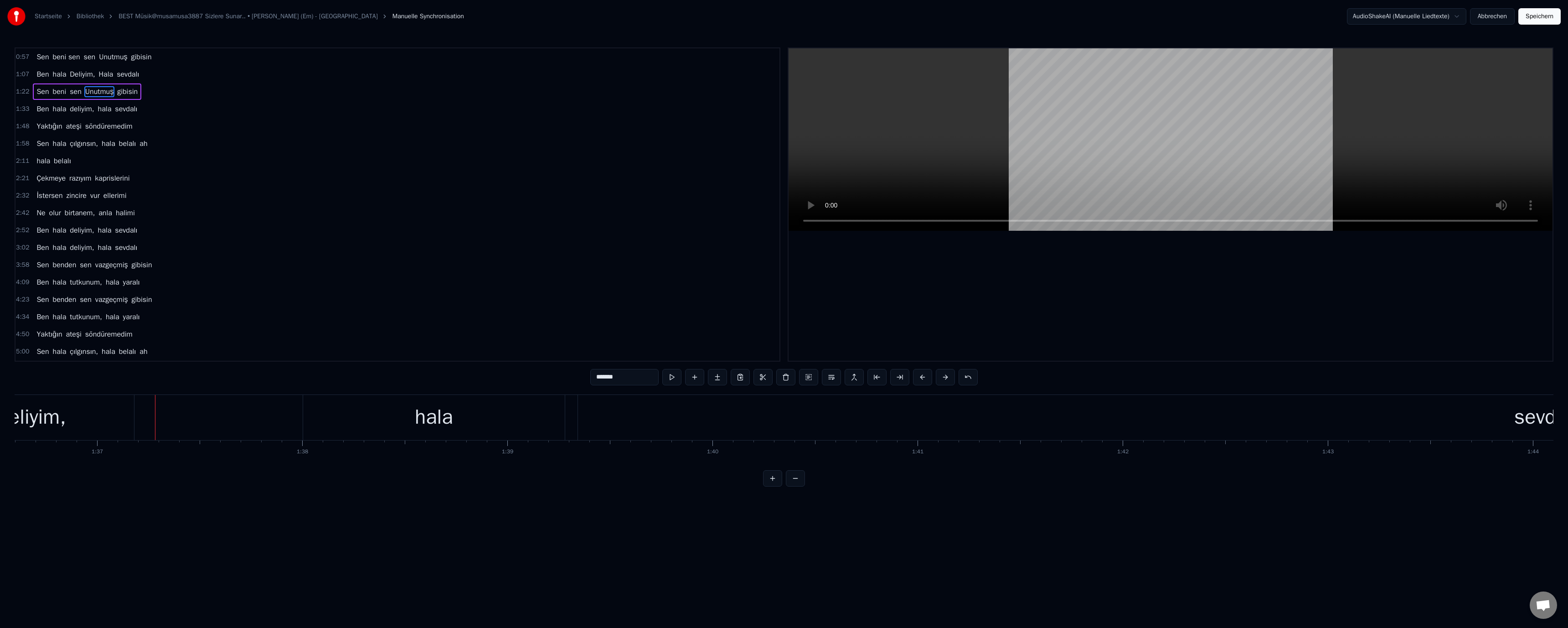 click on "deliyim," at bounding box center (32, 417) 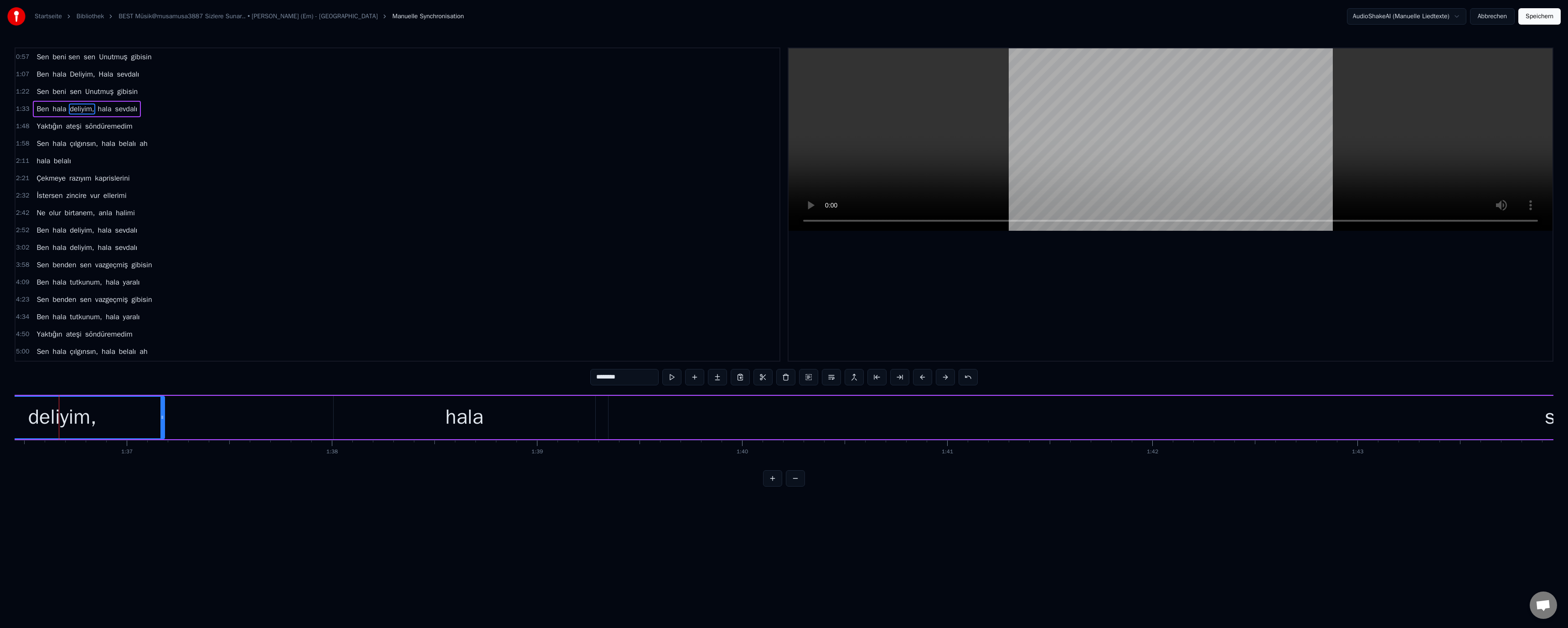 scroll, scrollTop: 0, scrollLeft: 19783, axis: horizontal 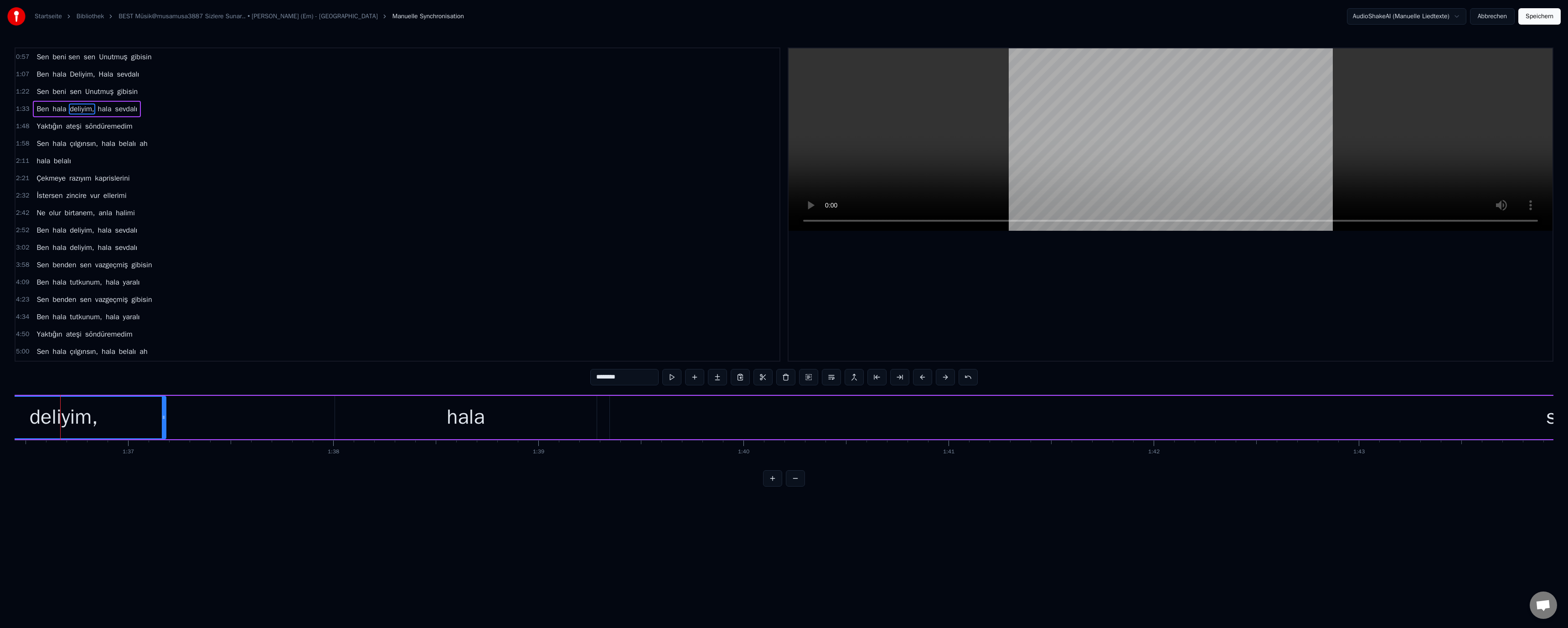drag, startPoint x: 595, startPoint y: 378, endPoint x: 599, endPoint y: 383, distance: 6.403124 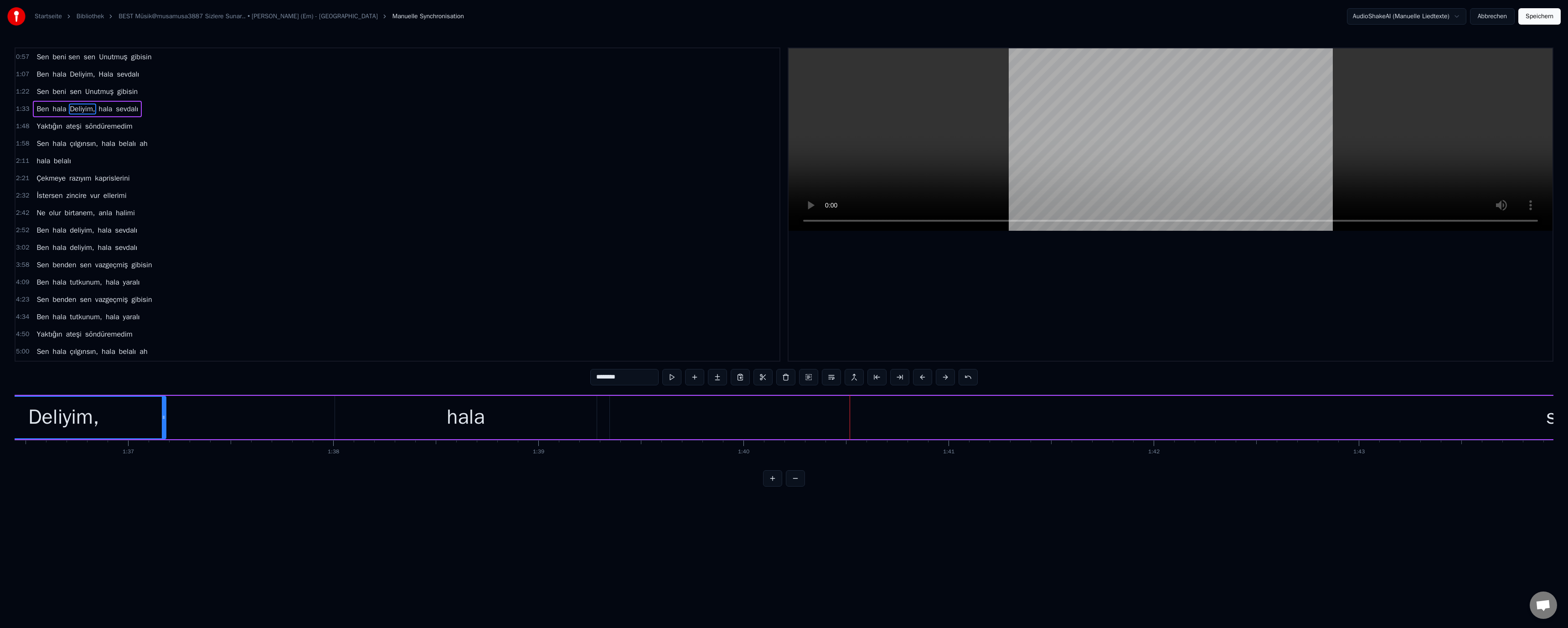 click on "hala" at bounding box center (466, 417) 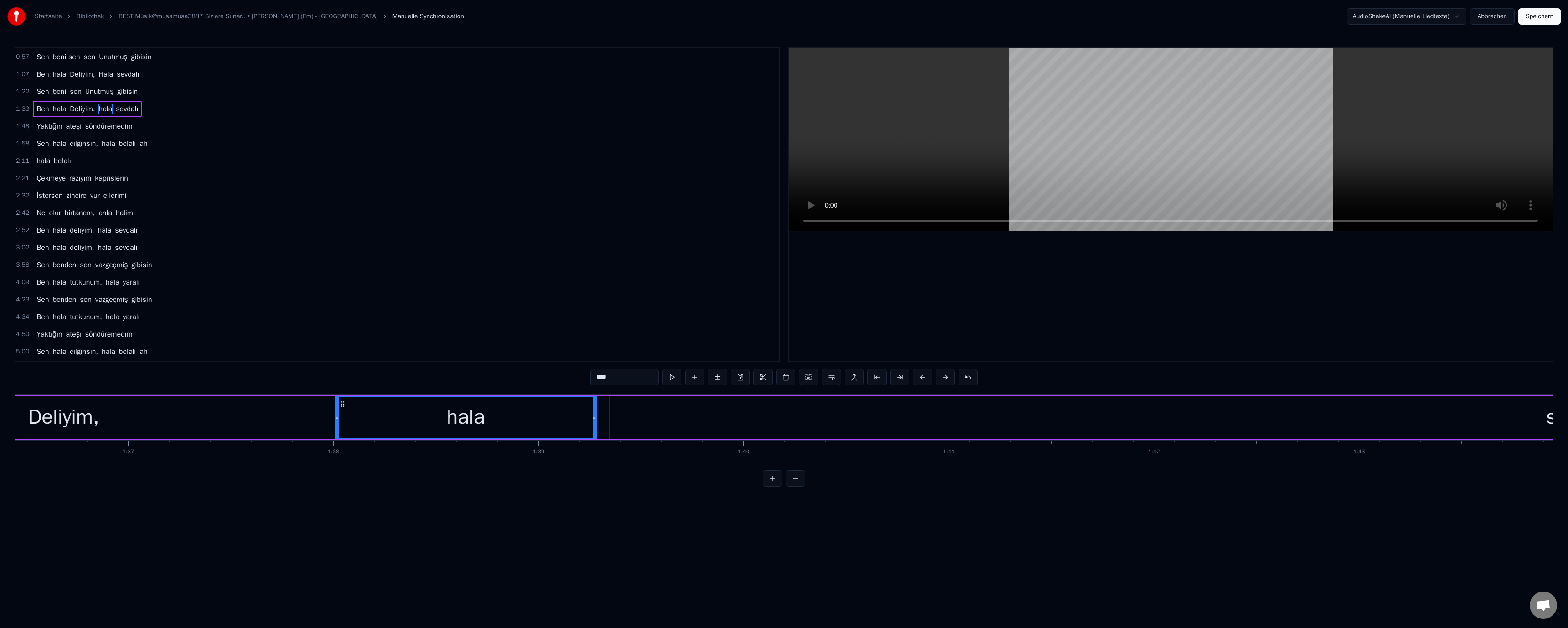 click on "****" at bounding box center [624, 377] 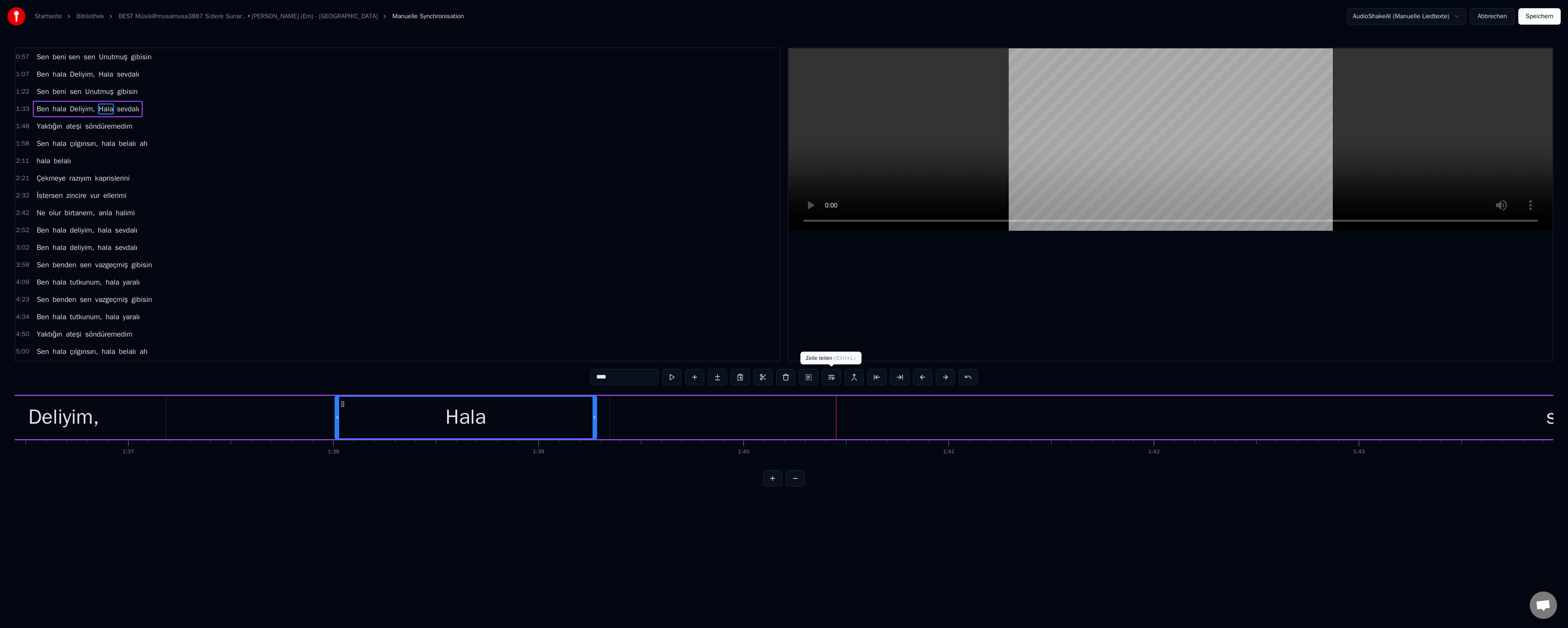click on "sevdalı" at bounding box center (1578, 417) 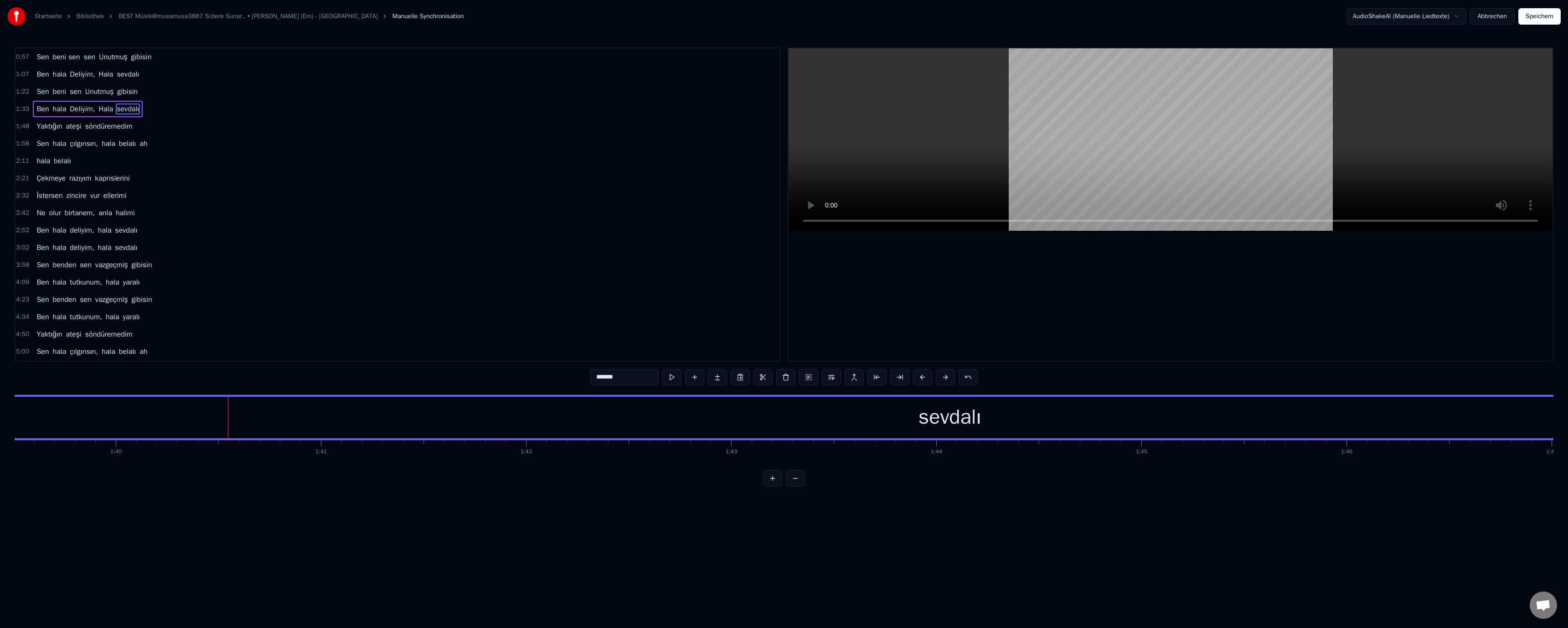 scroll, scrollTop: 0, scrollLeft: 20887, axis: horizontal 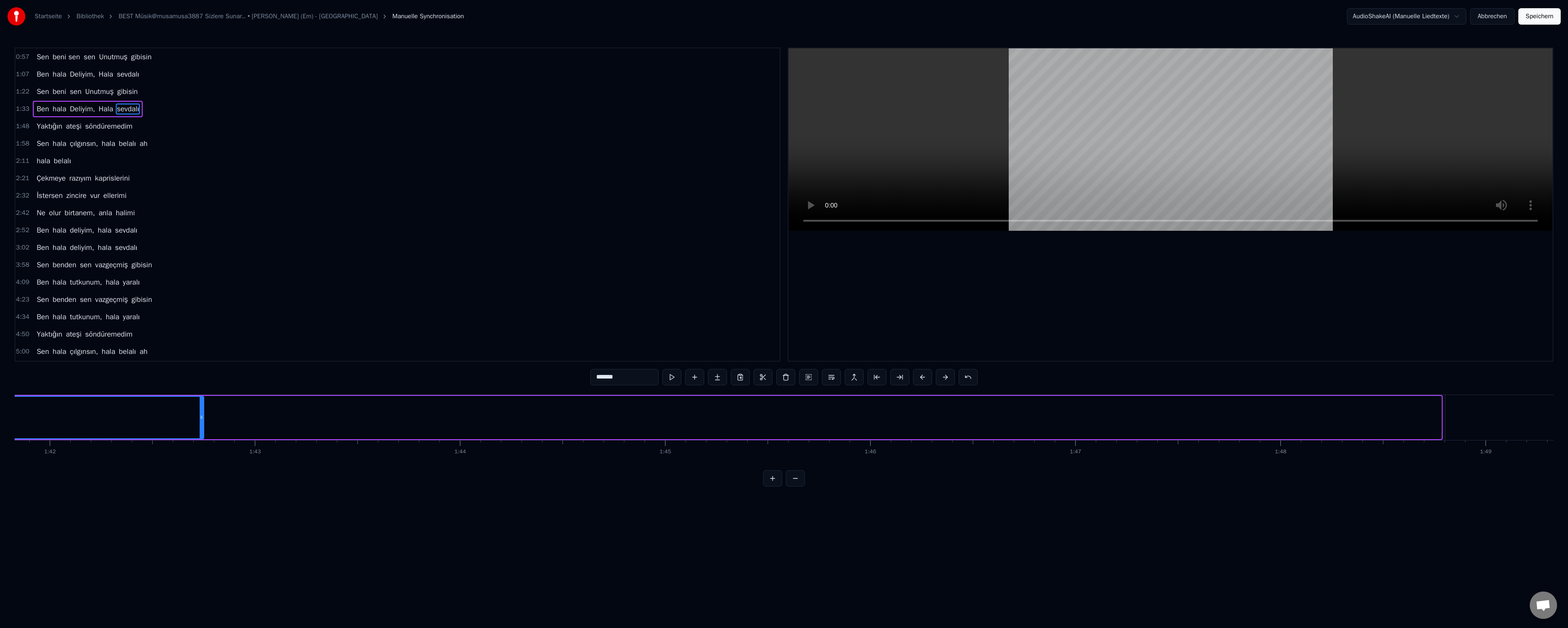 drag, startPoint x: 1439, startPoint y: 415, endPoint x: 203, endPoint y: 409, distance: 1236.0146 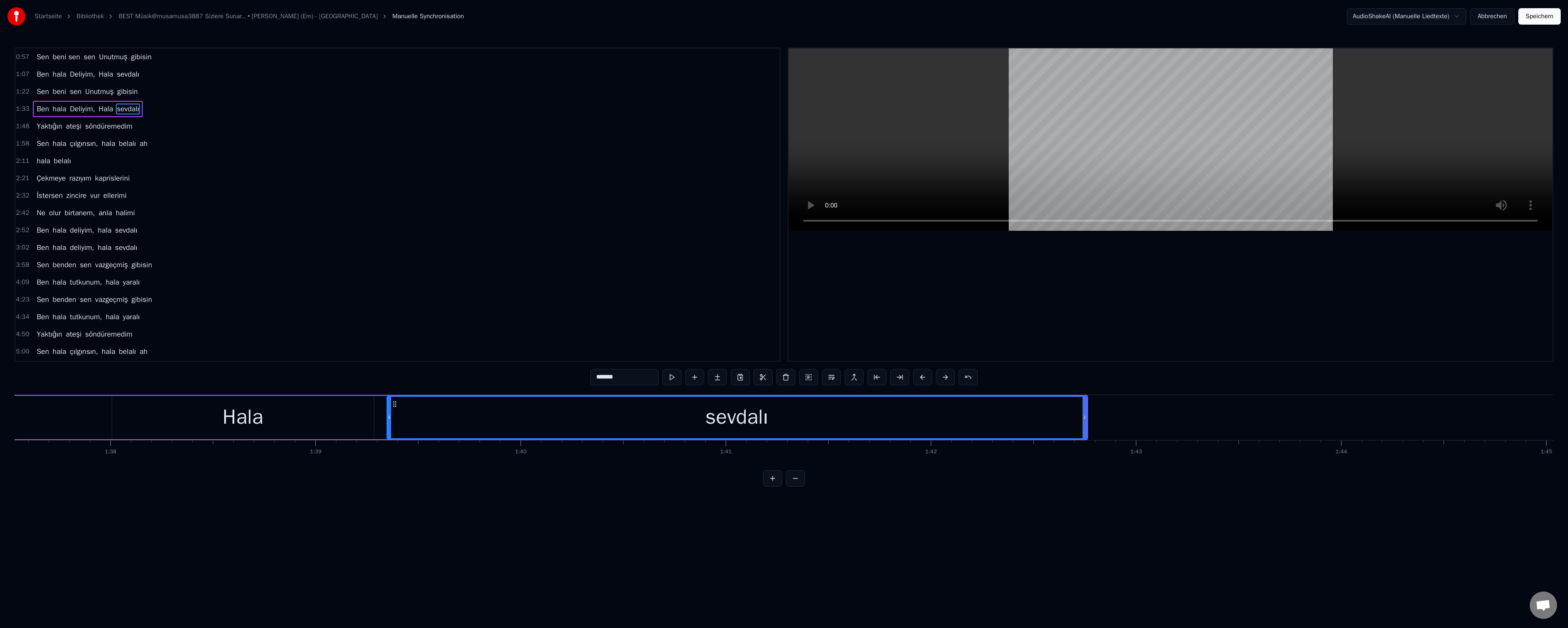 scroll, scrollTop: 0, scrollLeft: 19720, axis: horizontal 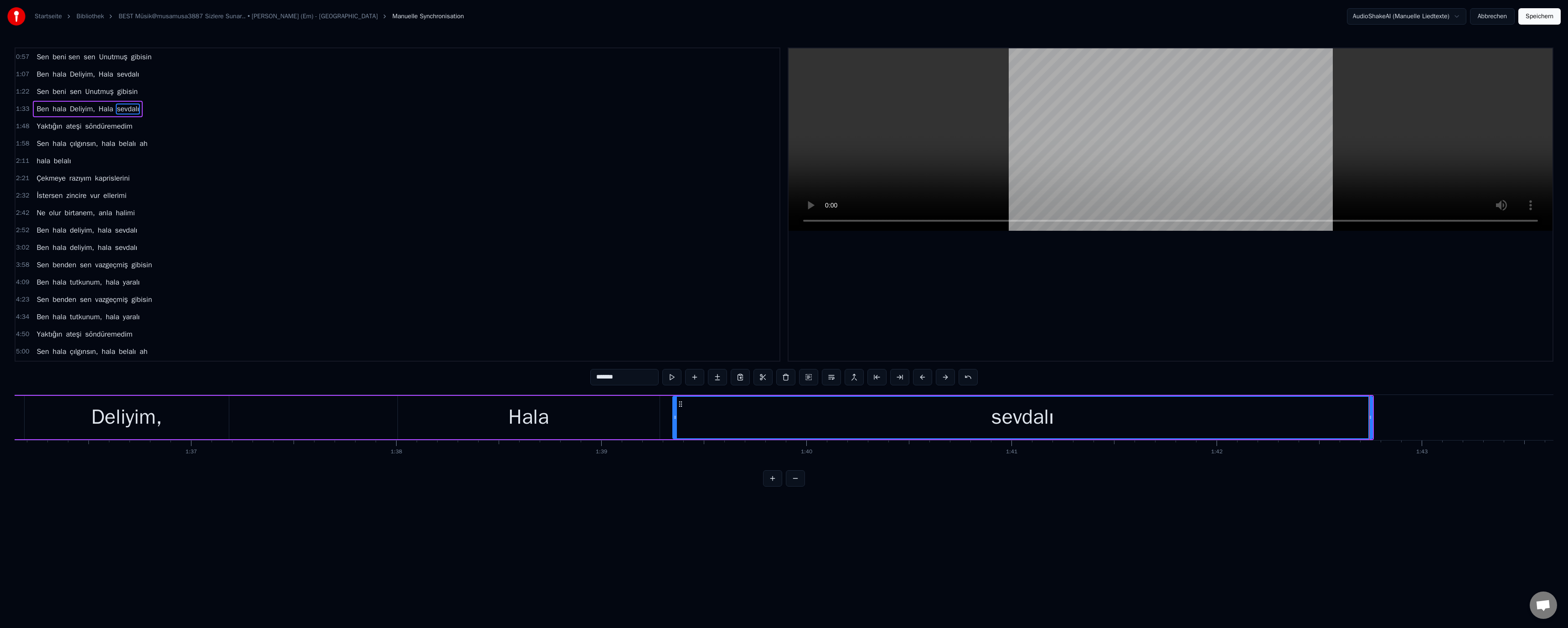 click on "Deliyim," at bounding box center (126, 417) 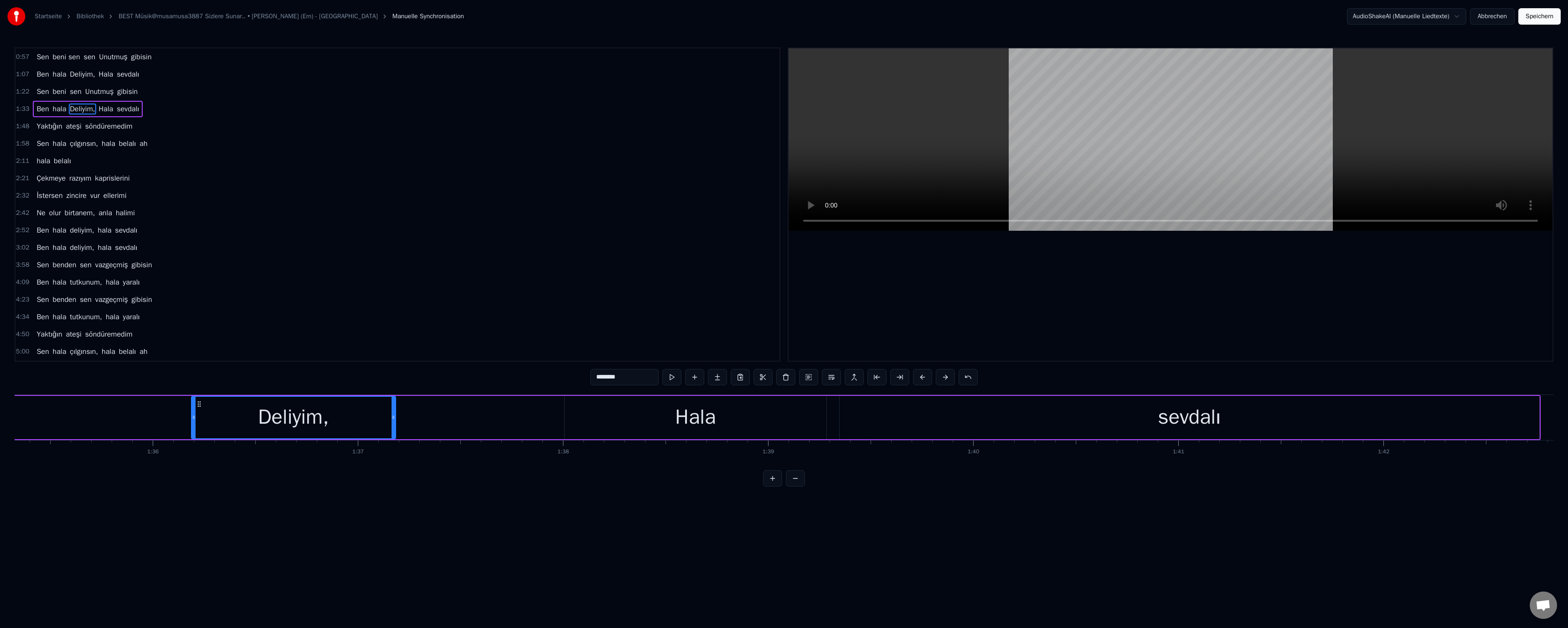scroll, scrollTop: 0, scrollLeft: 19315, axis: horizontal 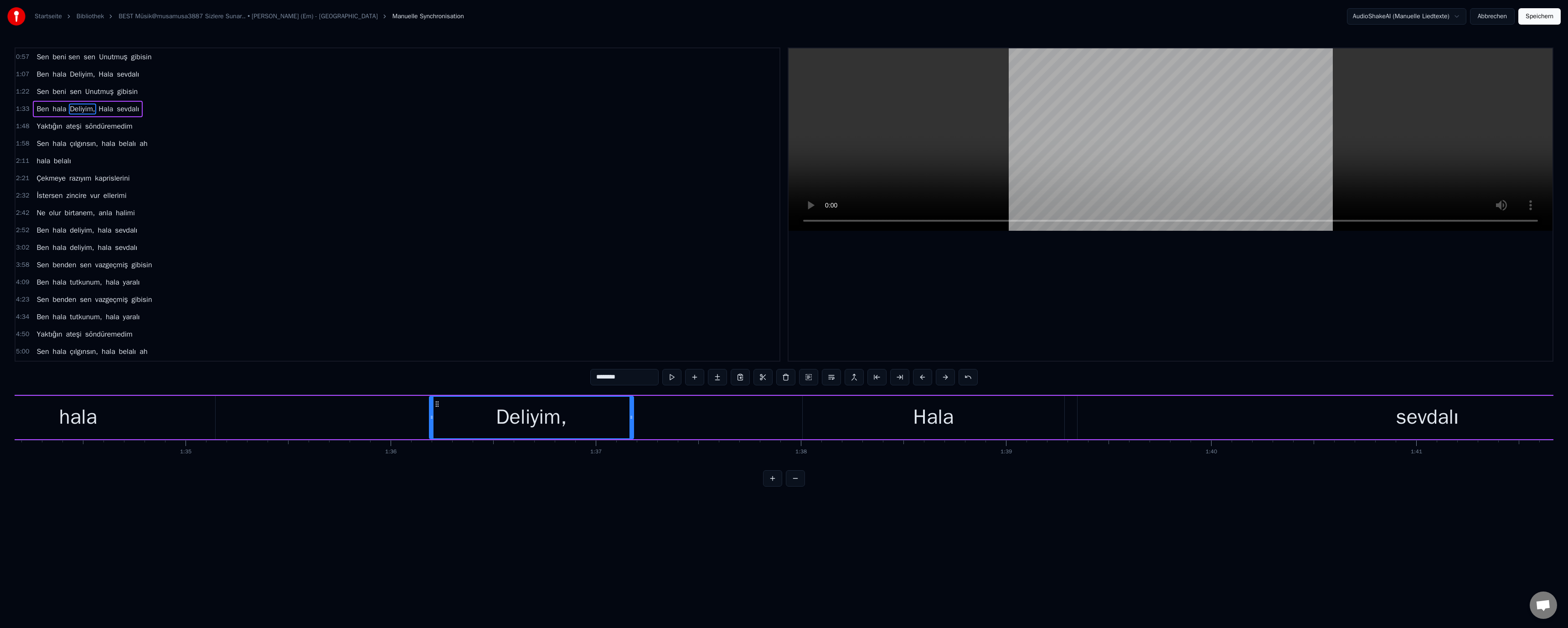 click on "hala" at bounding box center (78, 417) 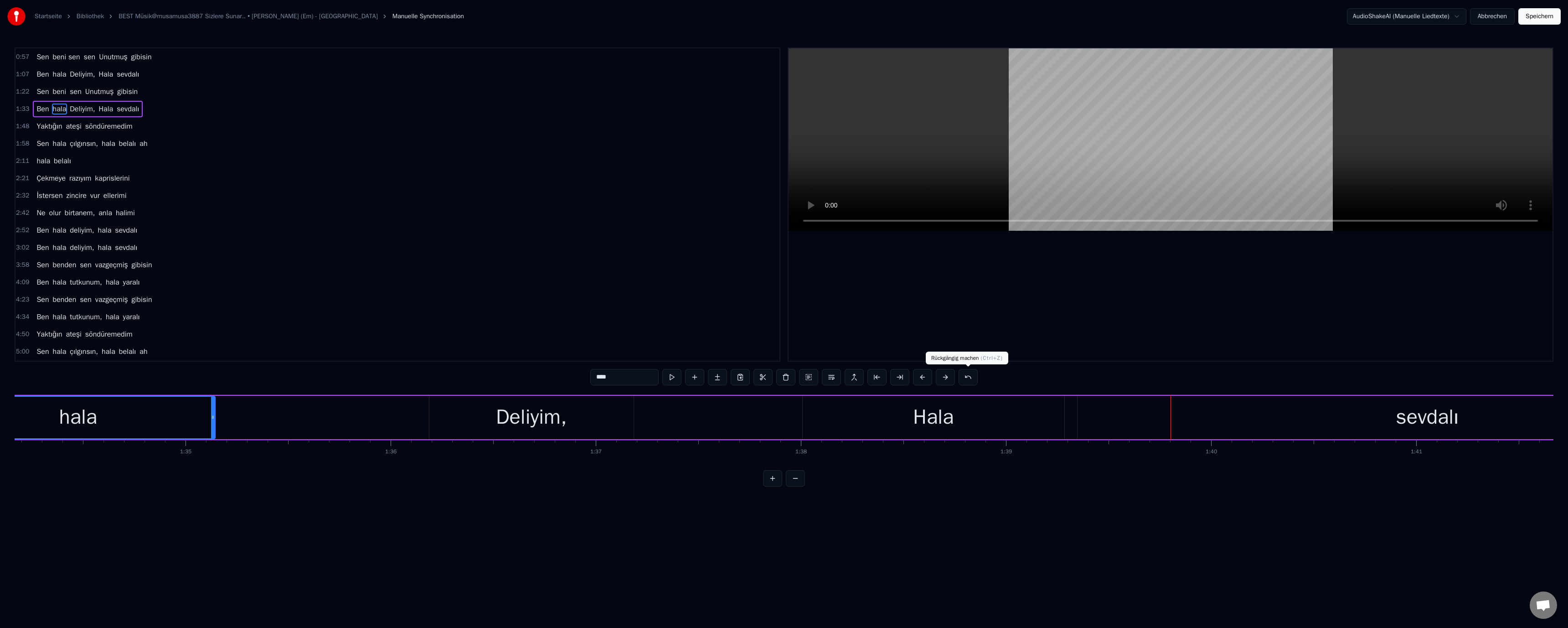 click on "Hala" at bounding box center [934, 417] 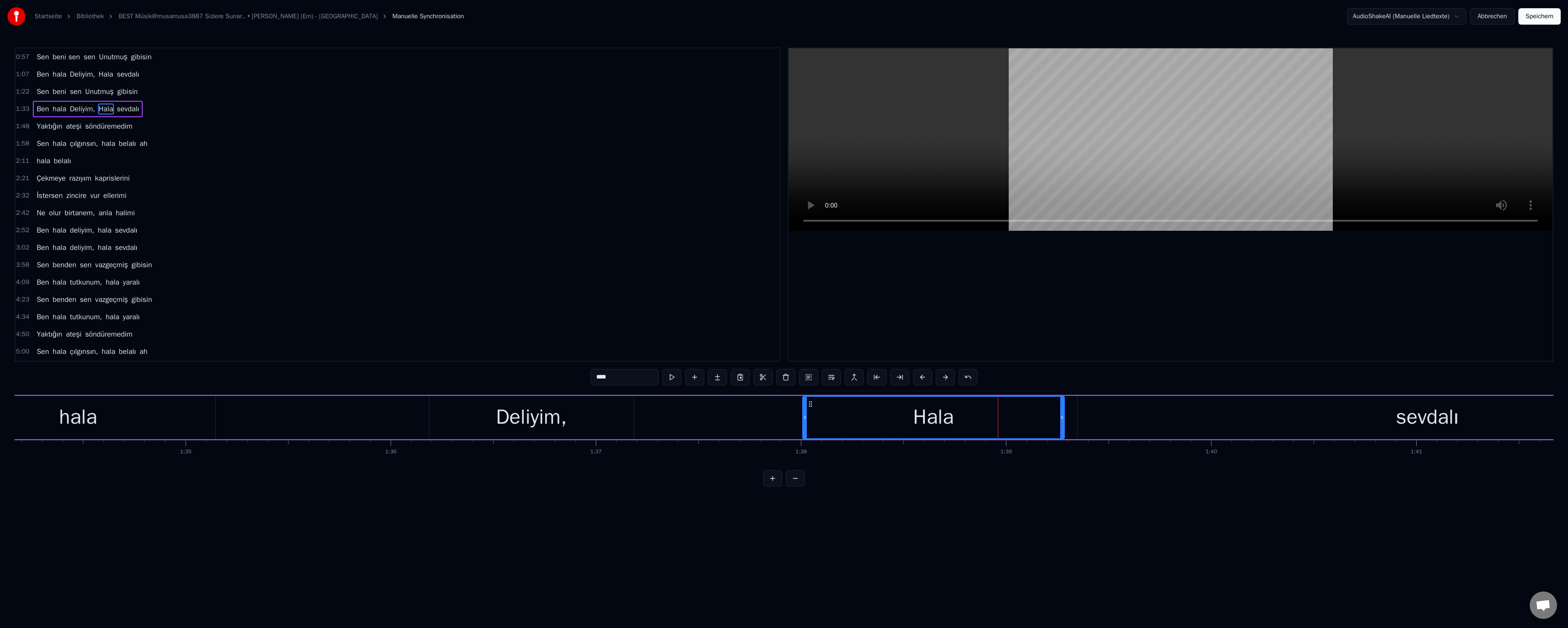 click on "sevdalı" at bounding box center [1427, 417] 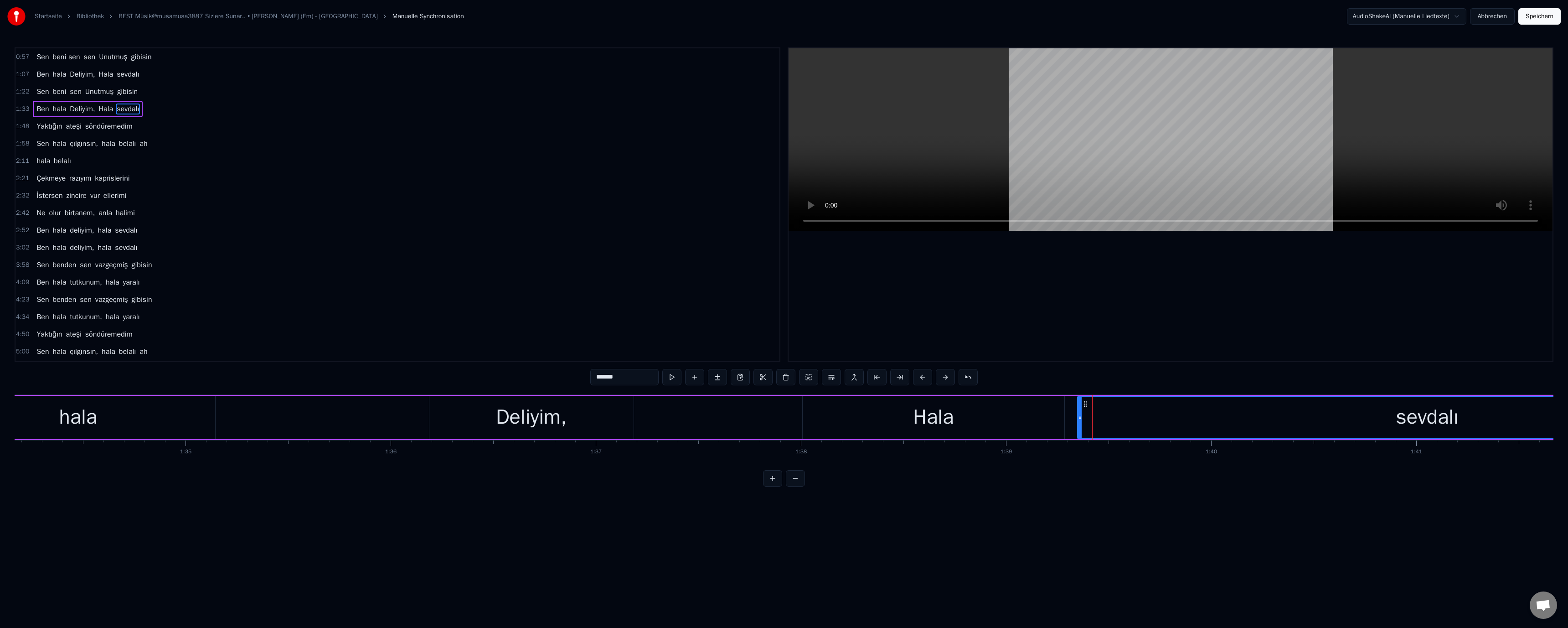 click on "Hala" at bounding box center [934, 417] 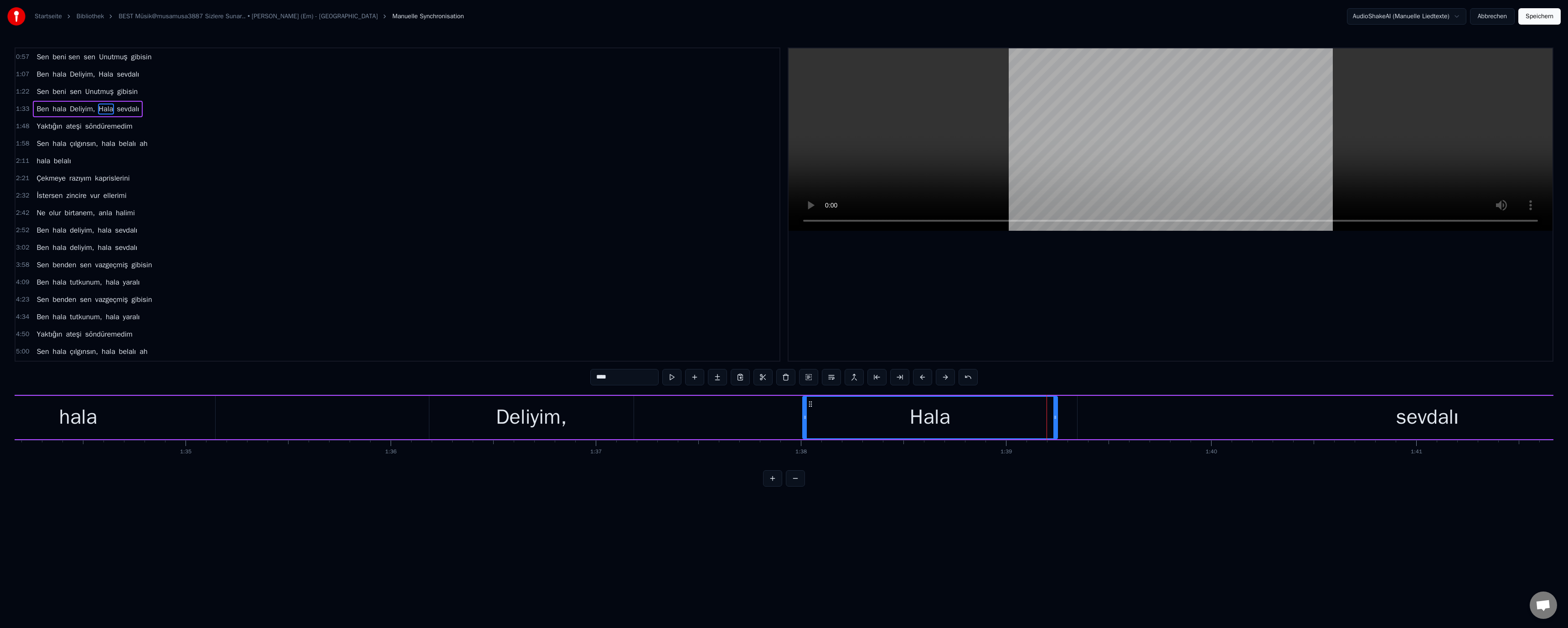 drag, startPoint x: 1063, startPoint y: 418, endPoint x: 1056, endPoint y: 418, distance: 7 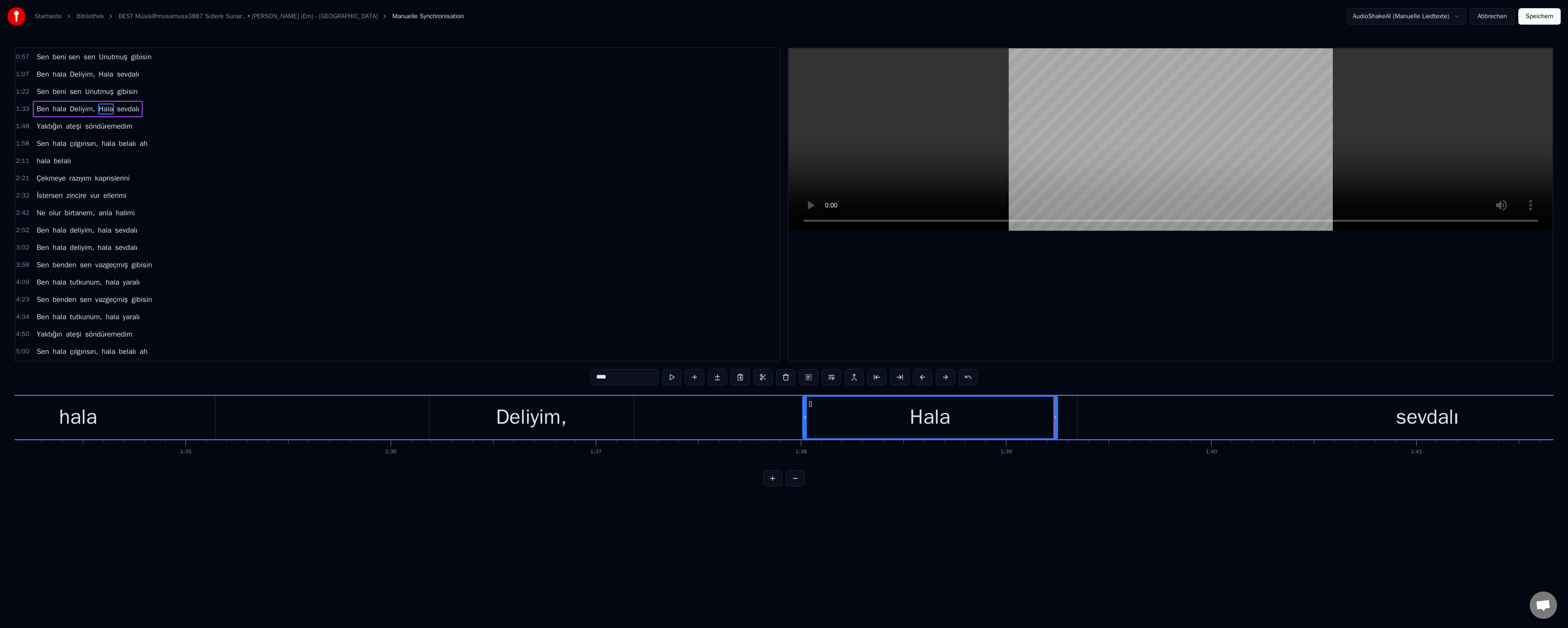 drag, startPoint x: 1100, startPoint y: 415, endPoint x: 1083, endPoint y: 415, distance: 17 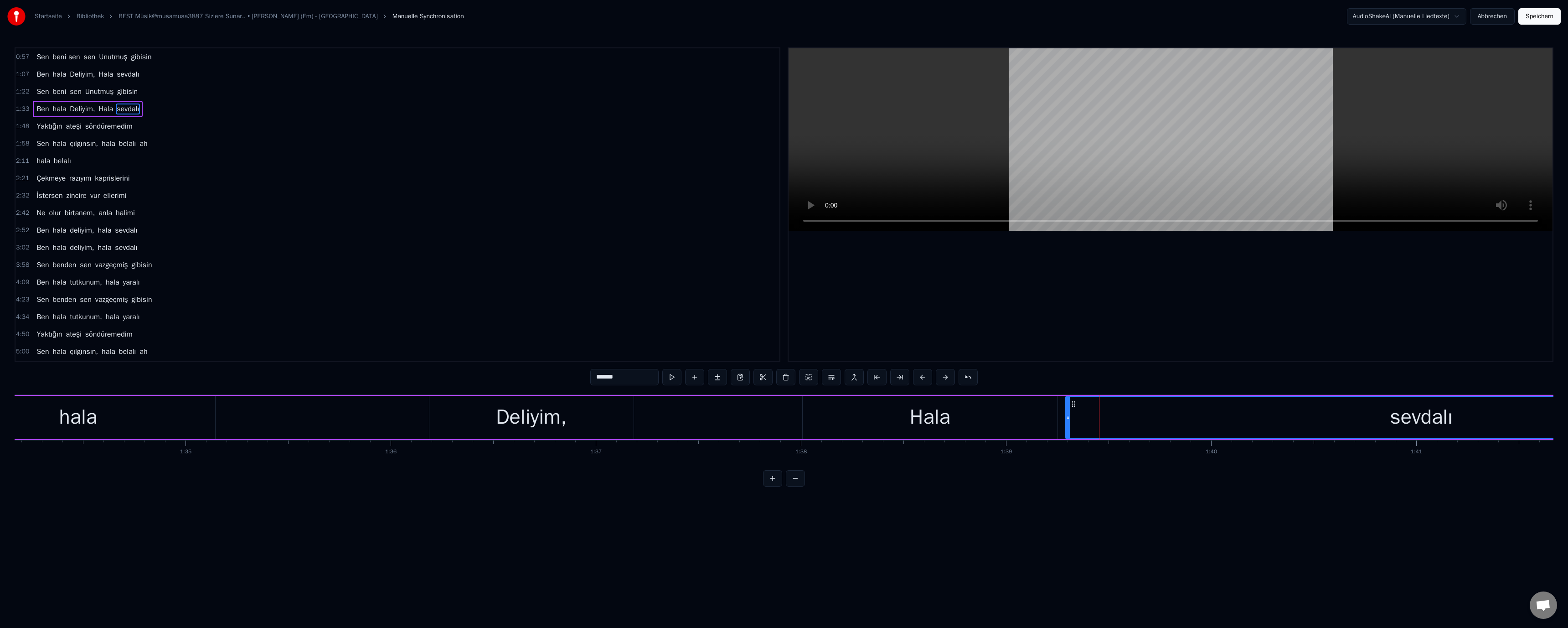 drag, startPoint x: 1079, startPoint y: 415, endPoint x: 1067, endPoint y: 418, distance: 12.369317 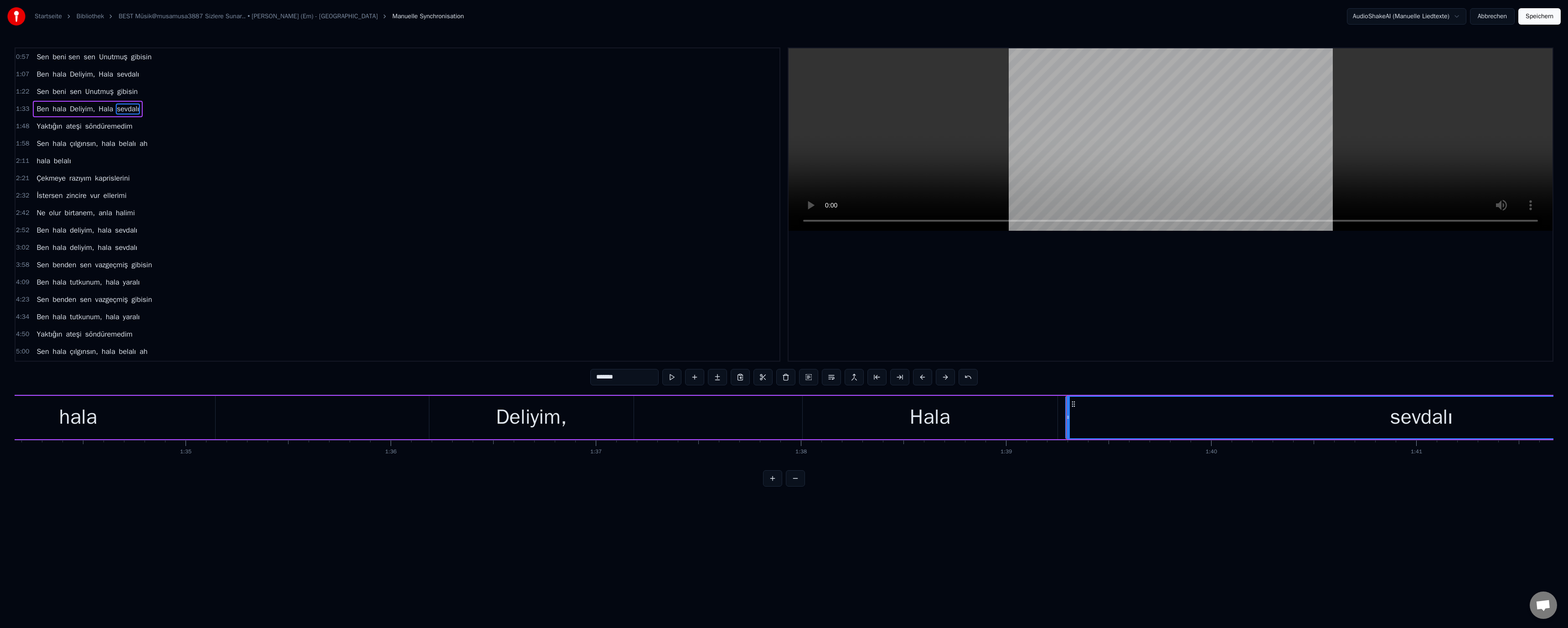 click on "Hala" at bounding box center [930, 417] 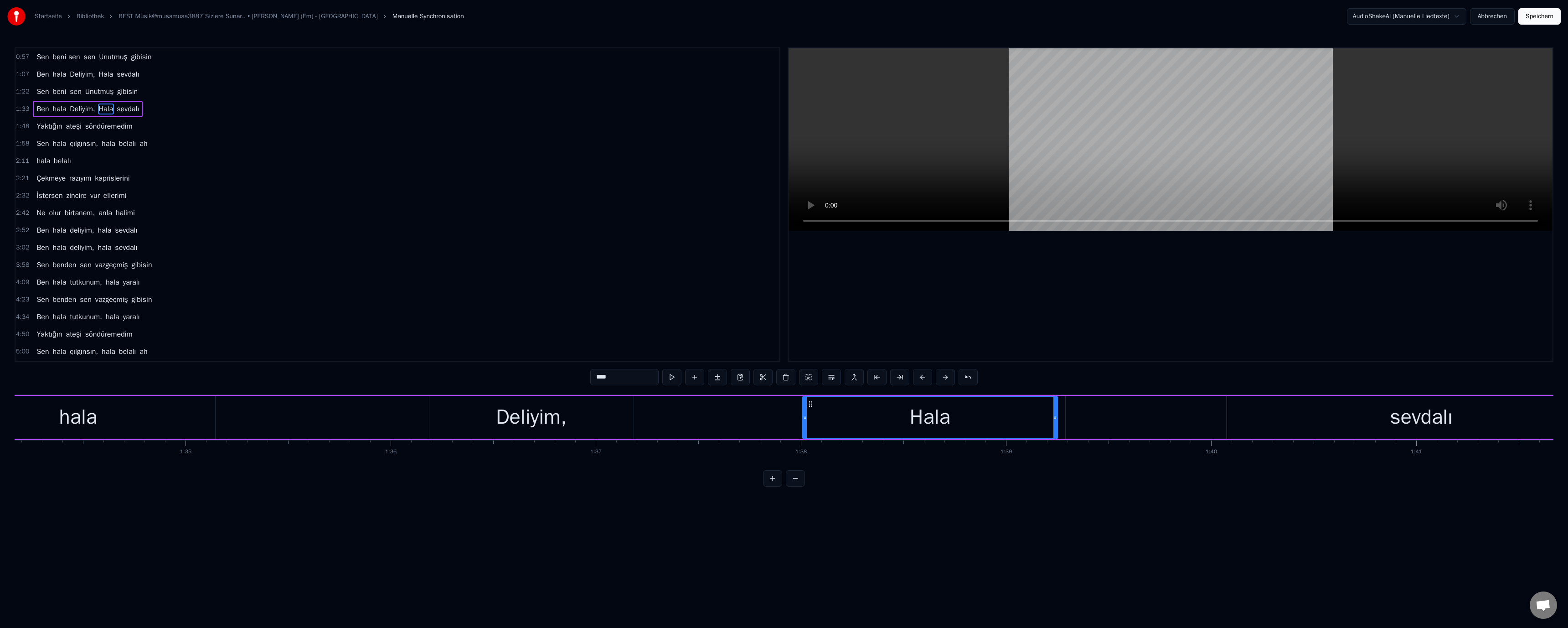 click on "sevdalı" at bounding box center [1421, 417] 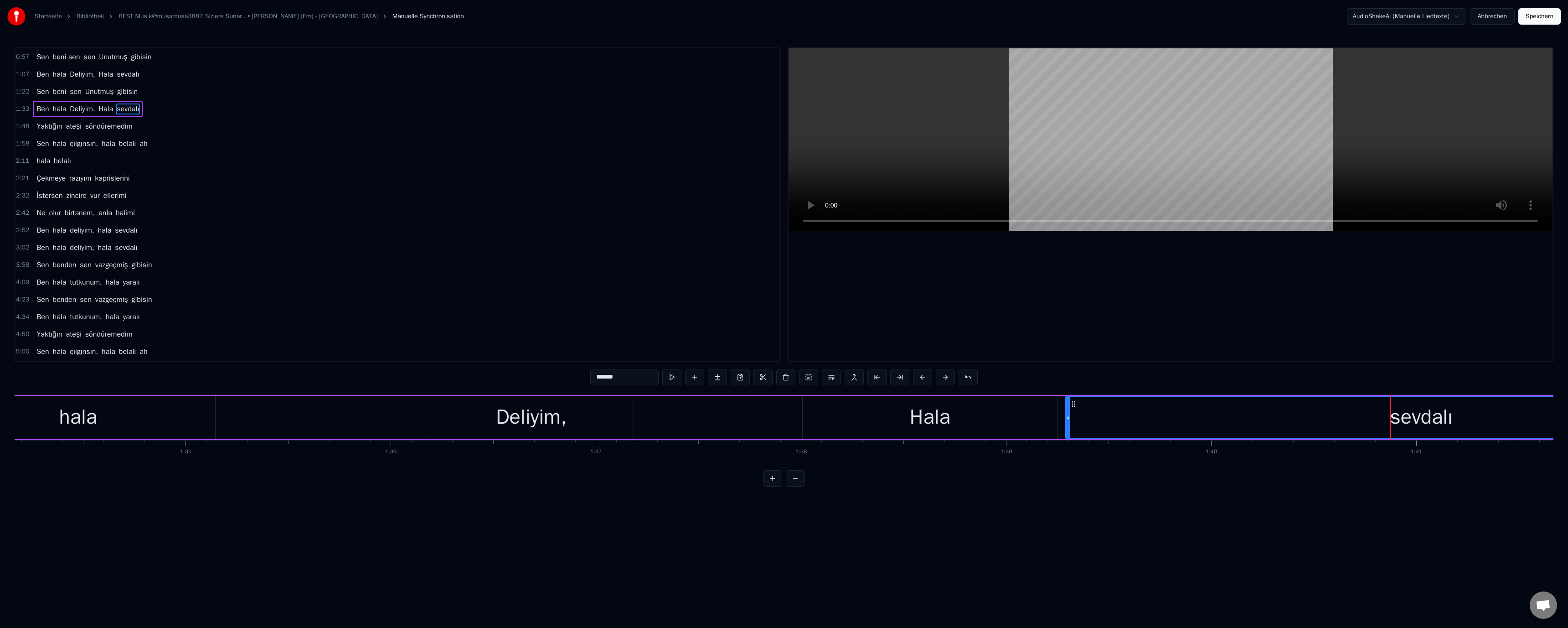 drag, startPoint x: 623, startPoint y: 381, endPoint x: 579, endPoint y: 377, distance: 44.18144 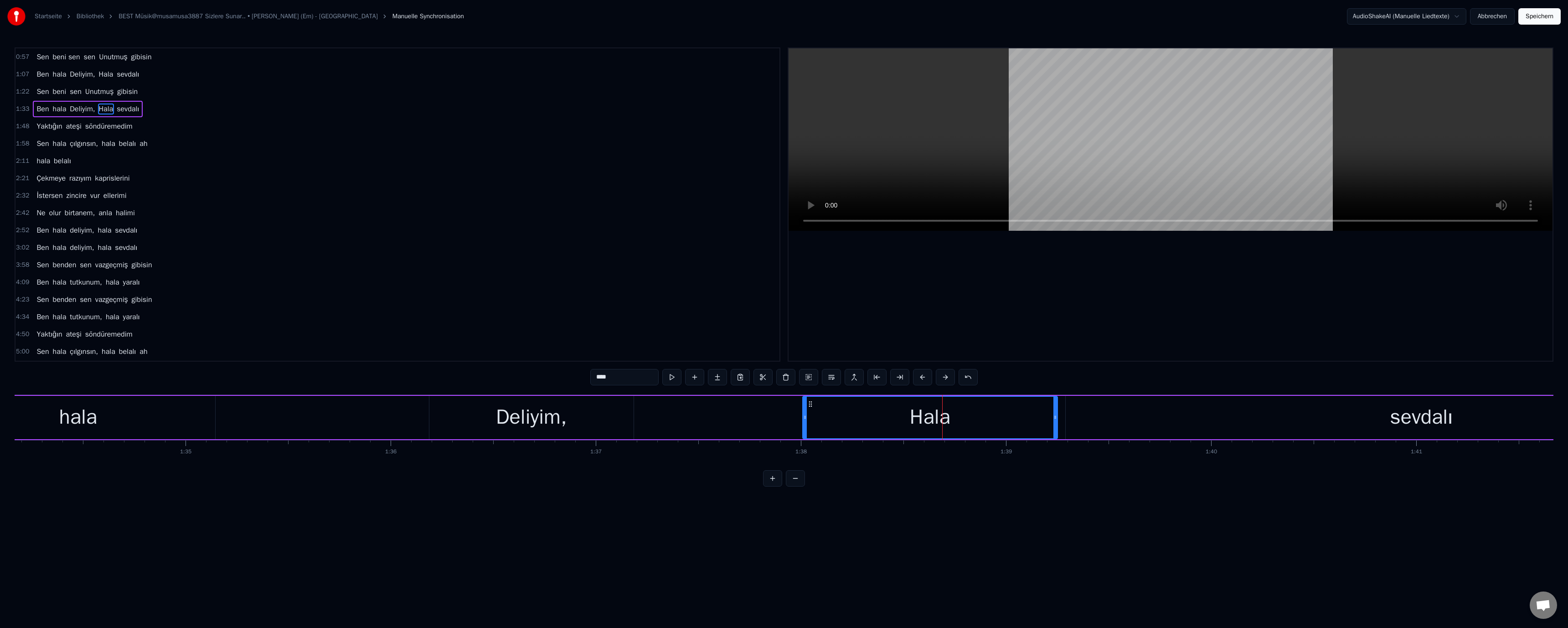 click on "****" at bounding box center [624, 377] 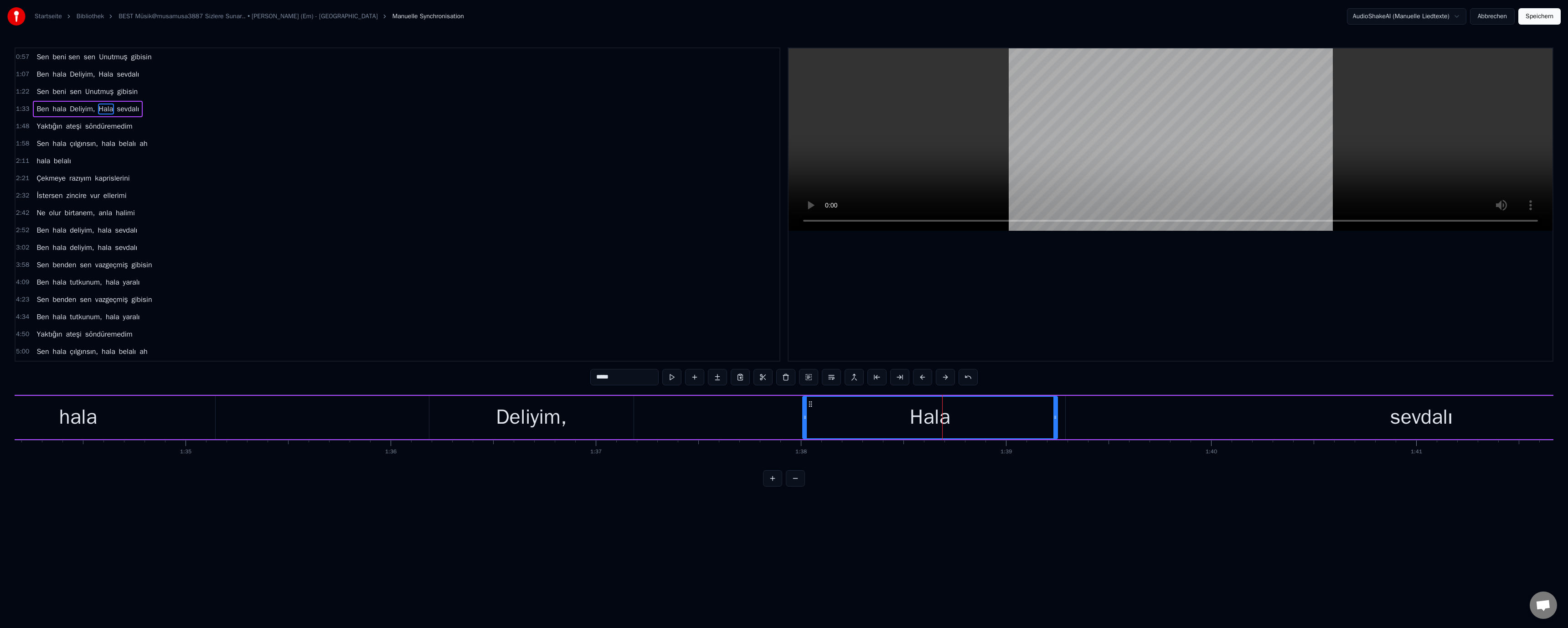 paste on "********" 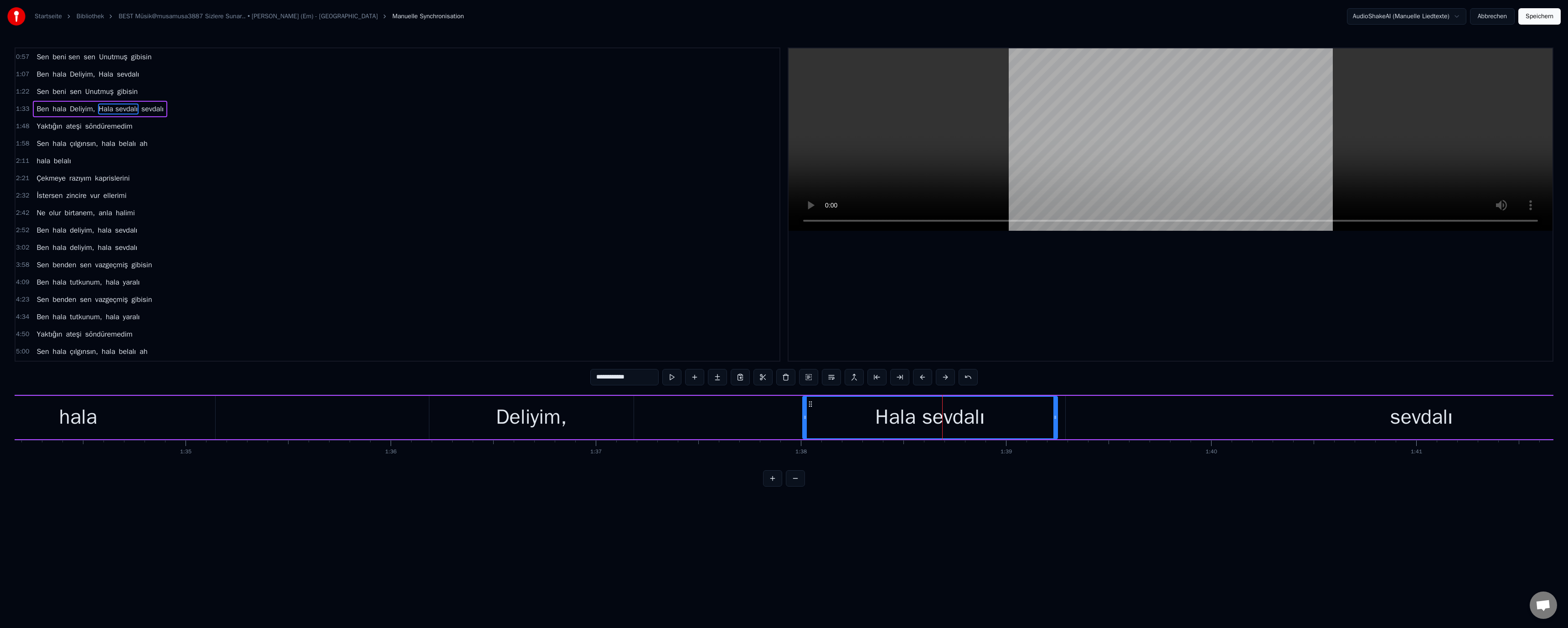 click on "sevdalı" at bounding box center [1421, 417] 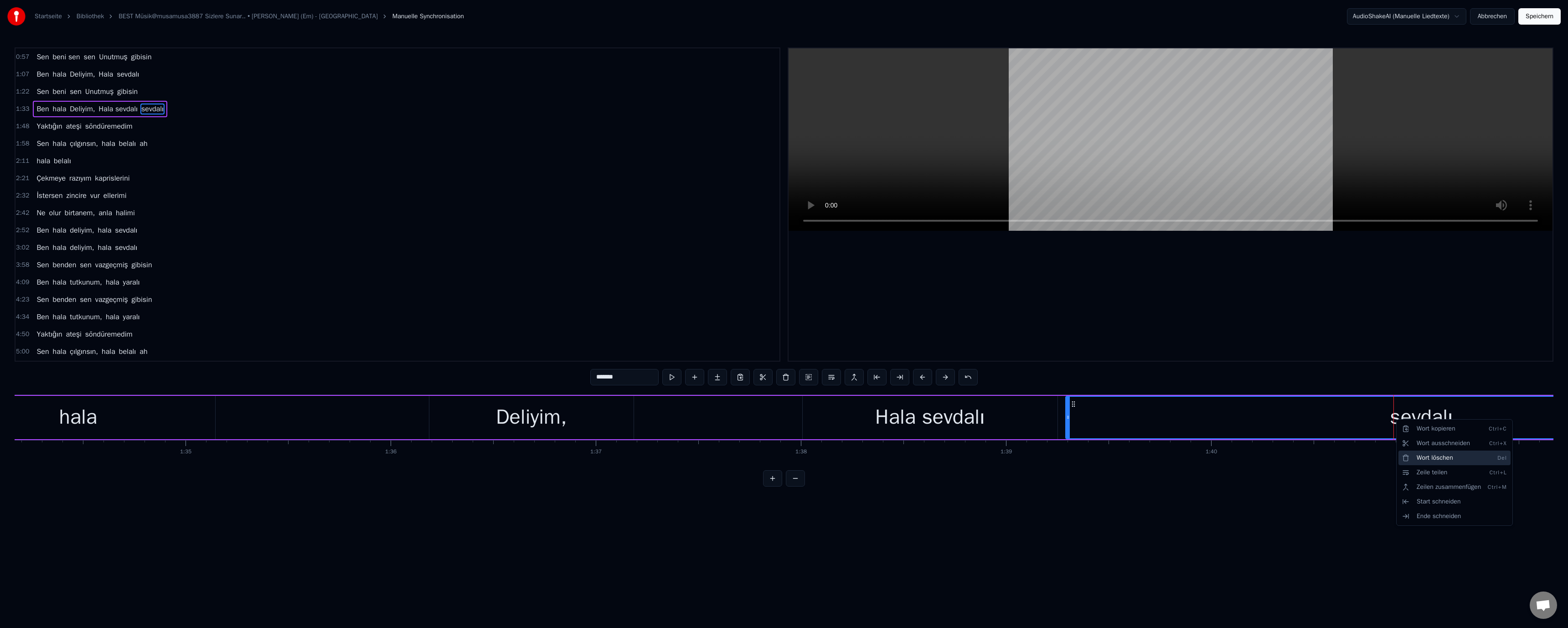 drag, startPoint x: 1421, startPoint y: 446, endPoint x: 1421, endPoint y: 460, distance: 14 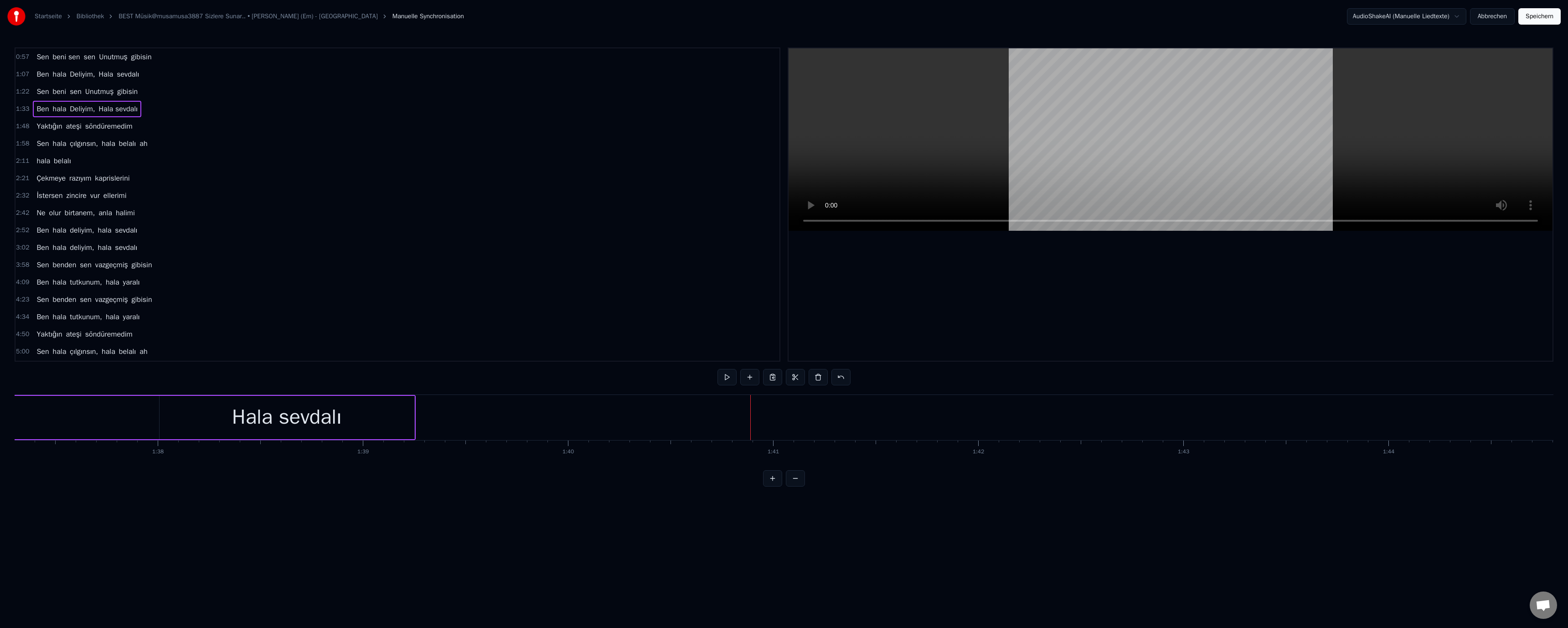 scroll, scrollTop: 0, scrollLeft: 19648, axis: horizontal 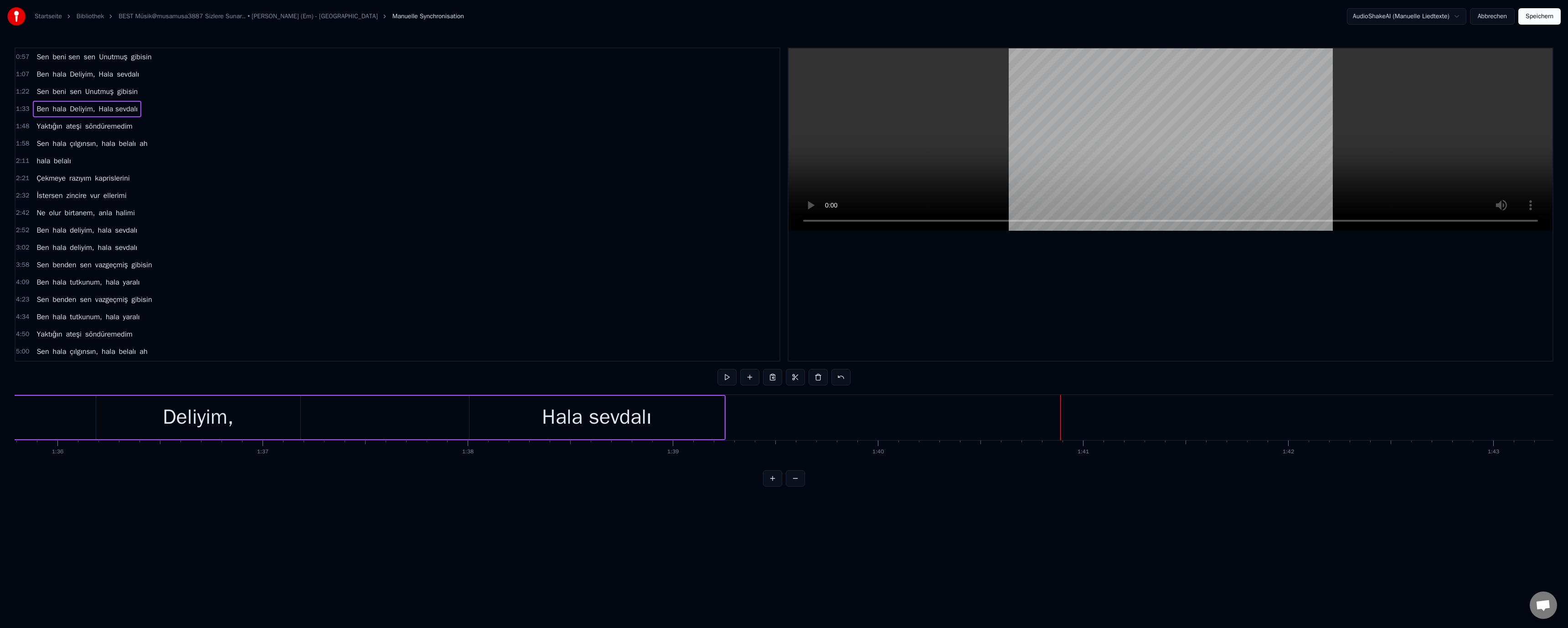 click on "Hala sevdalı" at bounding box center (597, 417) 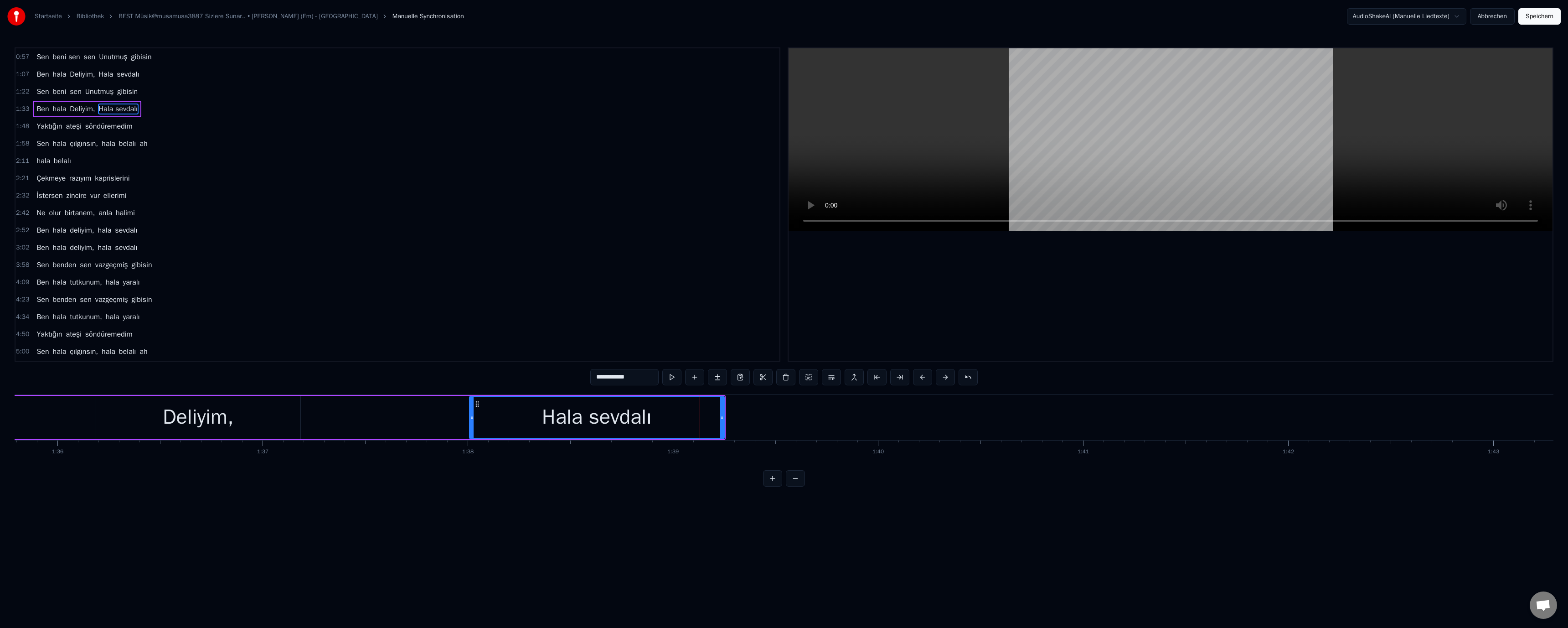 click on "Sen beni sen sen Unutmuş gibisin [PERSON_NAME] Deliyim, Hala sevdalı Sen beni sen Unutmuş gibisin [PERSON_NAME] Deliyim, Hala sevdalı Yaktığın ateşi söndüremedim Sen hala çılgınsın, hala belalı ah hala belalı Çekmeye razıyım kaprislerini İstersen zincire vur ellerimi Ne olur birtanem, anla [PERSON_NAME] hala deliyim, hala sevdalı [PERSON_NAME] deliyim, hala sevdalı Sen benden sen vazgeçmiş gibisin [PERSON_NAME] tutkunum, hala yaralı Sen benden sen vazgeçmiş gibisin [PERSON_NAME] tutkunum, hala yaralı Yaktığın ateşi söndüremedim Sen hala çılgınsın, hala belalı ah hala belalı Bu sevda bir anda bitebilir mi Gerçekler yalana dönebilir mi Ne olur birtanem anla [PERSON_NAME] hala deliyim, hala sevdalı [PERSON_NAME] deliyim, hala sevdalı" at bounding box center [20159, 417] 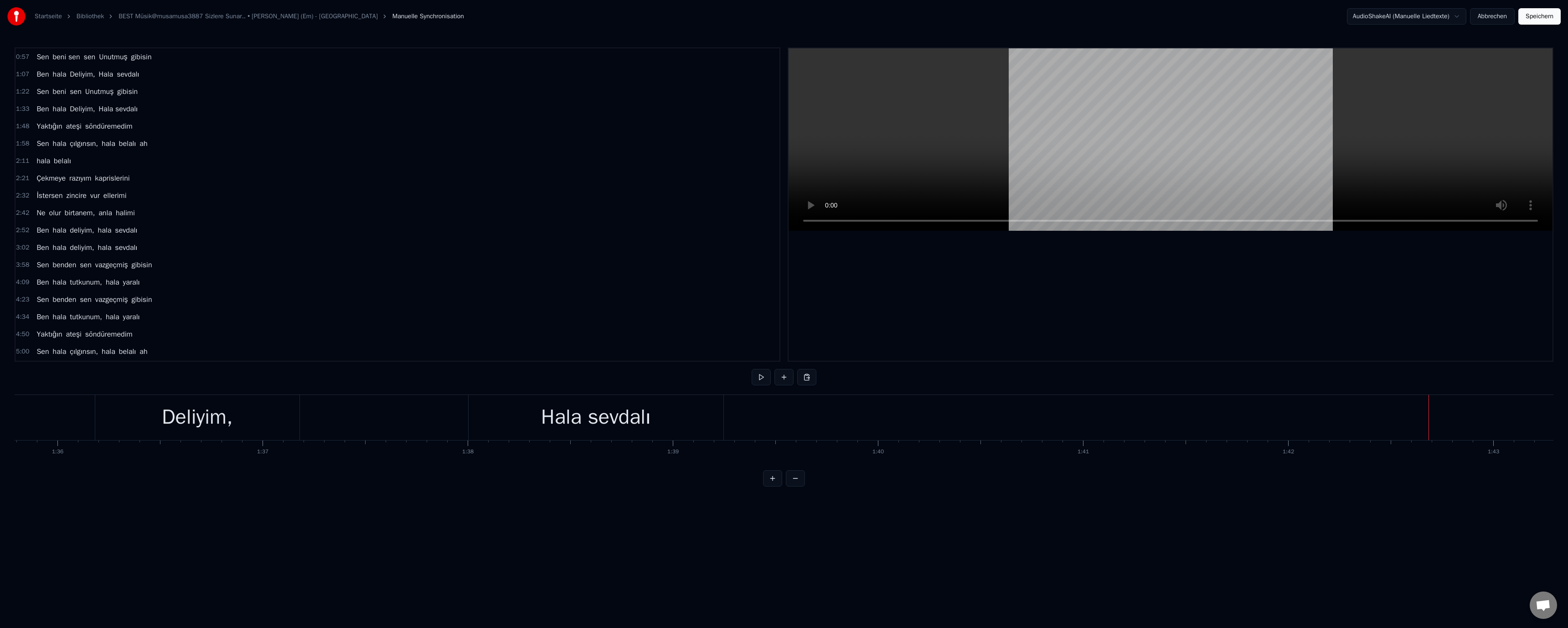 click on "Hala sevdalı" at bounding box center [596, 417] 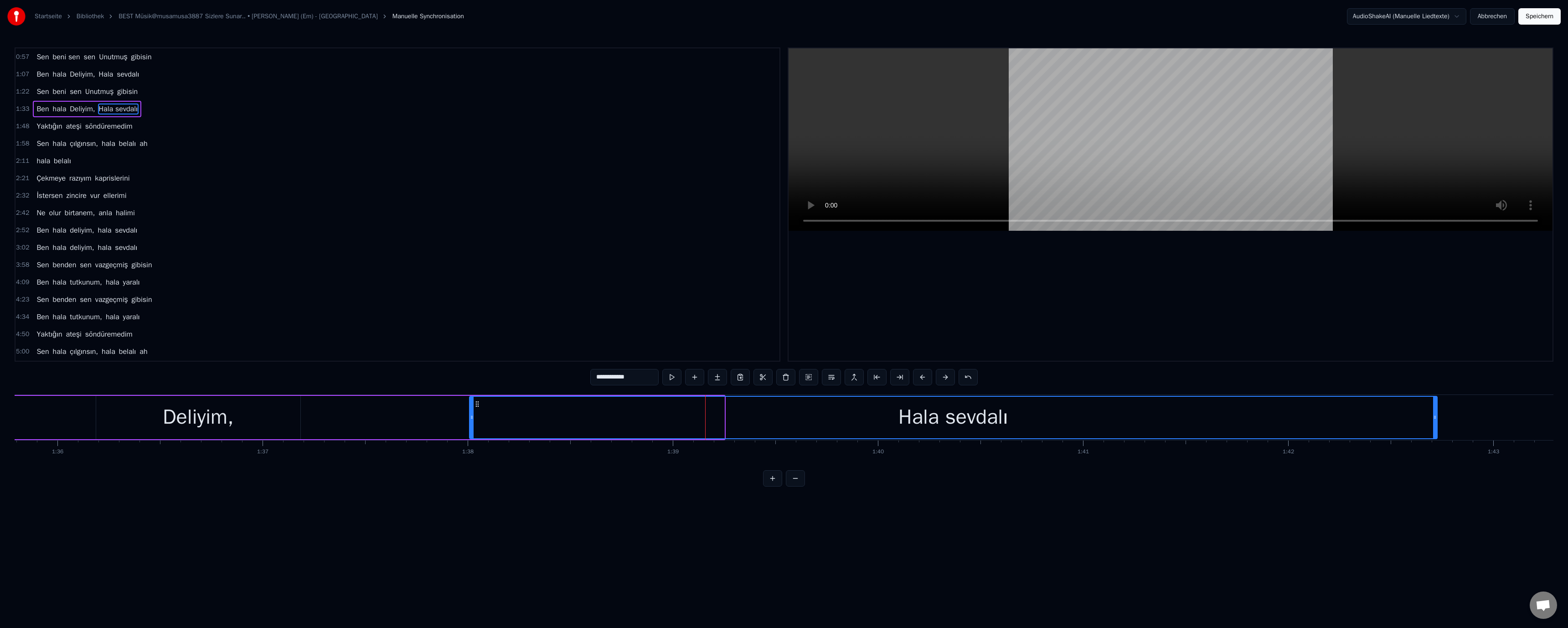 drag, startPoint x: 722, startPoint y: 417, endPoint x: 1424, endPoint y: 427, distance: 702.071 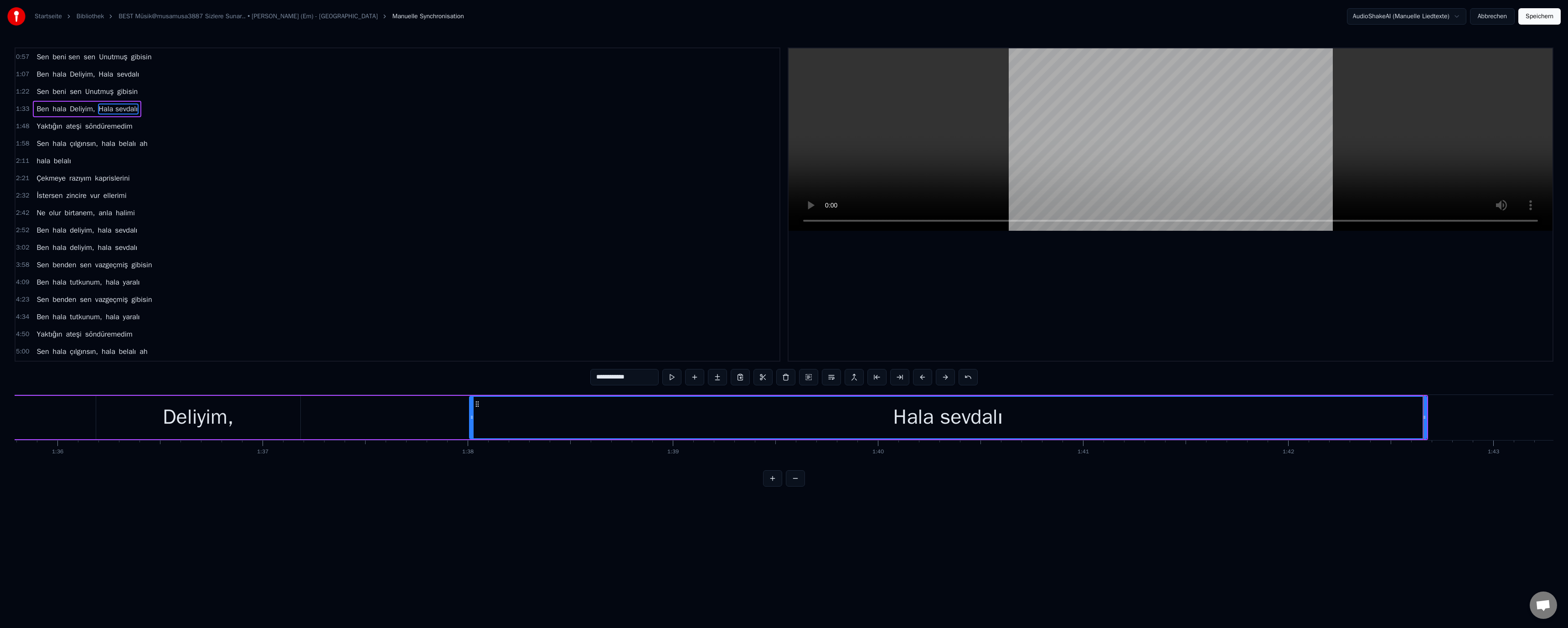 click on "Deliyim," at bounding box center [198, 417] 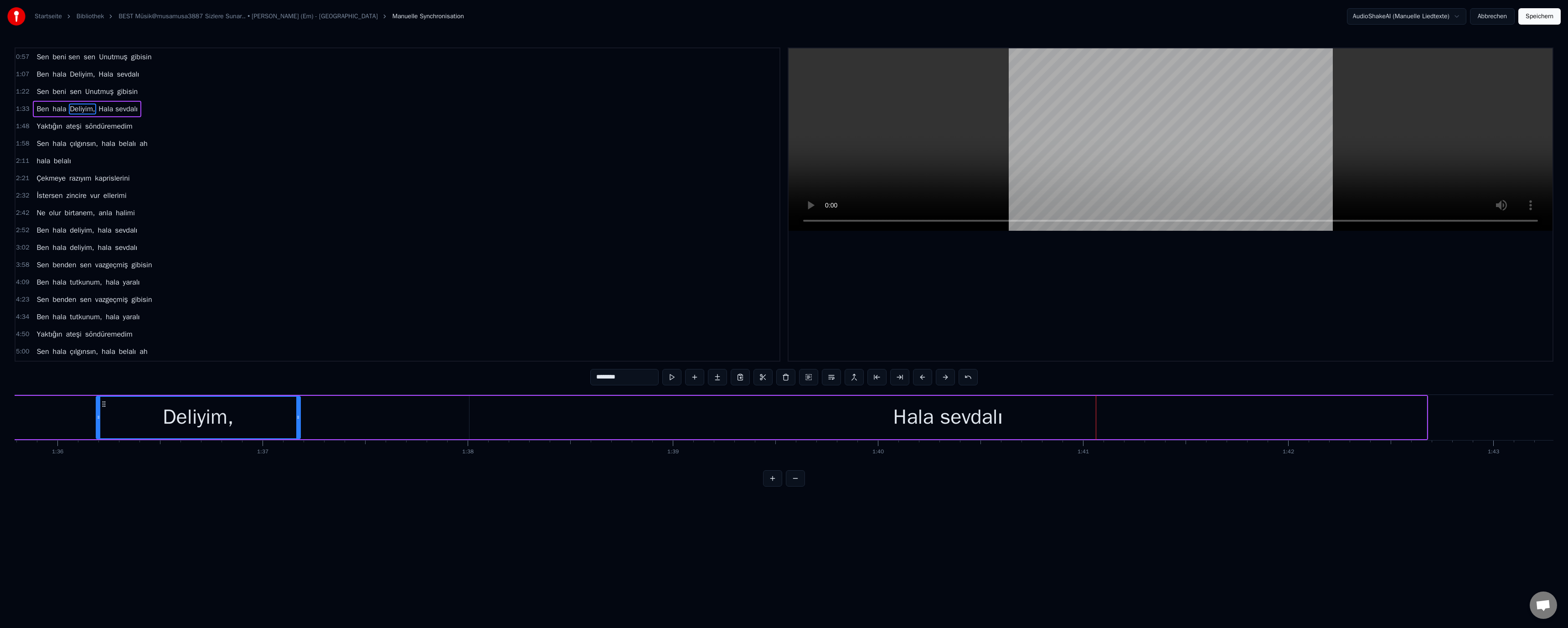 click on "Hala sevdalı" at bounding box center (948, 417) 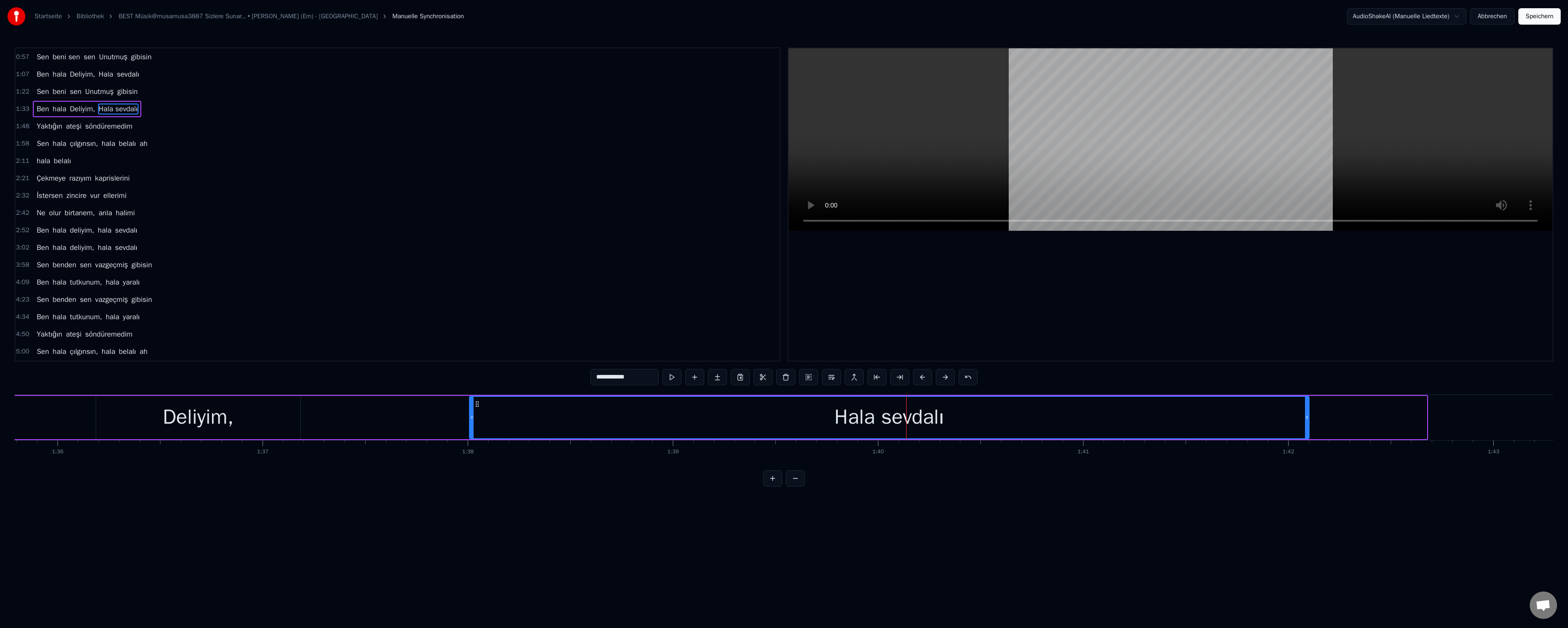 drag, startPoint x: 1424, startPoint y: 417, endPoint x: 1250, endPoint y: 420, distance: 174.0259 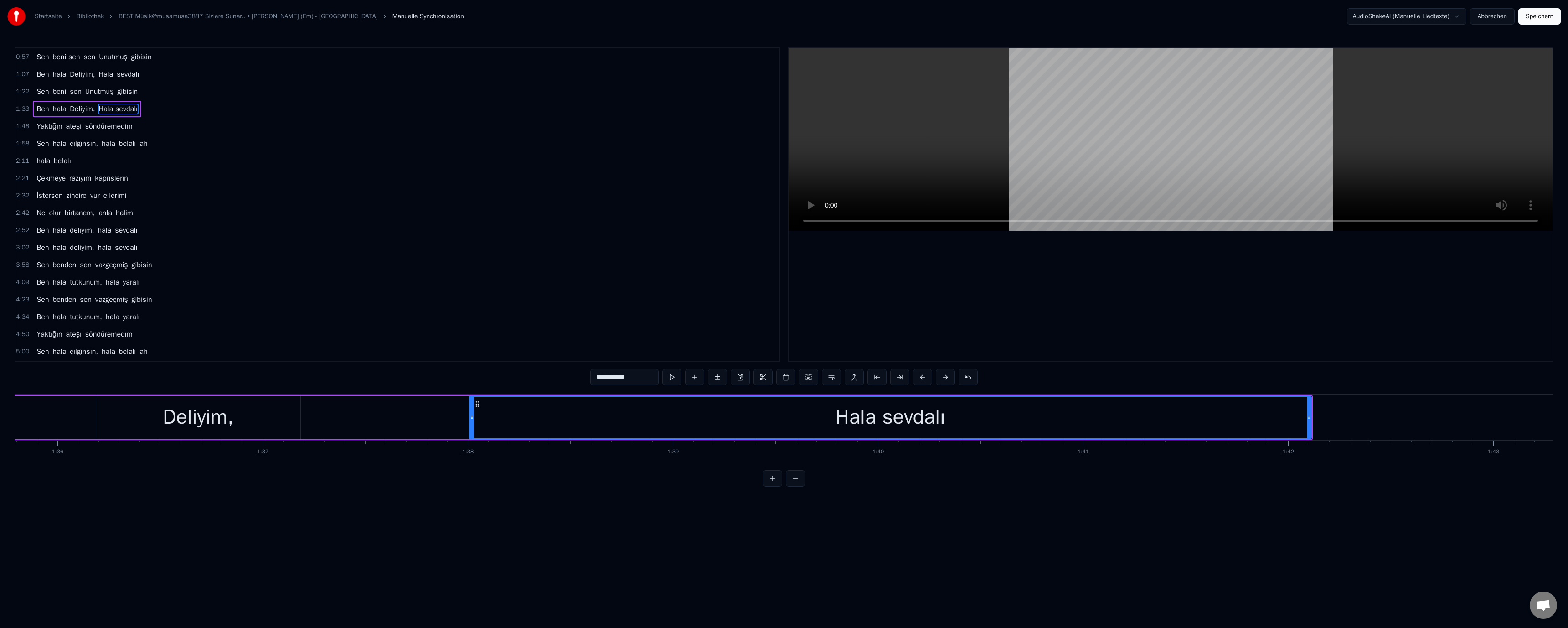 drag, startPoint x: 828, startPoint y: 420, endPoint x: 665, endPoint y: 389, distance: 165.92167 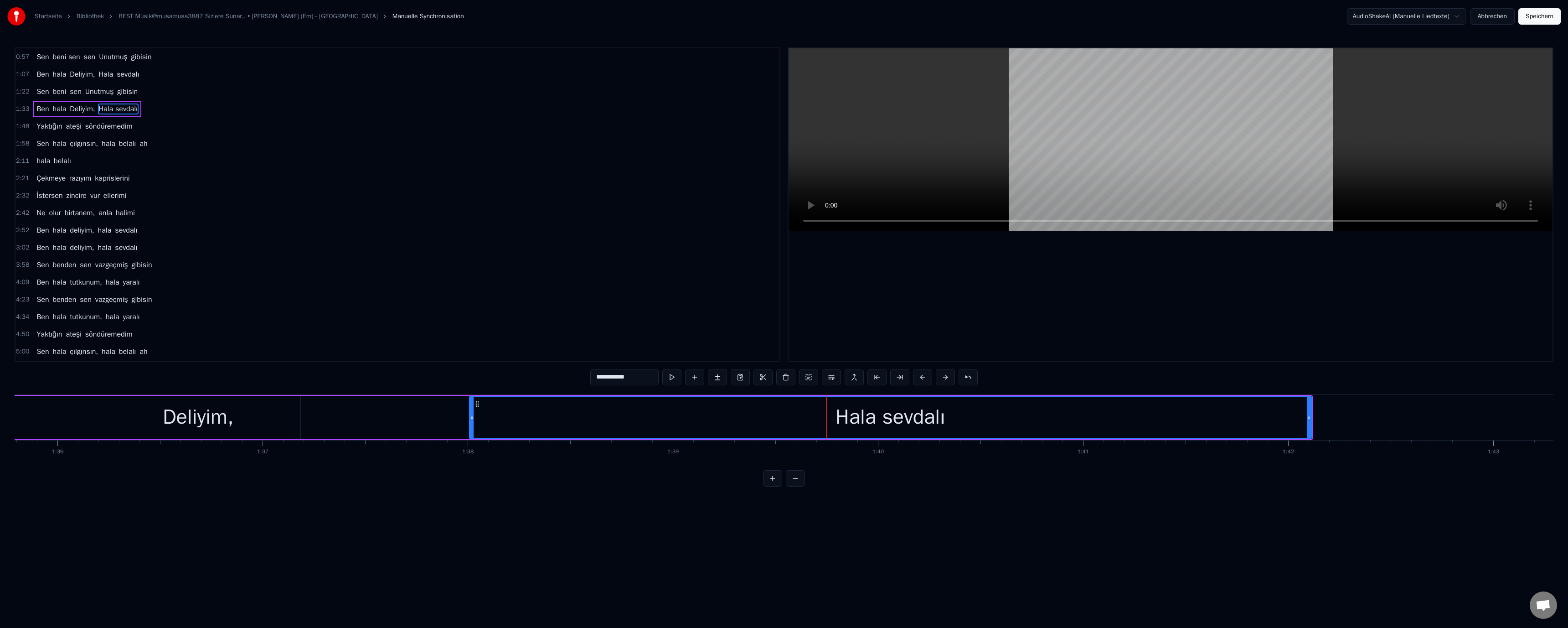 drag, startPoint x: 636, startPoint y: 379, endPoint x: 612, endPoint y: 379, distance: 24 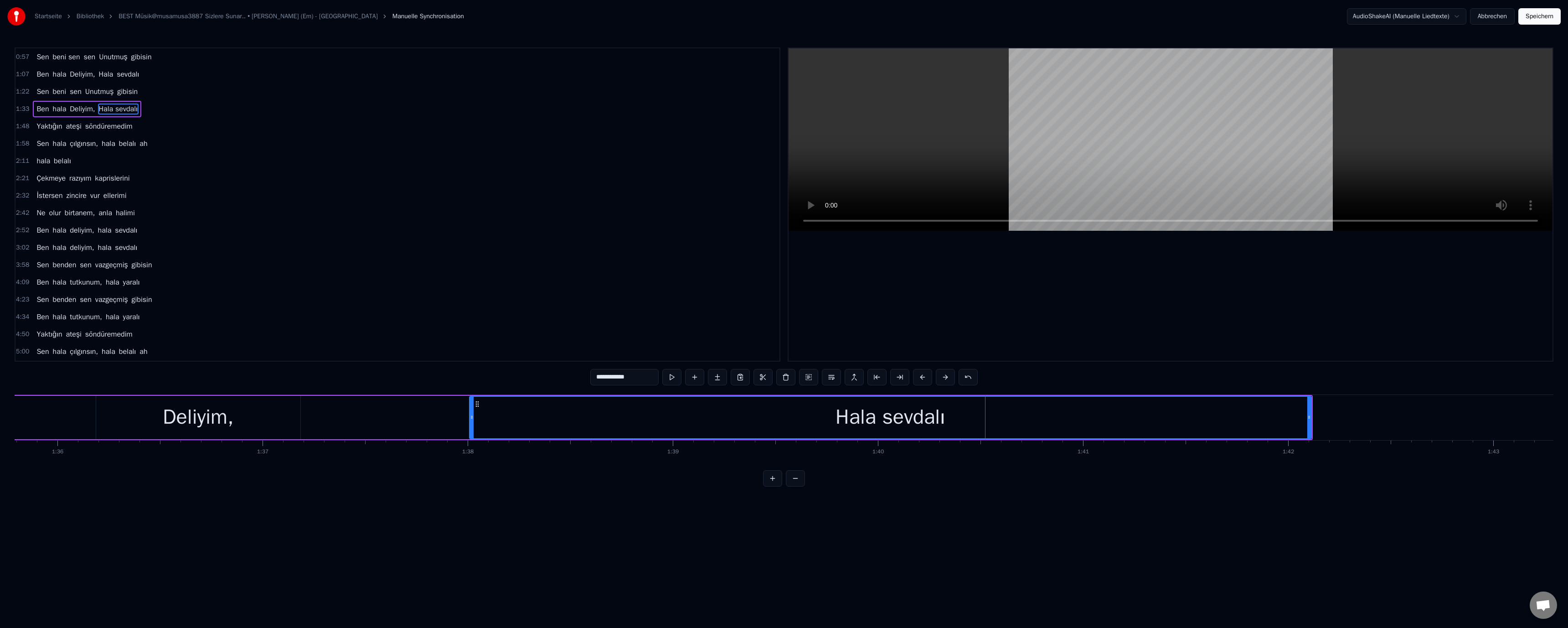 click 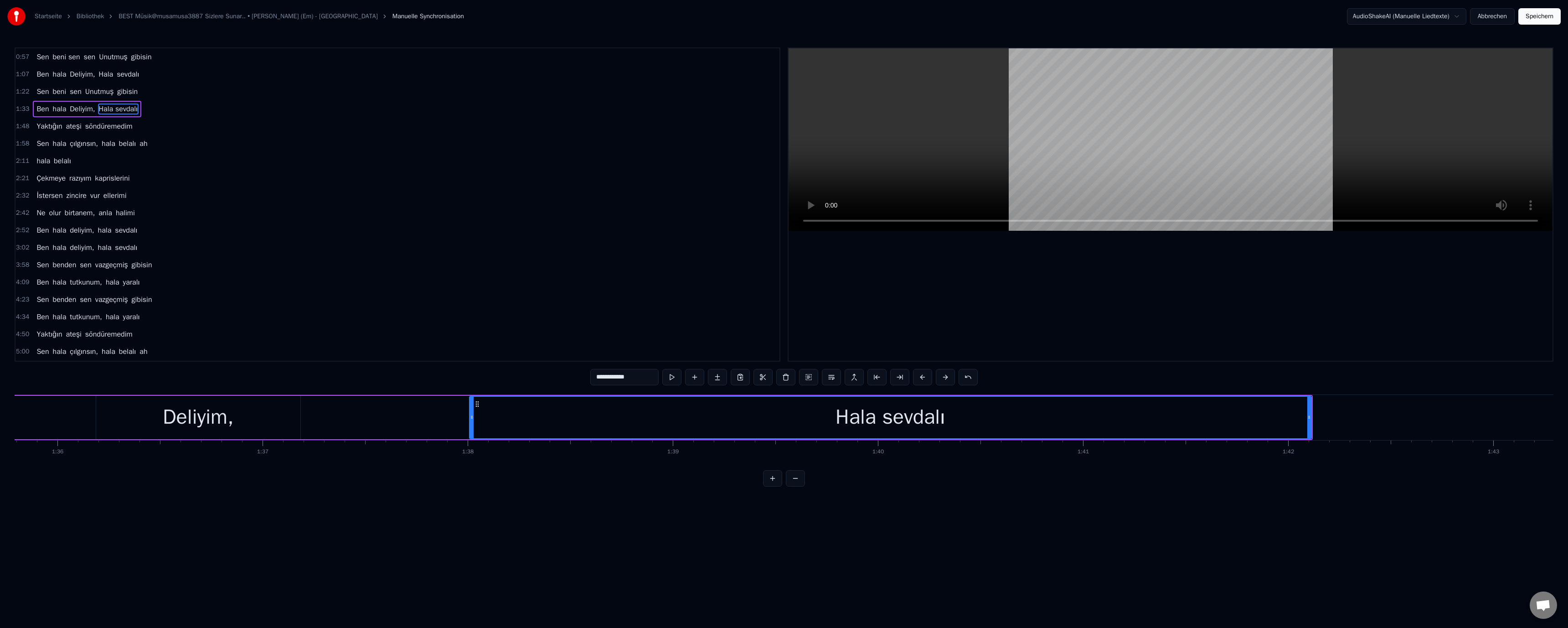 drag, startPoint x: 905, startPoint y: 412, endPoint x: 673, endPoint y: 387, distance: 233.3431 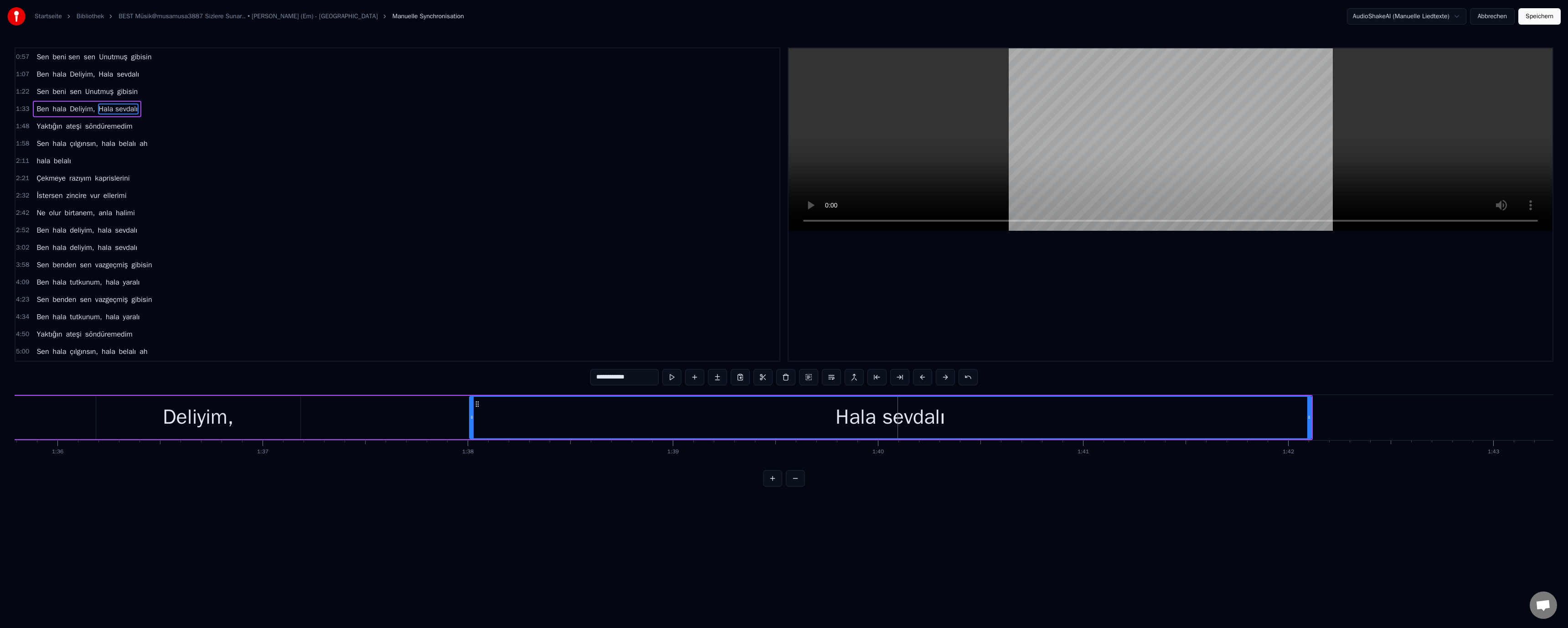 drag, startPoint x: 626, startPoint y: 380, endPoint x: 609, endPoint y: 381, distance: 17.02939 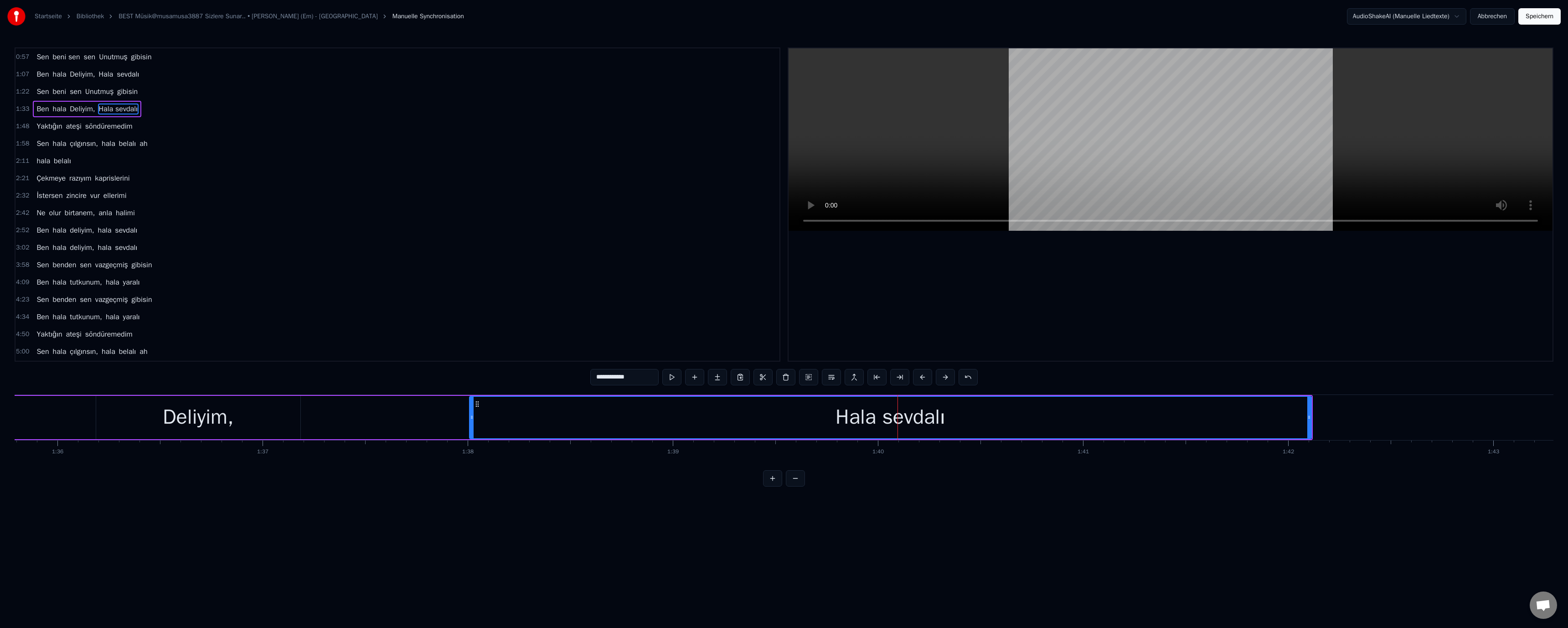 click on "**********" at bounding box center [624, 377] 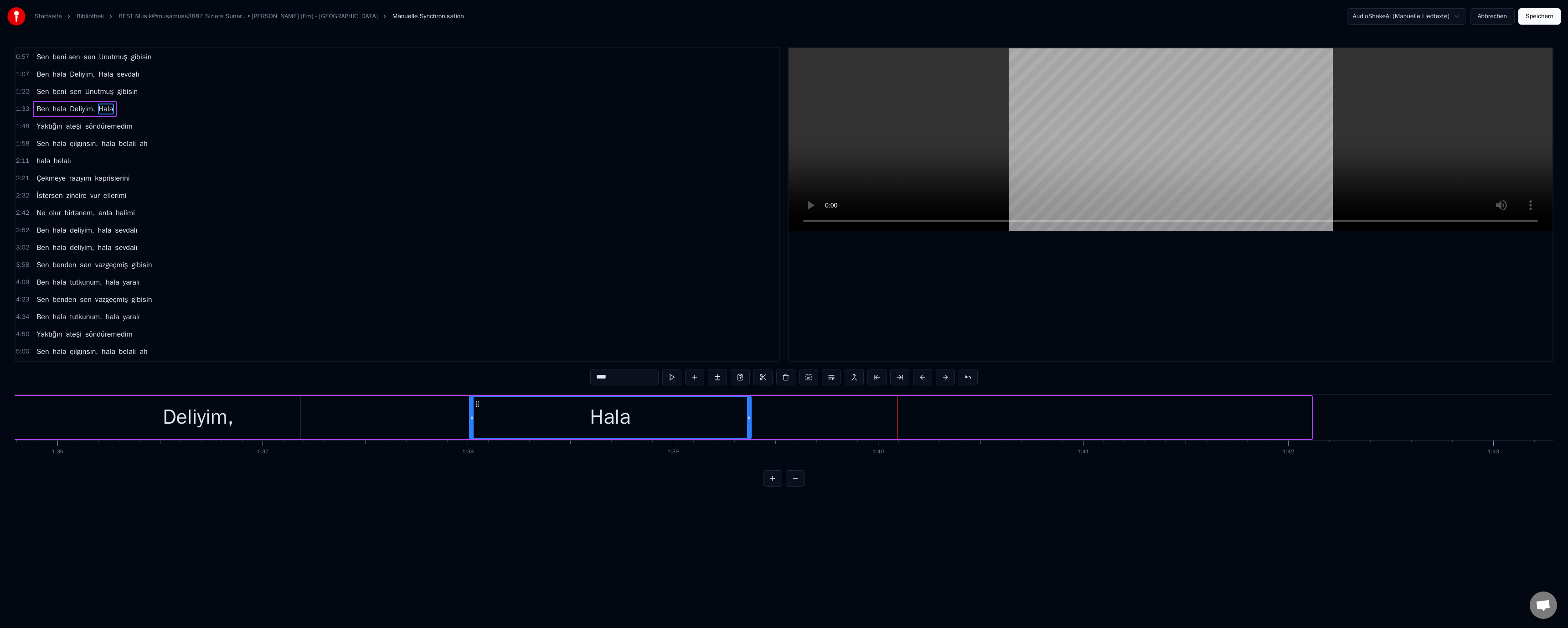 drag, startPoint x: 1308, startPoint y: 418, endPoint x: 748, endPoint y: 410, distance: 560.0571 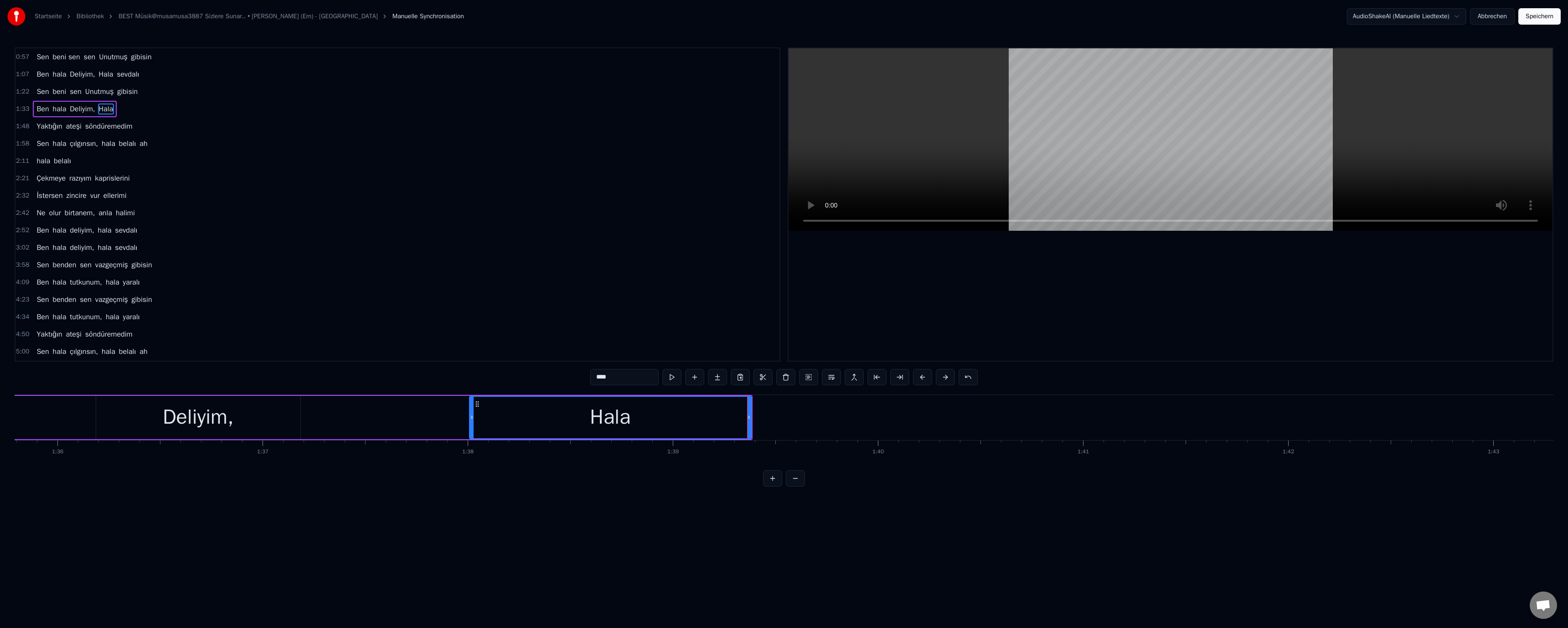 type on "****" 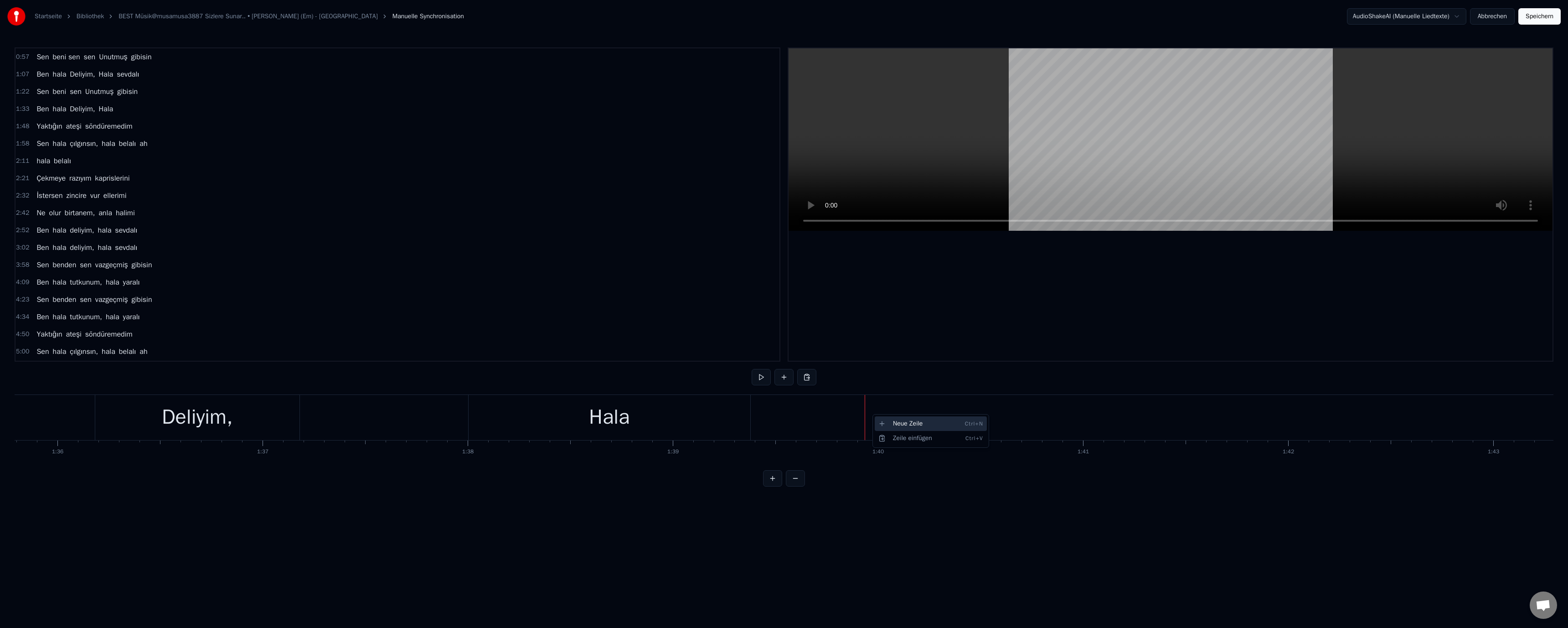 click on "Neue Zeile Ctrl+N" at bounding box center [931, 424] 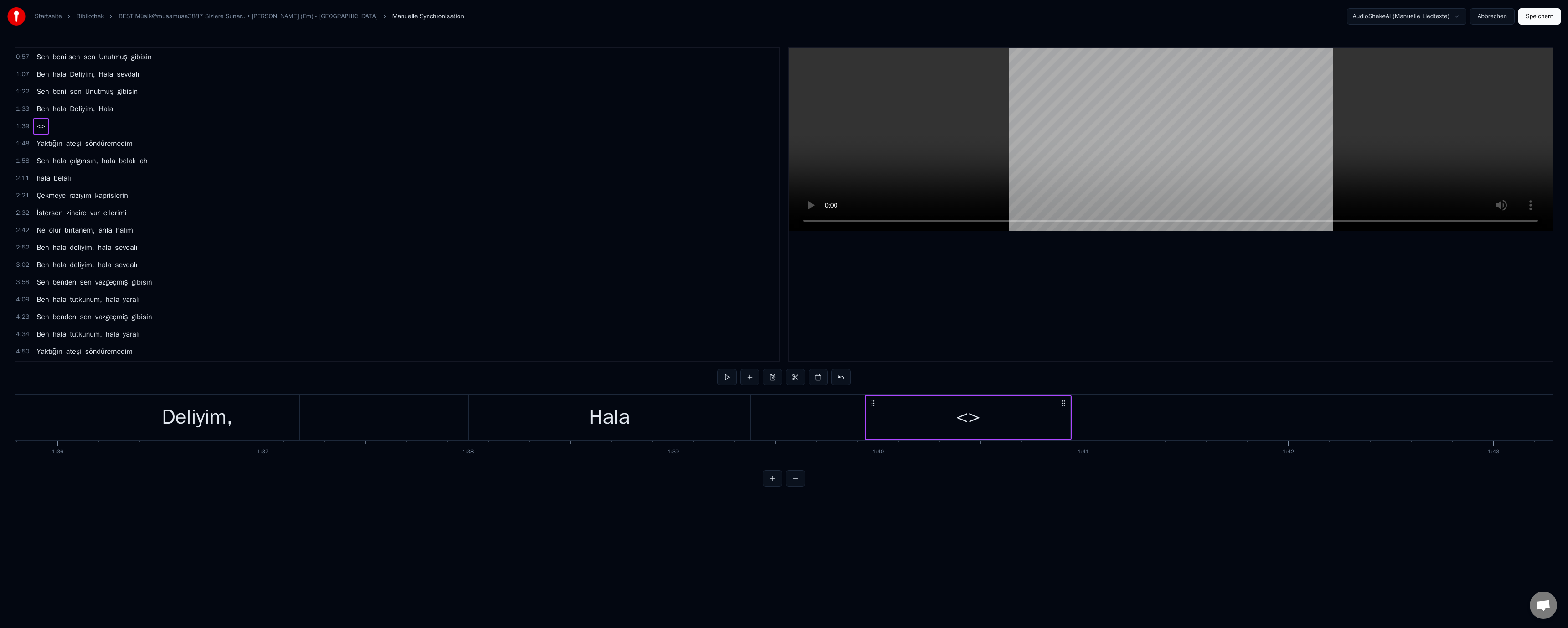 click on "<>" at bounding box center (968, 417) 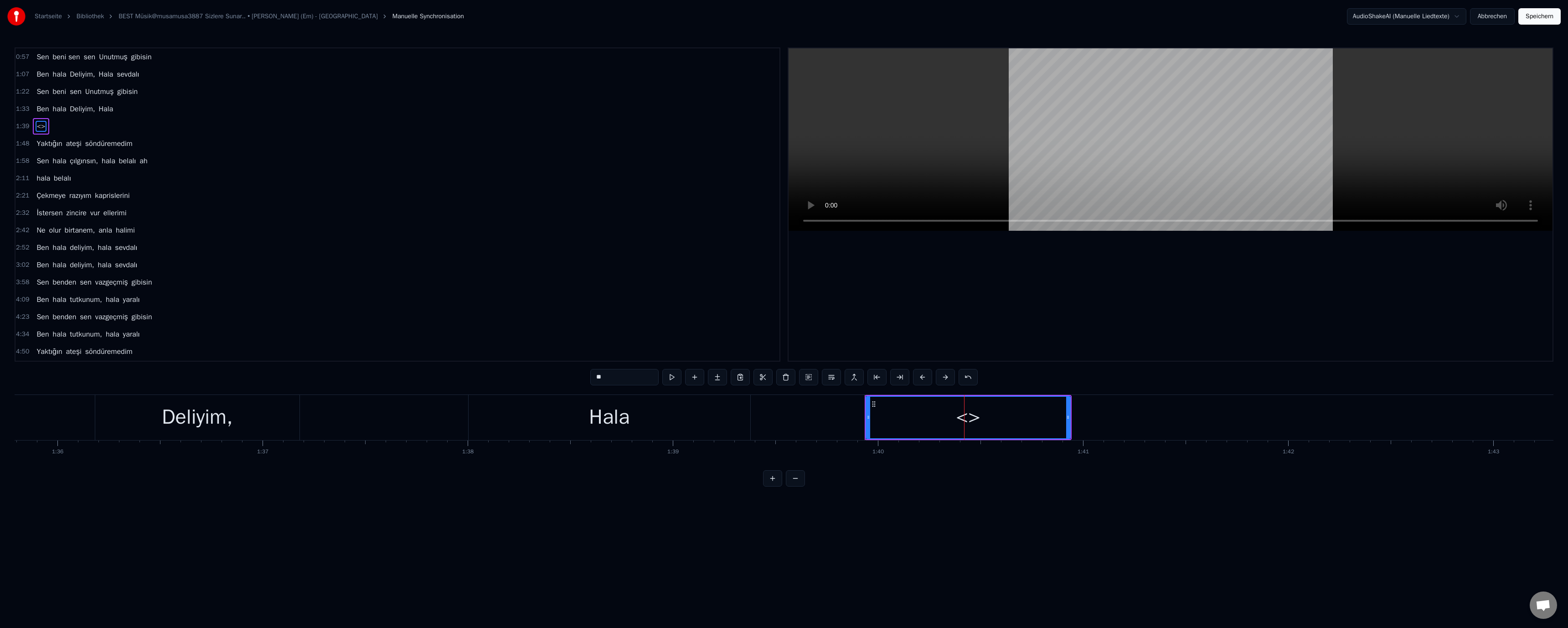 drag, startPoint x: 592, startPoint y: 381, endPoint x: 583, endPoint y: 379, distance: 9.219544 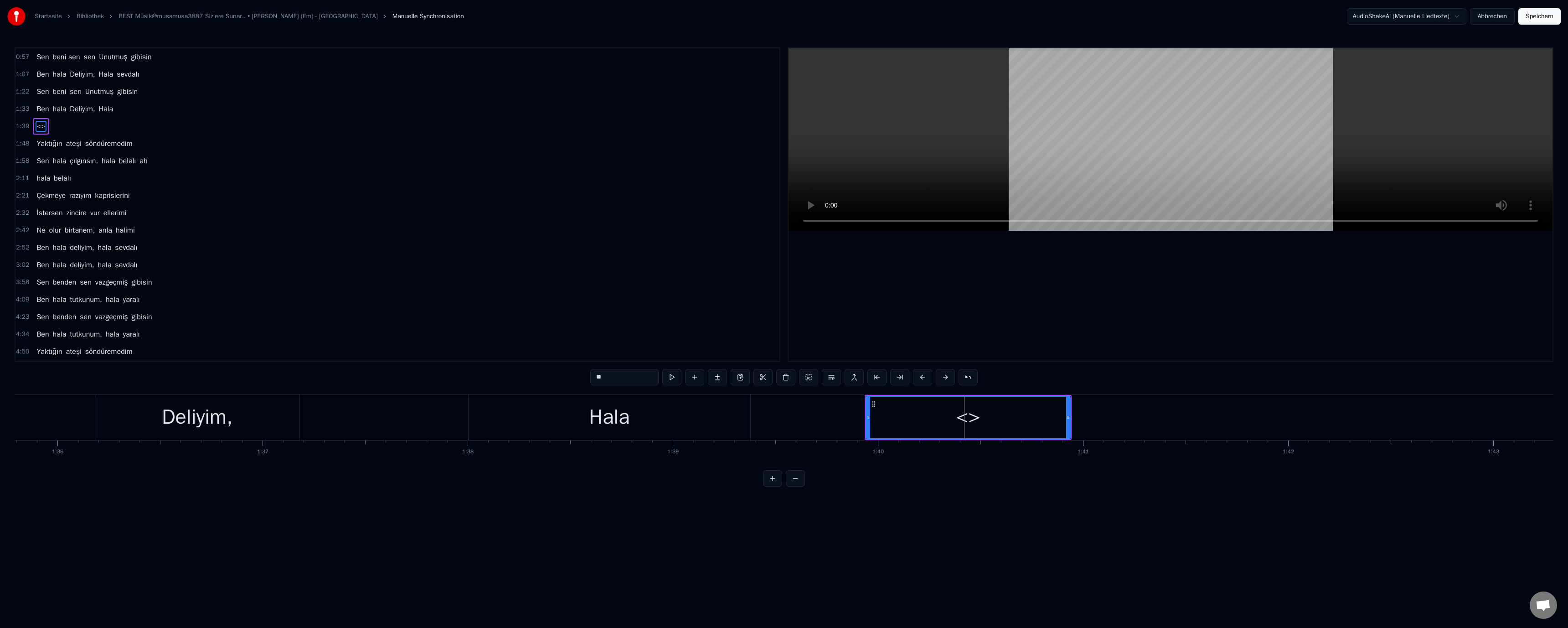 click on "0:57 Sen beni sen sen Unutmuş gibisin 1:07 [PERSON_NAME] Deliyim, Hala sevdalı 1:22 Sen beni sen Unutmuş gibisin 1:33 [PERSON_NAME] Deliyim, Hala 1:39 <> 1:48 Yaktığın ateşi söndüremedim 1:58 Sen hala çılgınsın, hala belalı ah 2:11 hala belalı 2:21 Çekmeye razıyım kaprislerini 2:32 [DEMOGRAPHIC_DATA] zincire vur ellerimi 2:42 Ne olur birtanem, anla halimi 2:52 [PERSON_NAME] deliyim, hala sevdalı 3:02 [PERSON_NAME] deliyim, hala sevdalı 3:58 Sen benden sen vazgeçmiş gibisin 4:09 [PERSON_NAME] tutkunum, hala yaralı 4:23 Sen benden sen vazgeçmiş gibisin 4:34 [PERSON_NAME] tutkunum, hala yaralı 4:50 Yaktığın ateşi söndüremedim 5:00 Sen hala çılgınsın, hala belalı ah 5:12 hala belalı 5:23 Bu sevda bir anda bitebilir mi 5:33 Gerçekler yalana dönebilir mi 5:44 Ne olur birtanem anla halimi 5:54 [PERSON_NAME] deliyim, hala sevdalı 6:04 [PERSON_NAME] deliyim, hala sevdalı ** Sen beni sen sen Unutmuş gibisin [PERSON_NAME] Deliyim, Hala sevdalı Sen beni sen Unutmuş gibisin [PERSON_NAME] Deliyim, Hala <> Yaktığın ateşi Sen hala ah" at bounding box center (784, 267) 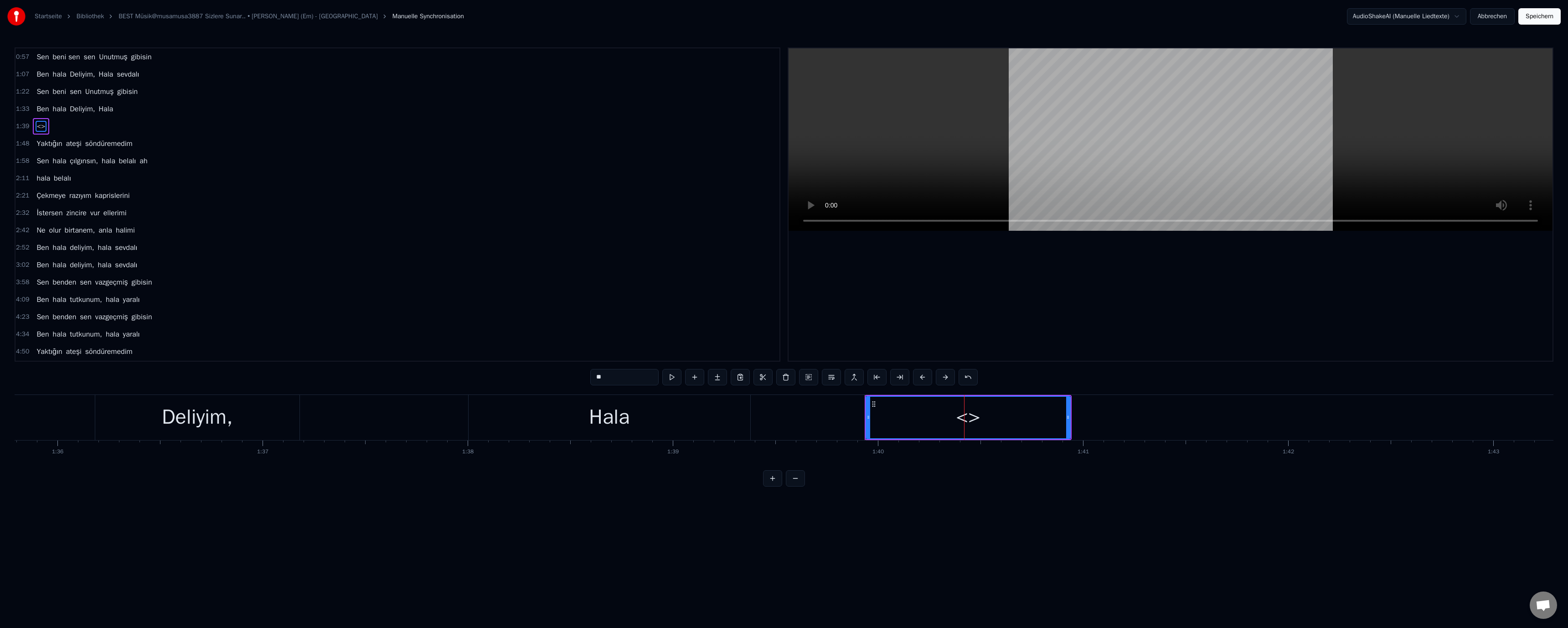 paste 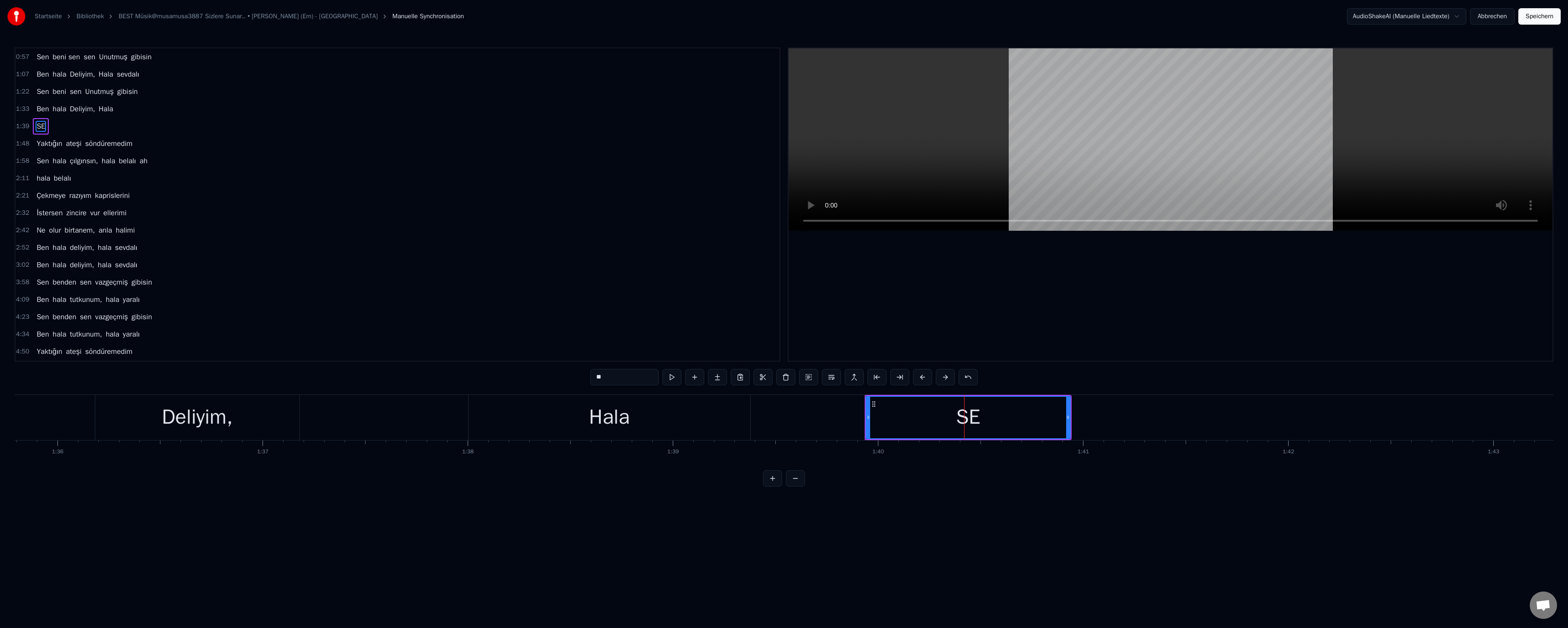 type on "*" 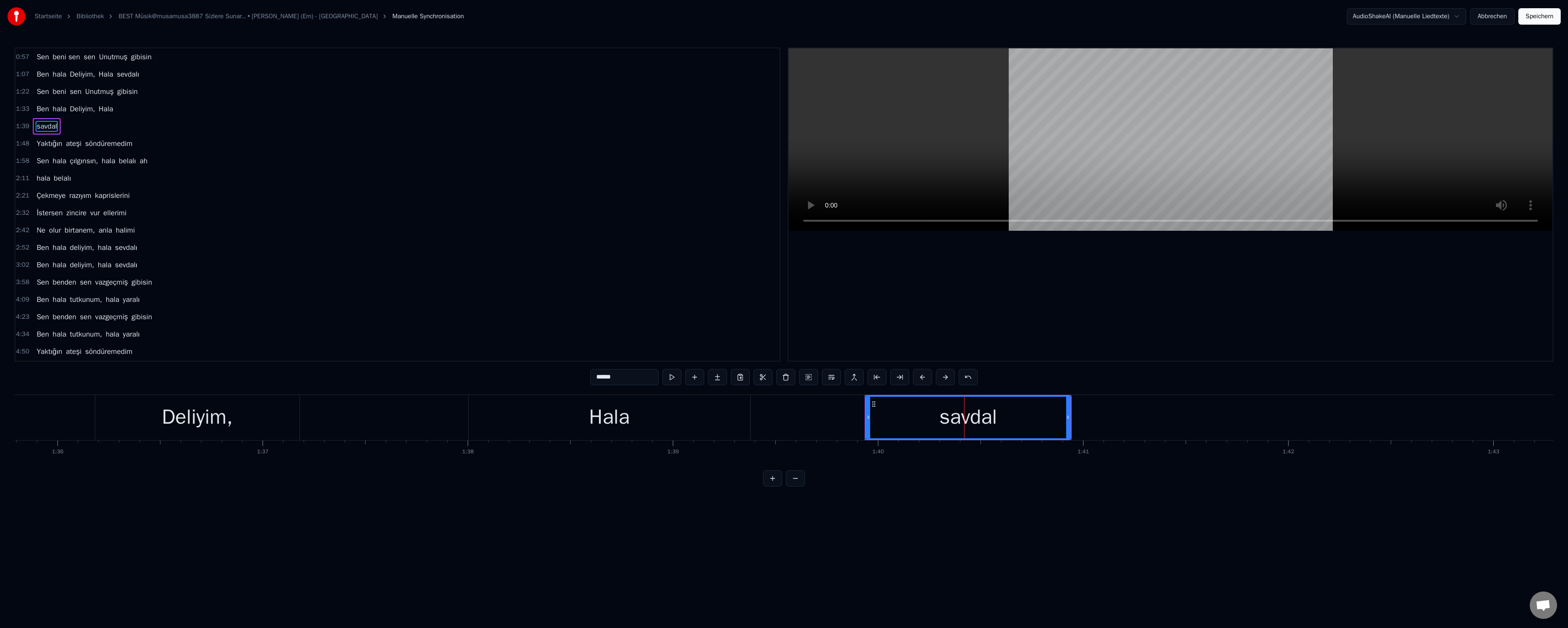 paste on "*" 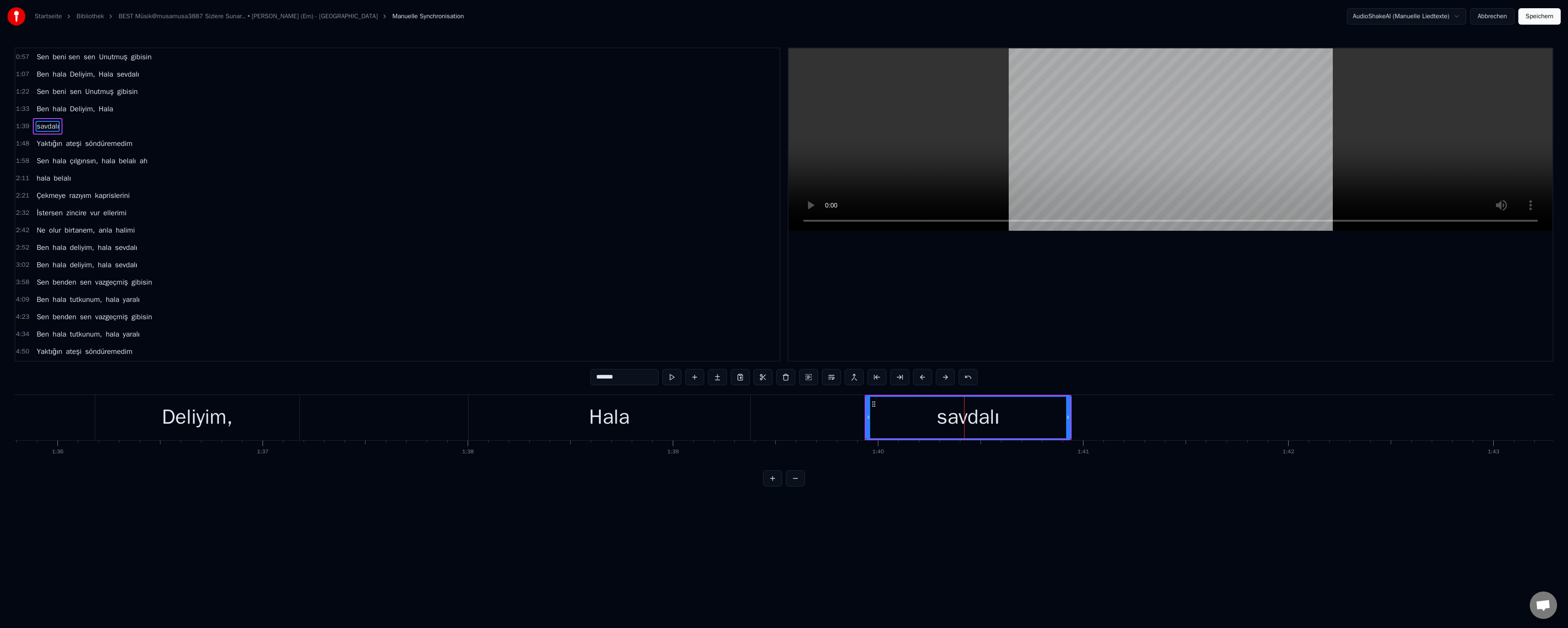 click on "Hala" at bounding box center (609, 417) 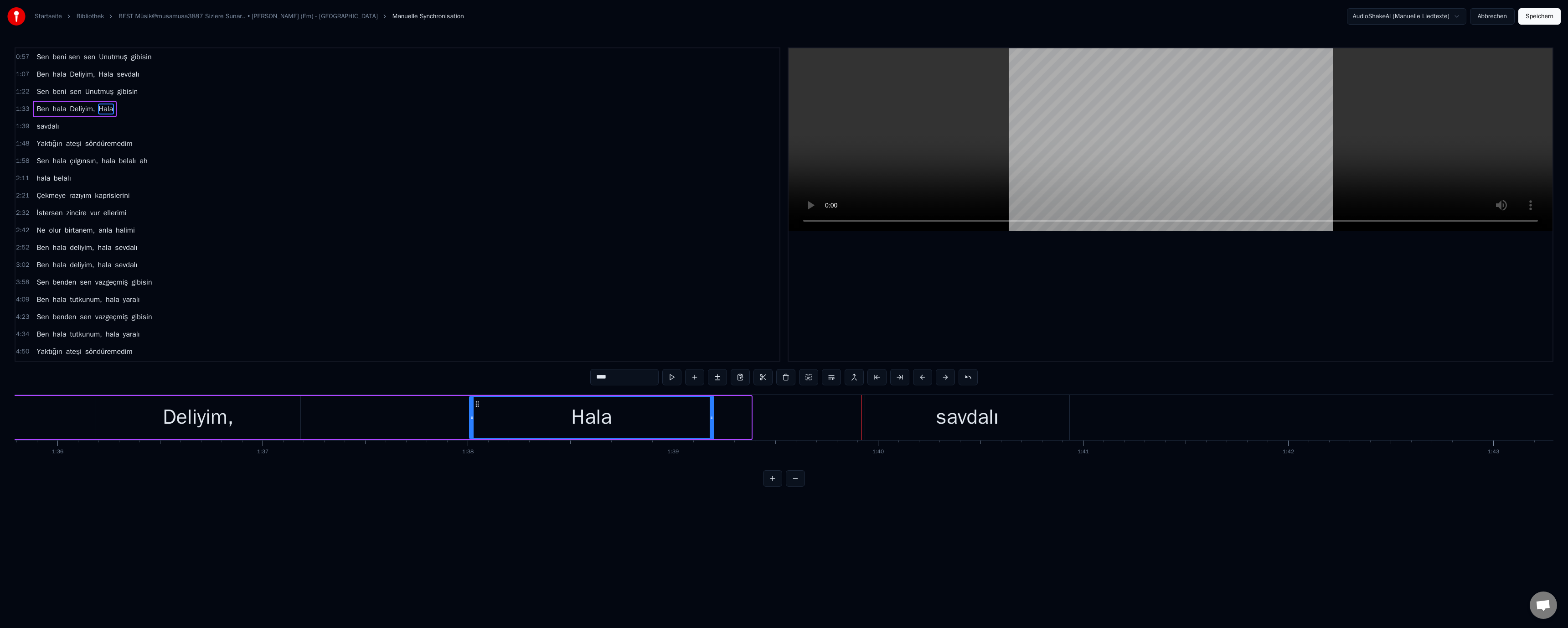 drag, startPoint x: 748, startPoint y: 418, endPoint x: 710, endPoint y: 418, distance: 38 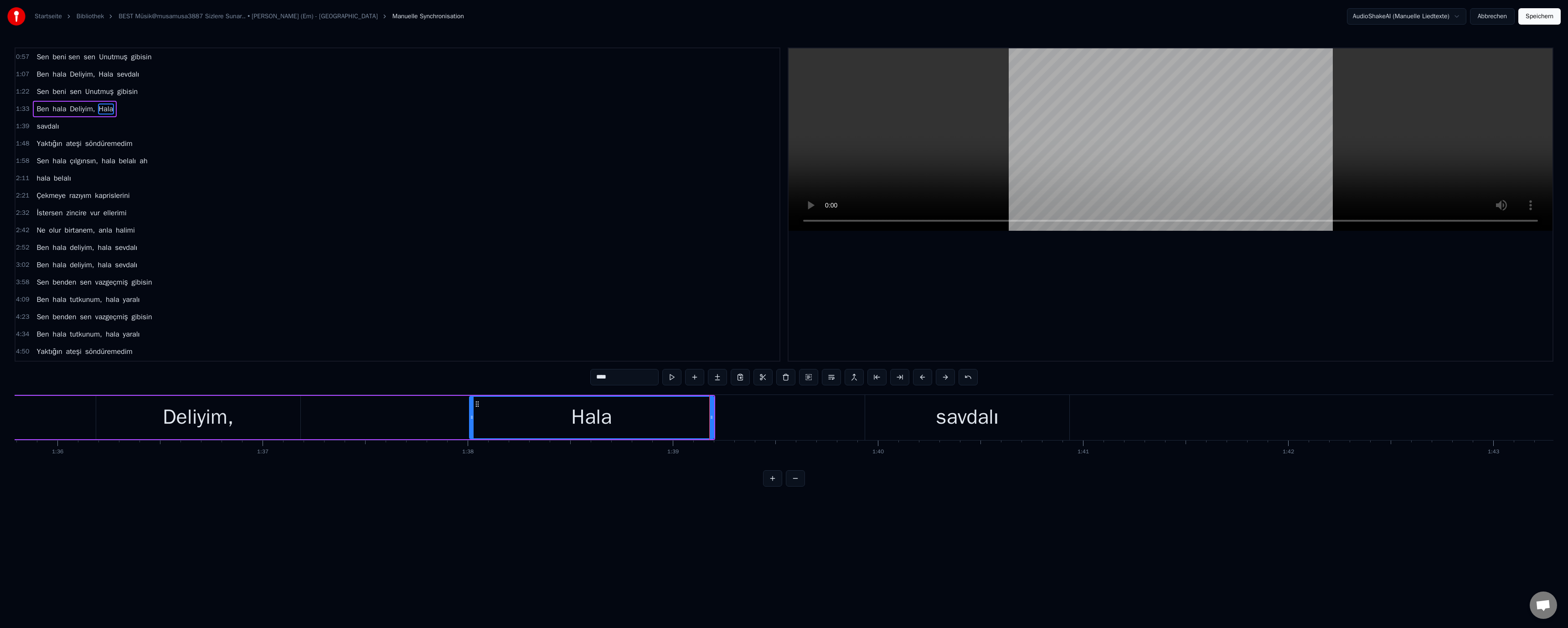 click on "savdalı" at bounding box center [967, 417] 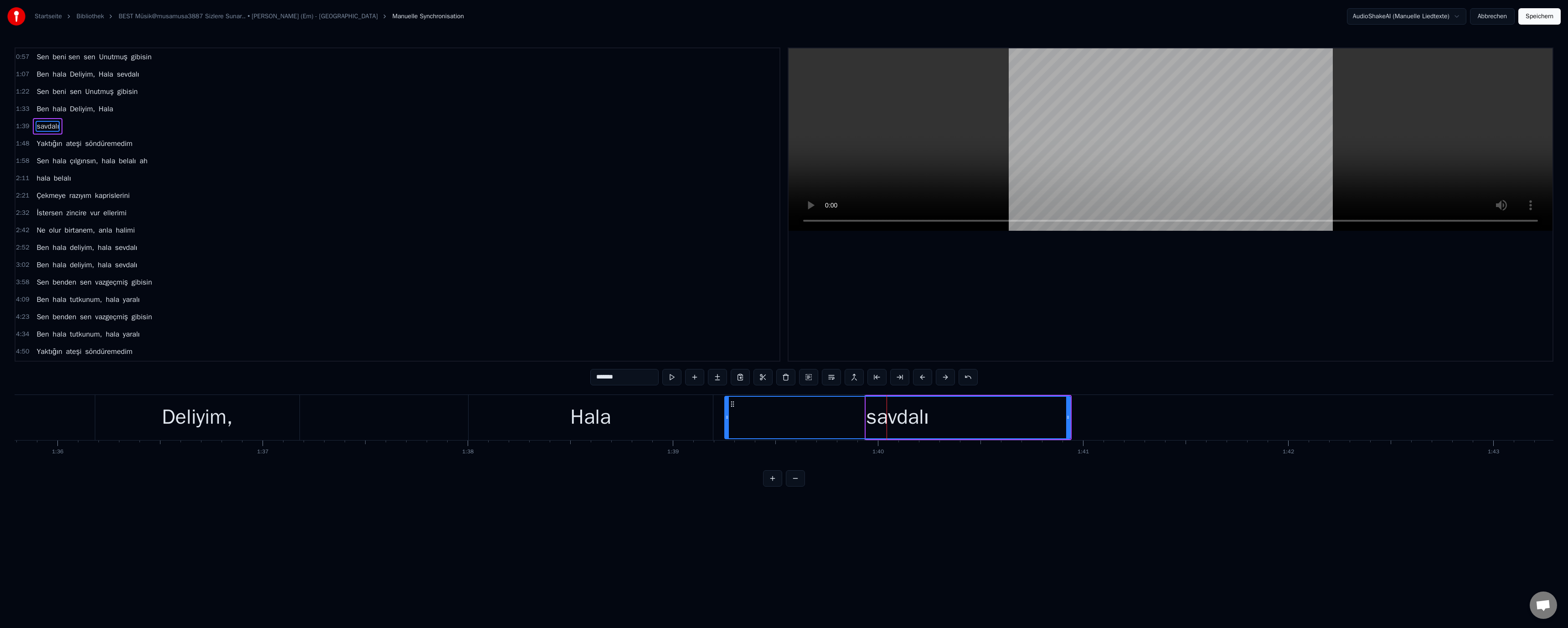 drag, startPoint x: 867, startPoint y: 415, endPoint x: 725, endPoint y: 416, distance: 142.00352 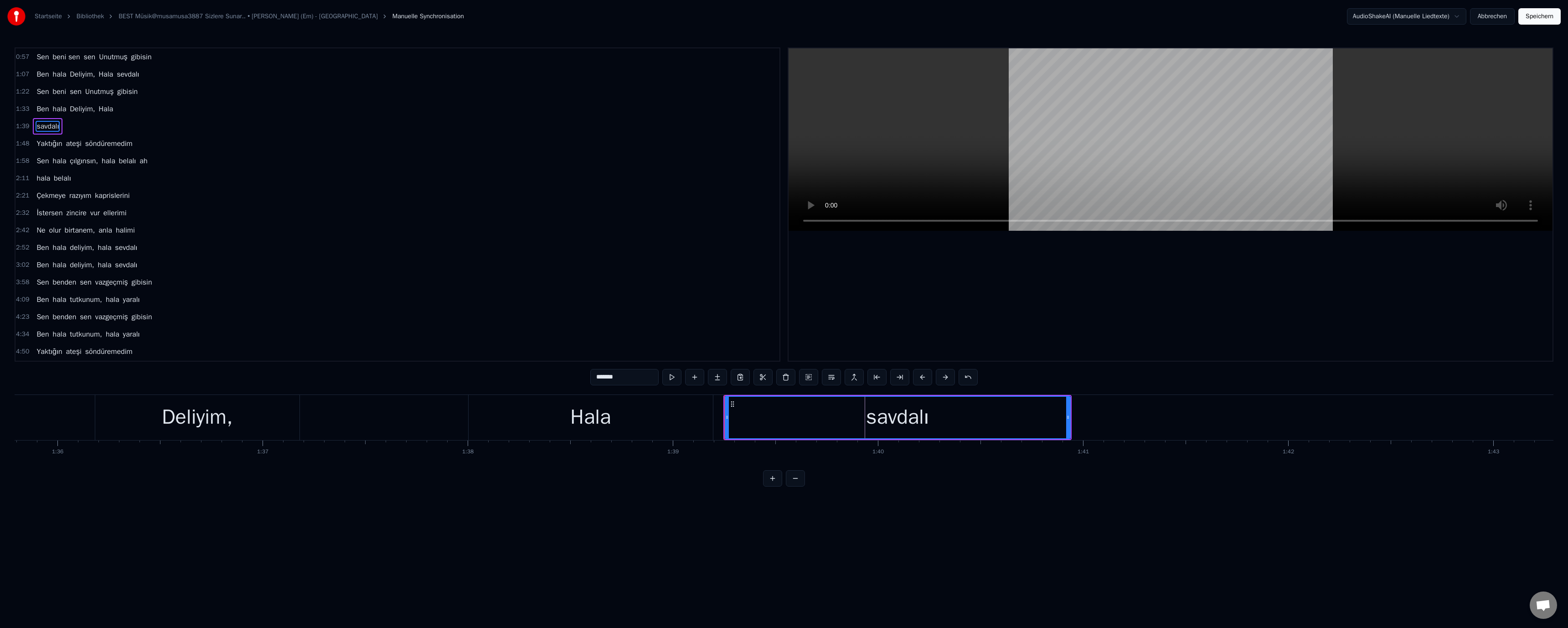 click on "Hala" at bounding box center [590, 417] 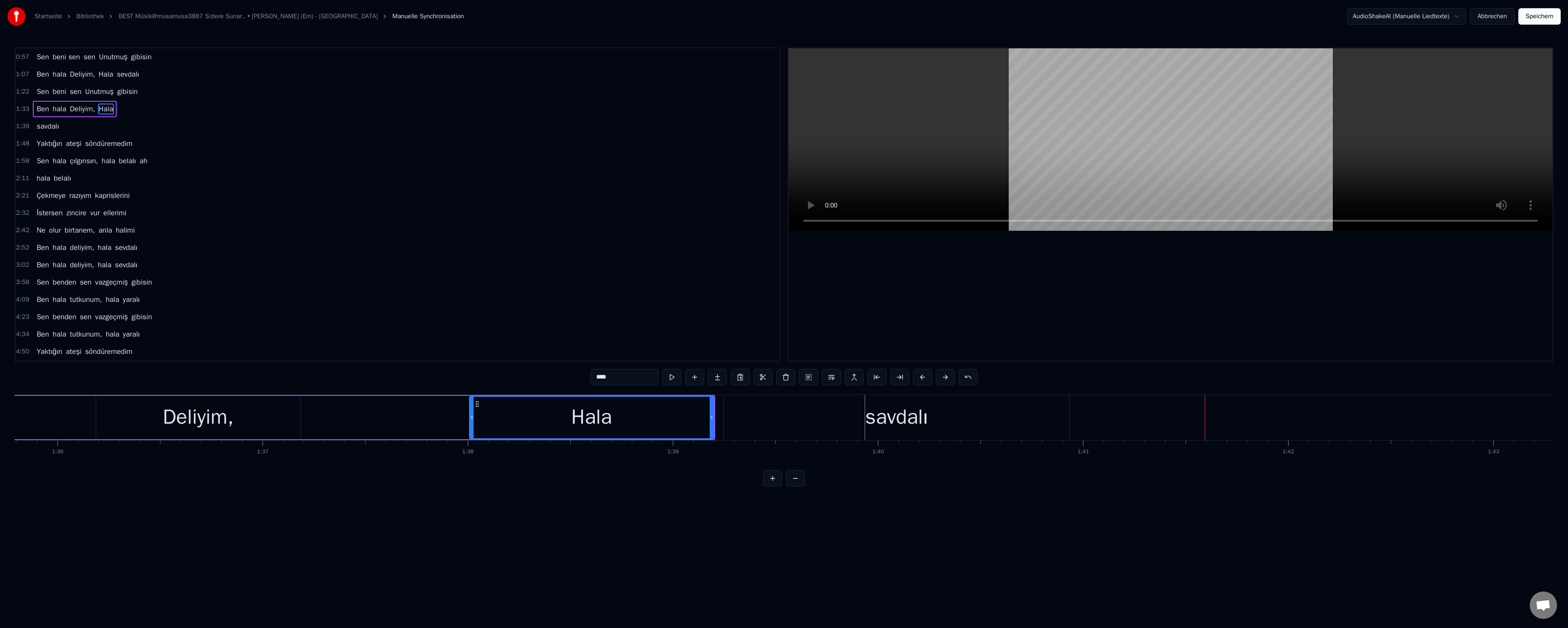 click on "Deliyim," at bounding box center (198, 417) 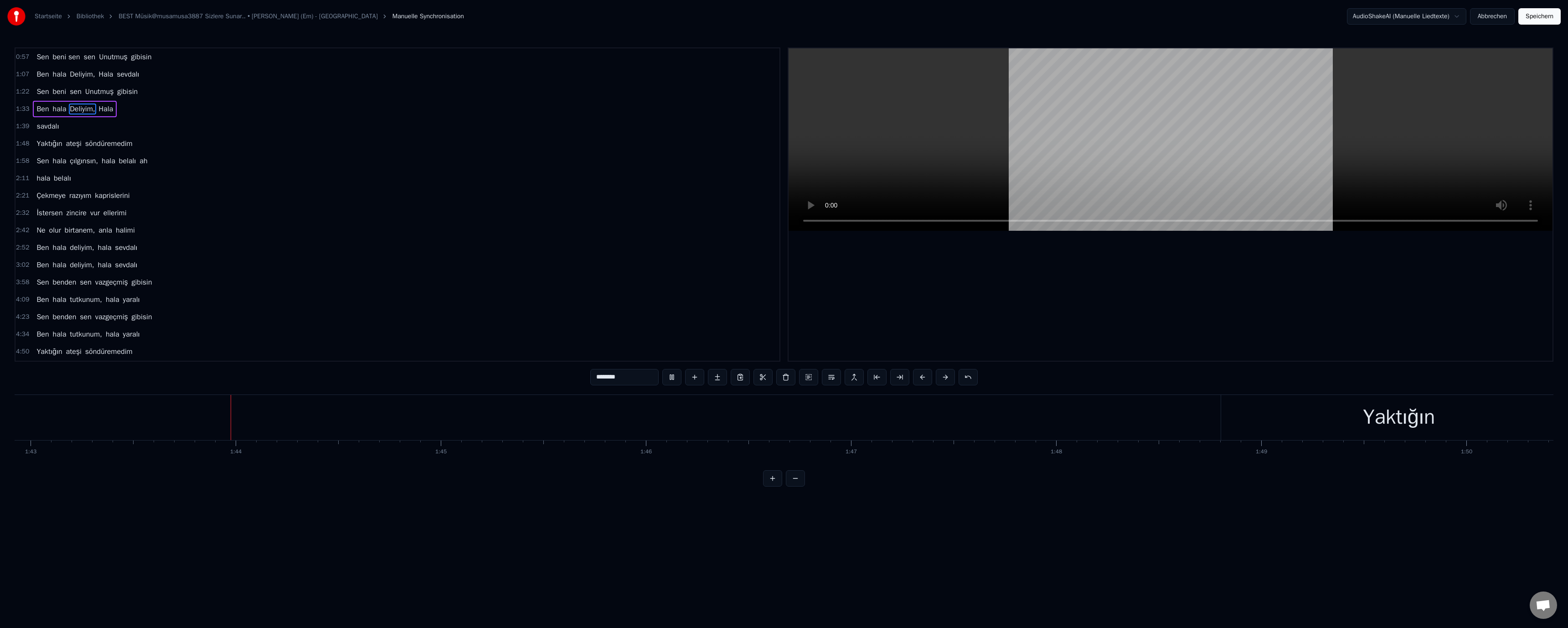 scroll, scrollTop: 0, scrollLeft: 21117, axis: horizontal 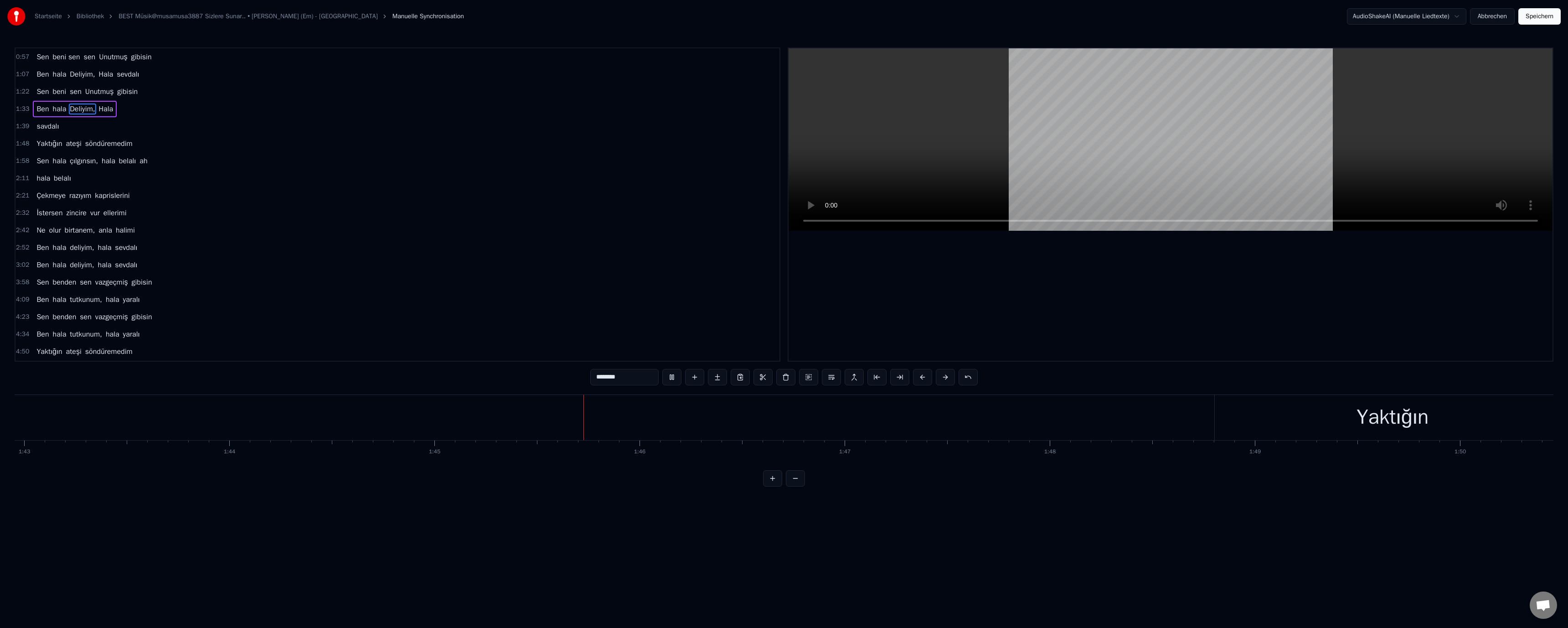 drag, startPoint x: 462, startPoint y: 293, endPoint x: 828, endPoint y: 285, distance: 366.08742 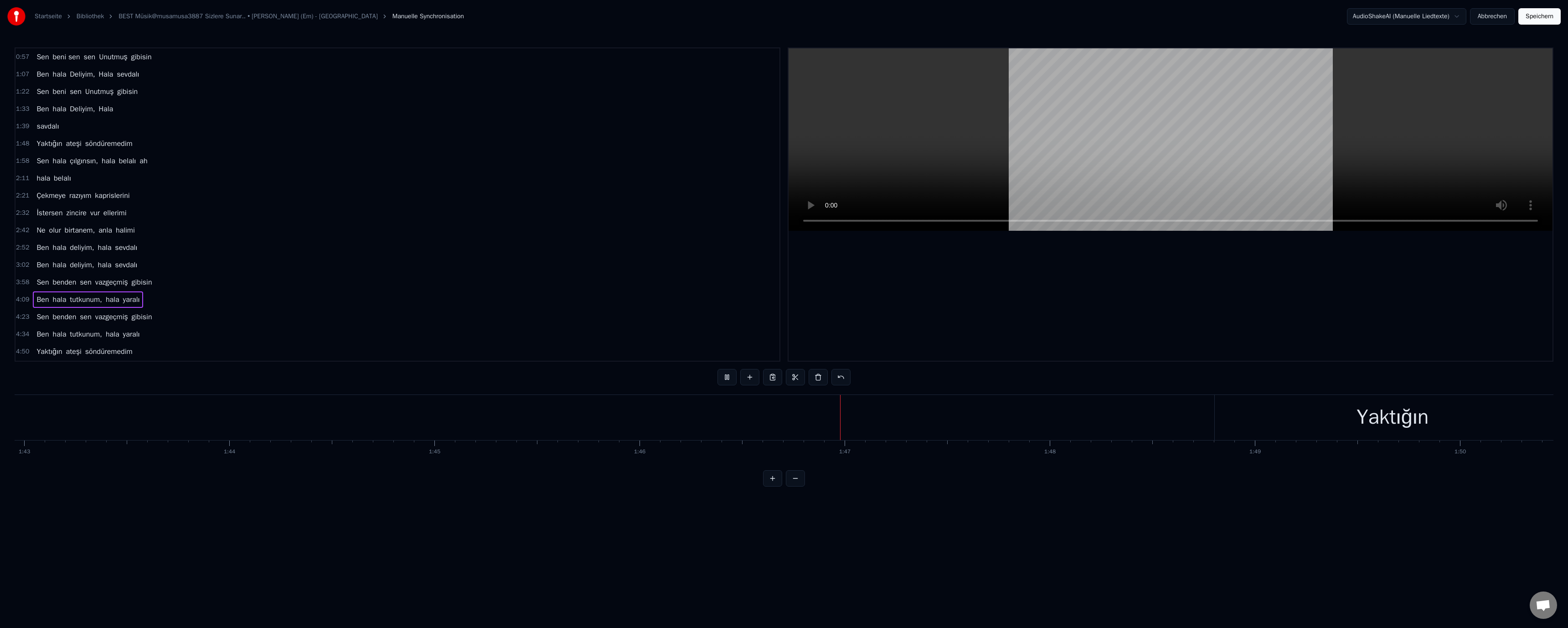 click at bounding box center (1171, 140) 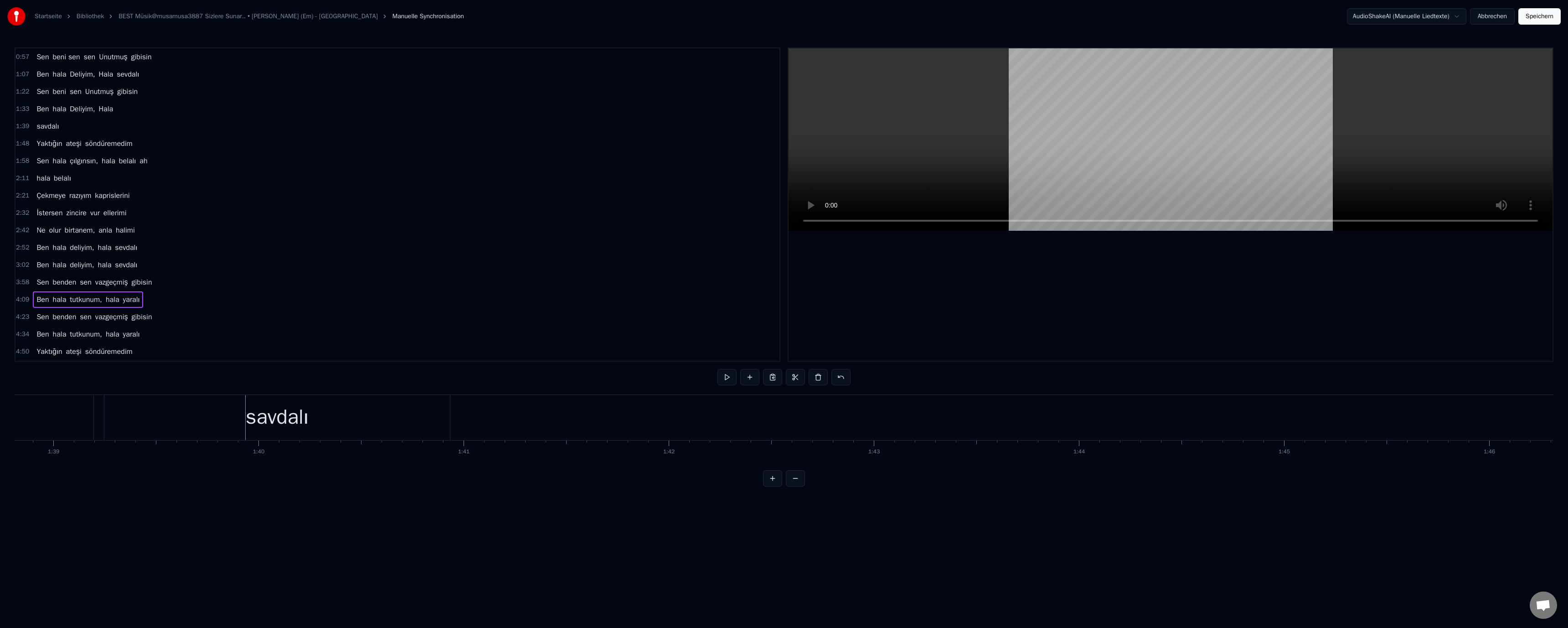 scroll, scrollTop: 0, scrollLeft: 20125, axis: horizontal 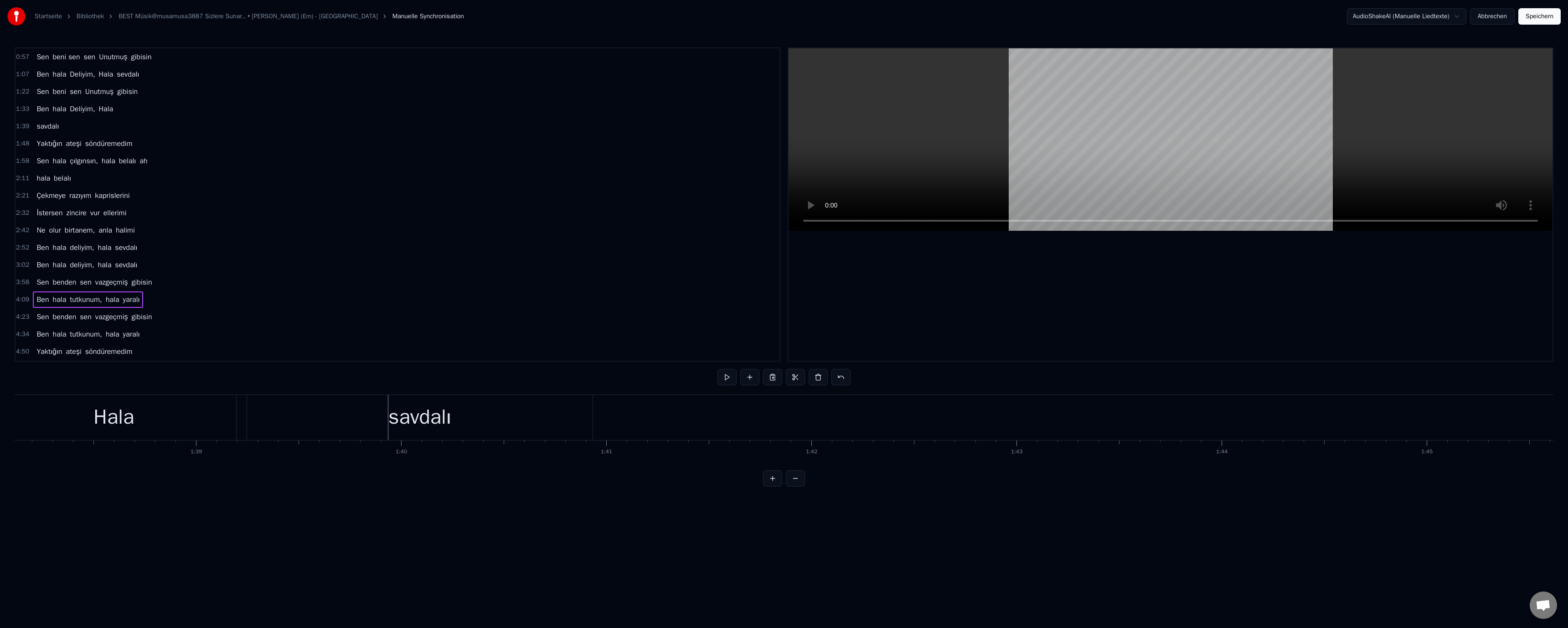 click on "savdalı" at bounding box center [420, 417] 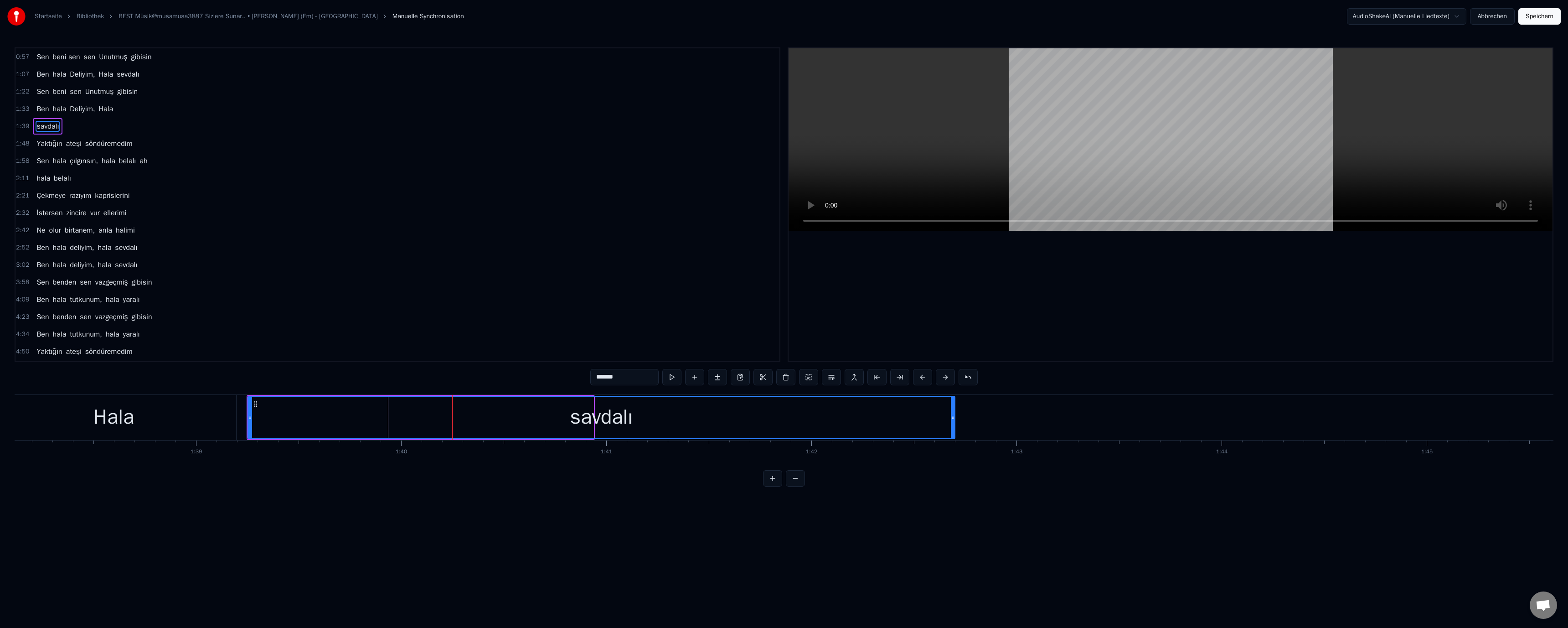 drag, startPoint x: 589, startPoint y: 418, endPoint x: 383, endPoint y: 420, distance: 206.00971 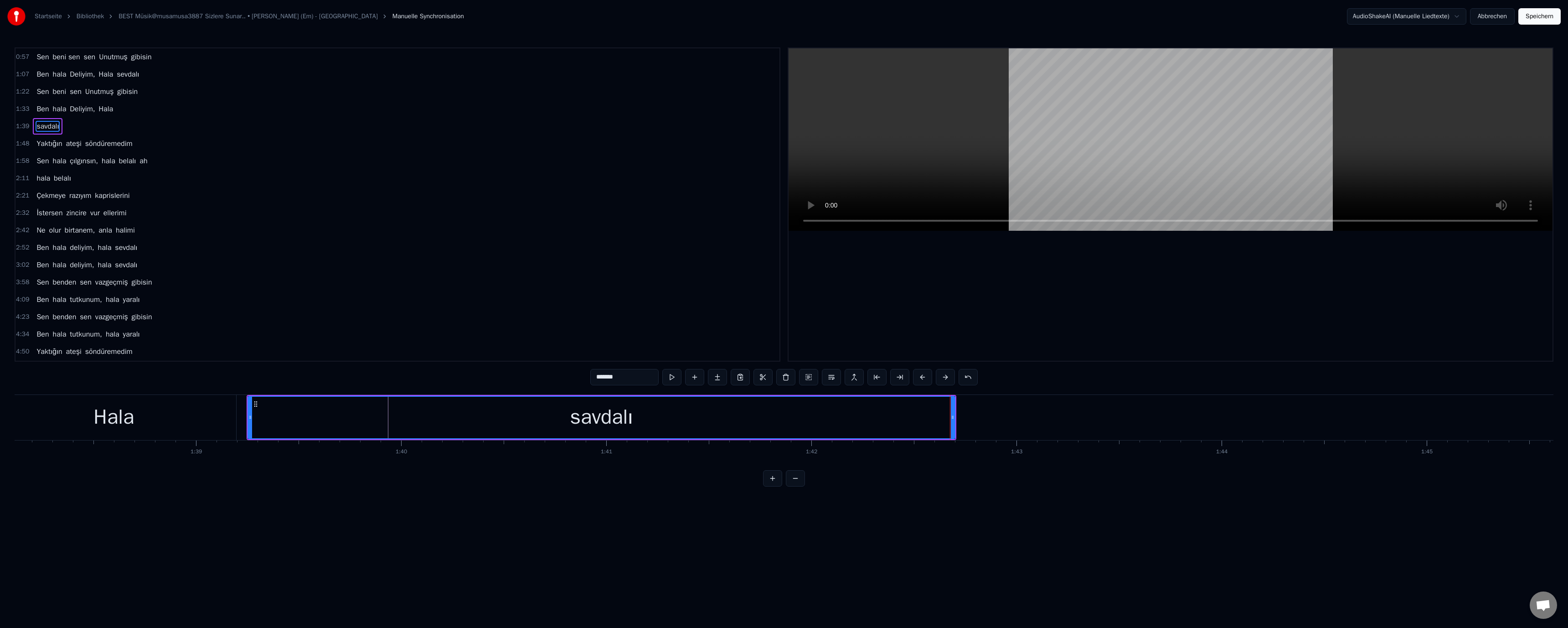 drag, startPoint x: 108, startPoint y: 426, endPoint x: 426, endPoint y: 309, distance: 338.8407 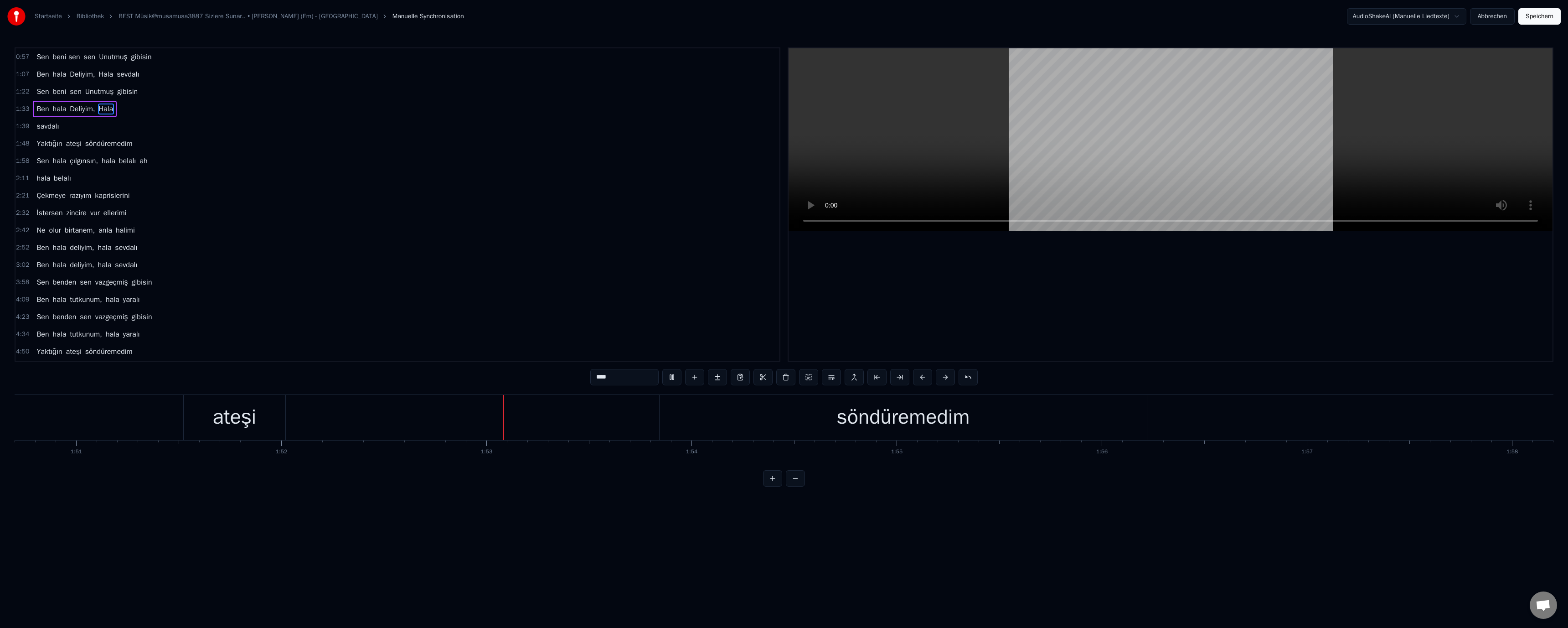 scroll, scrollTop: 0, scrollLeft: 23047, axis: horizontal 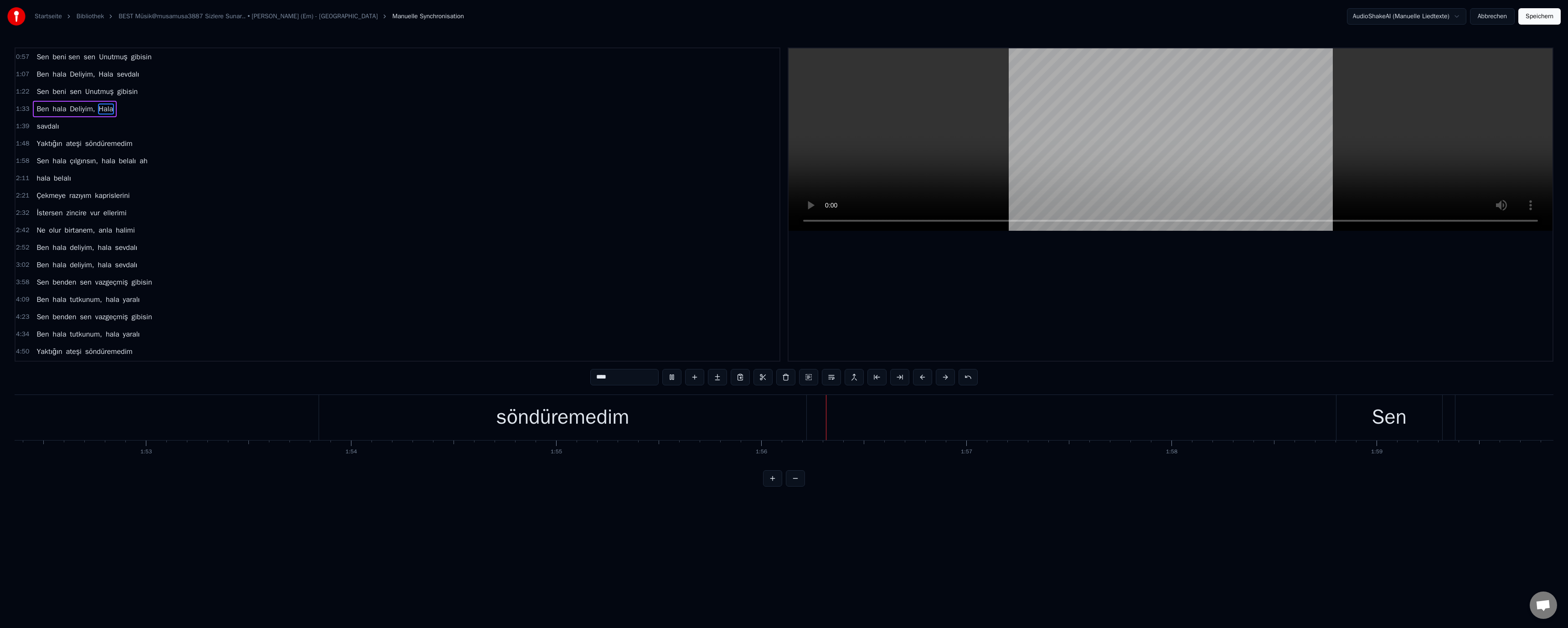 click on "söndüremedim" at bounding box center (562, 417) 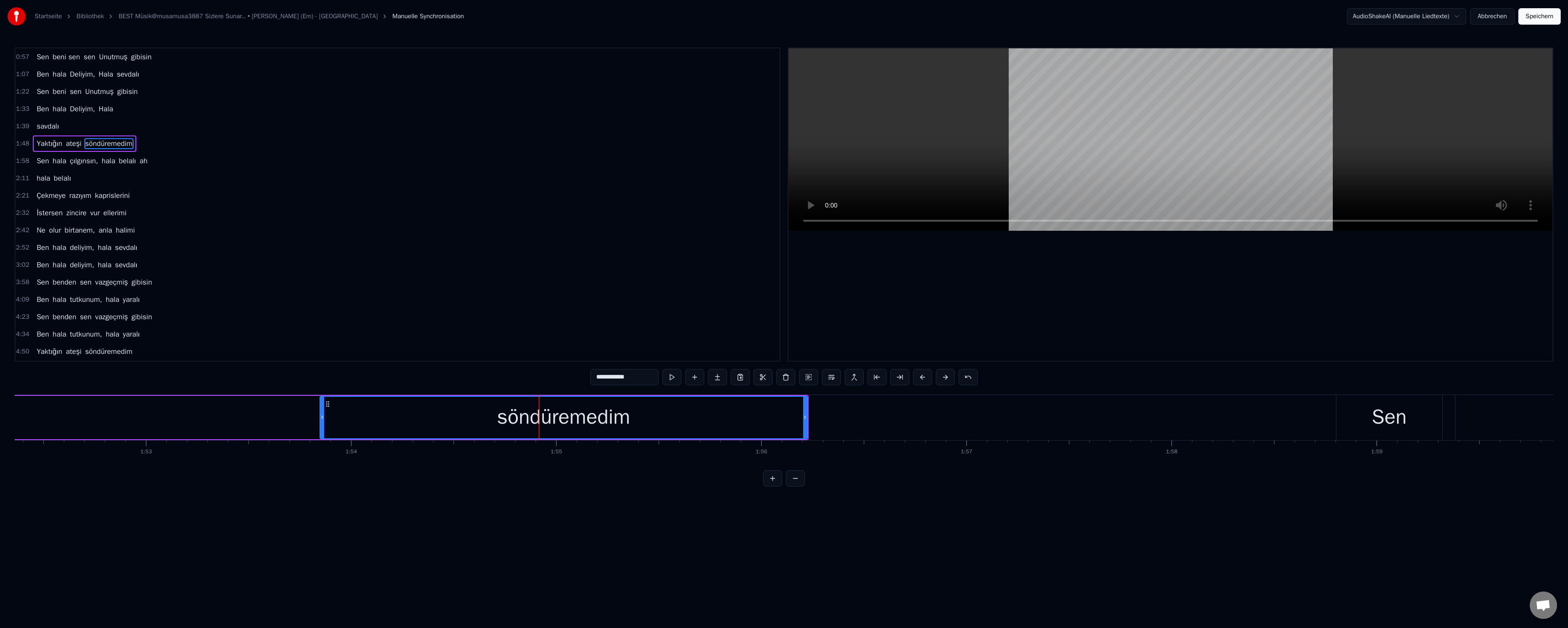 drag, startPoint x: 595, startPoint y: 377, endPoint x: 599, endPoint y: 383, distance: 7.211103 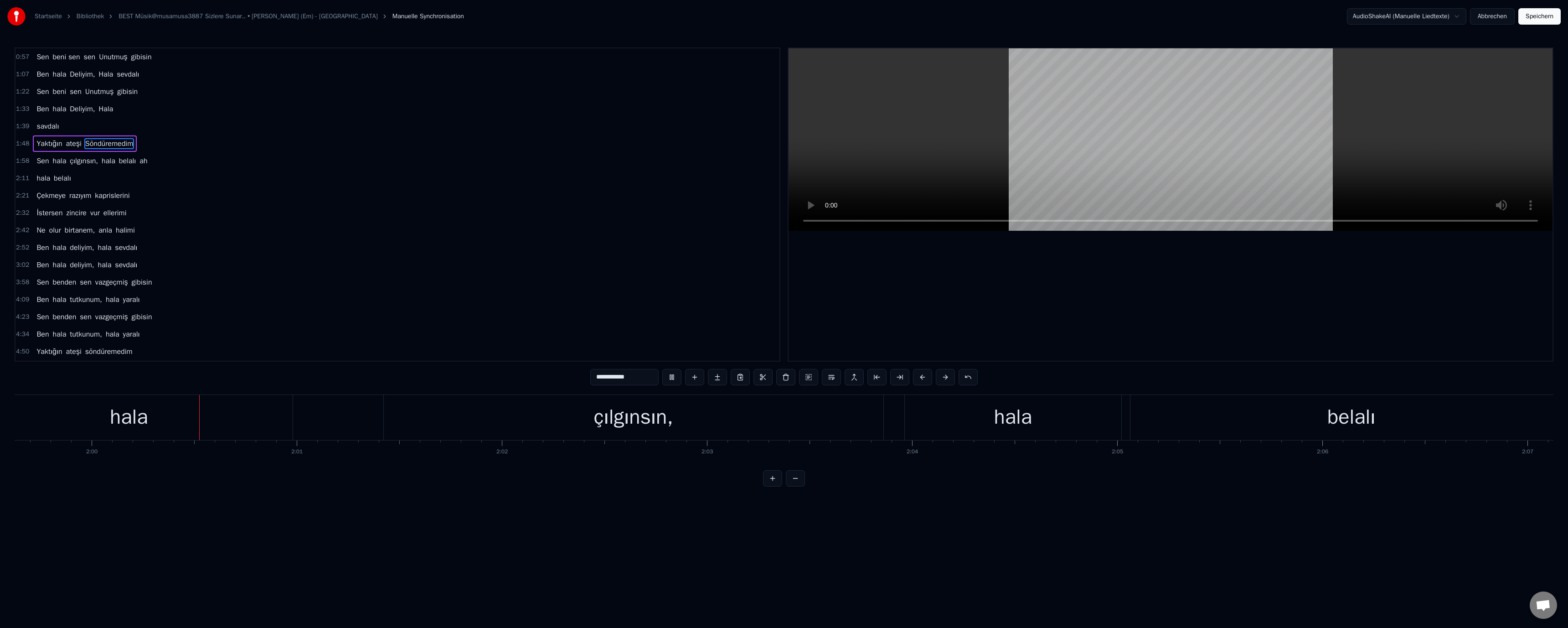 scroll, scrollTop: 0, scrollLeft: 24543, axis: horizontal 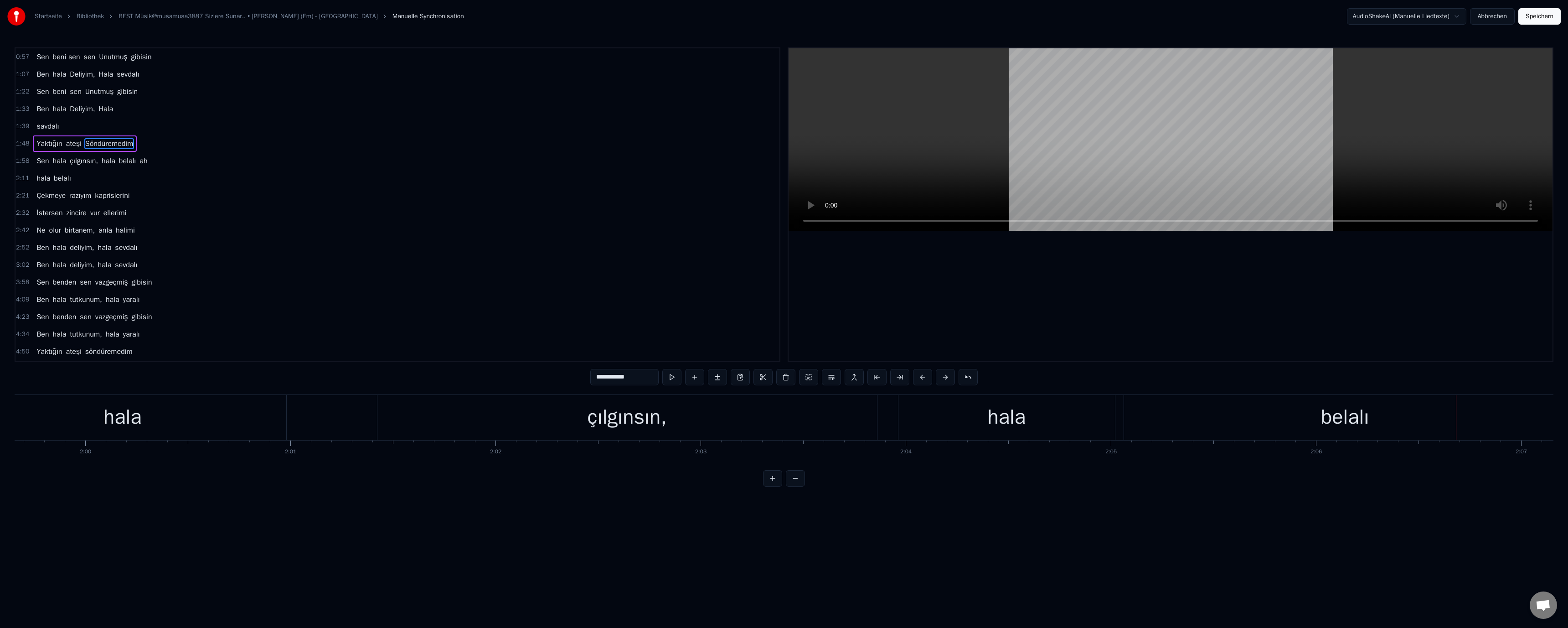 click on "hala" at bounding box center [1007, 417] 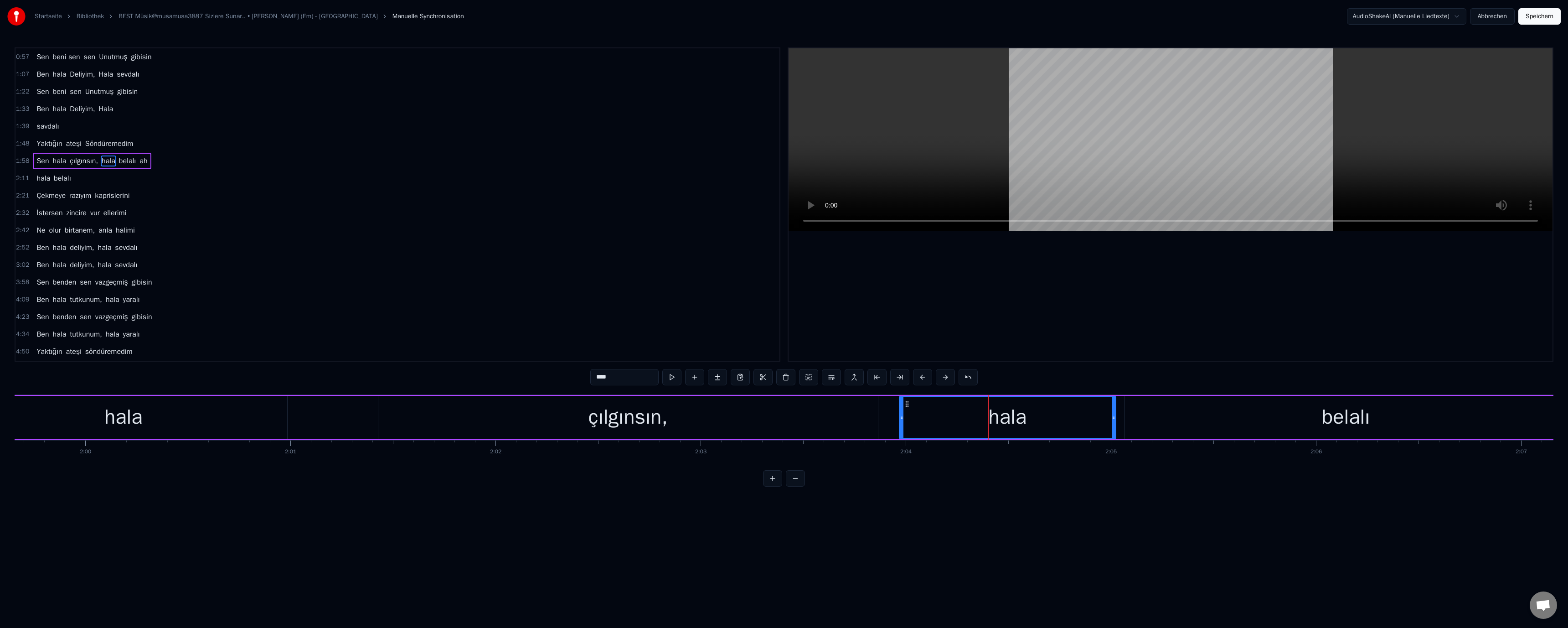 drag, startPoint x: 596, startPoint y: 378, endPoint x: 599, endPoint y: 381, distance: 4.242641 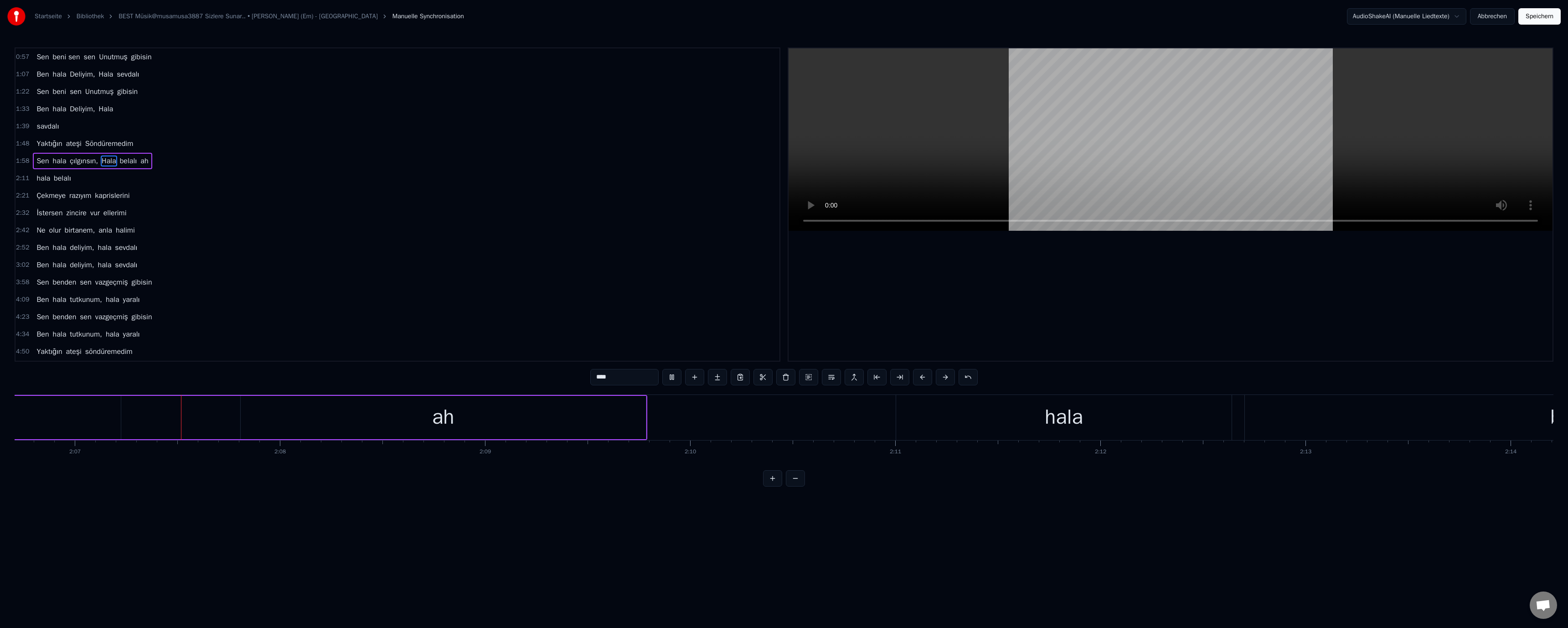 scroll, scrollTop: 0, scrollLeft: 25996, axis: horizontal 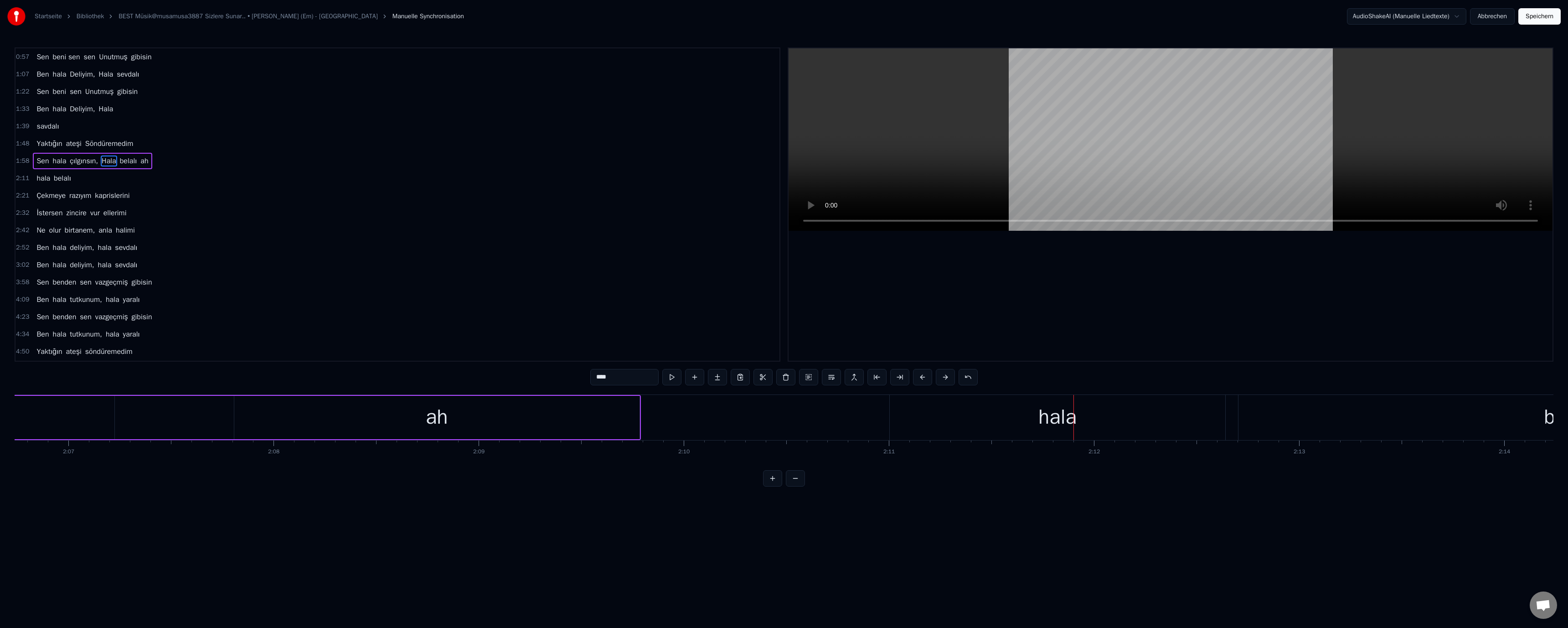 drag, startPoint x: 1007, startPoint y: 420, endPoint x: 992, endPoint y: 409, distance: 18.60108 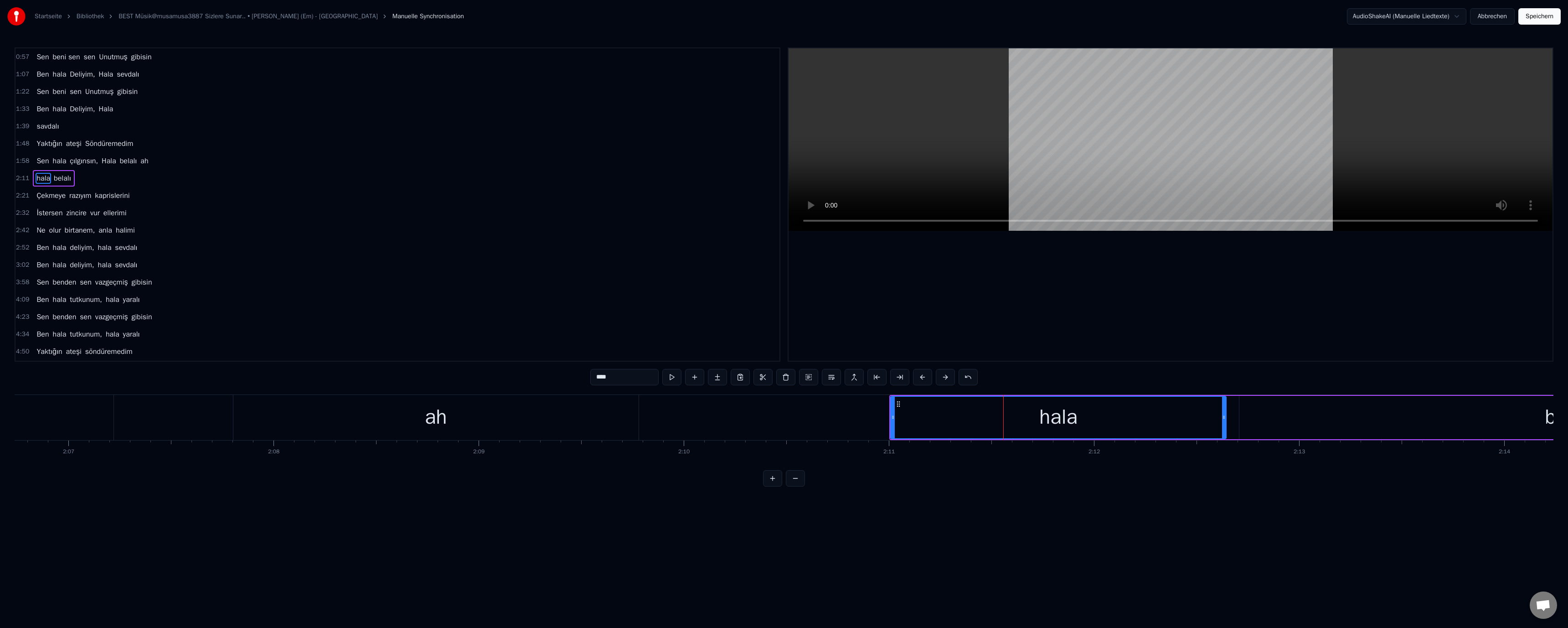 drag, startPoint x: 594, startPoint y: 376, endPoint x: 599, endPoint y: 384, distance: 9 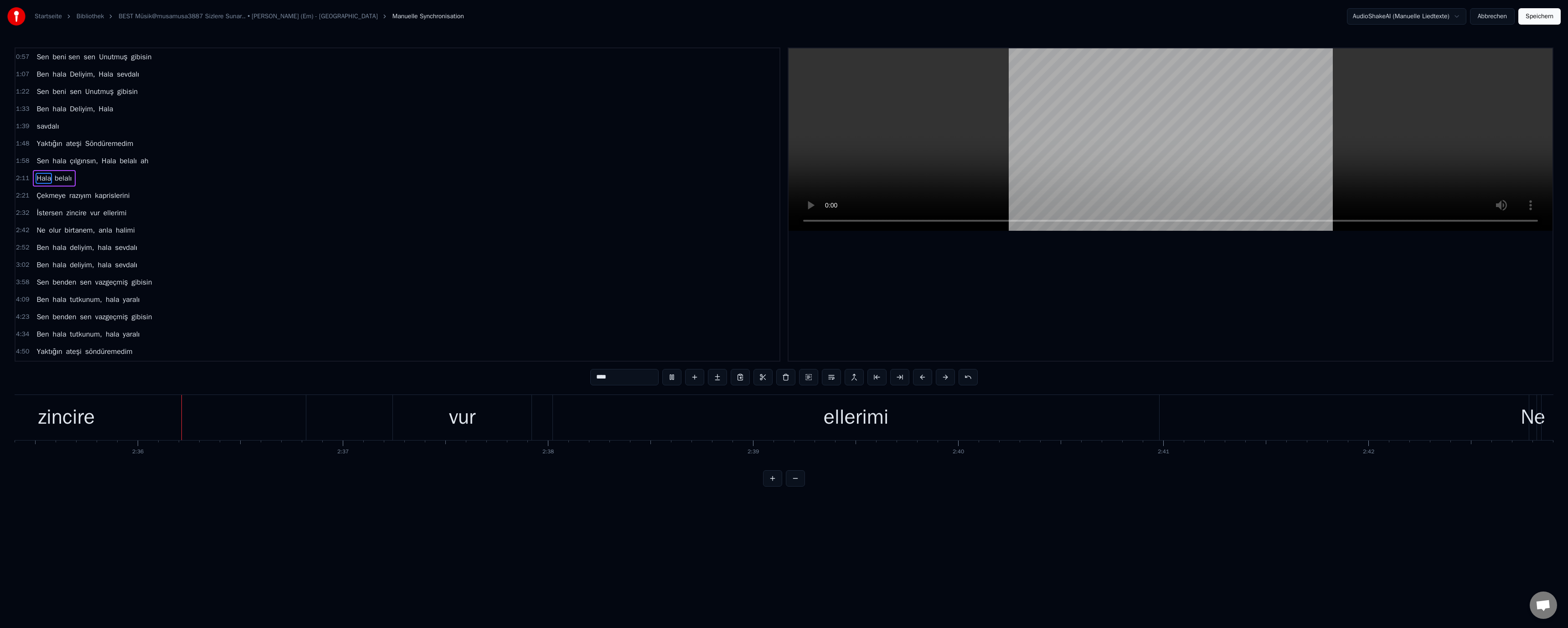 scroll, scrollTop: 0, scrollLeft: 31881, axis: horizontal 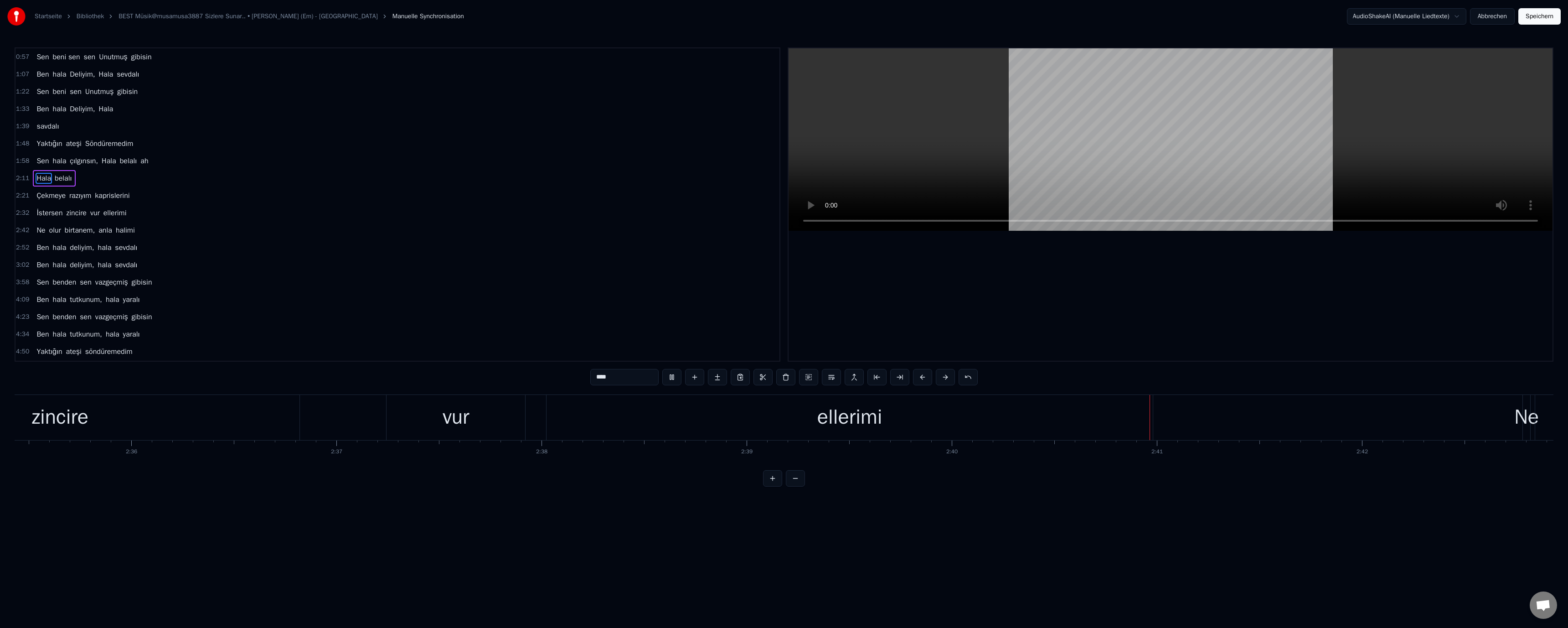 click at bounding box center [1171, 140] 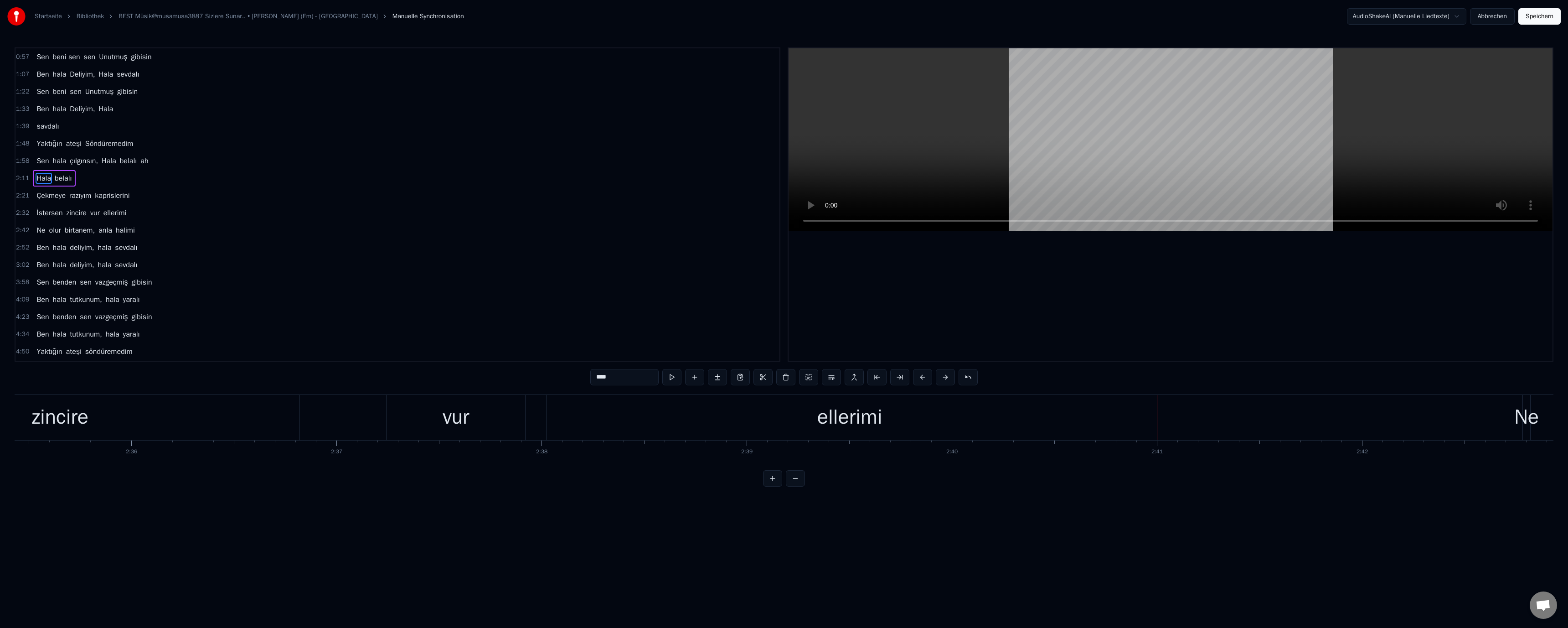 drag, startPoint x: 469, startPoint y: 426, endPoint x: 549, endPoint y: 387, distance: 89 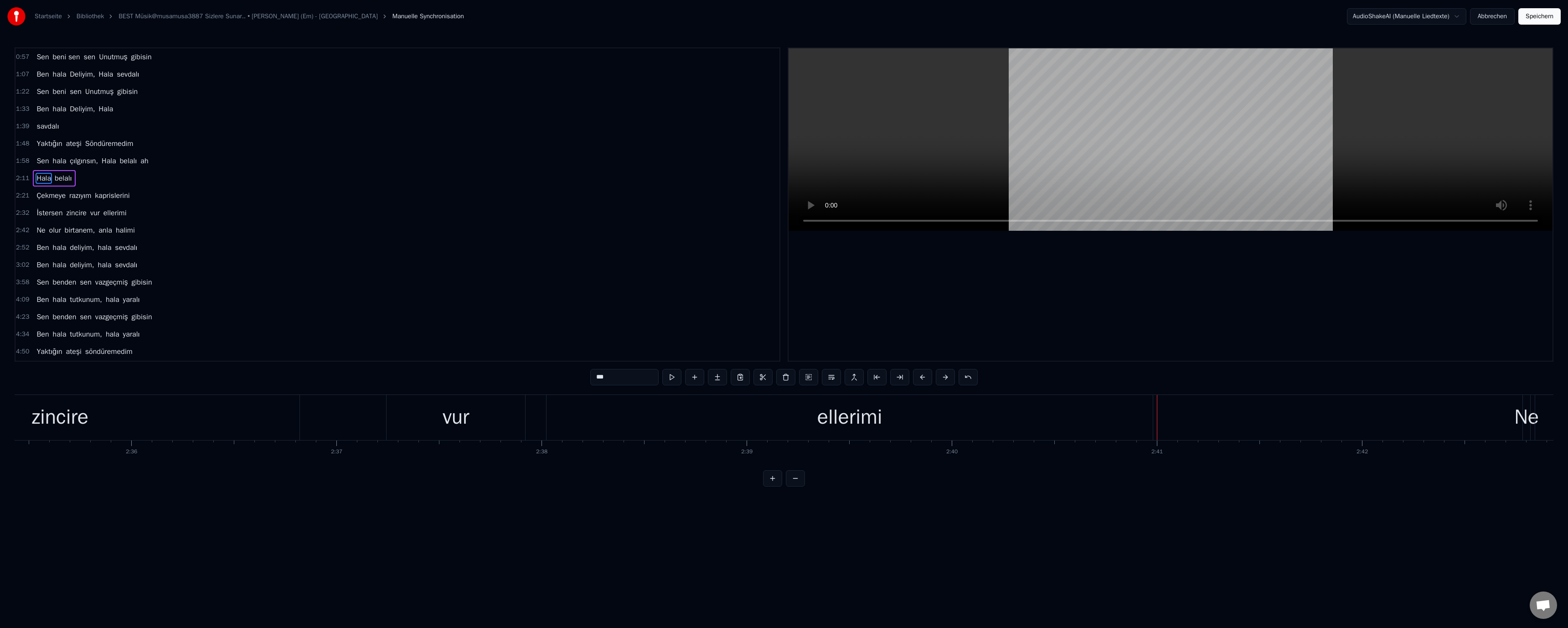 scroll, scrollTop: 8, scrollLeft: 0, axis: vertical 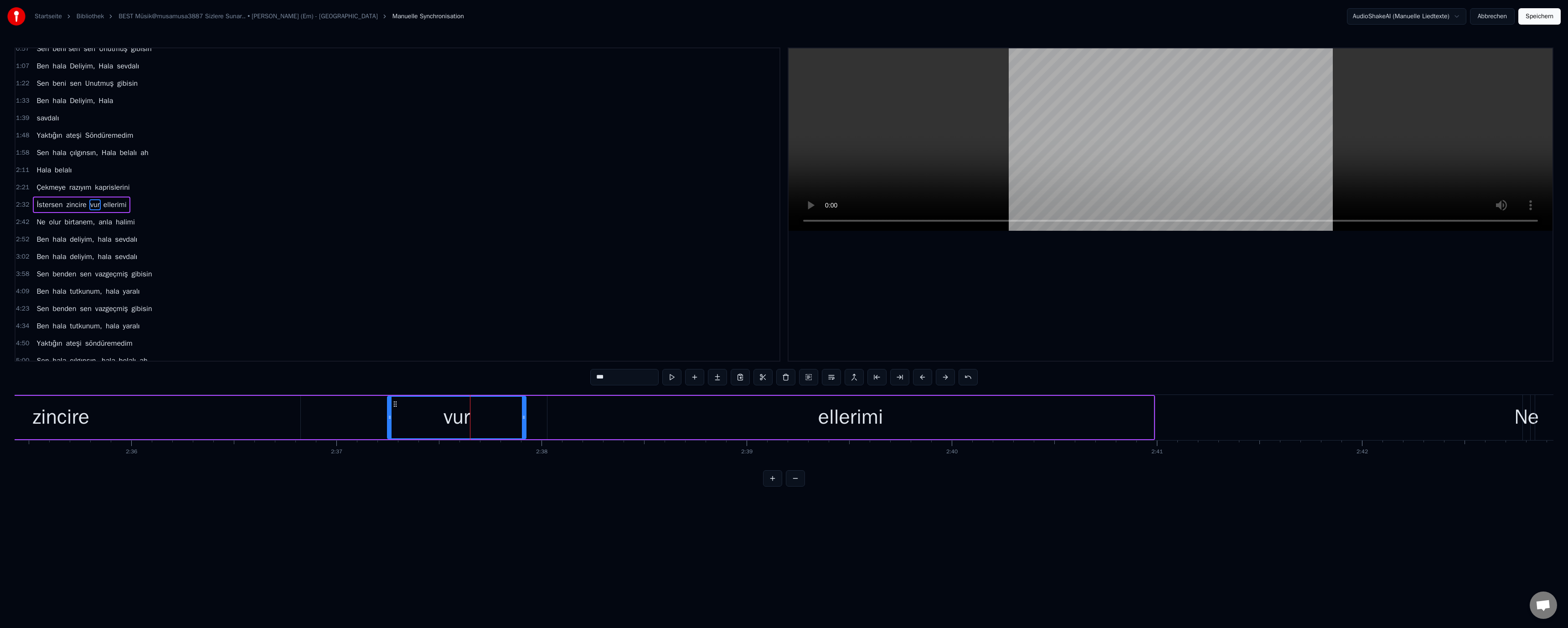 click on "***" at bounding box center (624, 377) 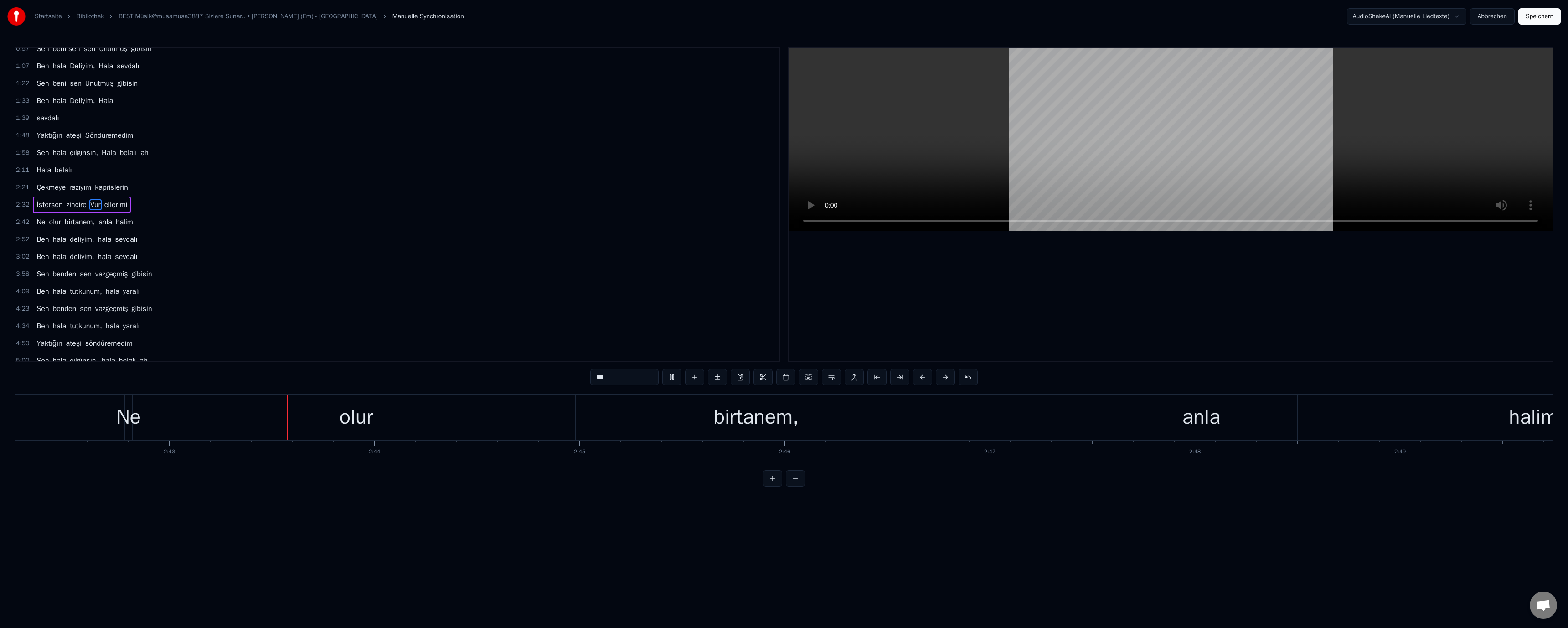 scroll, scrollTop: 0, scrollLeft: 33362, axis: horizontal 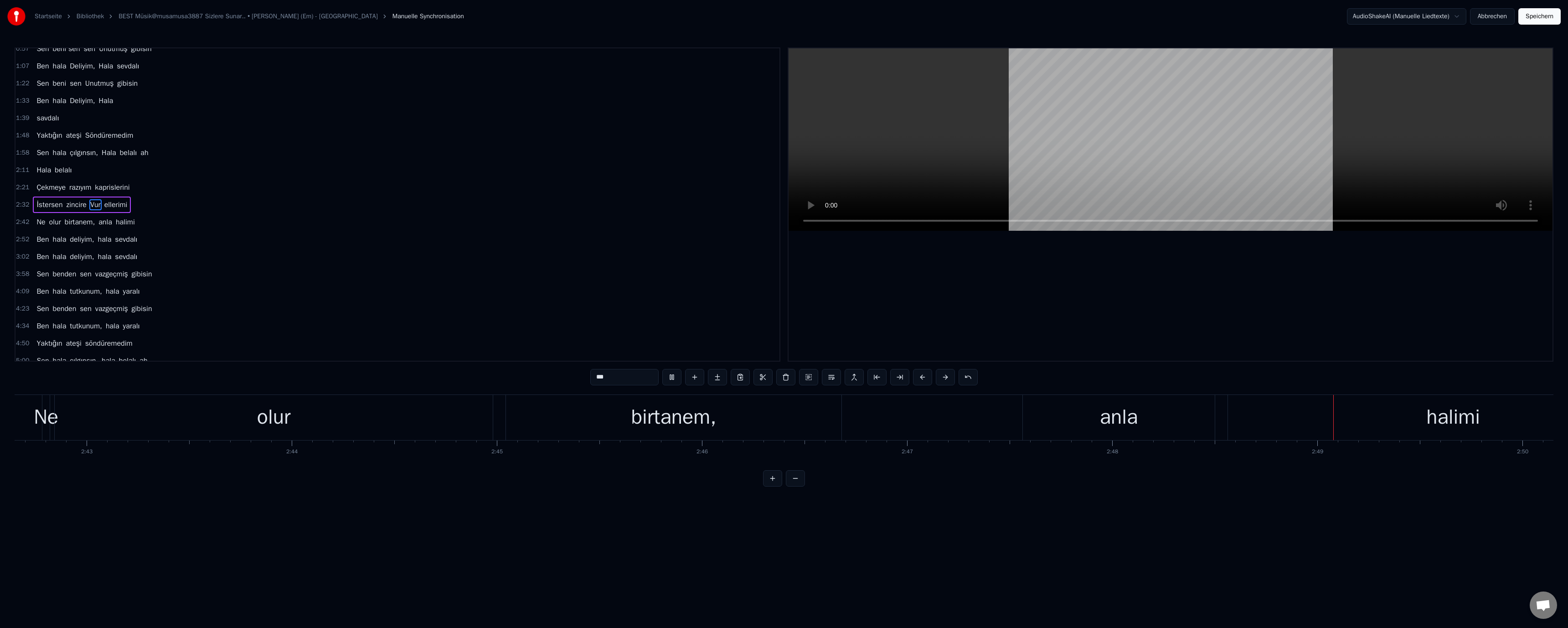 click at bounding box center (1171, 140) 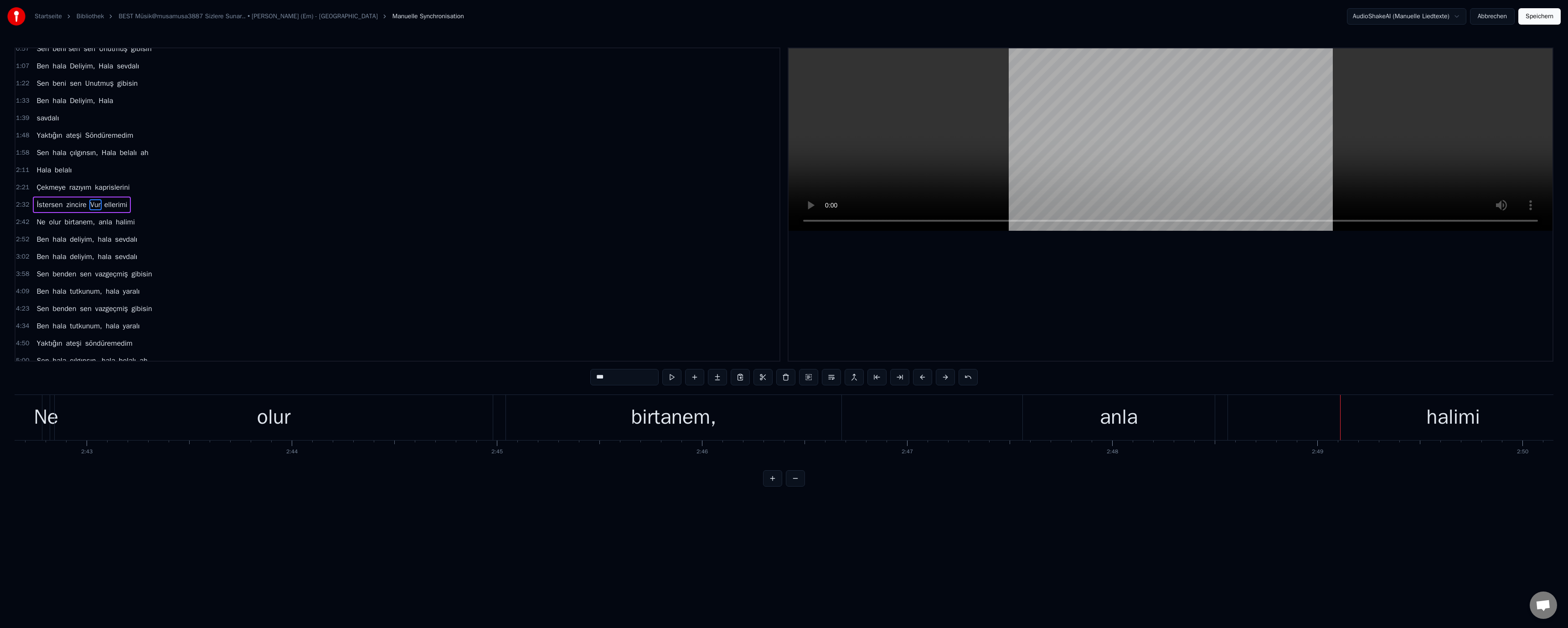 click on "anla" at bounding box center [1119, 417] 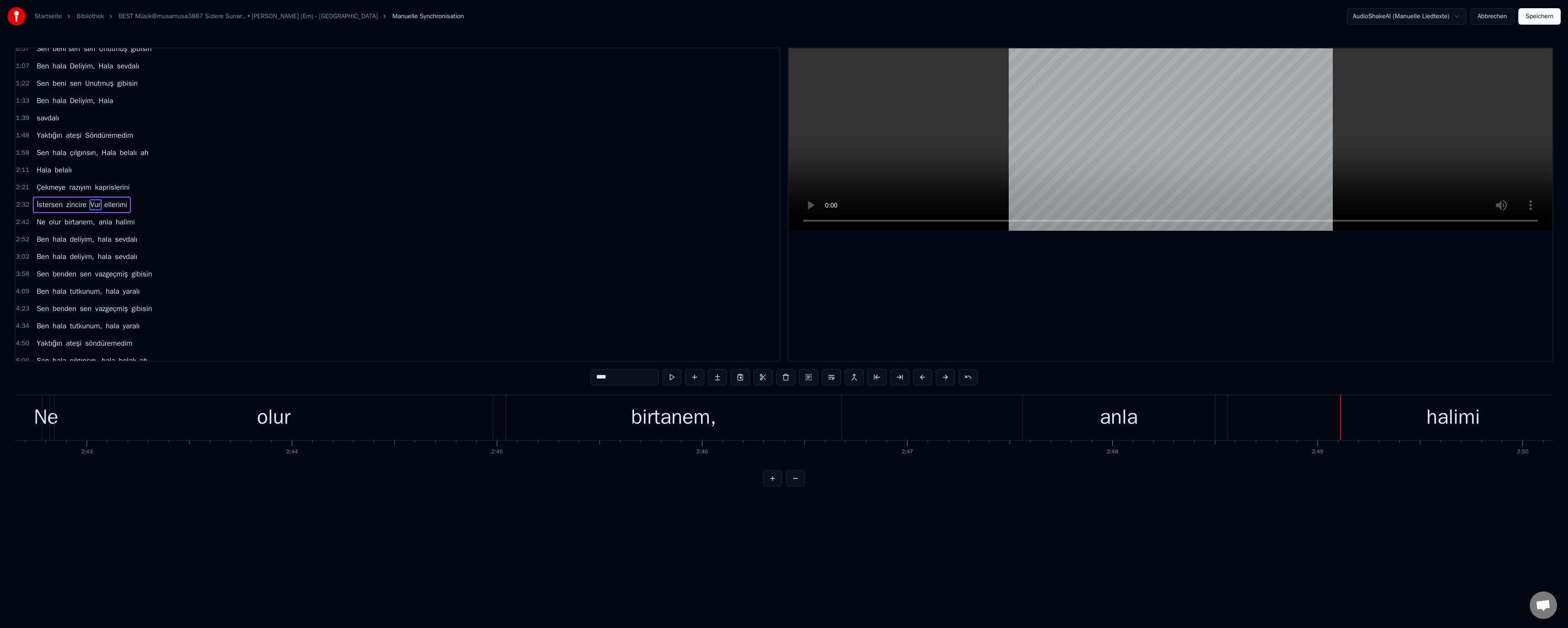 scroll, scrollTop: 26, scrollLeft: 0, axis: vertical 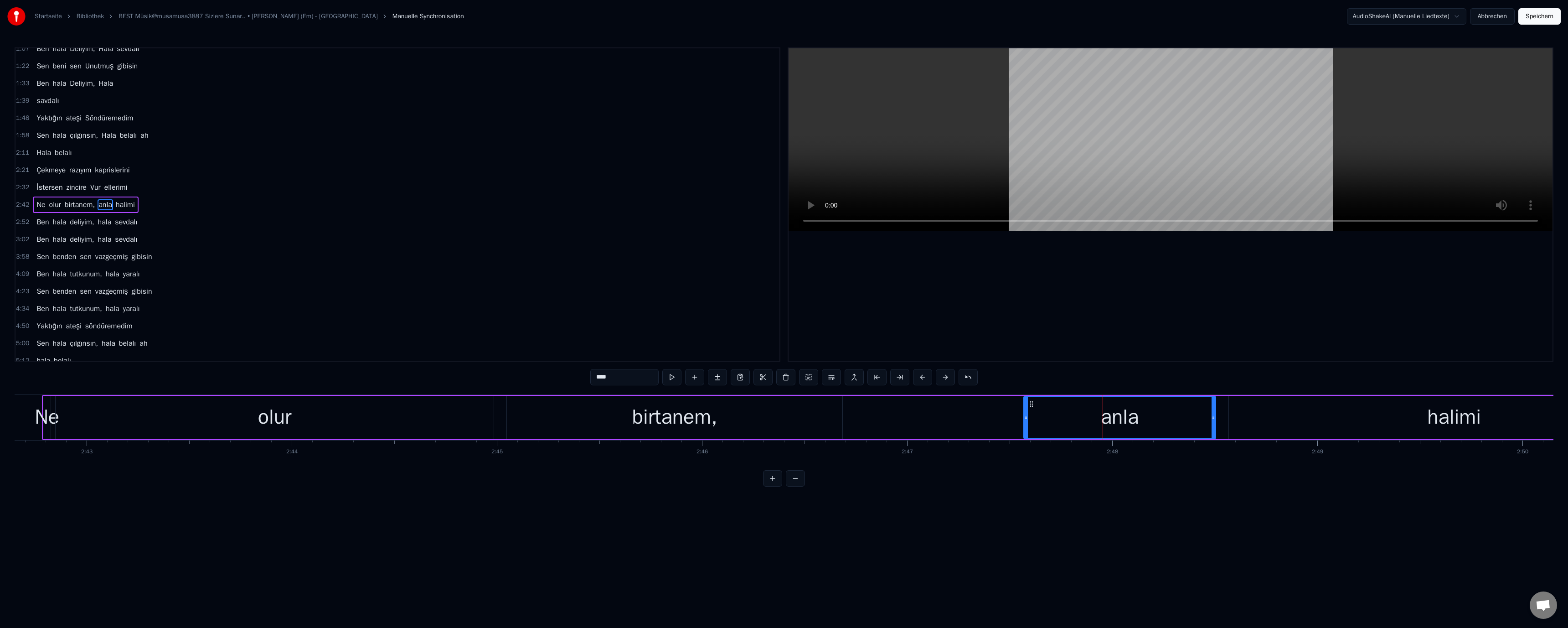 drag, startPoint x: 593, startPoint y: 379, endPoint x: 600, endPoint y: 382, distance: 7.615773 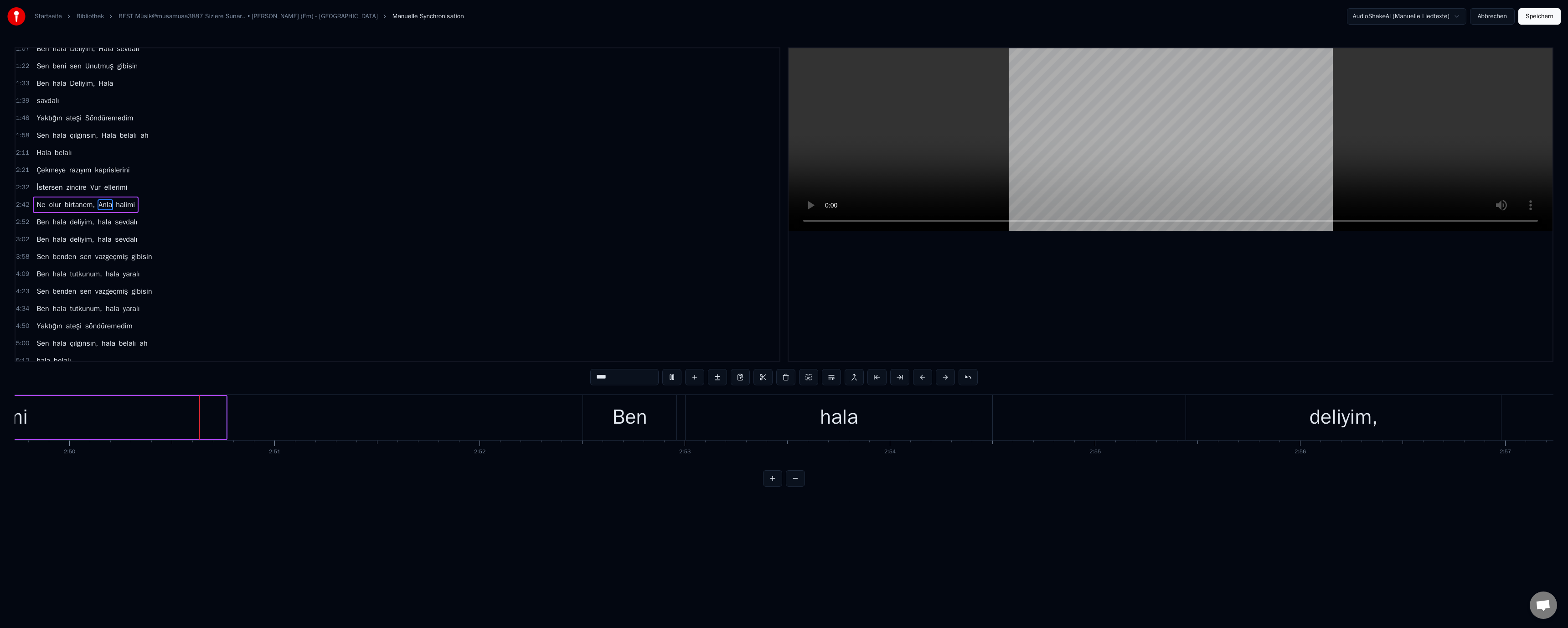scroll, scrollTop: 0, scrollLeft: 34821, axis: horizontal 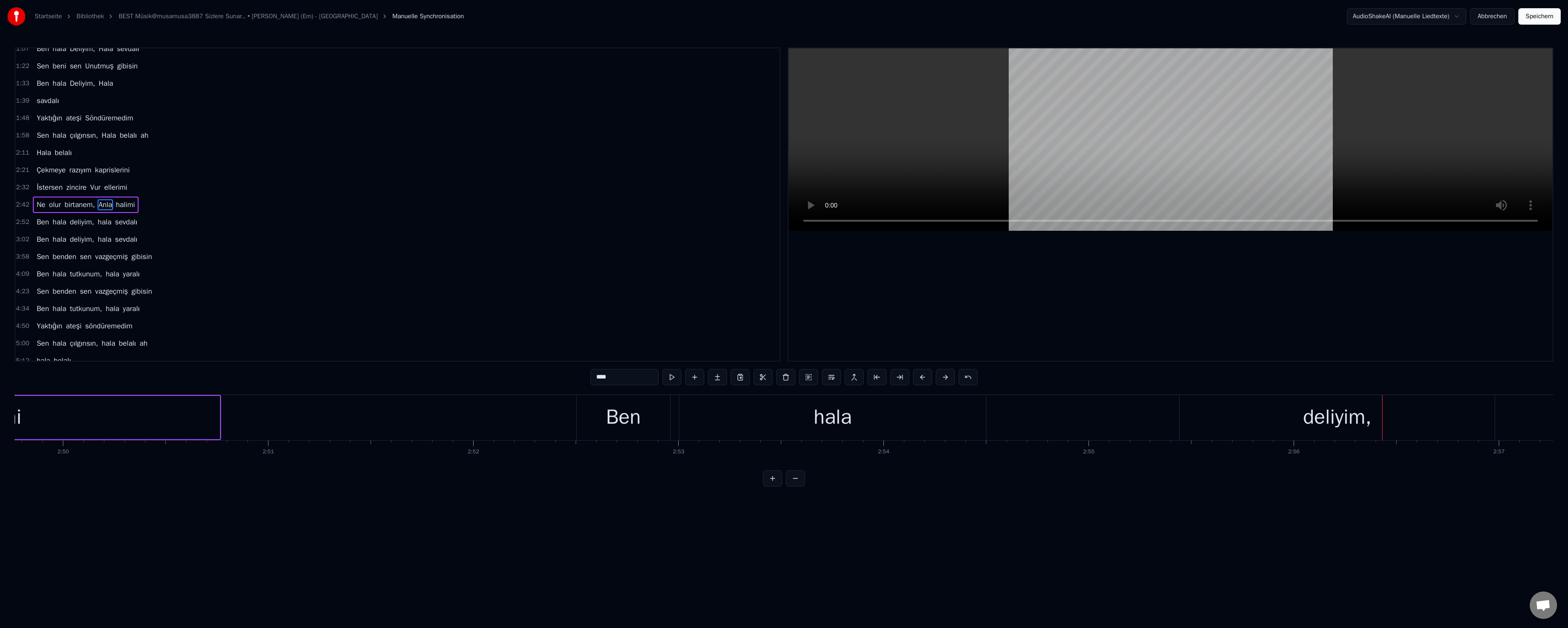 click on "deliyim," at bounding box center (1337, 417) 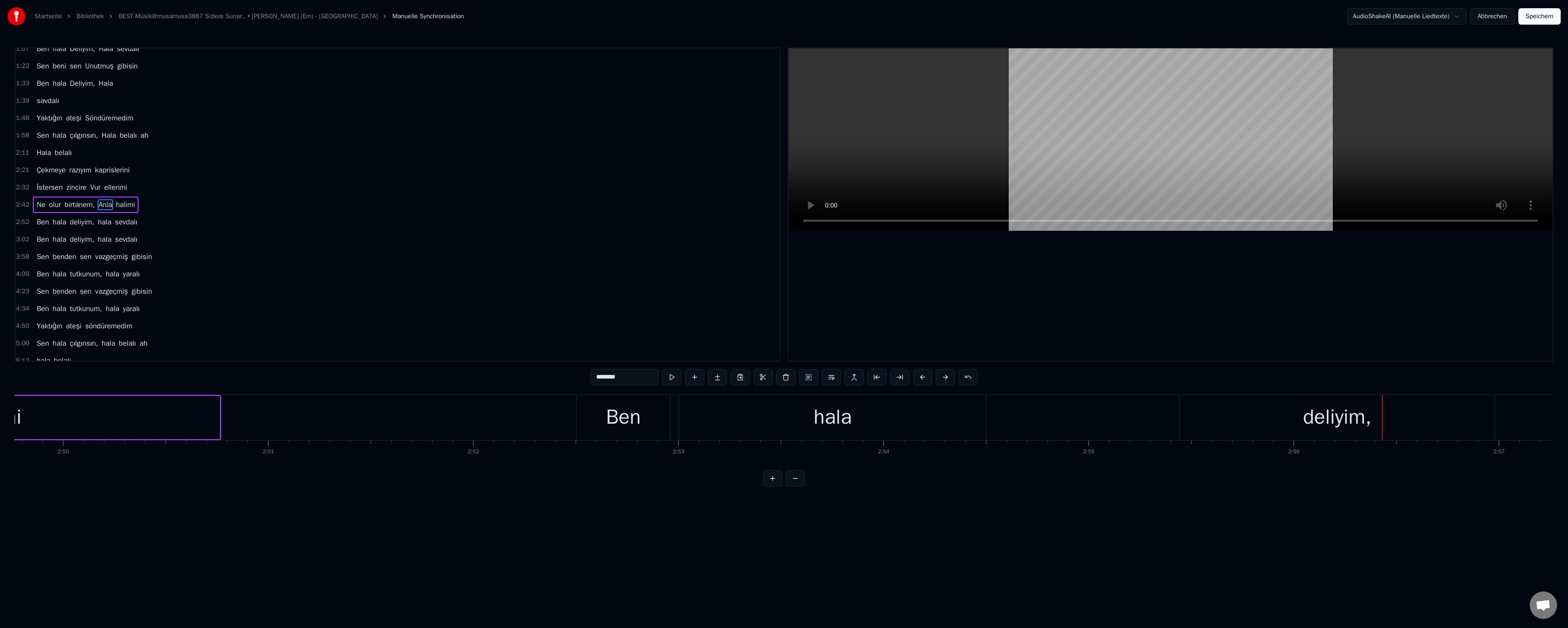 scroll, scrollTop: 43, scrollLeft: 0, axis: vertical 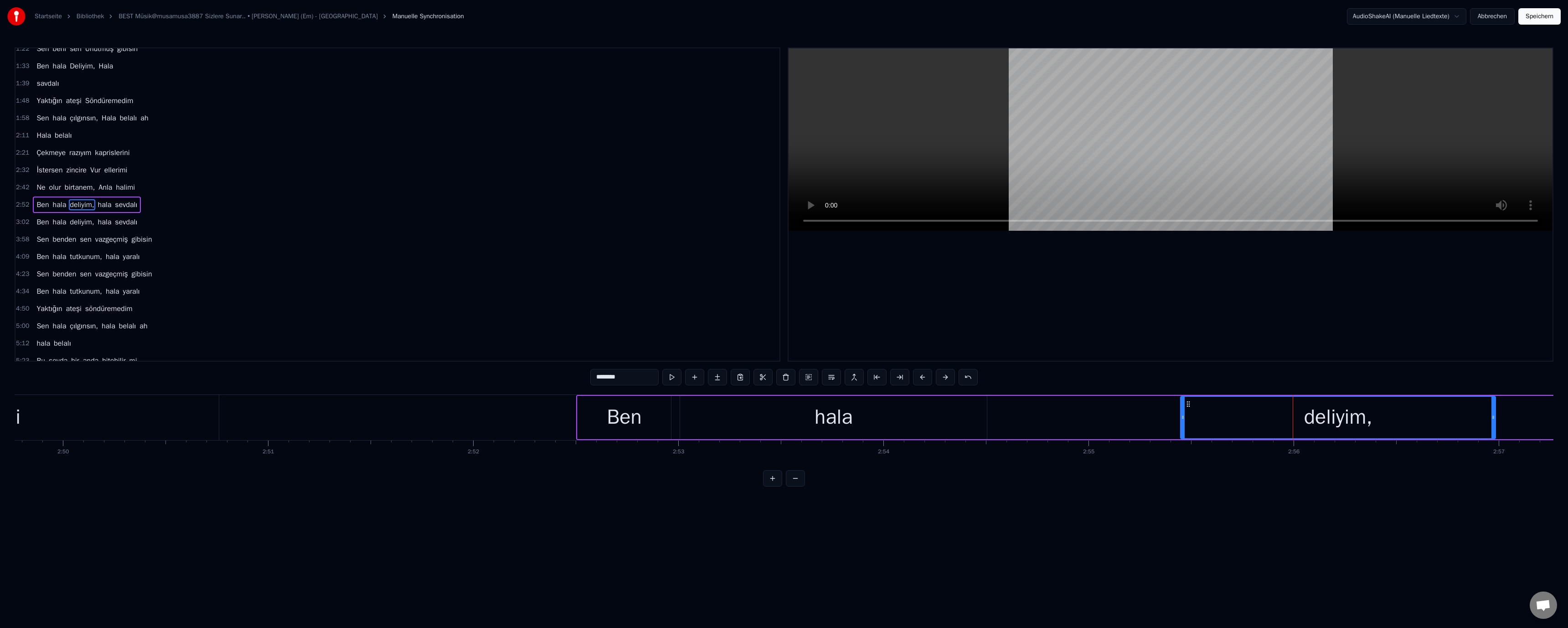 click on "********" at bounding box center (624, 377) 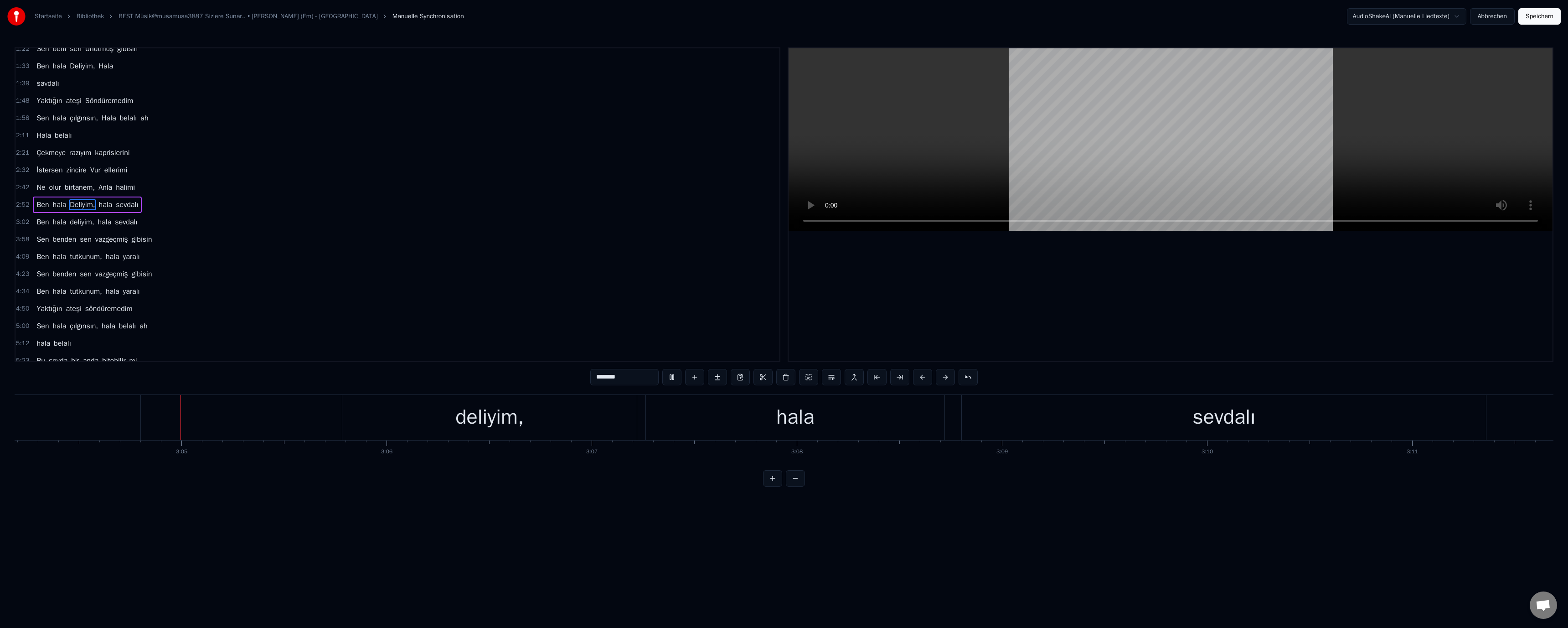 scroll, scrollTop: 0, scrollLeft: 37782, axis: horizontal 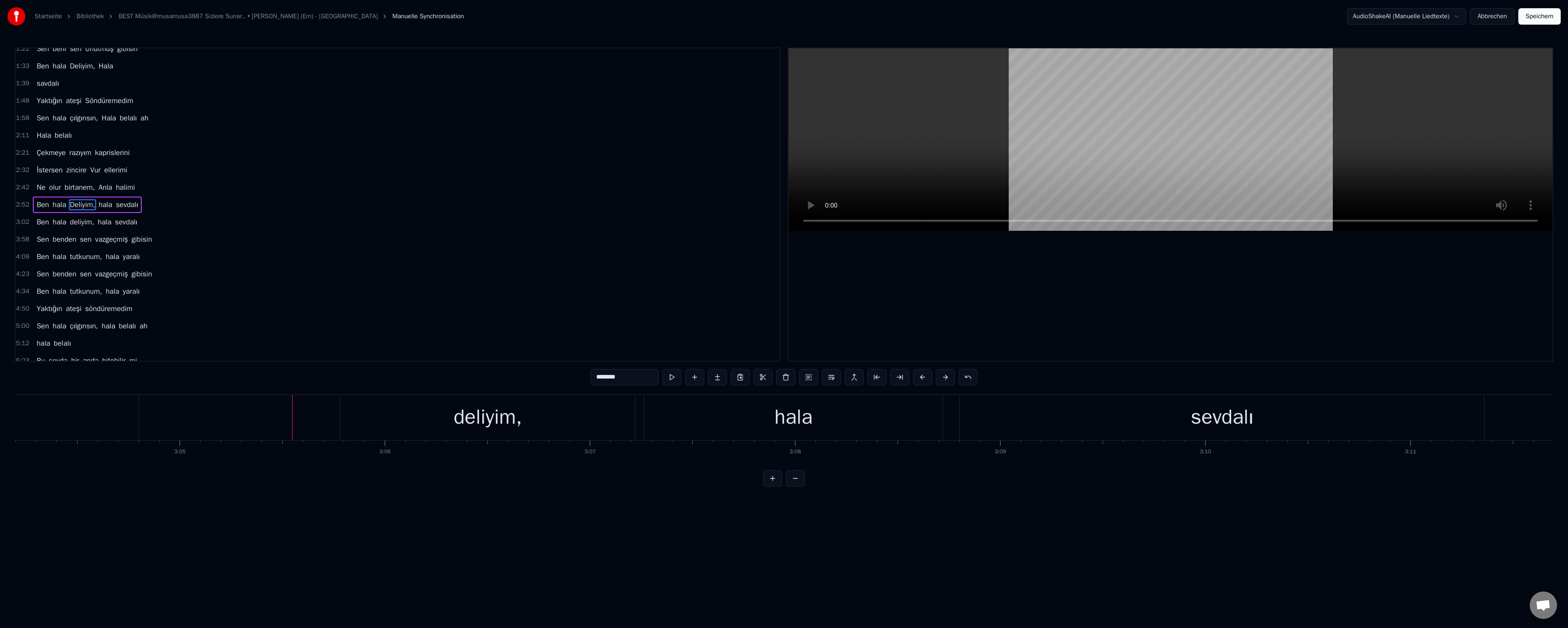 click on "deliyim," at bounding box center [488, 417] 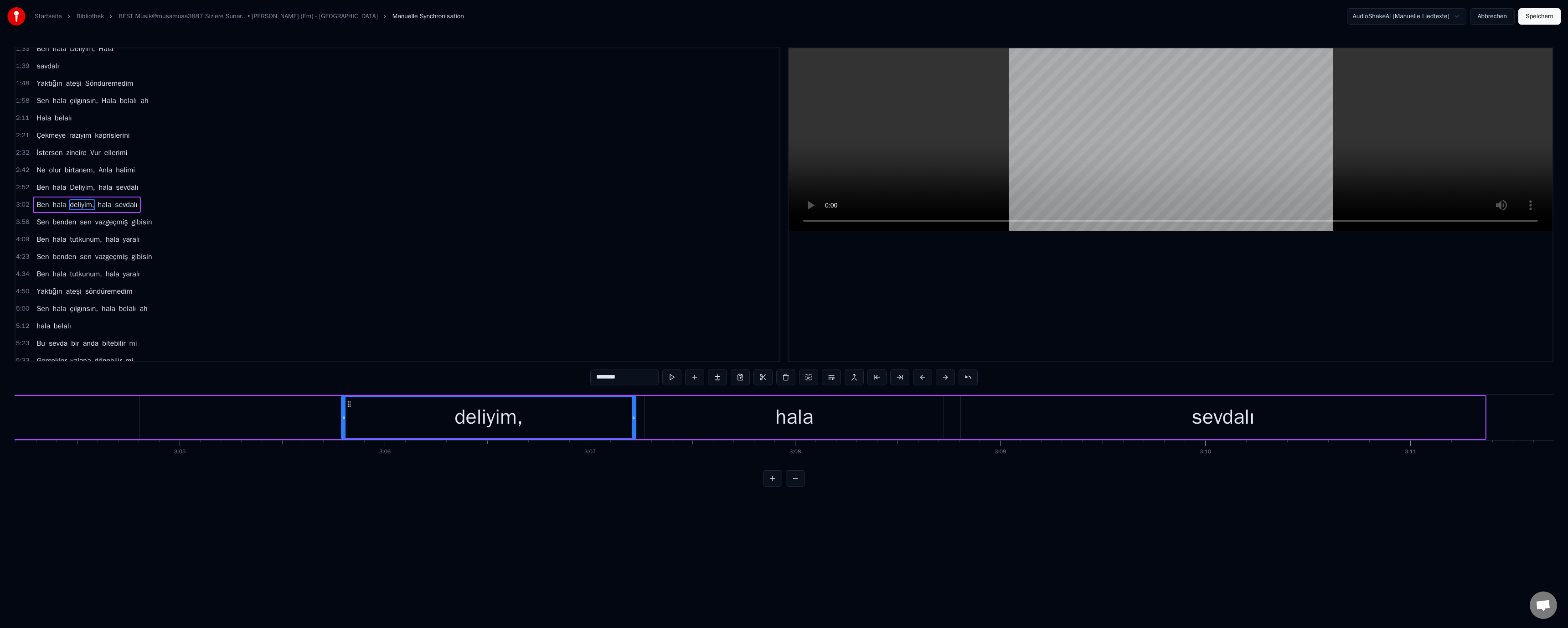 drag, startPoint x: 594, startPoint y: 377, endPoint x: 599, endPoint y: 384, distance: 8.602325 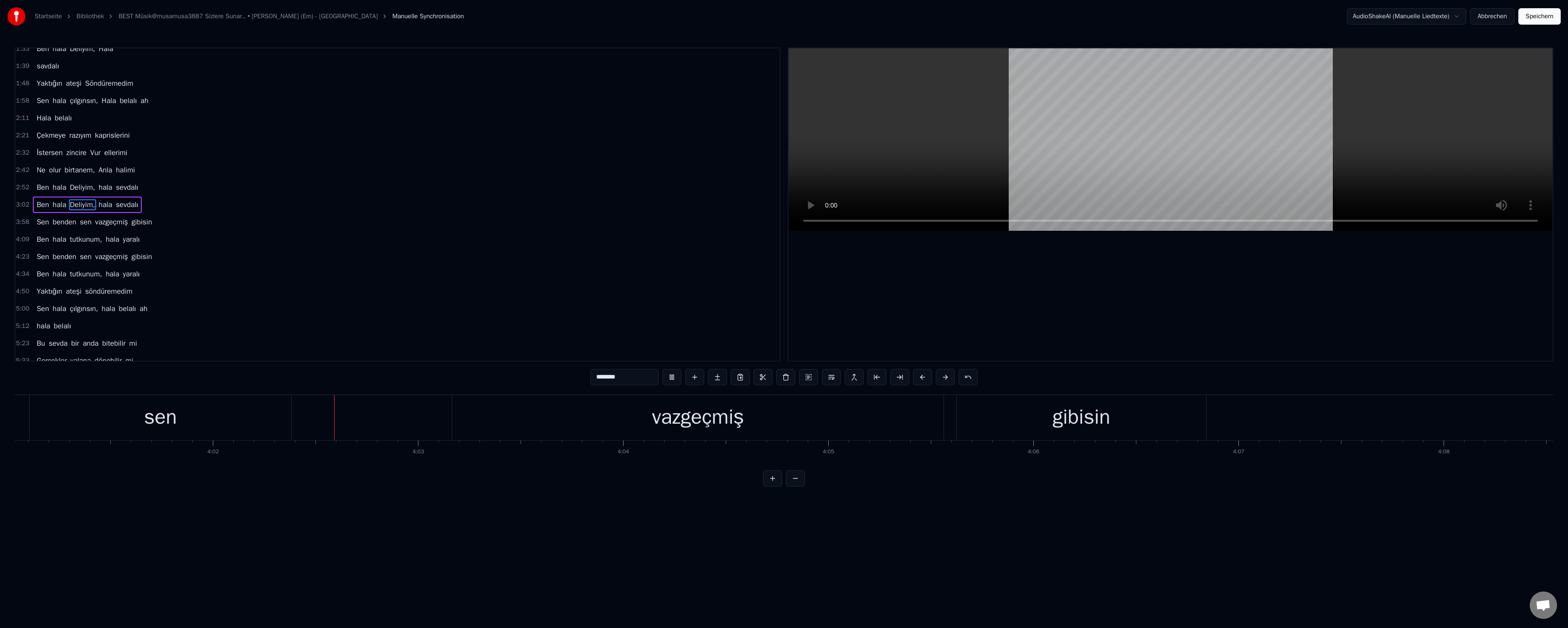 scroll, scrollTop: 0, scrollLeft: 49578, axis: horizontal 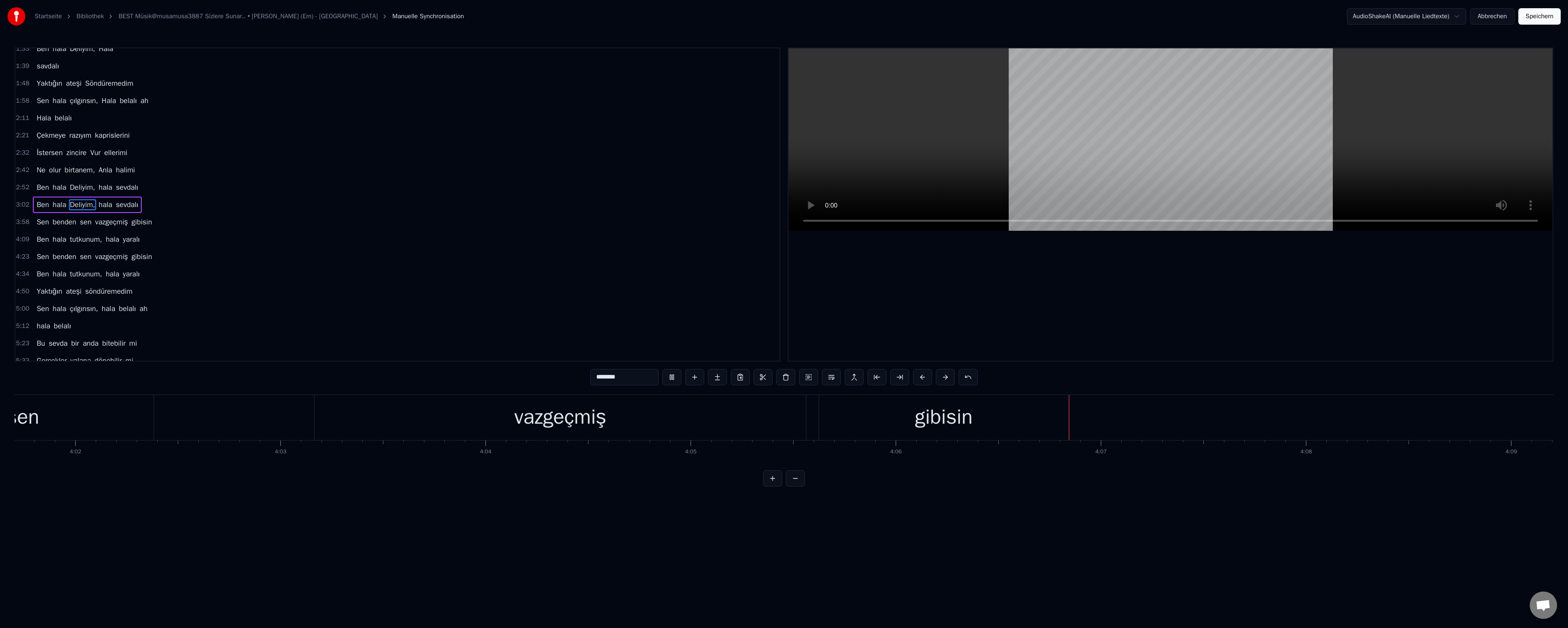 click at bounding box center [1171, 140] 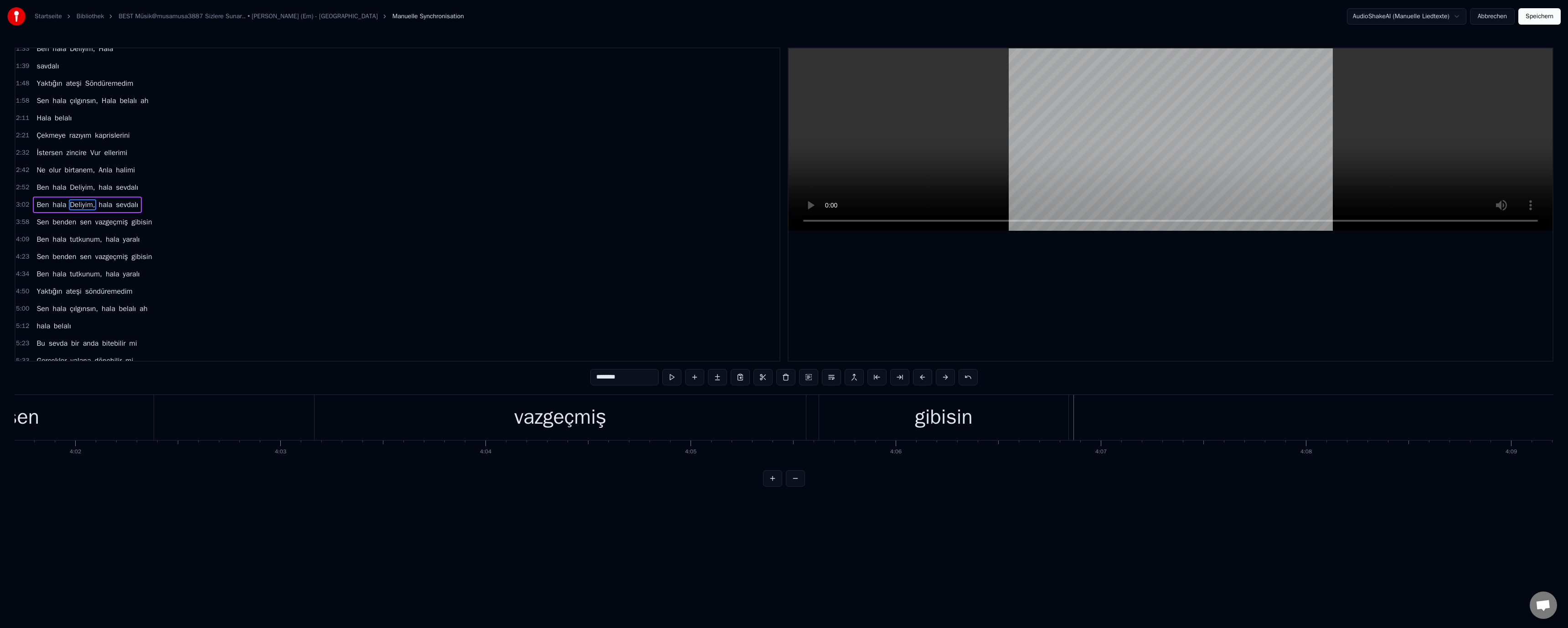 click on "vazgeçmiş" at bounding box center (560, 417) 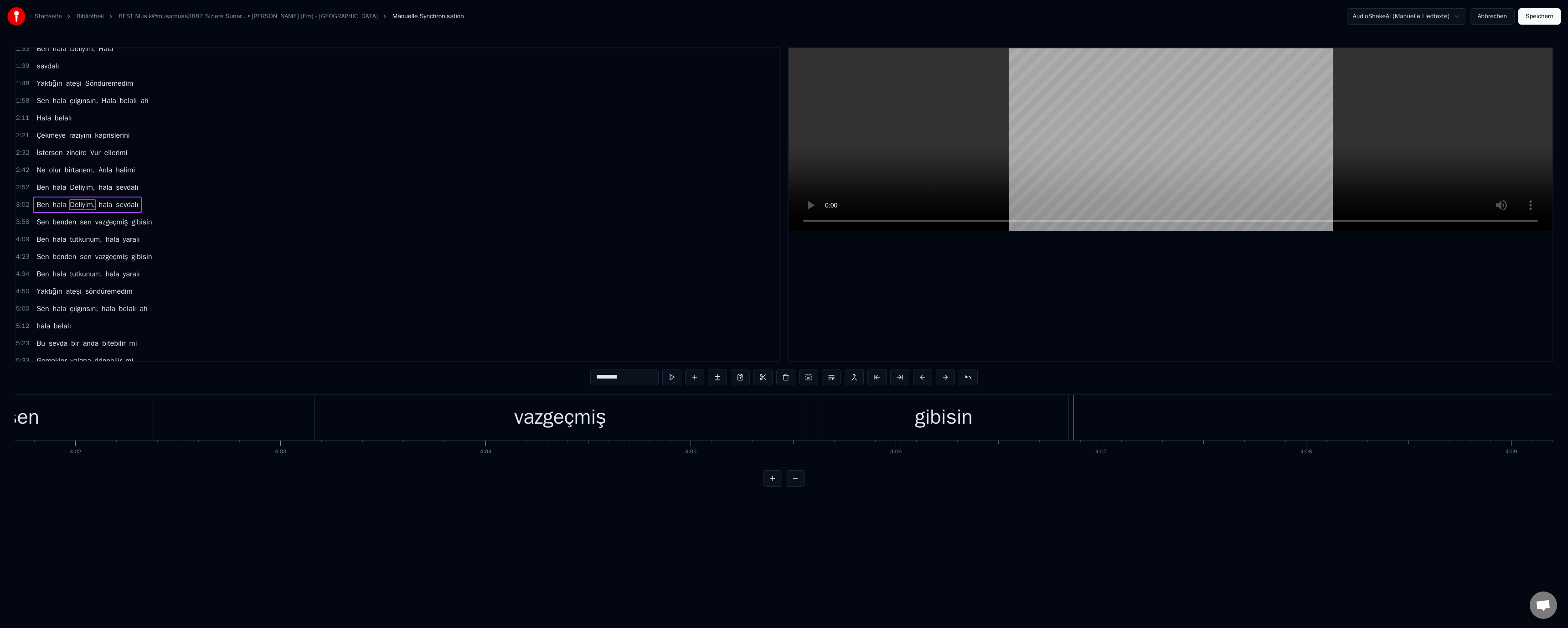 scroll, scrollTop: 78, scrollLeft: 0, axis: vertical 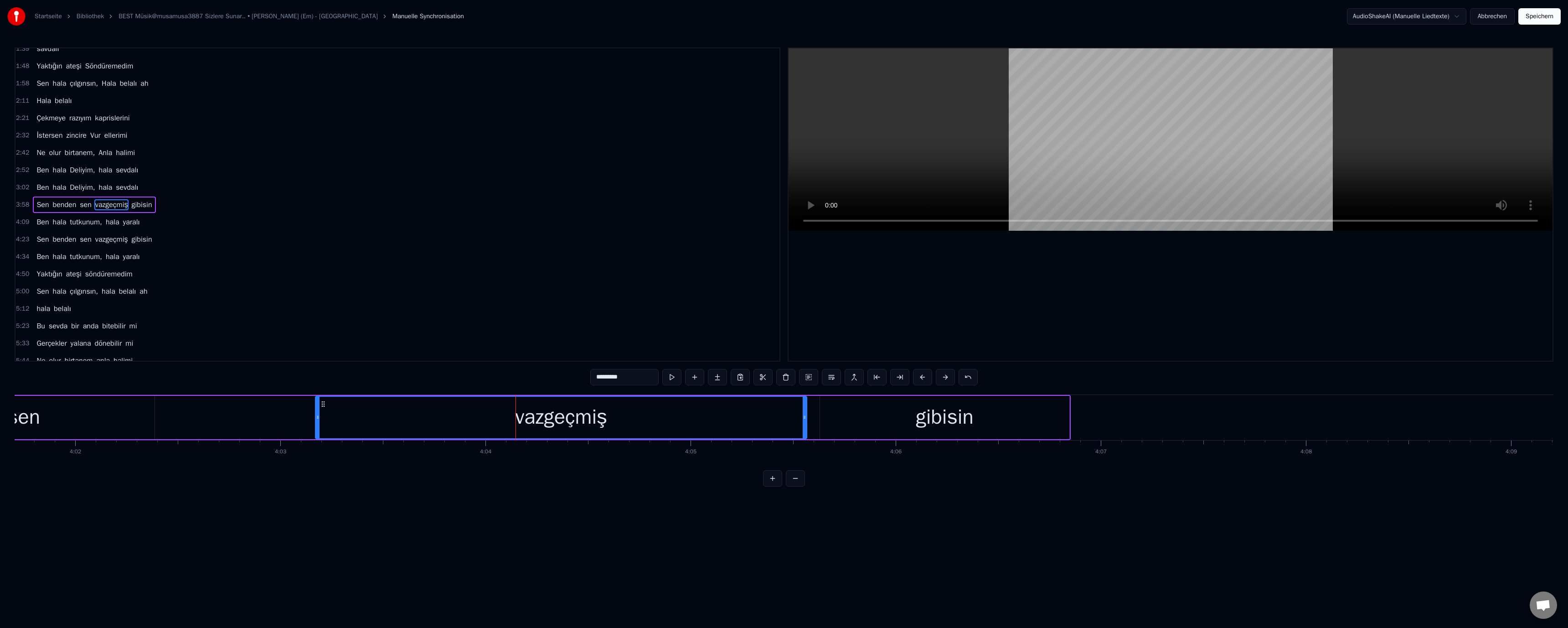click on "*********" at bounding box center (624, 377) 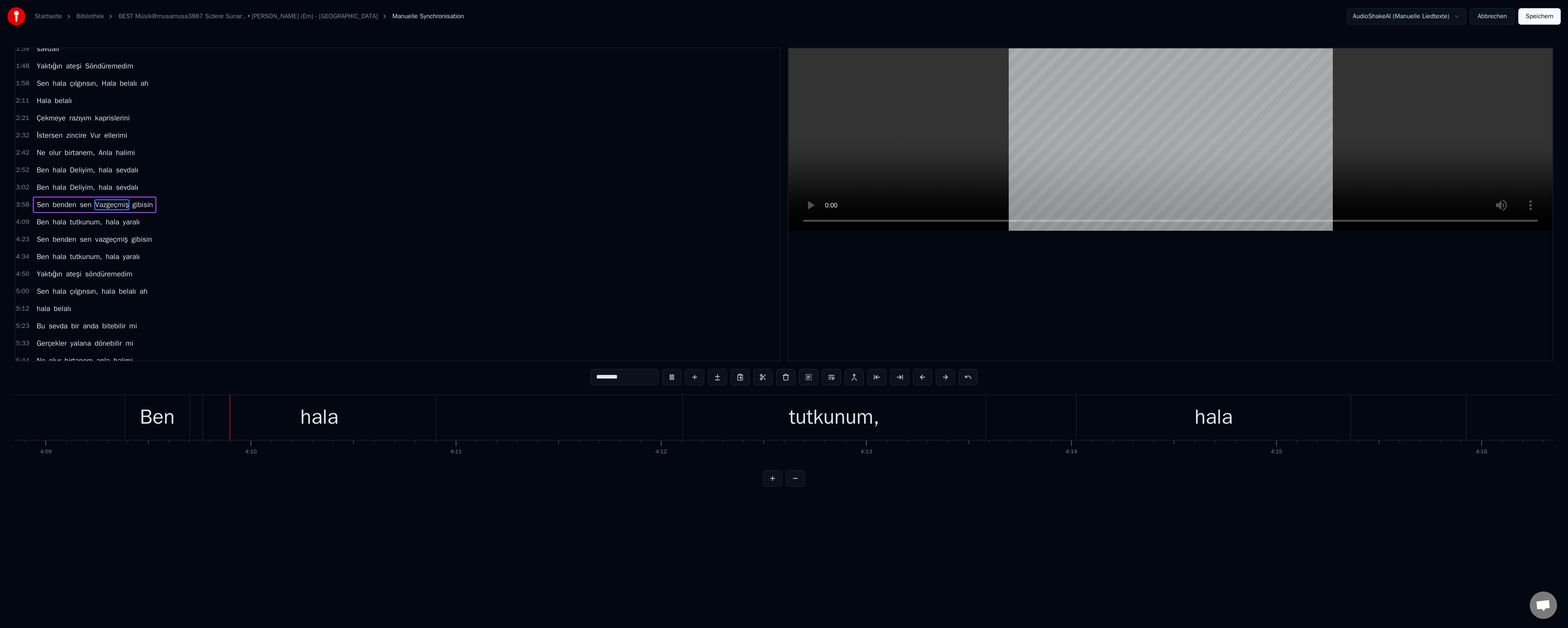 scroll, scrollTop: 0, scrollLeft: 51049, axis: horizontal 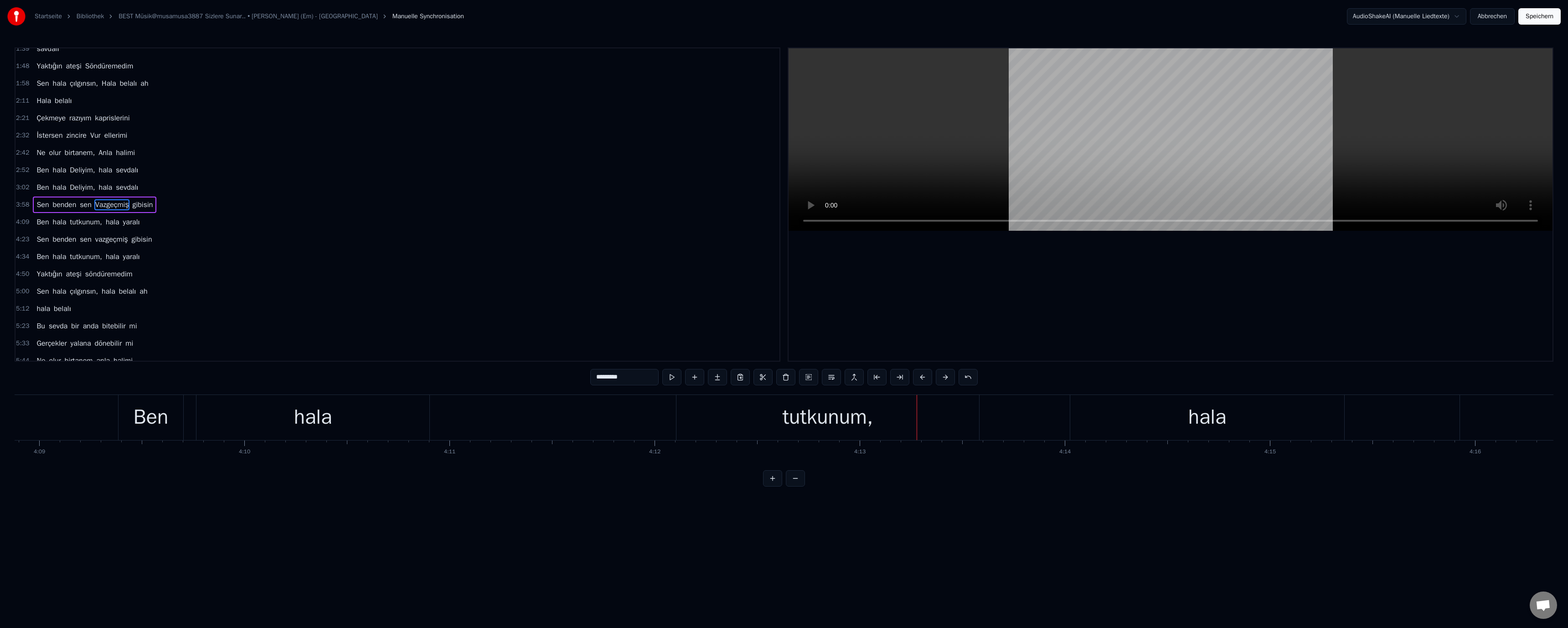 click on "tutkunum," at bounding box center (828, 417) 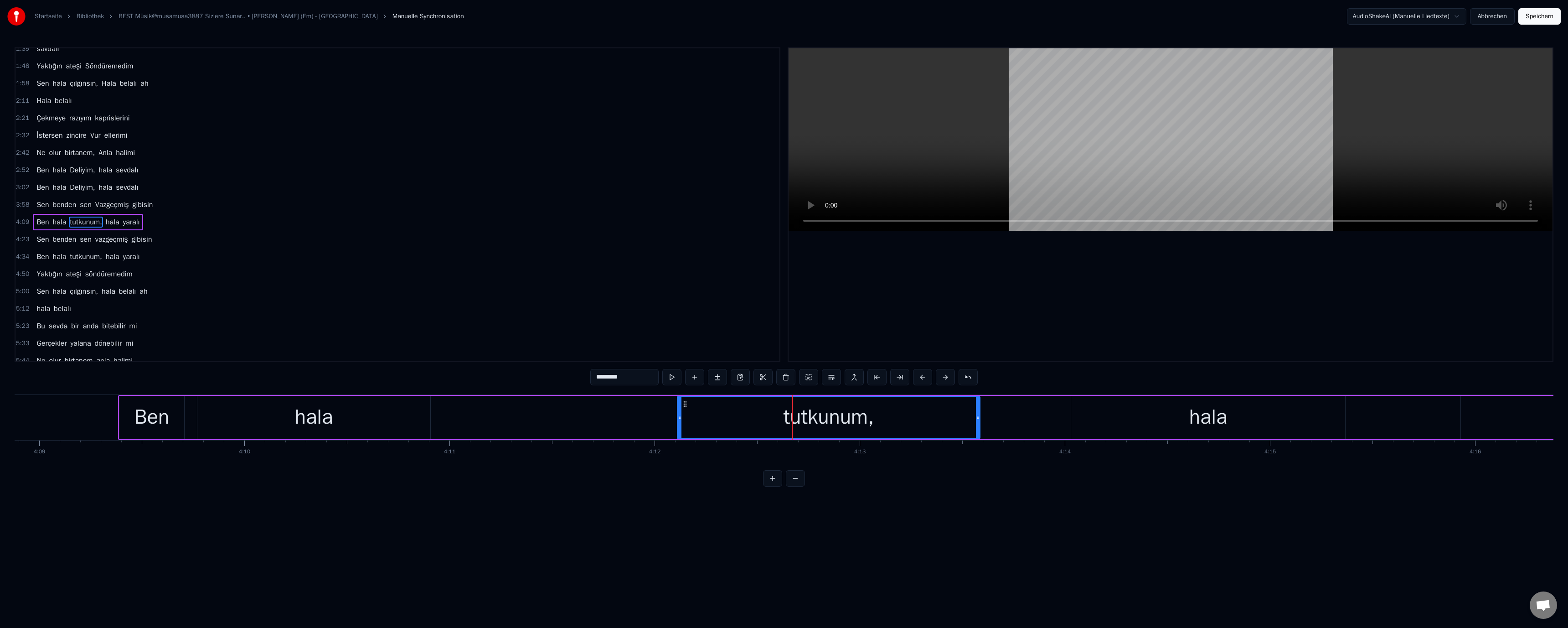 scroll, scrollTop: 95, scrollLeft: 0, axis: vertical 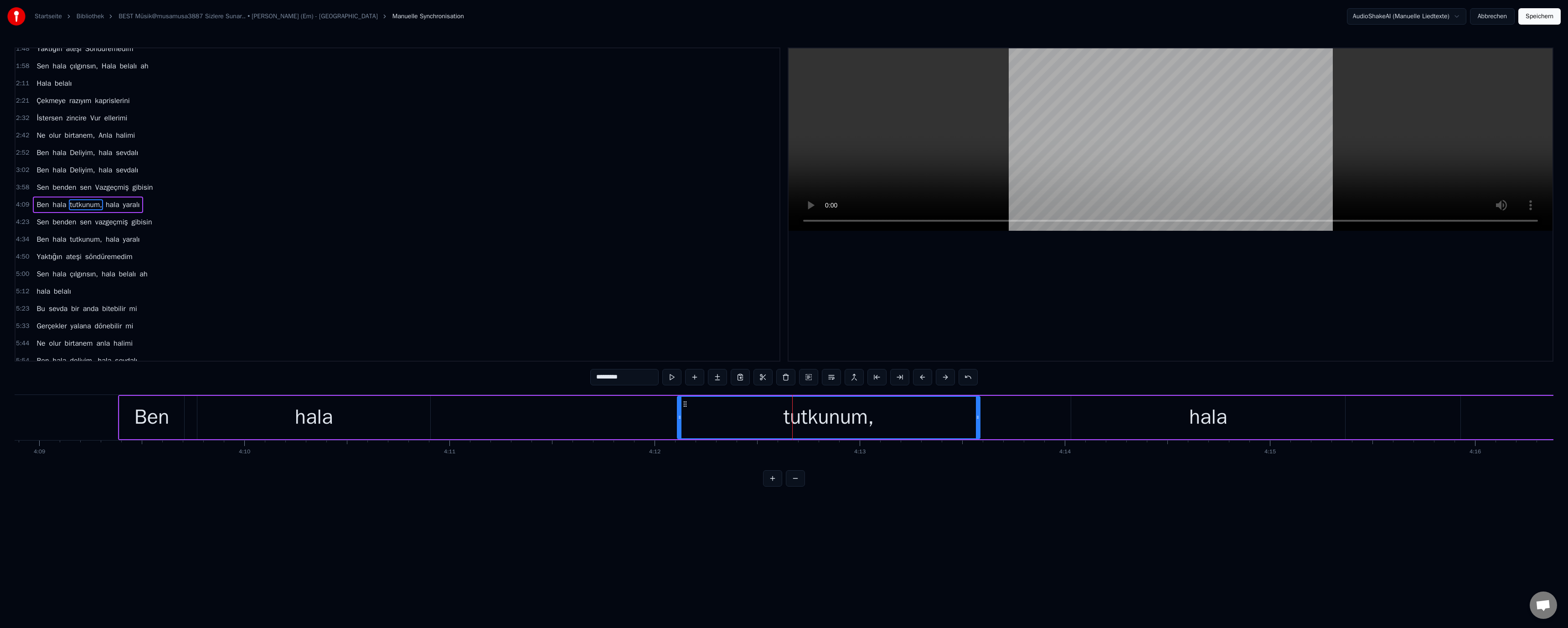 click on "*********" at bounding box center [624, 377] 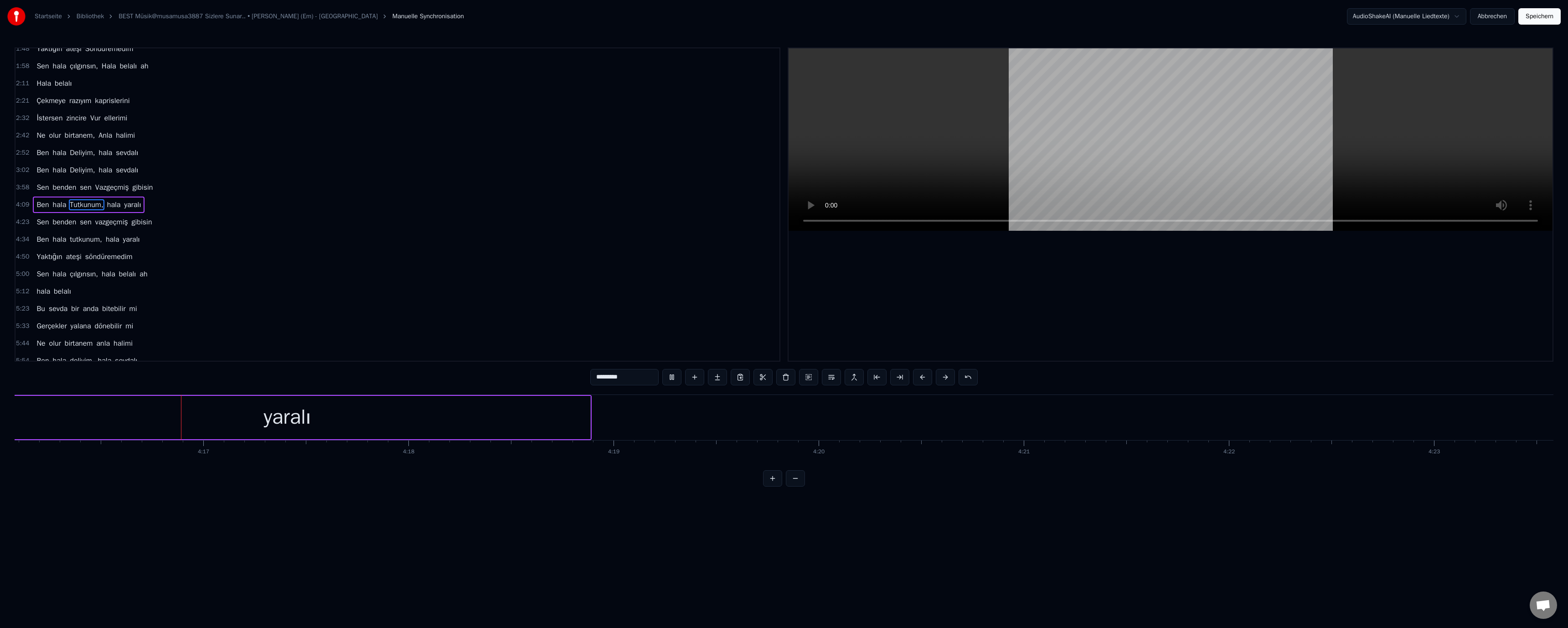 scroll, scrollTop: 0, scrollLeft: 52528, axis: horizontal 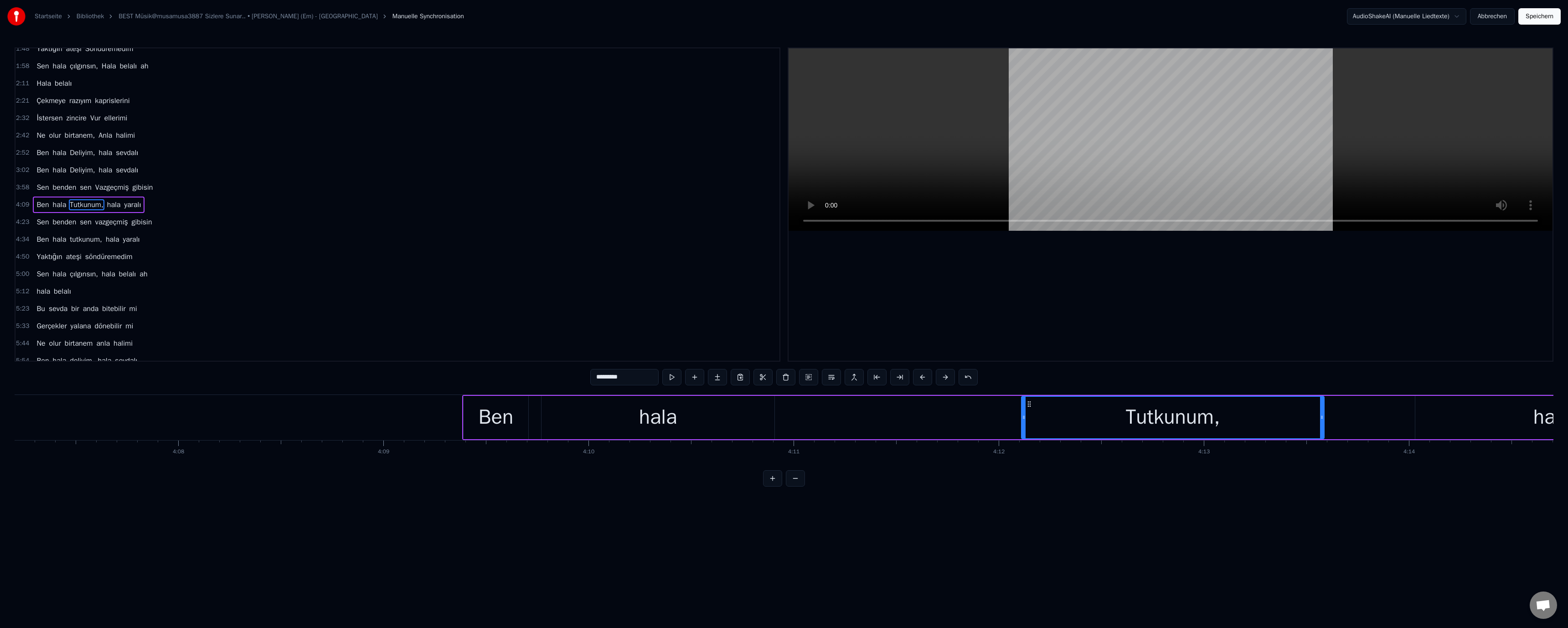 click on "Ben" at bounding box center (496, 417) 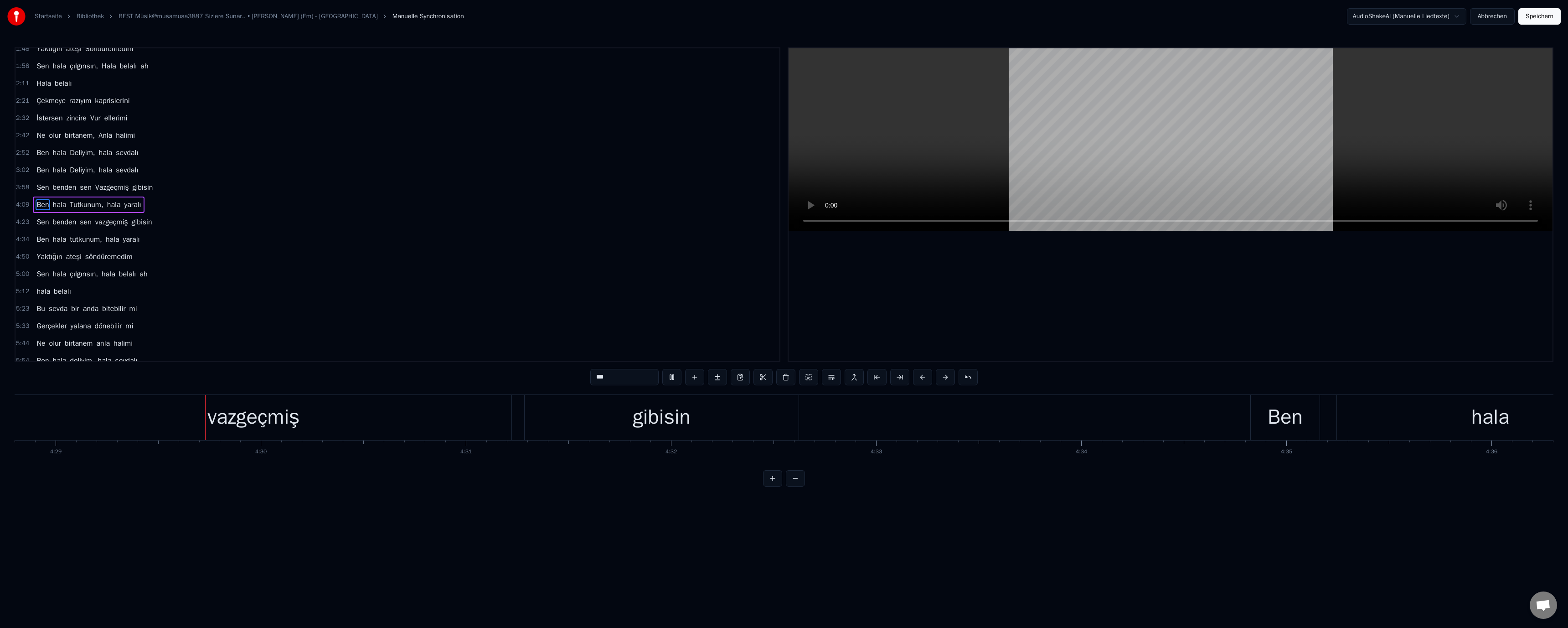 scroll, scrollTop: 0, scrollLeft: 55142, axis: horizontal 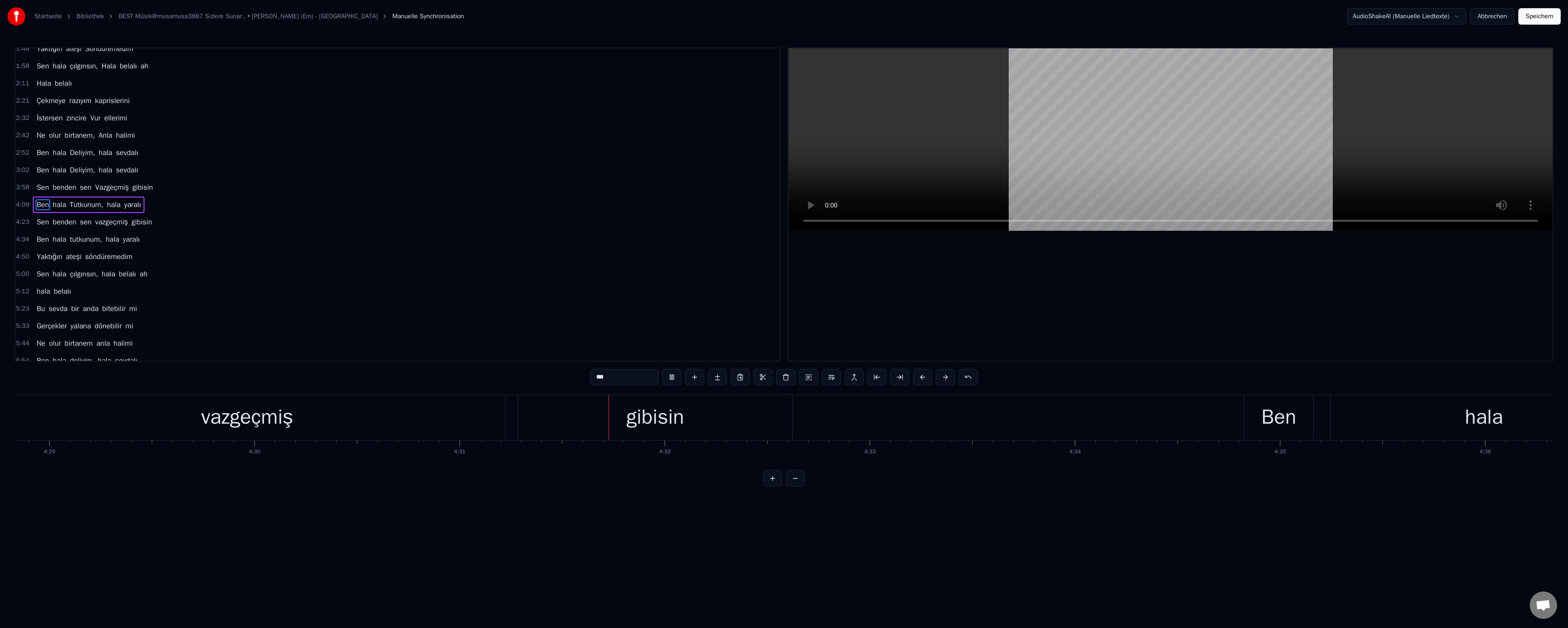 click at bounding box center (1171, 140) 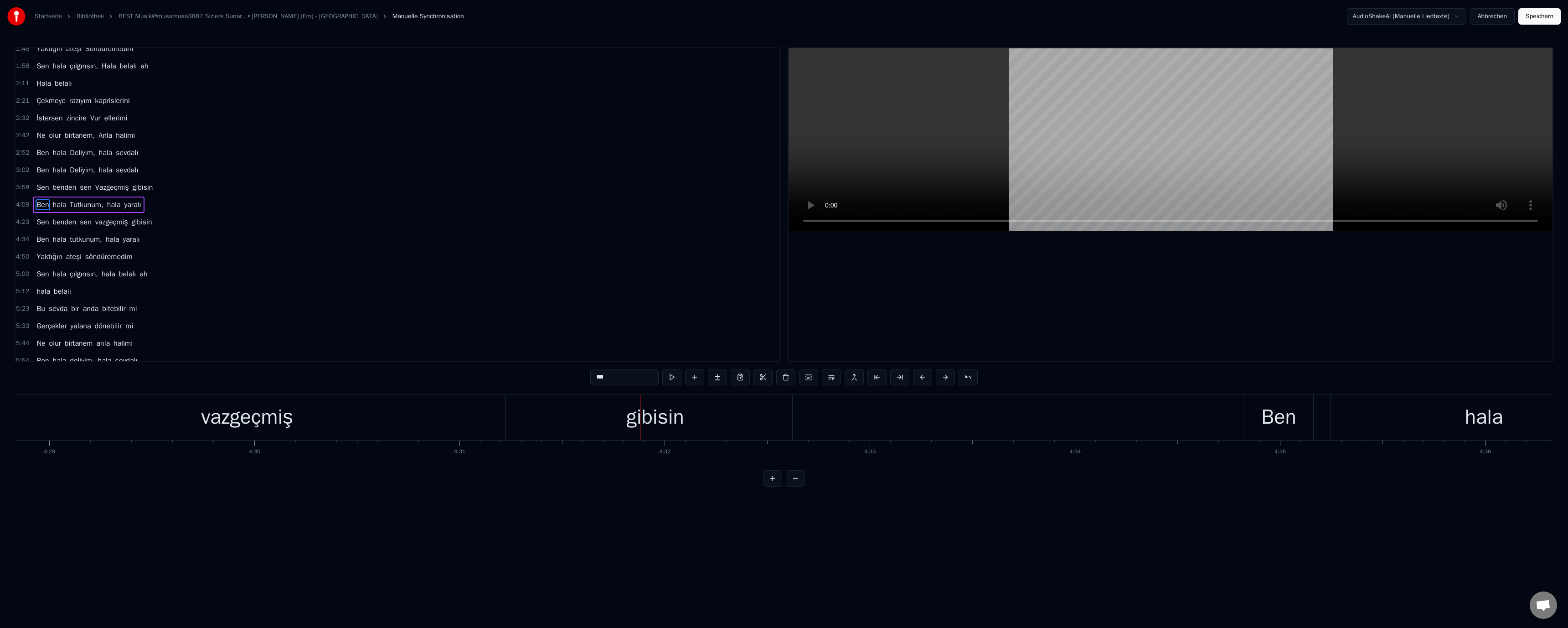 click on "vazgeçmiş" at bounding box center [247, 417] 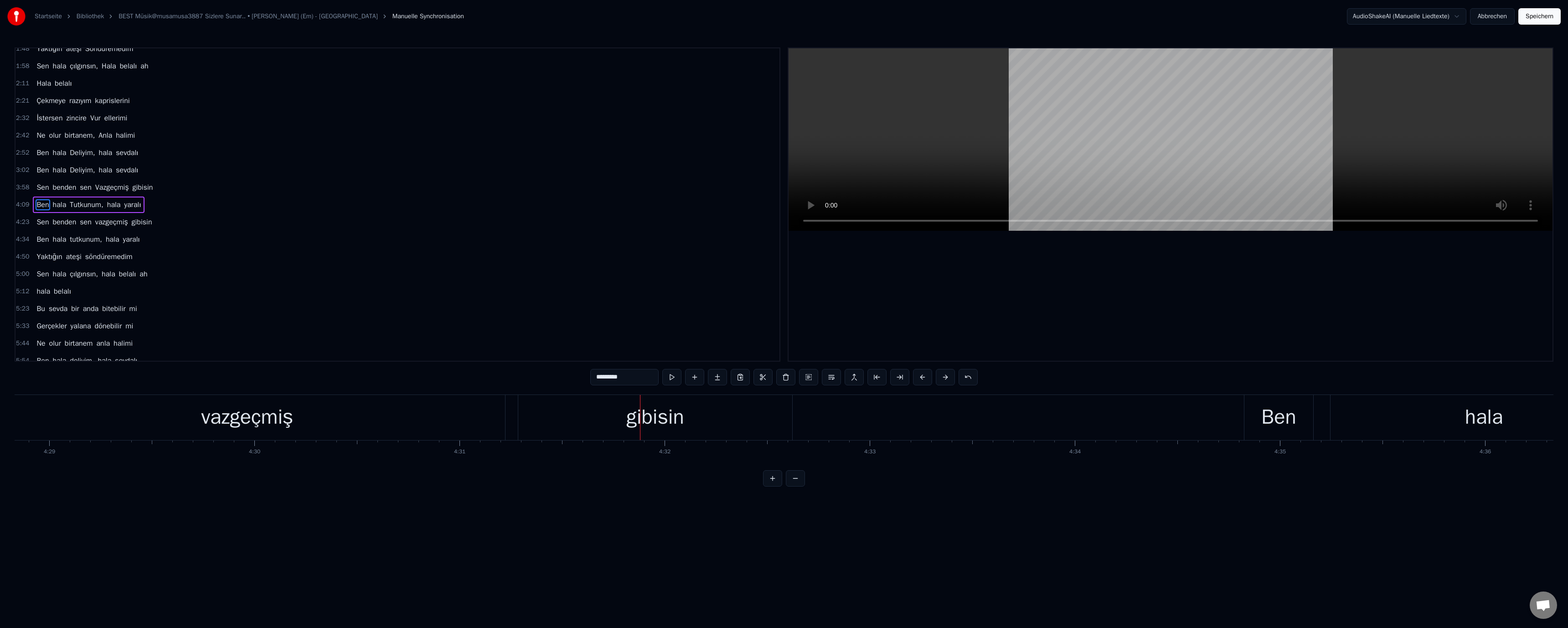 scroll, scrollTop: 112, scrollLeft: 0, axis: vertical 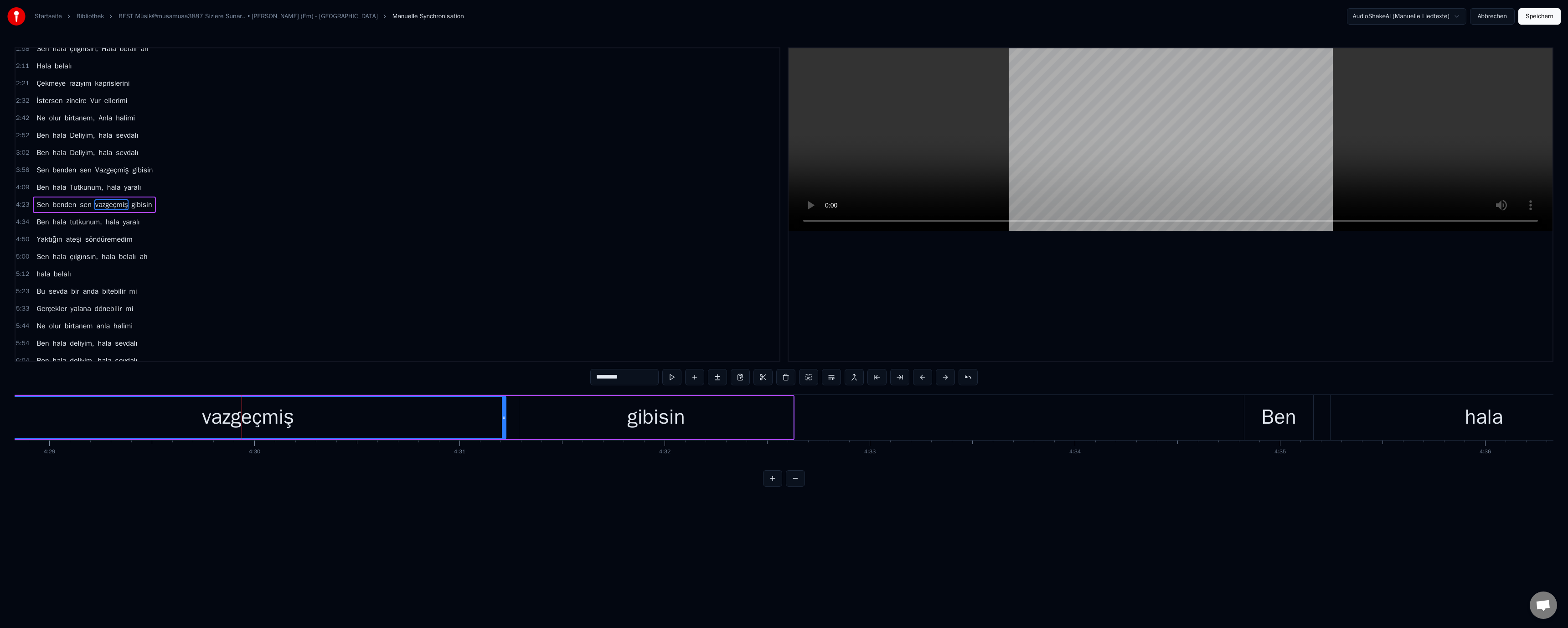 drag, startPoint x: 595, startPoint y: 376, endPoint x: 599, endPoint y: 382, distance: 7.2111 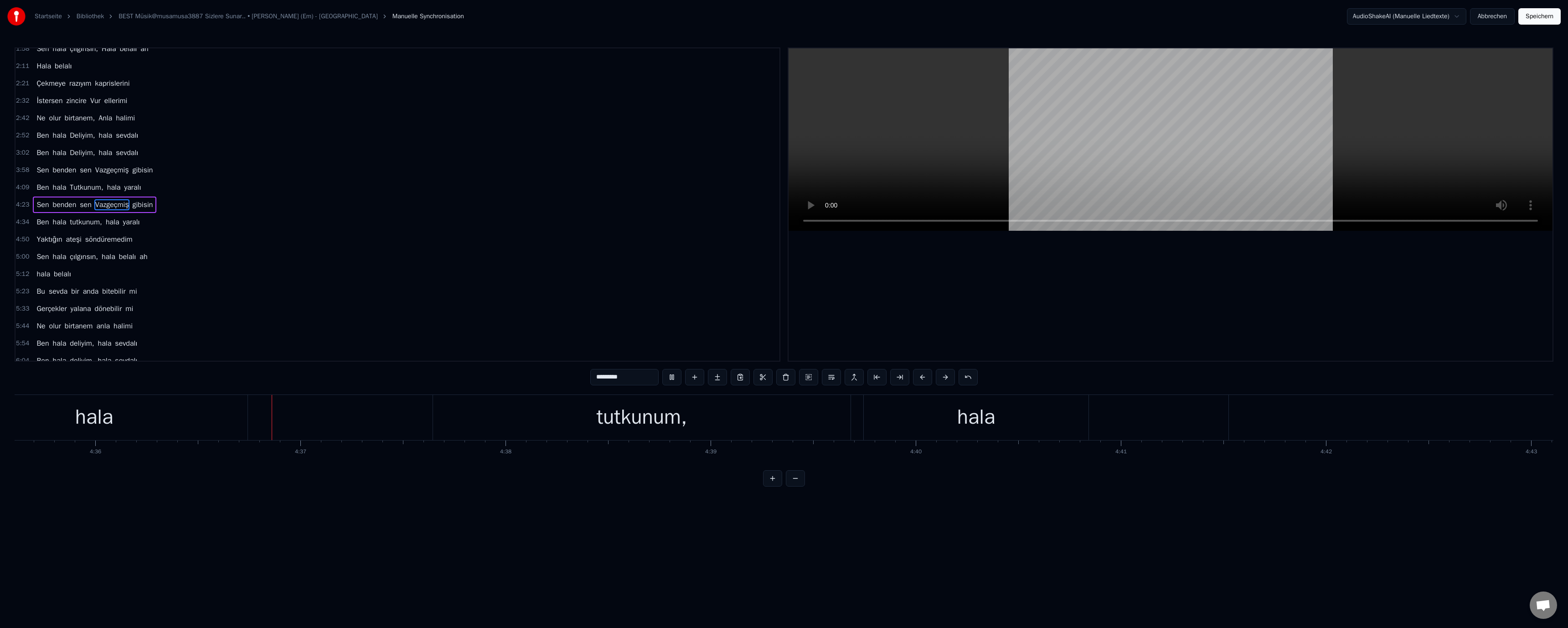 scroll, scrollTop: 0, scrollLeft: 56614, axis: horizontal 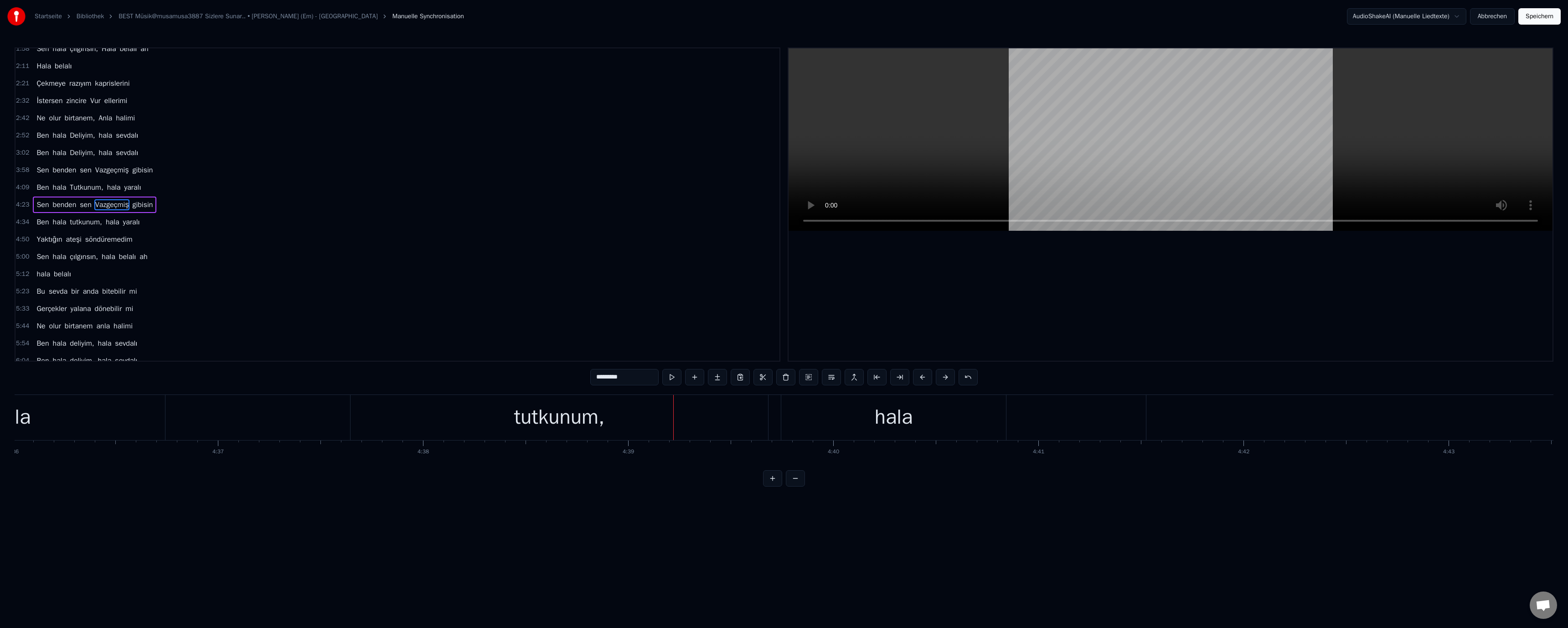 click on "tutkunum," at bounding box center [559, 417] 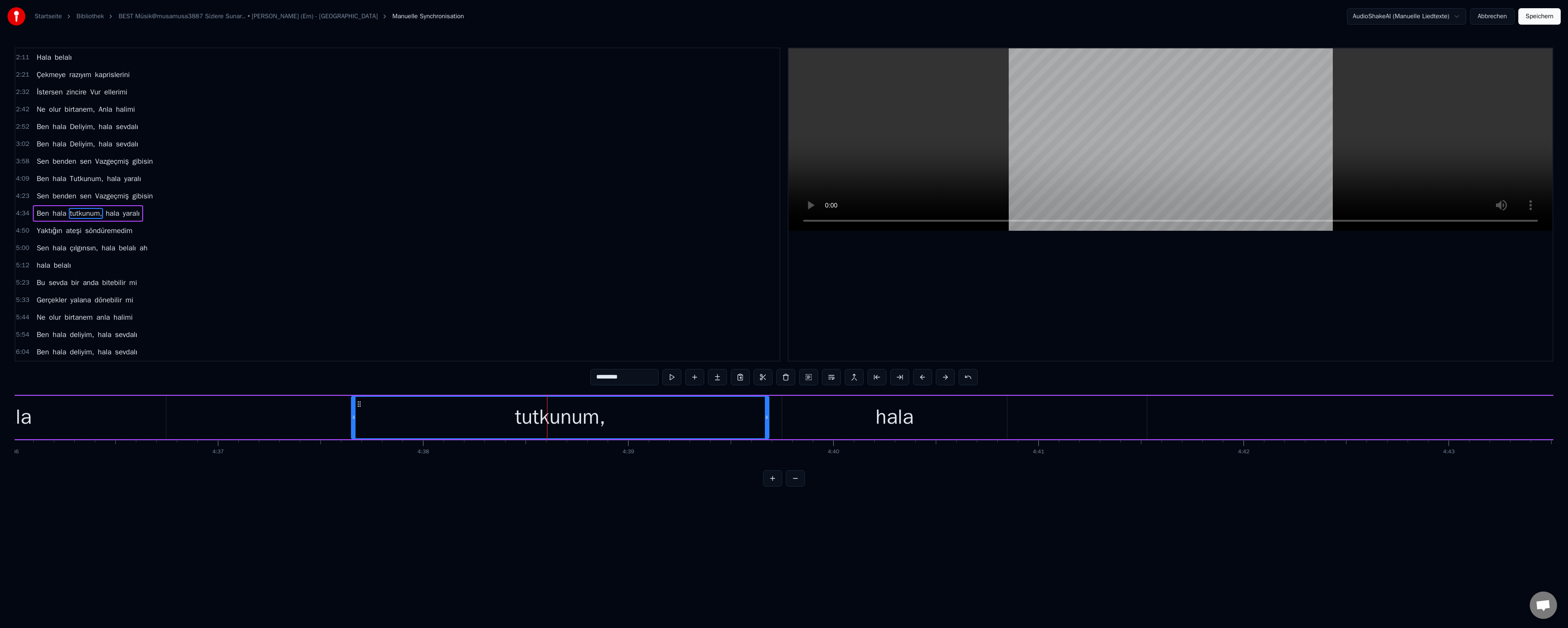 drag, startPoint x: 594, startPoint y: 376, endPoint x: 598, endPoint y: 379, distance: 5 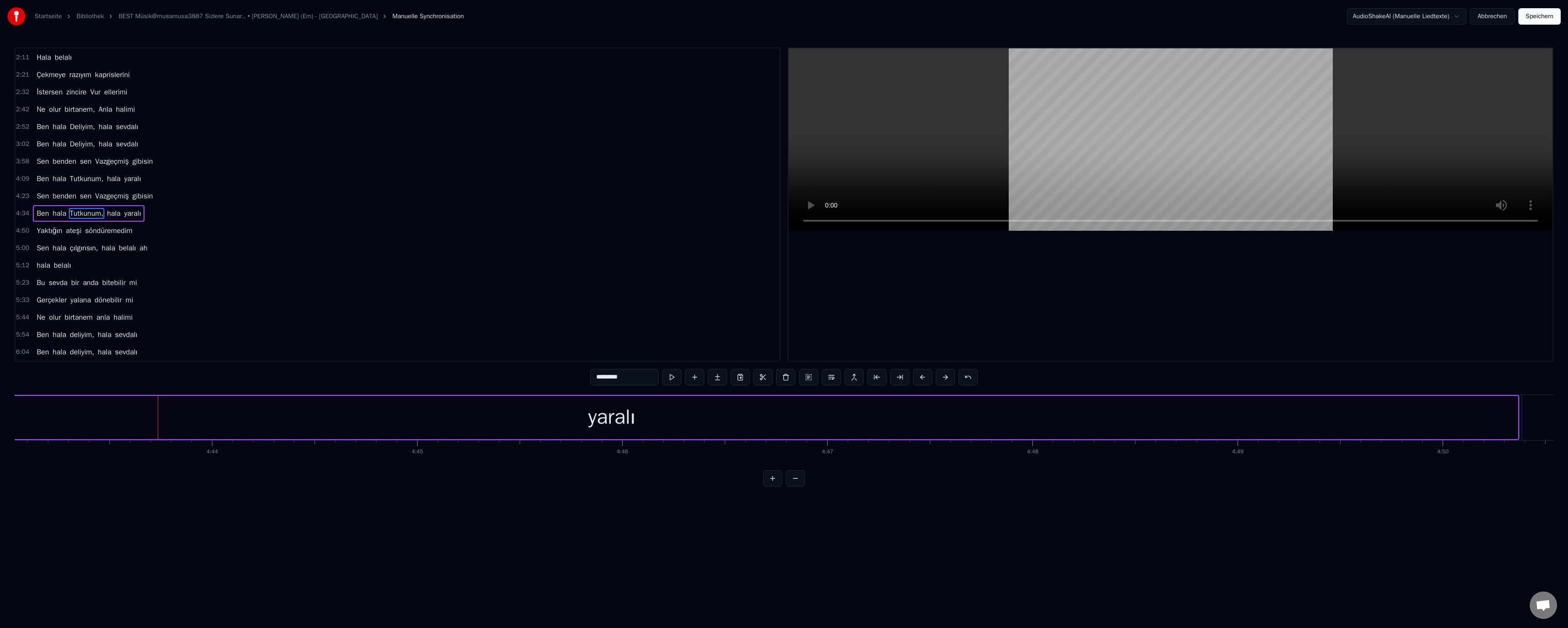 scroll, scrollTop: 0, scrollLeft: 58062, axis: horizontal 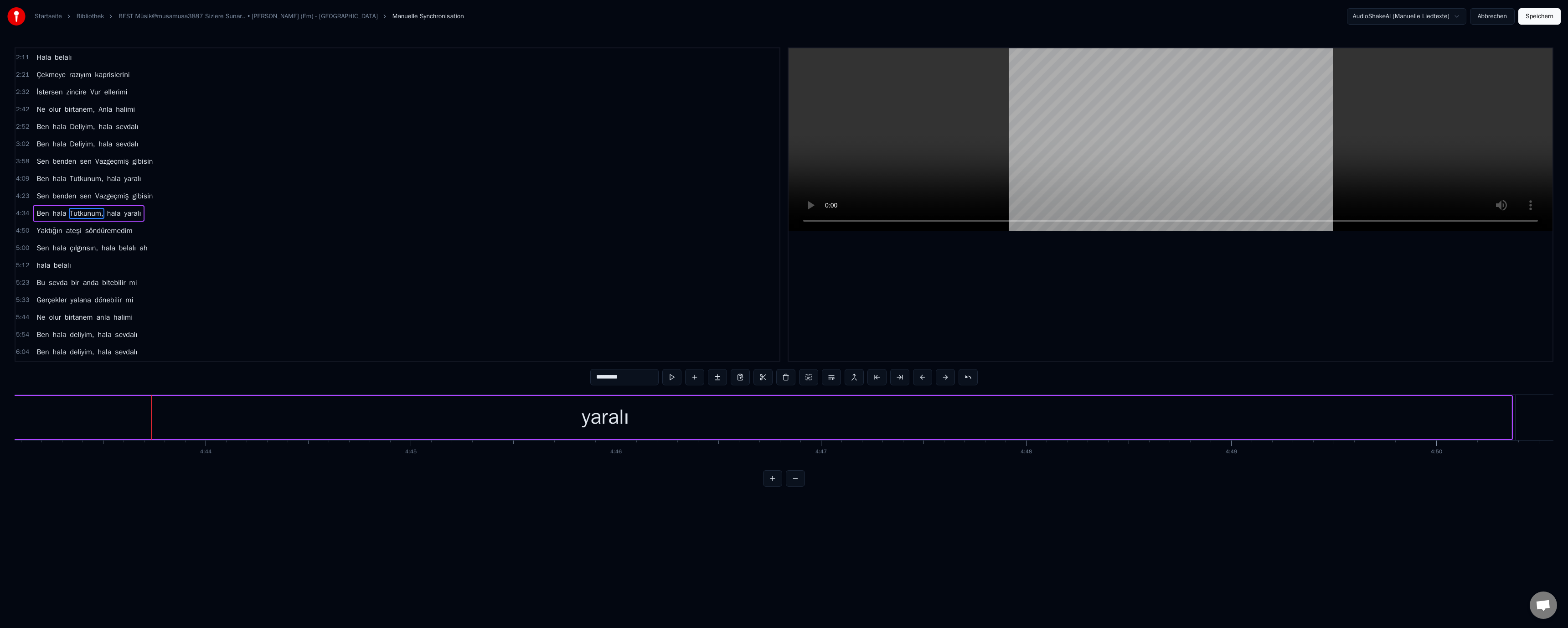 click on "yaralı" at bounding box center [605, 417] 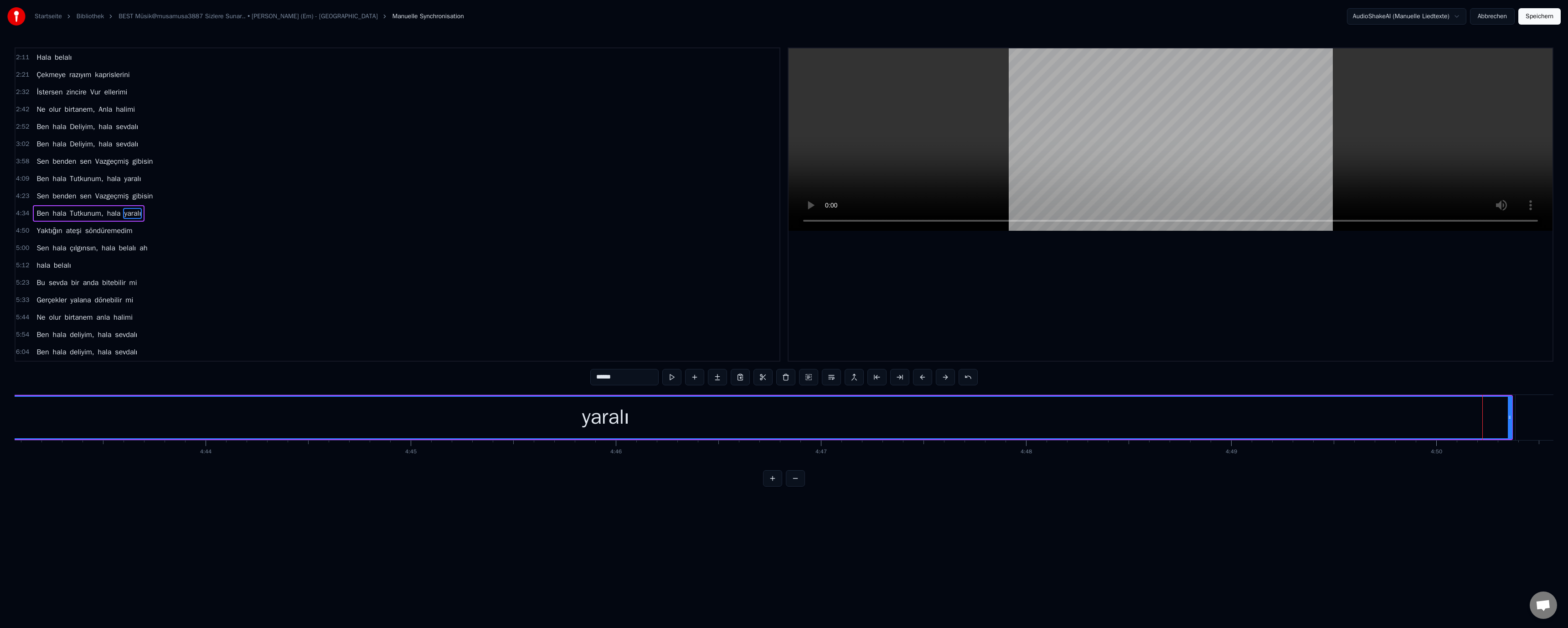 click 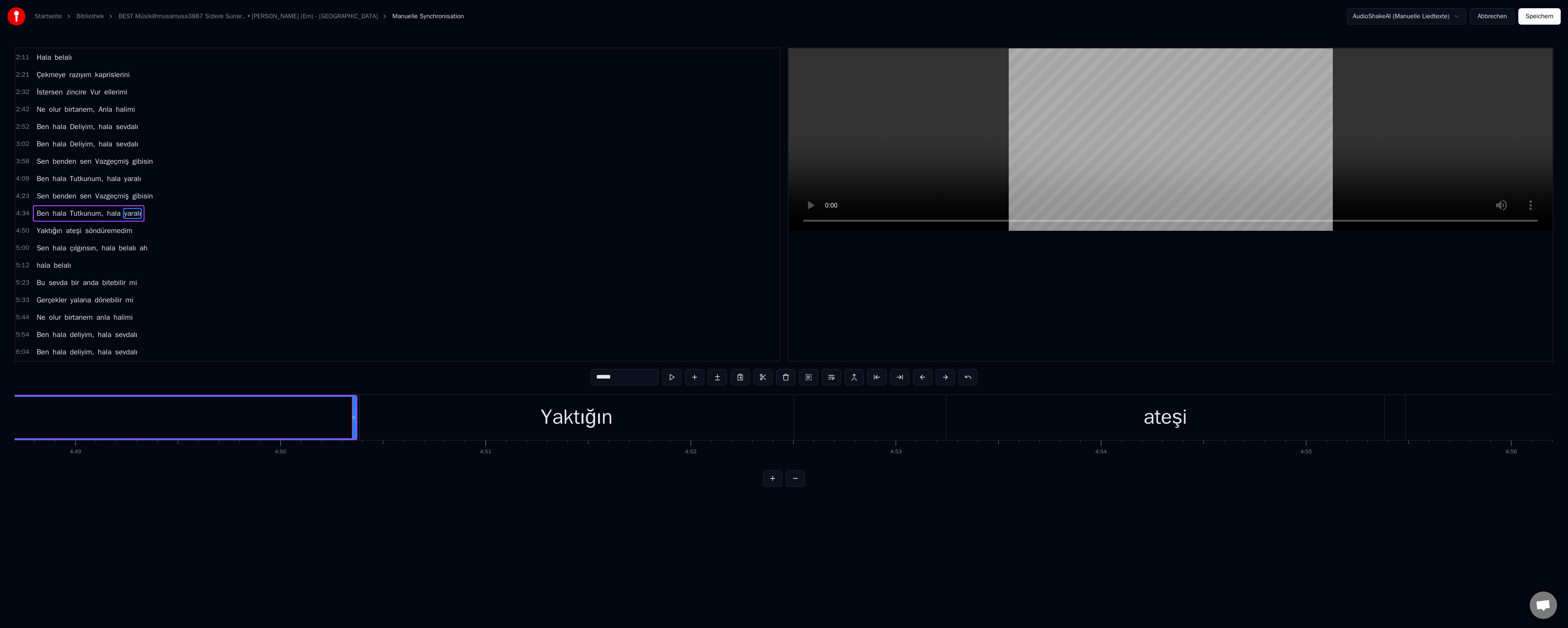 drag, startPoint x: 1511, startPoint y: 417, endPoint x: 1471, endPoint y: 409, distance: 40.792156 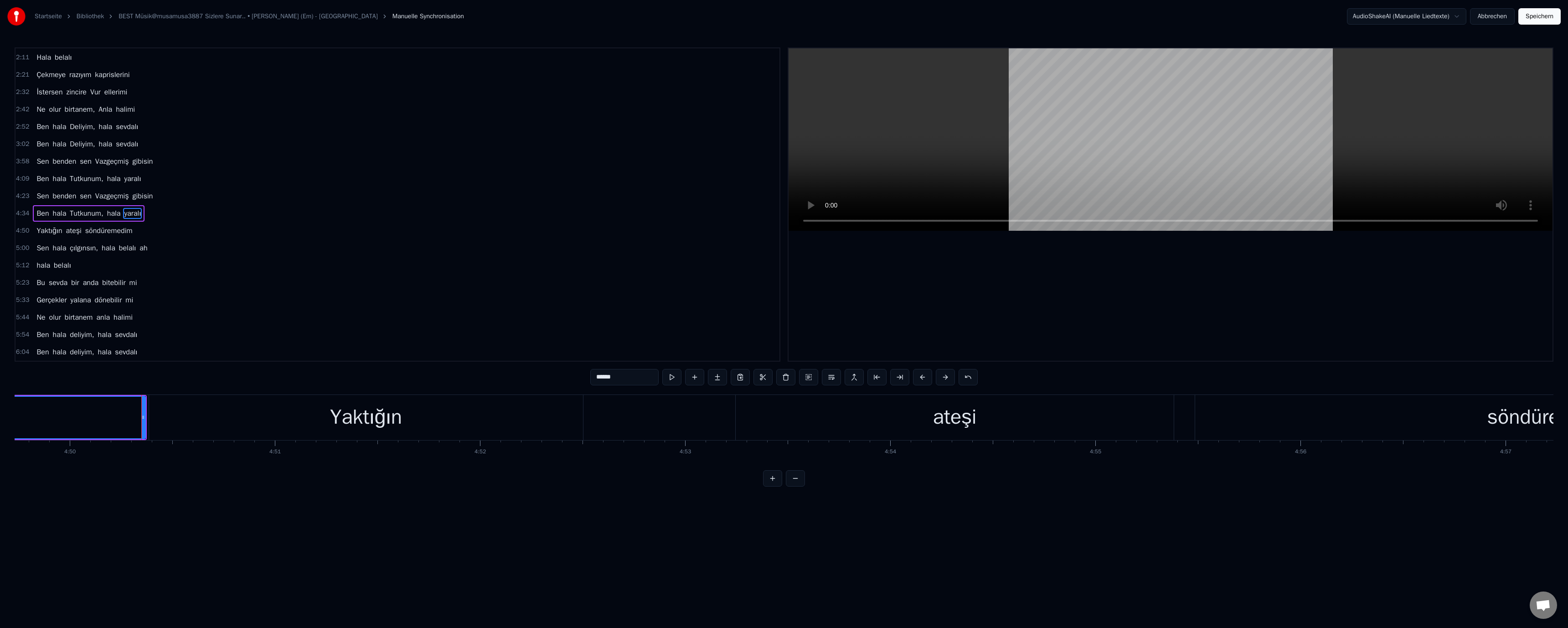 scroll, scrollTop: 0, scrollLeft: 59510, axis: horizontal 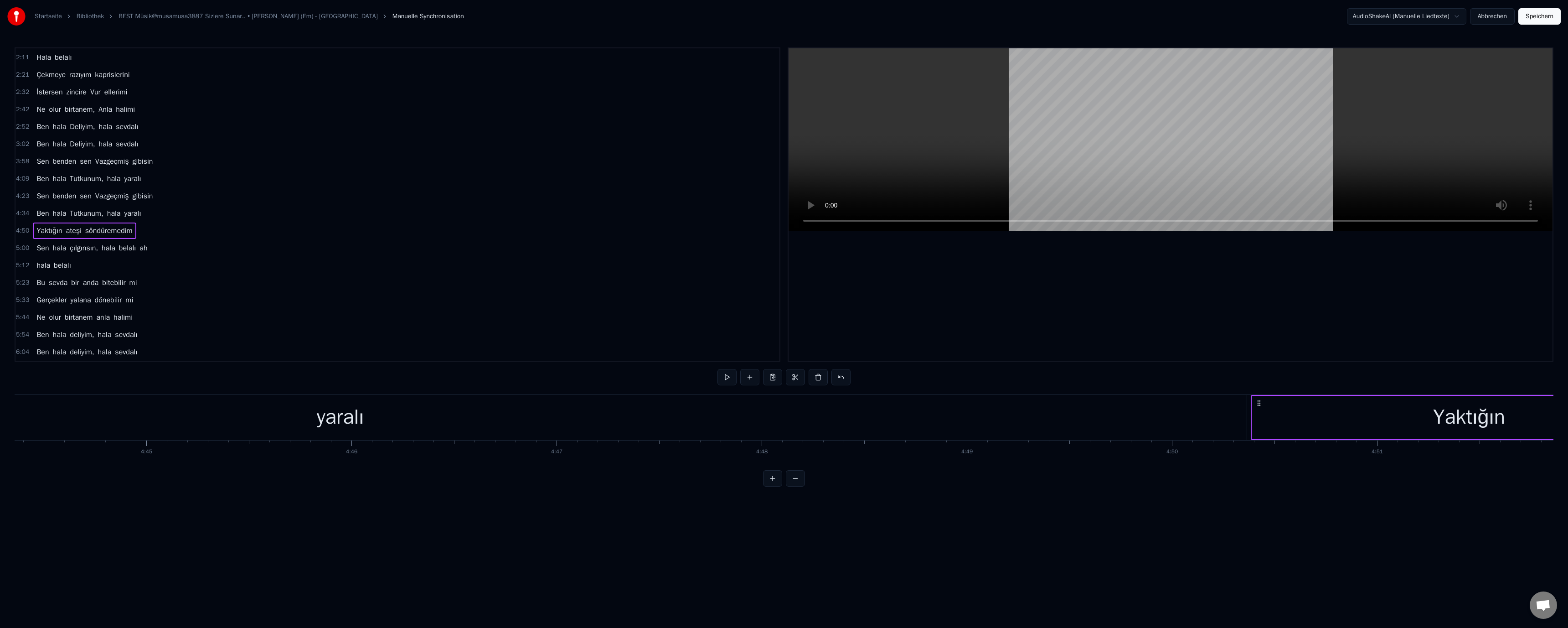 click on "yaralı" at bounding box center (340, 417) 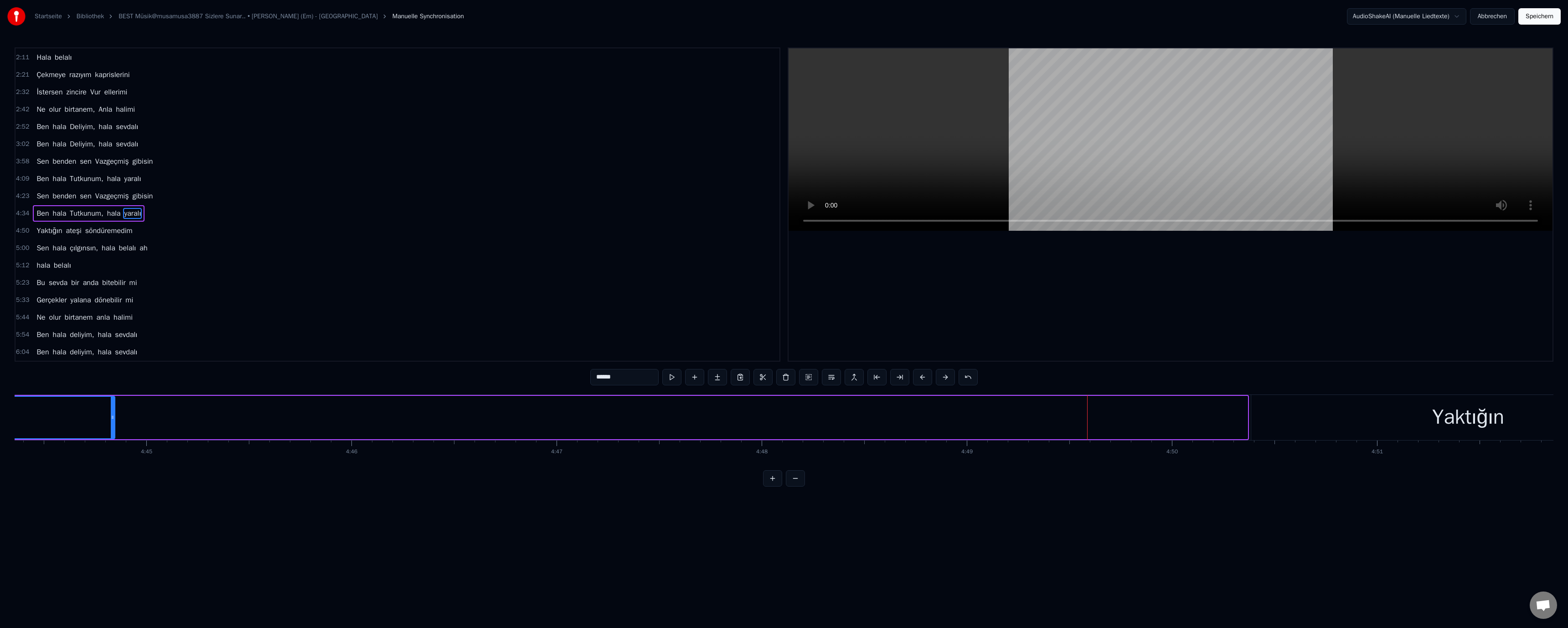 drag, startPoint x: 1244, startPoint y: 417, endPoint x: 43, endPoint y: 415, distance: 1201.0017 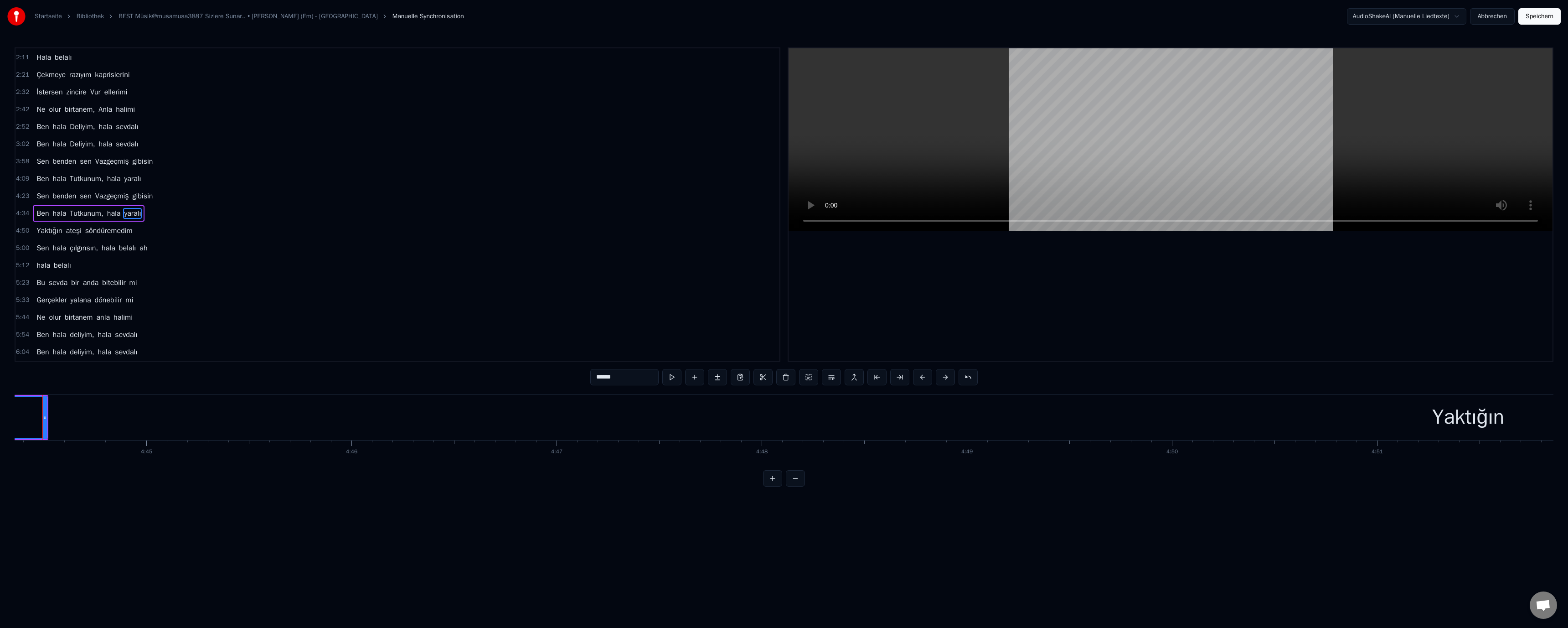 scroll, scrollTop: 0, scrollLeft: 58309, axis: horizontal 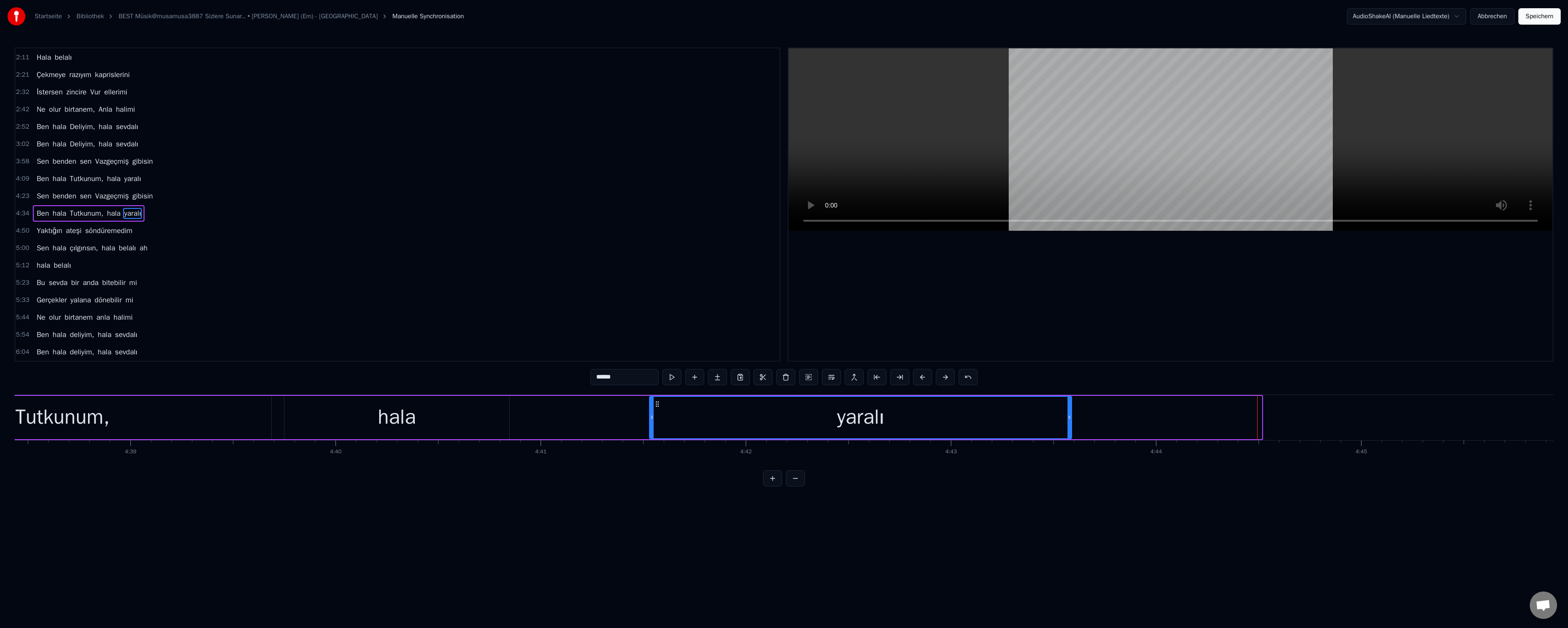 drag, startPoint x: 1259, startPoint y: 417, endPoint x: 1063, endPoint y: 422, distance: 196.0638 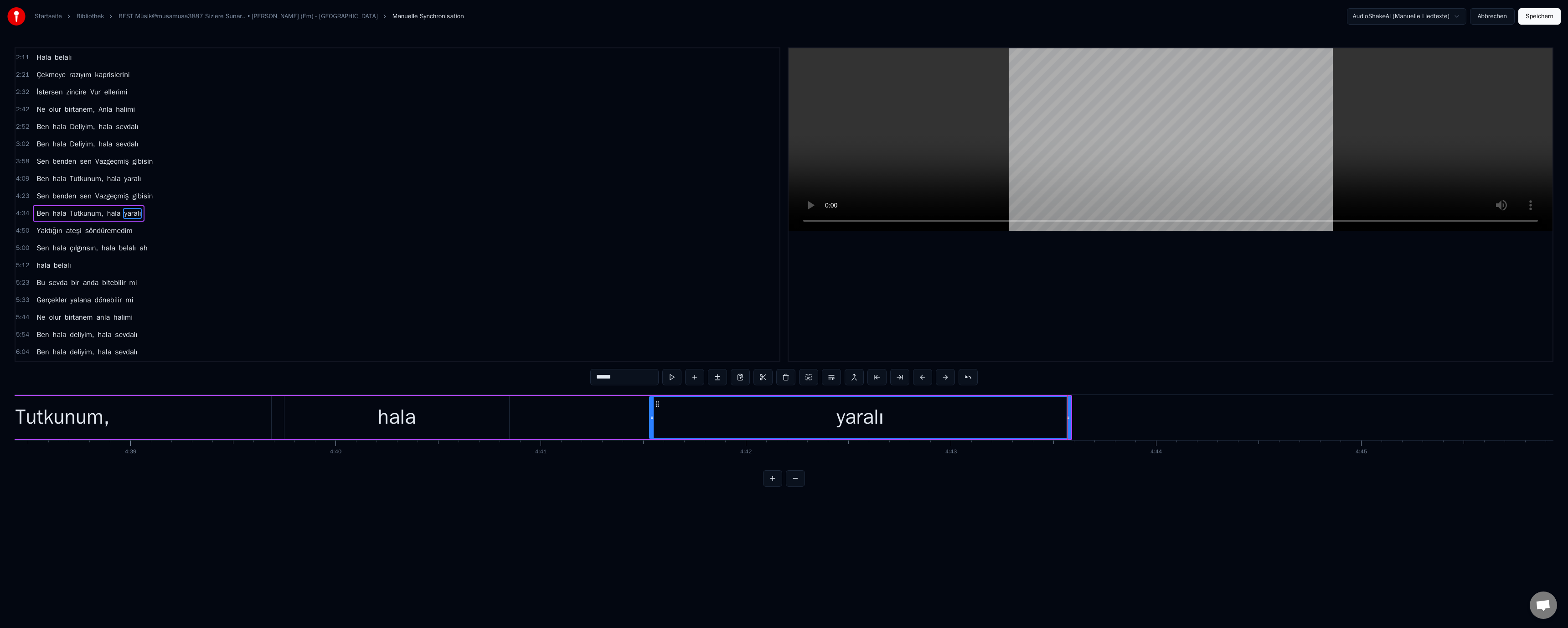 click on "hala" at bounding box center (397, 417) 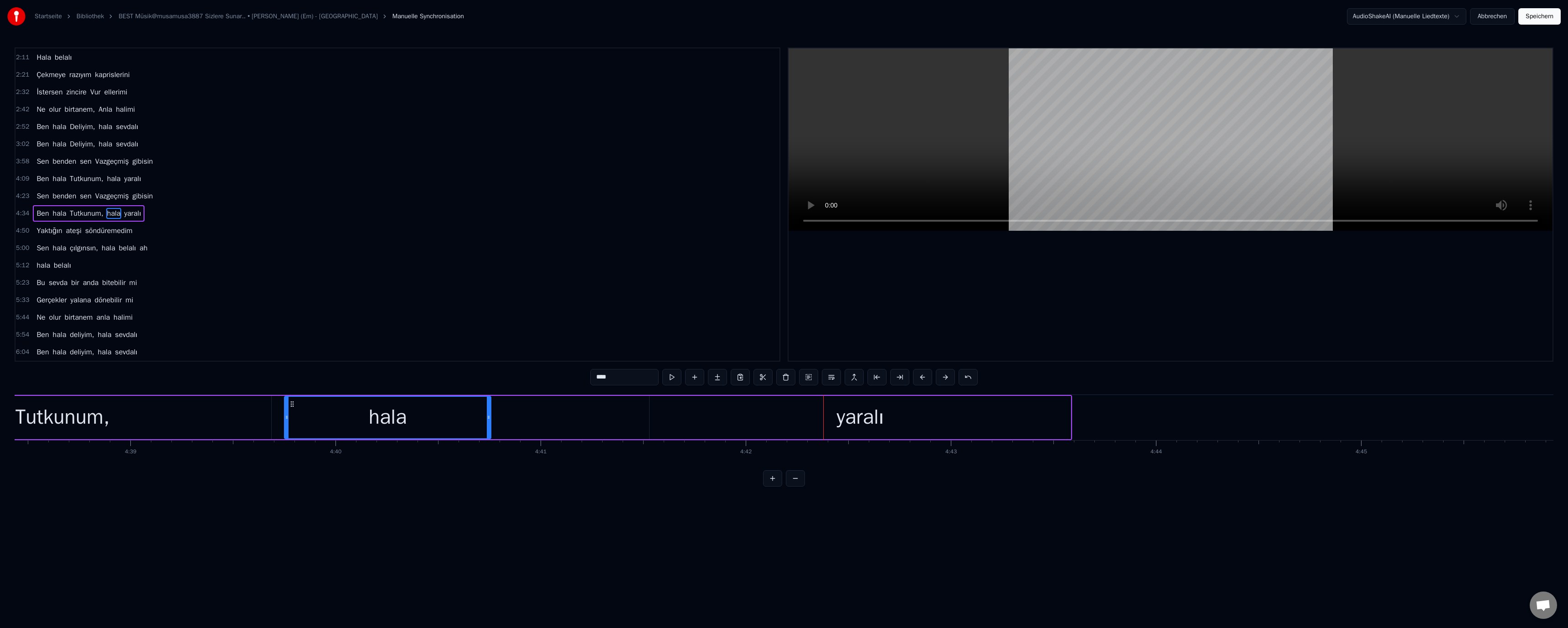 drag, startPoint x: 505, startPoint y: 417, endPoint x: 486, endPoint y: 418, distance: 19.0263 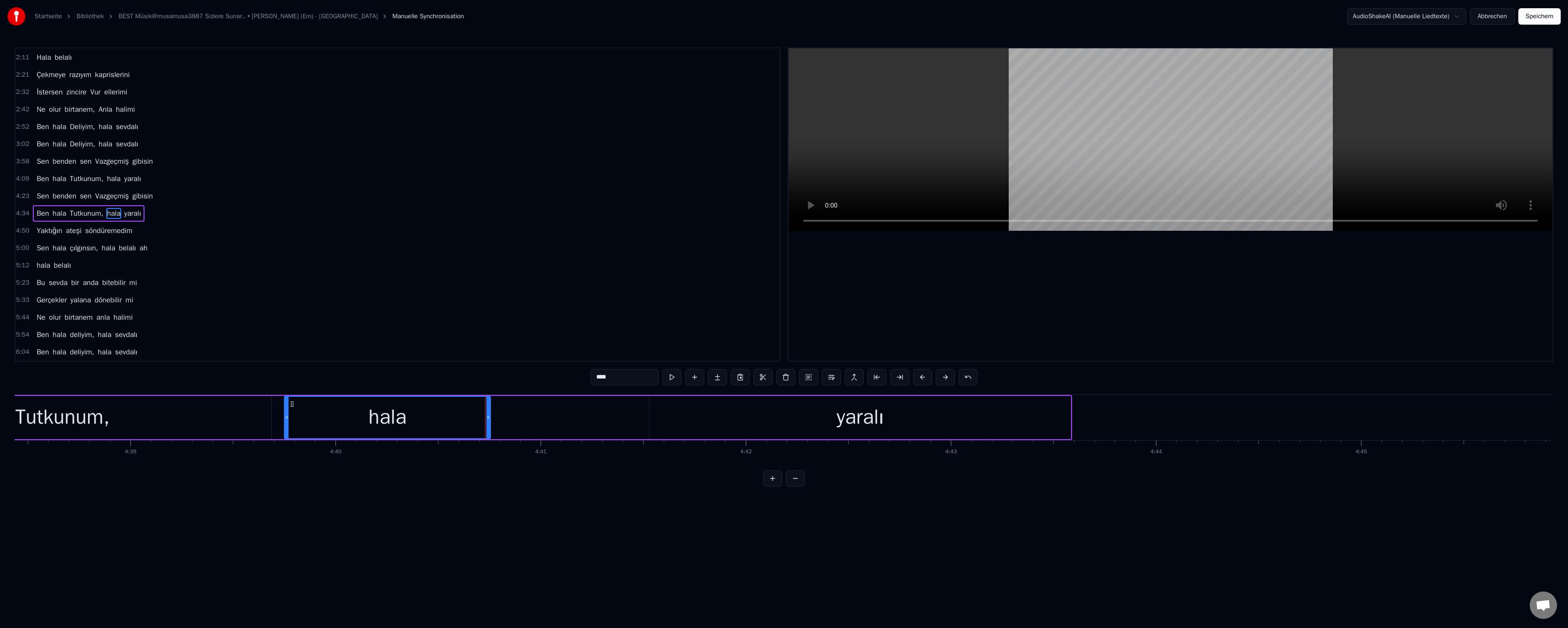 click on "[PERSON_NAME] Tutkunum, hala yaralı" at bounding box center [173, 417] 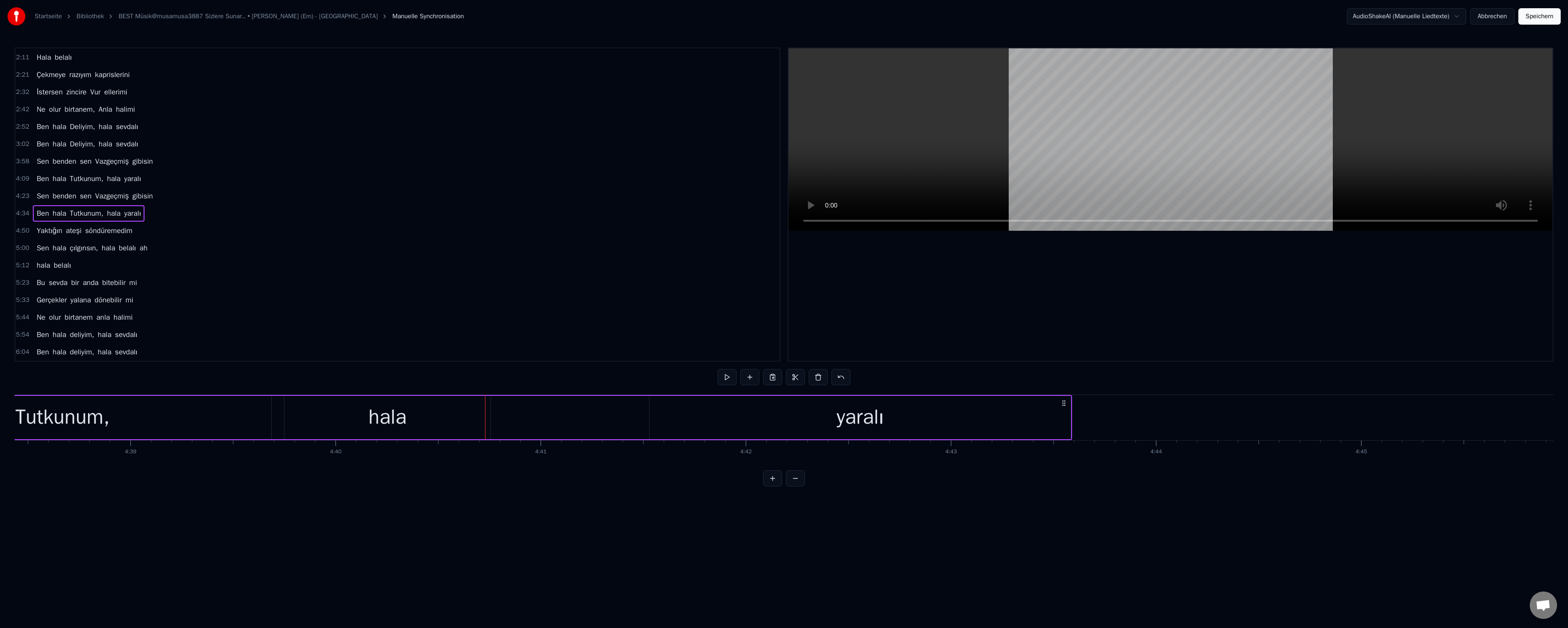 click on "yaralı" at bounding box center (860, 417) 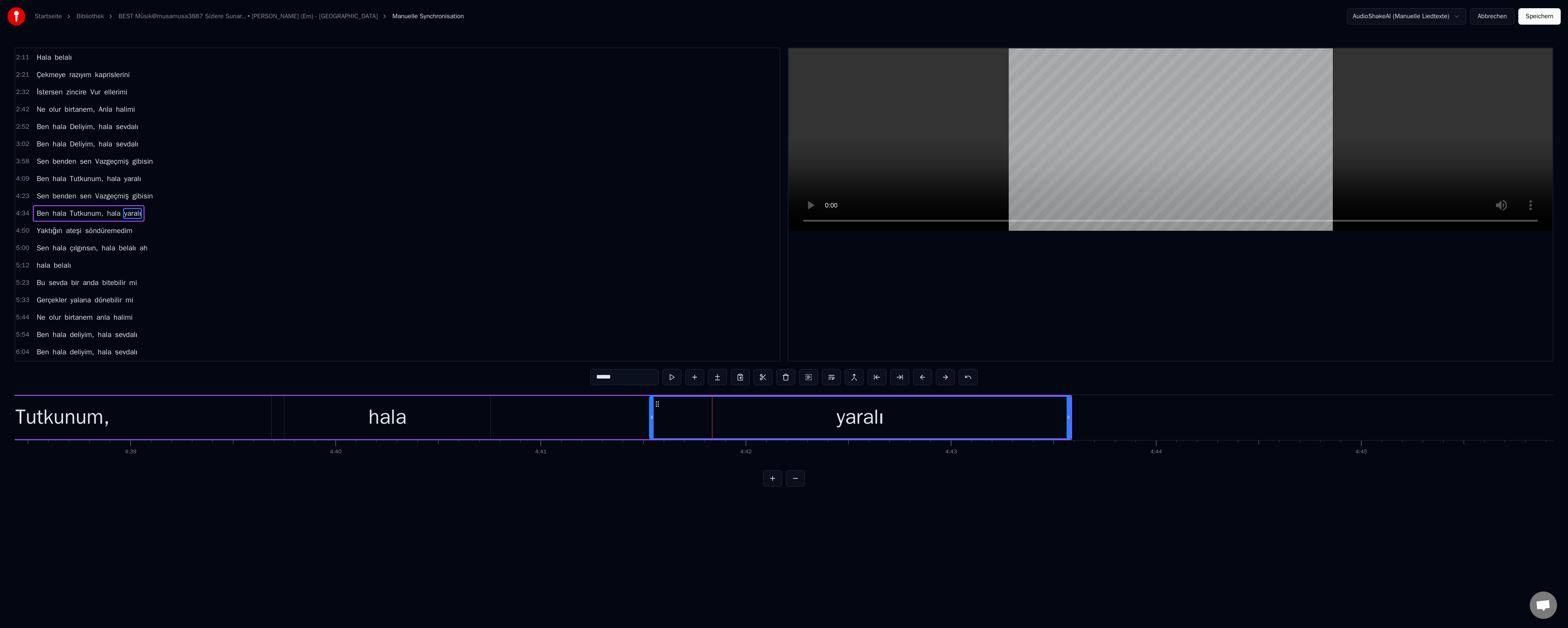 drag, startPoint x: 645, startPoint y: 418, endPoint x: 547, endPoint y: 415, distance: 98.04591 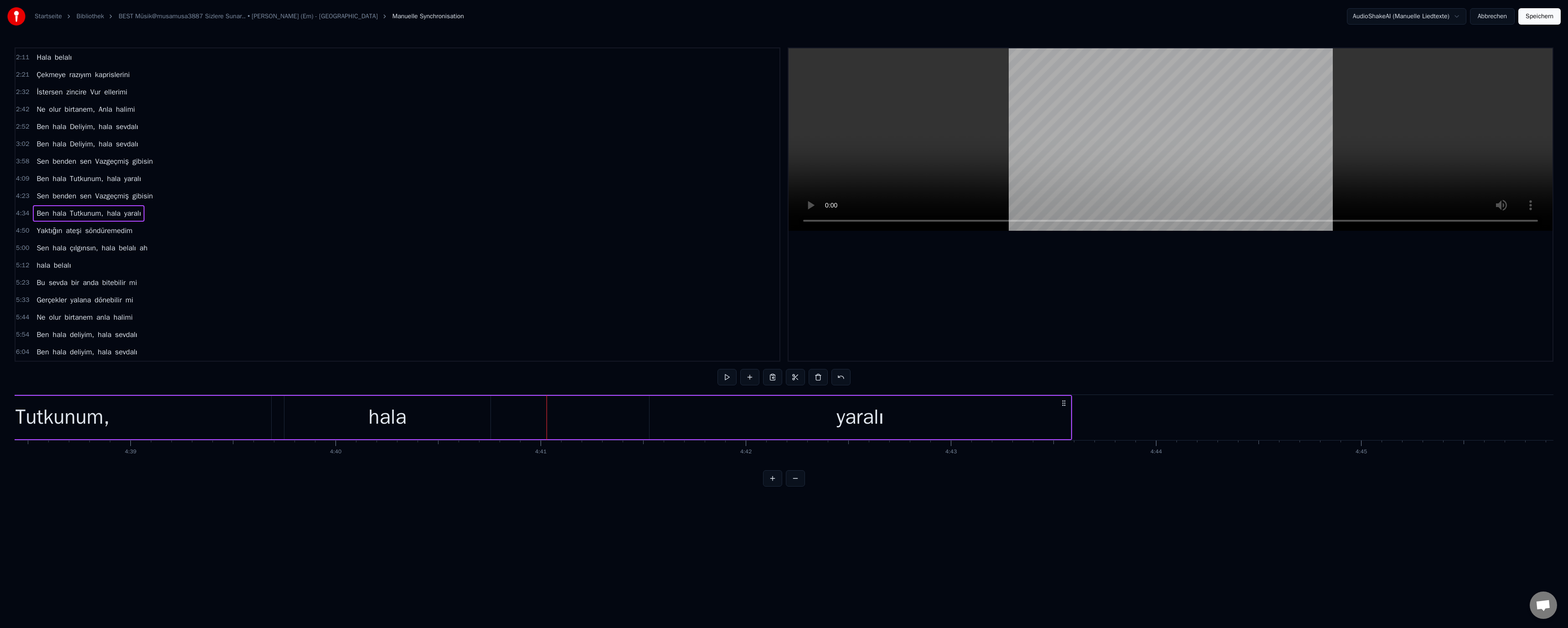 click on "yaralı" at bounding box center [860, 417] 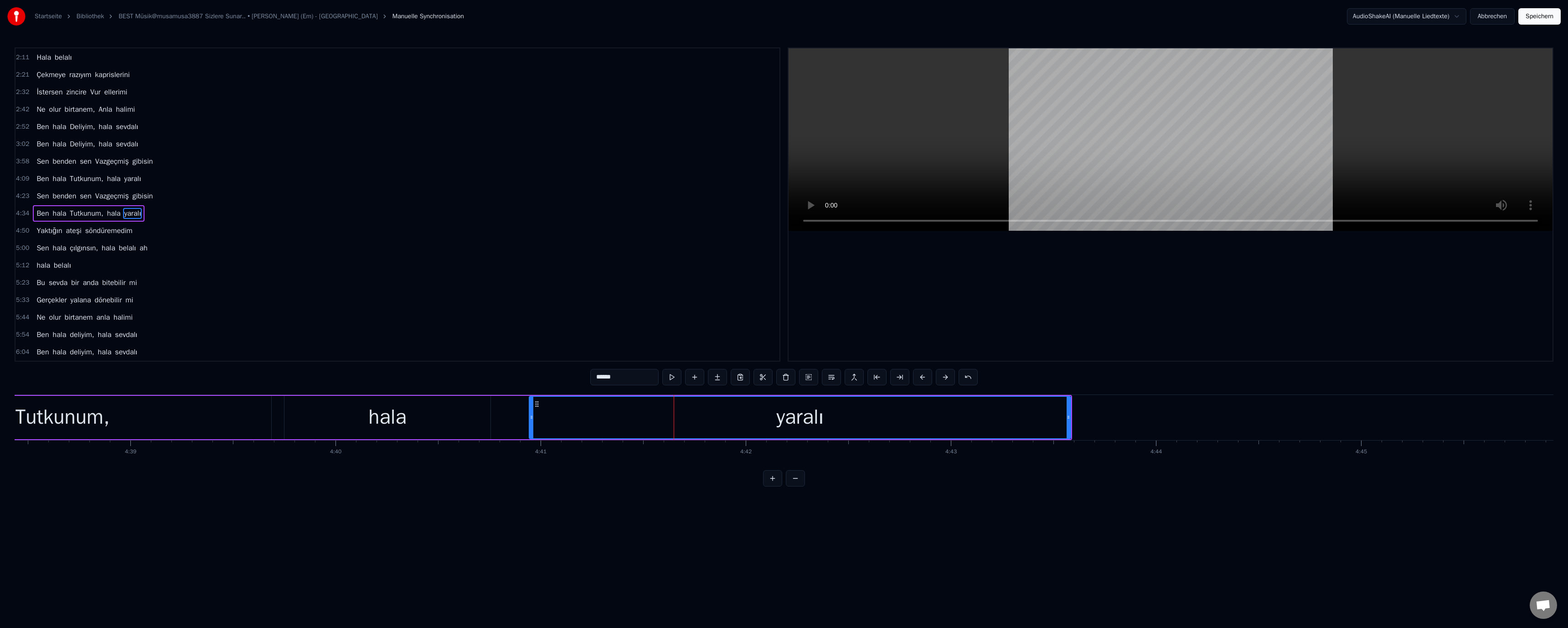 drag, startPoint x: 650, startPoint y: 416, endPoint x: 530, endPoint y: 416, distance: 120 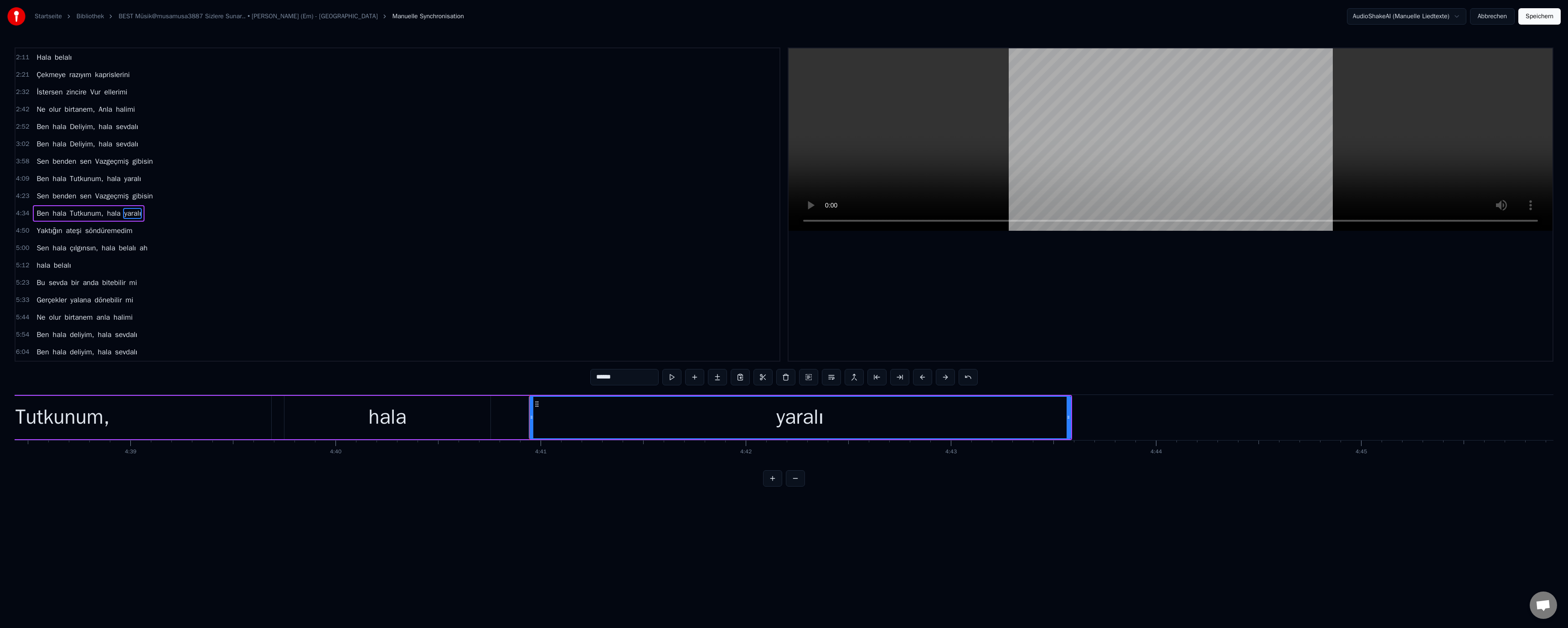 drag, startPoint x: 461, startPoint y: 416, endPoint x: 474, endPoint y: 415, distance: 13.0384 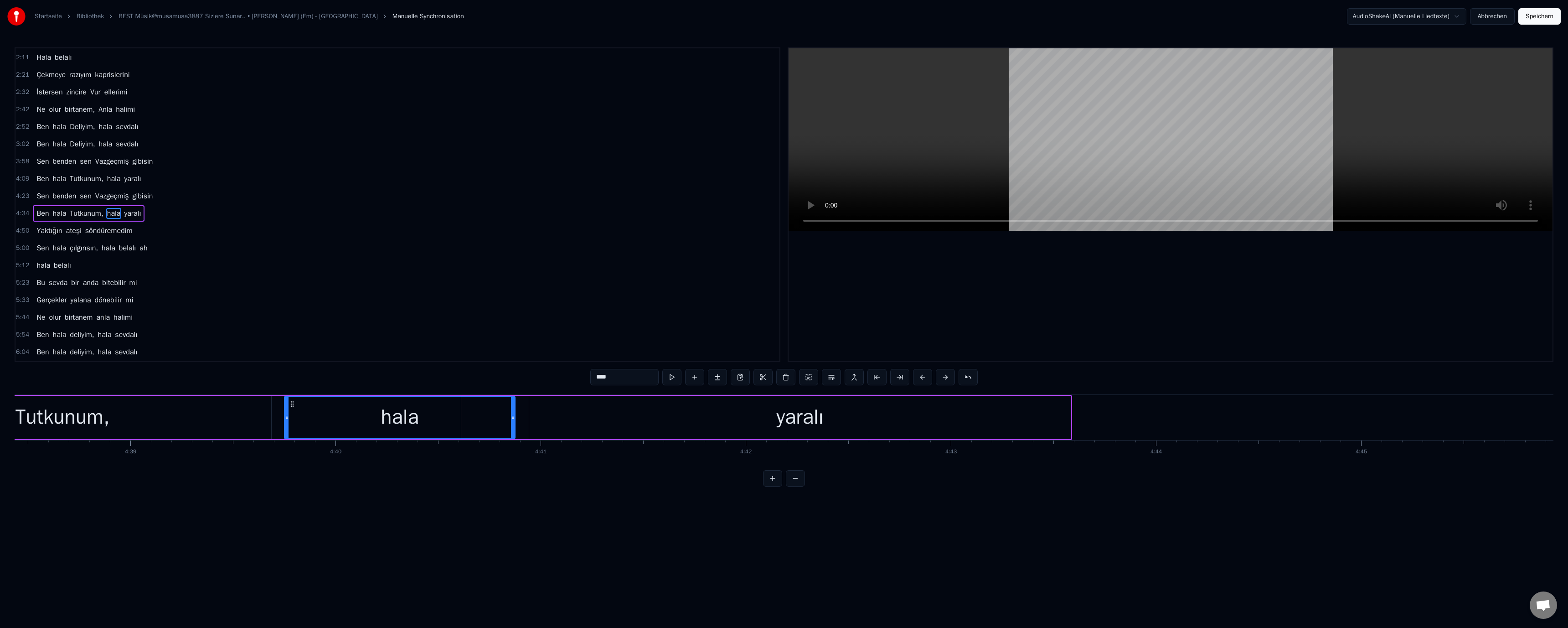 drag, startPoint x: 487, startPoint y: 416, endPoint x: 458, endPoint y: 417, distance: 29.01724 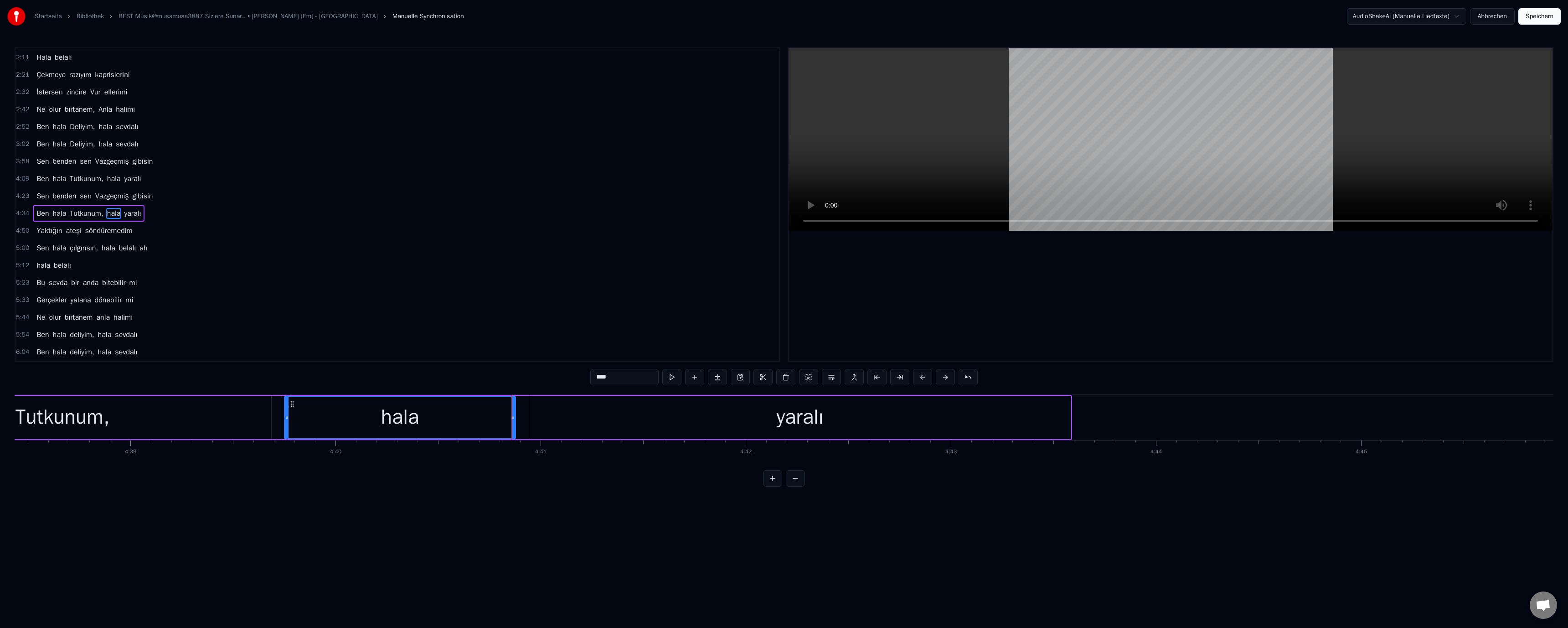 click on "hala" at bounding box center [400, 417] 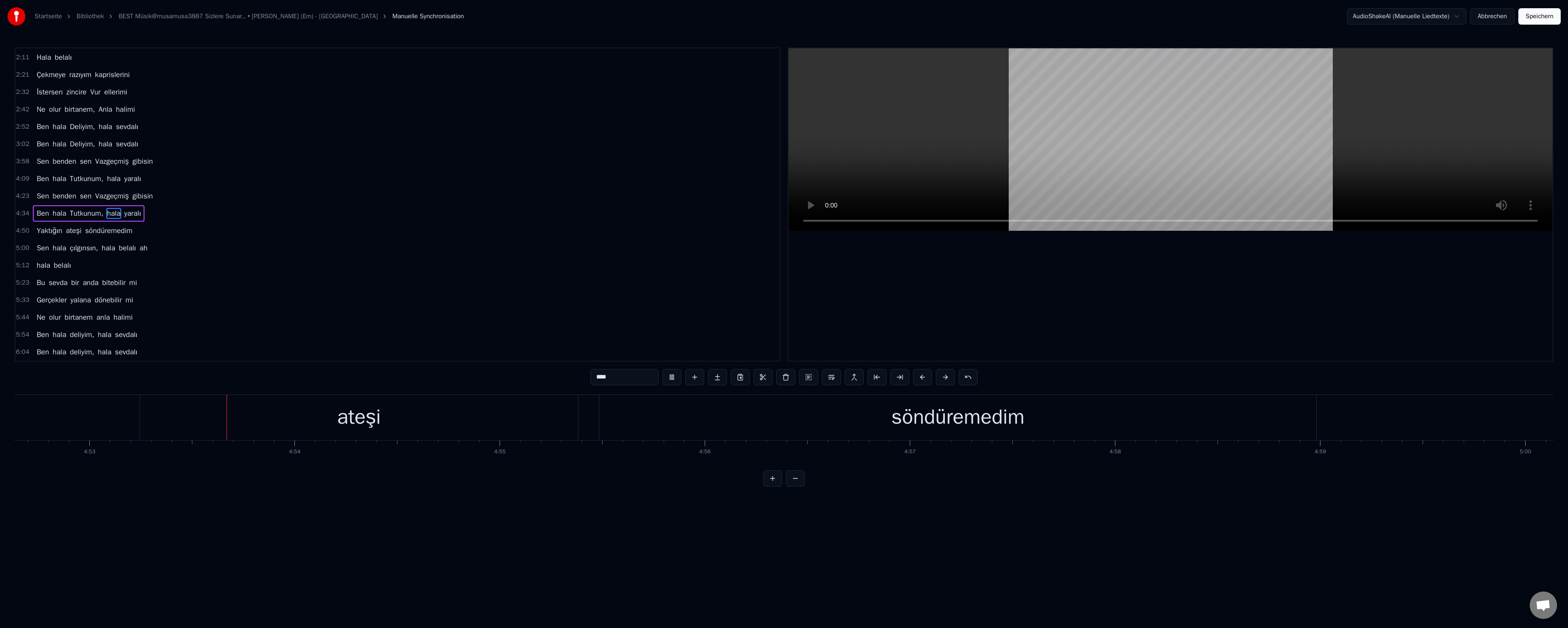 scroll, scrollTop: 0, scrollLeft: 60031, axis: horizontal 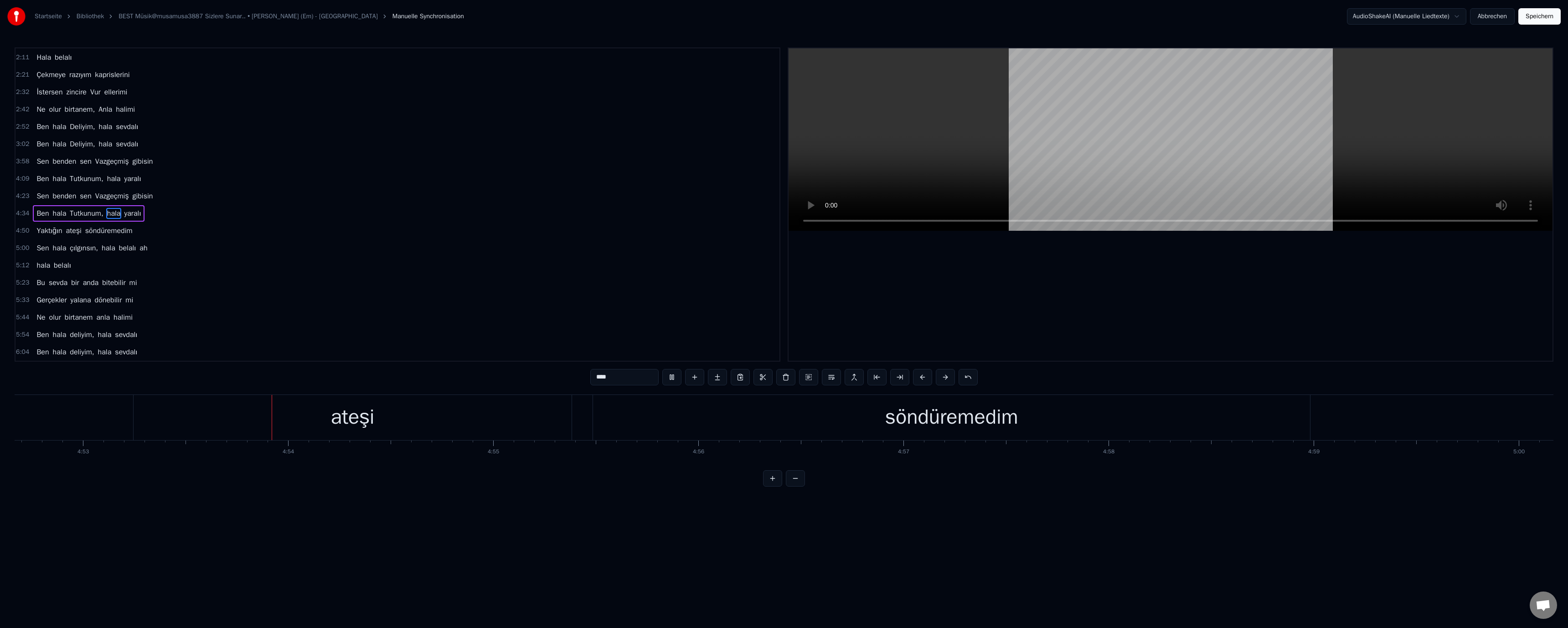 click at bounding box center [1171, 140] 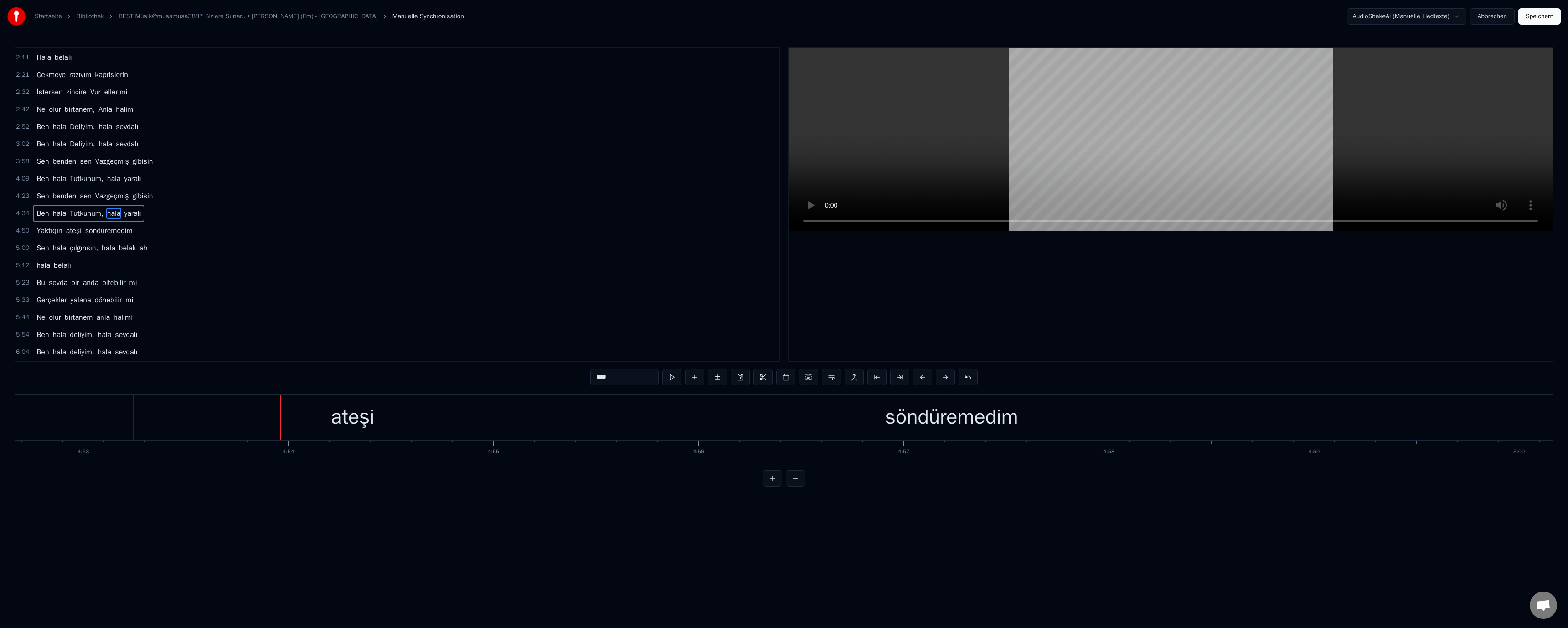 drag, startPoint x: 340, startPoint y: 420, endPoint x: 467, endPoint y: 395, distance: 129.43724 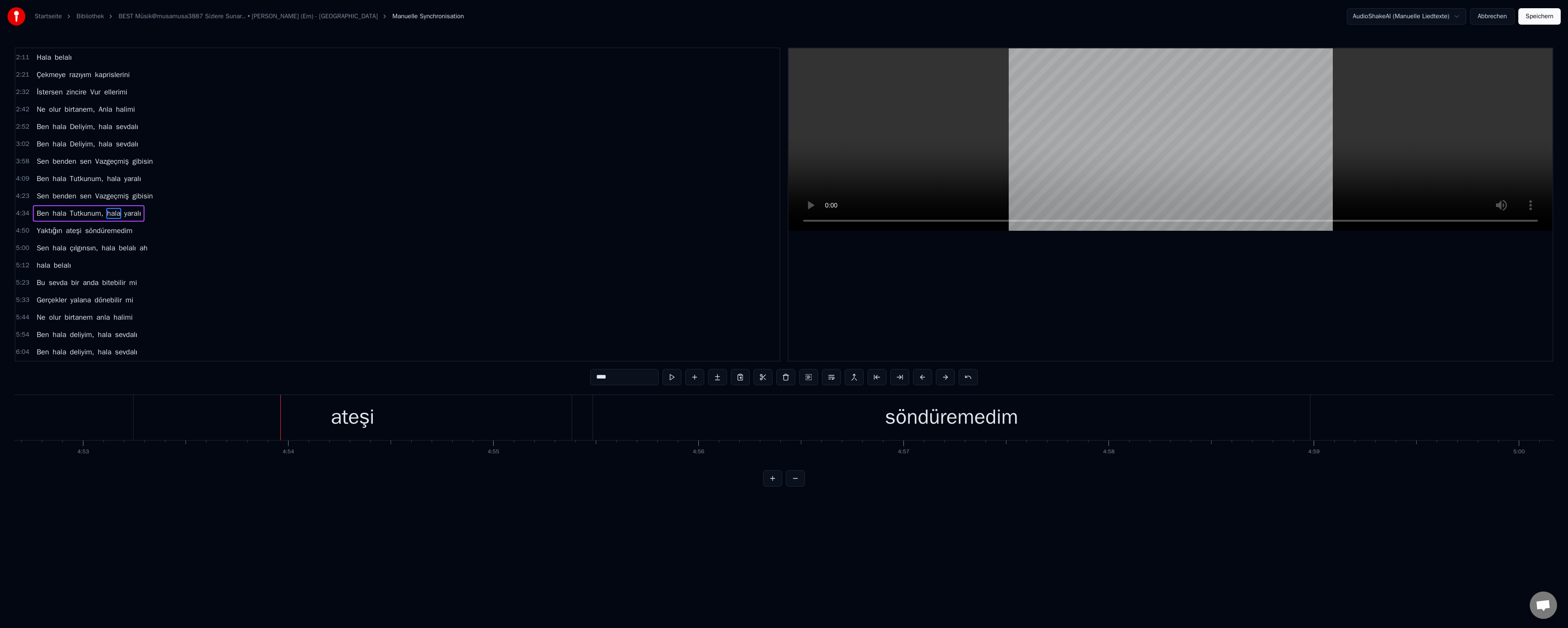 click on "ateşi" at bounding box center (352, 417) 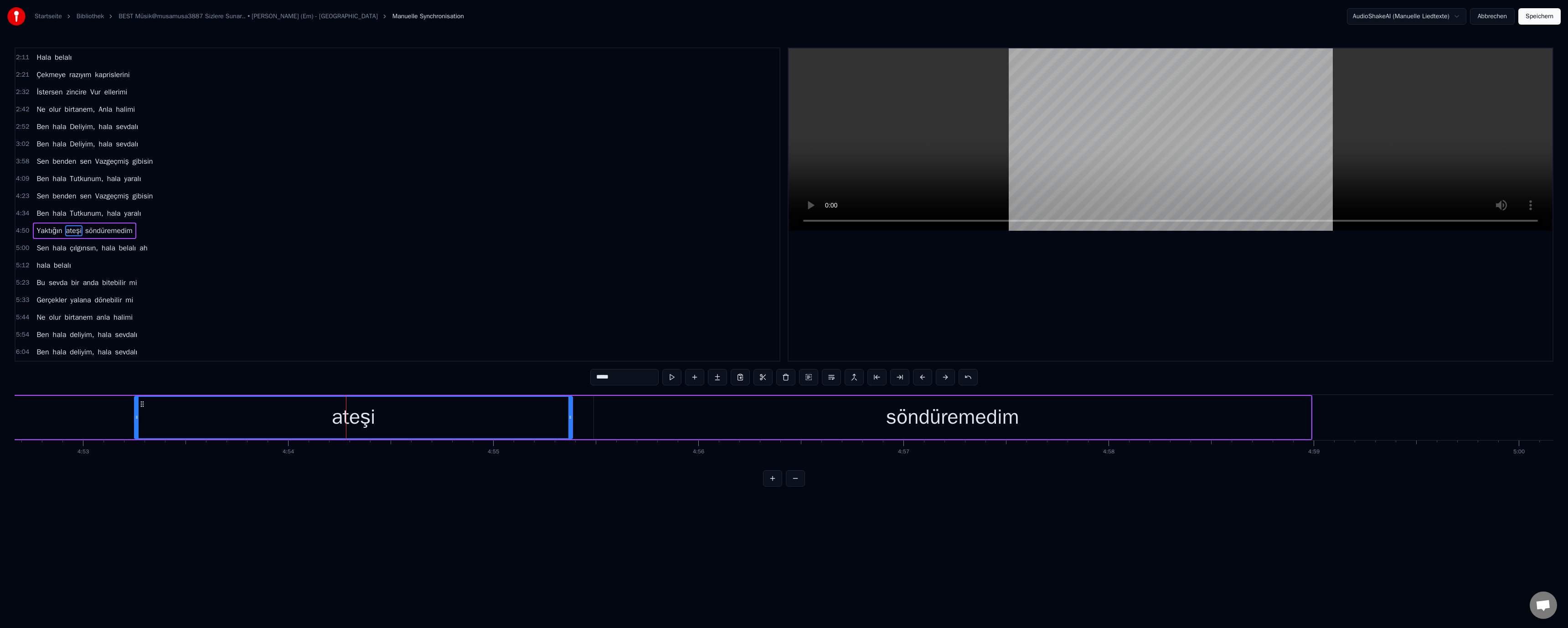 drag, startPoint x: 600, startPoint y: 376, endPoint x: 594, endPoint y: 379, distance: 6.708204 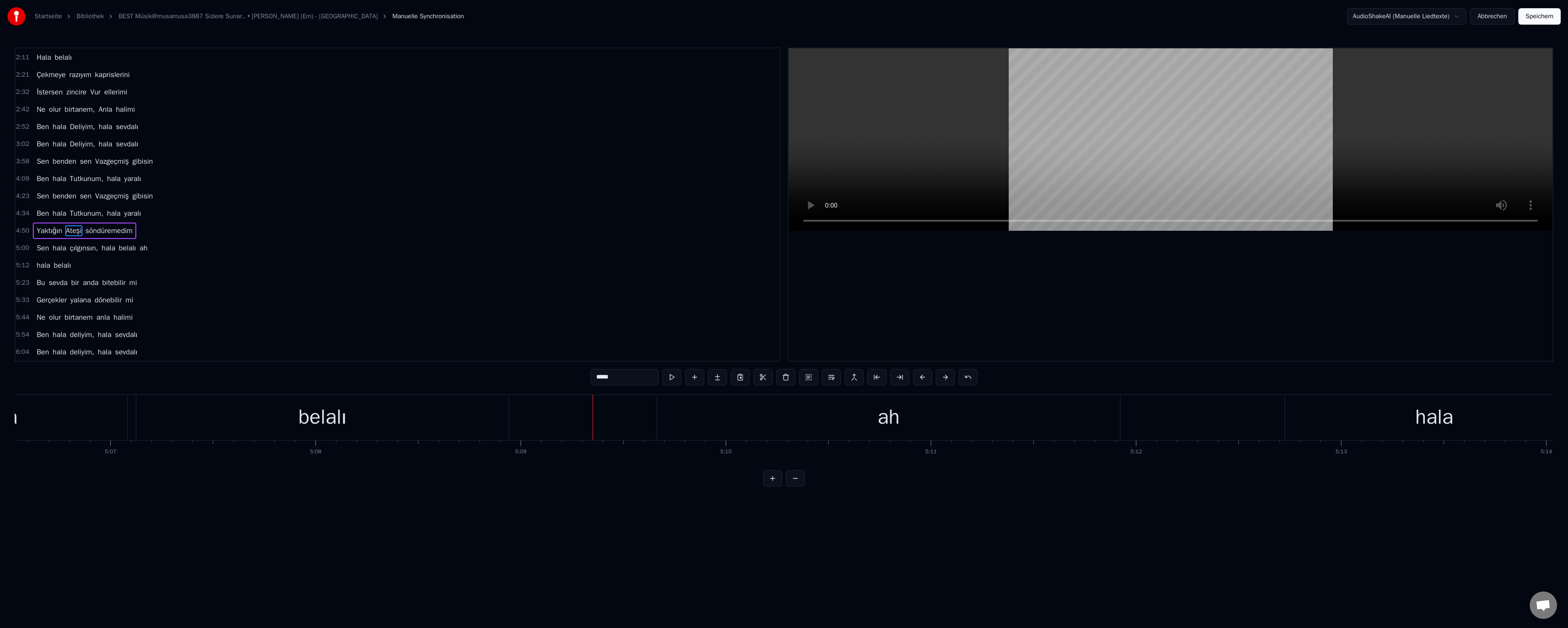 scroll, scrollTop: 0, scrollLeft: 62828, axis: horizontal 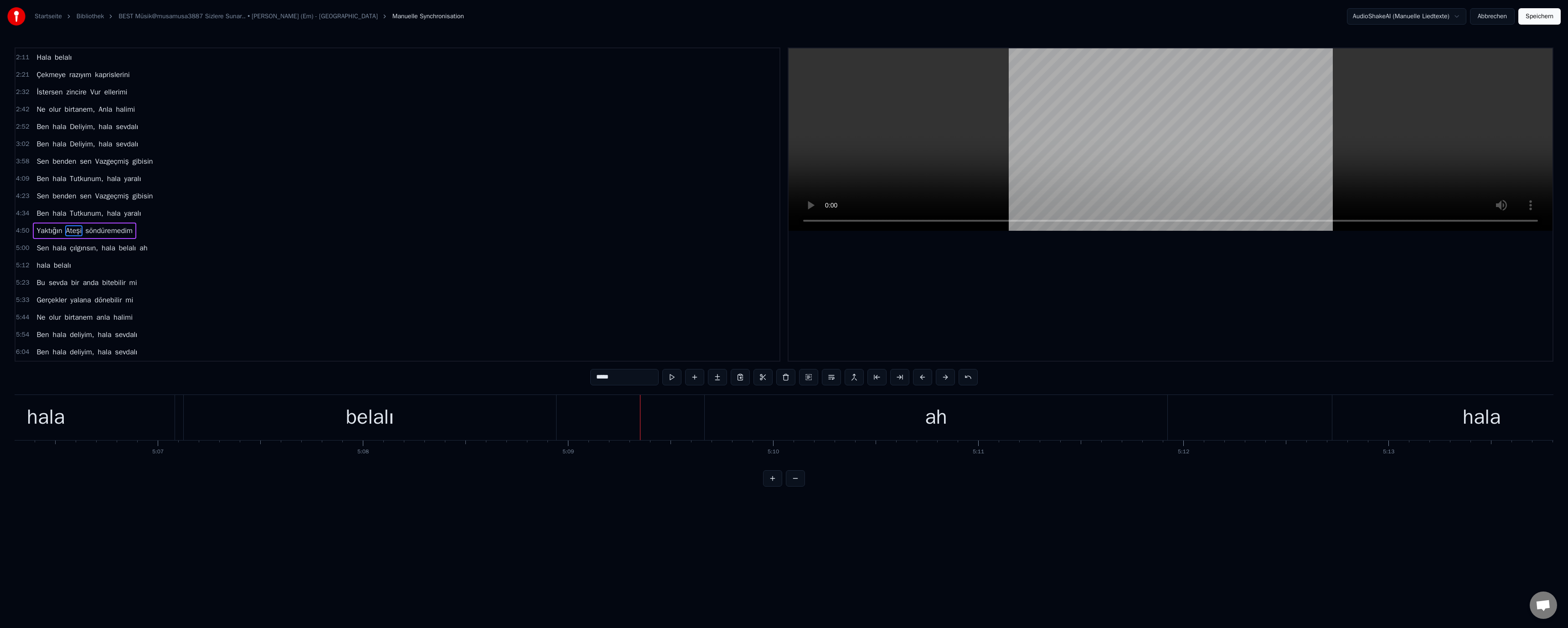 click on "hala" at bounding box center (46, 417) 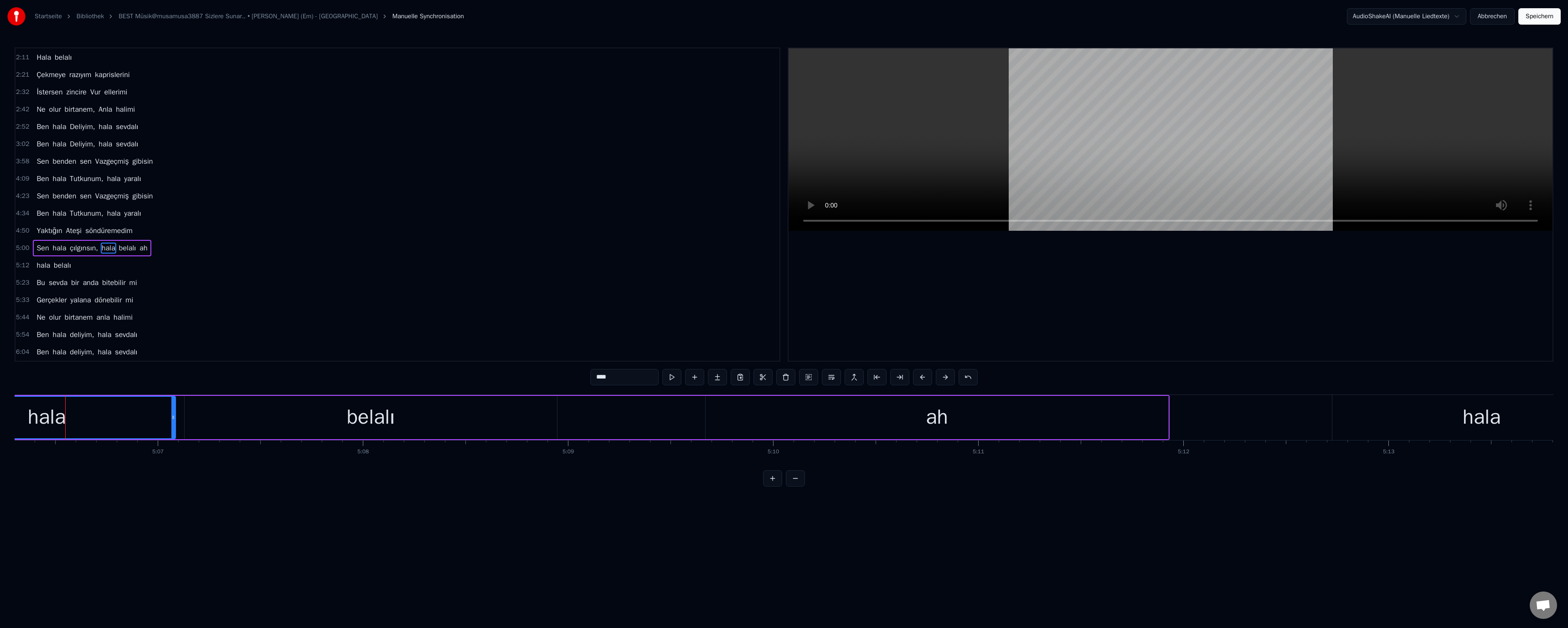 click on "****" at bounding box center (624, 377) 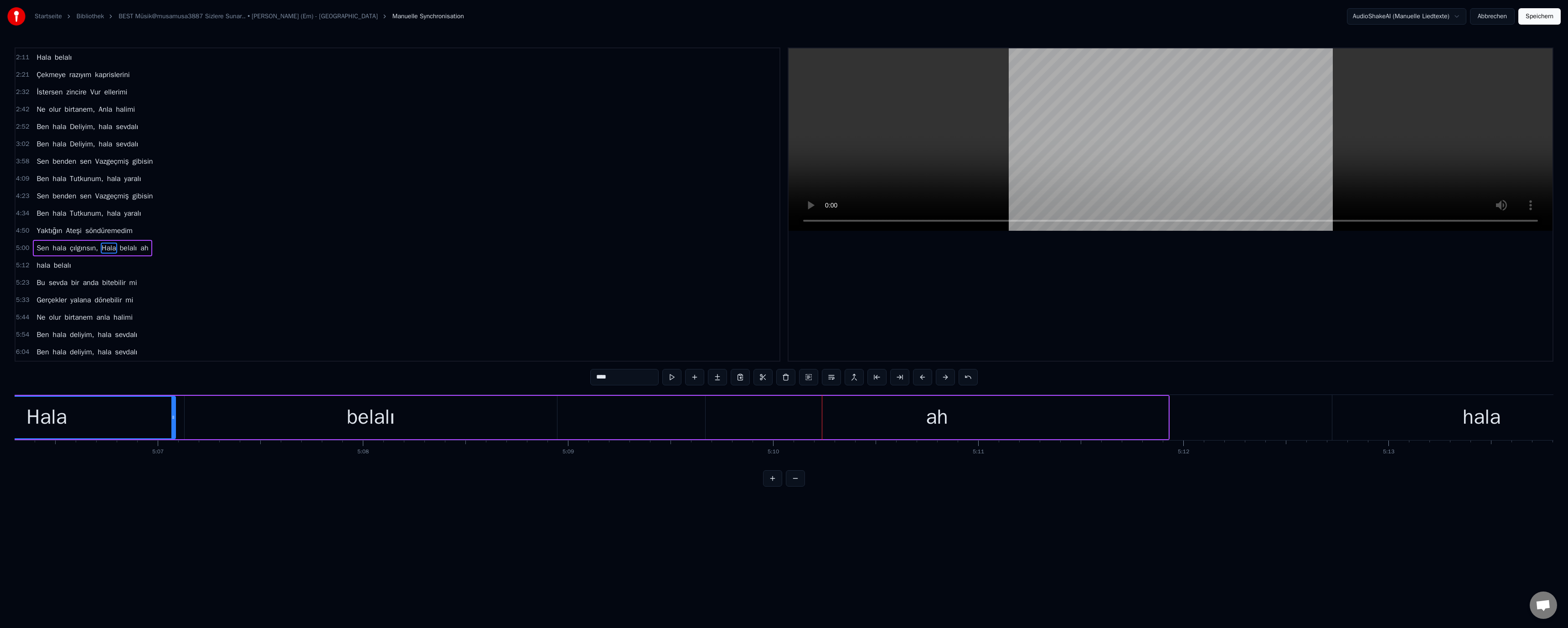 click on "ah" at bounding box center (937, 417) 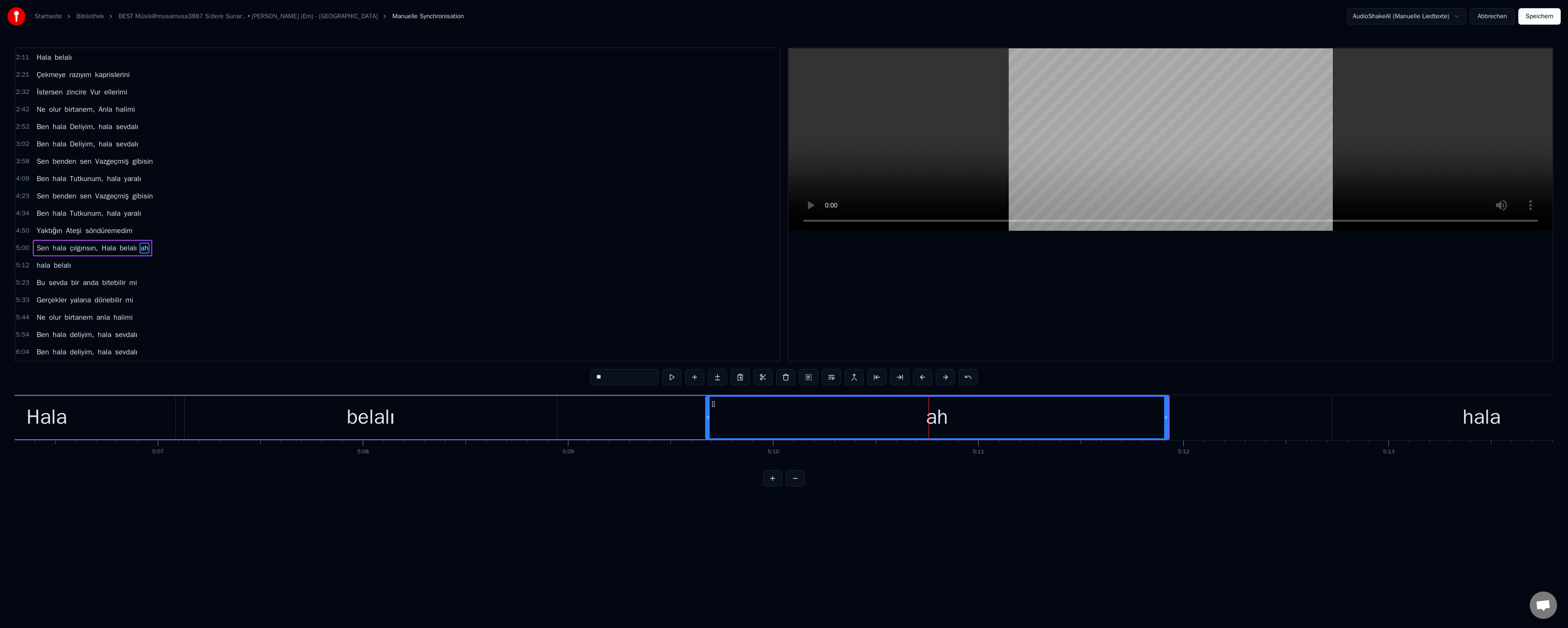 click on "**" at bounding box center (624, 377) 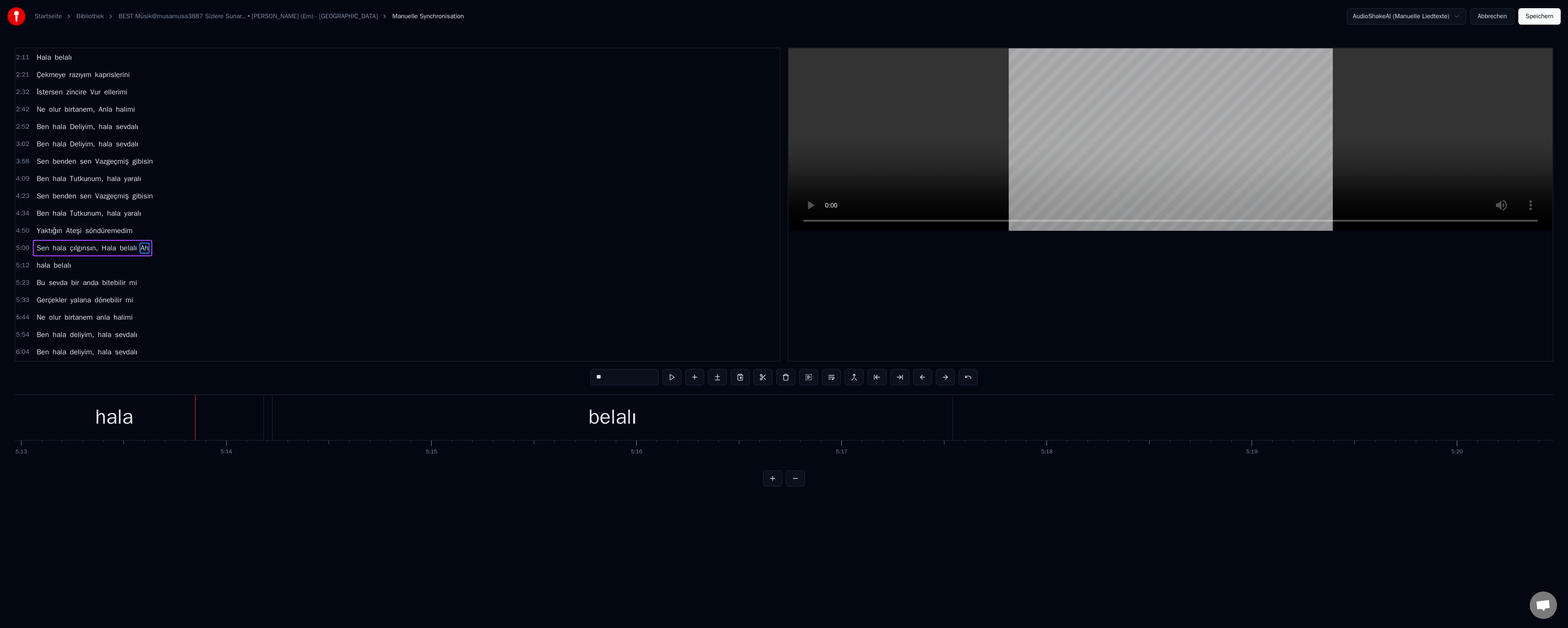 scroll, scrollTop: 0, scrollLeft: 64276, axis: horizontal 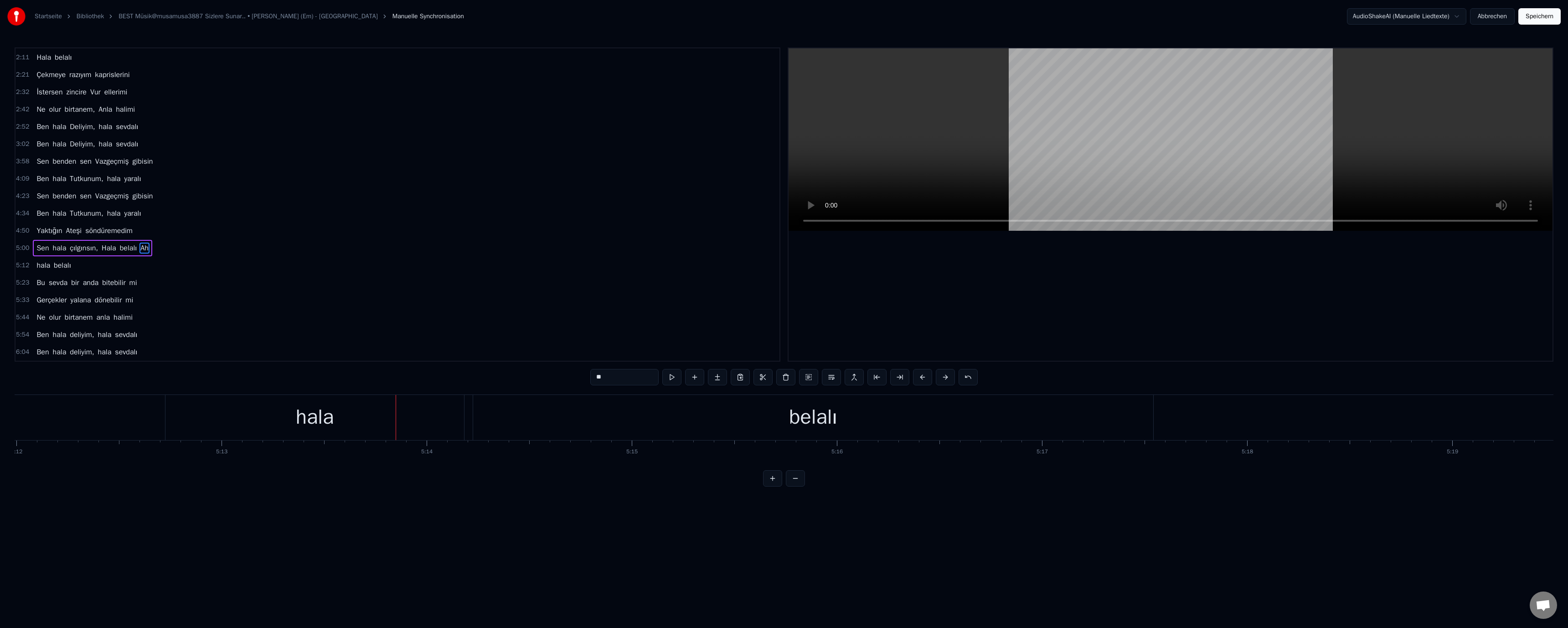 click on "hala" at bounding box center [315, 417] 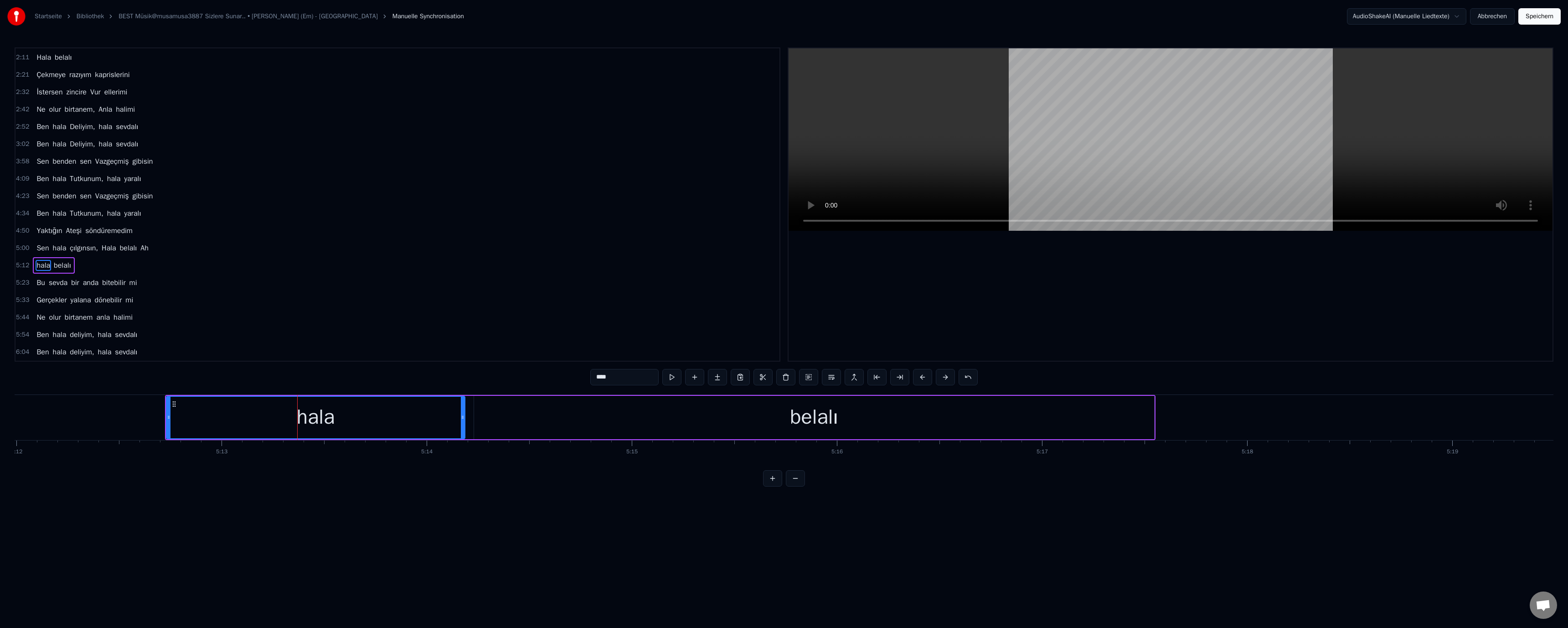 drag, startPoint x: 593, startPoint y: 377, endPoint x: 598, endPoint y: 377, distance: 5 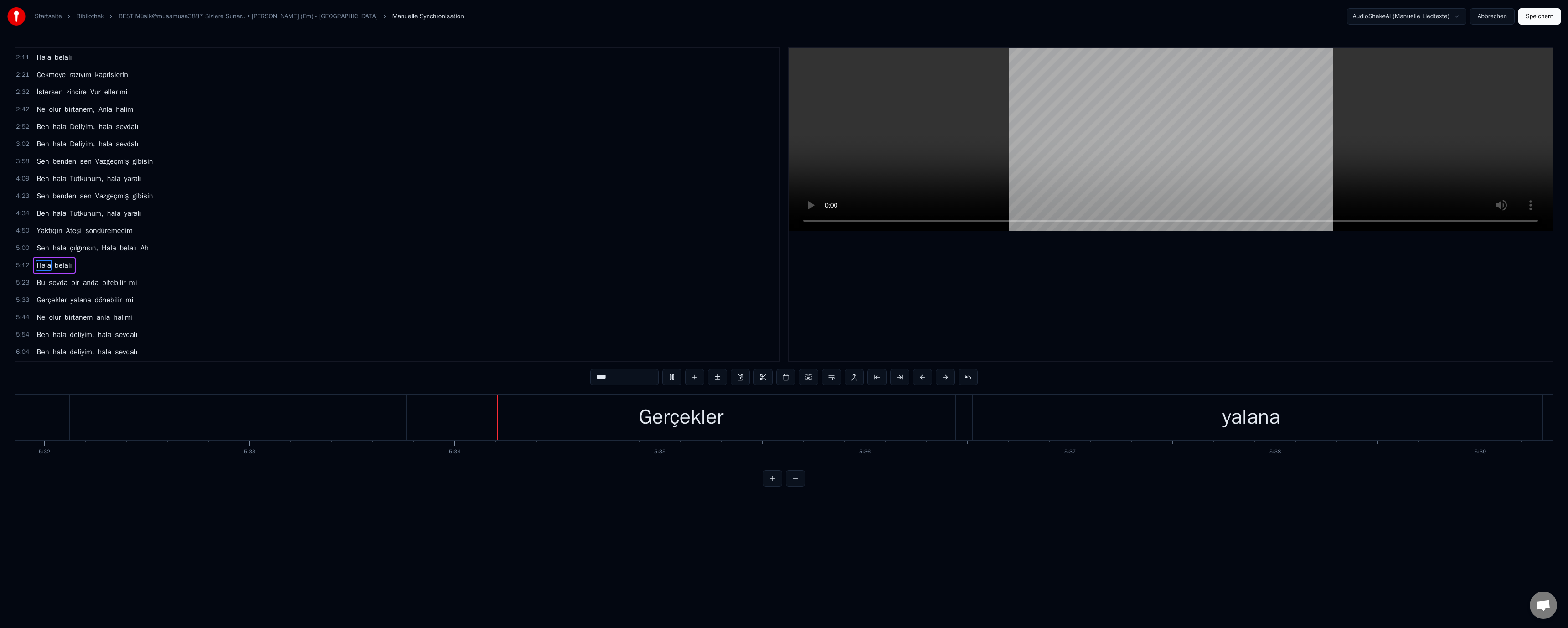 scroll, scrollTop: 0, scrollLeft: 68409, axis: horizontal 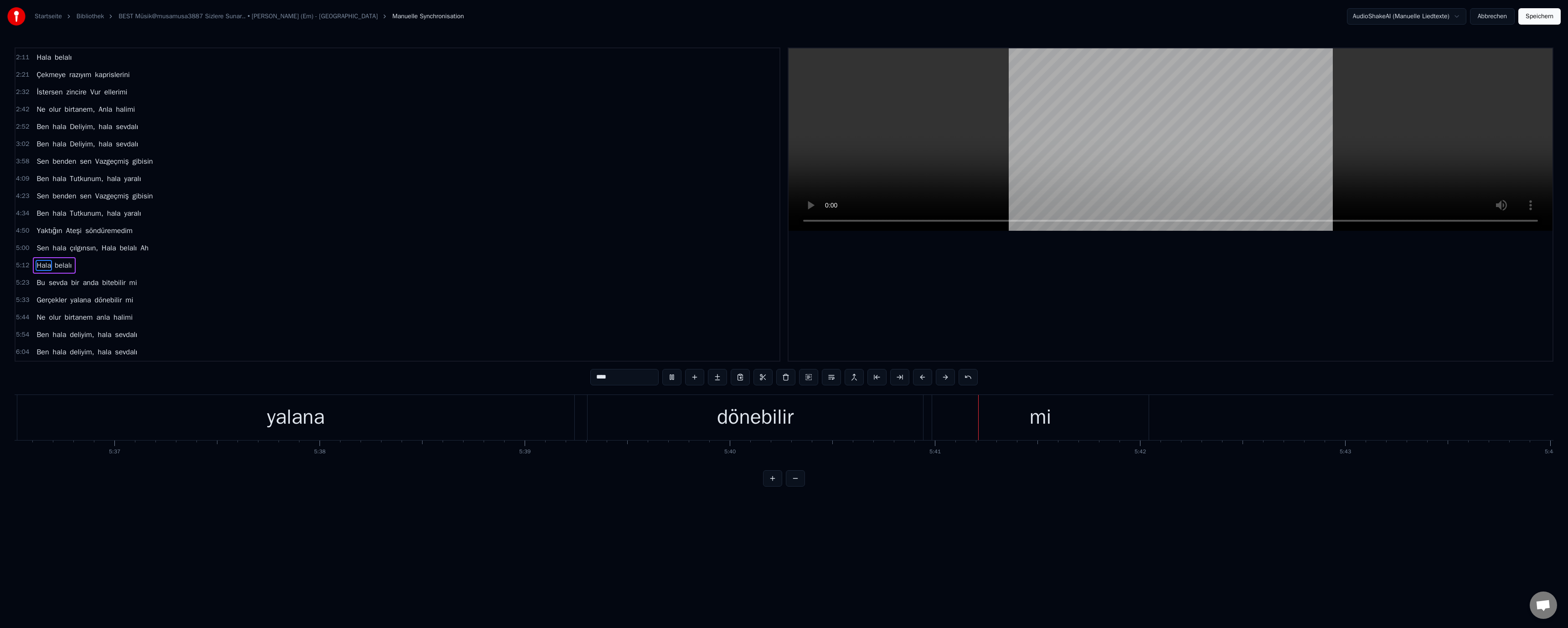 click at bounding box center [1171, 140] 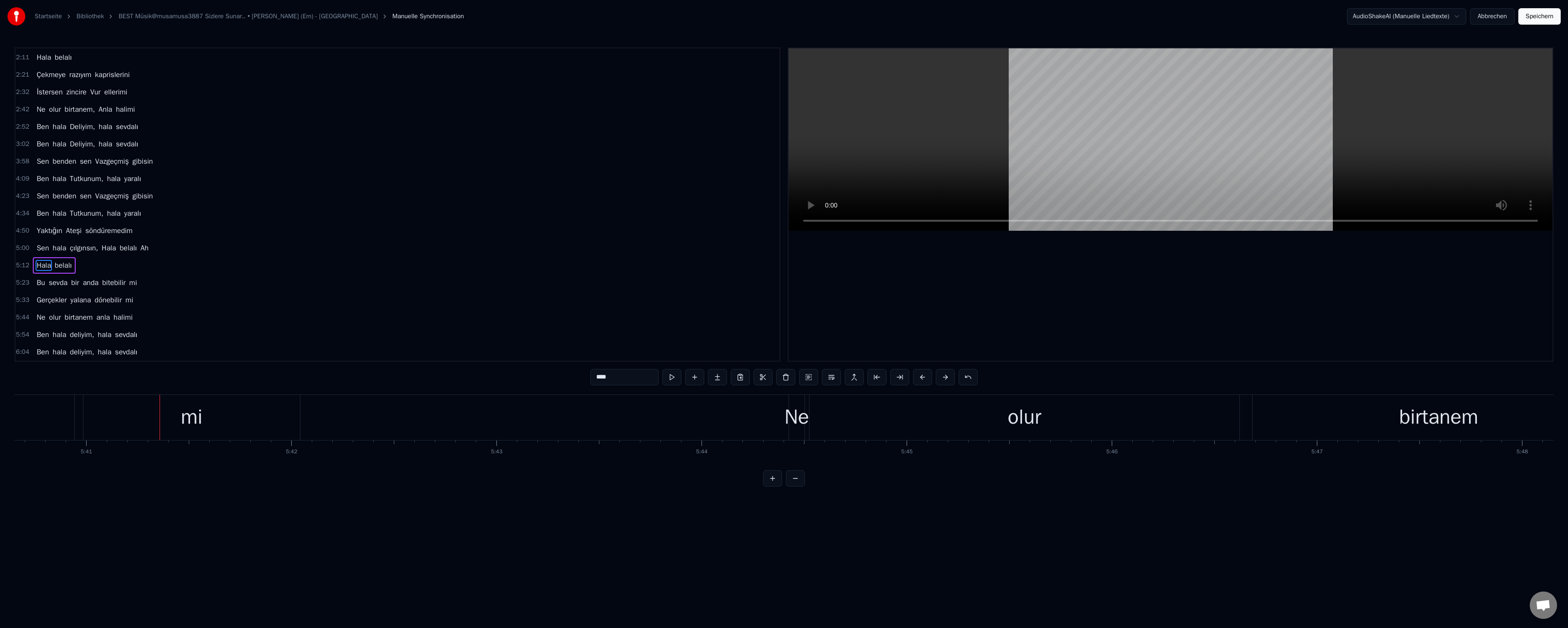 scroll, scrollTop: 0, scrollLeft: 69879, axis: horizontal 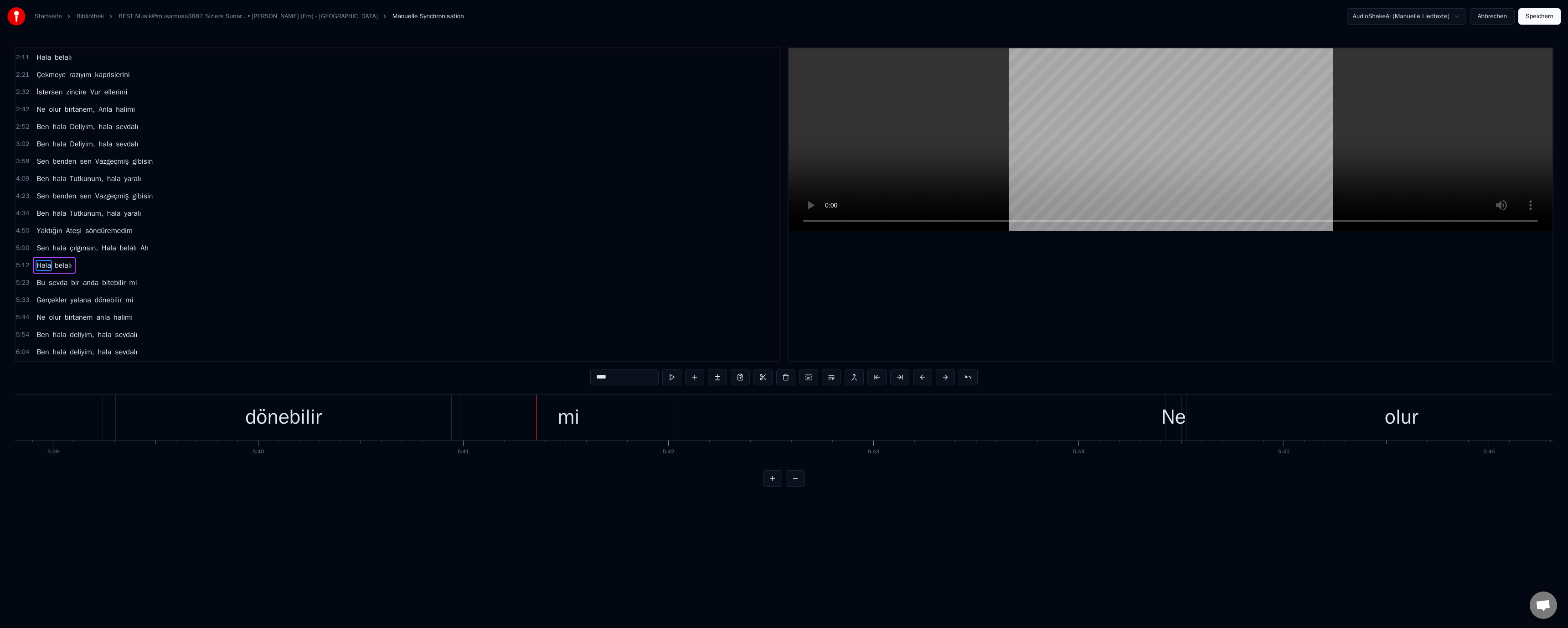 click on "dönebilir" at bounding box center [284, 417] 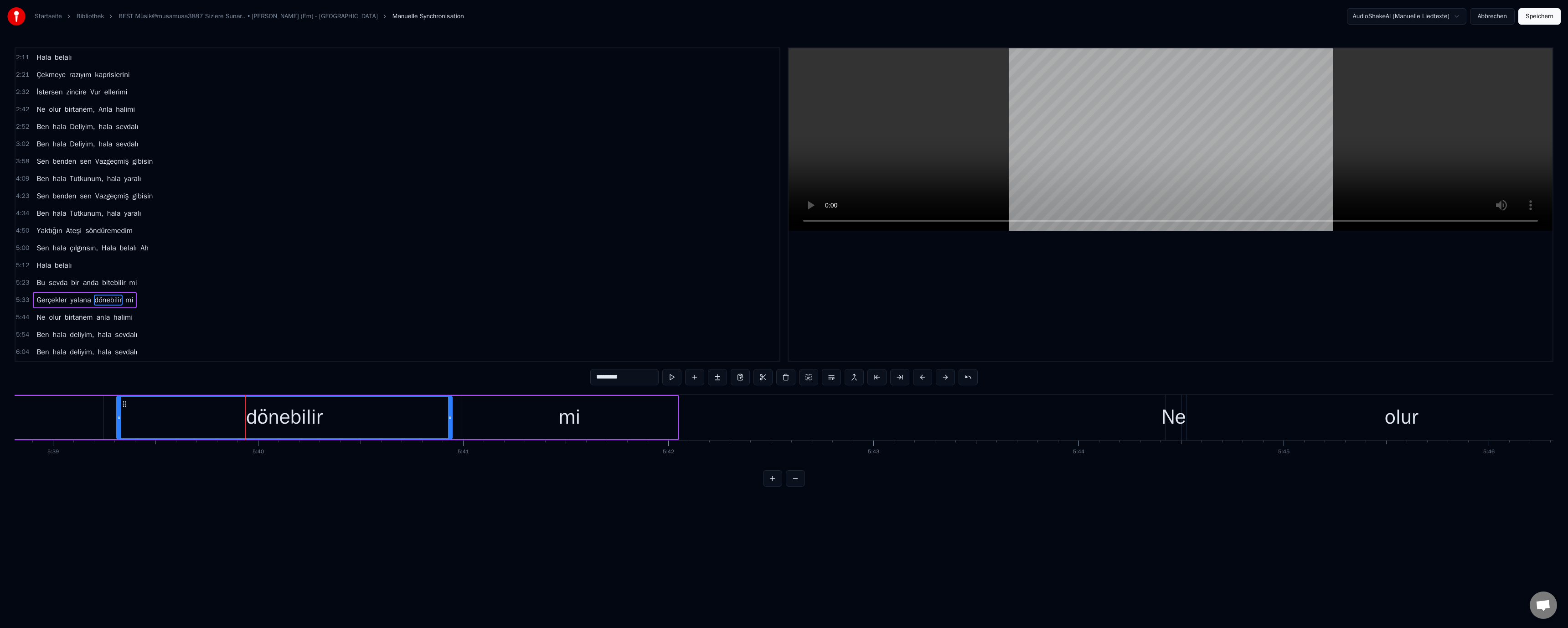 drag, startPoint x: 594, startPoint y: 377, endPoint x: 599, endPoint y: 381, distance: 6.40312 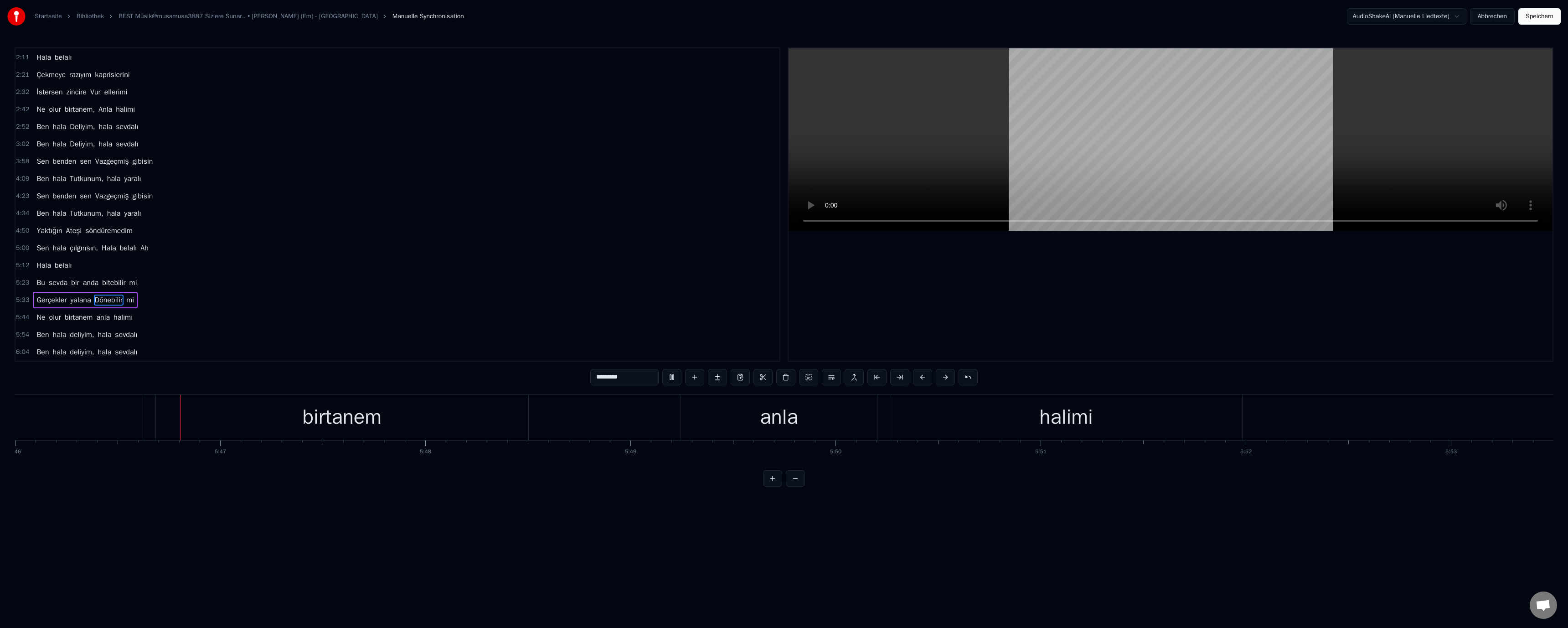 scroll, scrollTop: 0, scrollLeft: 70972, axis: horizontal 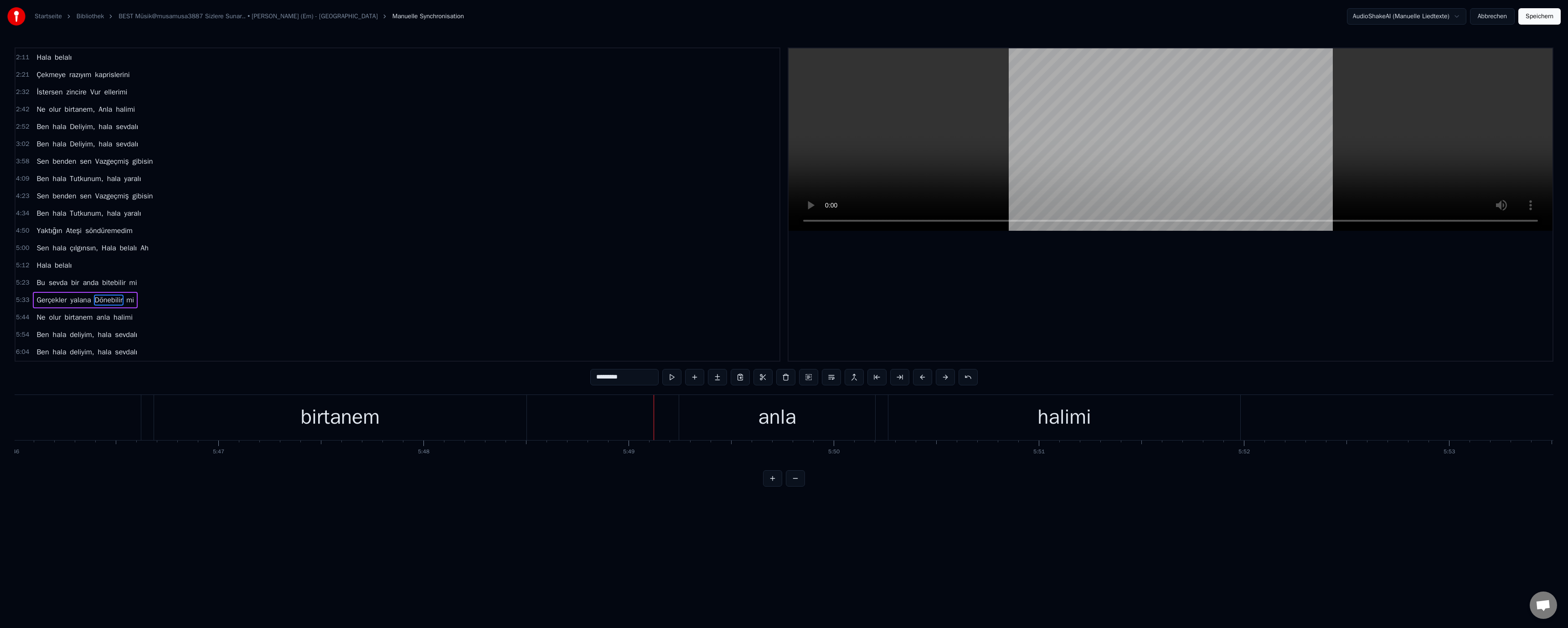 click on "anla" at bounding box center [777, 417] 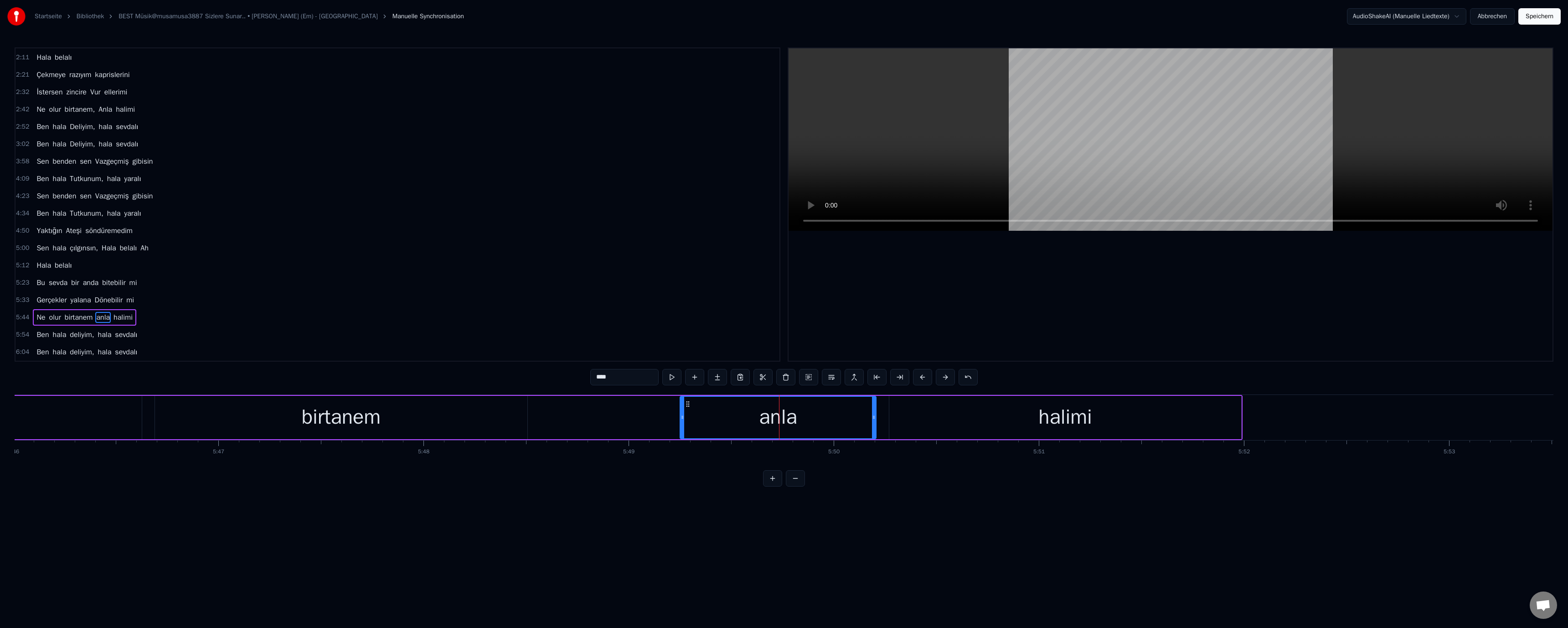 click on "****" at bounding box center (624, 377) 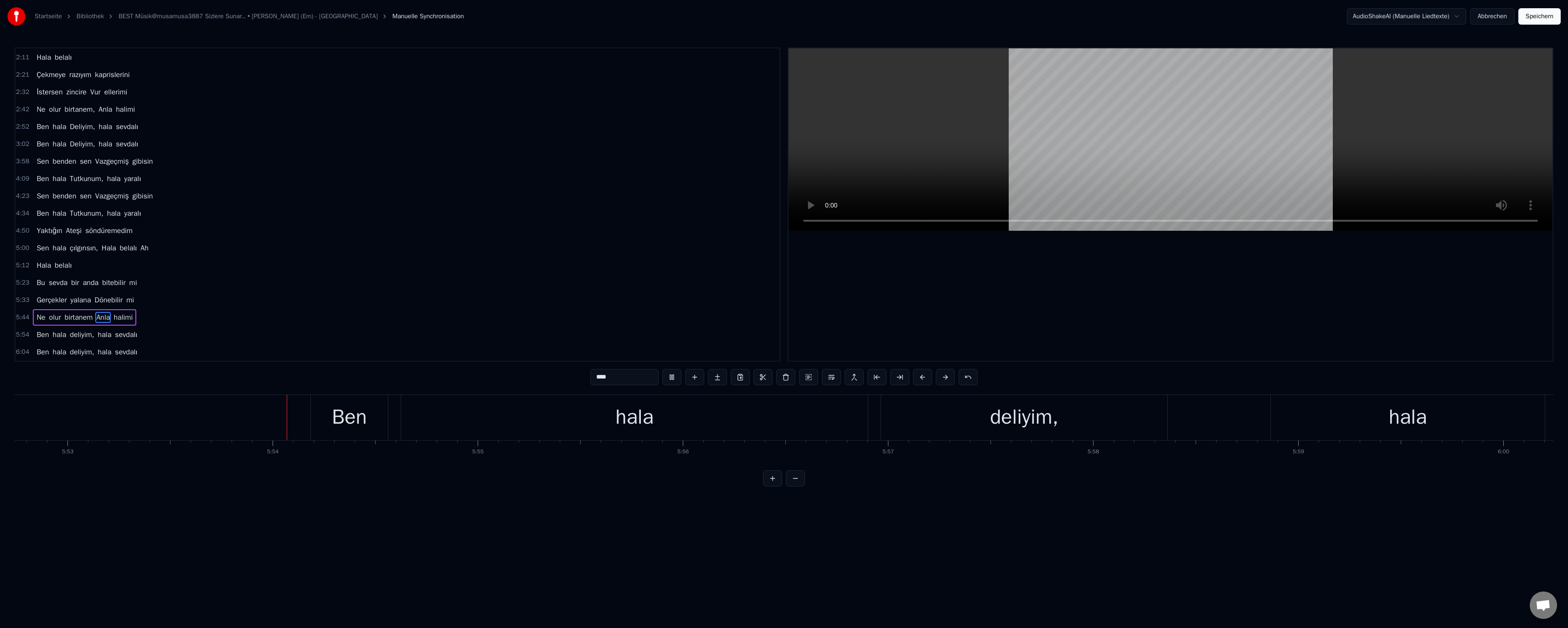 scroll, scrollTop: 0, scrollLeft: 72435, axis: horizontal 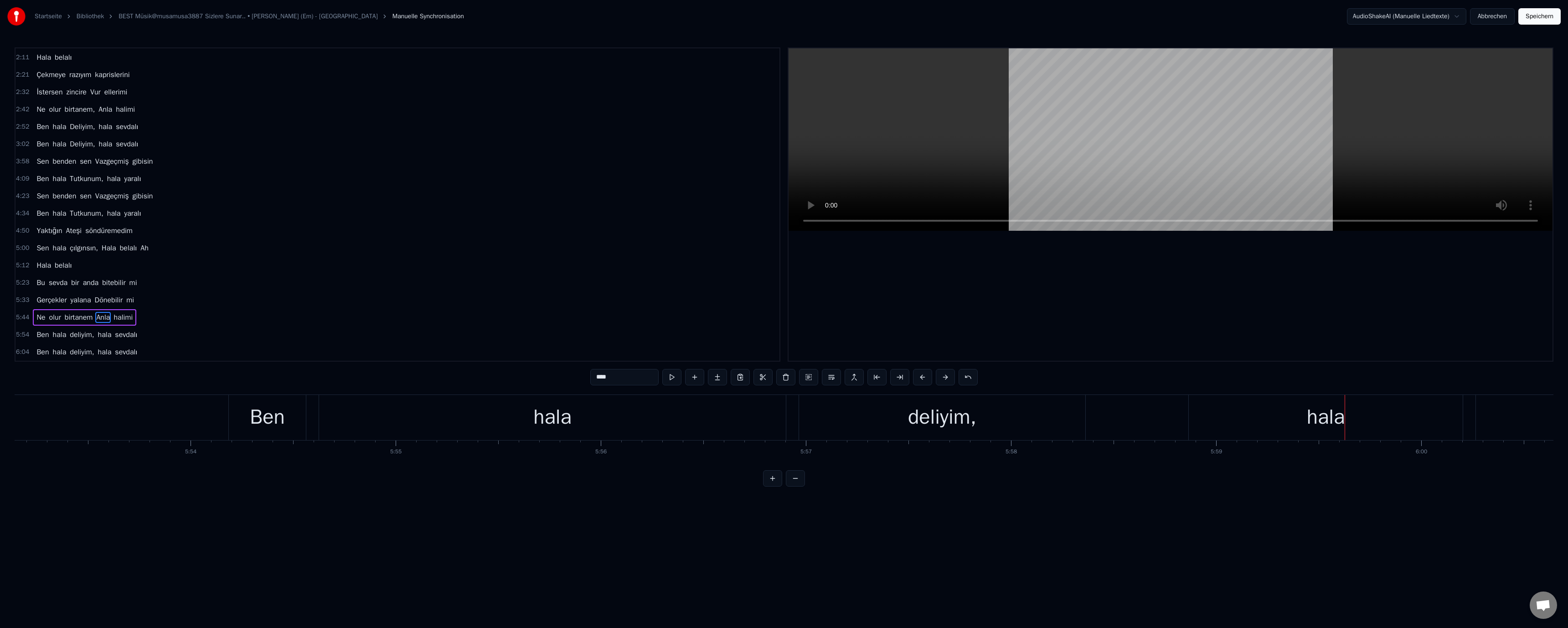 click on "hala" at bounding box center [1326, 417] 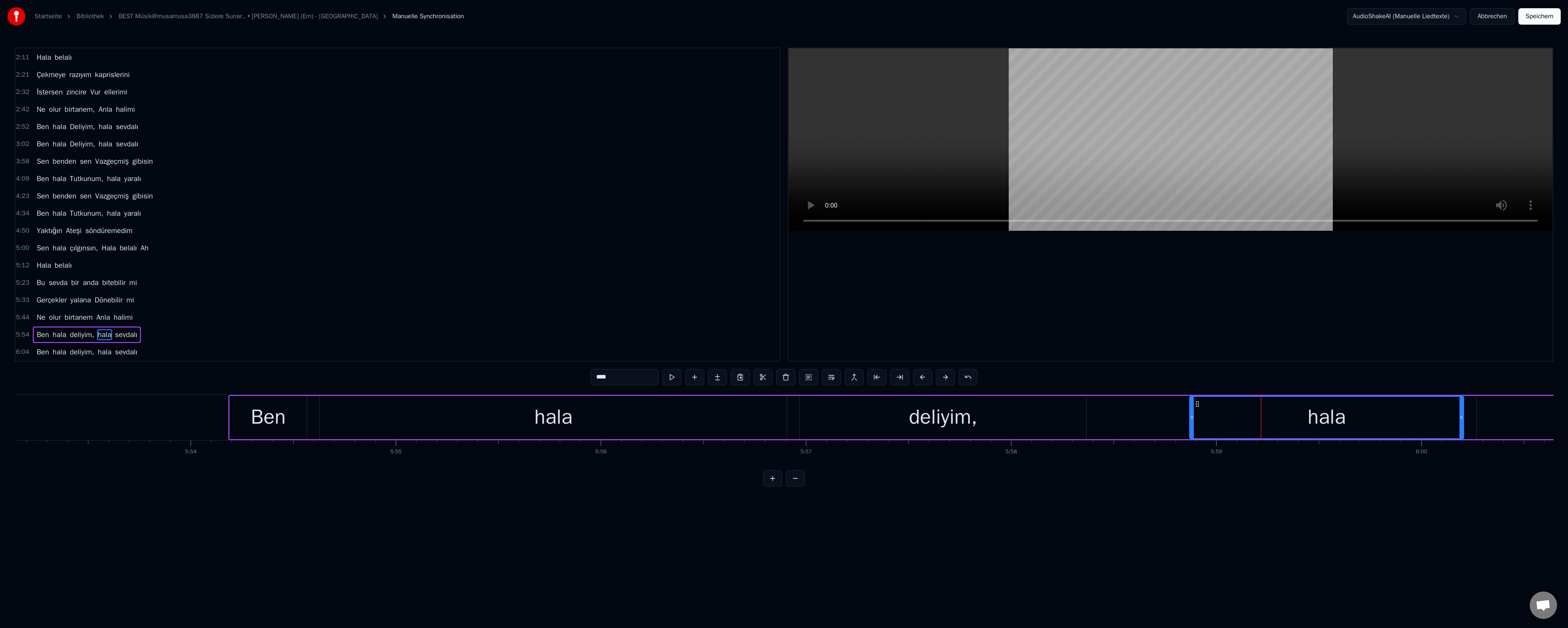 drag, startPoint x: 593, startPoint y: 378, endPoint x: 598, endPoint y: 383, distance: 7.07107 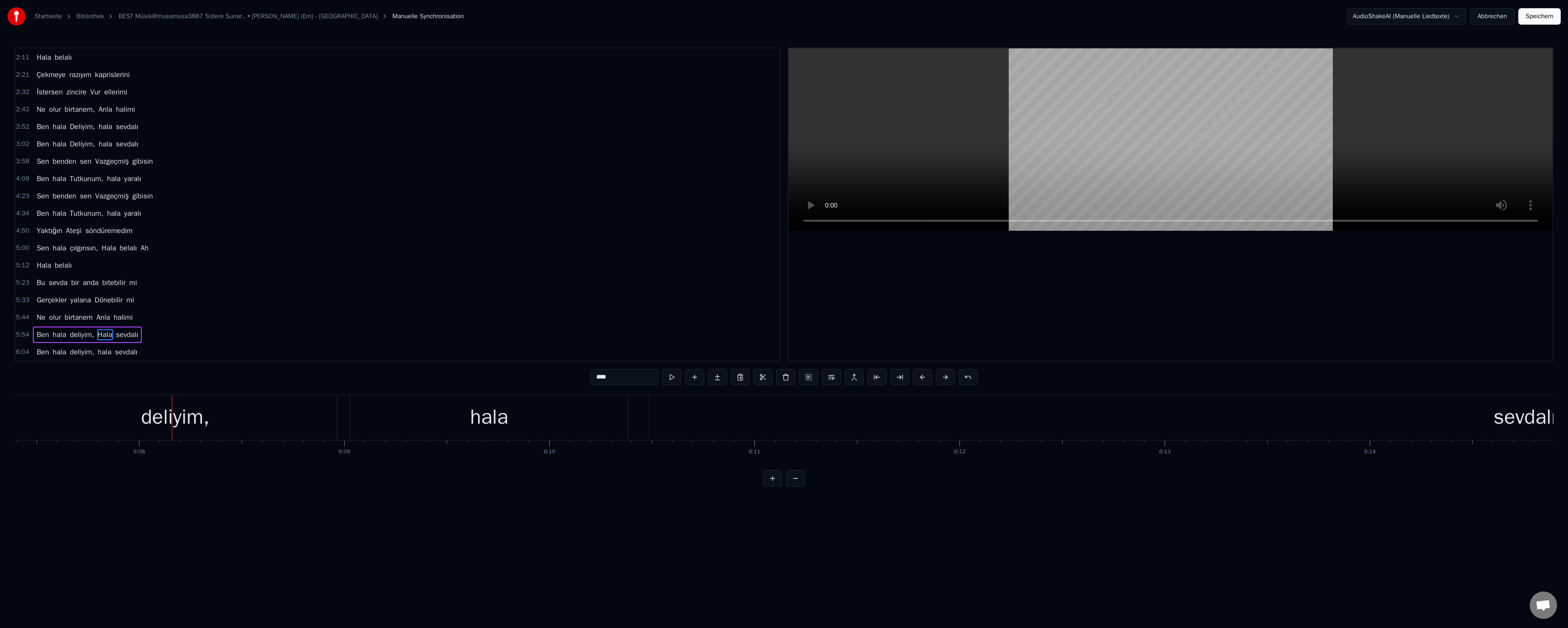 scroll, scrollTop: 0, scrollLeft: 75365, axis: horizontal 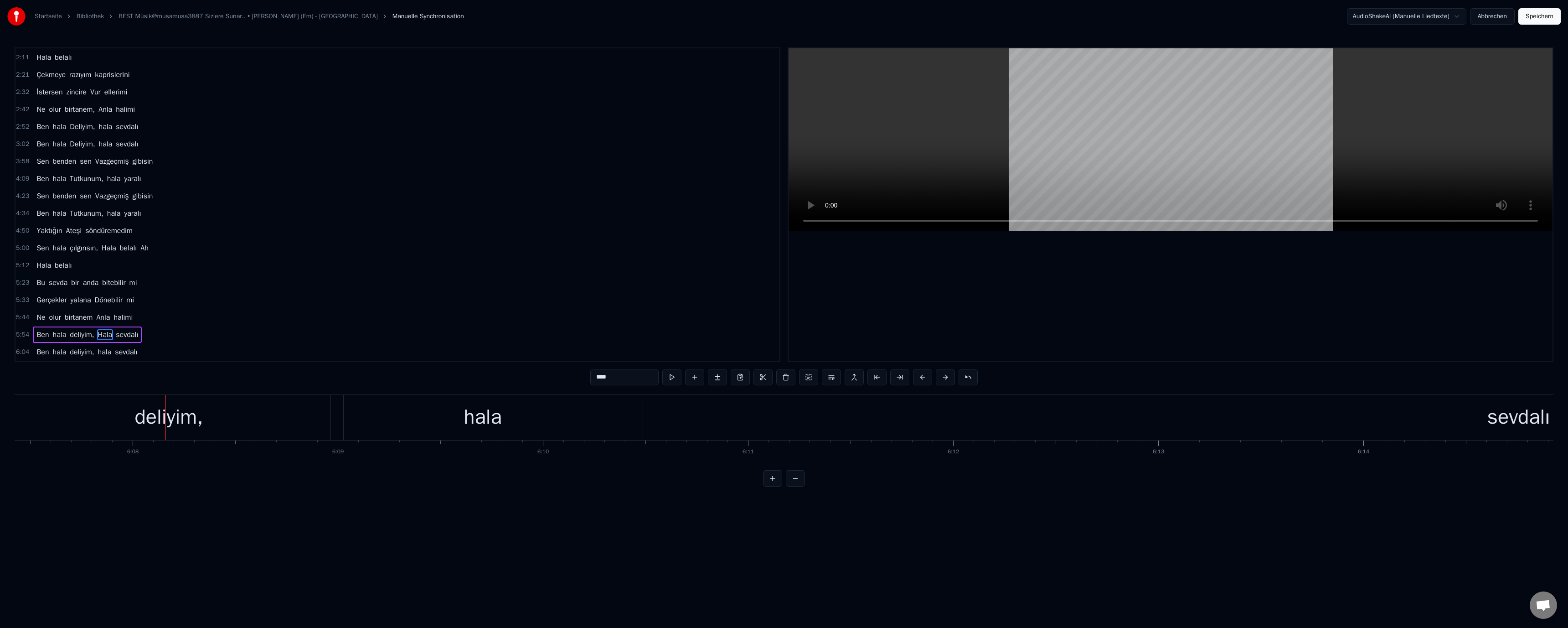 click on "deliyim," at bounding box center [169, 417] 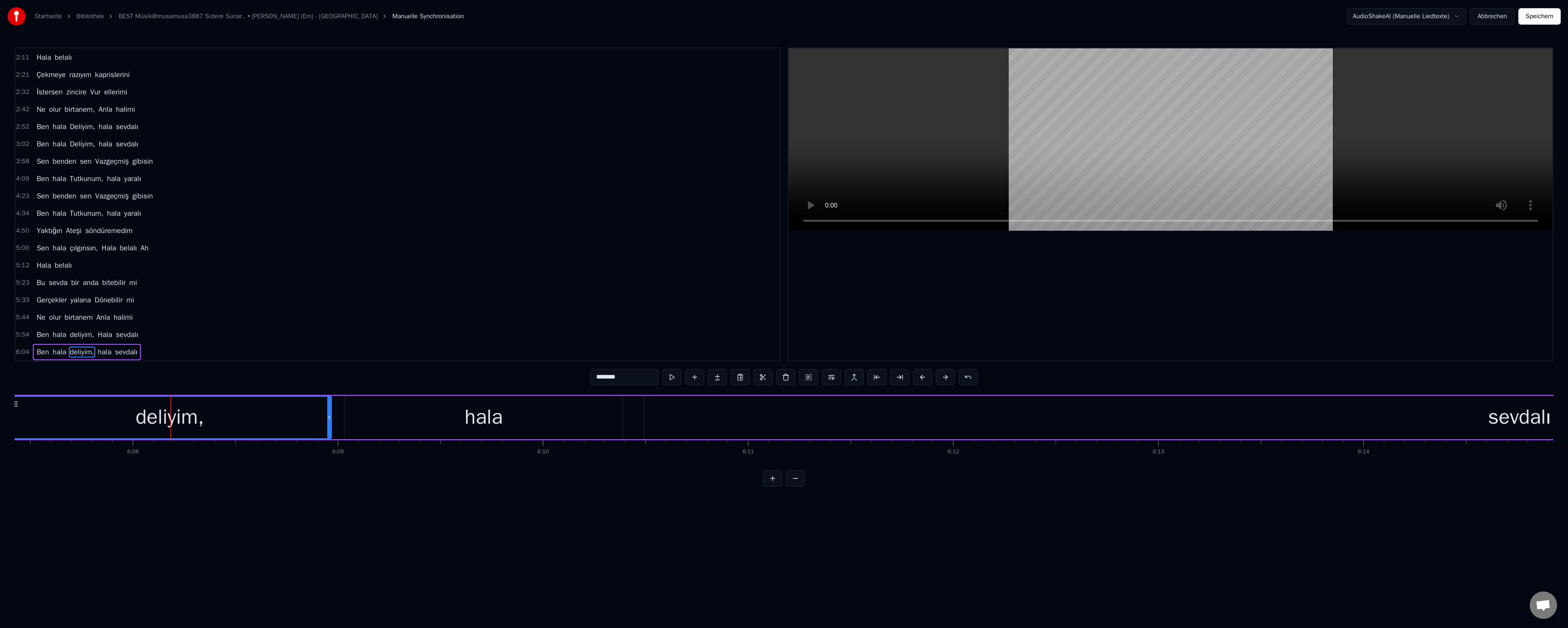 click on "********" at bounding box center [624, 377] 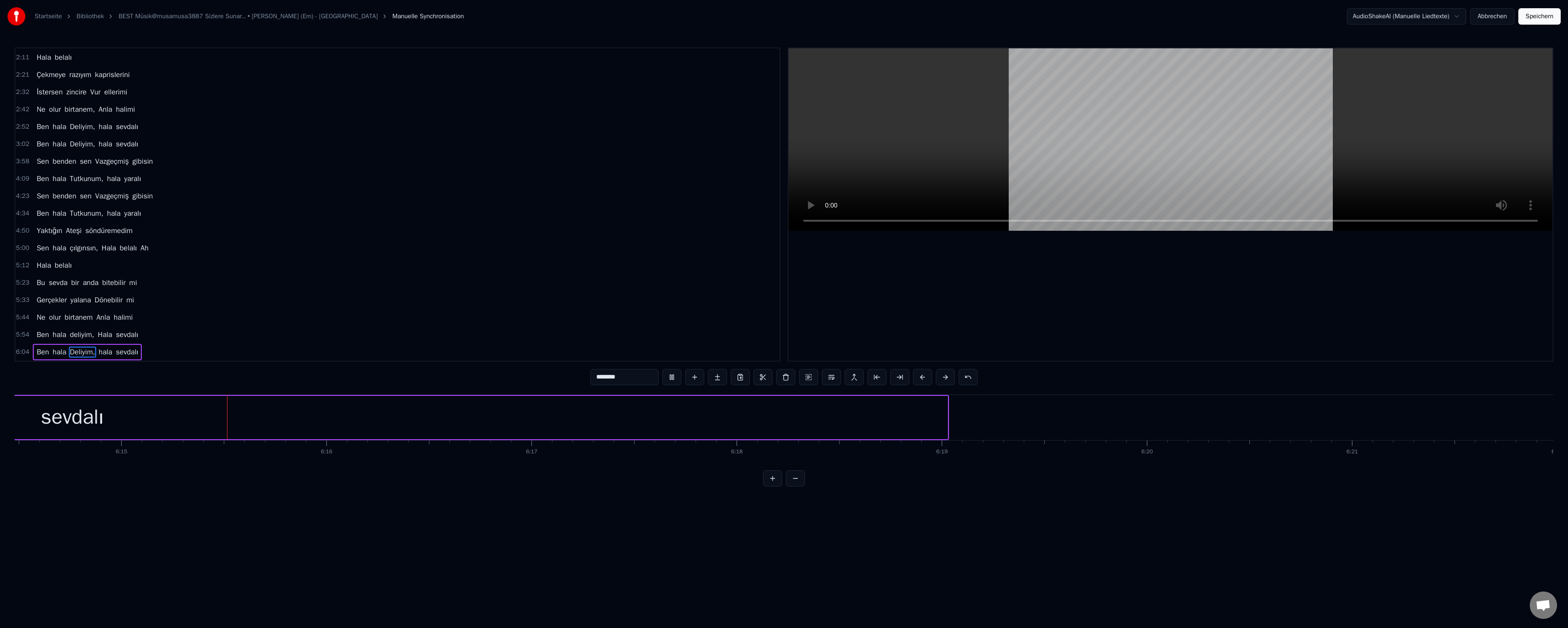 scroll, scrollTop: 0, scrollLeft: 76818, axis: horizontal 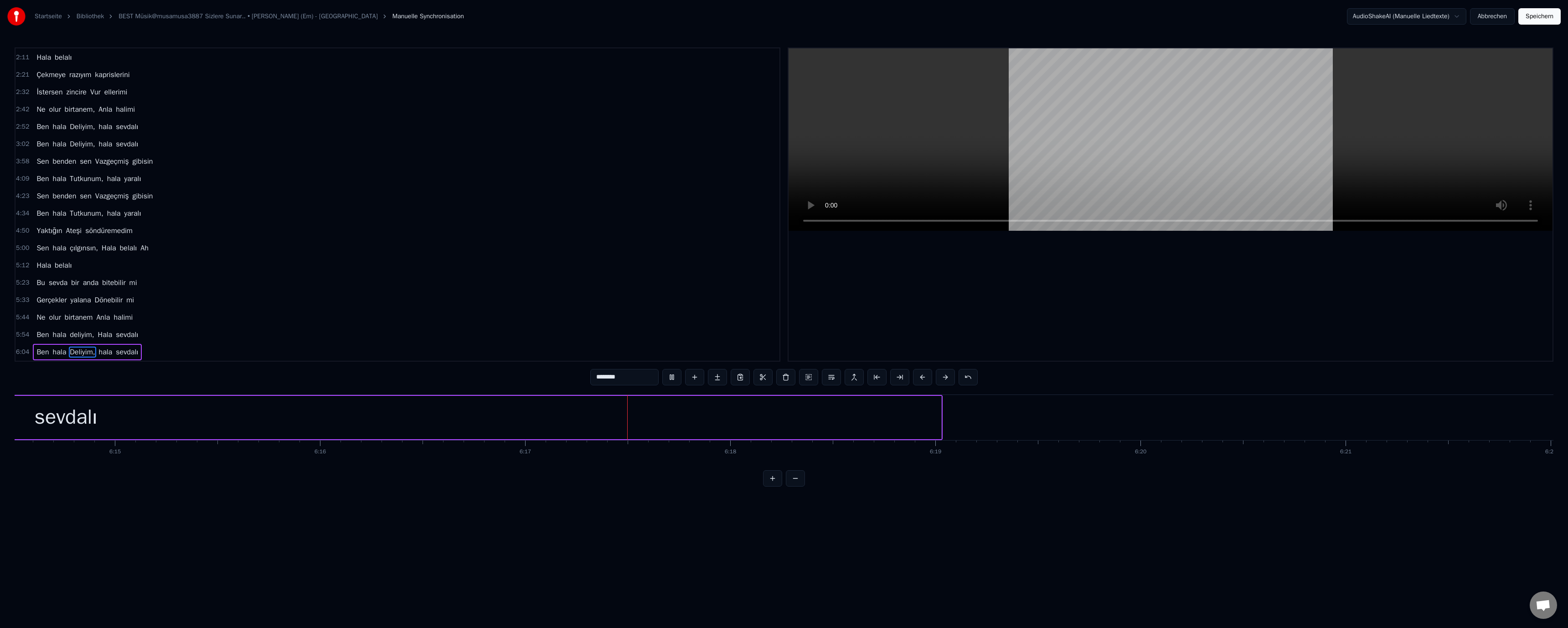 click on "sevdalı" at bounding box center [66, 417] 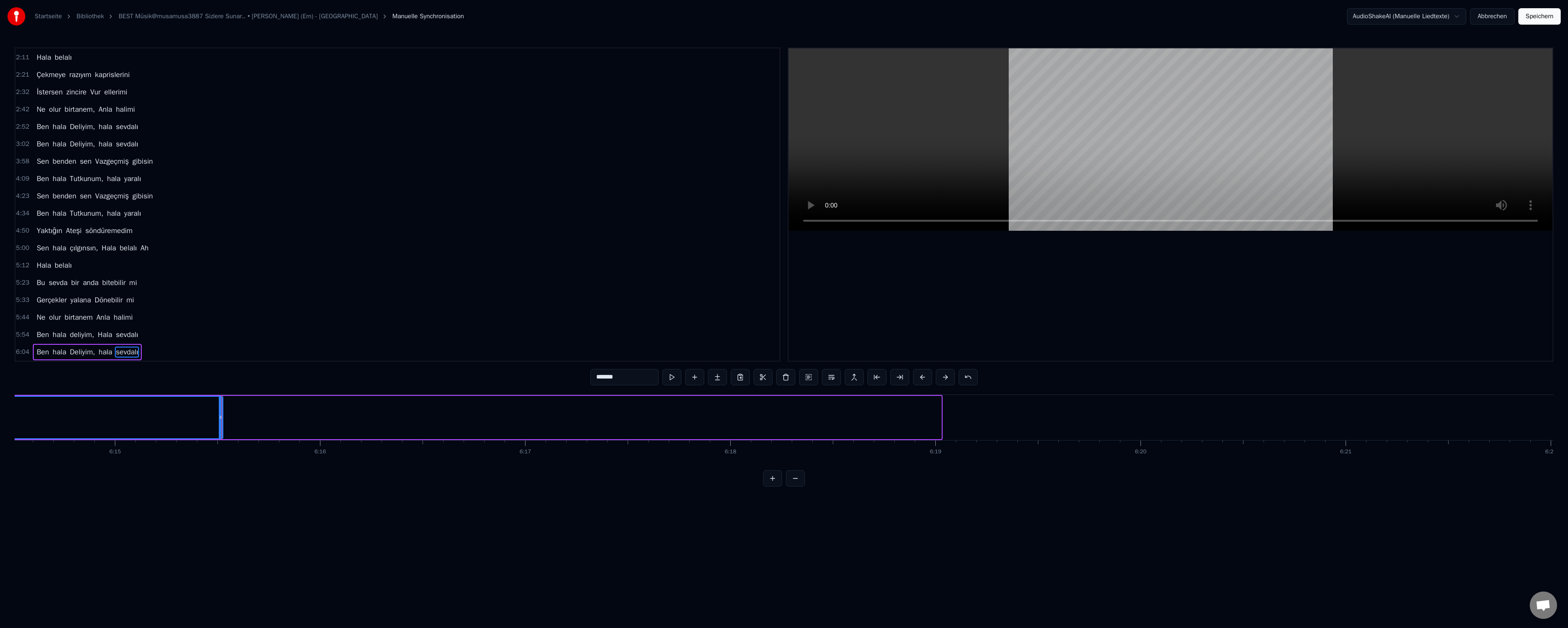 drag, startPoint x: 939, startPoint y: 417, endPoint x: 221, endPoint y: 421, distance: 718.0111 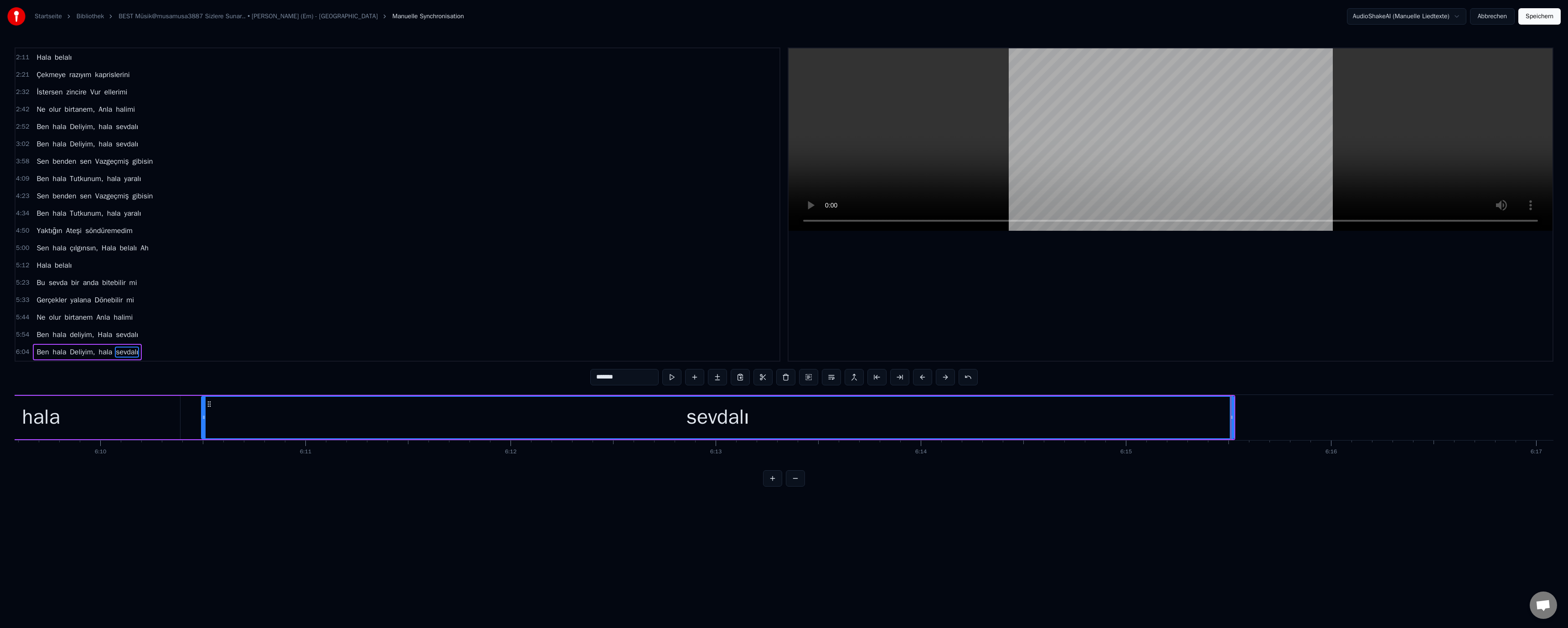 scroll, scrollTop: 0, scrollLeft: 75736, axis: horizontal 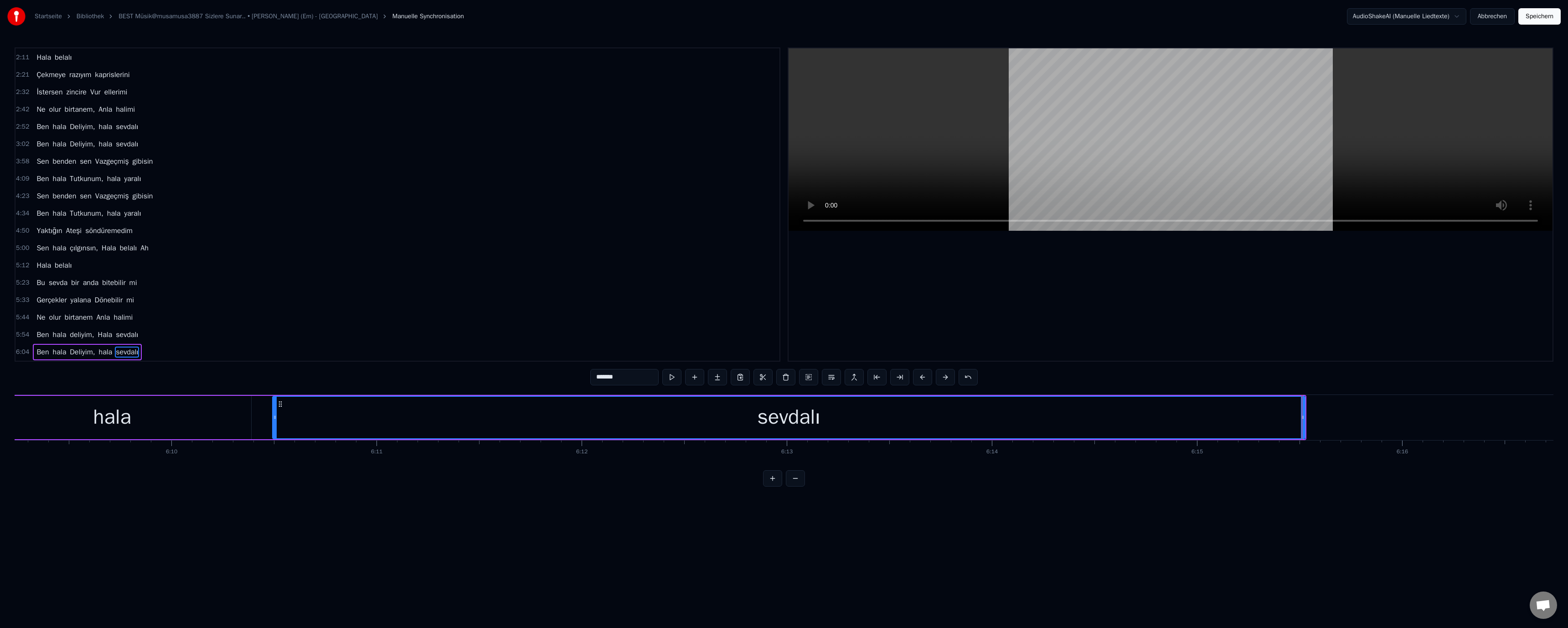 click on "hala" at bounding box center [112, 417] 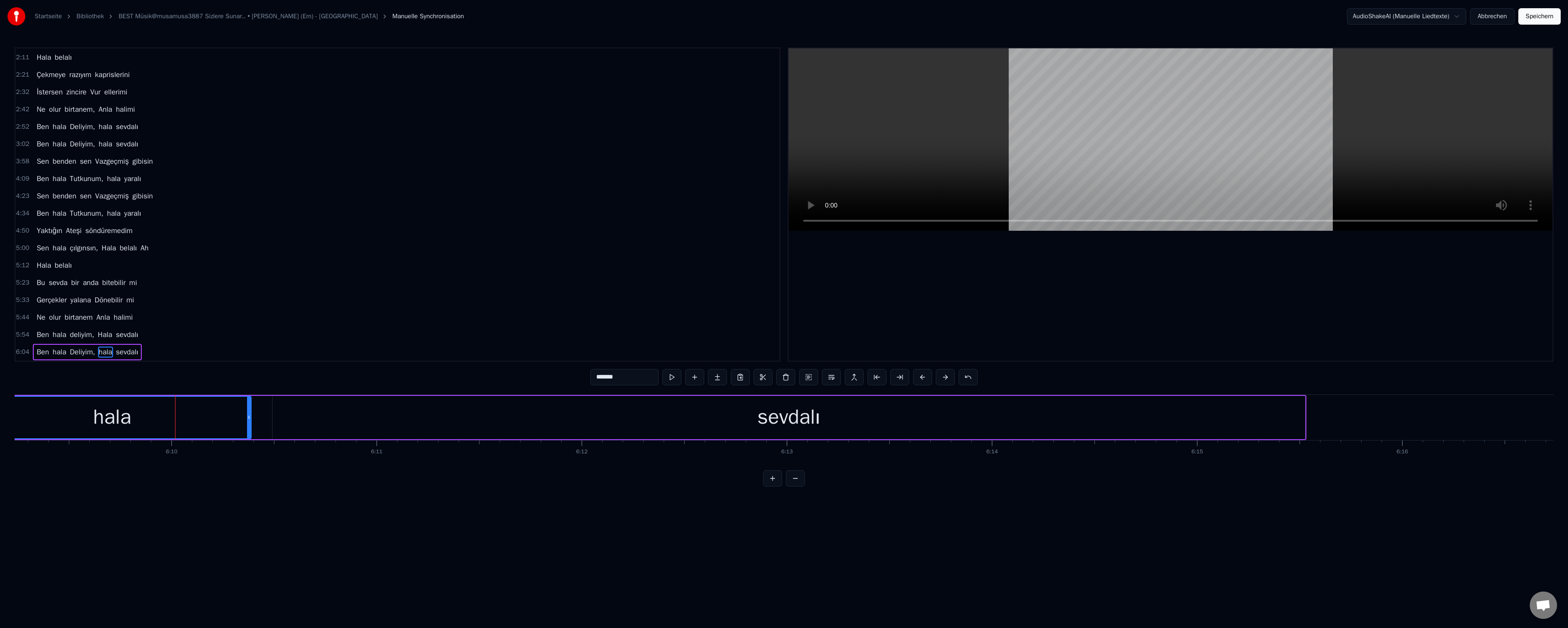type on "****" 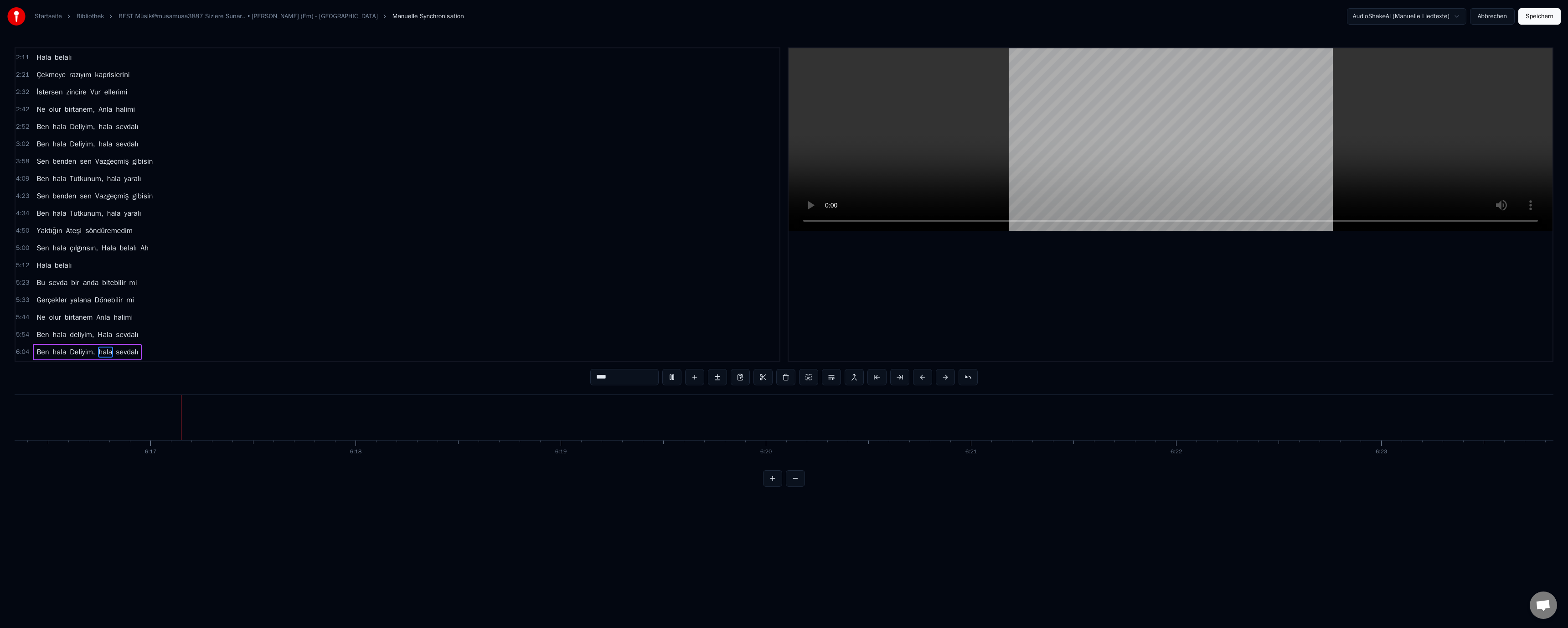 scroll, scrollTop: 0, scrollLeft: 77194, axis: horizontal 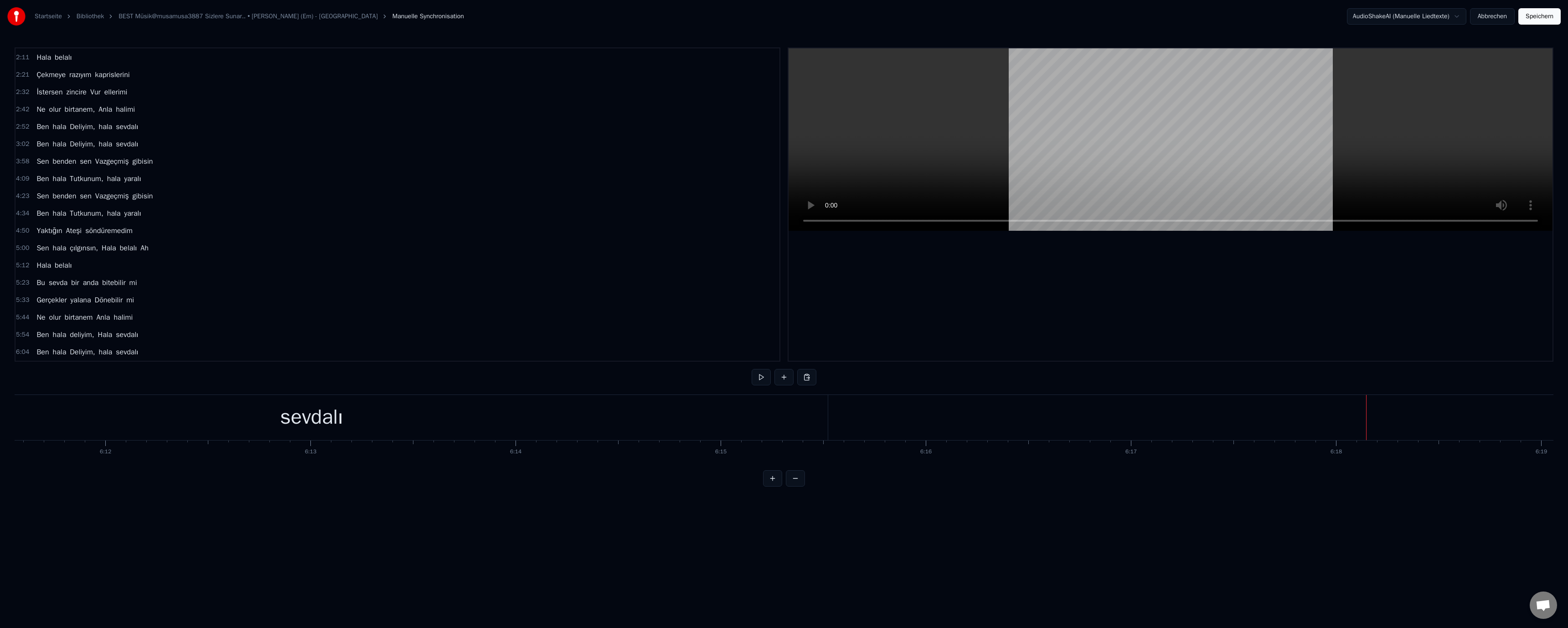 click on "sevdalı" at bounding box center (312, 417) 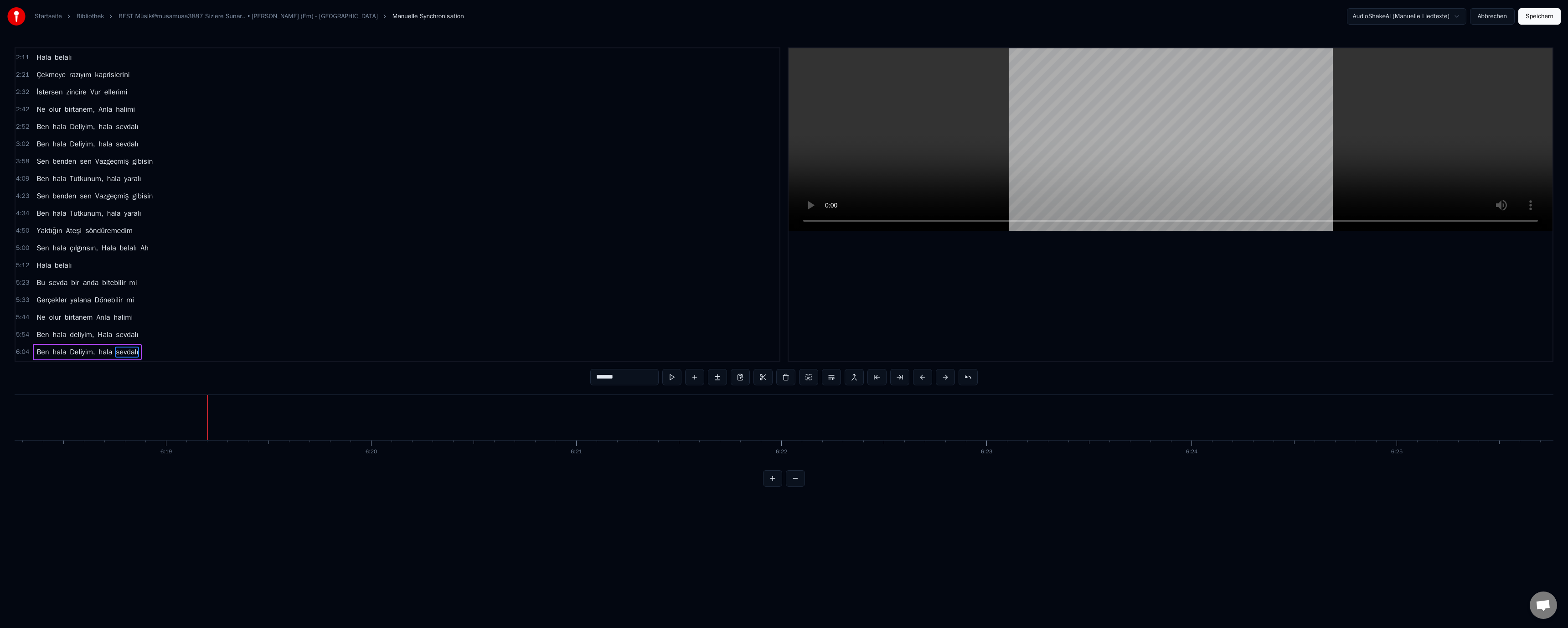 scroll, scrollTop: 0, scrollLeft: 77669, axis: horizontal 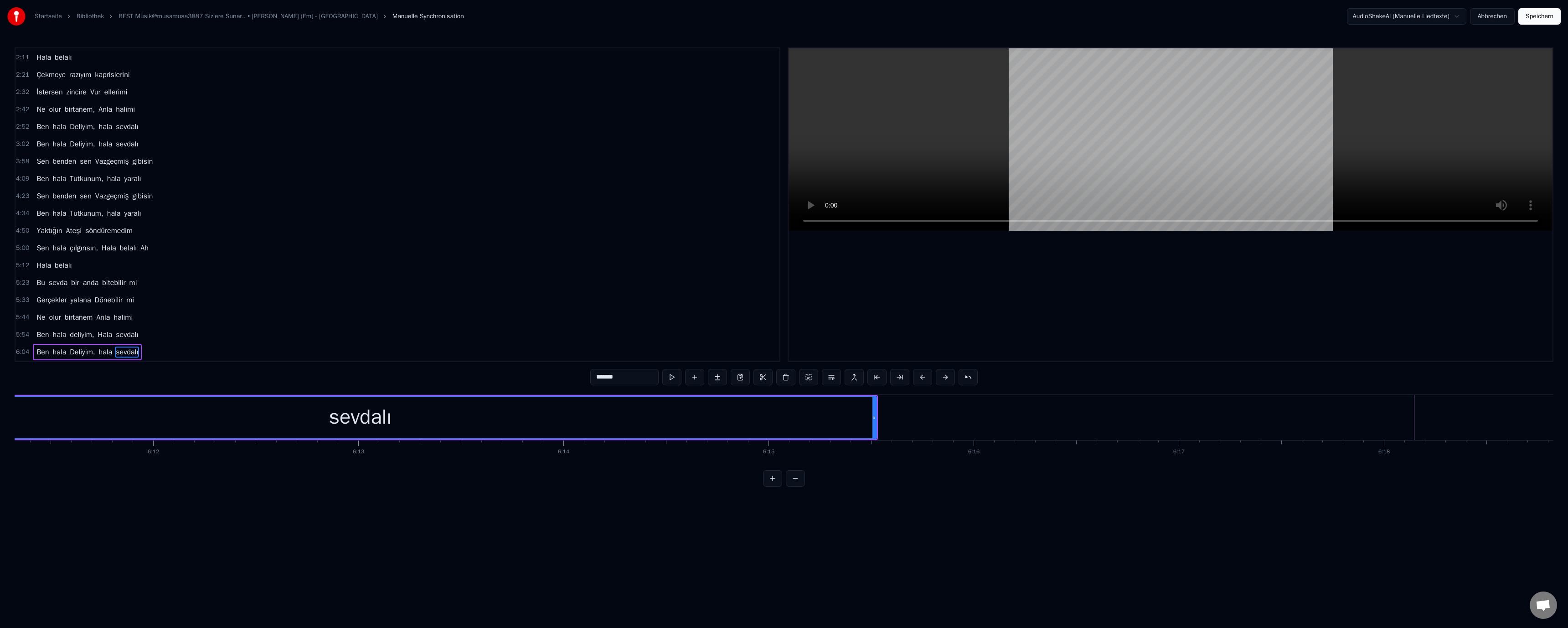 click on "sevdalı" at bounding box center (360, 417) 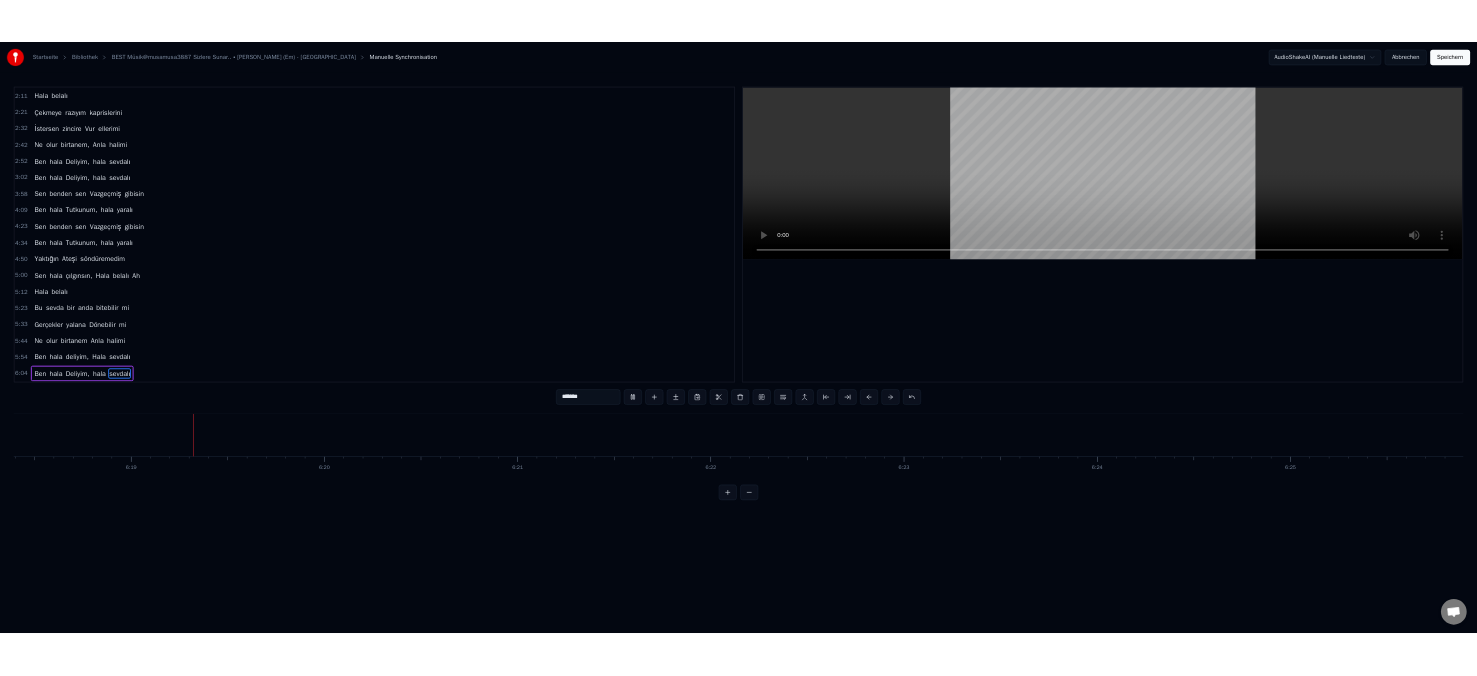 scroll, scrollTop: 0, scrollLeft: 170291, axis: horizontal 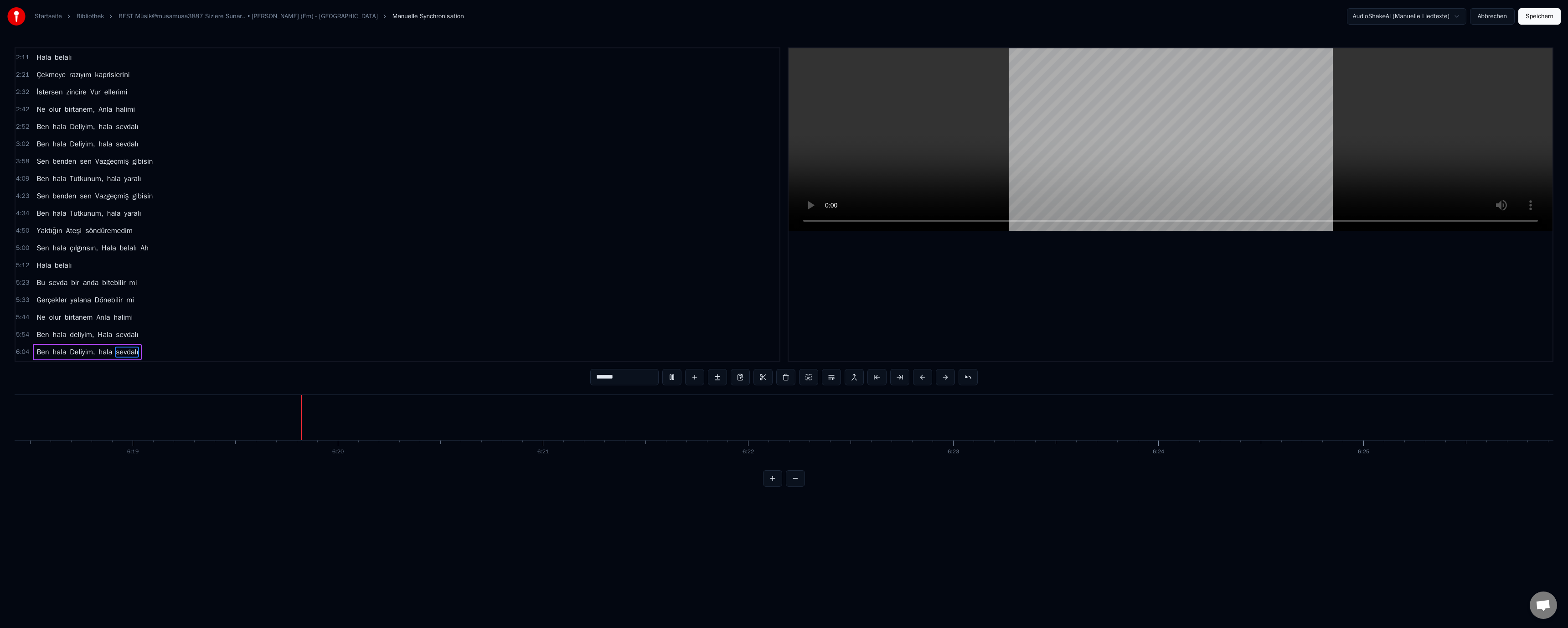 click on "Speichern" at bounding box center (1539, 16) 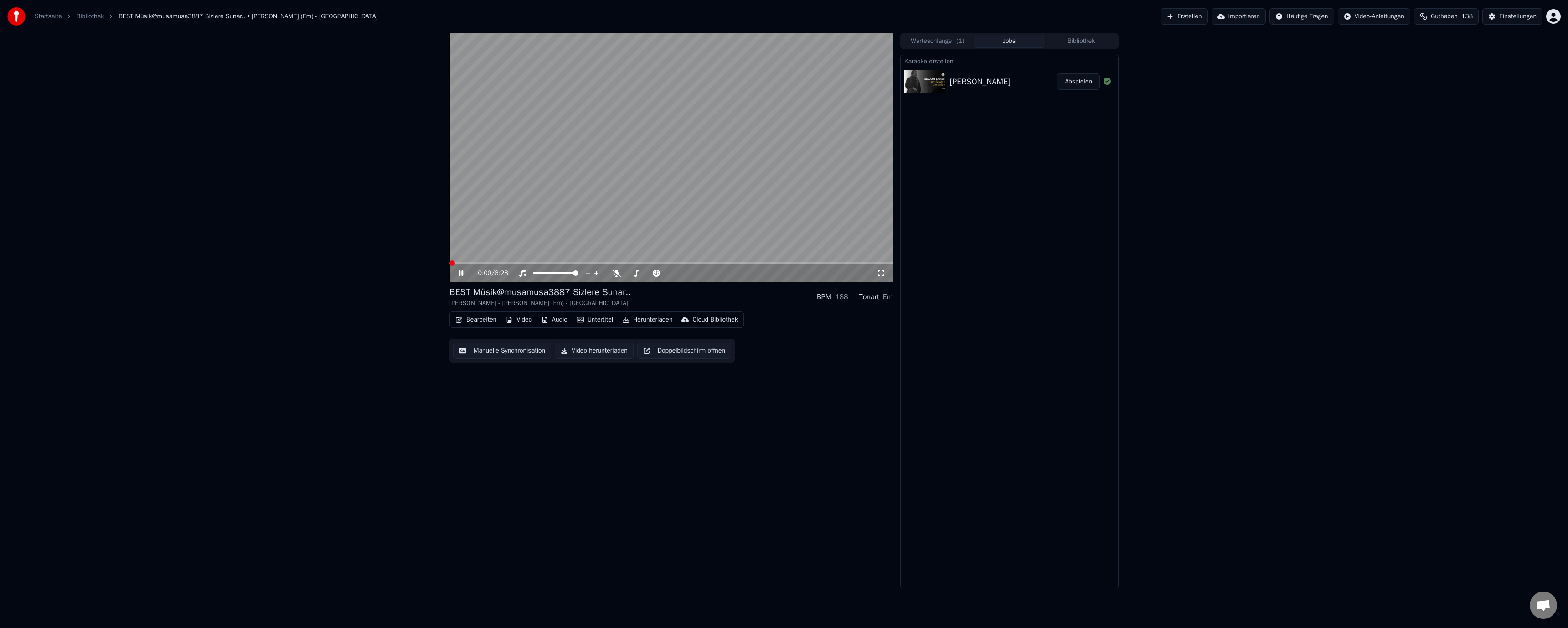 click at bounding box center (671, 157) 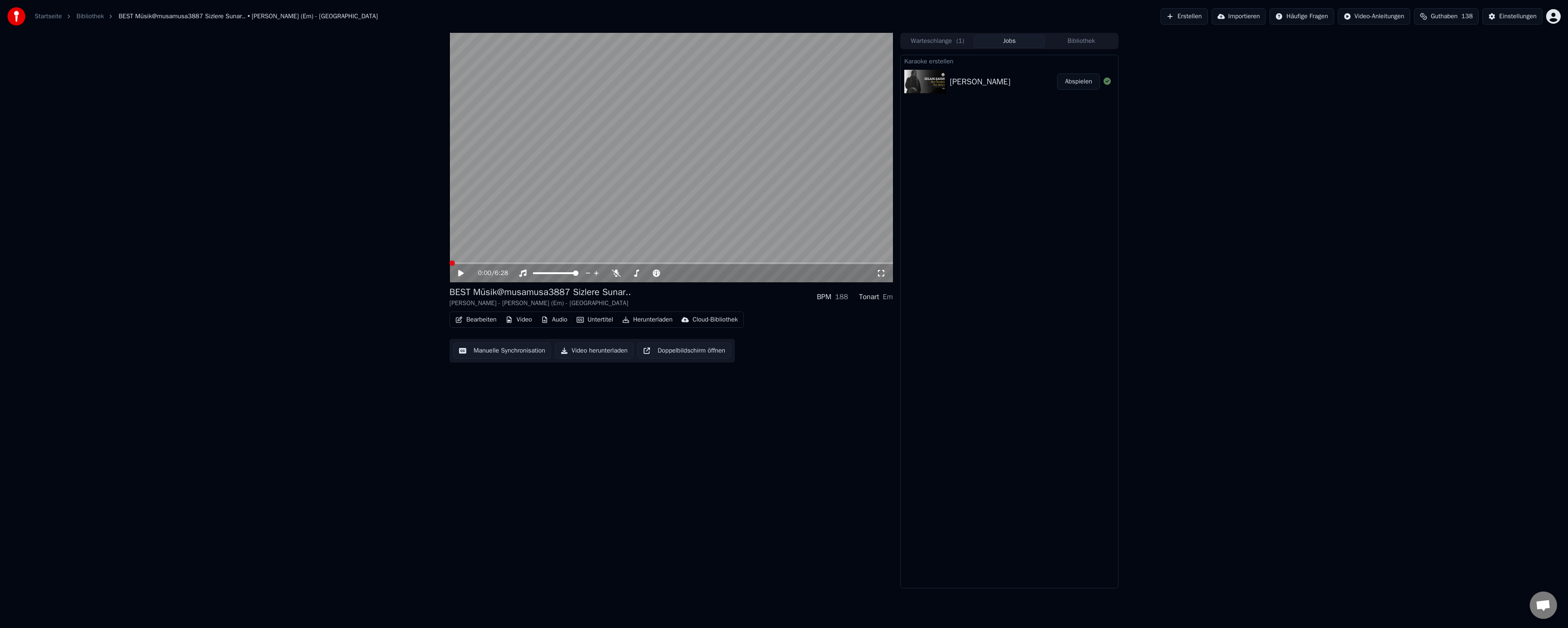 click at bounding box center [671, 263] 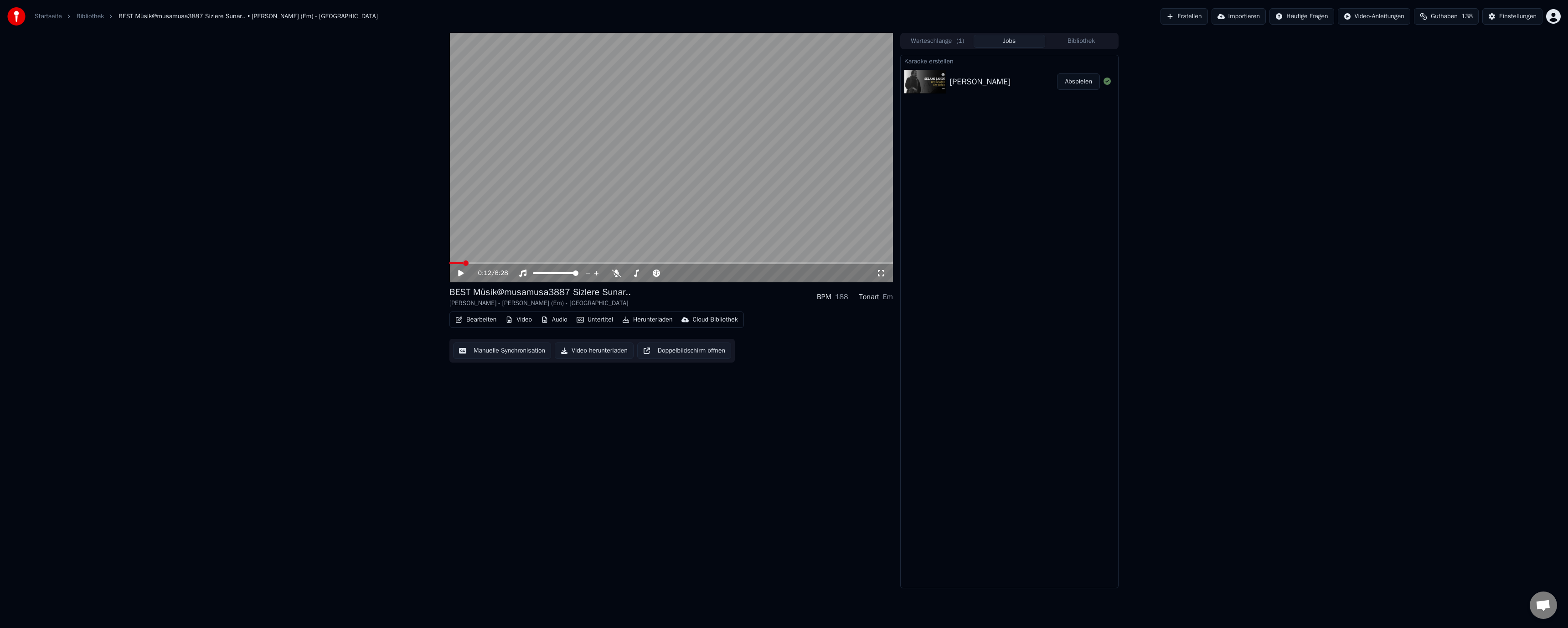 drag, startPoint x: 460, startPoint y: 276, endPoint x: 465, endPoint y: 267, distance: 10.29563 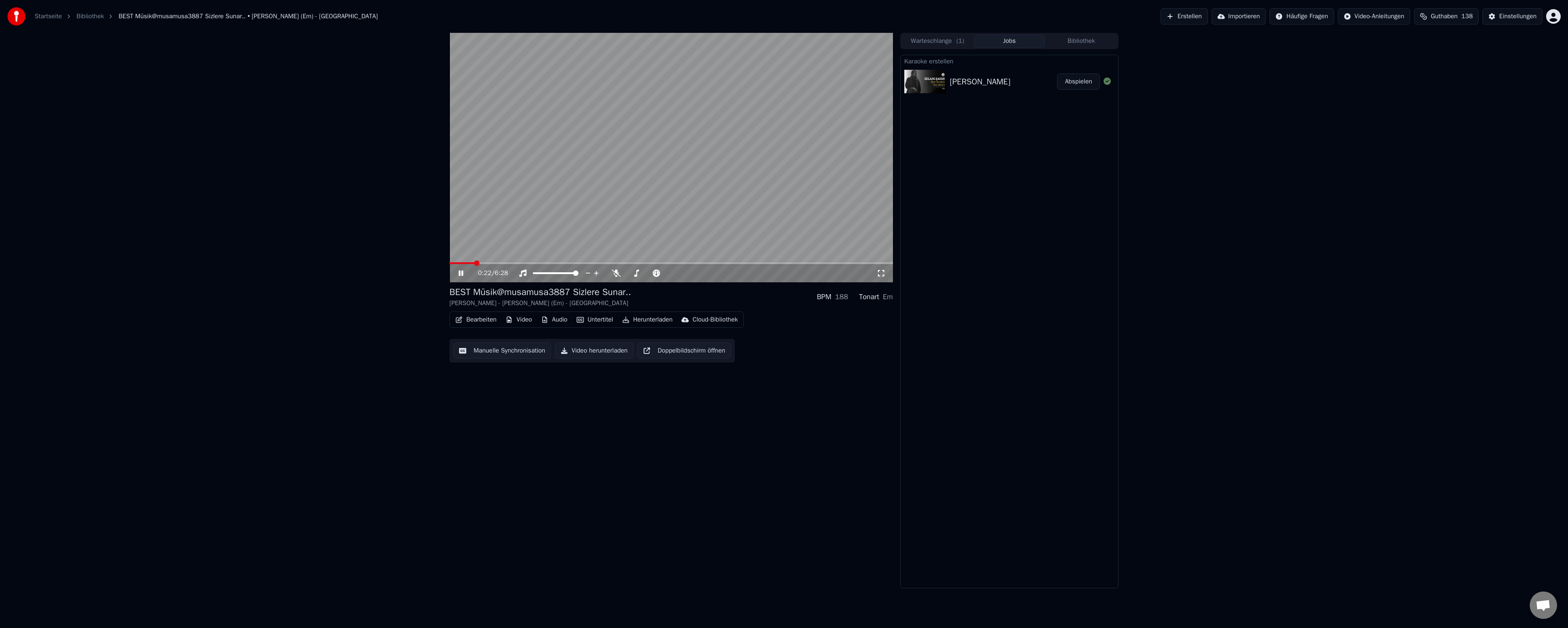 click at bounding box center [671, 263] 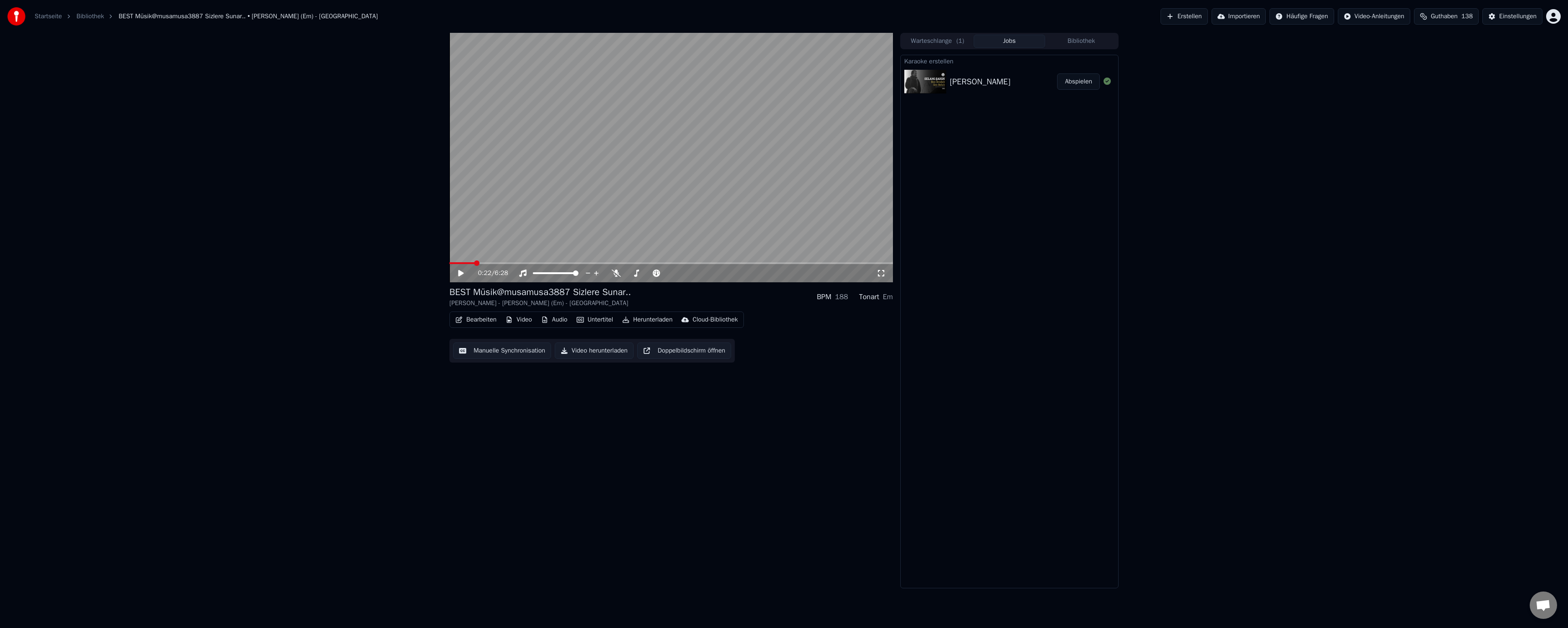 drag, startPoint x: 481, startPoint y: 261, endPoint x: 488, endPoint y: 262, distance: 7.071068 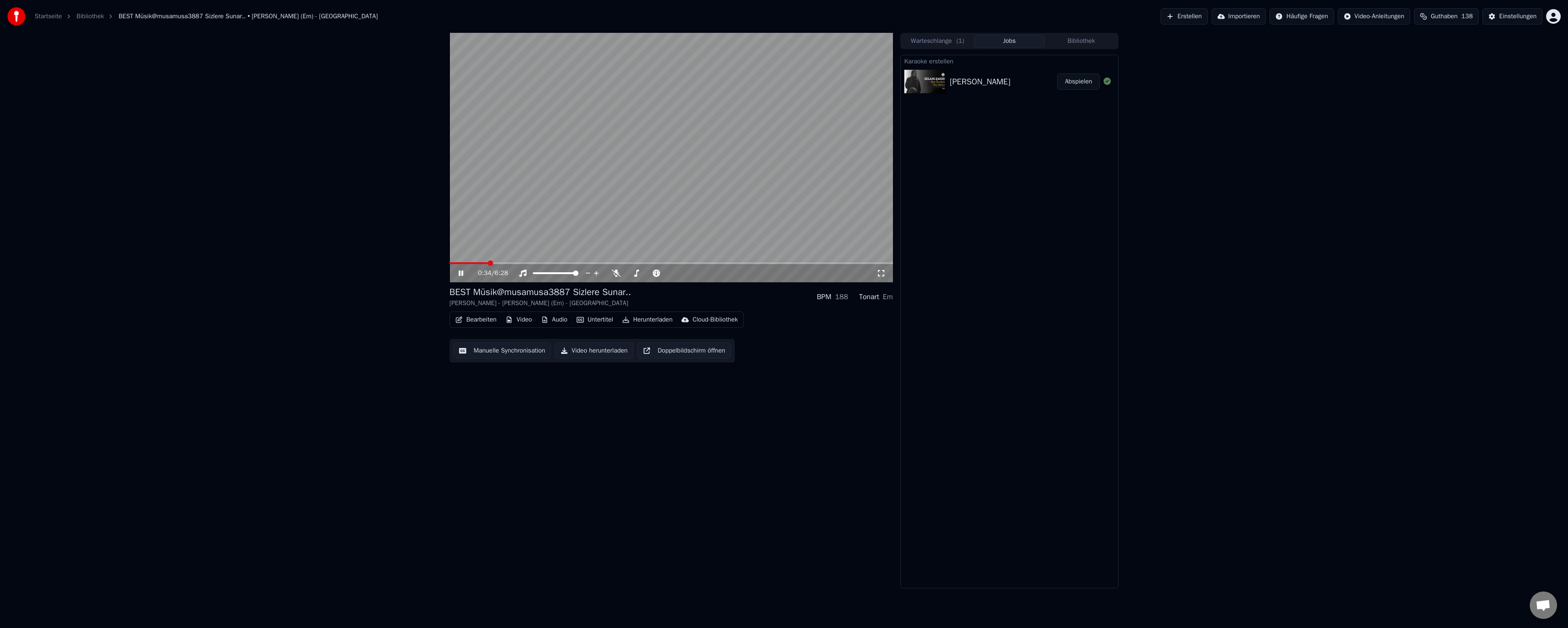 click at bounding box center (671, 263) 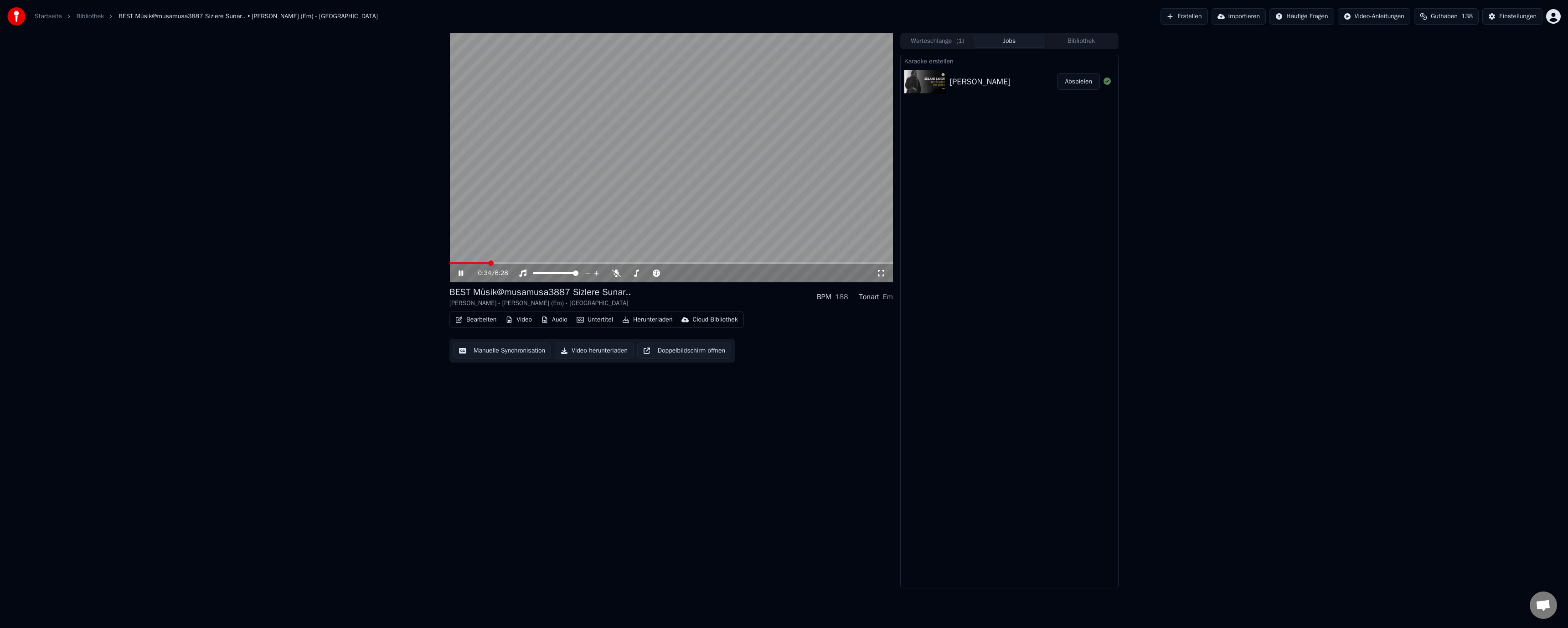 click at bounding box center [671, 263] 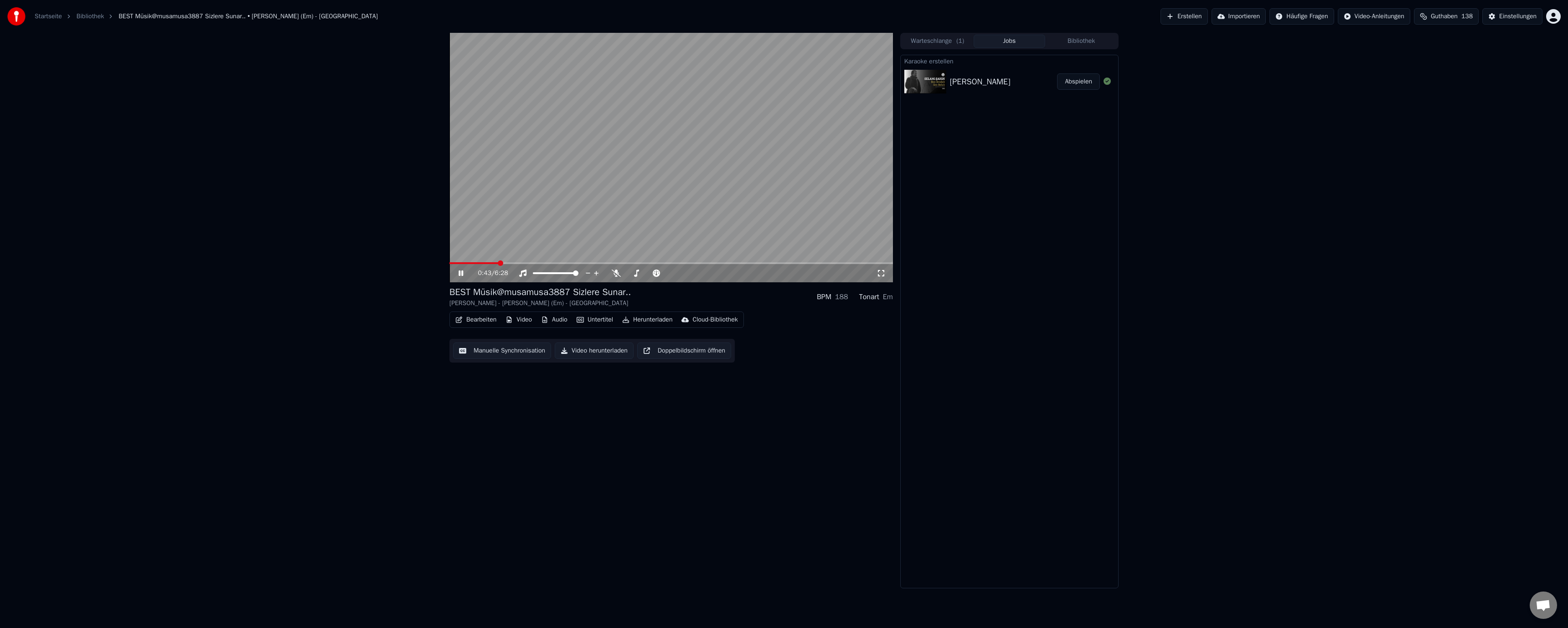 click at bounding box center (671, 263) 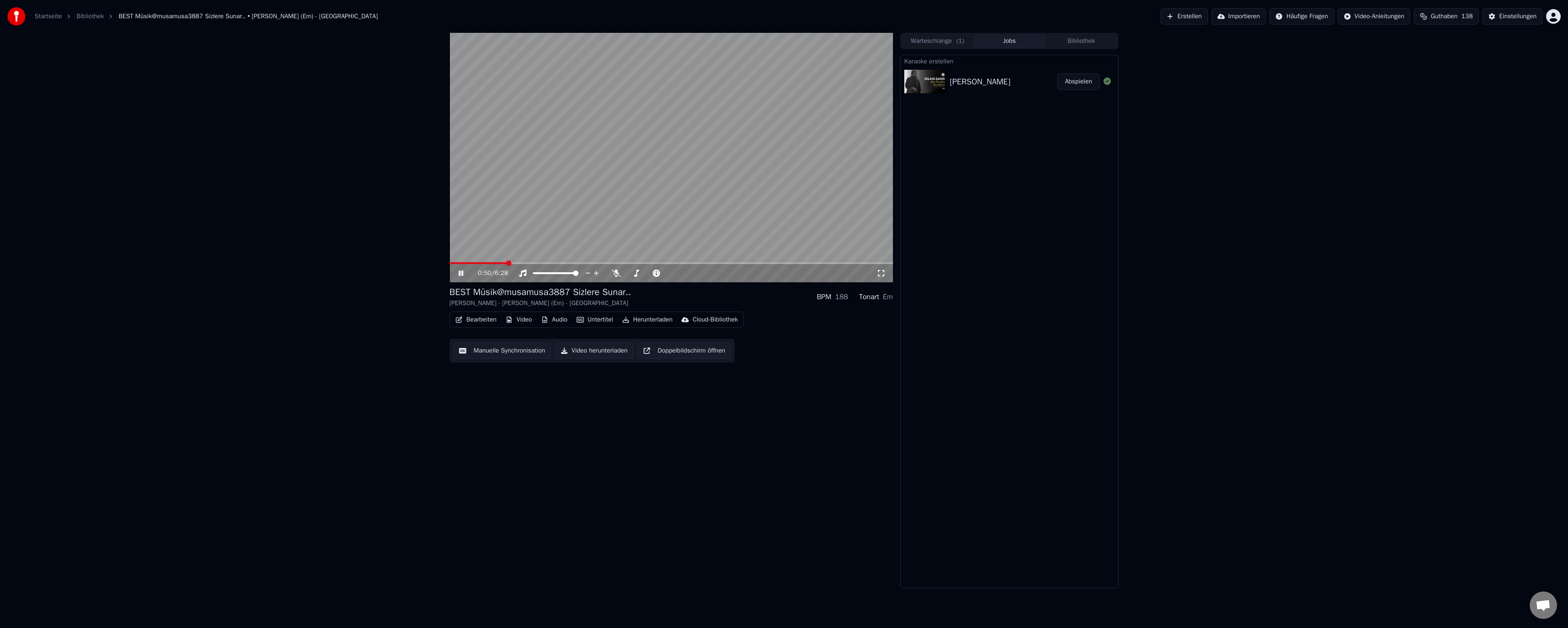 click at bounding box center [671, 263] 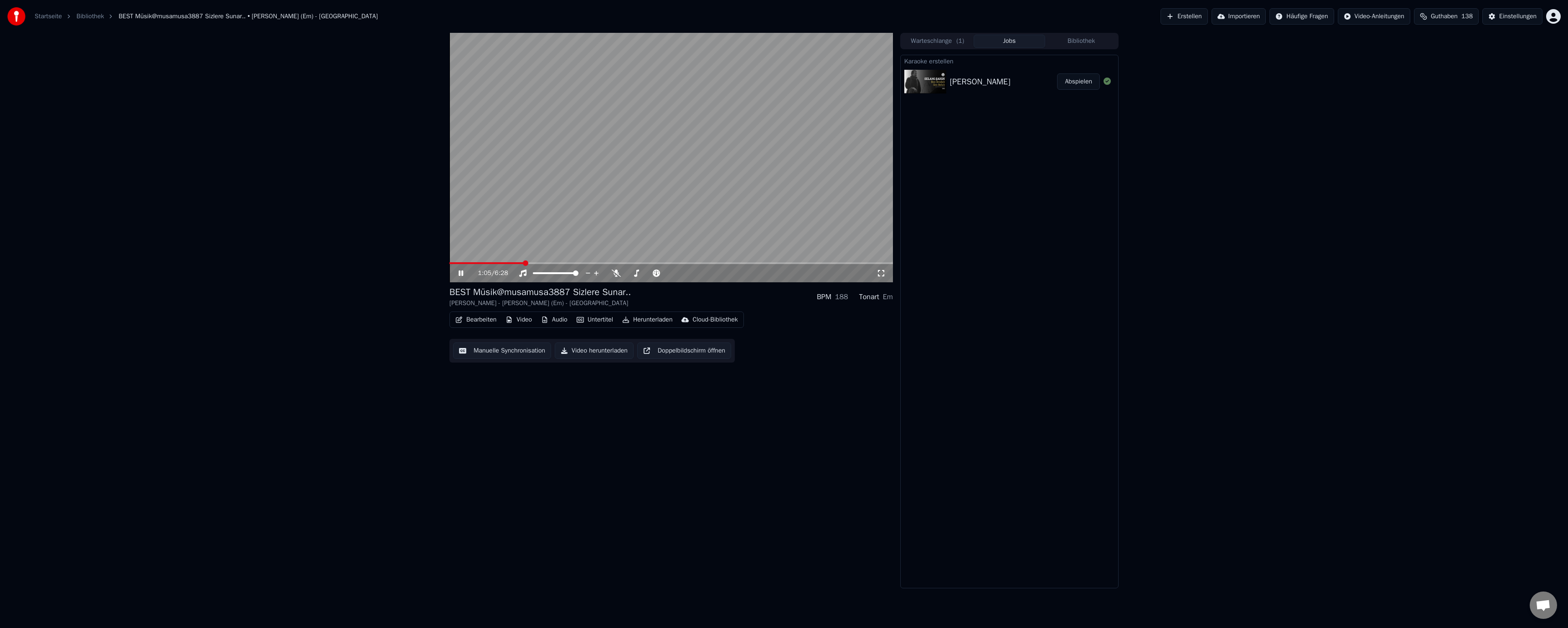 click at bounding box center (671, 263) 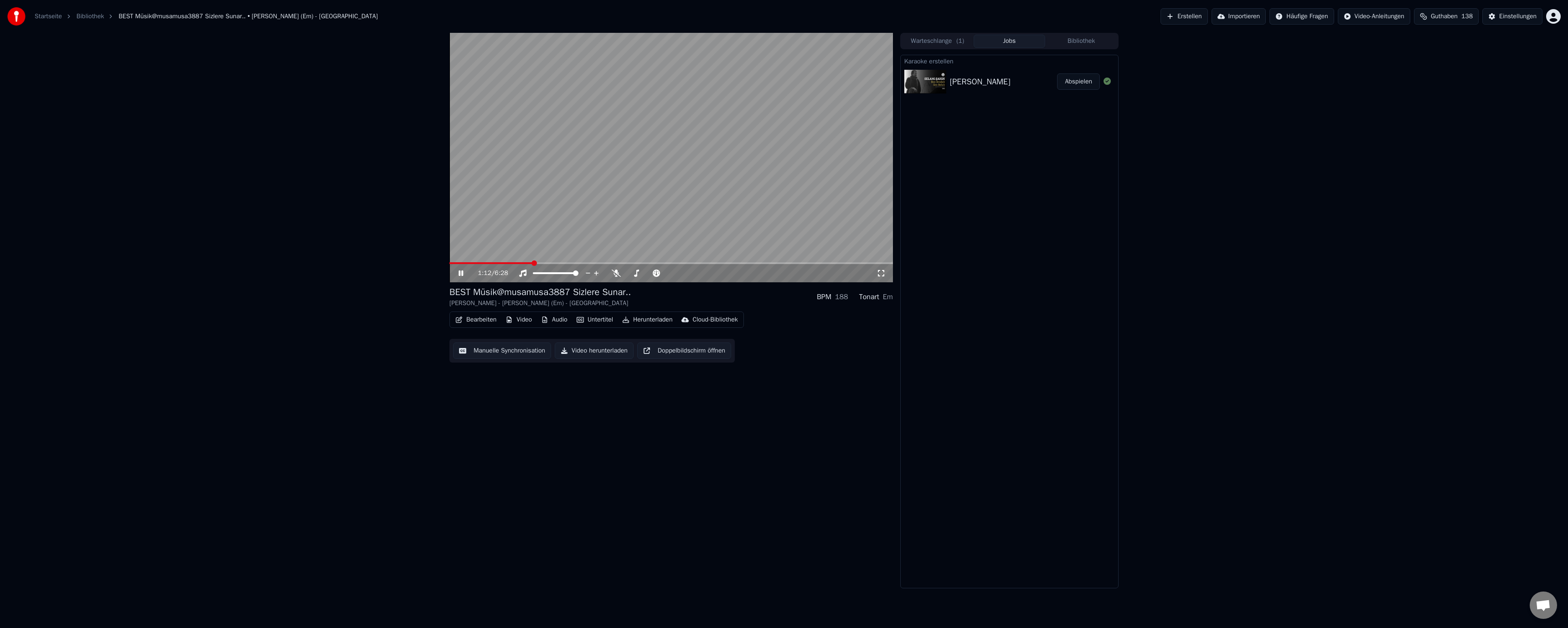 click at bounding box center [491, 263] 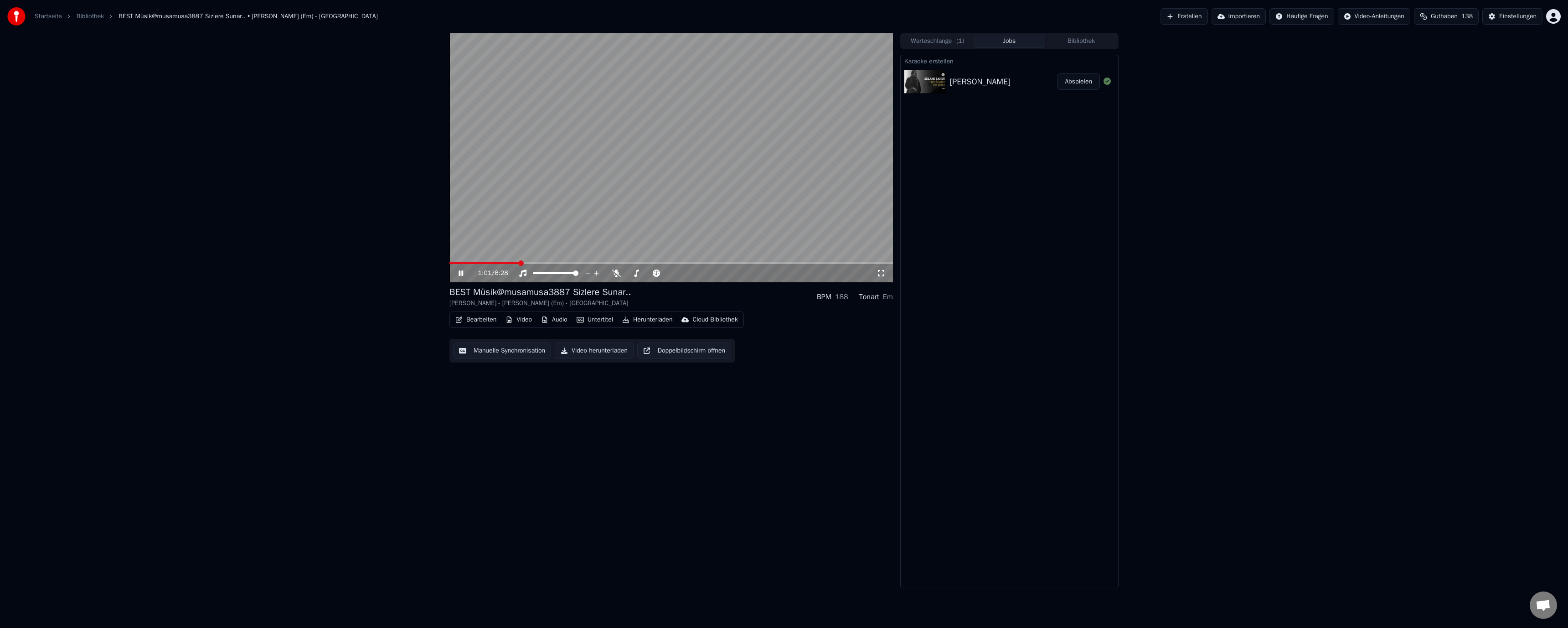 click at bounding box center [671, 157] 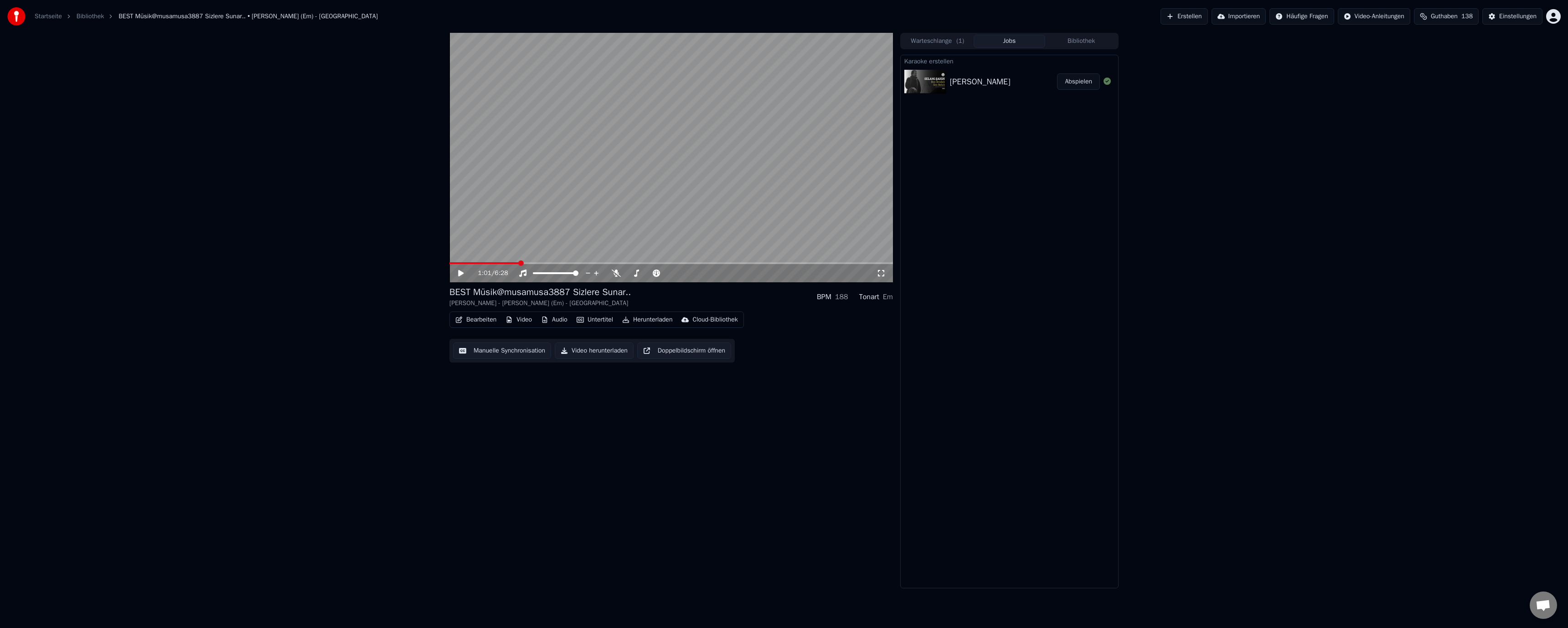 click at bounding box center [484, 263] 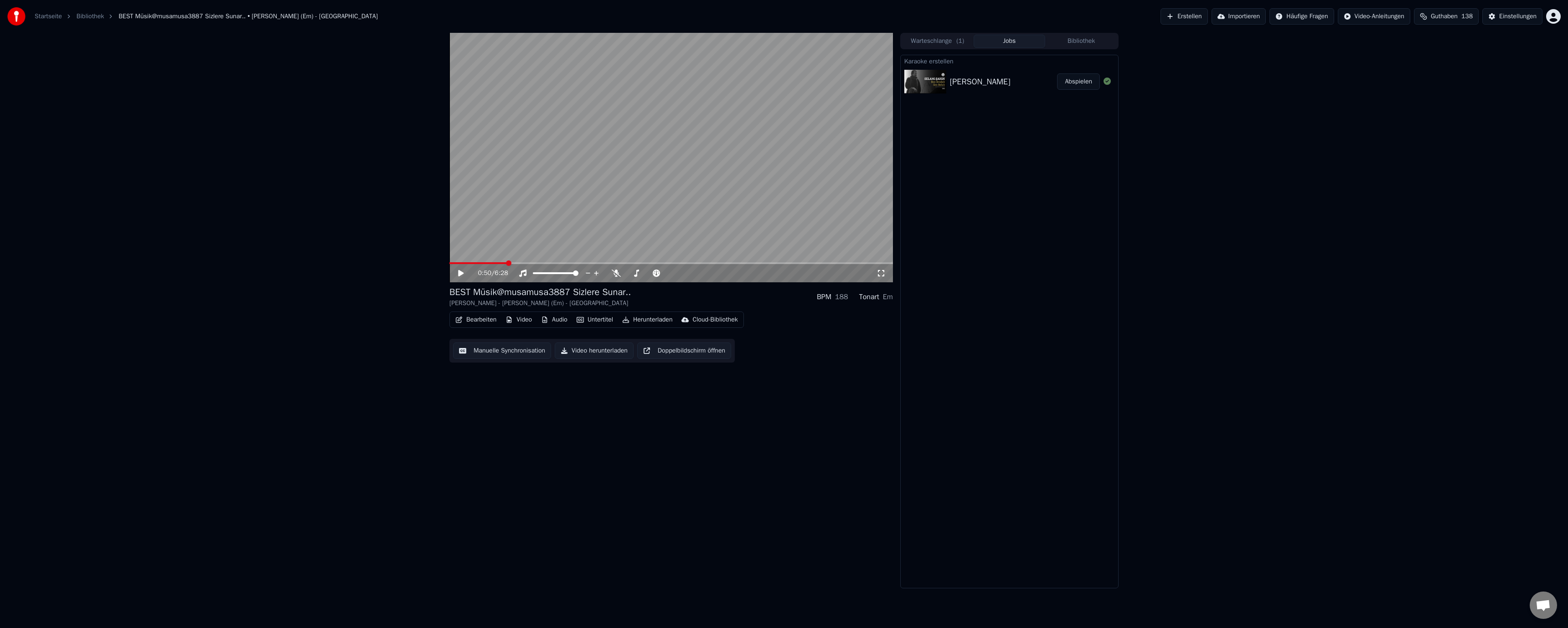 click 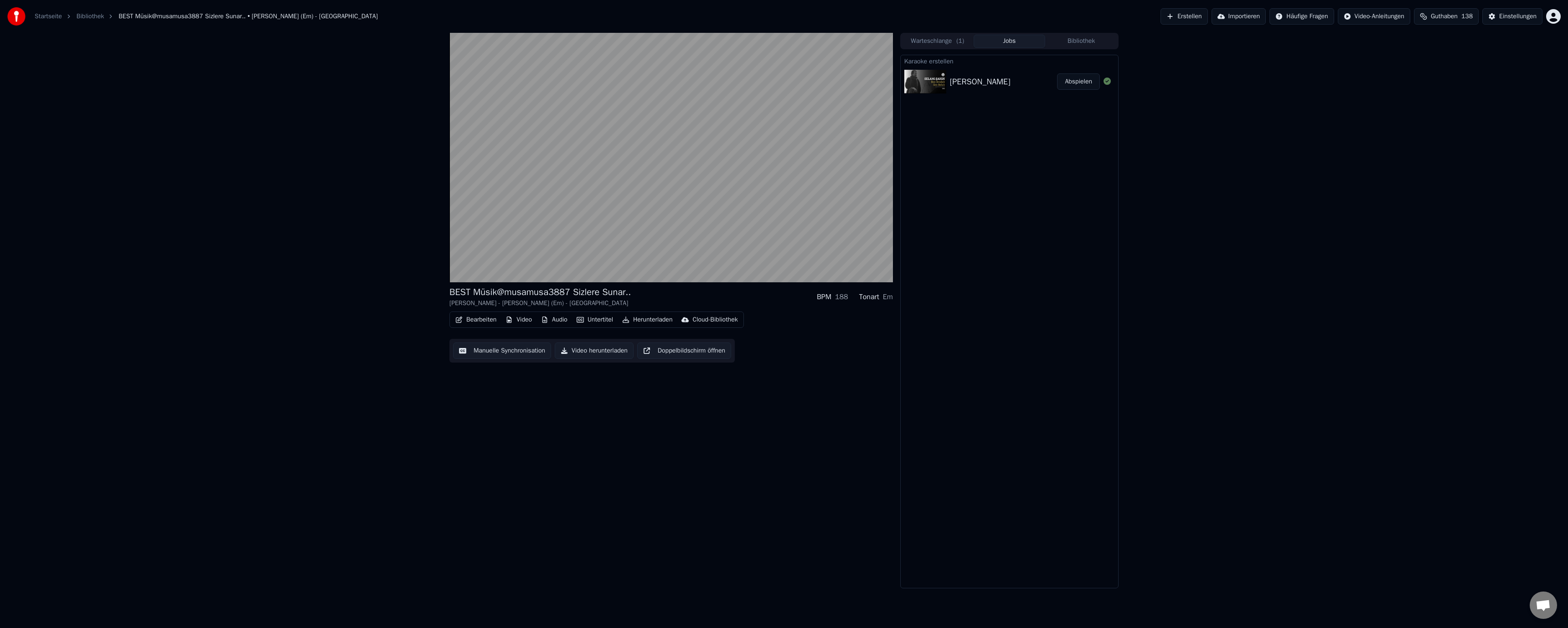 click on "Bearbeiten" at bounding box center (476, 320) 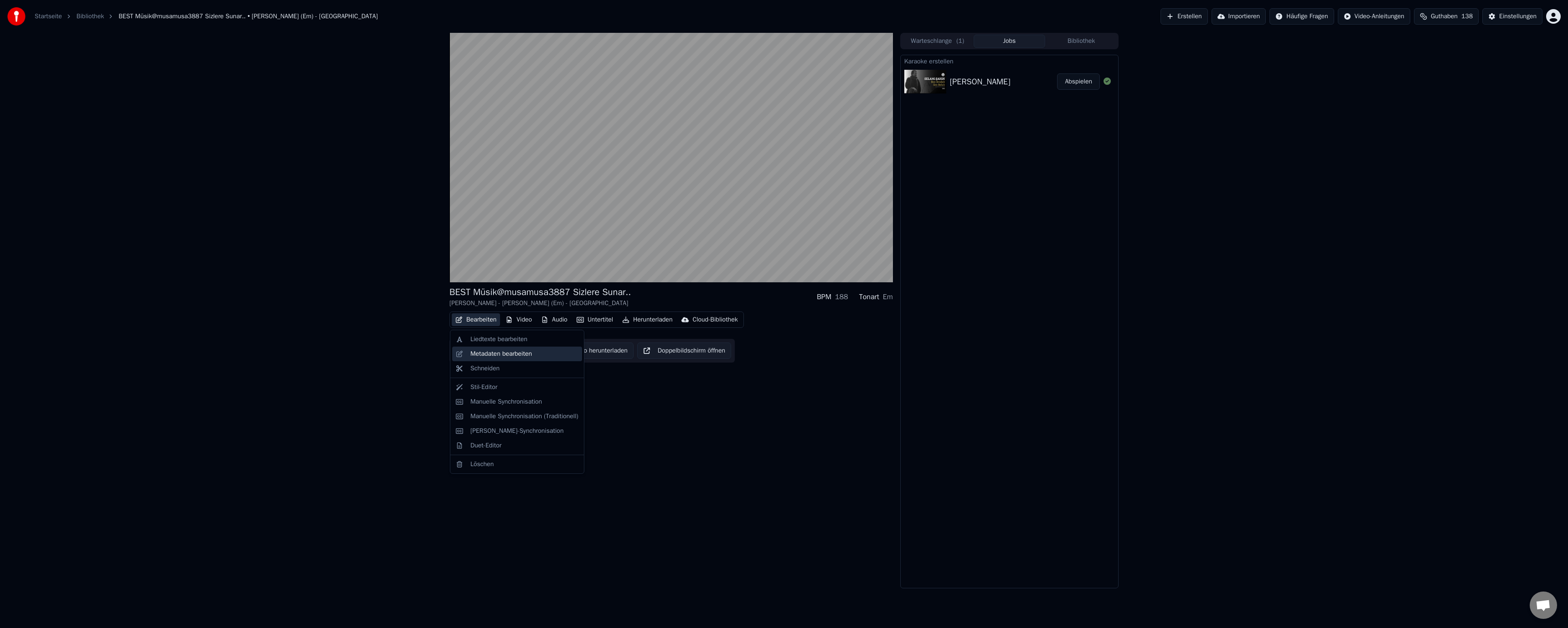 click on "Metadaten bearbeiten" at bounding box center [501, 354] 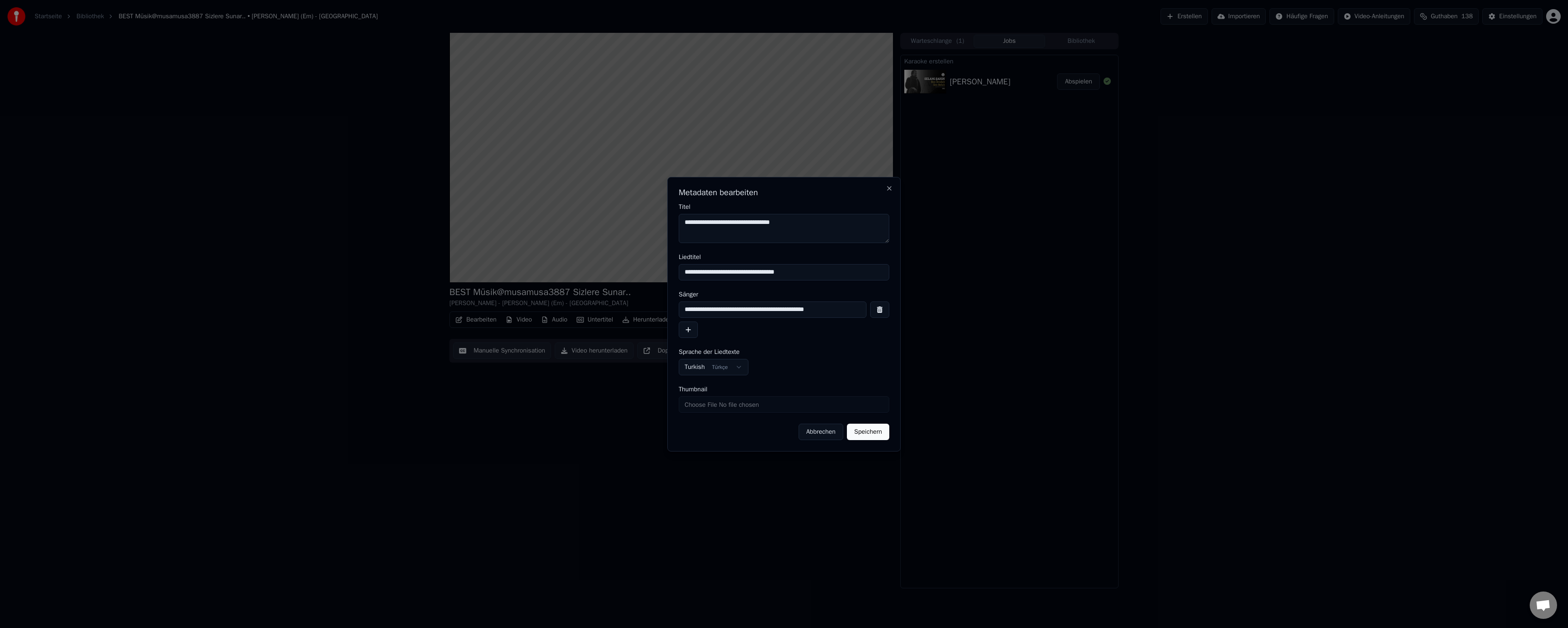 click on "**********" at bounding box center [784, 228] 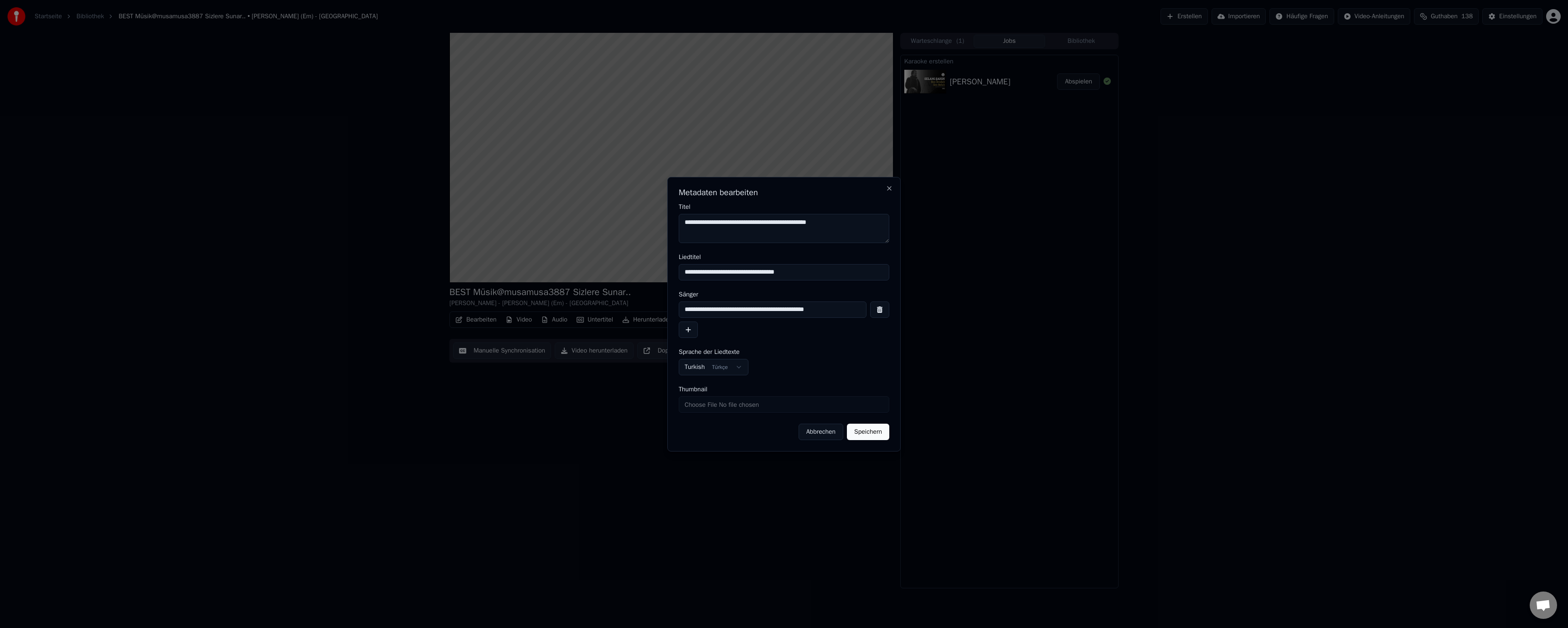 drag, startPoint x: 844, startPoint y: 222, endPoint x: 790, endPoint y: 228, distance: 54.33231 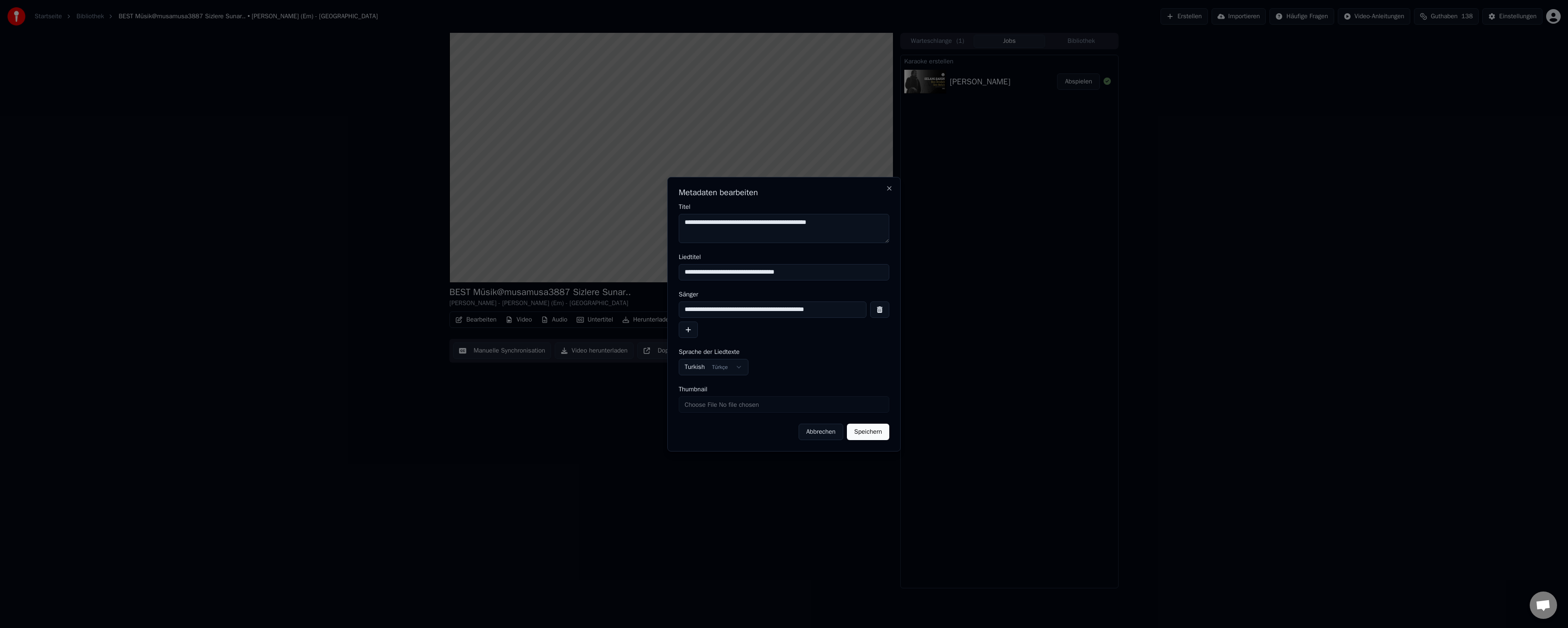 click on "**********" at bounding box center [784, 228] 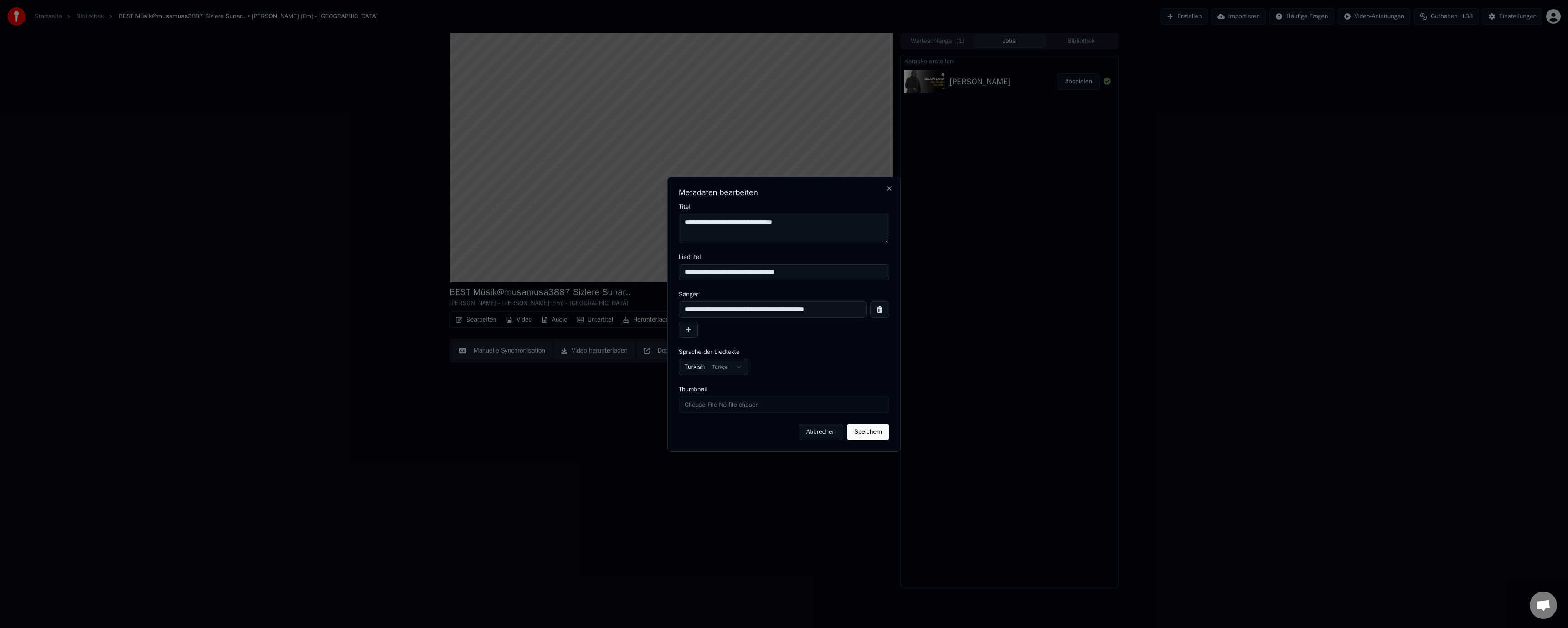 type on "**********" 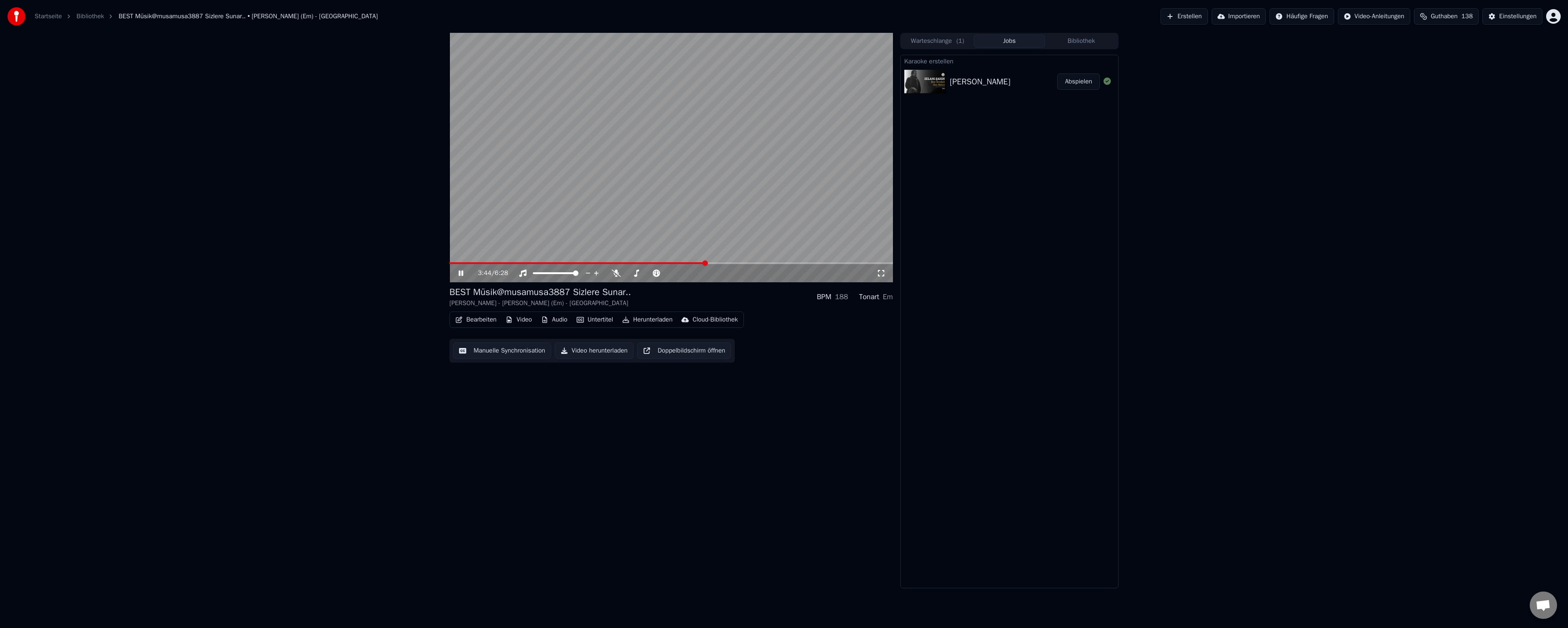 click at bounding box center (671, 157) 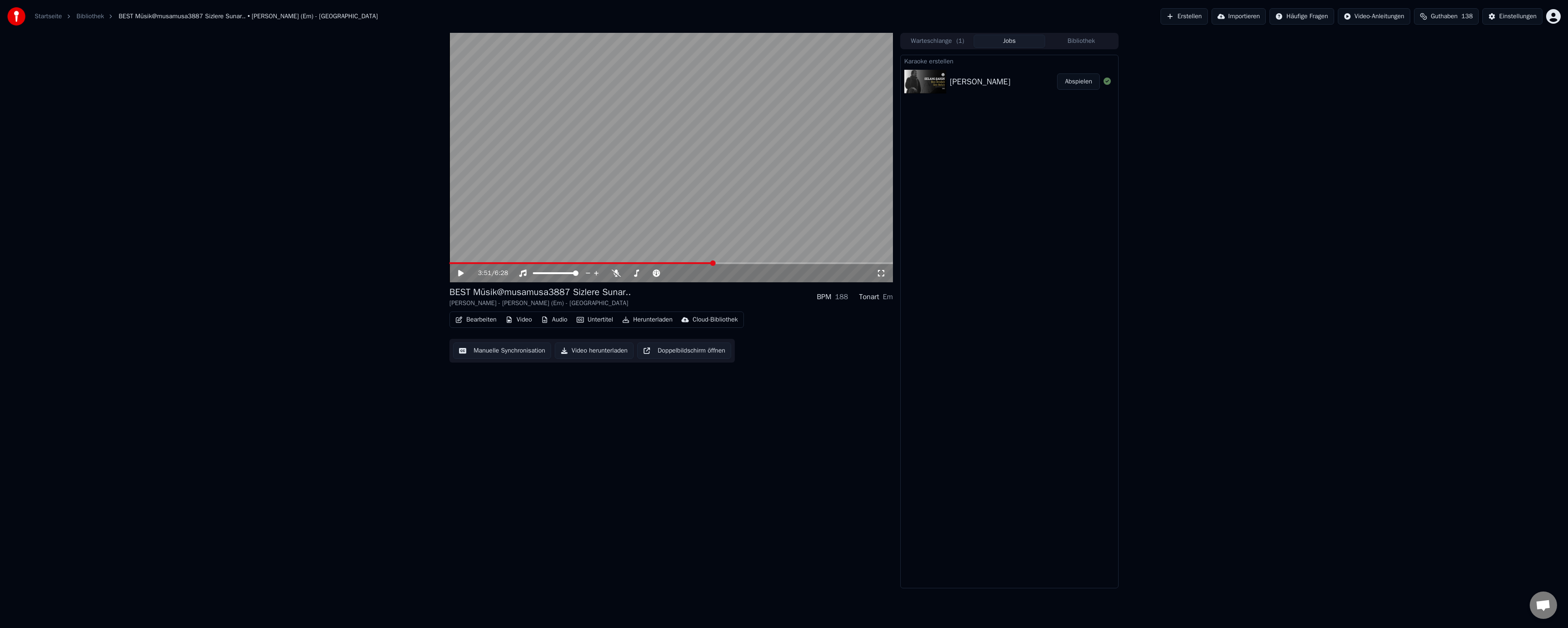 click at bounding box center [671, 263] 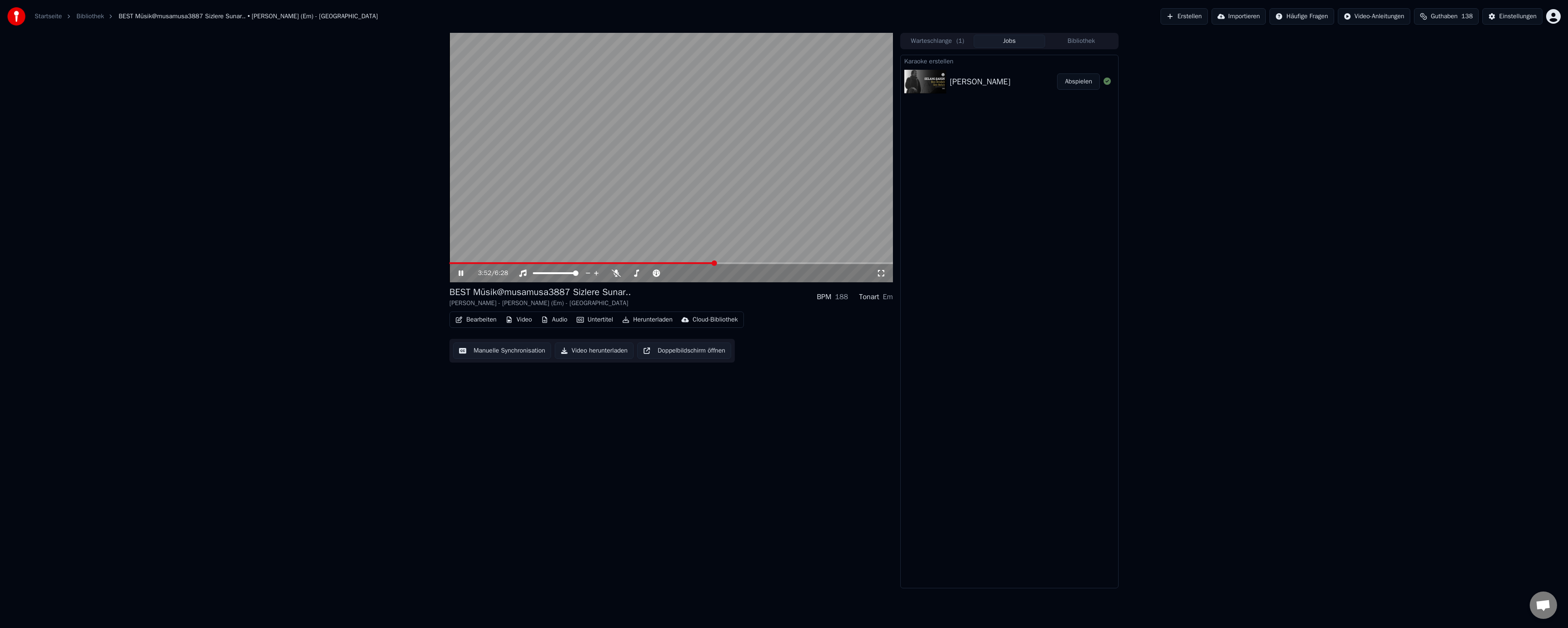 click on "Cloud-Bibliothek" at bounding box center (715, 320) 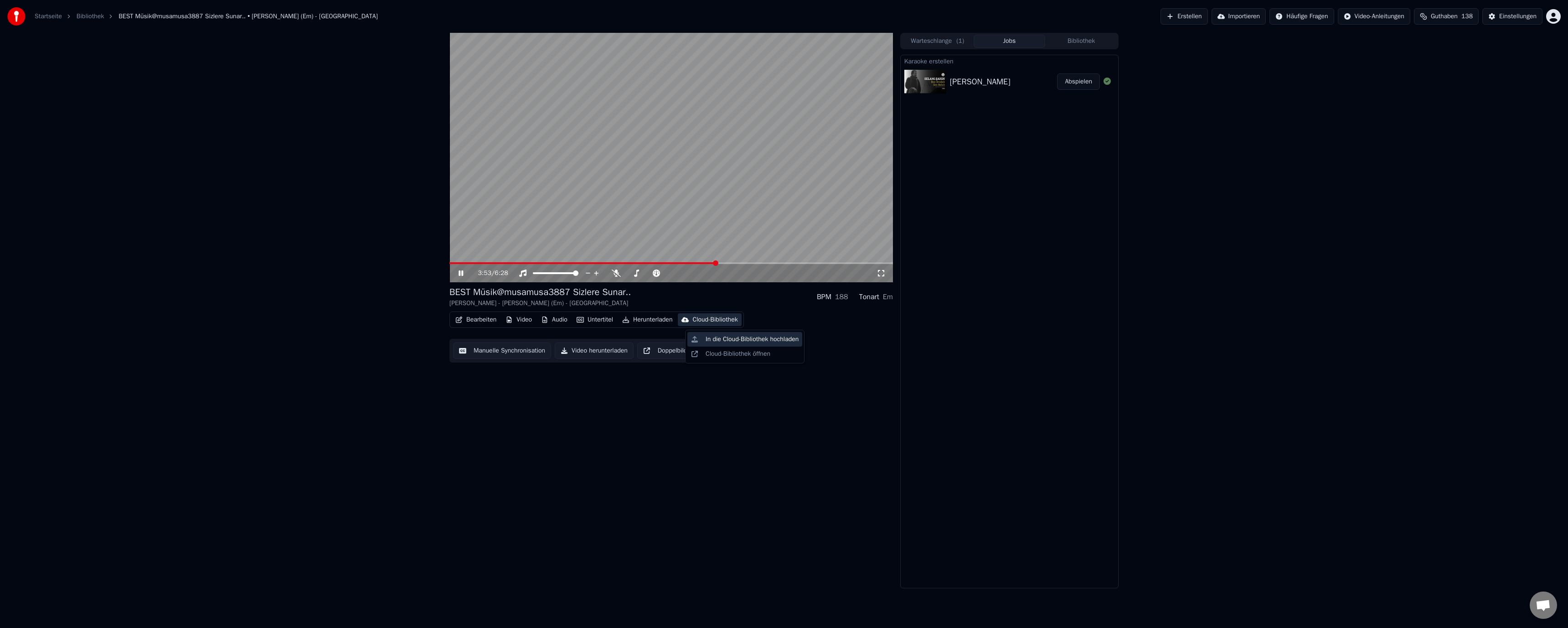 click on "In die Cloud-Bibliothek hochladen" at bounding box center [752, 339] 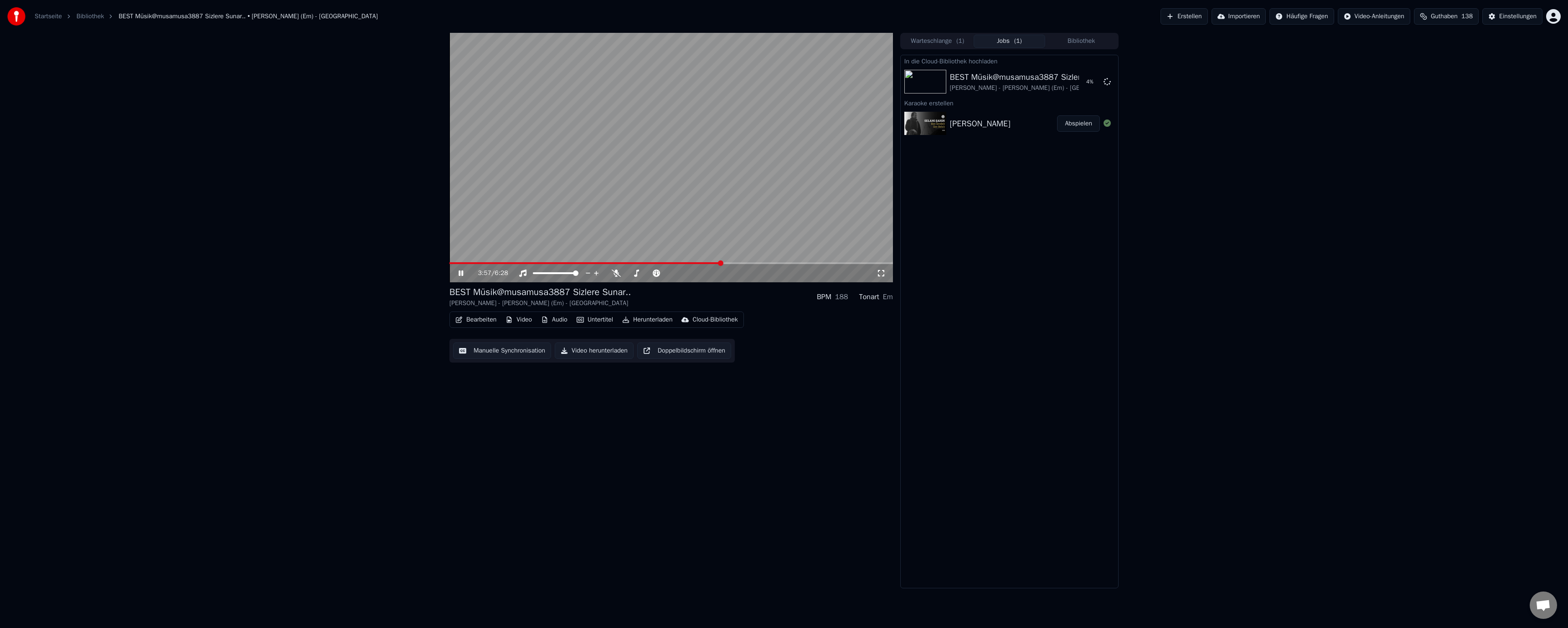 click on "Herunterladen" at bounding box center [647, 320] 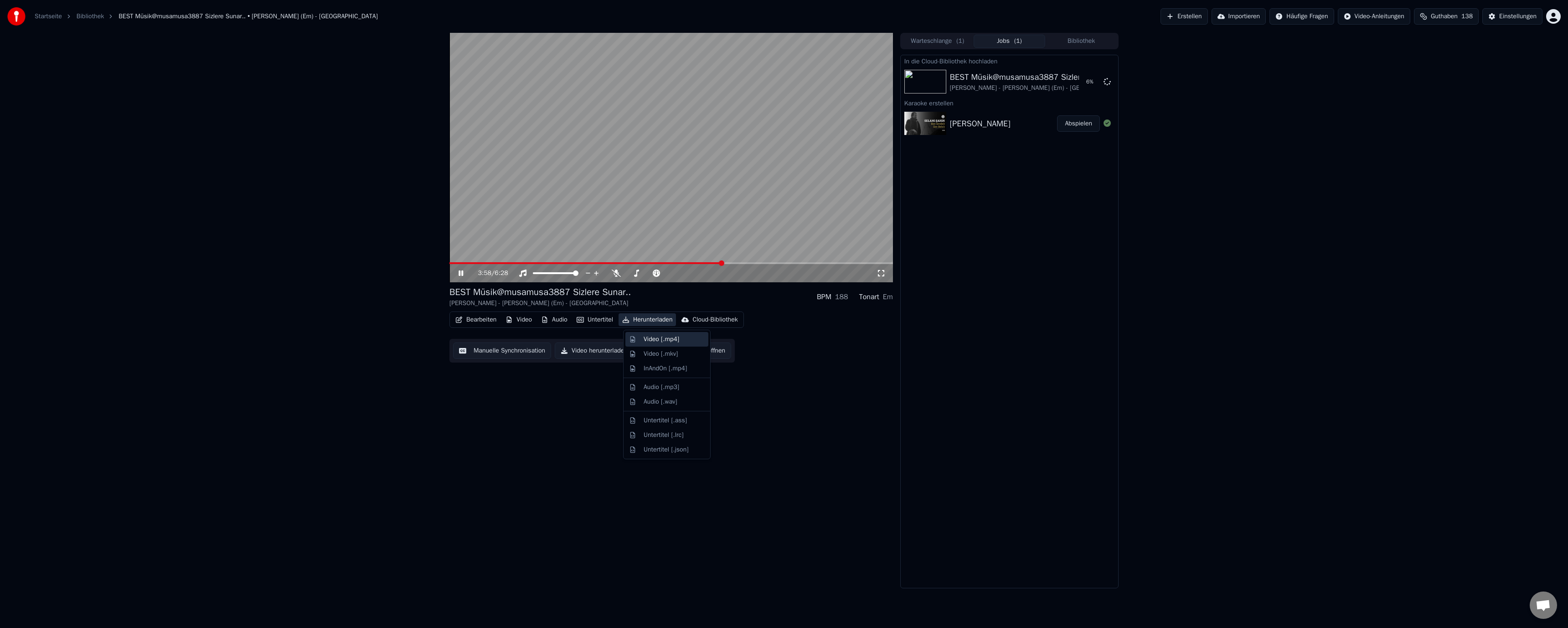 click on "Video [.mp4]" at bounding box center [661, 339] 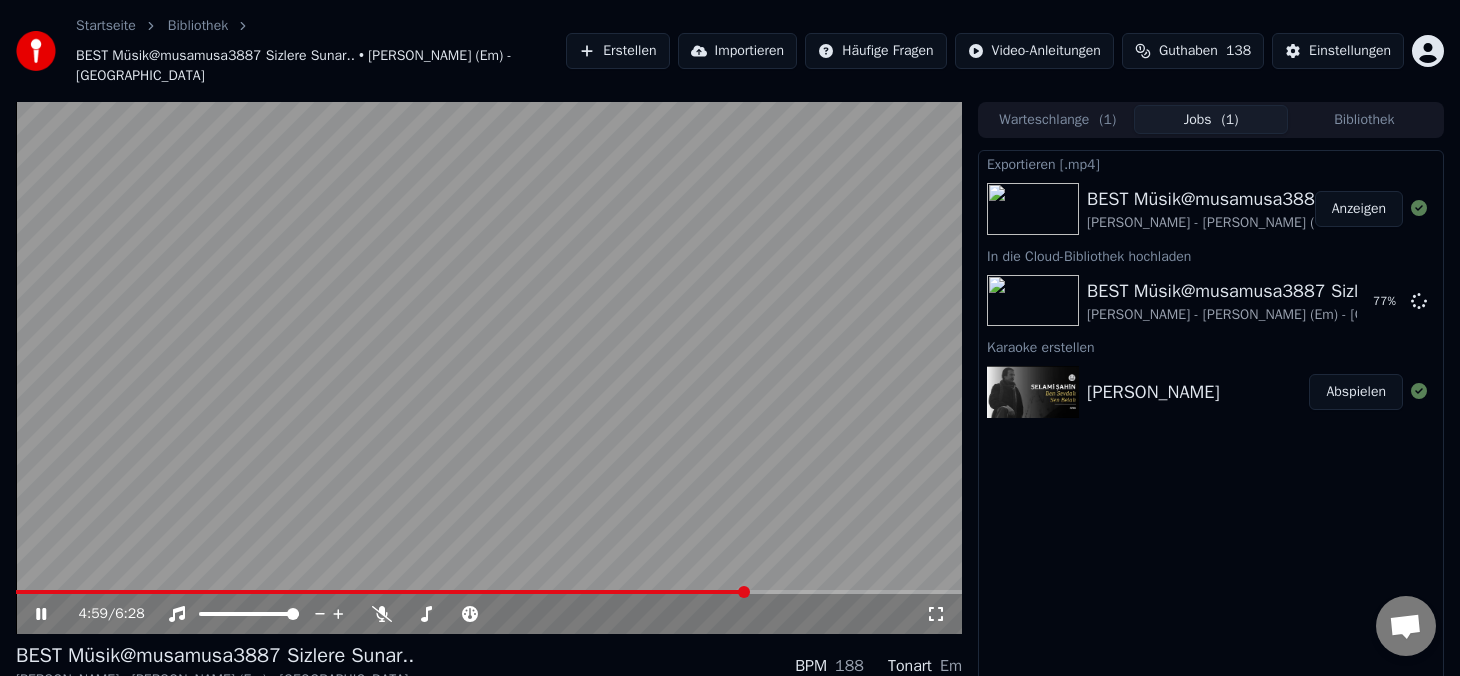 click at bounding box center (381, 592) 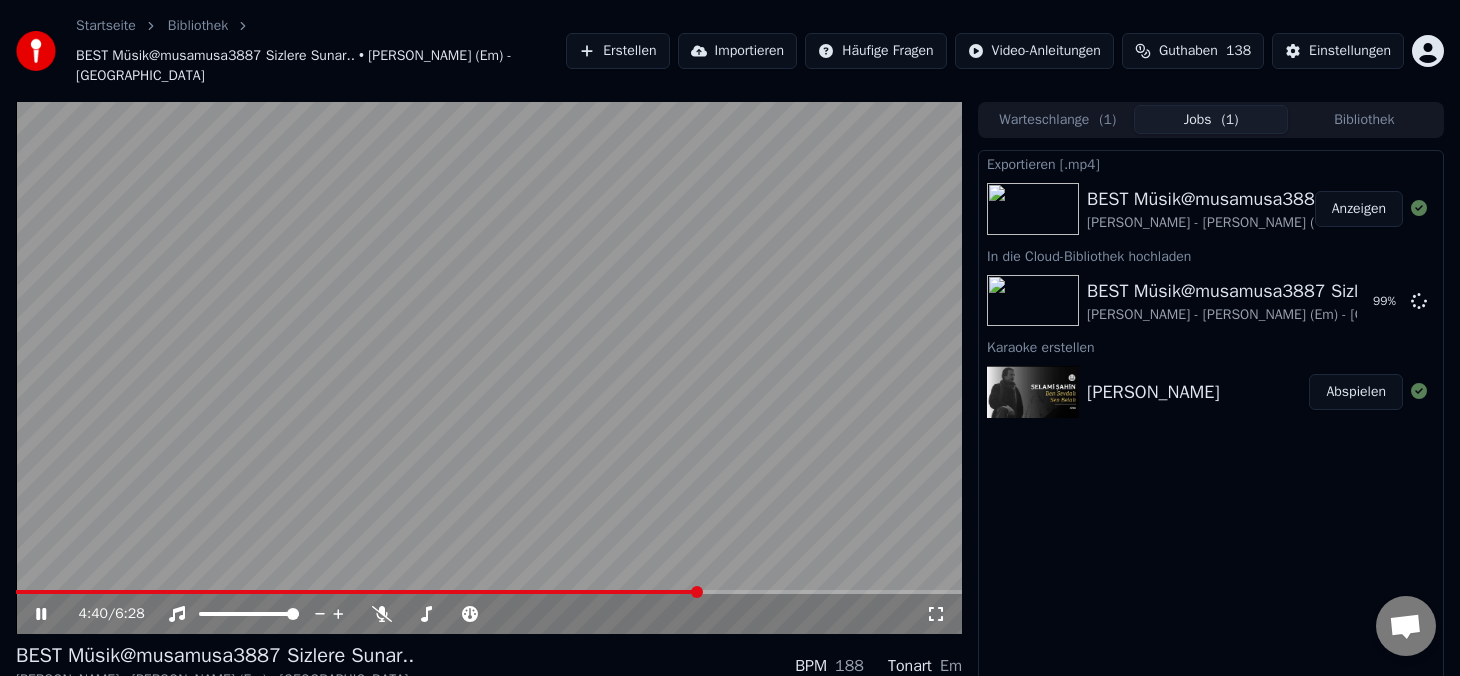 click at bounding box center (489, 368) 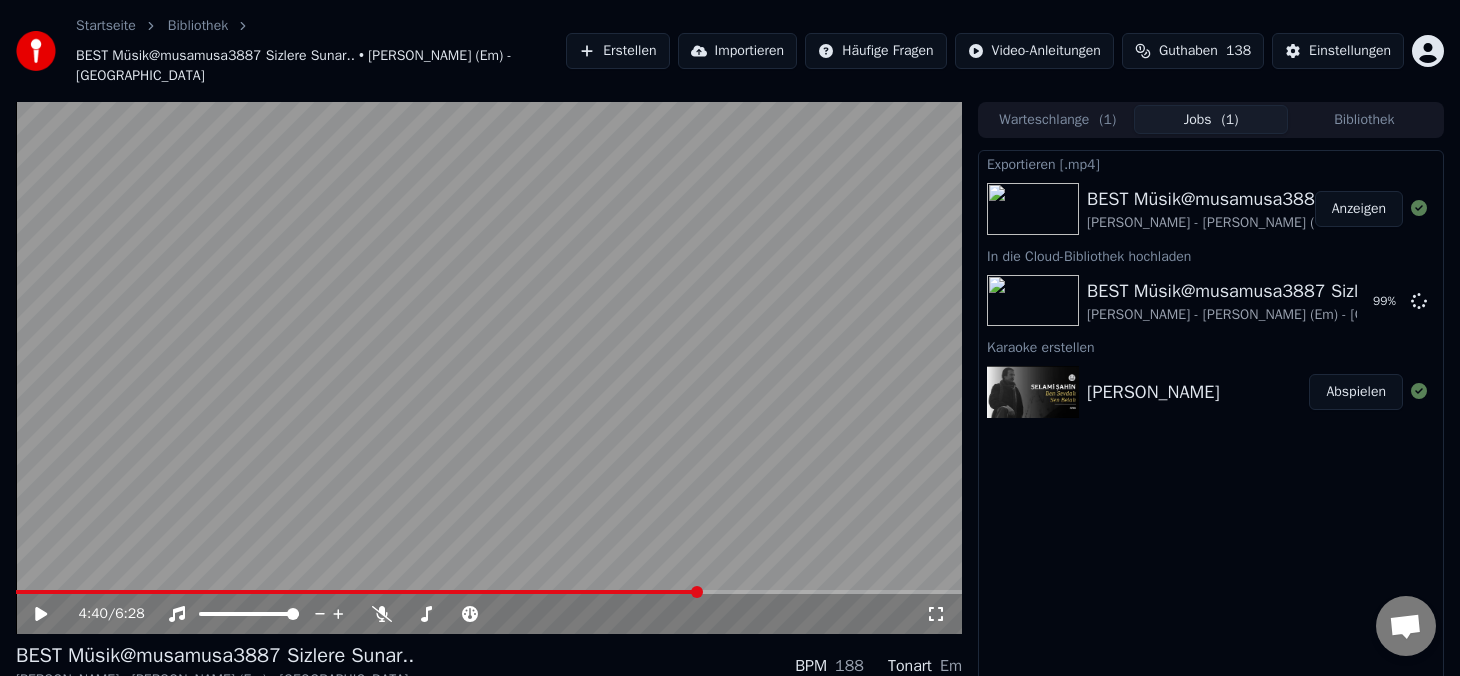 click on "4:40  /  6:28" at bounding box center (489, 614) 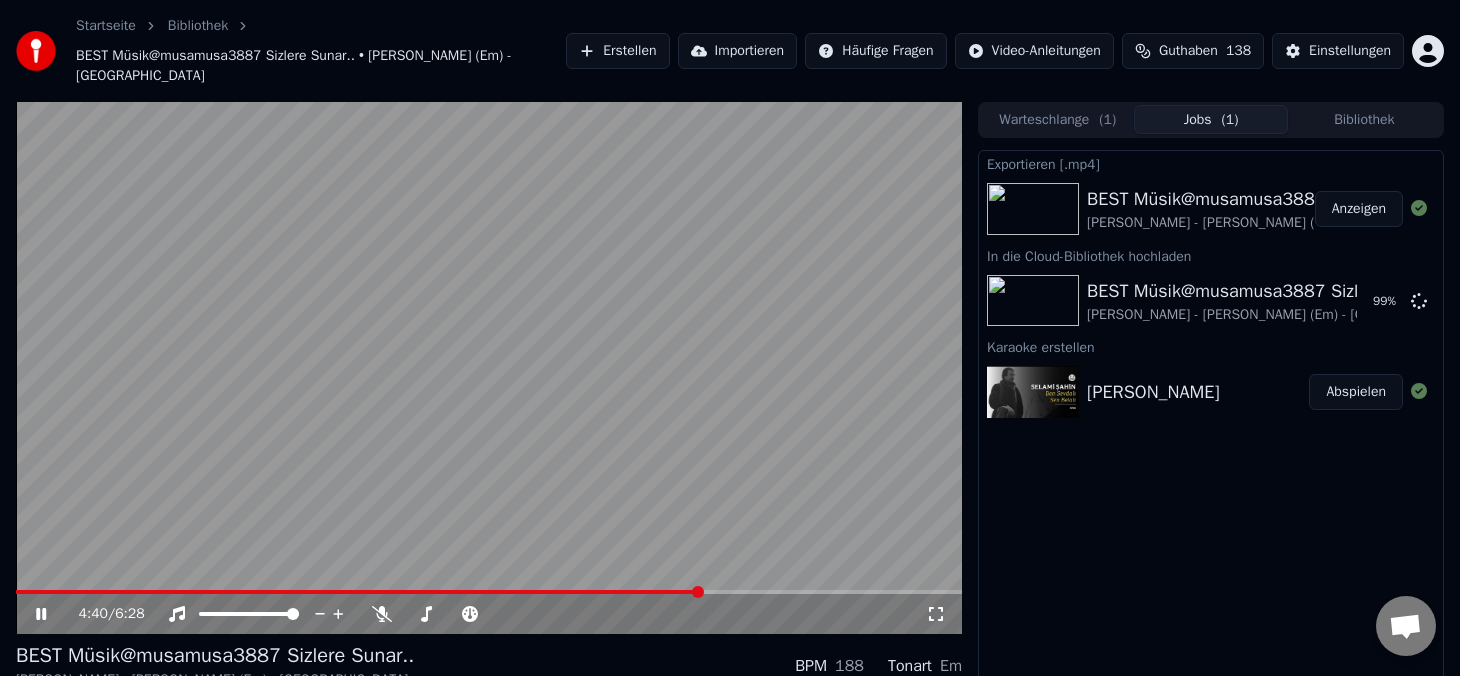 click at bounding box center [358, 592] 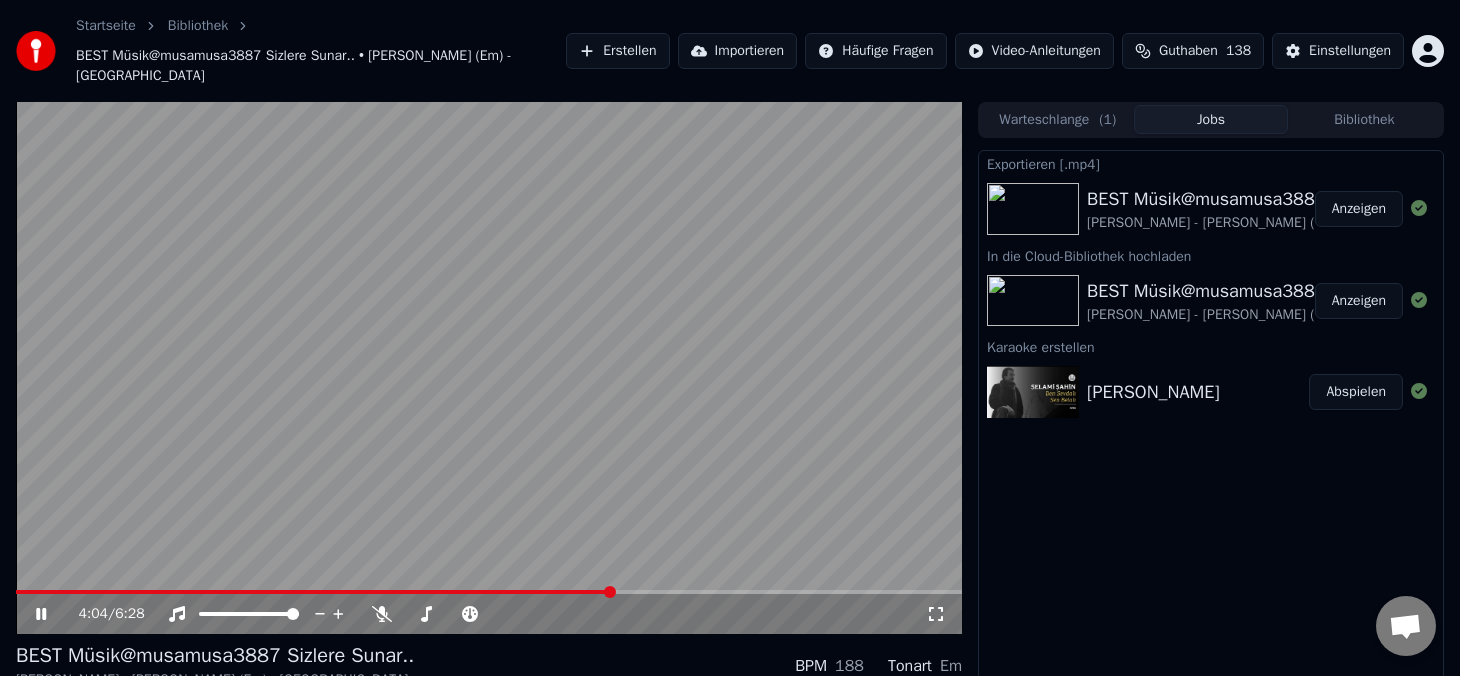 click on "Anzeigen" at bounding box center [1359, 209] 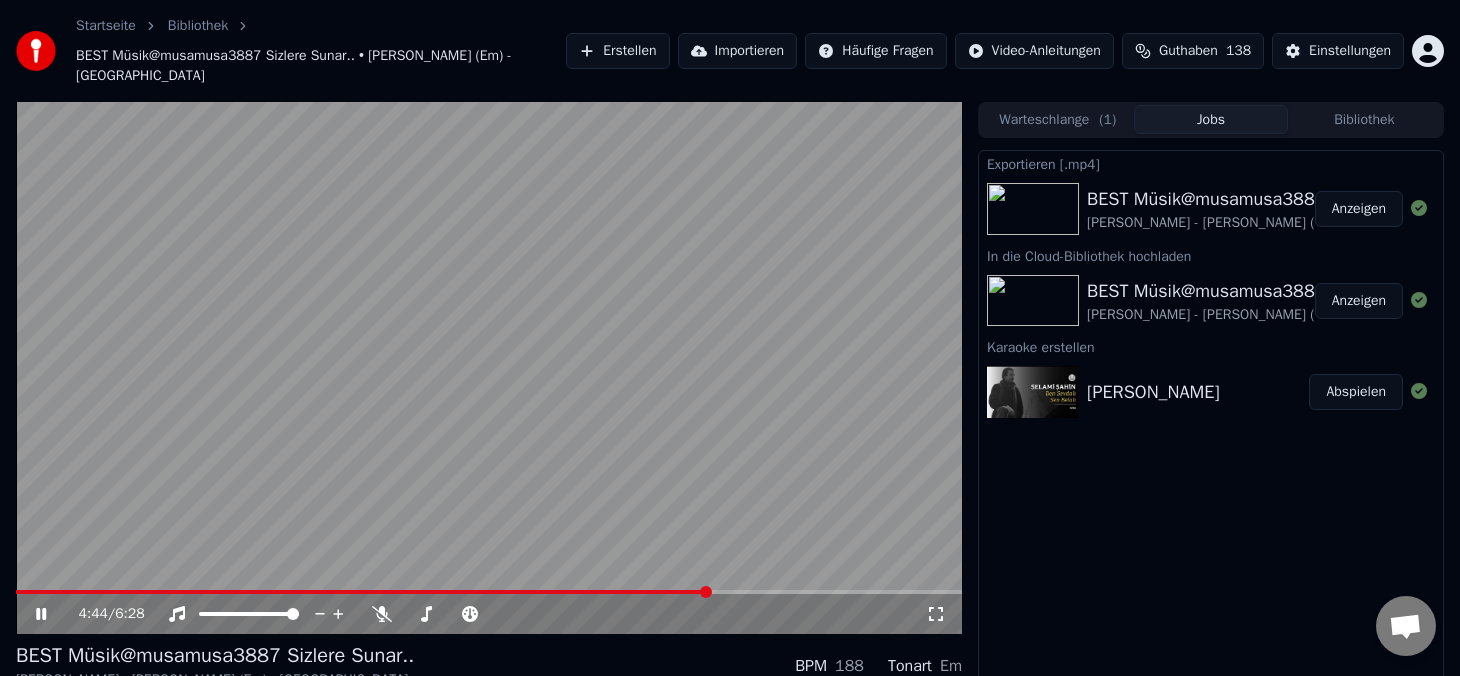 click at bounding box center (489, 368) 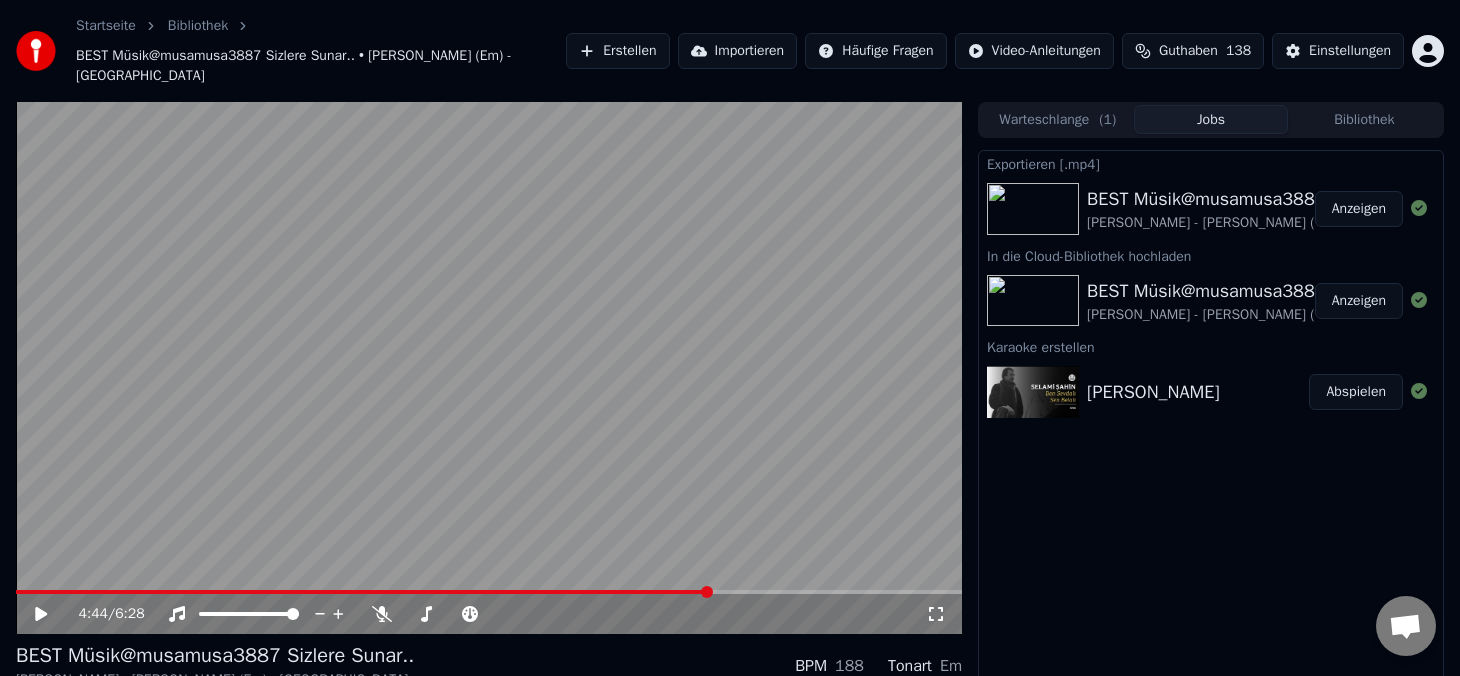click on "Erstellen" at bounding box center (617, 51) 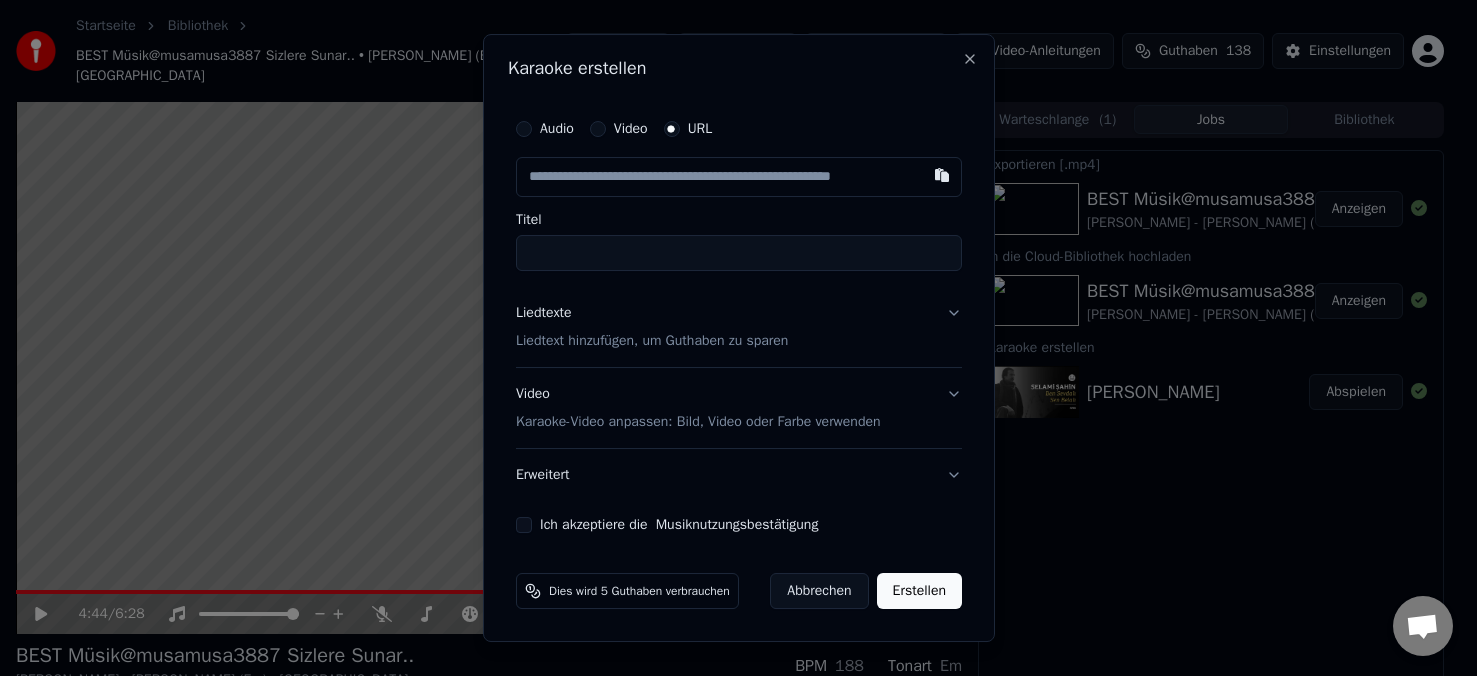 click at bounding box center [739, 177] 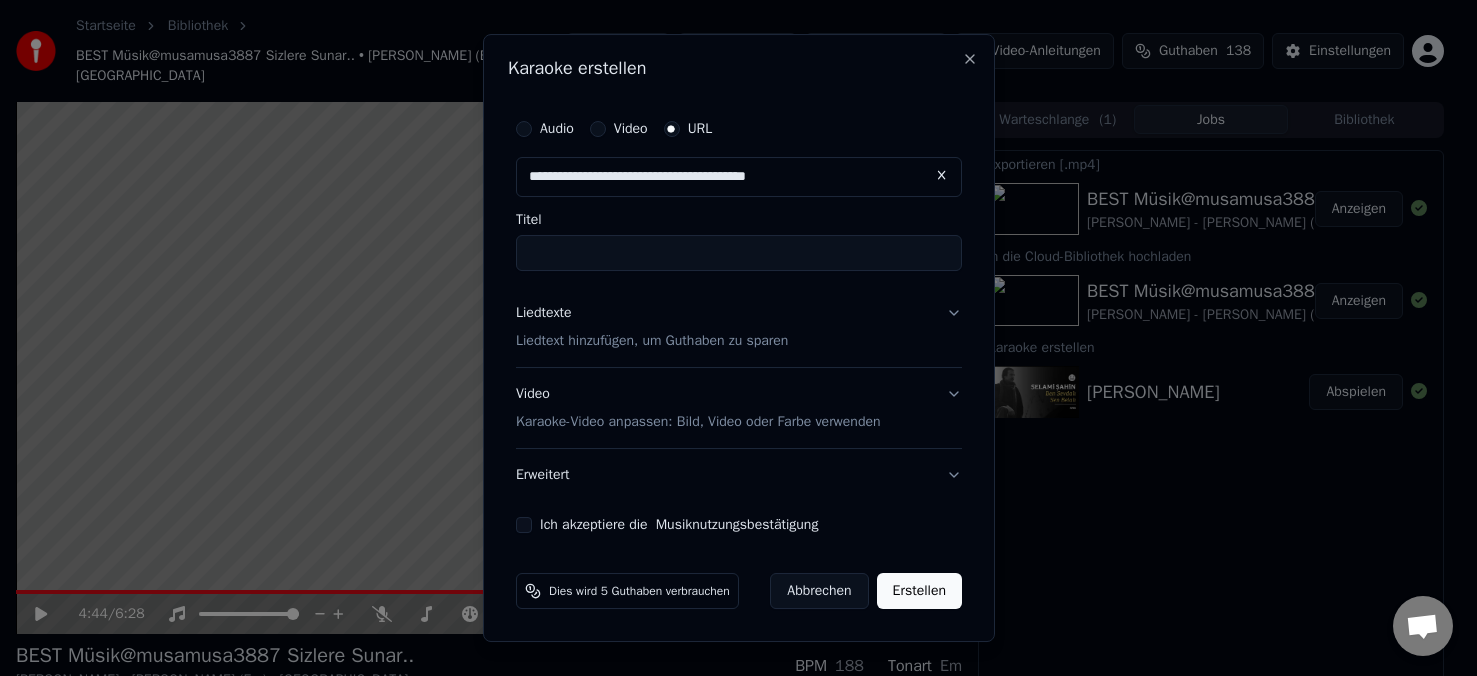 type on "**********" 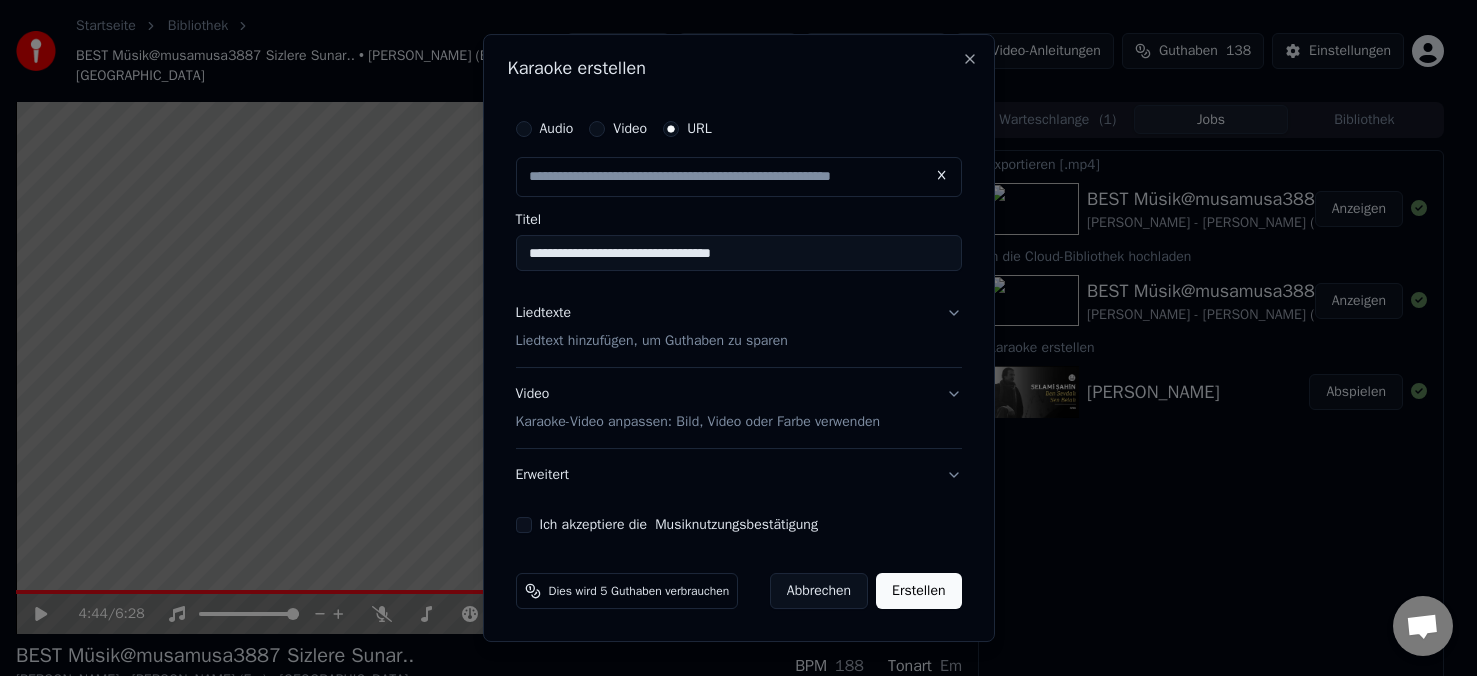 click on "Liedtexte" at bounding box center (544, 313) 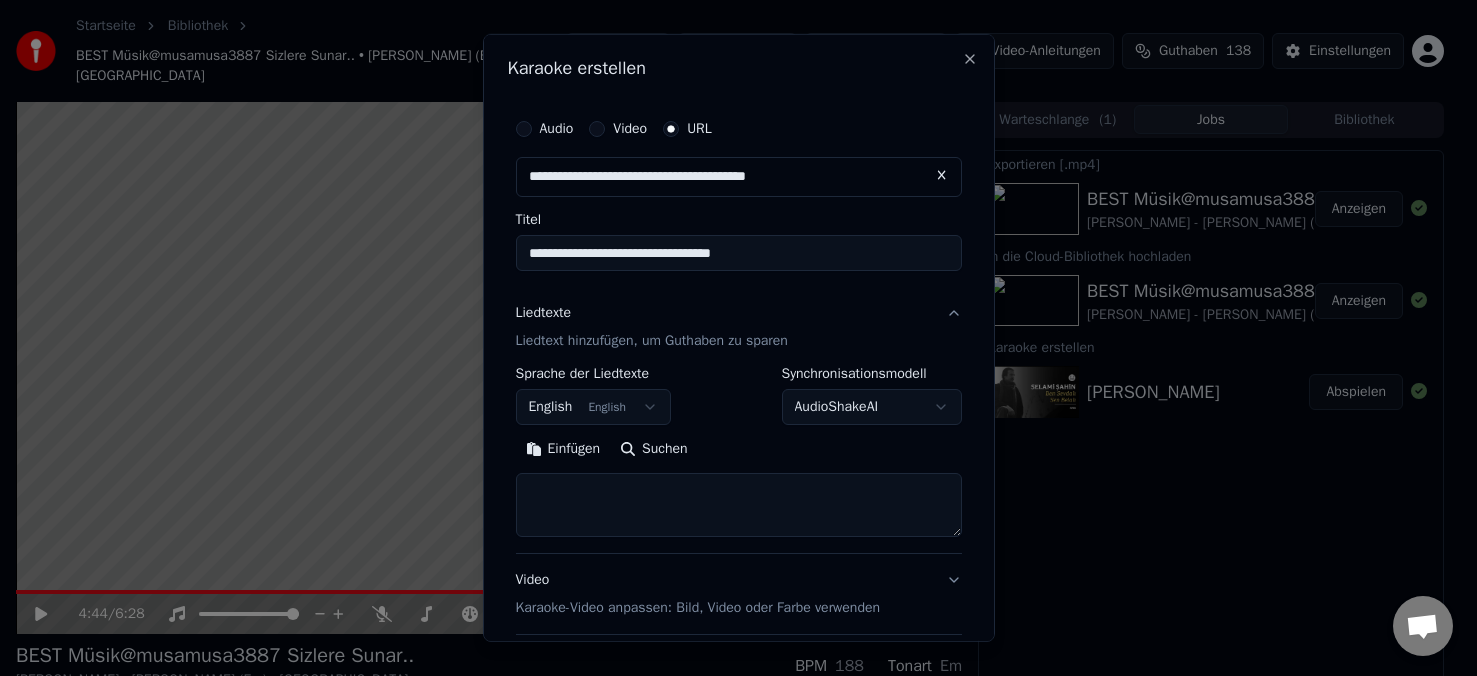 drag, startPoint x: 564, startPoint y: 453, endPoint x: 563, endPoint y: 439, distance: 14.035668 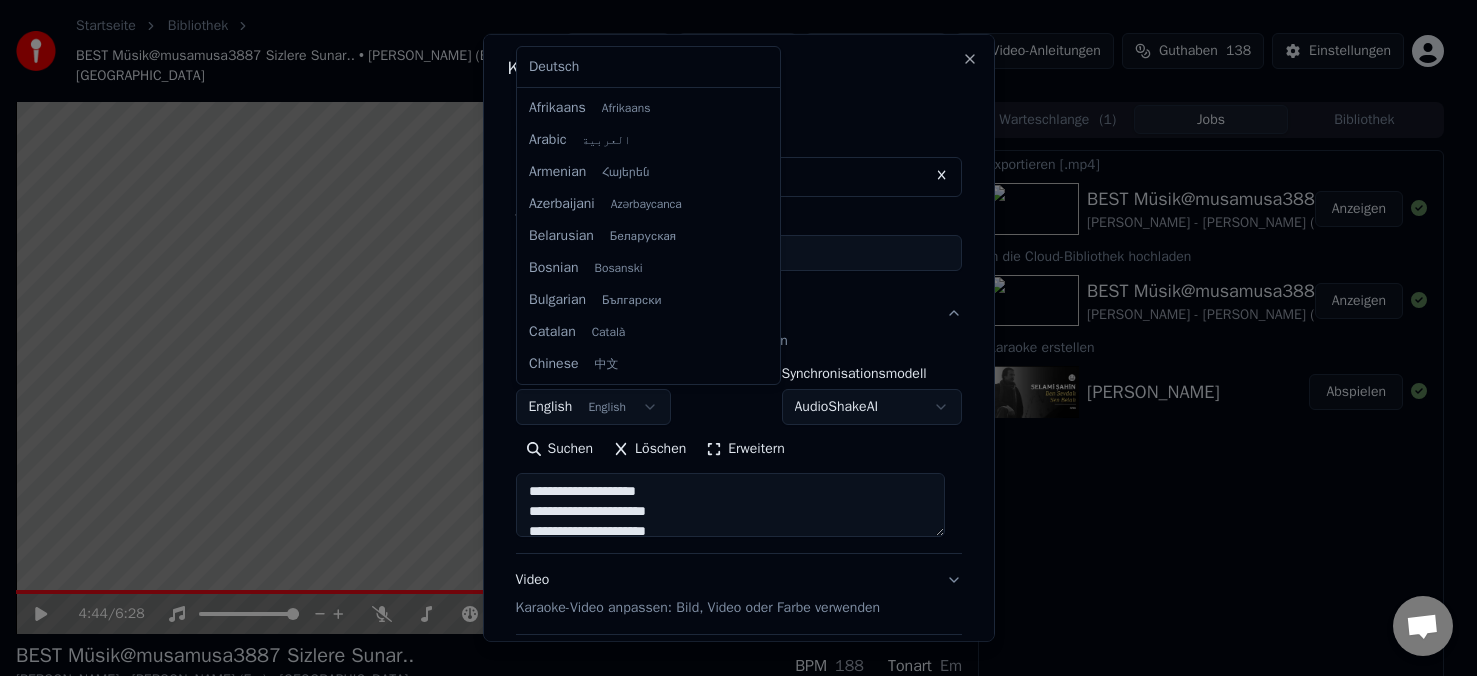 click on "**********" at bounding box center (730, 338) 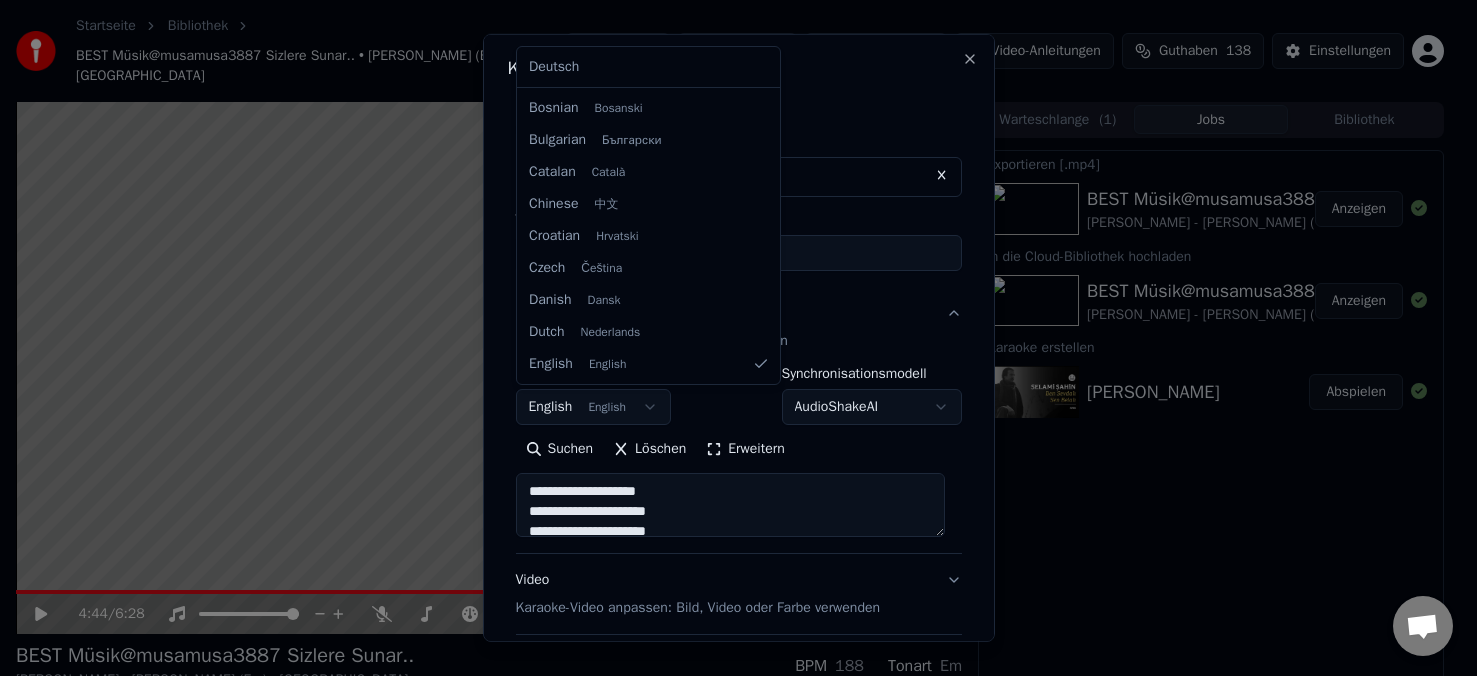 scroll, scrollTop: 1471, scrollLeft: 0, axis: vertical 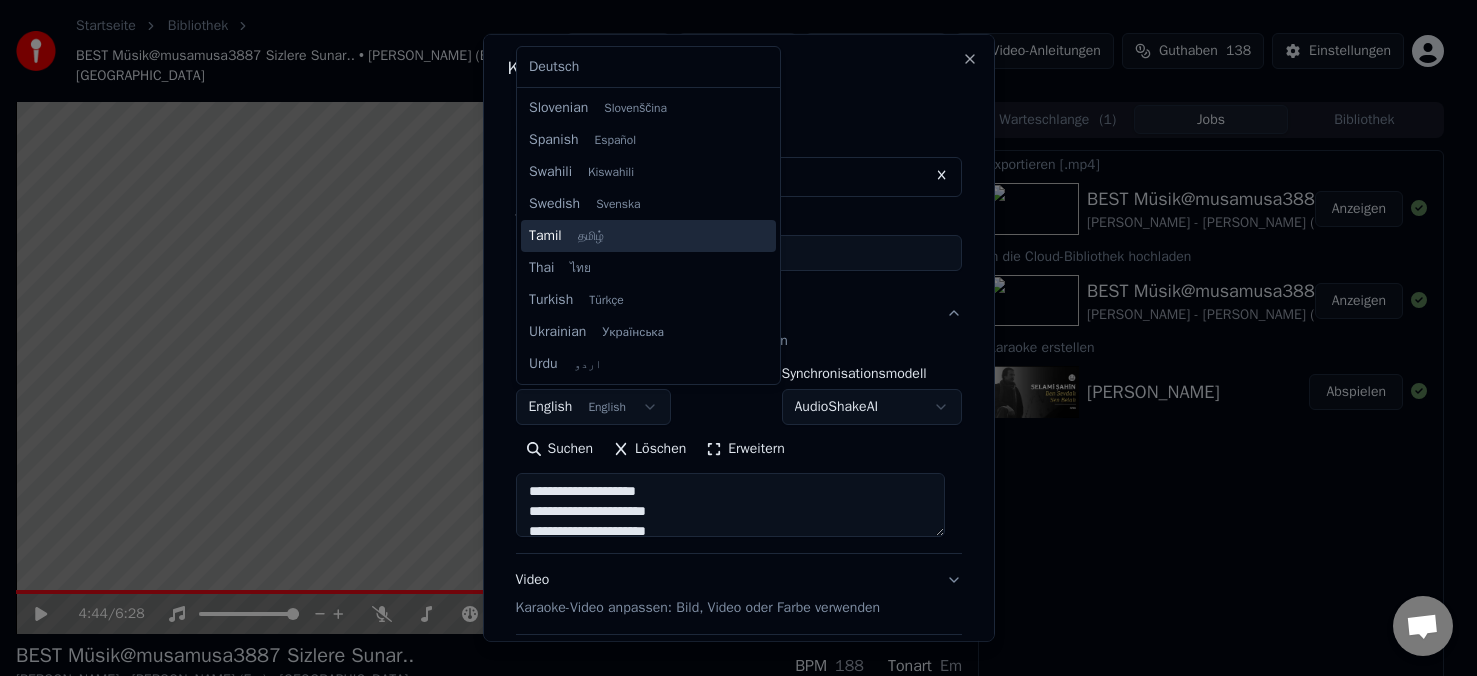 type on "**********" 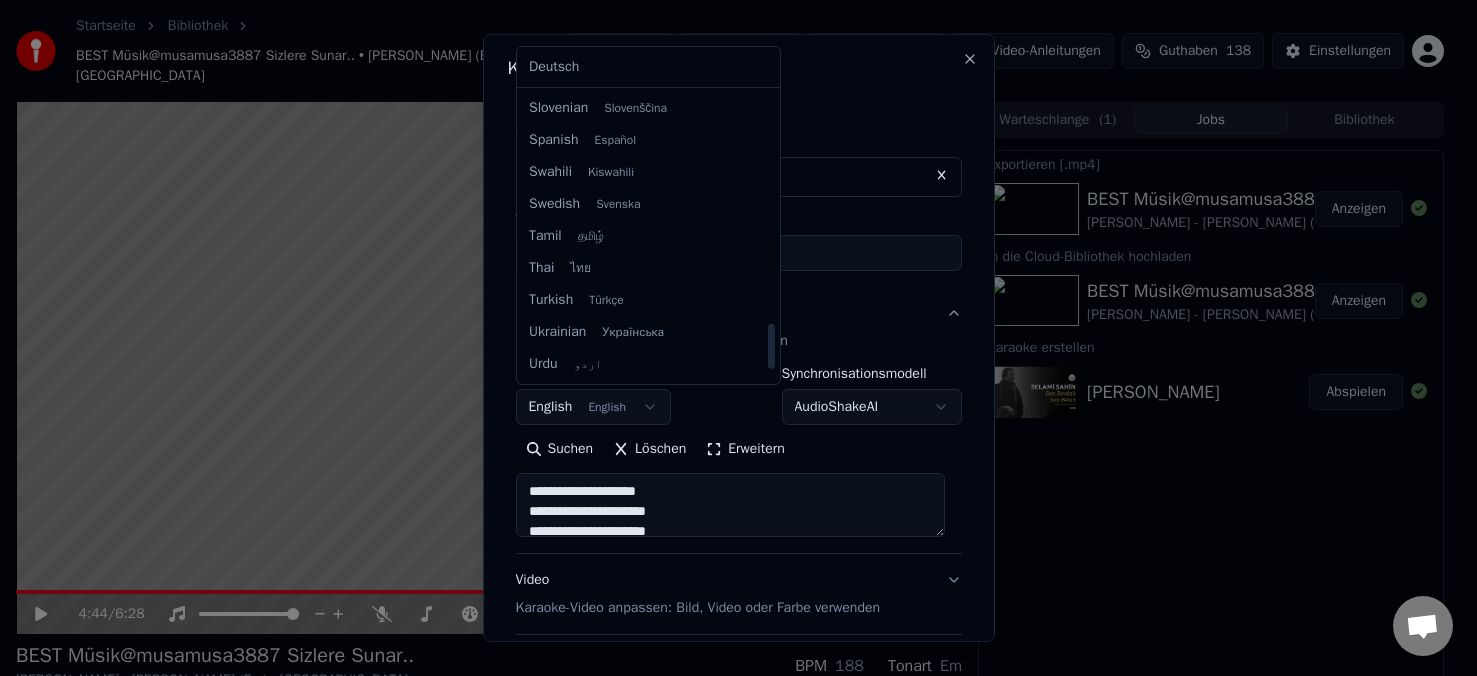 select on "**" 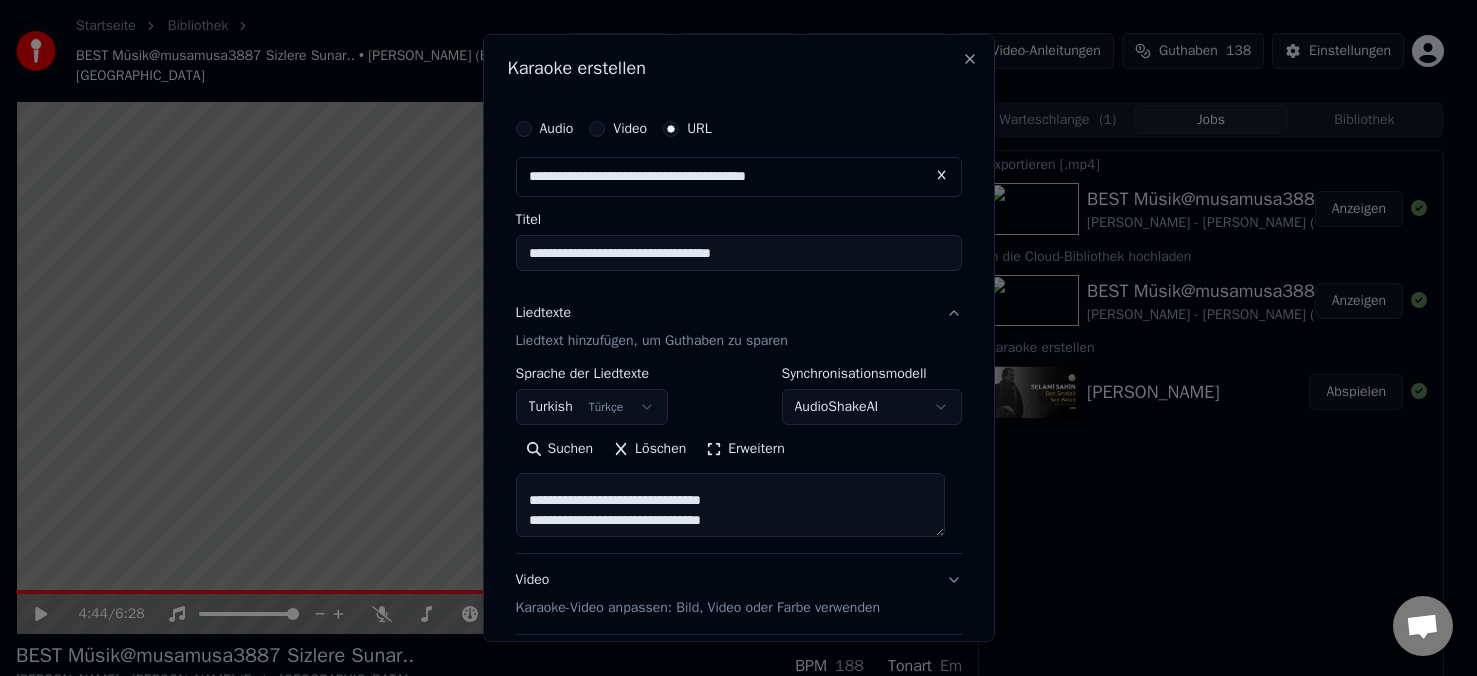 scroll, scrollTop: 300, scrollLeft: 0, axis: vertical 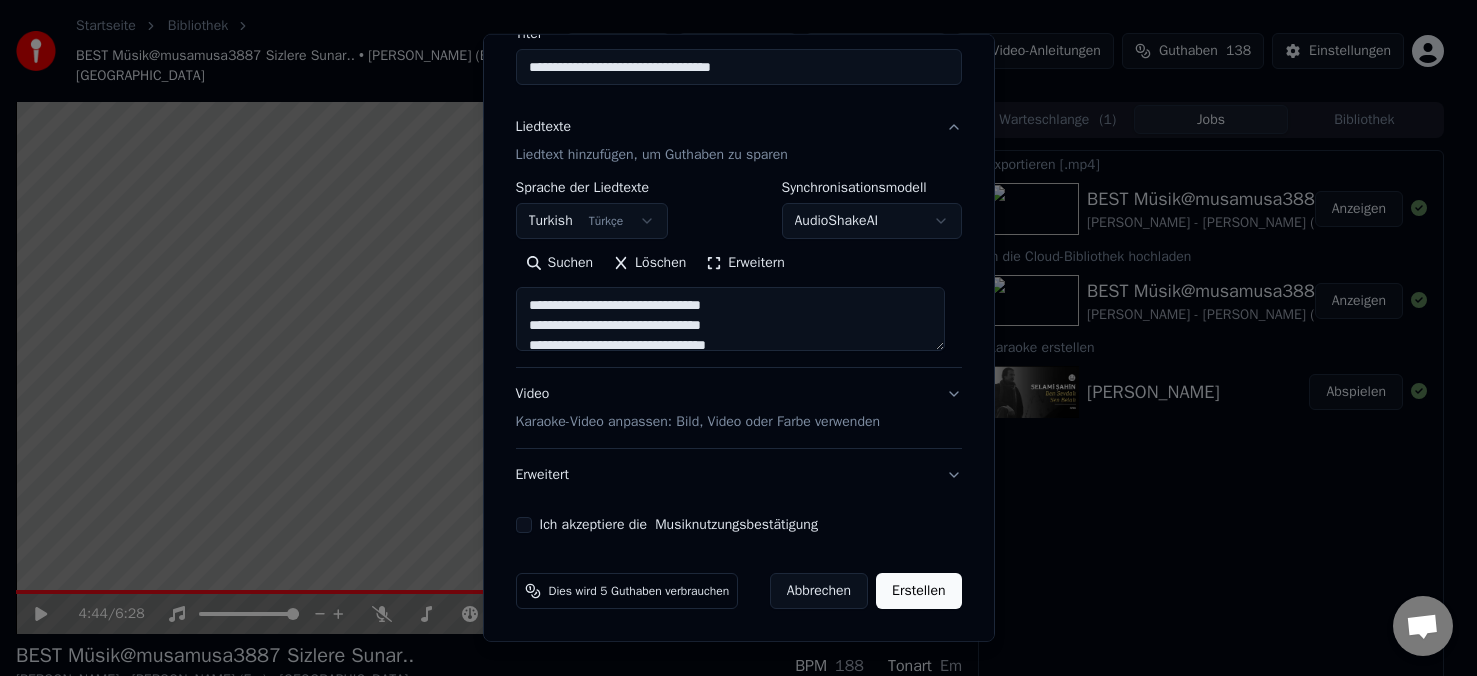 click on "Ich akzeptiere die   Musiknutzungsbestätigung" at bounding box center (679, 525) 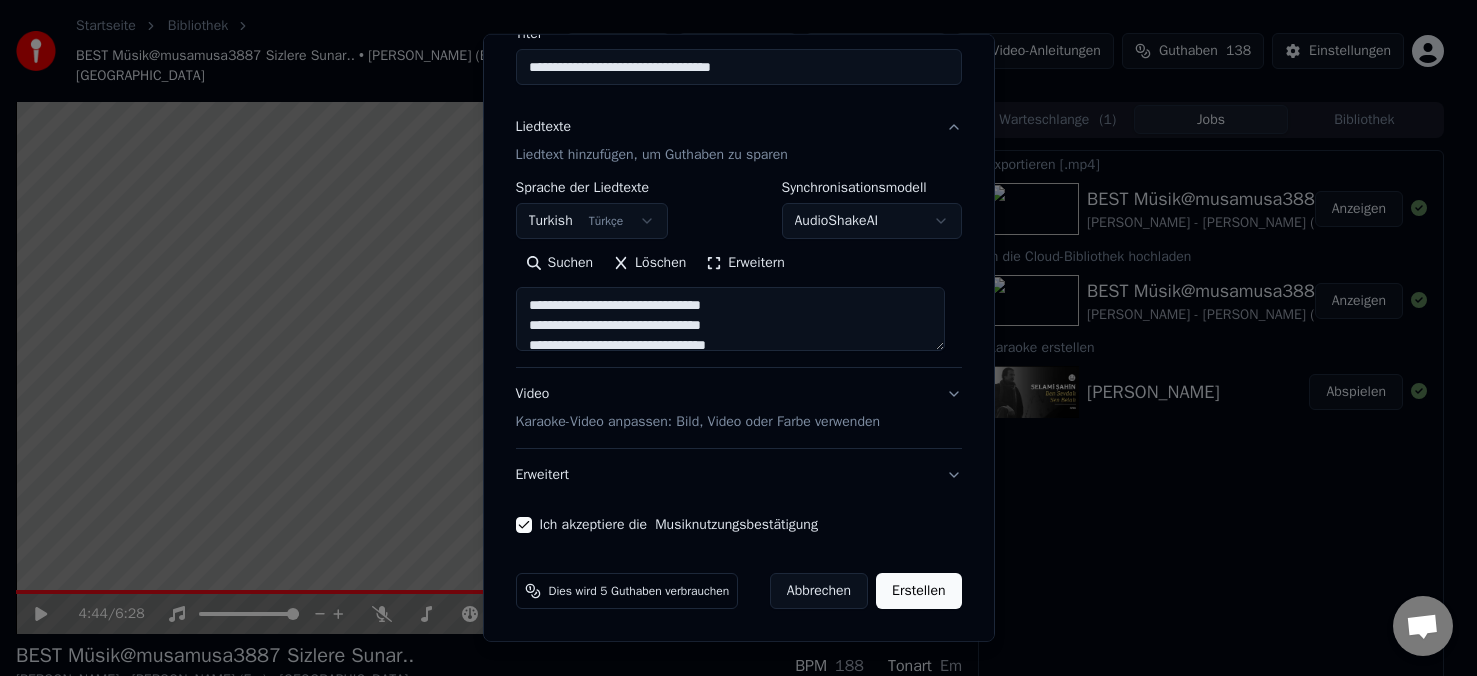 click on "Erstellen" at bounding box center [918, 591] 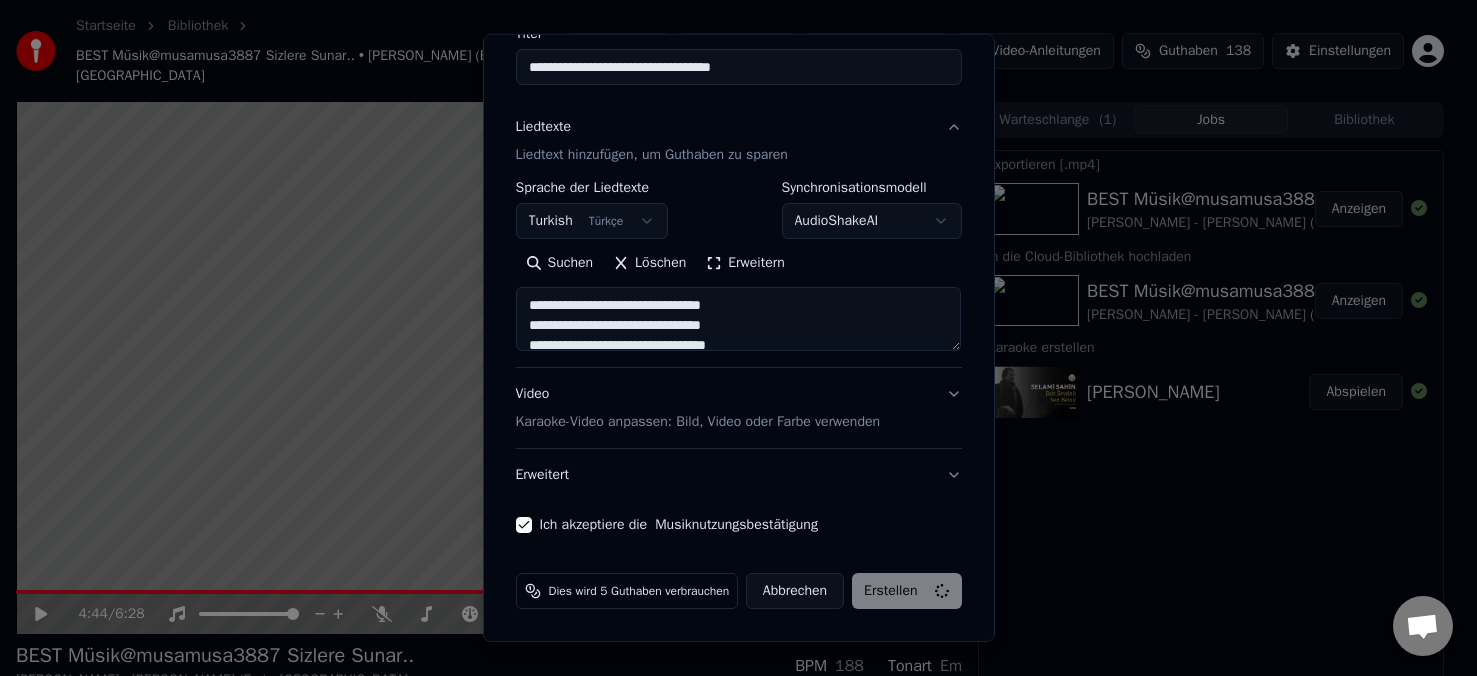 type on "**********" 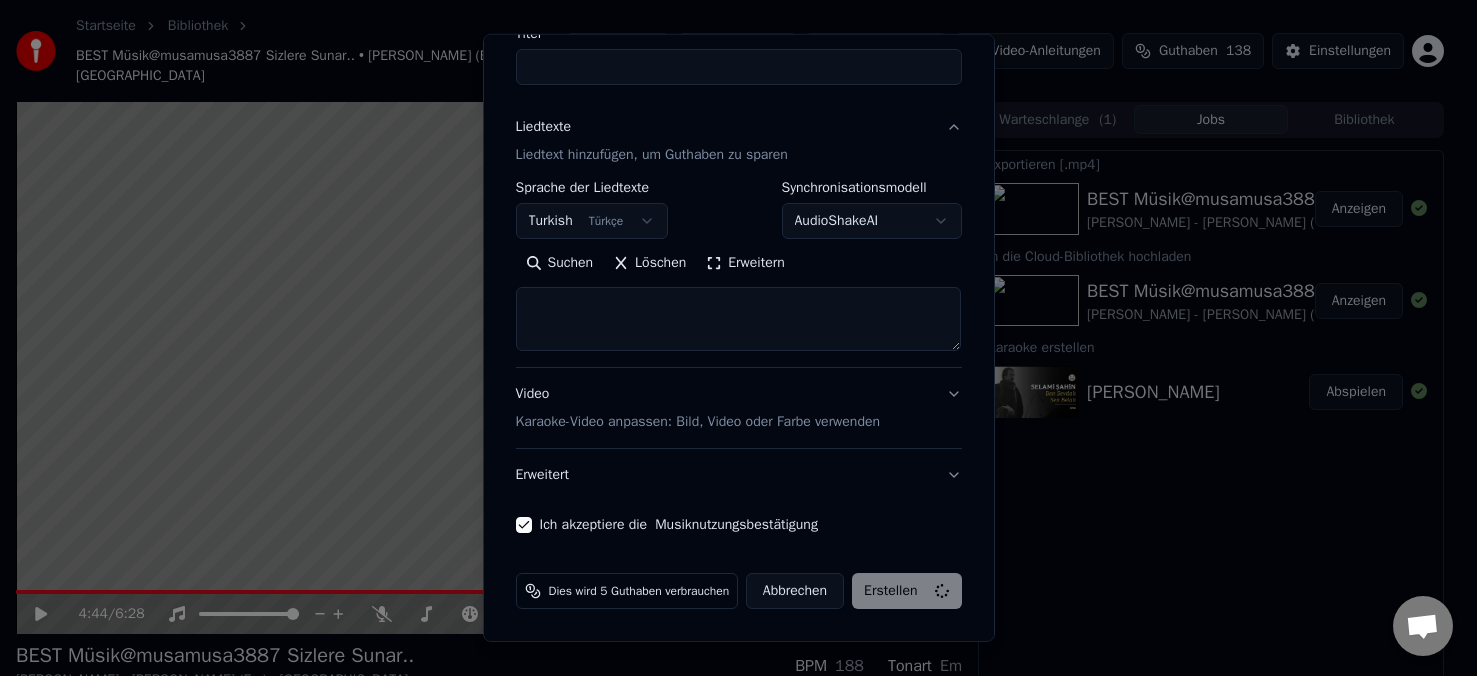select 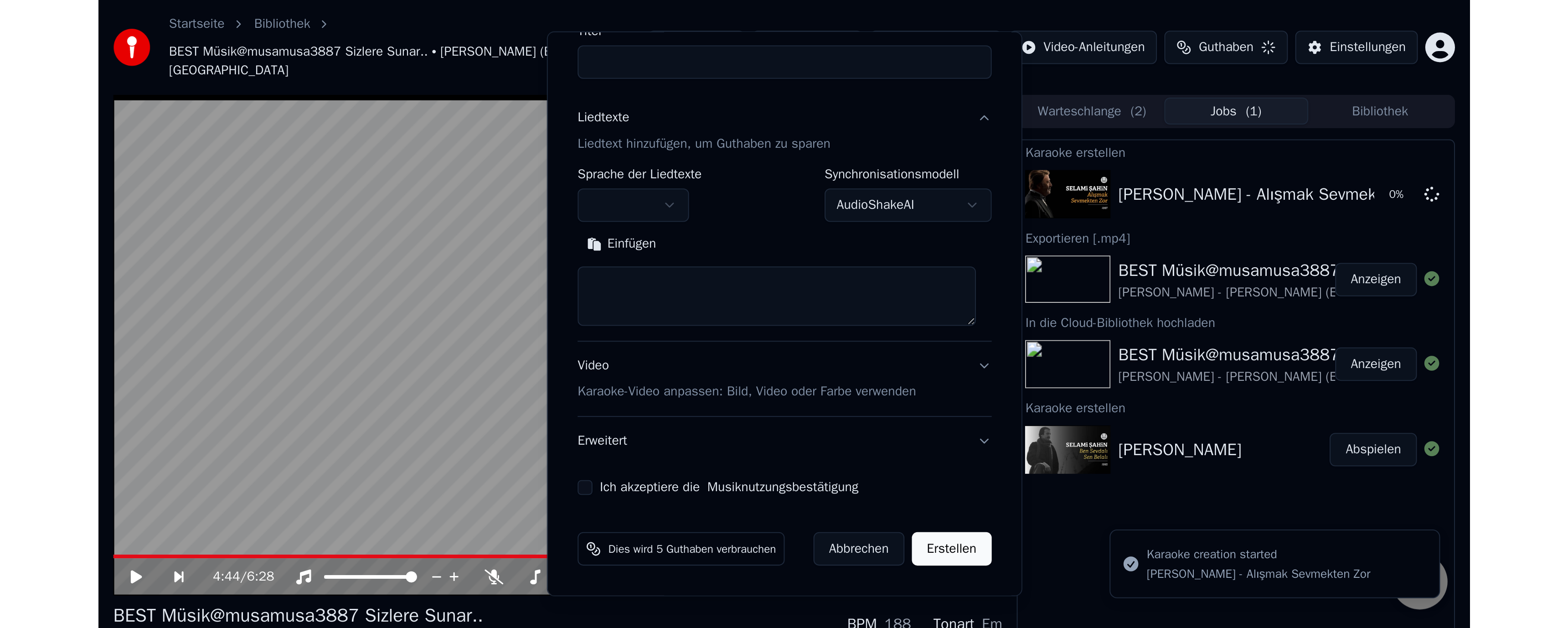 scroll, scrollTop: 0, scrollLeft: 0, axis: both 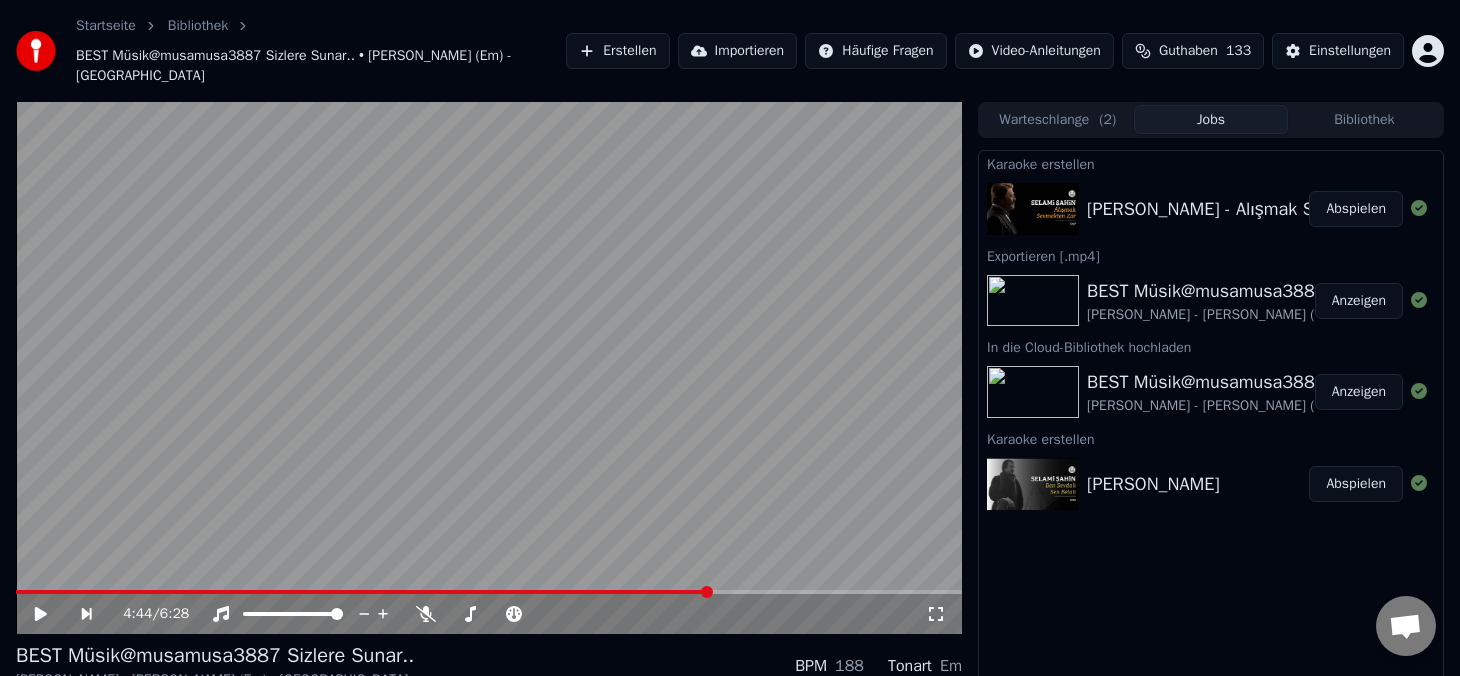 click on "Abspielen" at bounding box center (1356, 209) 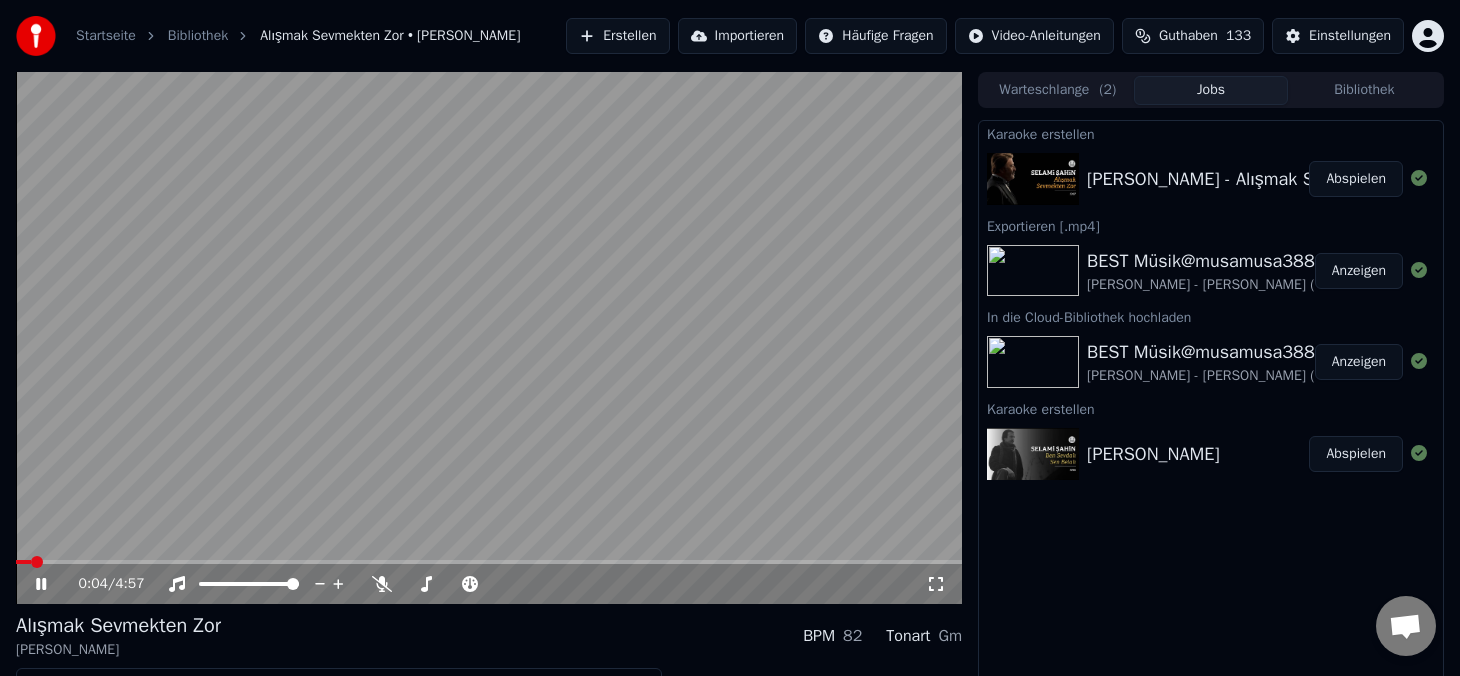 click on "0:04  /  4:57" at bounding box center (489, 584) 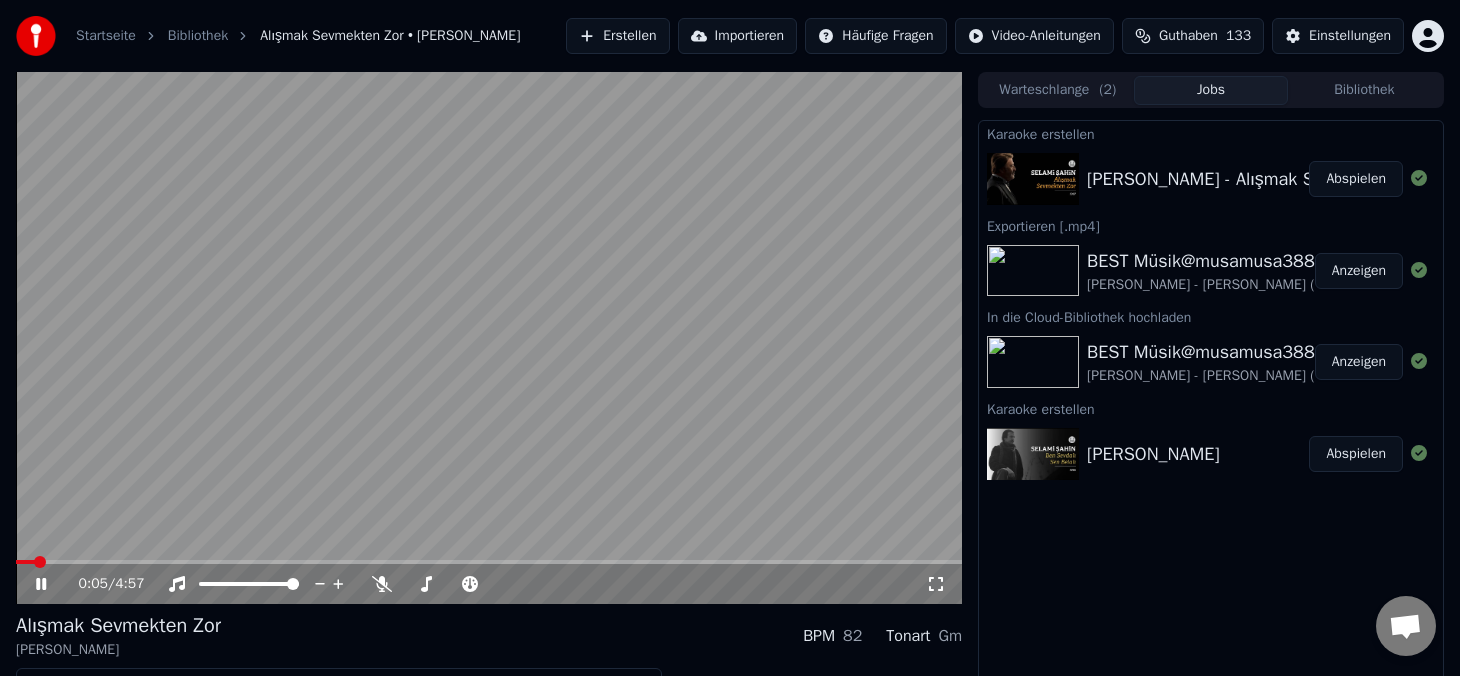 click 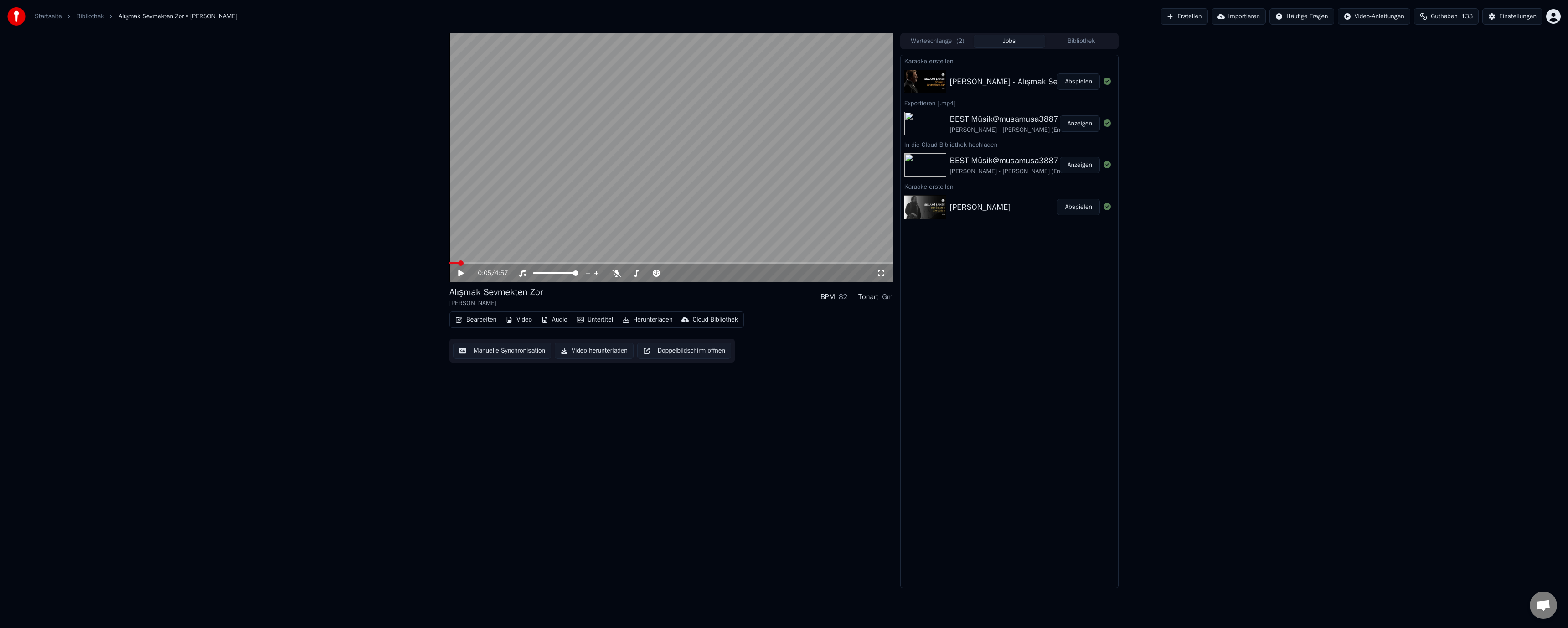 click on "Bearbeiten" at bounding box center (476, 320) 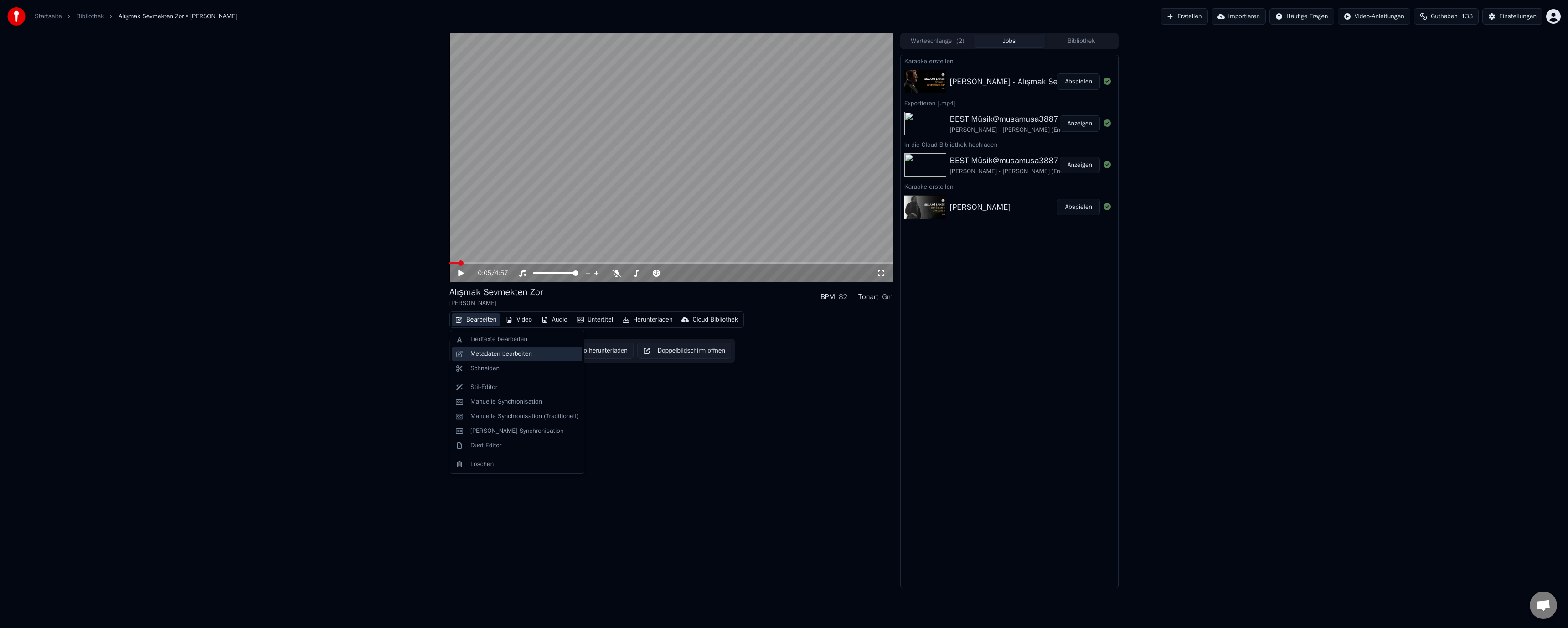 click on "Metadaten bearbeiten" at bounding box center (501, 354) 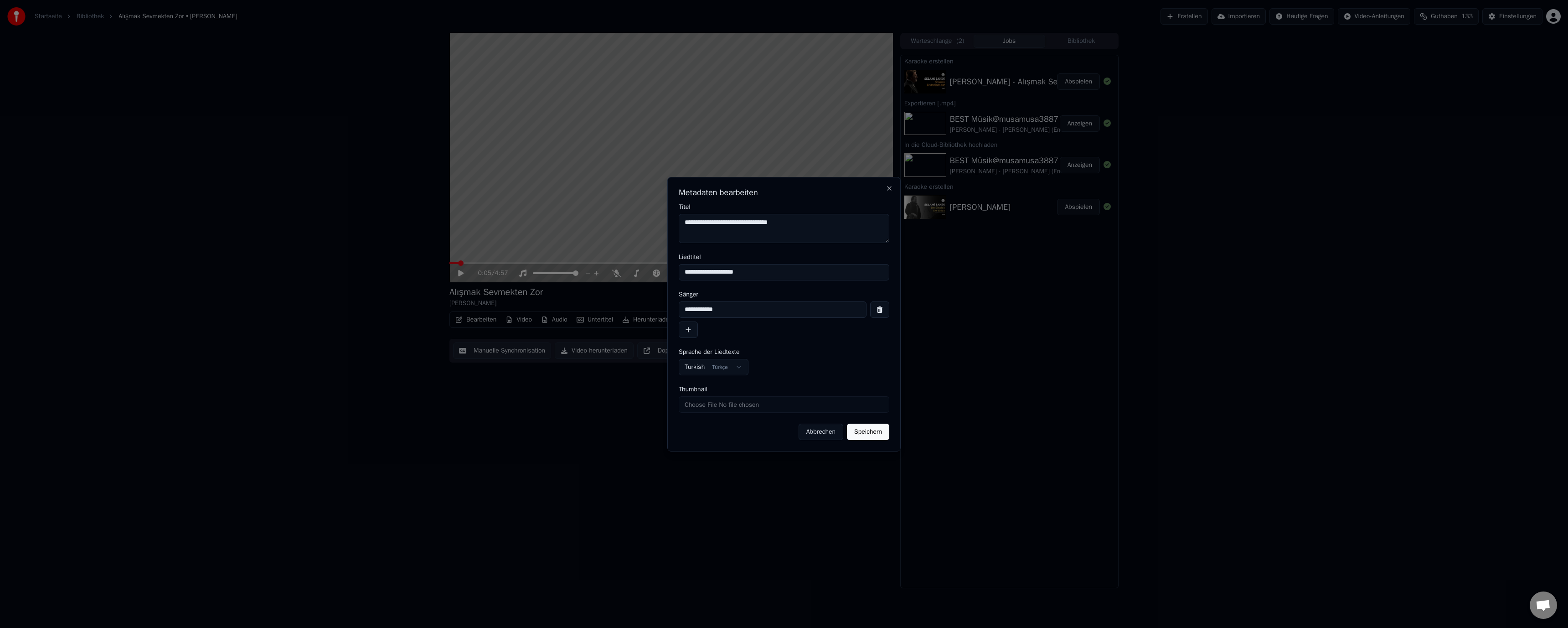 drag, startPoint x: 775, startPoint y: 274, endPoint x: 648, endPoint y: 273, distance: 127.00394 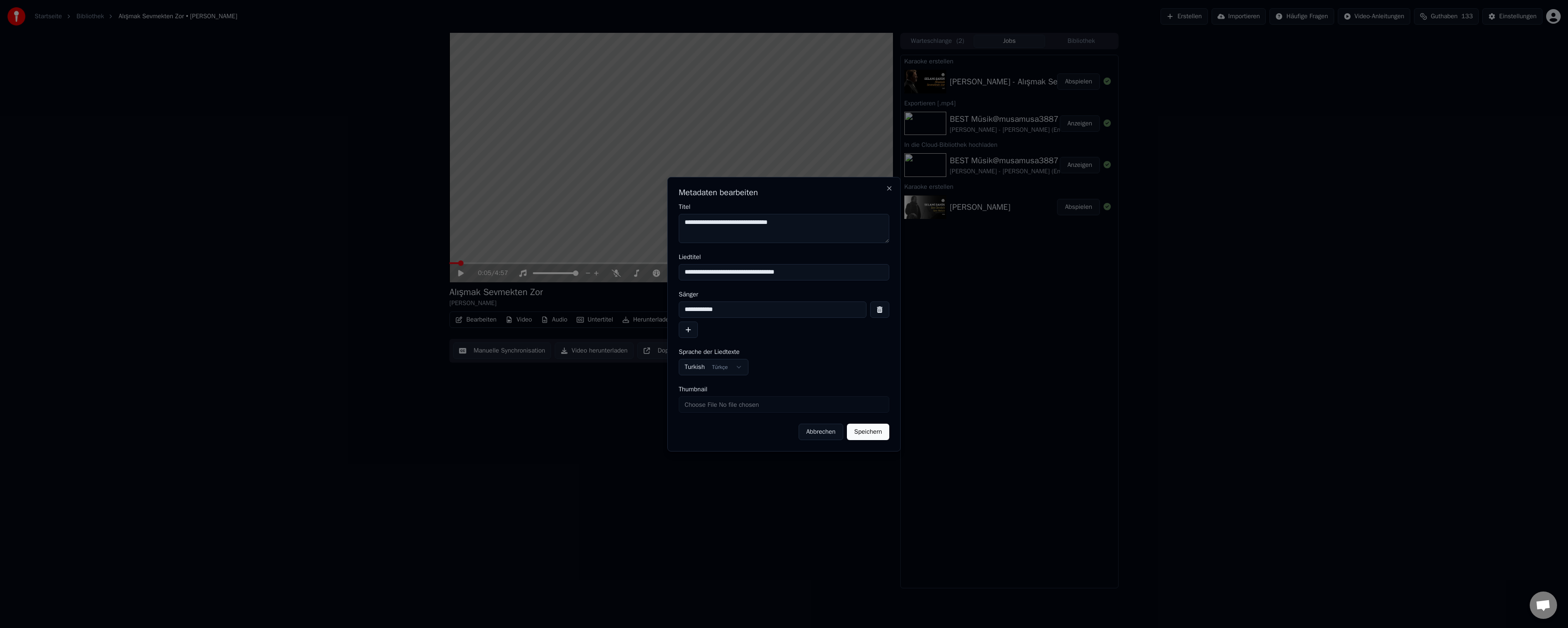 type on "**********" 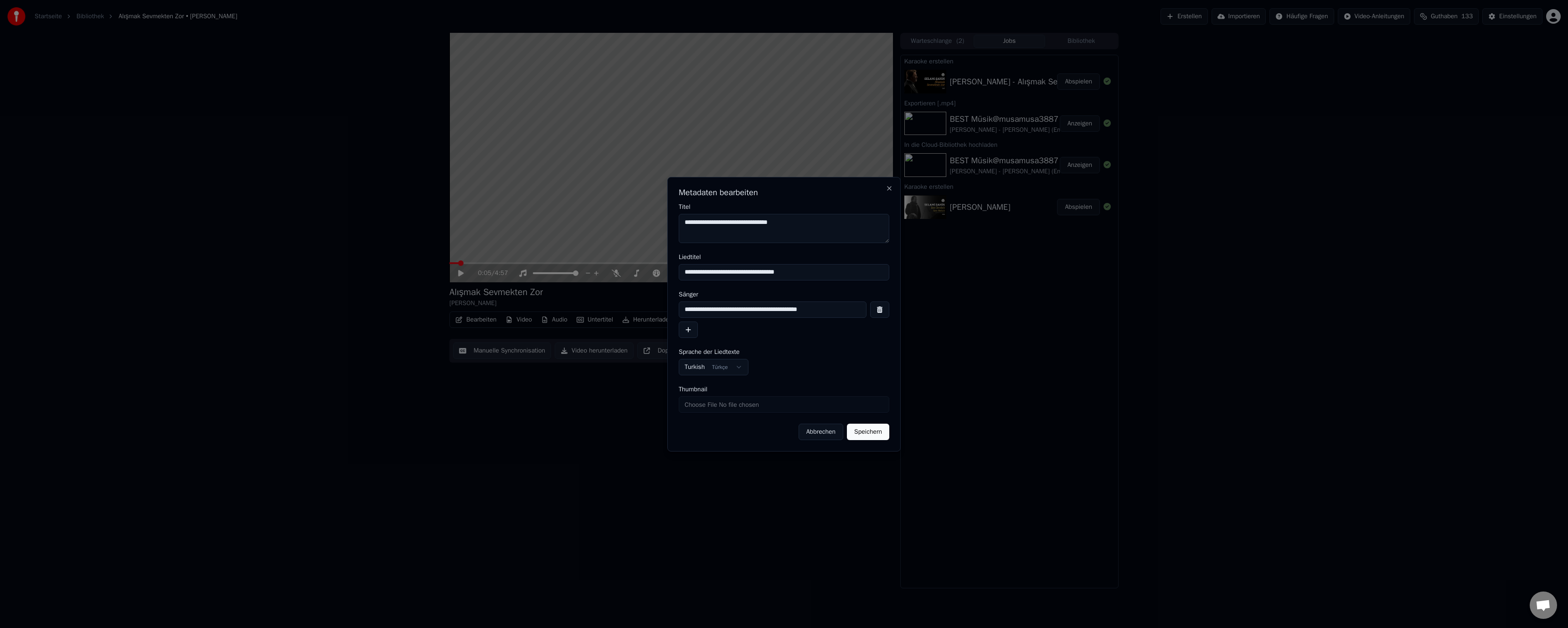 type on "**********" 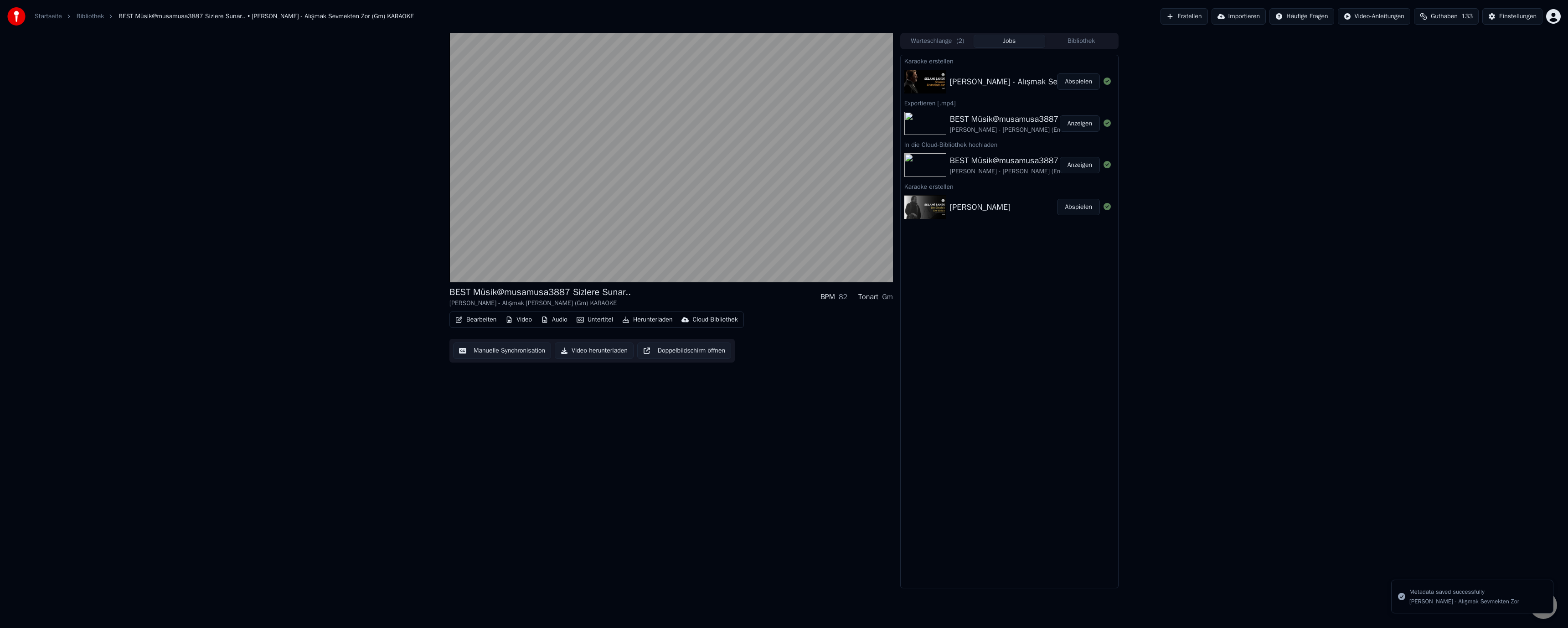 click on "Untertitel" at bounding box center (595, 320) 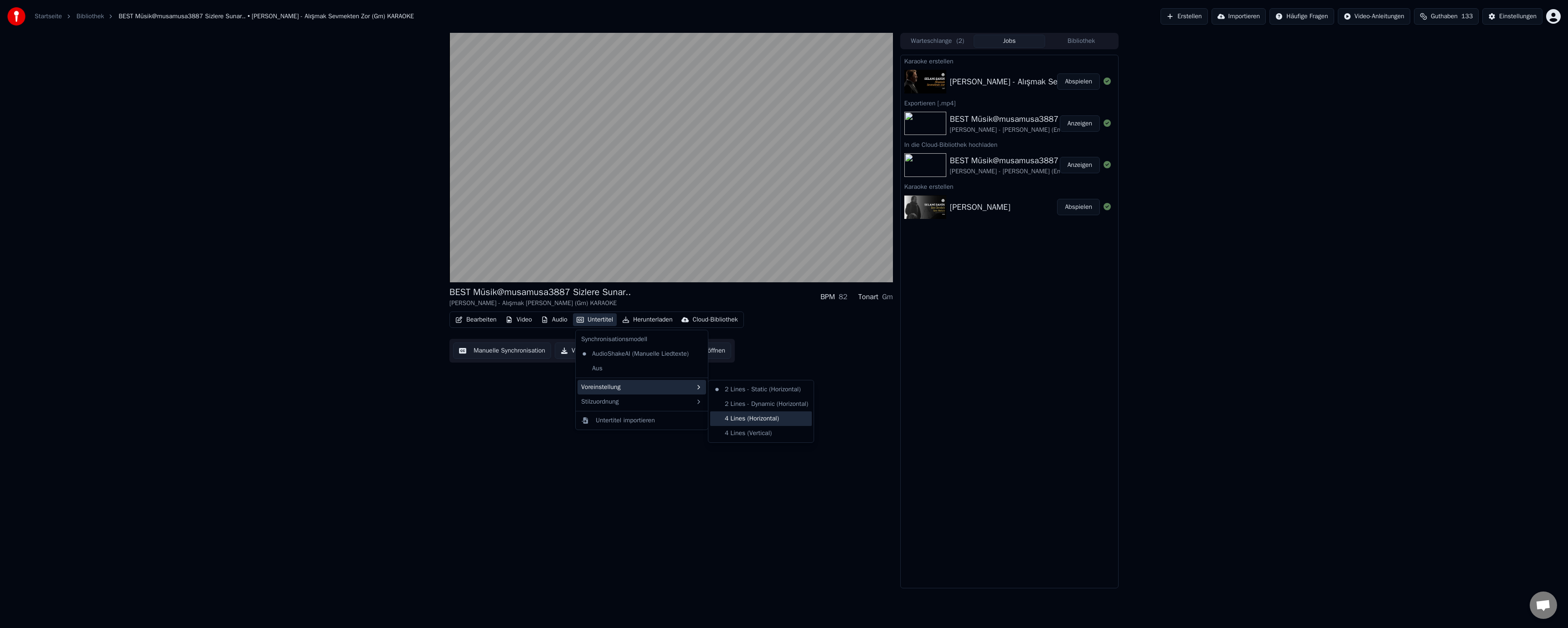 drag, startPoint x: 765, startPoint y: 408, endPoint x: 770, endPoint y: 415, distance: 8.602325 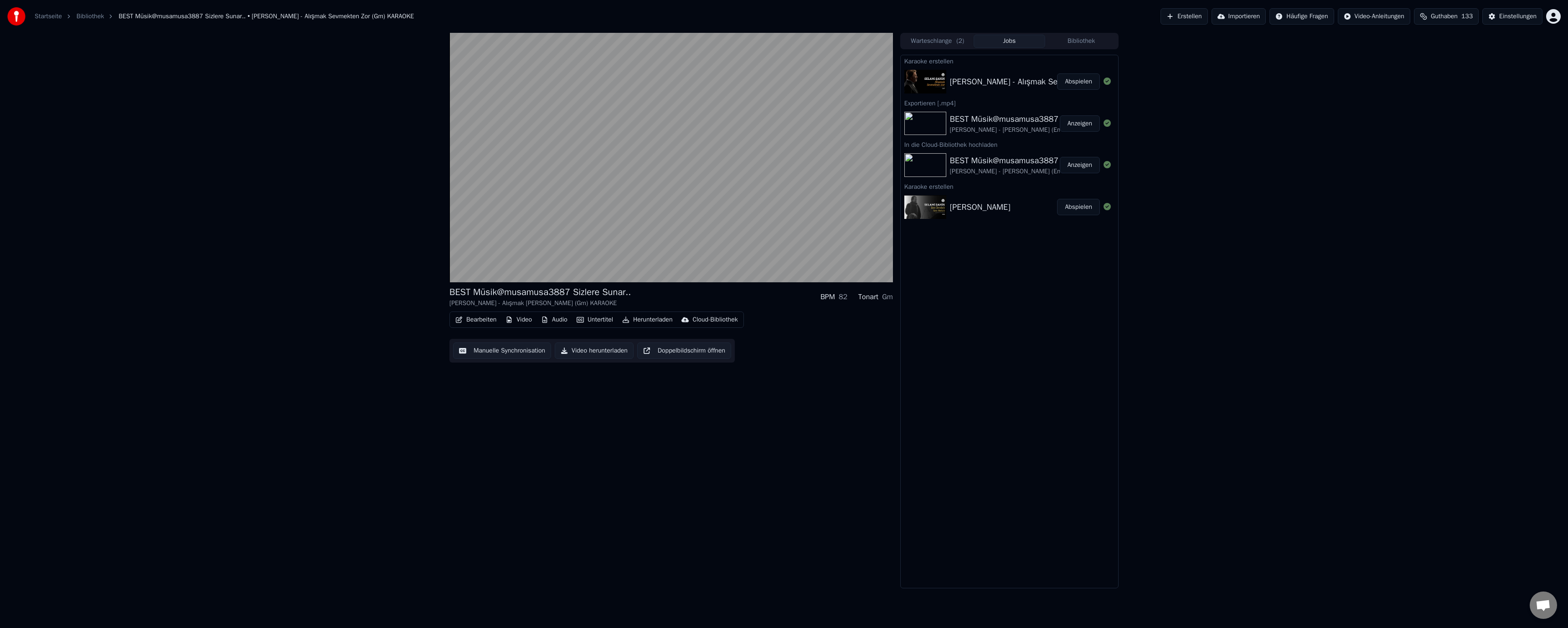click on "Manuelle Synchronisation" at bounding box center [502, 351] 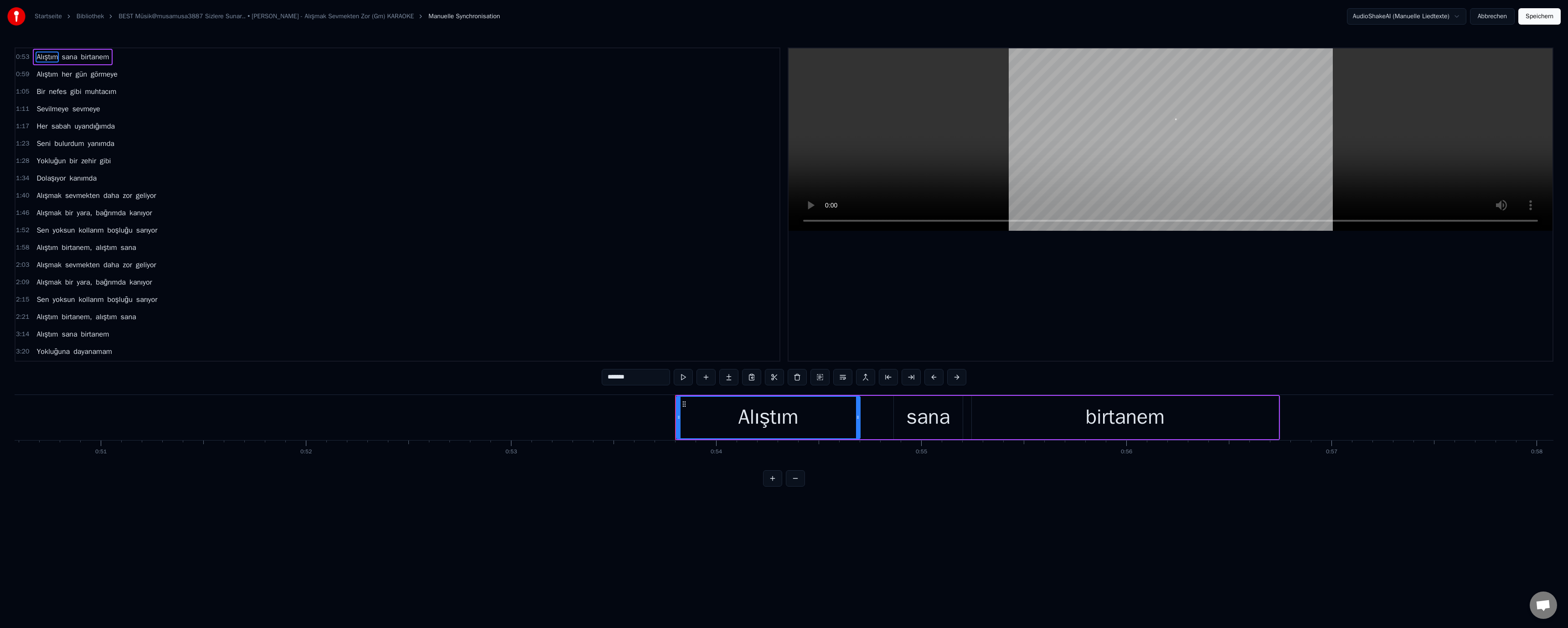 scroll, scrollTop: 0, scrollLeft: 10990, axis: horizontal 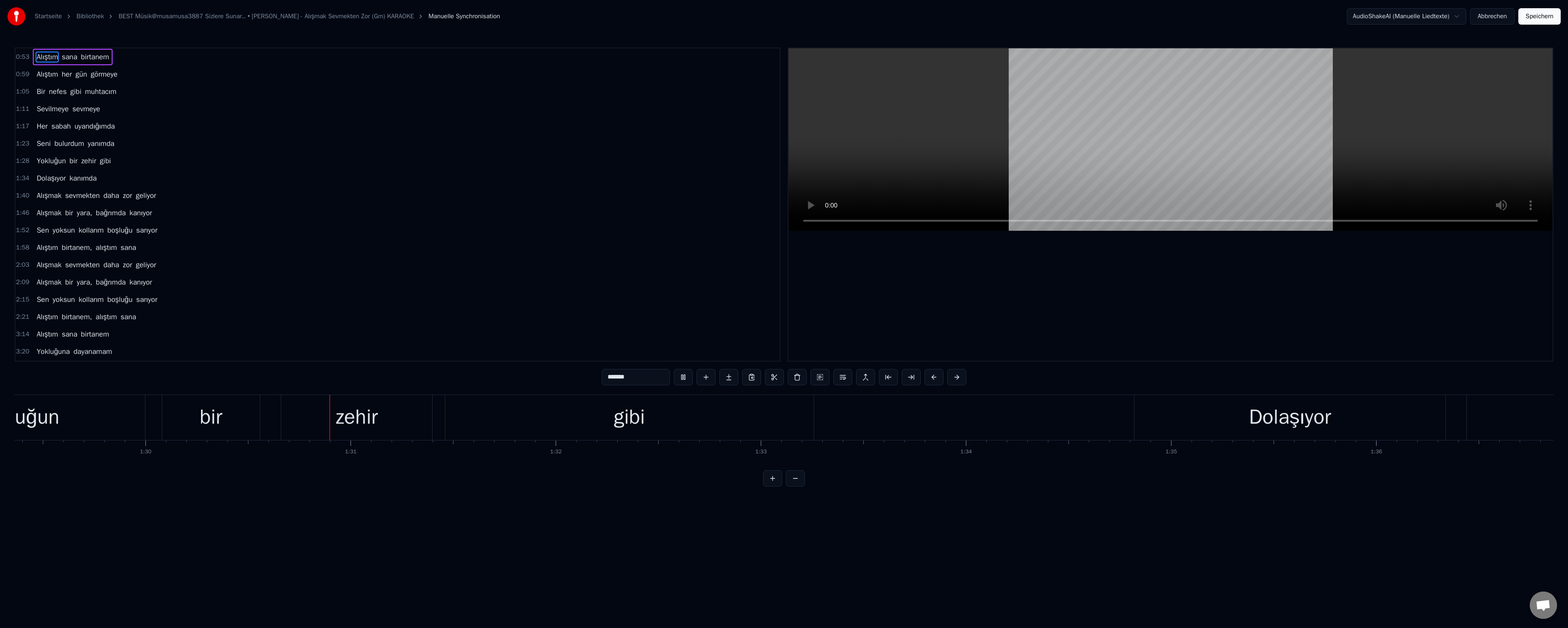 click at bounding box center (1171, 140) 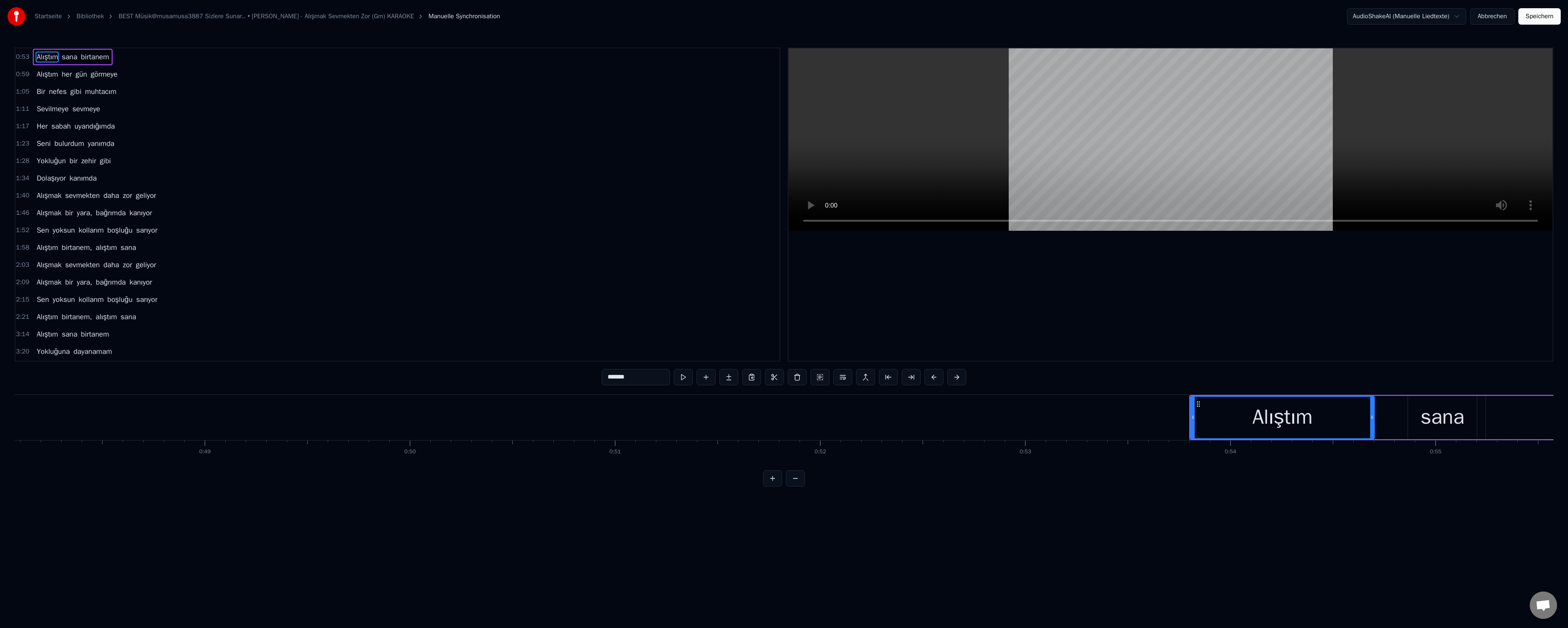scroll, scrollTop: 0, scrollLeft: 10735, axis: horizontal 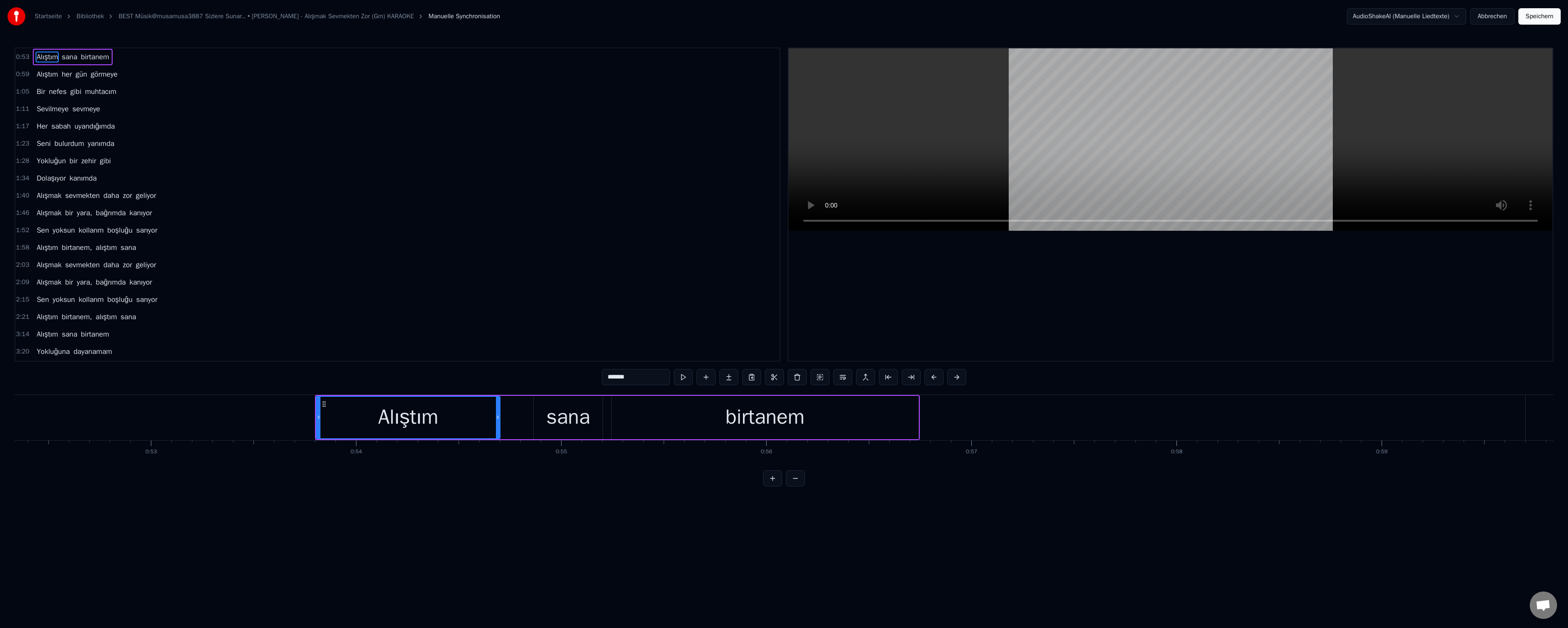 click on "Alıştım" at bounding box center [408, 417] 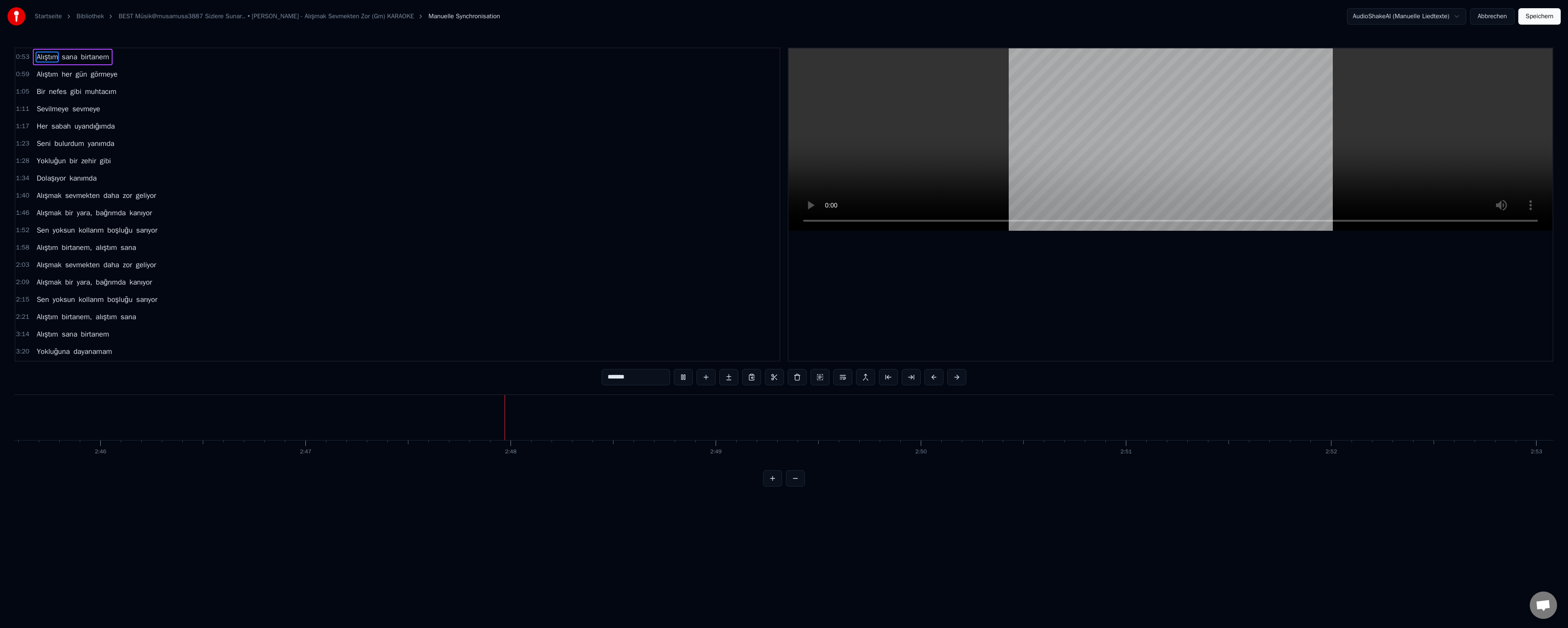 scroll, scrollTop: 0, scrollLeft: 34304, axis: horizontal 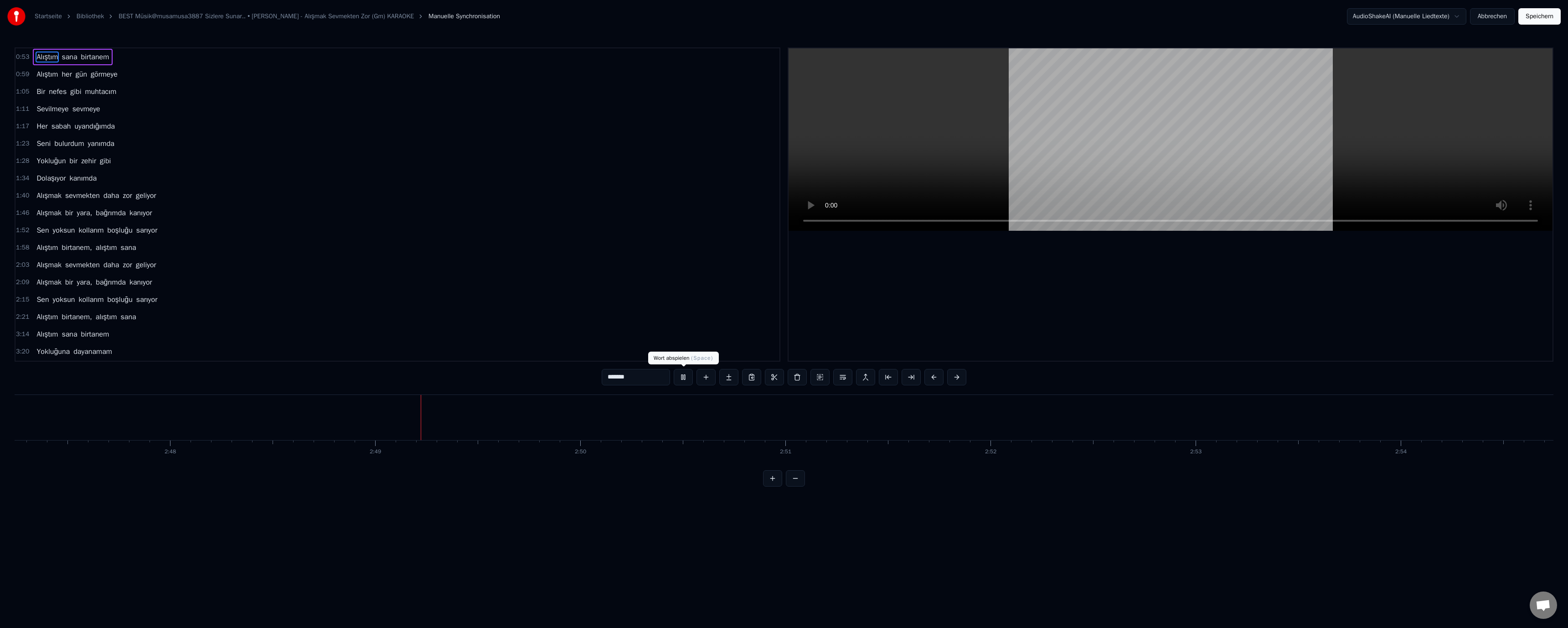 drag, startPoint x: 679, startPoint y: 376, endPoint x: 902, endPoint y: 286, distance: 240.4766 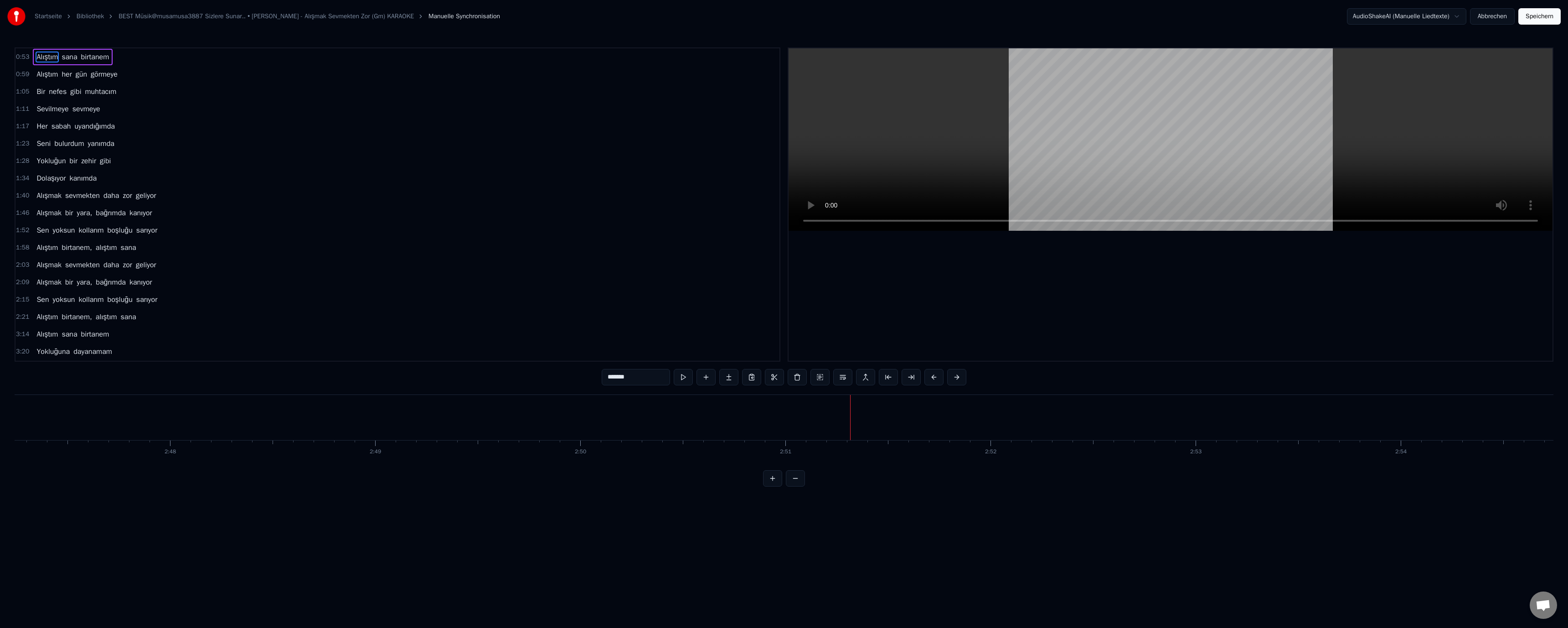 type 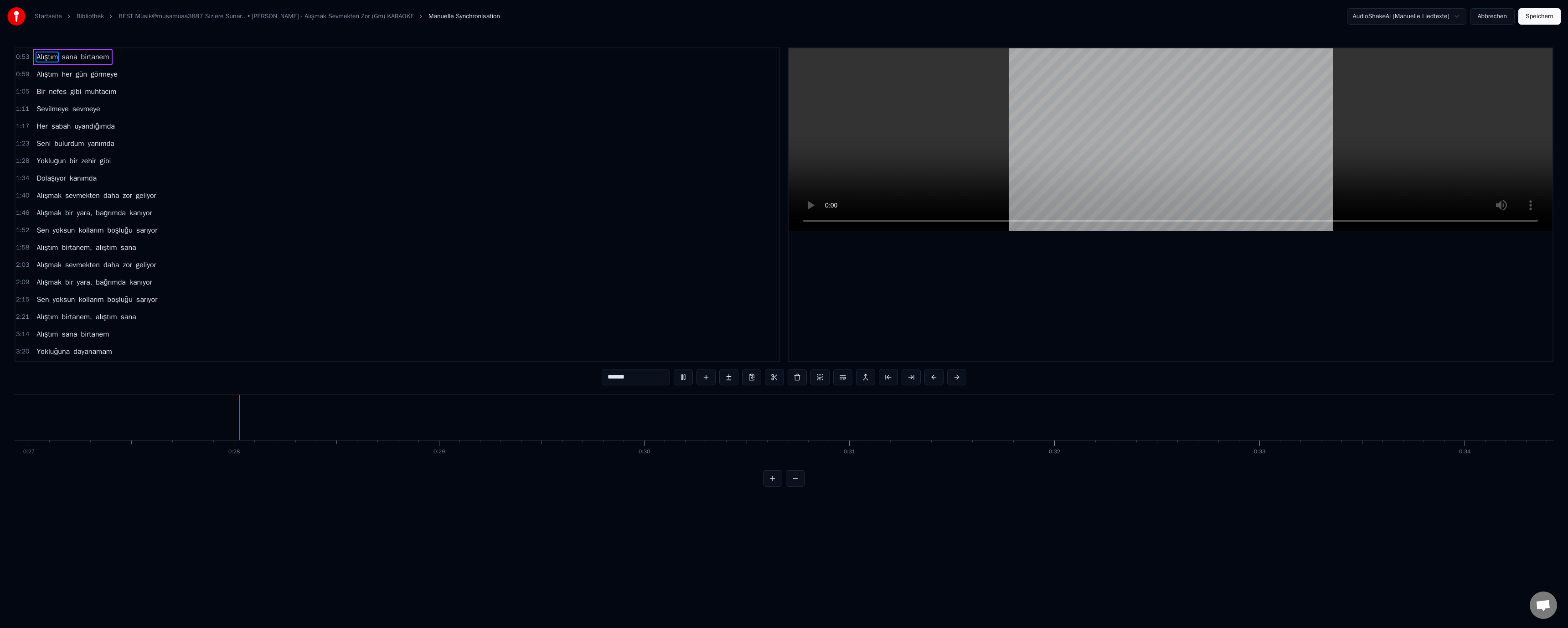 scroll, scrollTop: 0, scrollLeft: 5606, axis: horizontal 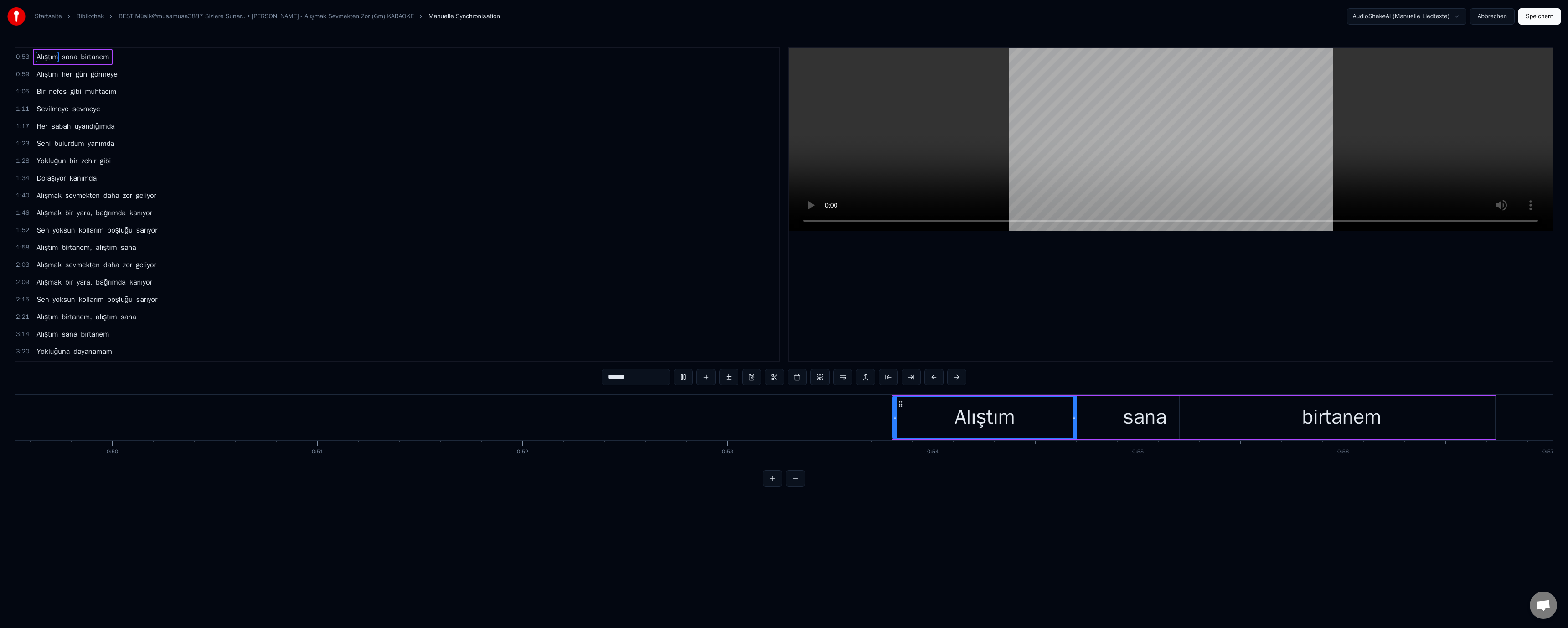 click at bounding box center [1171, 140] 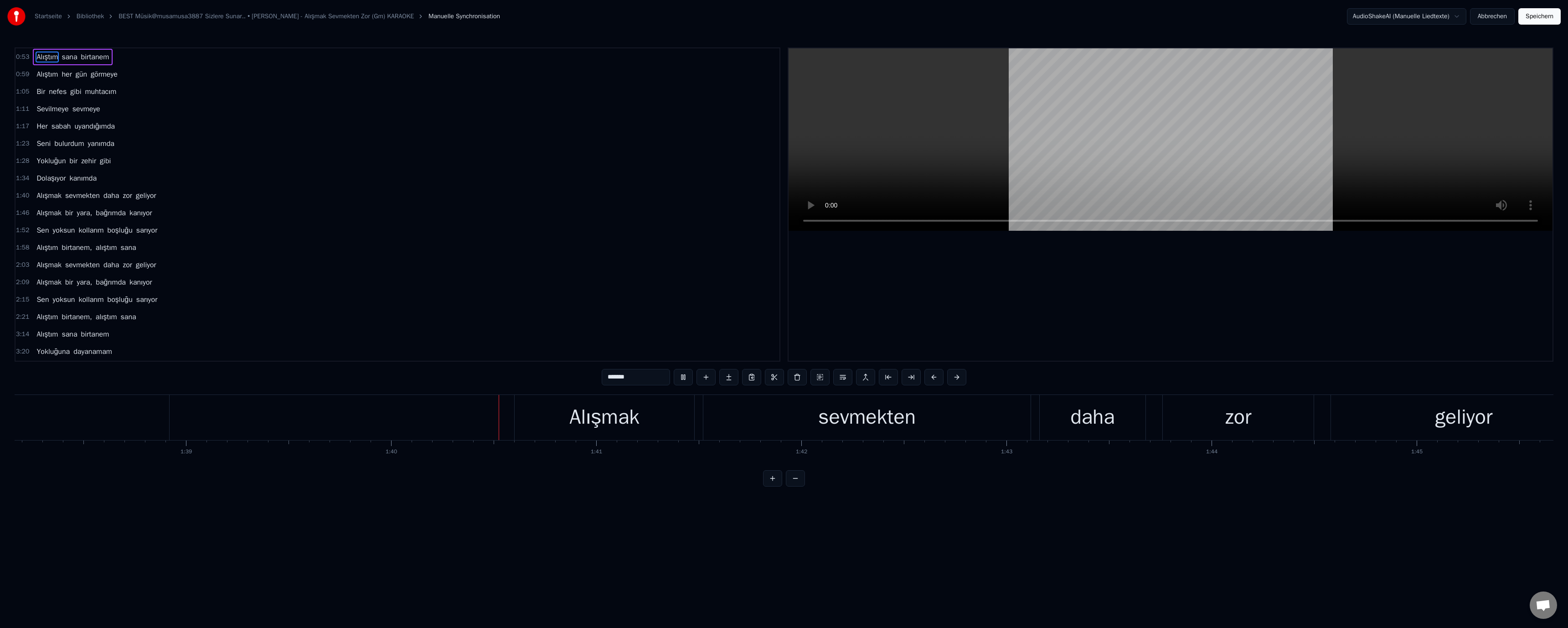 scroll, scrollTop: 0, scrollLeft: 20476, axis: horizontal 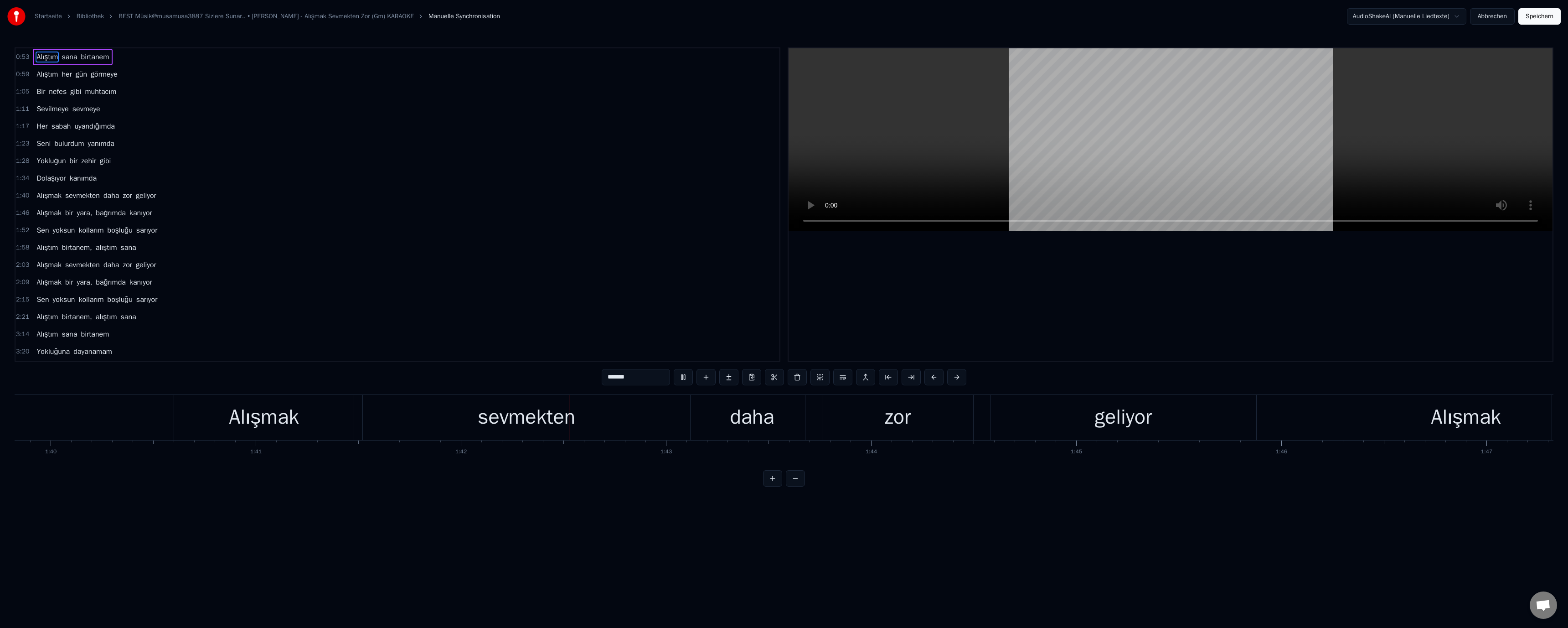 click at bounding box center [1171, 140] 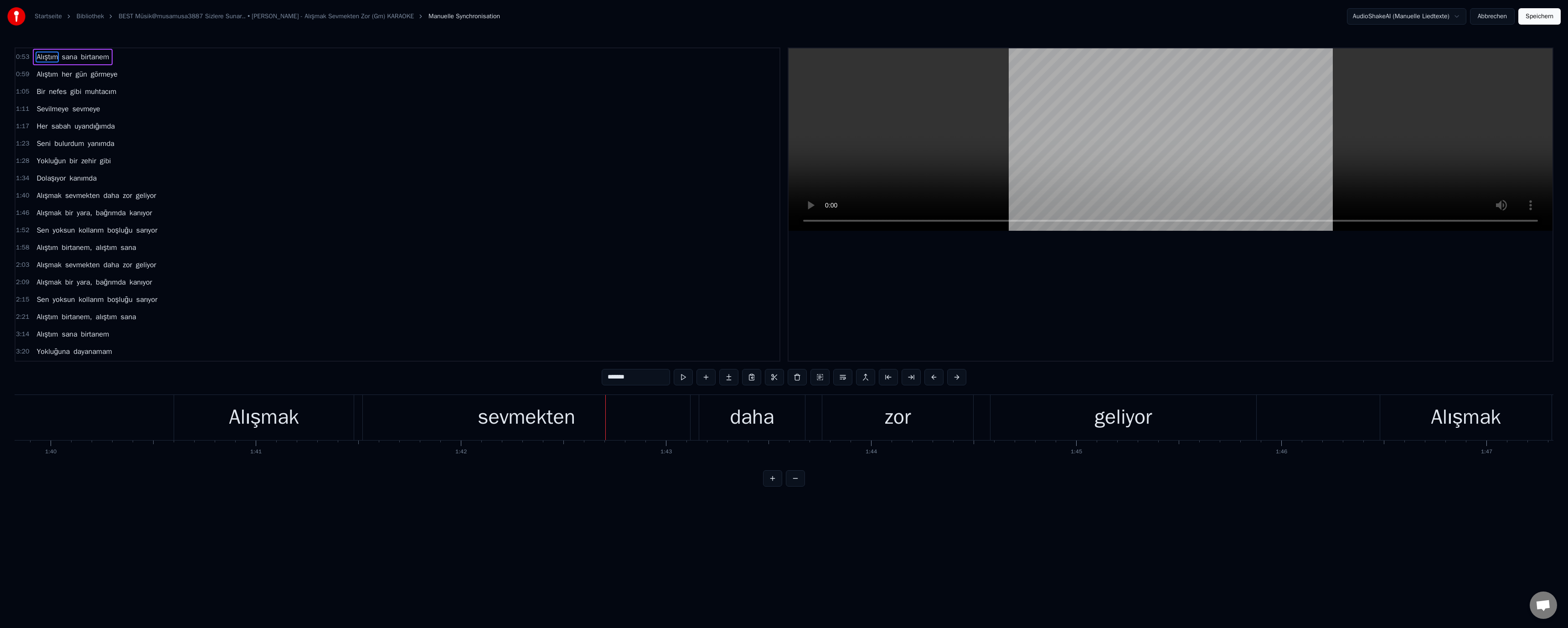 click on "daha" at bounding box center [752, 417] 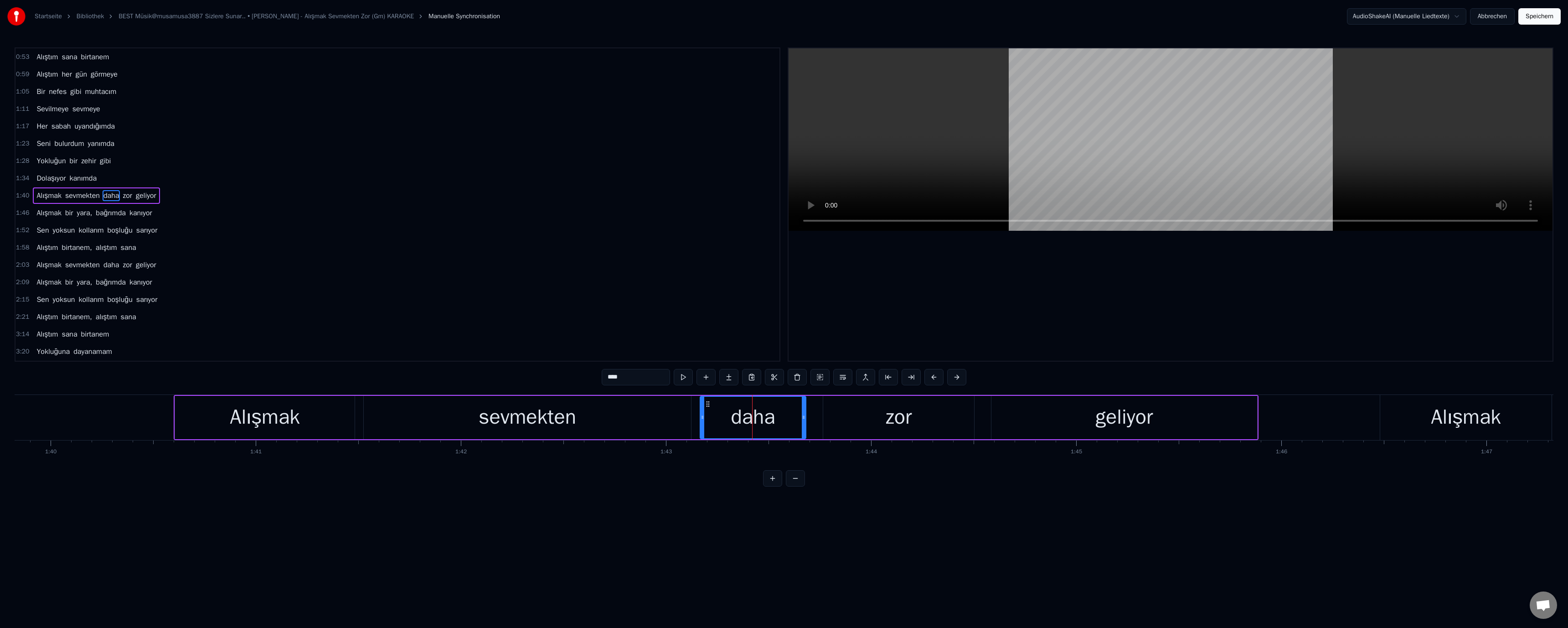 drag, startPoint x: 605, startPoint y: 374, endPoint x: 611, endPoint y: 382, distance: 10 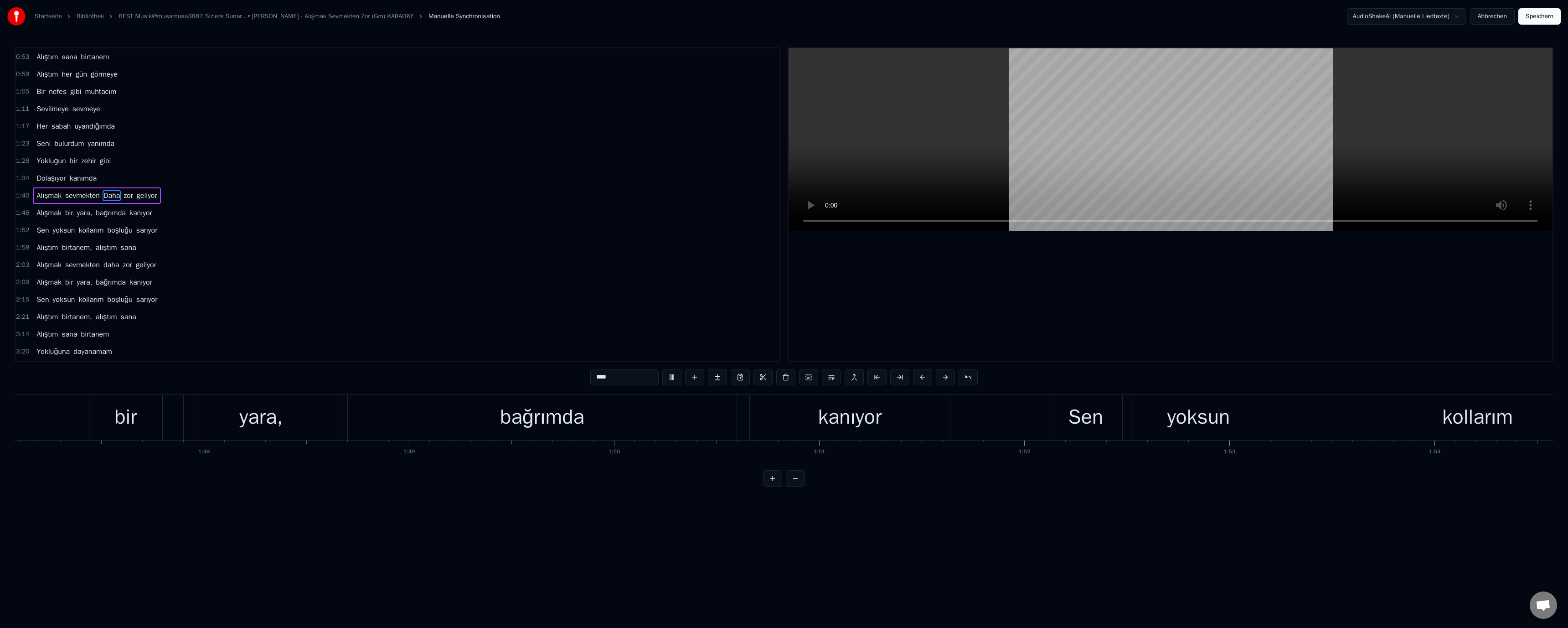 scroll, scrollTop: 0, scrollLeft: 21970, axis: horizontal 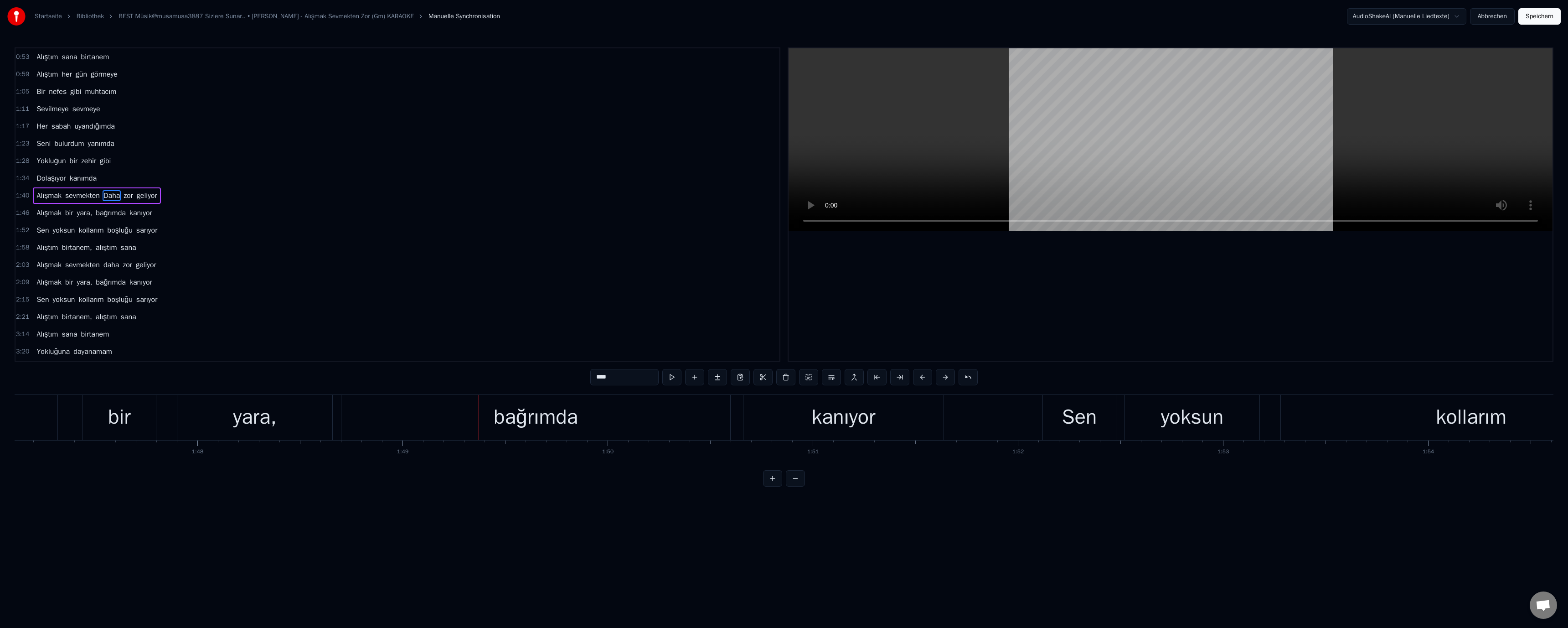 click on "bağrımda" at bounding box center [536, 417] 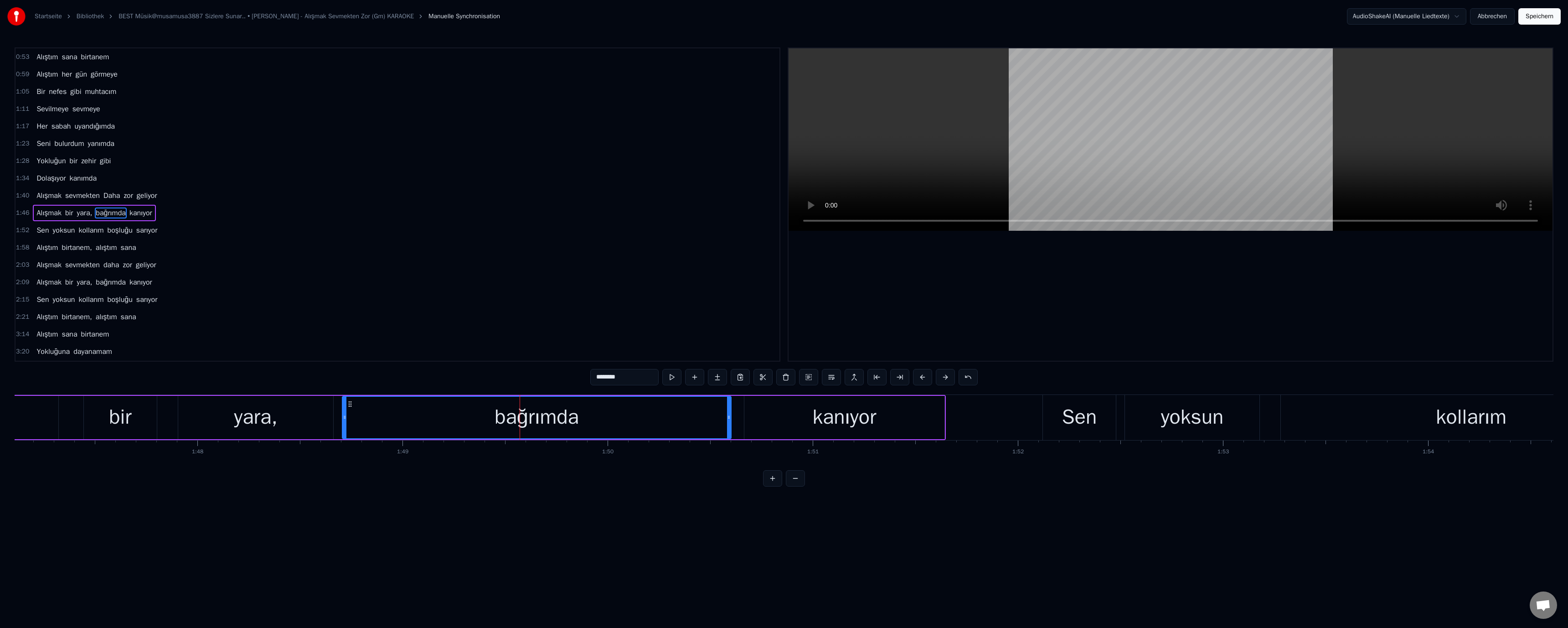 scroll, scrollTop: 8, scrollLeft: 0, axis: vertical 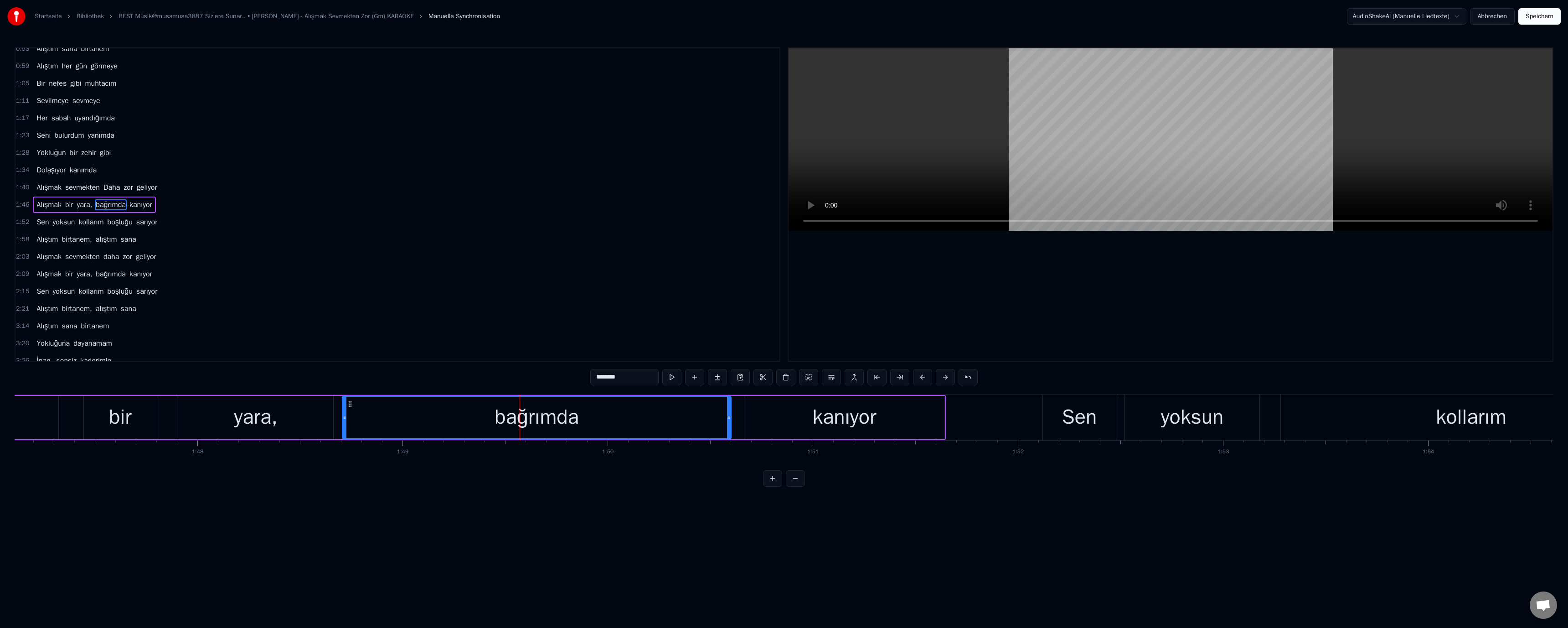 drag, startPoint x: 591, startPoint y: 373, endPoint x: 599, endPoint y: 383, distance: 12.806248 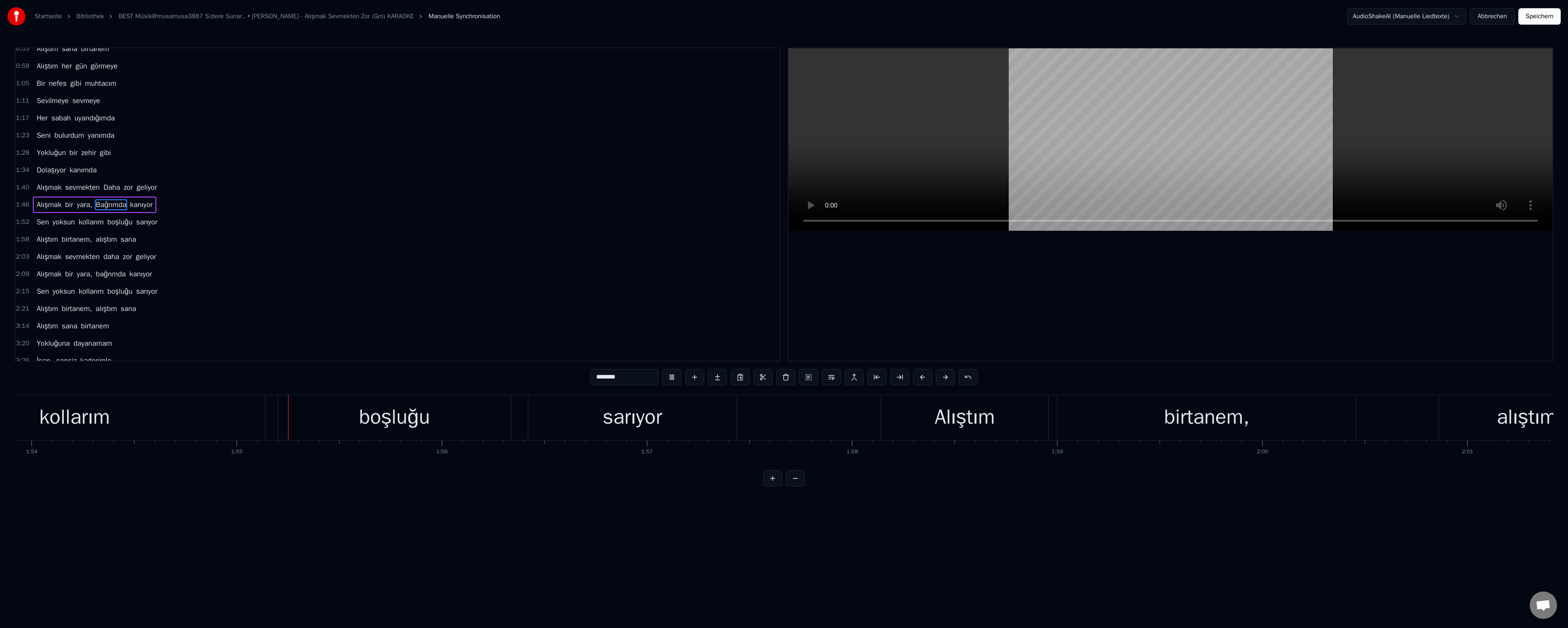 scroll, scrollTop: 0, scrollLeft: 23449, axis: horizontal 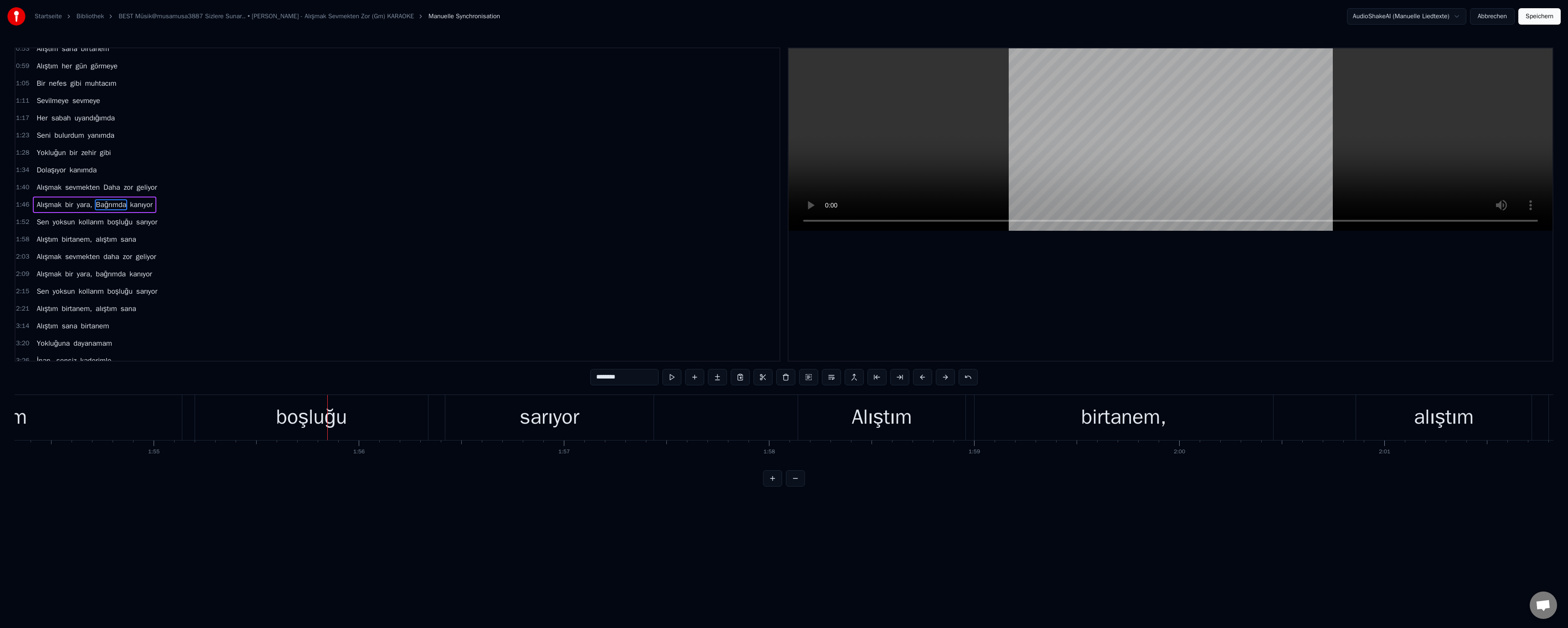 click on "boşluğu" at bounding box center (311, 417) 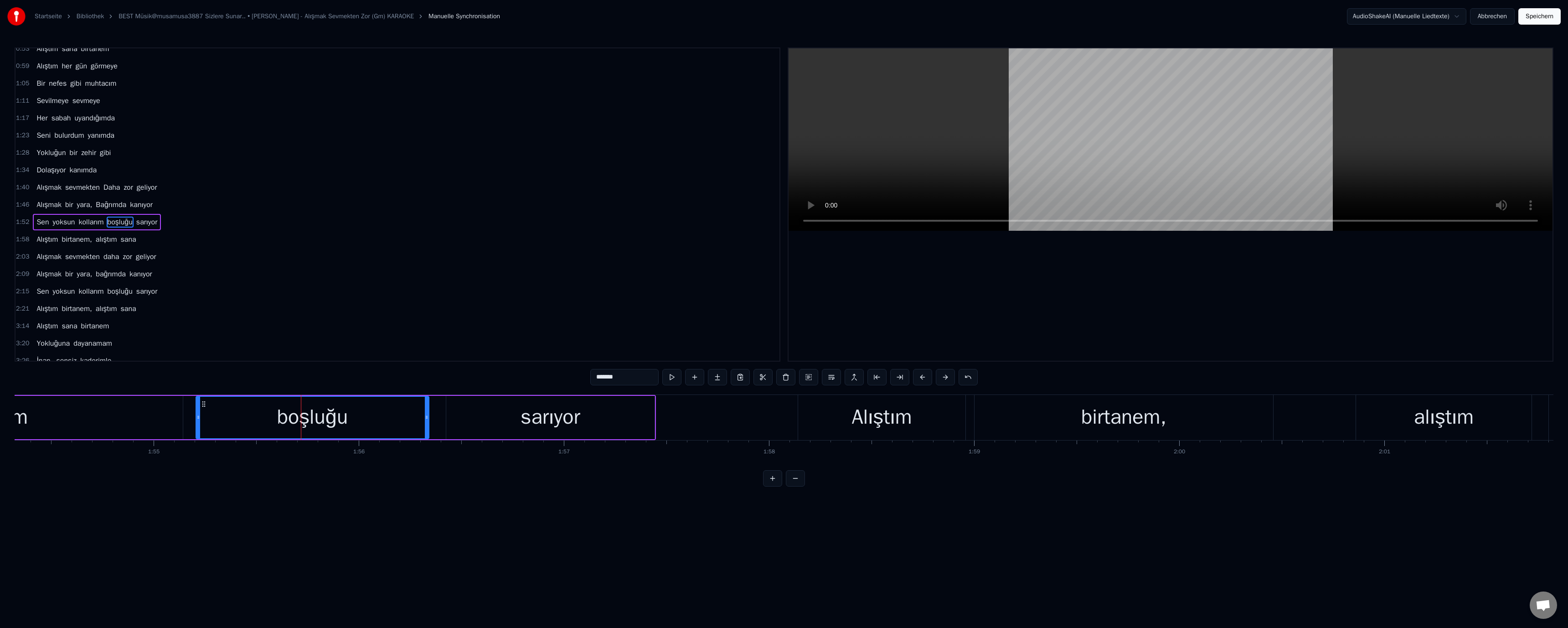 scroll, scrollTop: 26, scrollLeft: 0, axis: vertical 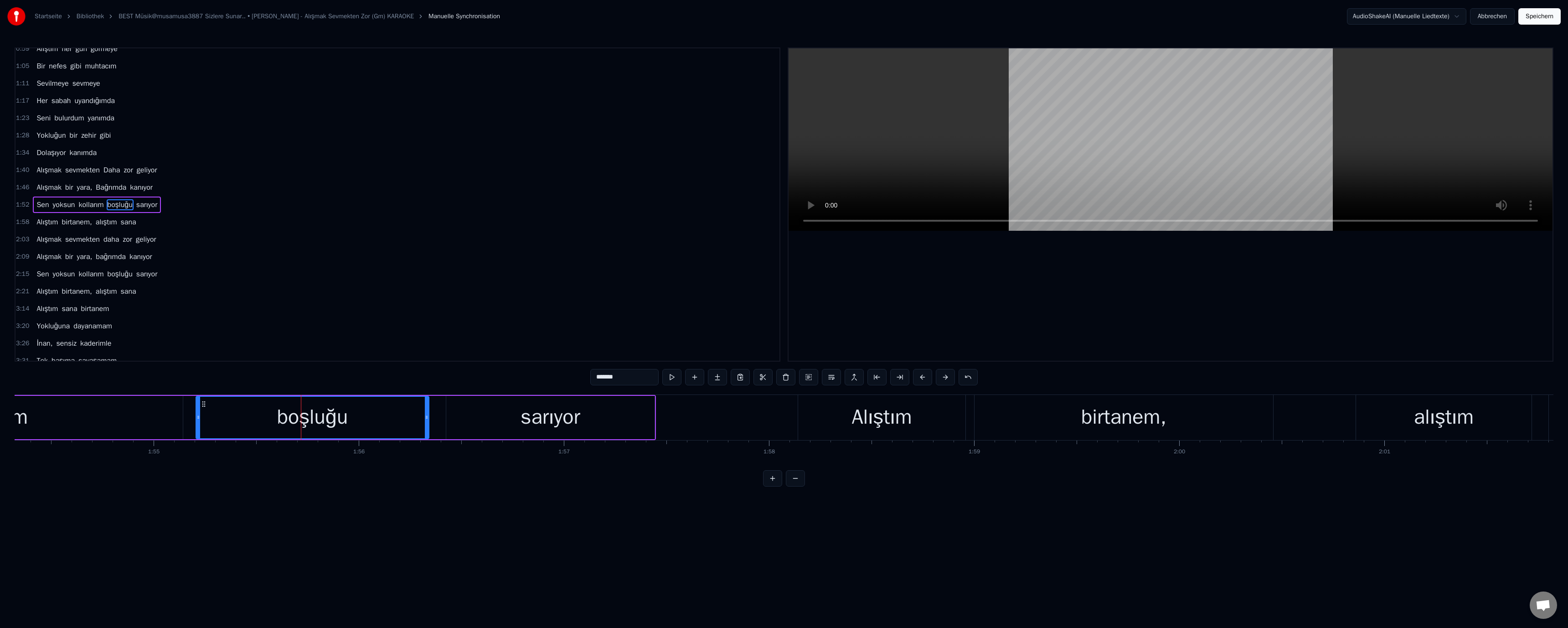 drag, startPoint x: 596, startPoint y: 378, endPoint x: 600, endPoint y: 382, distance: 5.6568542 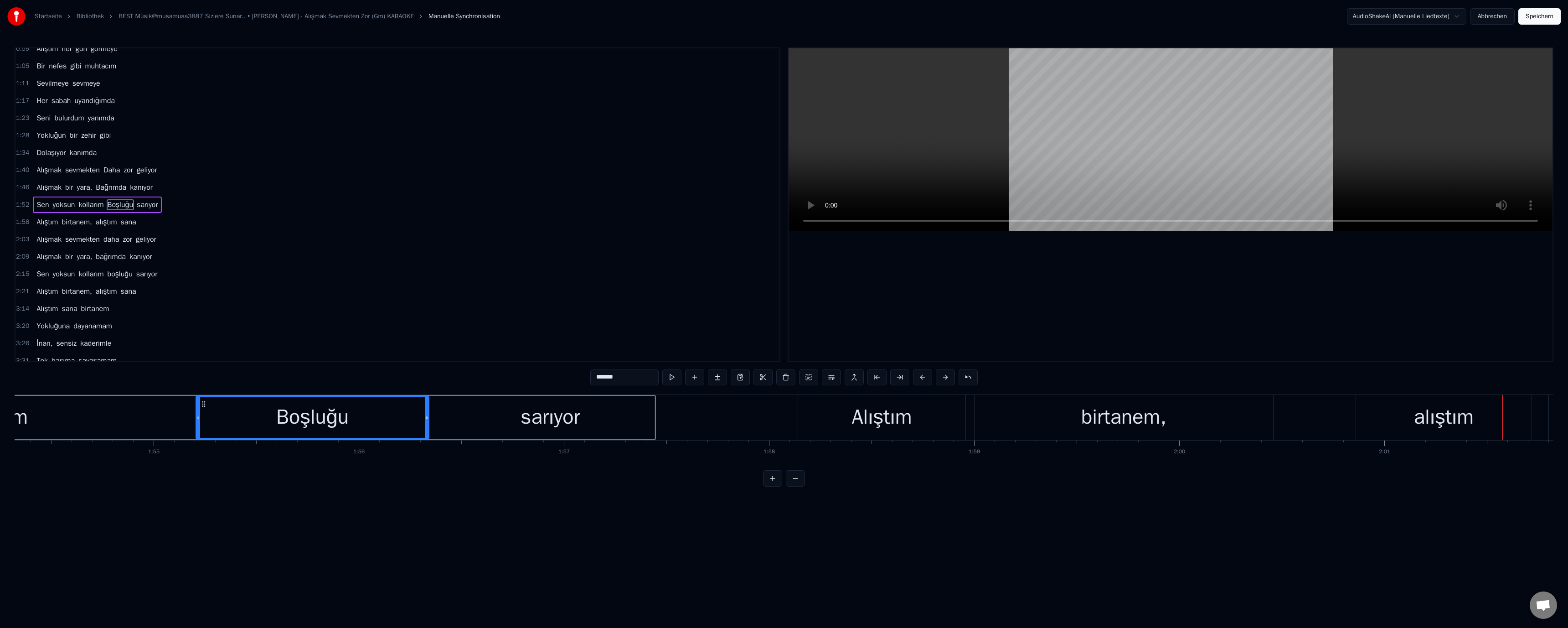 click on "alıştım" at bounding box center (1444, 417) 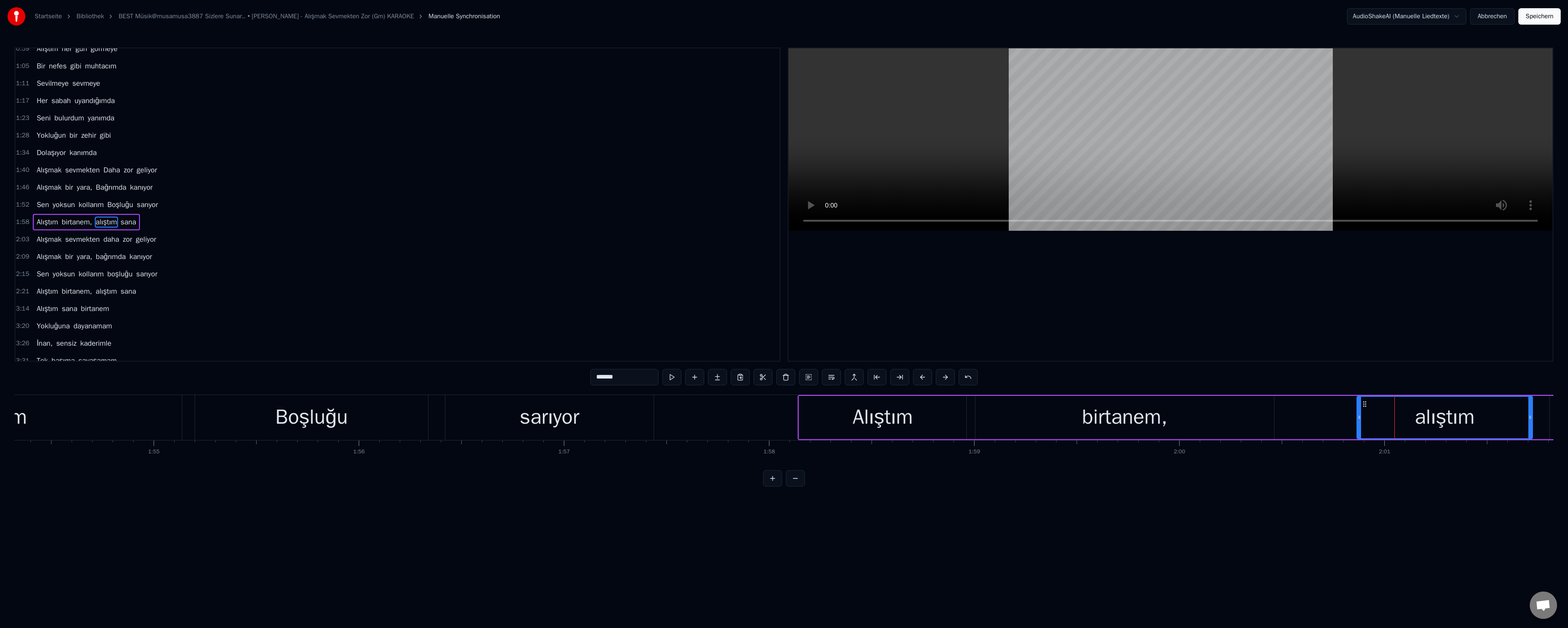 scroll, scrollTop: 43, scrollLeft: 0, axis: vertical 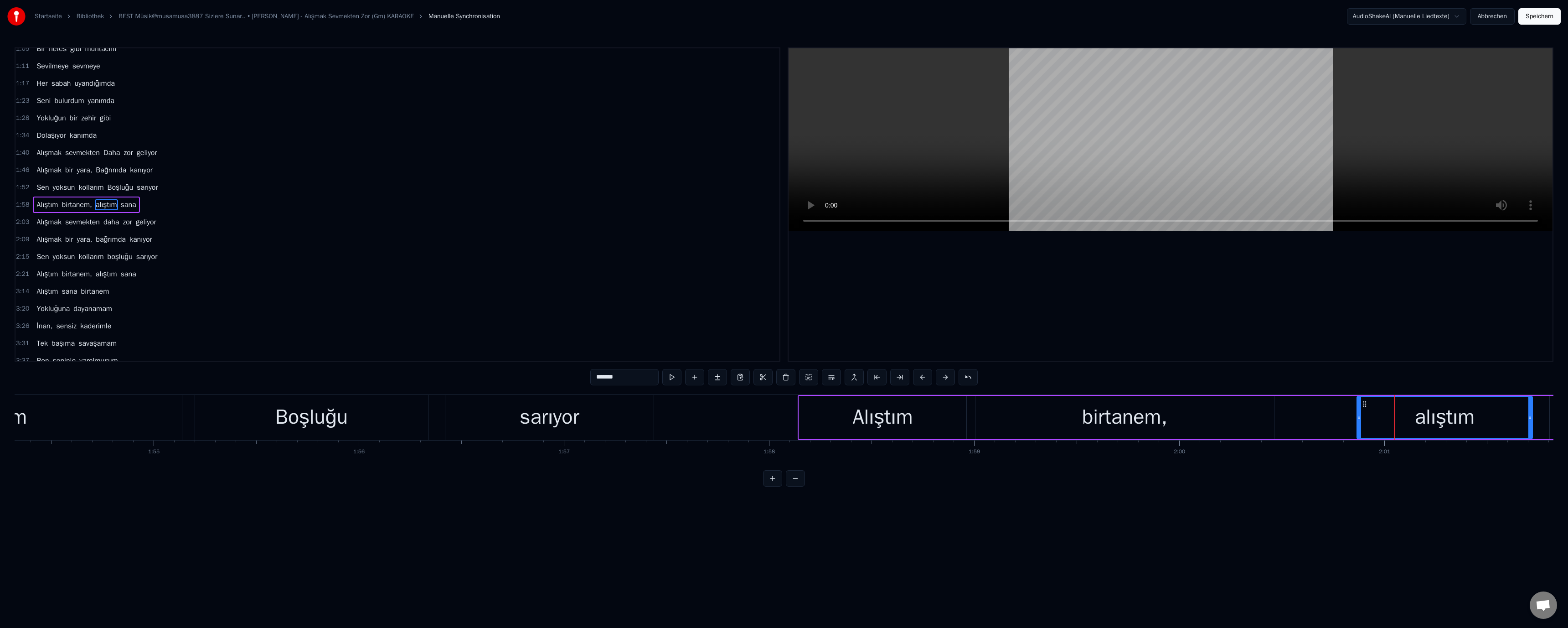 click on "0:53 Alıştım sana birtanem 0:59 Alıştım her gün görmeye 1:05 Bir nefes gibi muhtacım 1:11 Sevilmeye sevmeye 1:17 Her sabah uyandığımda 1:23 Seni bulurdum yanımda 1:28 Yokluğun bir zehir gibi 1:34 Dolaşıyor kanımda 1:40 Alışmak sevmekten Daha zor geliyor 1:46 Alışmak bir yara, Bağrımda kanıyor 1:52 Sen yoksun kollarım Boşluğu sarıyor 1:58 Alıştım birtanem, alıştım sana 2:03 Alışmak sevmekten daha zor geliyor 2:09 Alışmak bir yara, bağrımda kanıyor 2:15 Sen yoksun kollarım boşluğu sarıyor 2:21 Alıştım birtanem, alıştım sana 3:14 Alıştım sana birtanem 3:20 Yokluğuna dayanamam 3:26 İnan, sensiz kaderimle 3:31 Tek başıma savaşamam 3:37 Ben seninle varolmuşum 3:43 Ben seninle bir sarhoşum 3:49 Sen yanımda olmayınca 3:55 Gayesizim, bomboşum 4:01 Alışmak sevmekten daha zor geliyor 4:06 Alışmak bir yara, bağrımda kanıyor 4:12 Sen yoksun kollarım boşluğu sarıyor 4:18 Alıştım birtanem, alıştım sana 4:24 Alışmak sevmekten daha zor geliyor" at bounding box center (784, 267) 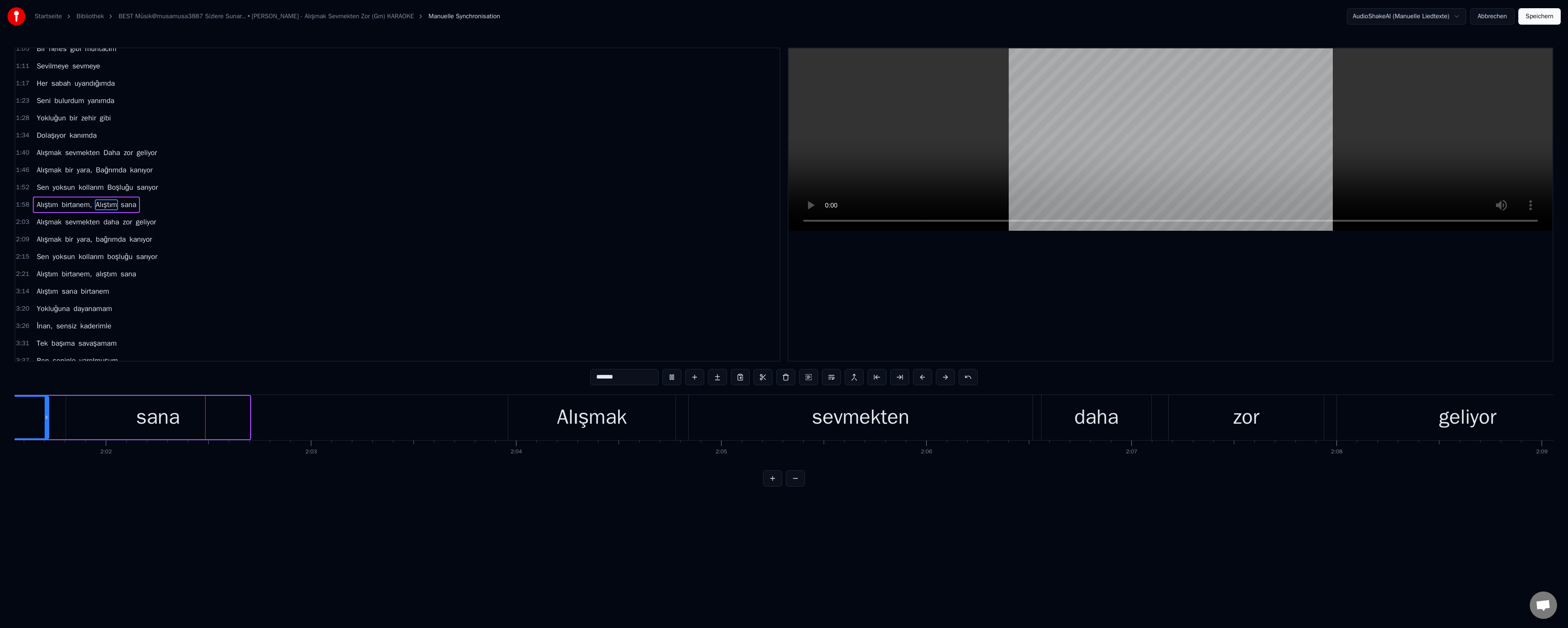 scroll, scrollTop: 0, scrollLeft: 24934, axis: horizontal 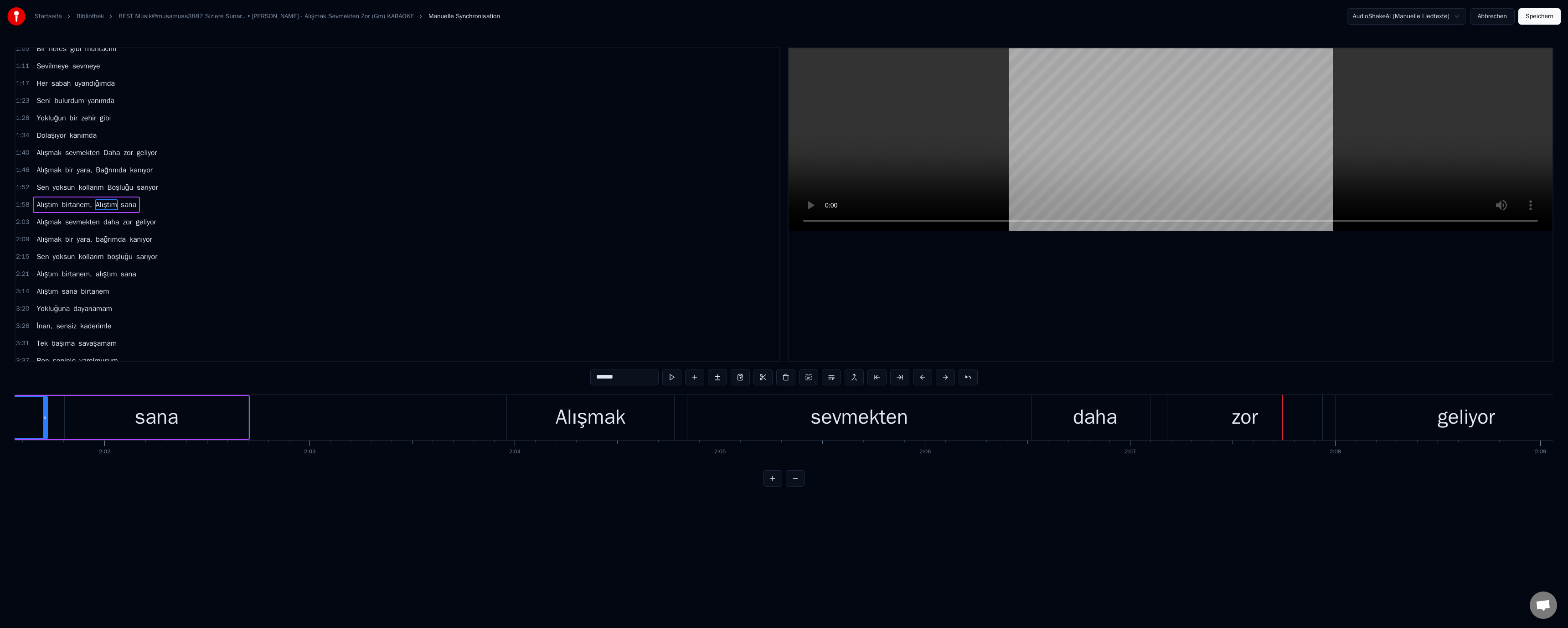 click on "daha" at bounding box center [1095, 417] 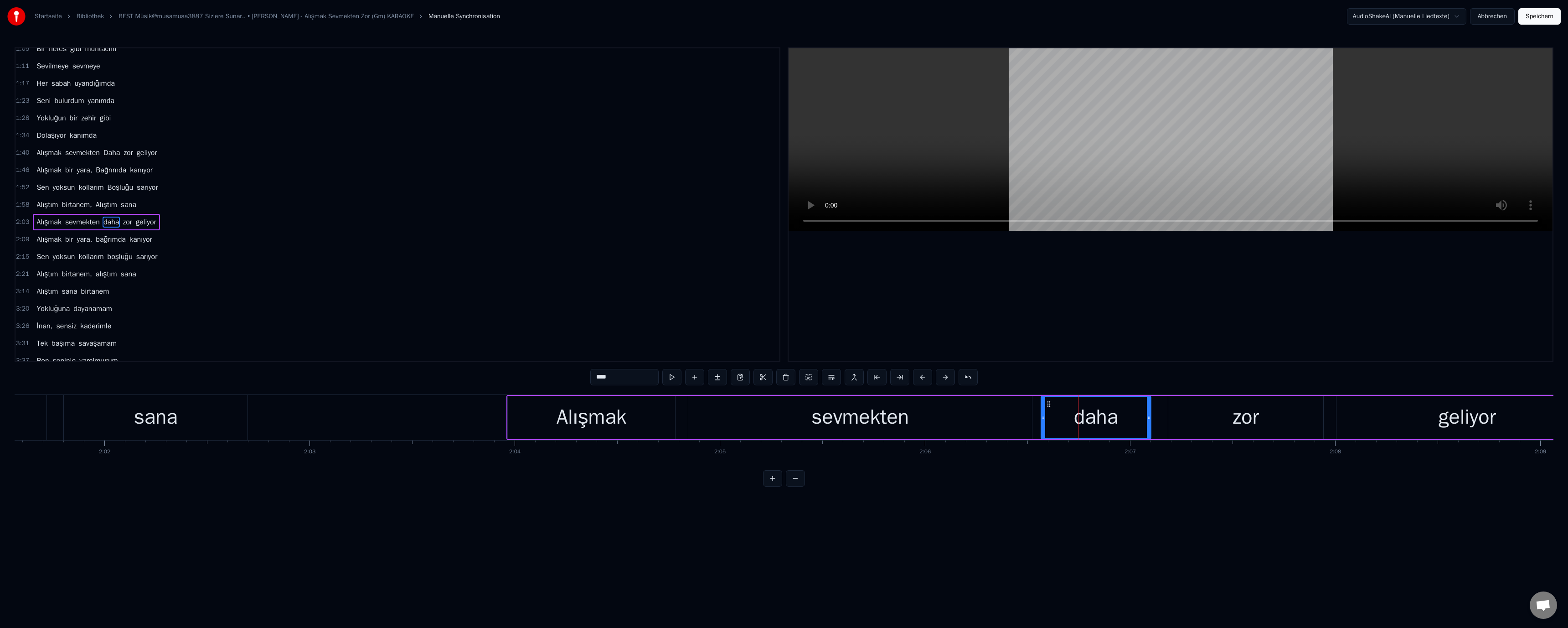 scroll, scrollTop: 60, scrollLeft: 0, axis: vertical 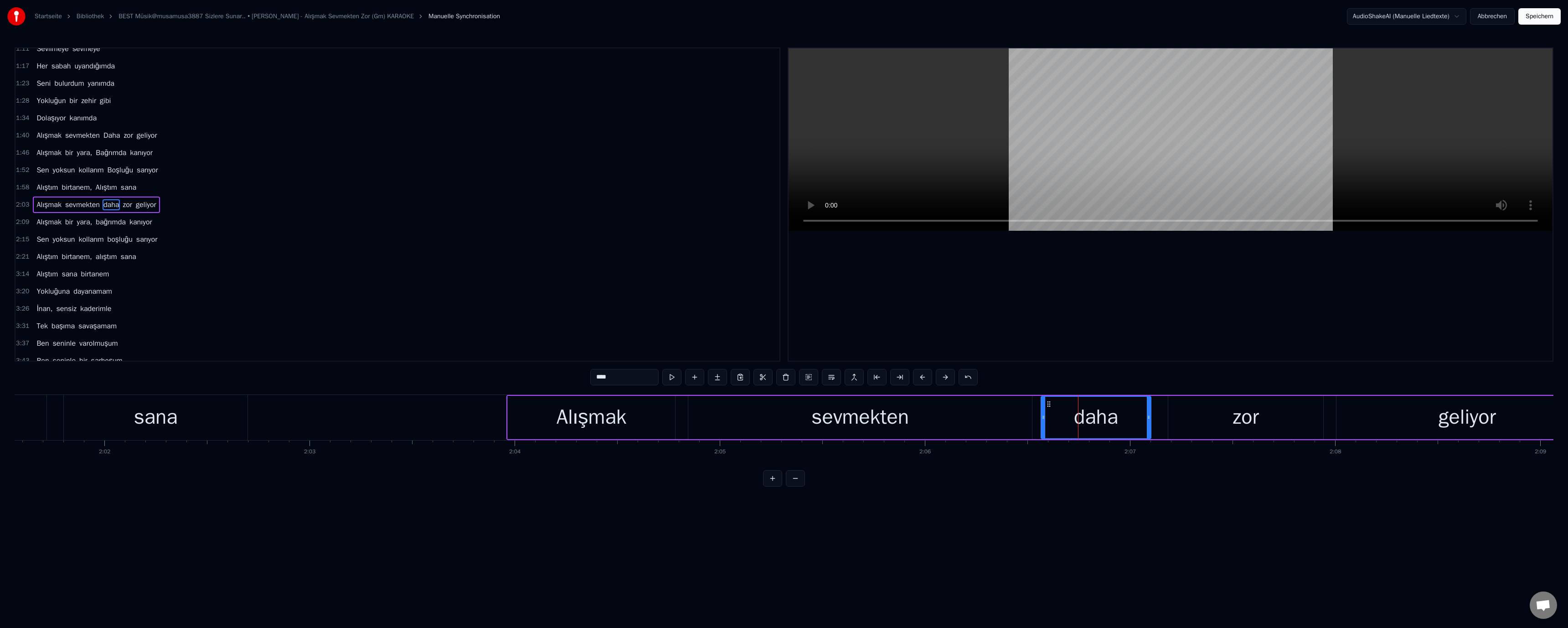click on "****" at bounding box center [624, 377] 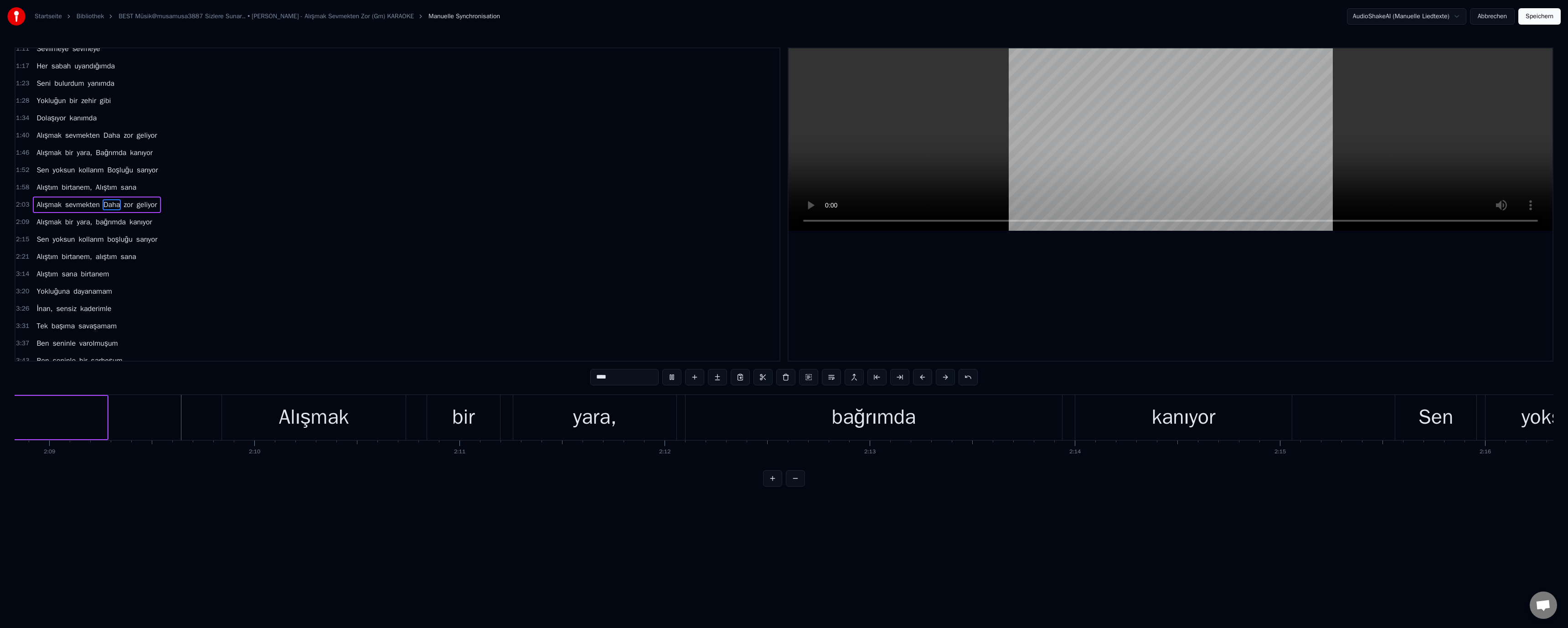 scroll, scrollTop: 0, scrollLeft: 26427, axis: horizontal 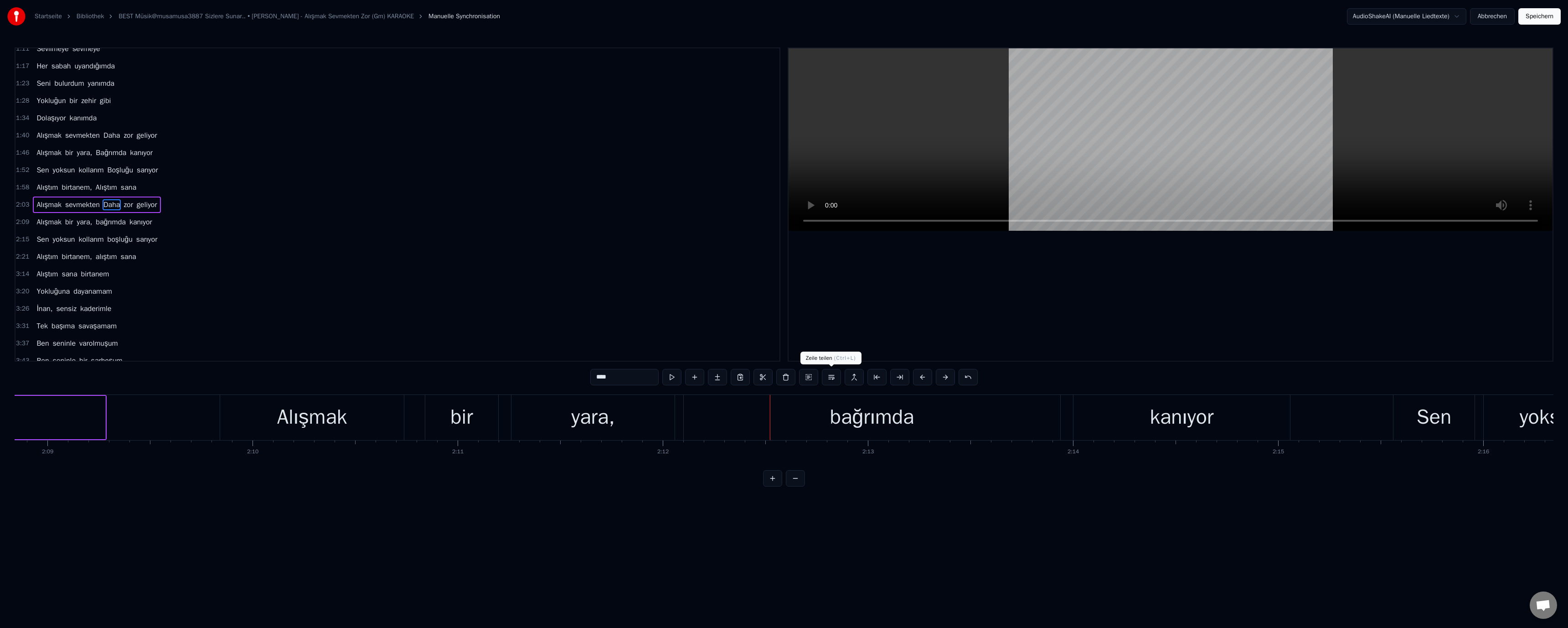 click on "bağrımda" at bounding box center [872, 417] 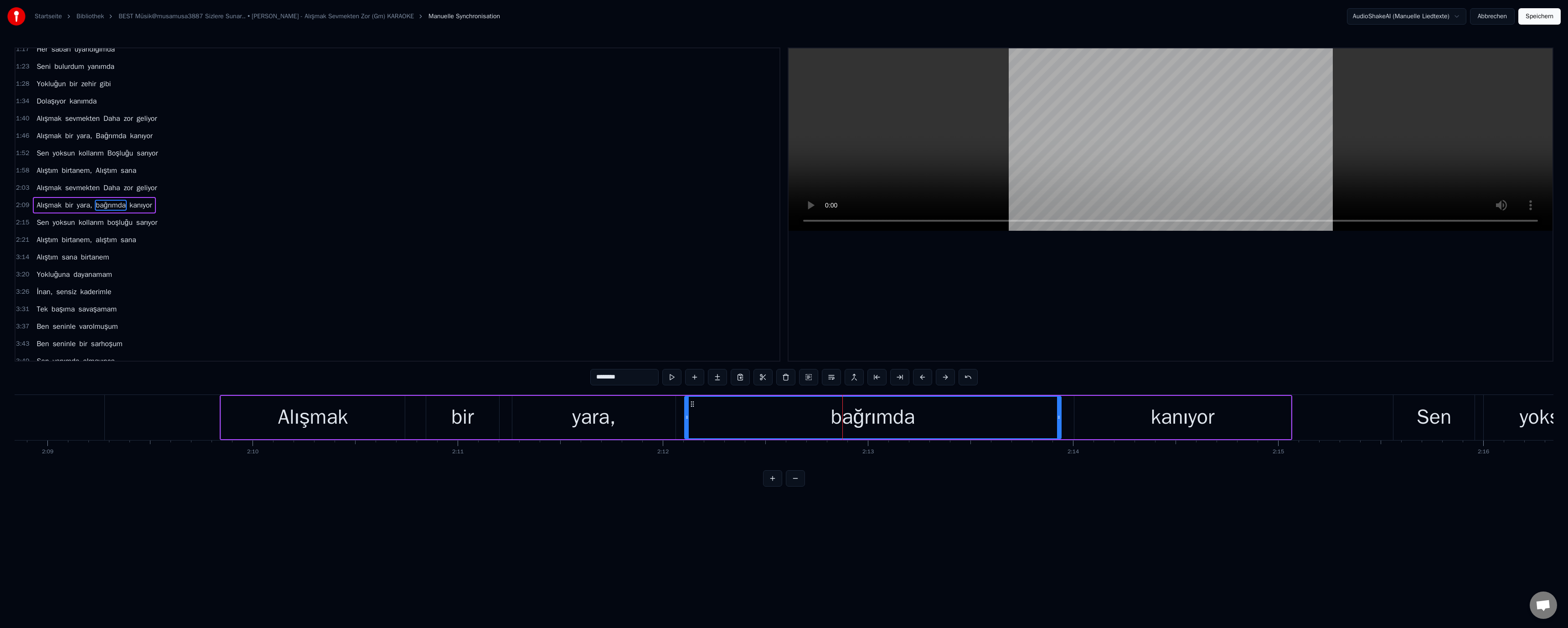 scroll, scrollTop: 78, scrollLeft: 0, axis: vertical 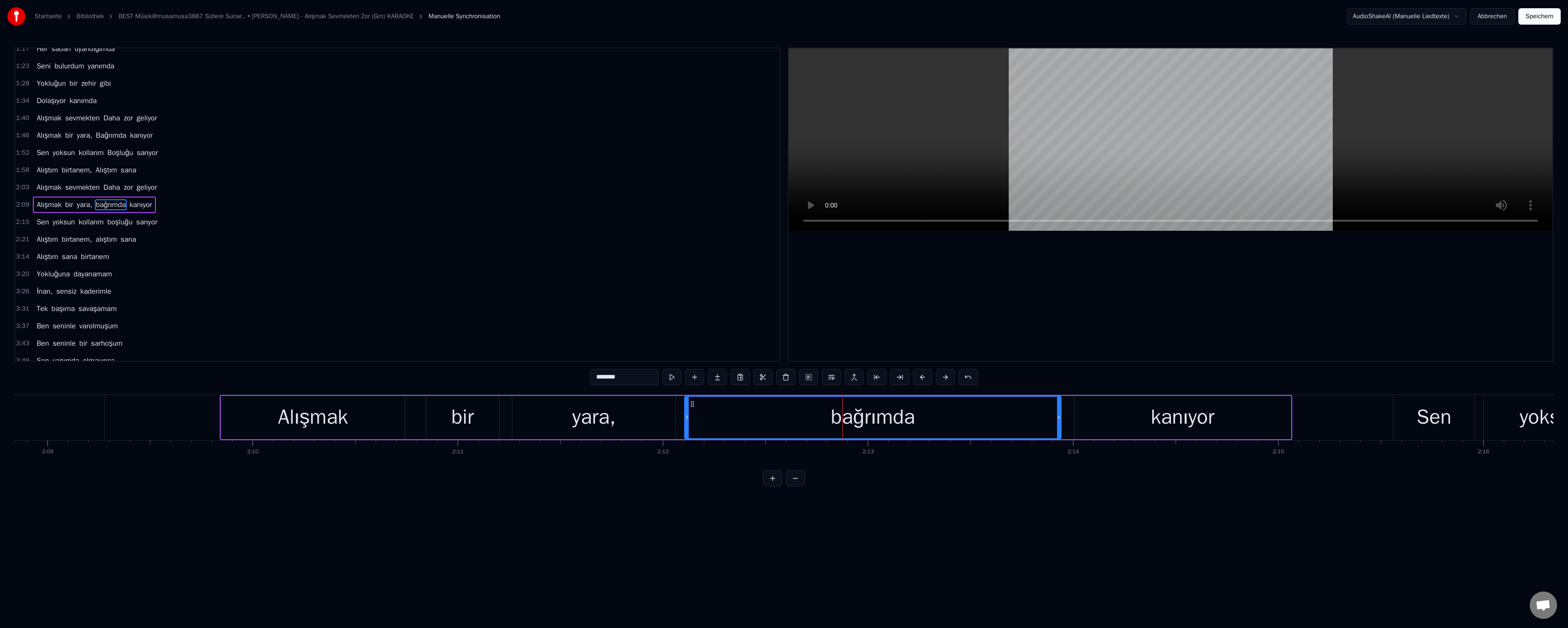 drag, startPoint x: 593, startPoint y: 379, endPoint x: 599, endPoint y: 383, distance: 7.211103 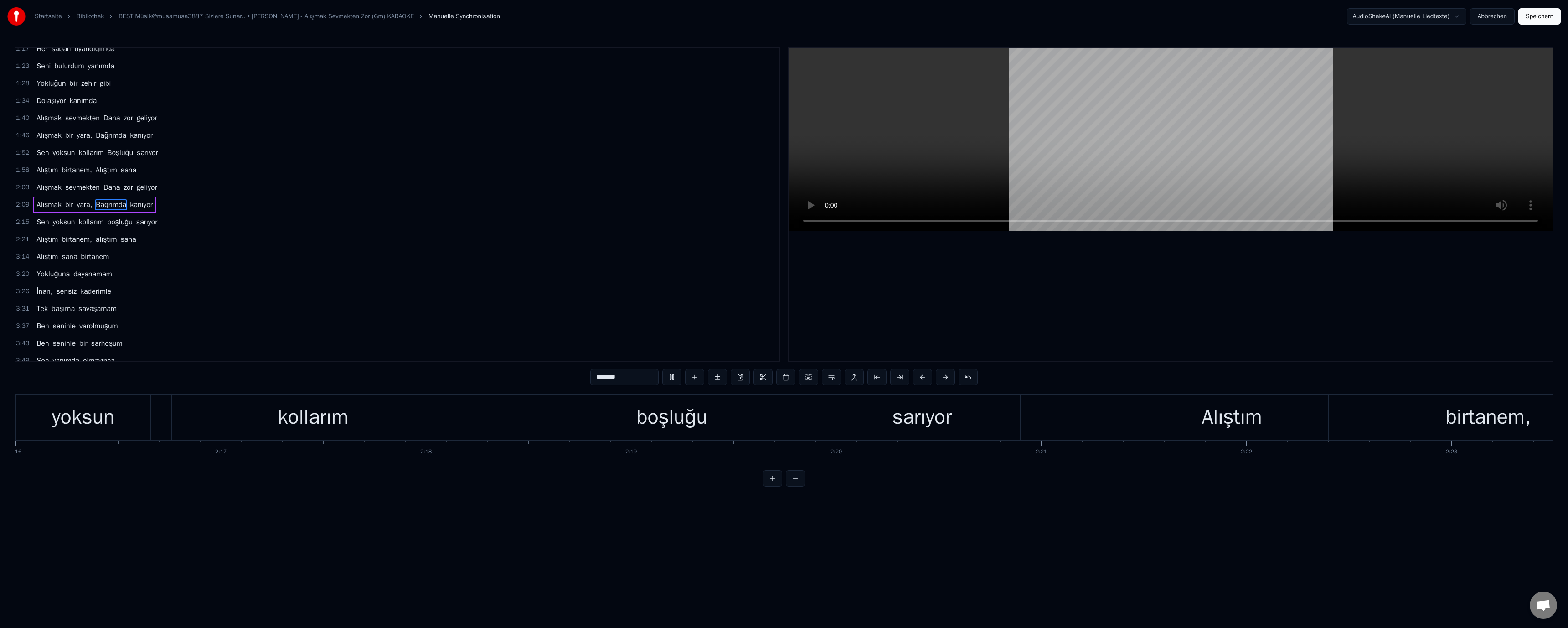 scroll, scrollTop: 0, scrollLeft: 27901, axis: horizontal 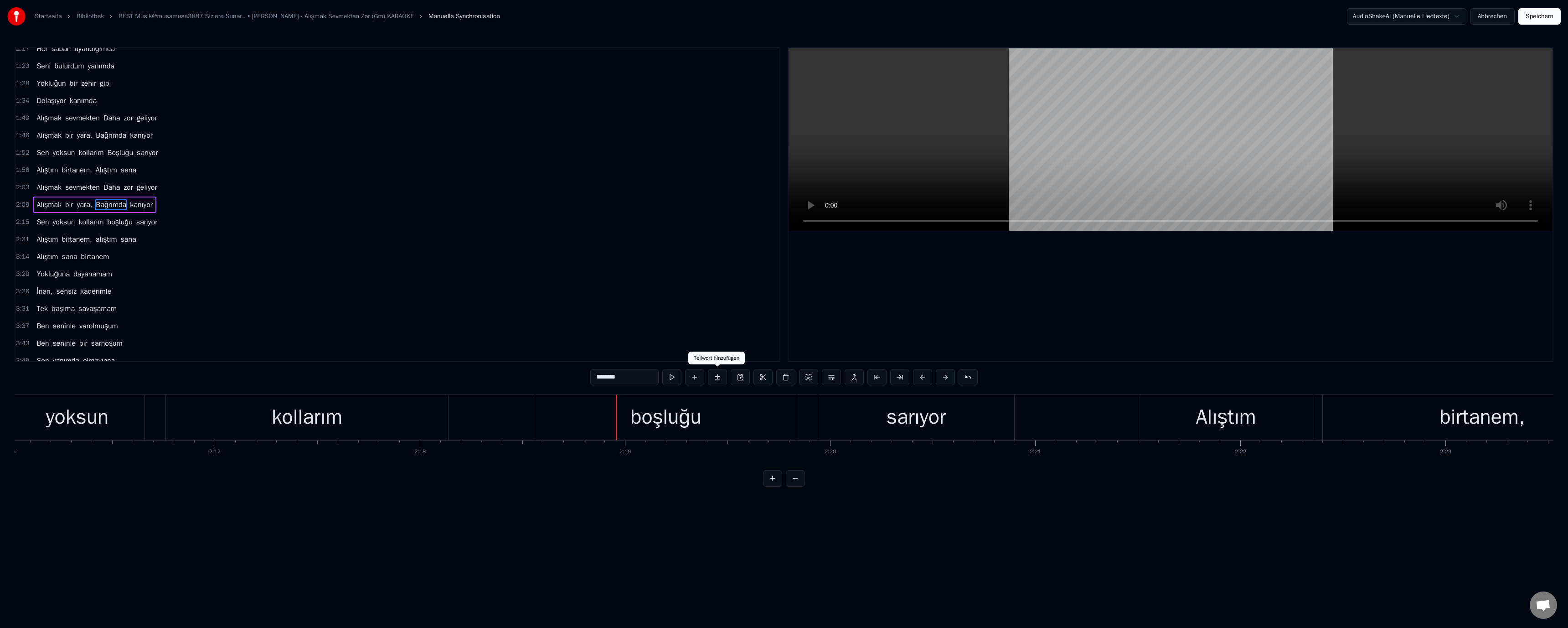 click on "boşluğu" at bounding box center (665, 417) 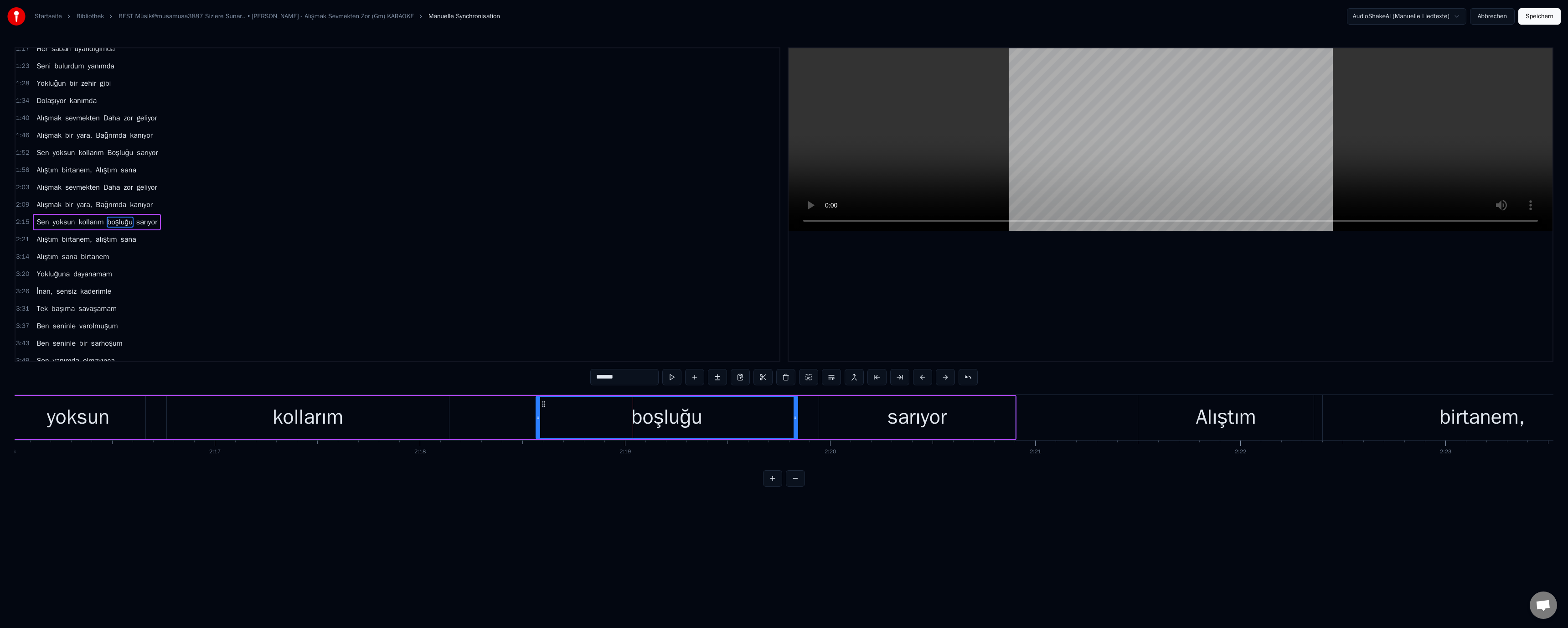 scroll, scrollTop: 95, scrollLeft: 0, axis: vertical 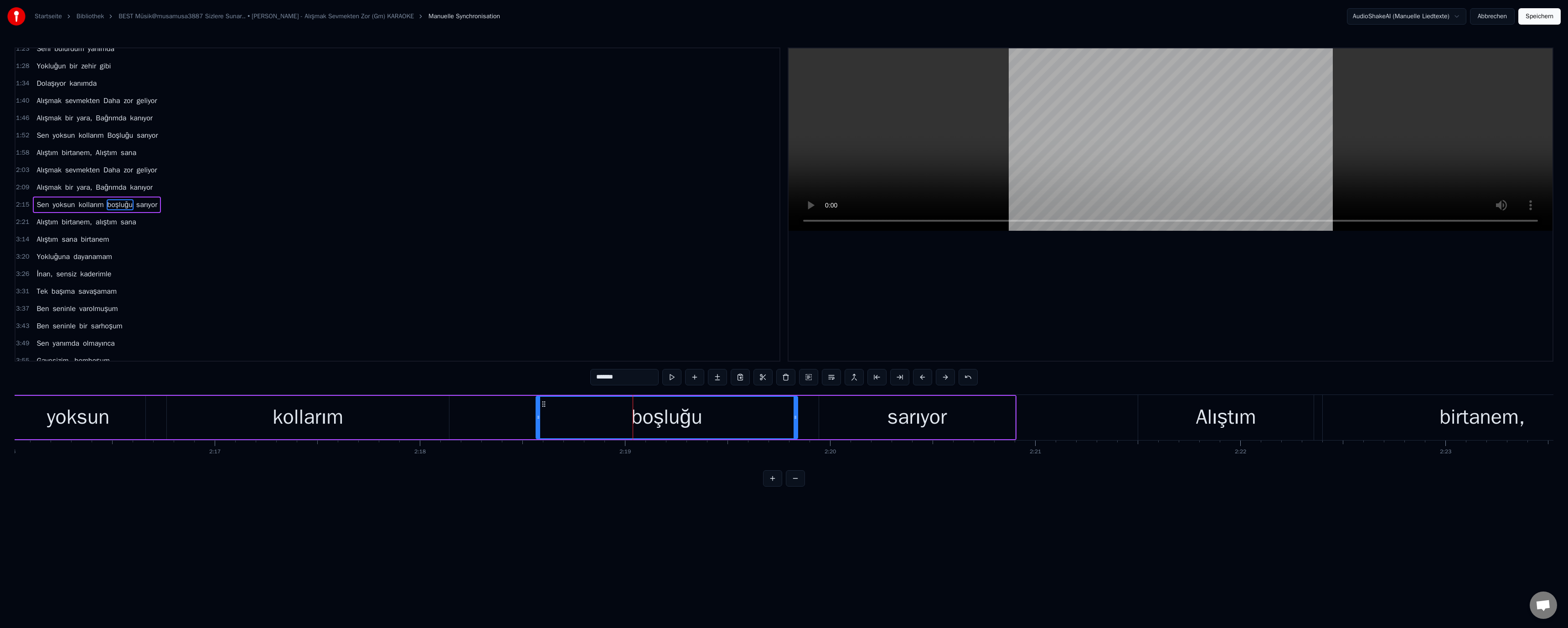 drag, startPoint x: 596, startPoint y: 376, endPoint x: 600, endPoint y: 382, distance: 7.2111 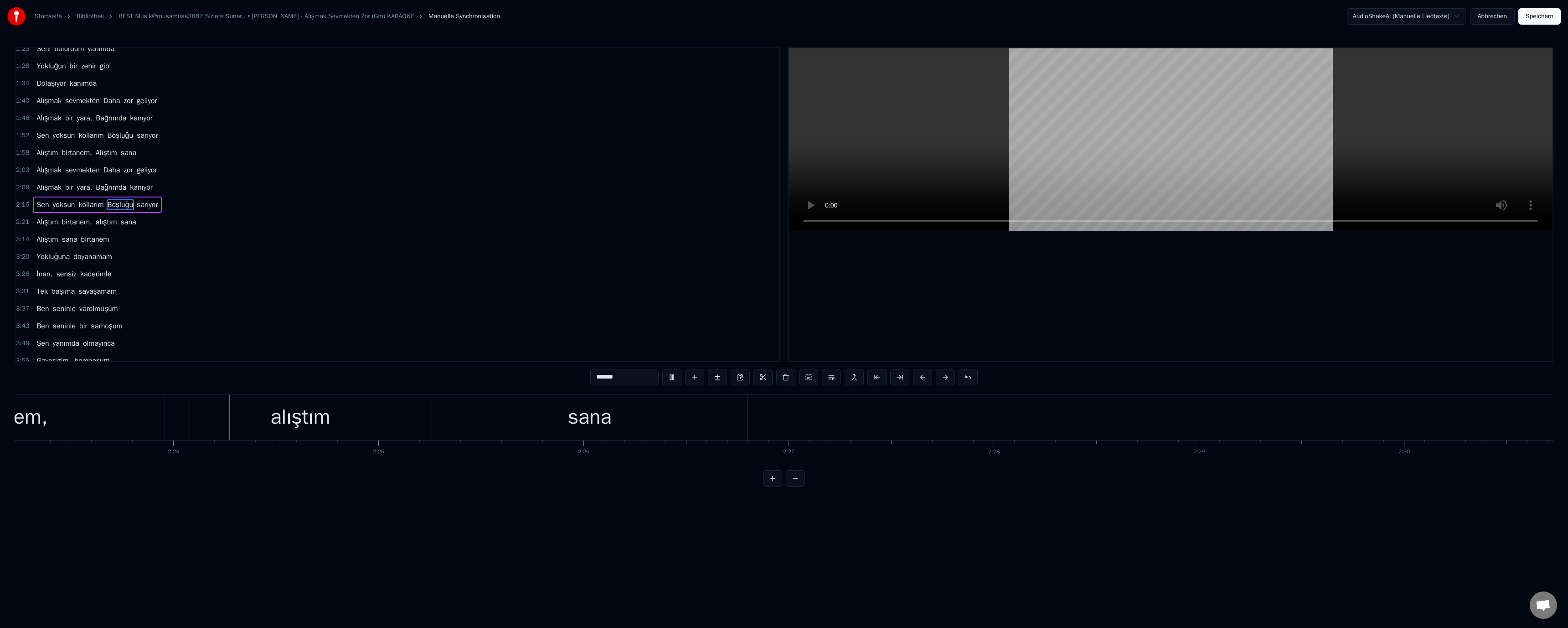 scroll, scrollTop: 0, scrollLeft: 29385, axis: horizontal 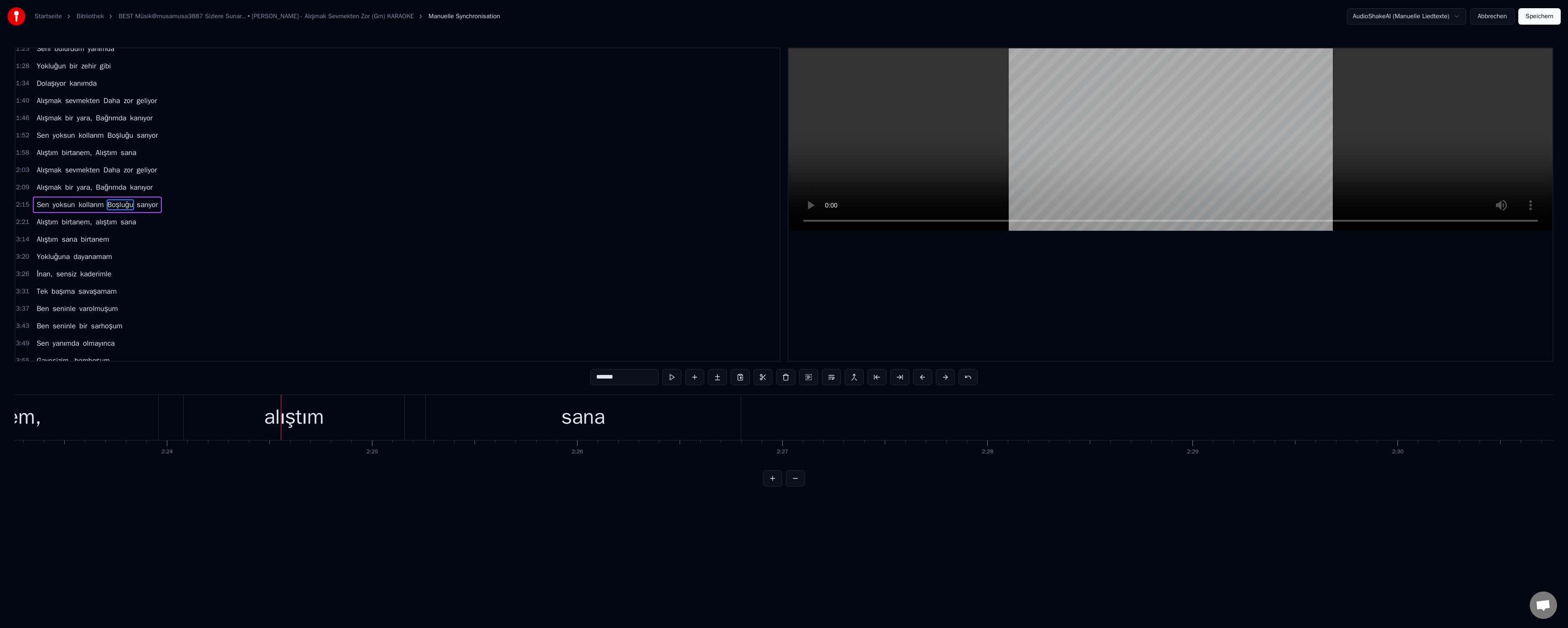 click on "alıştım" at bounding box center (294, 417) 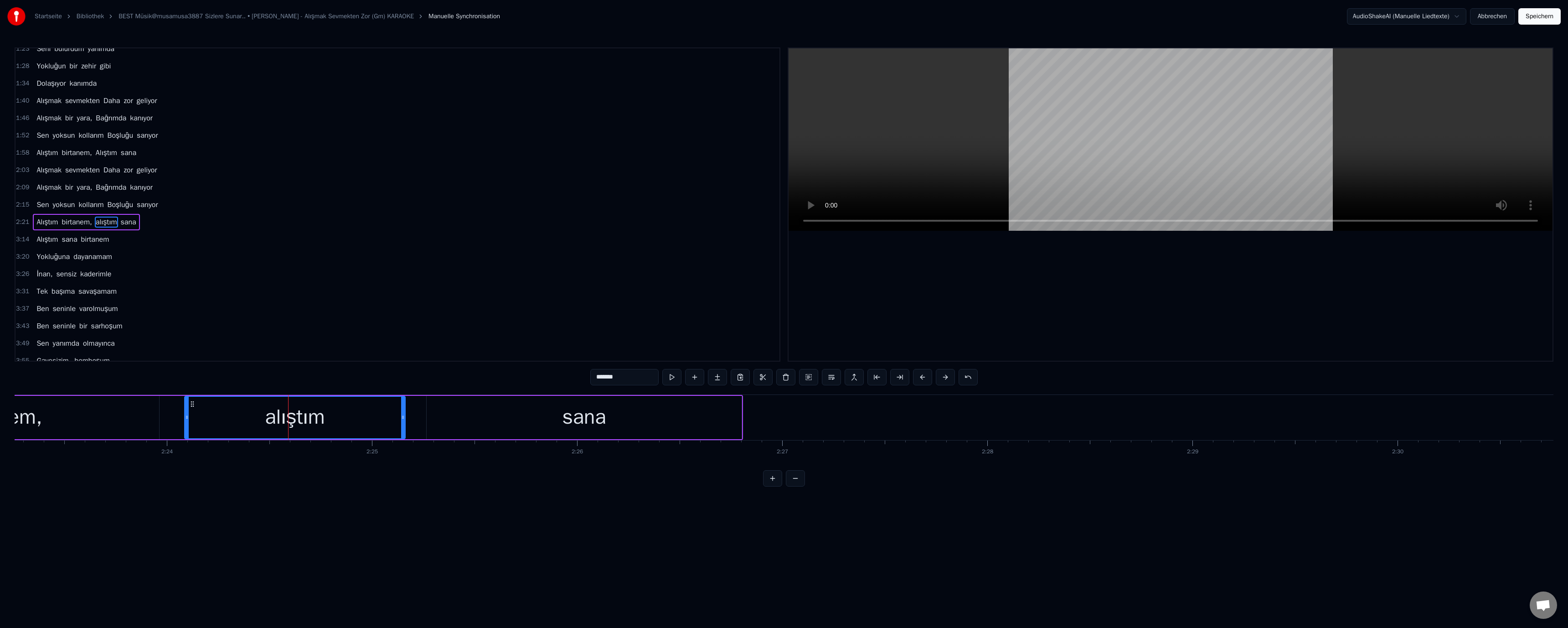 scroll, scrollTop: 112, scrollLeft: 0, axis: vertical 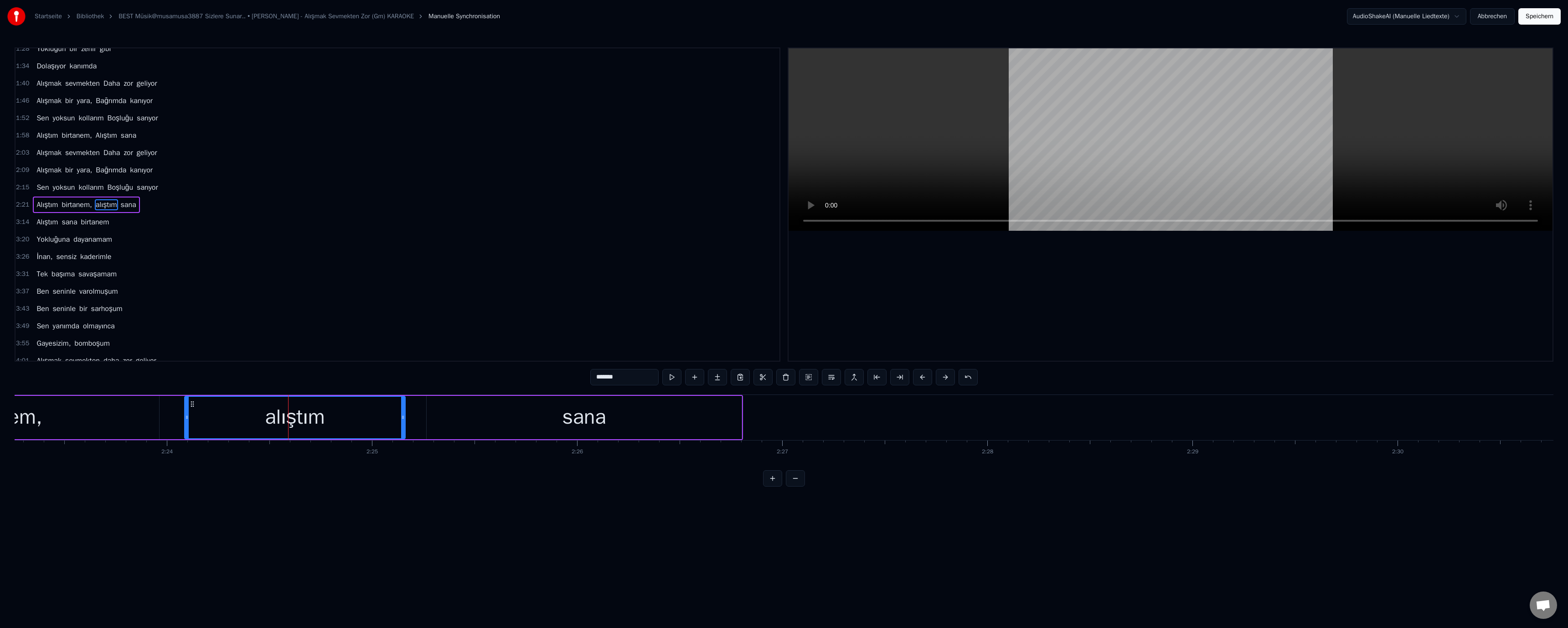 drag, startPoint x: 593, startPoint y: 376, endPoint x: 598, endPoint y: 382, distance: 7.81025 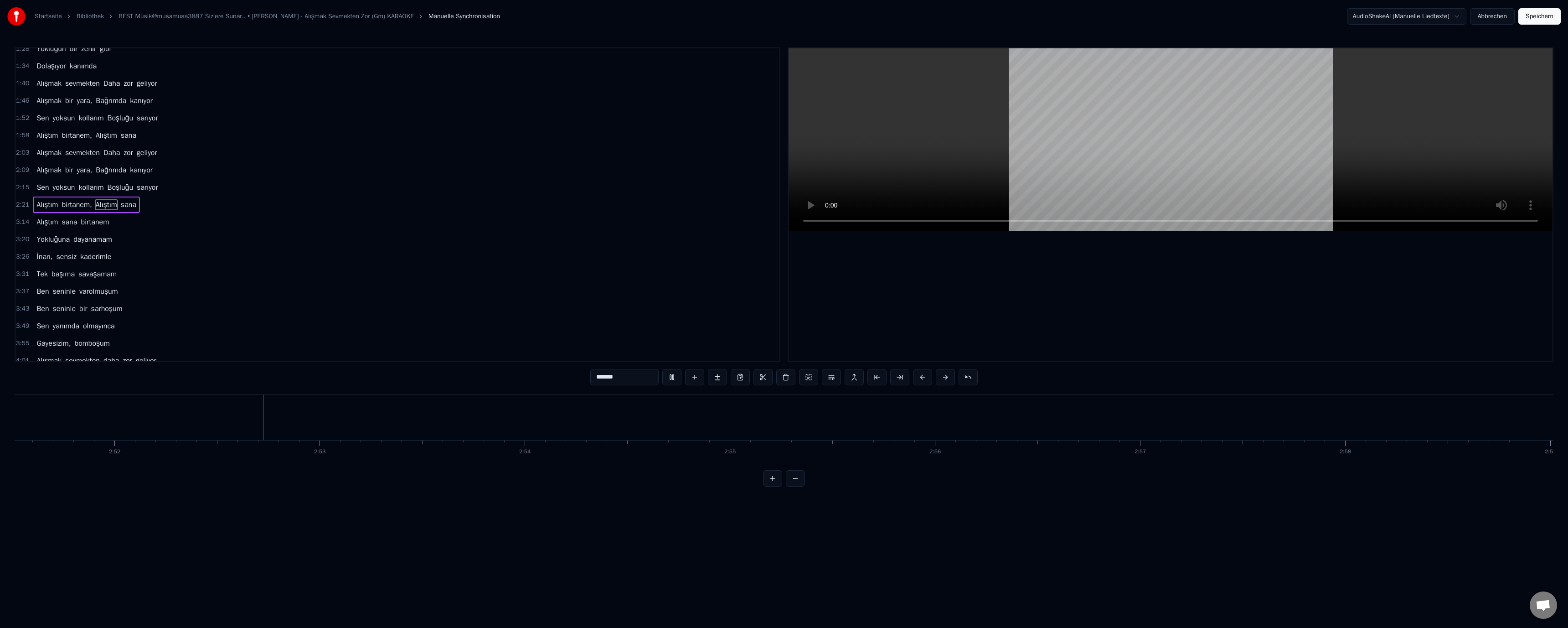 scroll, scrollTop: 0, scrollLeft: 35263, axis: horizontal 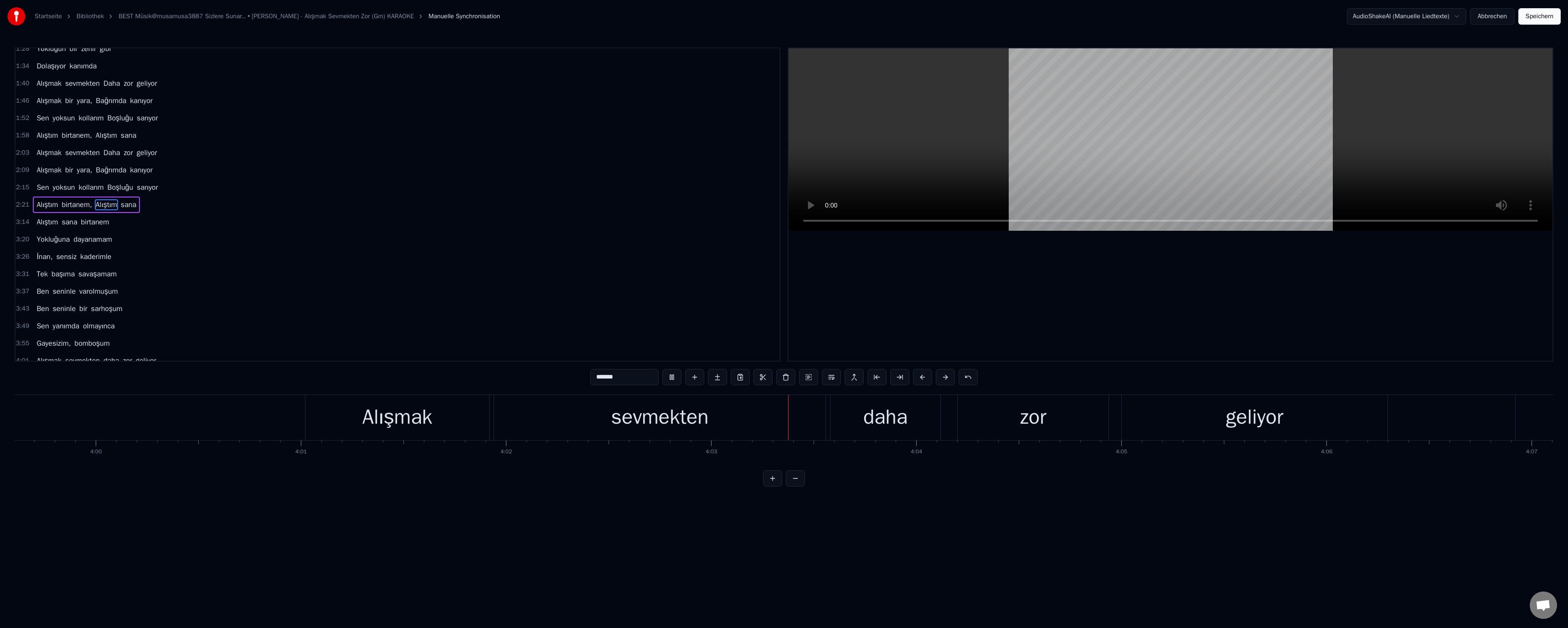 click at bounding box center [1171, 140] 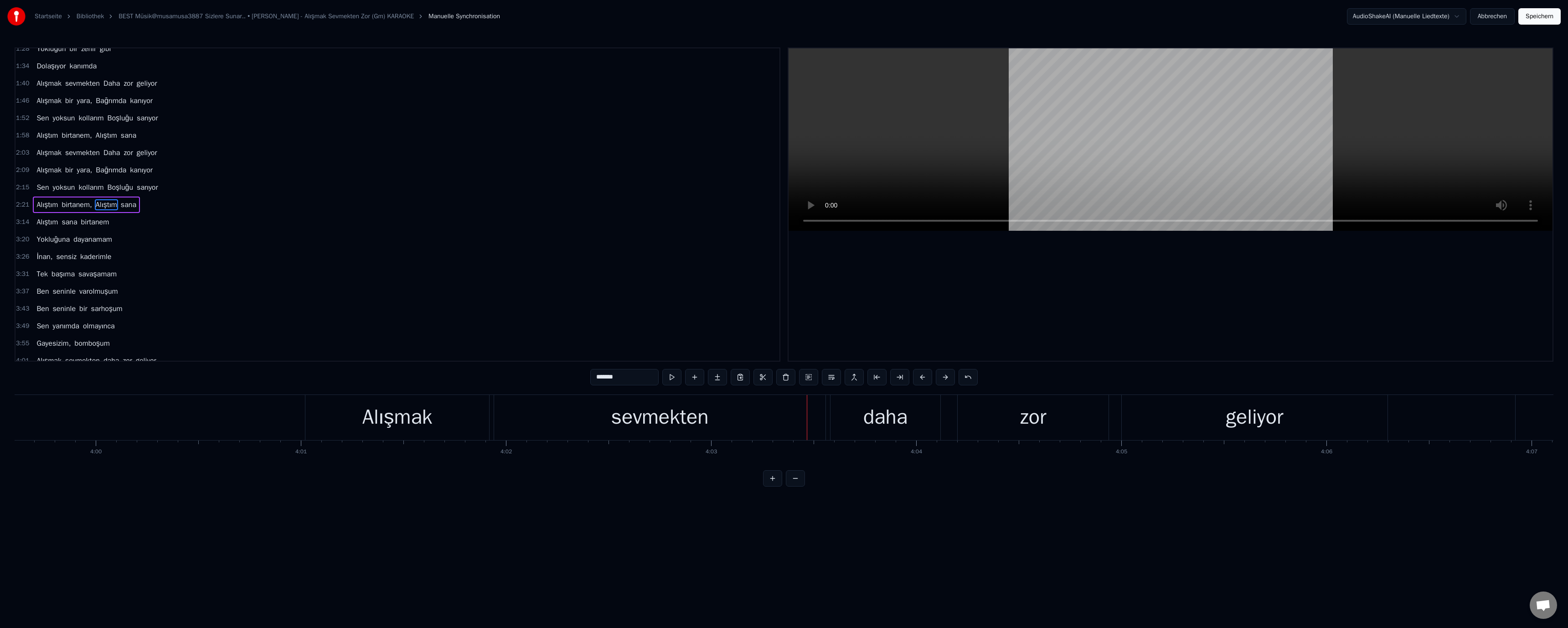 drag, startPoint x: 884, startPoint y: 420, endPoint x: 726, endPoint y: 404, distance: 158.80806 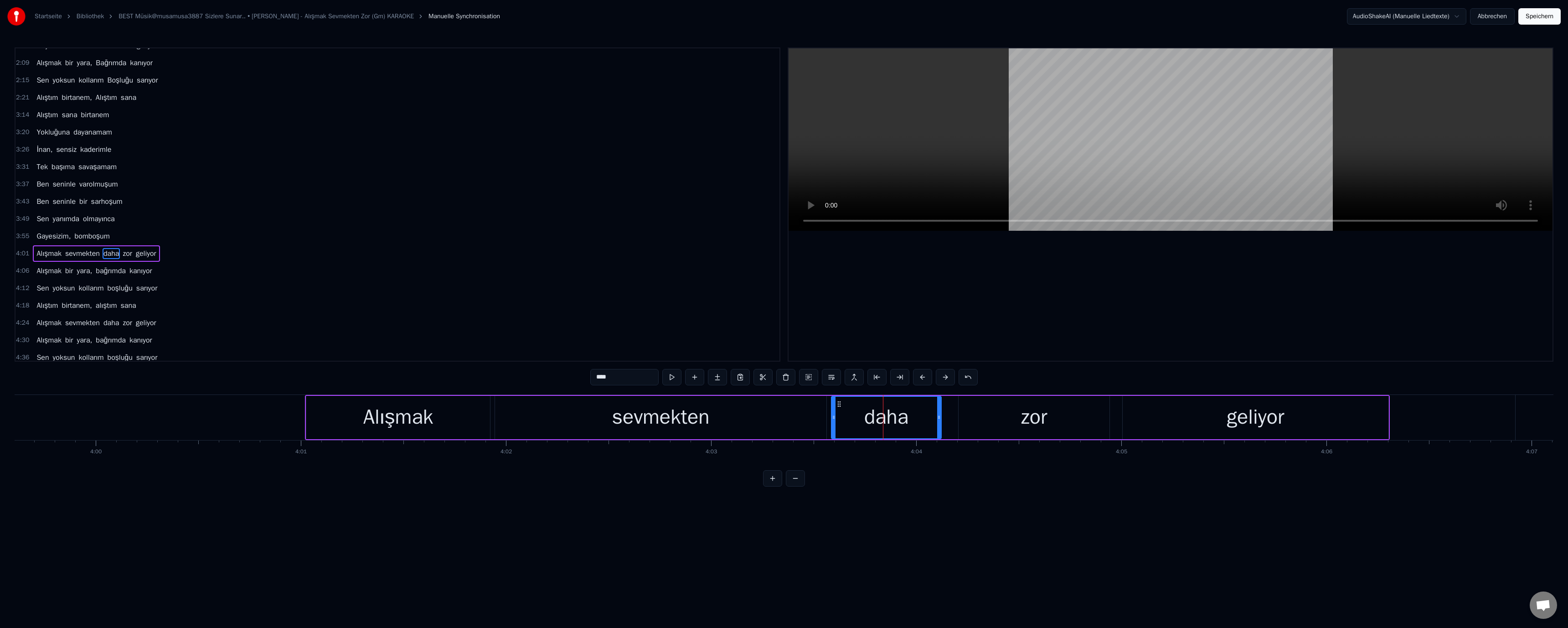 scroll, scrollTop: 242, scrollLeft: 0, axis: vertical 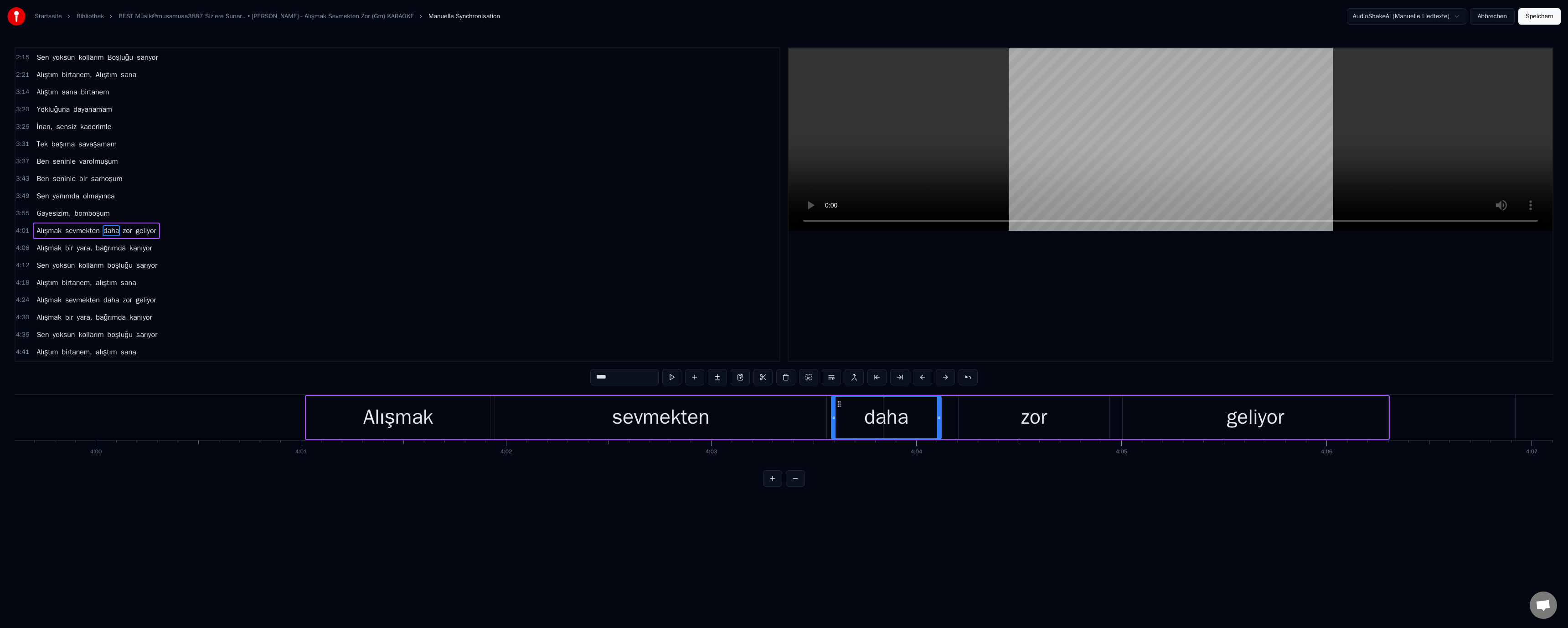 click on "****" at bounding box center [624, 377] 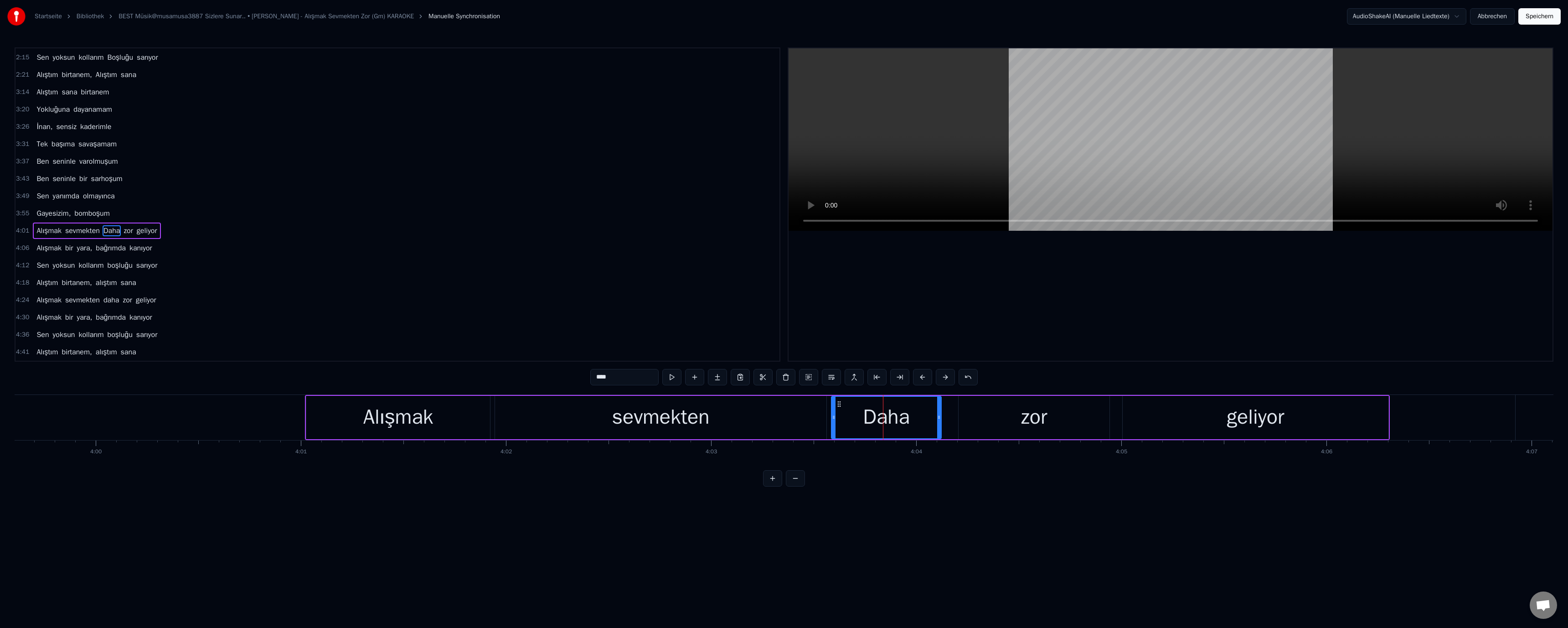 click at bounding box center [1171, 140] 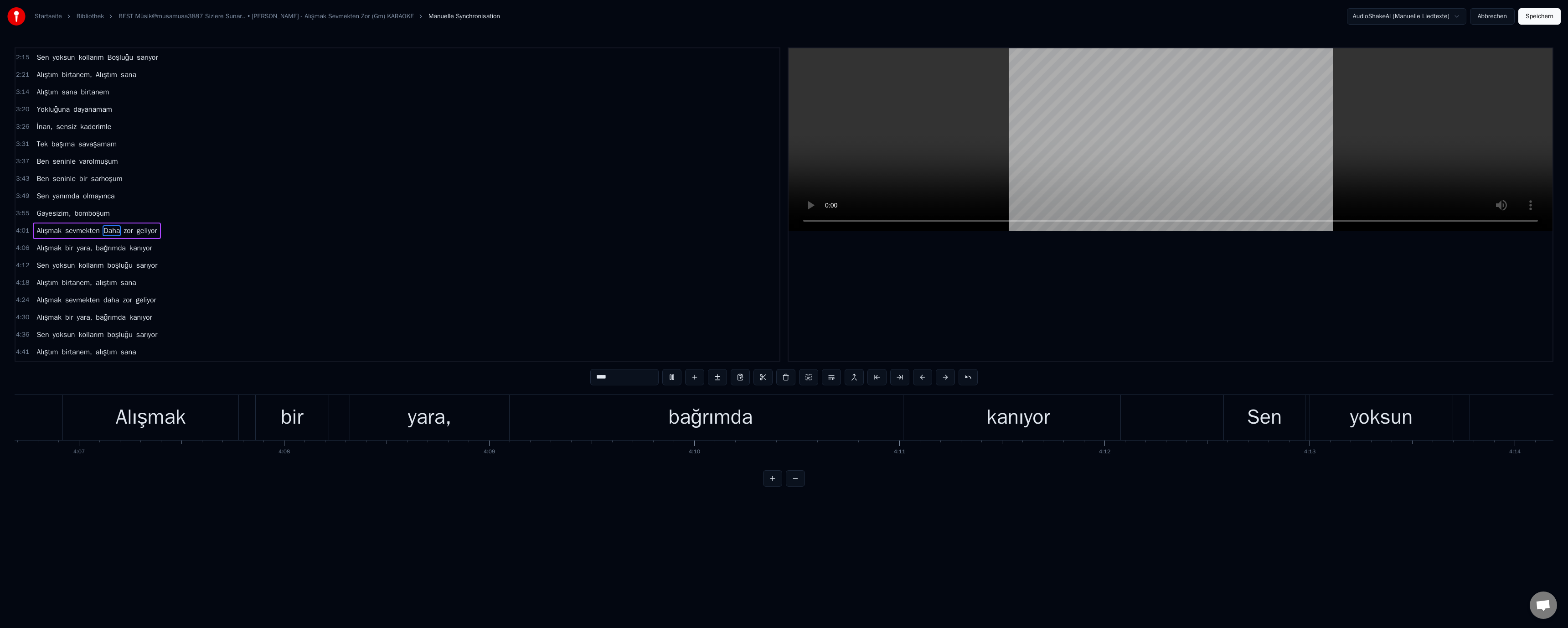 scroll, scrollTop: 0, scrollLeft: 50606, axis: horizontal 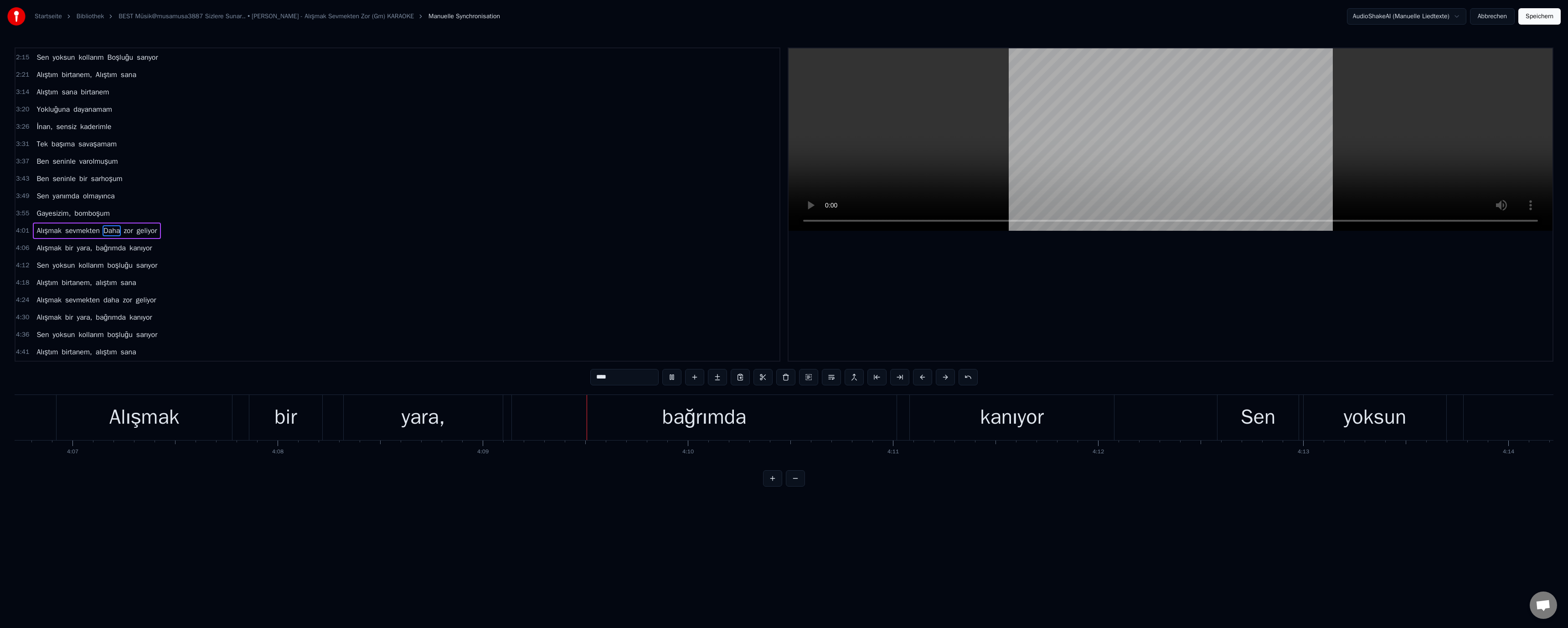 click at bounding box center (1171, 140) 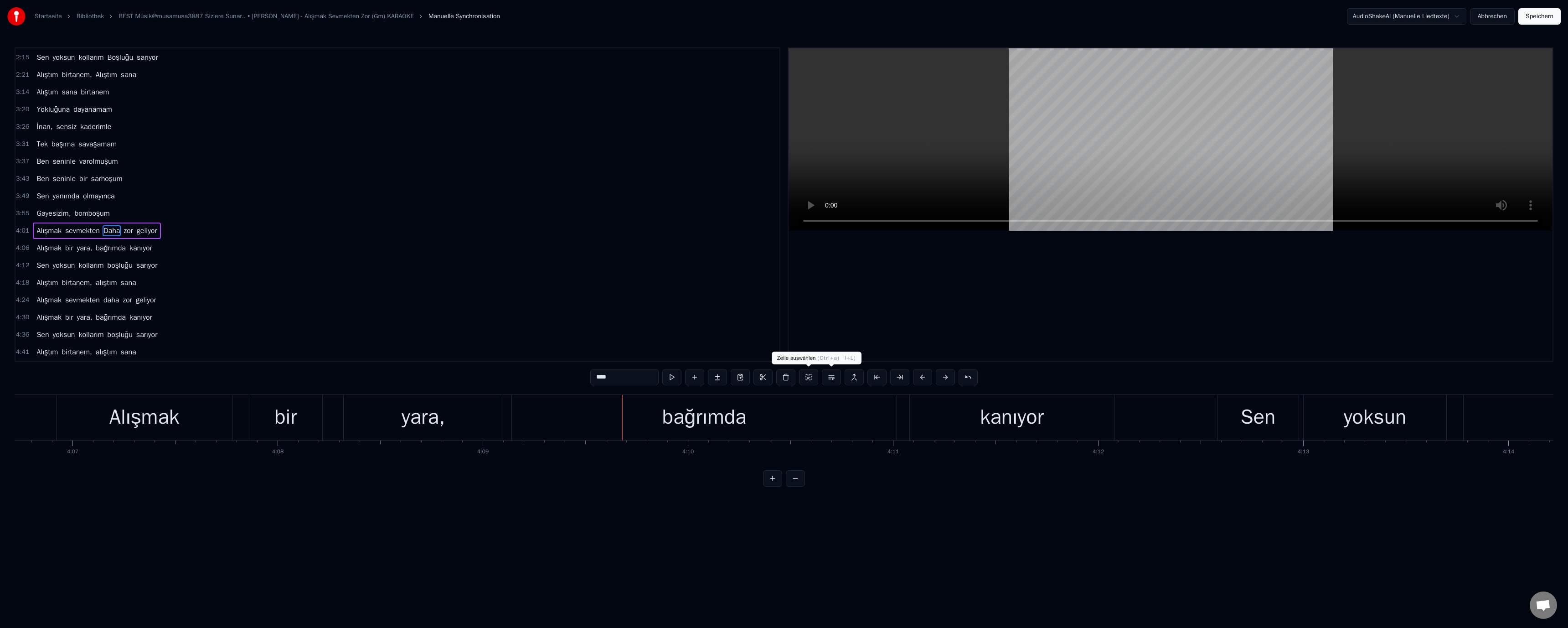 click on "bağrımda" at bounding box center [704, 417] 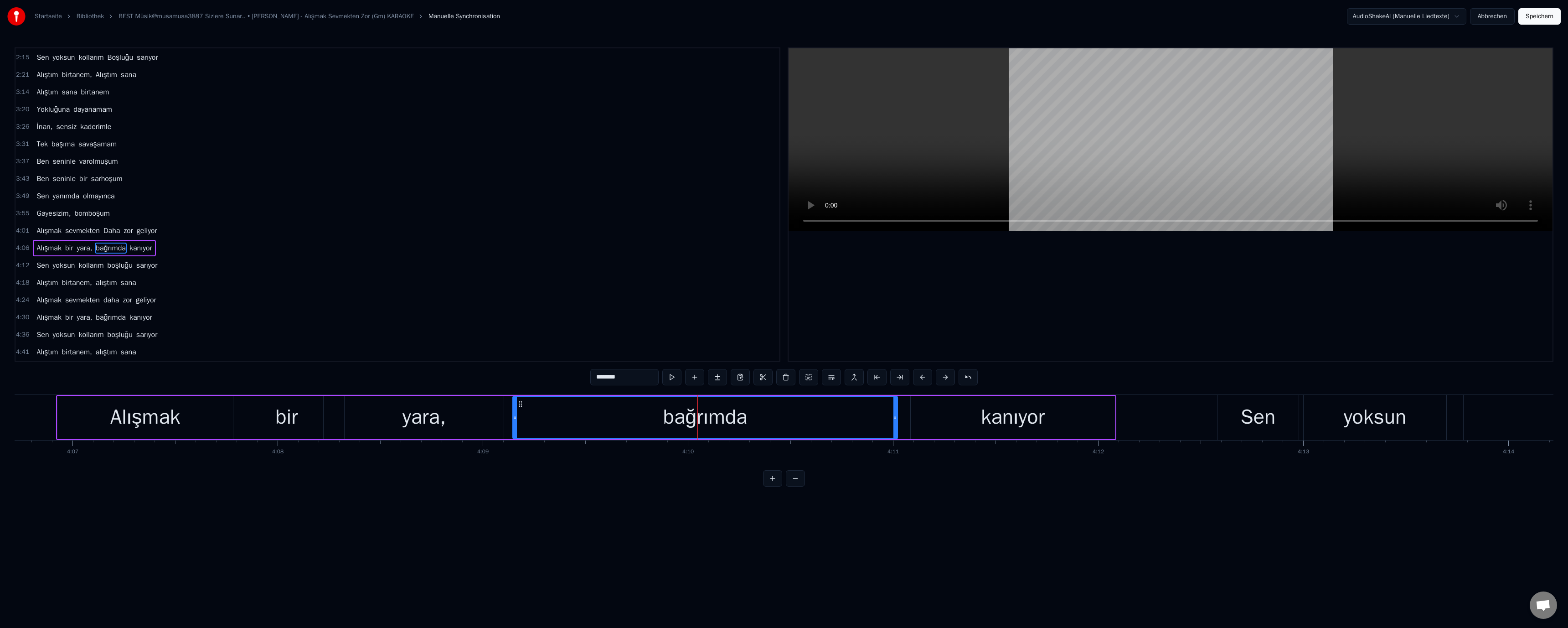 click on "********" at bounding box center (624, 377) 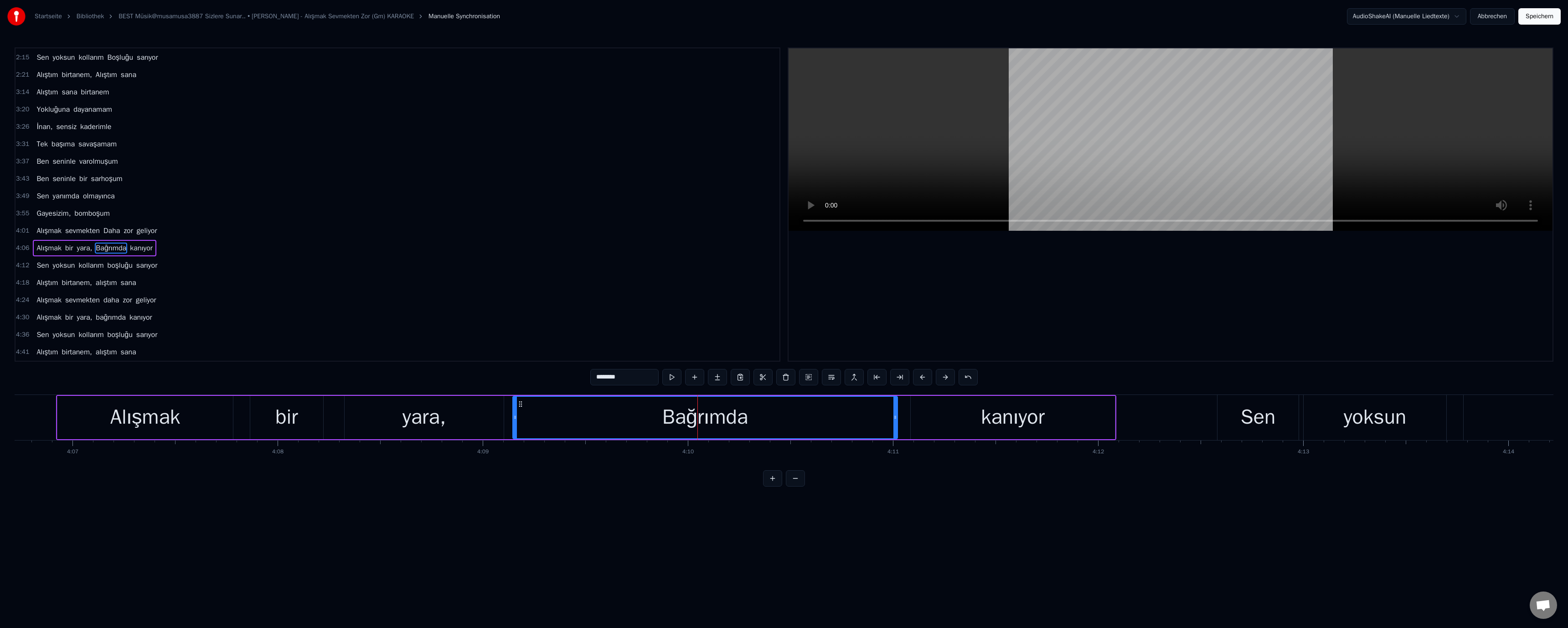 click at bounding box center [1171, 140] 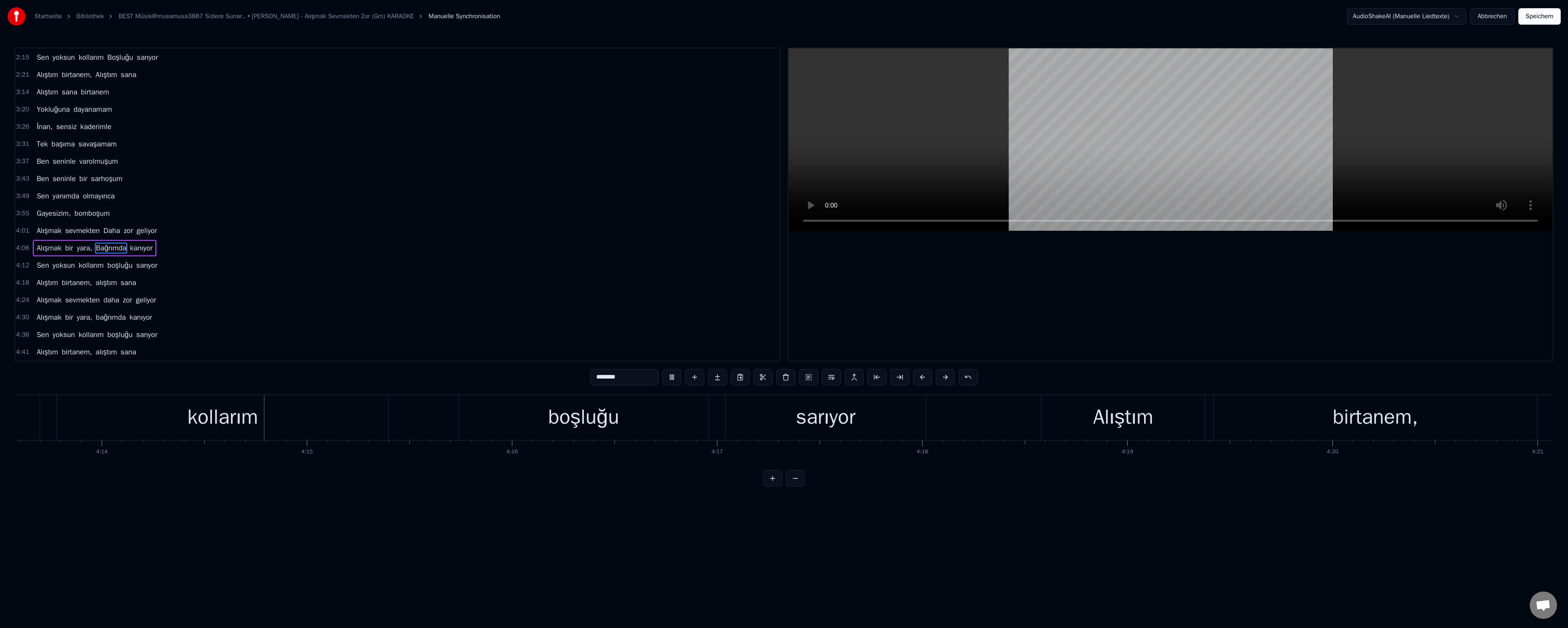 scroll, scrollTop: 0, scrollLeft: 52096, axis: horizontal 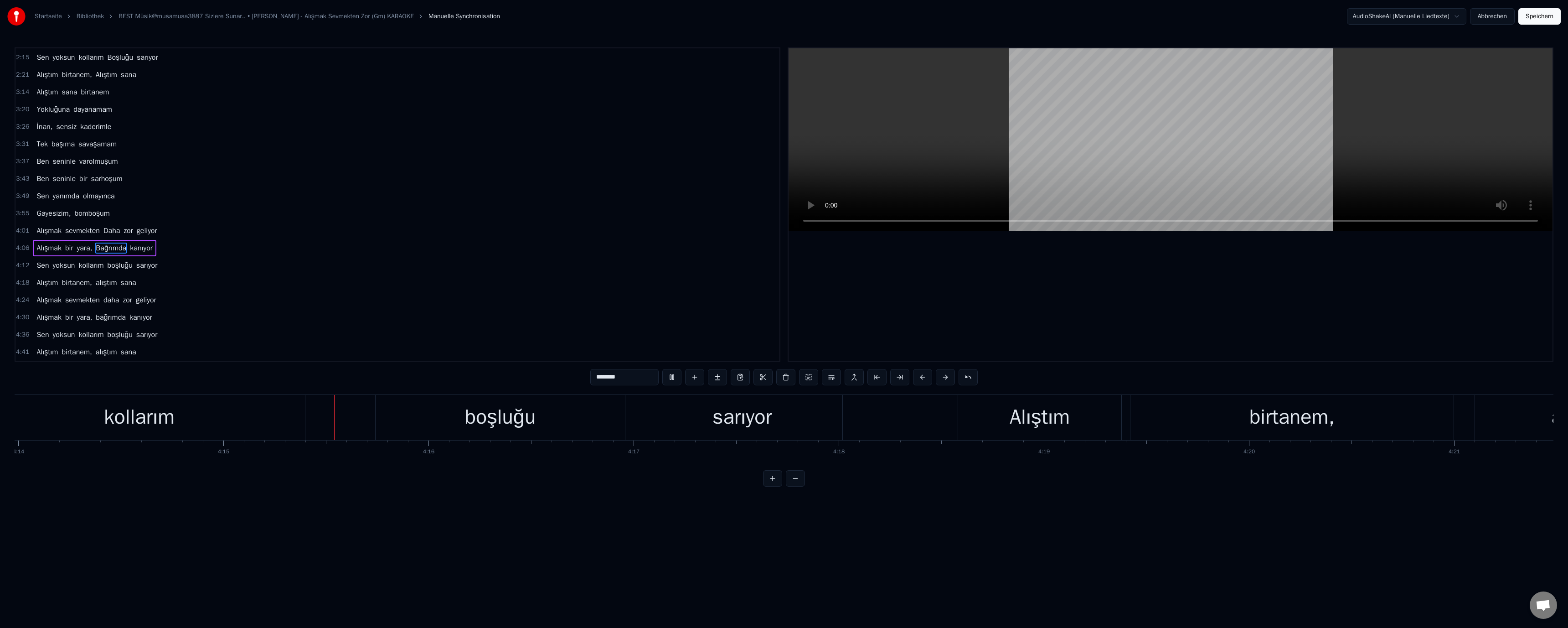 click at bounding box center (1171, 140) 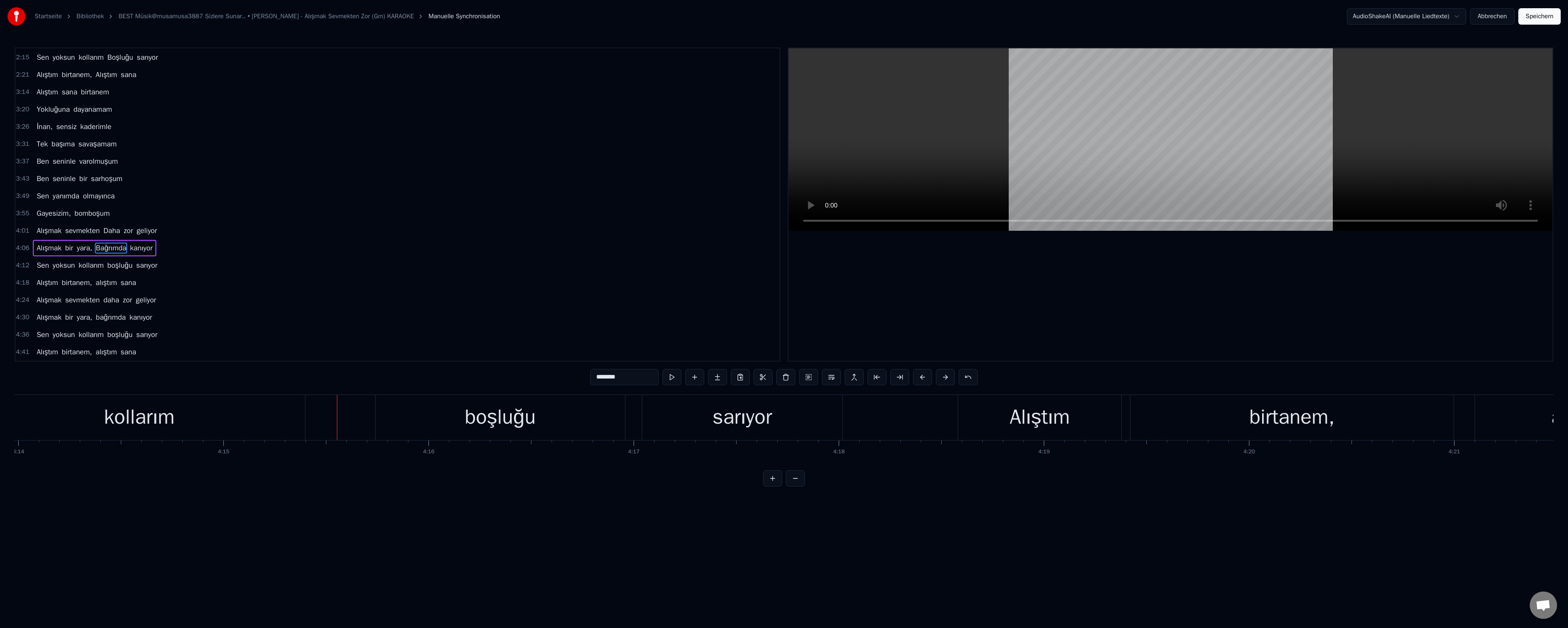 drag, startPoint x: 503, startPoint y: 421, endPoint x: 531, endPoint y: 394, distance: 38.8973 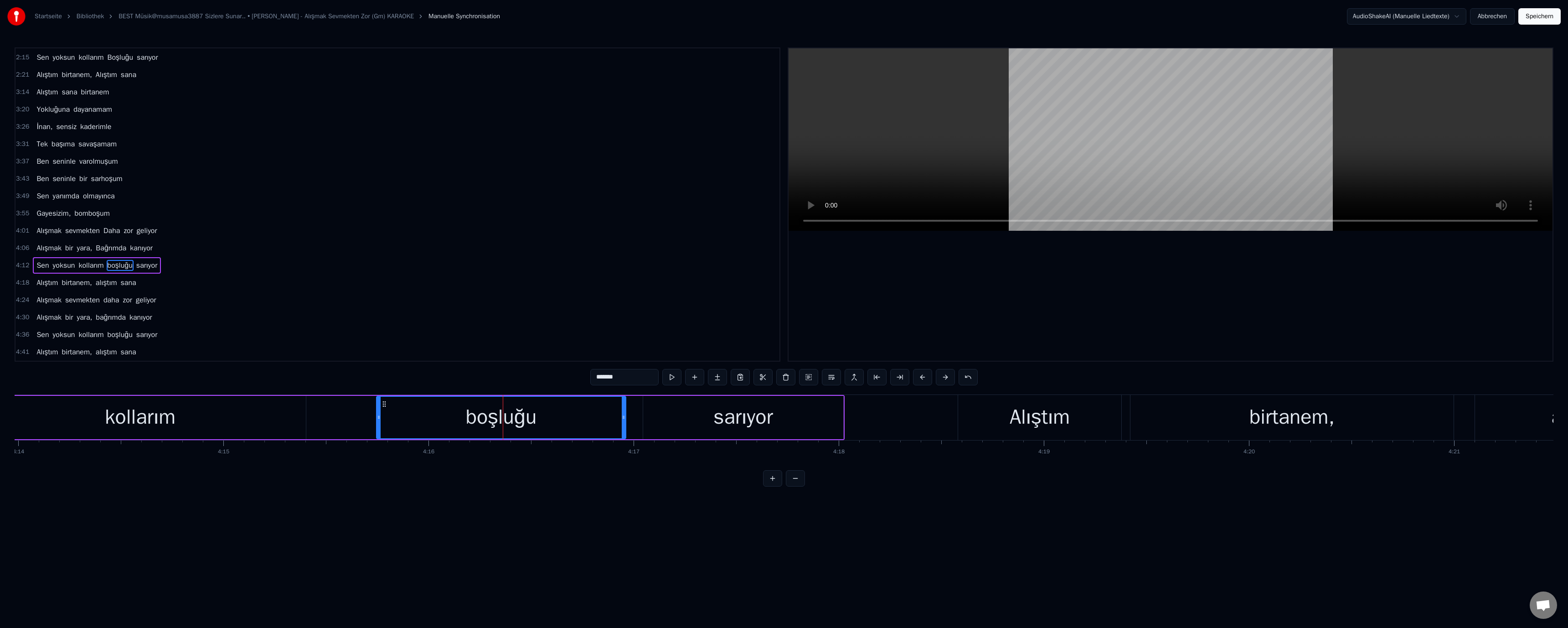 drag, startPoint x: 592, startPoint y: 379, endPoint x: 599, endPoint y: 386, distance: 9.899495 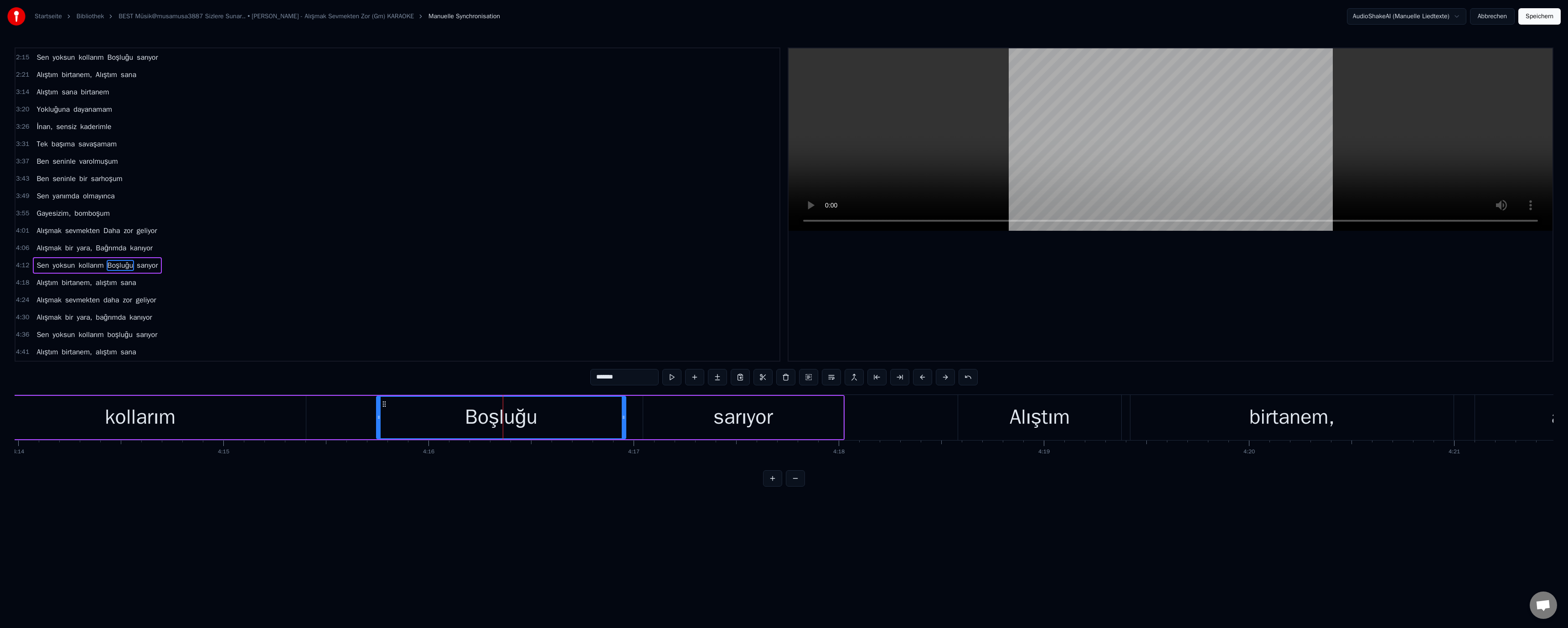 click at bounding box center (1171, 140) 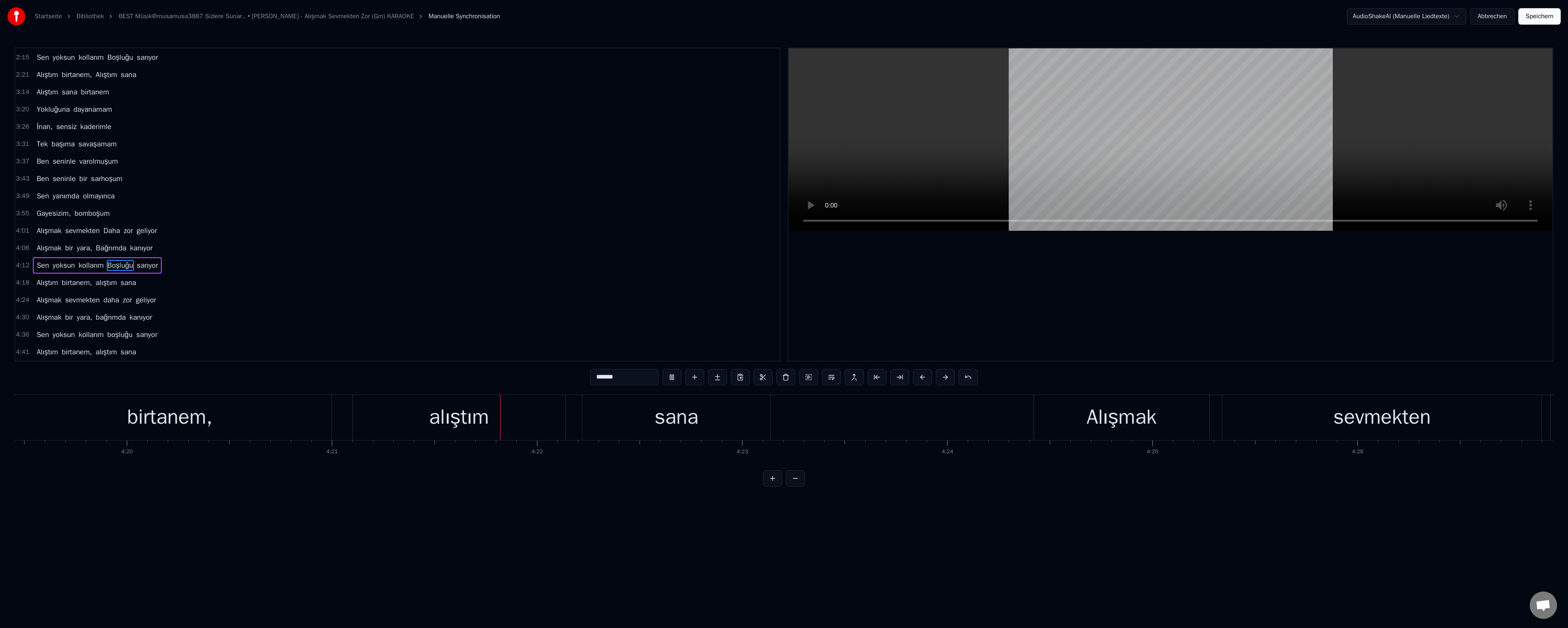 scroll, scrollTop: 0, scrollLeft: 53556, axis: horizontal 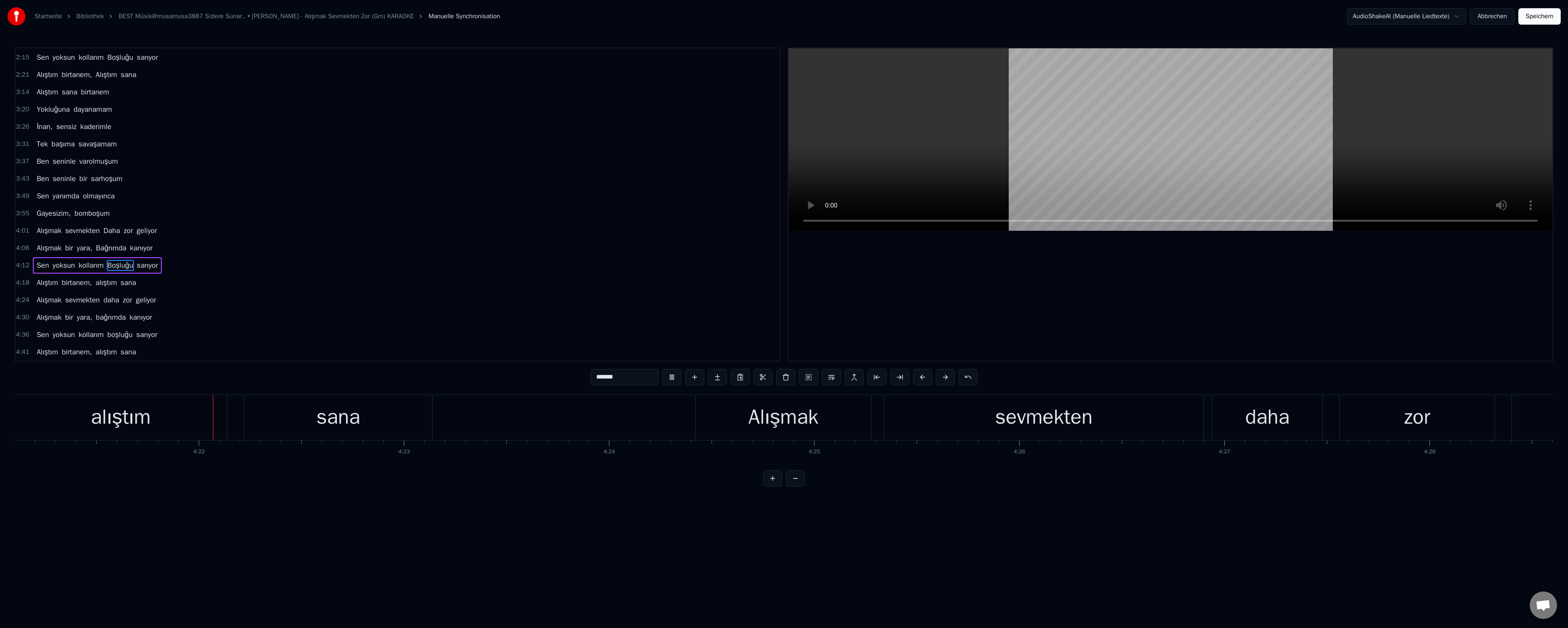 click at bounding box center [1171, 140] 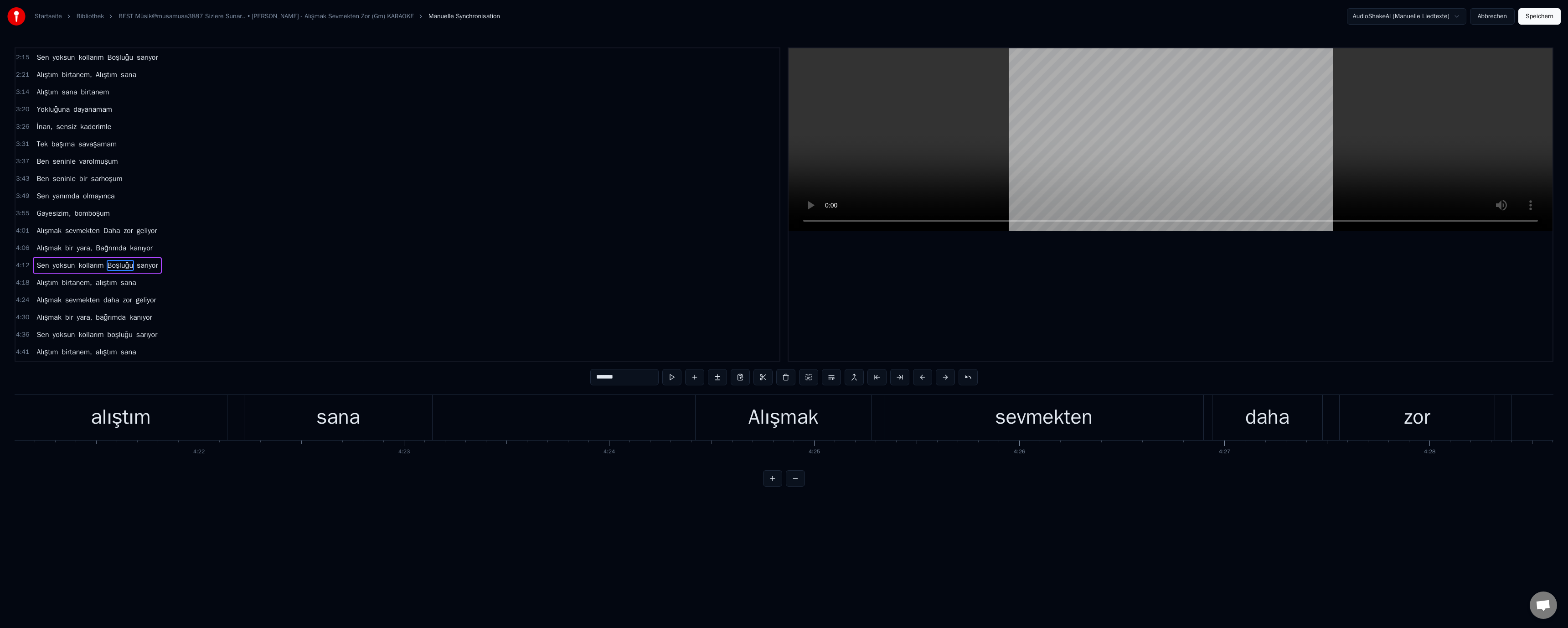 click on "alıştım" at bounding box center [121, 417] 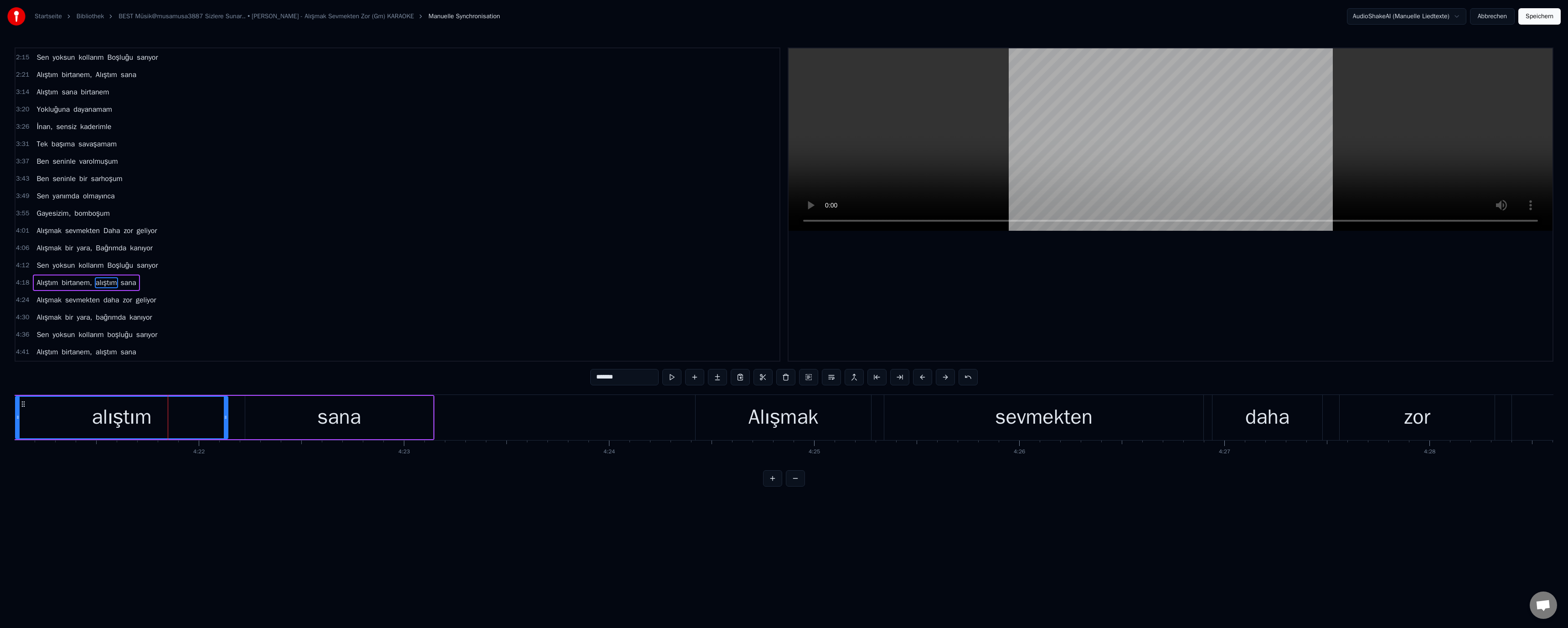 drag, startPoint x: 593, startPoint y: 377, endPoint x: 599, endPoint y: 381, distance: 7.211103 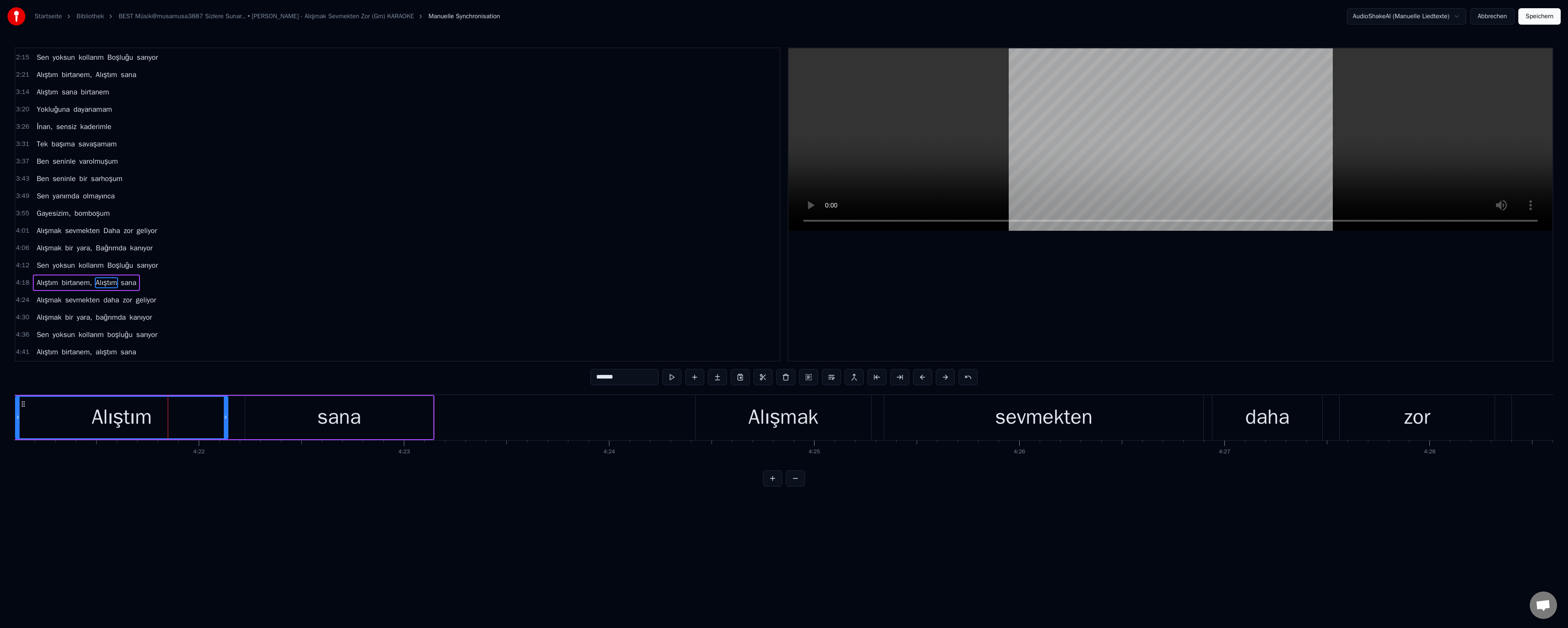 click at bounding box center [1171, 140] 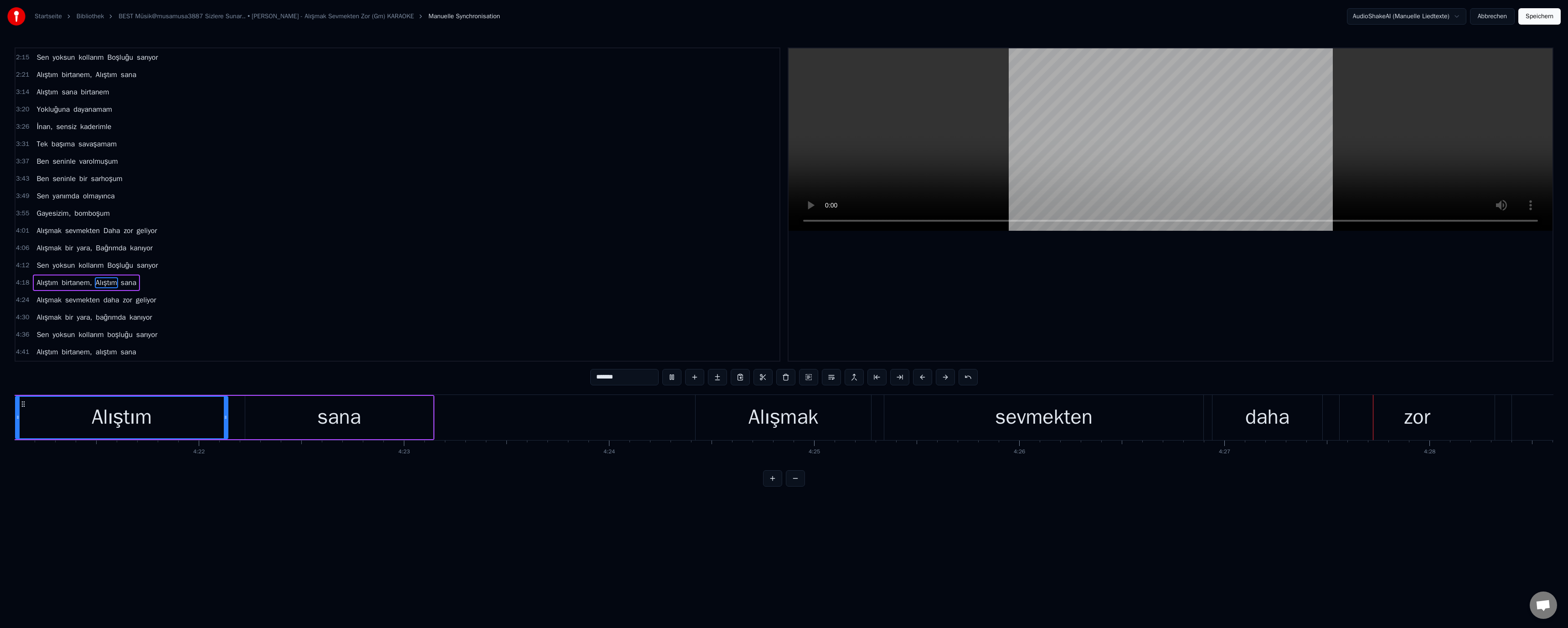 click at bounding box center (1171, 140) 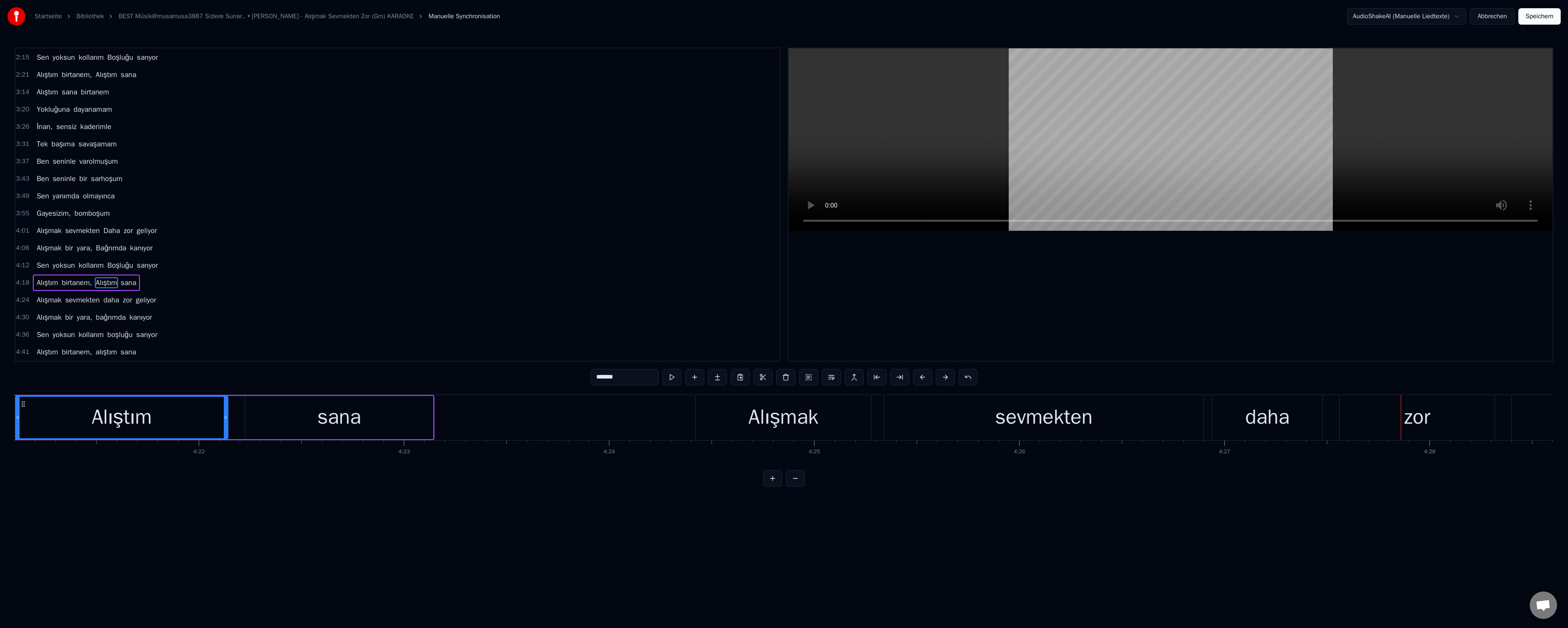 click on "daha" at bounding box center [1267, 417] 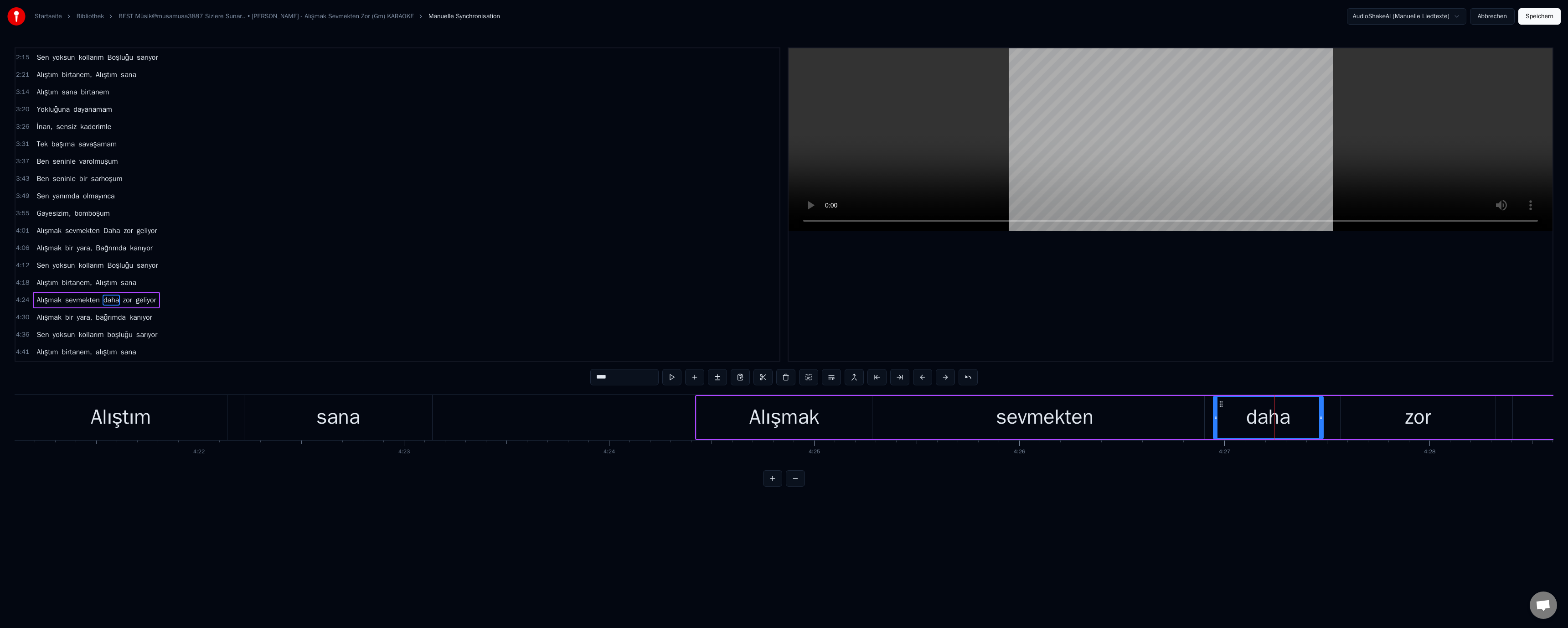 click on "****" at bounding box center (624, 377) 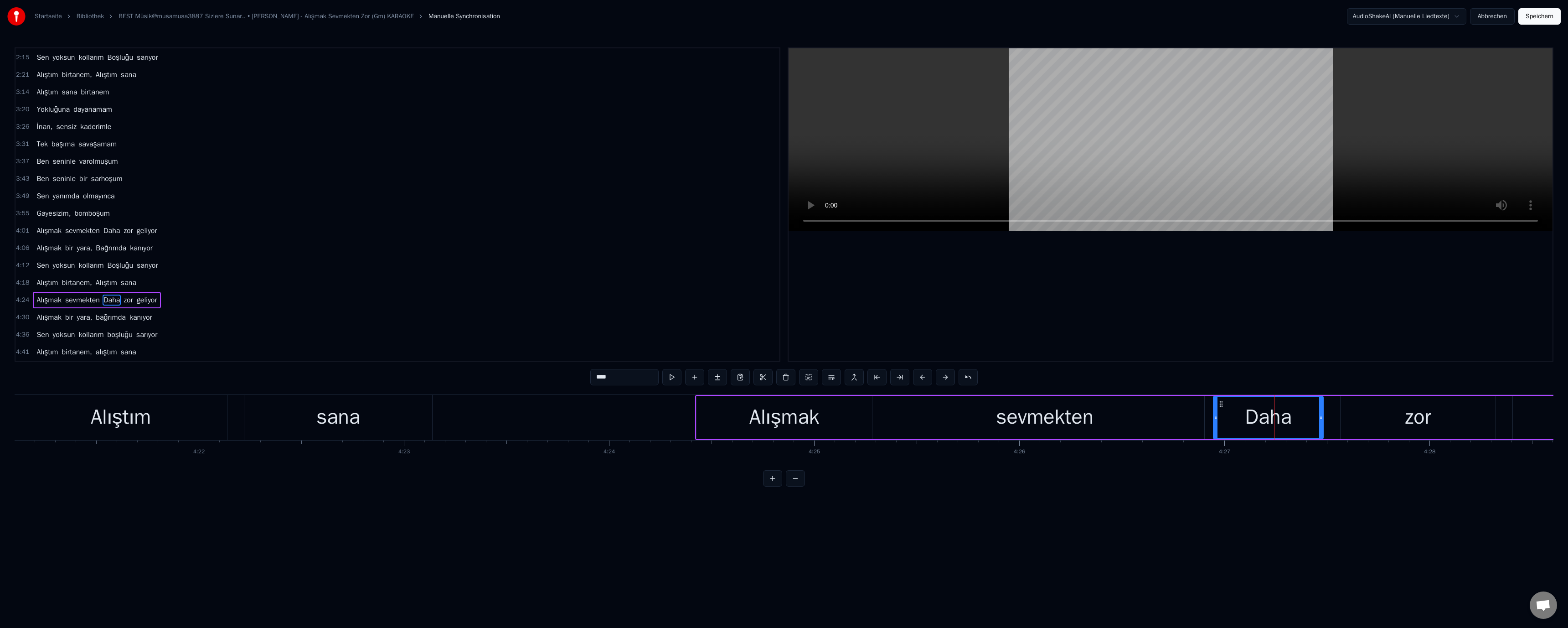 click at bounding box center [1171, 140] 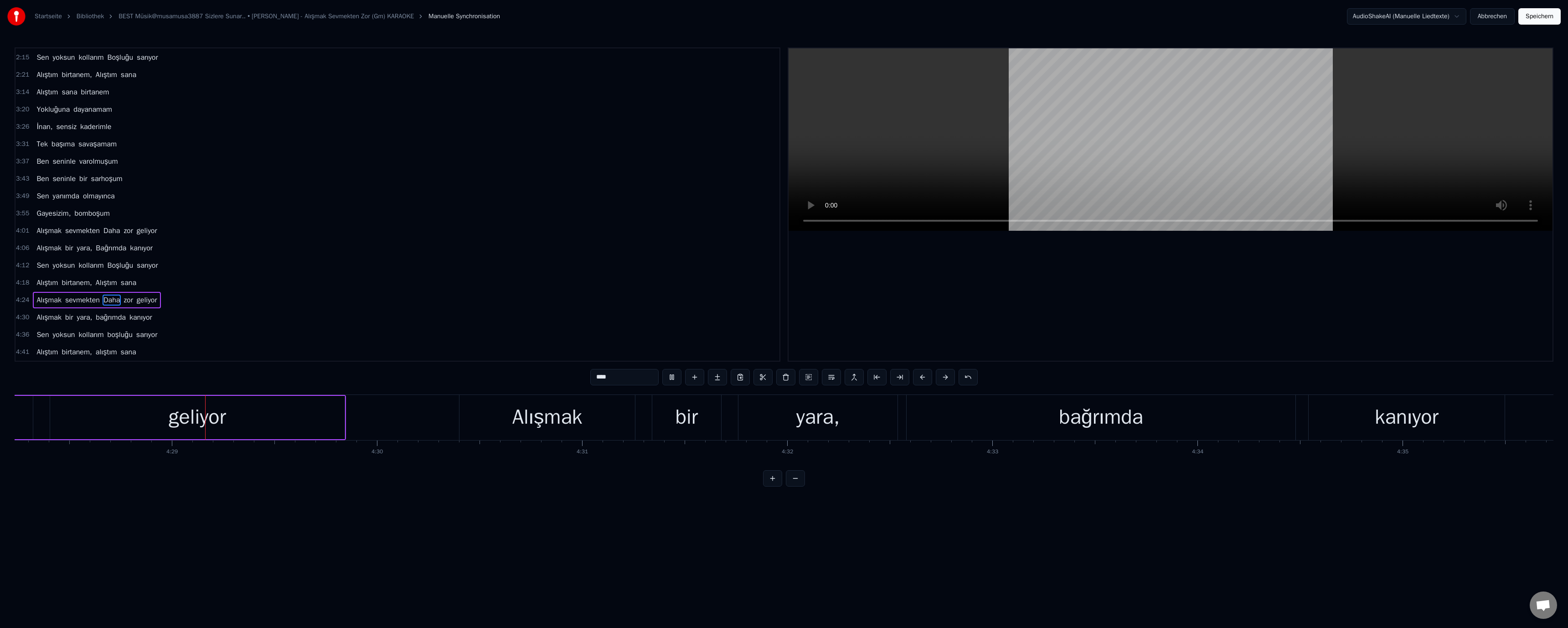 scroll, scrollTop: 0, scrollLeft: 55025, axis: horizontal 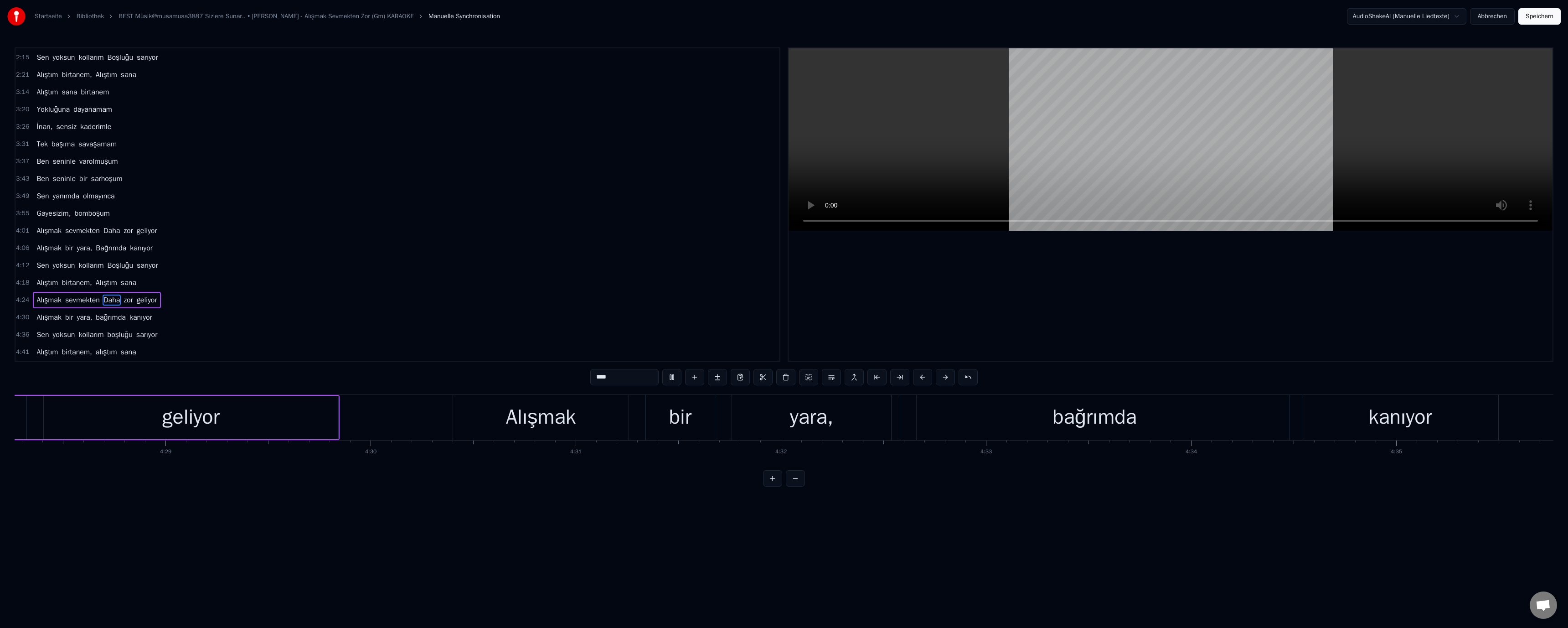 click at bounding box center (1171, 140) 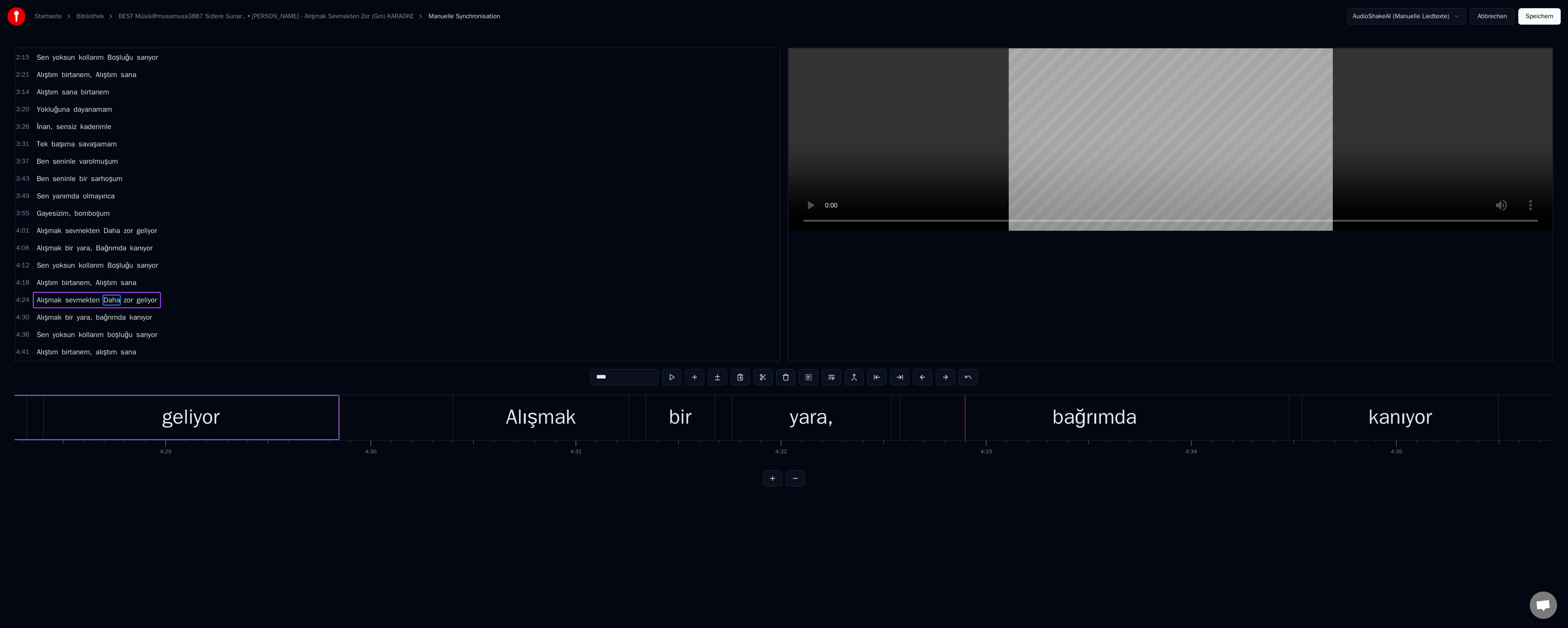 click on "bağrımda" at bounding box center [1094, 417] 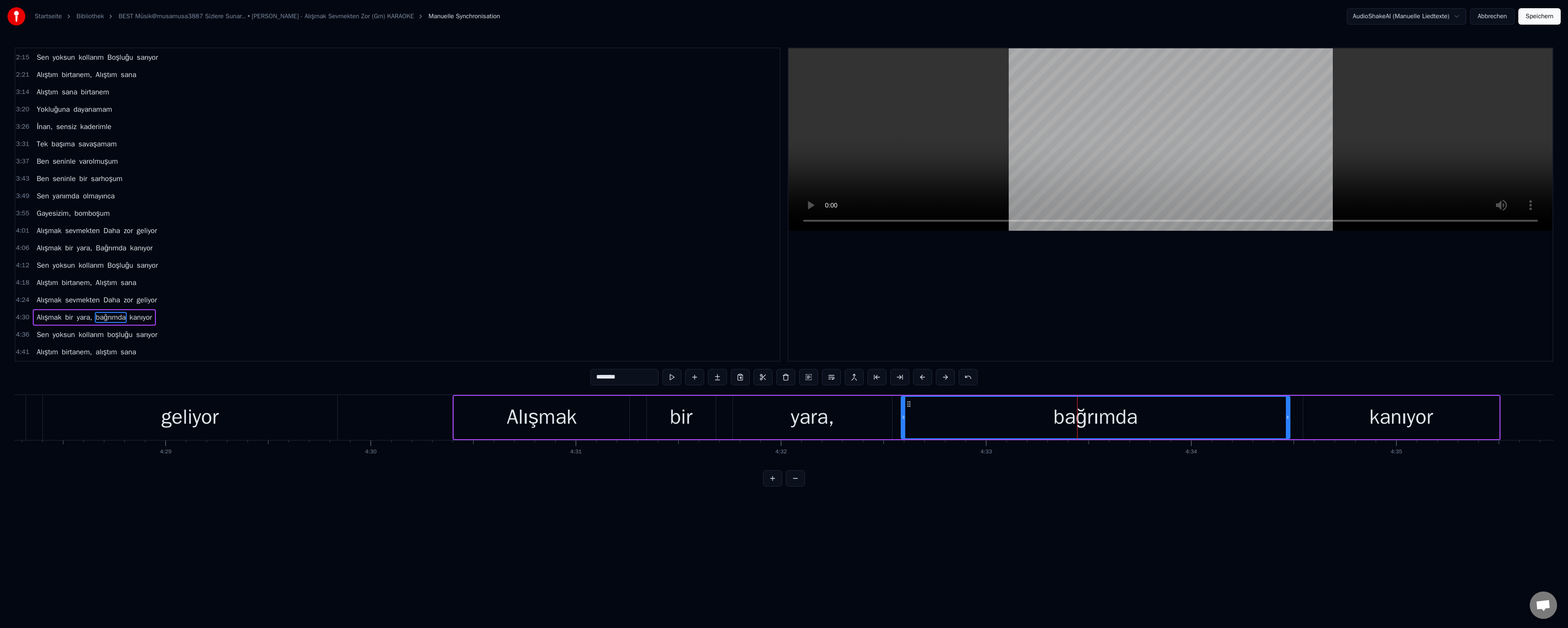 drag, startPoint x: 591, startPoint y: 377, endPoint x: 599, endPoint y: 383, distance: 10 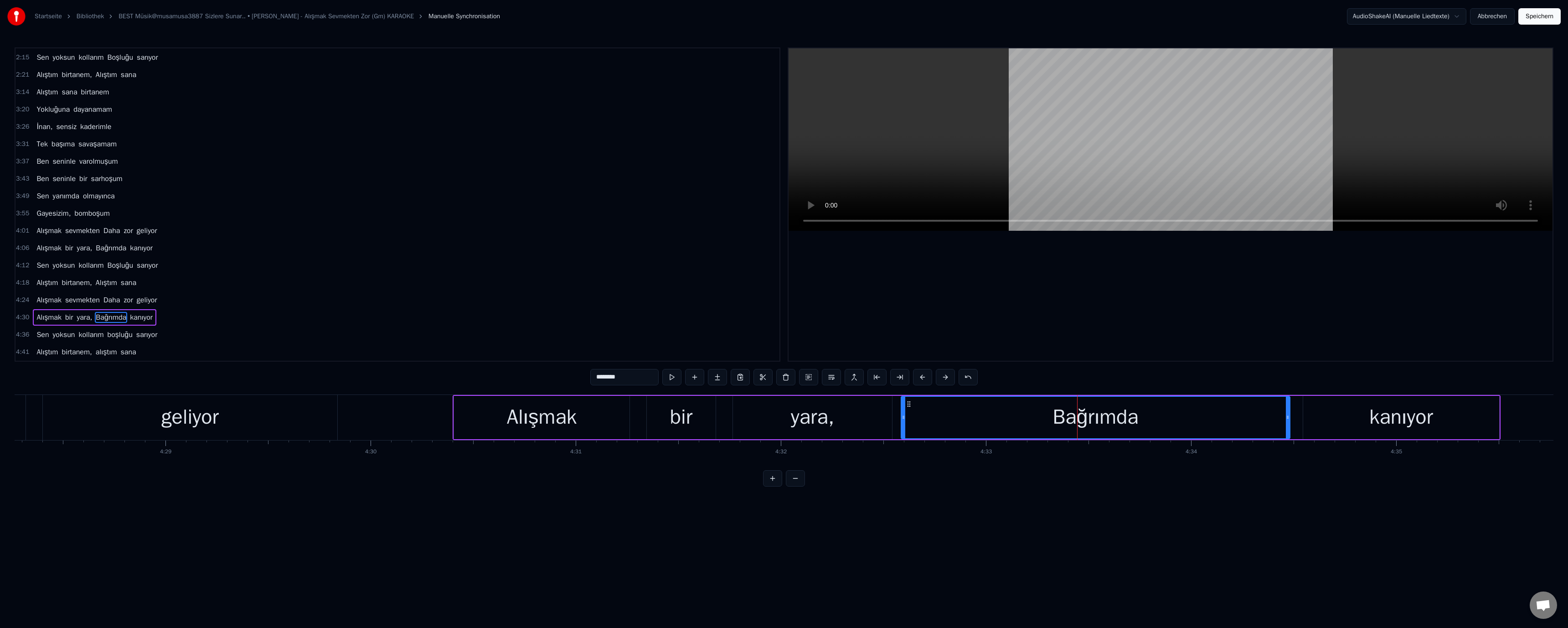 click at bounding box center [1171, 140] 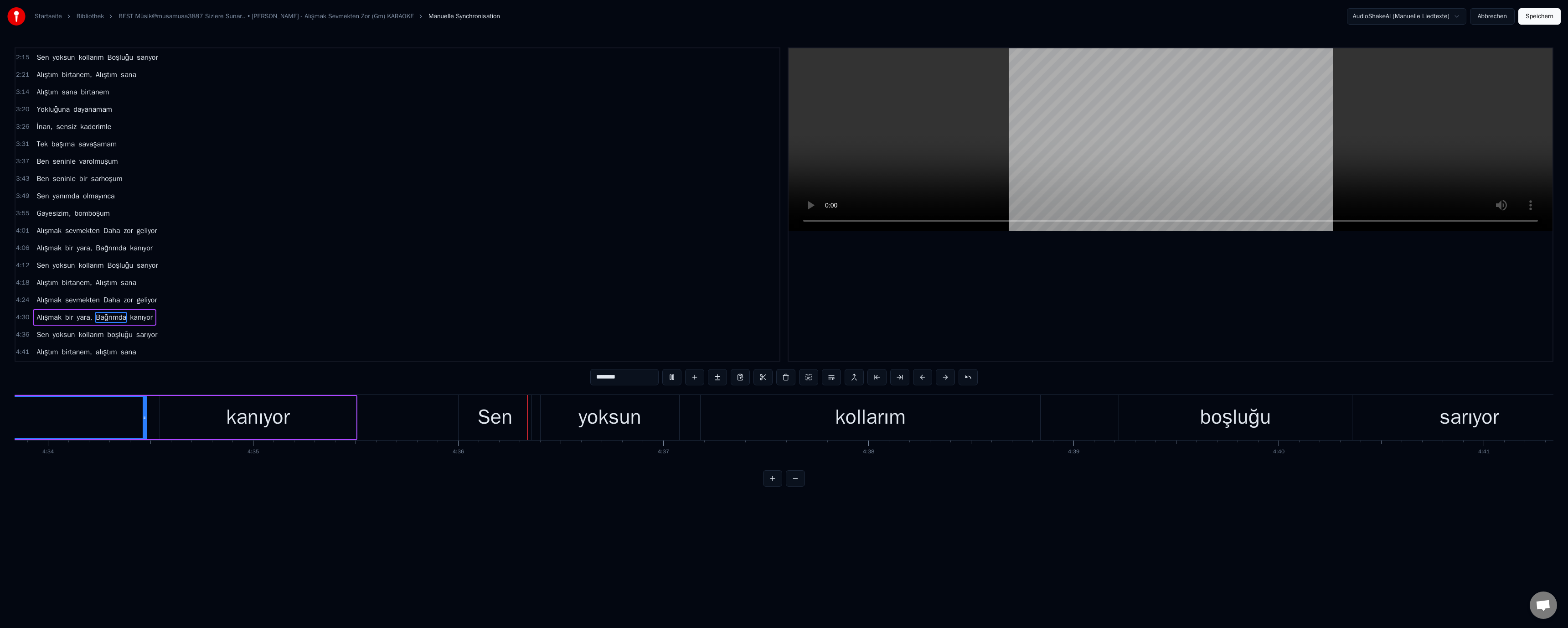 scroll, scrollTop: 0, scrollLeft: 56513, axis: horizontal 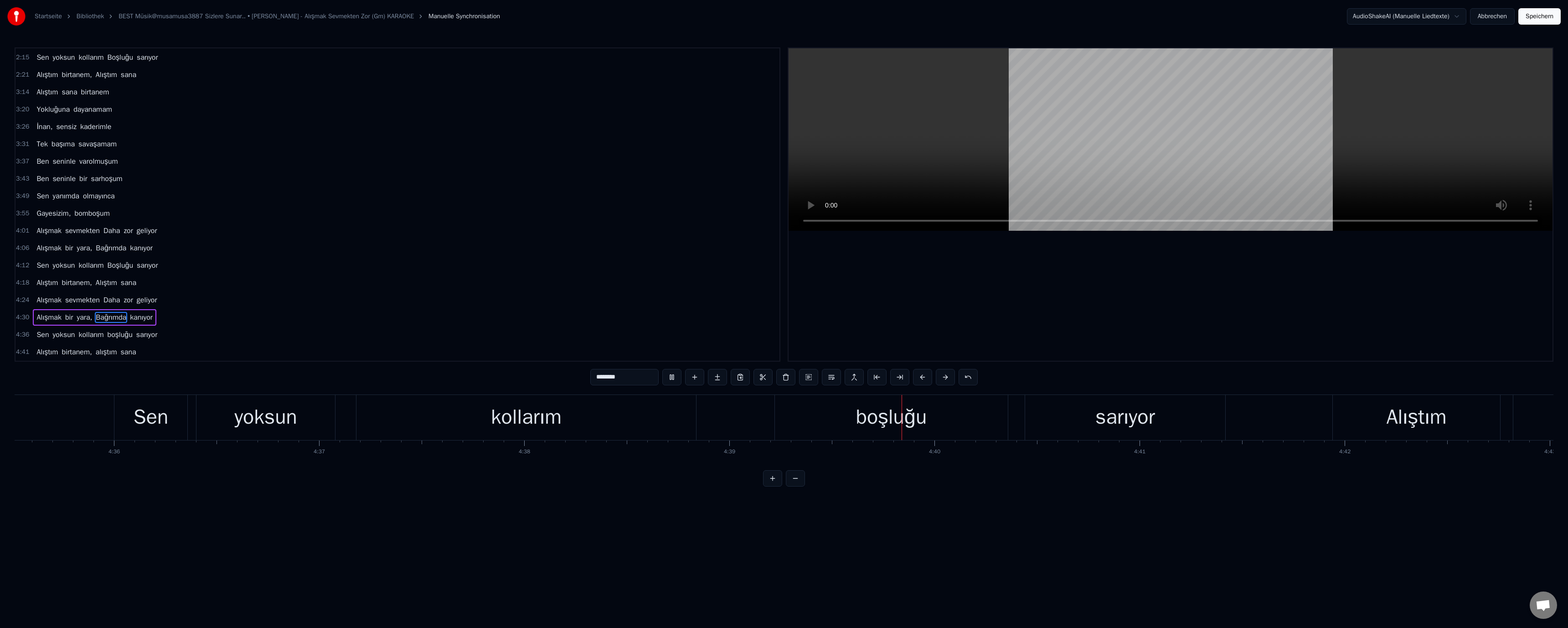 click at bounding box center (1171, 140) 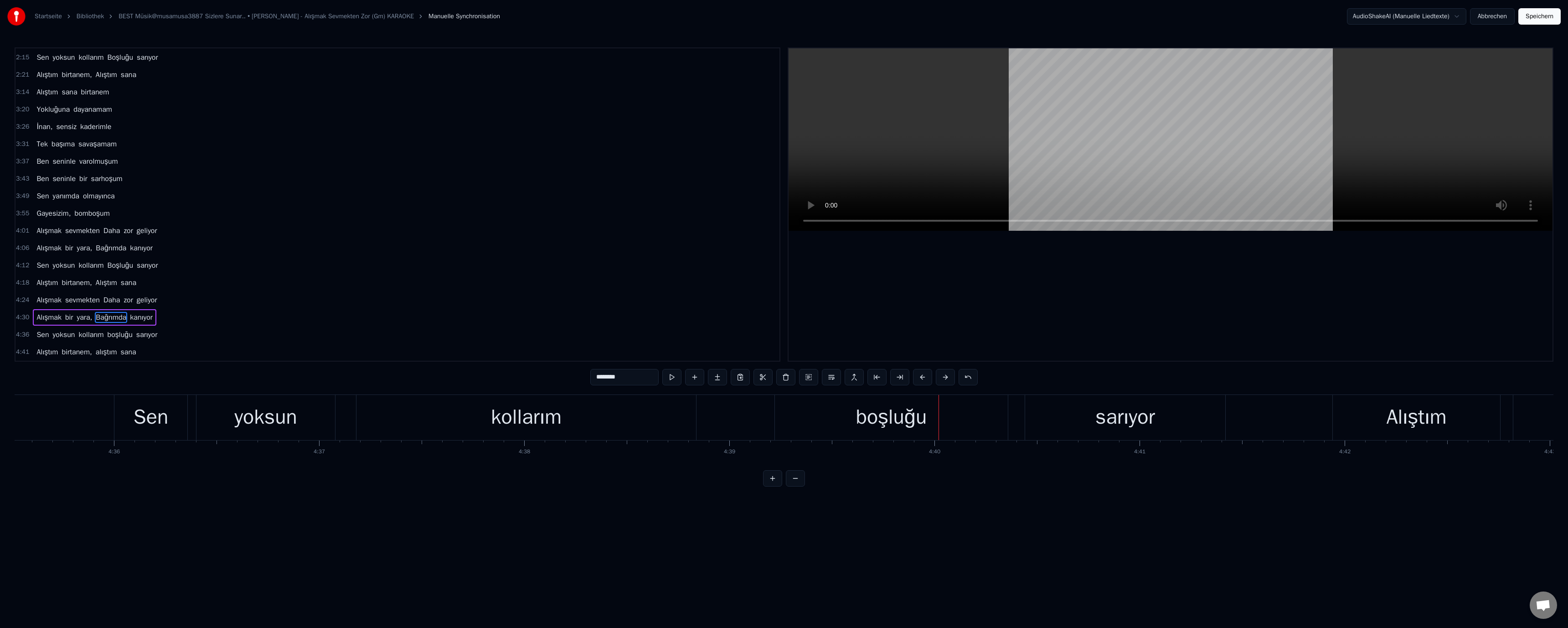 click on "boşluğu" at bounding box center (891, 417) 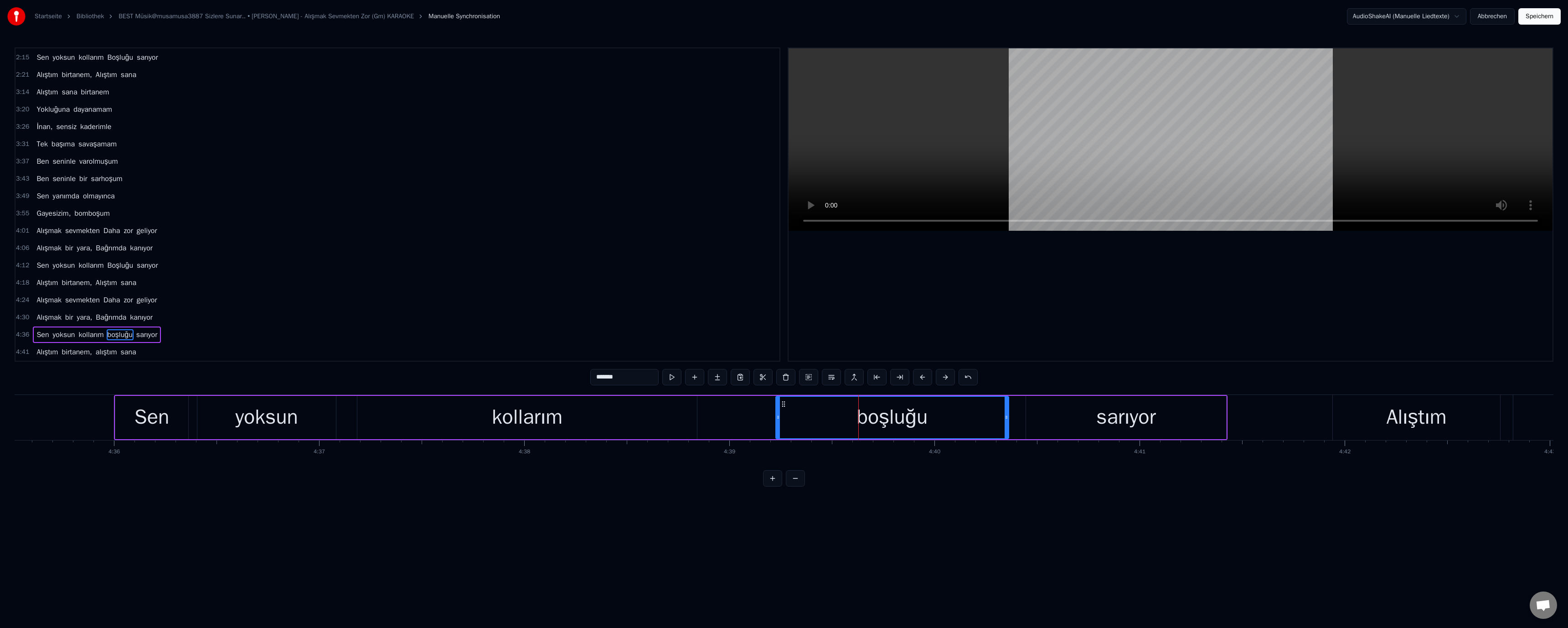 drag, startPoint x: 595, startPoint y: 379, endPoint x: 601, endPoint y: 385, distance: 8.485281 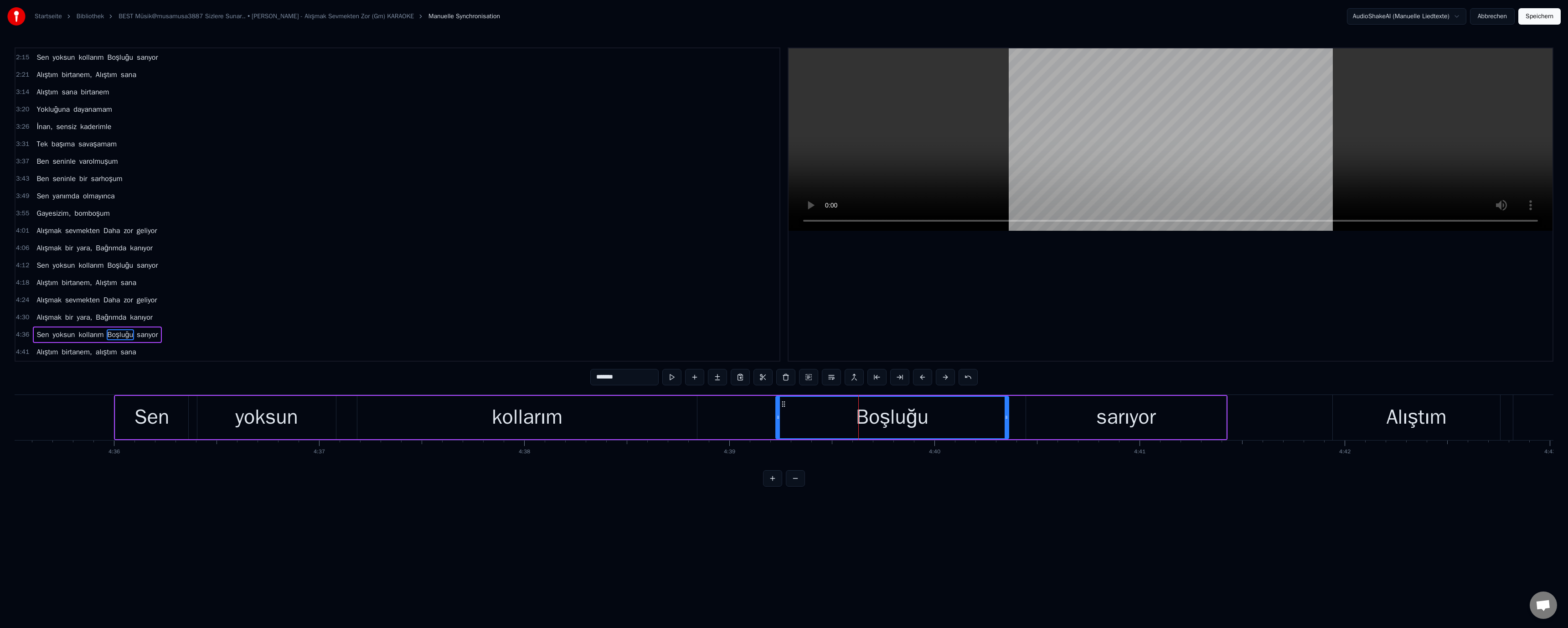 click at bounding box center (1171, 140) 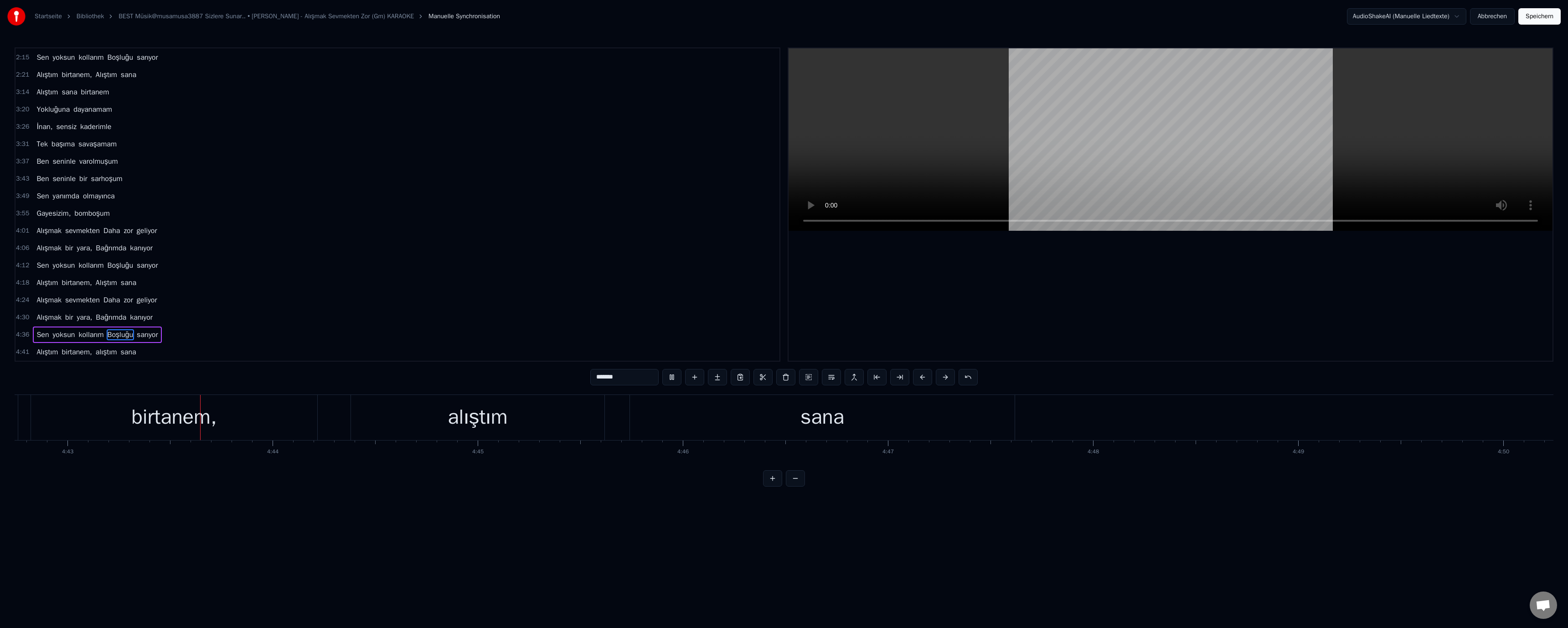 scroll, scrollTop: 0, scrollLeft: 58001, axis: horizontal 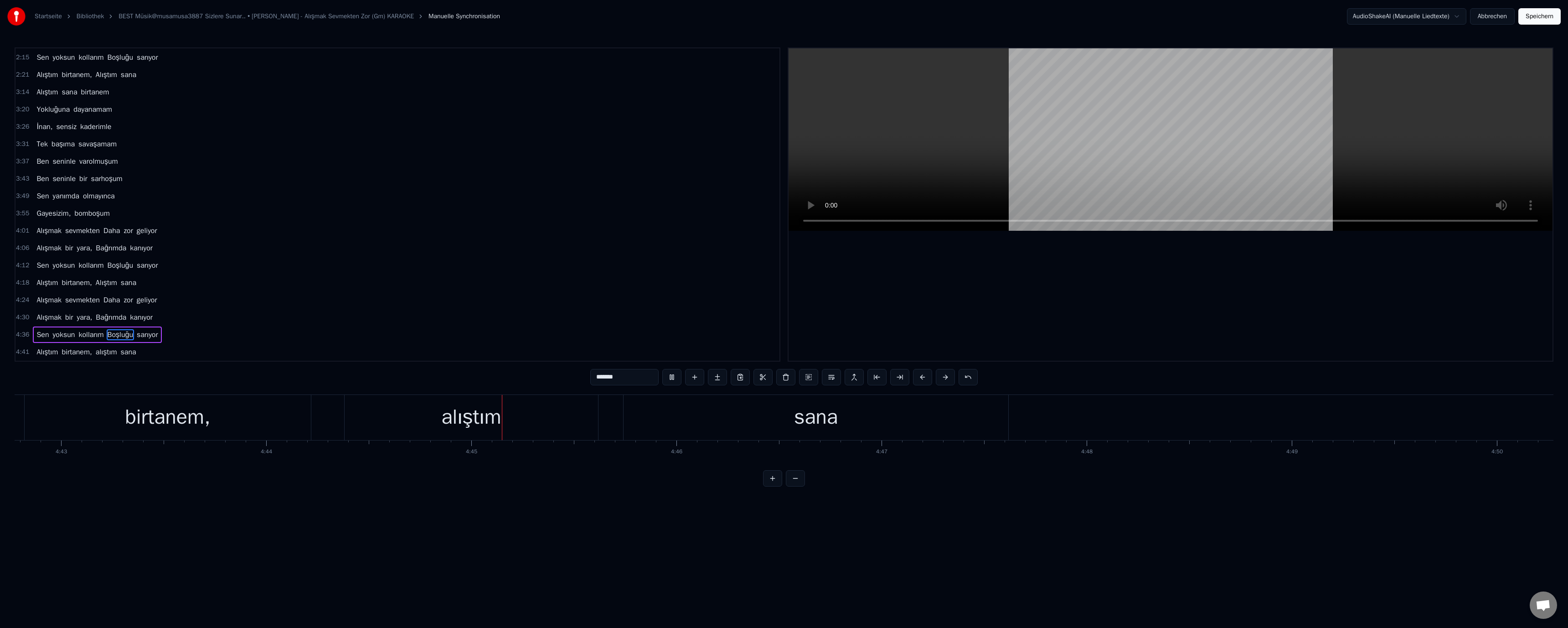 click at bounding box center [1171, 140] 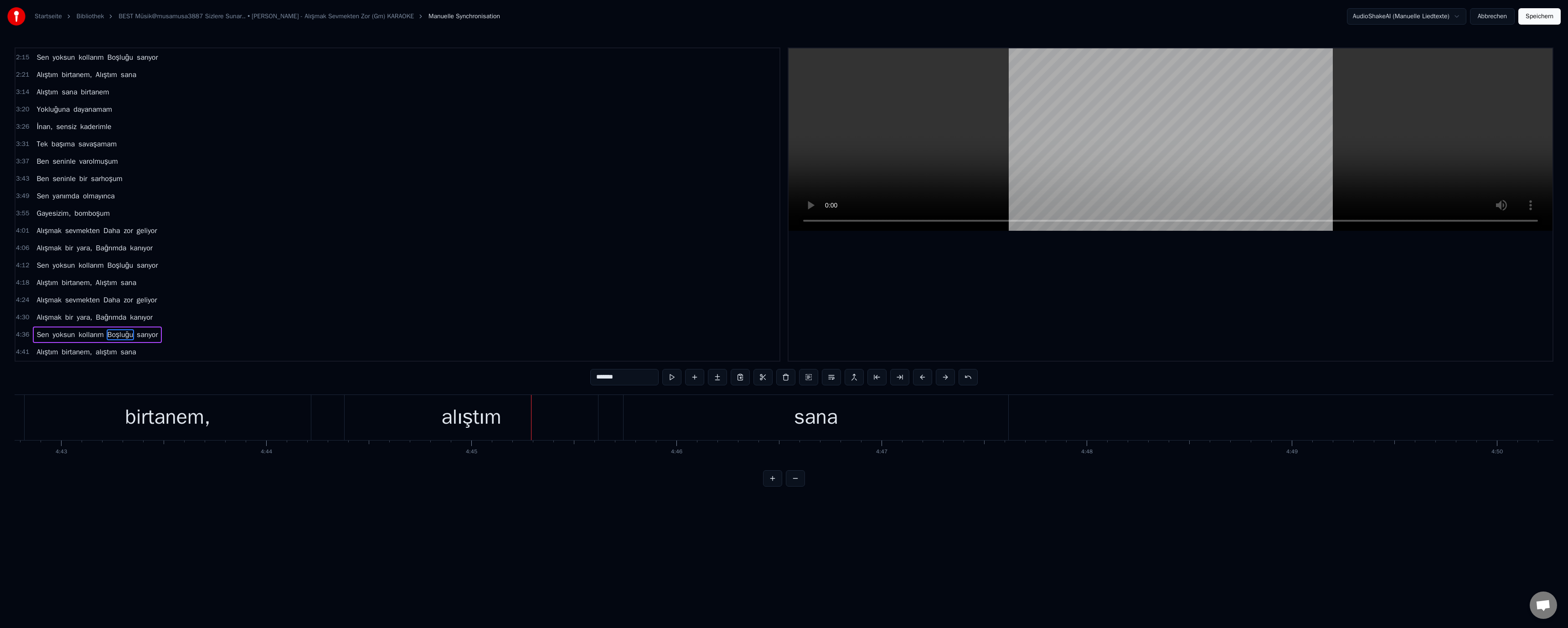 drag, startPoint x: 463, startPoint y: 416, endPoint x: 585, endPoint y: 386, distance: 125.63439 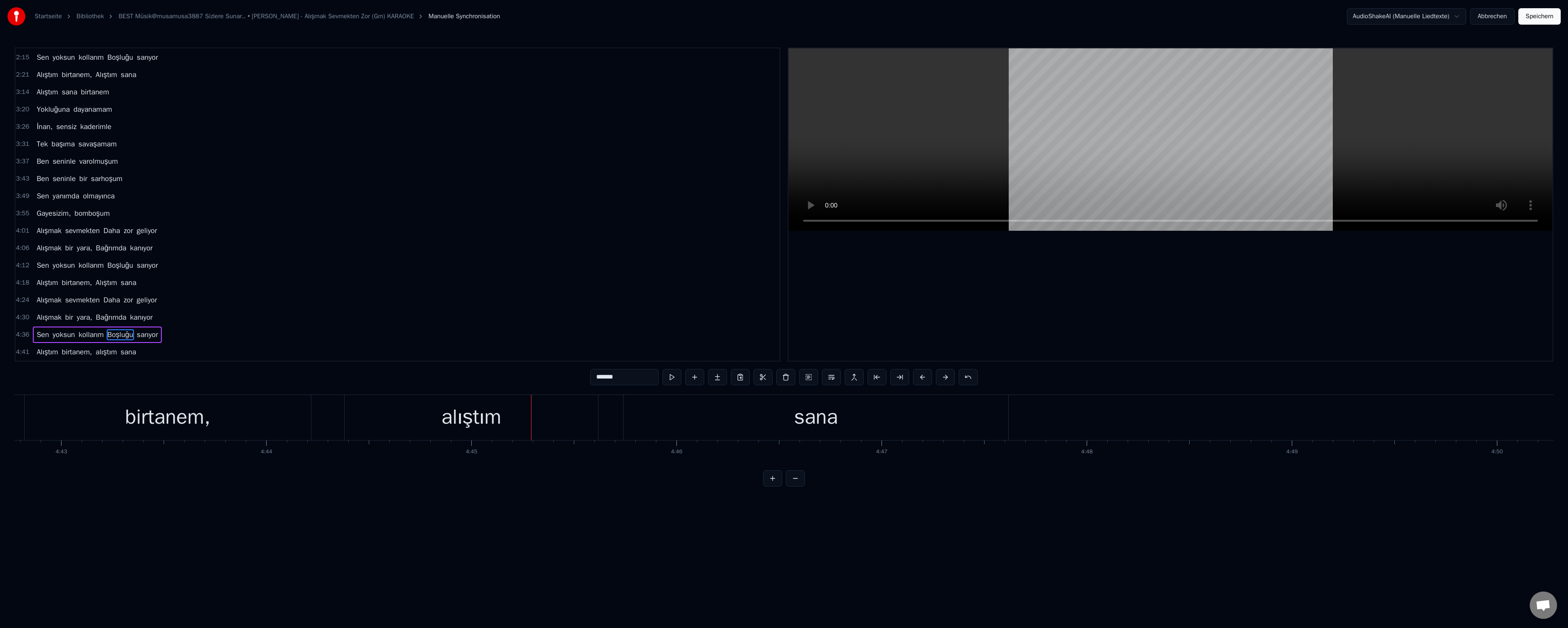 click on "alıştım" at bounding box center [471, 417] 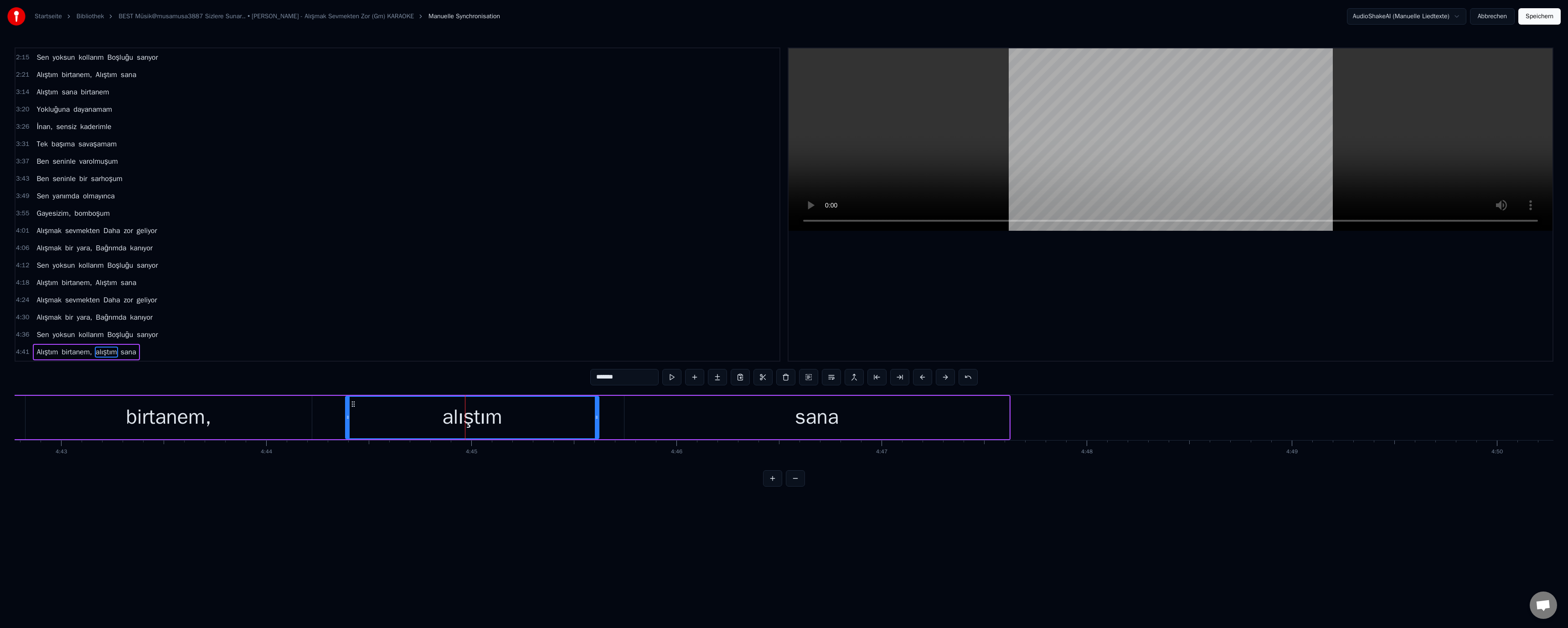 drag, startPoint x: 592, startPoint y: 377, endPoint x: 599, endPoint y: 383, distance: 9.219544 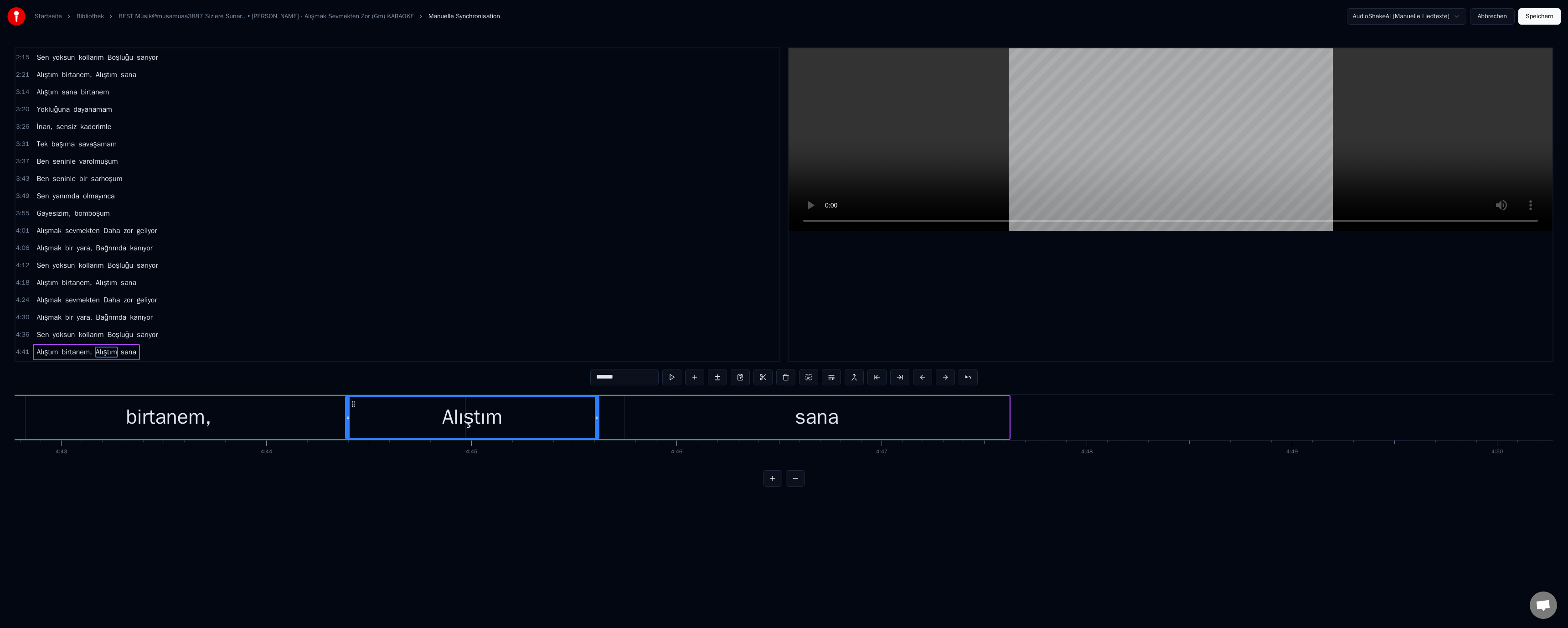 type on "*******" 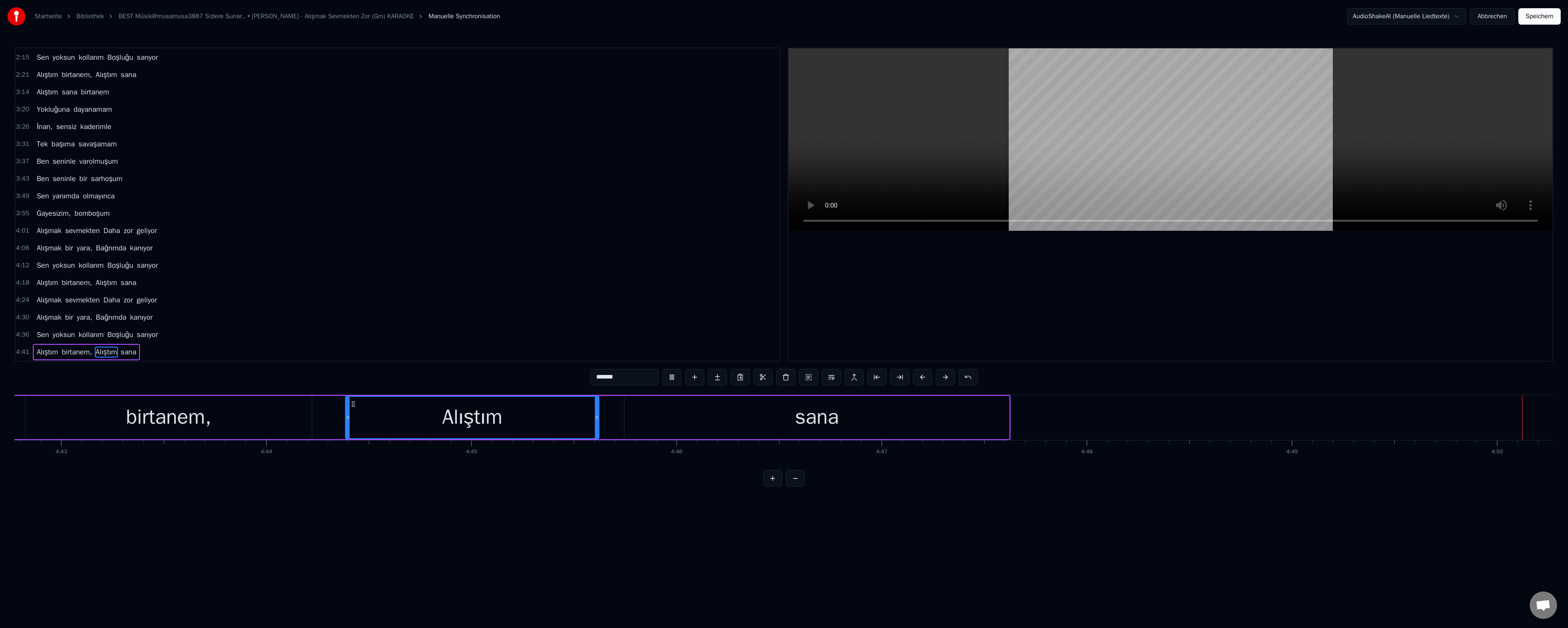 click on "Speichern" at bounding box center [1539, 16] 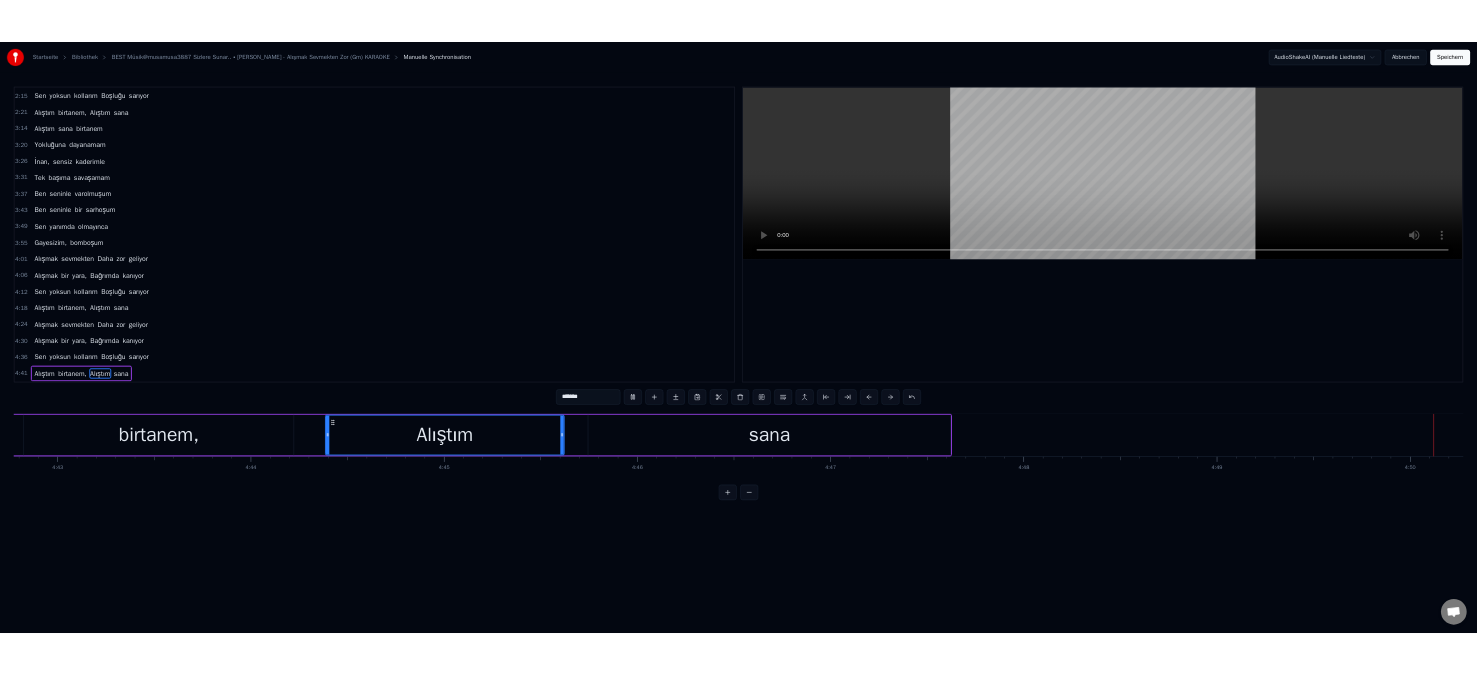 scroll, scrollTop: 0, scrollLeft: 0, axis: both 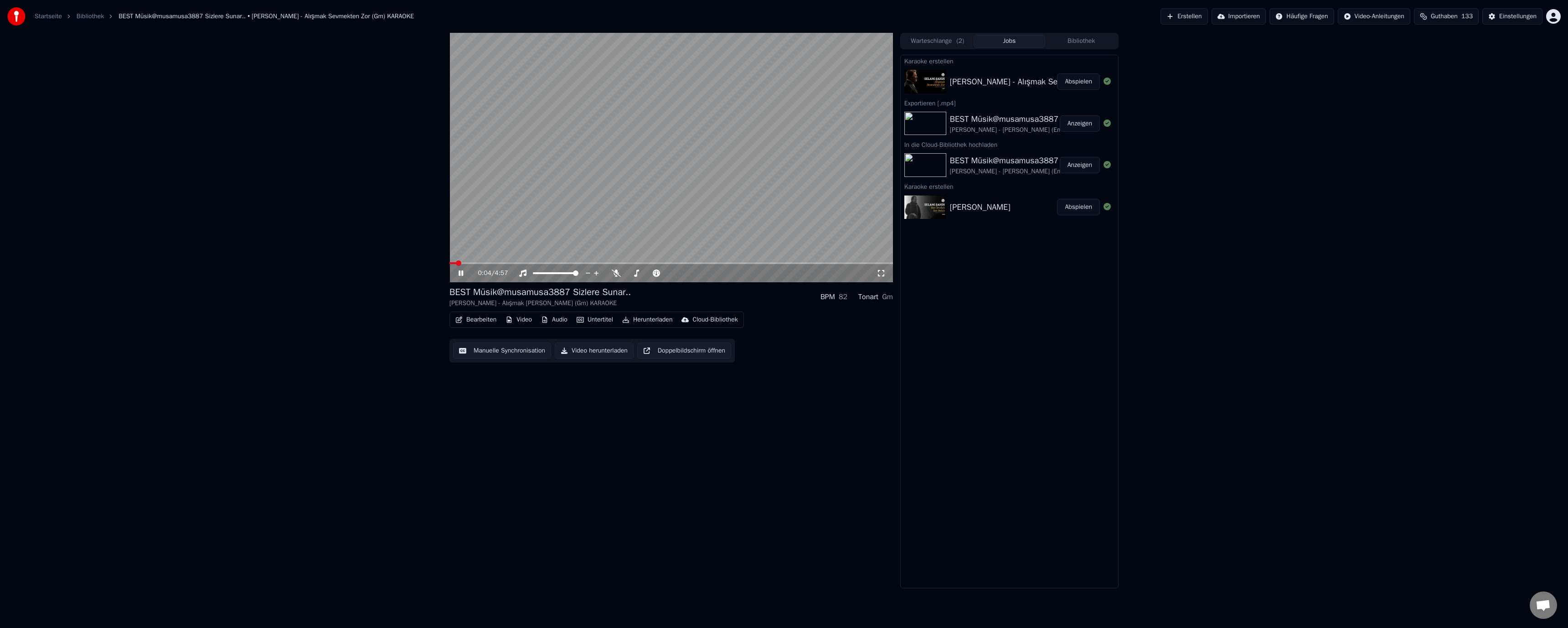 click at bounding box center [671, 263] 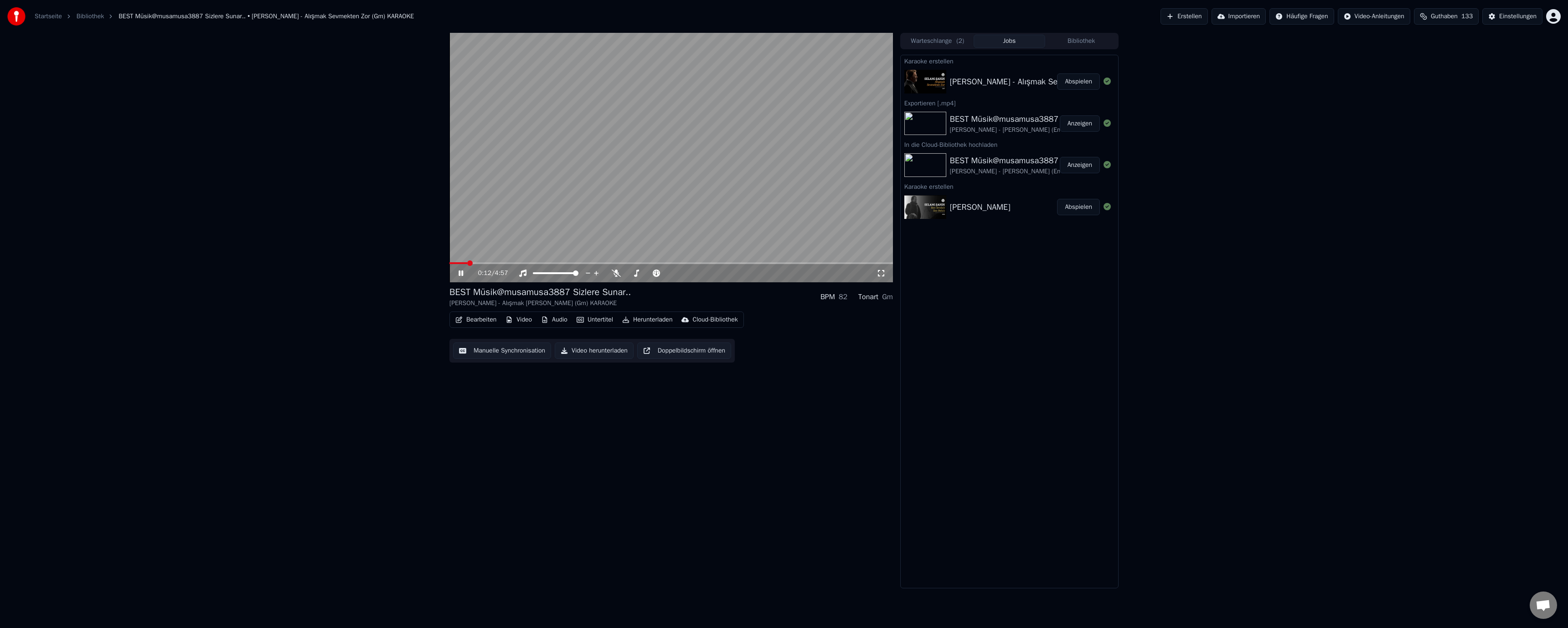 click at bounding box center (671, 263) 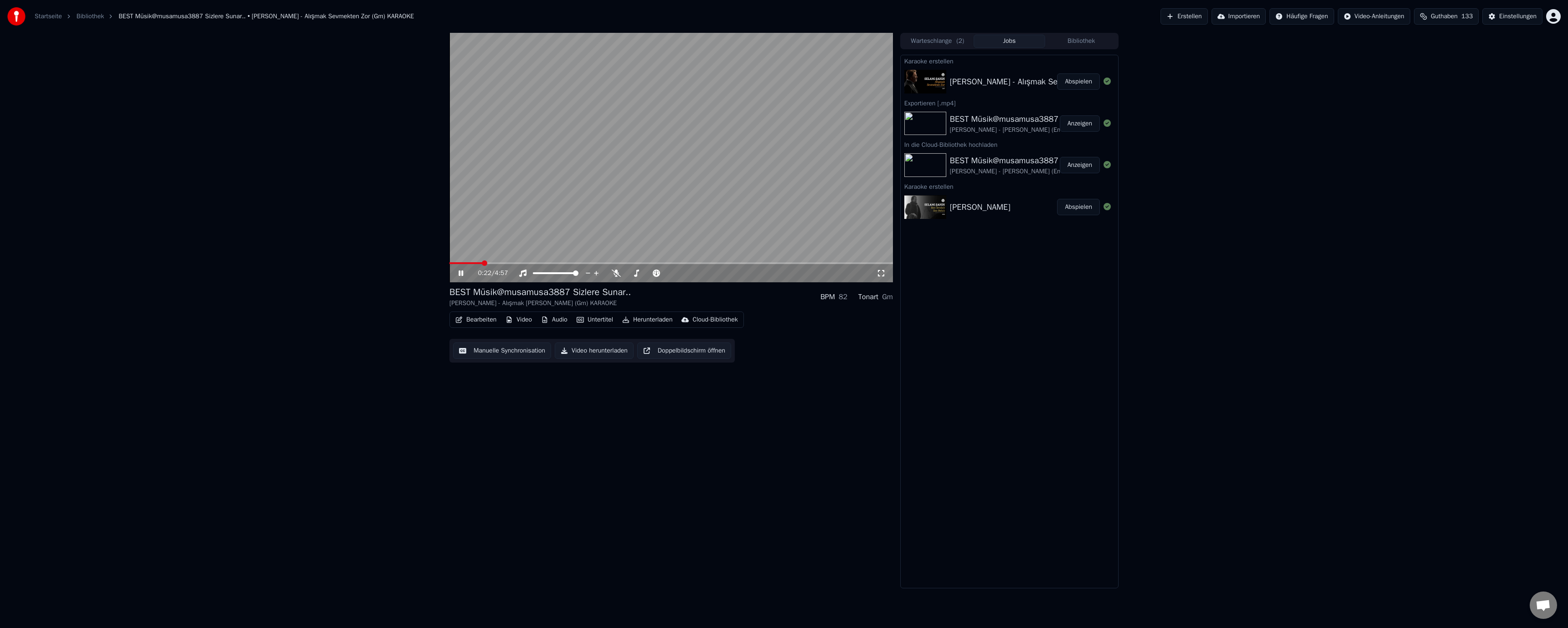 click at bounding box center [671, 263] 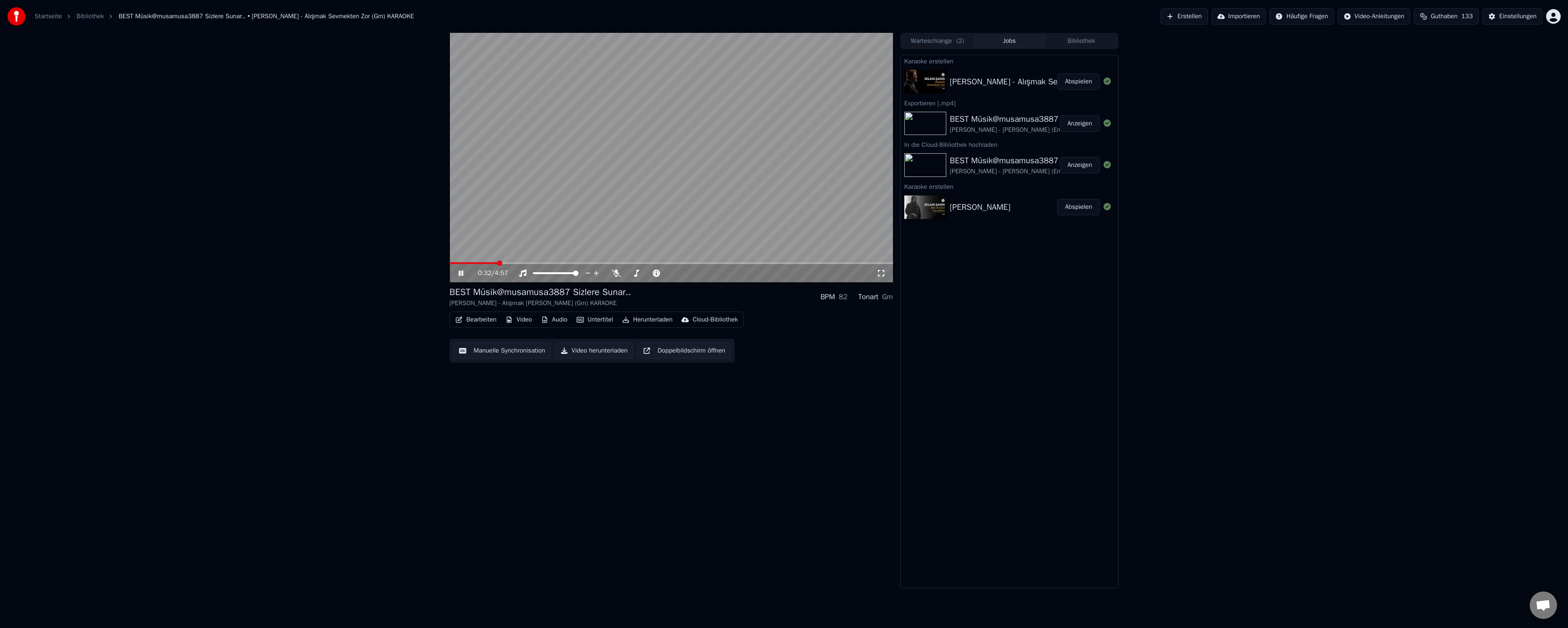 click at bounding box center [671, 263] 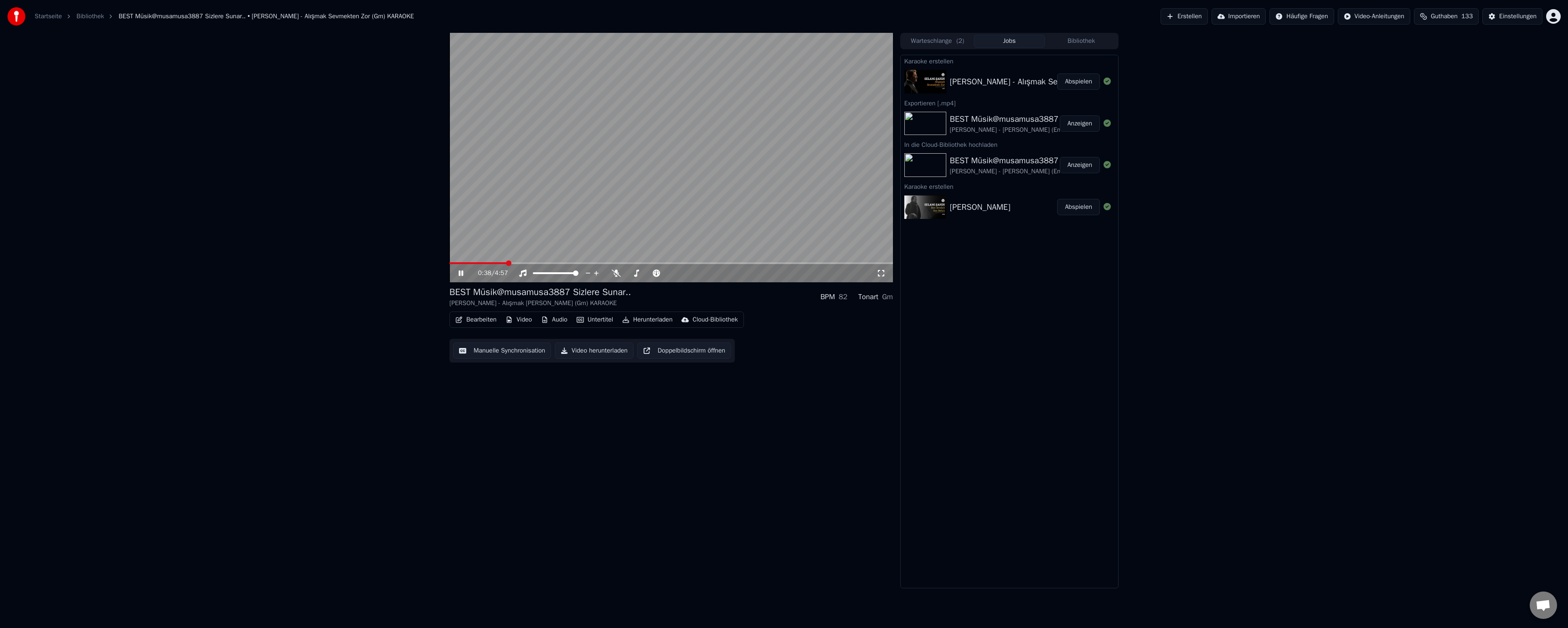 click at bounding box center (509, 263) 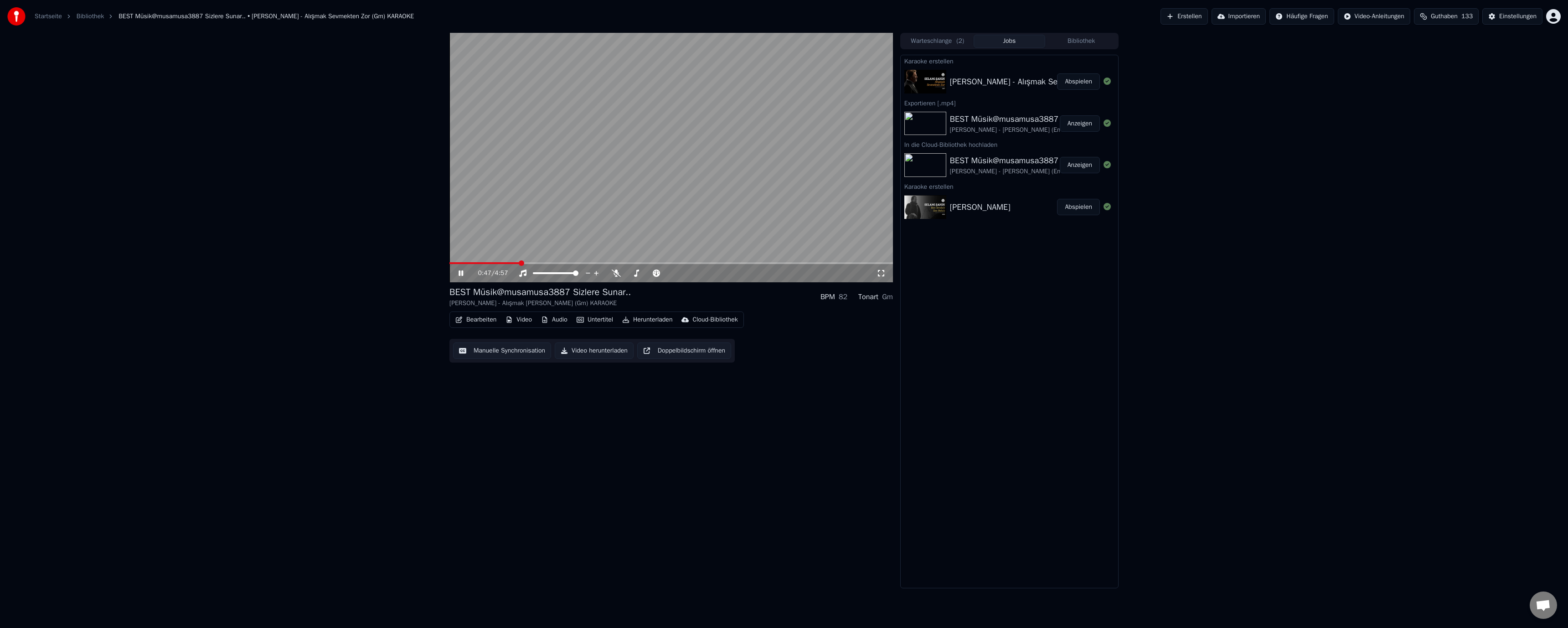 click at bounding box center [671, 263] 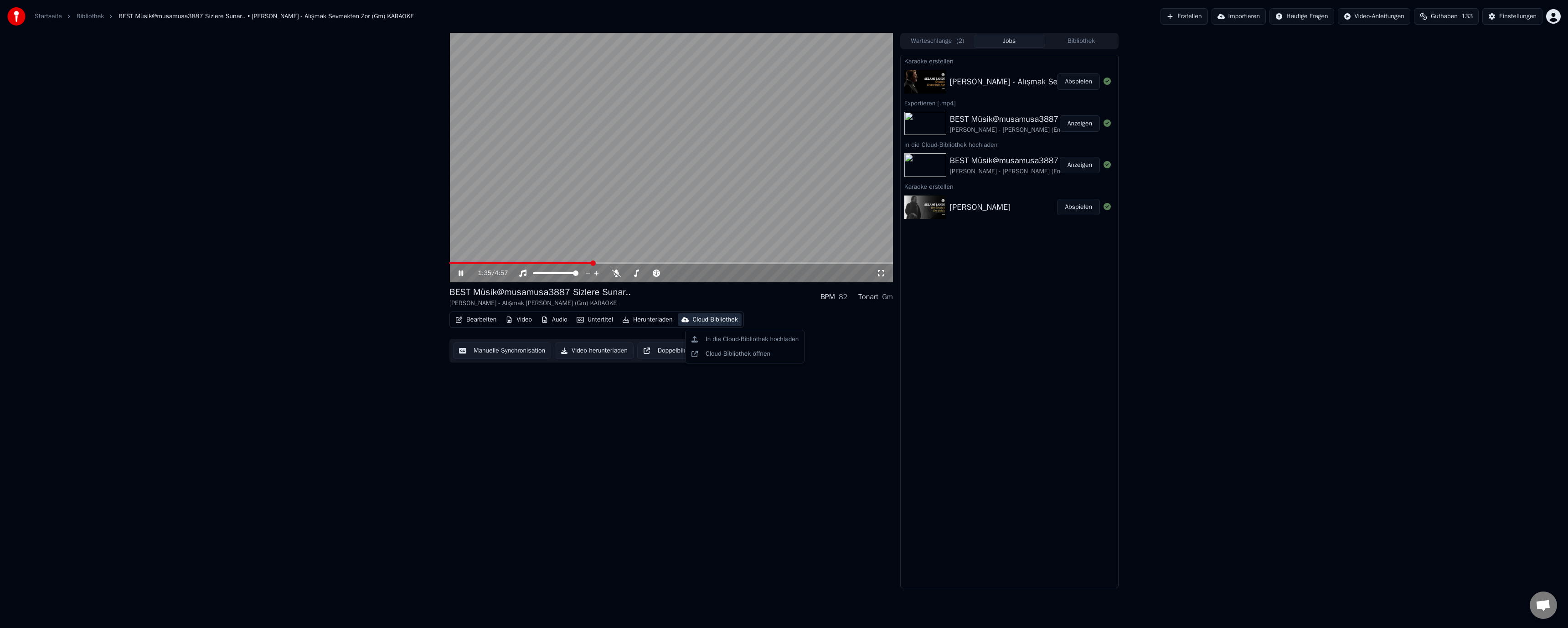 click on "Cloud-Bibliothek" at bounding box center [715, 320] 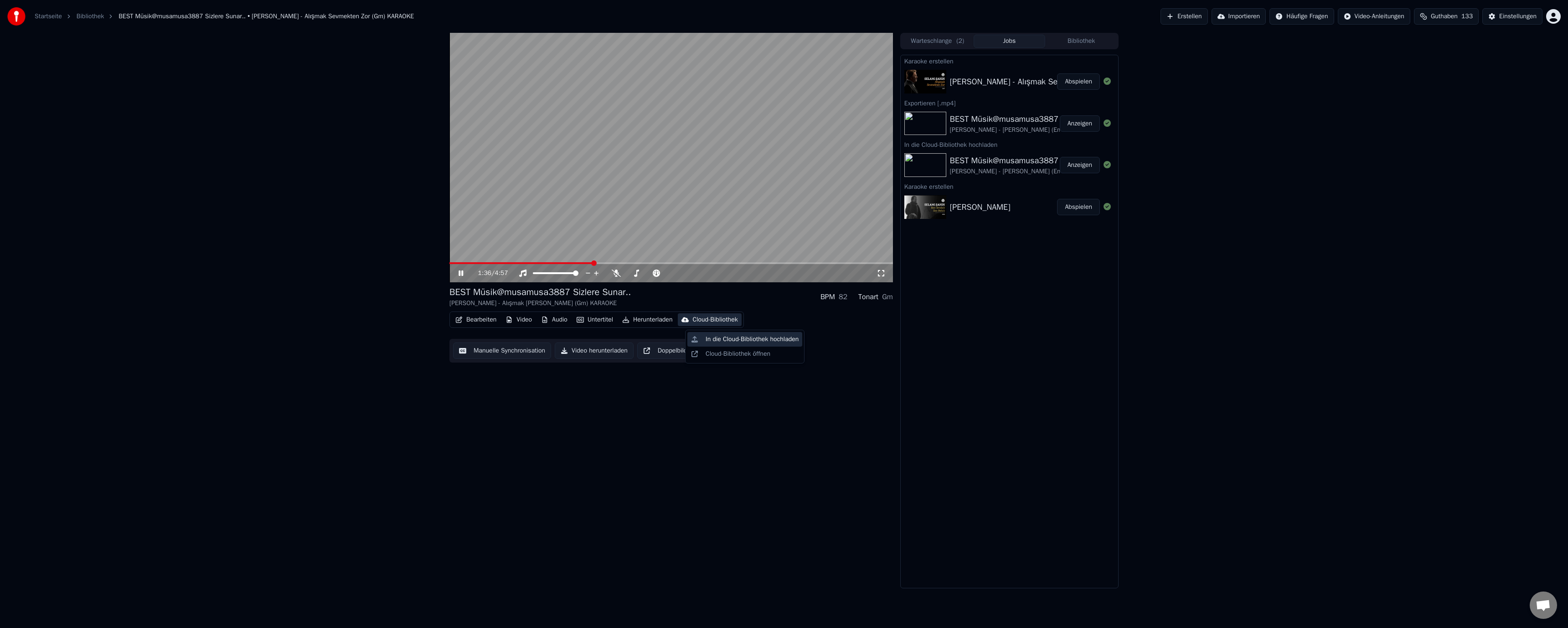click on "In die Cloud-Bibliothek hochladen" at bounding box center (752, 339) 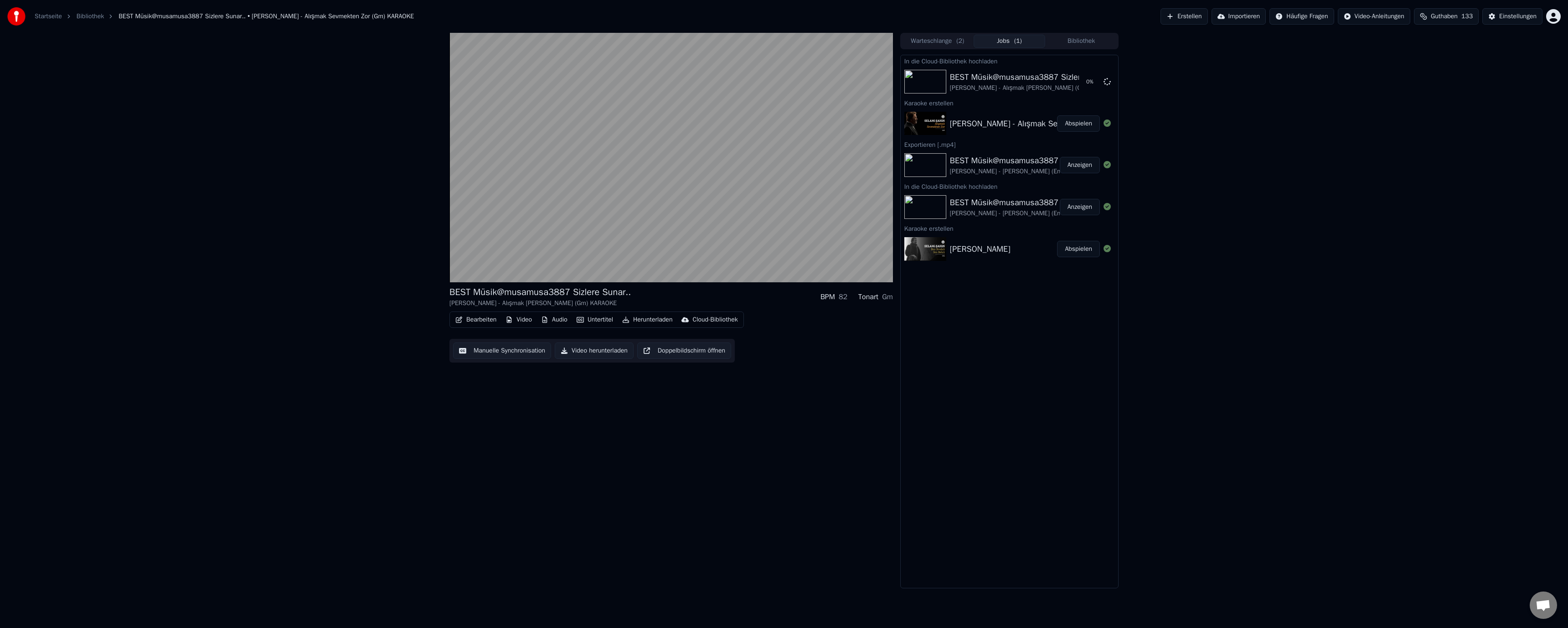 click on "Herunterladen" at bounding box center [647, 320] 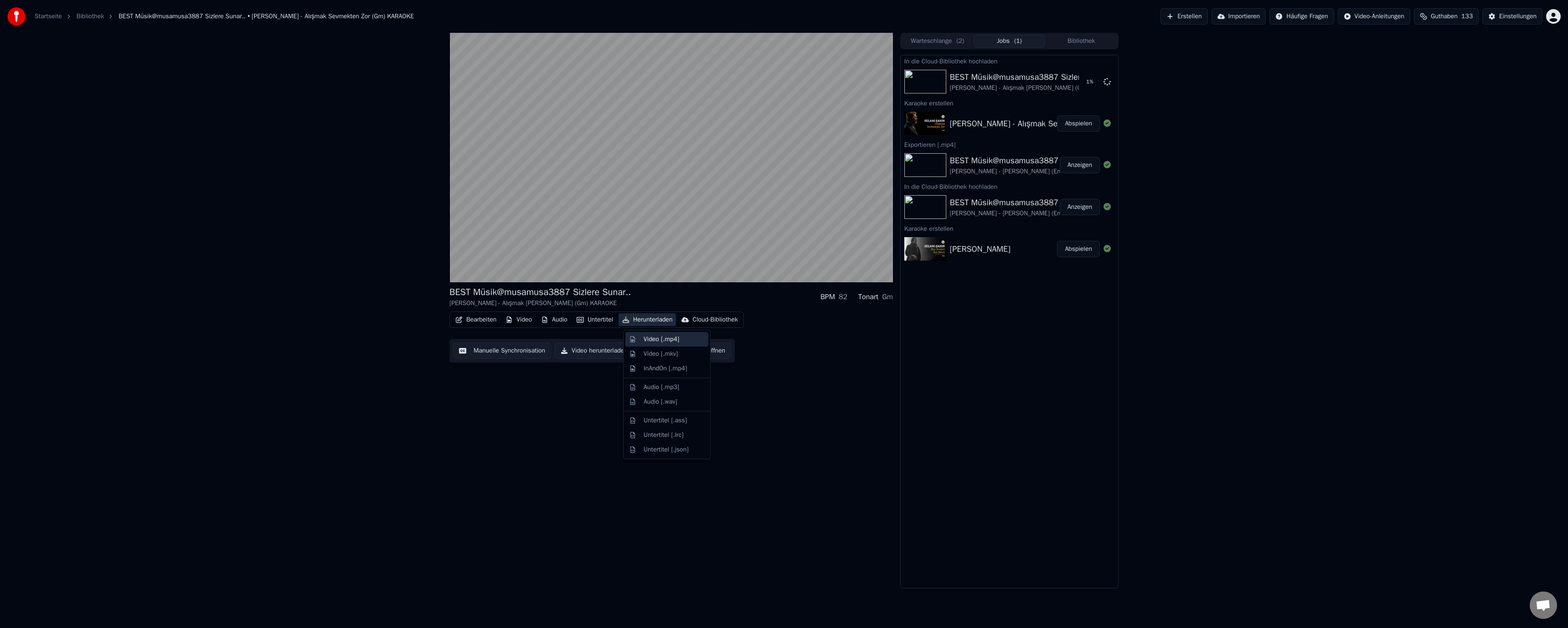 click on "Video [.mp4]" at bounding box center [661, 339] 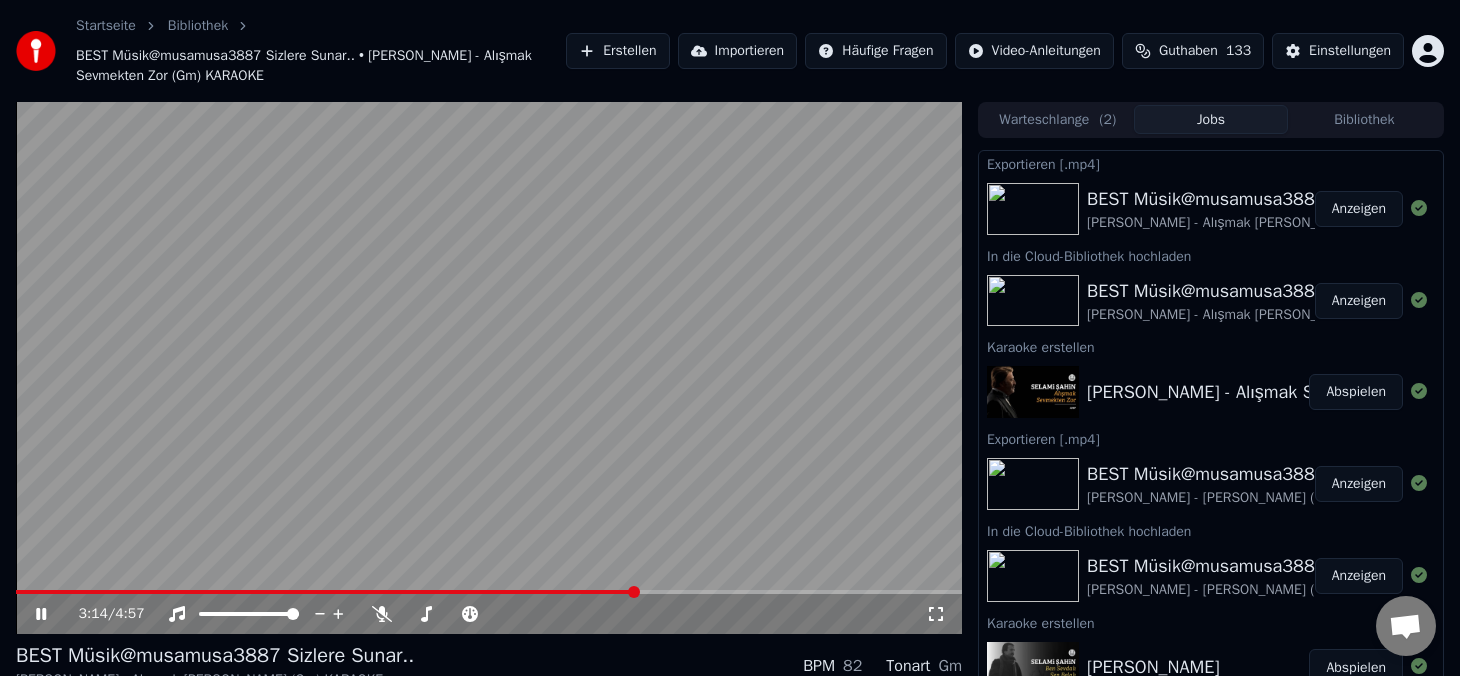 click at bounding box center [489, 368] 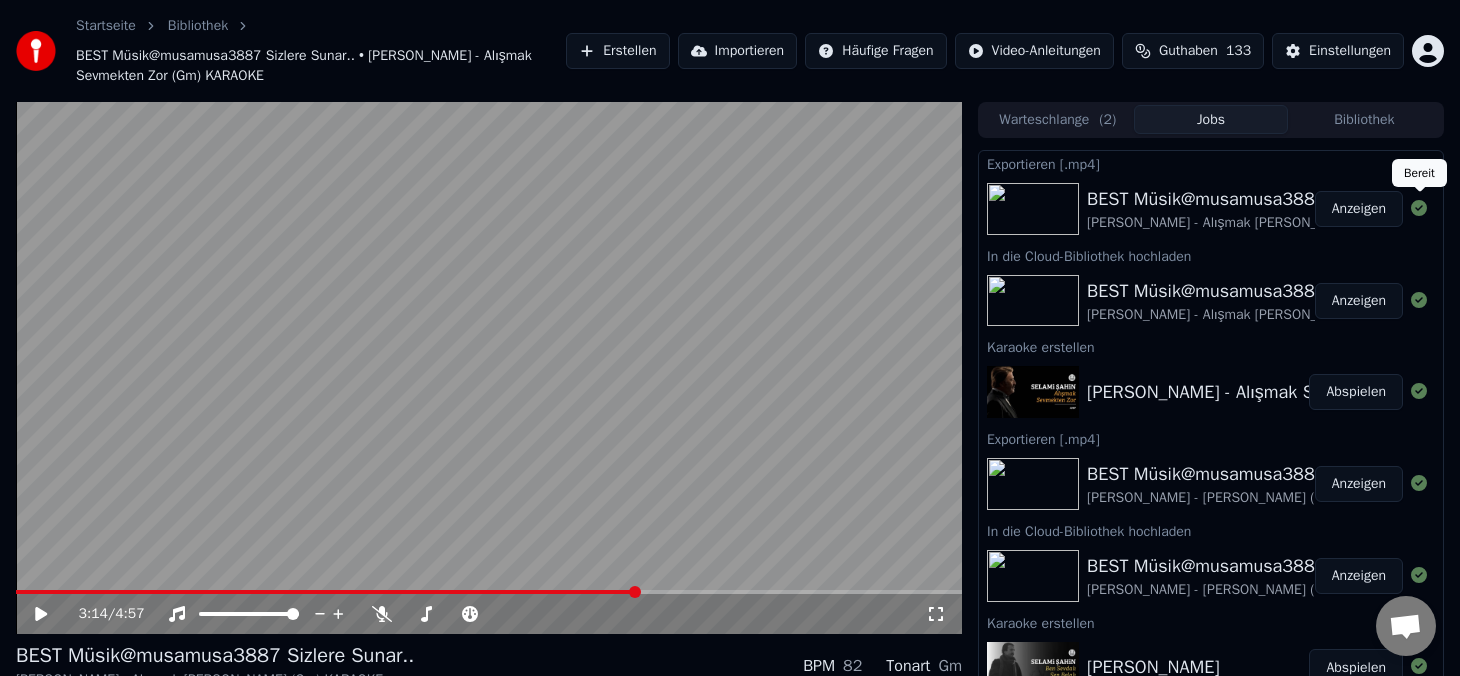 click on "Anzeigen" at bounding box center (1359, 209) 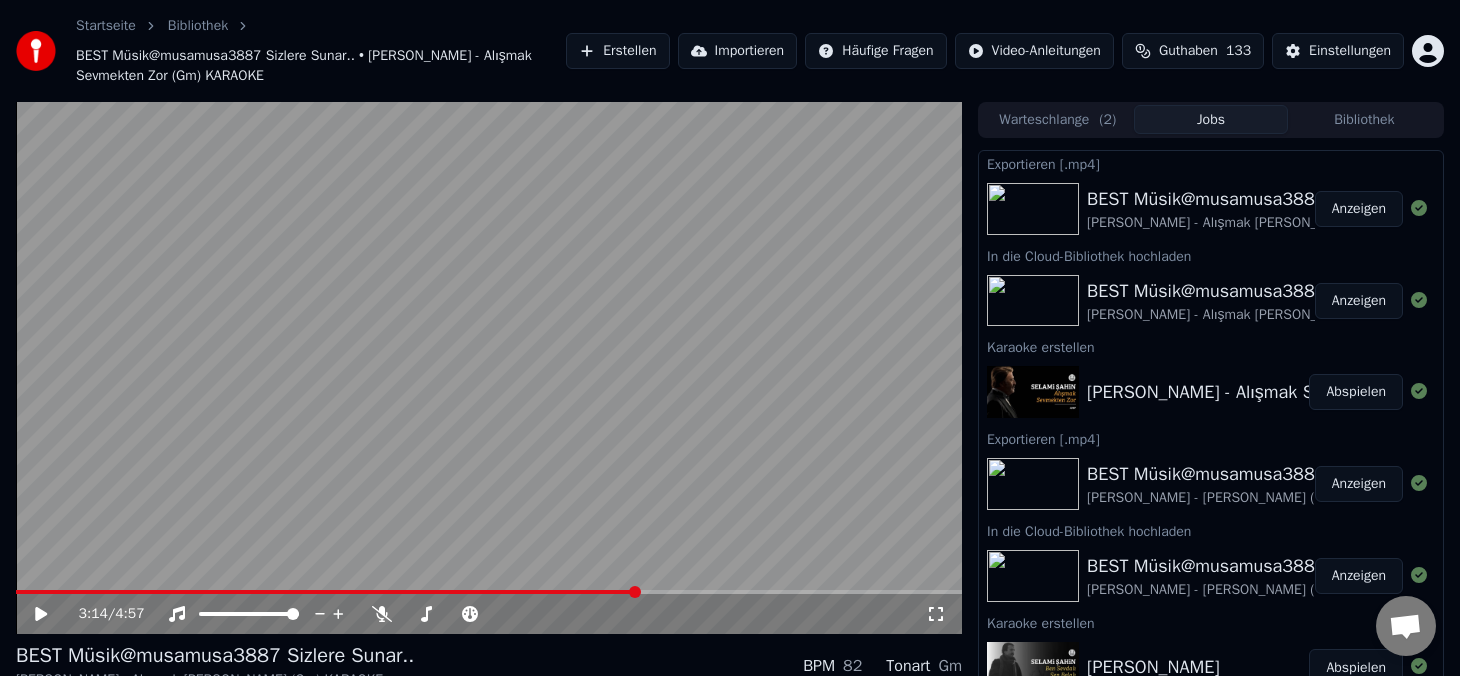 click on "Erstellen" at bounding box center [617, 51] 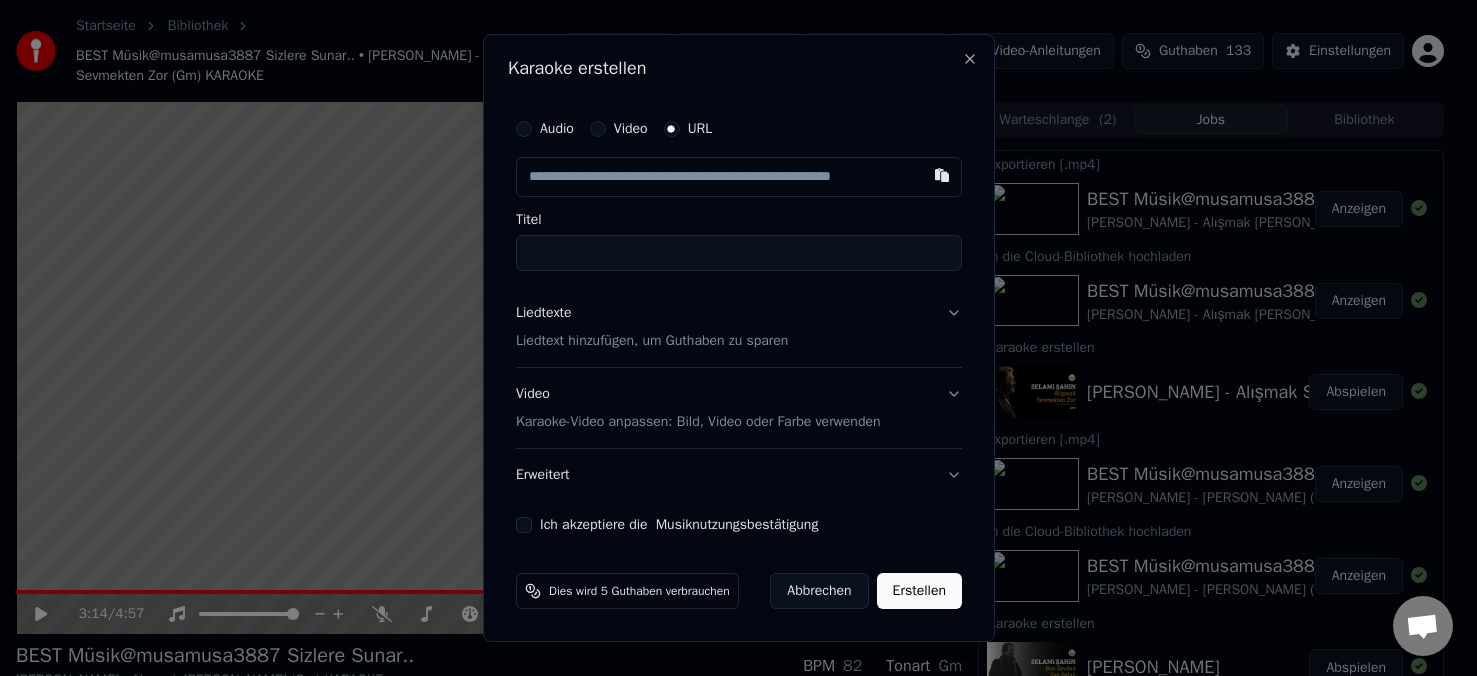 type on "**********" 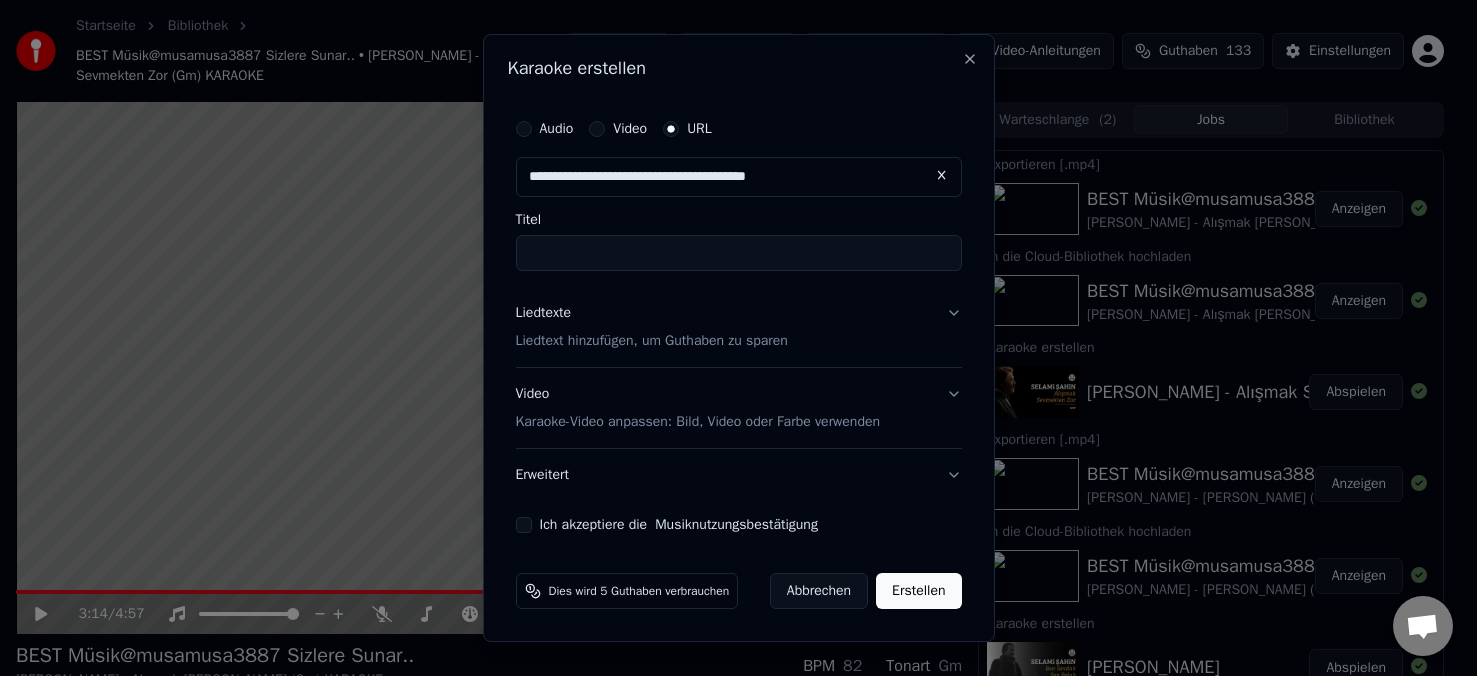 type on "**********" 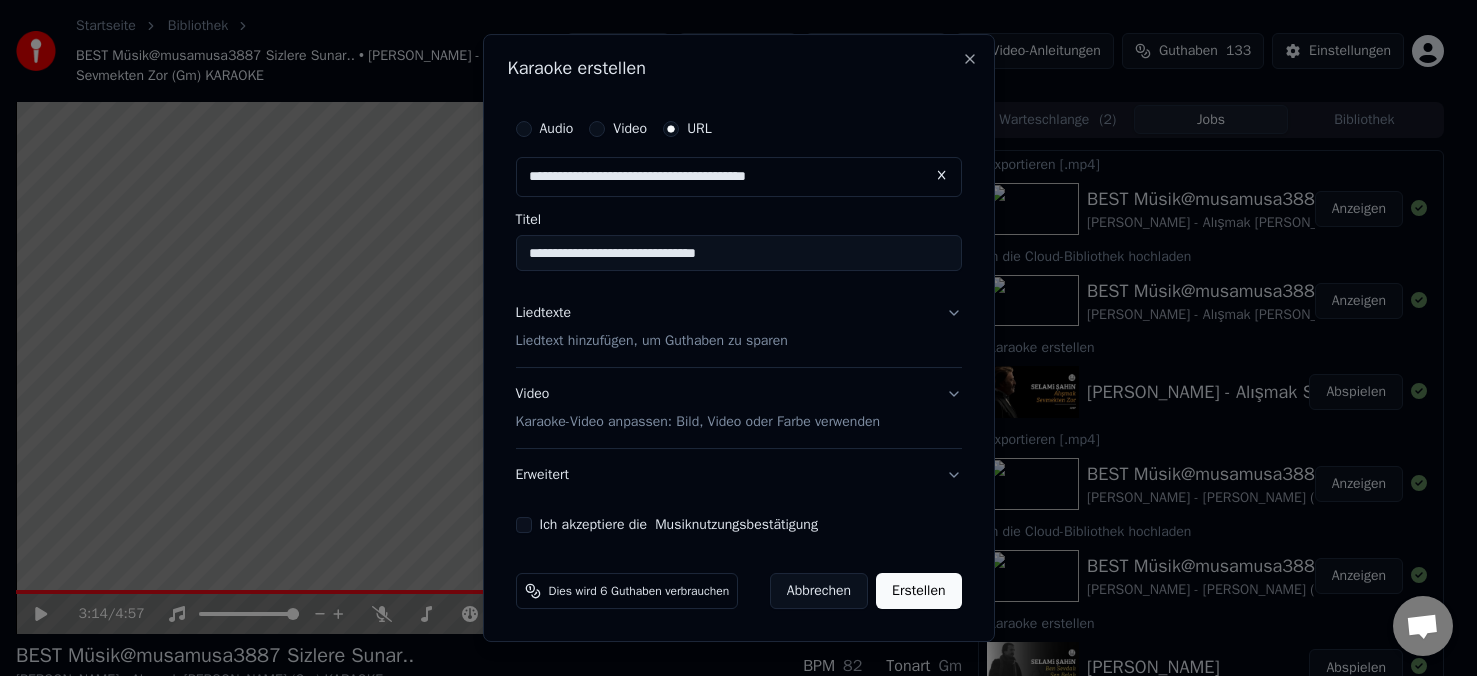 type on "**********" 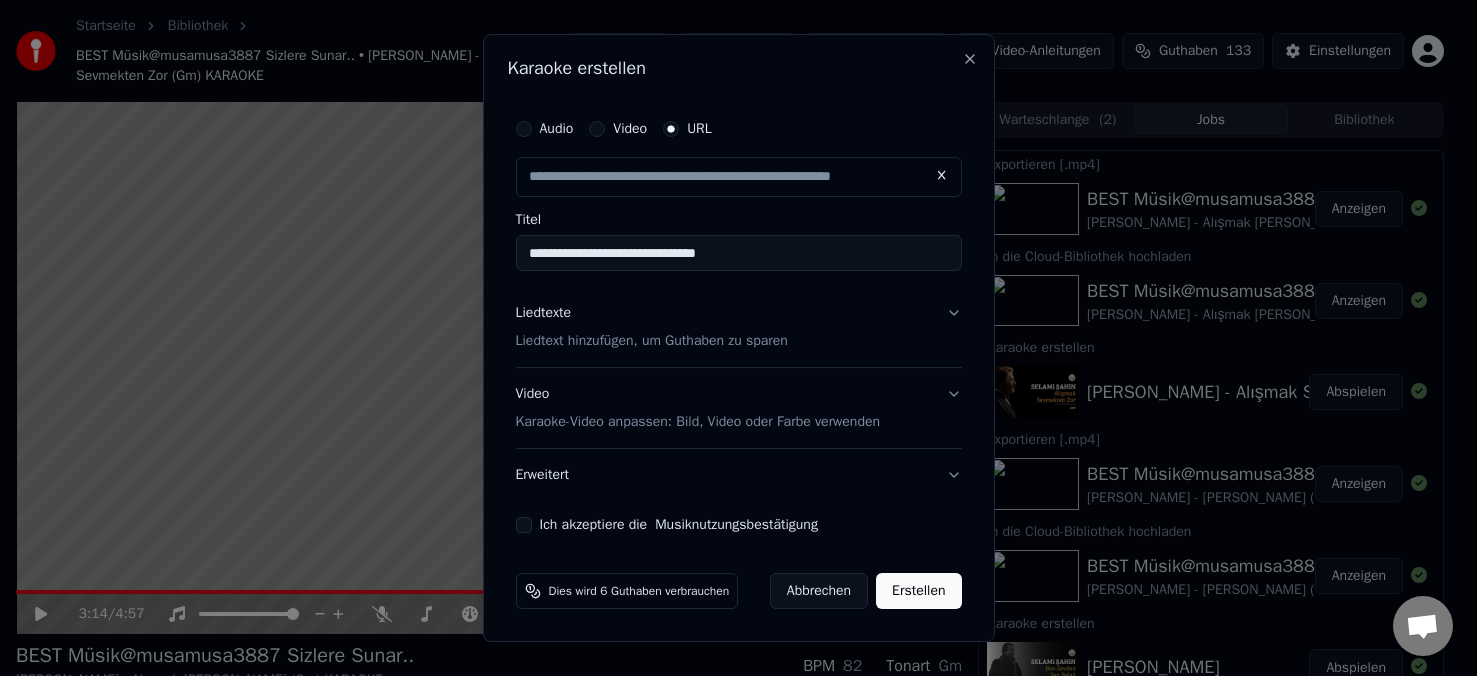click on "**********" at bounding box center (739, 253) 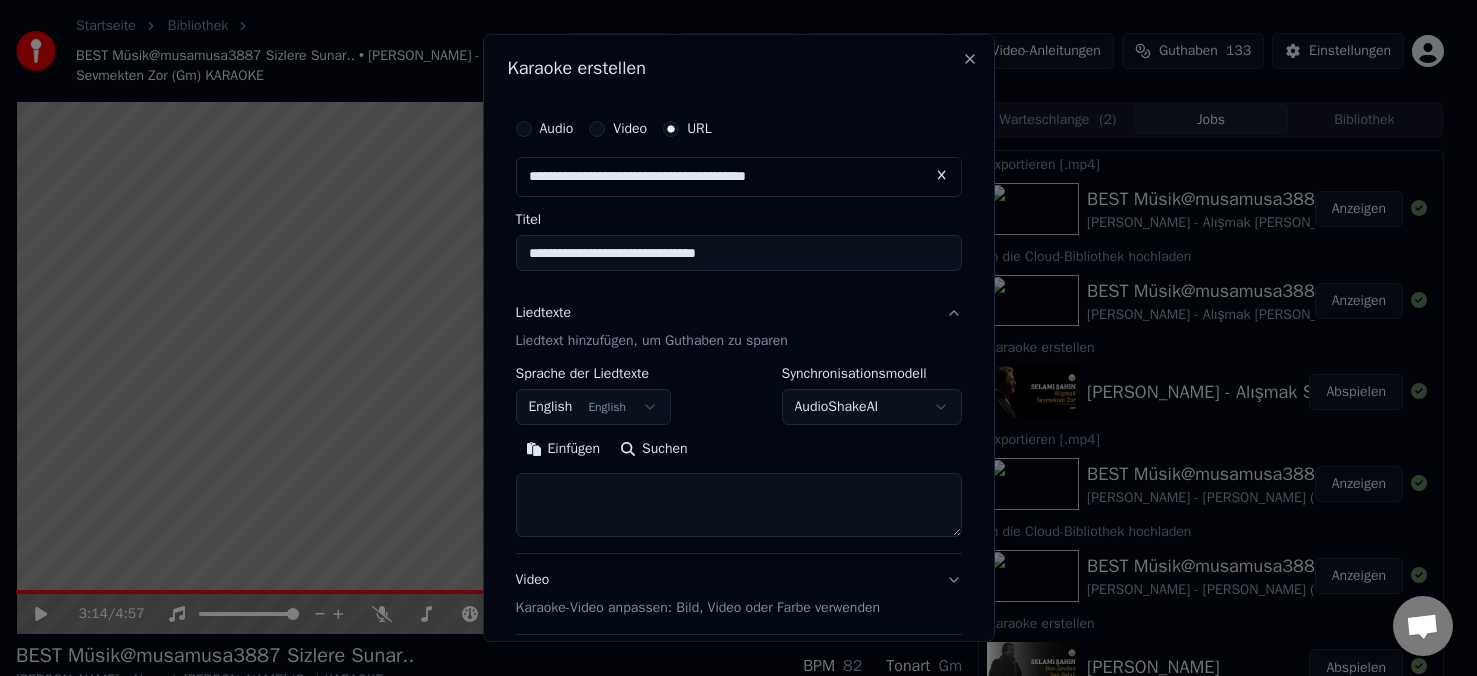 click on "Liedtext hinzufügen, um Guthaben zu sparen" at bounding box center (652, 341) 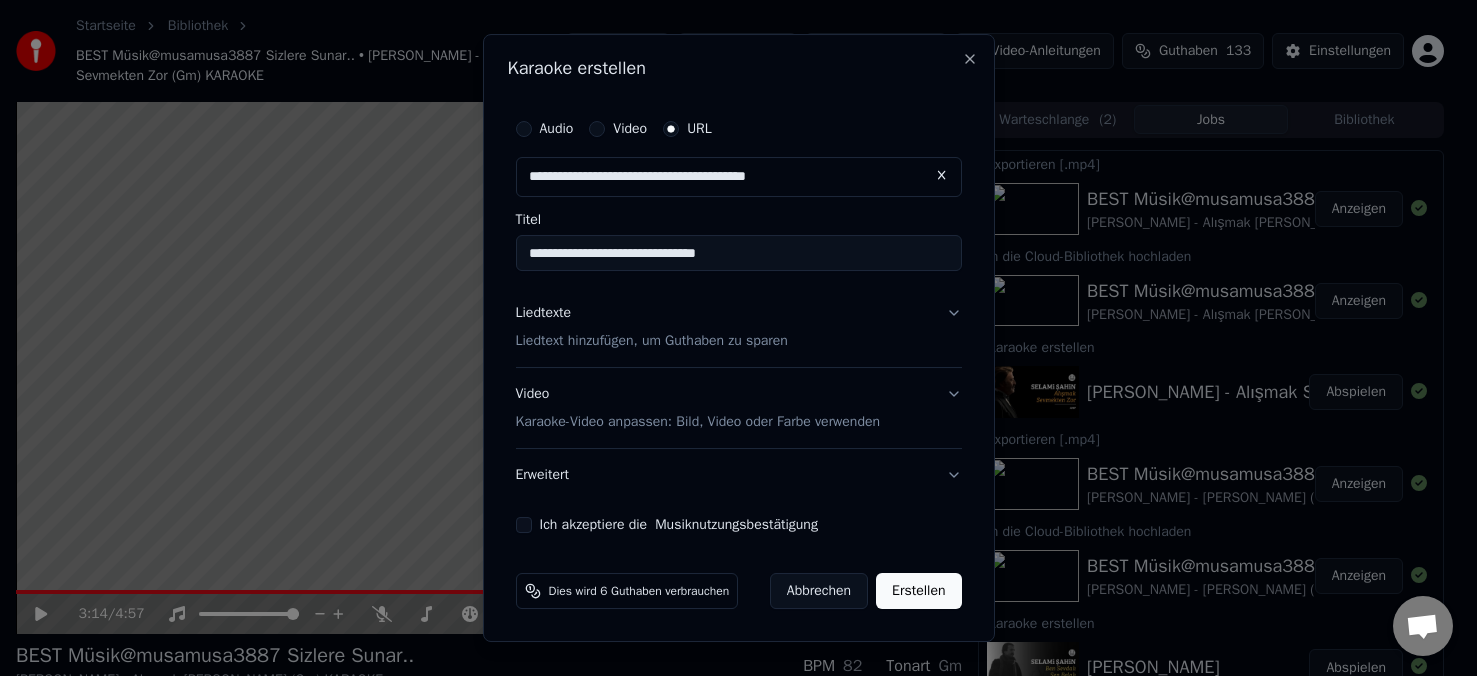 click on "Liedtext hinzufügen, um Guthaben zu sparen" at bounding box center [652, 341] 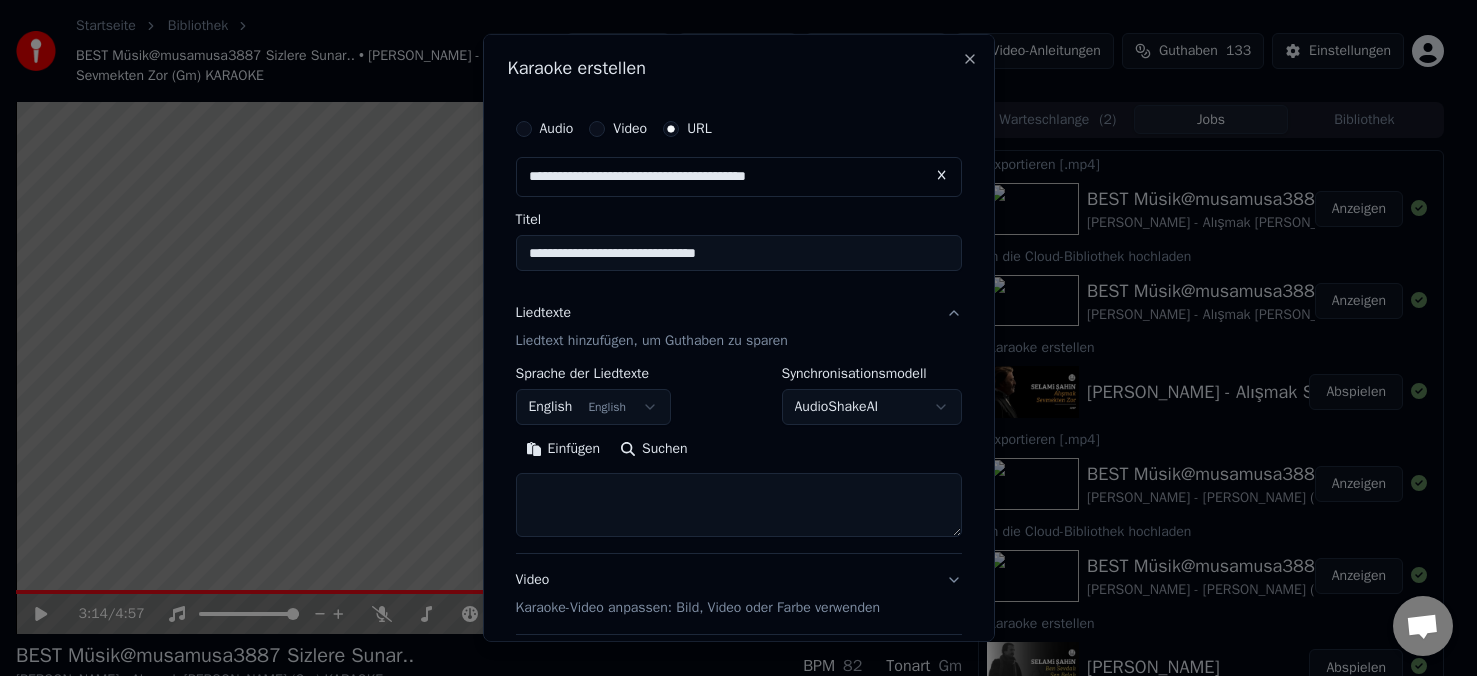 click on "Einfügen" at bounding box center [563, 449] 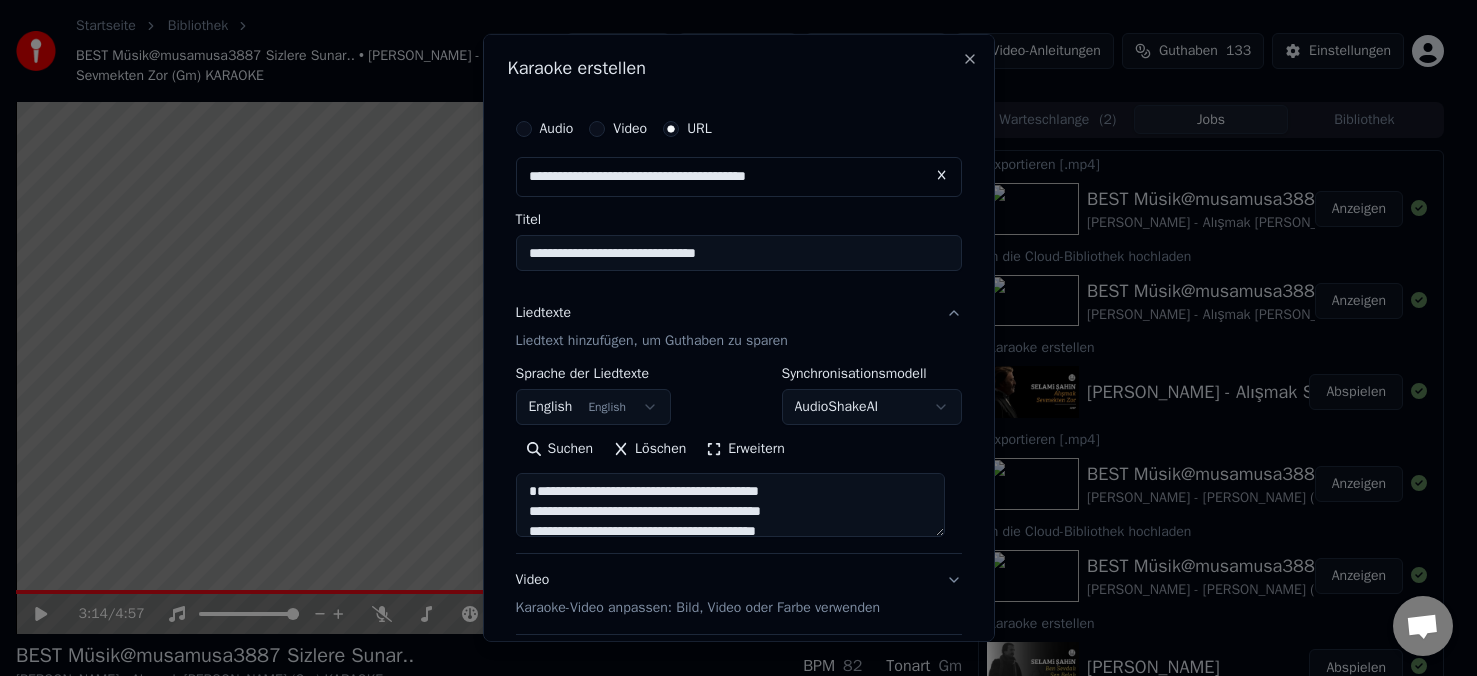 click on "Startseite Bibliothek BEST Müsik@musamusa3887 Sizlere Sunar.. • [PERSON_NAME] - Alışmak Sevmekten Zor (Gm) KARAOKE Erstellen Importieren Häufige Fragen Video-Anleitungen Guthaben 133 Einstellungen 3:14  /  4:57 BEST Müsik@musamusa3887 Sizlere Sunar.. [PERSON_NAME] - Alışmak Sevmekten Zor (Gm) KARAOKE BPM 82 Tonart Gm Bearbeiten Video Audio Untertitel Herunterladen Cloud-Bibliothek Manuelle Synchronisation Video herunterladen Doppelbildschirm öffnen Warteschlange ( 2 ) Jobs Bibliothek Exportieren [.mp4] BEST Müsik@musamusa3887 Sizlere Sunar.. [PERSON_NAME] - Alışmak Sevmekten Zor (Gm) KARAOKE Anzeigen In die Cloud-Bibliothek hochladen BEST Müsik@musamusa3887 Sizlere Sunar.. [PERSON_NAME] - Alışmak Sevmekten Zor (Gm) KARAOKE Anzeigen Karaoke erstellen [PERSON_NAME] - Alışmak Sevmekten Zor Abspielen Exportieren [.mp4] BEST Müsik@musamusa3887 Sizlere Sunar.. [PERSON_NAME] (Em) - Karaoke Anzeigen In die Cloud-Bibliothek hochladen Anzeigen Karaoke erstellen Abspielen" at bounding box center (730, 338) 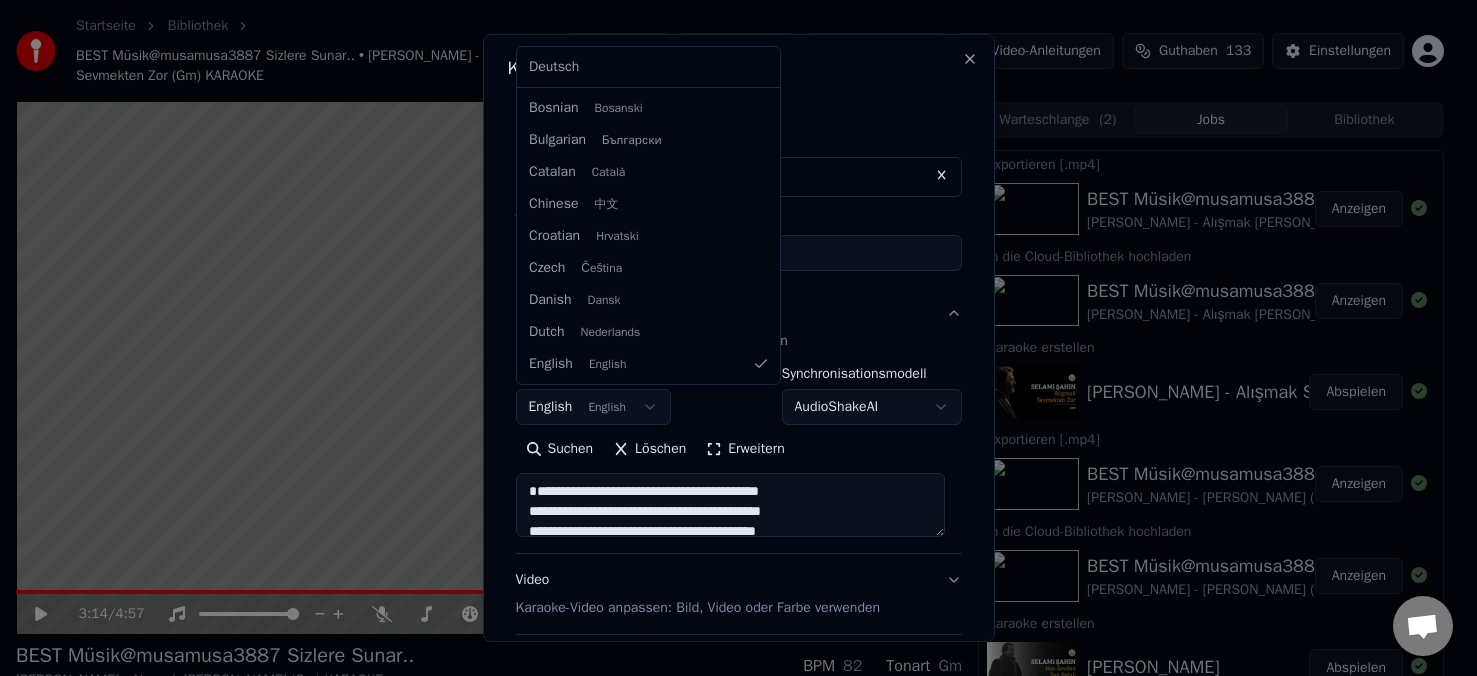 scroll, scrollTop: 1471, scrollLeft: 0, axis: vertical 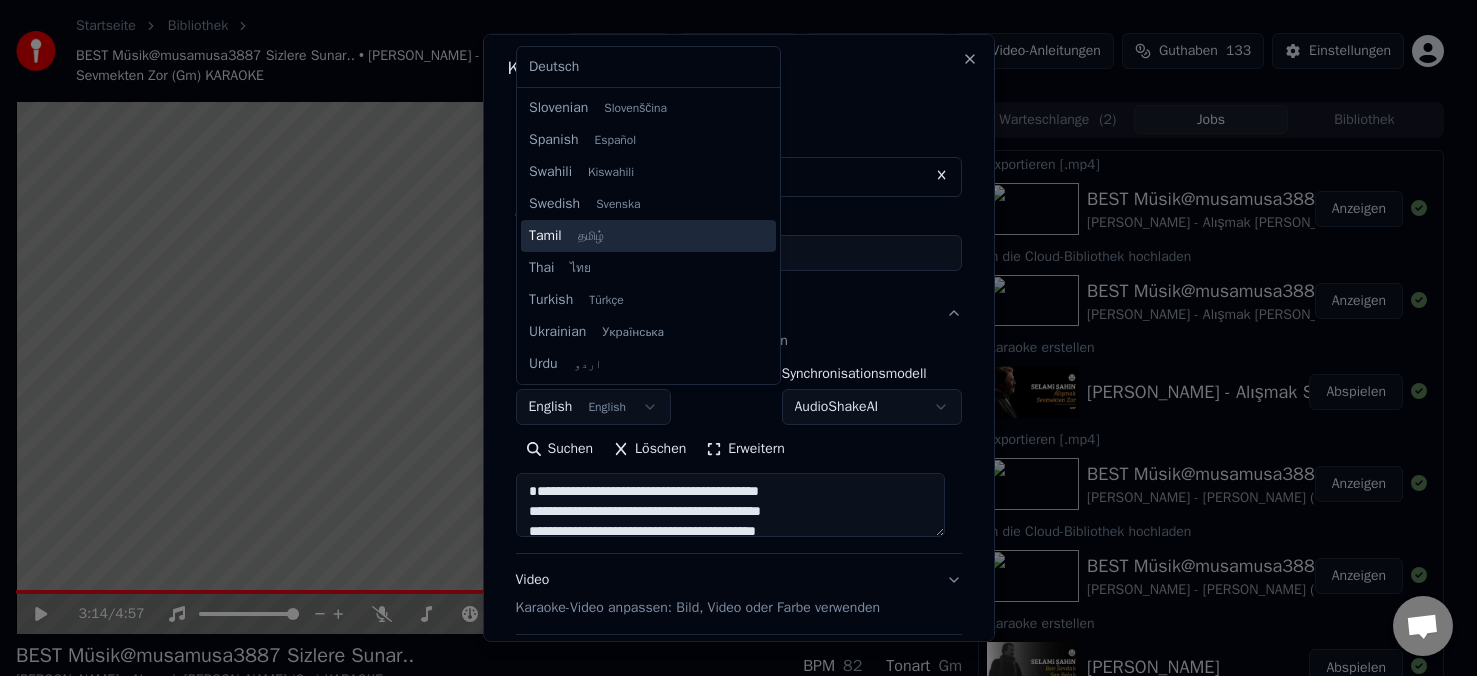 type on "**********" 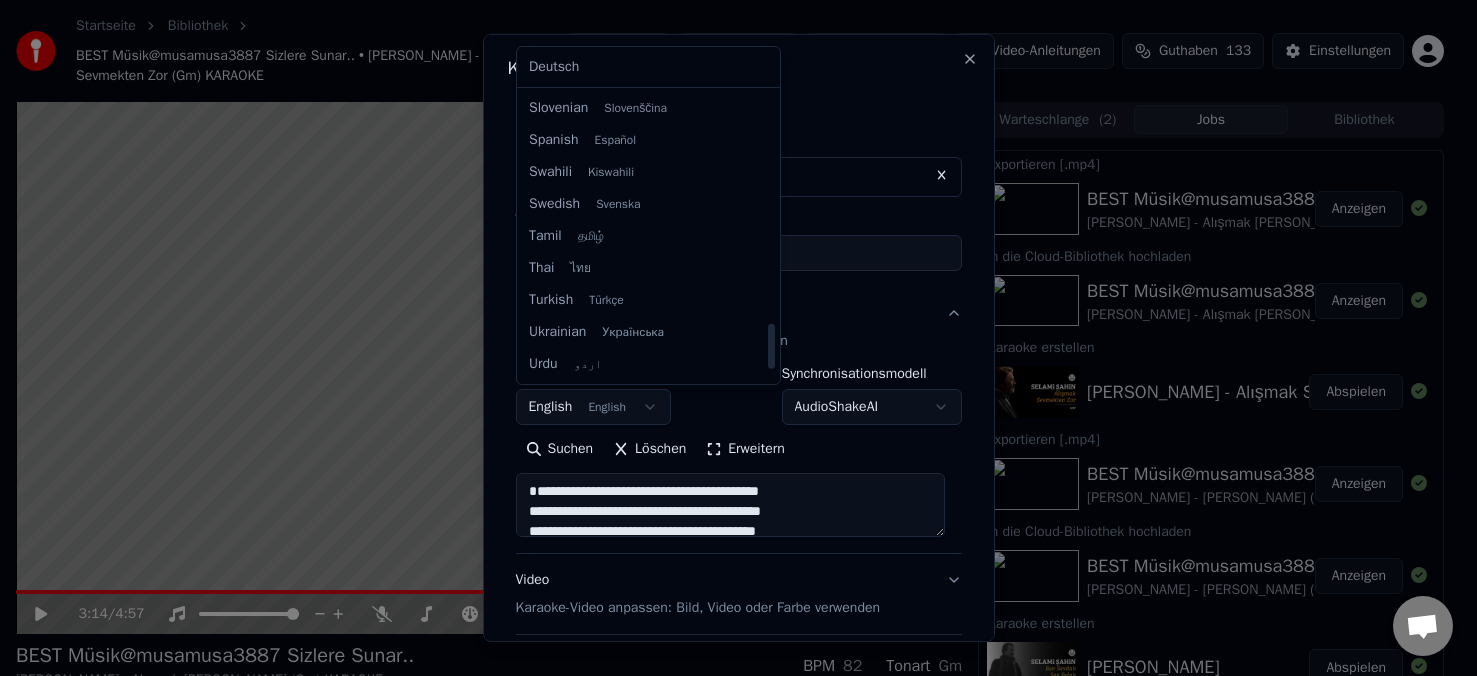 select on "**" 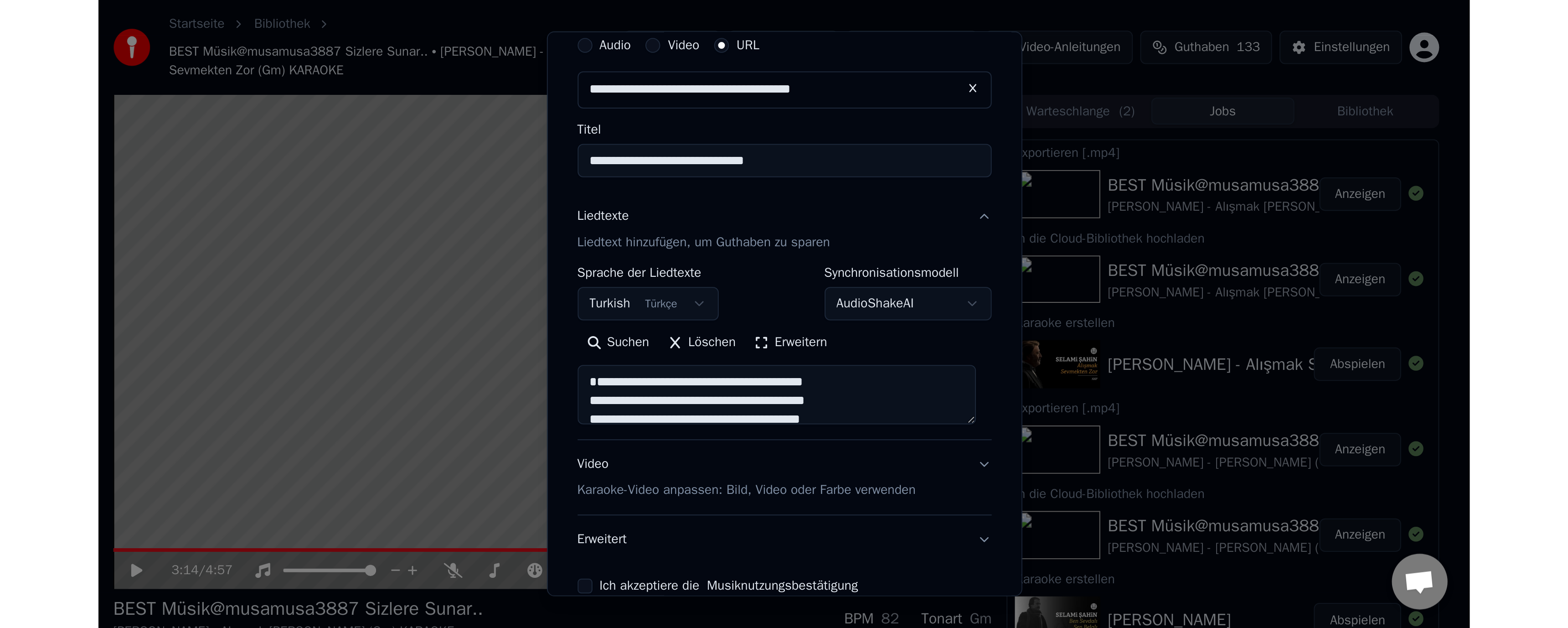 scroll, scrollTop: 85, scrollLeft: 0, axis: vertical 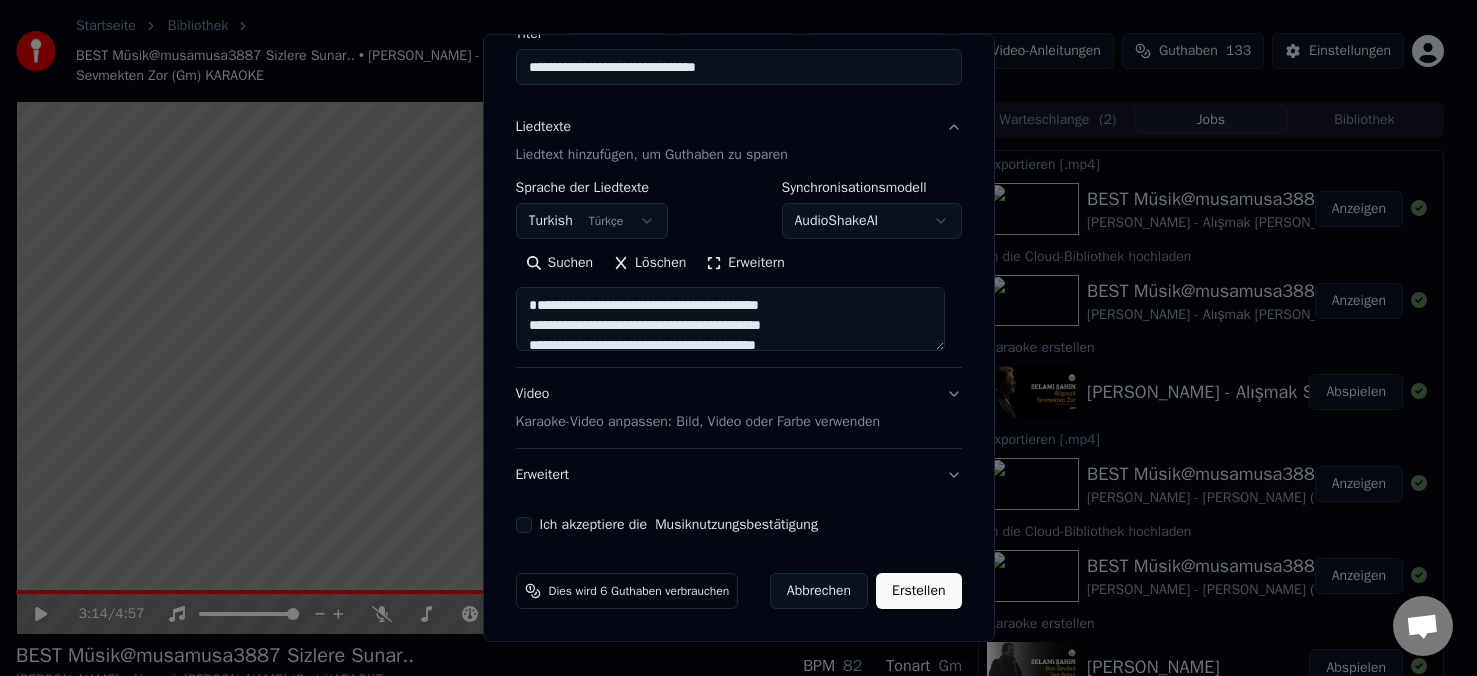 click on "Ich akzeptiere die   Musiknutzungsbestätigung" at bounding box center [739, 525] 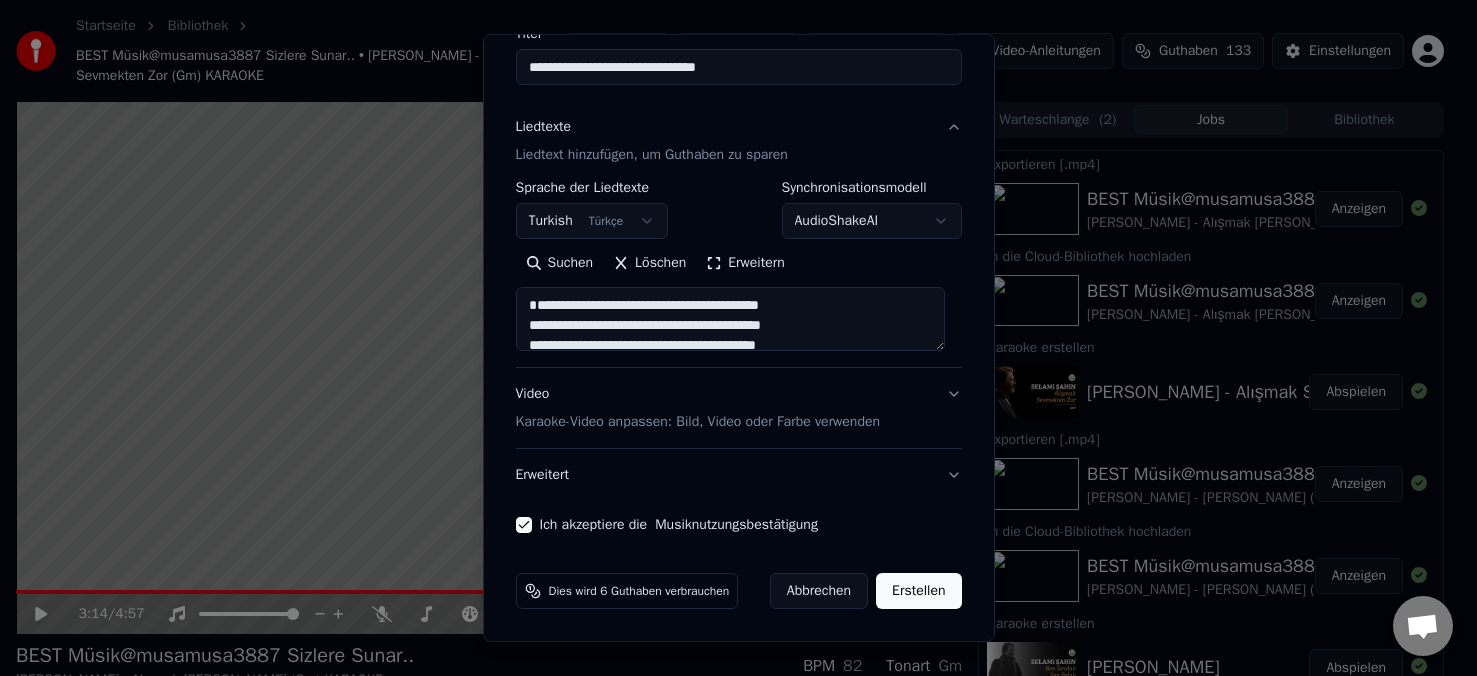 click on "Erstellen" at bounding box center (918, 591) 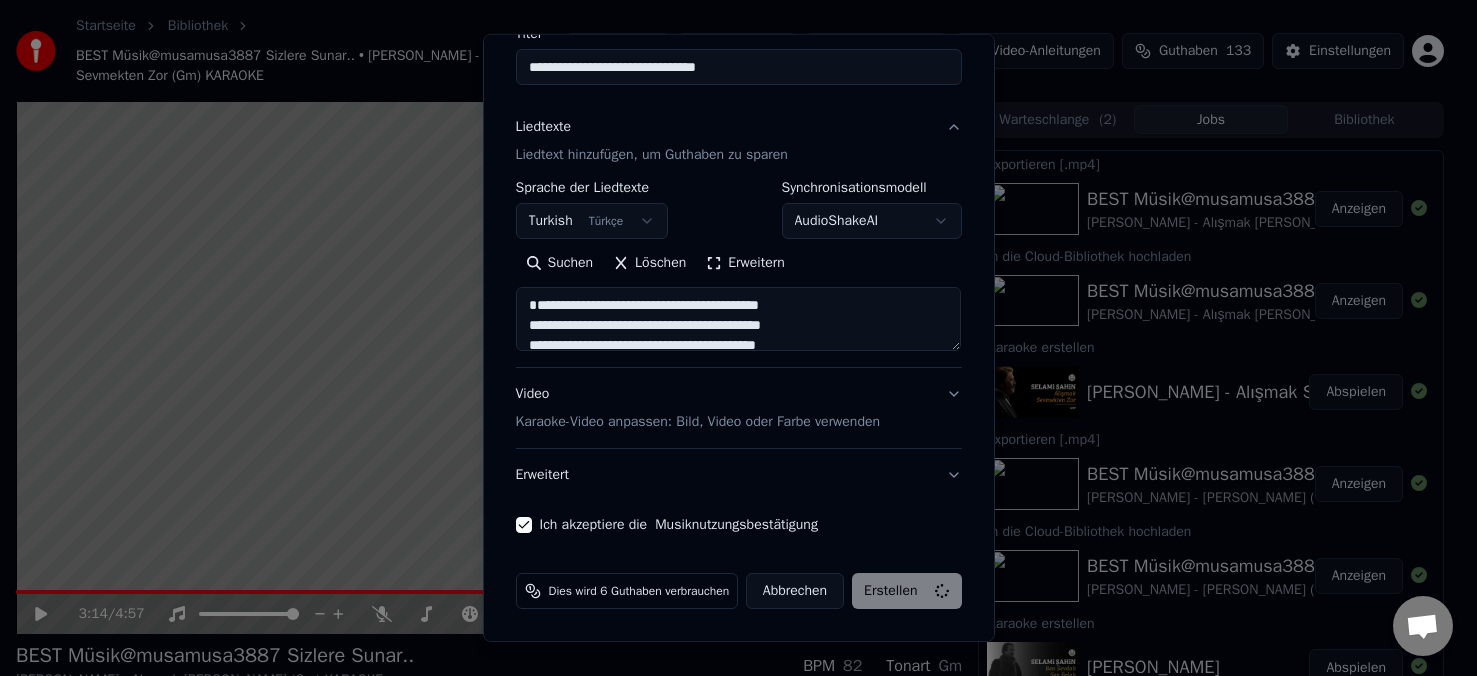 type on "**********" 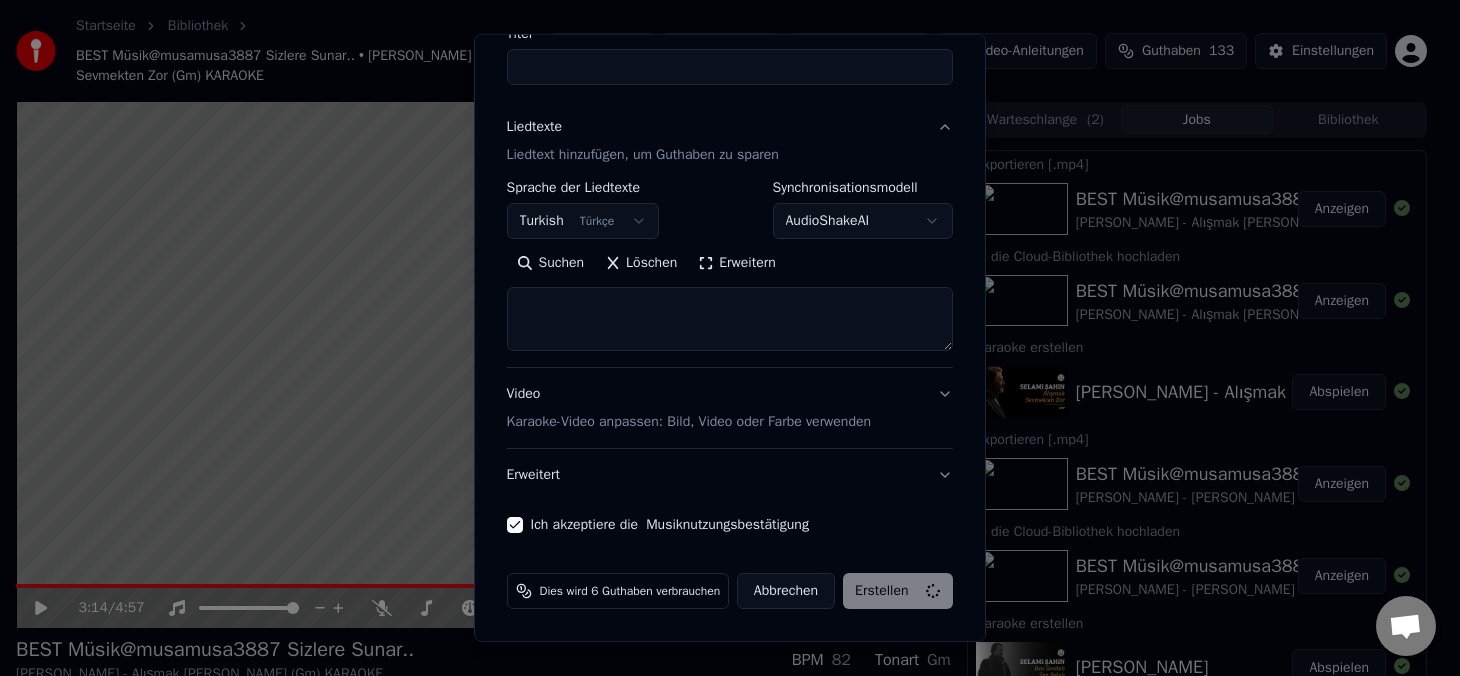 select 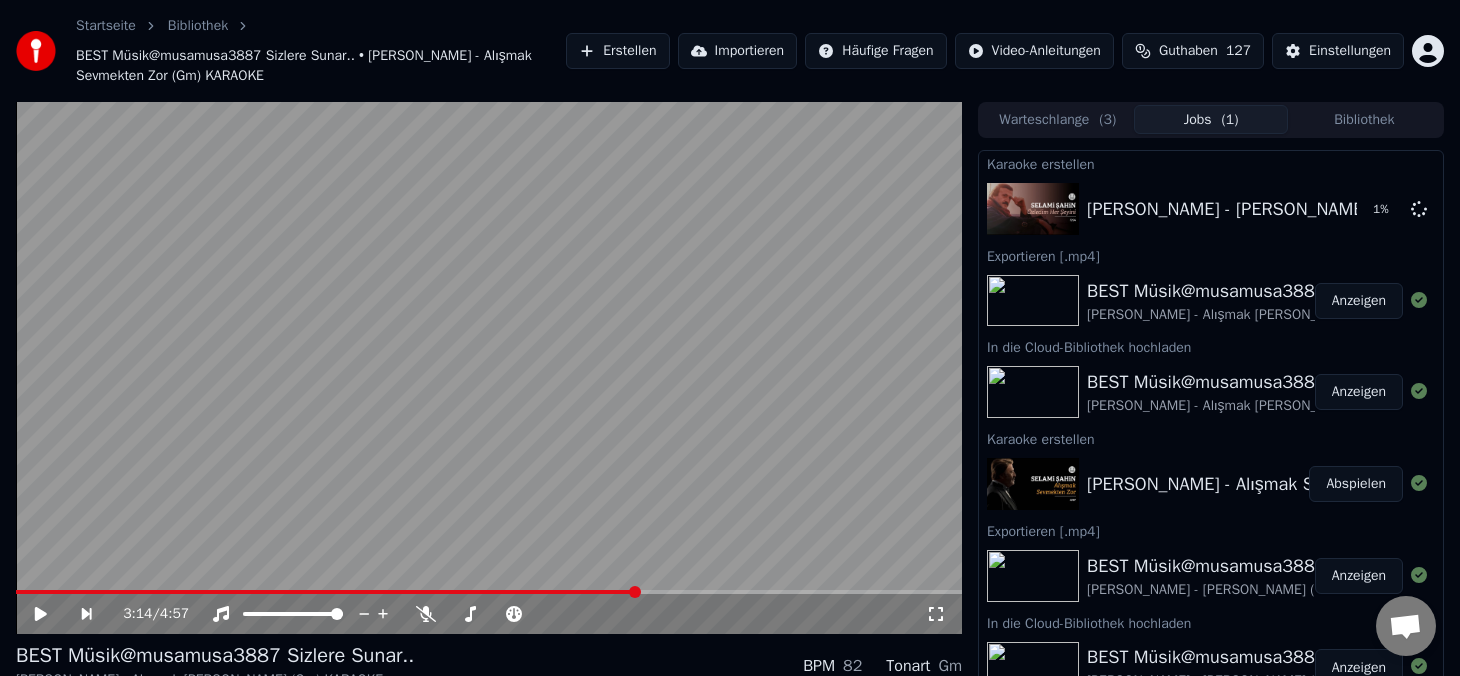 click at bounding box center [489, 368] 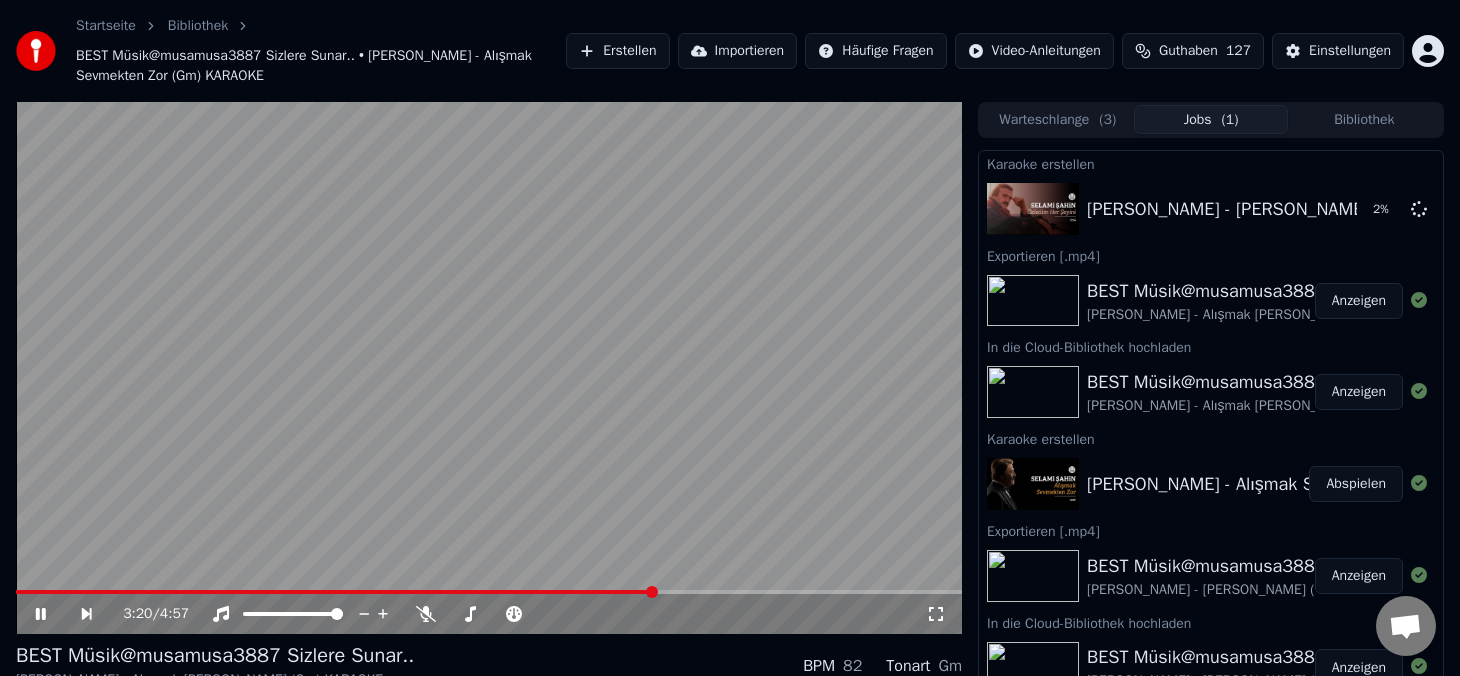click at bounding box center (489, 368) 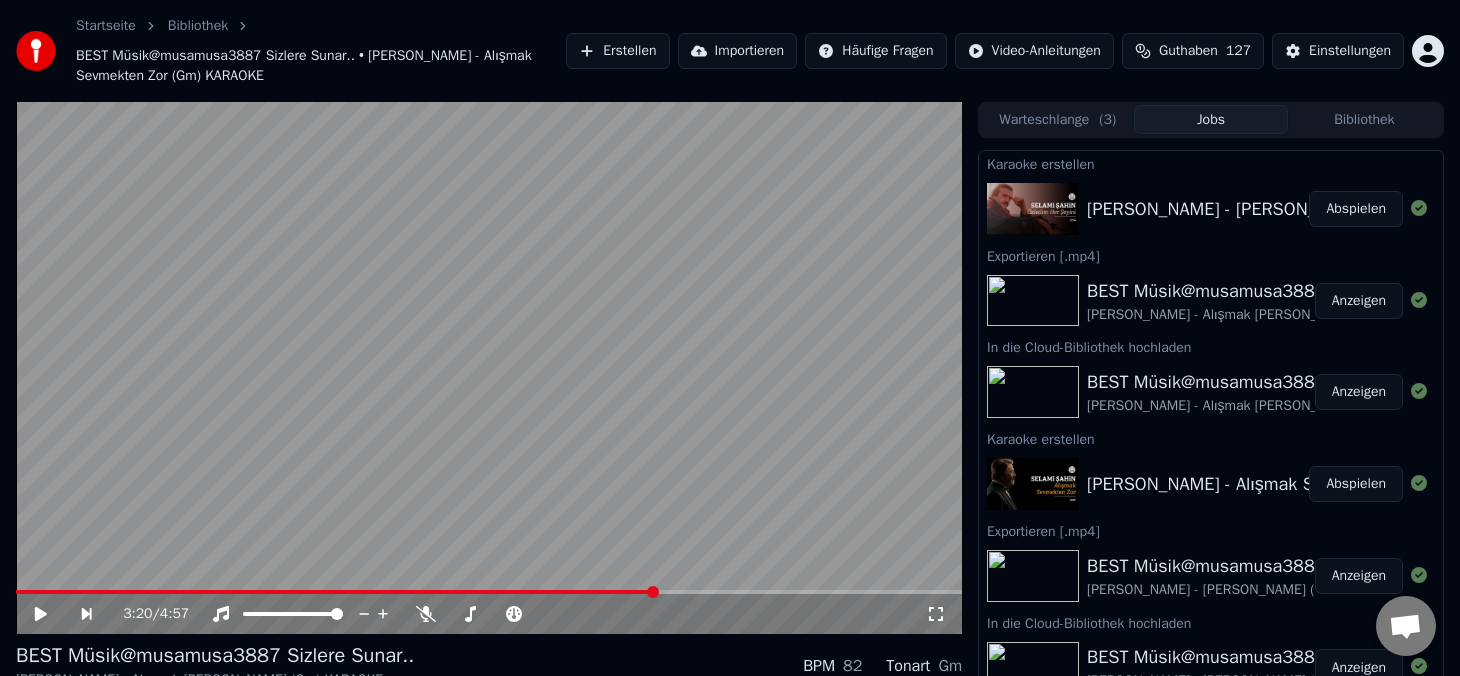 click on "Abspielen" at bounding box center [1356, 209] 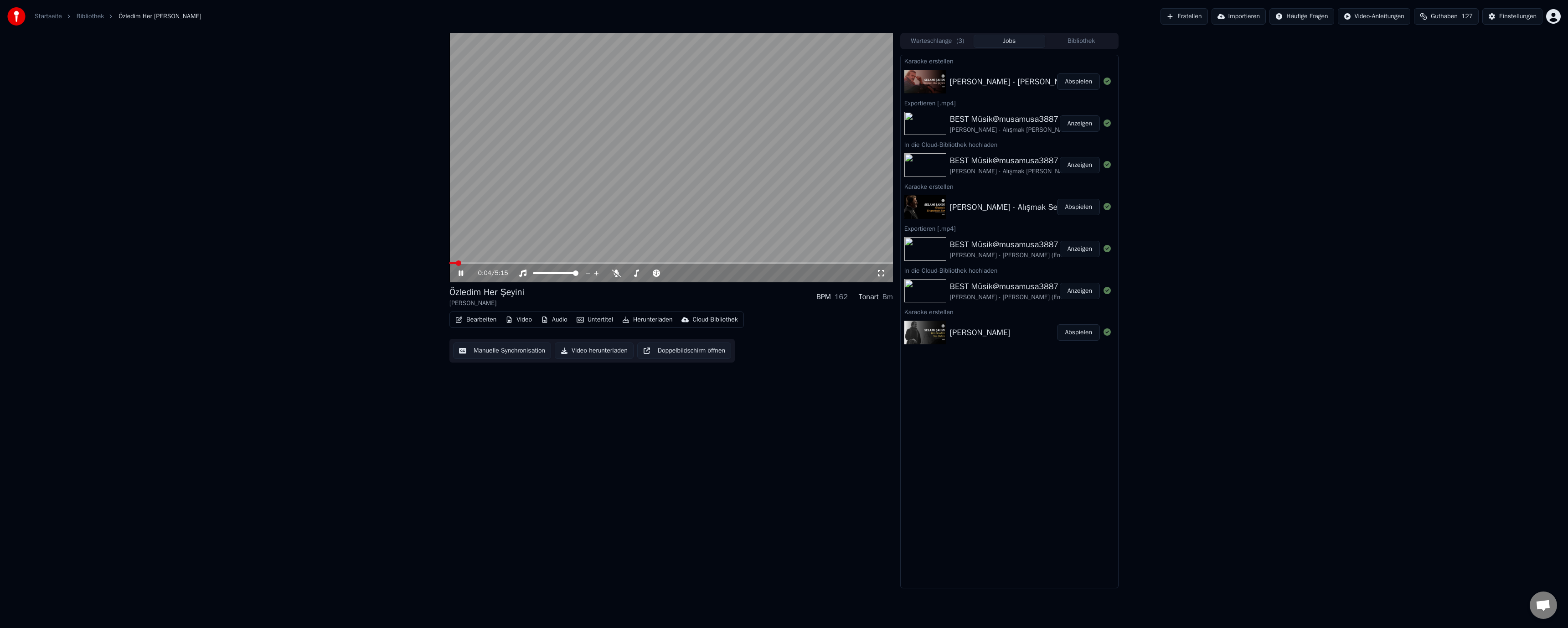 click 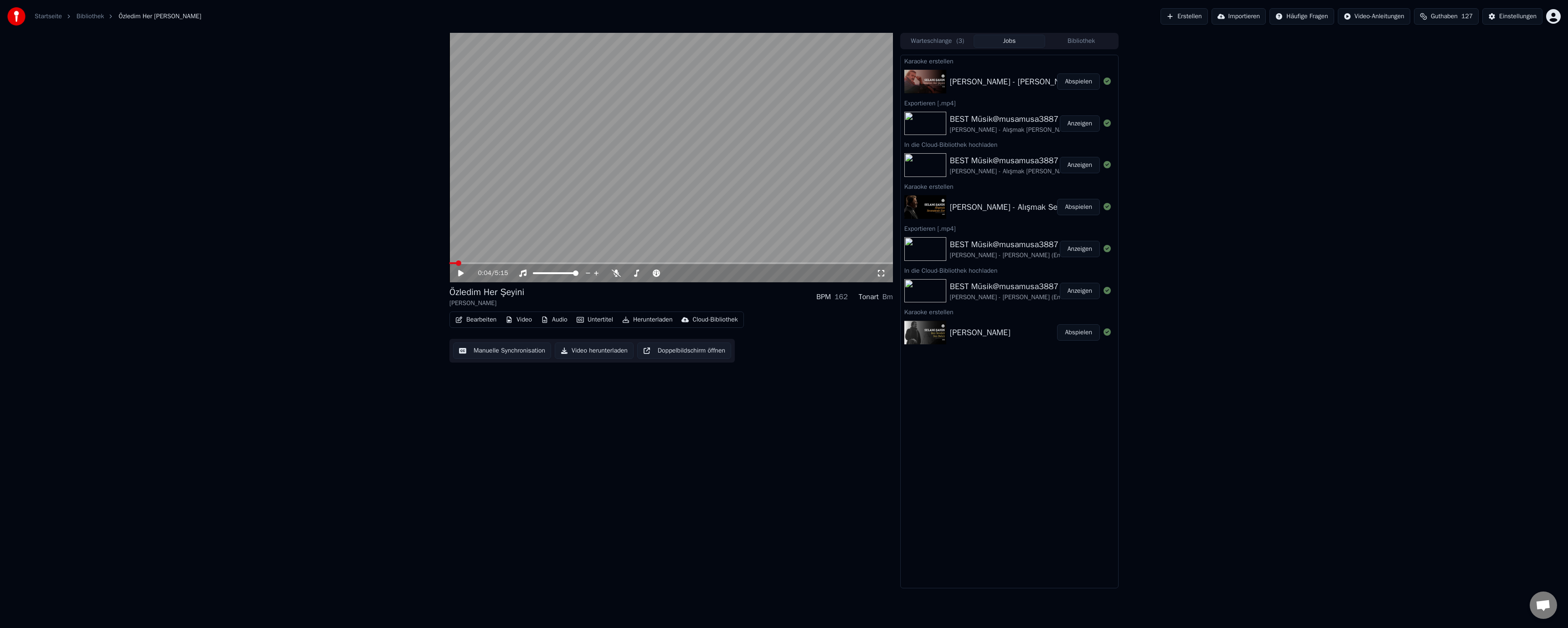 click on "Bearbeiten" at bounding box center (476, 320) 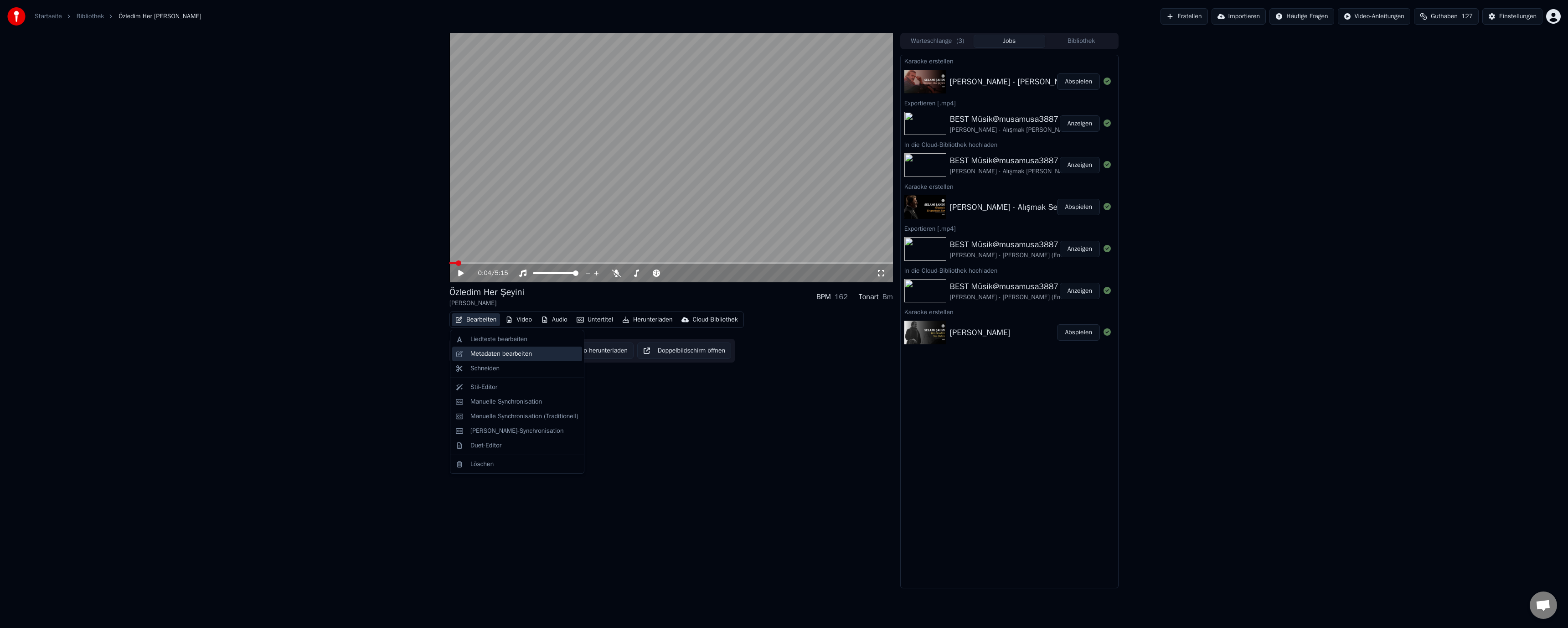 click on "Metadaten bearbeiten" at bounding box center (501, 354) 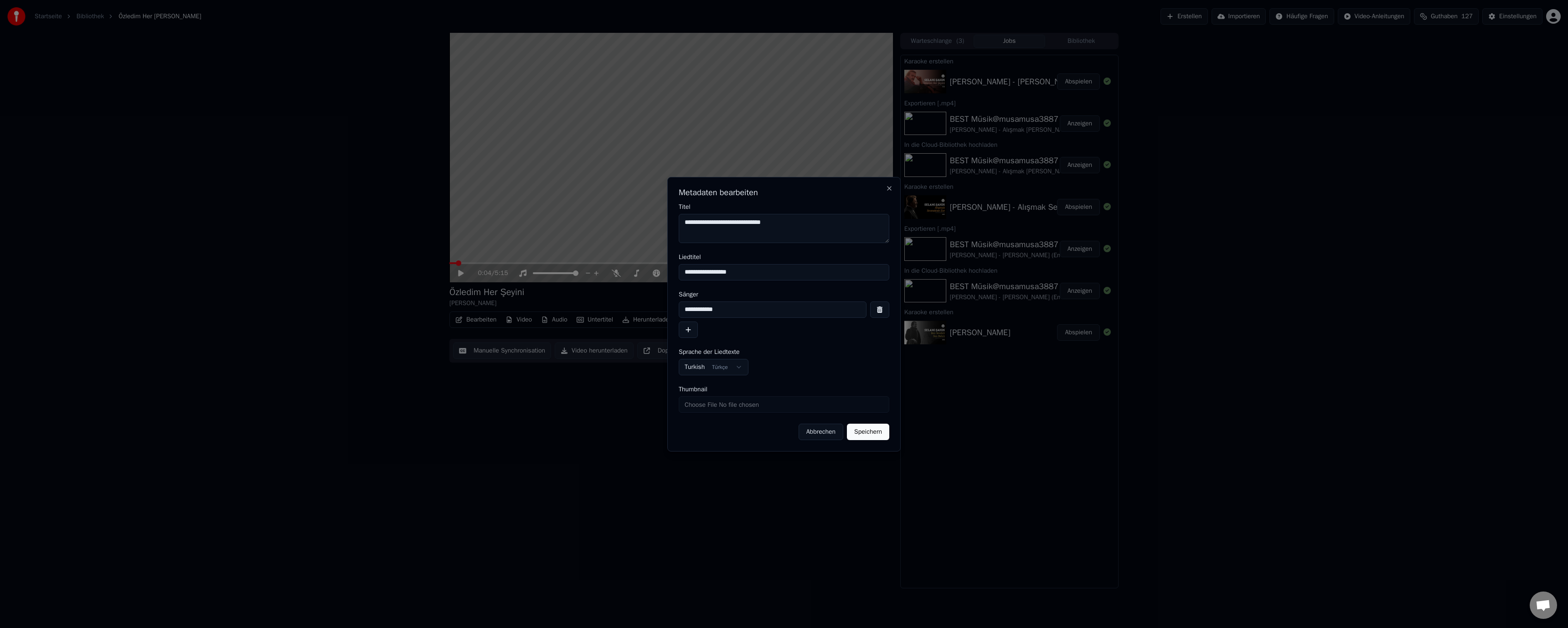 drag, startPoint x: 669, startPoint y: 267, endPoint x: 625, endPoint y: 267, distance: 44 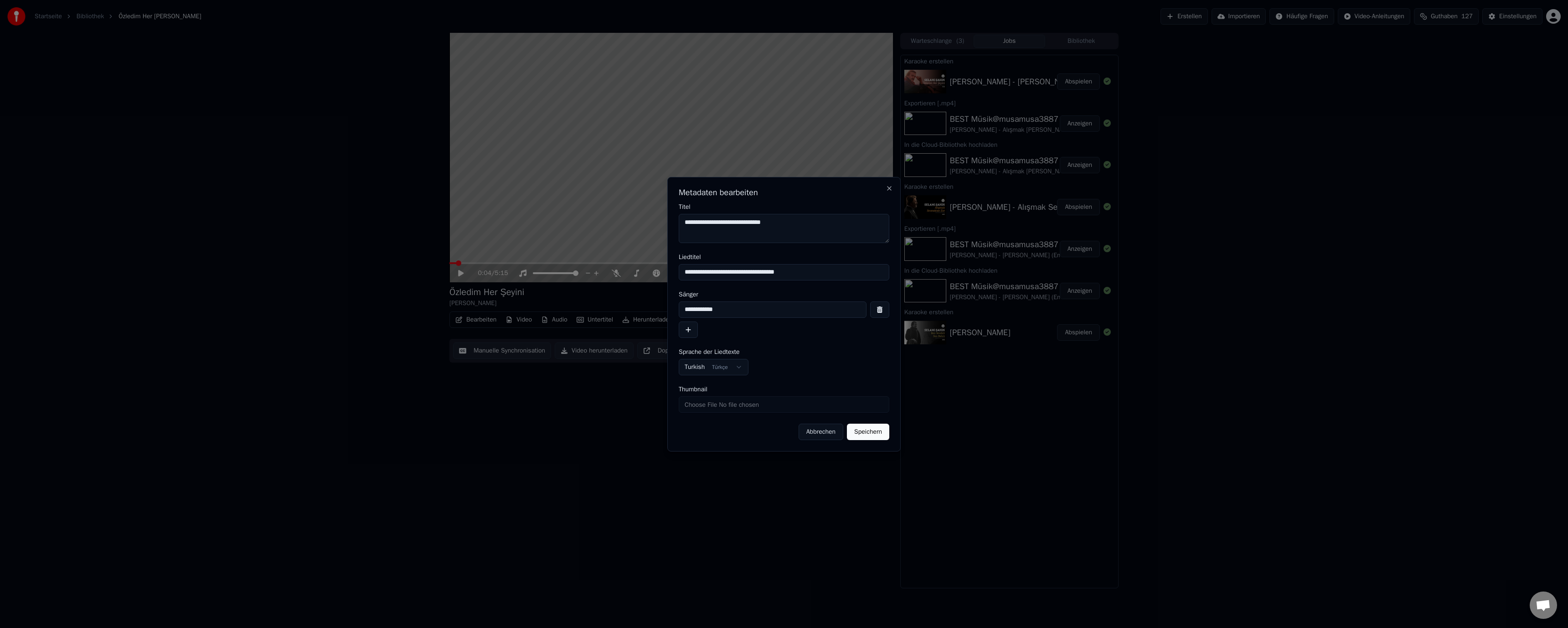 type on "**********" 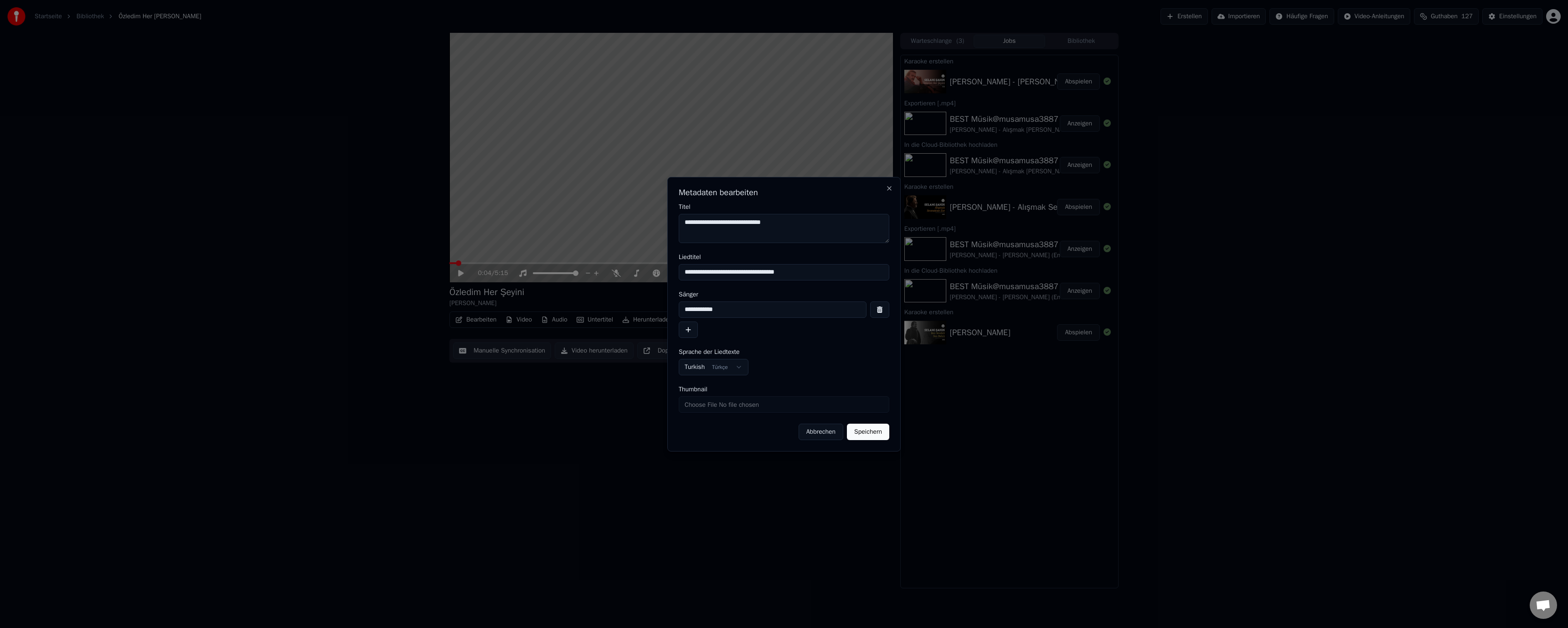 drag, startPoint x: 773, startPoint y: 222, endPoint x: 658, endPoint y: 220, distance: 115.01739 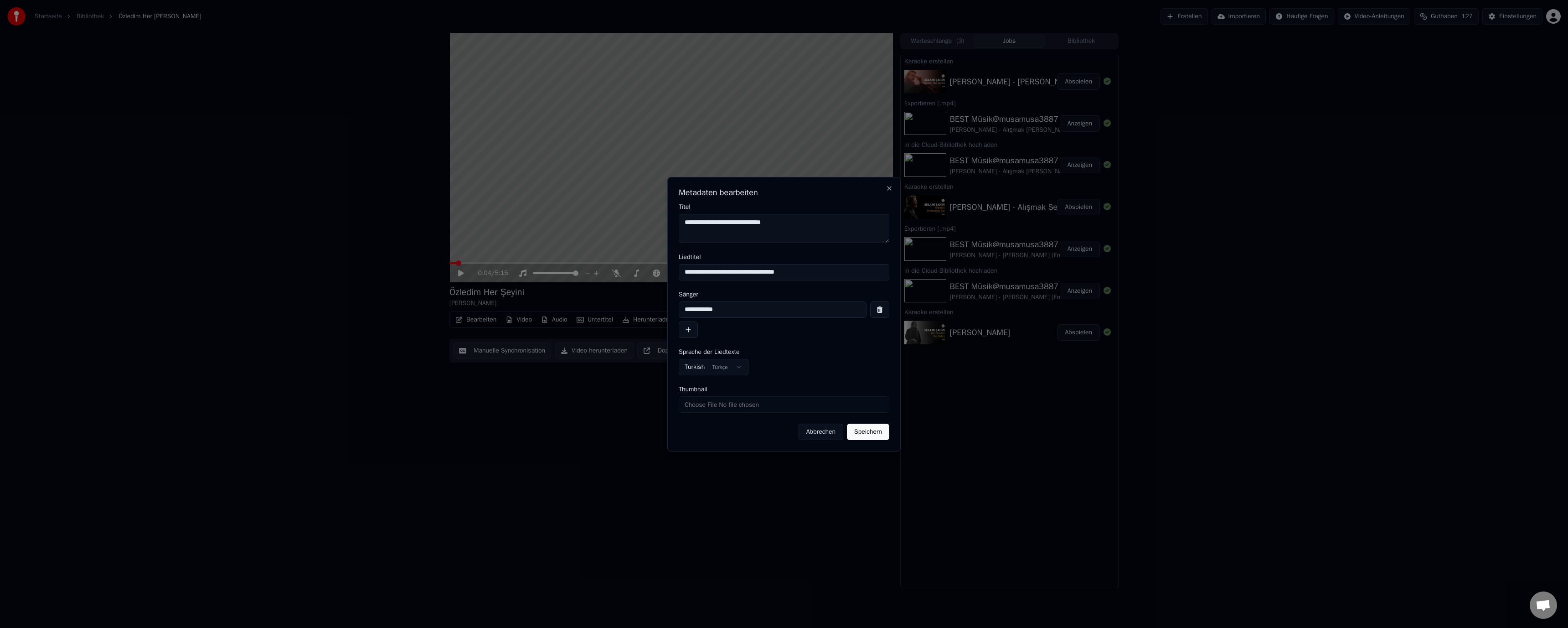 click on "Startseite Bibliothek Özledim Her Şeyini • [PERSON_NAME] Erstellen Importieren Häufige Fragen Video-Anleitungen Guthaben 127 Einstellungen 0:04  /  5:15 Özledim Her Şeyini [PERSON_NAME] BPM 162 Tonart Bm Bearbeiten Video Audio Untertitel Herunterladen Cloud-Bibliothek Manuelle Synchronisation Video herunterladen Doppelbildschirm öffnen Warteschlange ( 3 ) Jobs Bibliothek Karaoke erstellen [PERSON_NAME] - Özledim Her Şeyini Abspielen Exportieren [.mp4] BEST Müsik@musamusa3887 Sizlere Sunar.. [PERSON_NAME] - Alışmak Sevmekten Zor (Gm) KARAOKE Anzeigen In die Cloud-Bibliothek hochladen BEST Müsik@musamusa3887 Sizlere Sunar.. [PERSON_NAME] - Alışmak Sevmekten Zor (Gm) KARAOKE Anzeigen Karaoke erstellen [PERSON_NAME] - Alışmak Sevmekten Zor Abspielen Exportieren [.mp4] BEST Müsik@musamusa3887 Sizlere Sunar.. [PERSON_NAME] (Em) - Karaoke Anzeigen In die Cloud-Bibliothek hochladen BEST Müsik@musamusa3887 Sizlere Sunar.. Anzeigen Karaoke erstellen Abspielen Titel Sänger" at bounding box center (784, 314) 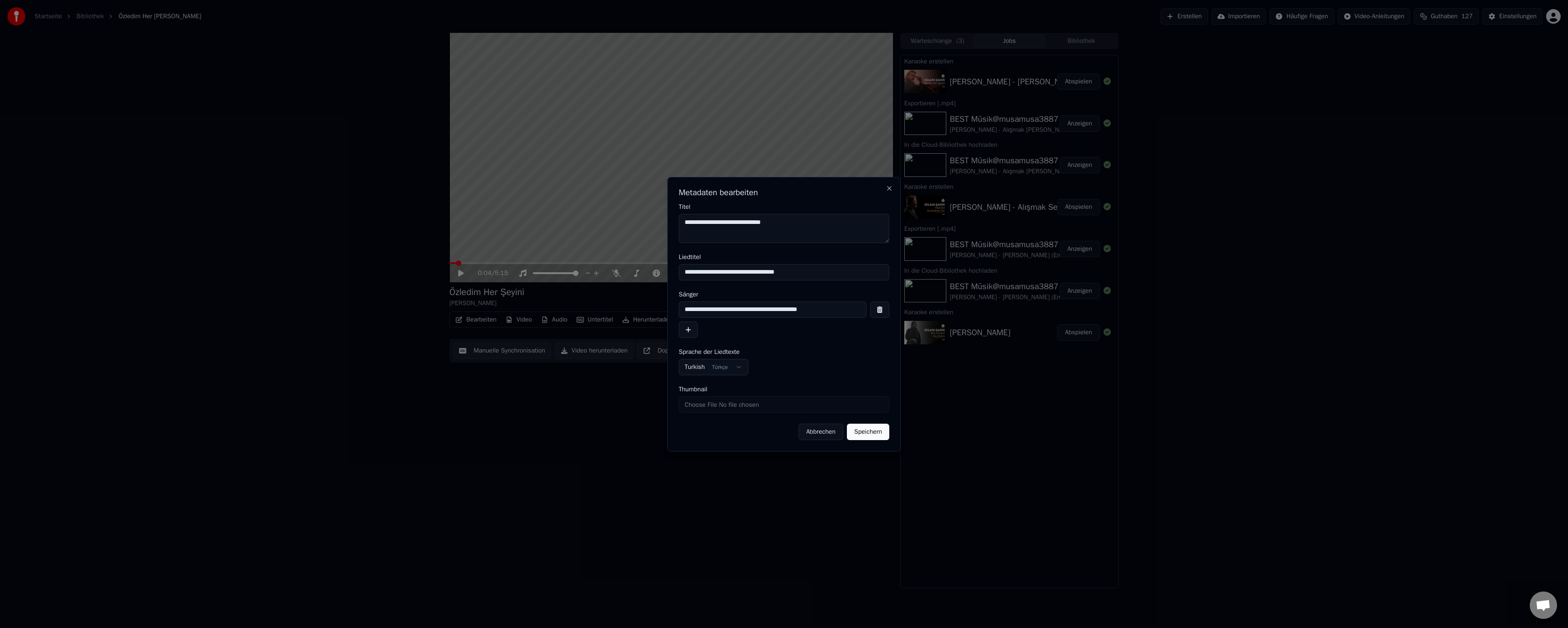 type on "**********" 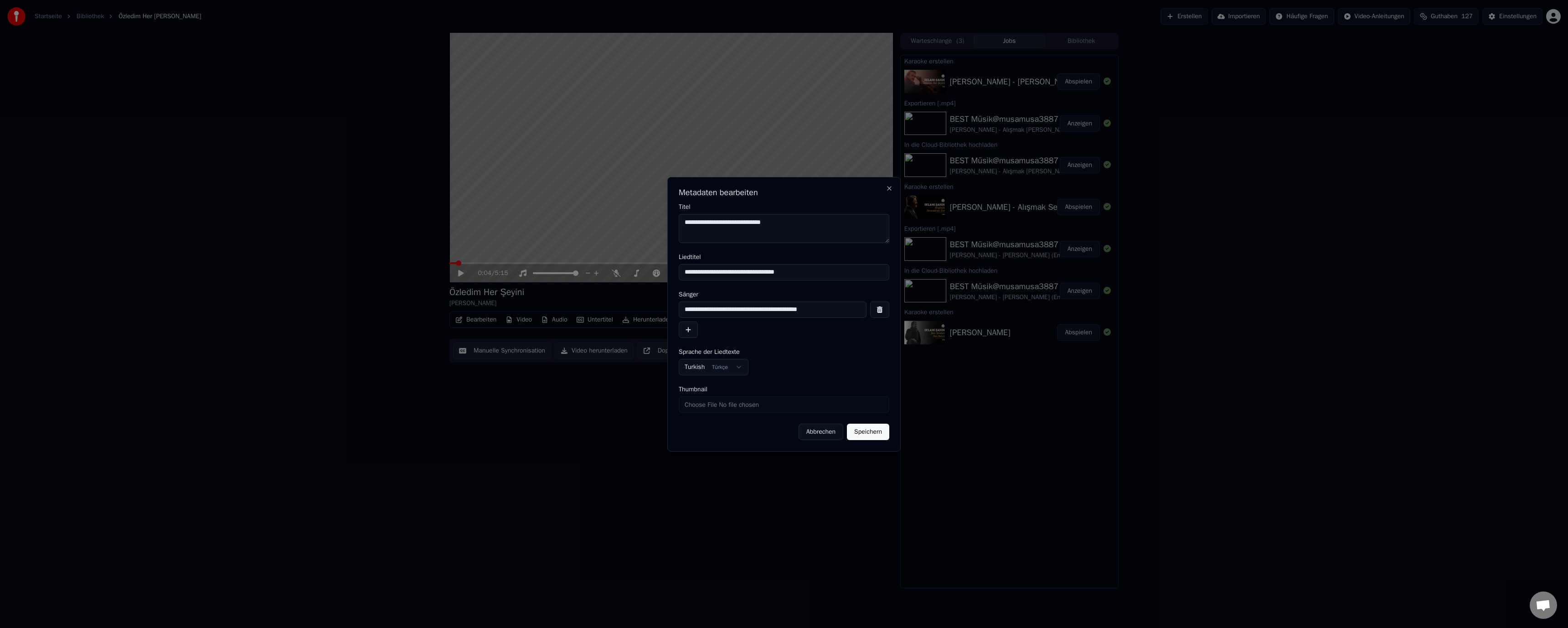 drag, startPoint x: 864, startPoint y: 427, endPoint x: 743, endPoint y: 329, distance: 155.70806 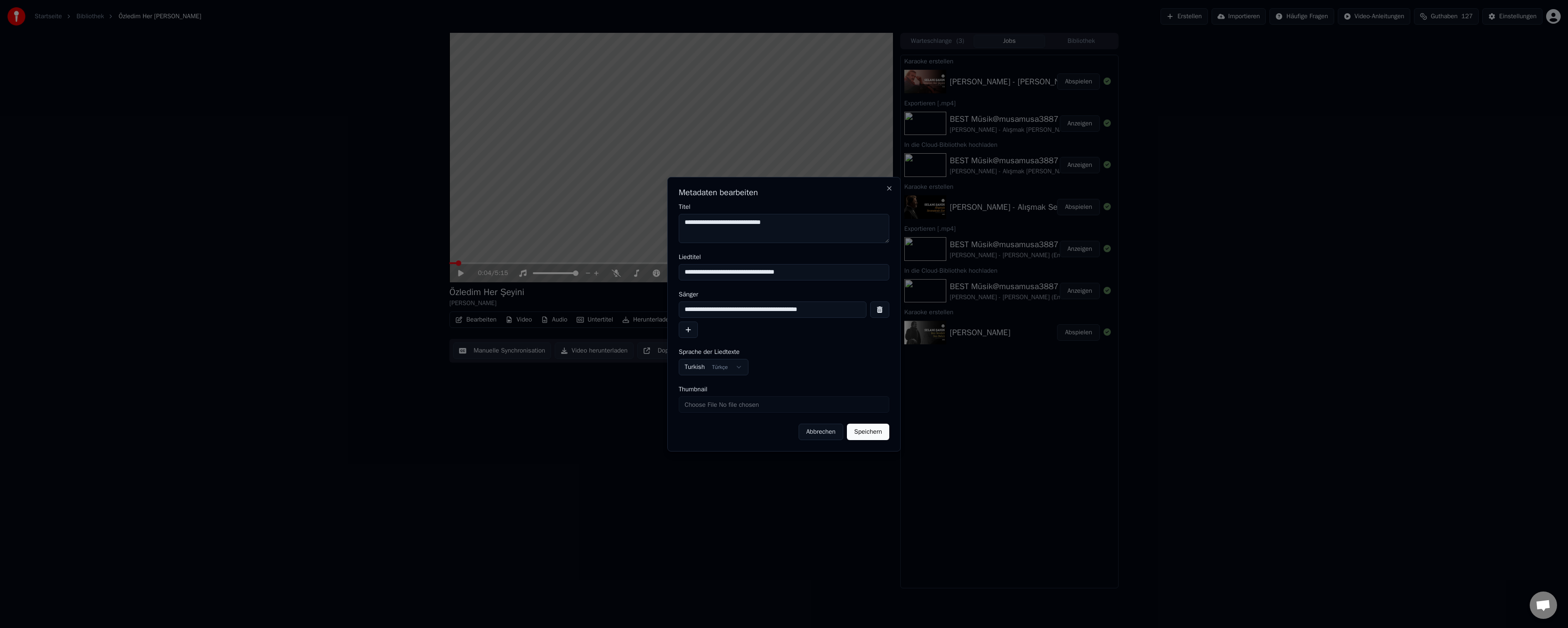 click on "**********" at bounding box center (784, 322) 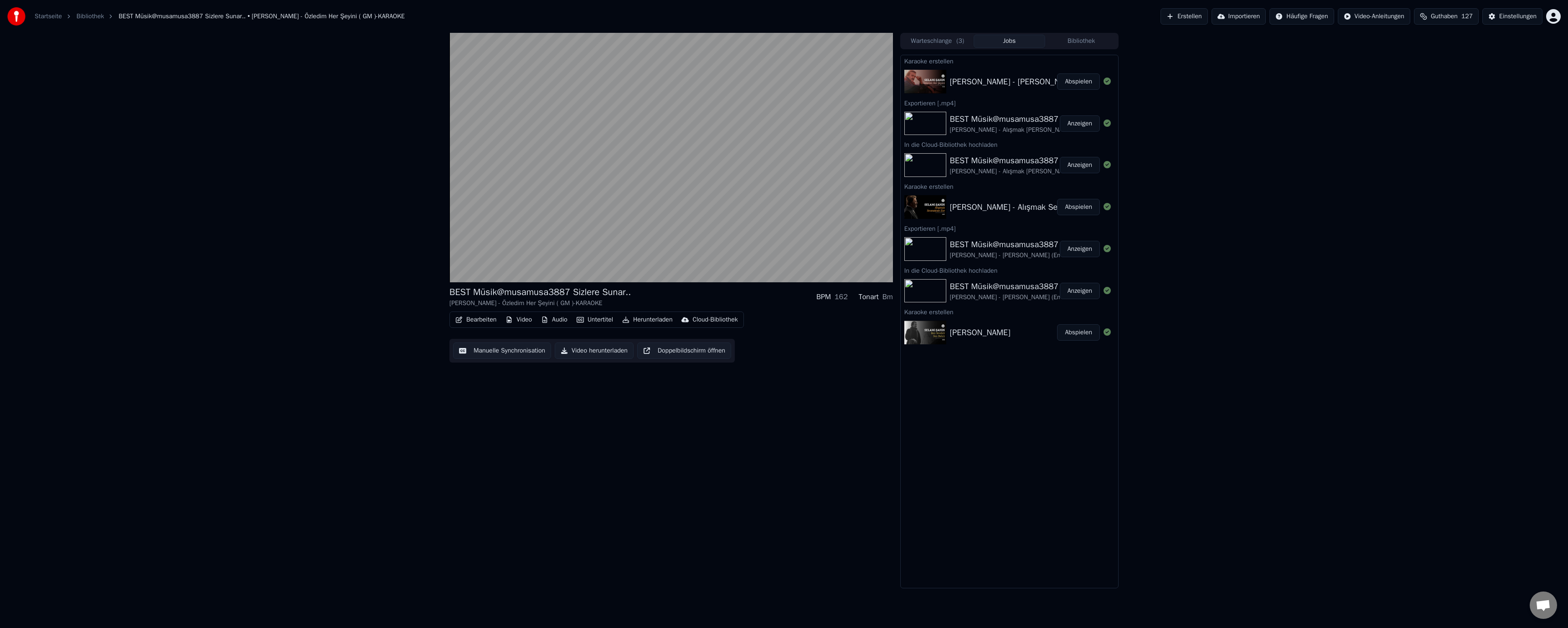 click on "Untertitel" at bounding box center (595, 320) 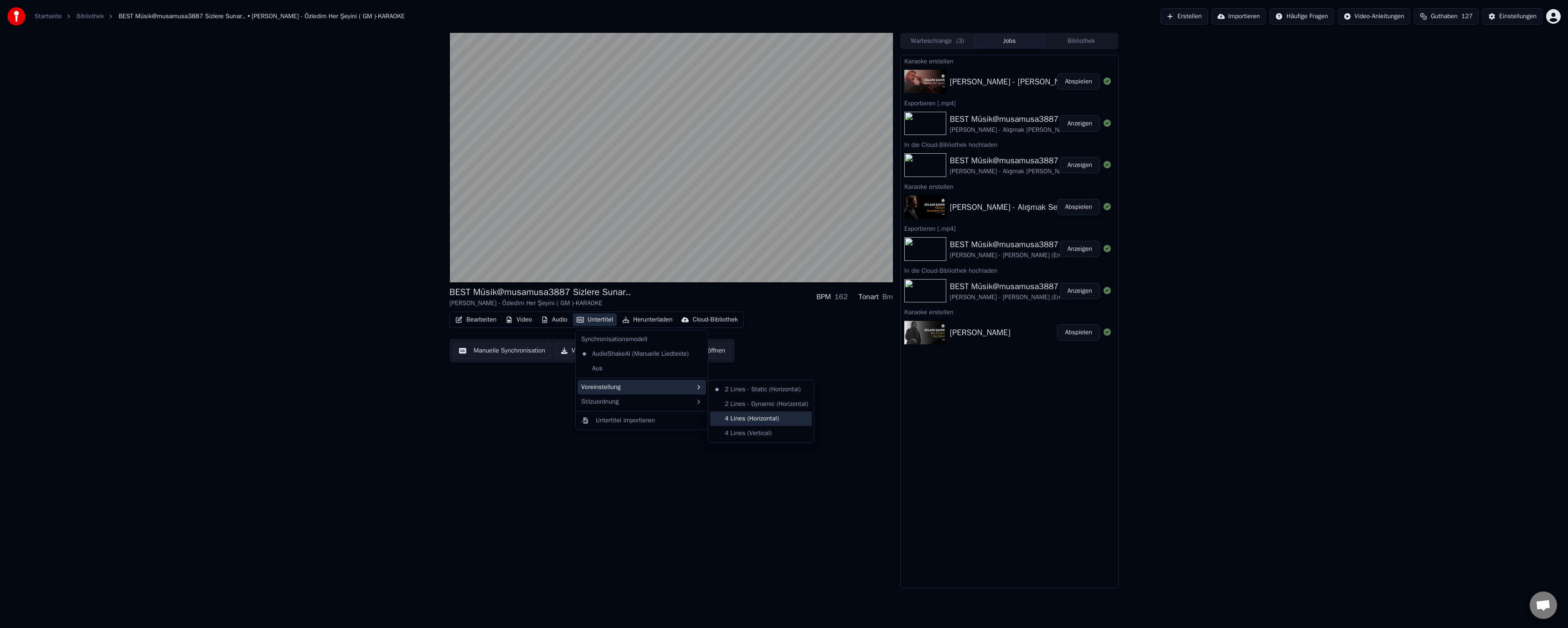click on "4 Lines (Horizontal)" at bounding box center (761, 419) 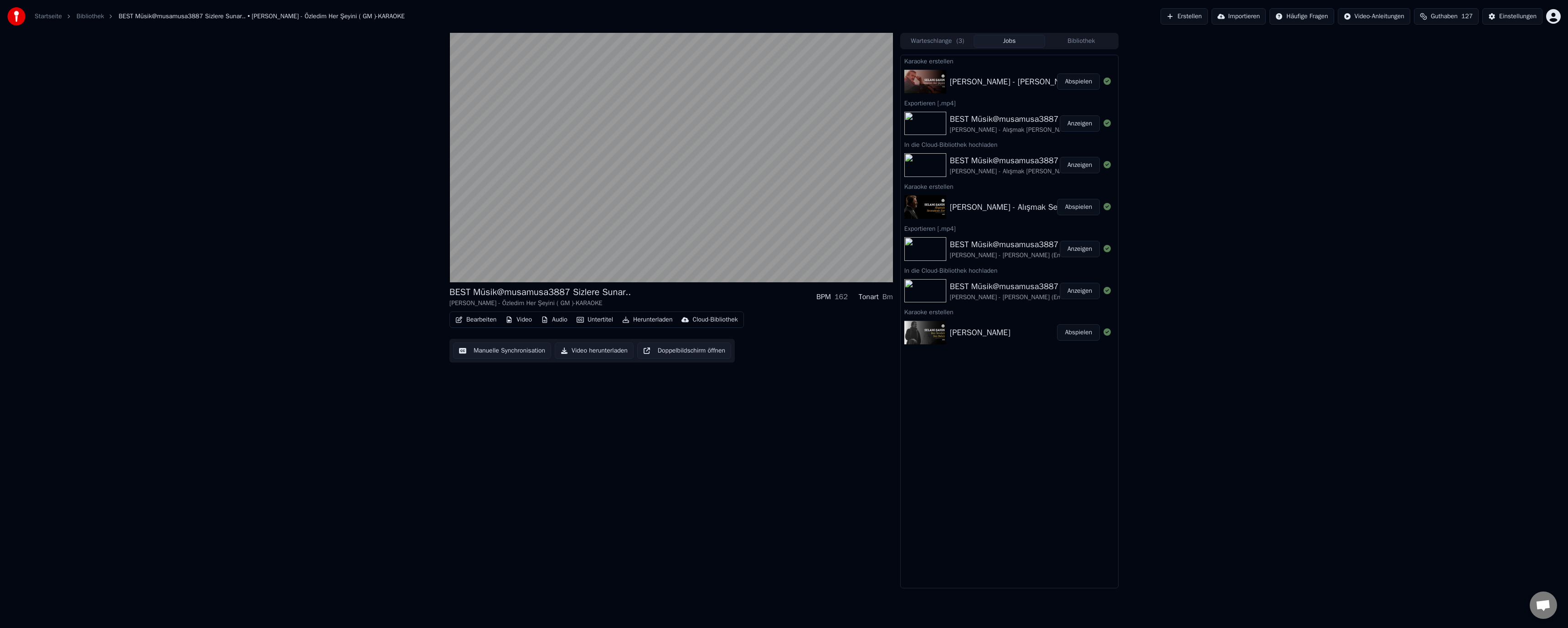 click on "Manuelle Synchronisation" at bounding box center (502, 351) 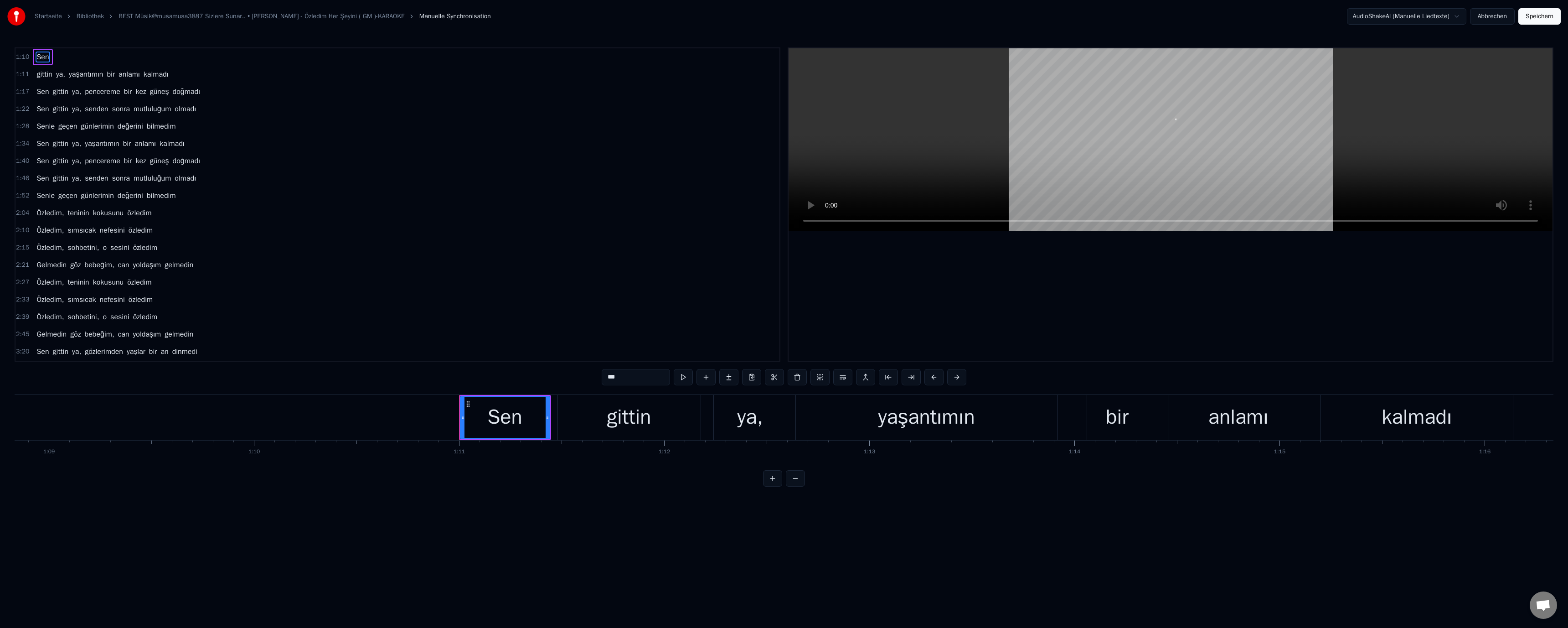 scroll, scrollTop: 0, scrollLeft: 14517, axis: horizontal 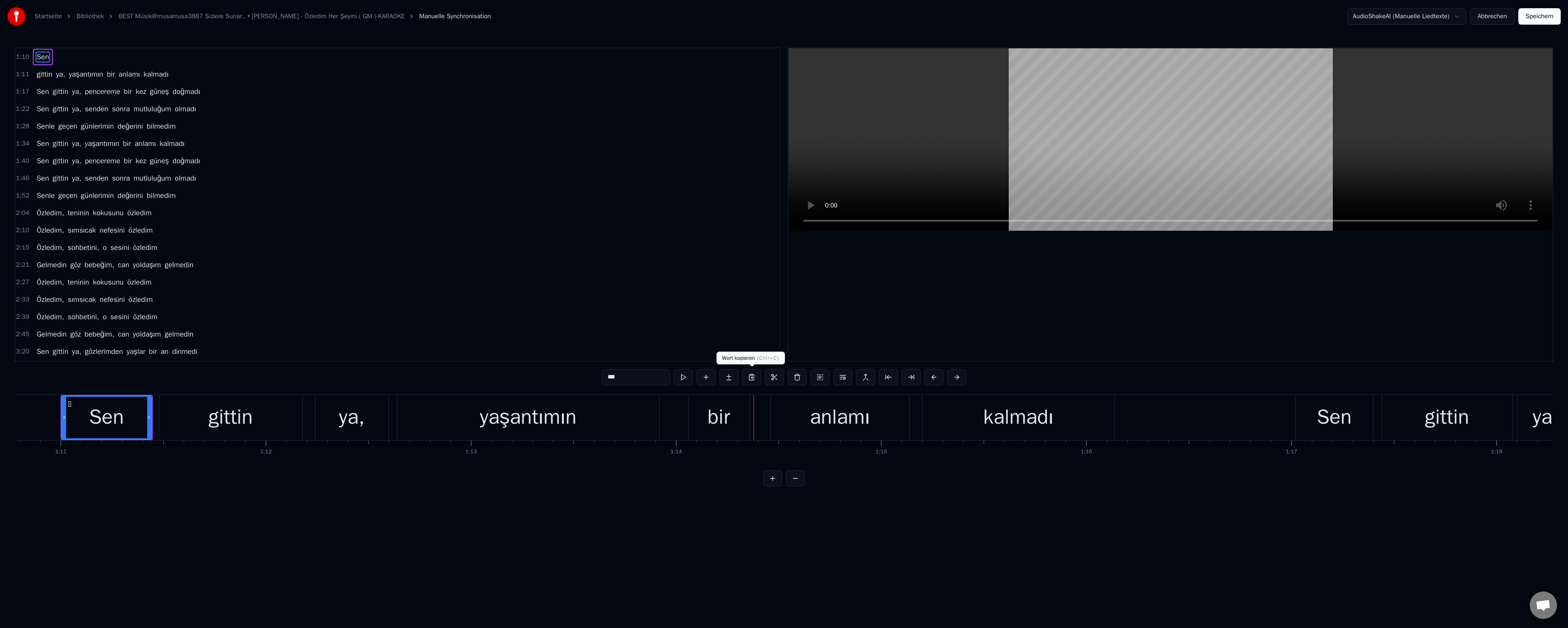 drag, startPoint x: 722, startPoint y: 423, endPoint x: 700, endPoint y: 399, distance: 32.55764 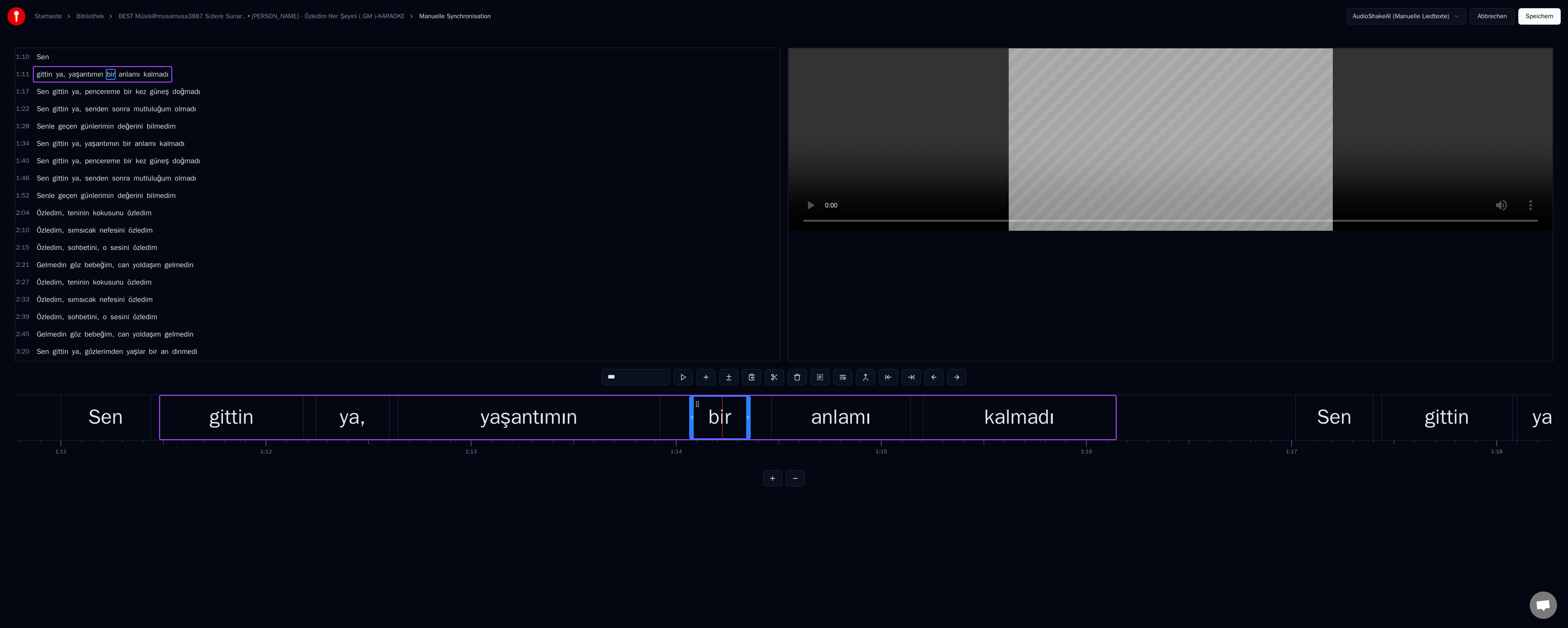 click on "***" at bounding box center (636, 377) 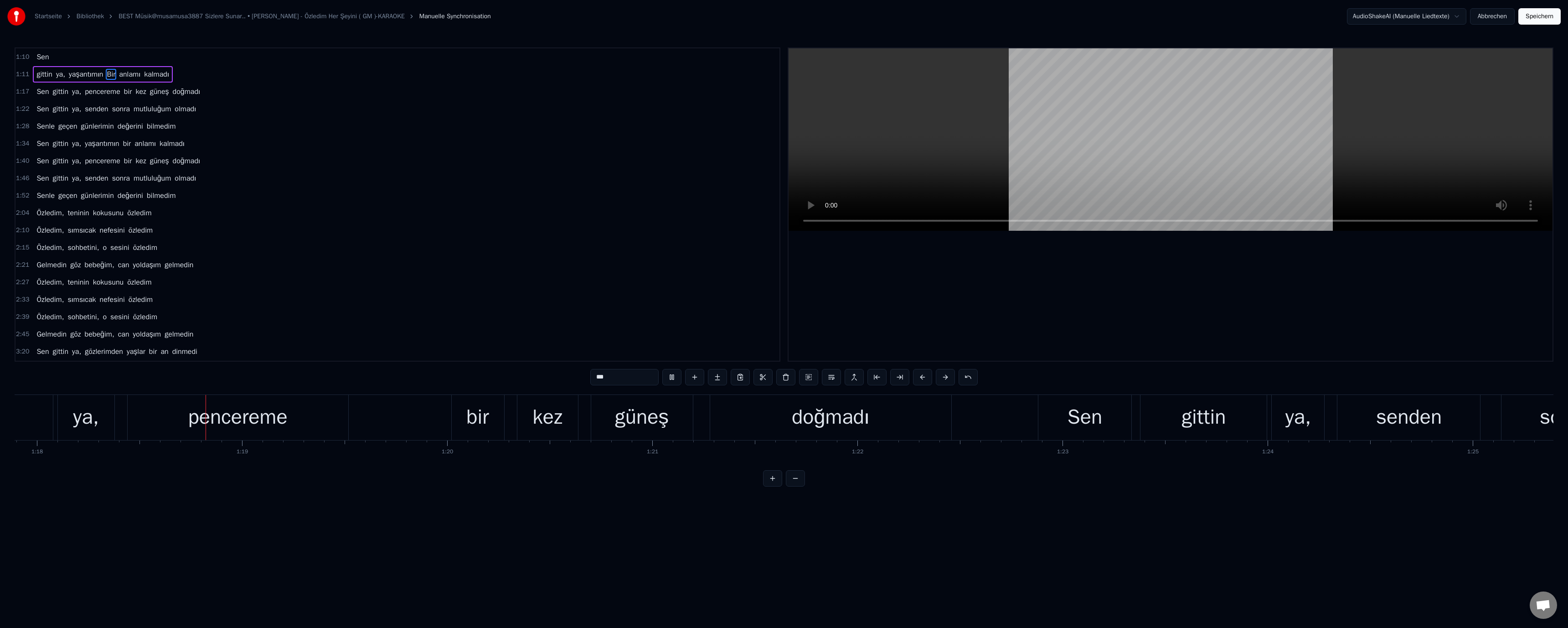 scroll, scrollTop: 0, scrollLeft: 15979, axis: horizontal 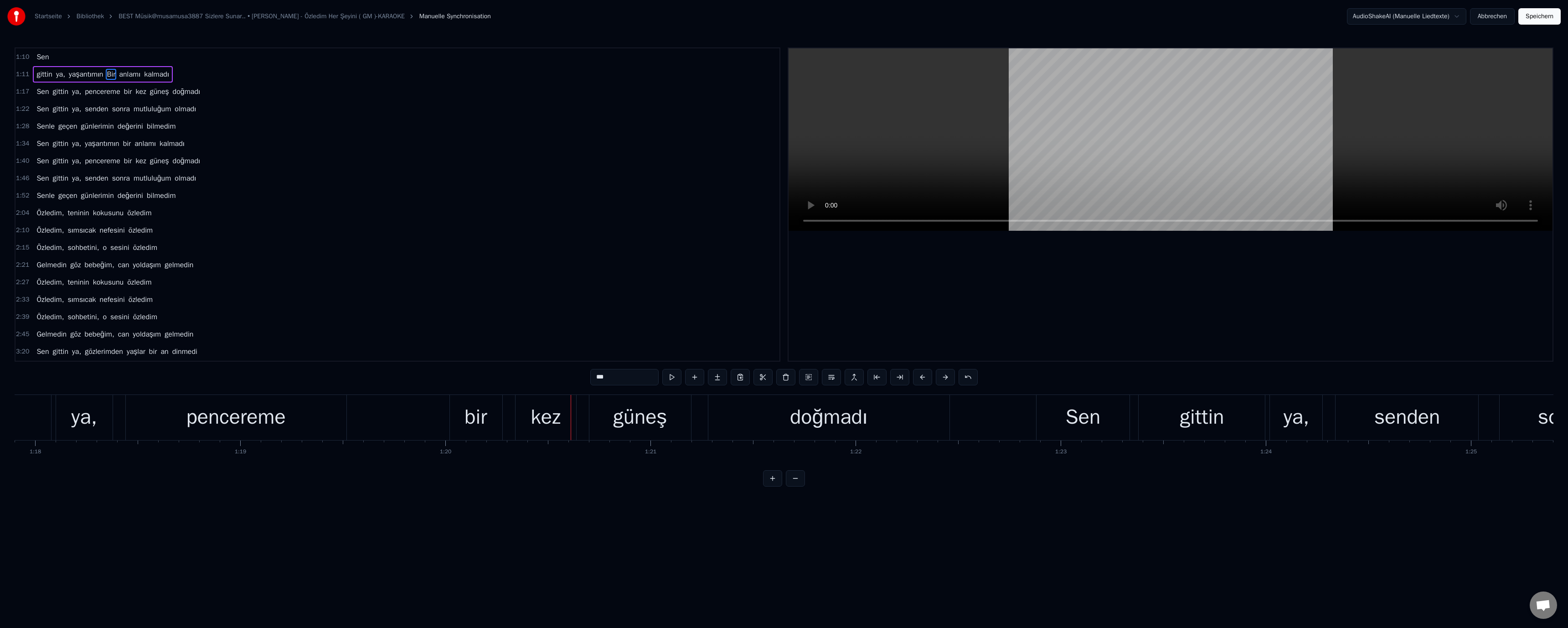 click on "bir" at bounding box center [475, 417] 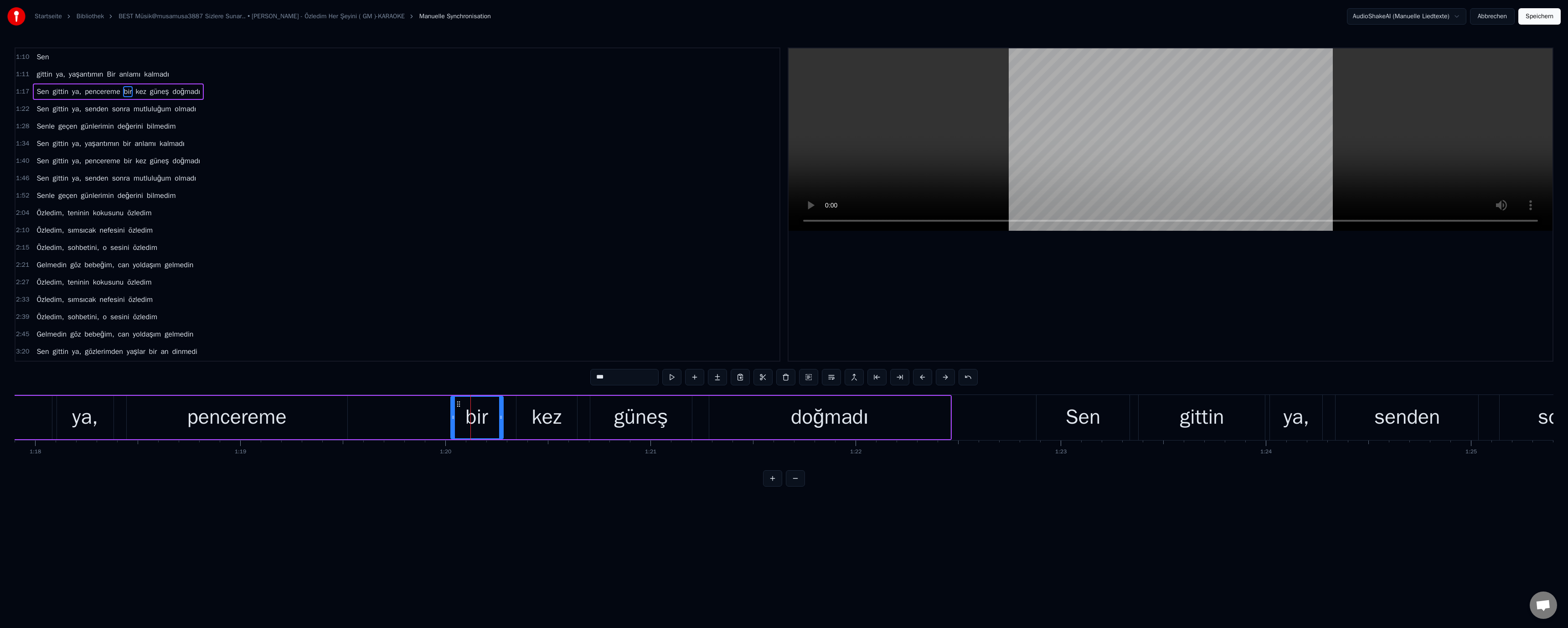 click on "***" at bounding box center [624, 377] 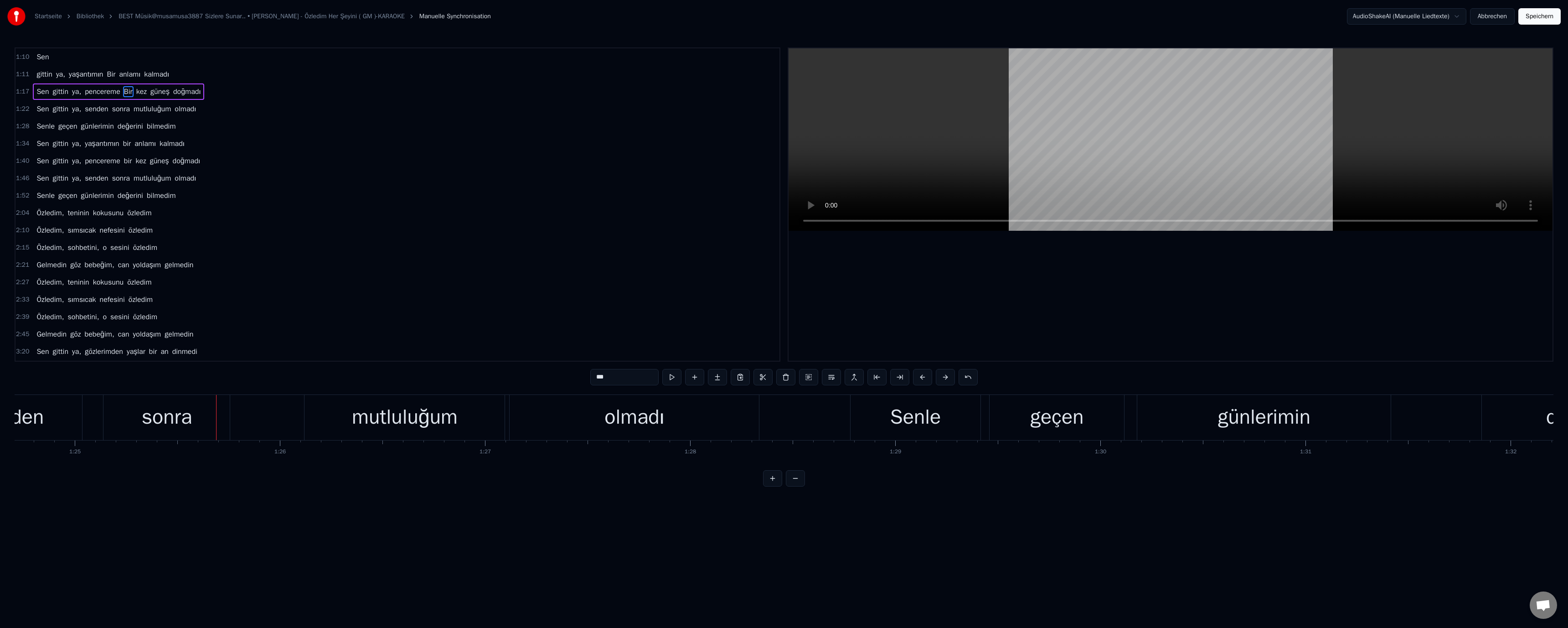 scroll, scrollTop: 0, scrollLeft: 17458, axis: horizontal 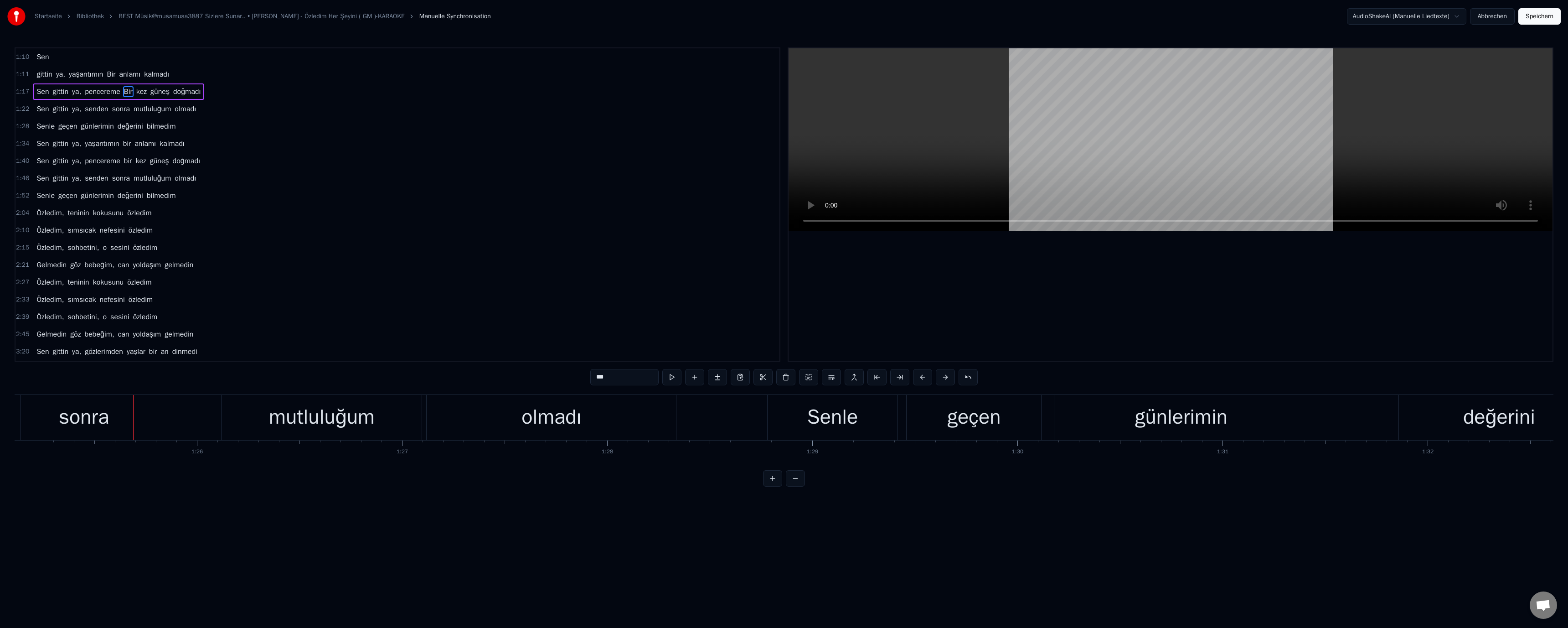 click on "sonra" at bounding box center (84, 417) 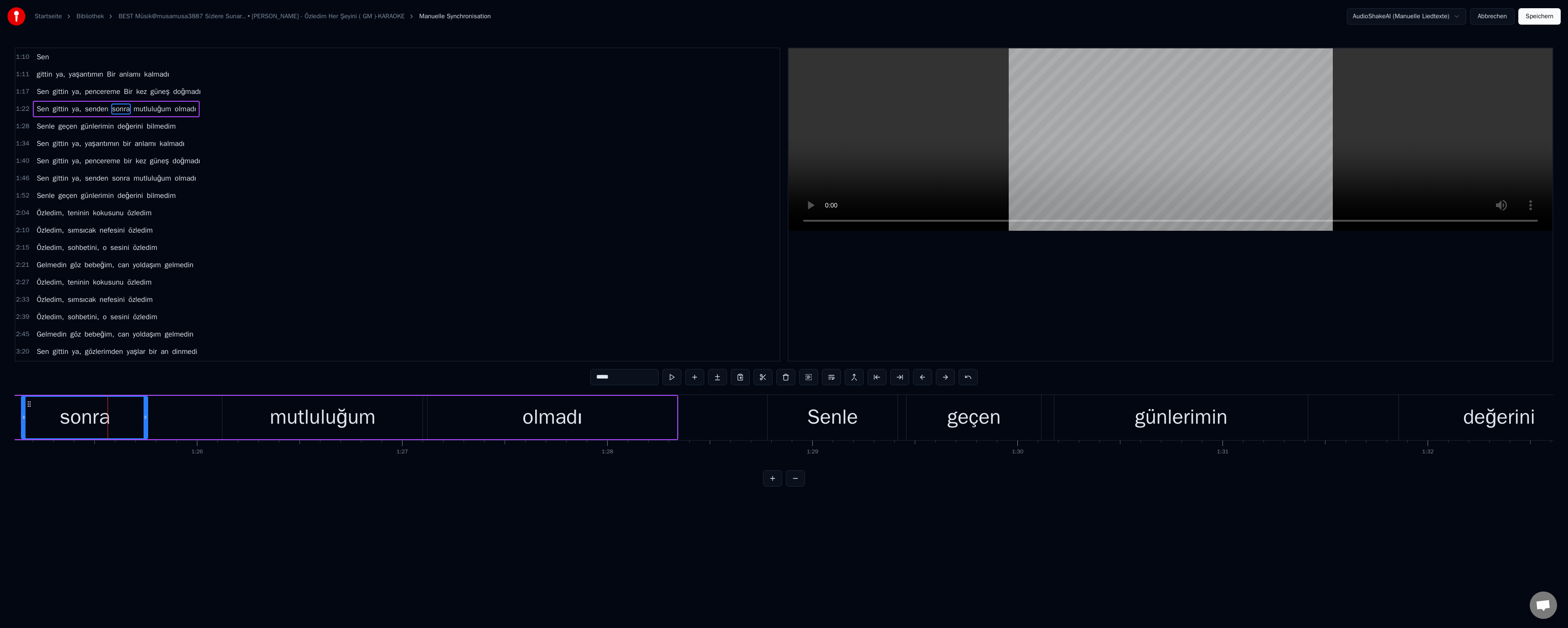 drag, startPoint x: 598, startPoint y: 377, endPoint x: 592, endPoint y: 377, distance: 6 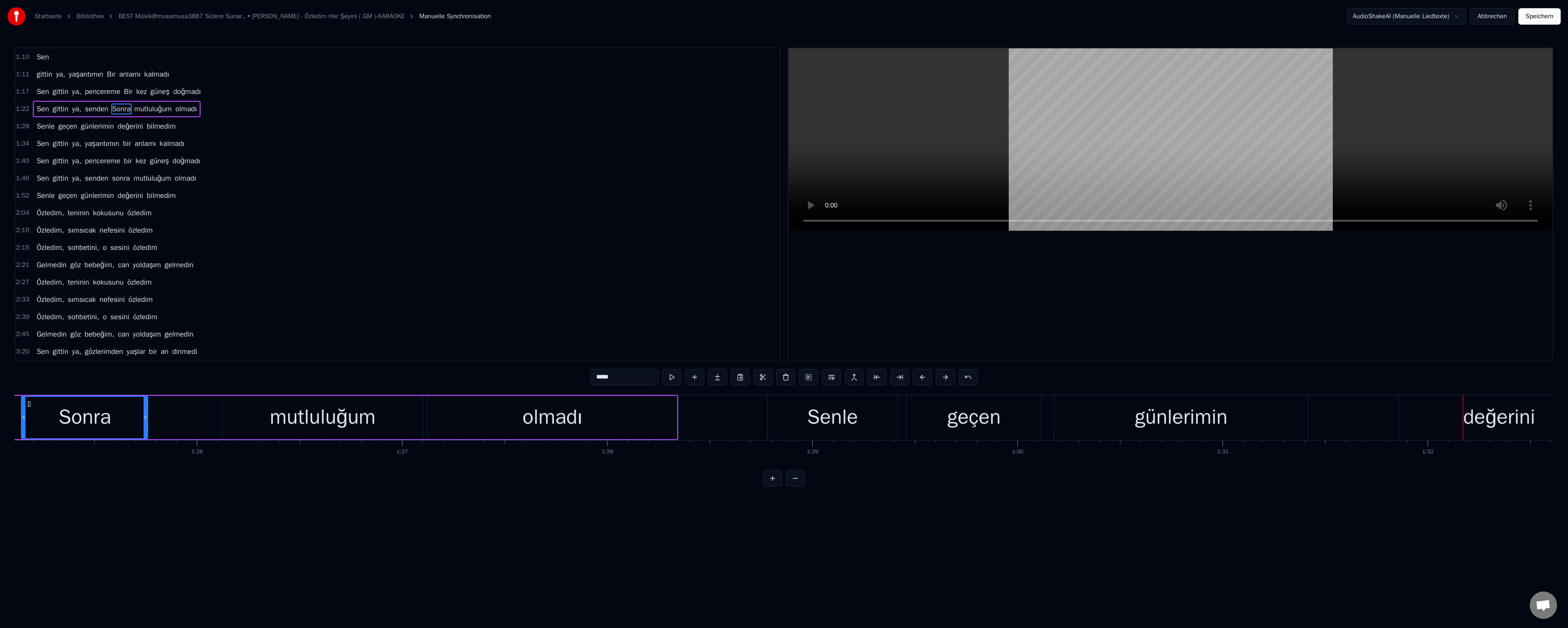 click on "değerini" at bounding box center (1499, 417) 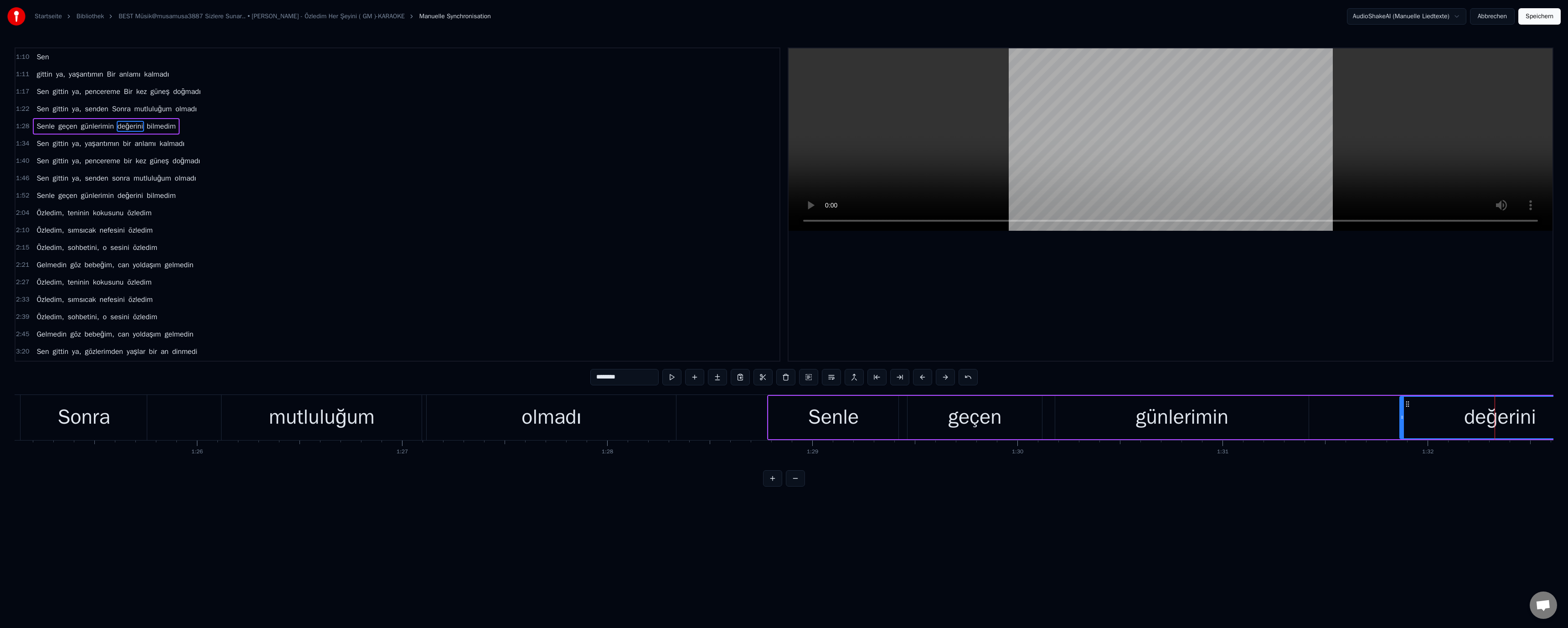 drag, startPoint x: 593, startPoint y: 377, endPoint x: 600, endPoint y: 385, distance: 10.630146 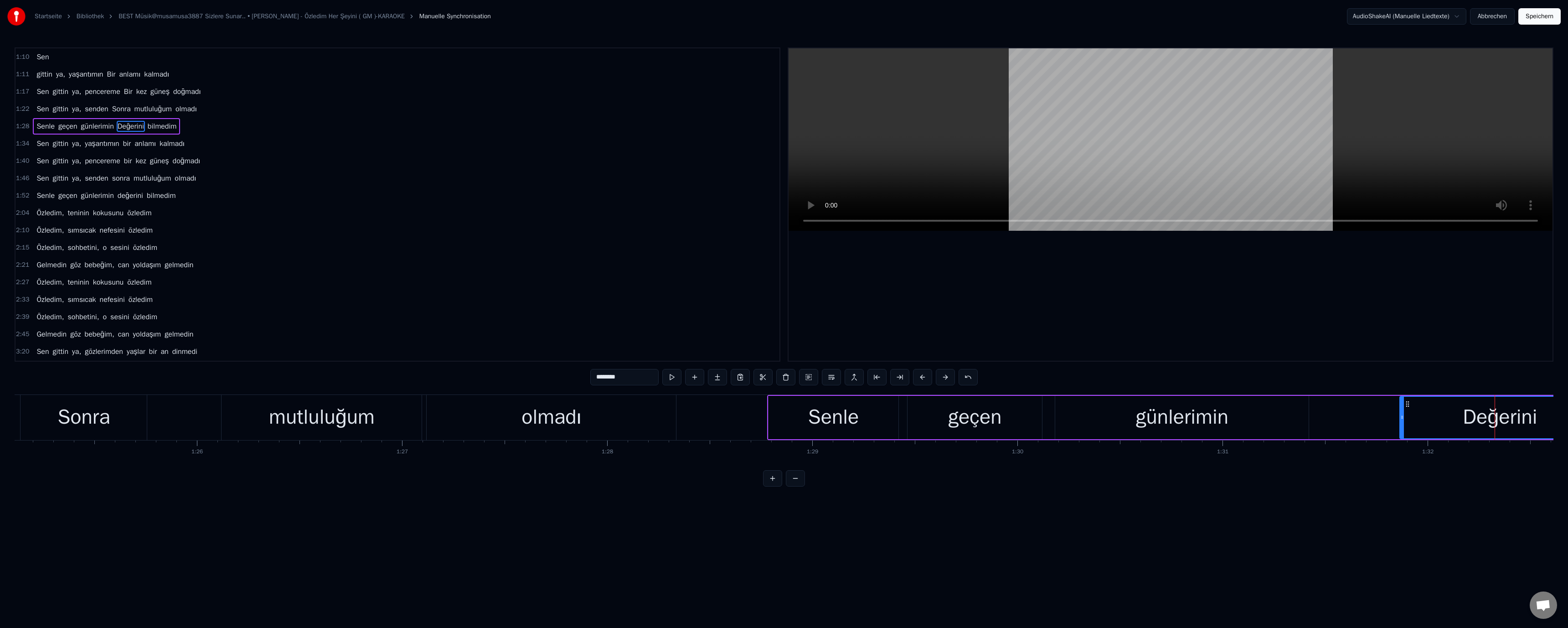 type on "********" 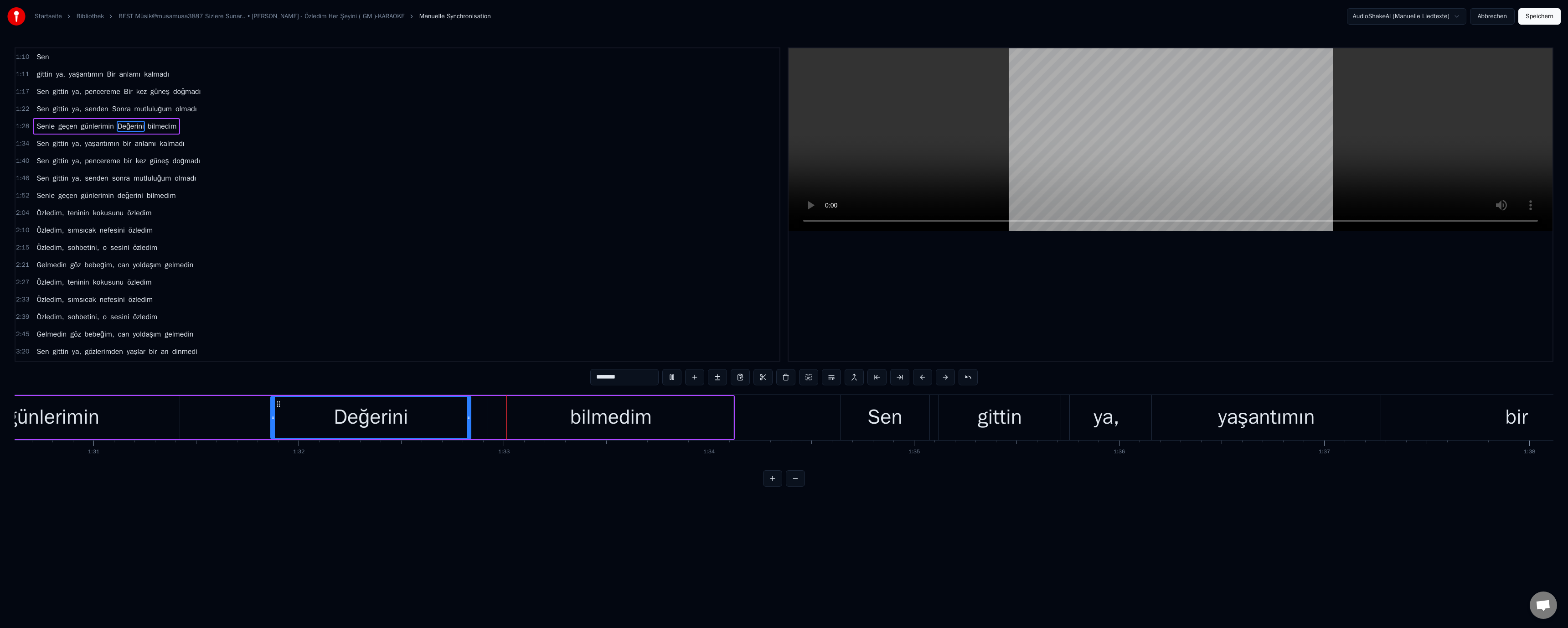 scroll, scrollTop: 0, scrollLeft: 18927, axis: horizontal 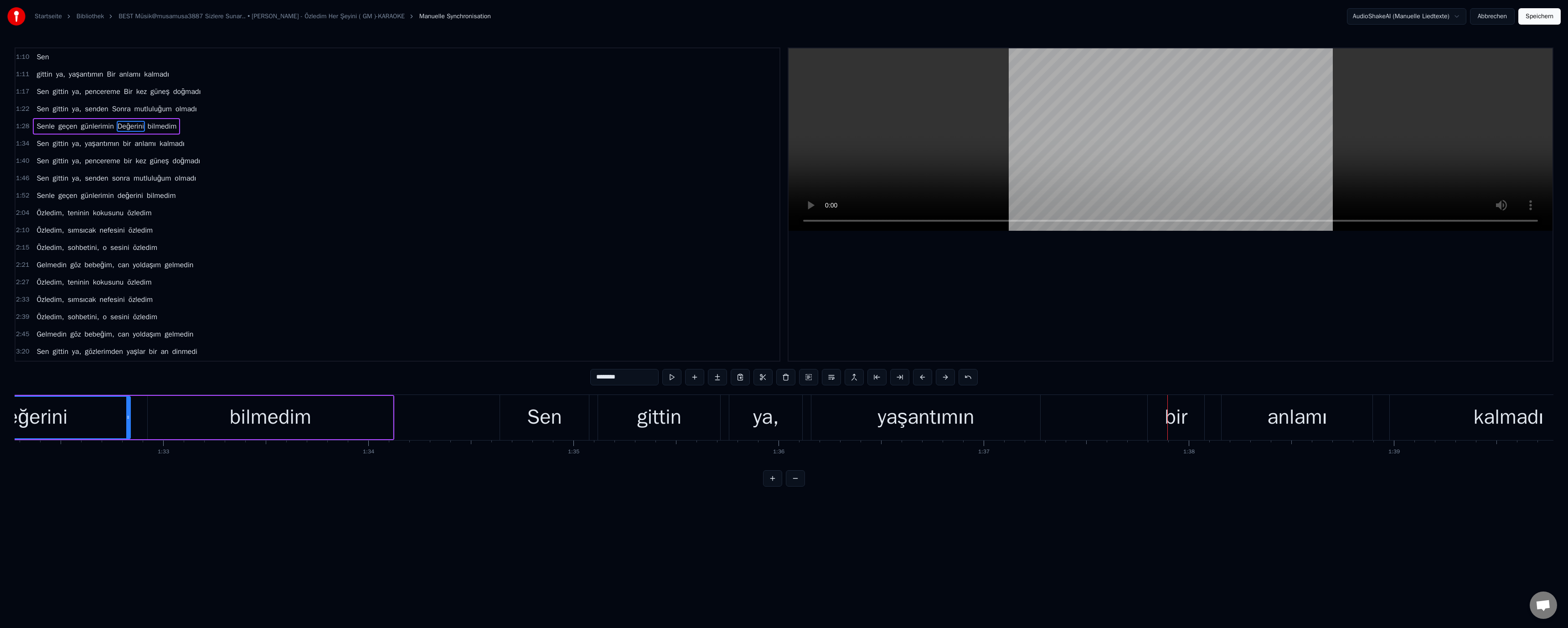 drag, startPoint x: 1168, startPoint y: 410, endPoint x: 897, endPoint y: 357, distance: 276.134 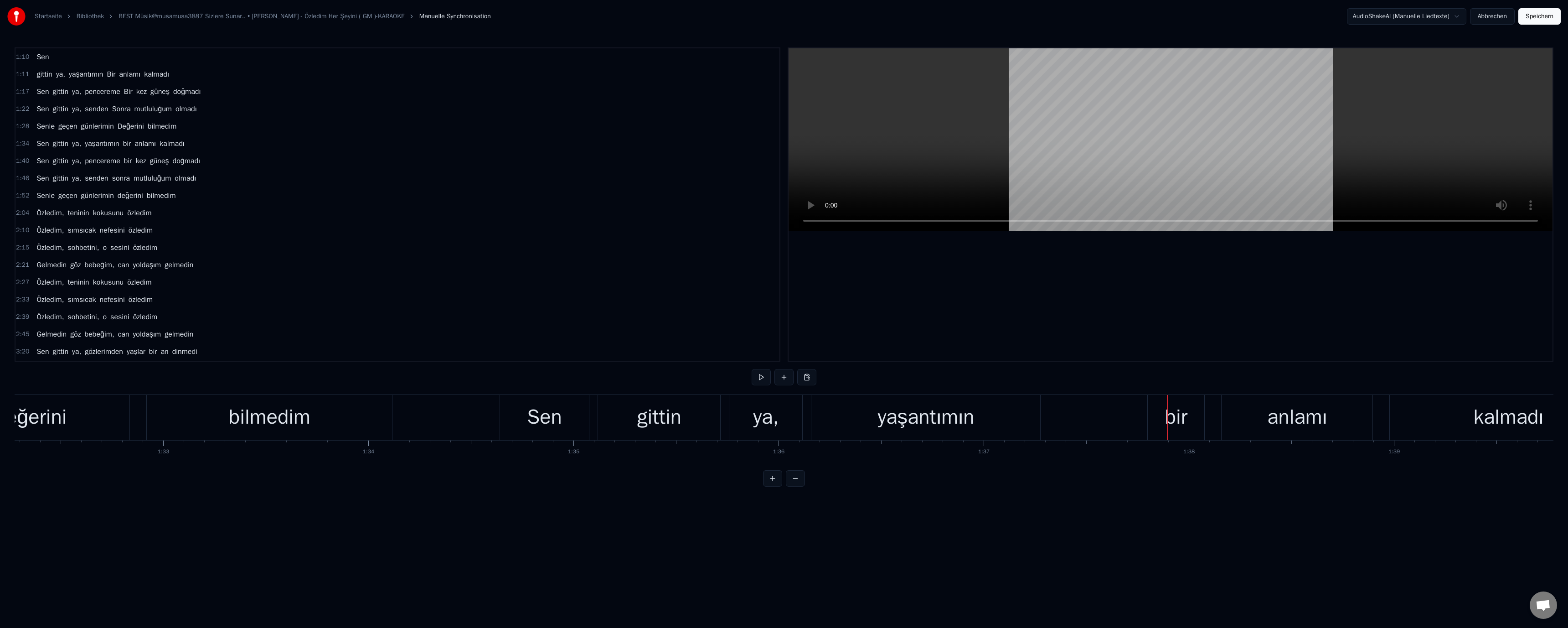 click on "bir" at bounding box center [1176, 417] 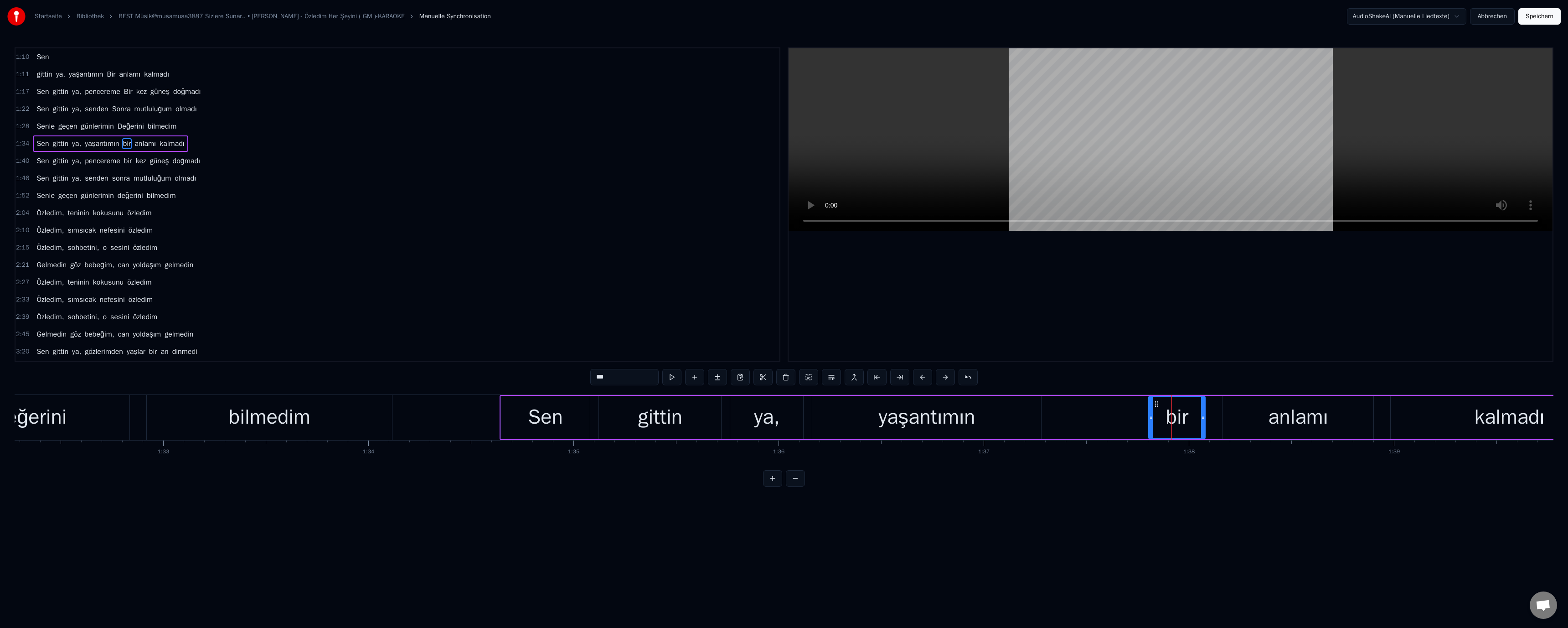 drag, startPoint x: 593, startPoint y: 377, endPoint x: 599, endPoint y: 381, distance: 7.2111 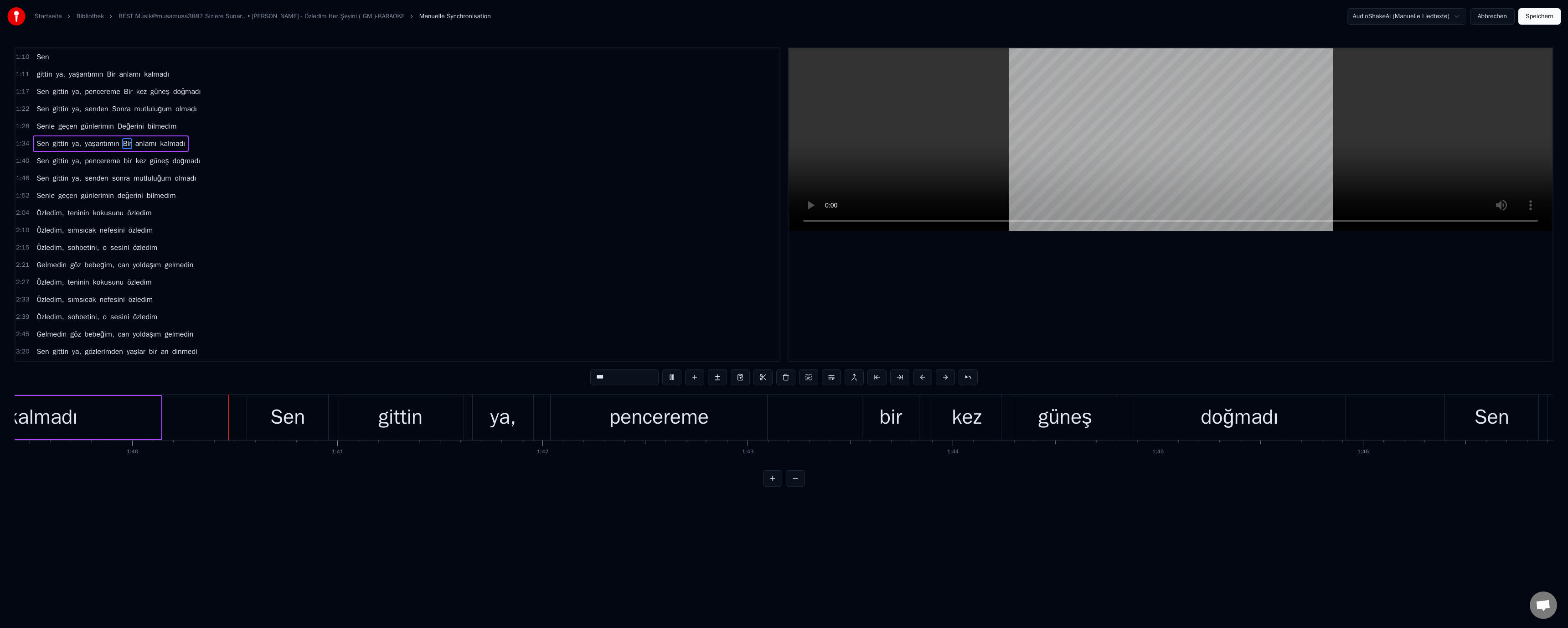 scroll, scrollTop: 0, scrollLeft: 20400, axis: horizontal 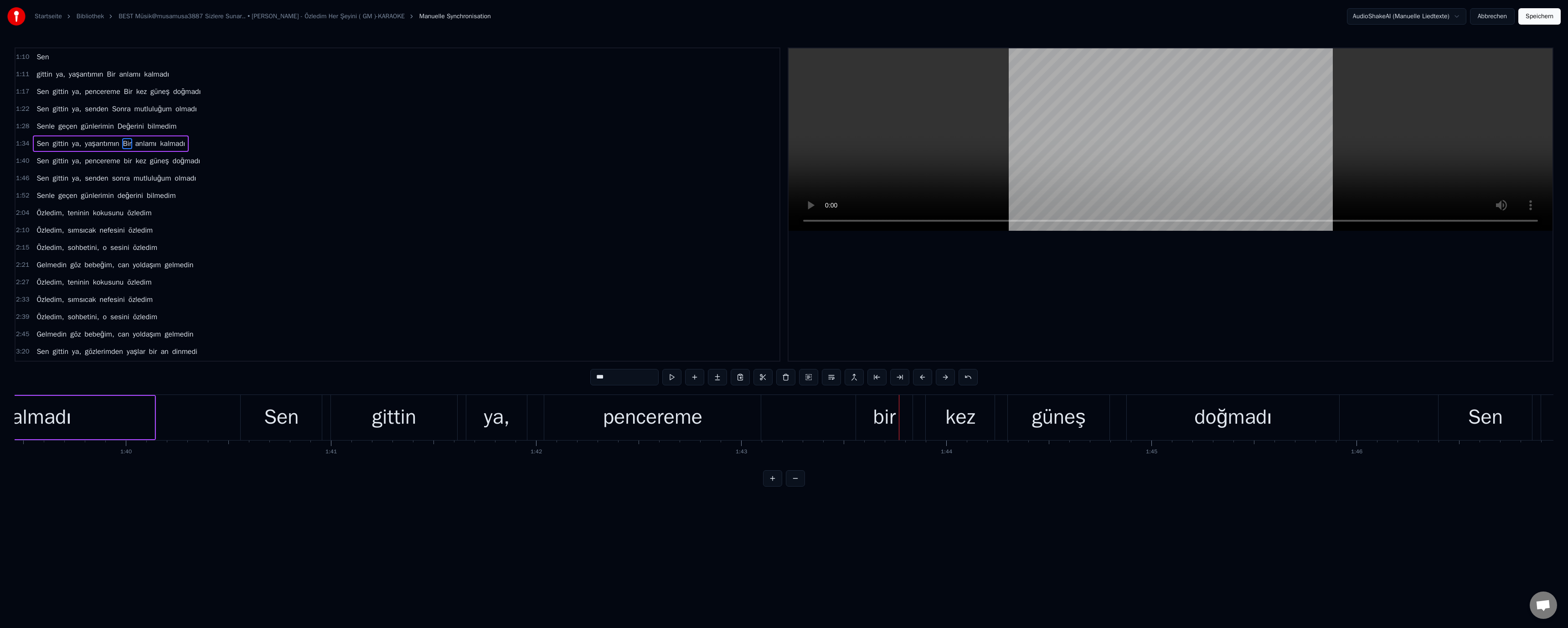 click on "bir" at bounding box center [884, 417] 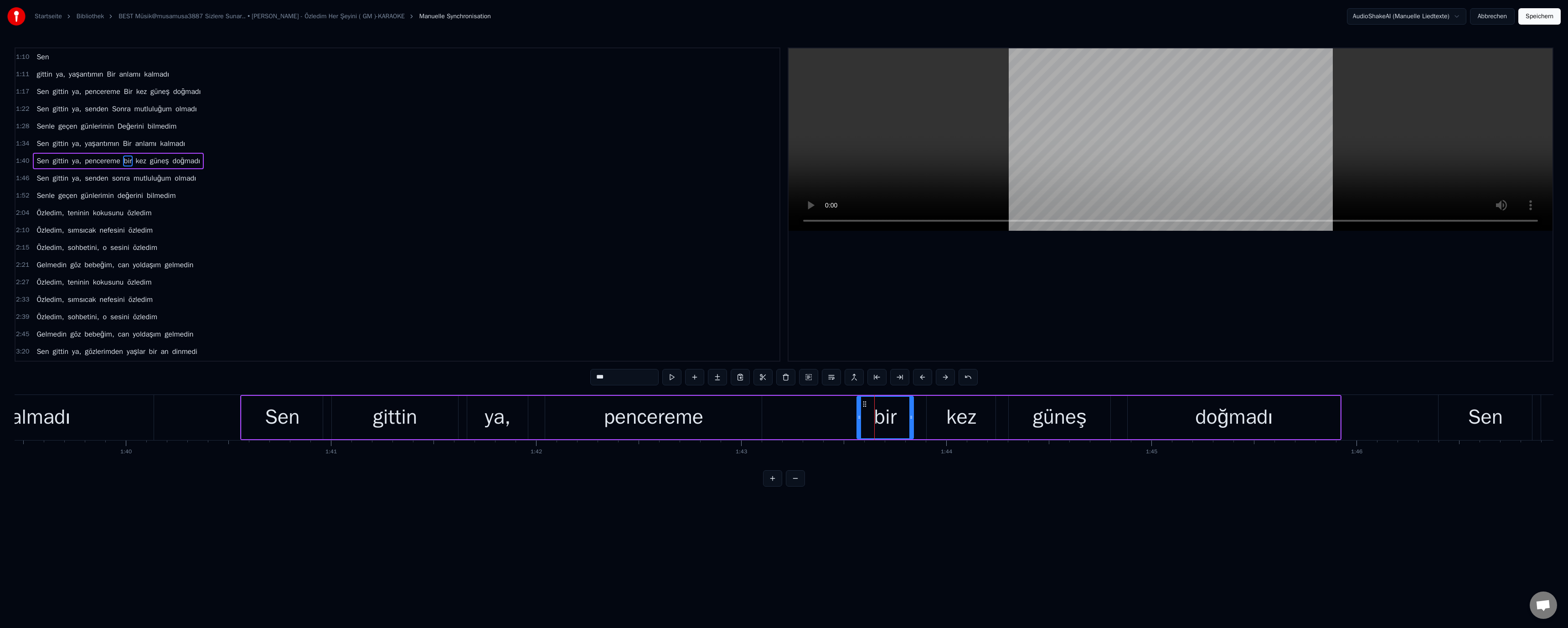 click on "***" at bounding box center [624, 377] 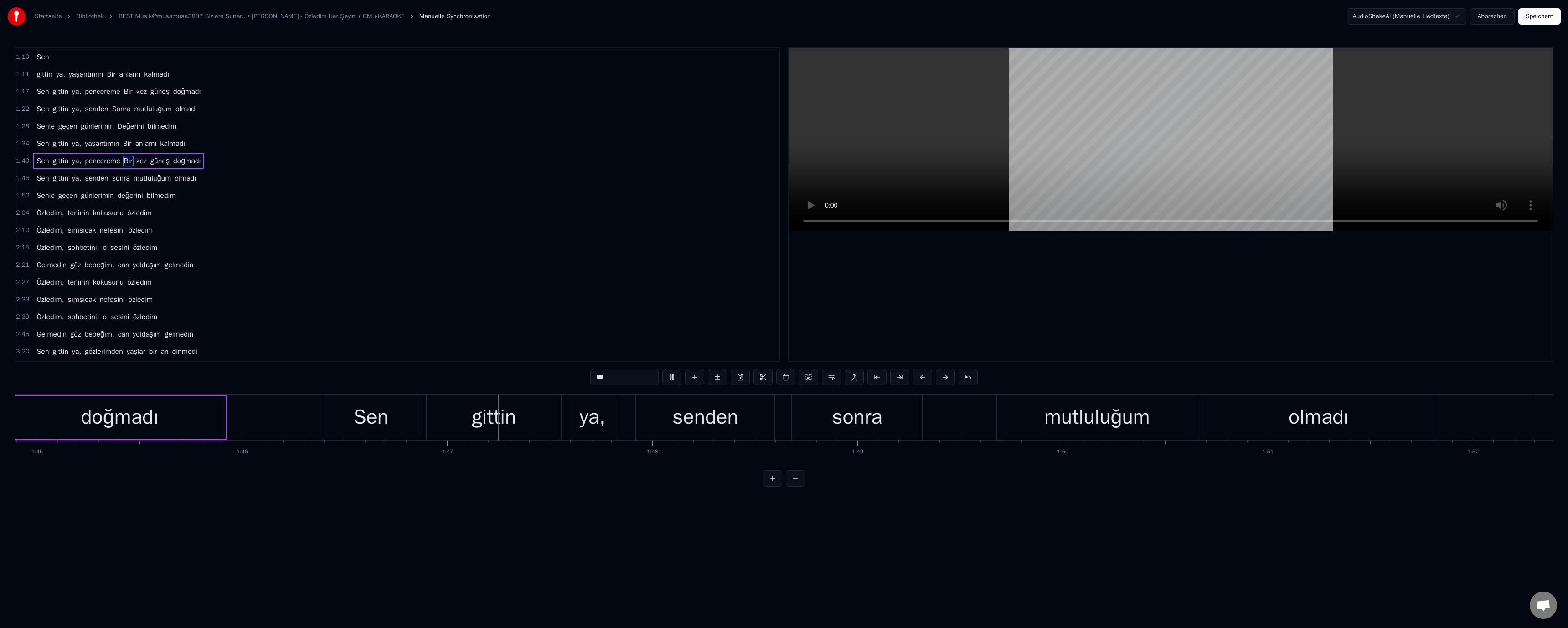 scroll, scrollTop: 0, scrollLeft: 21851, axis: horizontal 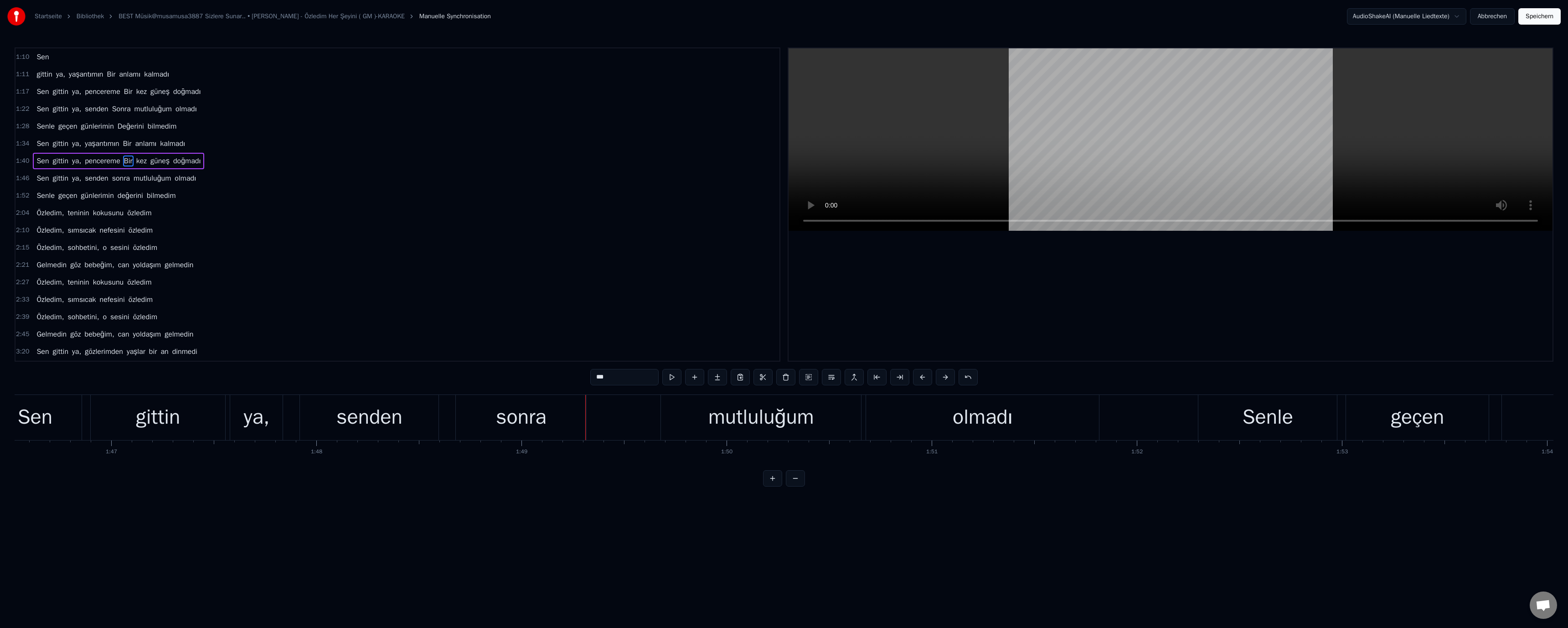 drag, startPoint x: 523, startPoint y: 425, endPoint x: 581, endPoint y: 398, distance: 63.97656 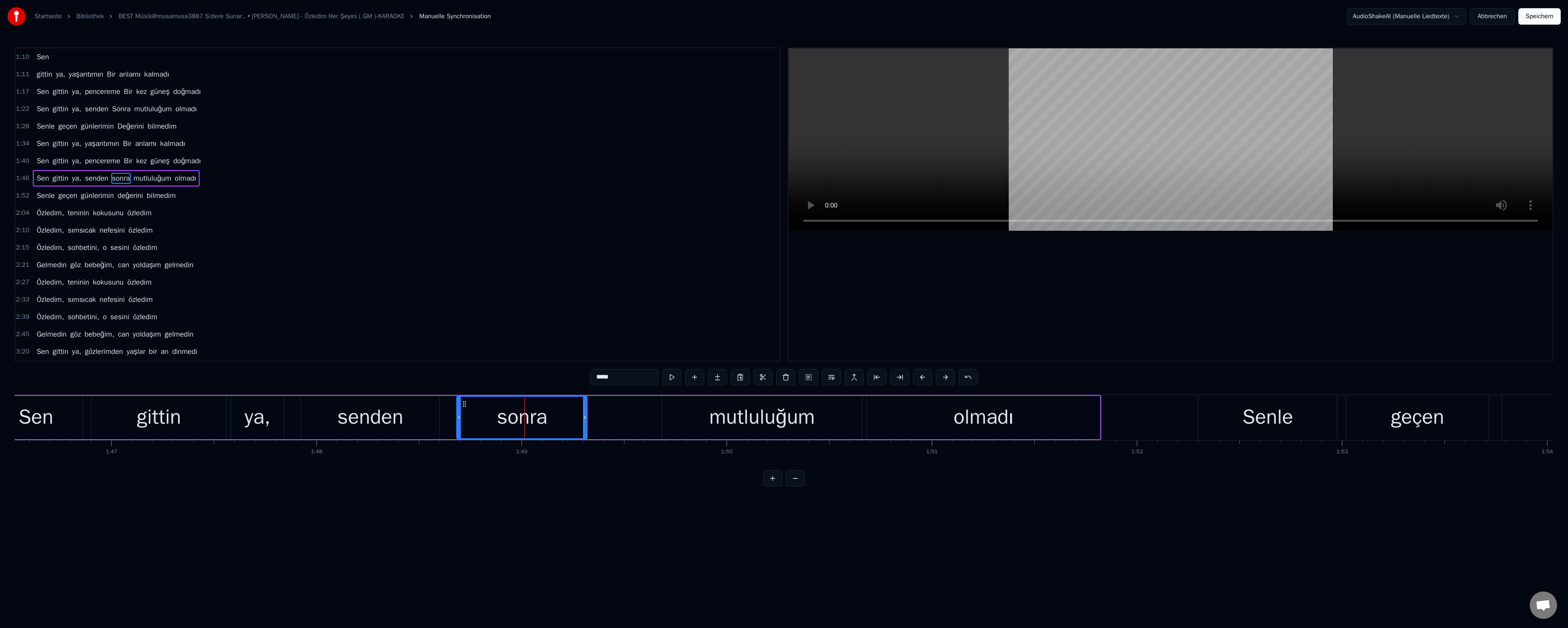 drag, startPoint x: 592, startPoint y: 375, endPoint x: 598, endPoint y: 383, distance: 10 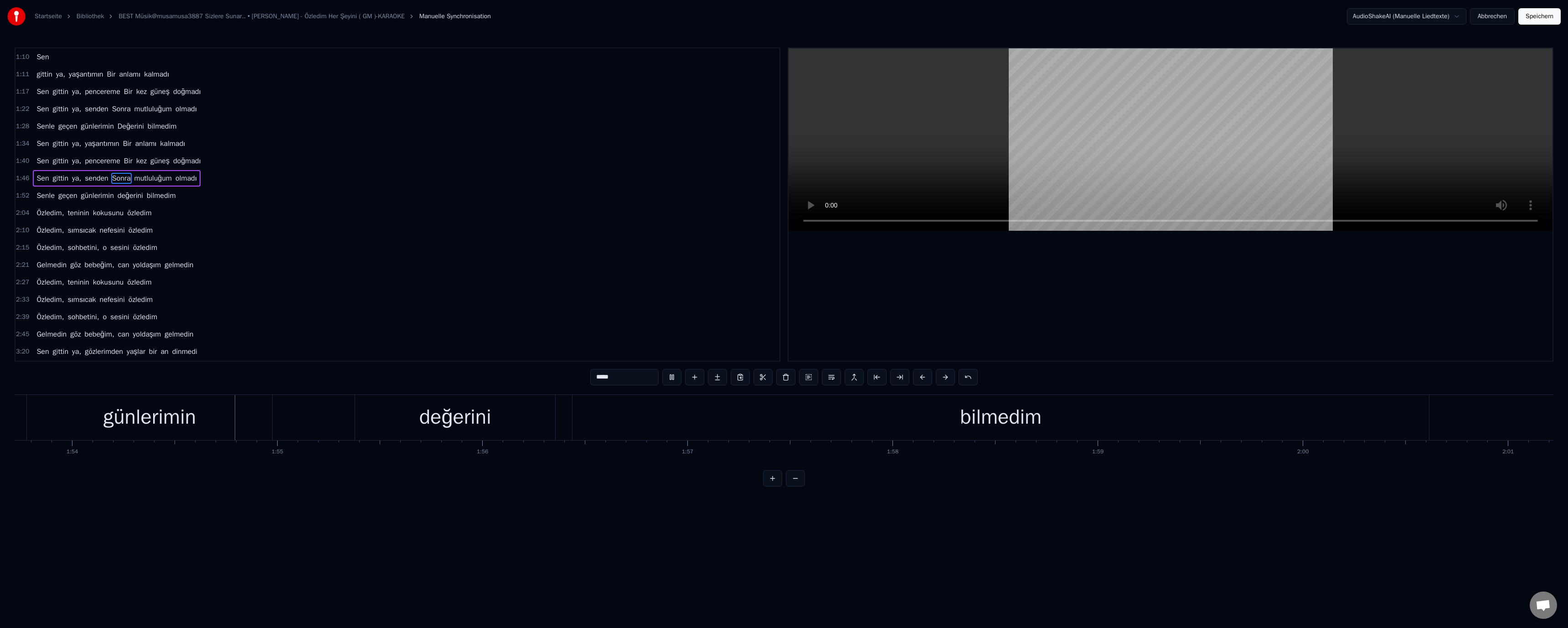 scroll, scrollTop: 0, scrollLeft: 23332, axis: horizontal 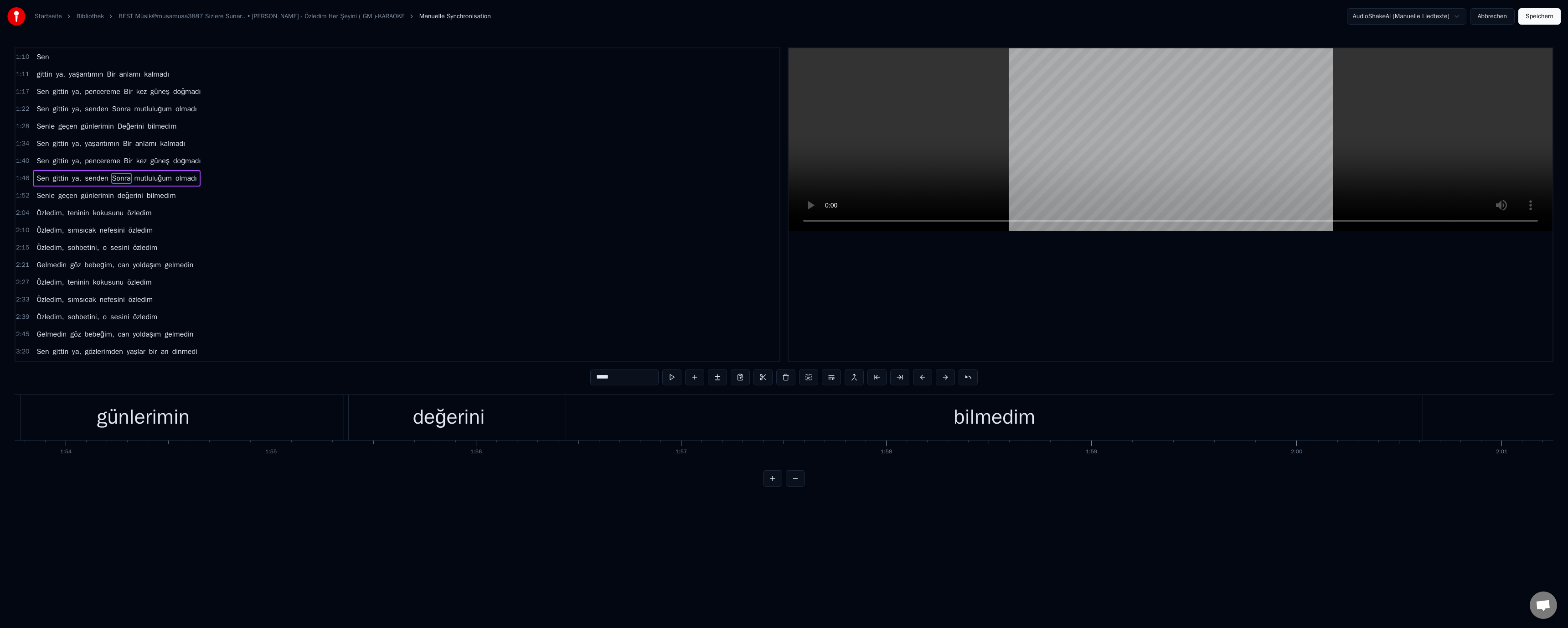 click on "değerini" at bounding box center [449, 417] 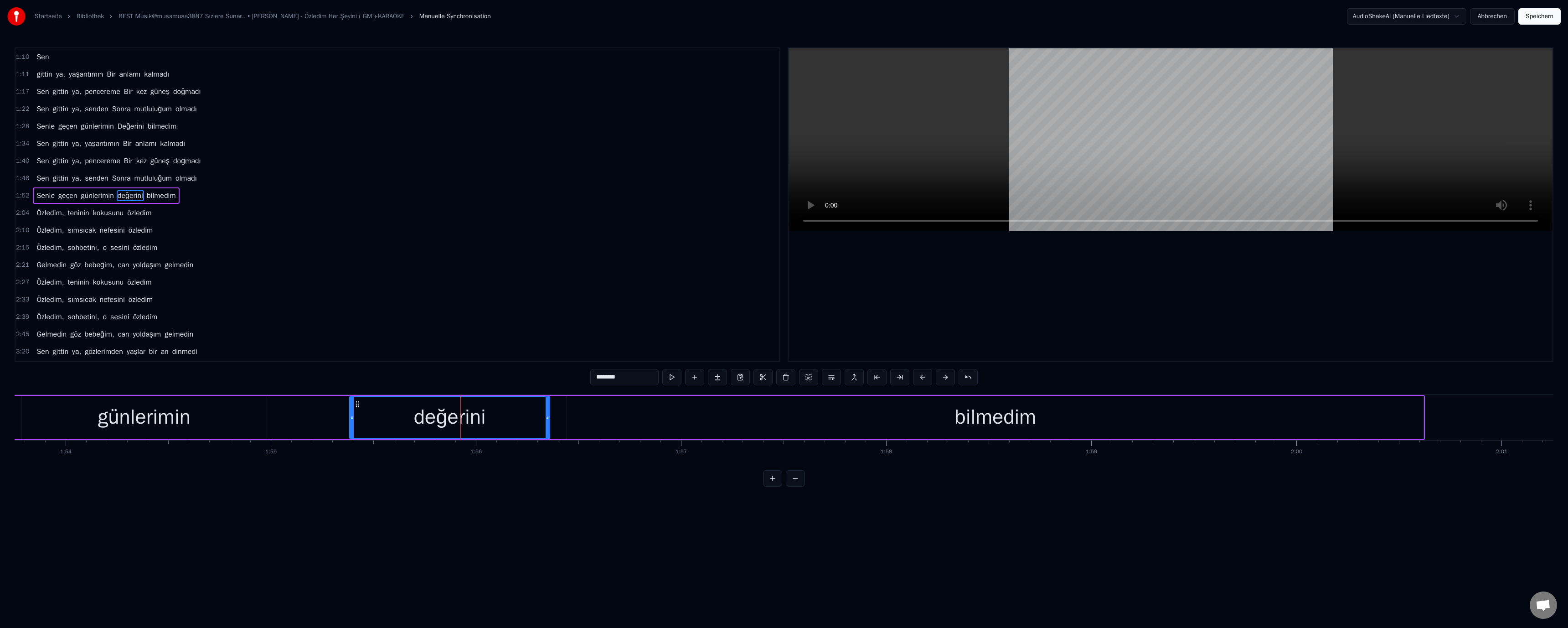 drag, startPoint x: 597, startPoint y: 377, endPoint x: 600, endPoint y: 383, distance: 6.7082039 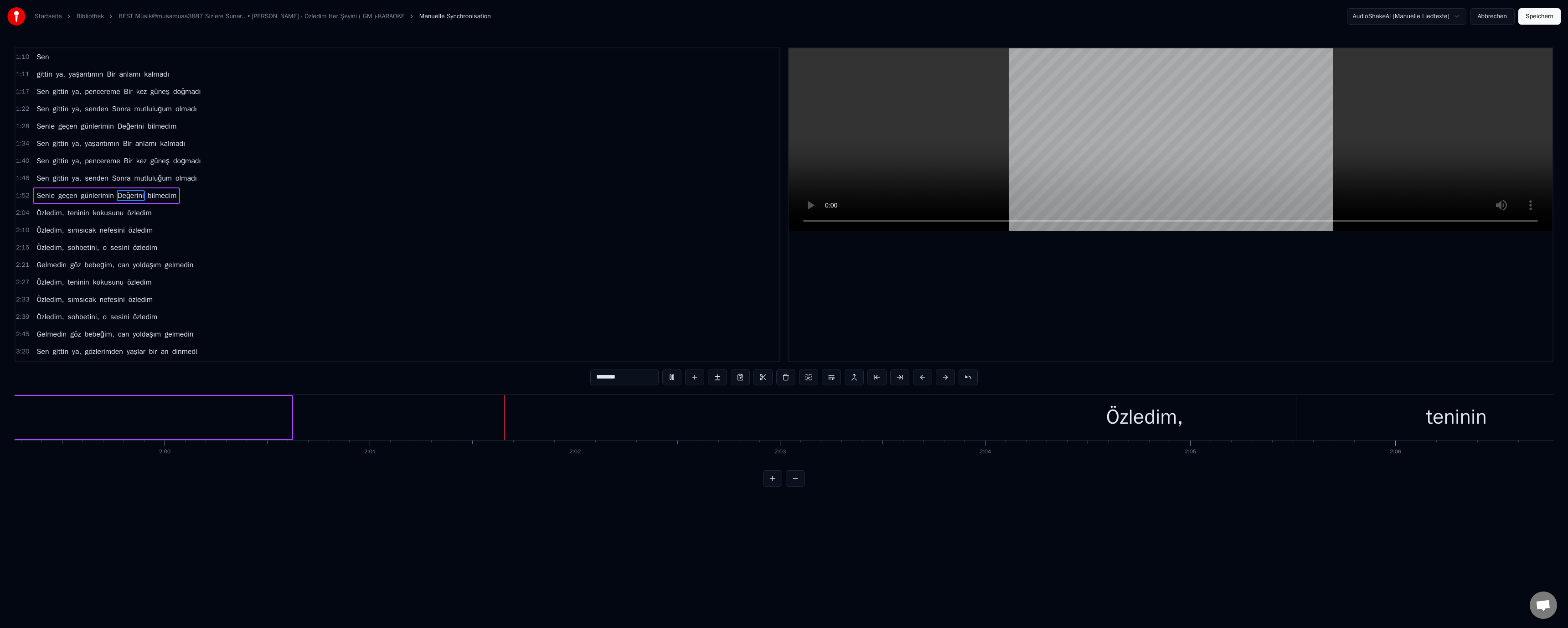 scroll, scrollTop: 0, scrollLeft: 24804, axis: horizontal 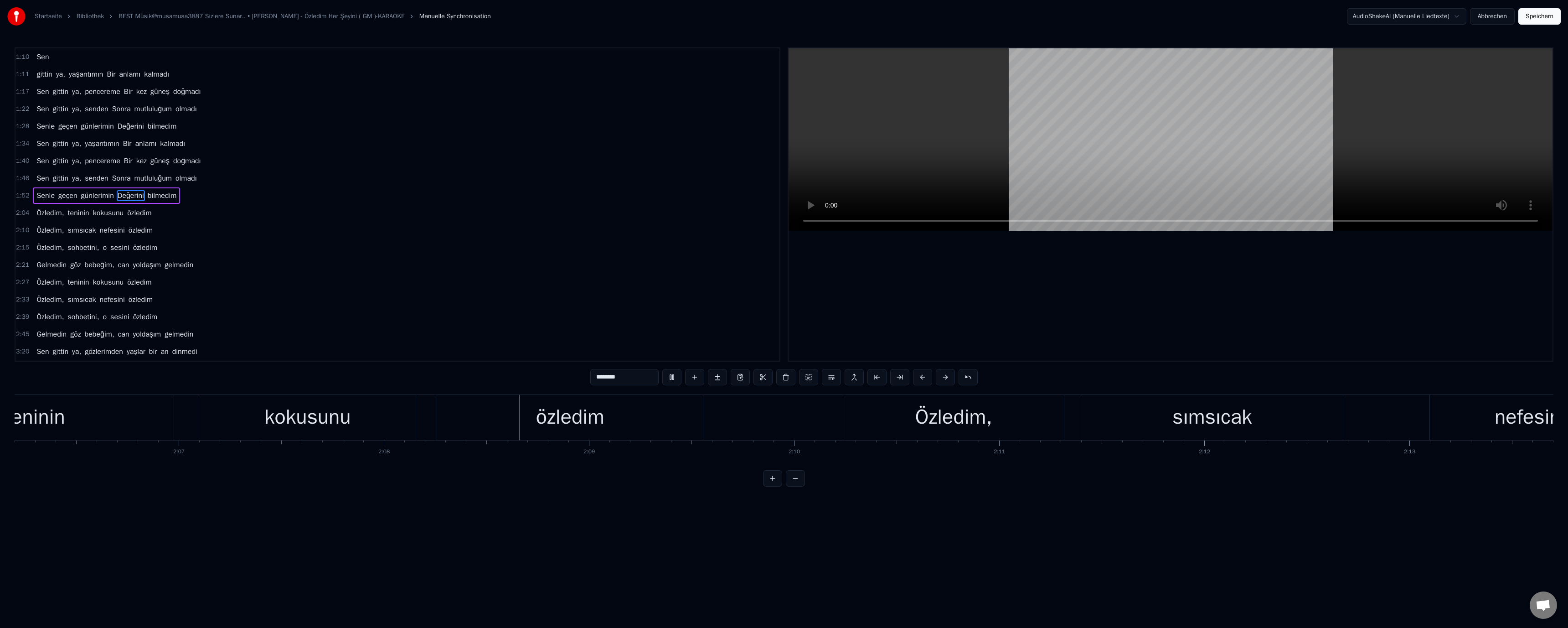 click at bounding box center (1171, 140) 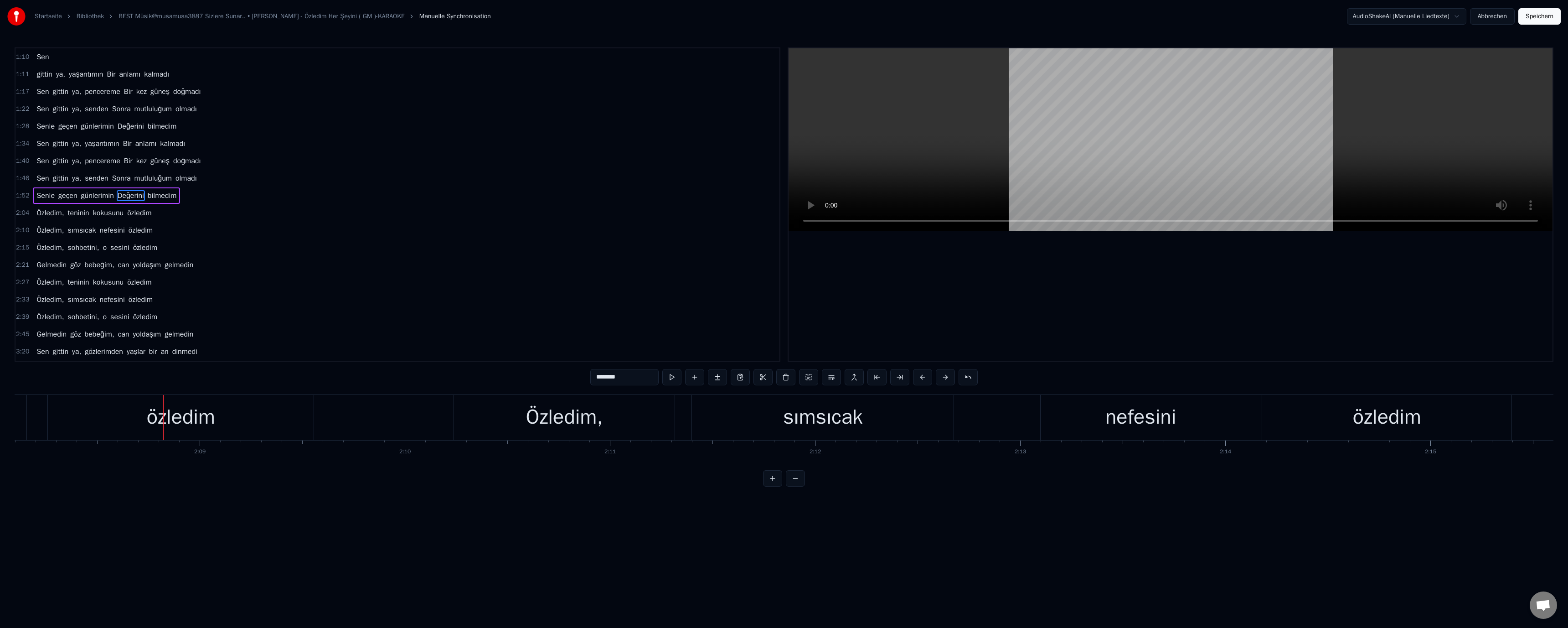 scroll, scrollTop: 0, scrollLeft: 26276, axis: horizontal 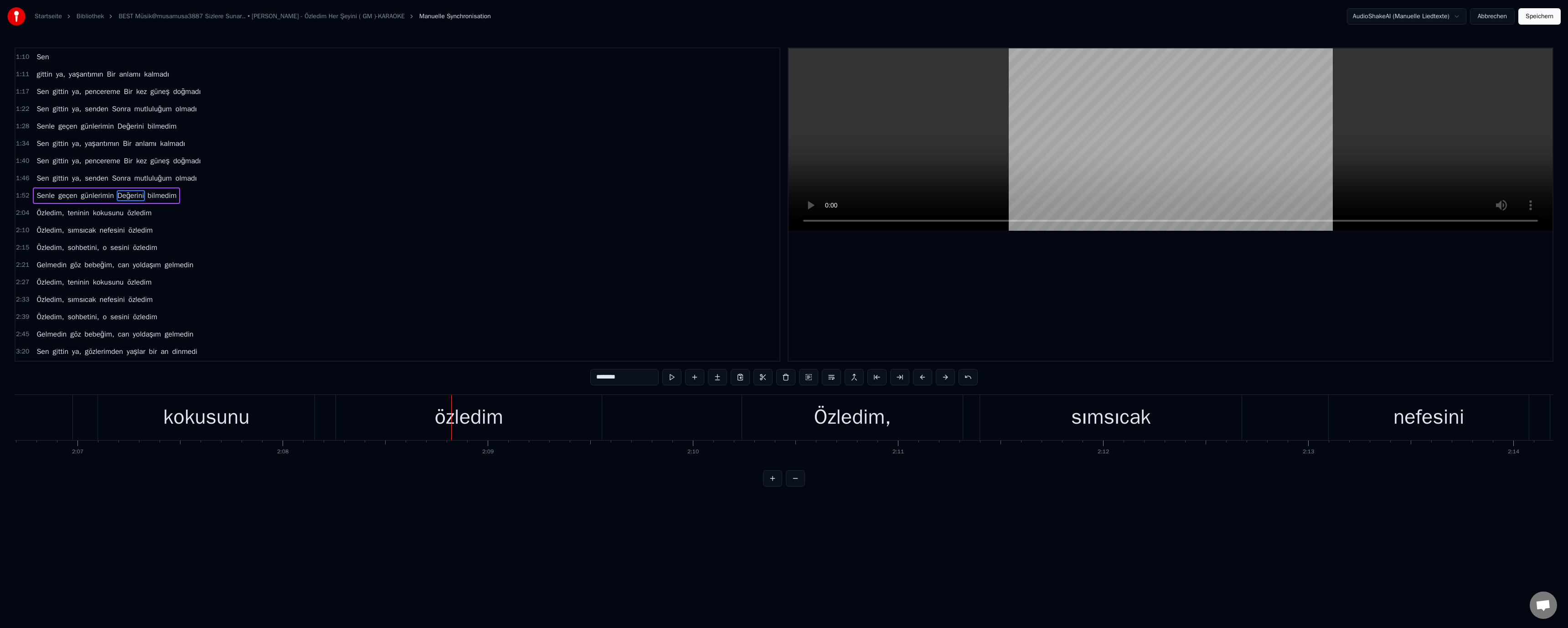 drag, startPoint x: 221, startPoint y: 422, endPoint x: 378, endPoint y: 405, distance: 157.9177 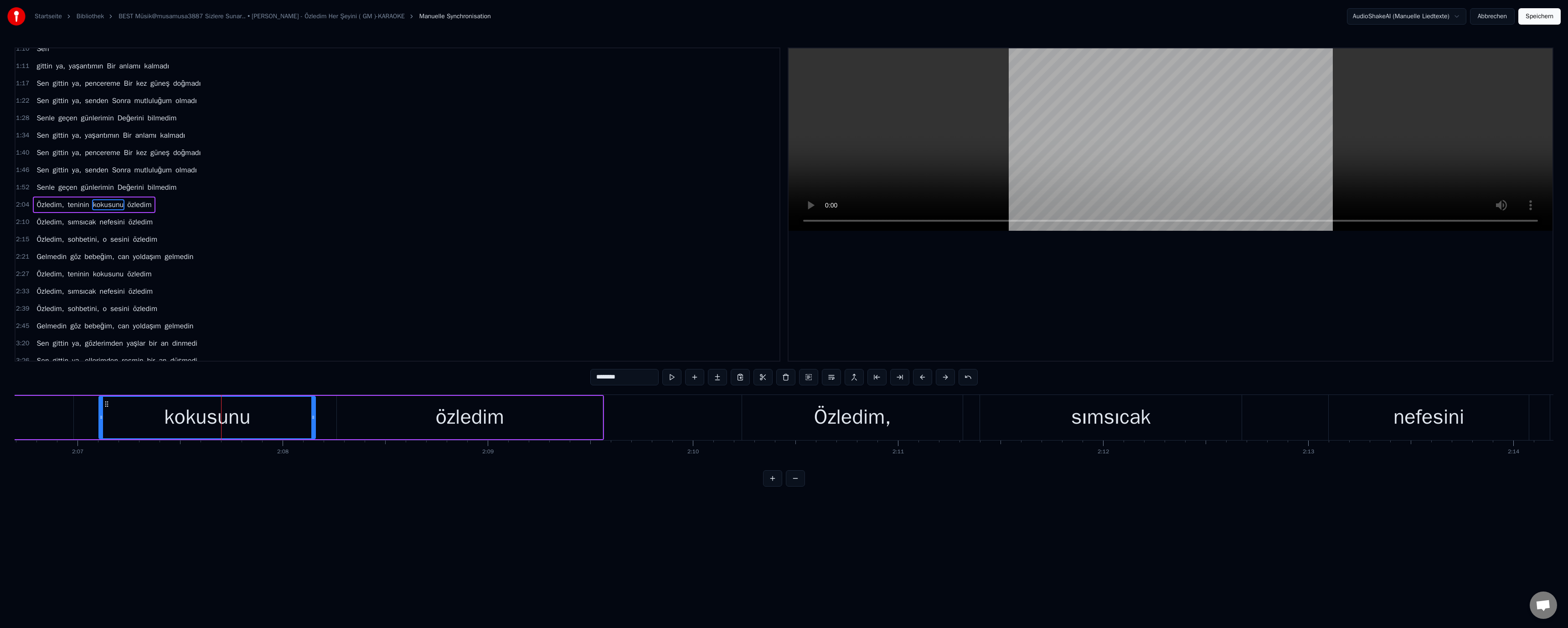 click on "********" at bounding box center [624, 377] 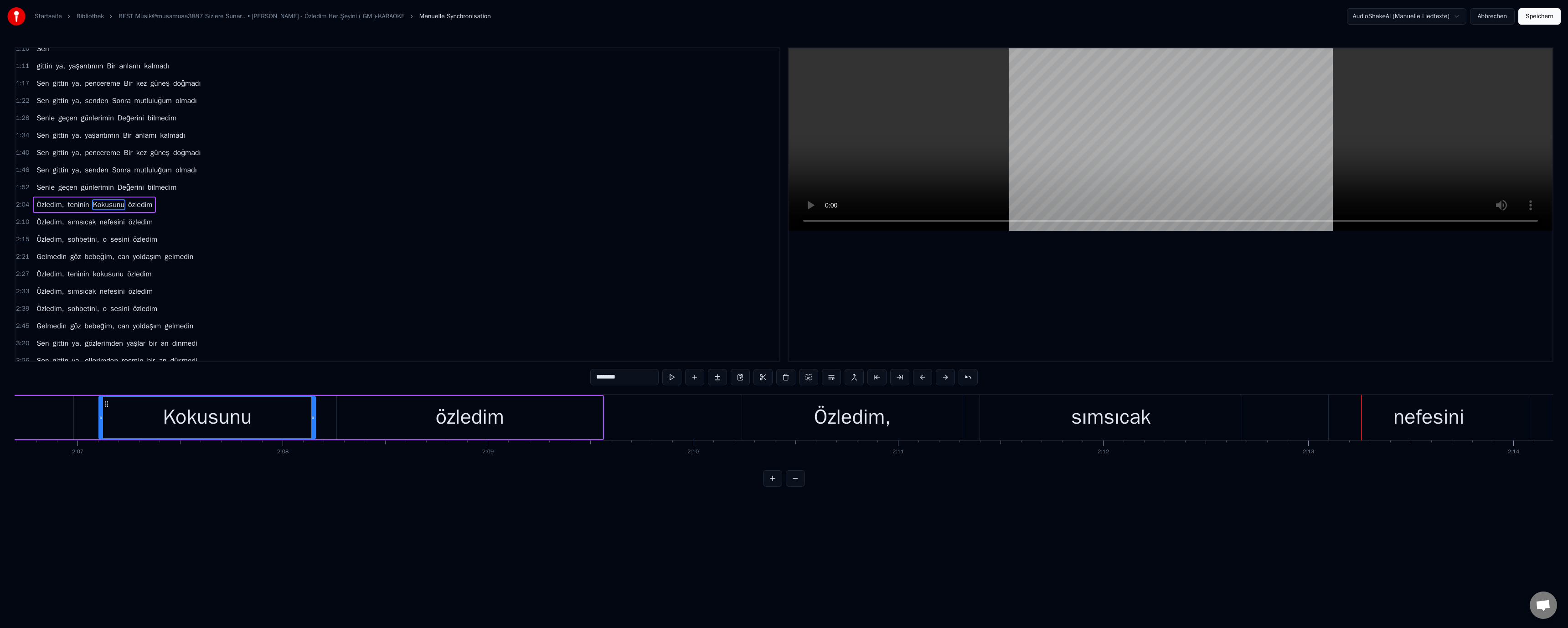 click on "nefesini" at bounding box center [1429, 417] 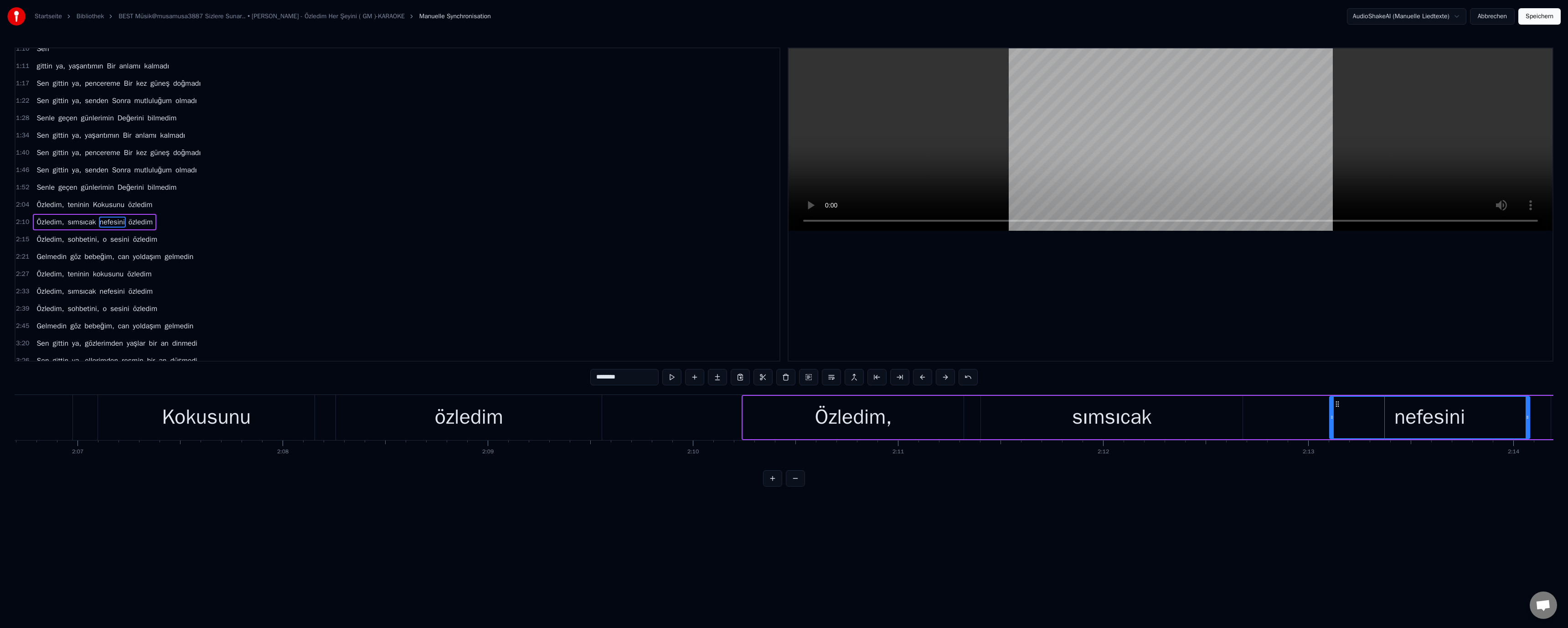 scroll, scrollTop: 26, scrollLeft: 0, axis: vertical 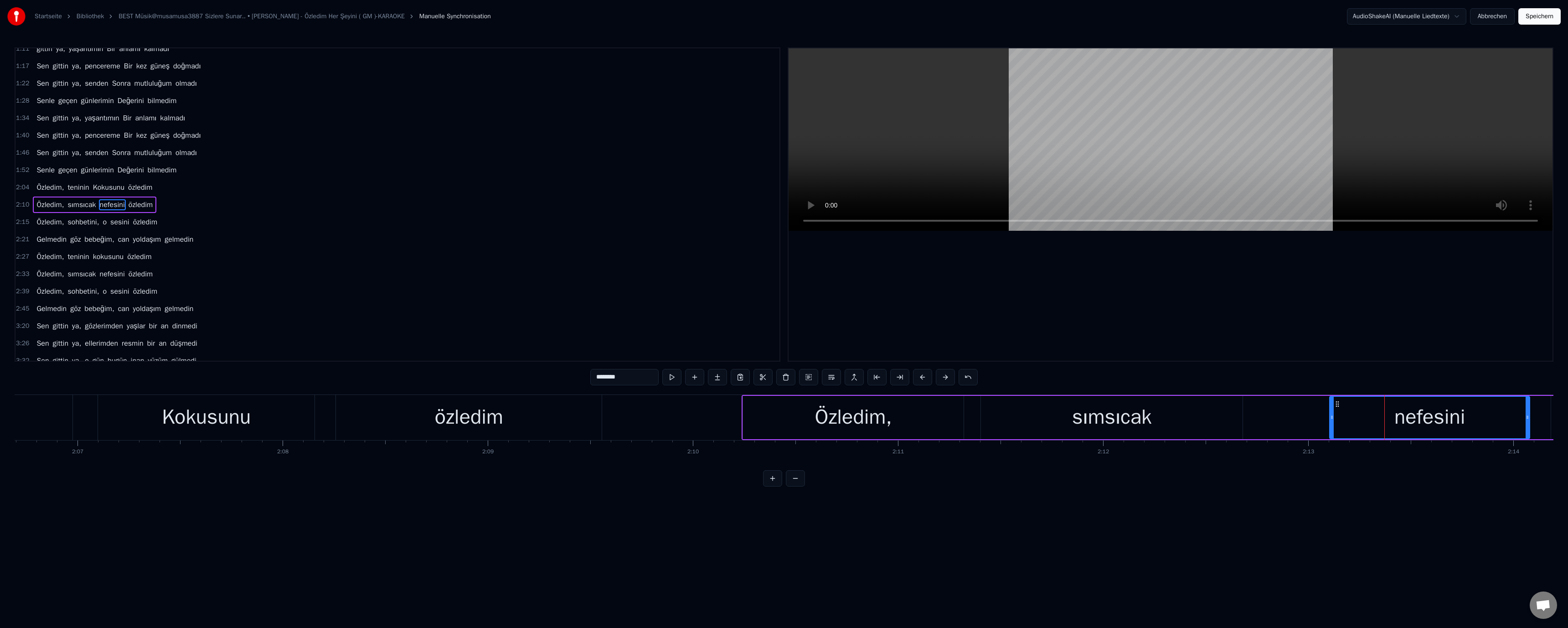click on "********" at bounding box center [624, 377] 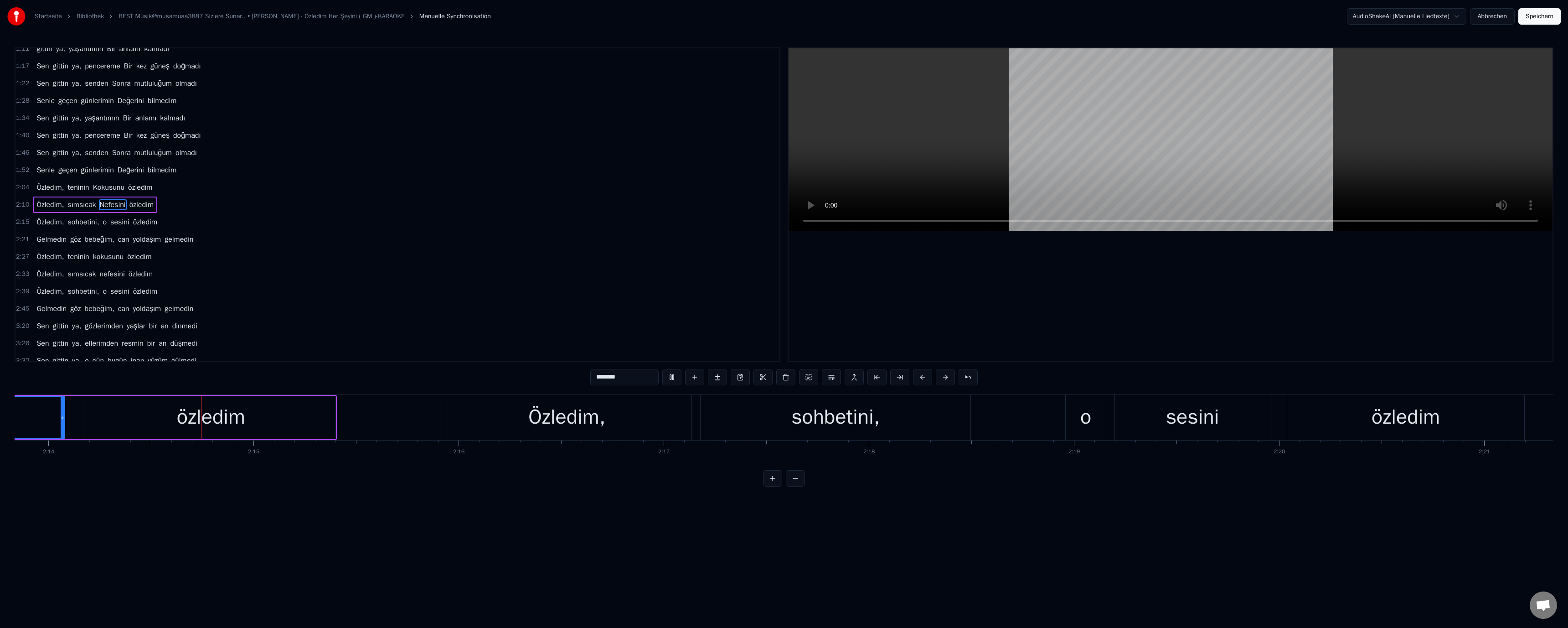 scroll, scrollTop: 0, scrollLeft: 27458, axis: horizontal 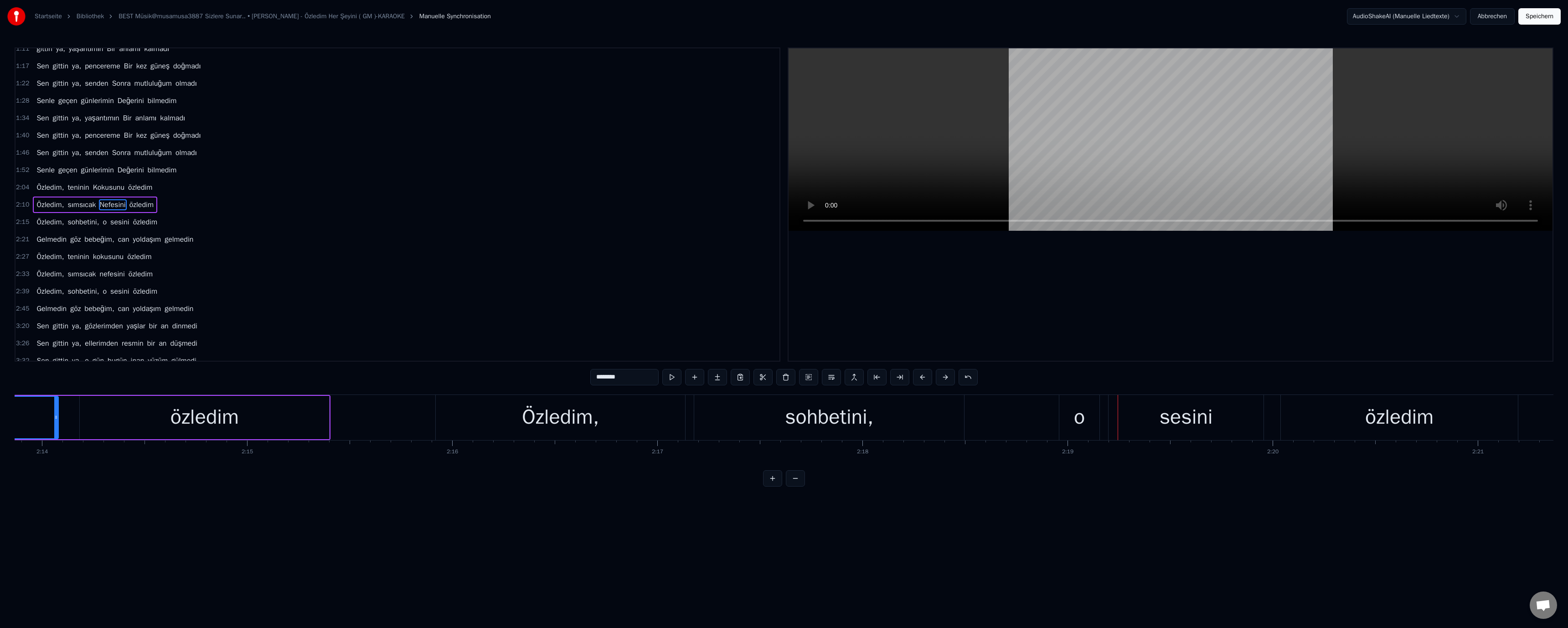 click on "o" at bounding box center (1079, 417) 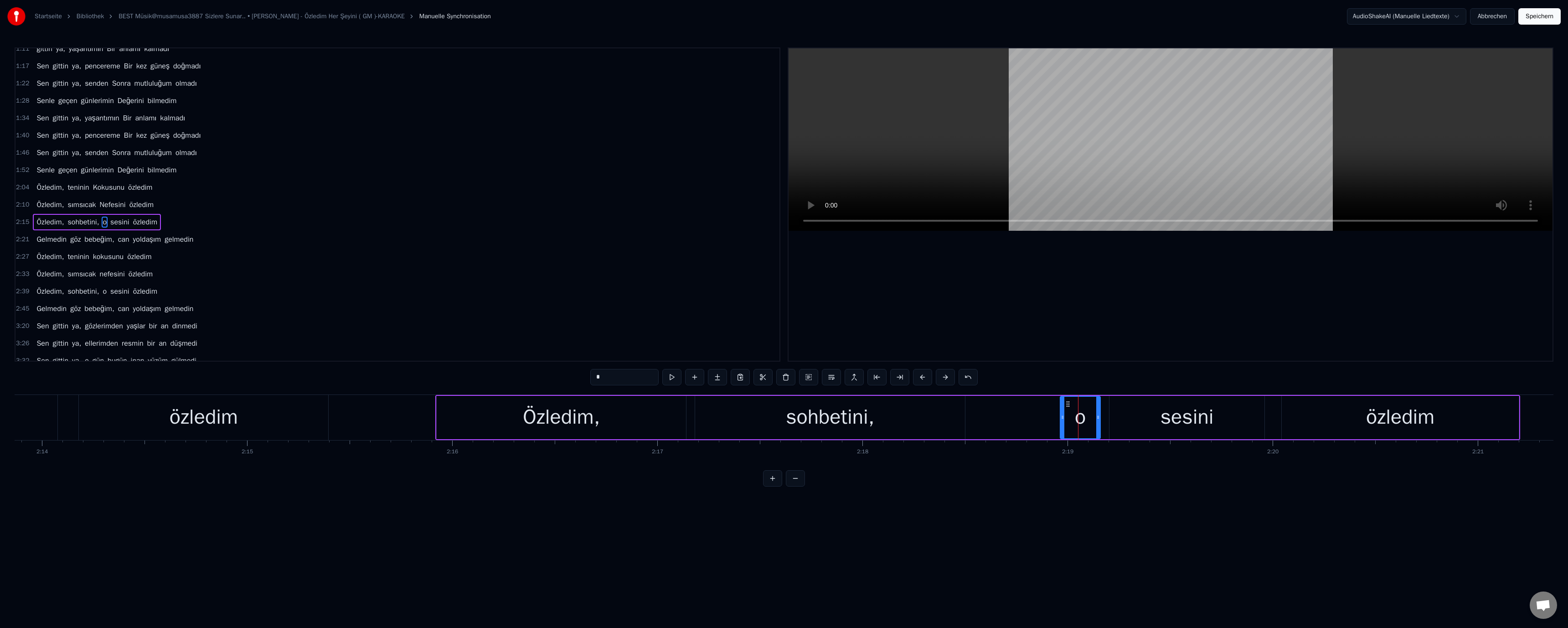 scroll, scrollTop: 43, scrollLeft: 0, axis: vertical 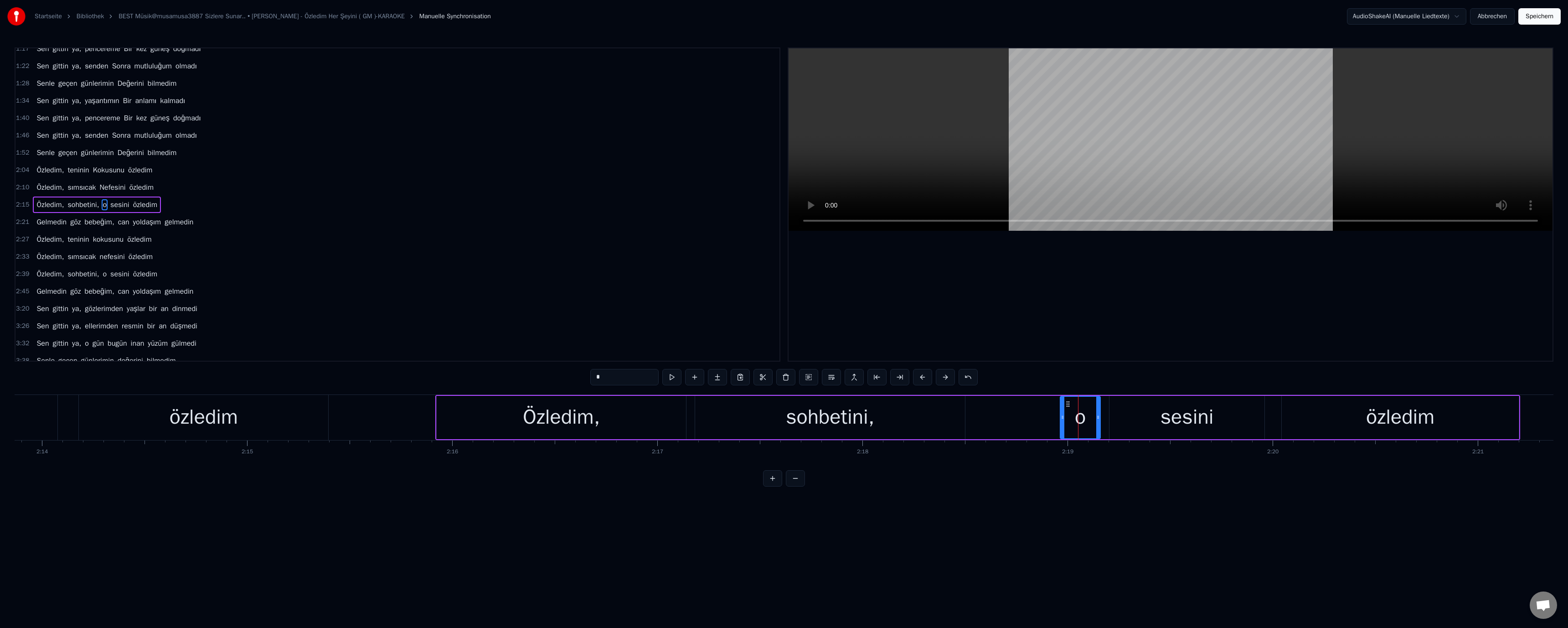 drag, startPoint x: 608, startPoint y: 379, endPoint x: 531, endPoint y: 373, distance: 77.23341 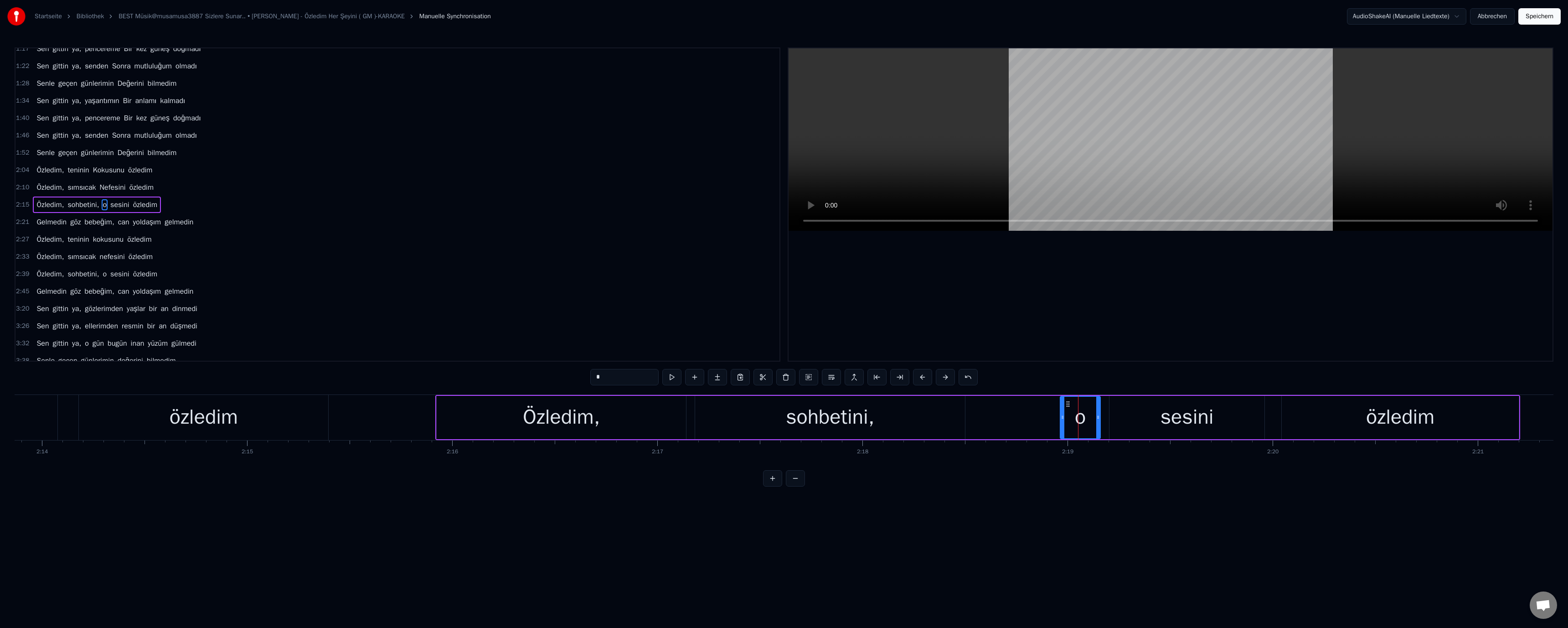 click on "1:10 Sen 1:11 gittin ya, yaşantımın Bir anlamı kalmadı 1:17 Sen gittin ya, pencereme Bir kez güneş doğmadı 1:22 Sen gittin ya, senden Sonra mutluluğum olmadı 1:28 Senle geçen günlerimin Değerini bilmedim 1:34 Sen gittin ya, yaşantımın Bir anlamı kalmadı 1:40 Sen gittin ya, pencereme Bir kez güneş doğmadı 1:46 Sen gittin ya, senden Sonra mutluluğum olmadı 1:52 Senle geçen günlerimin Değerini bilmedim 2:04 Özledim, teninin Kokusunu özledim 2:10 Özledim, sımsıcak Nefesini özledim 2:15 [PERSON_NAME], sohbetini, o sesini özledim 2:21 Gelmedin göz bebeğim, can yoldaşım gelmedin 2:27 Özledim, teninin kokusunu özledim 2:33 [PERSON_NAME], sımsıcak nefesini özledim 2:39 [PERSON_NAME], sohbetini, o sesini özledim 2:45 Gelmedin göz bebeğim, can yoldaşım gelmedin 3:20 Sen gittin ya, gözlerimden yaşlar bir an dinmedi 3:26 Sen gittin ya, ellerimden resmin bir an düşmedi 3:32 Sen gittin ya, o gün bugün inan yüzüm gülmedi 3:38 Senle geçen günlerimin değerini bilmedim 3:44 Sen ya," at bounding box center (784, 267) 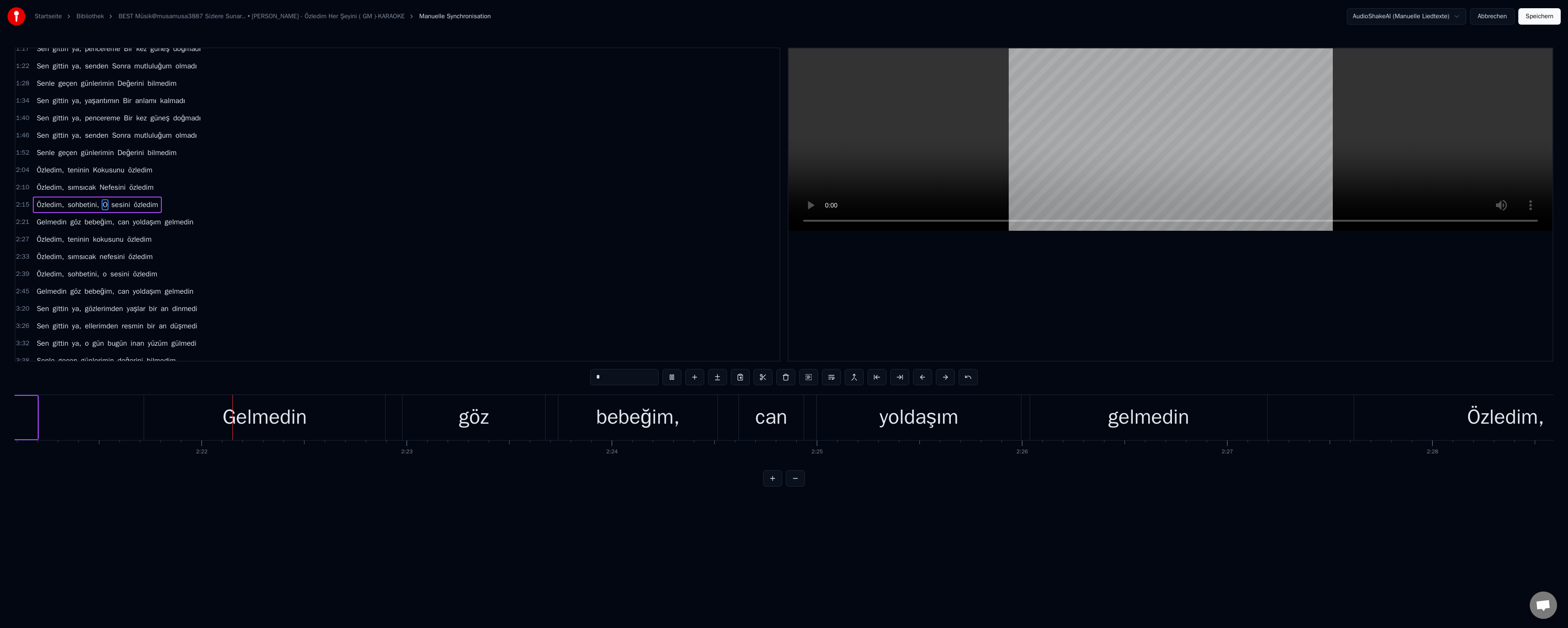 scroll, scrollTop: 0, scrollLeft: 28946, axis: horizontal 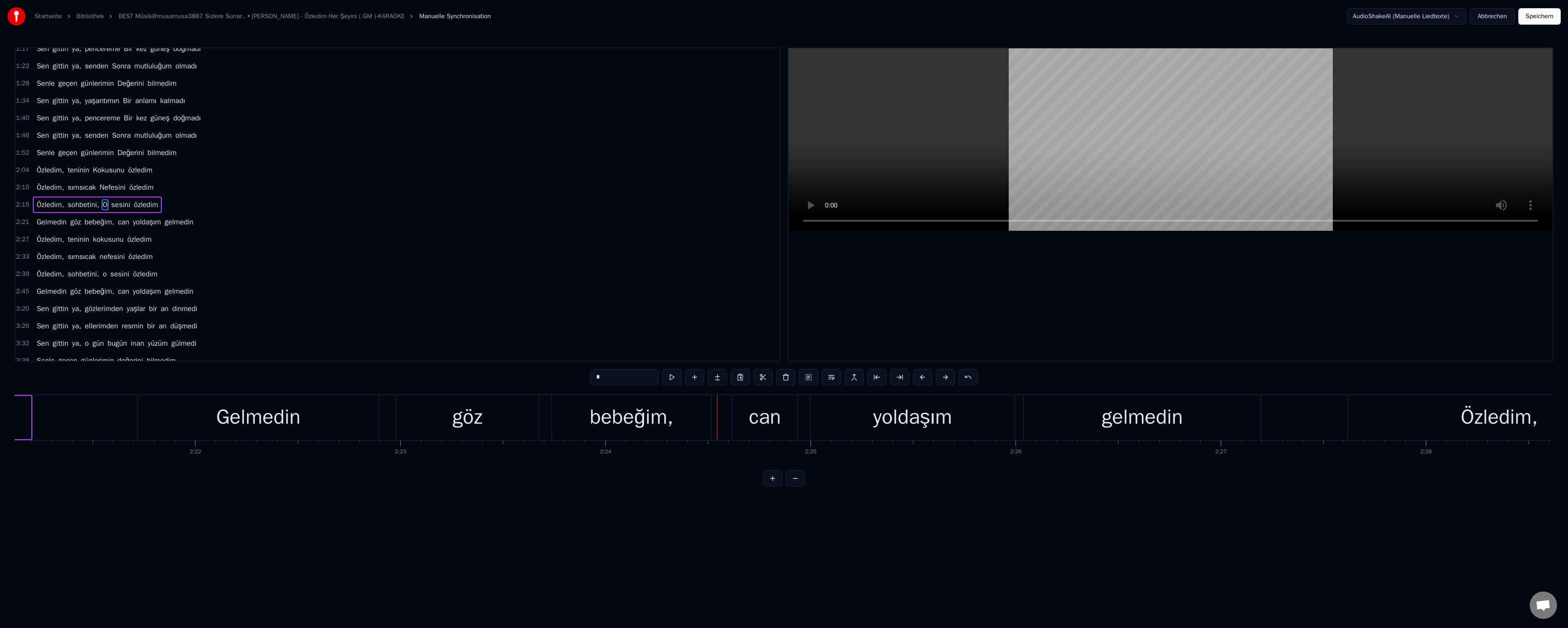 click on "can" at bounding box center (765, 417) 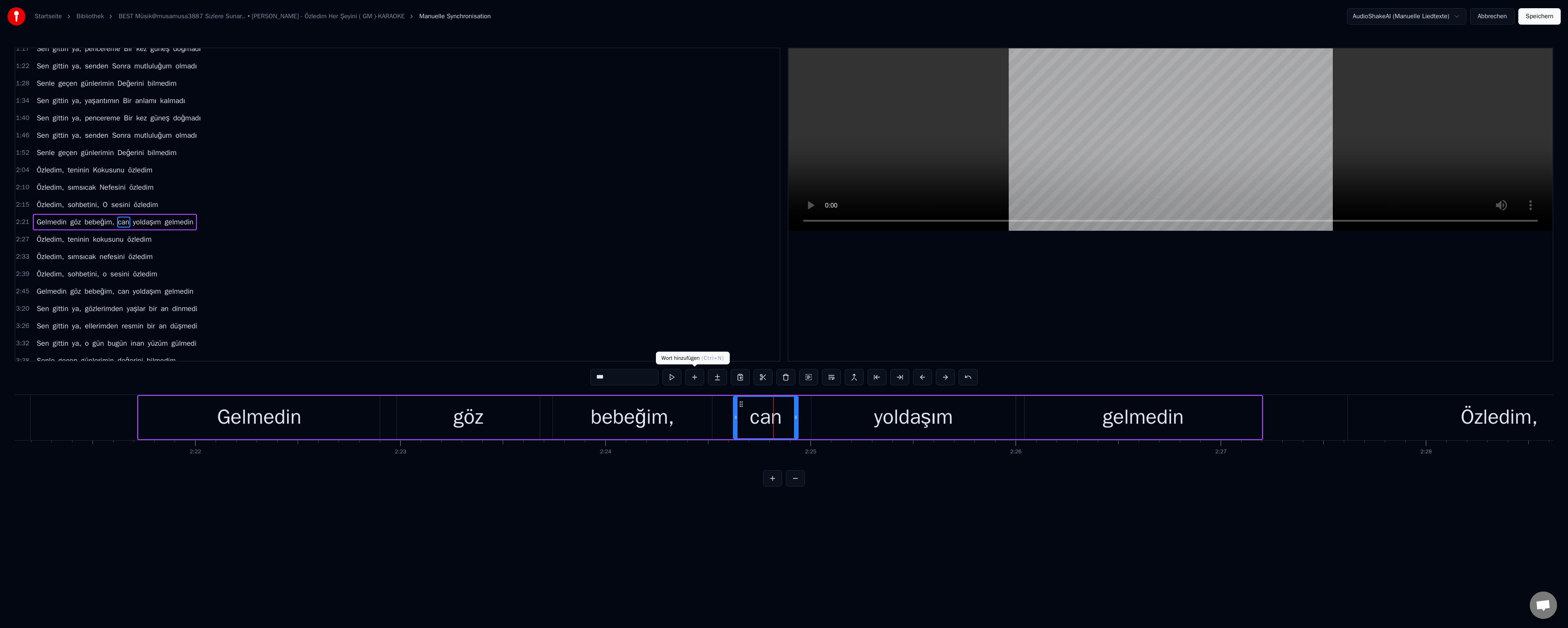 scroll, scrollTop: 60, scrollLeft: 0, axis: vertical 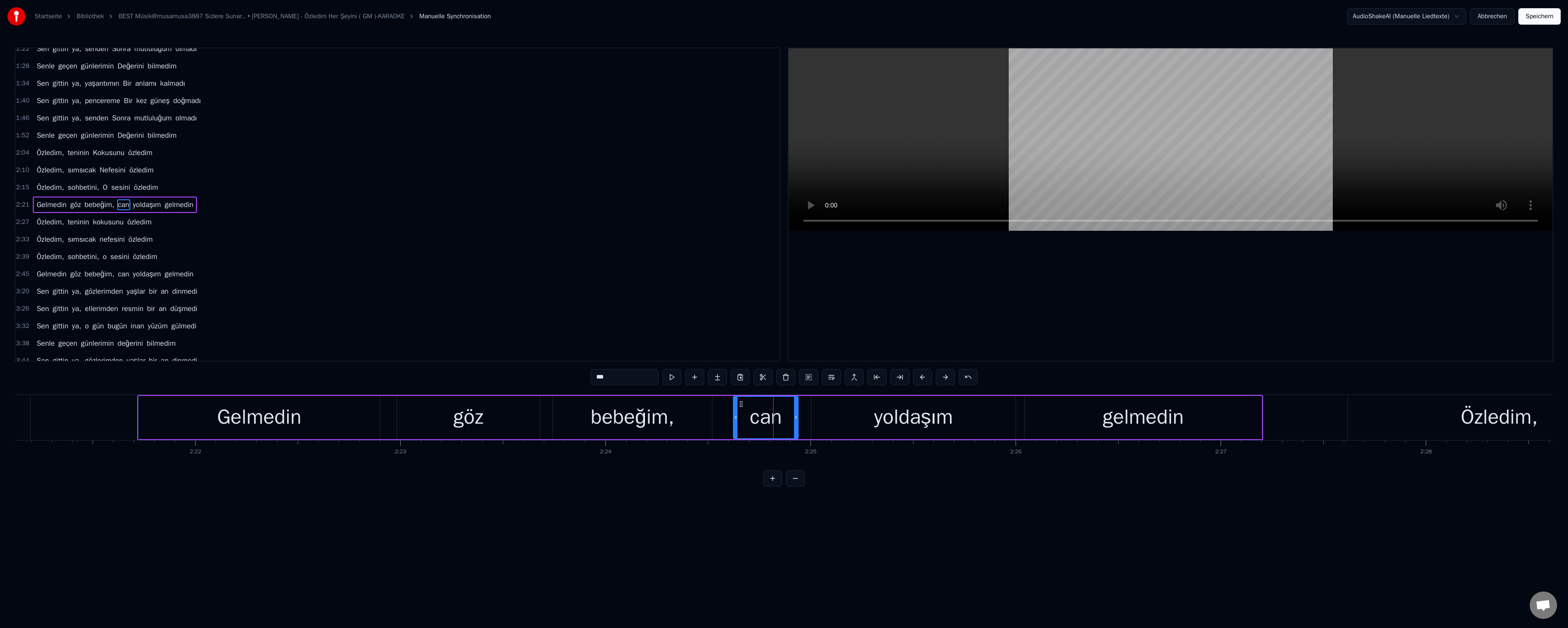 drag, startPoint x: 598, startPoint y: 378, endPoint x: 565, endPoint y: 378, distance: 33 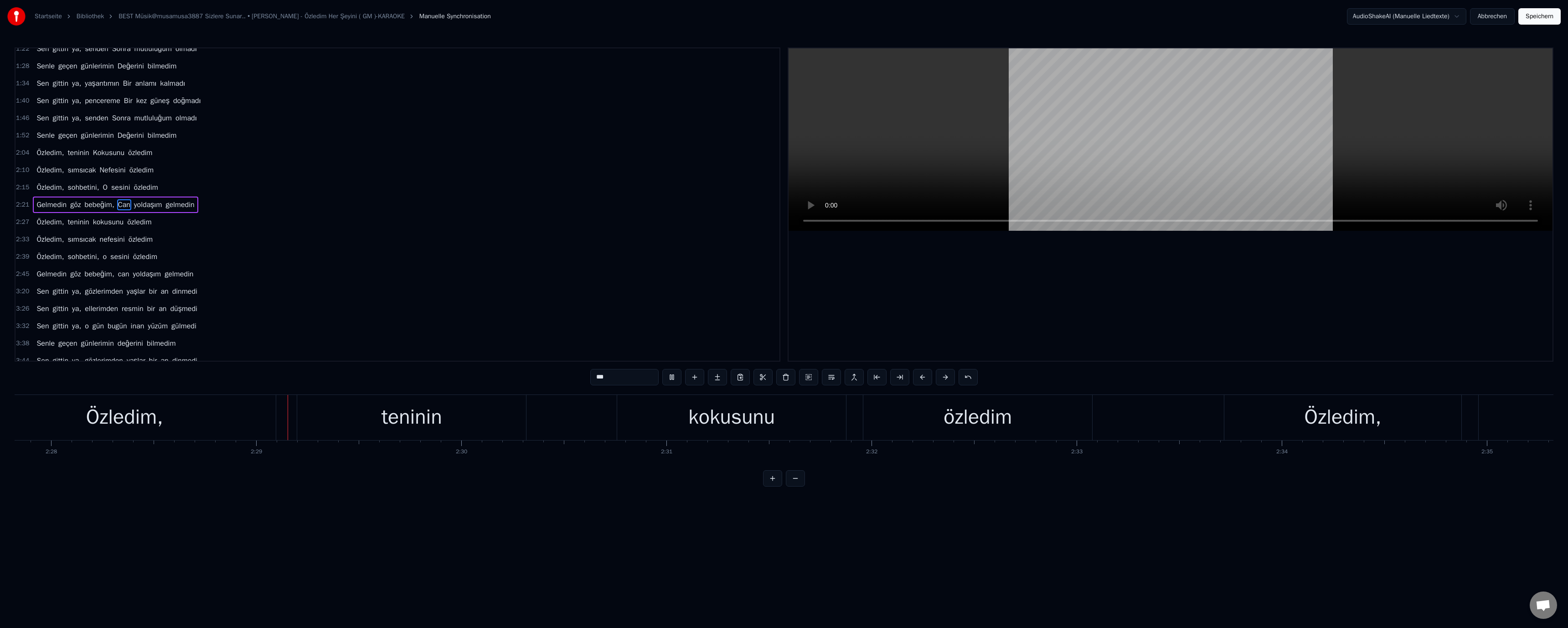 scroll, scrollTop: 0, scrollLeft: 30402, axis: horizontal 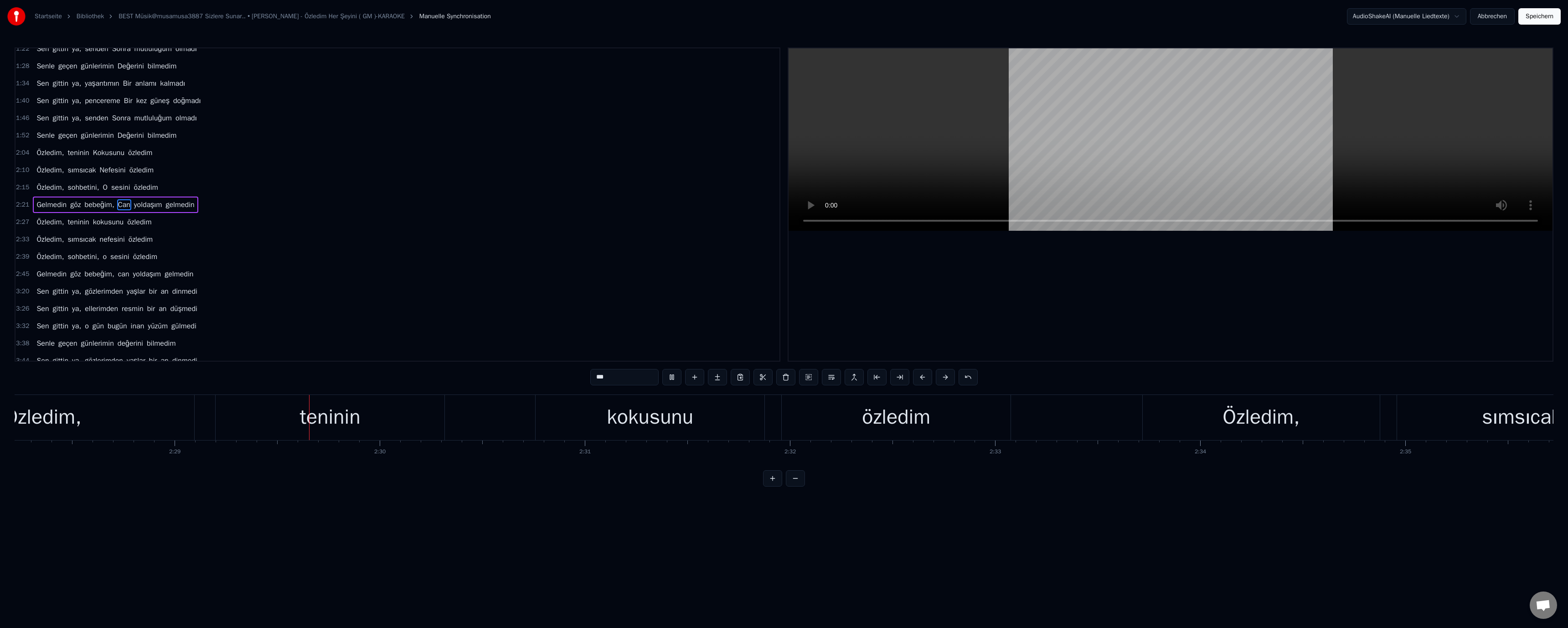 click at bounding box center [1171, 140] 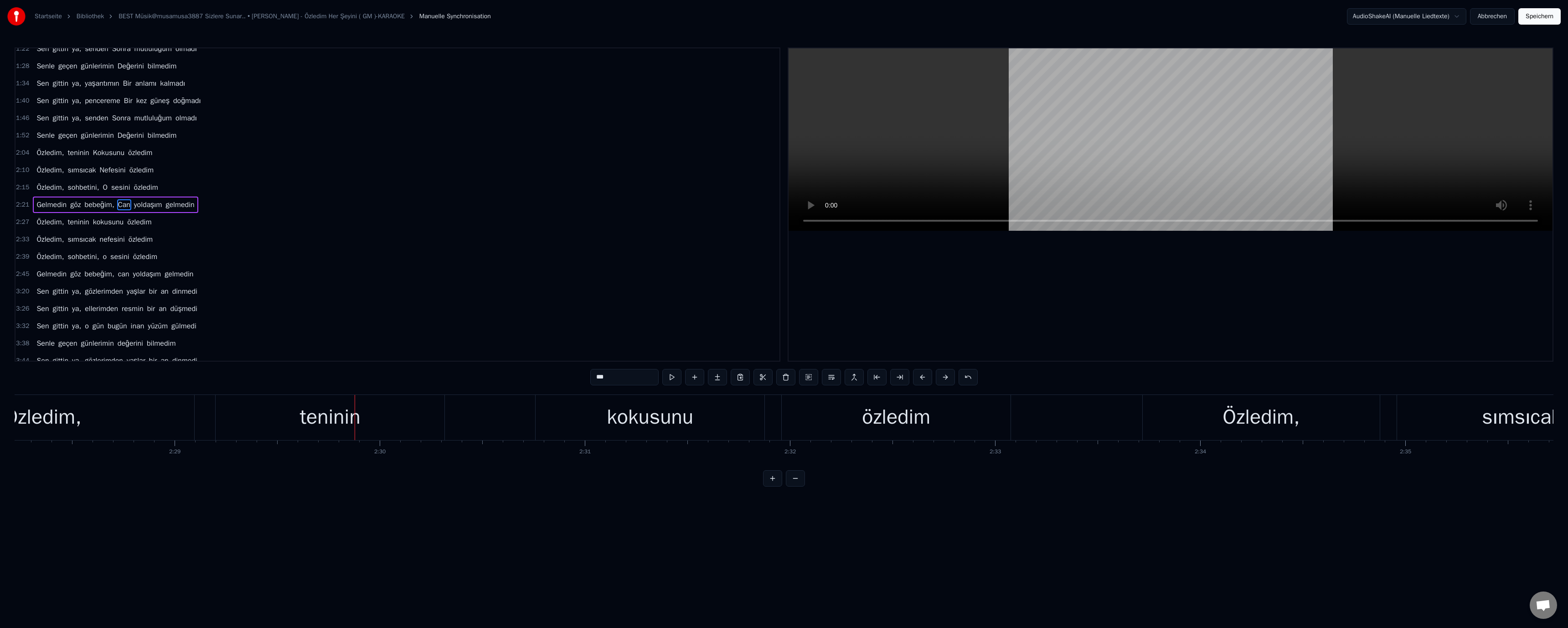 click at bounding box center (1171, 140) 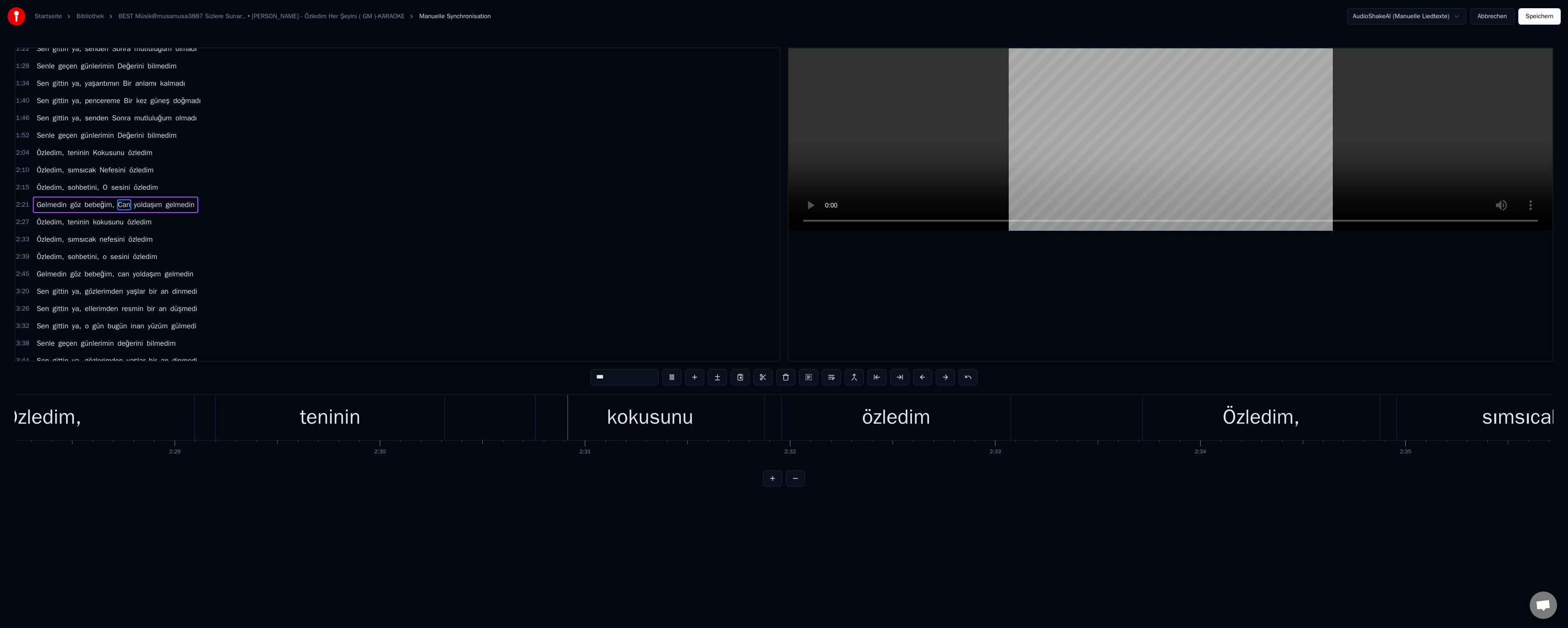 click at bounding box center [1171, 140] 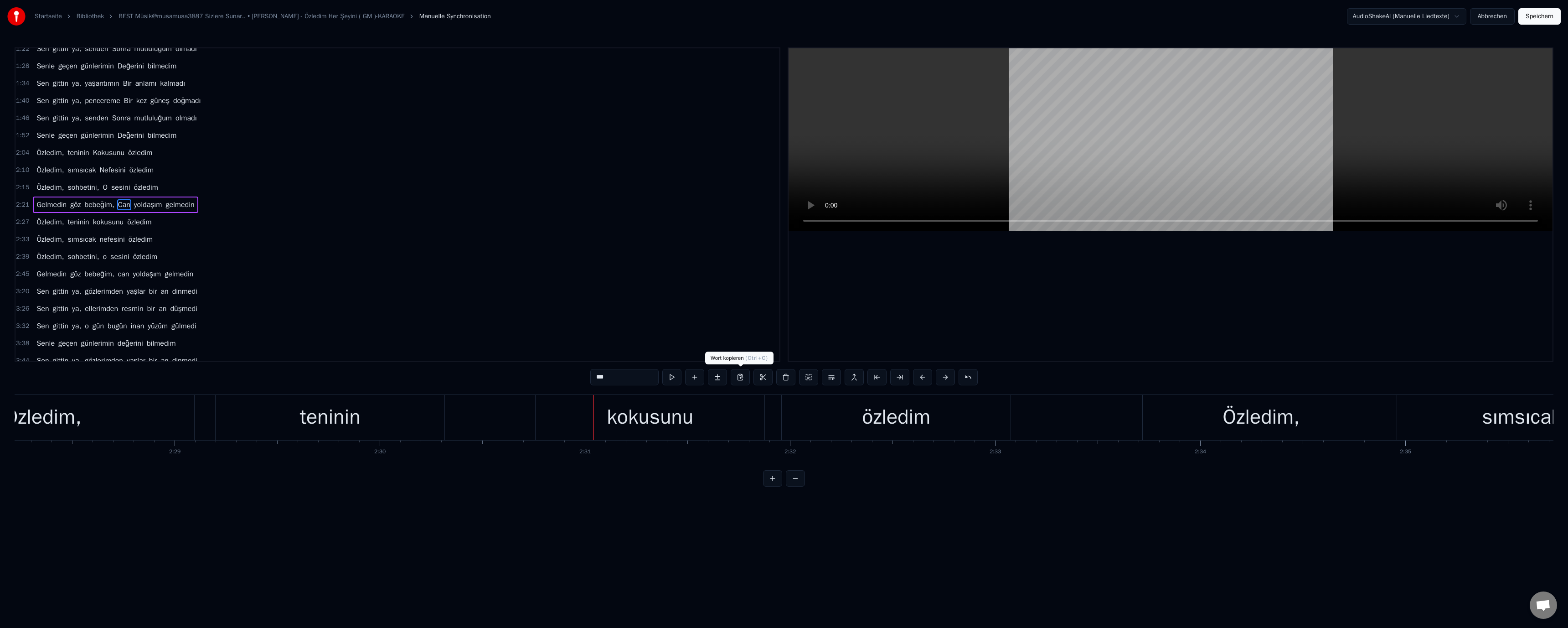 click on "kokusunu" at bounding box center [650, 417] 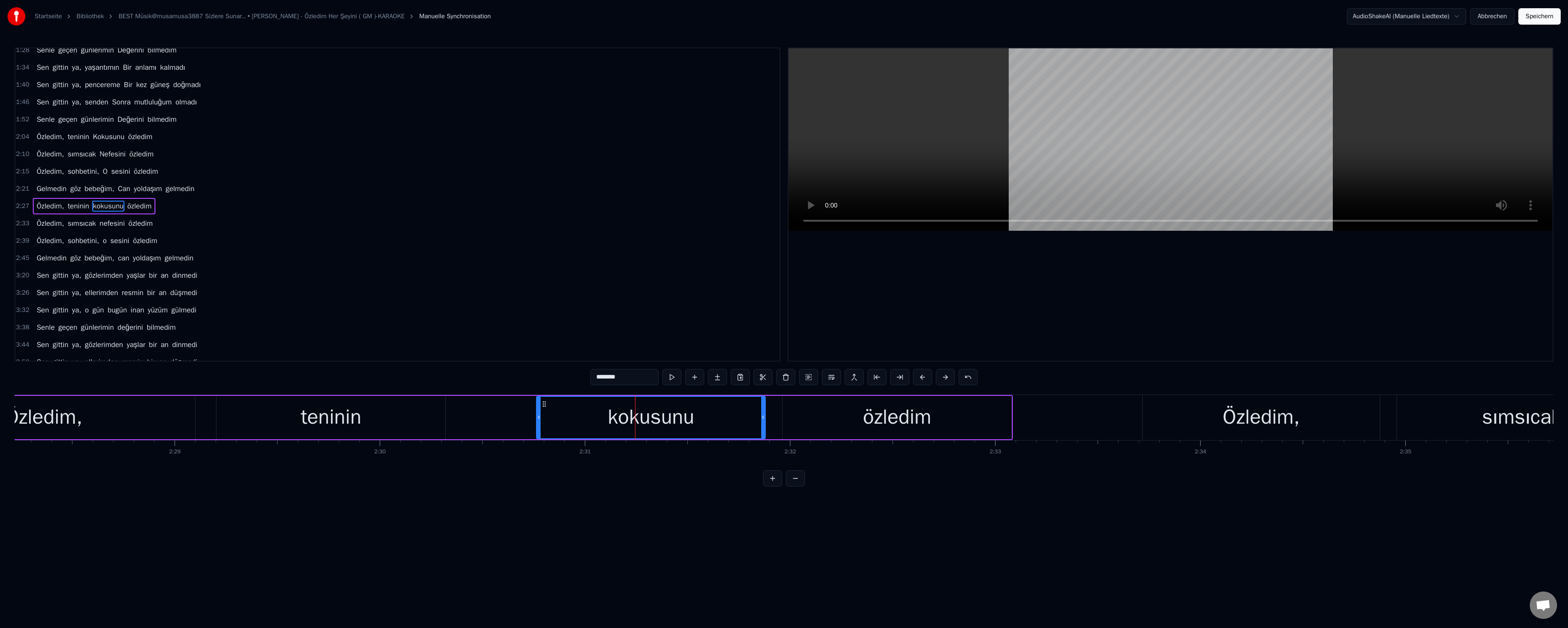 scroll, scrollTop: 78, scrollLeft: 0, axis: vertical 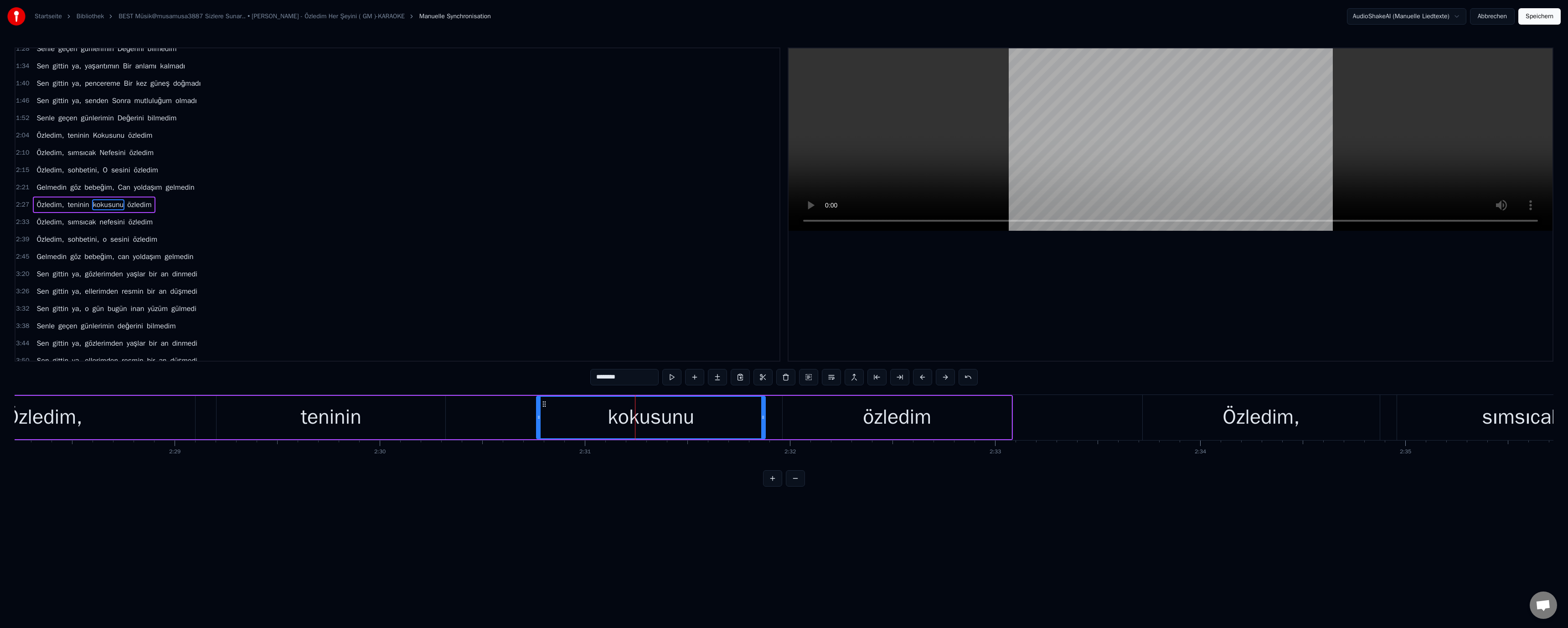 drag, startPoint x: 601, startPoint y: 382, endPoint x: 585, endPoint y: 377, distance: 16.76305 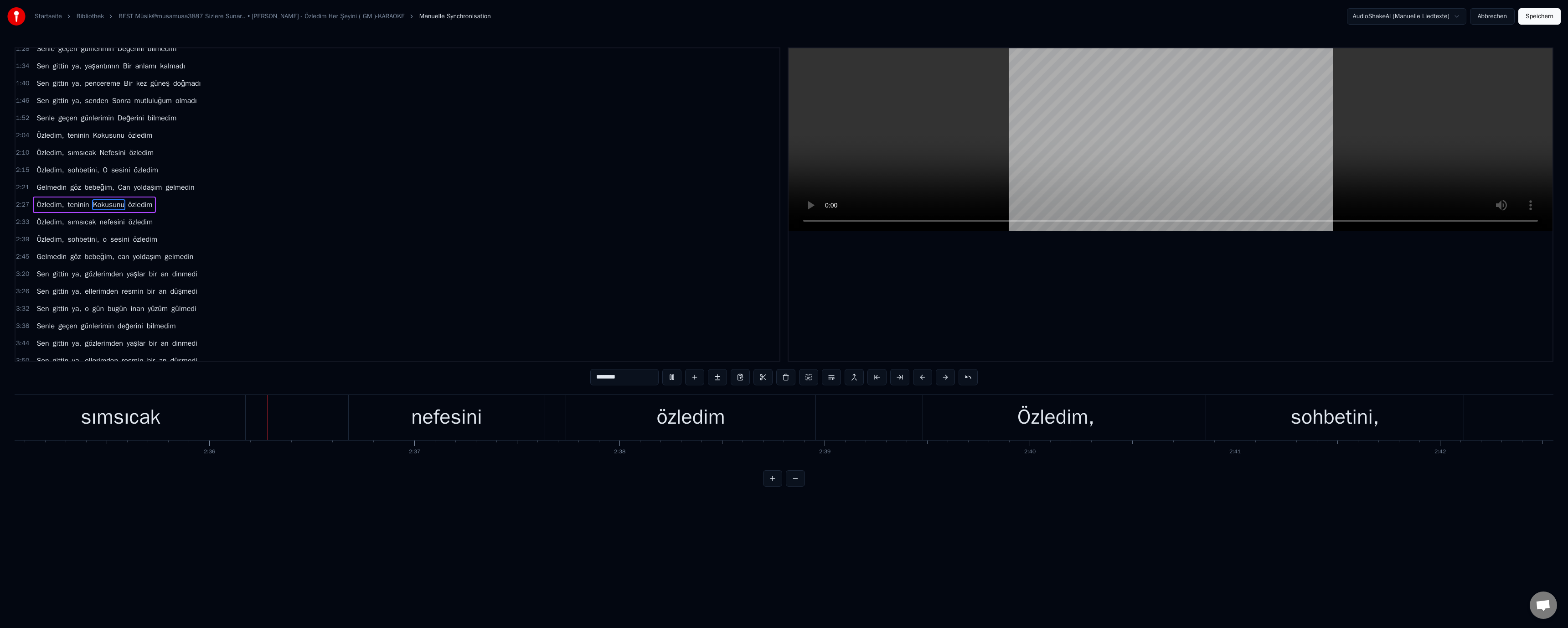 scroll, scrollTop: 0, scrollLeft: 31887, axis: horizontal 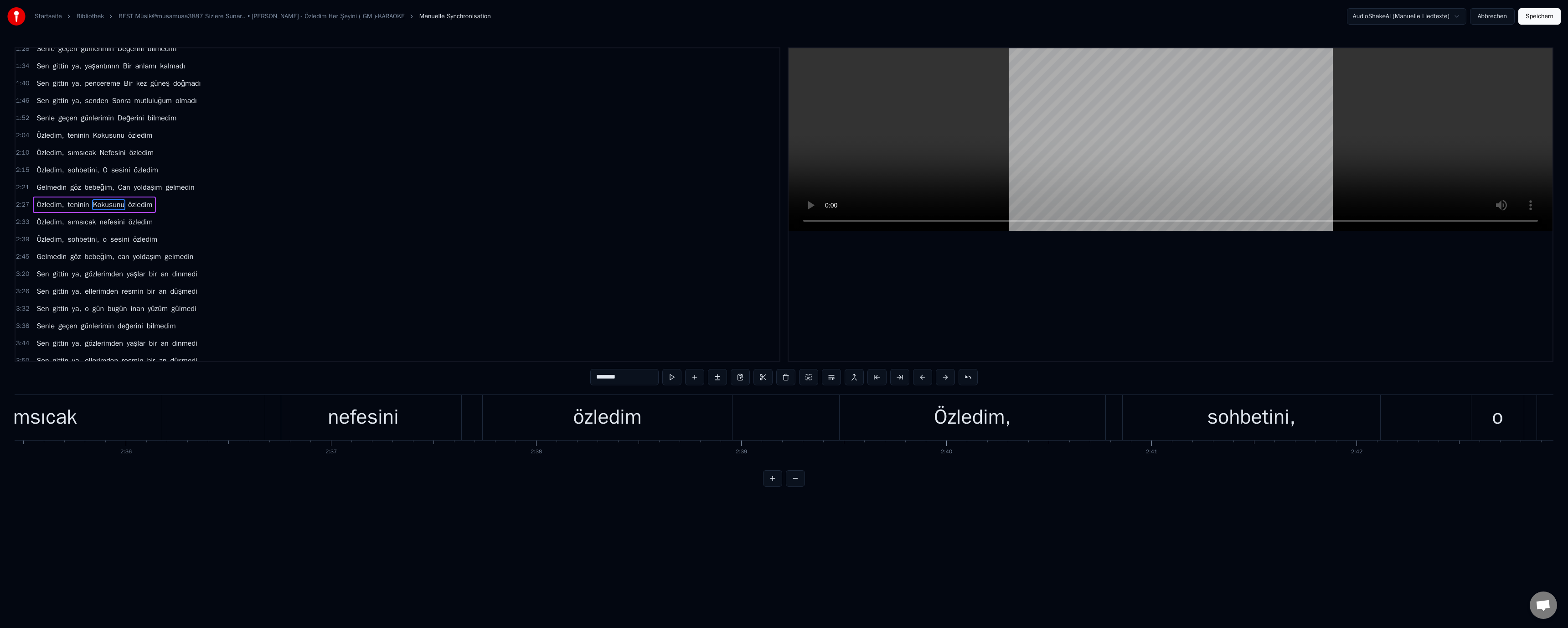 click on "nefesini" at bounding box center (363, 417) 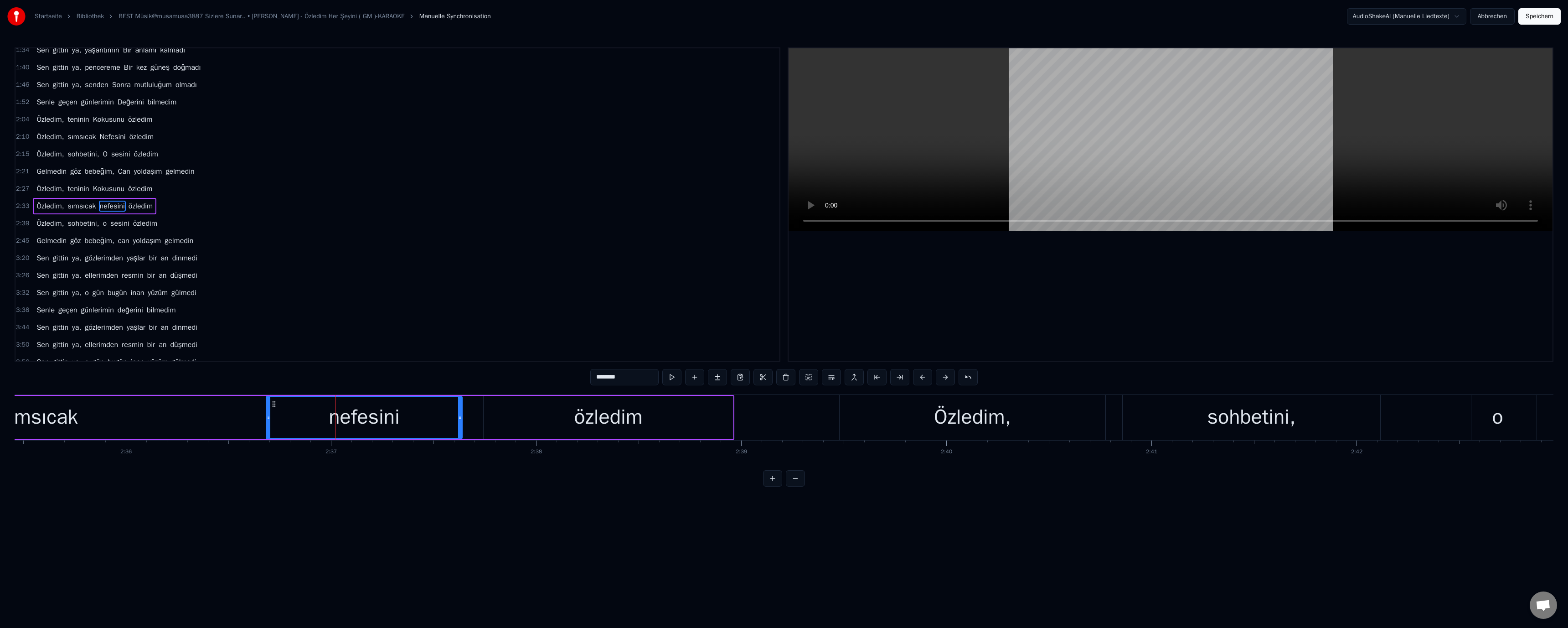scroll, scrollTop: 95, scrollLeft: 0, axis: vertical 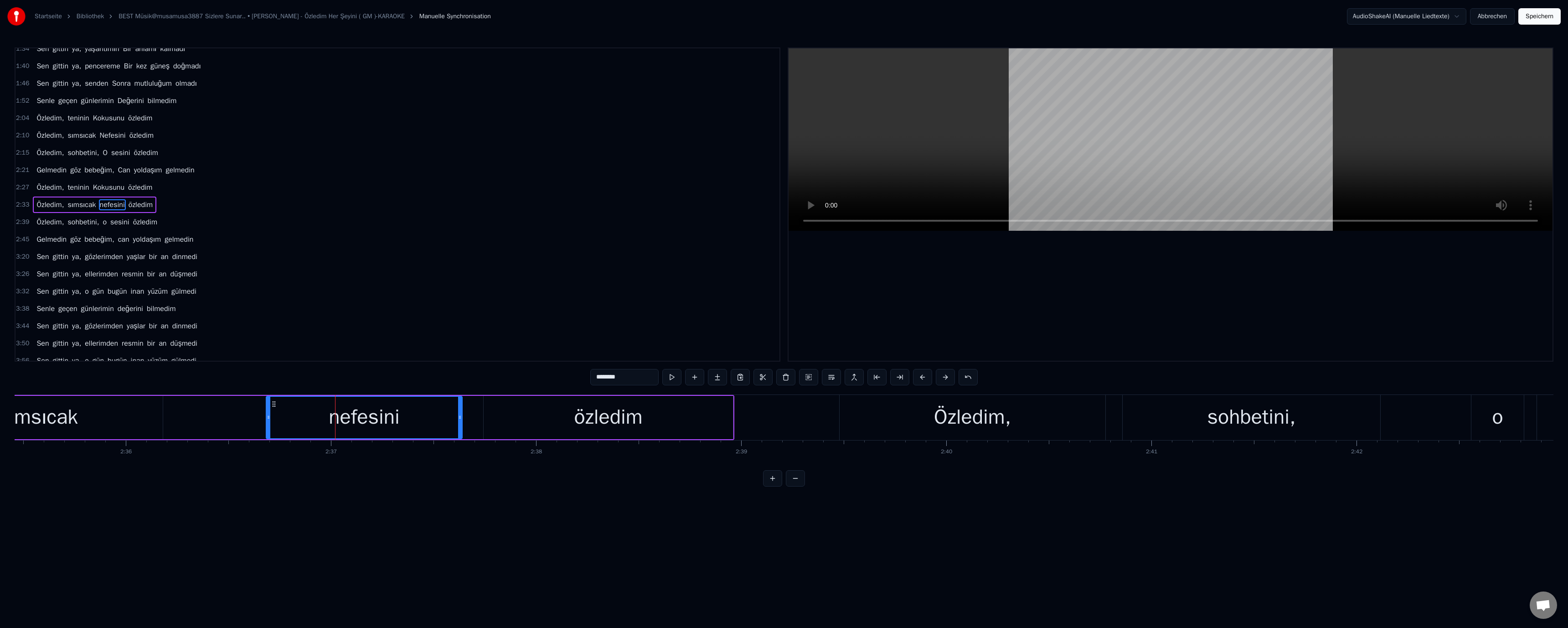 click on "********" at bounding box center (624, 377) 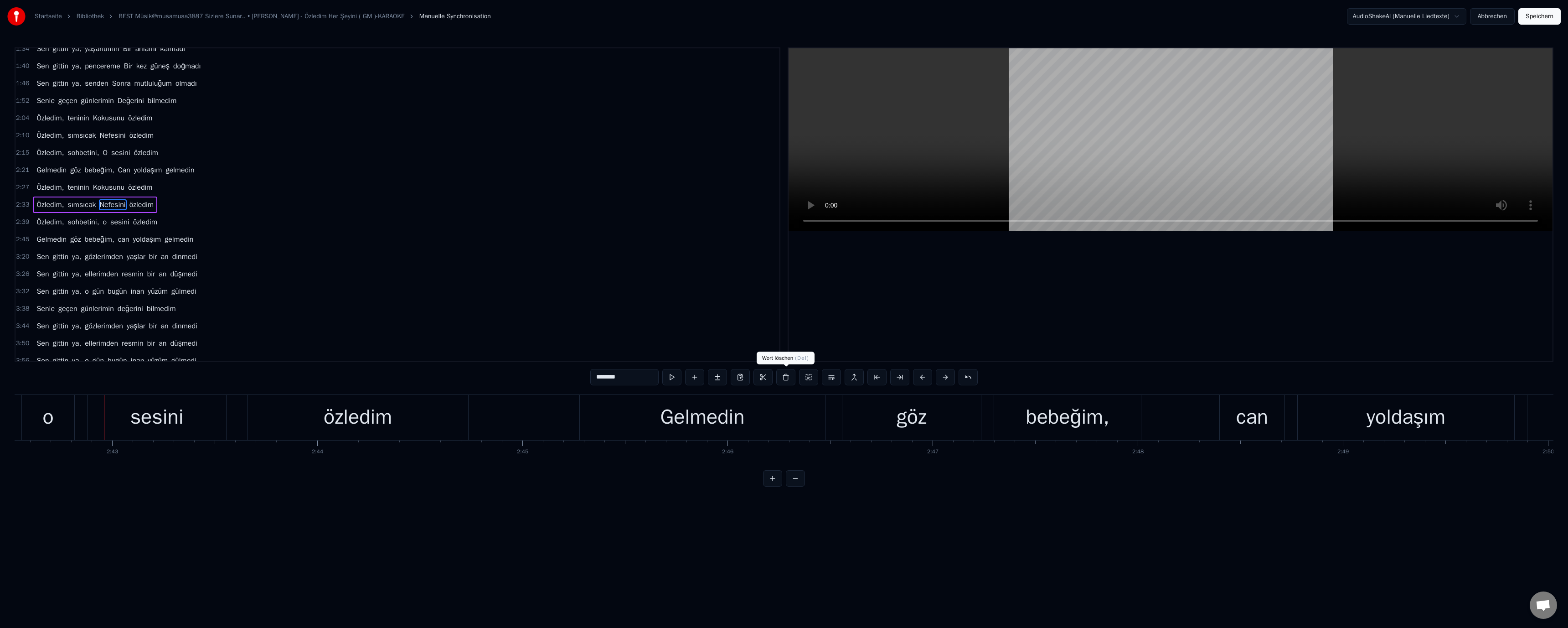 scroll, scrollTop: 0, scrollLeft: 33342, axis: horizontal 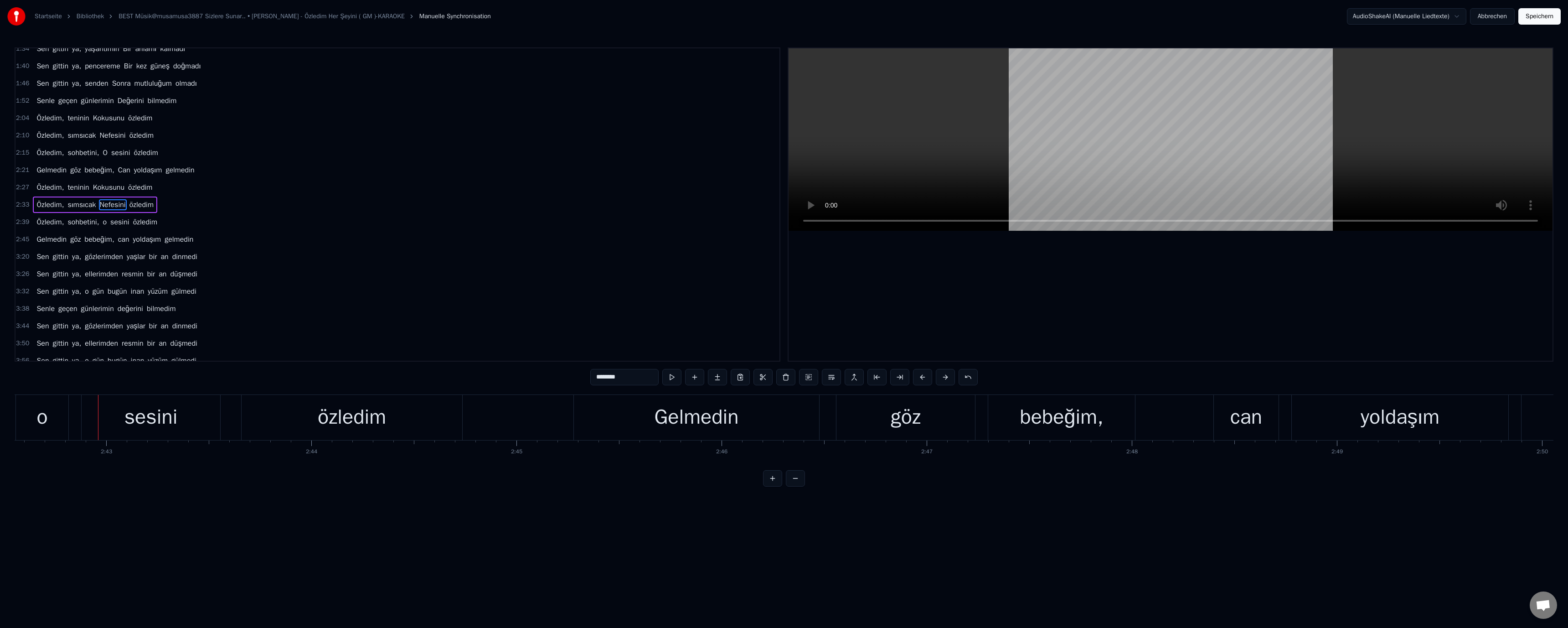 drag, startPoint x: 50, startPoint y: 431, endPoint x: 241, endPoint y: 397, distance: 194.0026 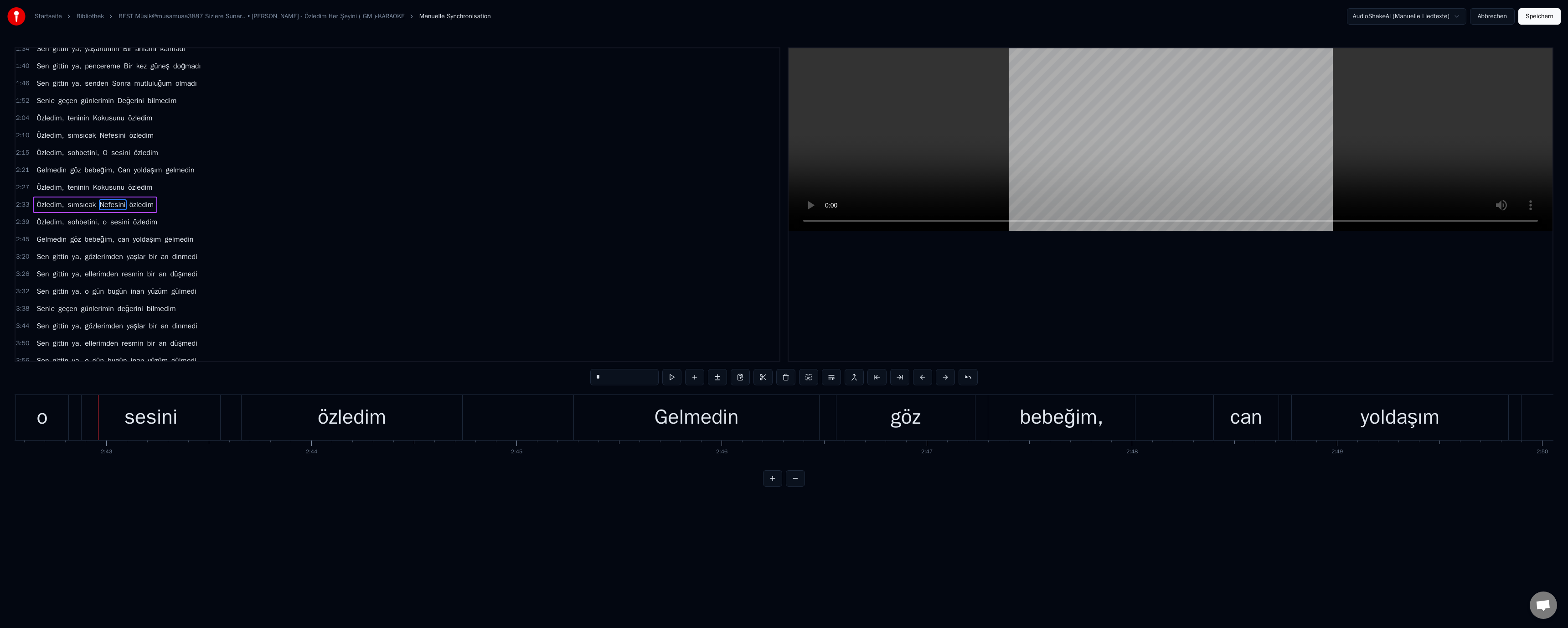 scroll, scrollTop: 96, scrollLeft: 0, axis: vertical 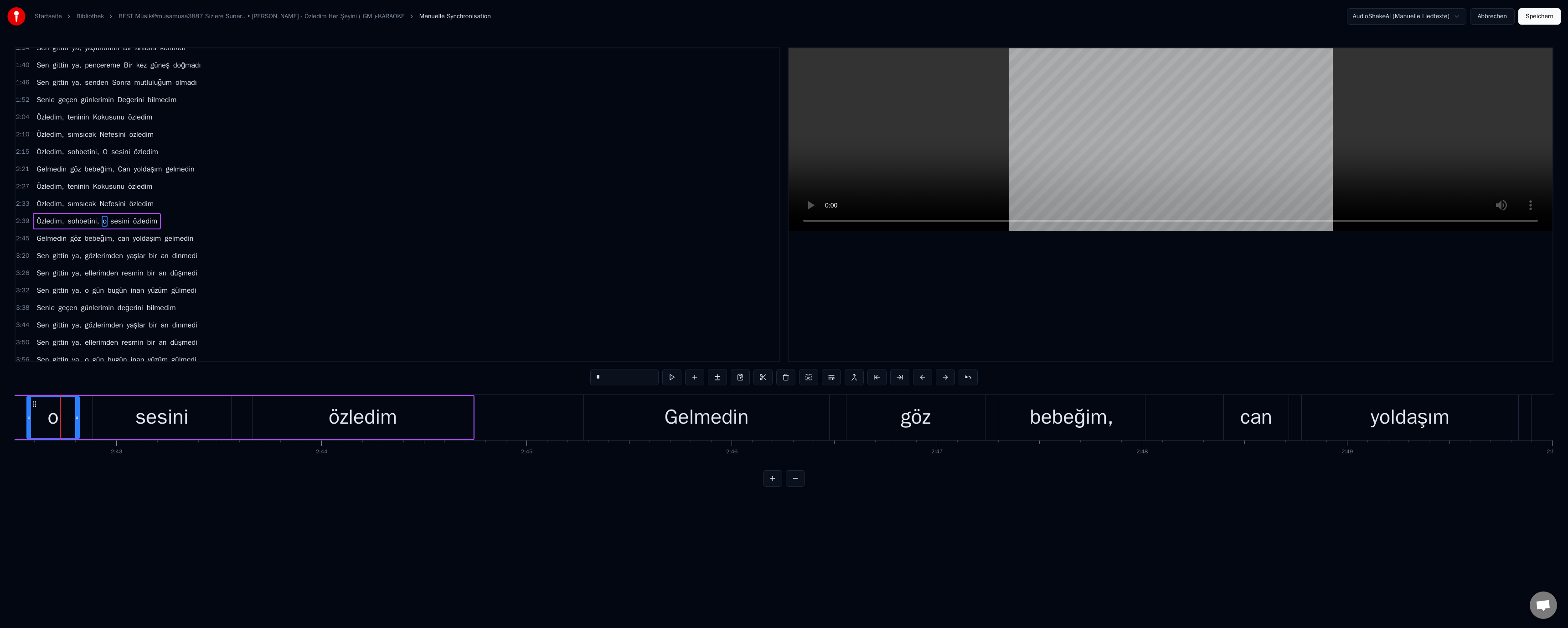 drag, startPoint x: 617, startPoint y: 374, endPoint x: 526, endPoint y: 375, distance: 91.00549 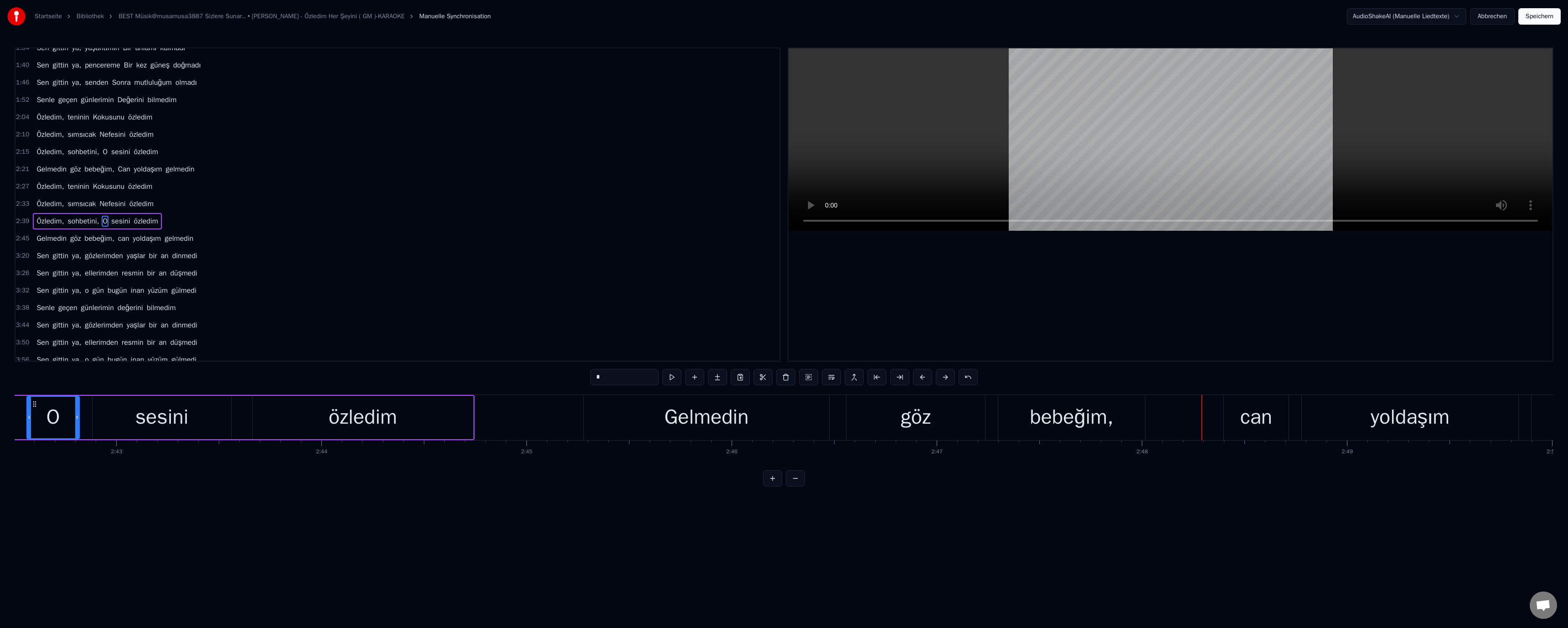 click on "can" at bounding box center (1256, 417) 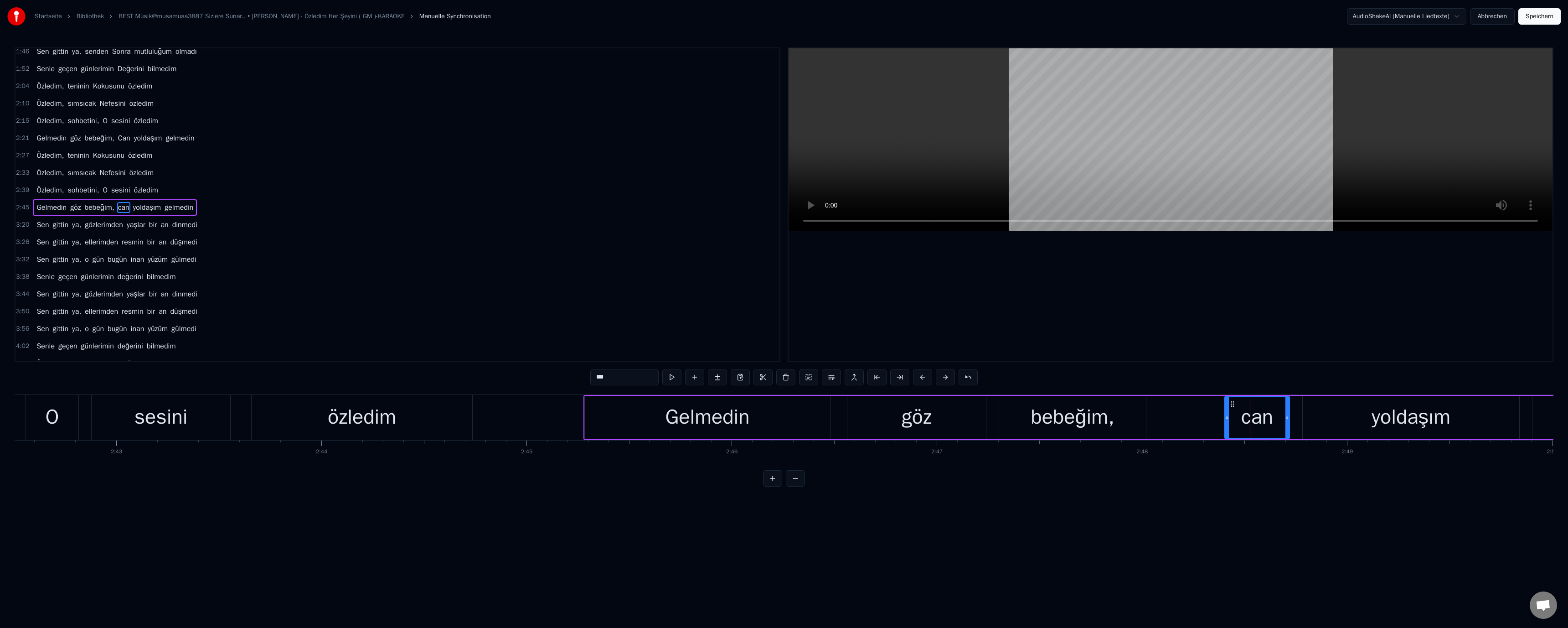 scroll, scrollTop: 130, scrollLeft: 0, axis: vertical 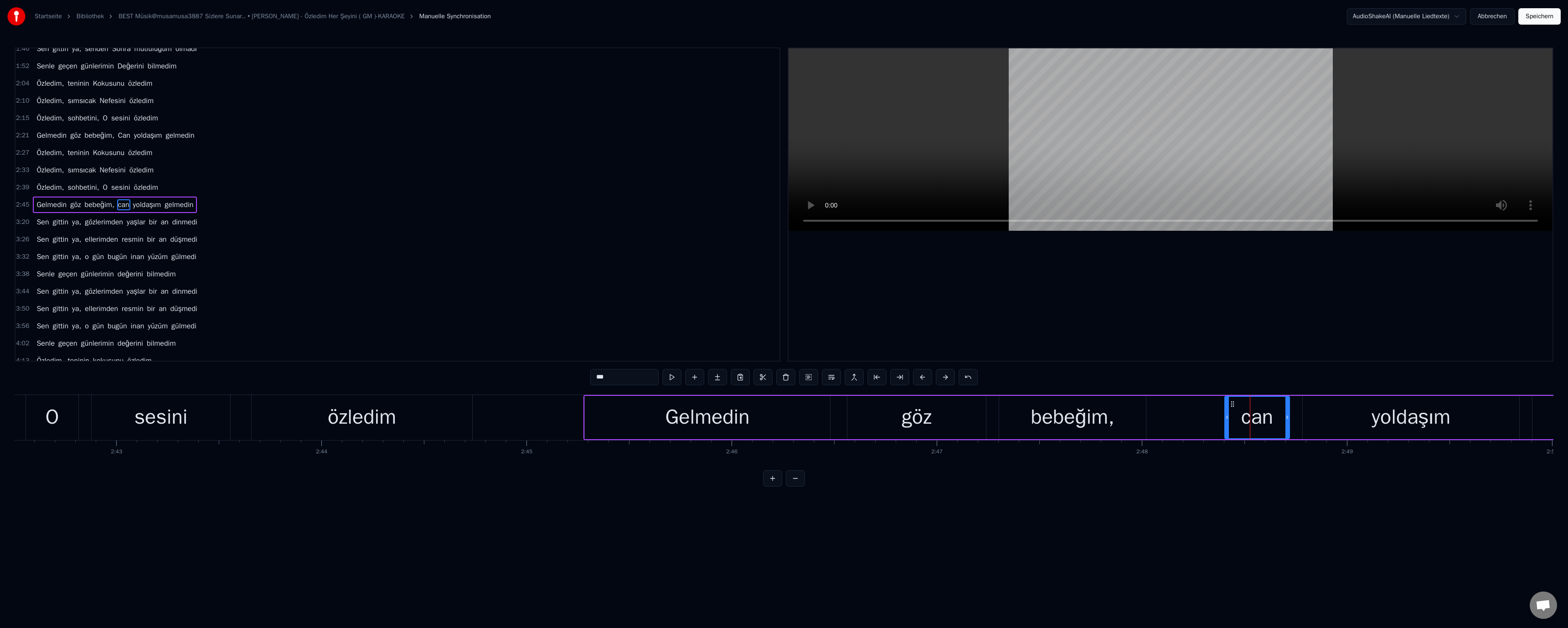 drag, startPoint x: 597, startPoint y: 379, endPoint x: 561, endPoint y: 379, distance: 36 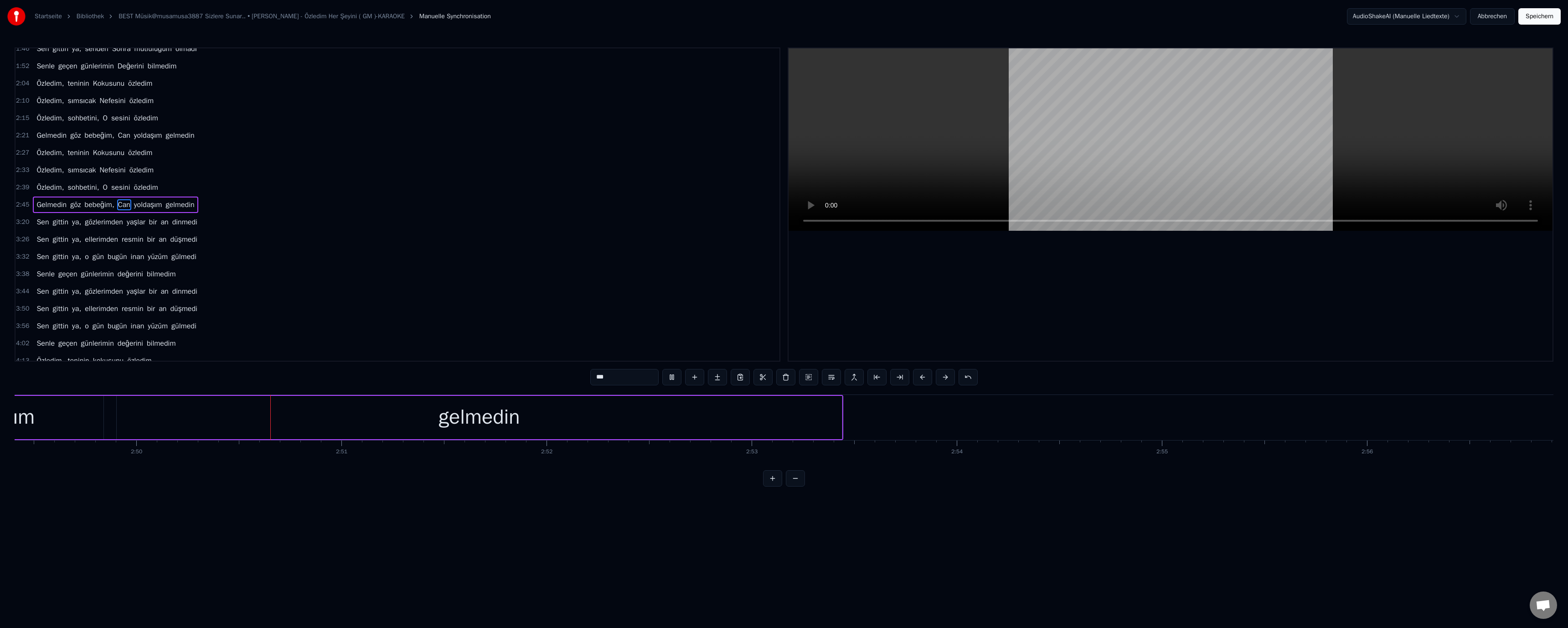 scroll, scrollTop: 0, scrollLeft: 34832, axis: horizontal 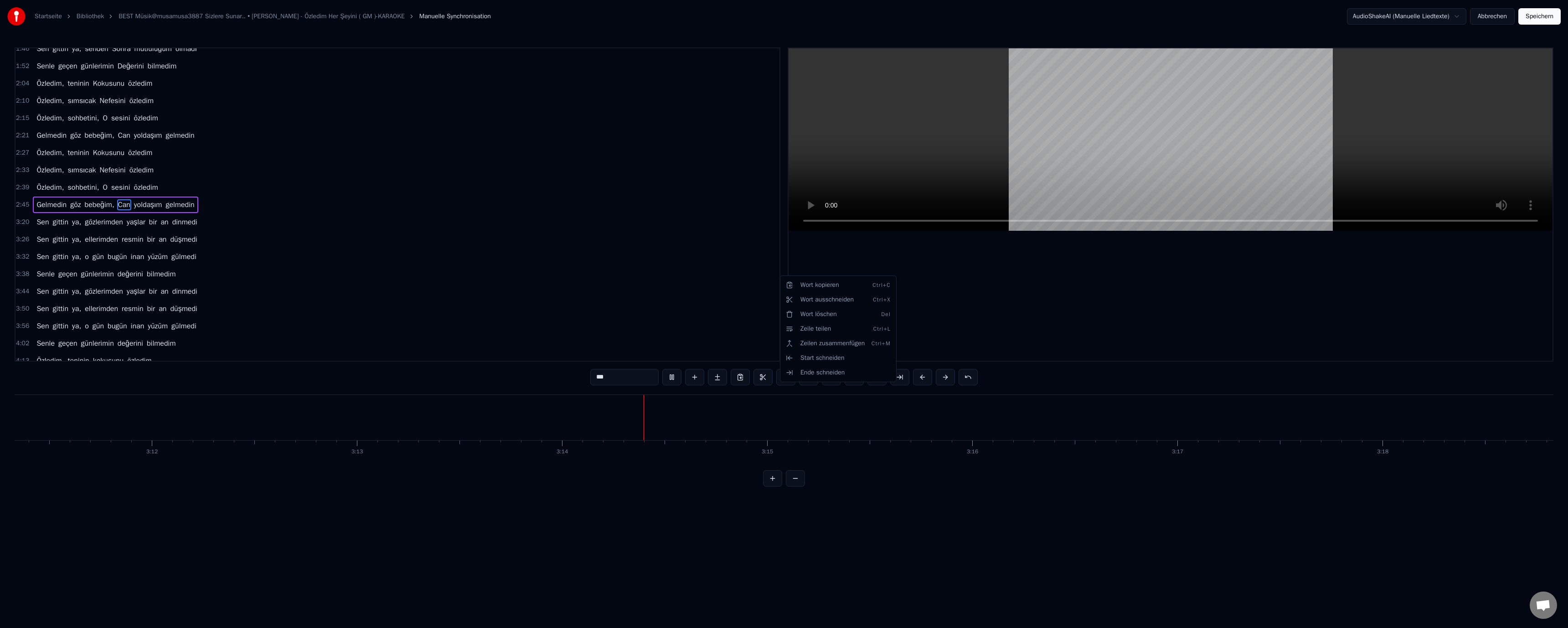 click on "Startseite Bibliothek BEST Müsik@musamusa3887 Sizlere Sunar.. • [PERSON_NAME] - Özledim Her Şeyini  ( GM )-KARAOKE Manuelle Synchronisation AudioShakeAI (Manuelle Liedtexte) Abbrechen Speichern 1:10 Sen 1:11 gittin ya, yaşantımın Bir anlamı kalmadı 1:17 Sen gittin ya, pencereme Bir kez güneş doğmadı 1:22 Sen gittin ya, senden Sonra mutluluğum olmadı 1:28 Senle geçen günlerimin Değerini bilmedim 1:34 Sen gittin ya, yaşantımın Bir anlamı kalmadı 1:40 Sen gittin ya, pencereme Bir kez güneş doğmadı 1:46 Sen gittin ya, senden Sonra mutluluğum olmadı 1:52 Senle geçen günlerimin Değerini bilmedim 2:04 Özledim, teninin Kokusunu özledim 2:10 Özledim, sımsıcak Nefesini özledim 2:15 [PERSON_NAME], sohbetini, O sesini özledim 2:21 Gelmedin göz bebeğim, Can yoldaşım gelmedin 2:27 [PERSON_NAME], teninin Kokusunu özledim 2:33 [PERSON_NAME], sımsıcak Nefesini özledim 2:39 [PERSON_NAME], sohbetini, O sesini özledim 2:45 Gelmedin göz bebeğim, Can yoldaşım gelmedin 3:20 Sen gittin ya, yaşlar an" at bounding box center [784, 250] 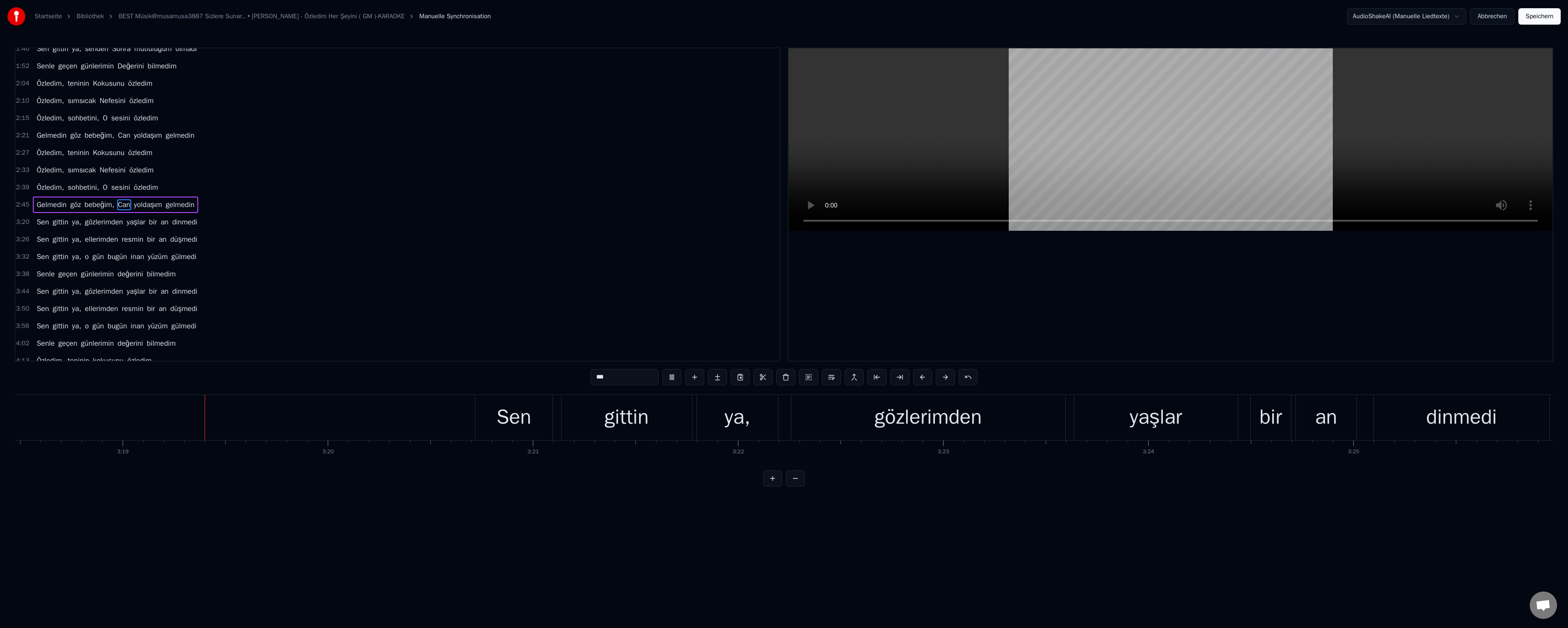 scroll, scrollTop: 0, scrollLeft: 40716, axis: horizontal 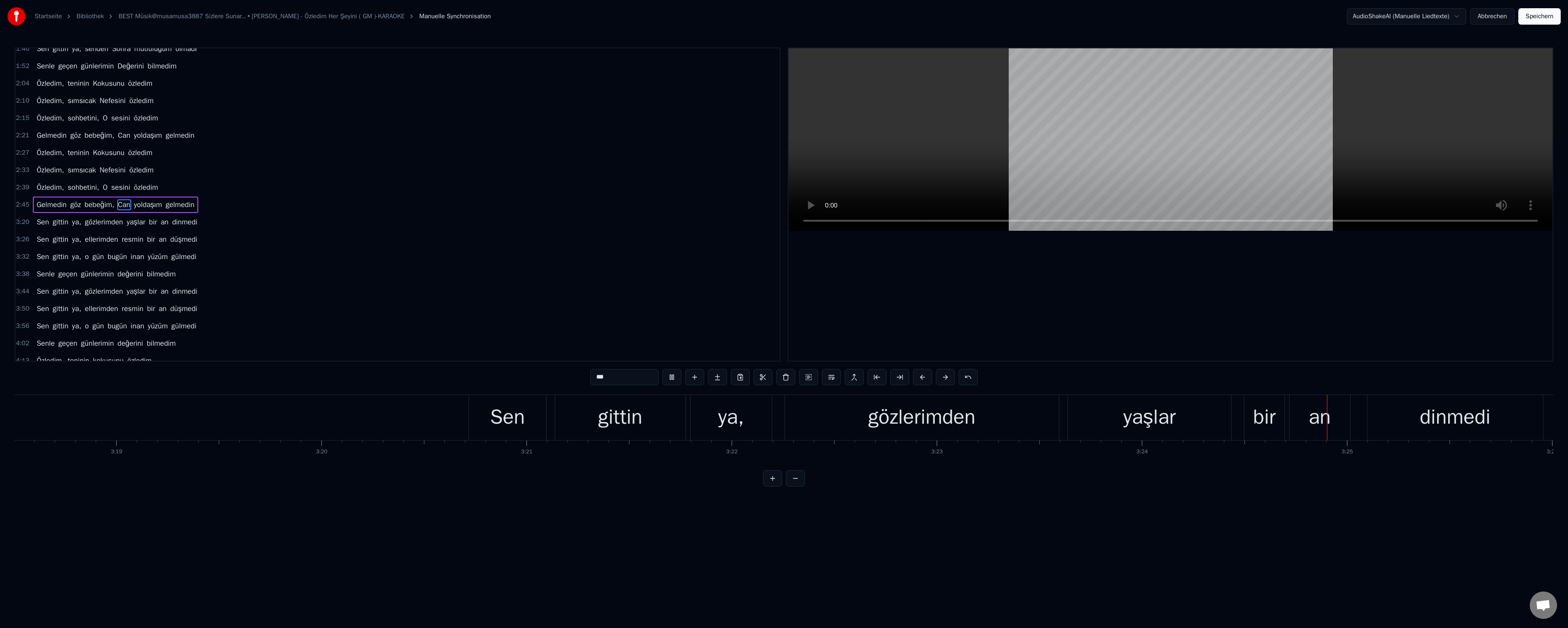 click on "yaşlar" at bounding box center [1149, 417] 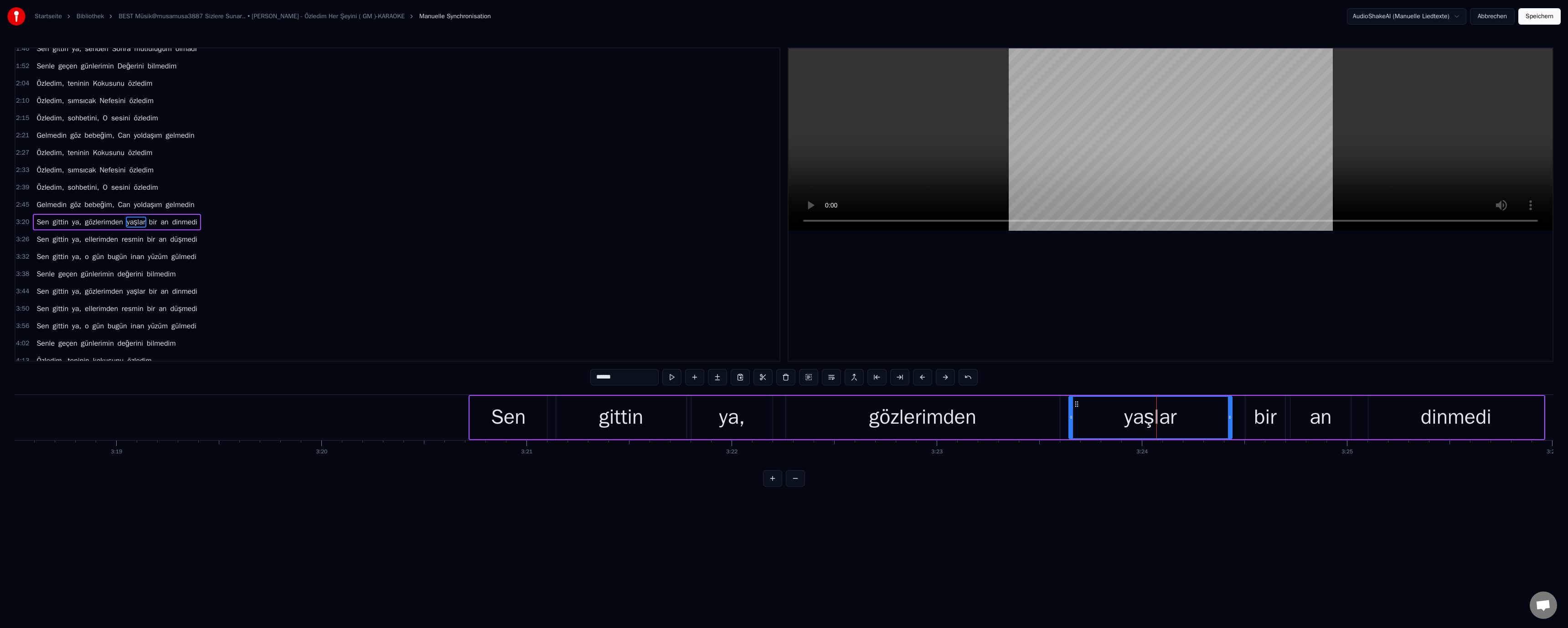 scroll, scrollTop: 147, scrollLeft: 0, axis: vertical 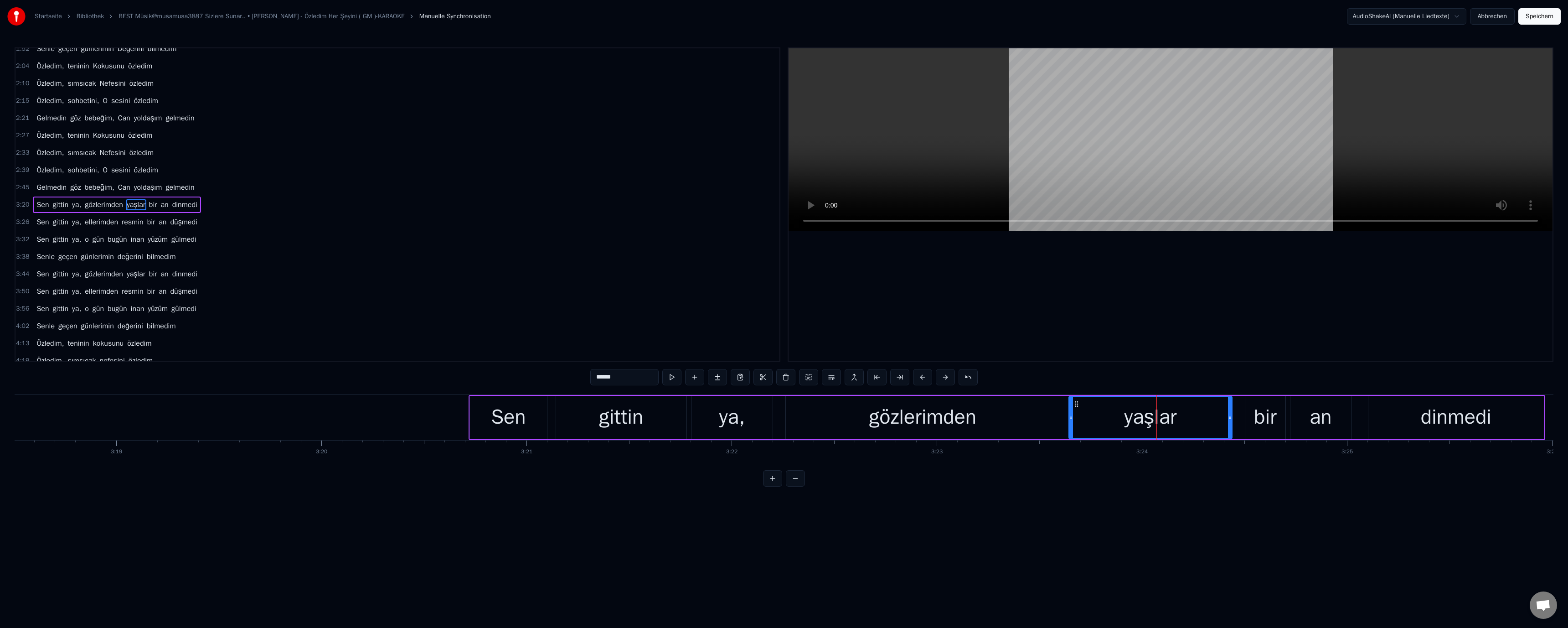 drag, startPoint x: 593, startPoint y: 377, endPoint x: 600, endPoint y: 383, distance: 9.219544 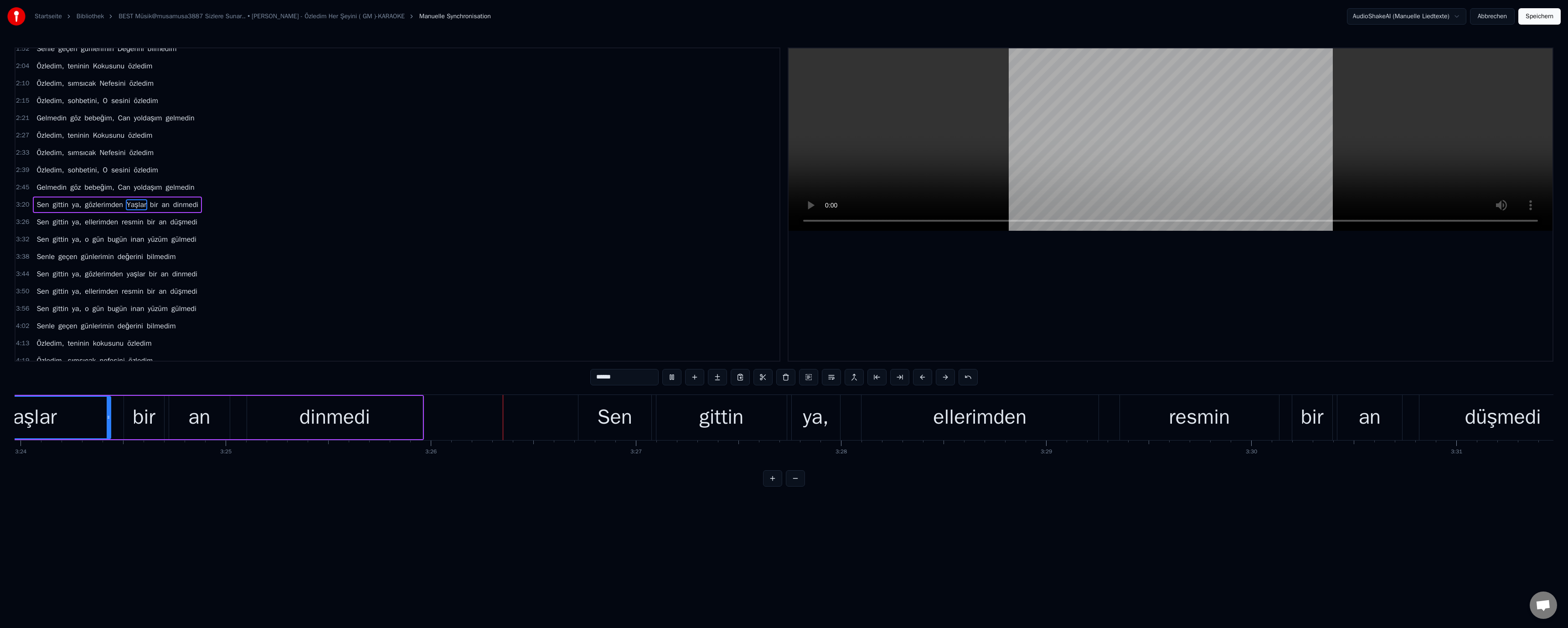 scroll, scrollTop: 0, scrollLeft: 42176, axis: horizontal 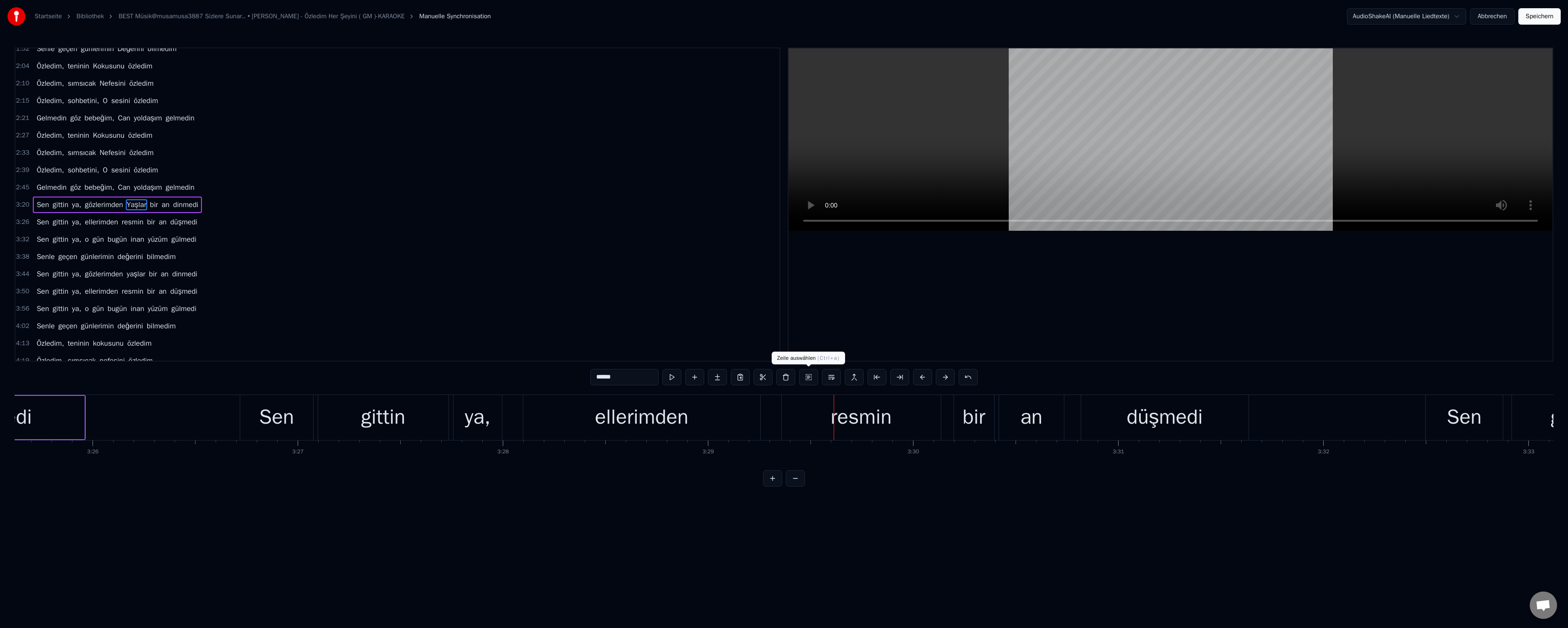 click on "resmin" at bounding box center (861, 417) 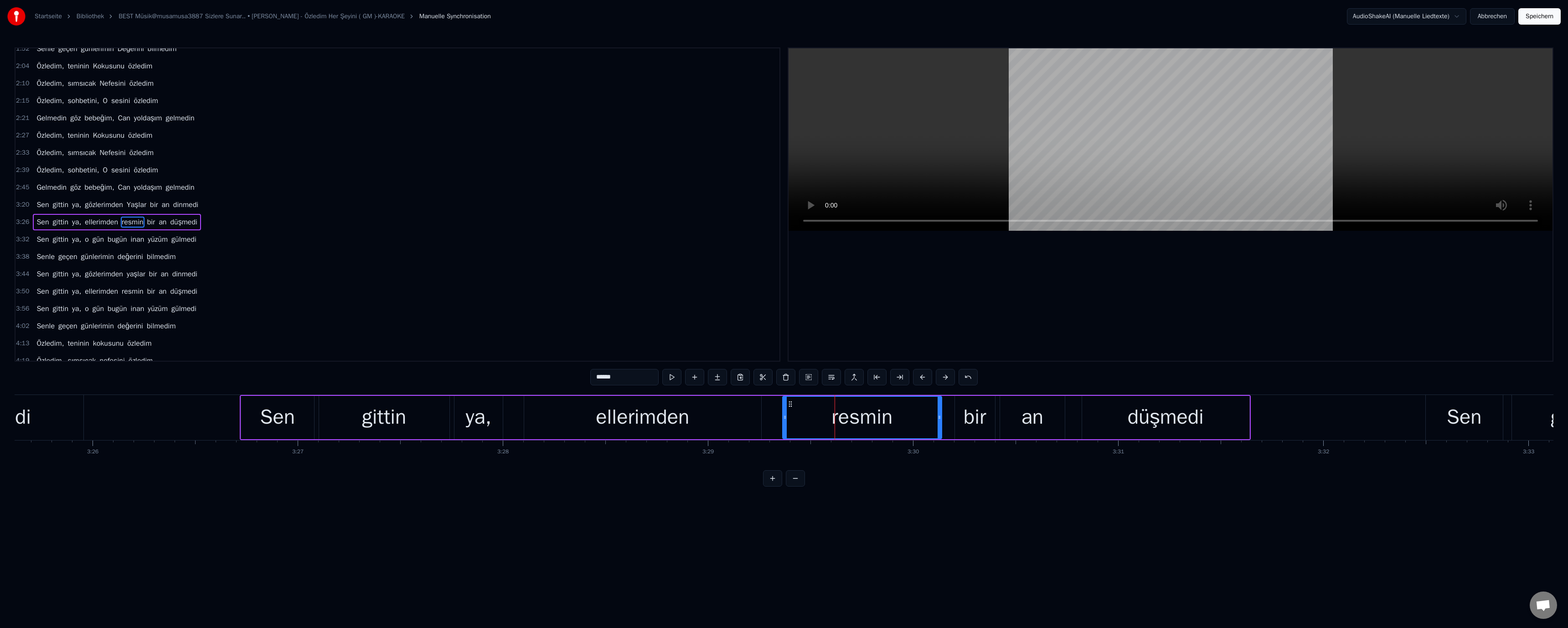 scroll, scrollTop: 164, scrollLeft: 0, axis: vertical 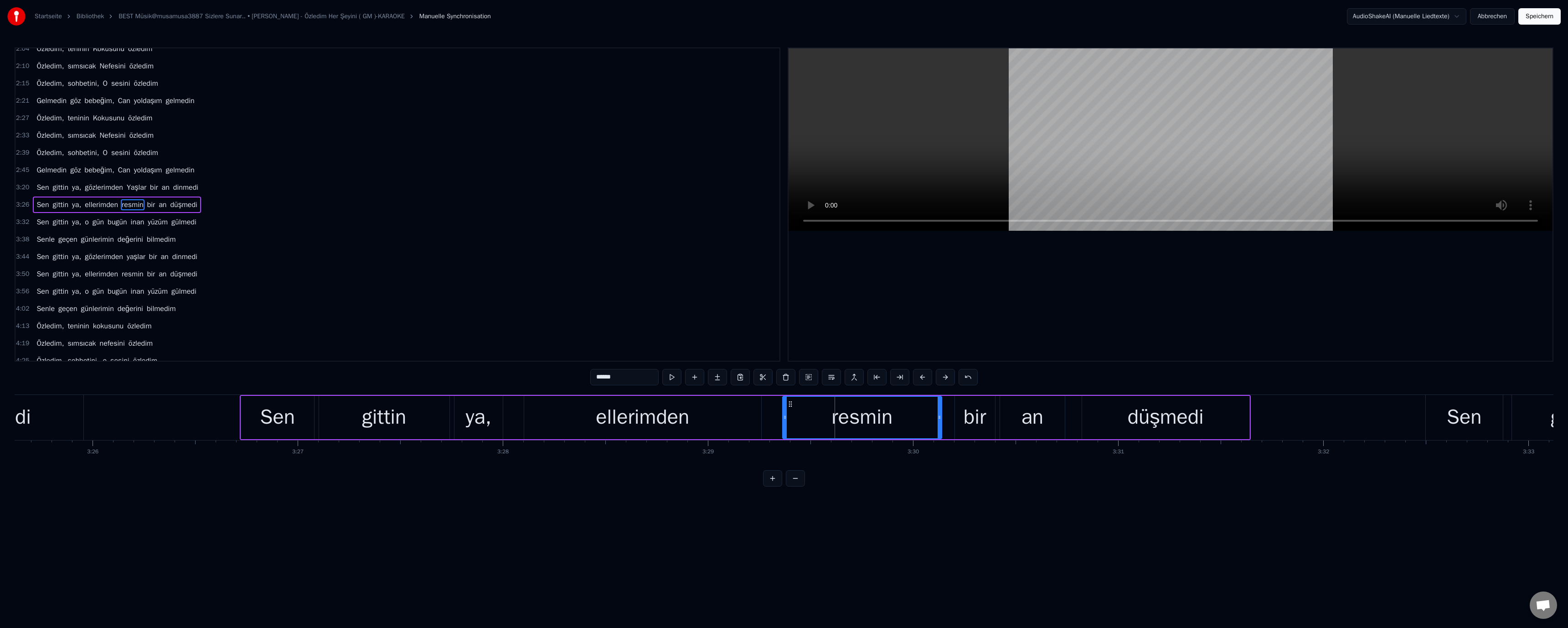 click on "******" at bounding box center (624, 377) 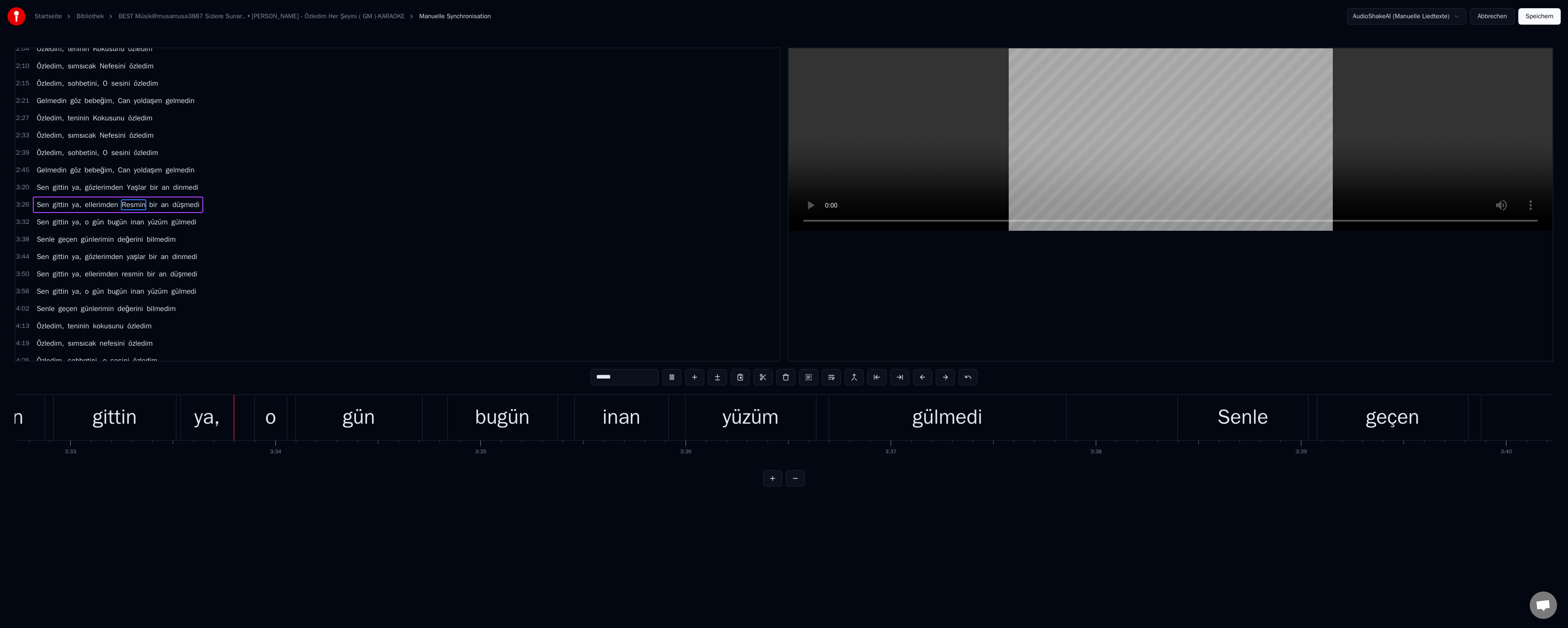 scroll, scrollTop: 0, scrollLeft: 43641, axis: horizontal 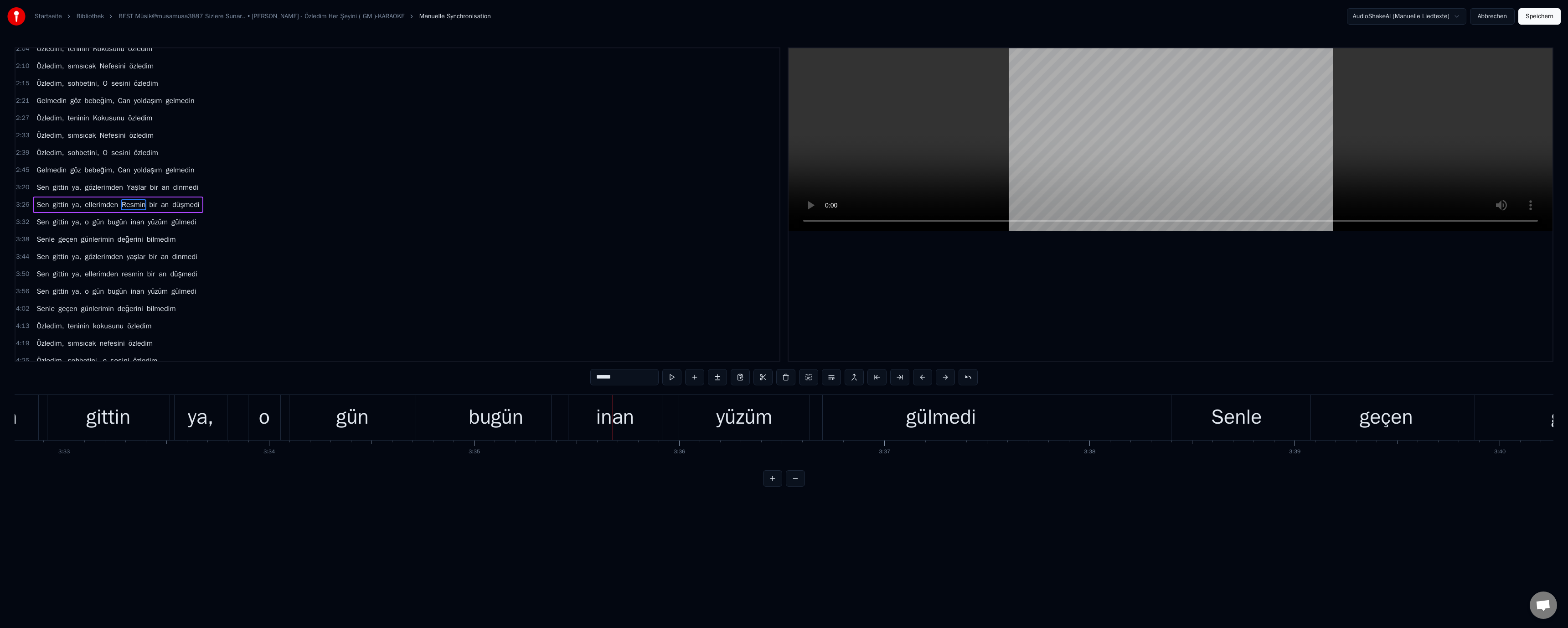 drag, startPoint x: 634, startPoint y: 425, endPoint x: 614, endPoint y: 387, distance: 42.94182 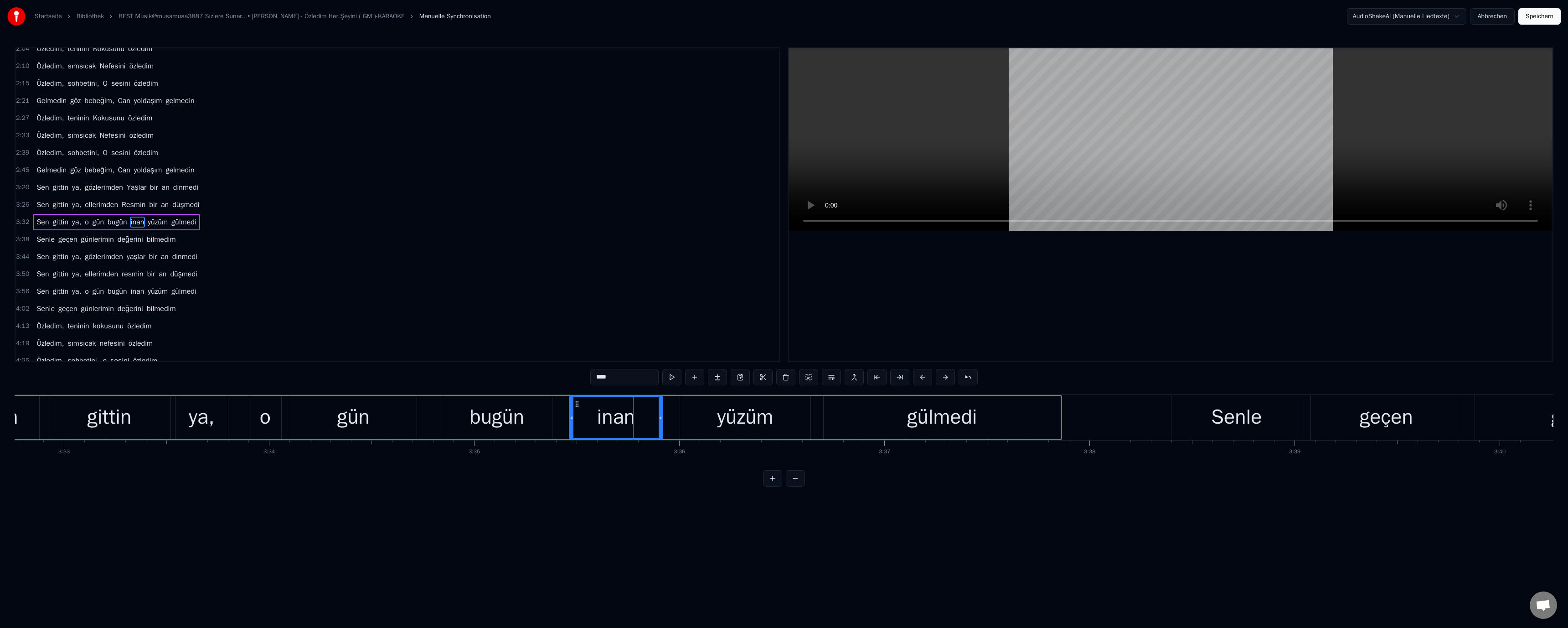 scroll, scrollTop: 182, scrollLeft: 0, axis: vertical 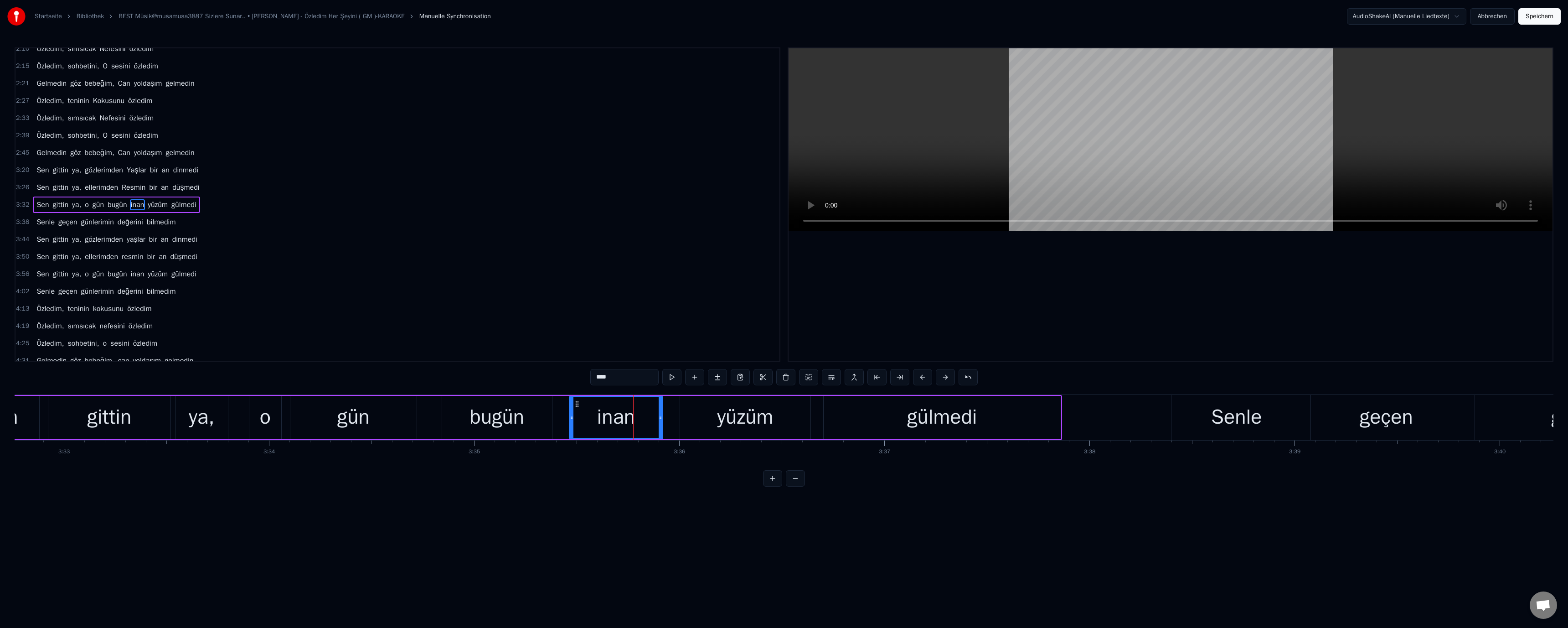 click on "****" at bounding box center (624, 377) 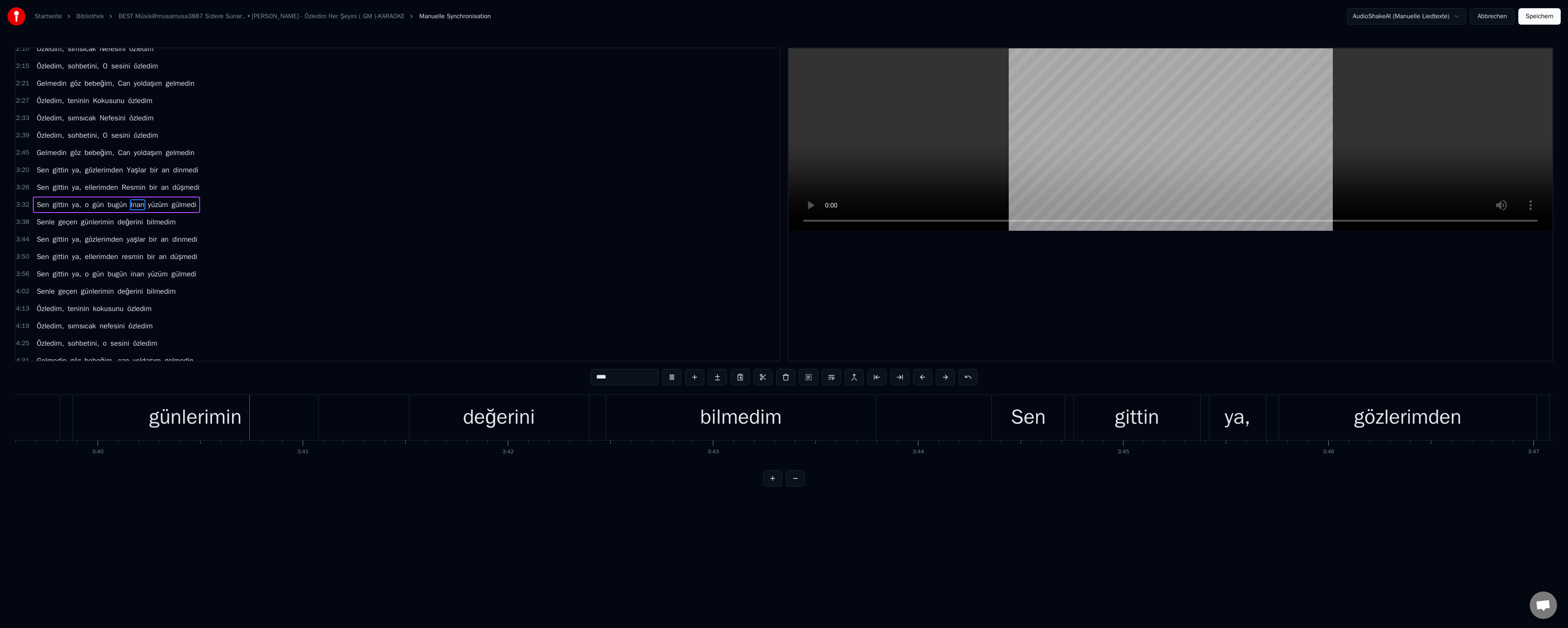 scroll, scrollTop: 0, scrollLeft: 45126, axis: horizontal 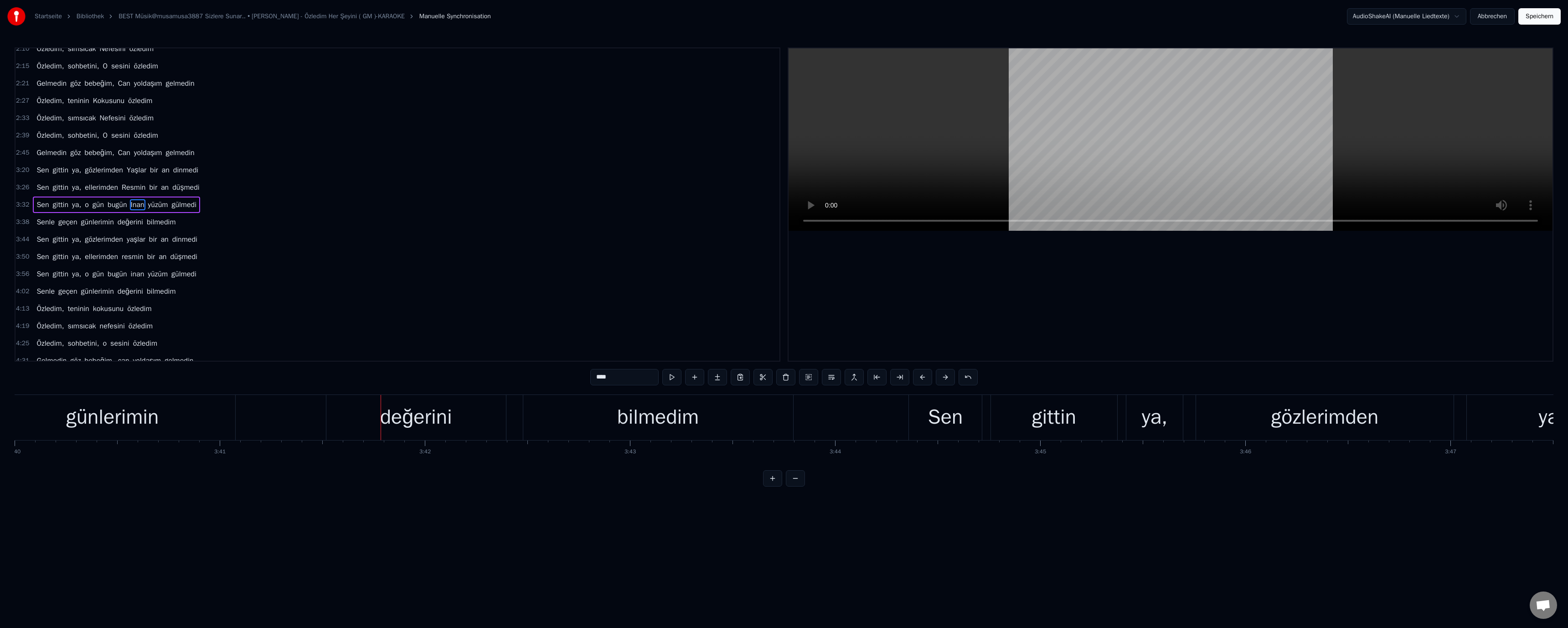 click on "değerini" at bounding box center [416, 417] 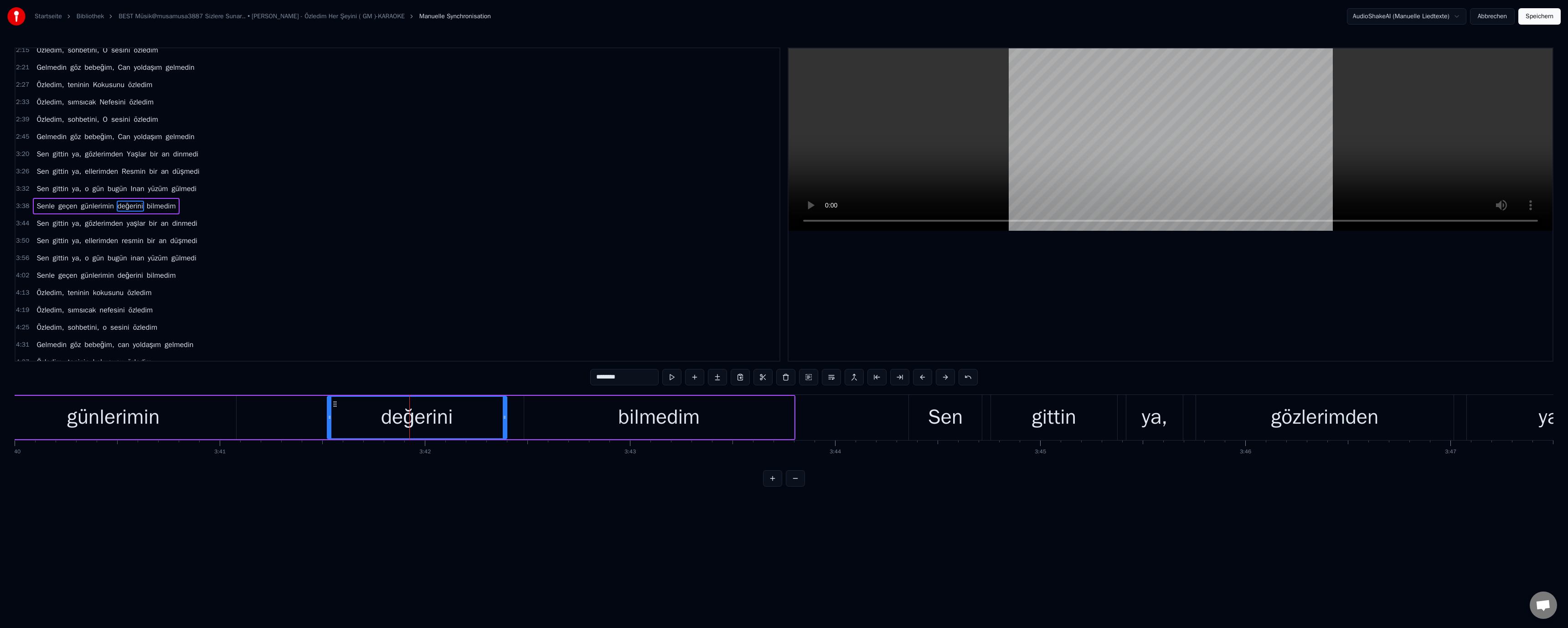 scroll, scrollTop: 199, scrollLeft: 0, axis: vertical 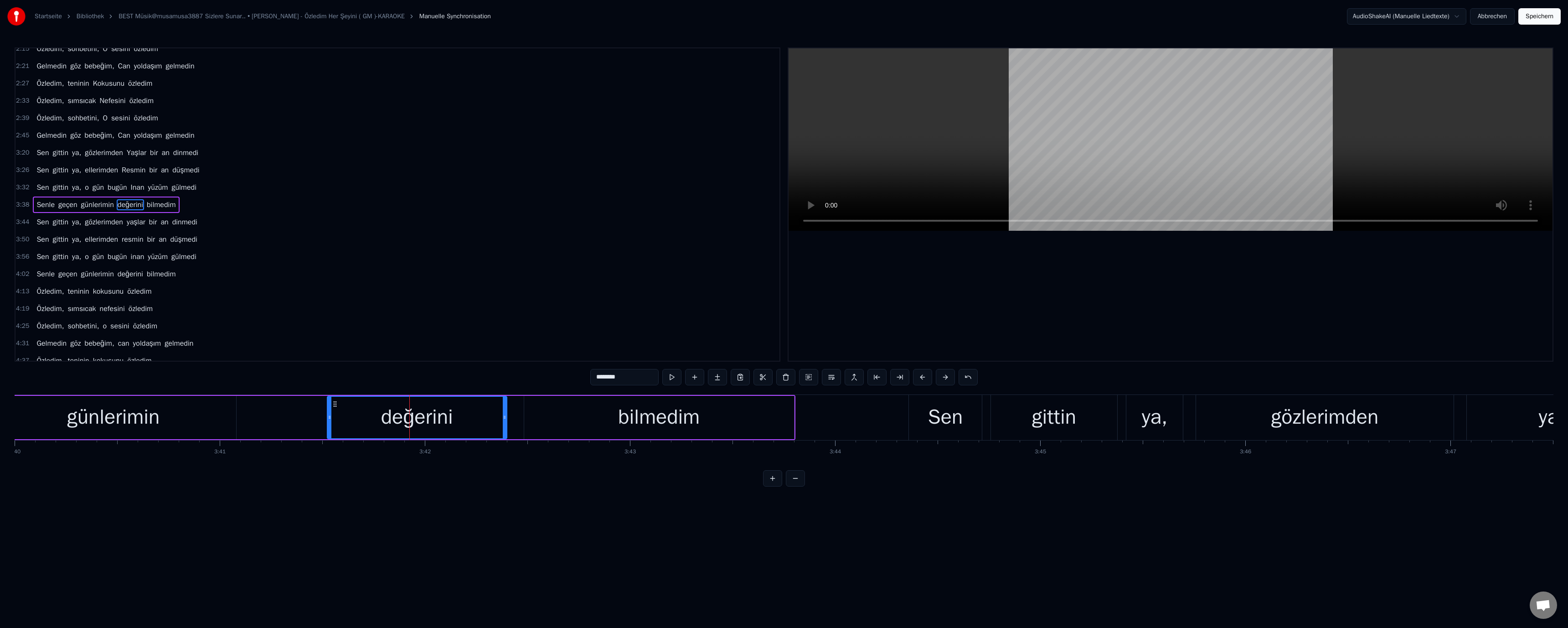 click on "********" at bounding box center (624, 377) 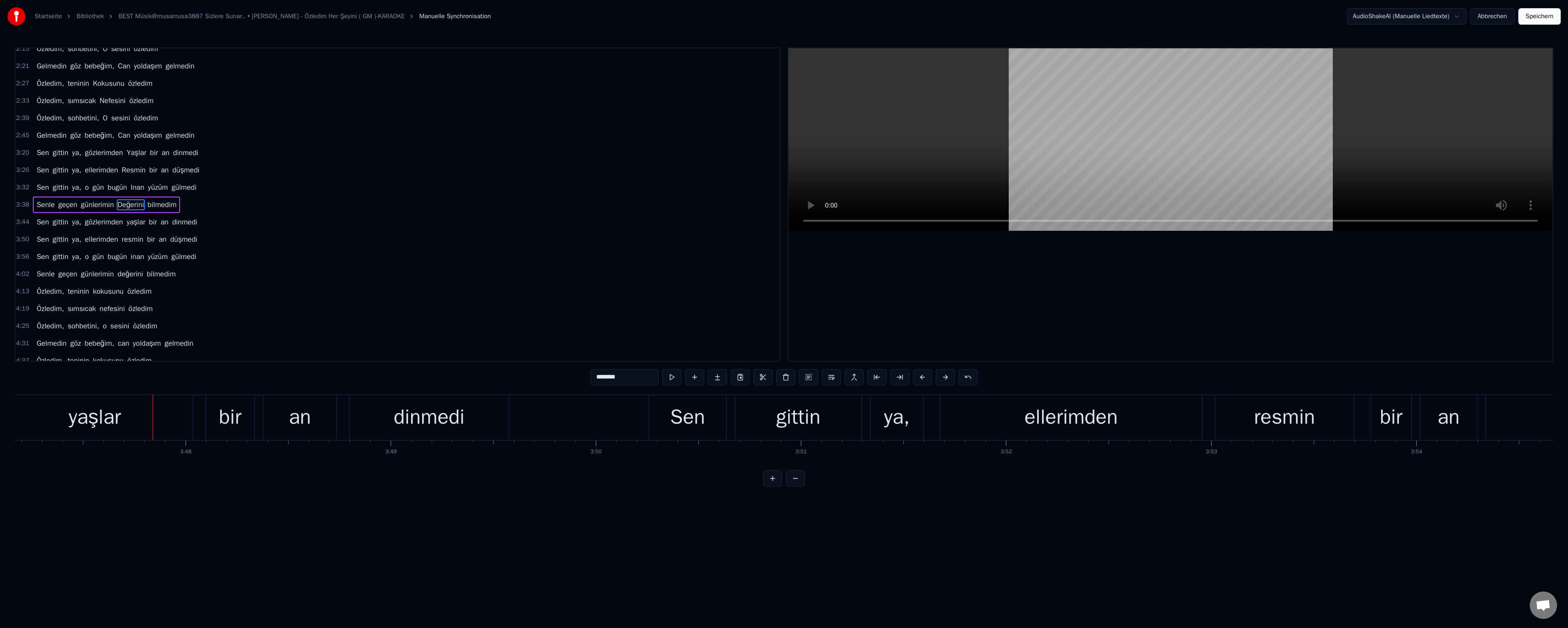 scroll, scrollTop: 0, scrollLeft: 46602, axis: horizontal 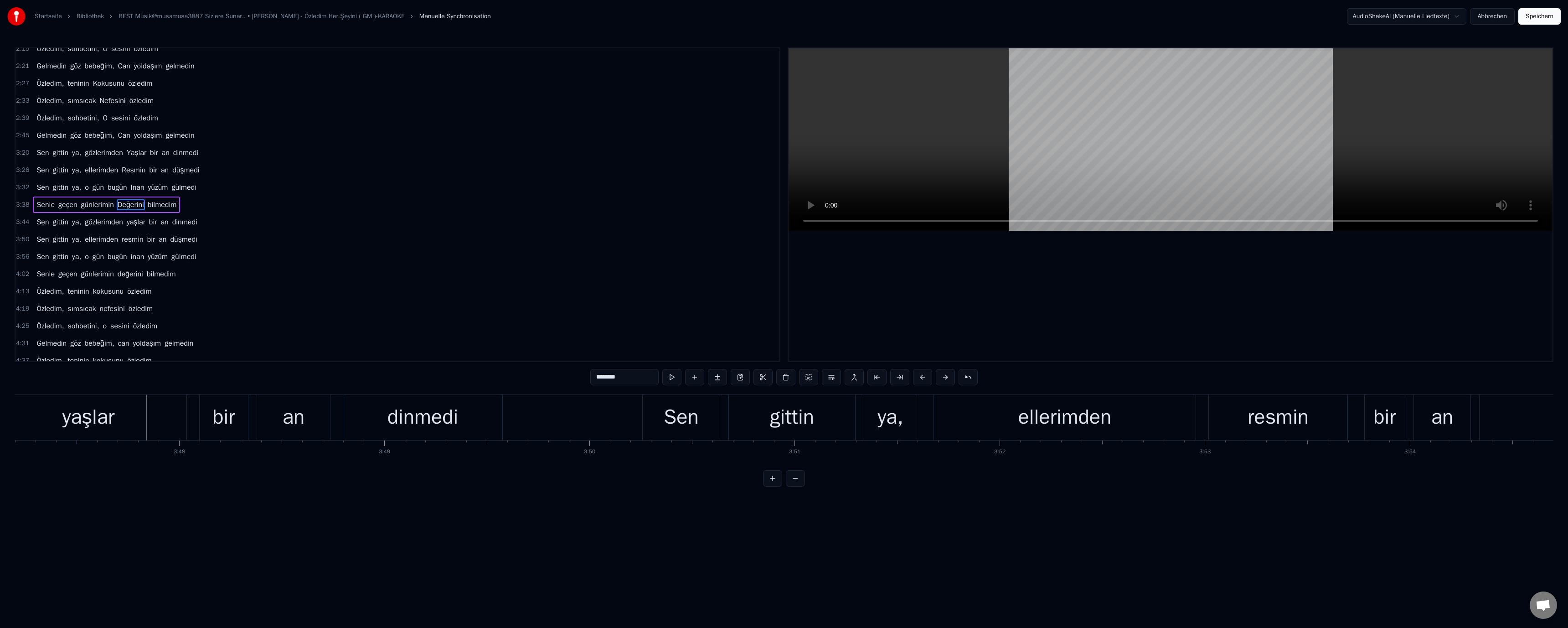 drag, startPoint x: 70, startPoint y: 415, endPoint x: 370, endPoint y: 379, distance: 302.15228 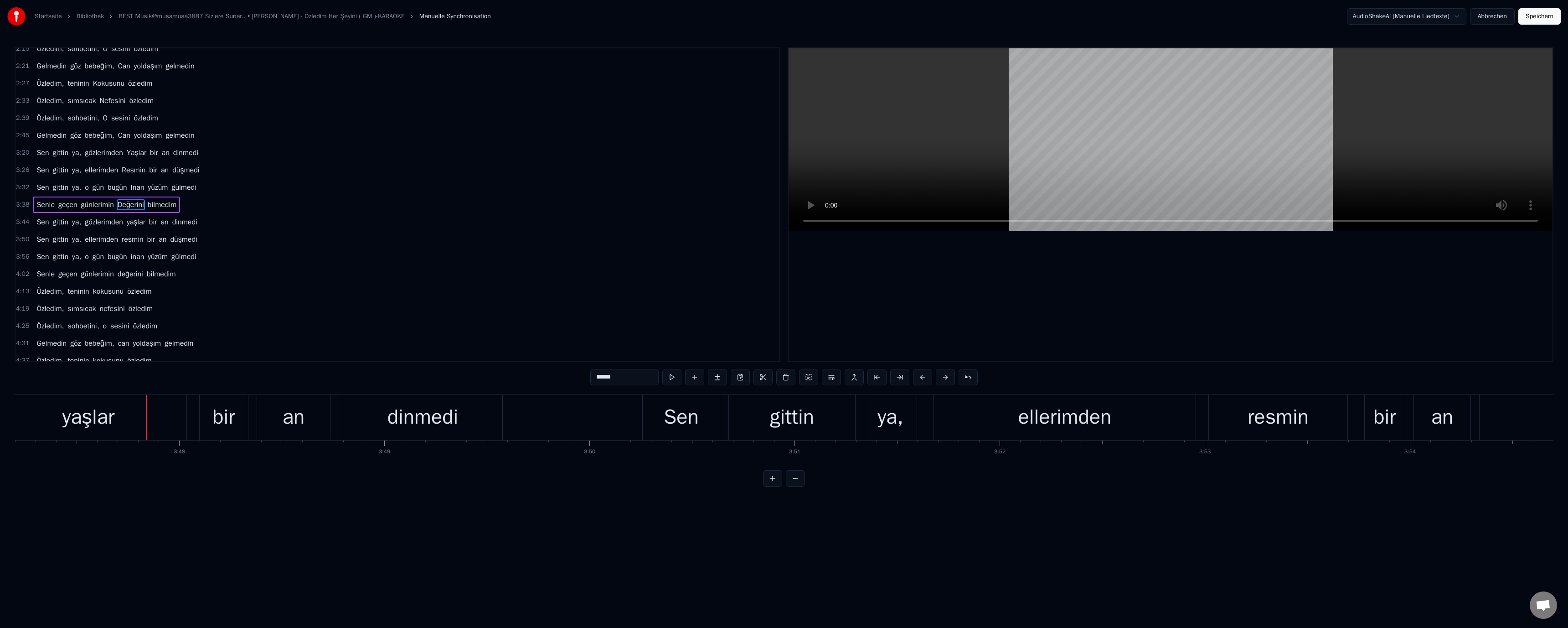 scroll, scrollTop: 216, scrollLeft: 0, axis: vertical 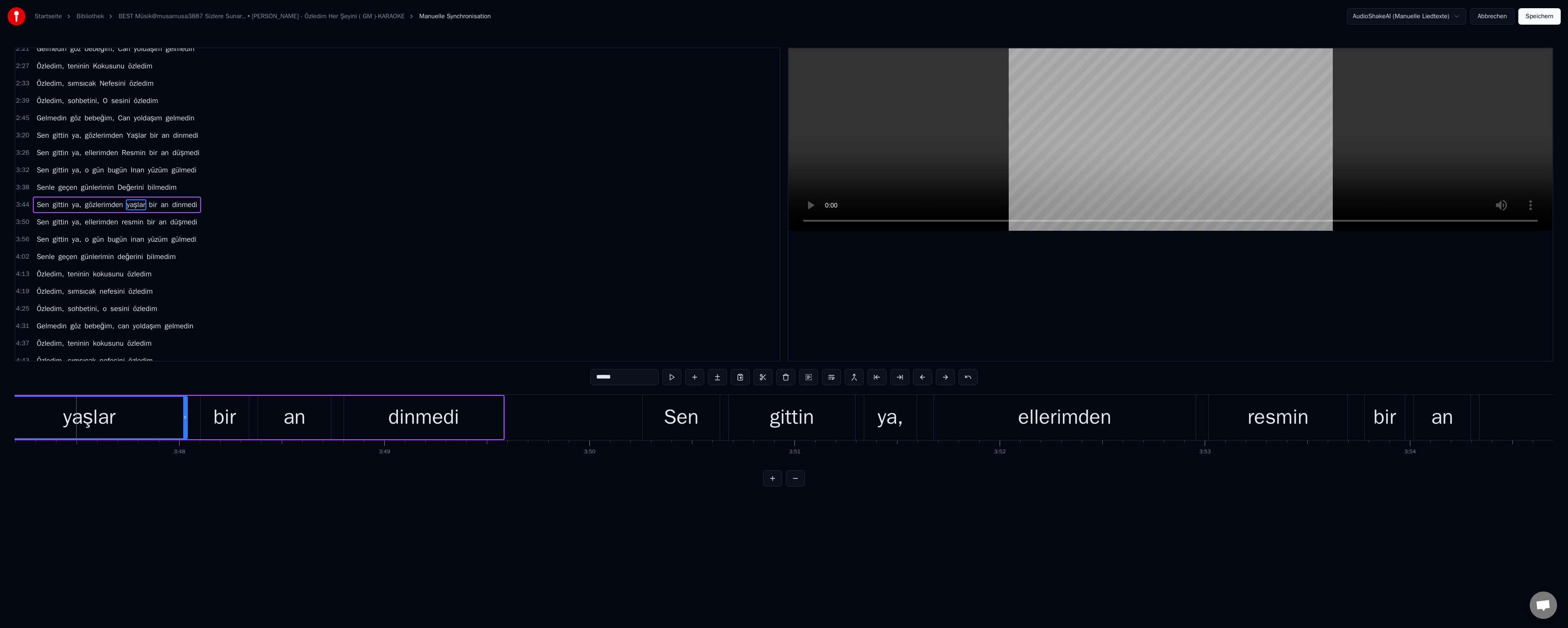 drag, startPoint x: 597, startPoint y: 379, endPoint x: 598, endPoint y: 384, distance: 5.09902 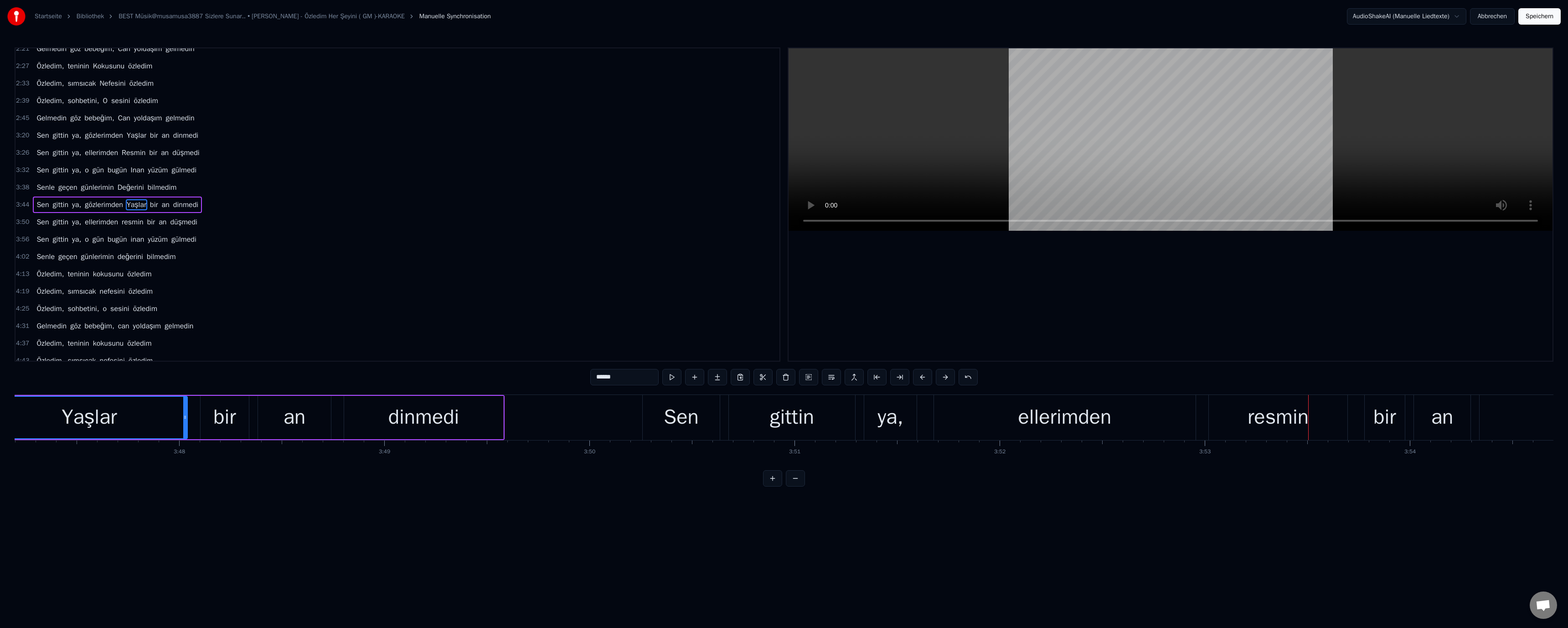 click on "resmin" at bounding box center [1278, 417] 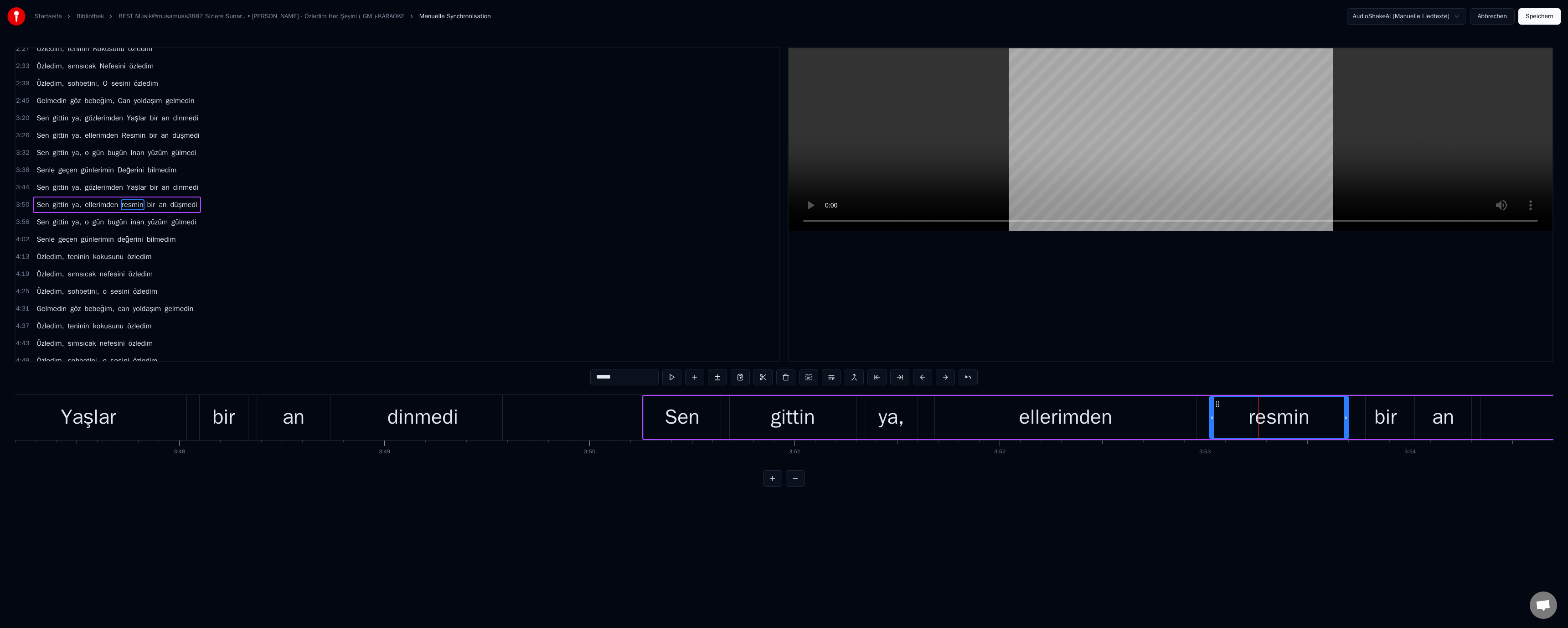 click on "******" at bounding box center [624, 377] 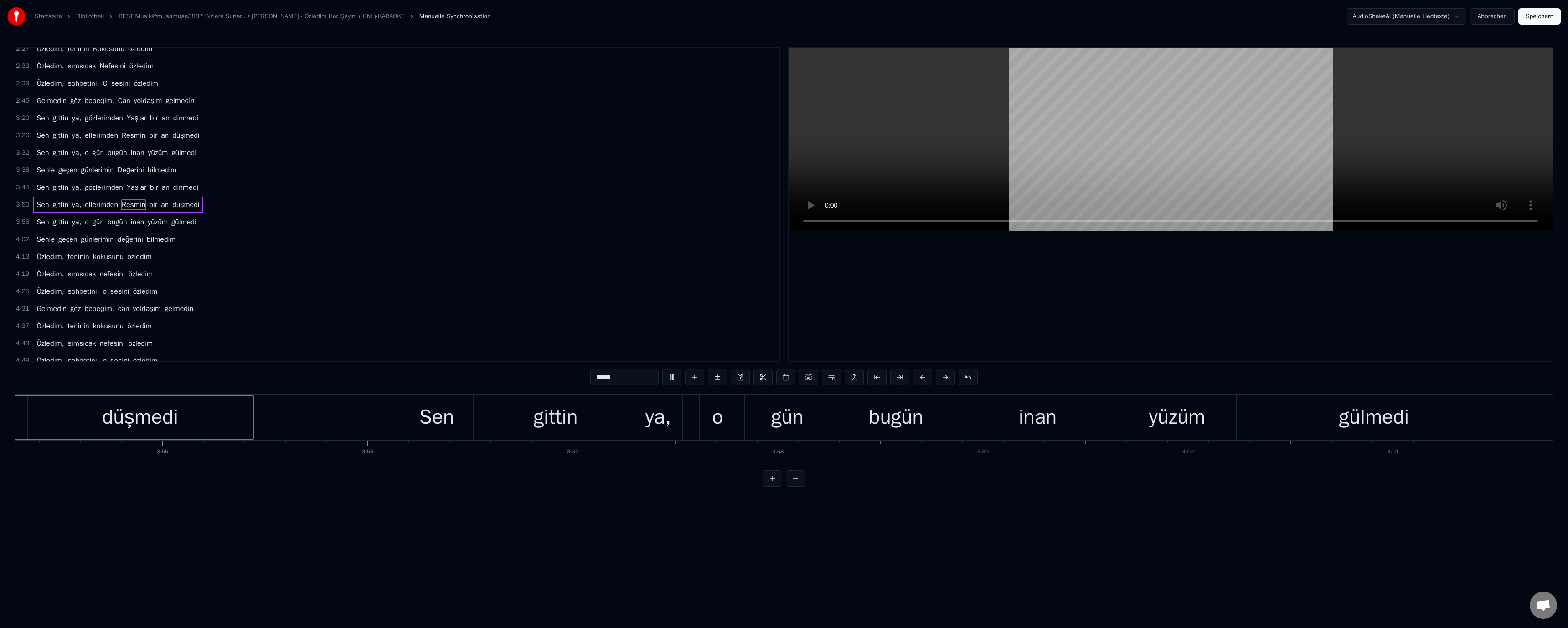 scroll, scrollTop: 0, scrollLeft: 48056, axis: horizontal 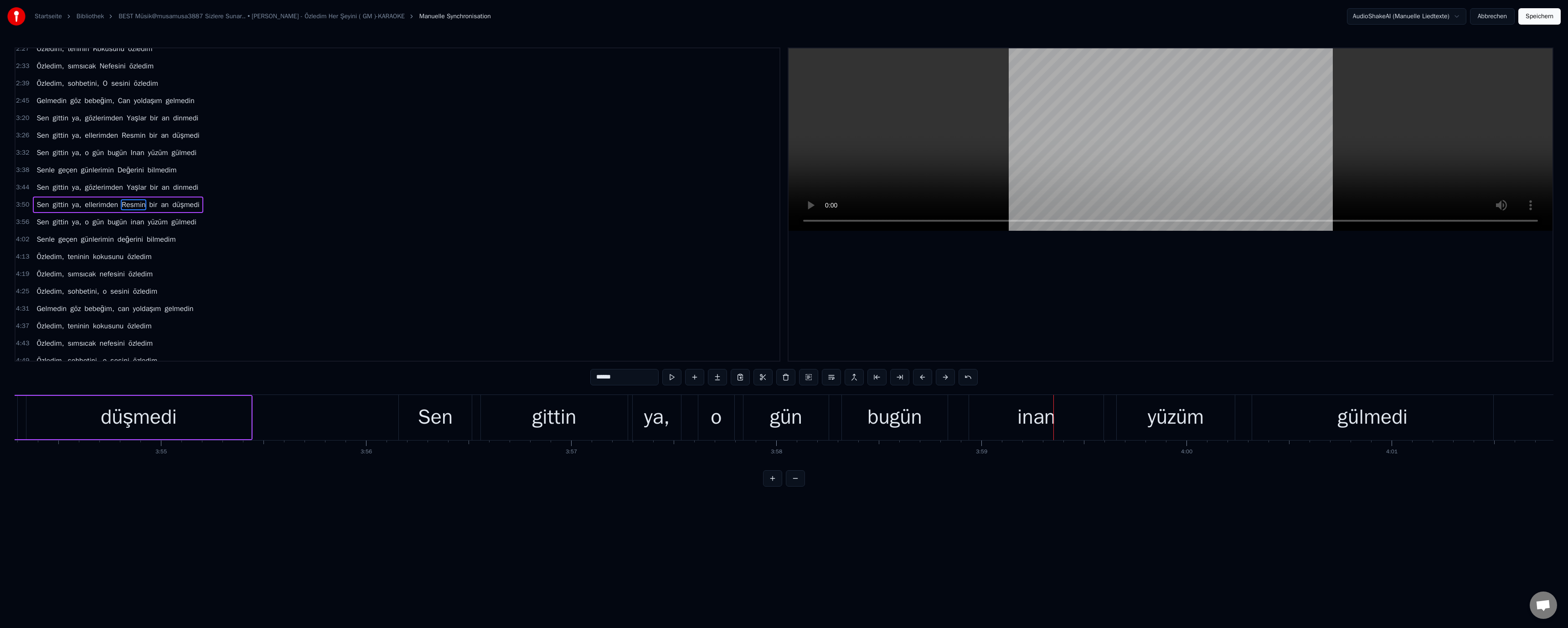 drag, startPoint x: 1013, startPoint y: 427, endPoint x: 901, endPoint y: 418, distance: 112.361 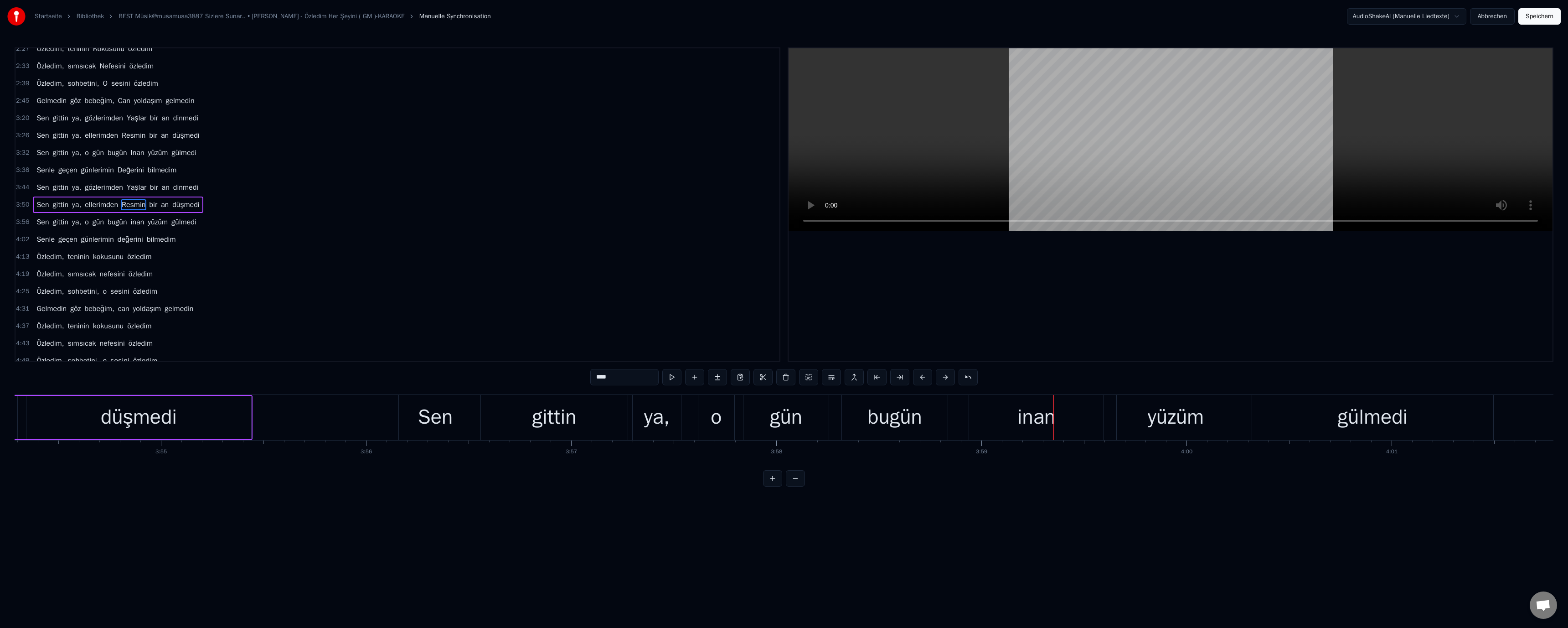 scroll, scrollTop: 251, scrollLeft: 0, axis: vertical 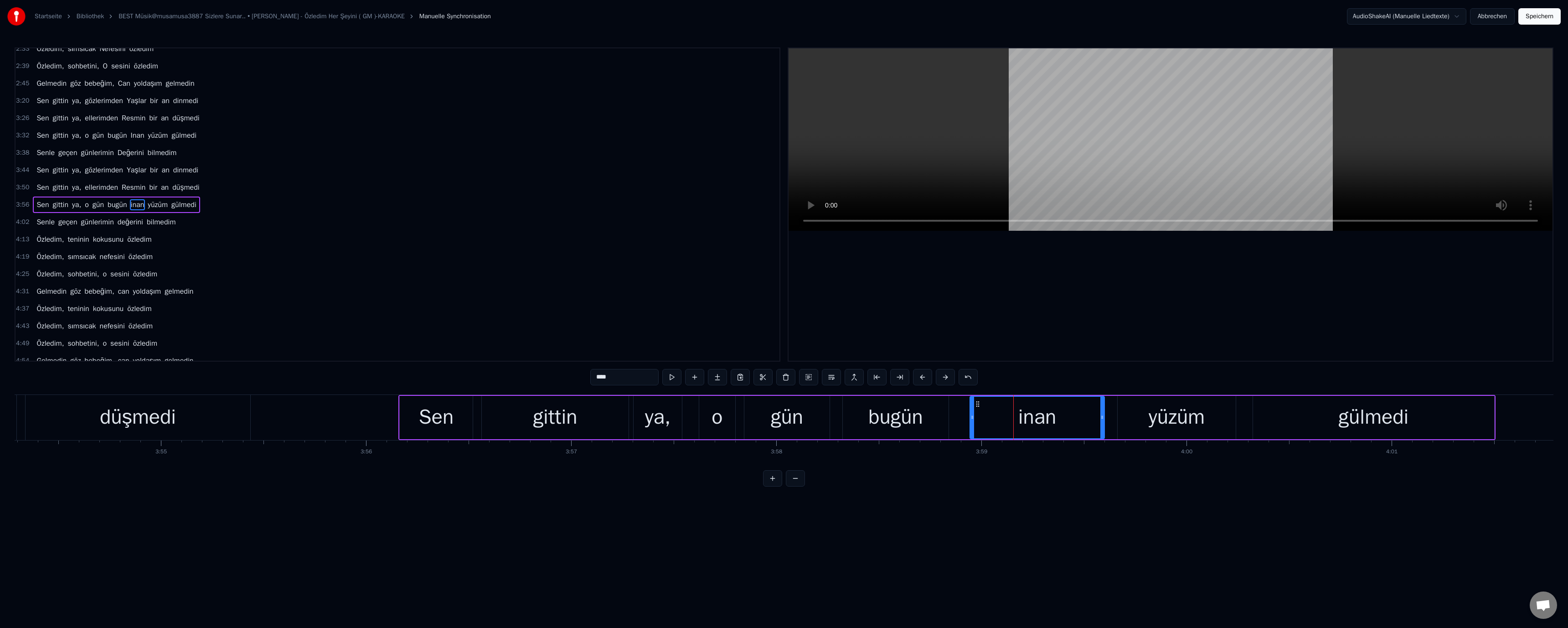drag, startPoint x: 593, startPoint y: 375, endPoint x: 598, endPoint y: 379, distance: 6.40312 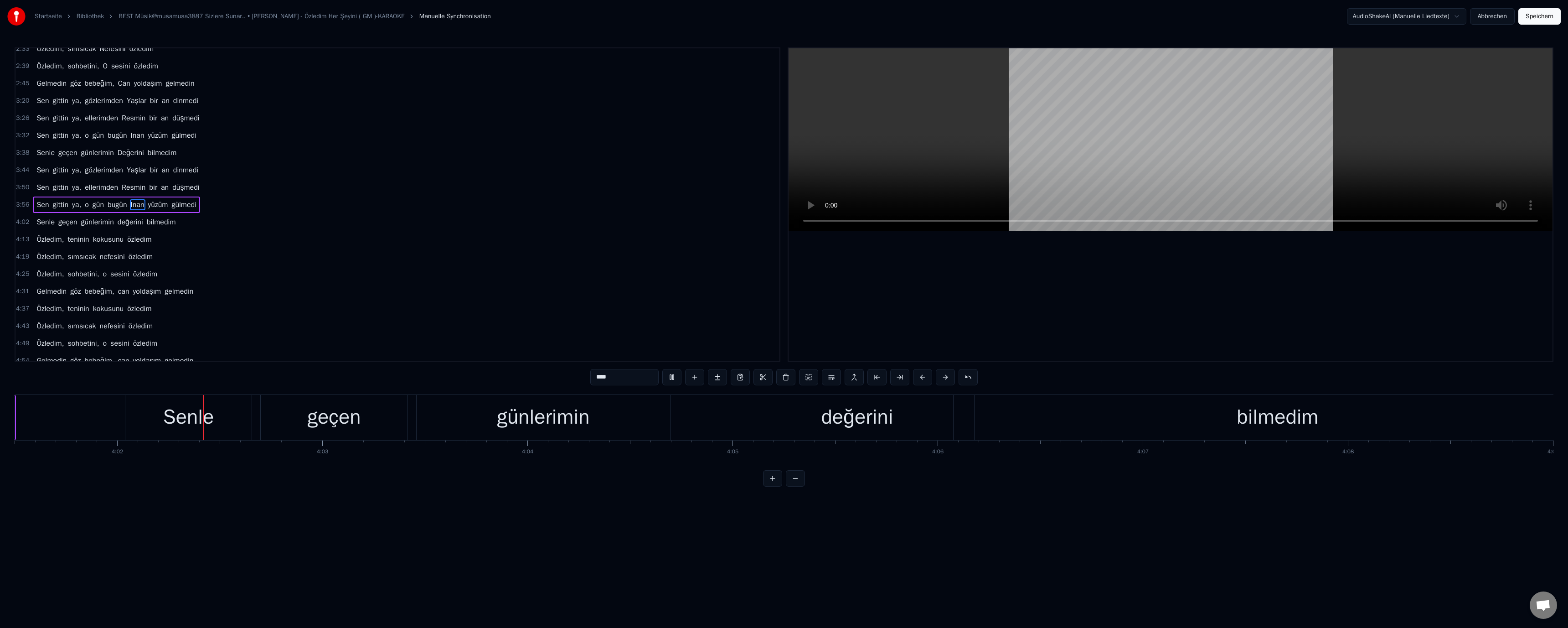 scroll, scrollTop: 0, scrollLeft: 49537, axis: horizontal 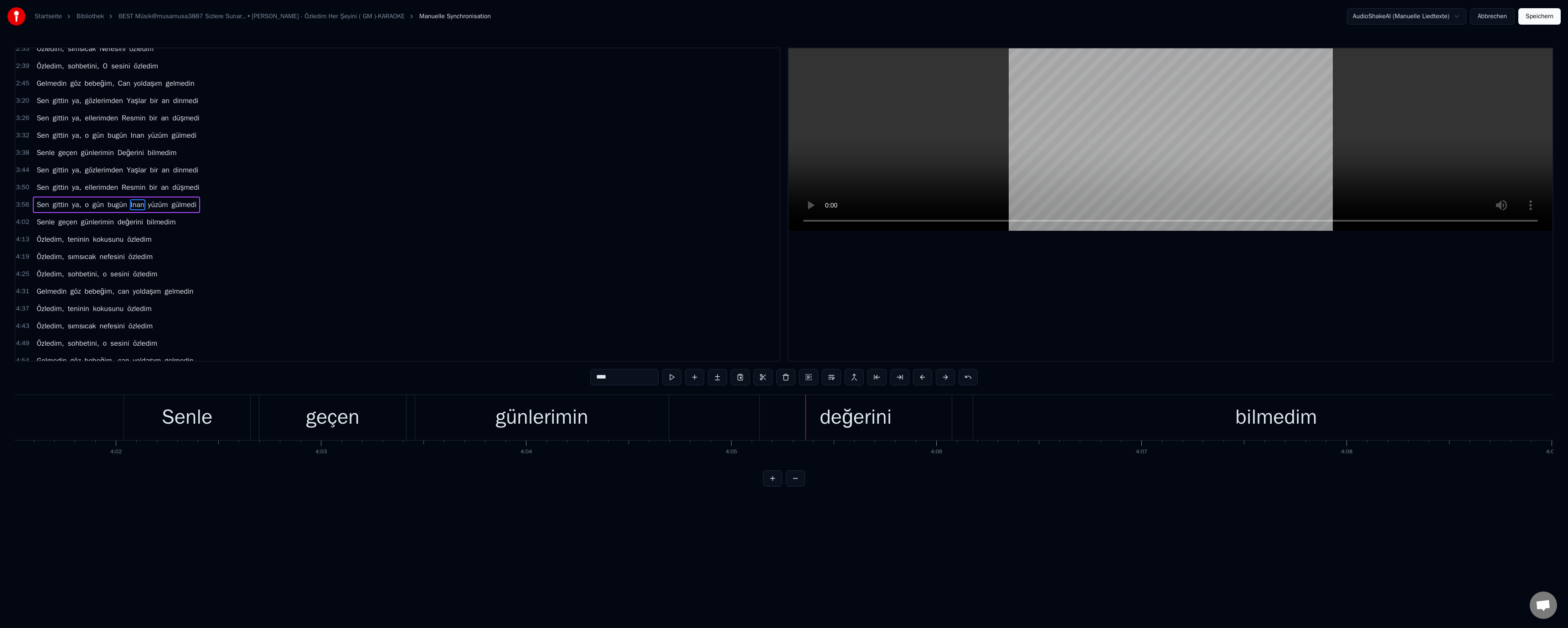click on "değerini" at bounding box center (856, 417) 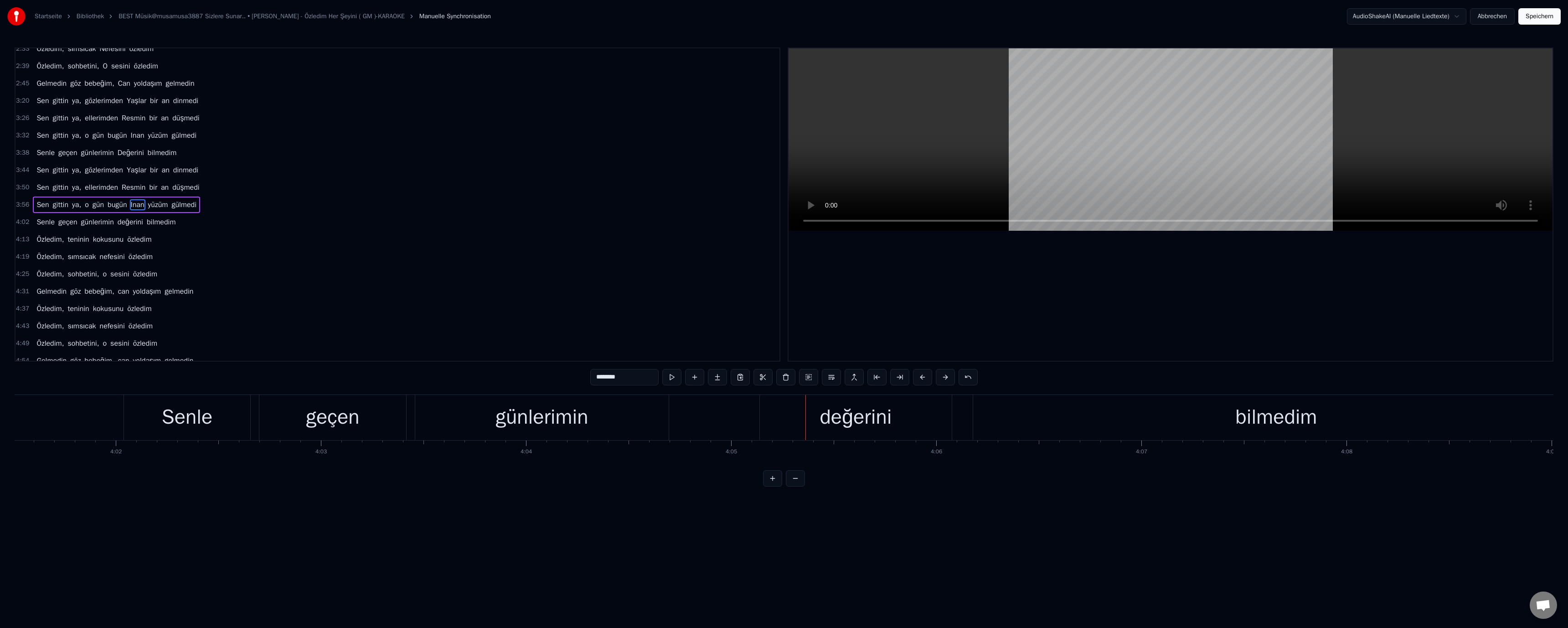 scroll, scrollTop: 260, scrollLeft: 0, axis: vertical 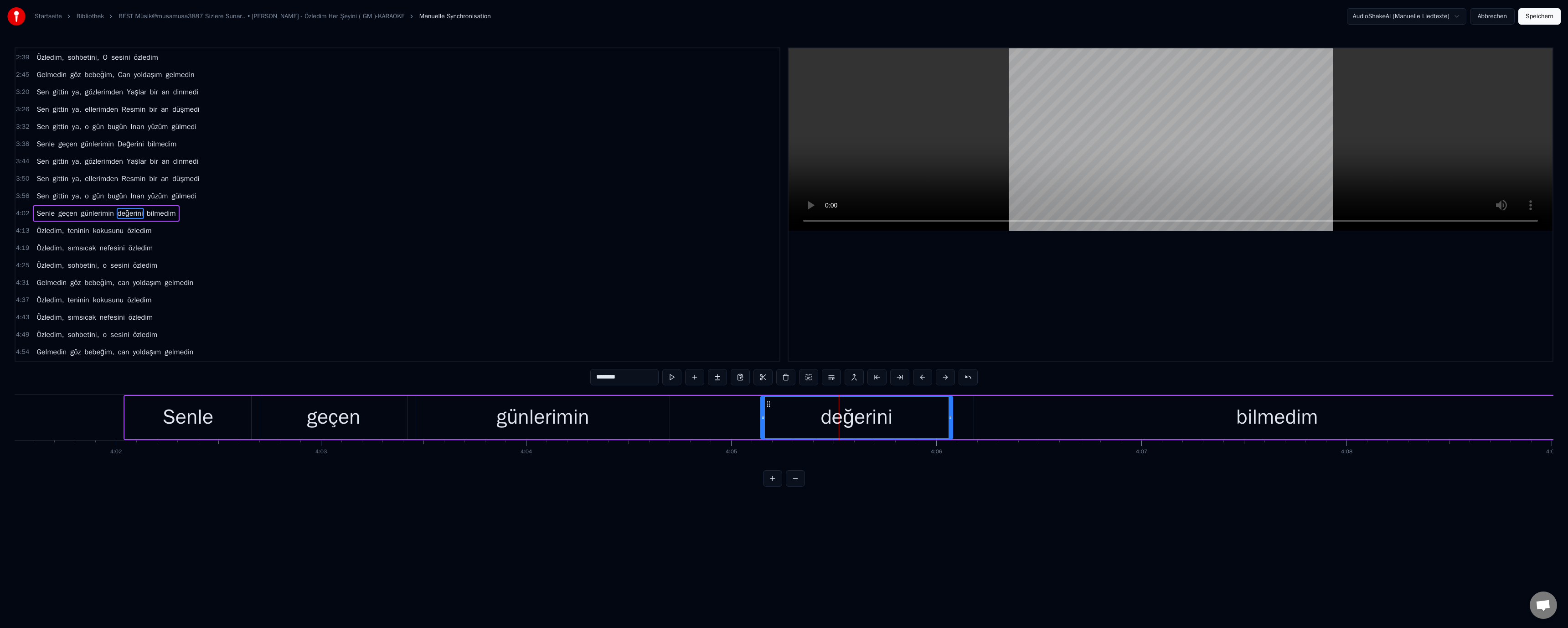 drag, startPoint x: 595, startPoint y: 378, endPoint x: 600, endPoint y: 382, distance: 6.403124 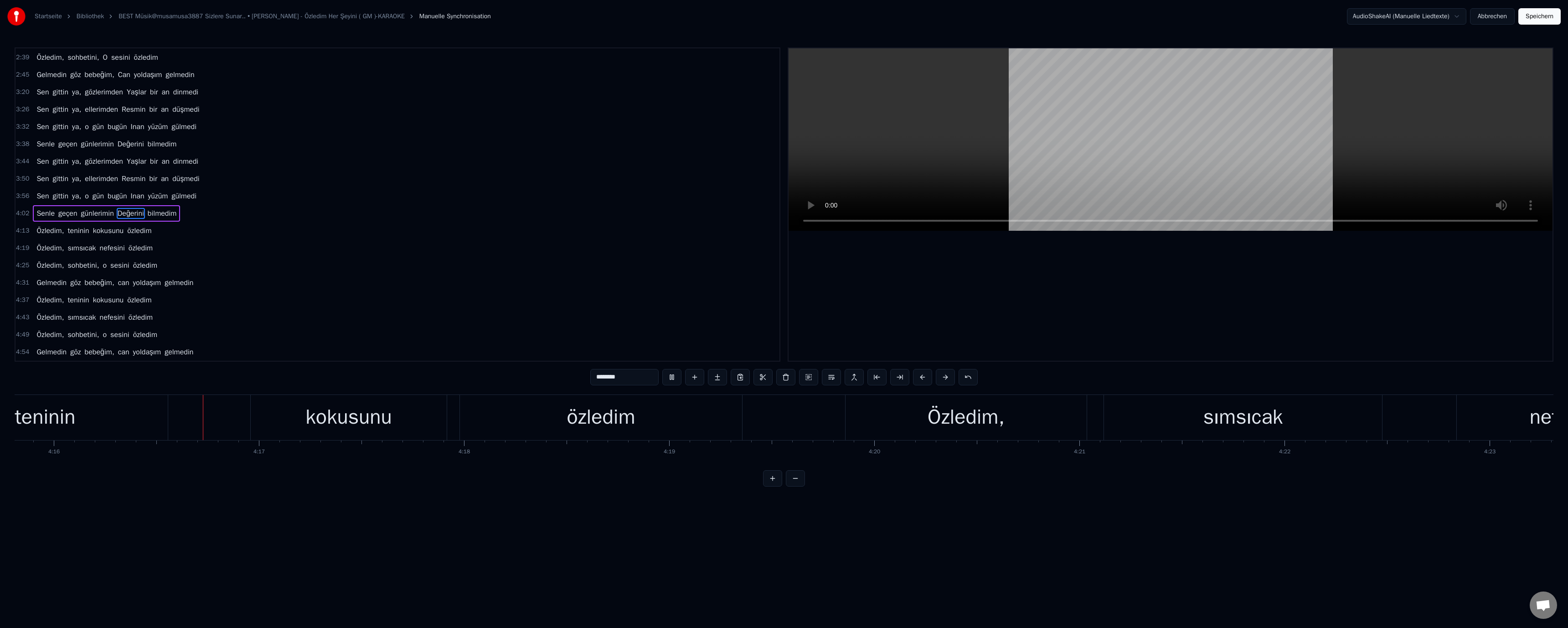 scroll, scrollTop: 0, scrollLeft: 52476, axis: horizontal 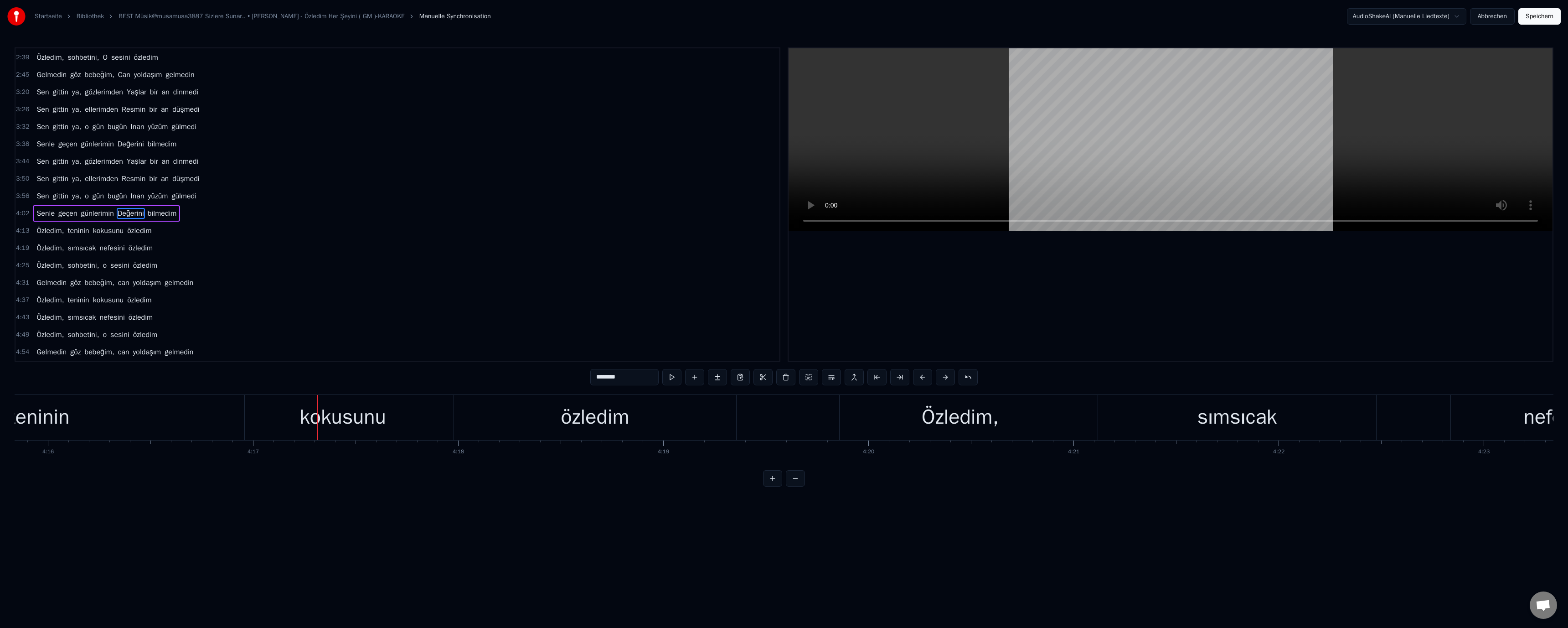 click on "kokusunu" at bounding box center (343, 417) 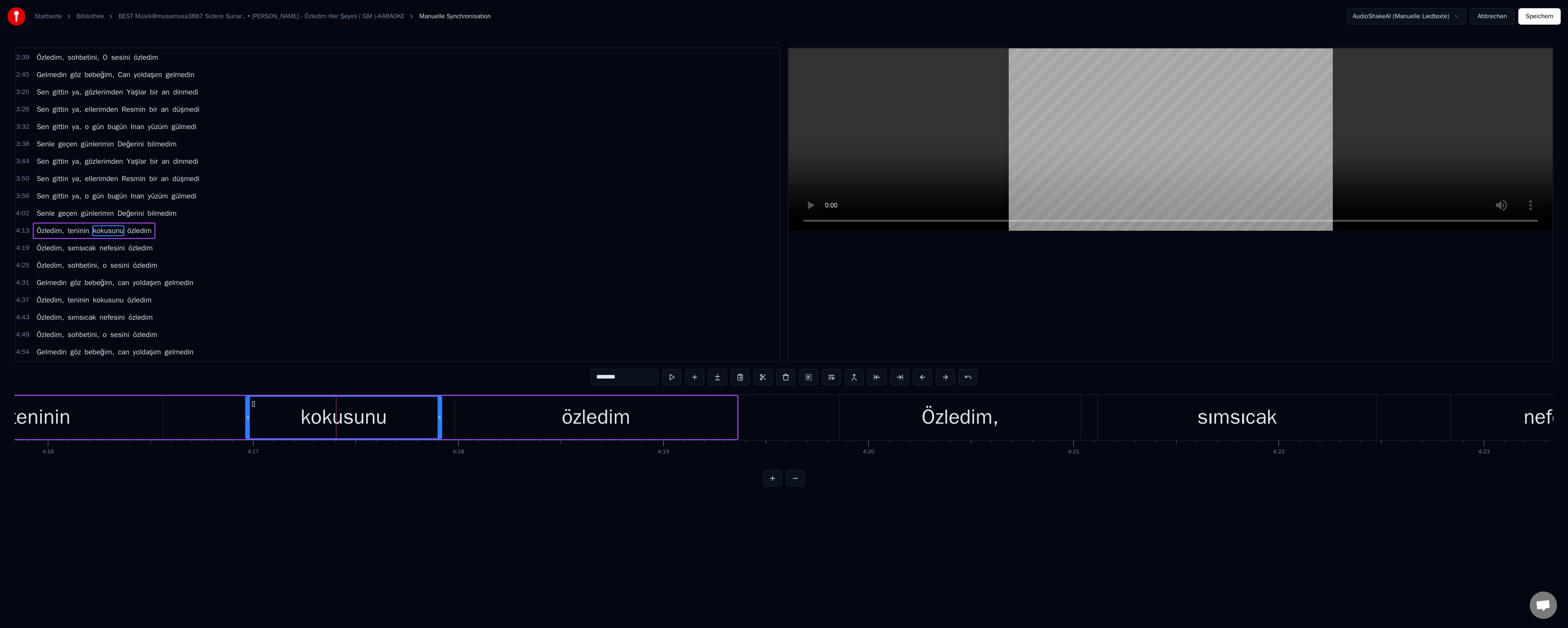 drag, startPoint x: 600, startPoint y: 378, endPoint x: 589, endPoint y: 379, distance: 11.045361 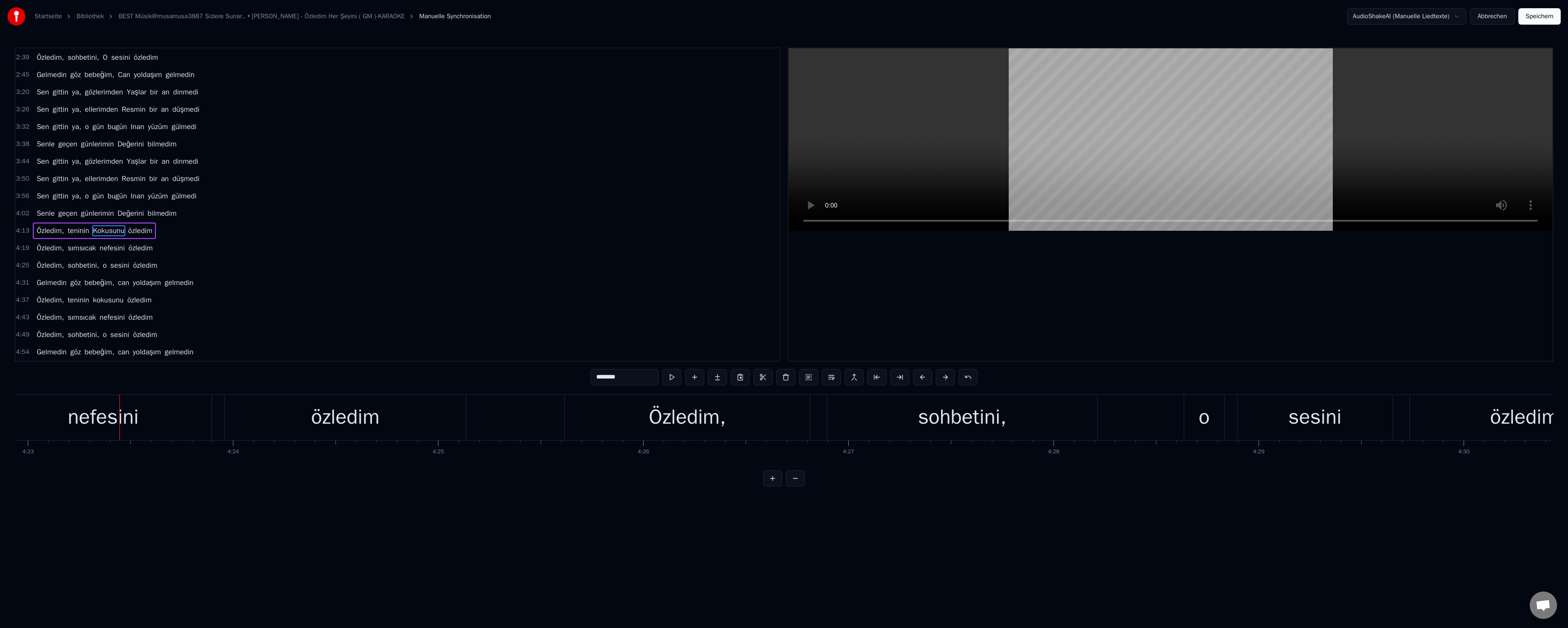scroll, scrollTop: 0, scrollLeft: 53934, axis: horizontal 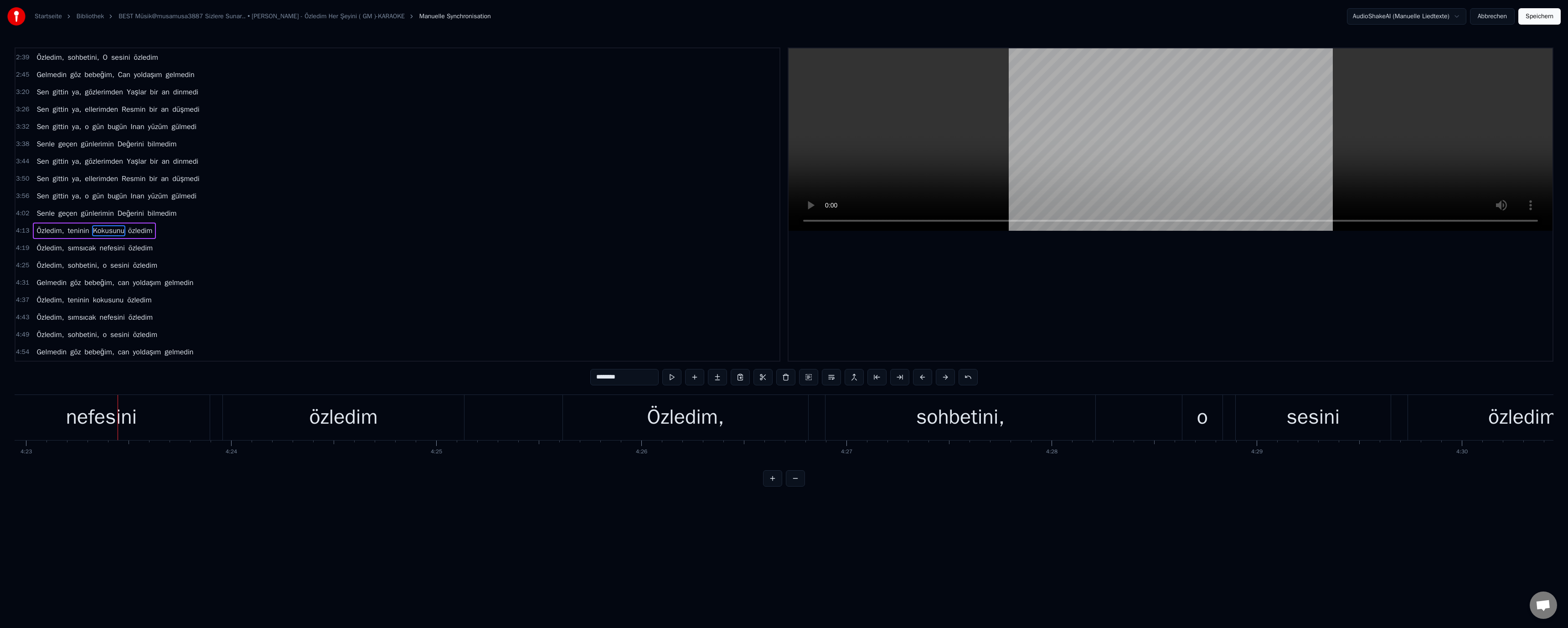 click on "nefesini" at bounding box center [101, 417] 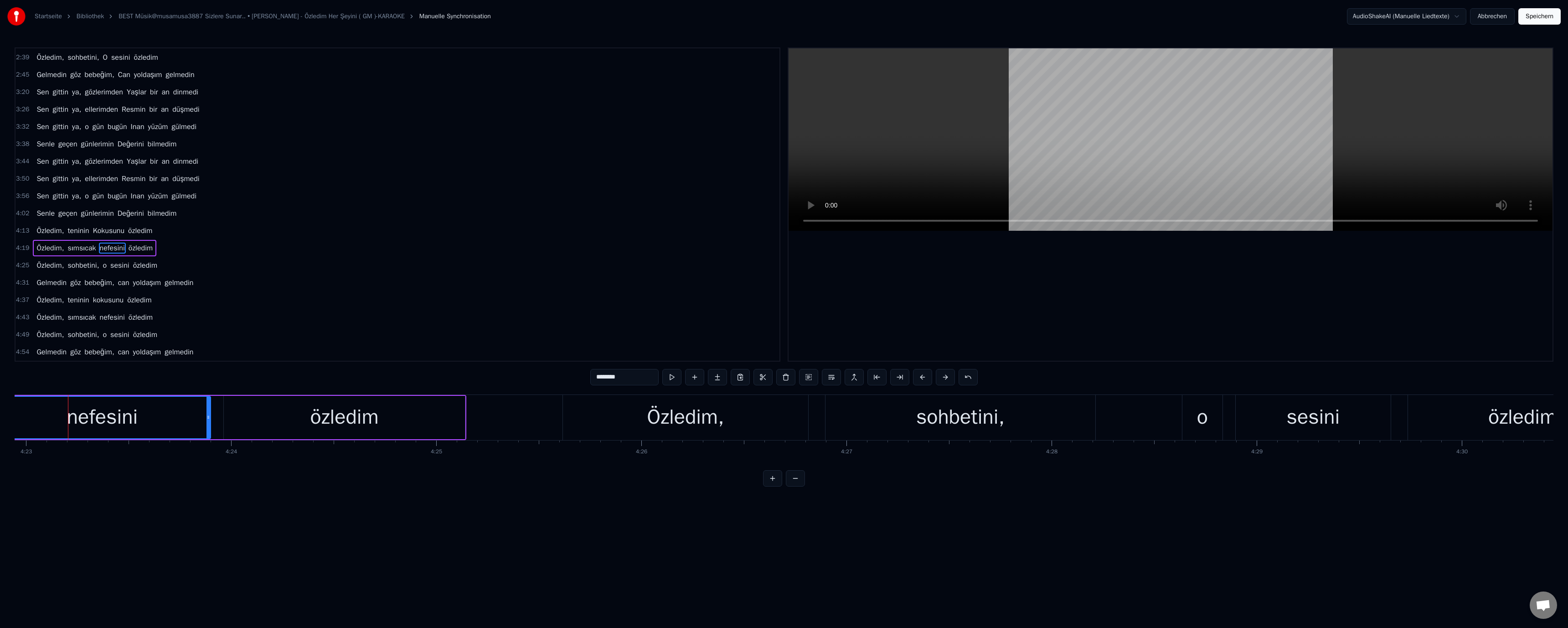 click on "********" at bounding box center (624, 377) 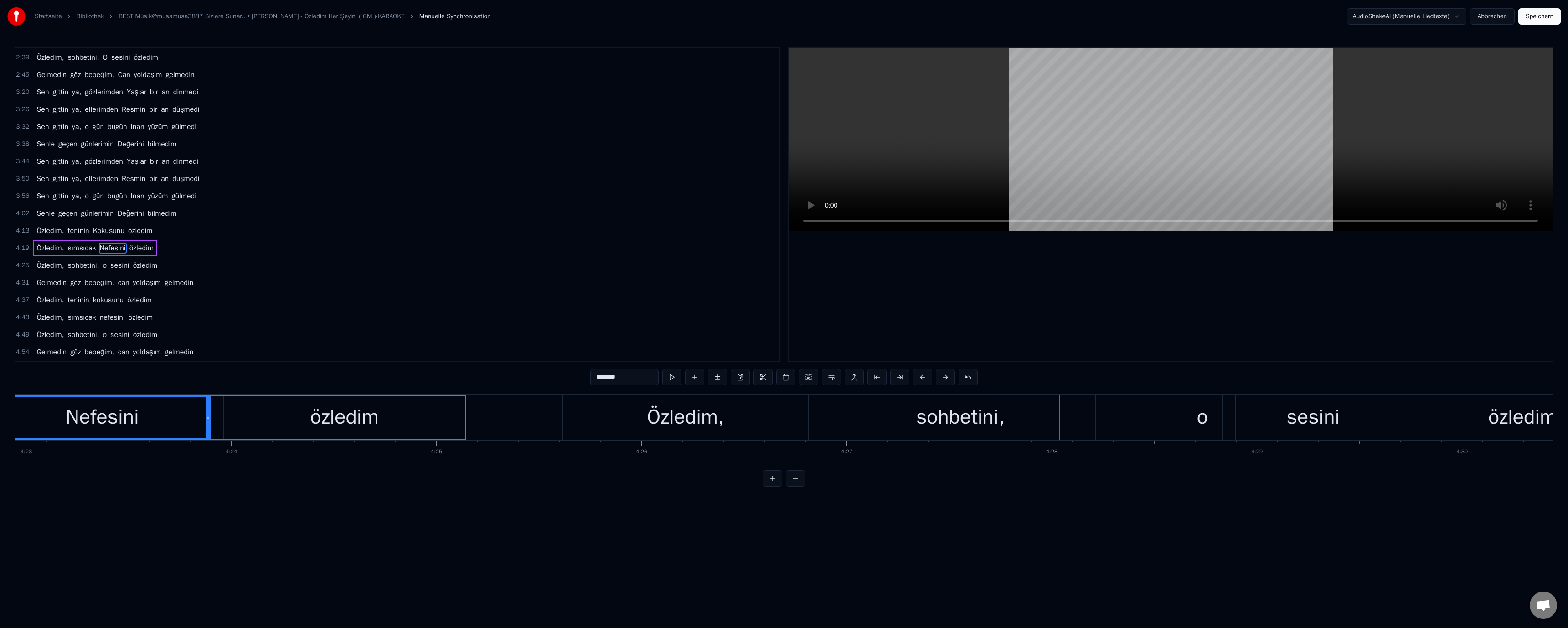 click on "o" at bounding box center (1202, 417) 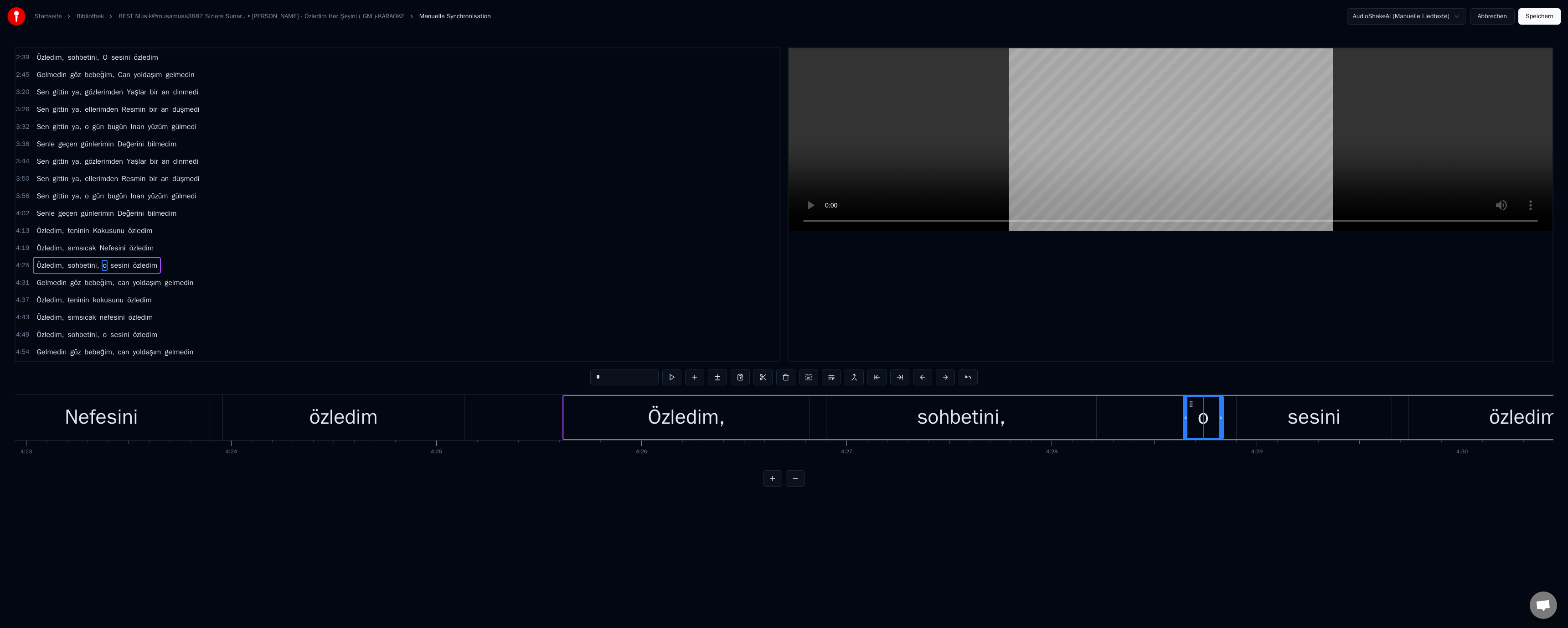 drag, startPoint x: 574, startPoint y: 377, endPoint x: 550, endPoint y: 377, distance: 24 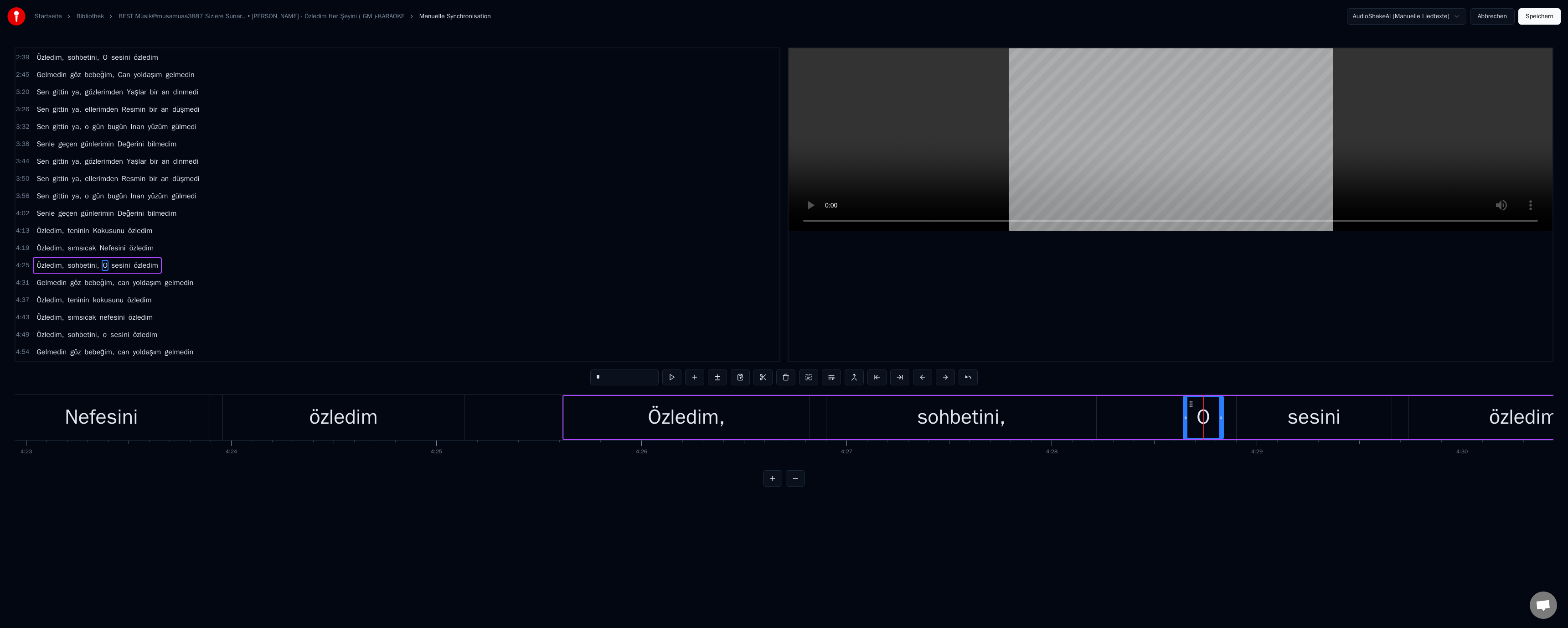 drag, startPoint x: 634, startPoint y: 429, endPoint x: 664, endPoint y: 358, distance: 77.07788 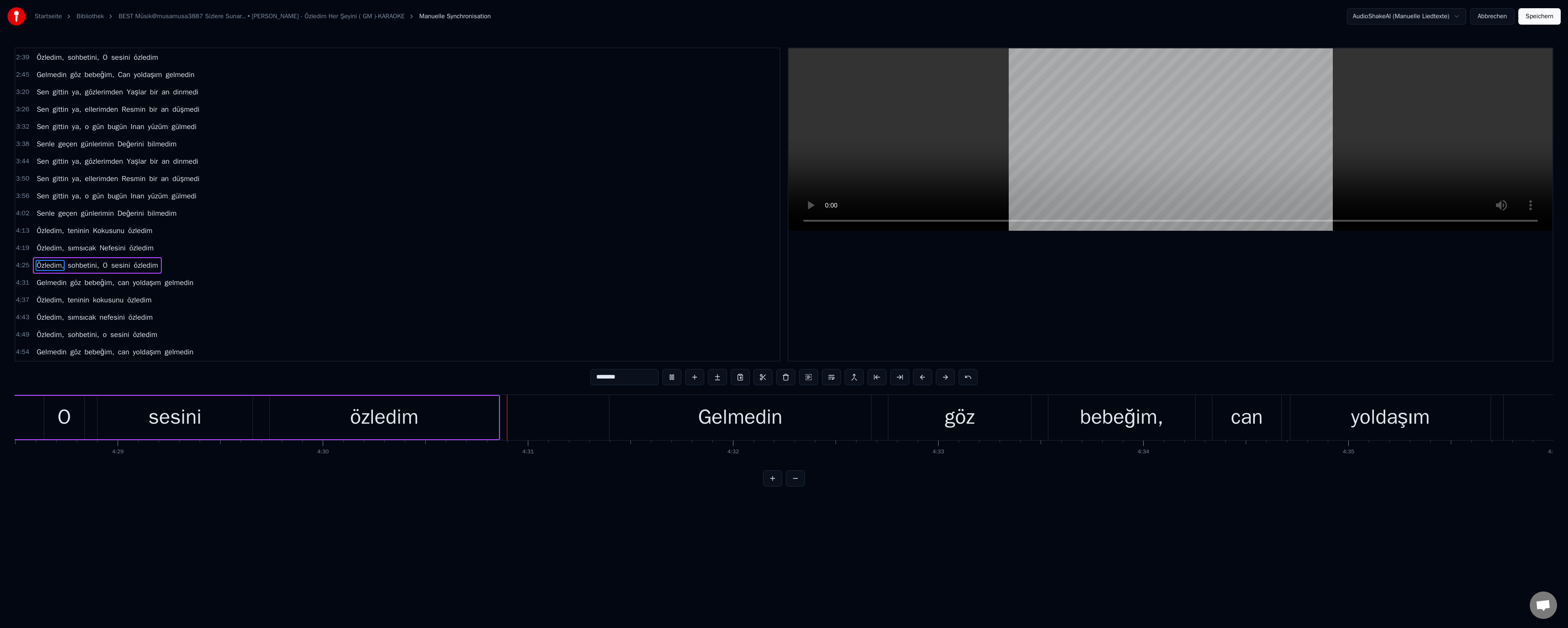 scroll, scrollTop: 0, scrollLeft: 55416, axis: horizontal 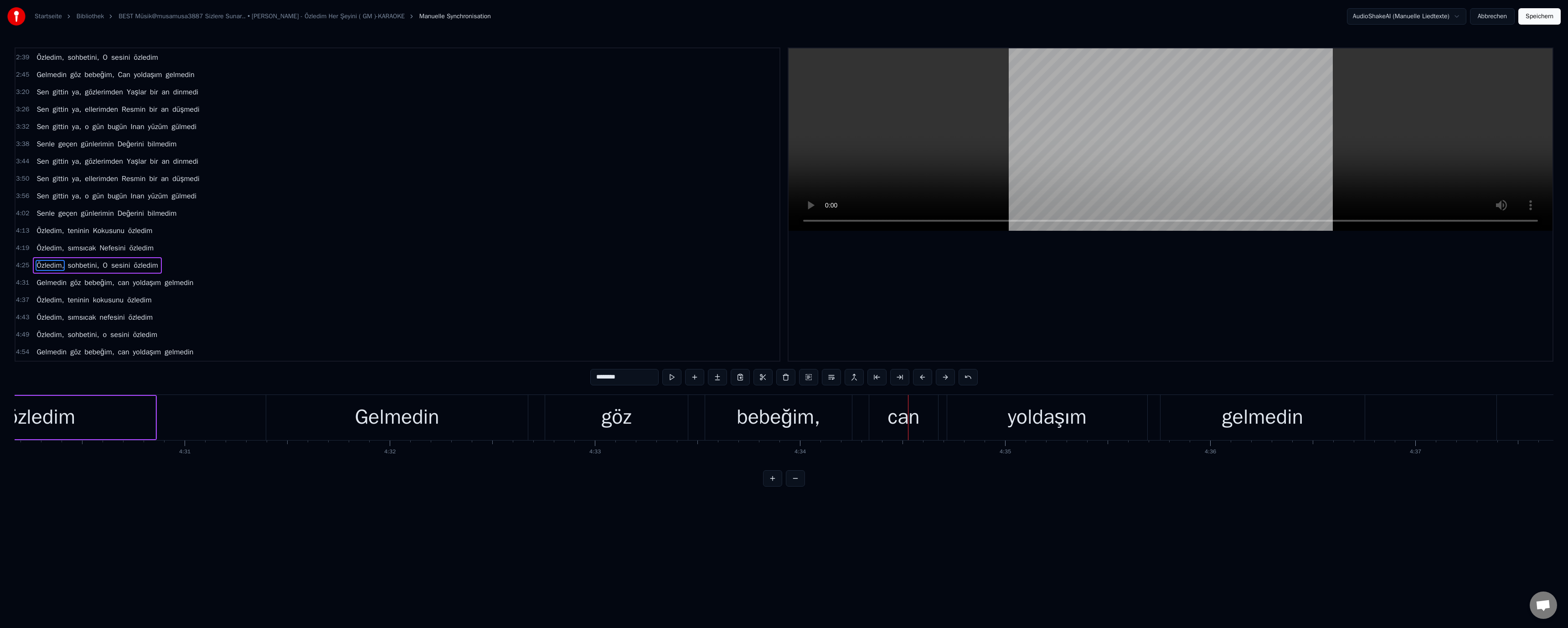 click on "can" at bounding box center (903, 417) 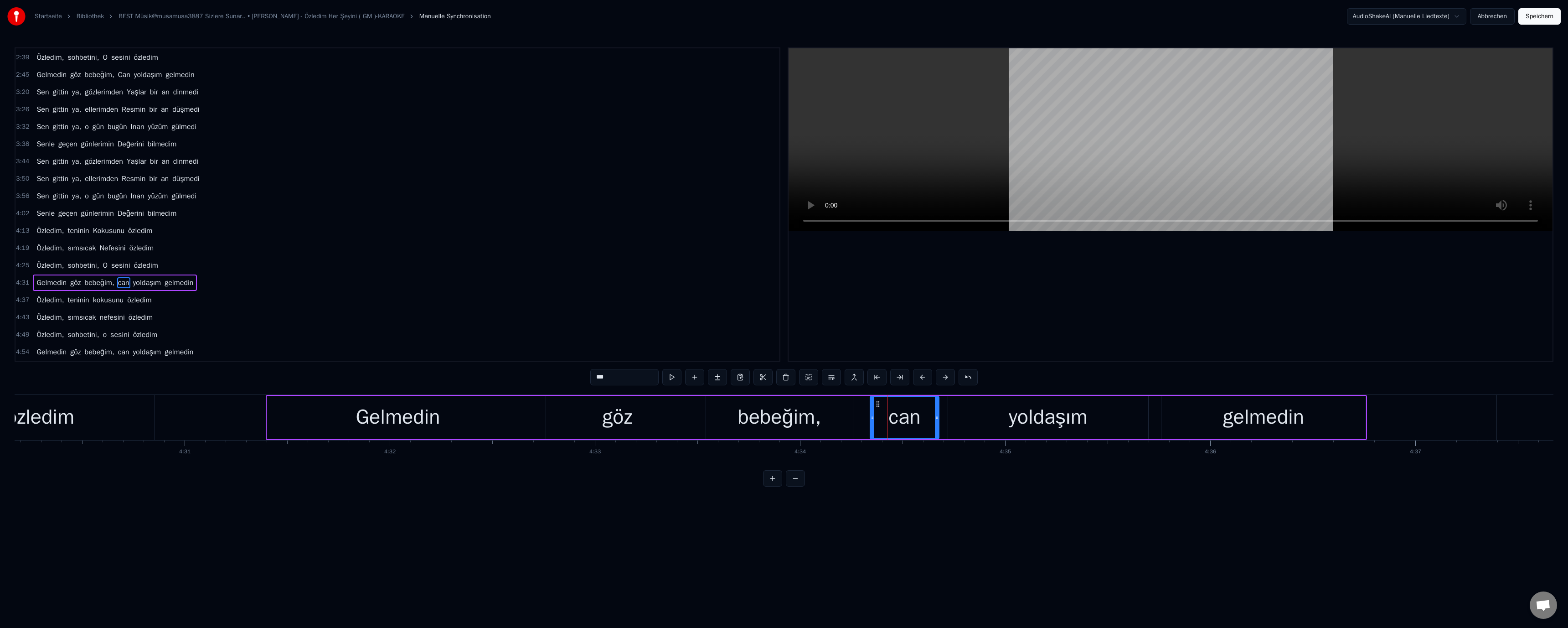 click on "***" at bounding box center [624, 377] 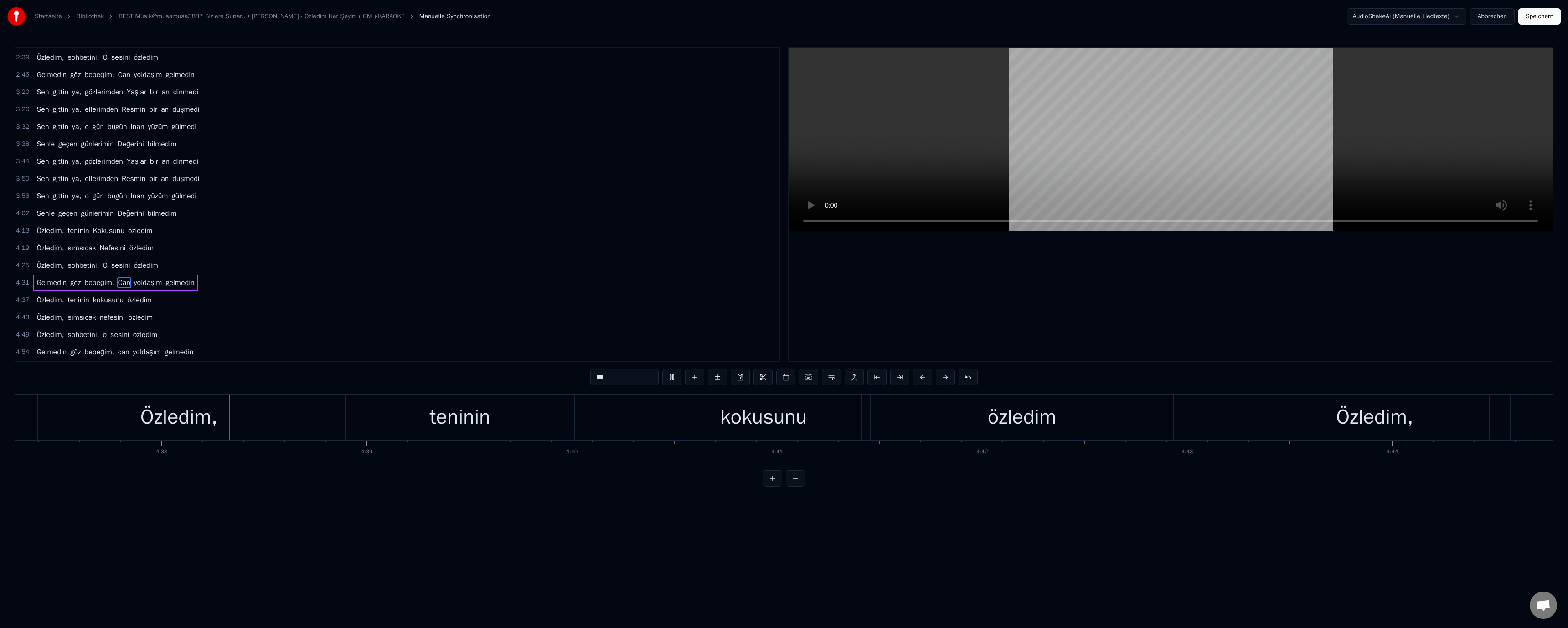 scroll, scrollTop: 0, scrollLeft: 56882, axis: horizontal 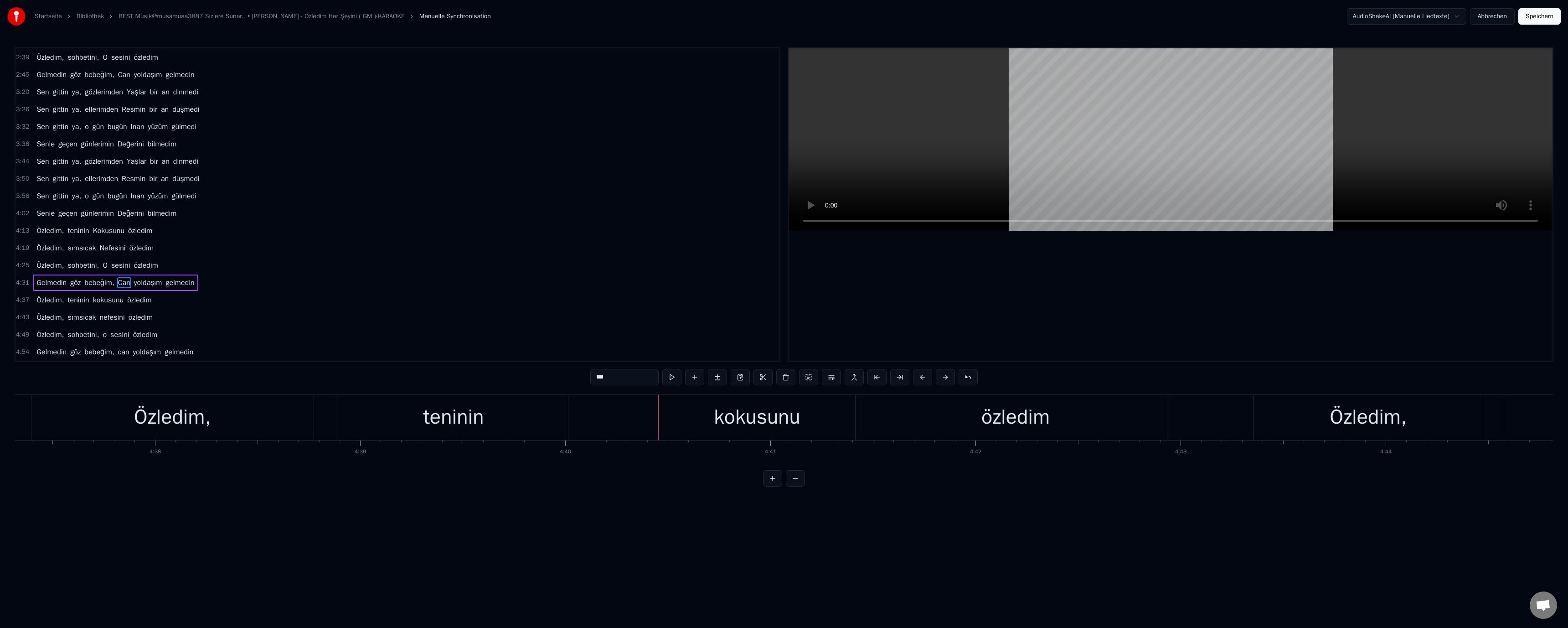drag, startPoint x: 742, startPoint y: 410, endPoint x: 662, endPoint y: 401, distance: 80.50466 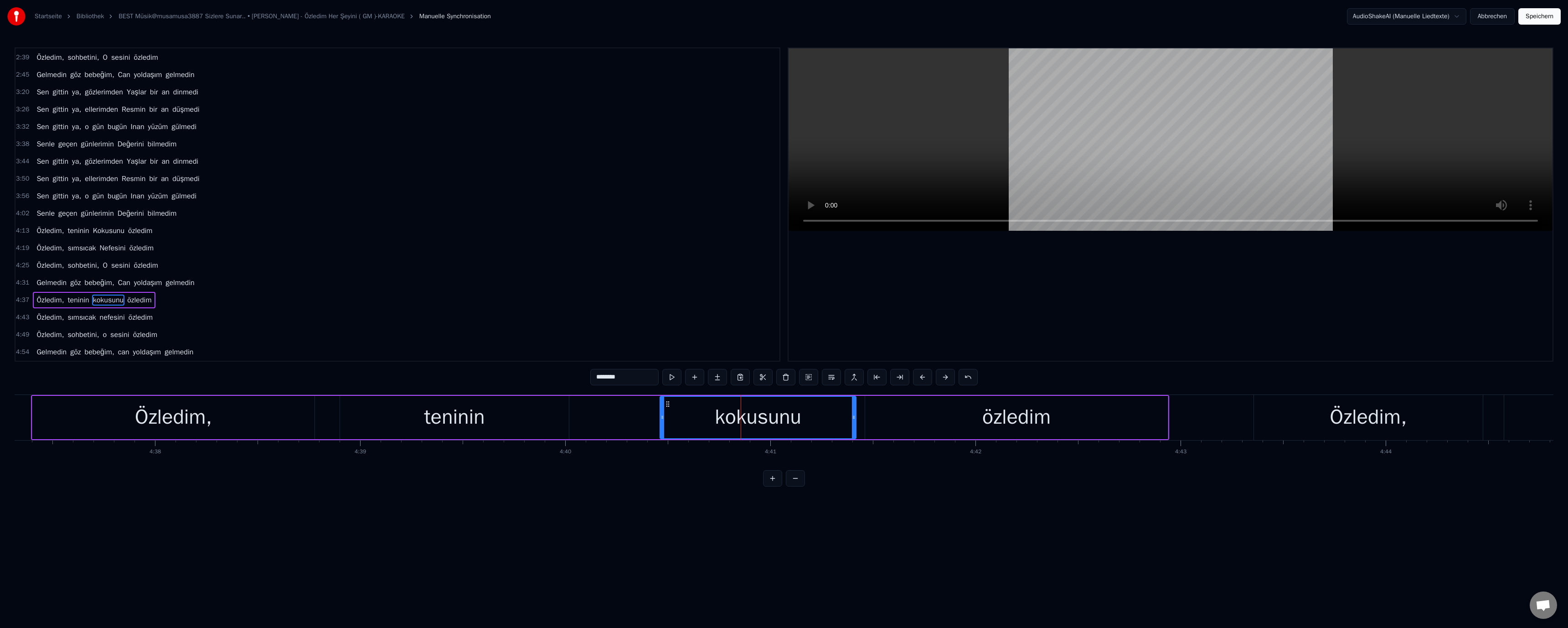 click on "********" at bounding box center (624, 377) 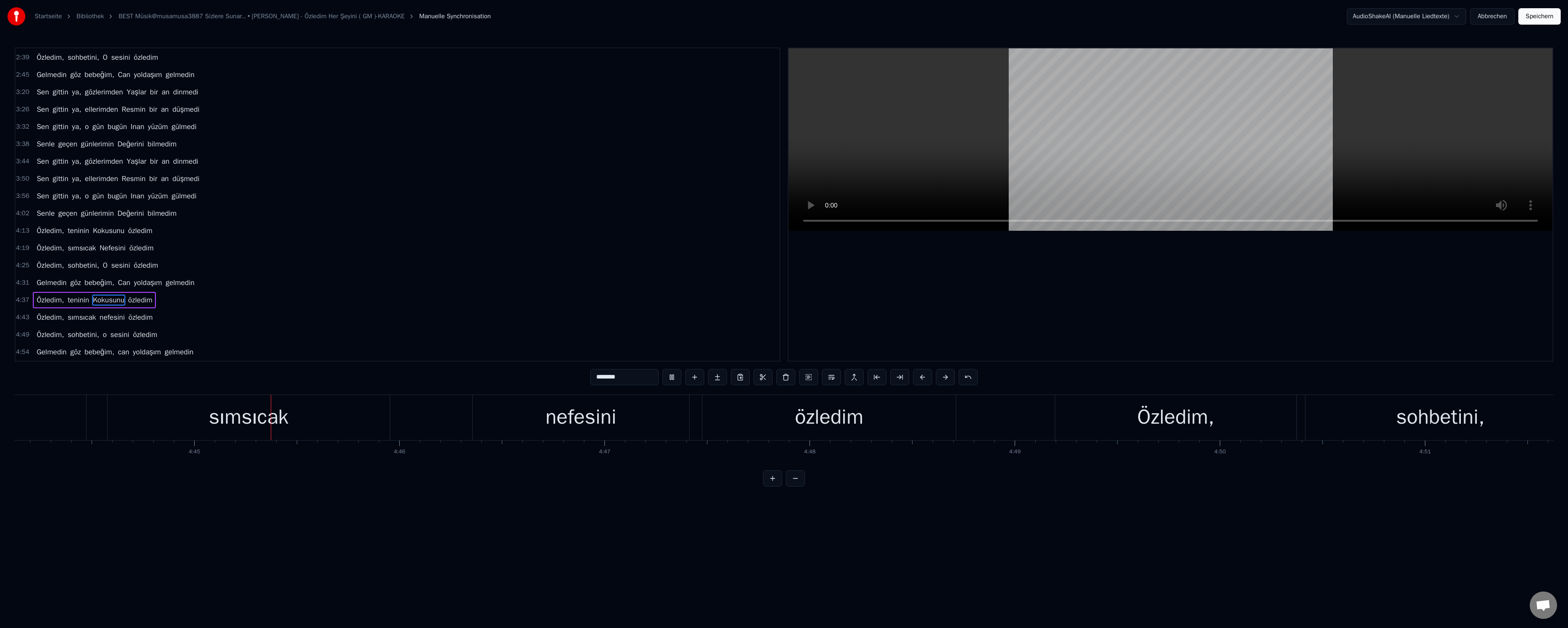 scroll, scrollTop: 0, scrollLeft: 58361, axis: horizontal 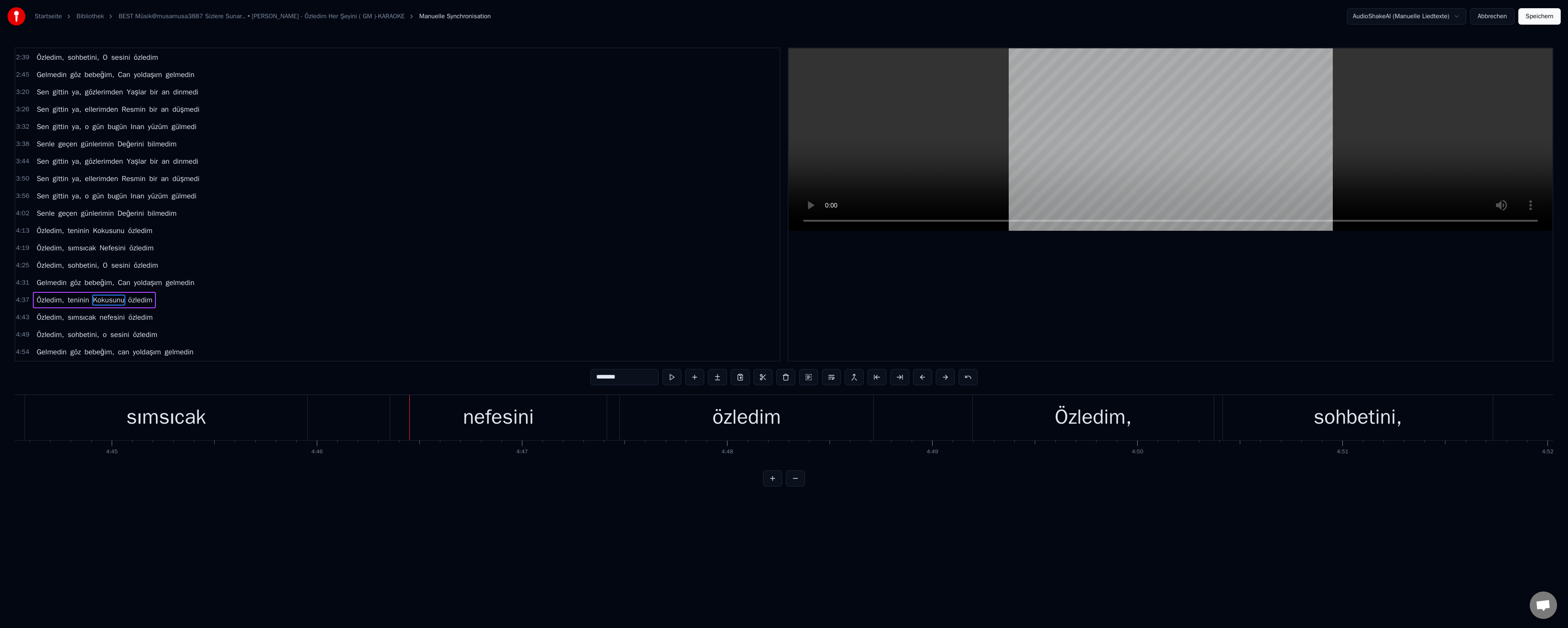 click on "nefesini" at bounding box center [498, 417] 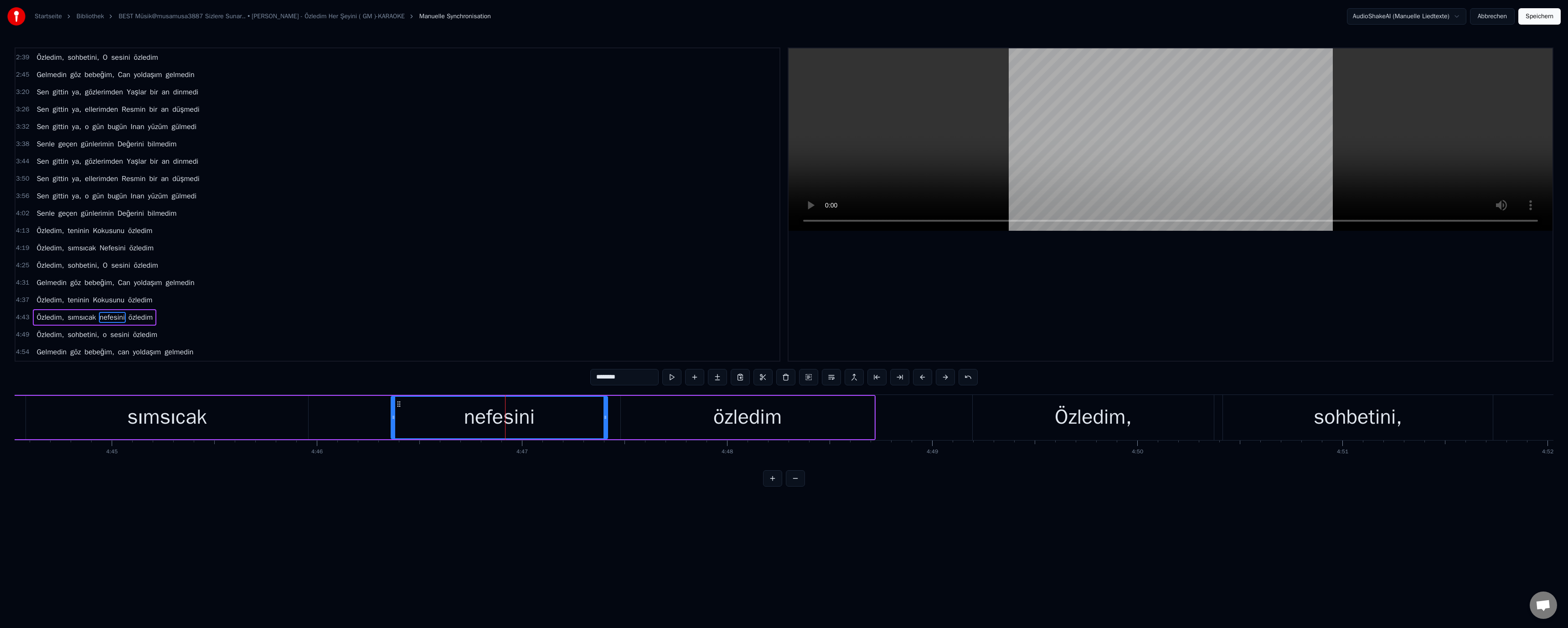drag, startPoint x: 598, startPoint y: 379, endPoint x: 587, endPoint y: 377, distance: 11.18034 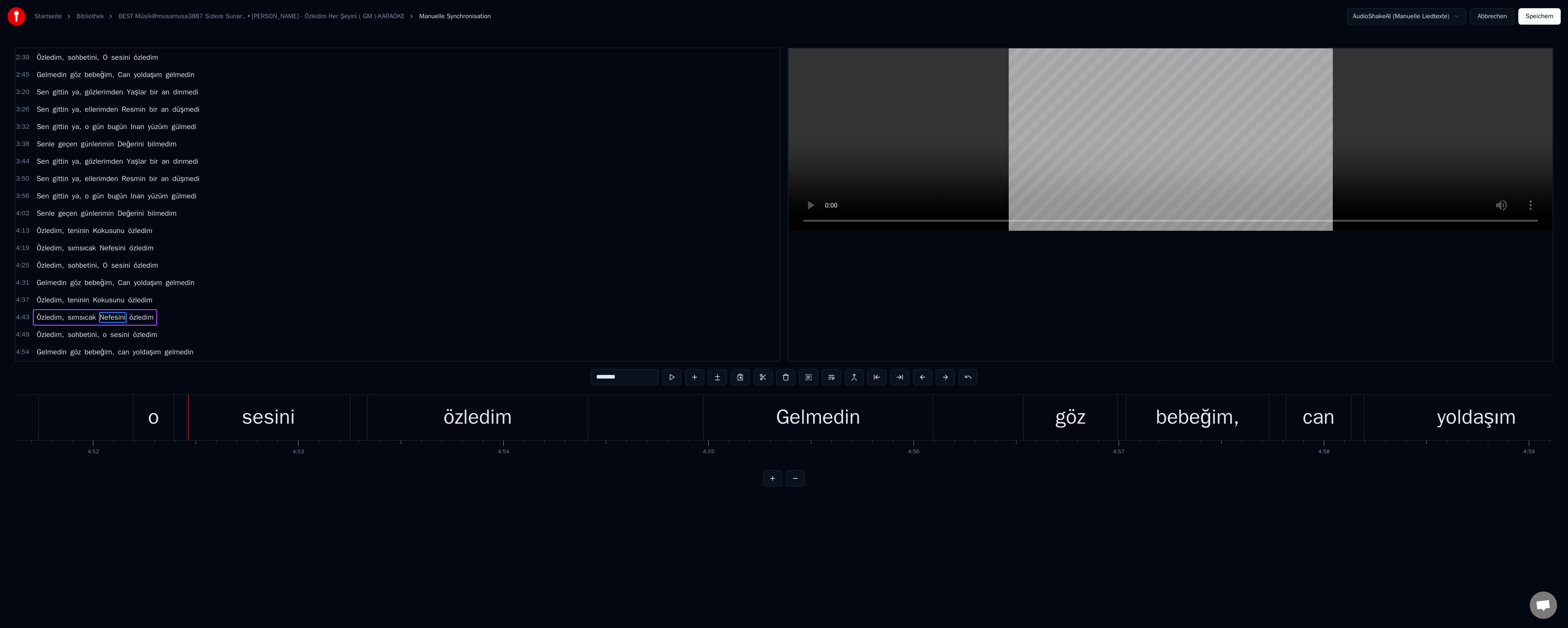 scroll, scrollTop: 0, scrollLeft: 59822, axis: horizontal 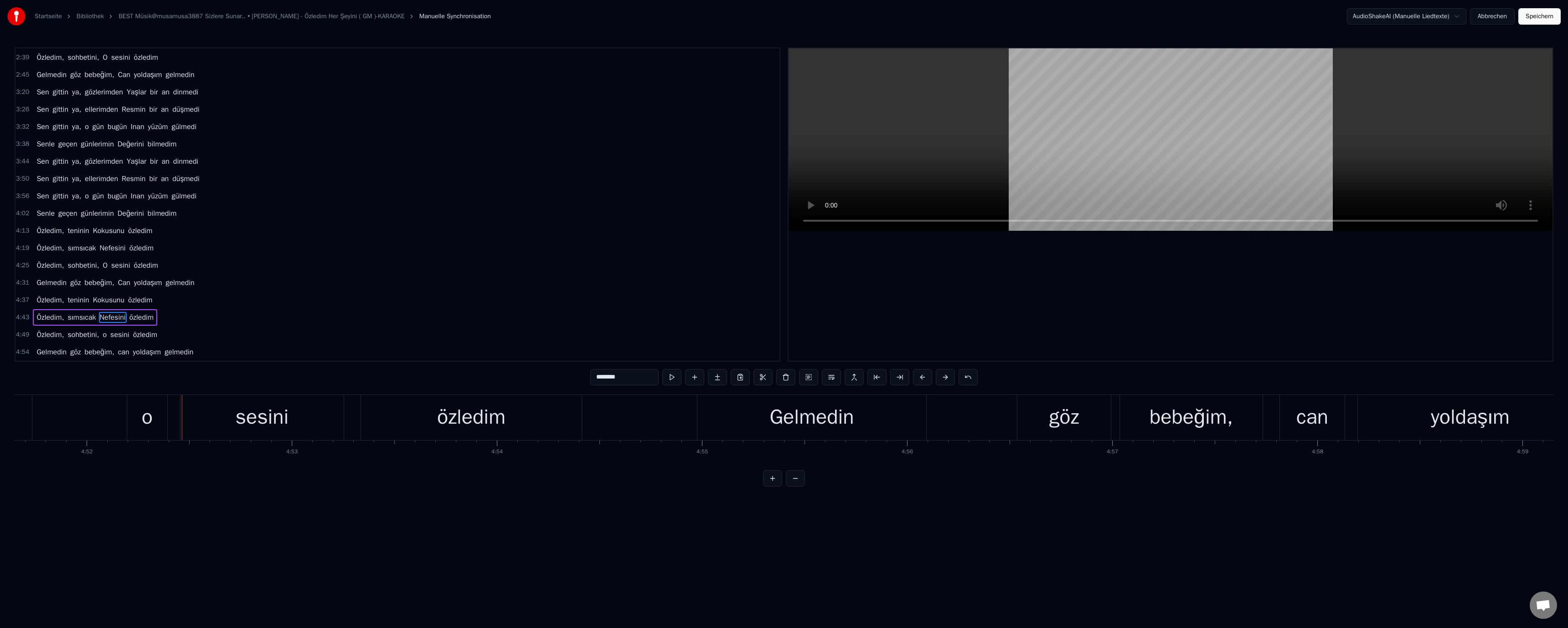 click on "o" at bounding box center (147, 417) 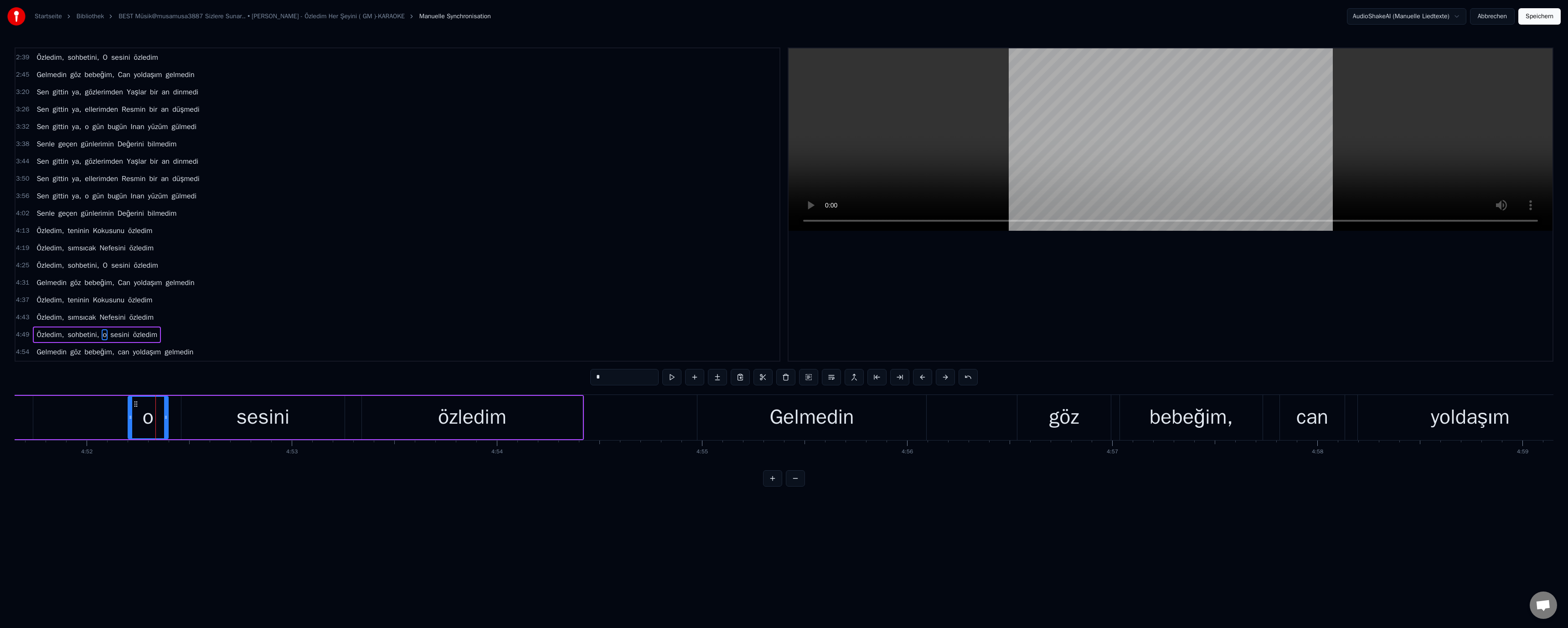 click on "1:10 Sen 1:11 gittin ya, yaşantımın Bir anlamı kalmadı 1:17 Sen gittin ya, pencereme Bir kez güneş doğmadı 1:22 Sen gittin ya, senden Sonra mutluluğum olmadı 1:28 Senle geçen günlerimin Değerini bilmedim 1:34 Sen gittin ya, yaşantımın Bir anlamı kalmadı 1:40 Sen gittin ya, pencereme Bir kez güneş doğmadı 1:46 Sen gittin ya, senden Sonra mutluluğum olmadı 1:52 Senle geçen günlerimin Değerini bilmedim 2:04 Özledim, teninin Kokusunu özledim 2:10 Özledim, sımsıcak Nefesini özledim 2:15 [PERSON_NAME], sohbetini, O sesini özledim 2:21 Gelmedin göz bebeğim, Can yoldaşım gelmedin 2:27 Özledim, teninin Kokusunu özledim 2:33 [PERSON_NAME], sımsıcak Nefesini özledim 2:39 [PERSON_NAME], sohbetini, O sesini özledim 2:45 Gelmedin göz bebeğim, Can yoldaşım gelmedin 3:20 Sen gittin ya, gözlerimden Yaşlar bir an dinmedi 3:26 Sen gittin ya, ellerimden Resmin bir an düşmedi 3:32 Sen gittin ya, o gün bugün Inan yüzüm gülmedi 3:38 Senle geçen günlerimin Değerini bilmedim 3:44 Sen ya," at bounding box center (784, 267) 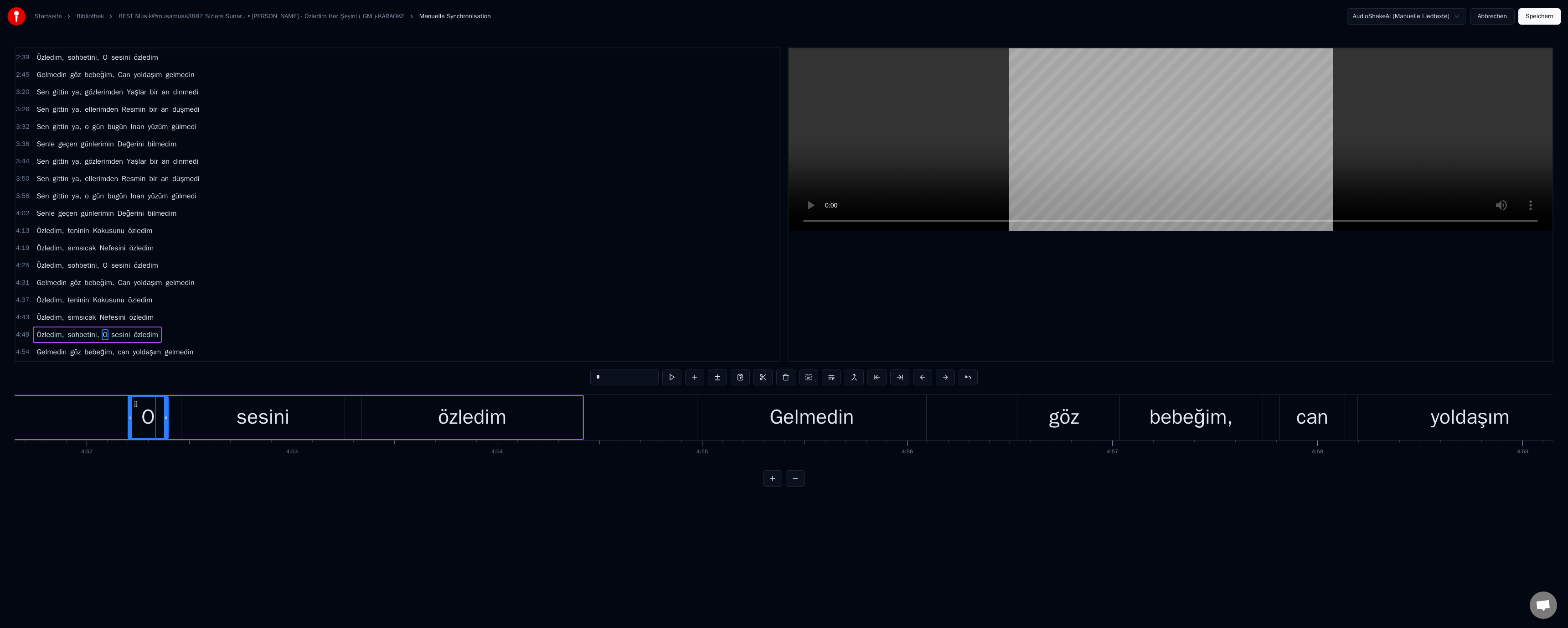 type on "*" 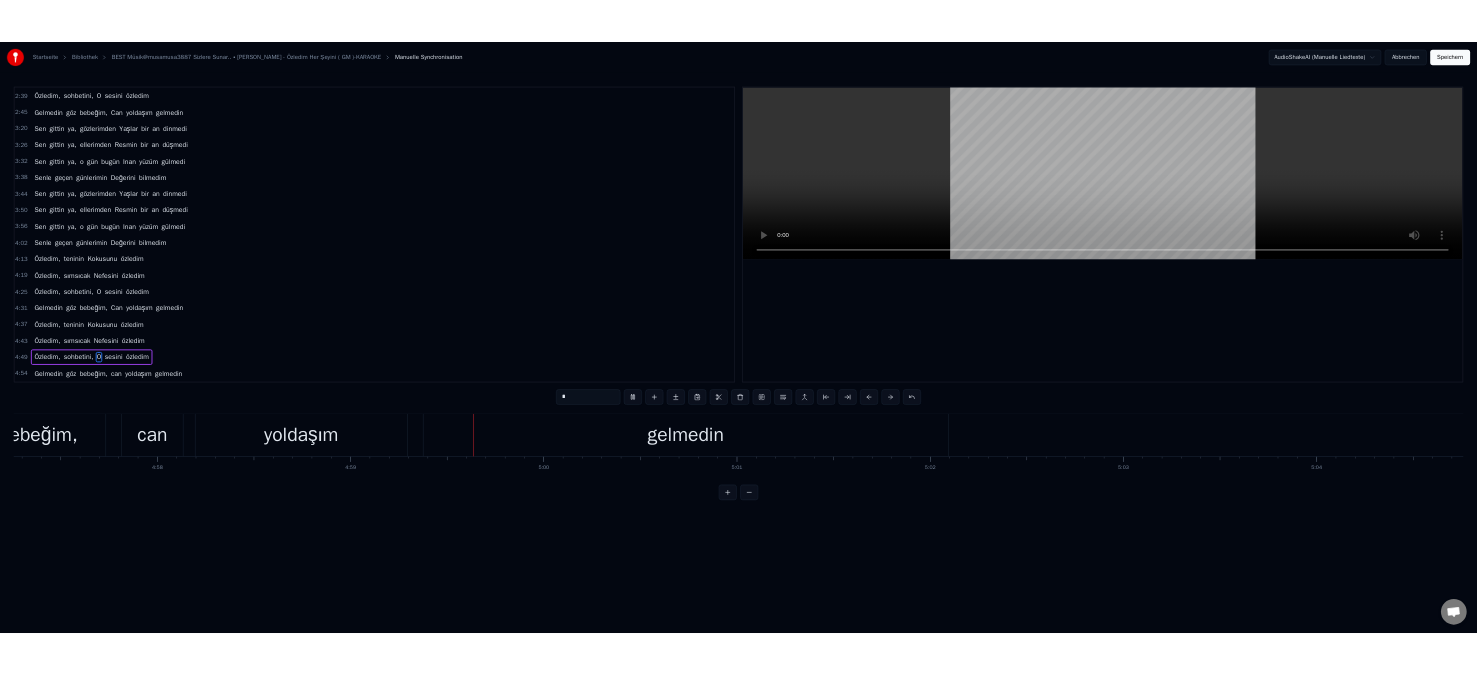 scroll, scrollTop: 0, scrollLeft: 134522, axis: horizontal 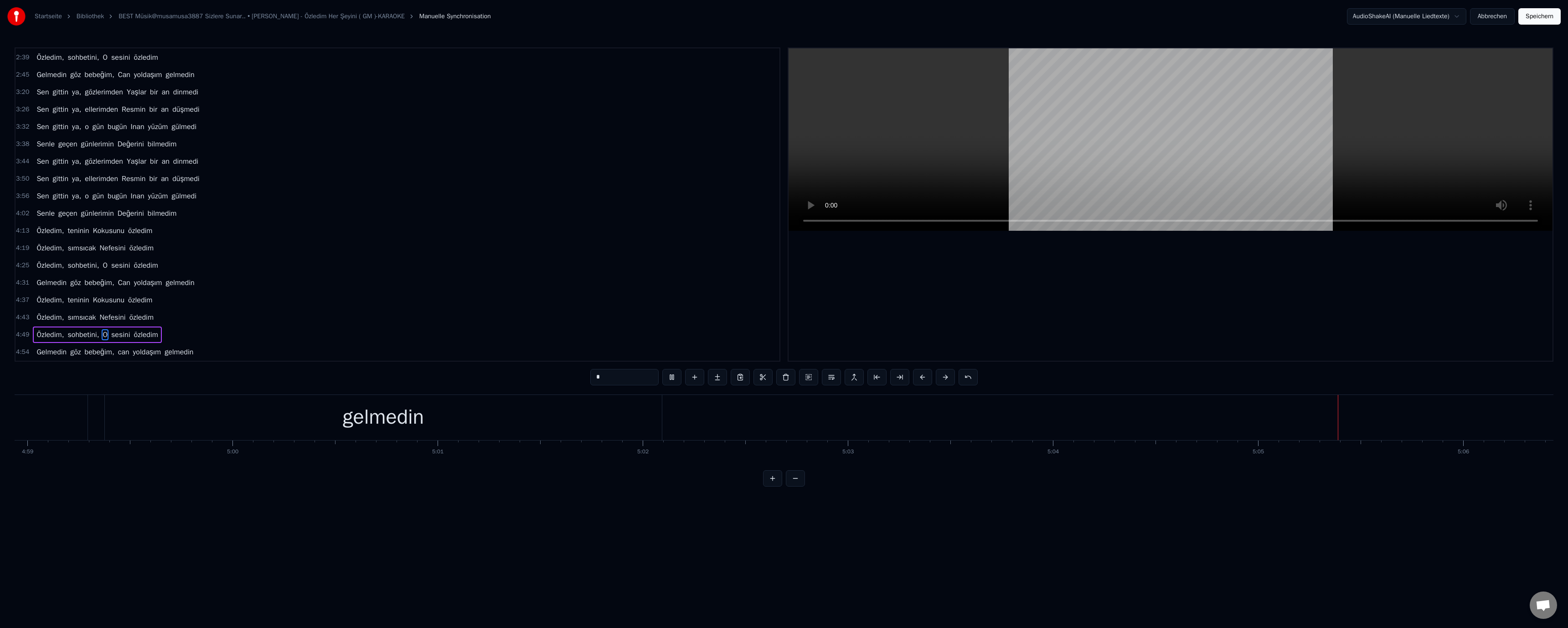 click on "Speichern" at bounding box center [1539, 16] 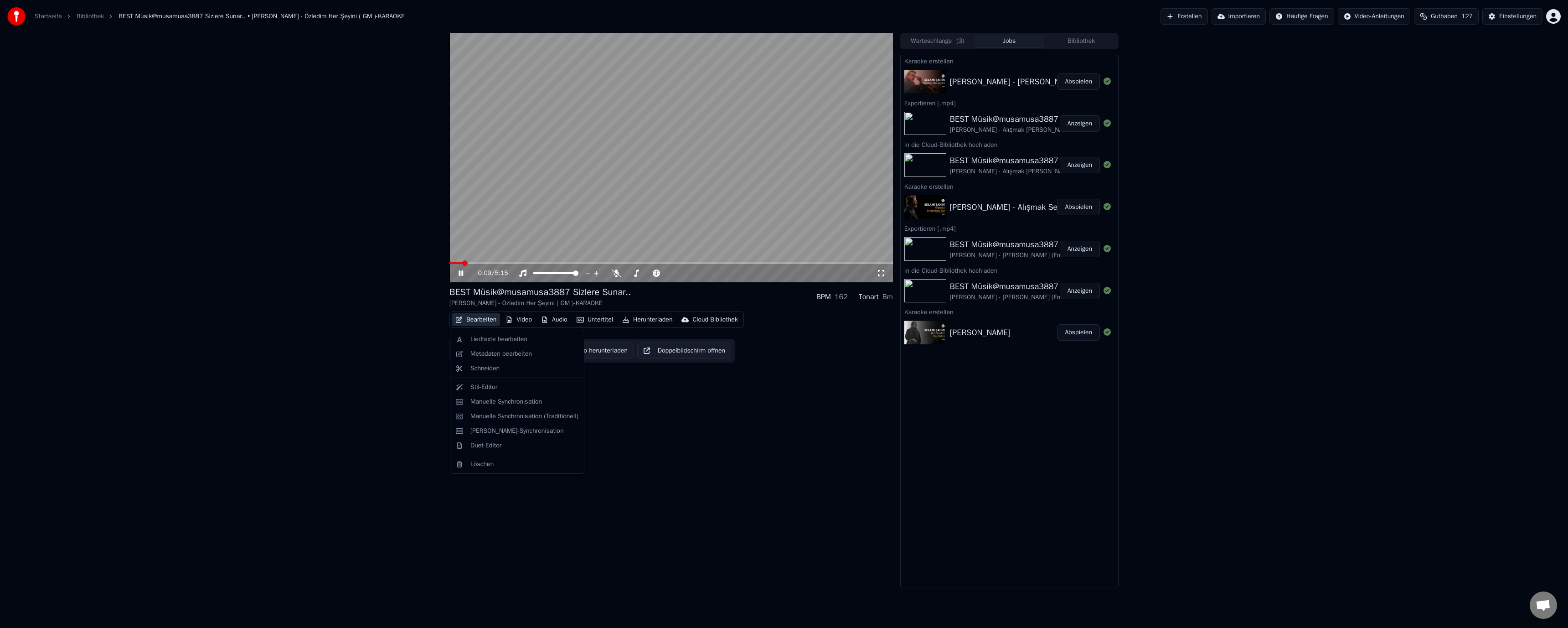 click on "Bearbeiten" at bounding box center (476, 320) 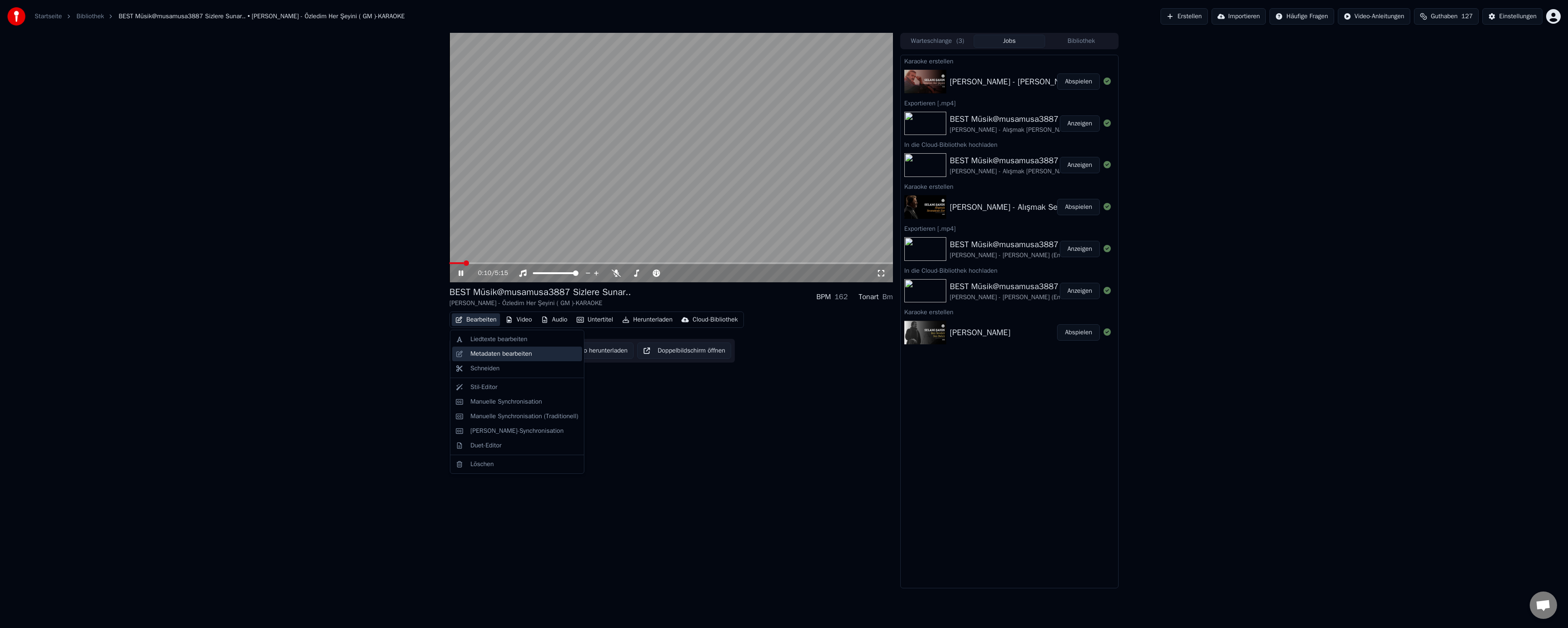 click on "Metadaten bearbeiten" at bounding box center [501, 354] 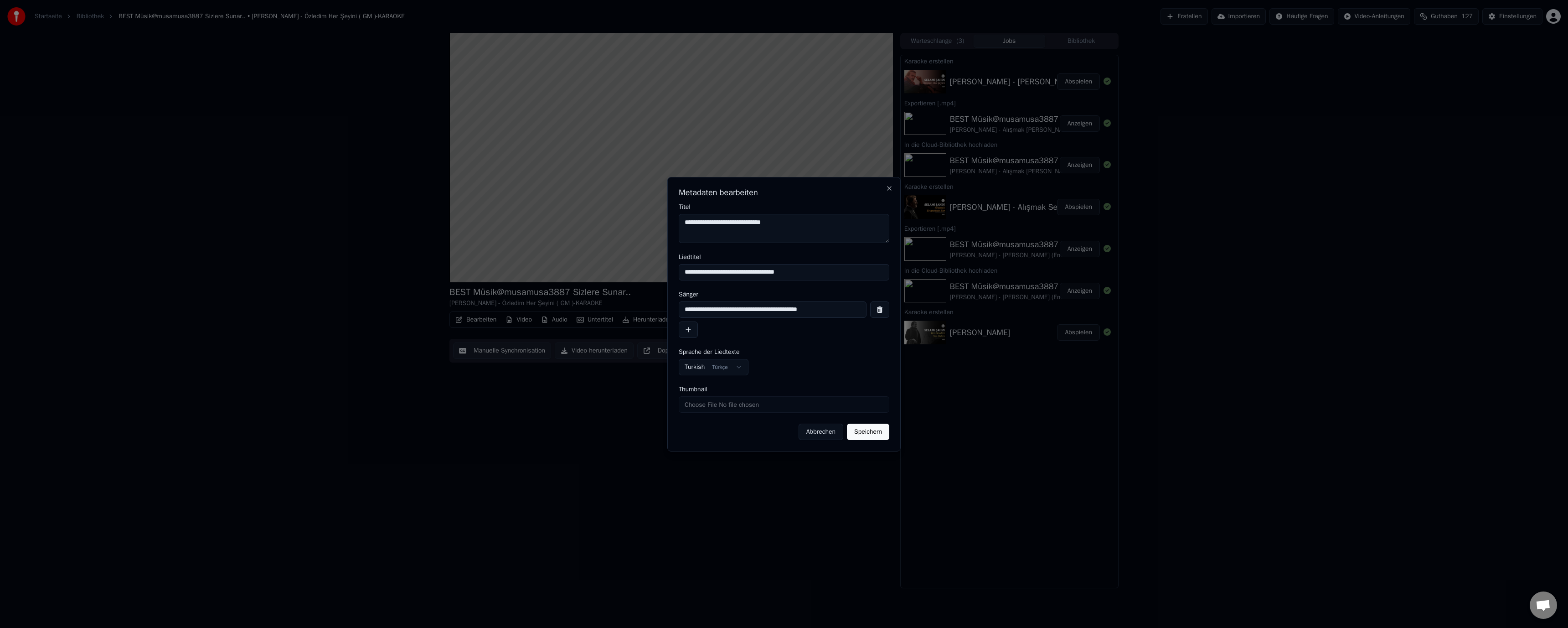 drag, startPoint x: 798, startPoint y: 309, endPoint x: 787, endPoint y: 309, distance: 11 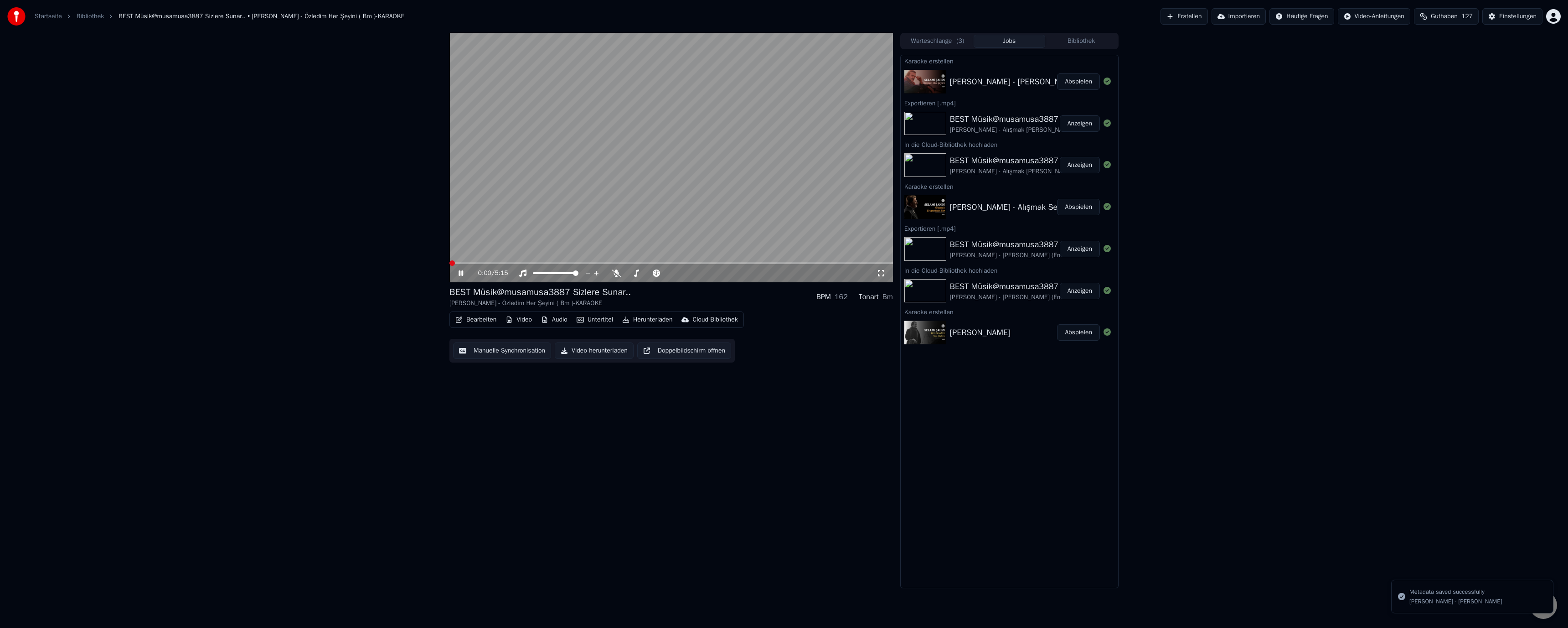 click at bounding box center (671, 157) 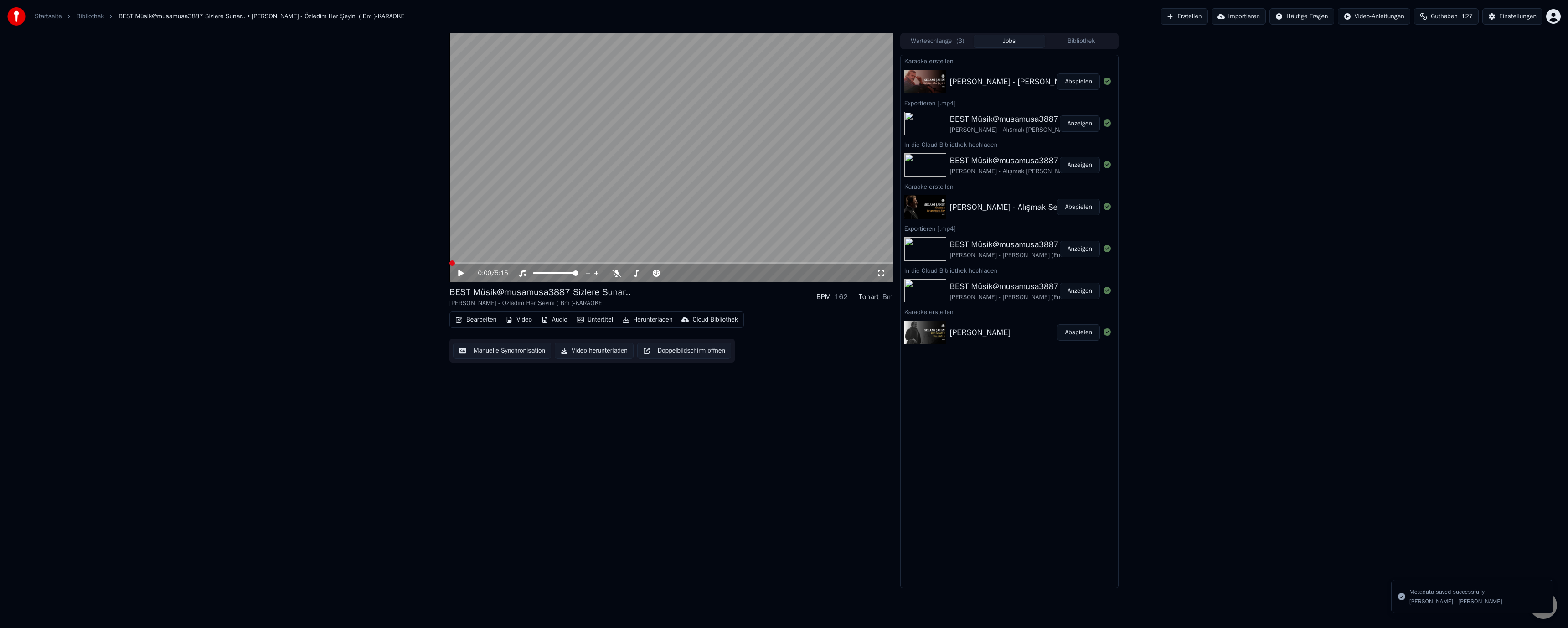 click at bounding box center [452, 263] 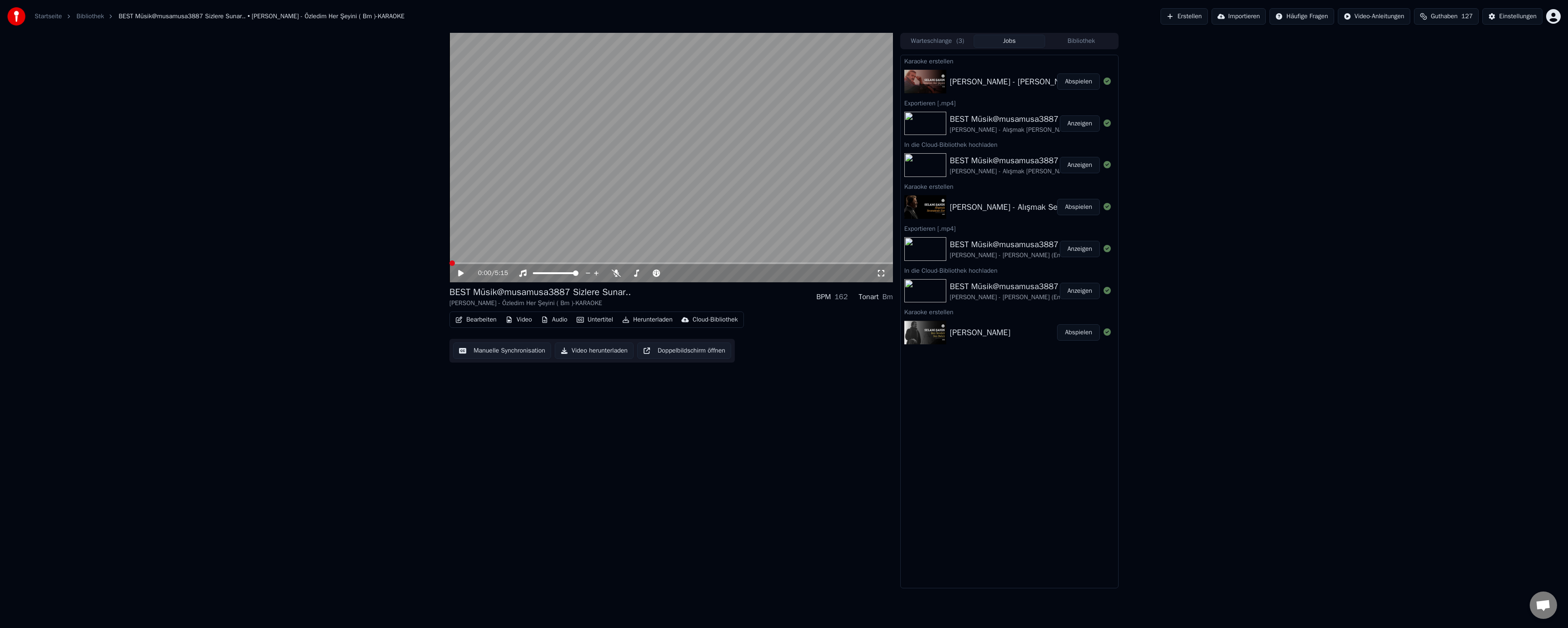 click 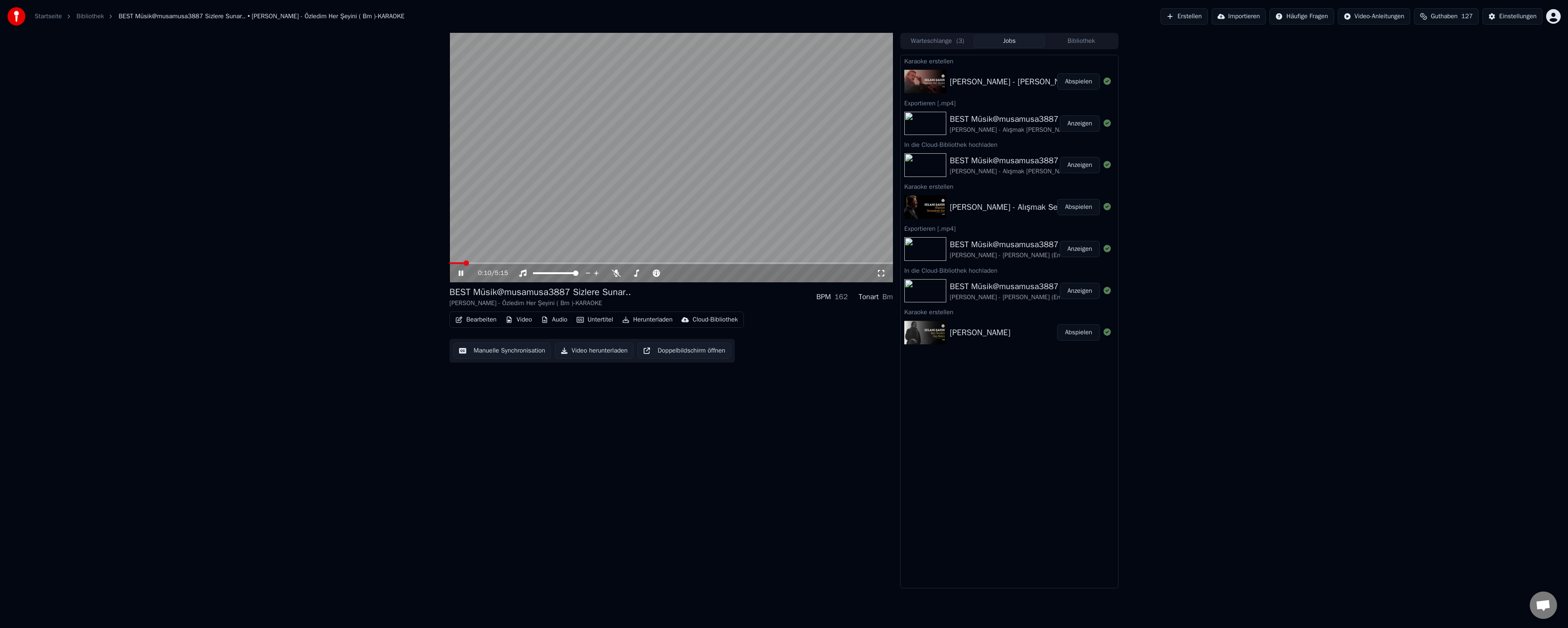 click at bounding box center [466, 263] 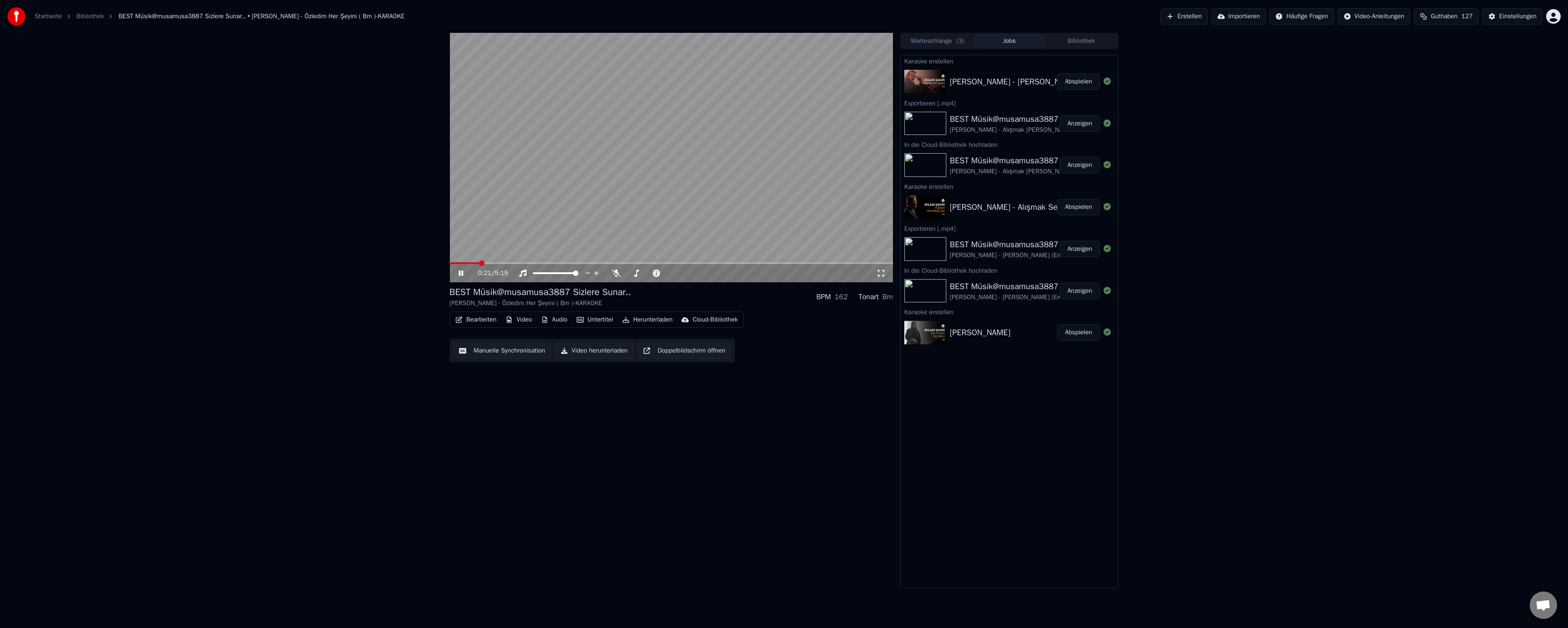 click 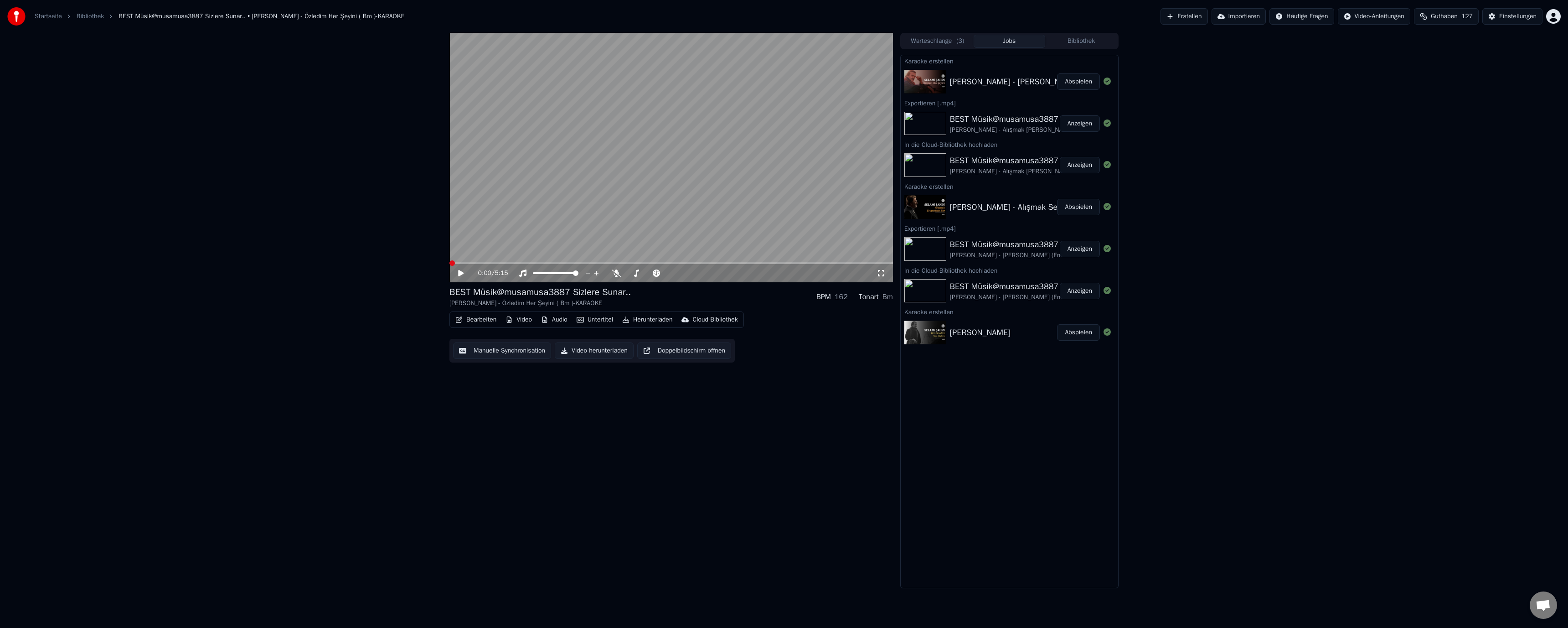 click at bounding box center [452, 263] 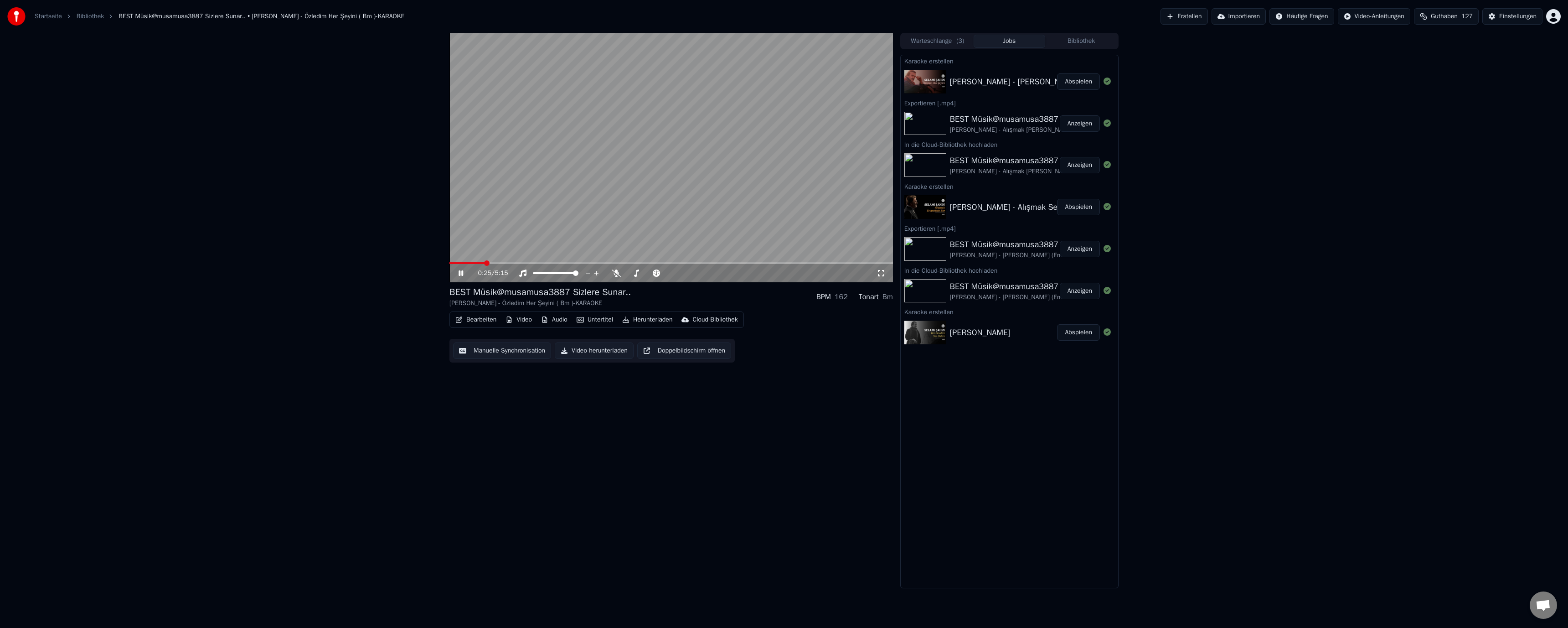 click at bounding box center (671, 263) 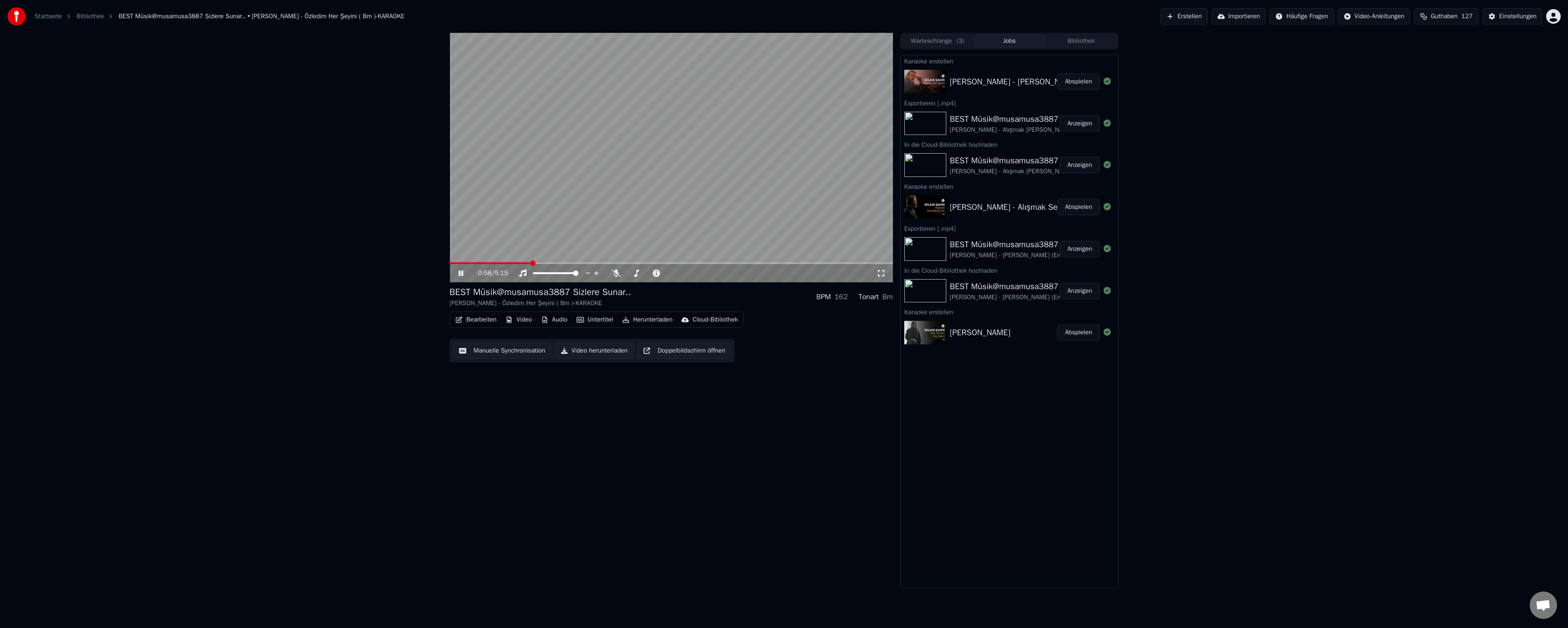 click at bounding box center (671, 263) 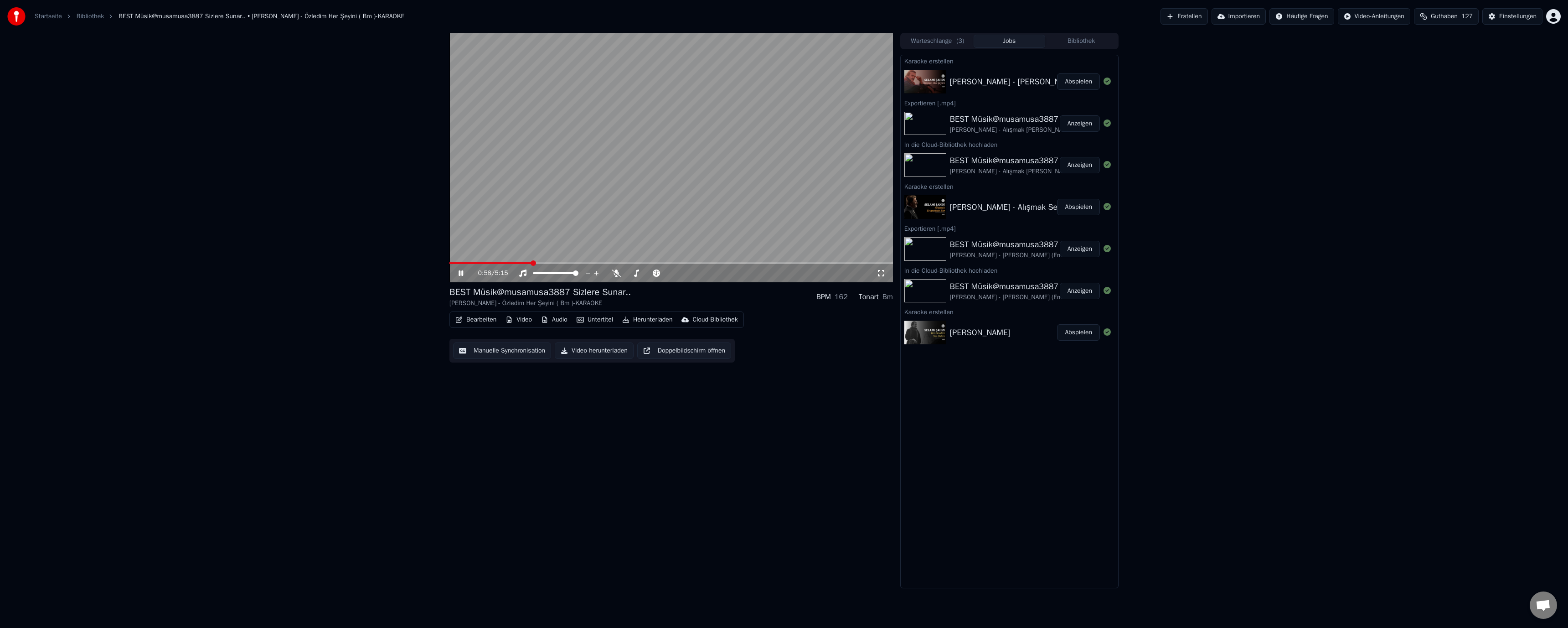 click at bounding box center [671, 263] 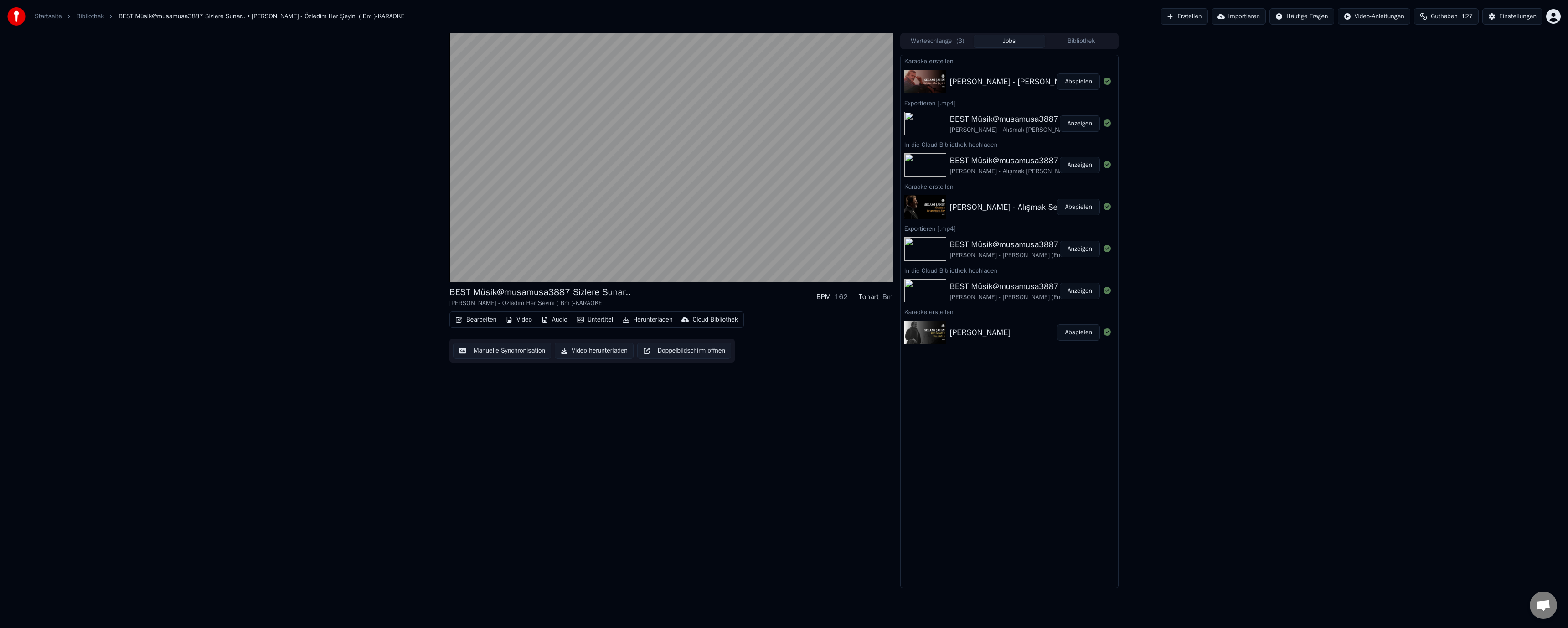click on "Cloud-Bibliothek" at bounding box center (715, 320) 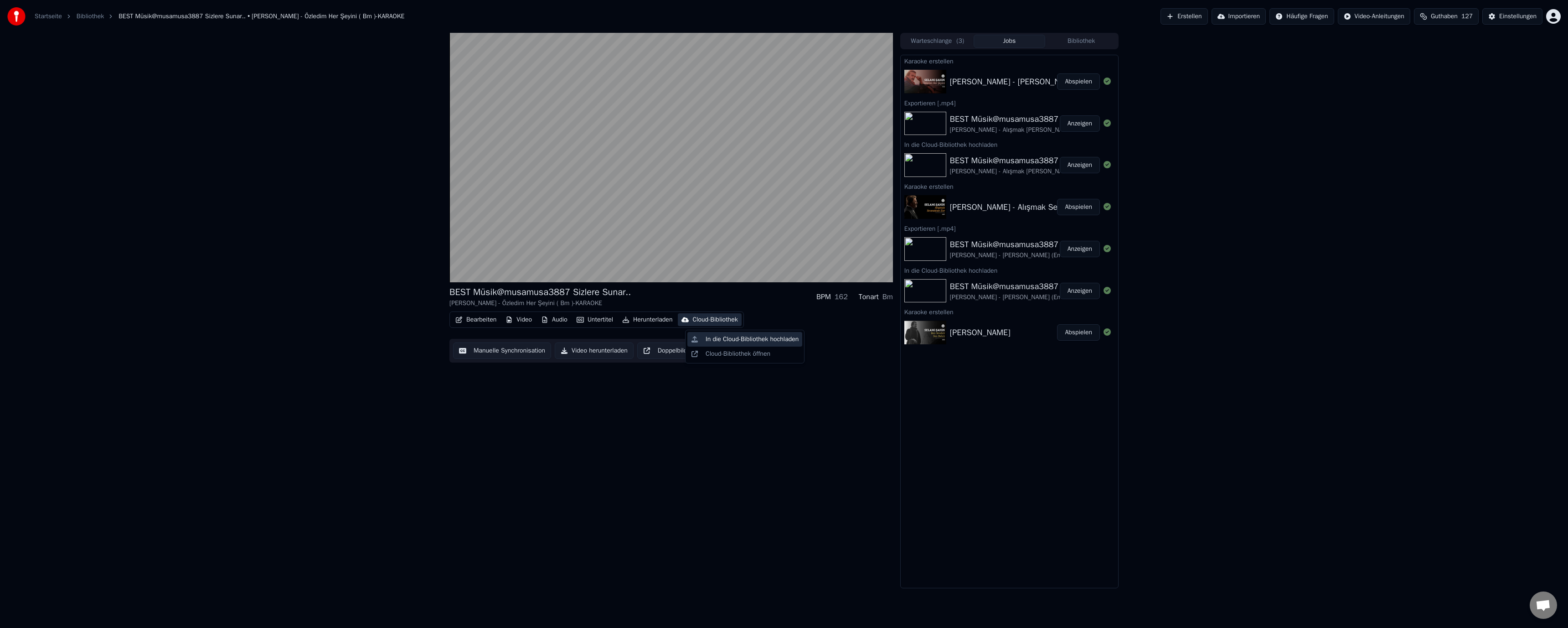 click on "In die Cloud-Bibliothek hochladen" at bounding box center [752, 339] 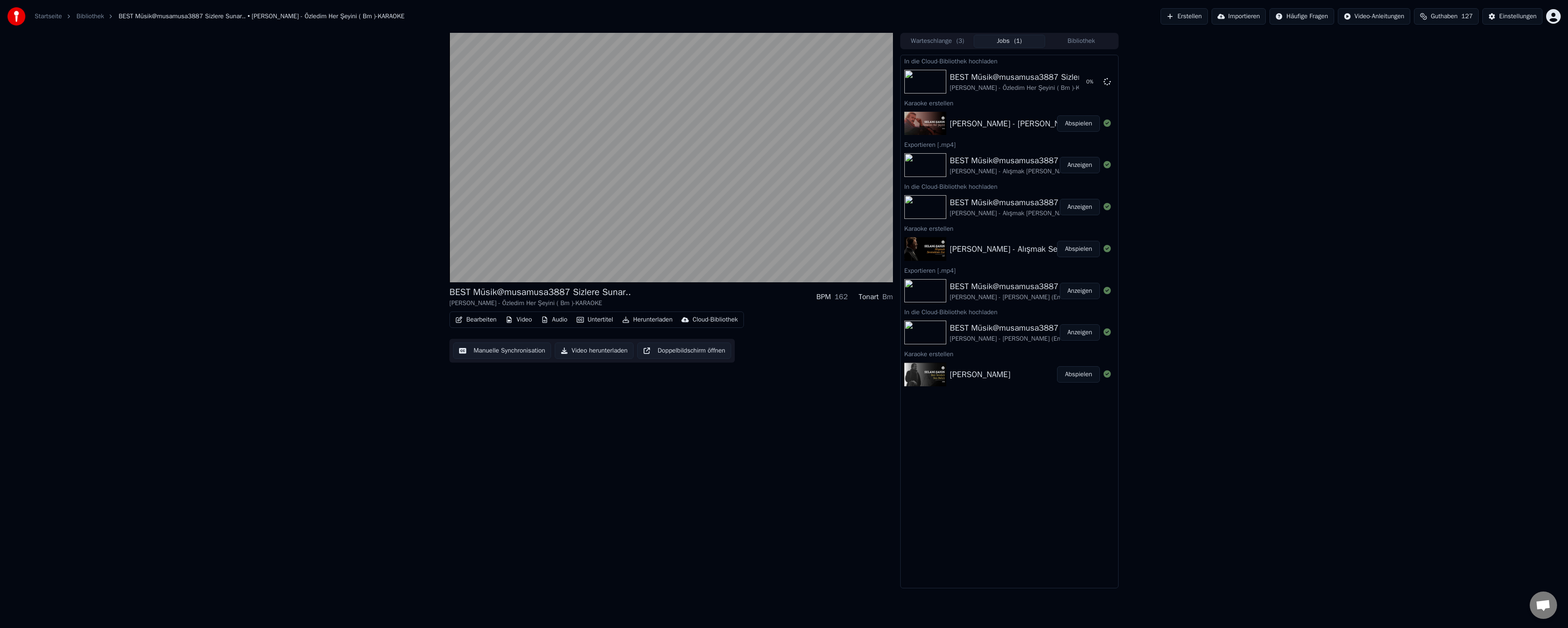 click on "Herunterladen" at bounding box center [647, 320] 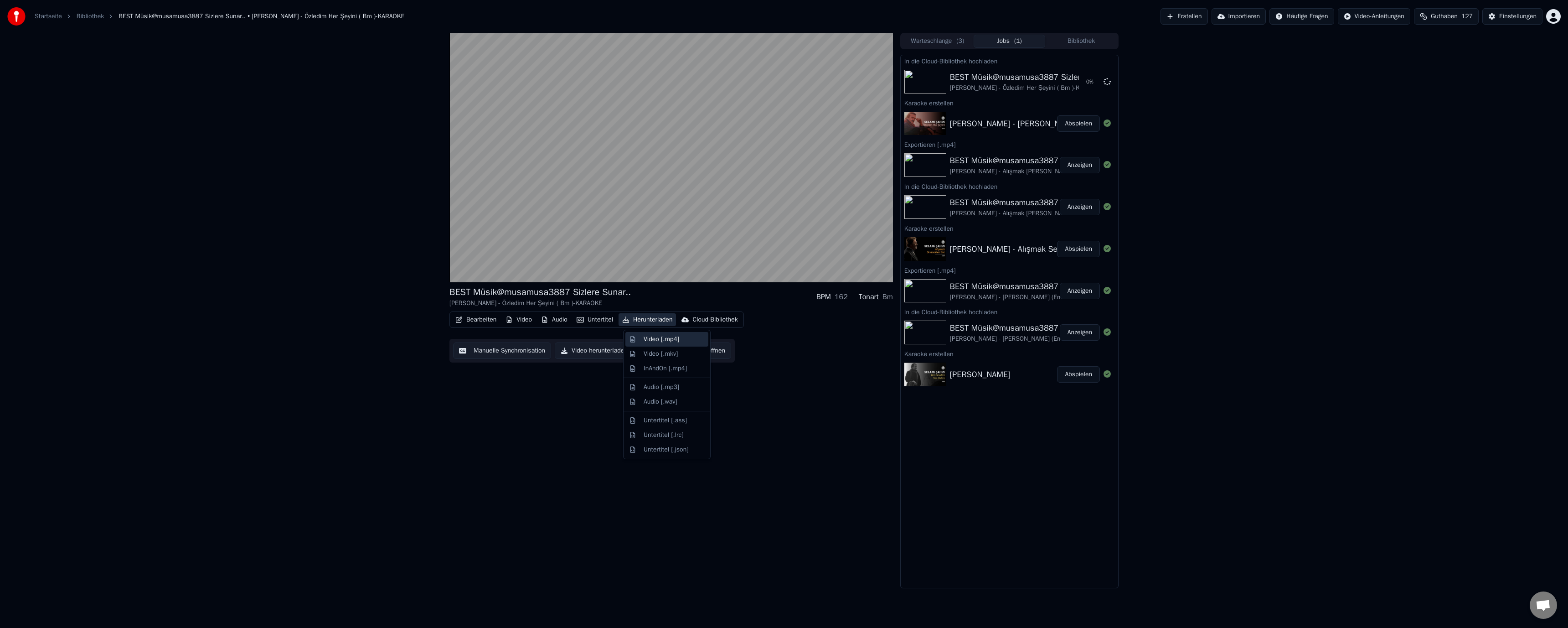 click on "Video [.mp4]" at bounding box center [661, 339] 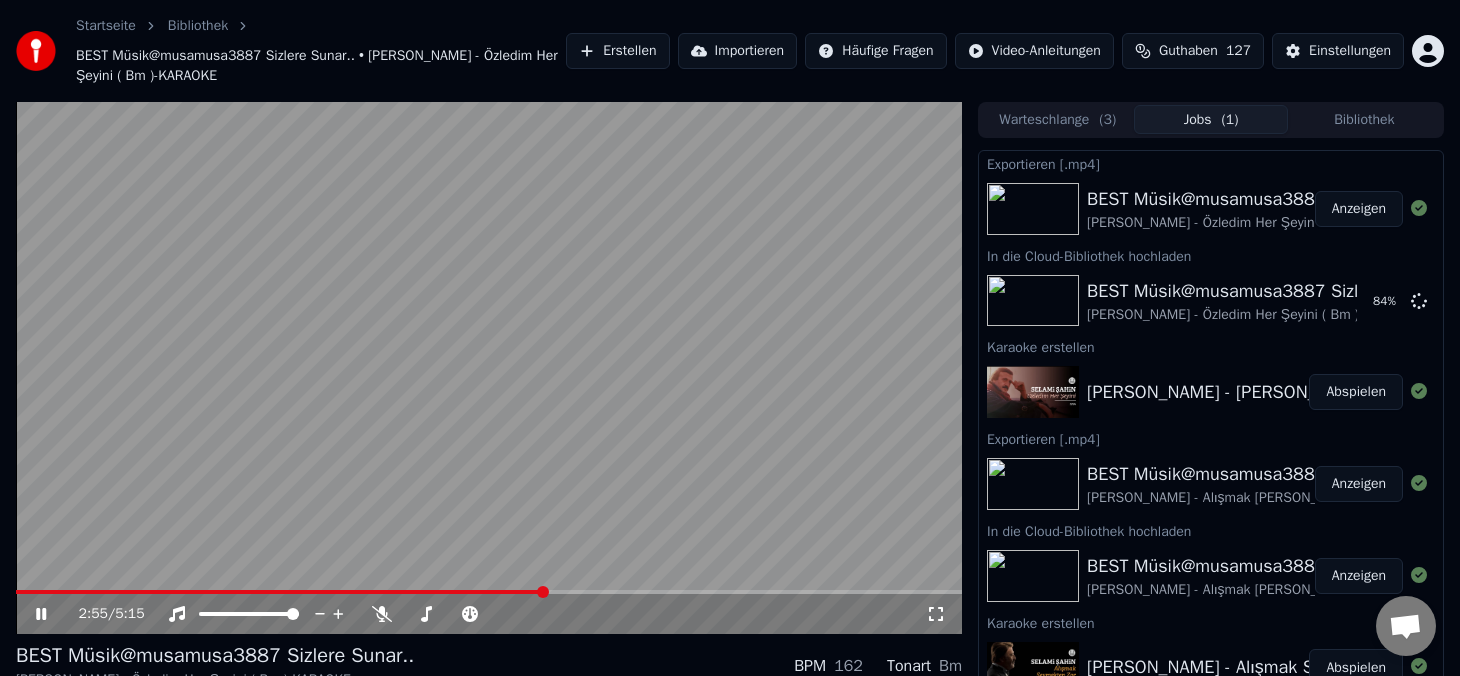 click at bounding box center (489, 368) 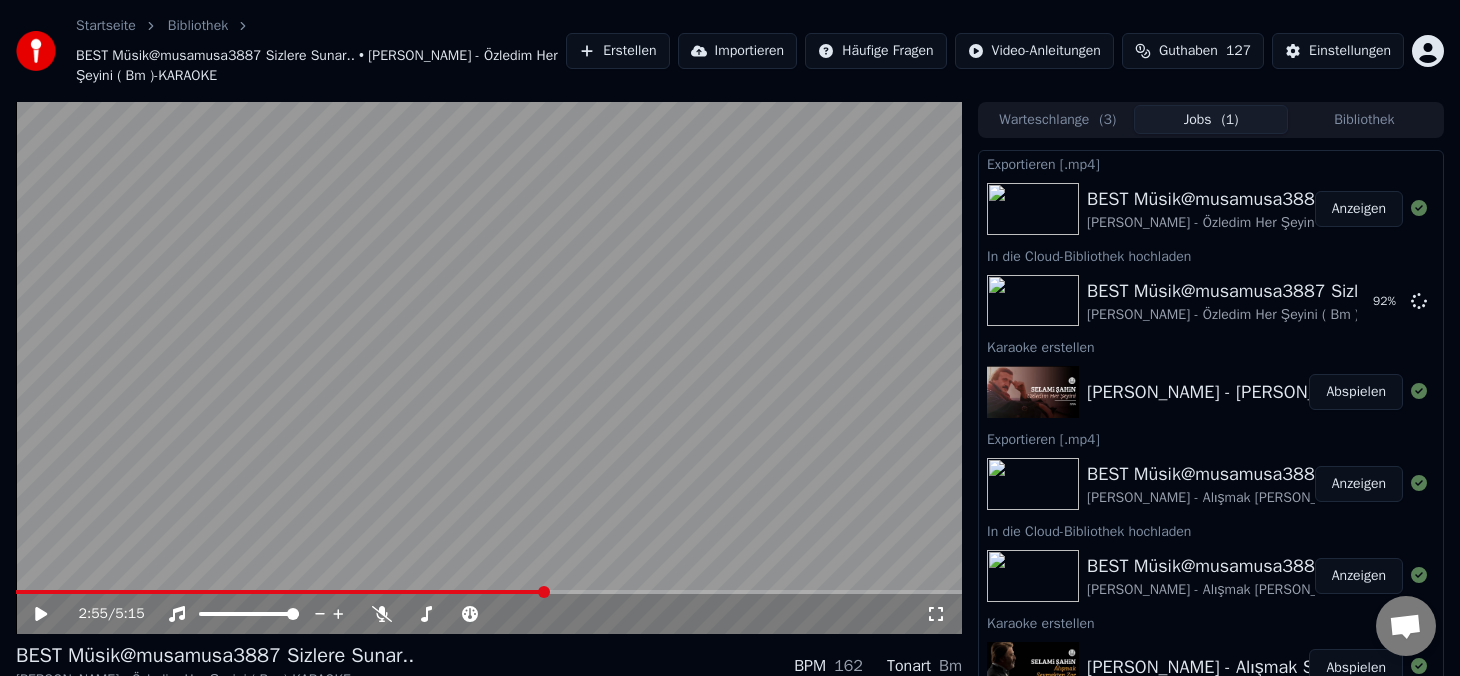 click at bounding box center [489, 368] 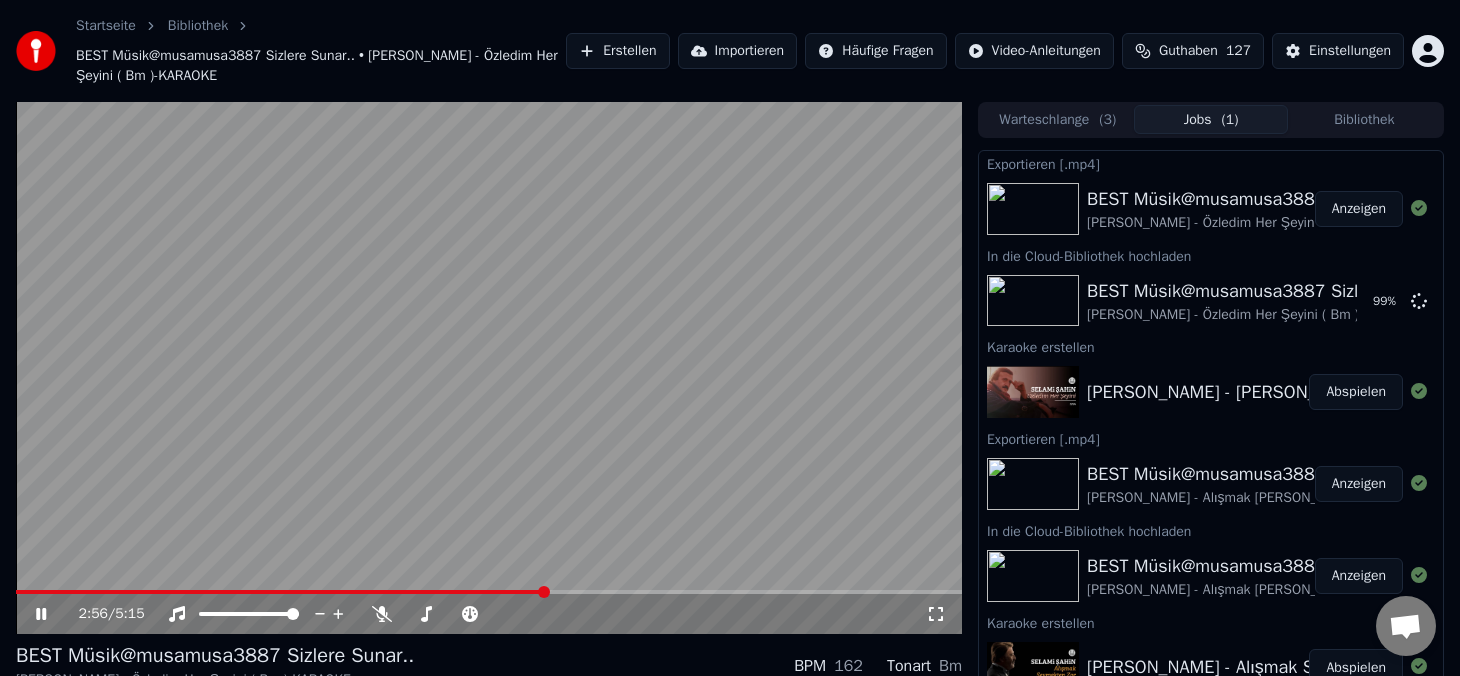 click at bounding box center [489, 368] 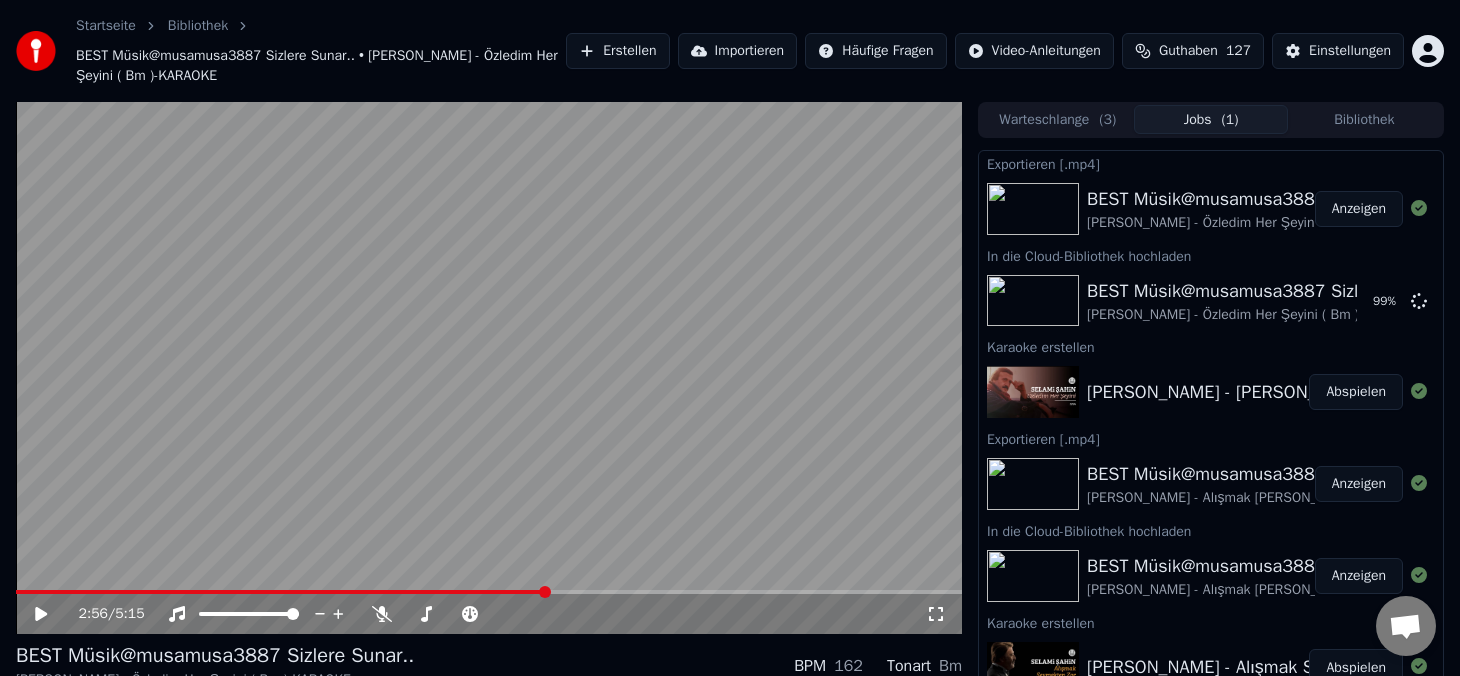 click at bounding box center [489, 368] 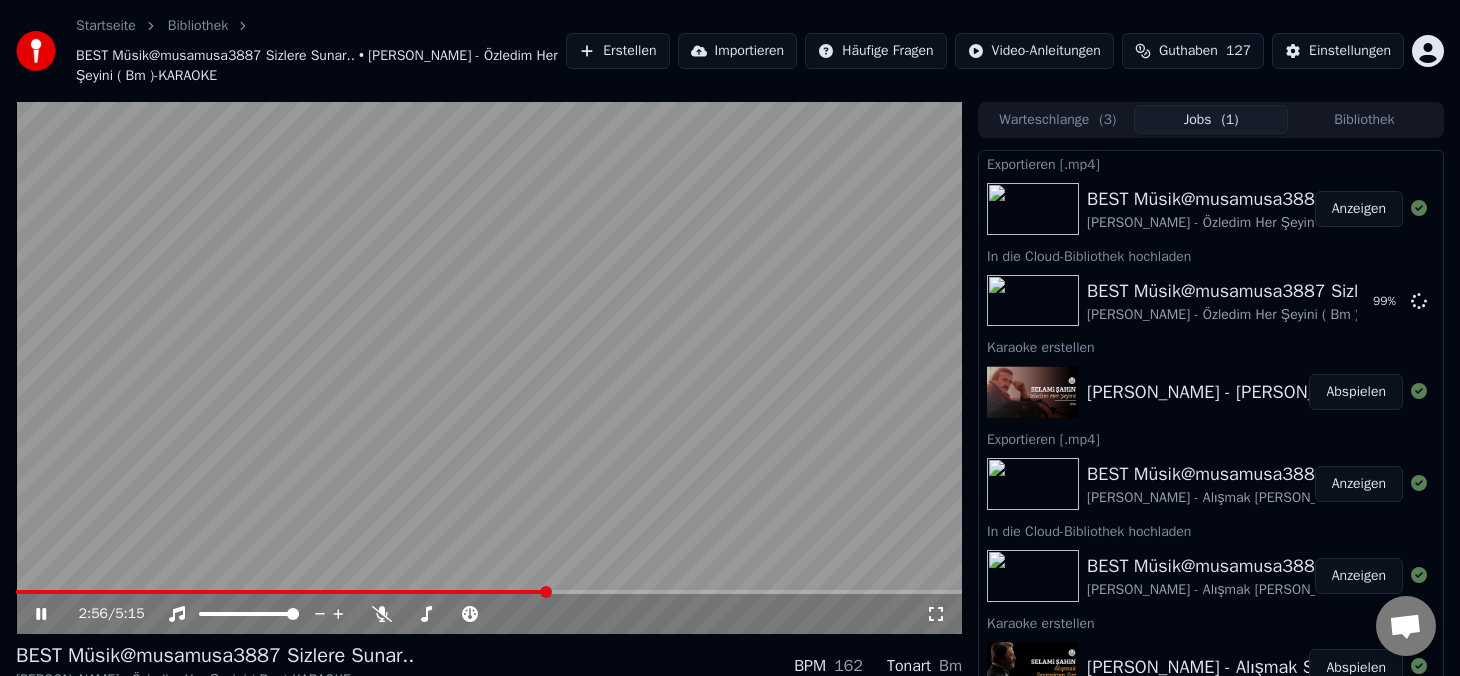 click at bounding box center (281, 592) 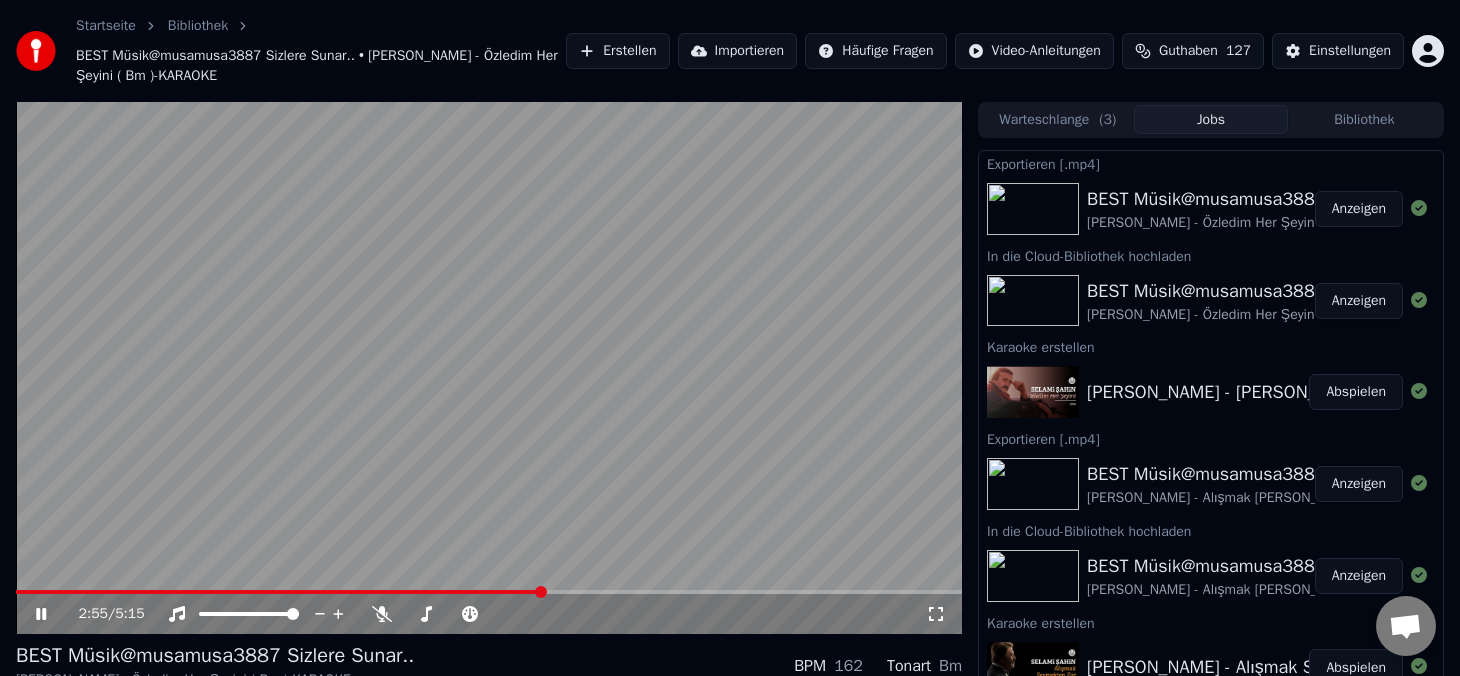 click on "Anzeigen" at bounding box center [1359, 209] 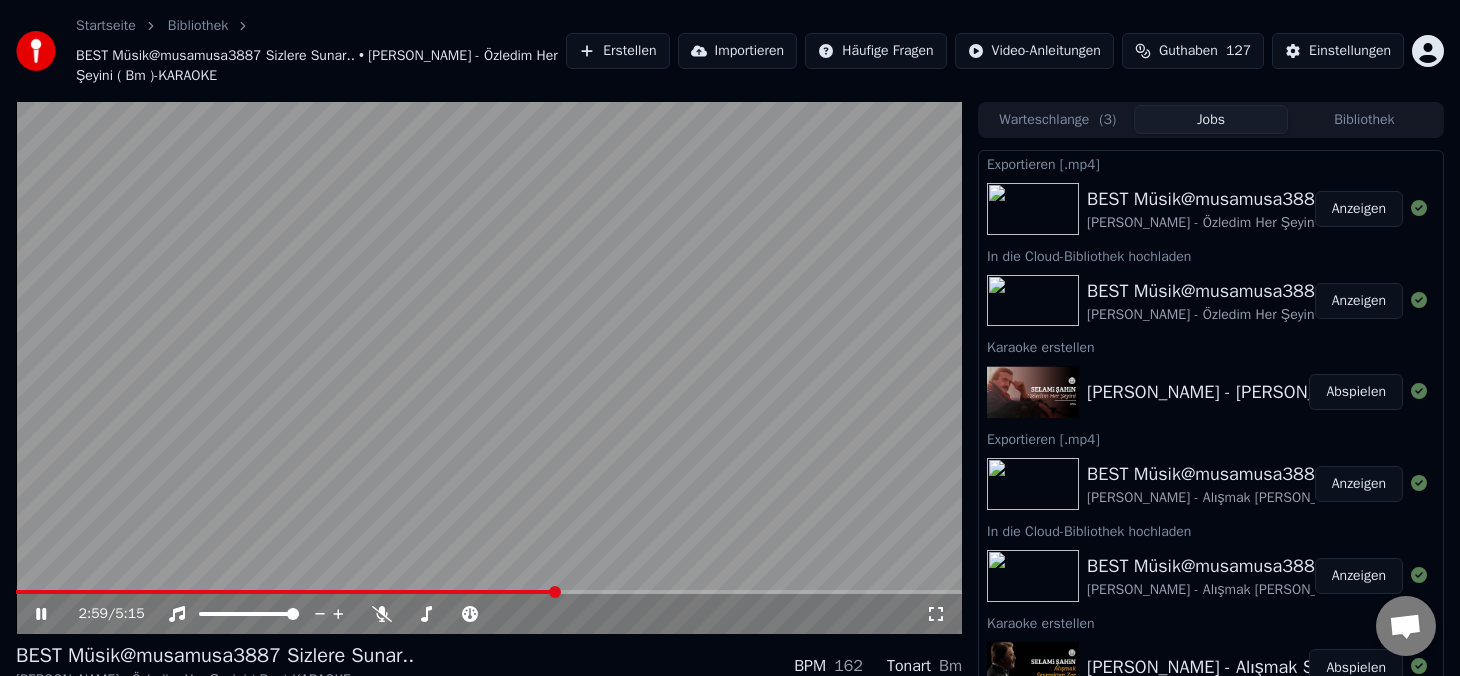 click at bounding box center (489, 368) 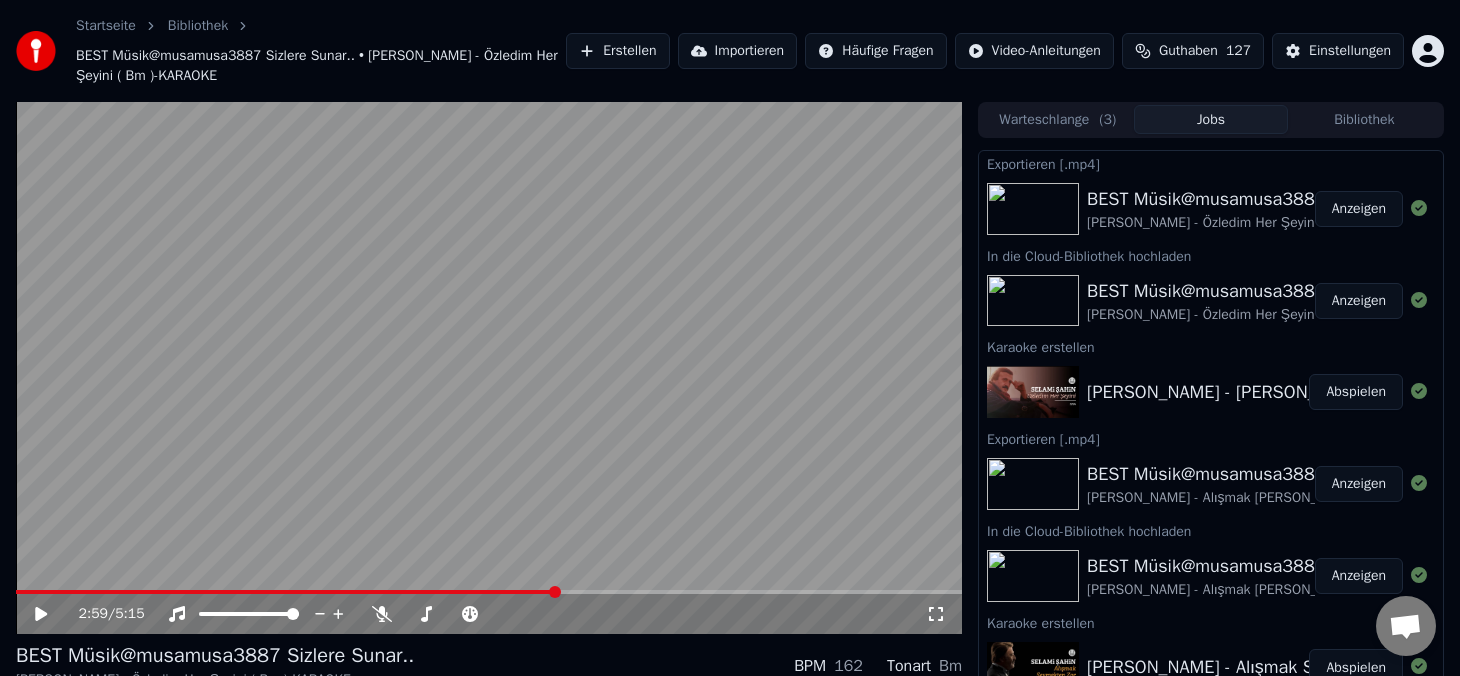 click on "Erstellen" at bounding box center [617, 51] 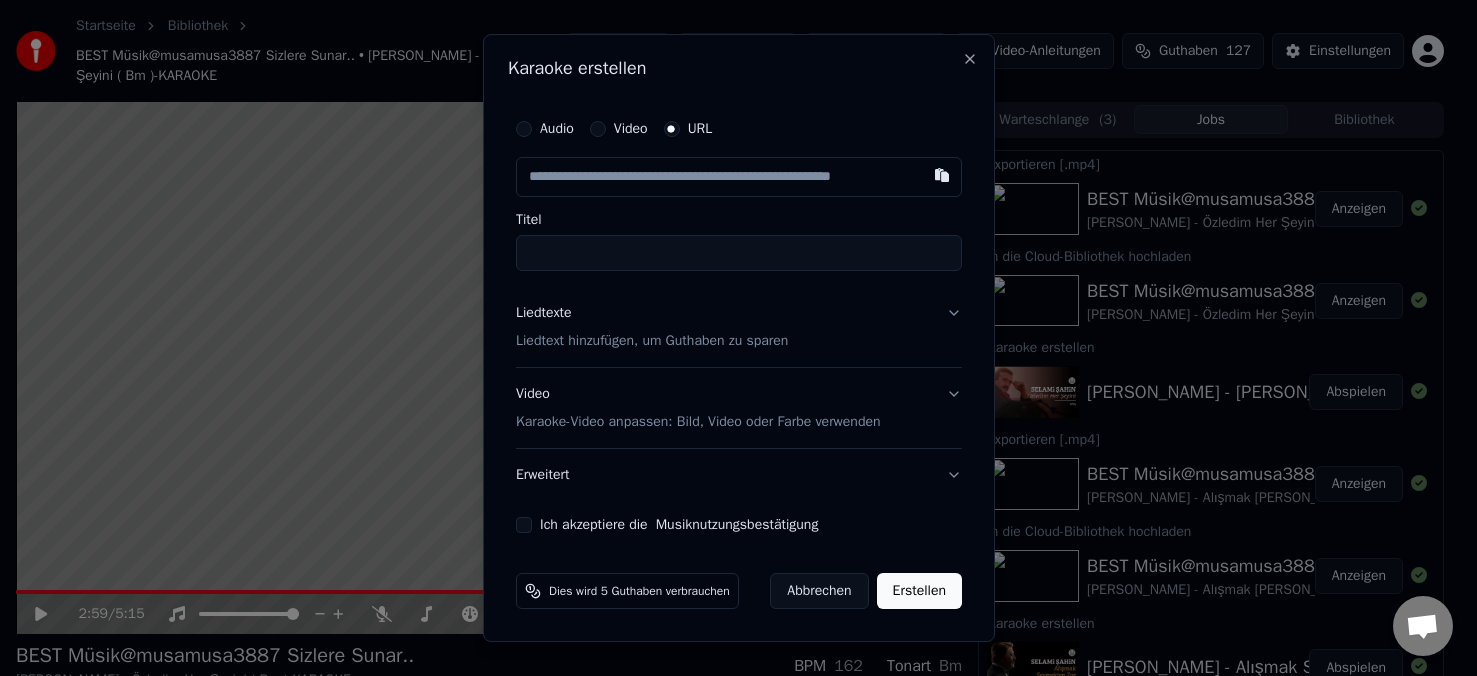 type on "**********" 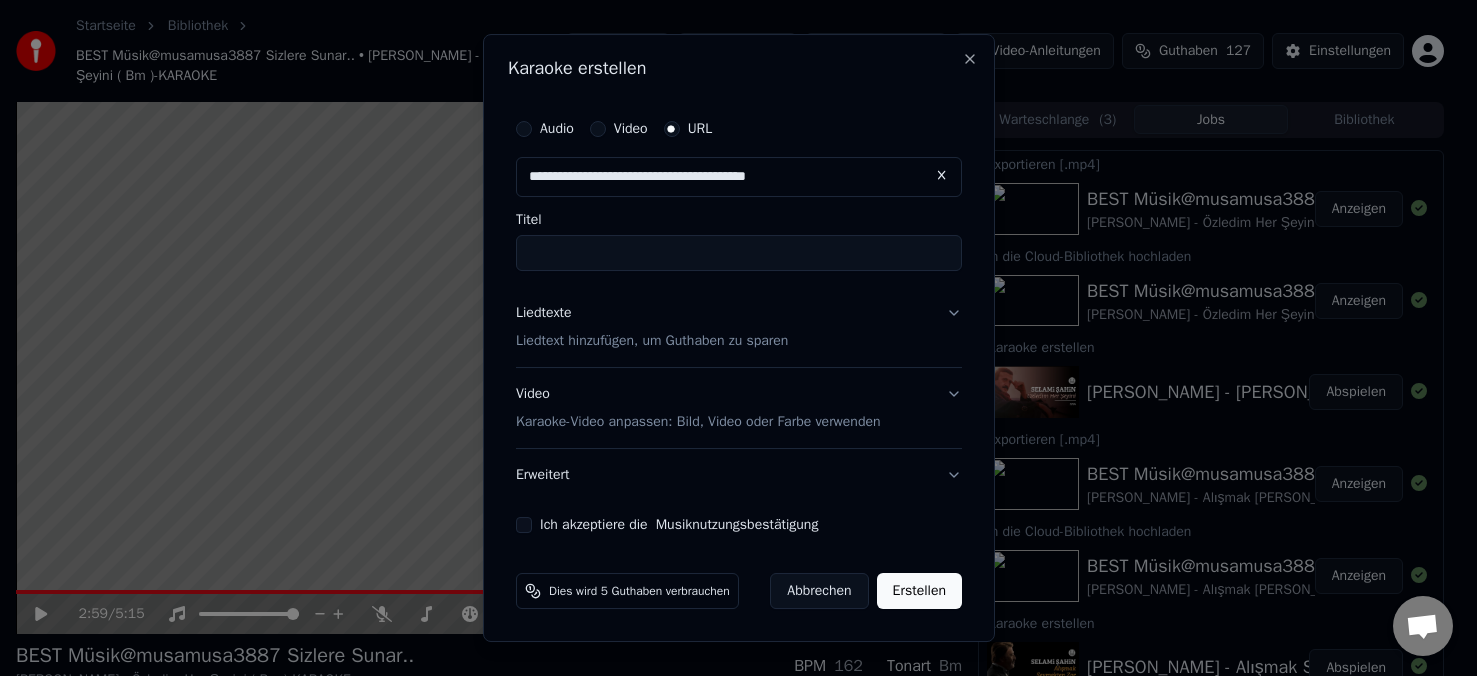type on "**********" 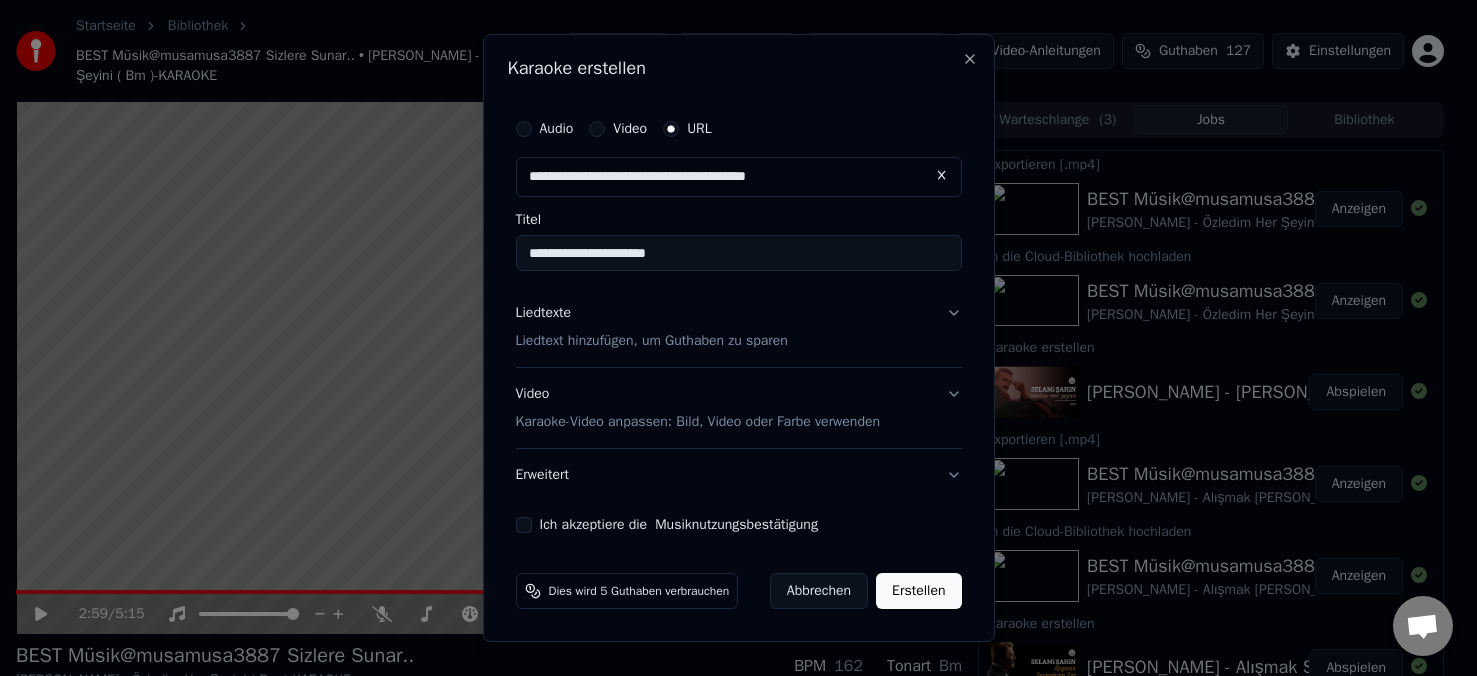 type on "**********" 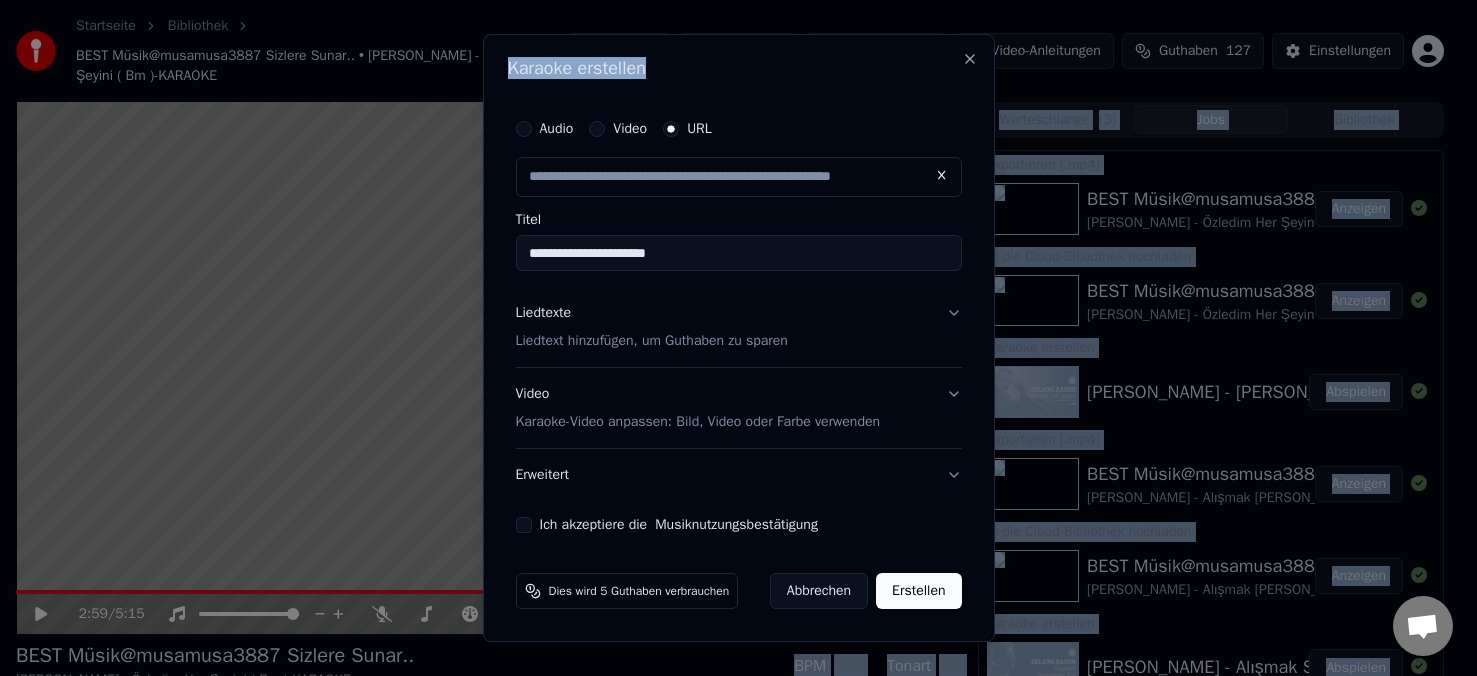 drag, startPoint x: 840, startPoint y: 47, endPoint x: 822, endPoint y: 156, distance: 110.47624 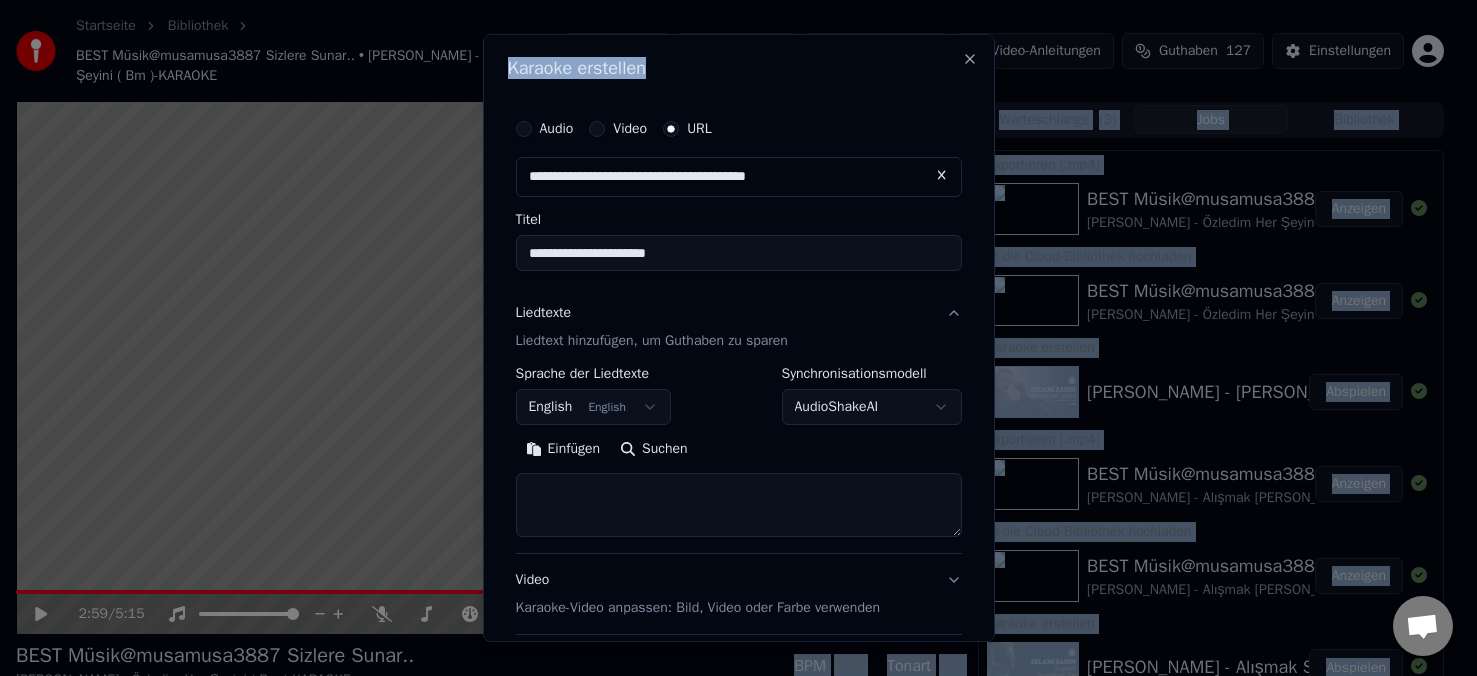 click on "Liedtexte" at bounding box center [544, 313] 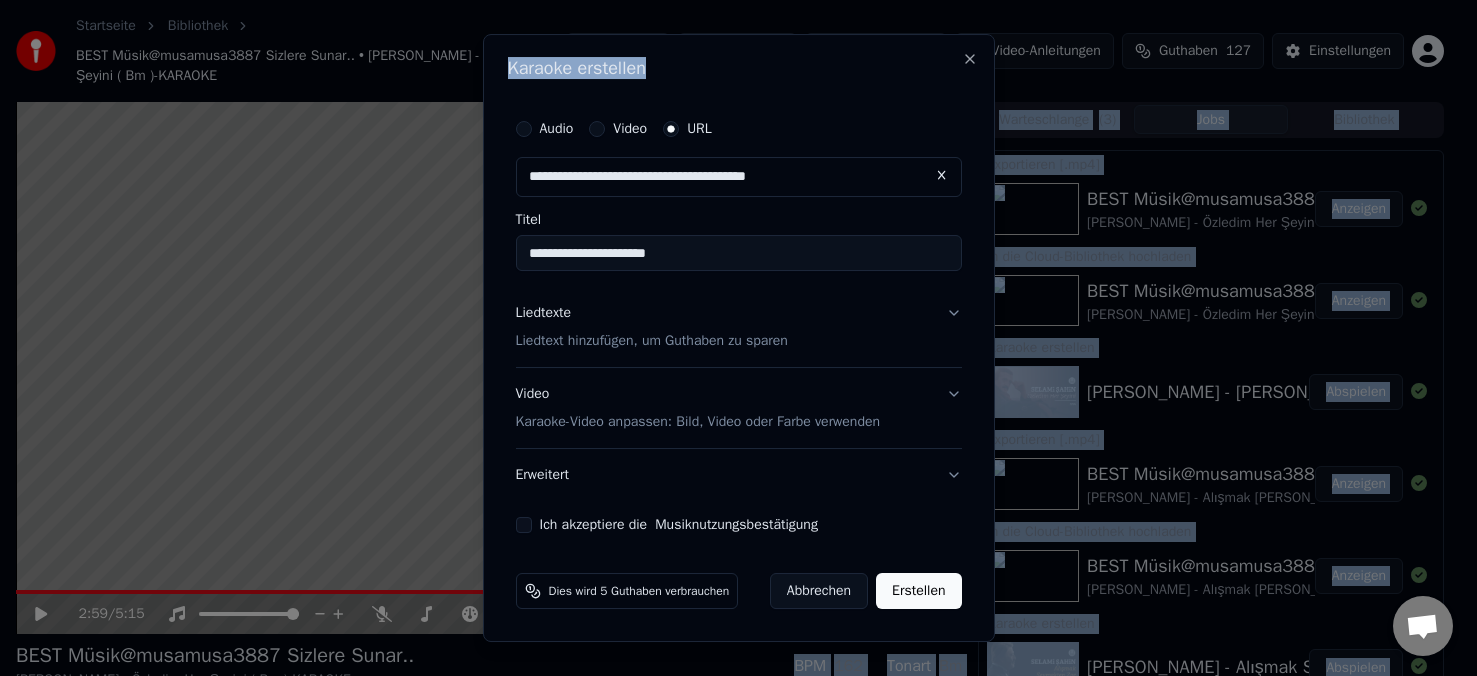 click on "Liedtexte" at bounding box center [544, 313] 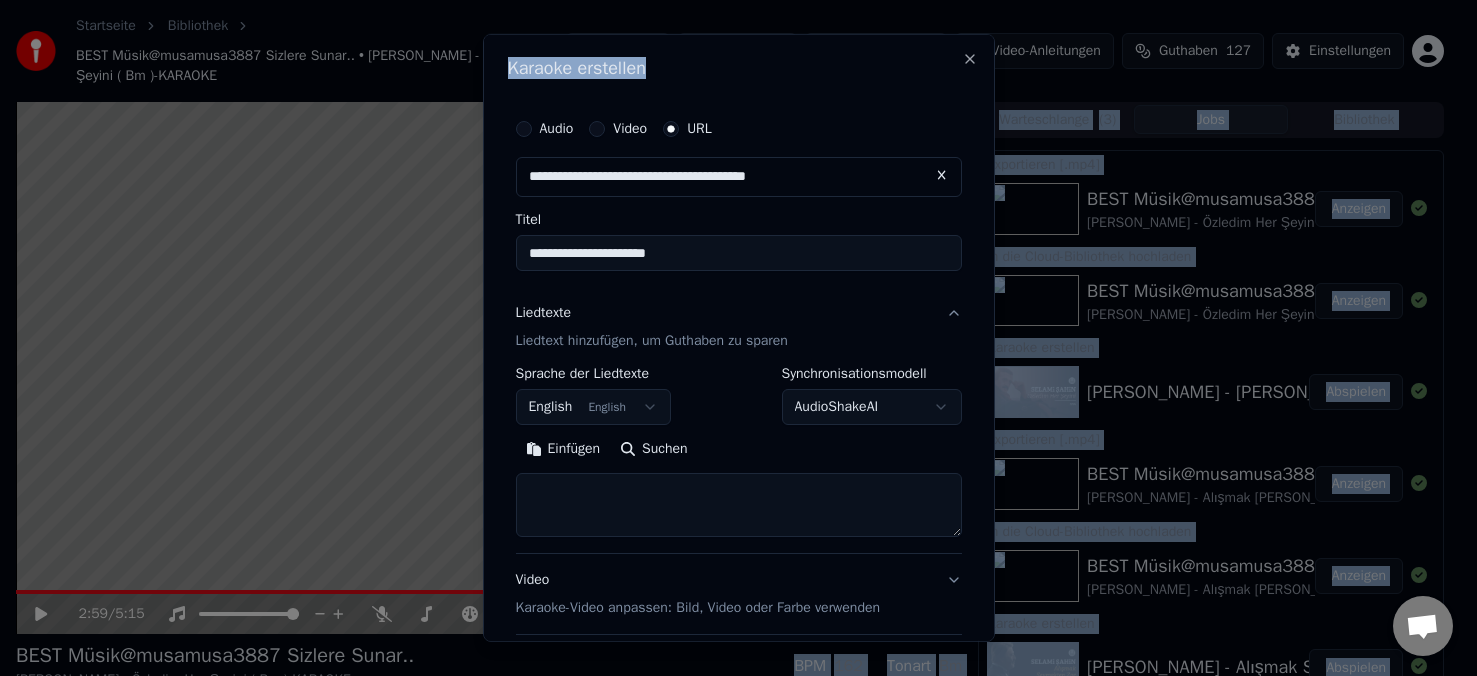 drag, startPoint x: 564, startPoint y: 448, endPoint x: 565, endPoint y: 411, distance: 37.01351 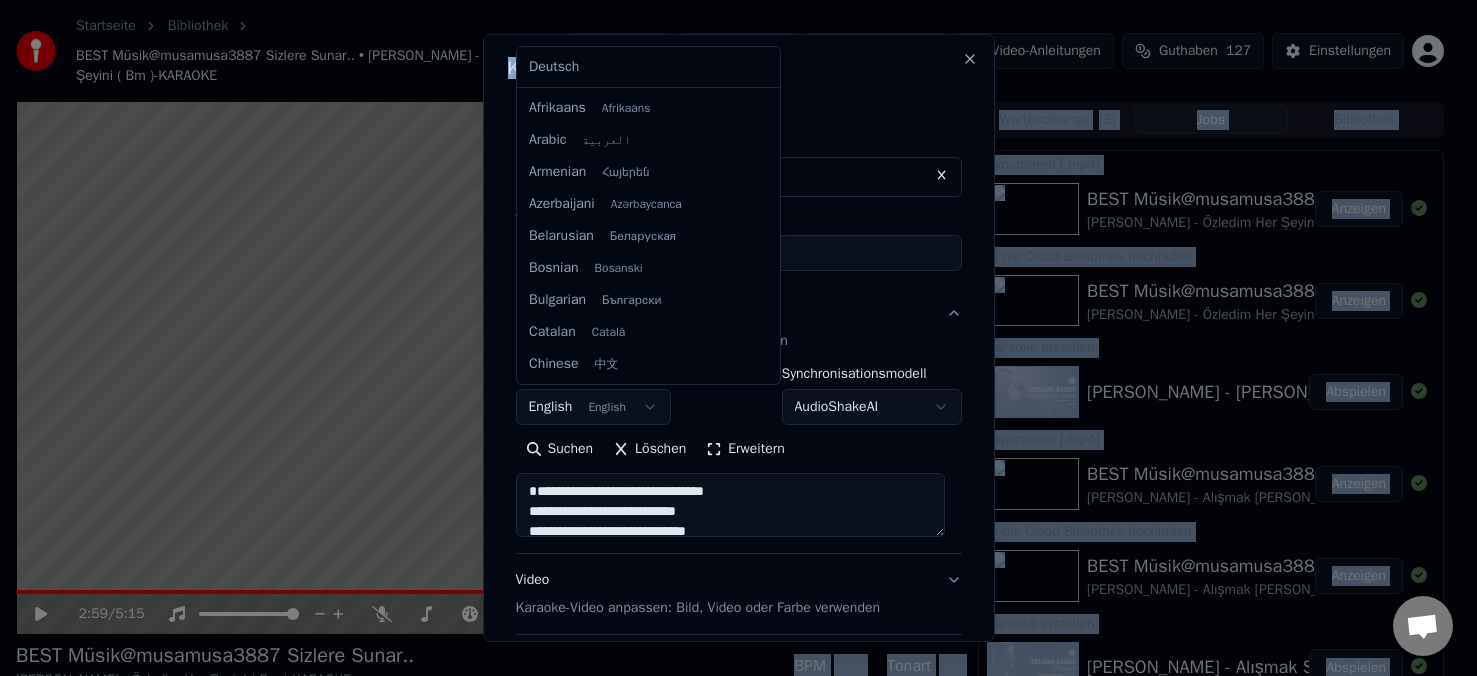 click on "Startseite Bibliothek BEST Müsik@musamusa3887 Sizlere Sunar.. • [PERSON_NAME] - Özledim Her Şeyini  ( Bm )-KARAOKE Erstellen Importieren Häufige Fragen Video-Anleitungen Guthaben 127 Einstellungen 2:59  /  5:15 BEST Müsik@musamusa3887 Sizlere Sunar.. [PERSON_NAME] - Özledim Her Şeyini  ( Bm )-KARAOKE BPM 162 Tonart Bm Bearbeiten Video Audio Untertitel Herunterladen Cloud-Bibliothek Manuelle Synchronisation Video herunterladen Doppelbildschirm öffnen Warteschlange ( 3 ) Jobs Bibliothek Exportieren [.mp4] BEST Müsik@musamusa3887 Sizlere Sunar.. [PERSON_NAME] - Özledim Her Şeyini  ( Bm )-KARAOKE Anzeigen In die Cloud-Bibliothek hochladen BEST Müsik@musamusa3887 Sizlere Sunar.. [PERSON_NAME] - Özledim Her Şeyini  ( Bm )-KARAOKE Anzeigen Karaoke erstellen [PERSON_NAME] - Özledim Her Şeyini Abspielen Exportieren [.mp4] BEST Müsik@musamusa3887 Sizlere Sunar.. [PERSON_NAME] - Alışmak Sevmekten Zor (Gm) KARAOKE Anzeigen In die Cloud-Bibliothek hochladen BEST Müsik@musamusa3887 Sizlere Sunar.. URL" at bounding box center [730, 338] 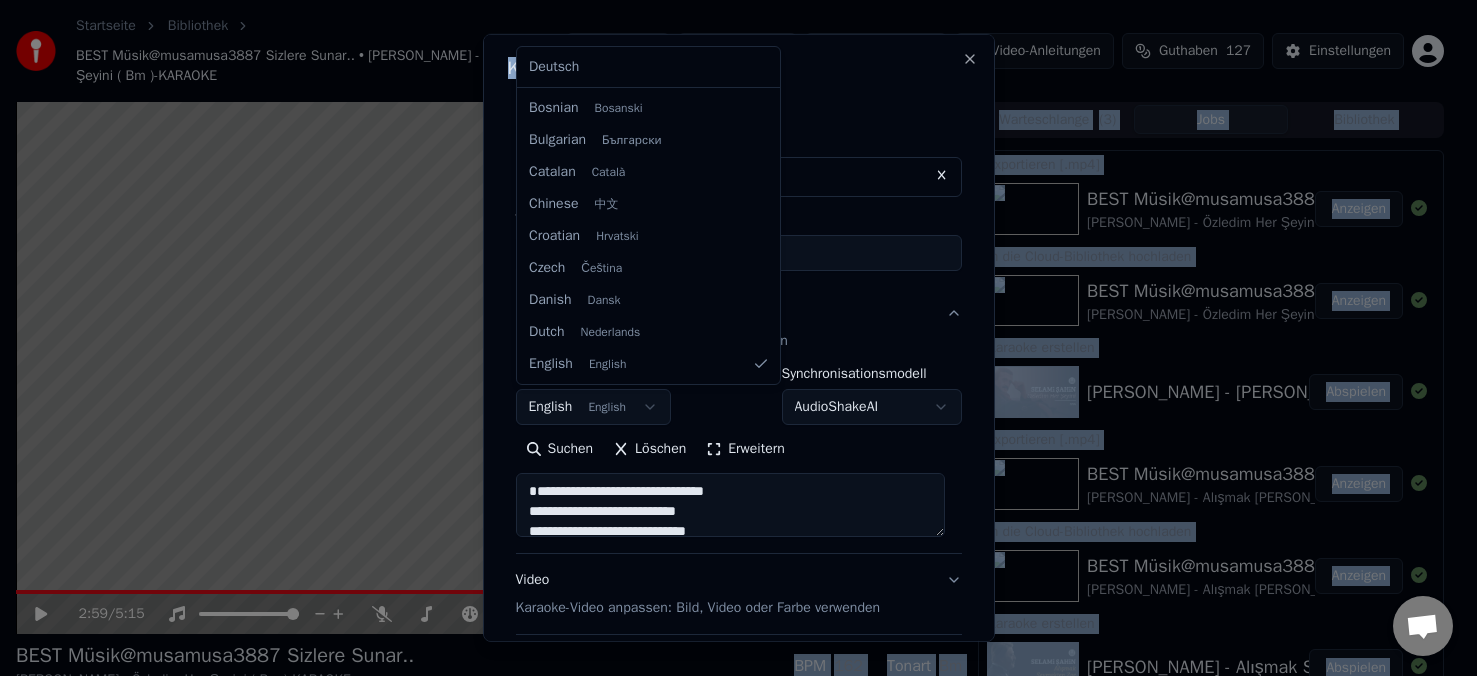 type on "**********" 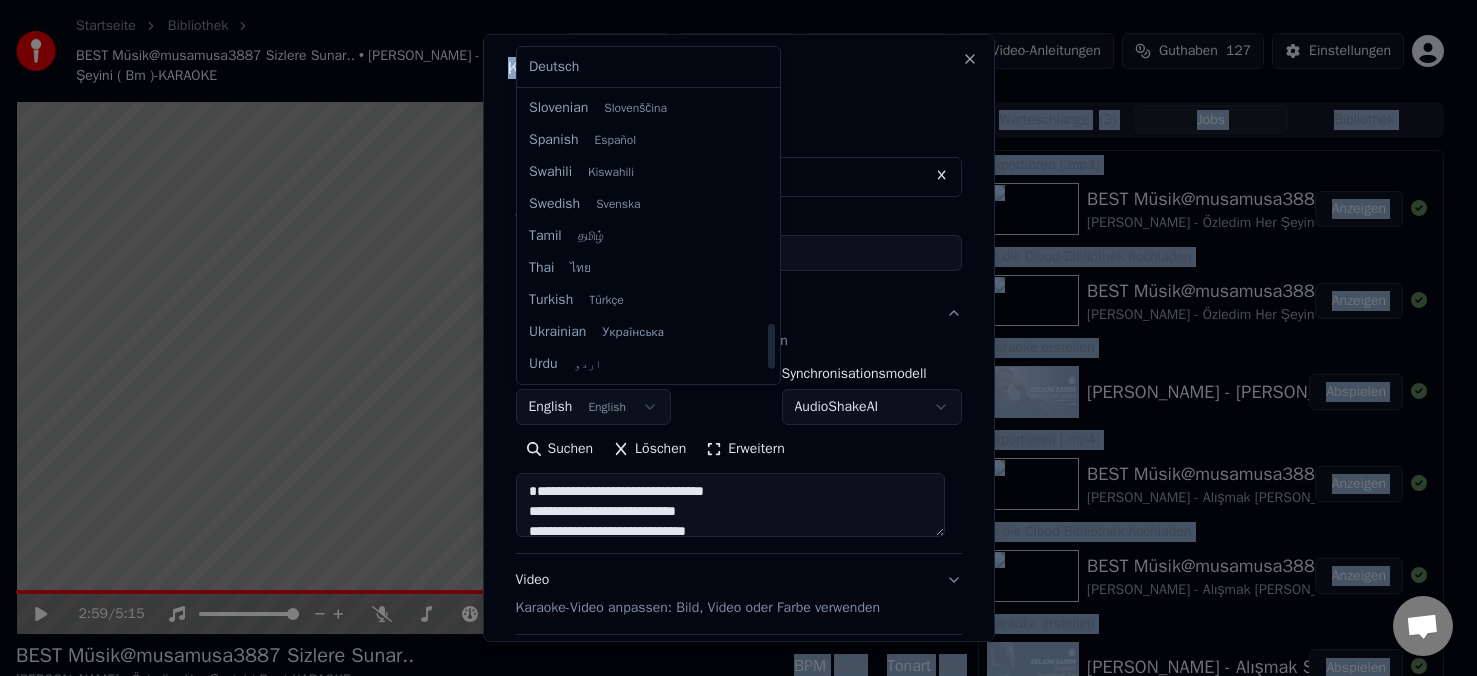 select on "**" 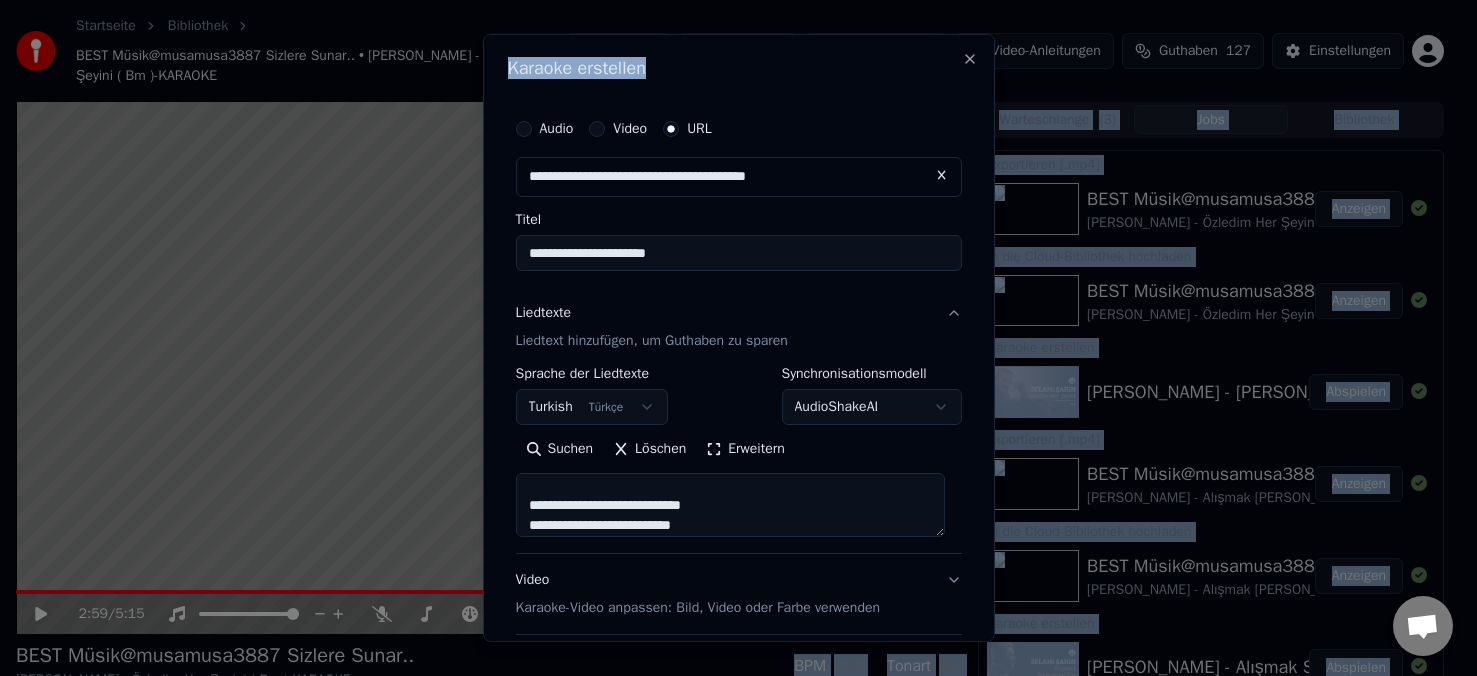 scroll, scrollTop: 300, scrollLeft: 0, axis: vertical 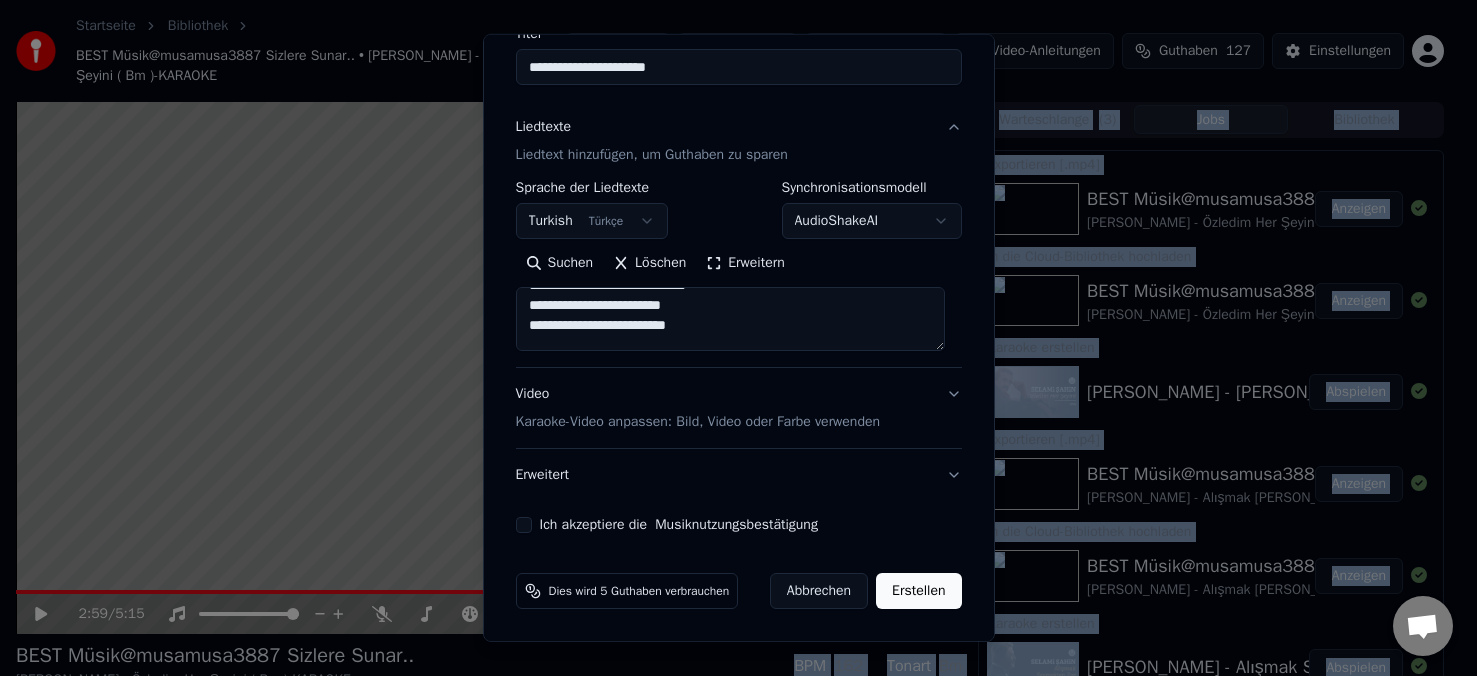 click on "Ich akzeptiere die   Musiknutzungsbestätigung" at bounding box center (524, 525) 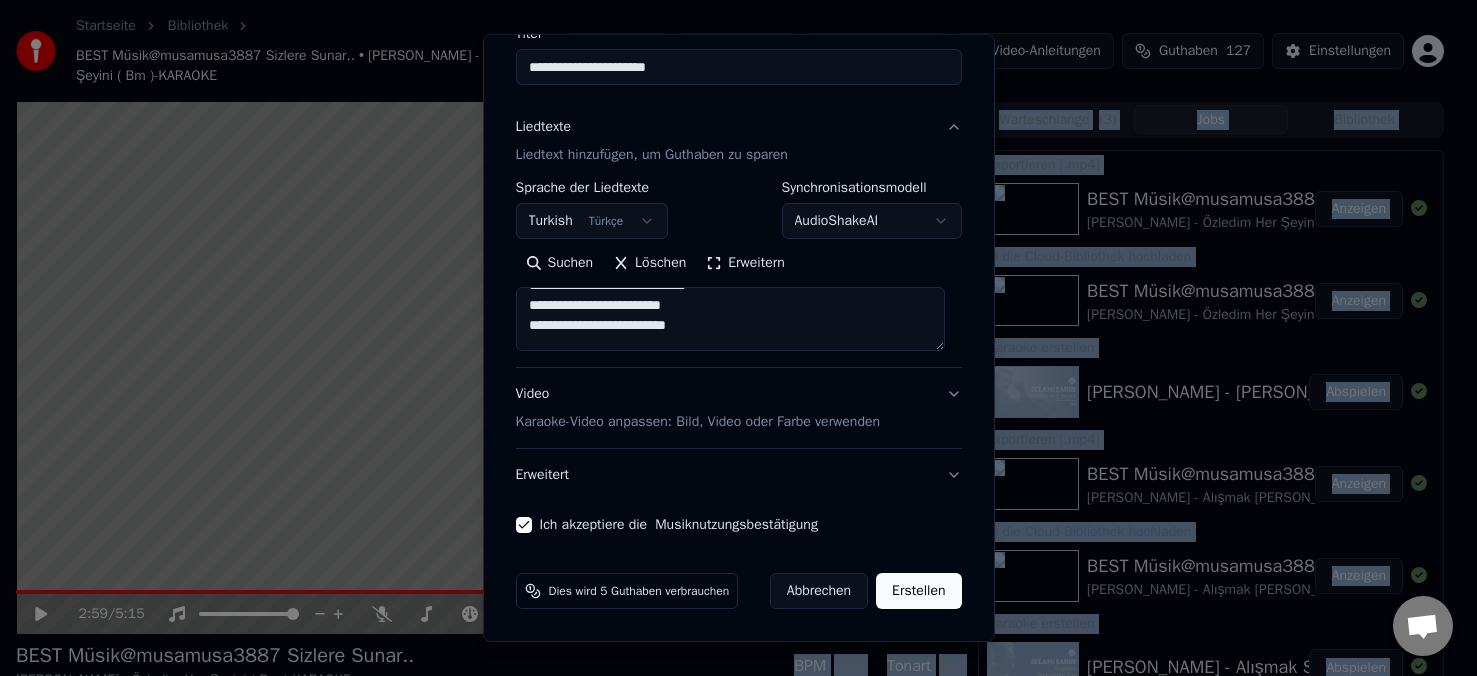 click on "Erstellen" at bounding box center (918, 591) 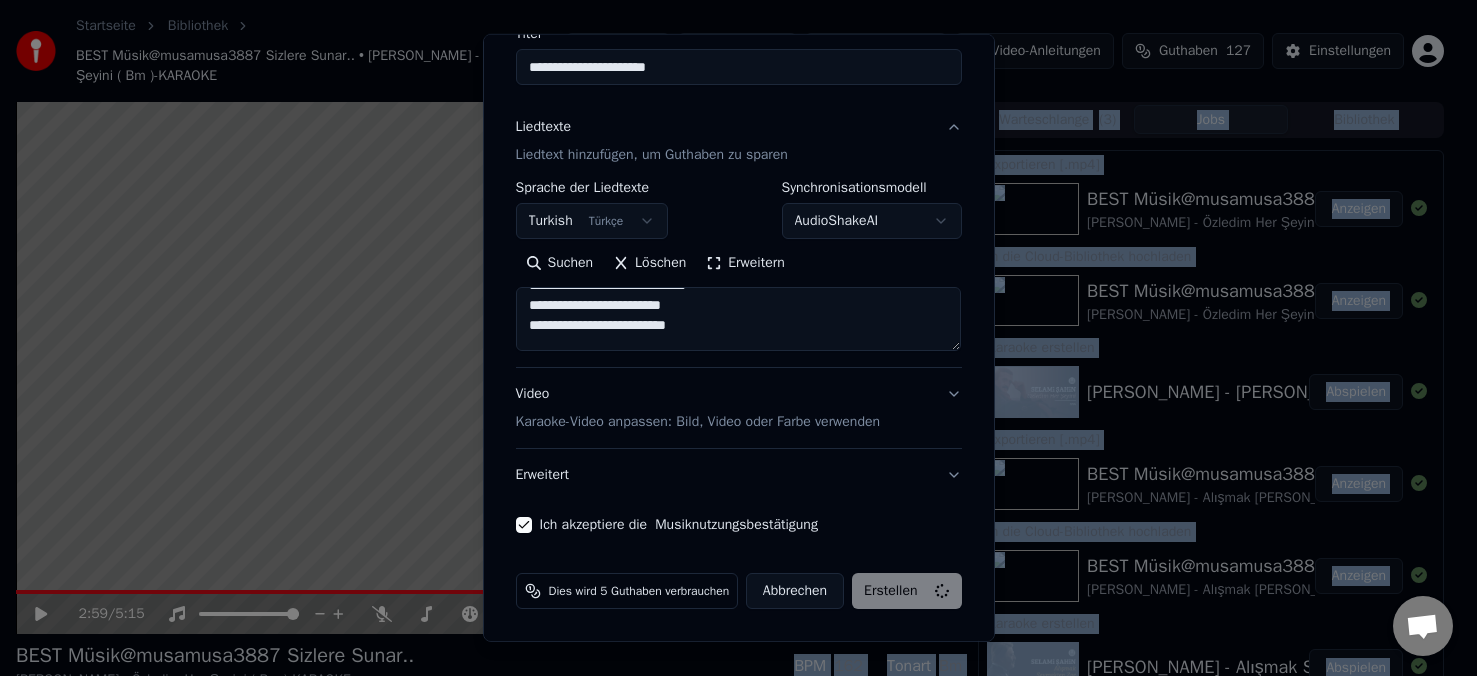type on "**********" 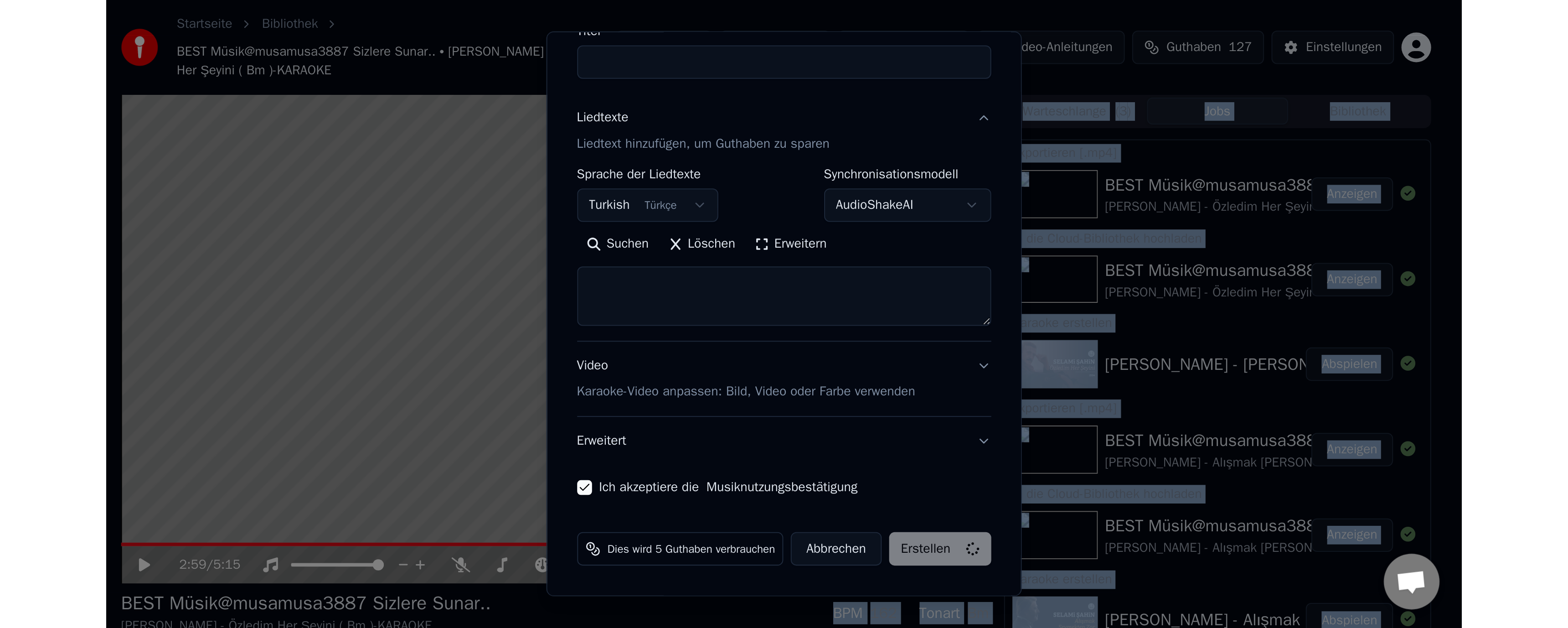 scroll, scrollTop: 0, scrollLeft: 0, axis: both 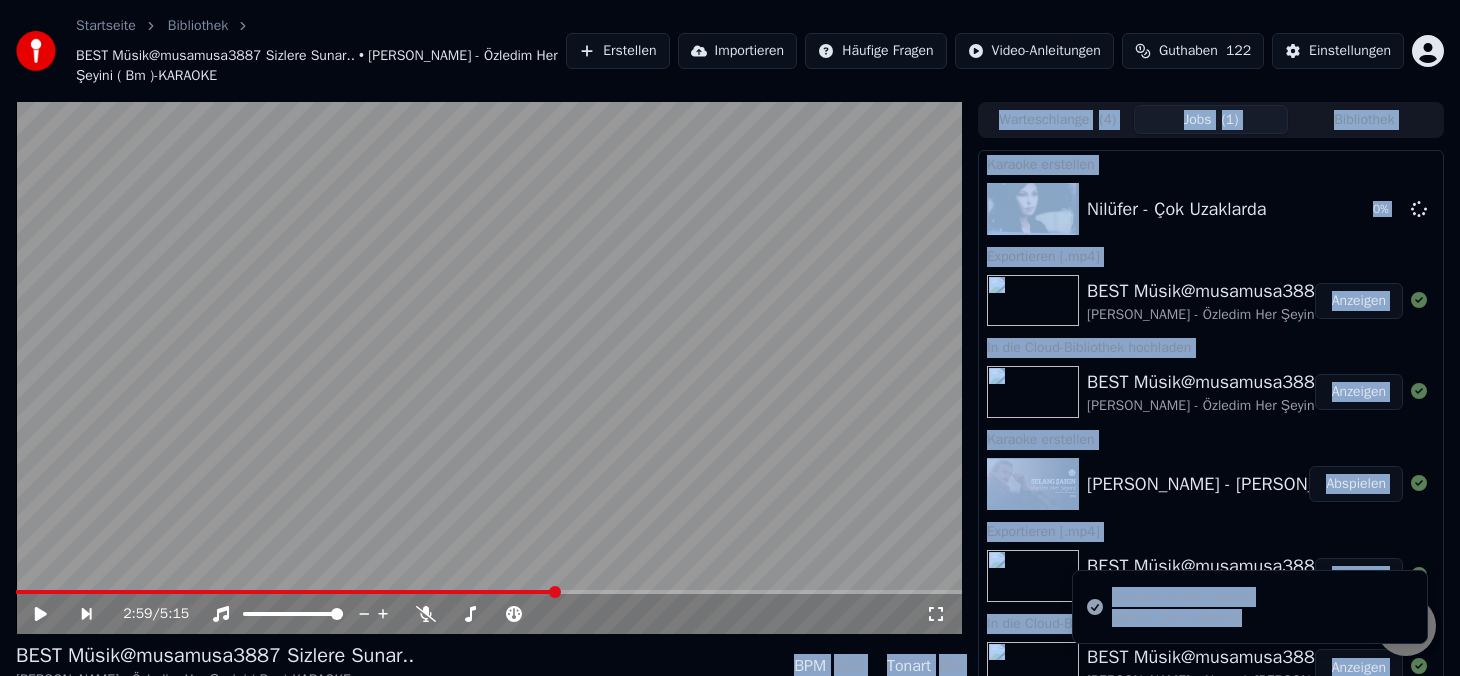 click at bounding box center [489, 368] 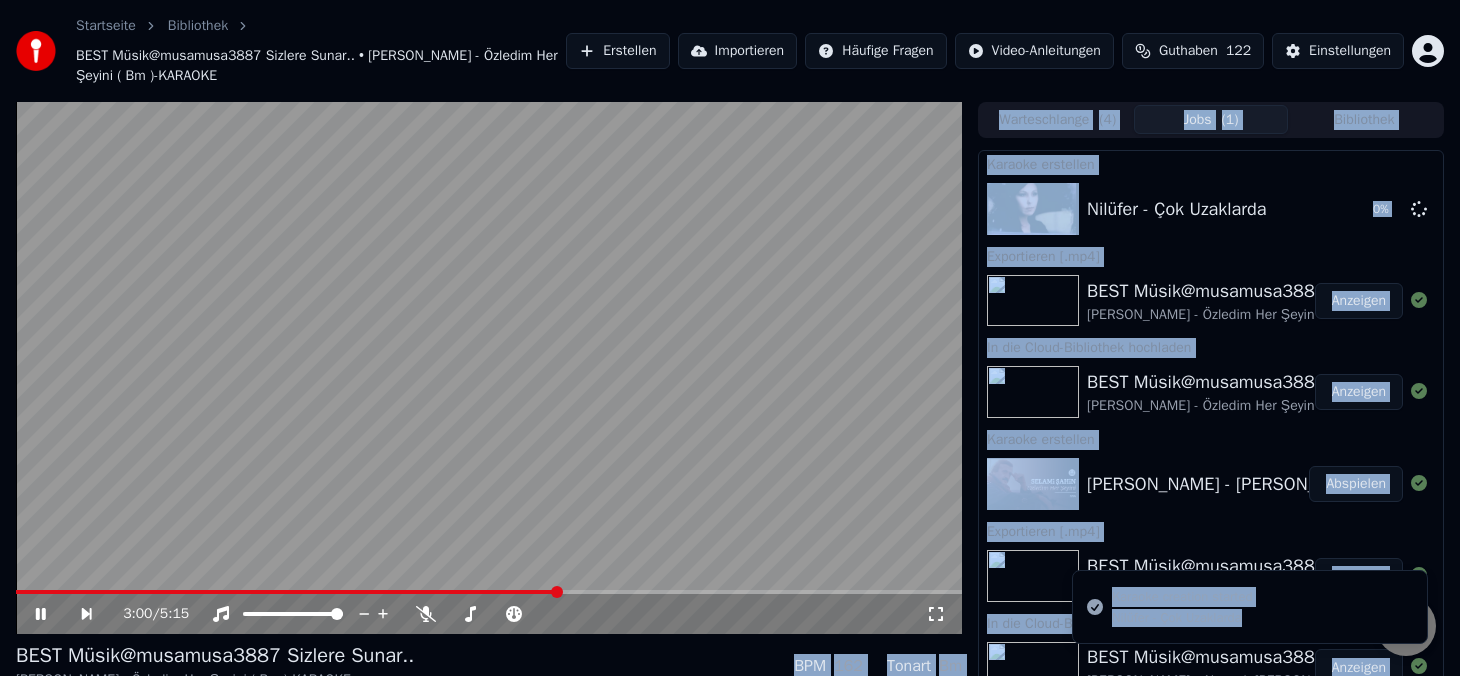 click at bounding box center [489, 368] 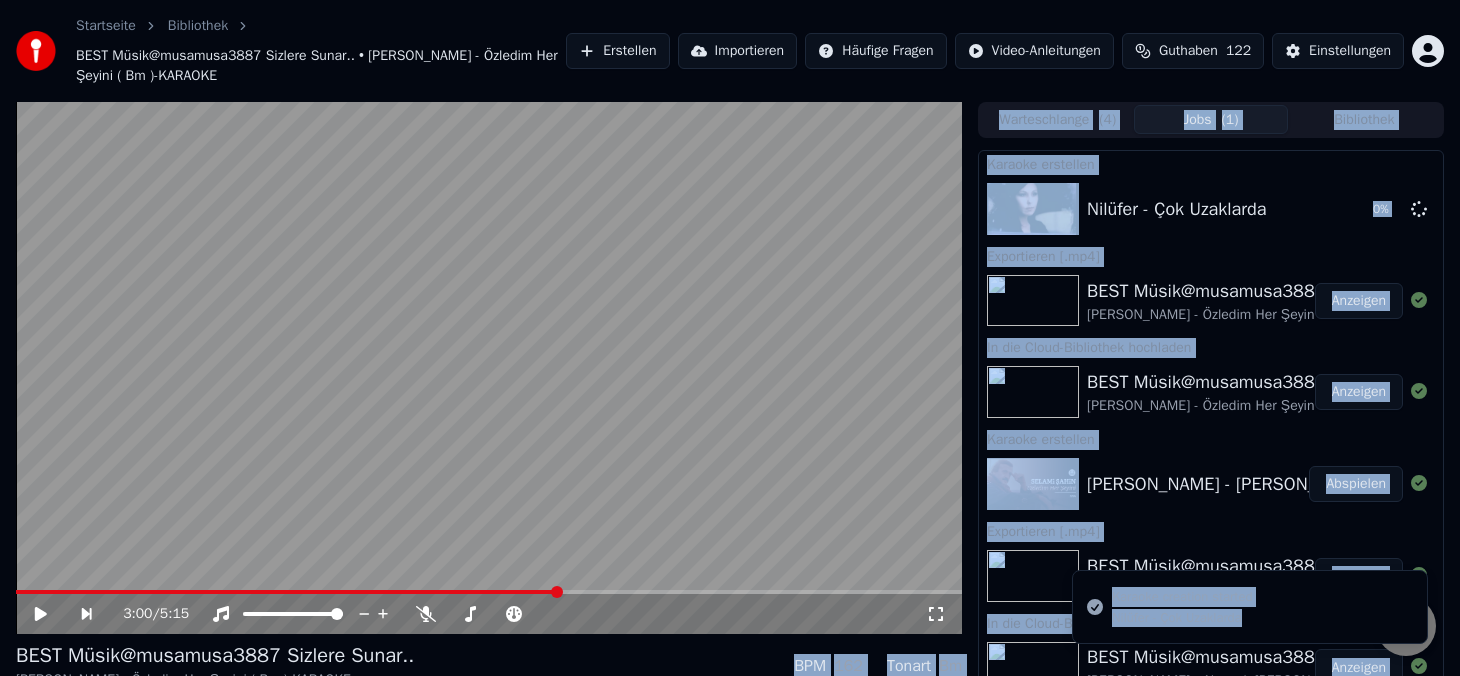 drag, startPoint x: 866, startPoint y: -3, endPoint x: 413, endPoint y: -6, distance: 453.00995 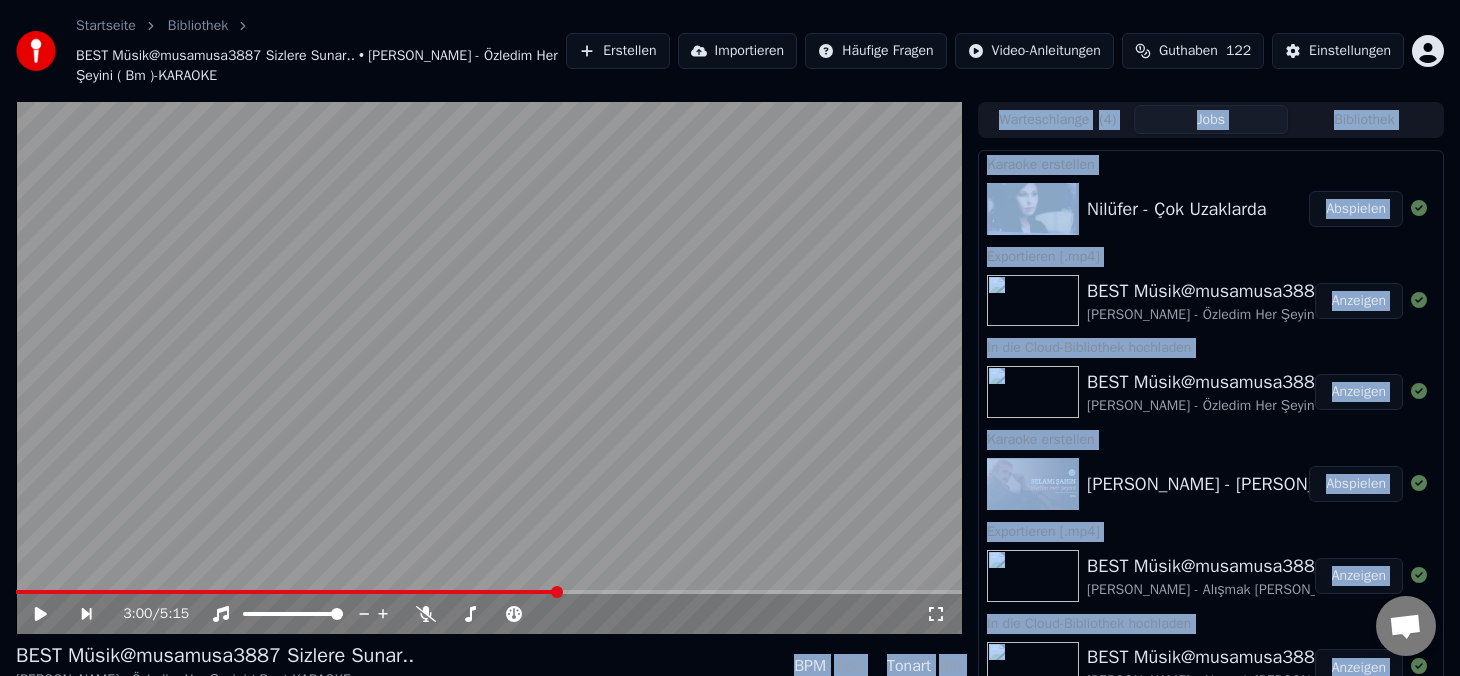 click on "Abspielen" at bounding box center (1356, 209) 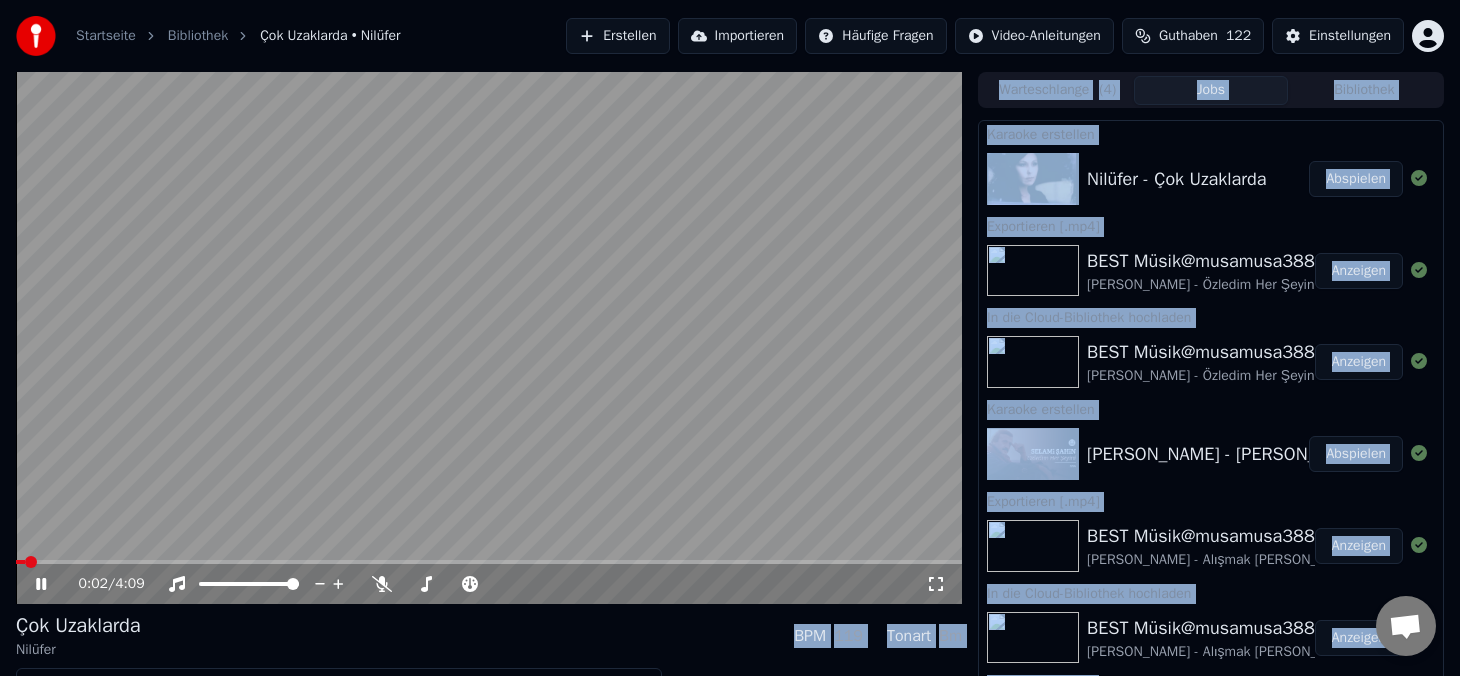 click at bounding box center (489, 338) 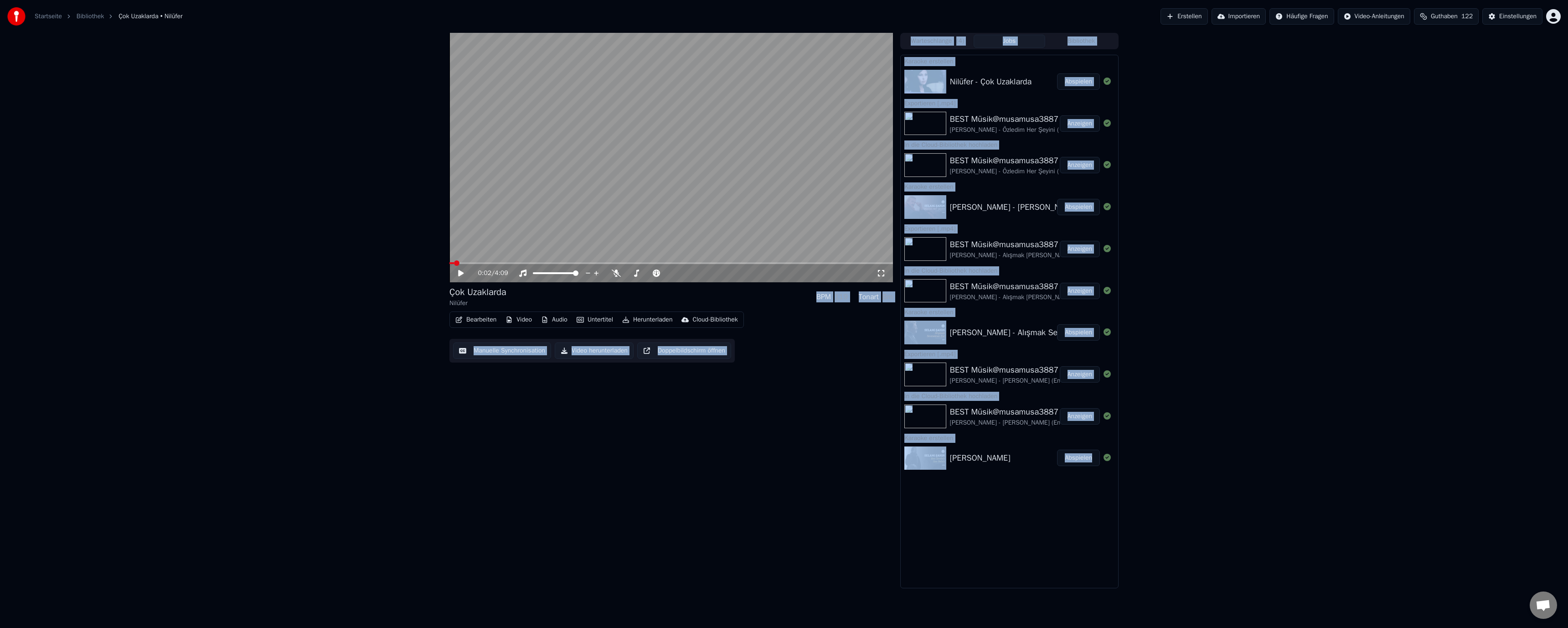 click on "Bearbeiten" at bounding box center [476, 320] 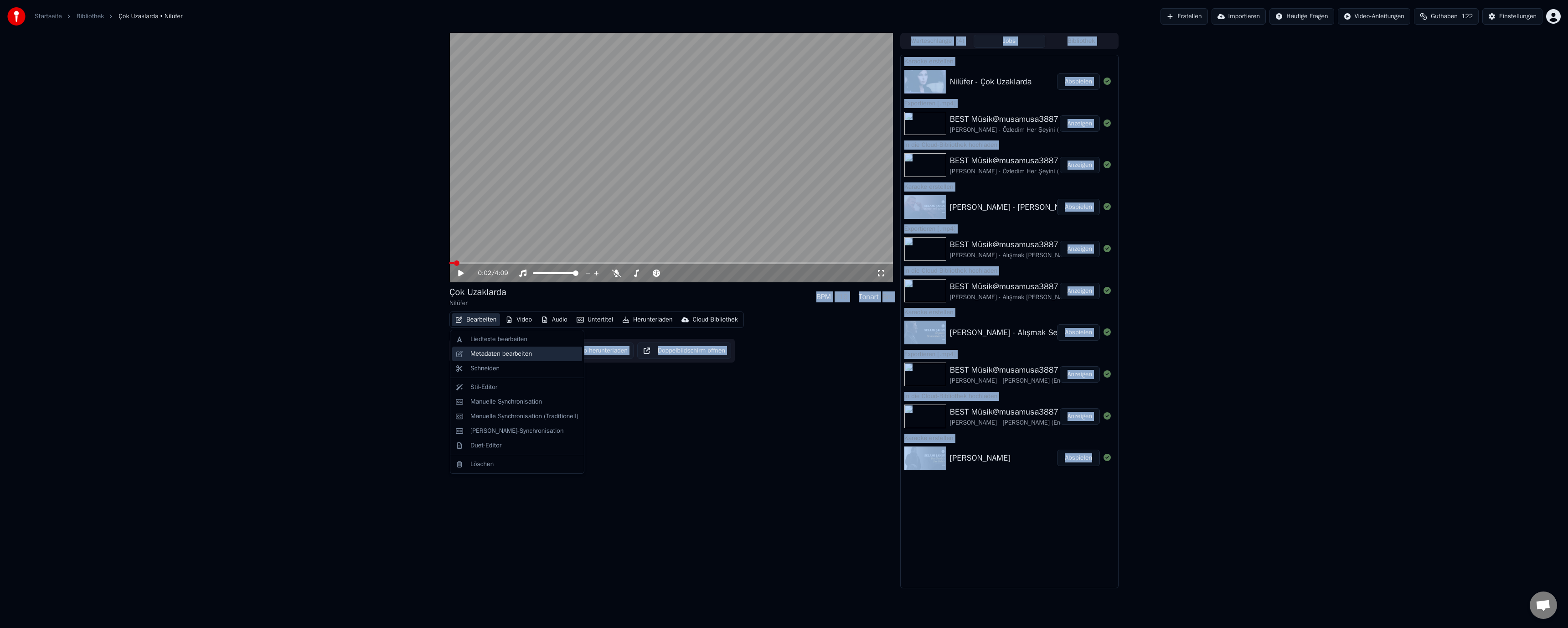 click on "Metadaten bearbeiten" at bounding box center (501, 354) 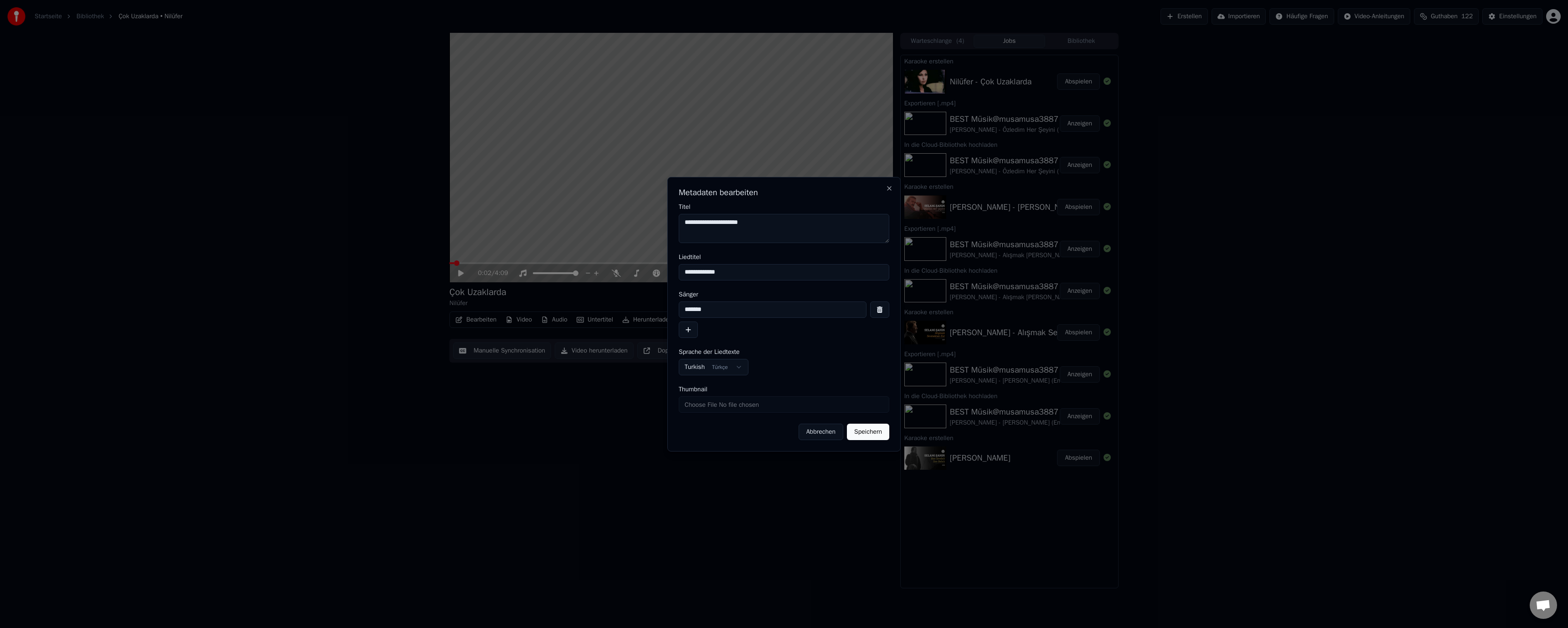 drag, startPoint x: 734, startPoint y: 265, endPoint x: 633, endPoint y: 265, distance: 101 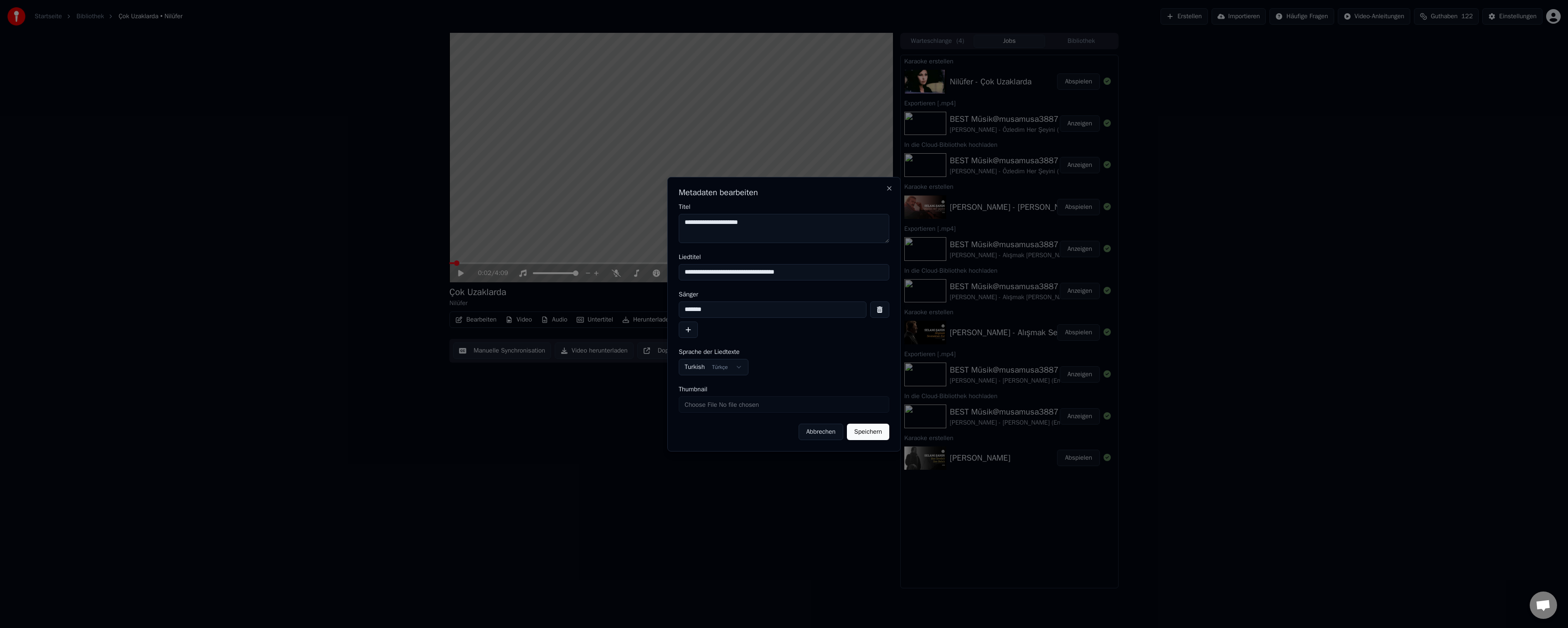 type on "**********" 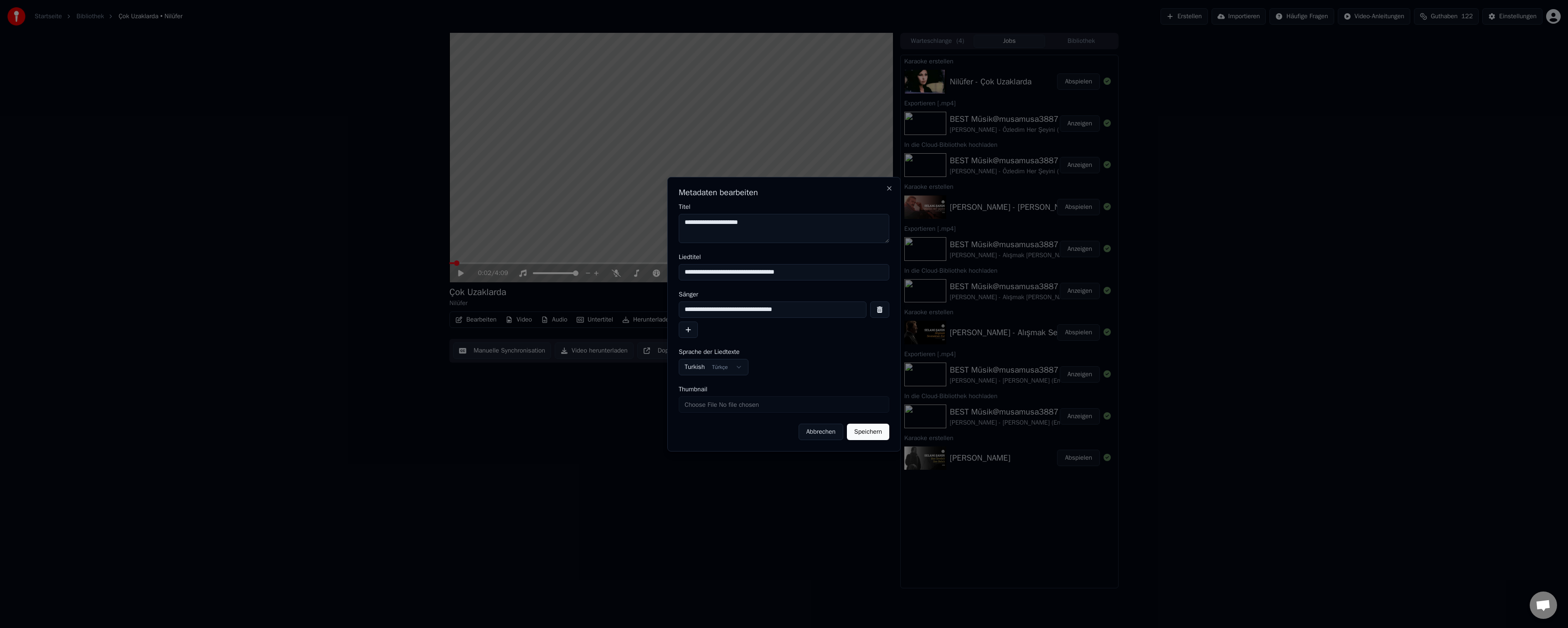 type on "**********" 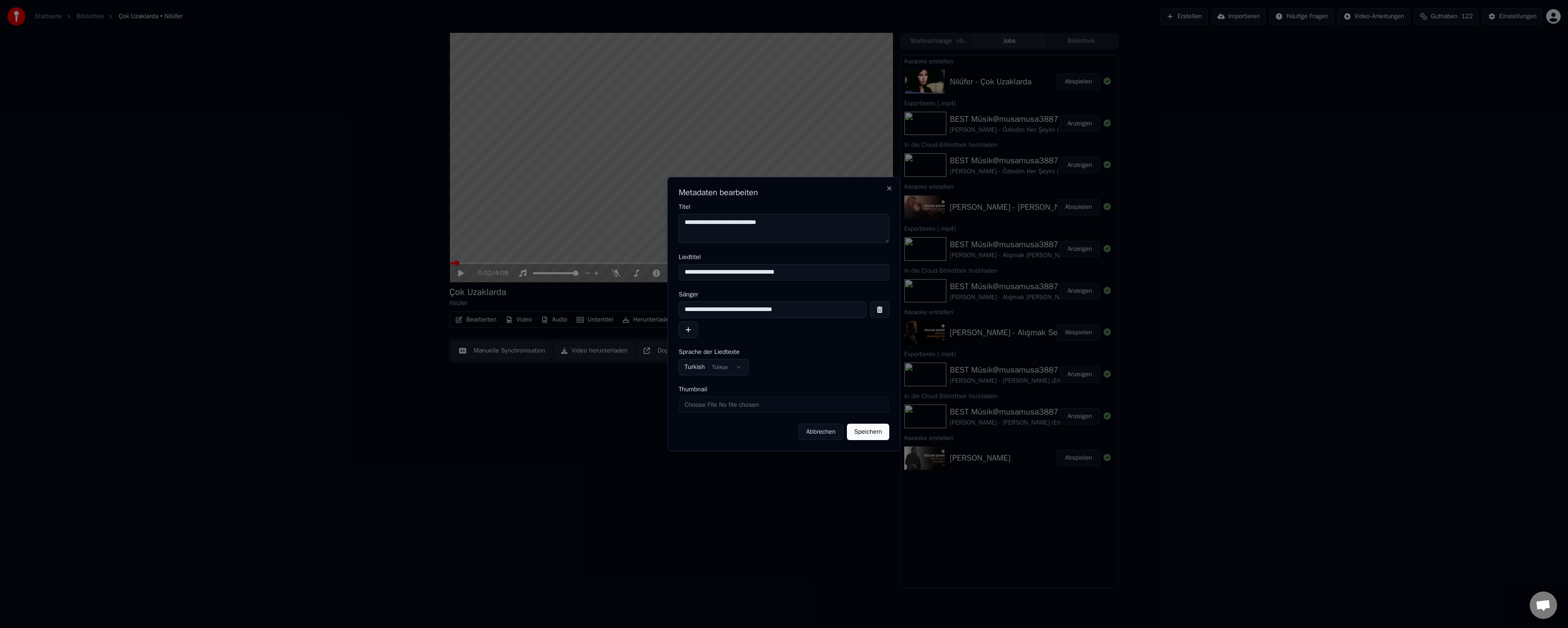 type on "**********" 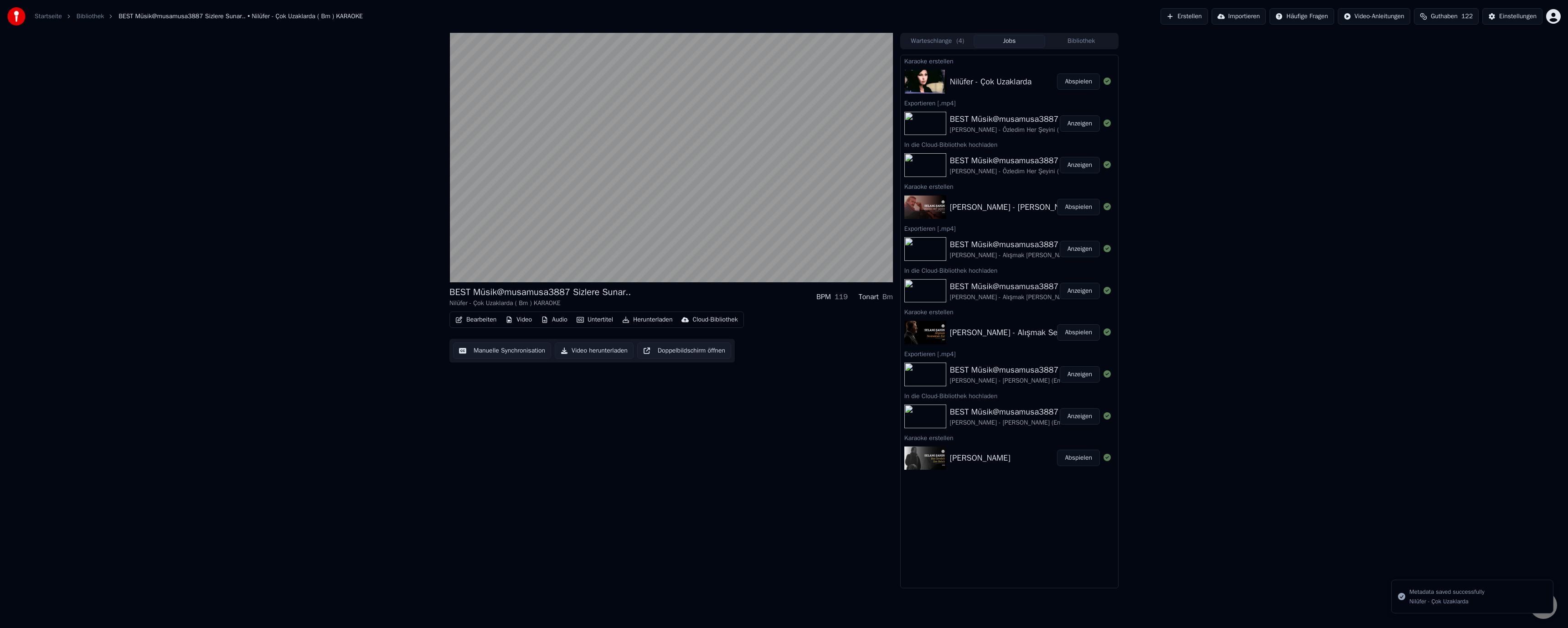 click on "Manuelle Synchronisation" at bounding box center [502, 351] 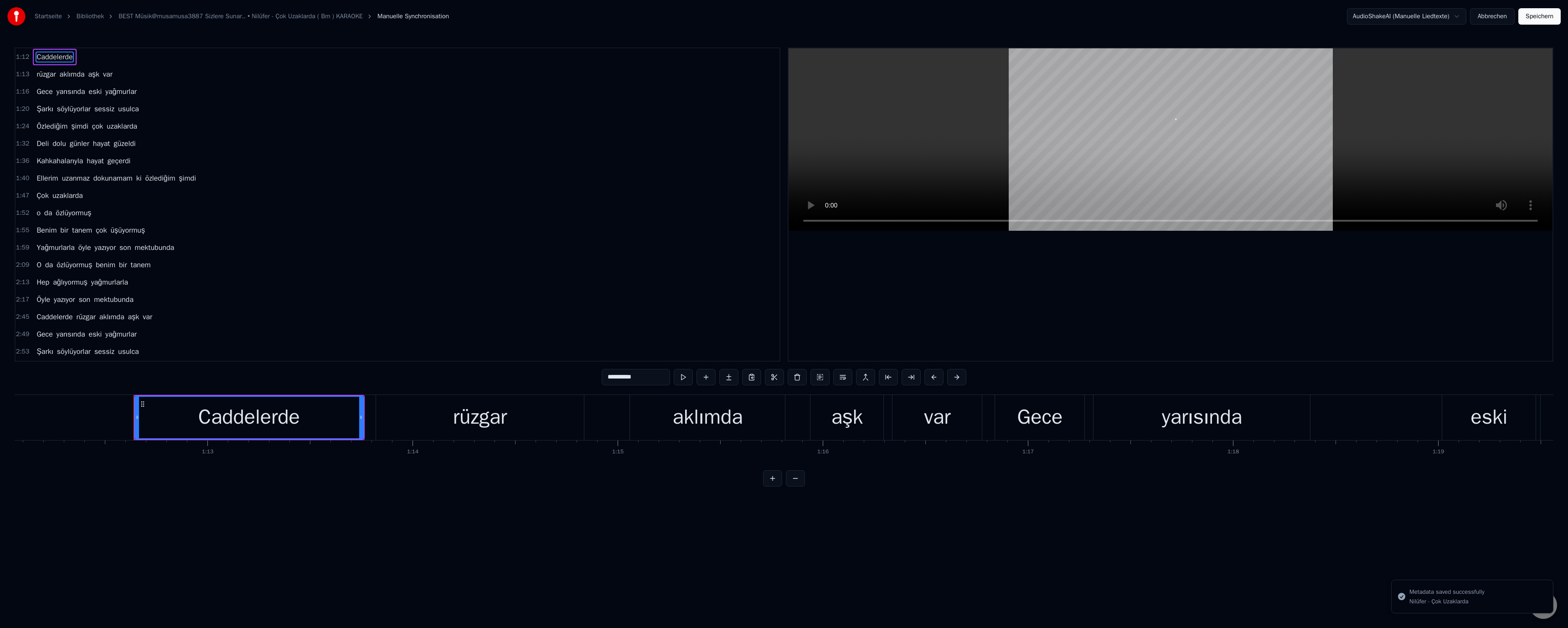 scroll, scrollTop: 0, scrollLeft: 14854, axis: horizontal 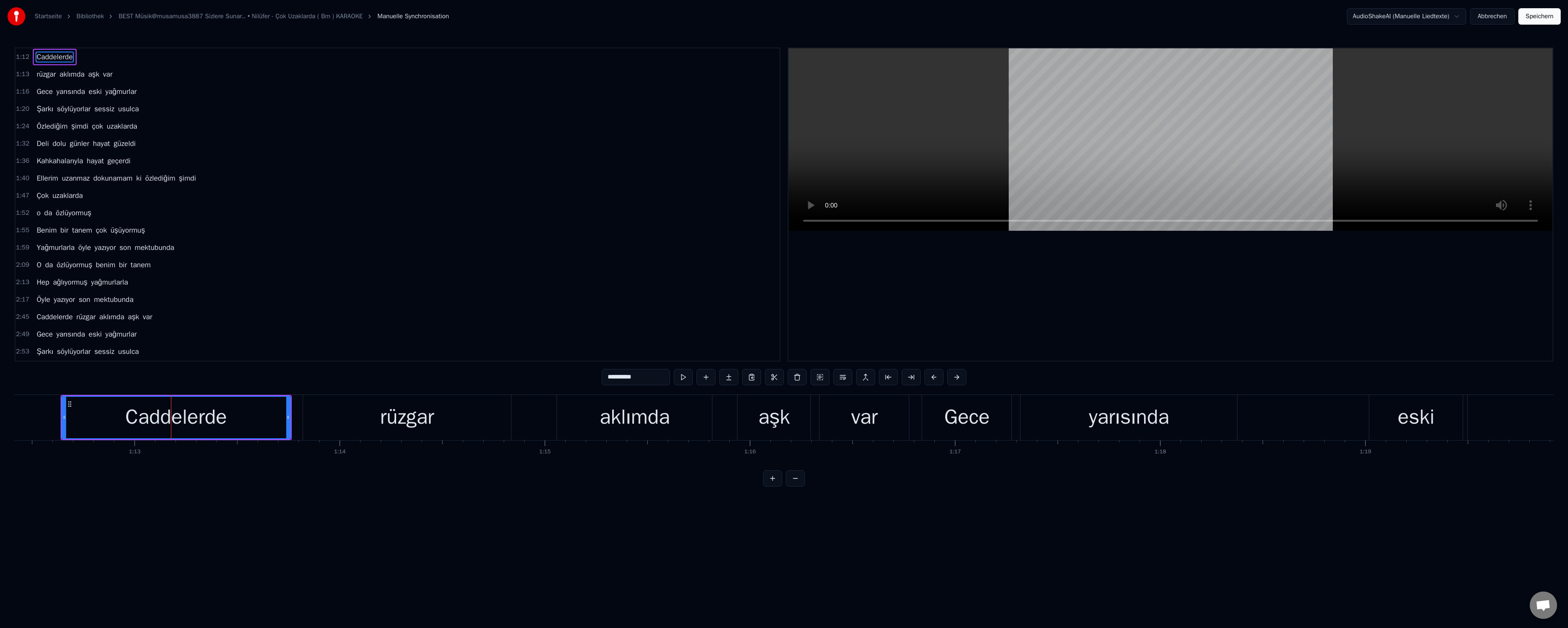 click on "Abbrechen" at bounding box center (1492, 16) 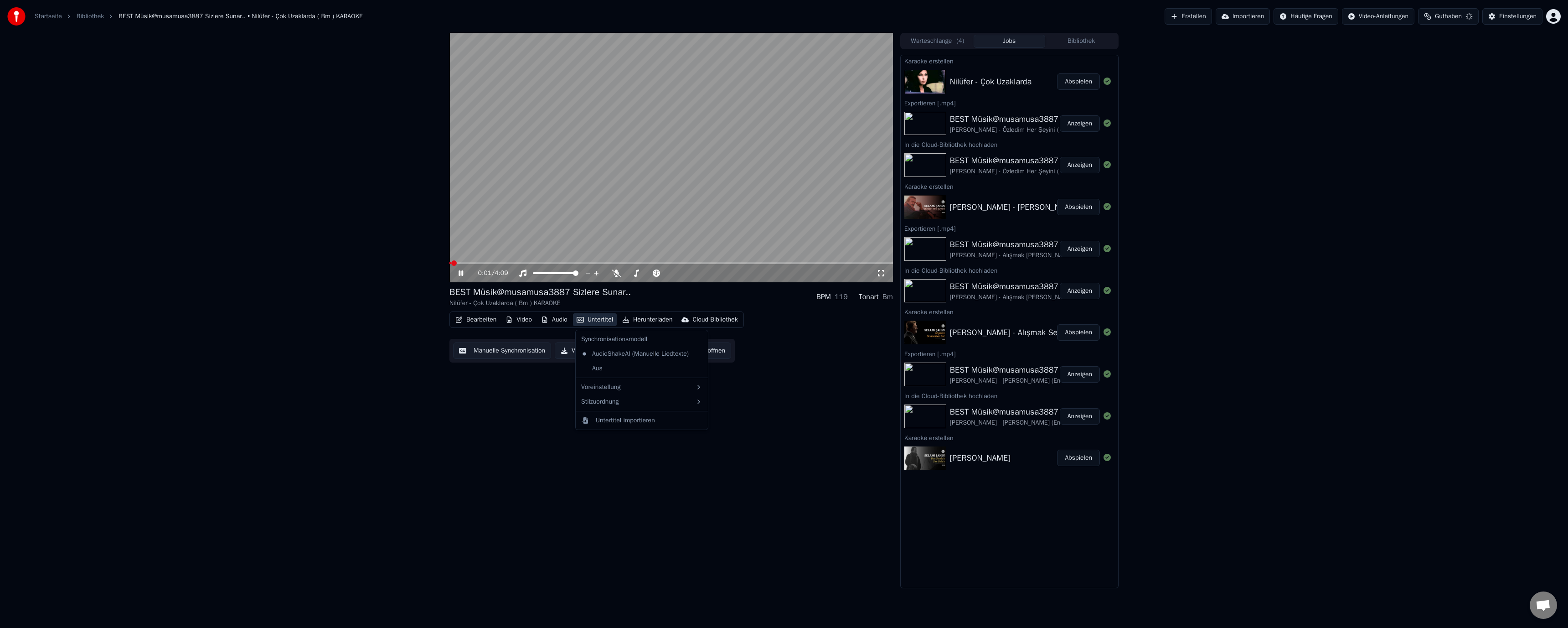 click on "Untertitel" at bounding box center [595, 320] 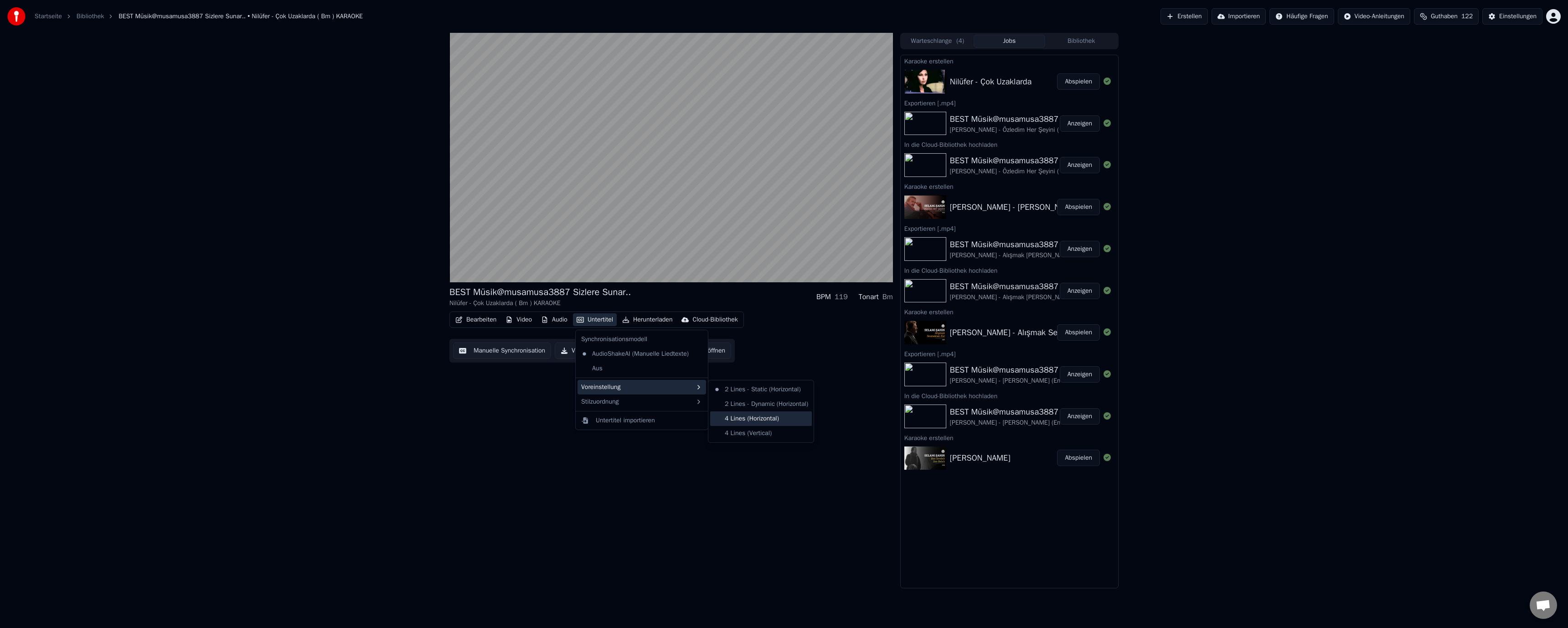 click on "4 Lines (Horizontal)" at bounding box center [761, 419] 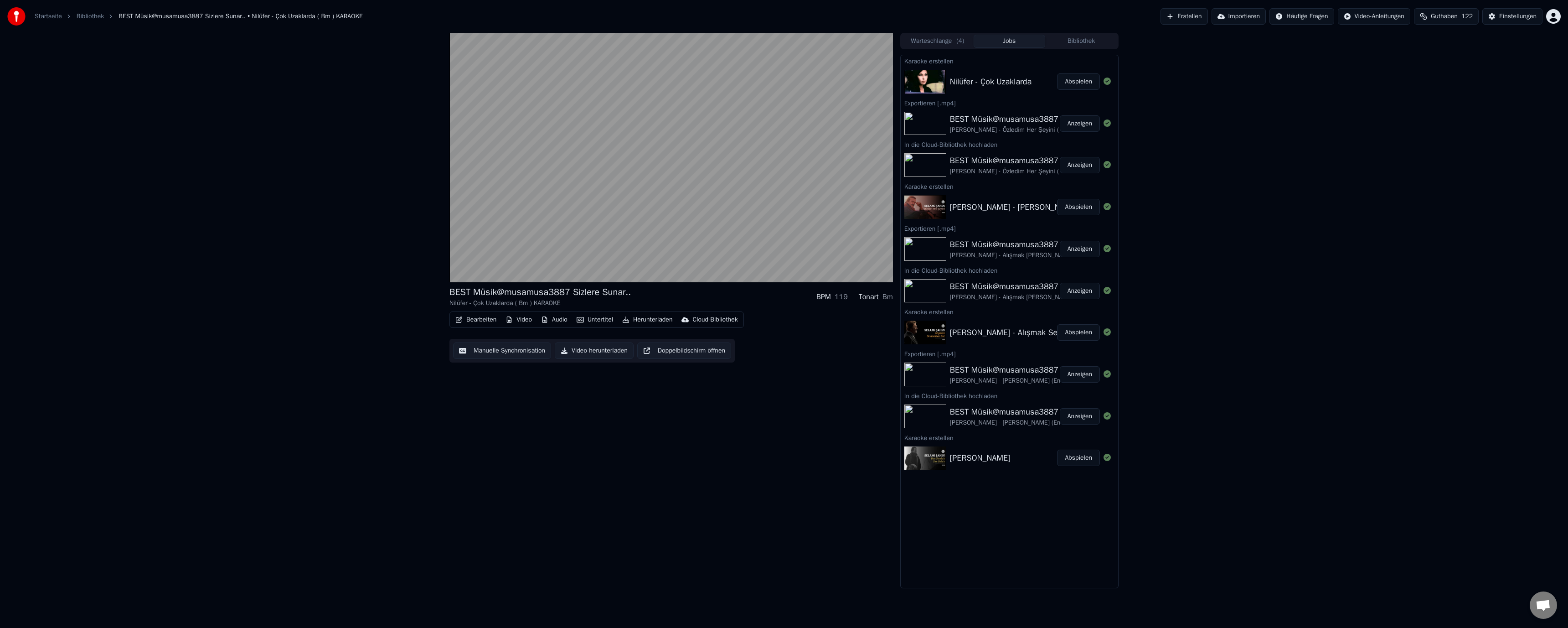 click on "Manuelle Synchronisation" at bounding box center [502, 351] 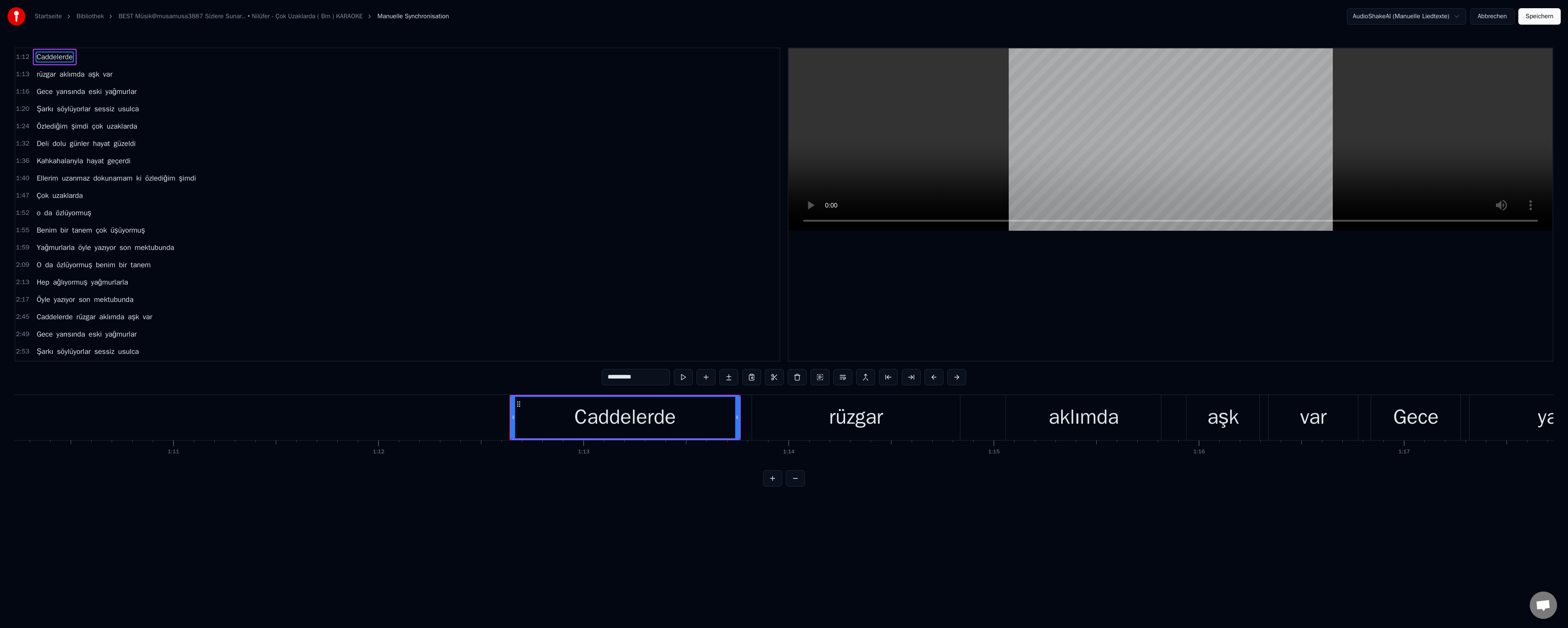 scroll, scrollTop: 0, scrollLeft: 14854, axis: horizontal 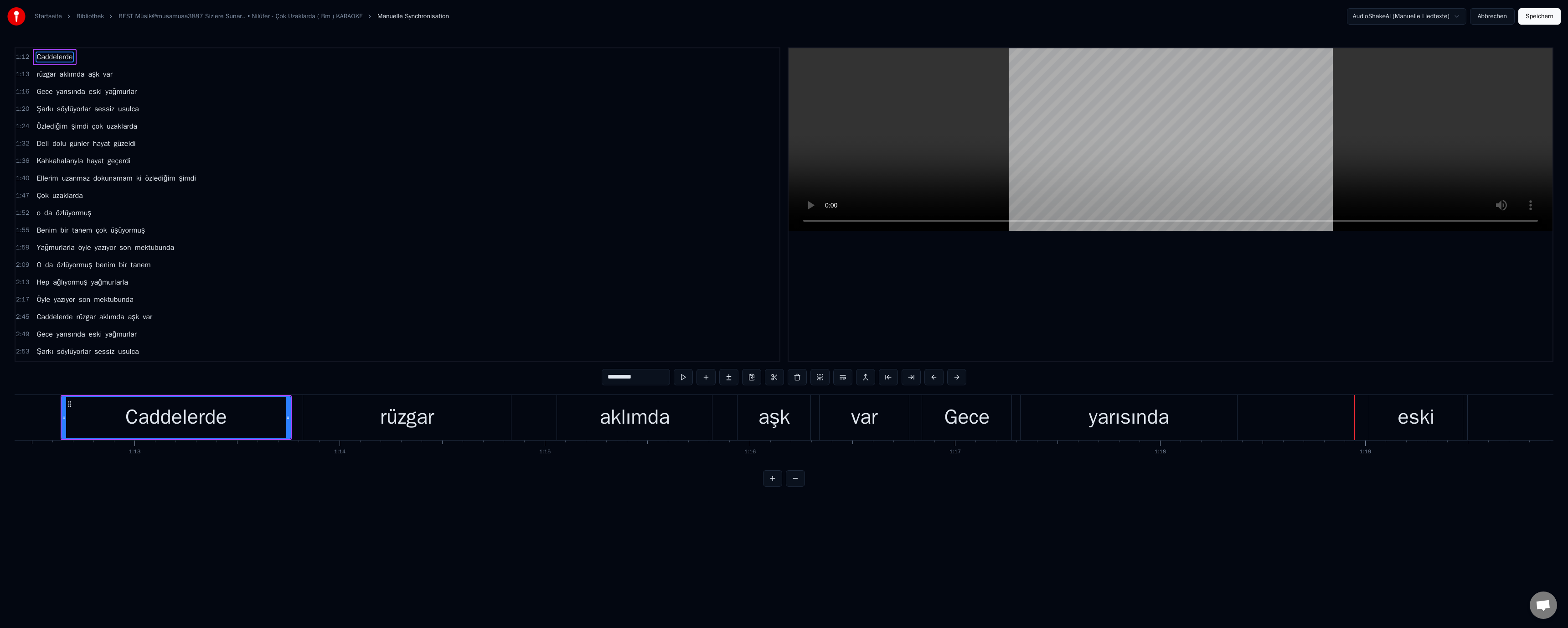 click on "eski" at bounding box center [1416, 417] 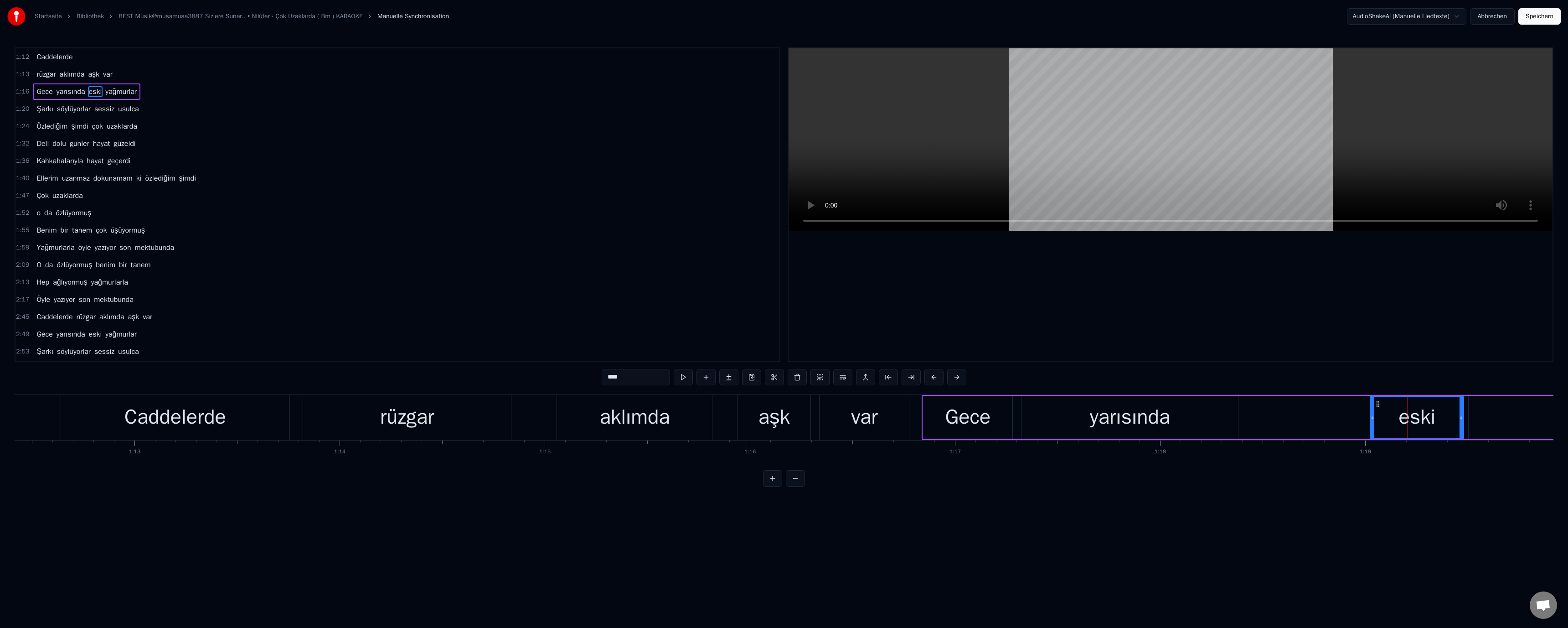 drag, startPoint x: 611, startPoint y: 377, endPoint x: 603, endPoint y: 379, distance: 8.246211 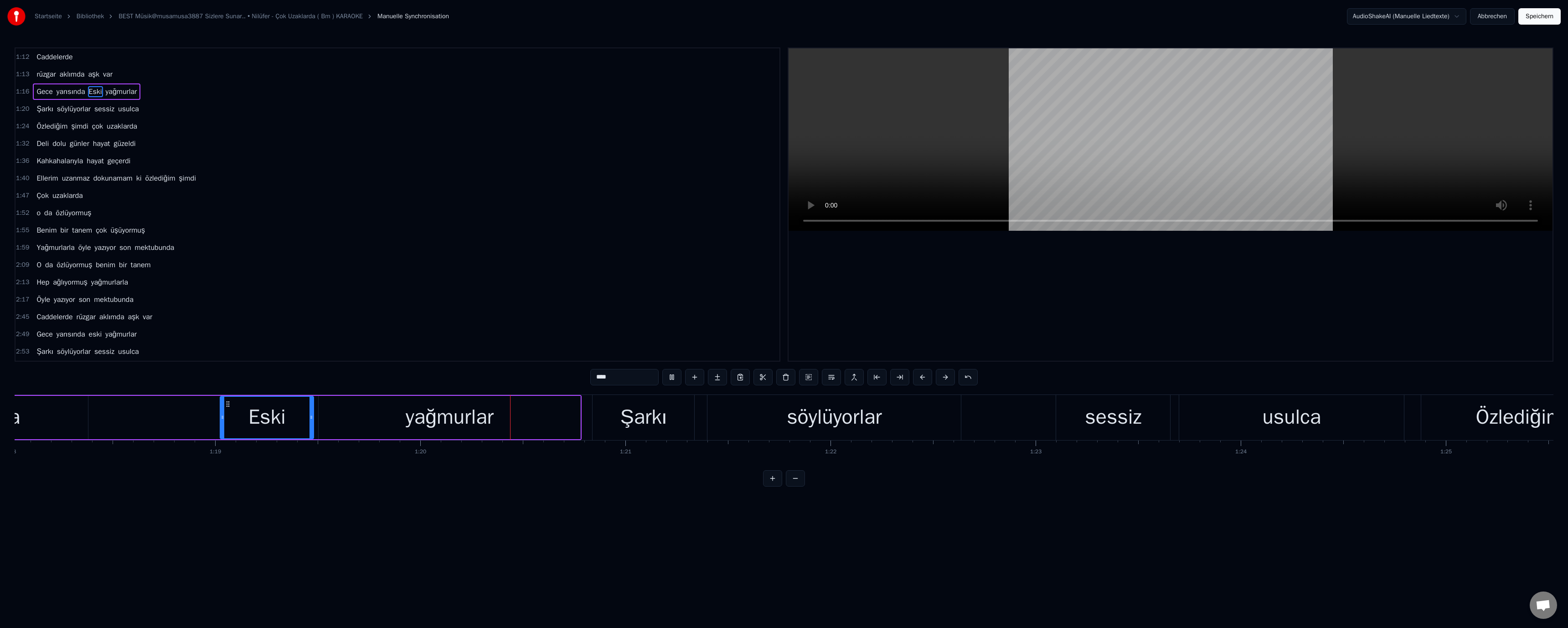 scroll, scrollTop: 0, scrollLeft: 16350, axis: horizontal 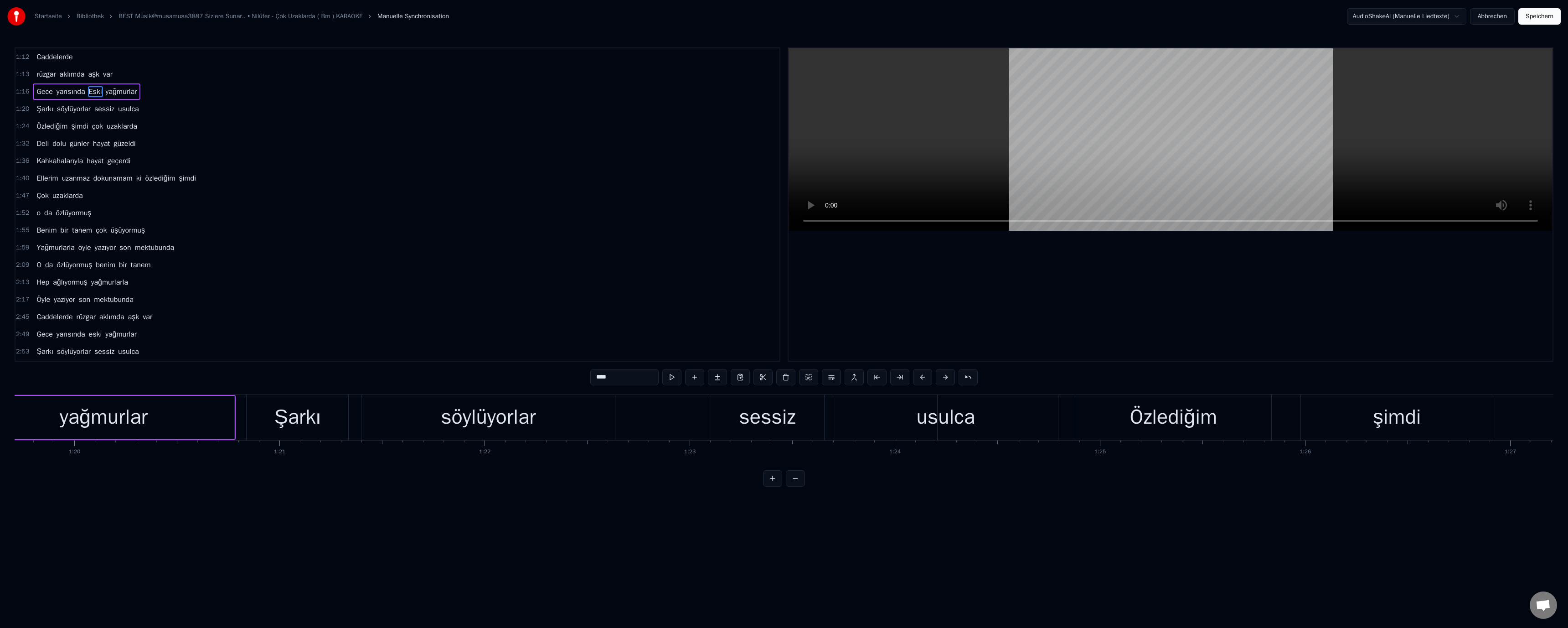 click on "sessiz" at bounding box center (767, 417) 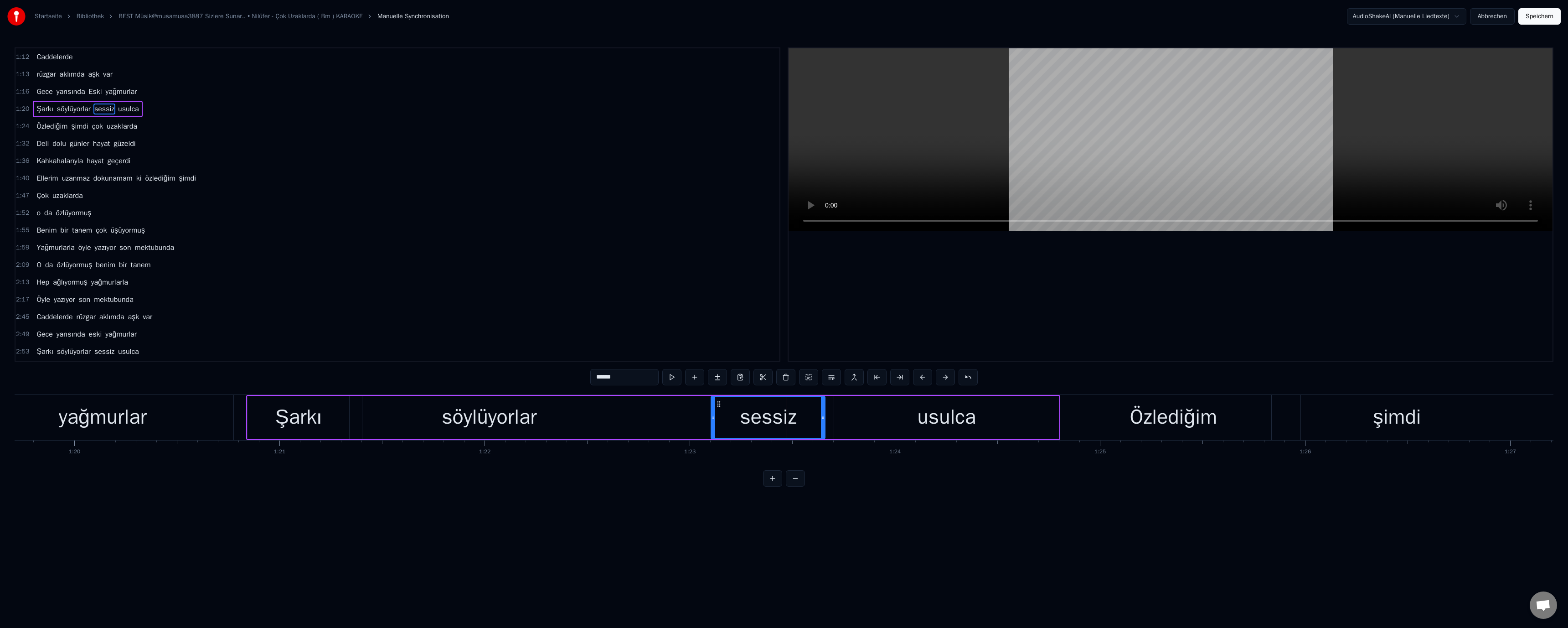drag, startPoint x: 600, startPoint y: 378, endPoint x: 560, endPoint y: 379, distance: 40.012498 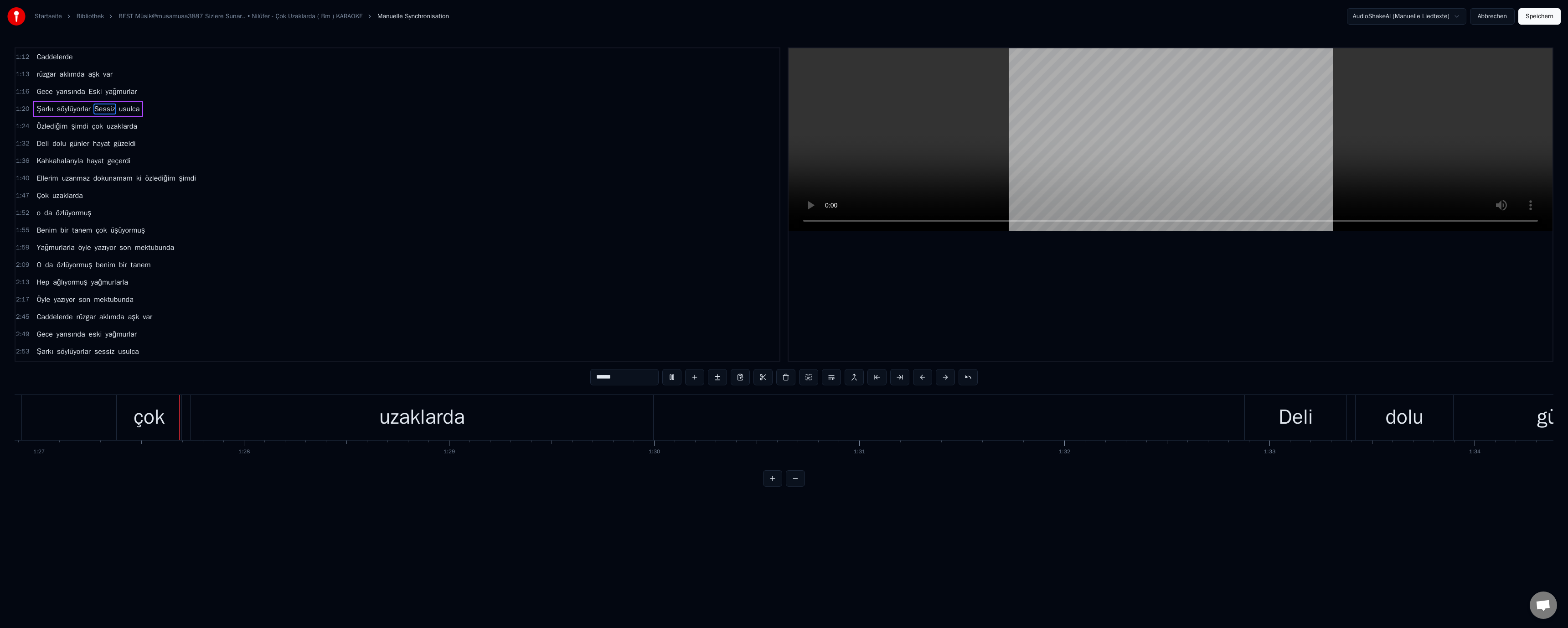 scroll, scrollTop: 0, scrollLeft: 17822, axis: horizontal 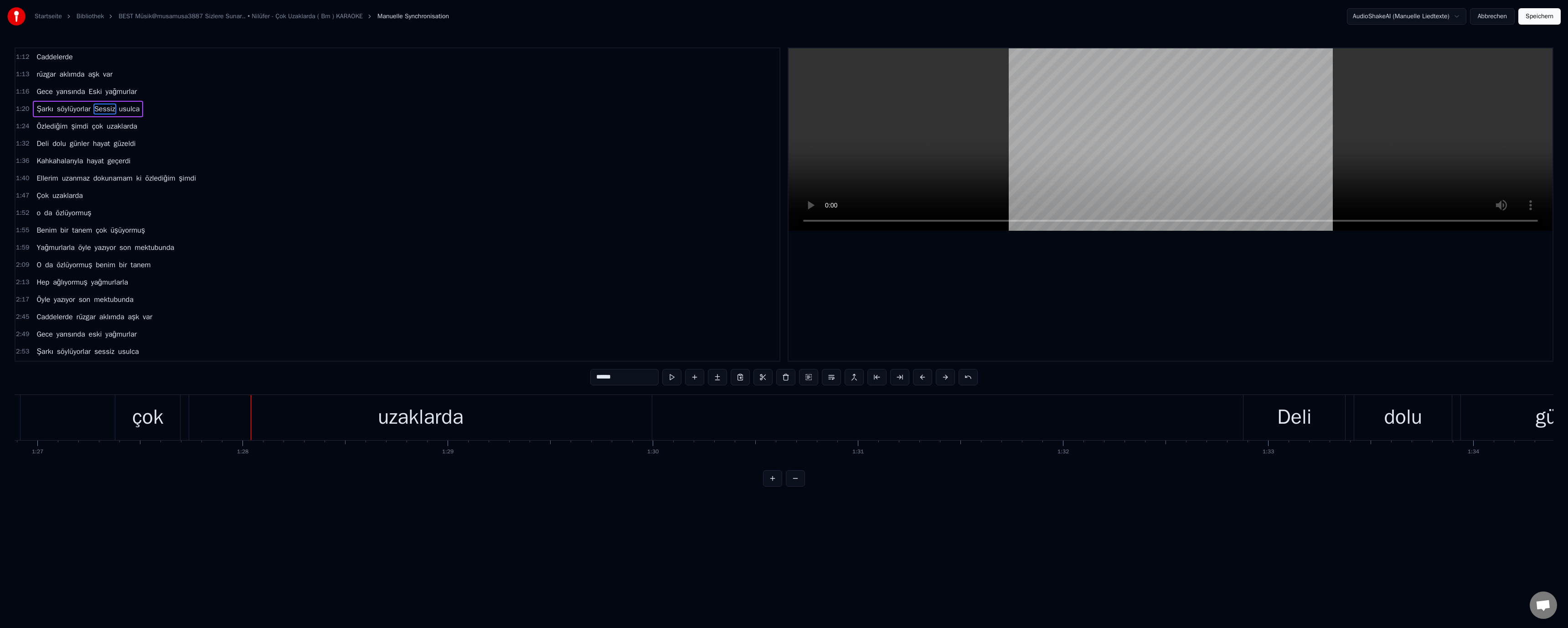 drag, startPoint x: 740, startPoint y: 2, endPoint x: 827, endPoint y: 25, distance: 89.98889 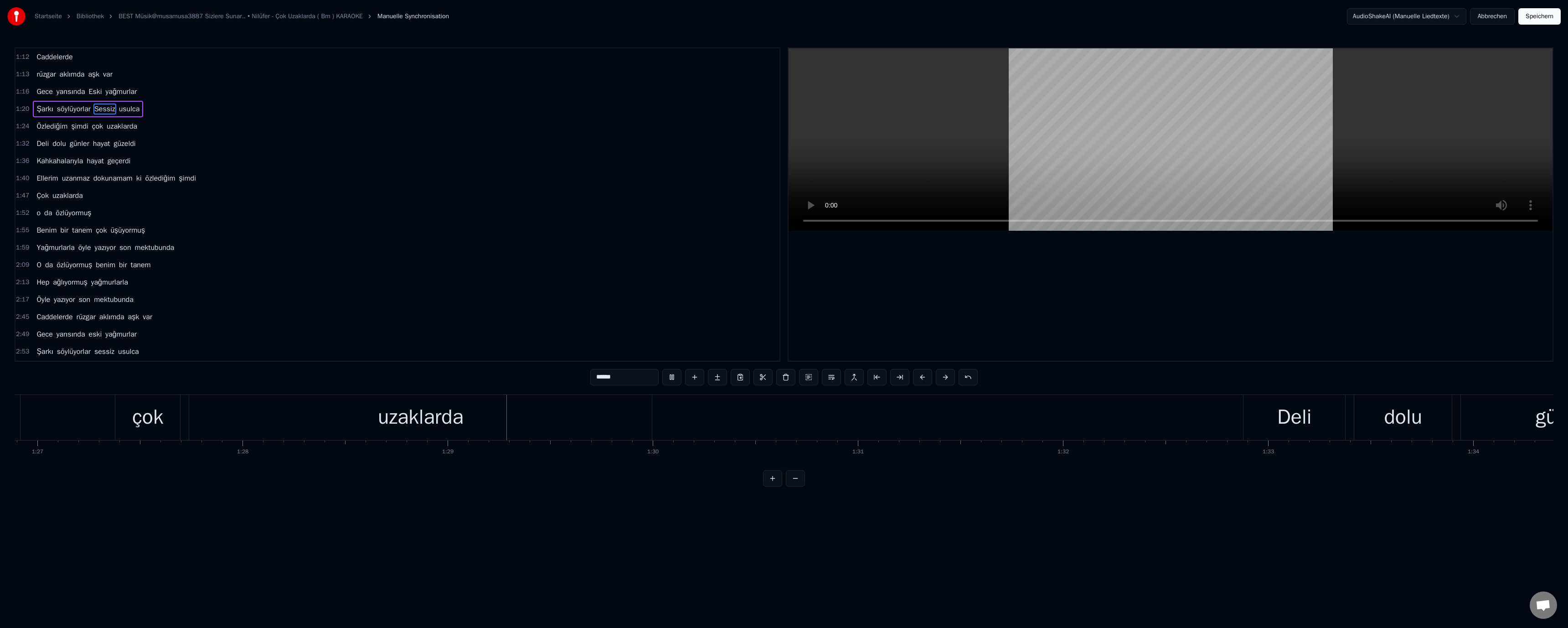 click on "çok" at bounding box center (148, 417) 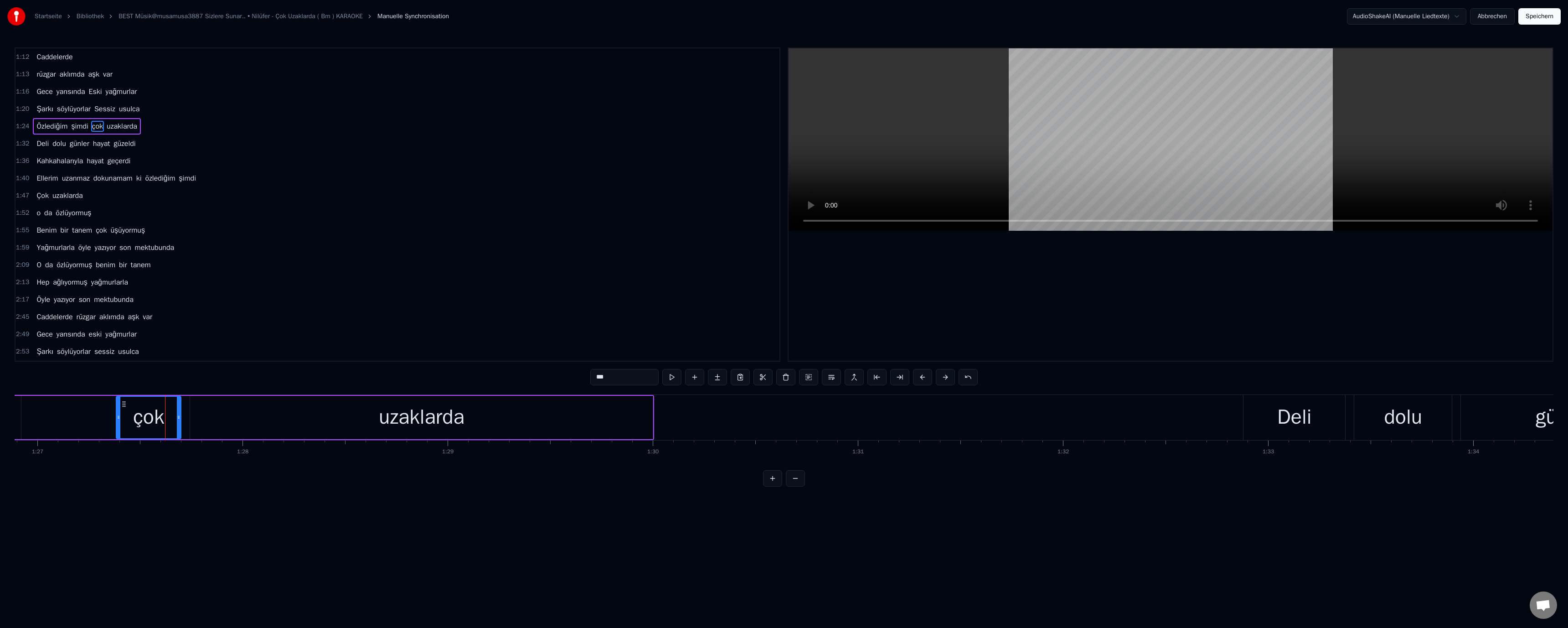 drag, startPoint x: 599, startPoint y: 378, endPoint x: 571, endPoint y: 376, distance: 28.07134 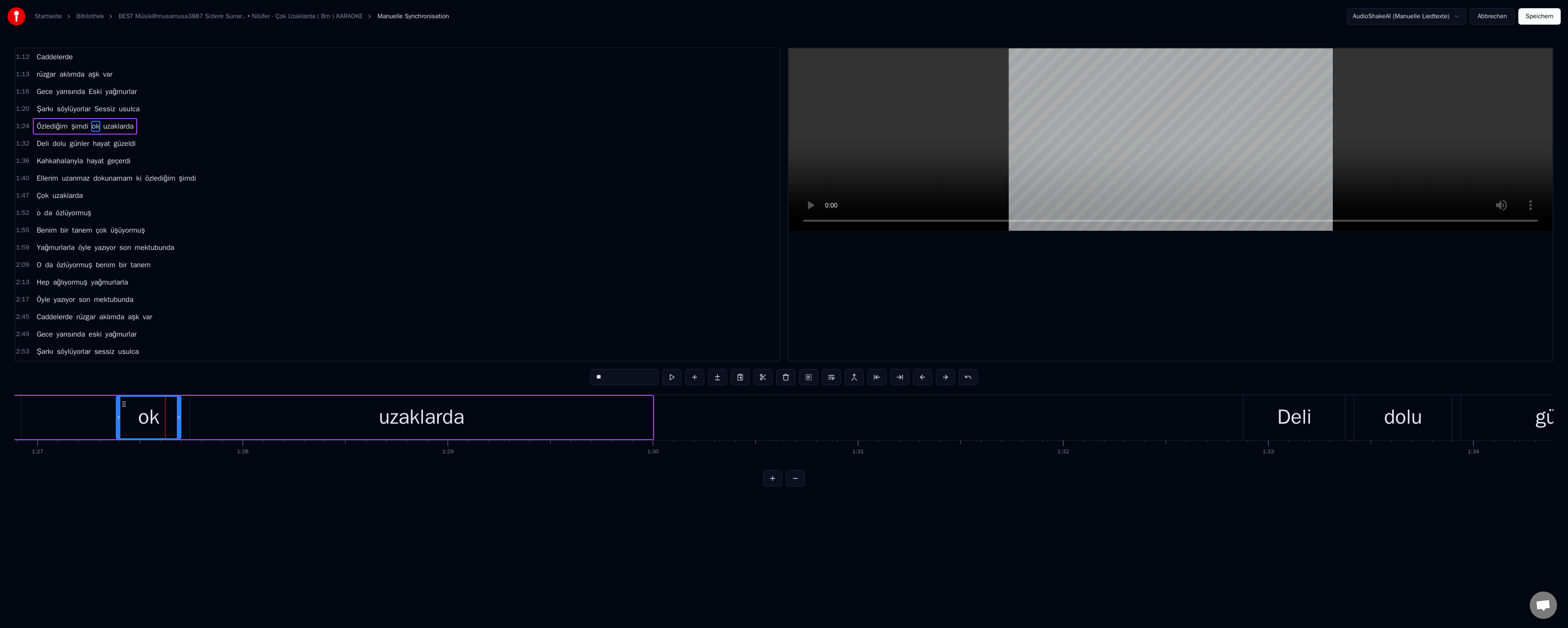 paste on "*" 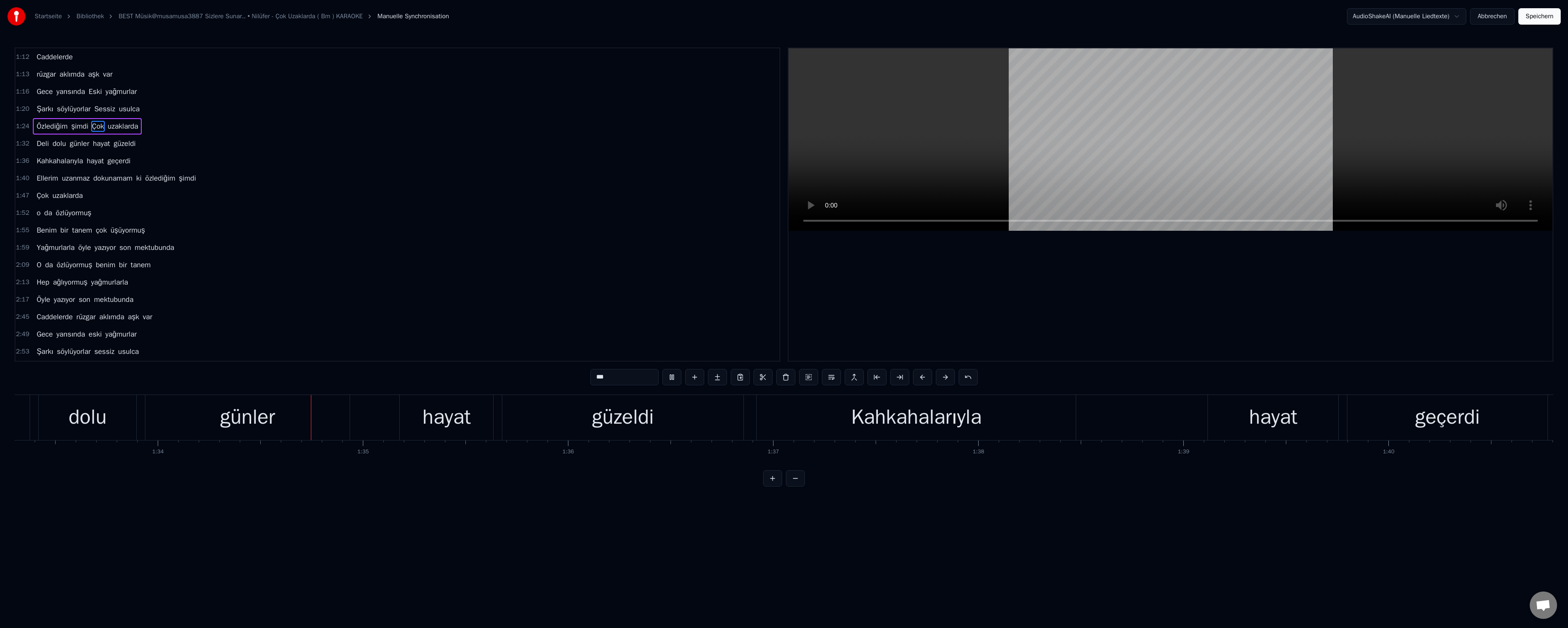scroll, scrollTop: 0, scrollLeft: 19274, axis: horizontal 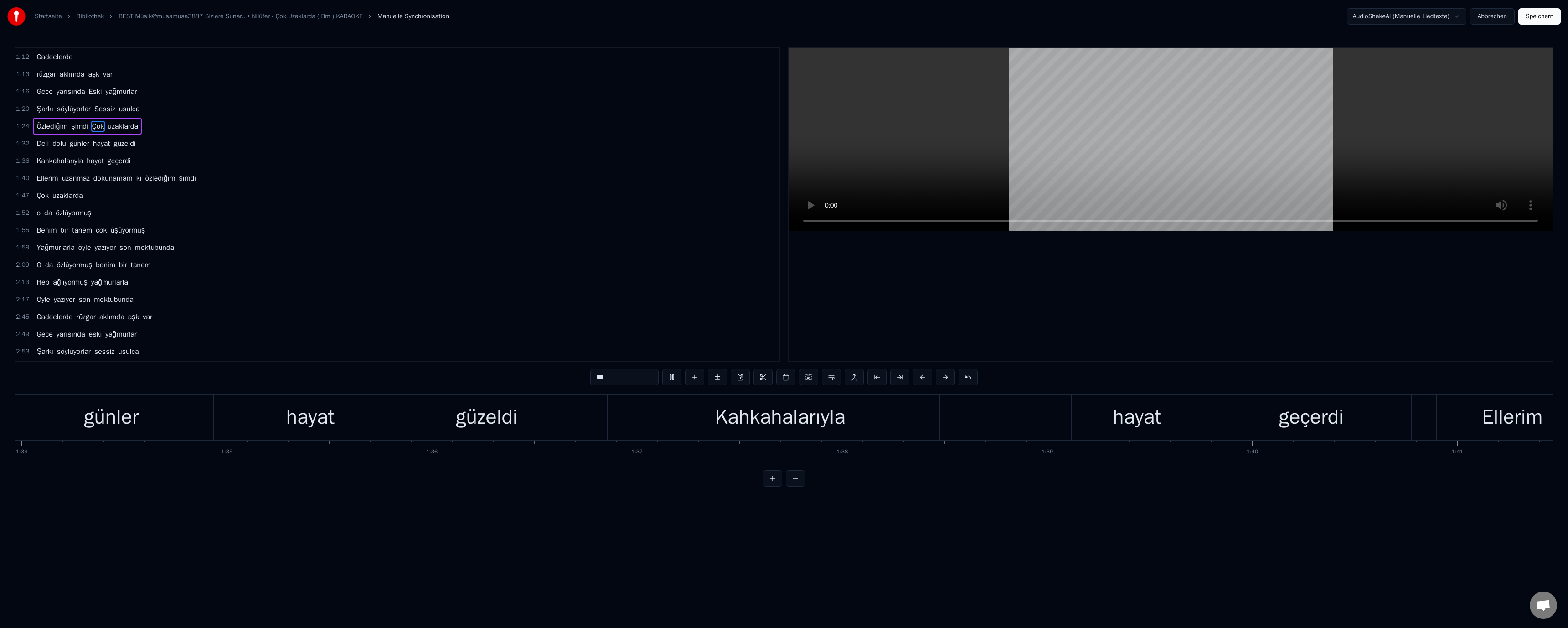 click at bounding box center (1171, 140) 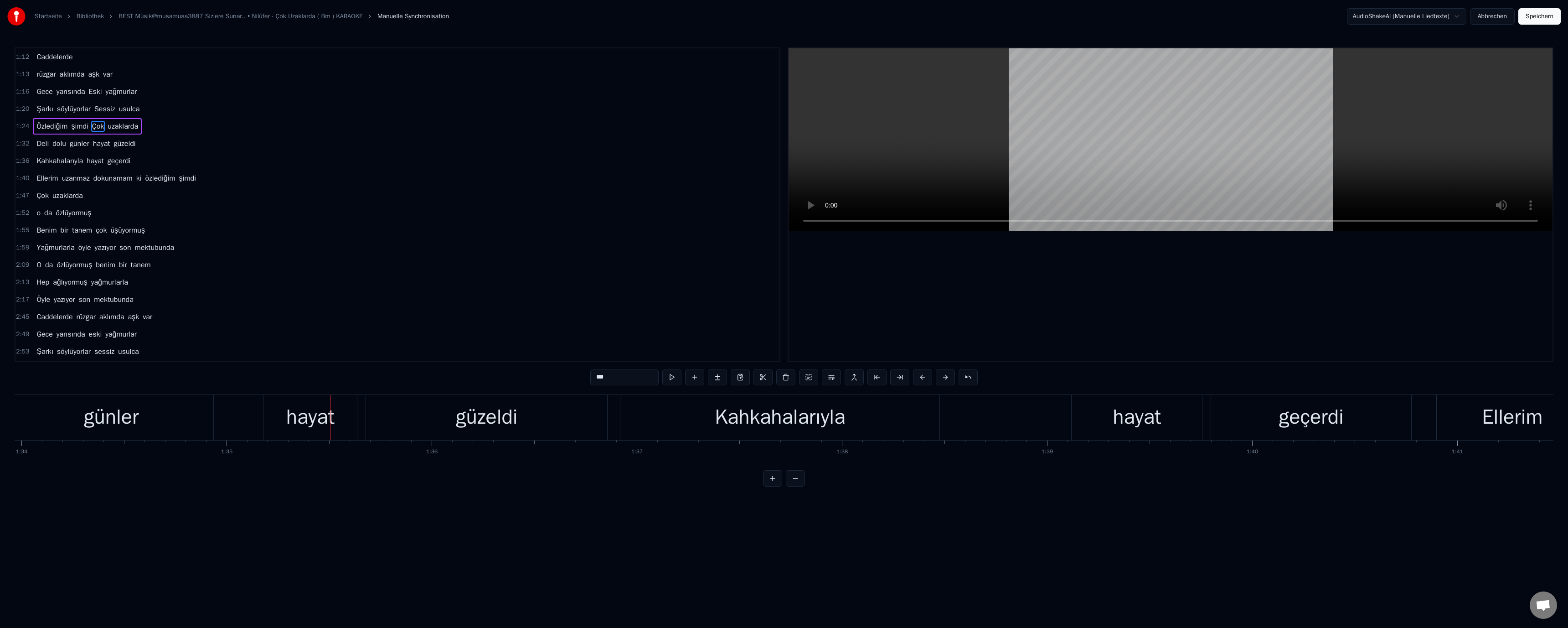 drag, startPoint x: 310, startPoint y: 421, endPoint x: 370, endPoint y: 402, distance: 62.93648 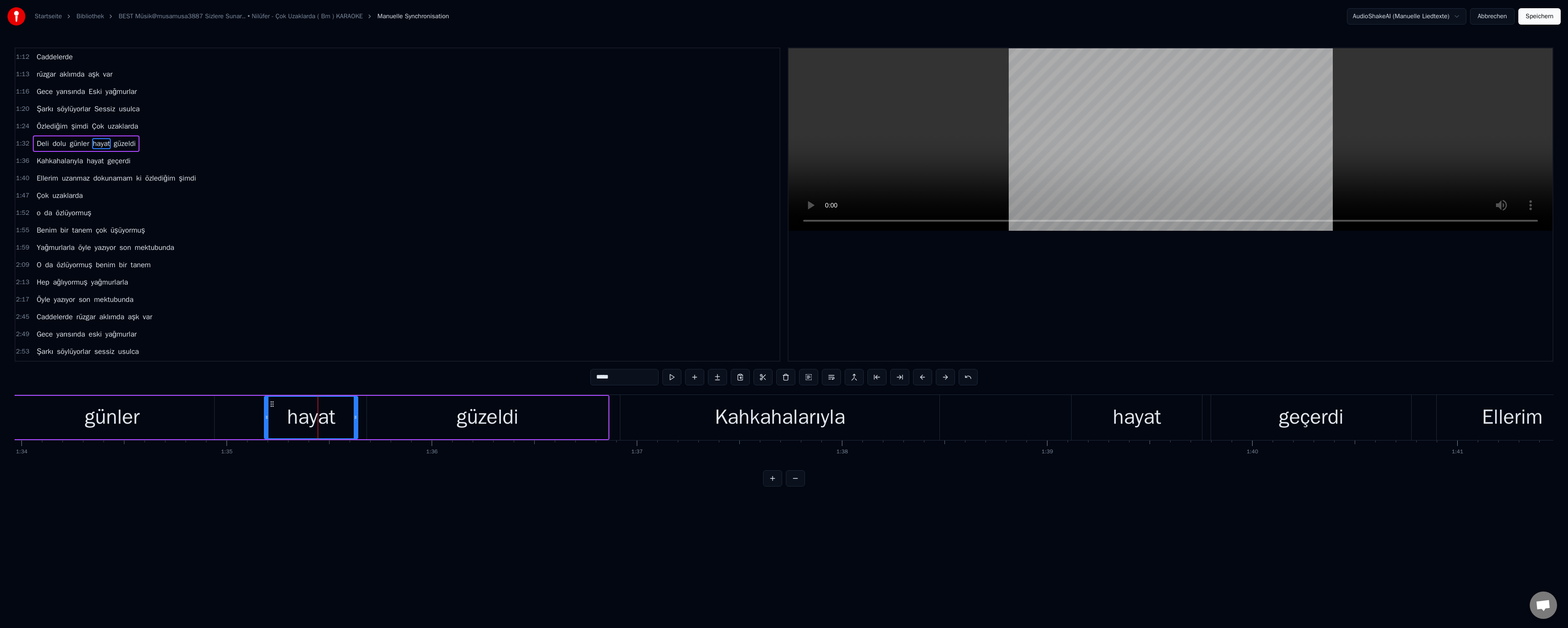 drag, startPoint x: 601, startPoint y: 377, endPoint x: 553, endPoint y: 380, distance: 48.093659 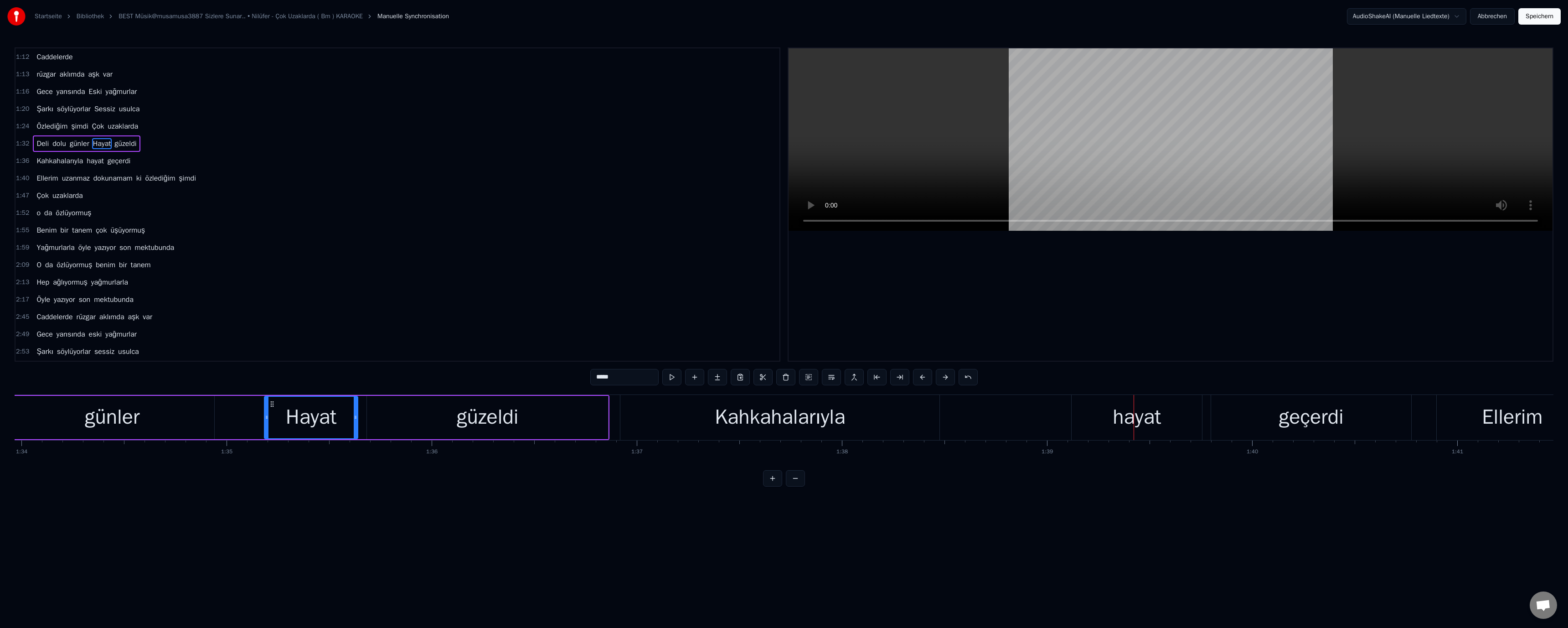 click on "hayat" at bounding box center (1137, 417) 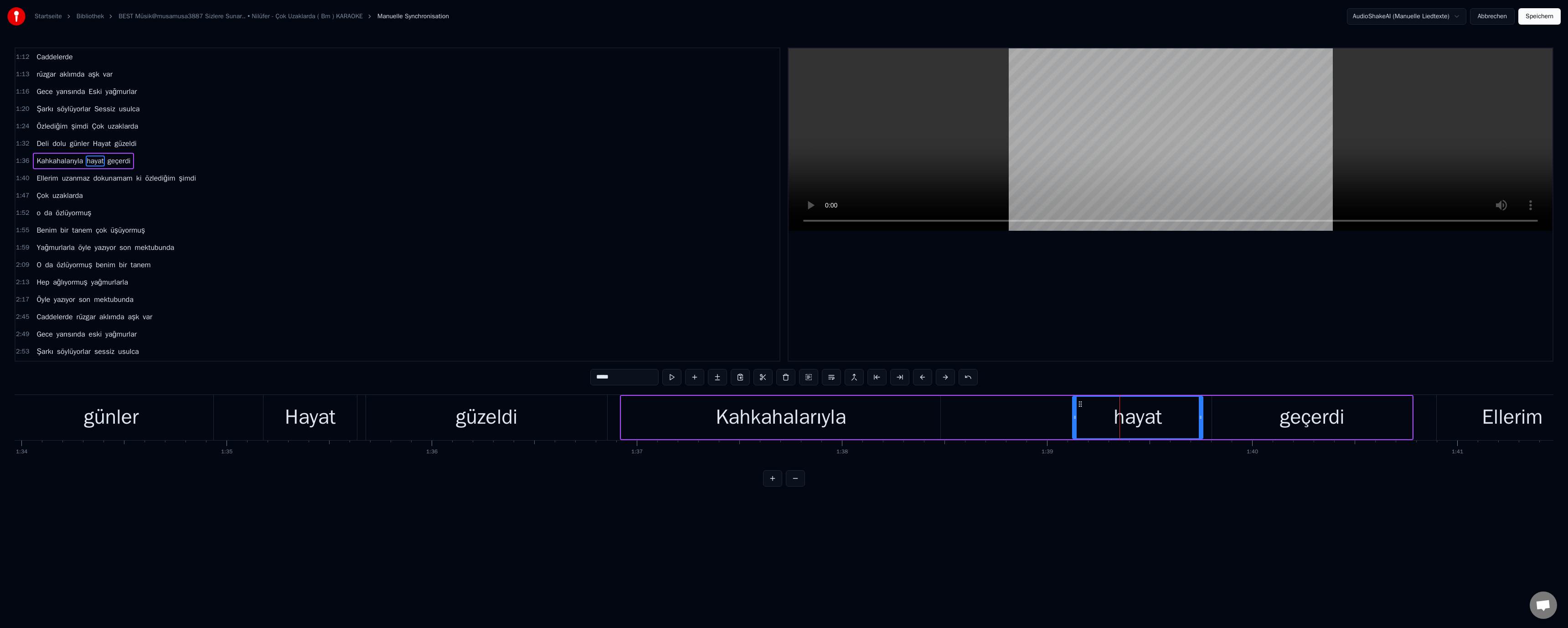 drag, startPoint x: 600, startPoint y: 376, endPoint x: 585, endPoint y: 376, distance: 15 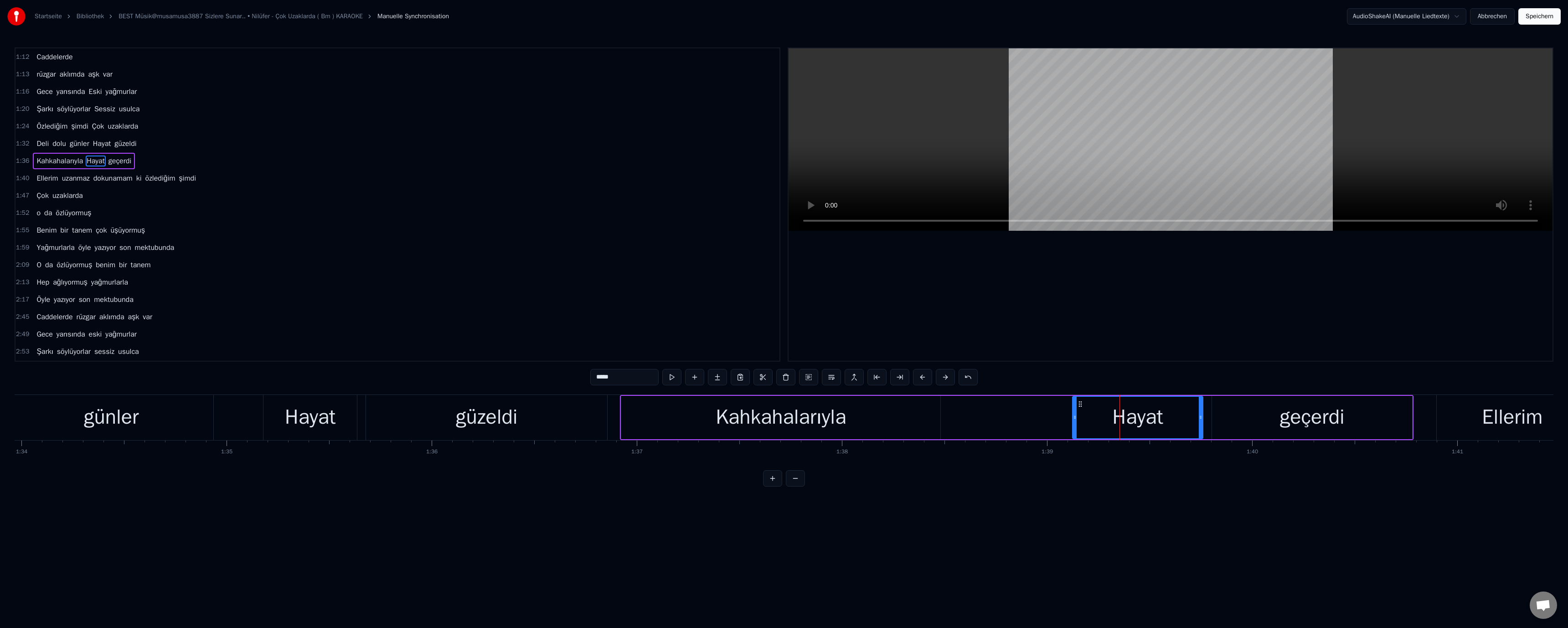 drag, startPoint x: 522, startPoint y: 426, endPoint x: 560, endPoint y: 385, distance: 55.9017 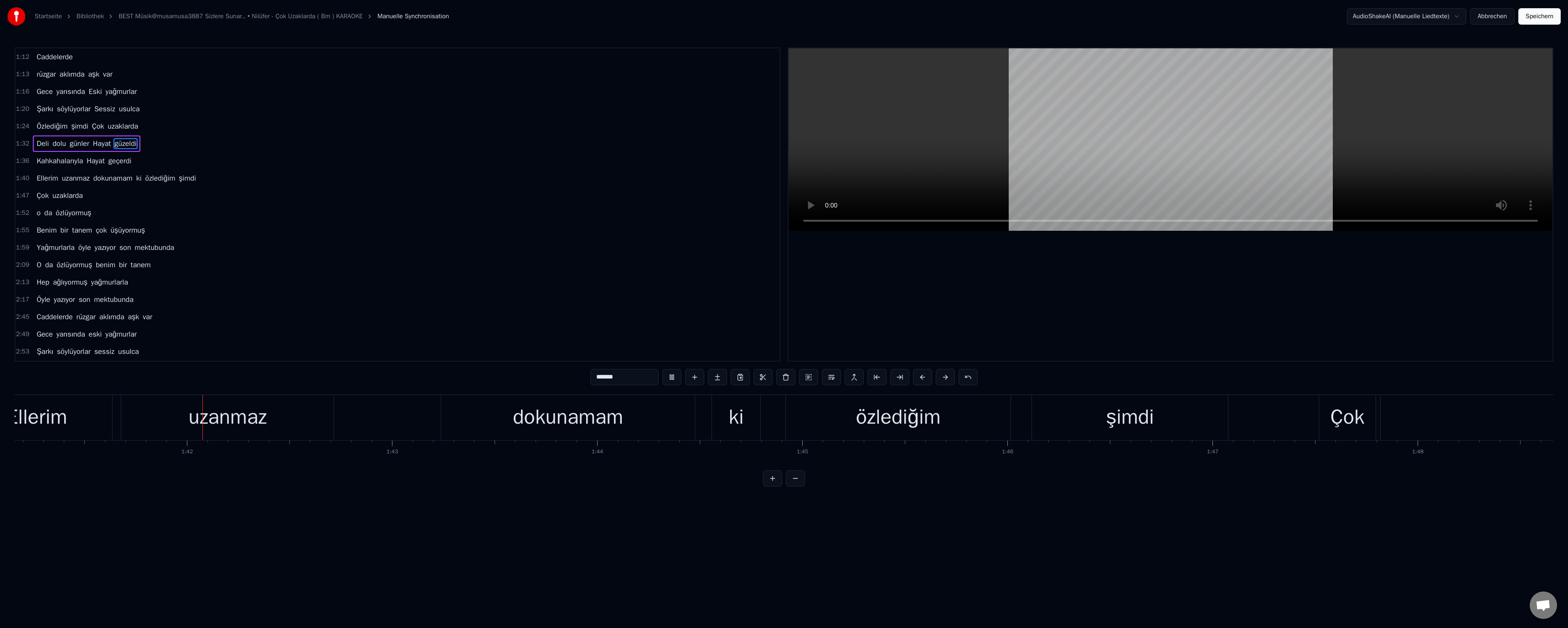 scroll, scrollTop: 0, scrollLeft: 20756, axis: horizontal 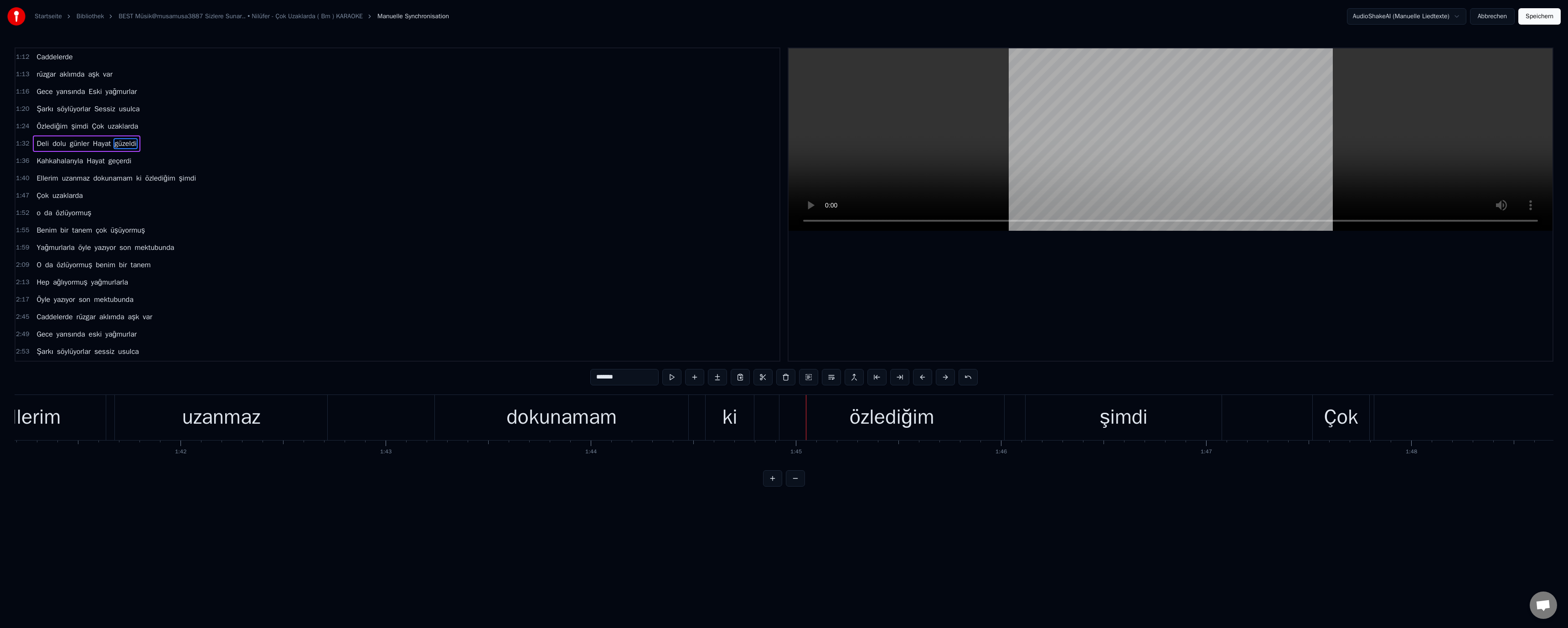 drag, startPoint x: 730, startPoint y: 414, endPoint x: 706, endPoint y: 389, distance: 34.65545 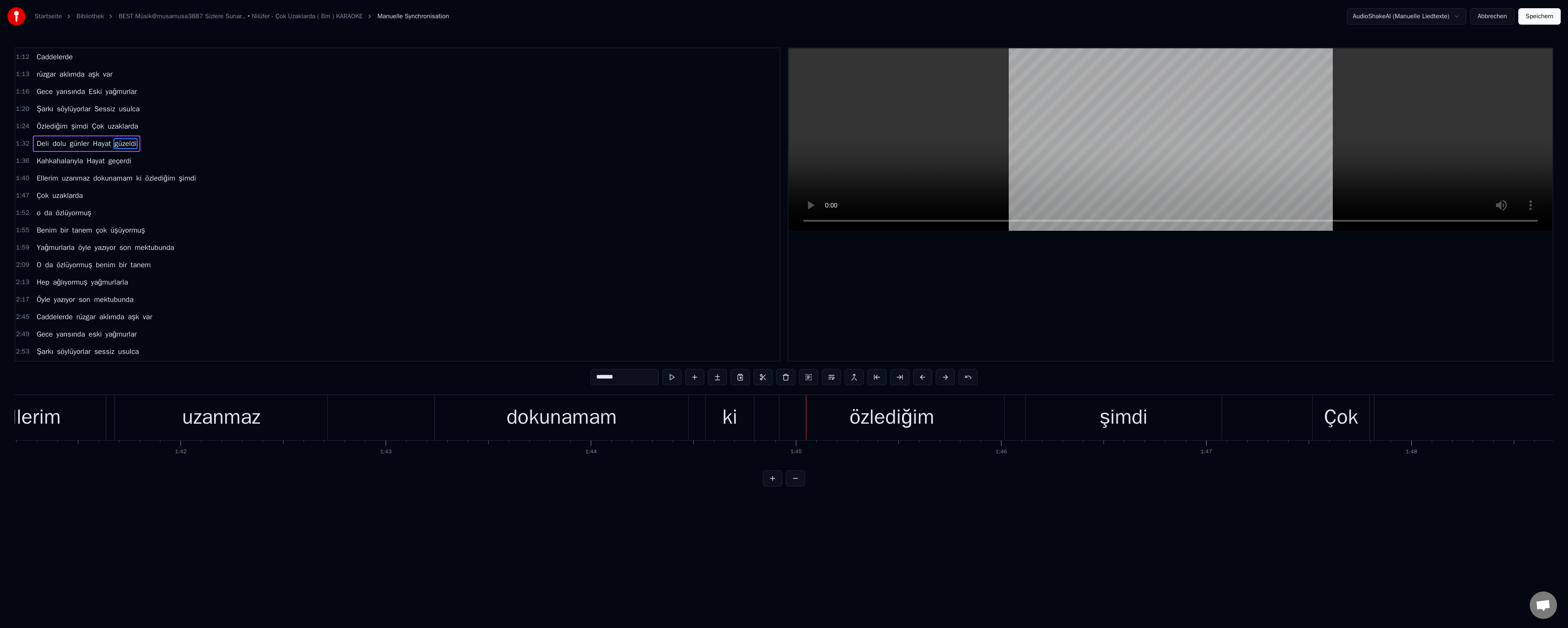 click on "ki" at bounding box center [730, 417] 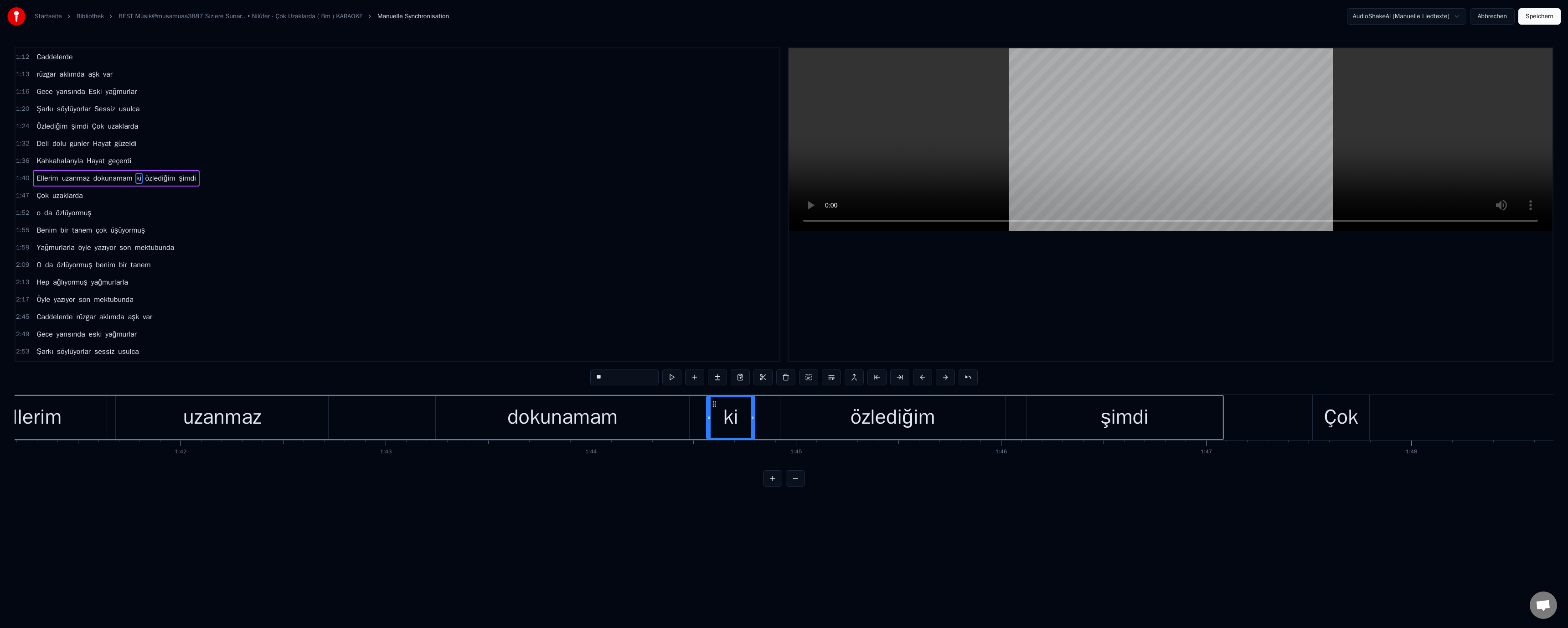 drag, startPoint x: 598, startPoint y: 376, endPoint x: 581, endPoint y: 378, distance: 17.117243 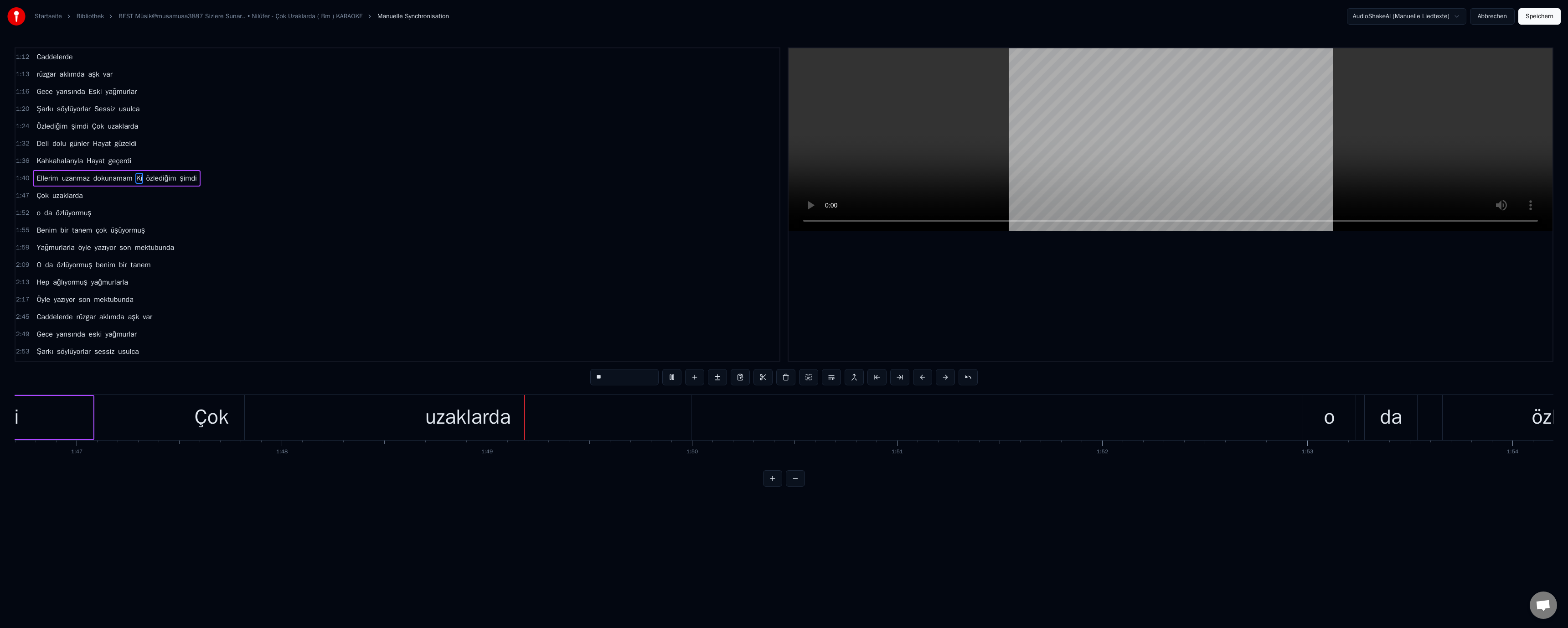 scroll, scrollTop: 0, scrollLeft: 22226, axis: horizontal 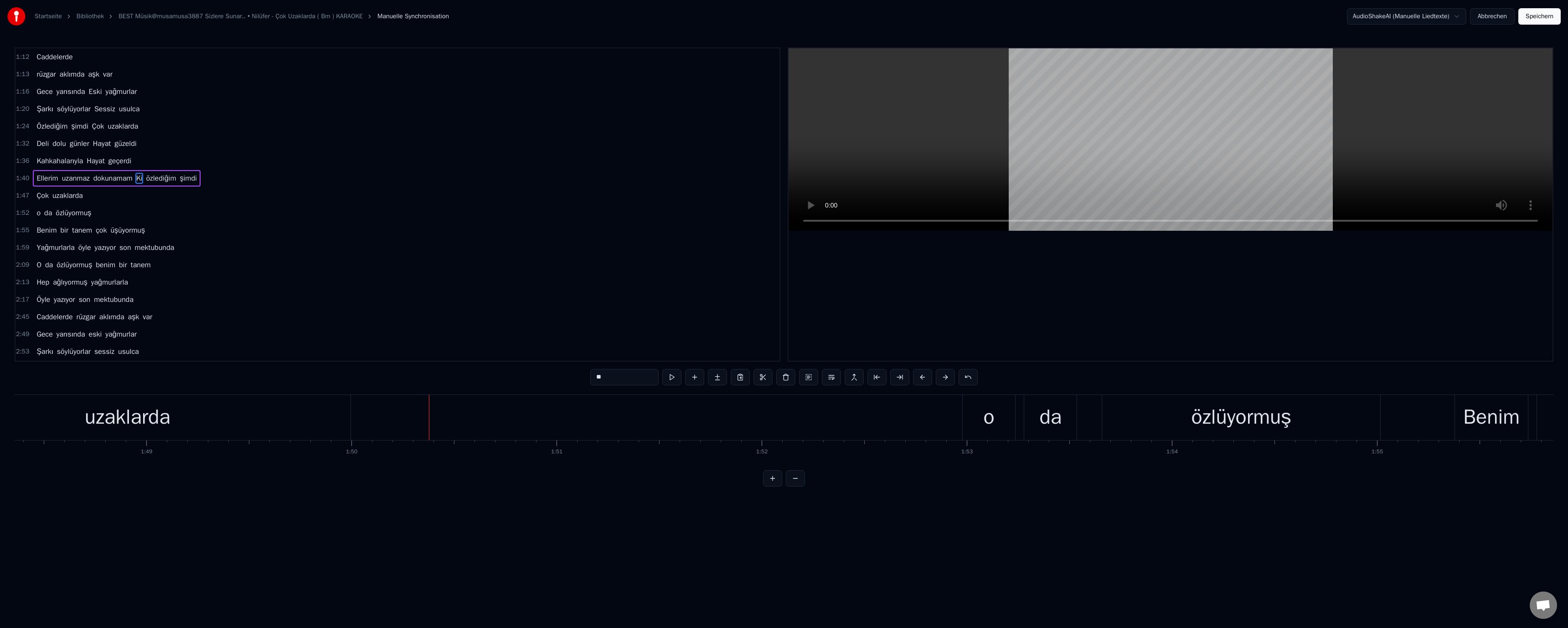 click on "o" at bounding box center [989, 417] 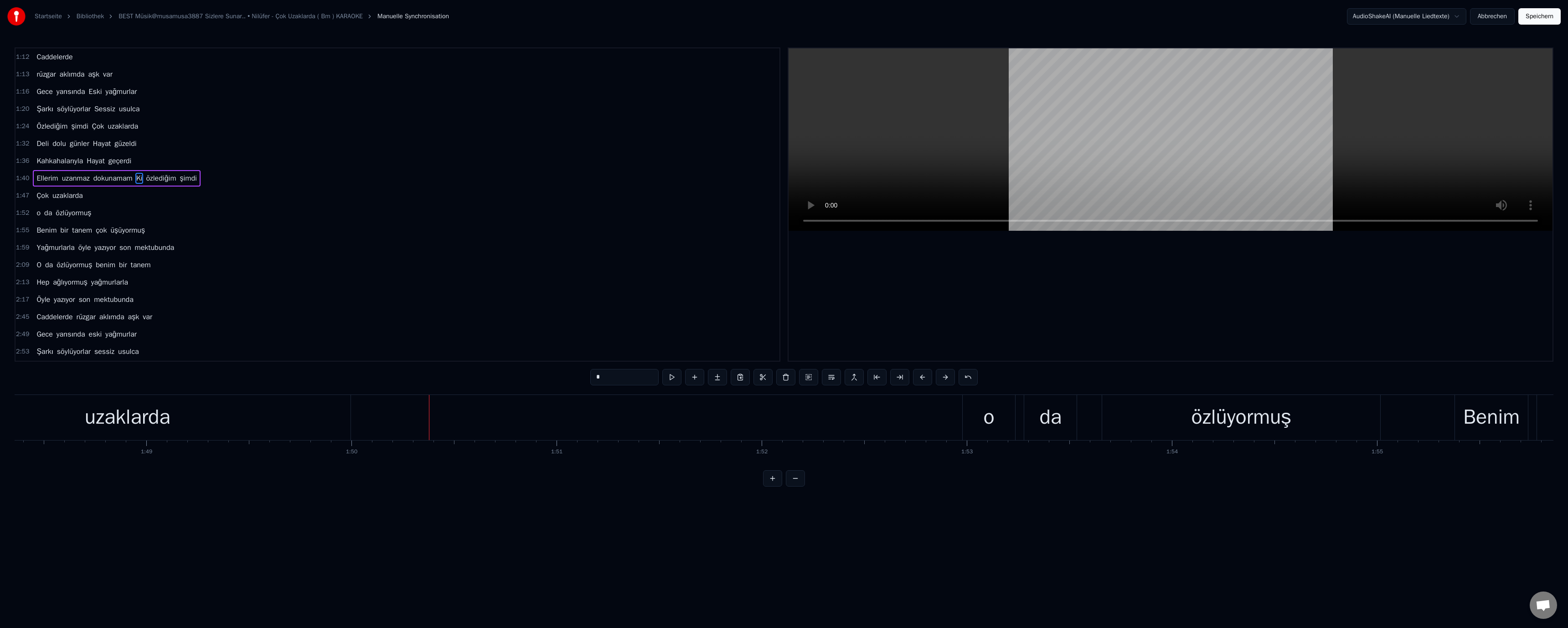 scroll, scrollTop: 8, scrollLeft: 0, axis: vertical 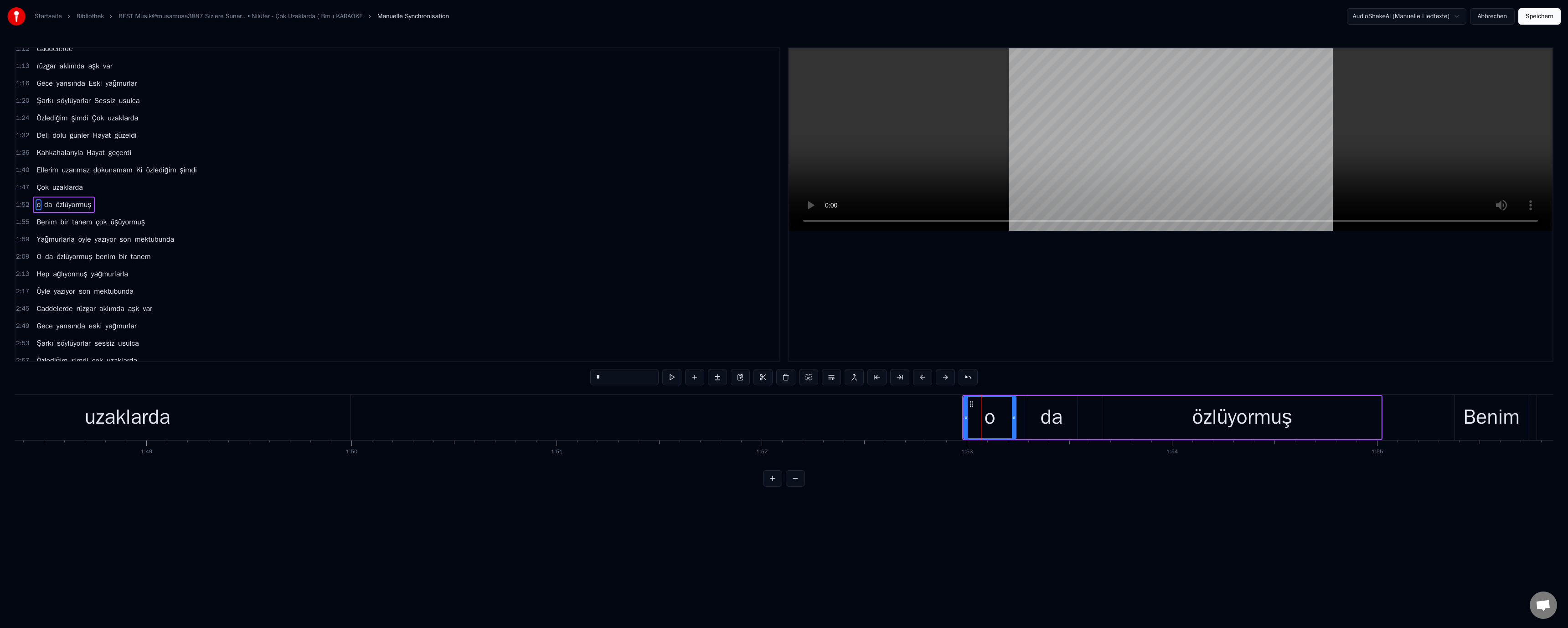 drag, startPoint x: 585, startPoint y: 381, endPoint x: 566, endPoint y: 380, distance: 19.0263 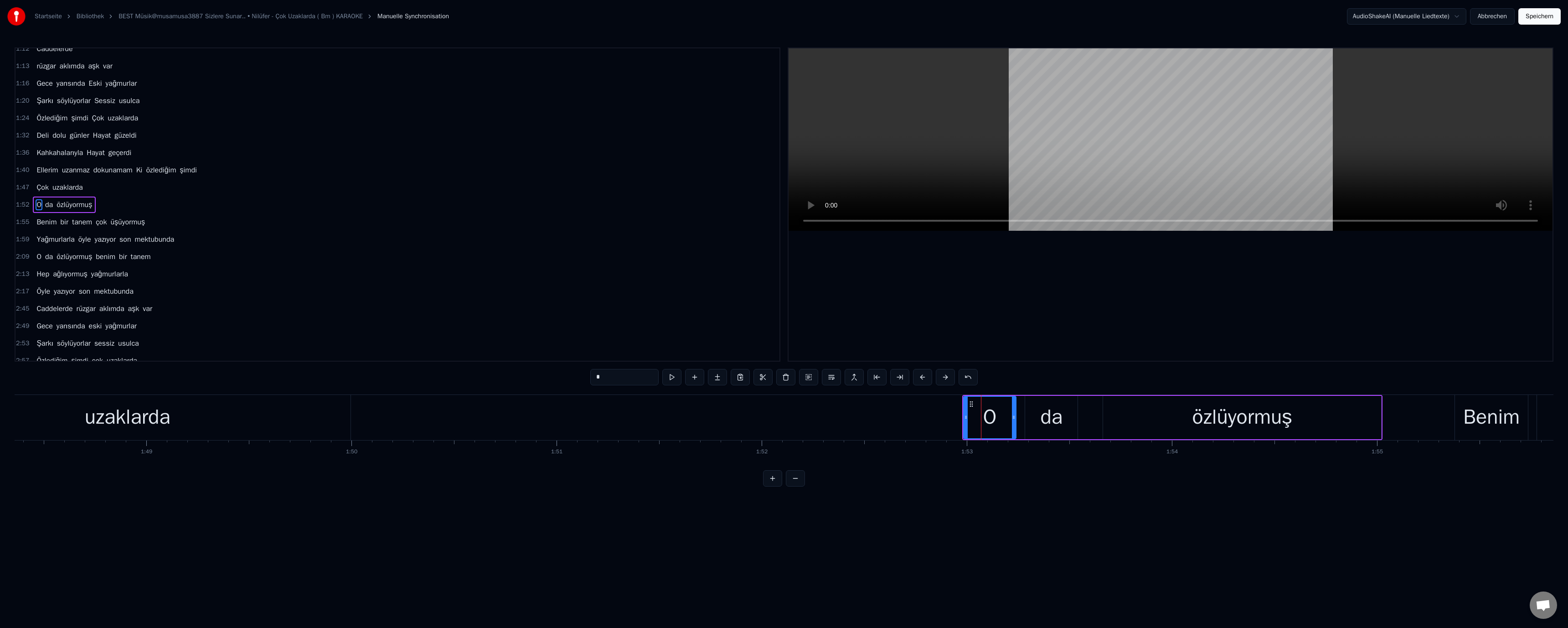 type on "*" 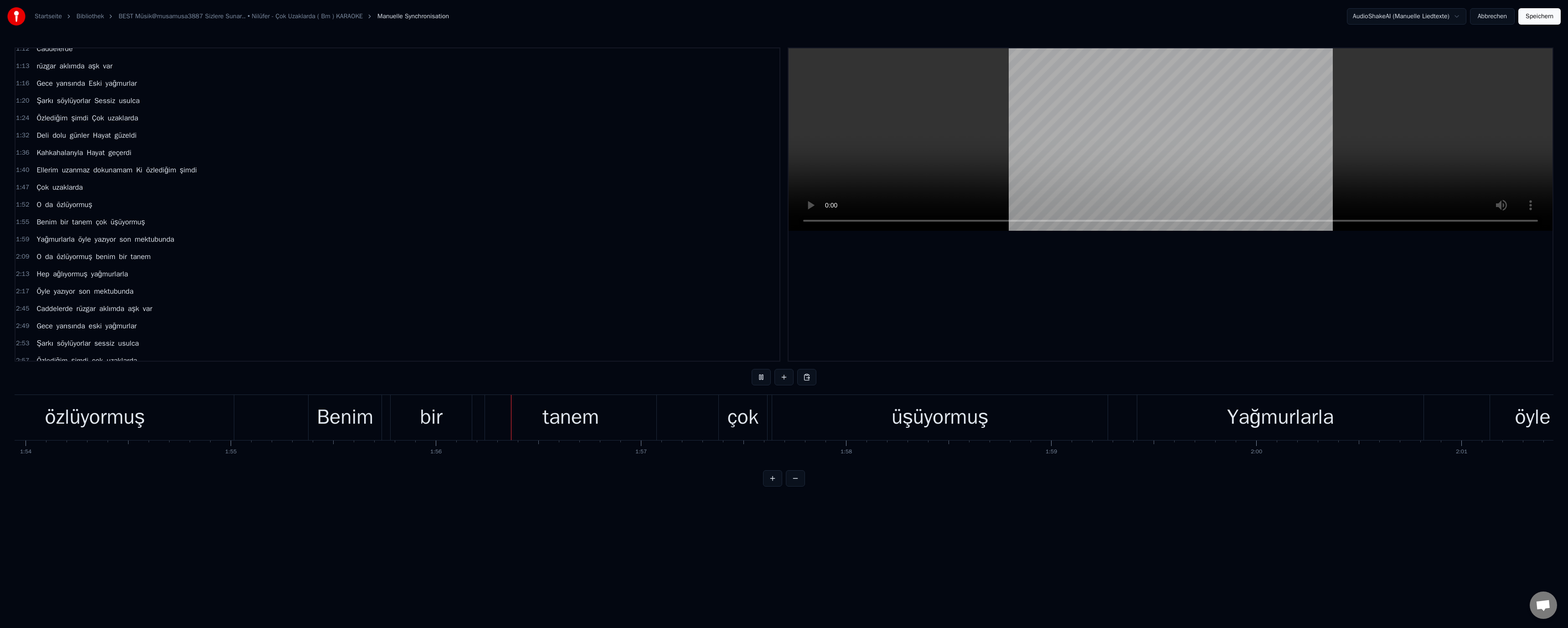 scroll, scrollTop: 0, scrollLeft: 23718, axis: horizontal 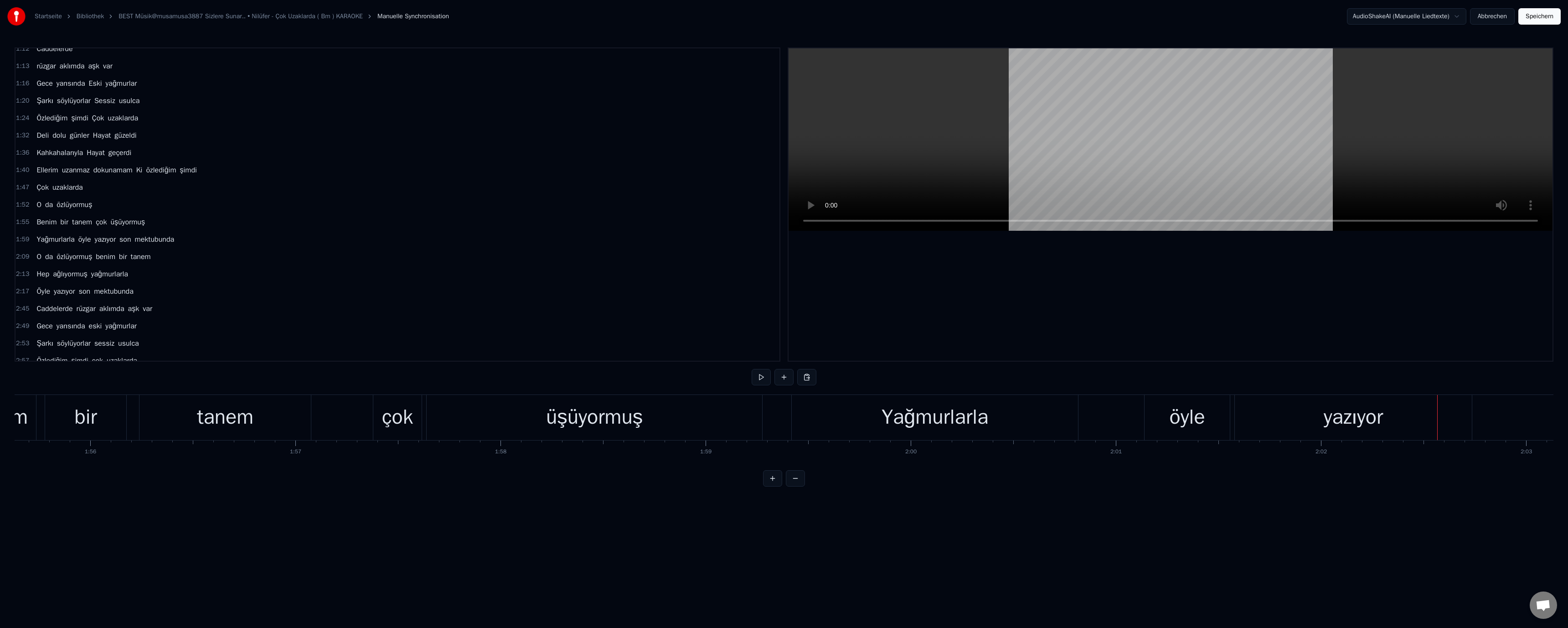 click on "çok" at bounding box center [397, 417] 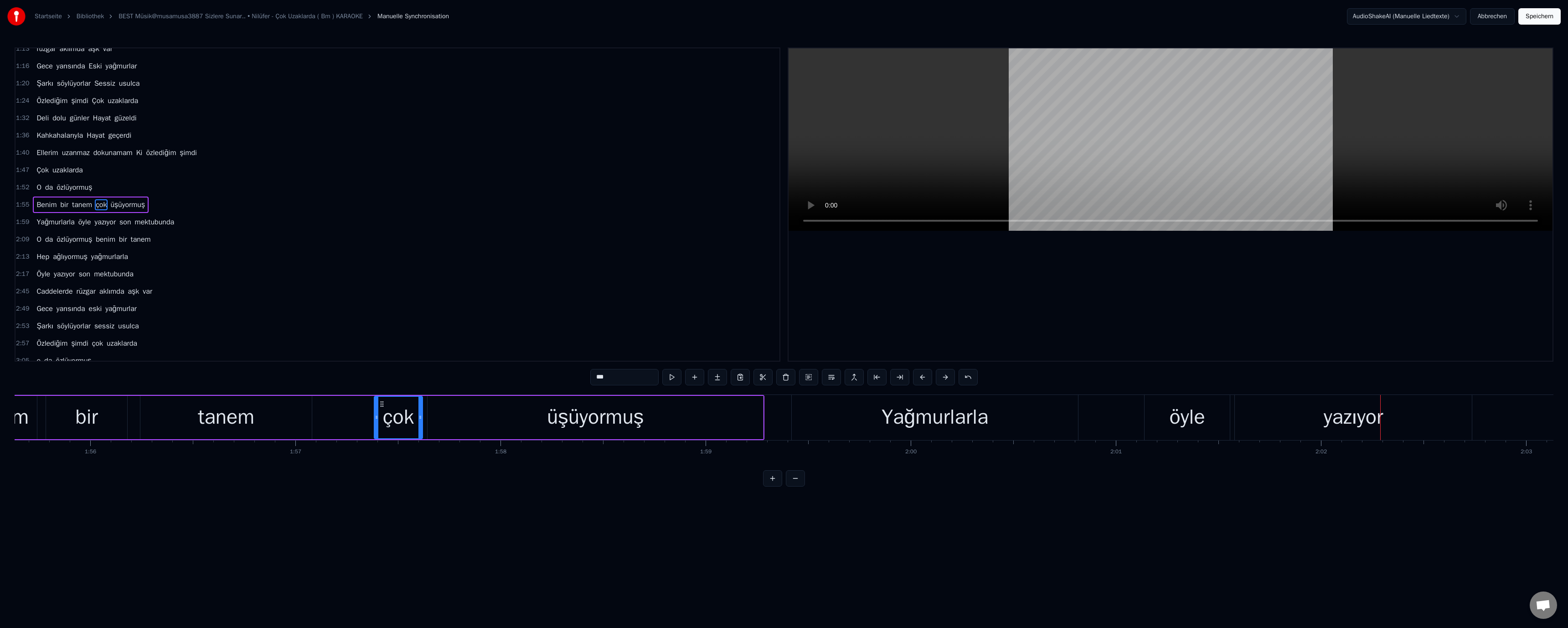 drag, startPoint x: 1308, startPoint y: 415, endPoint x: 926, endPoint y: 388, distance: 382.953 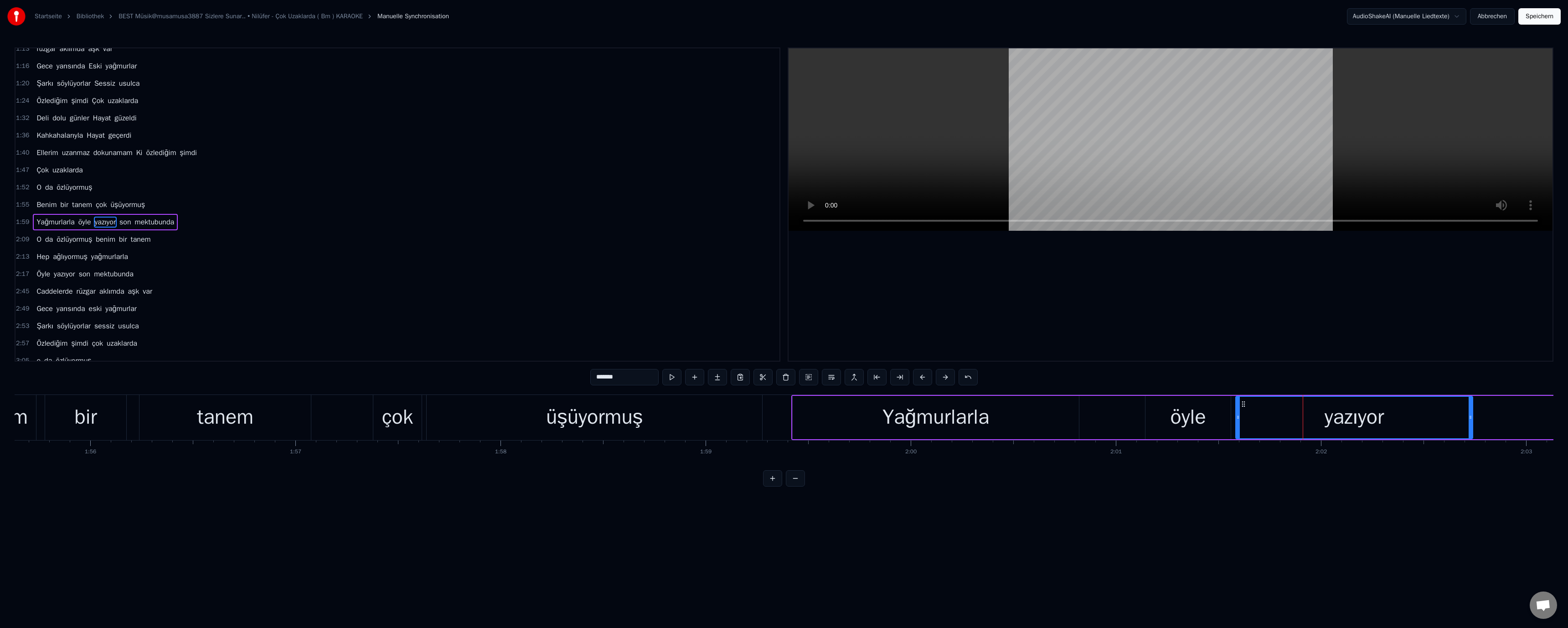 scroll, scrollTop: 43, scrollLeft: 0, axis: vertical 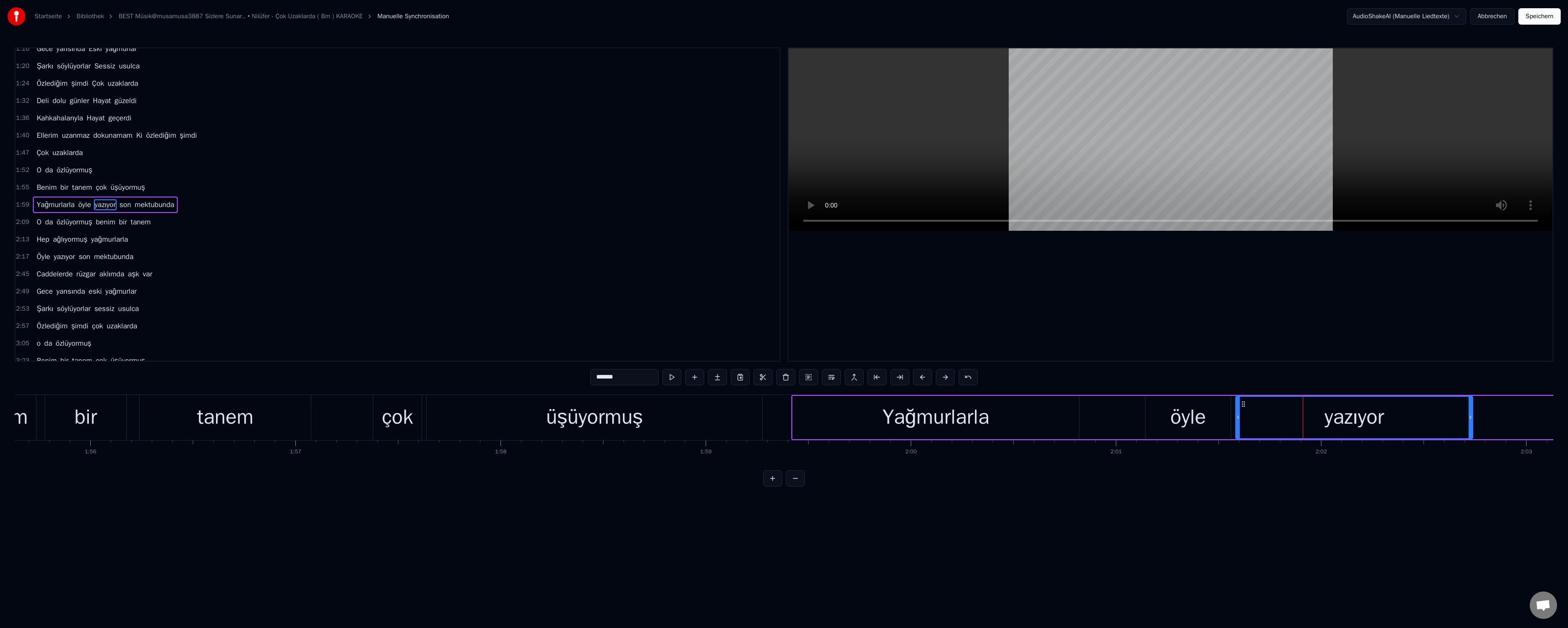 drag, startPoint x: 600, startPoint y: 377, endPoint x: 562, endPoint y: 378, distance: 38.01316 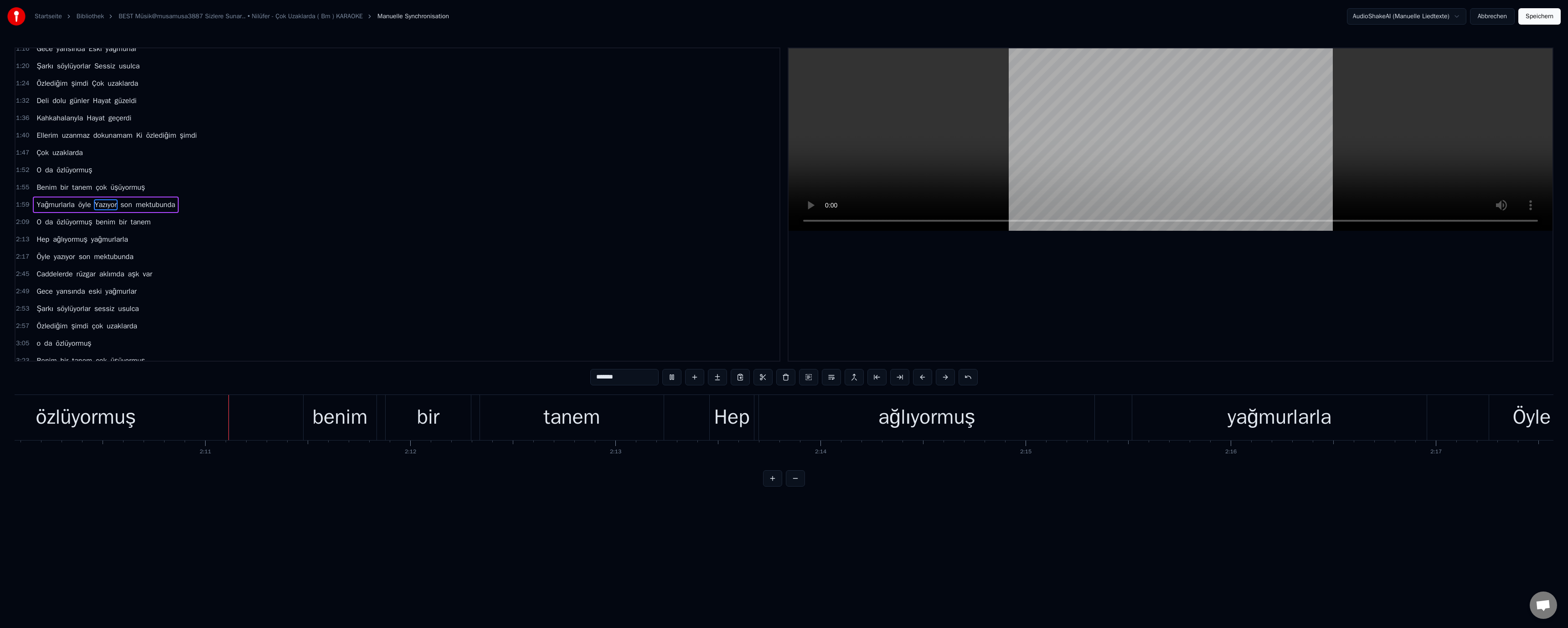 scroll, scrollTop: 0, scrollLeft: 26686, axis: horizontal 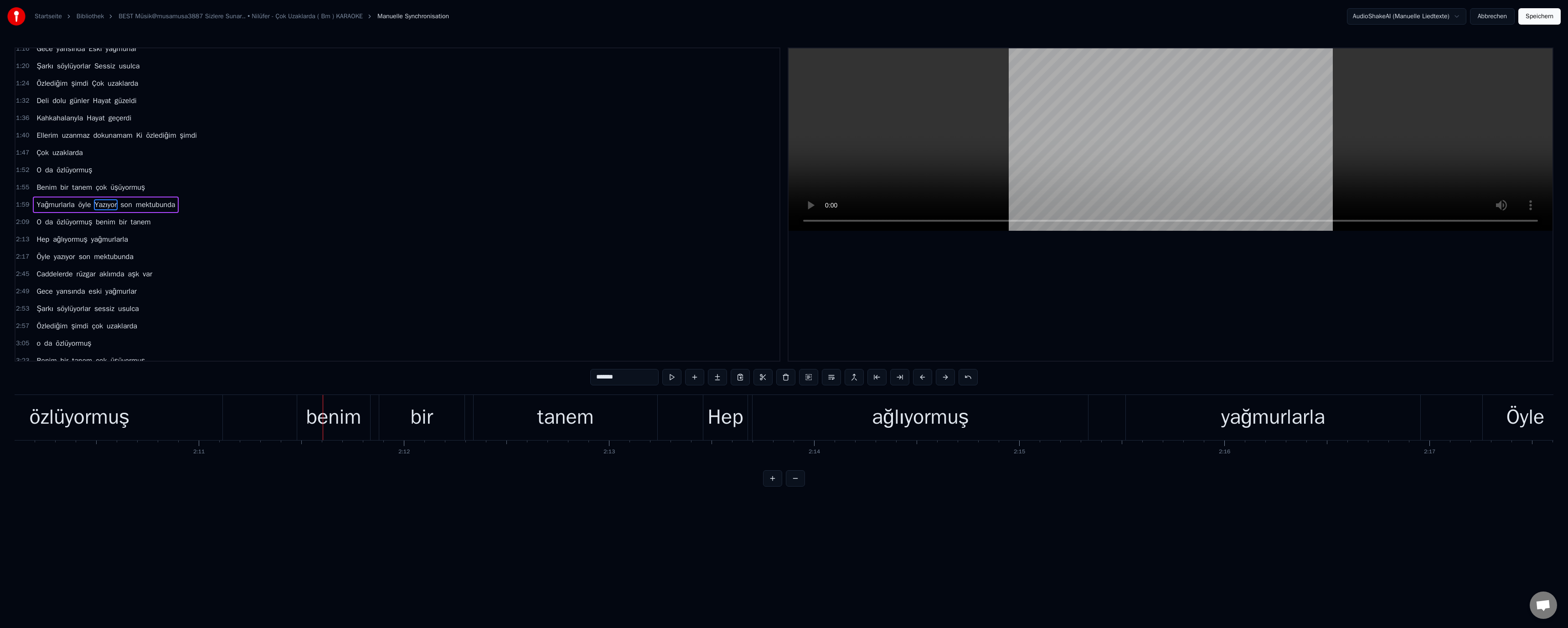 click on "benim" at bounding box center [334, 417] 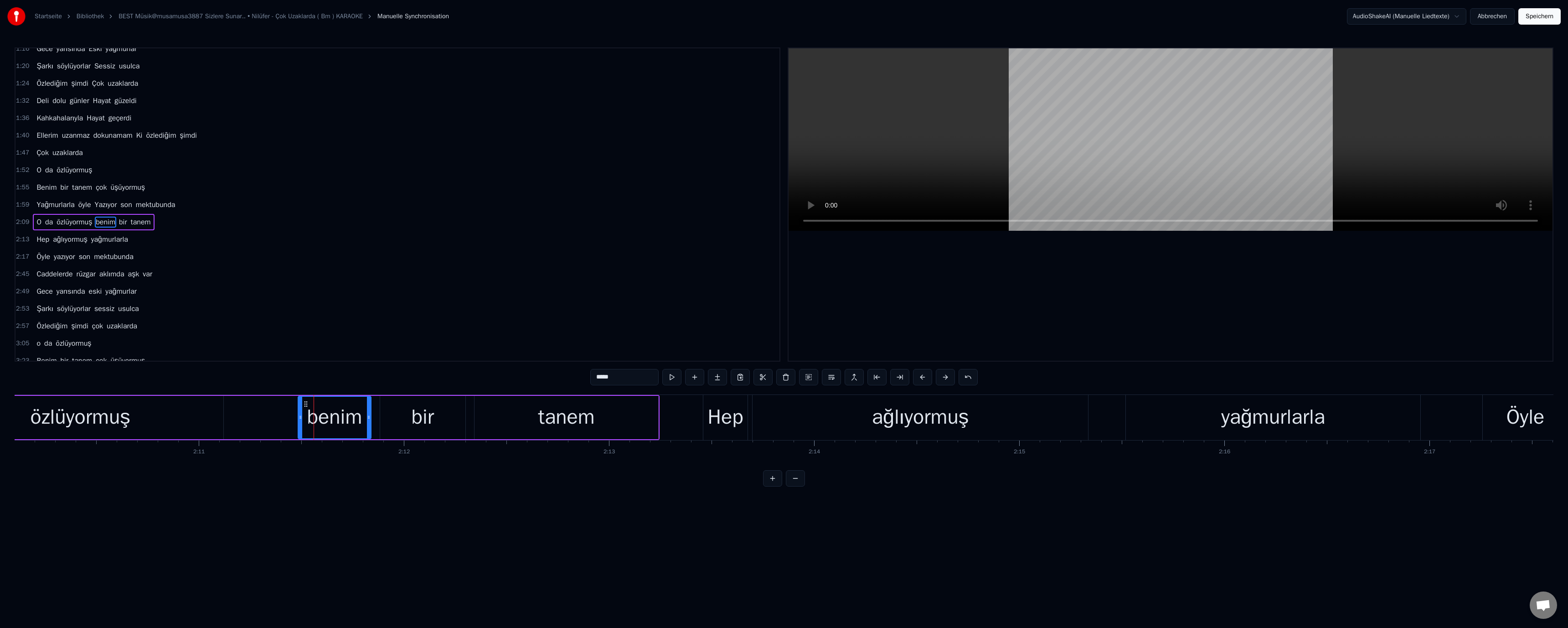 scroll, scrollTop: 60, scrollLeft: 0, axis: vertical 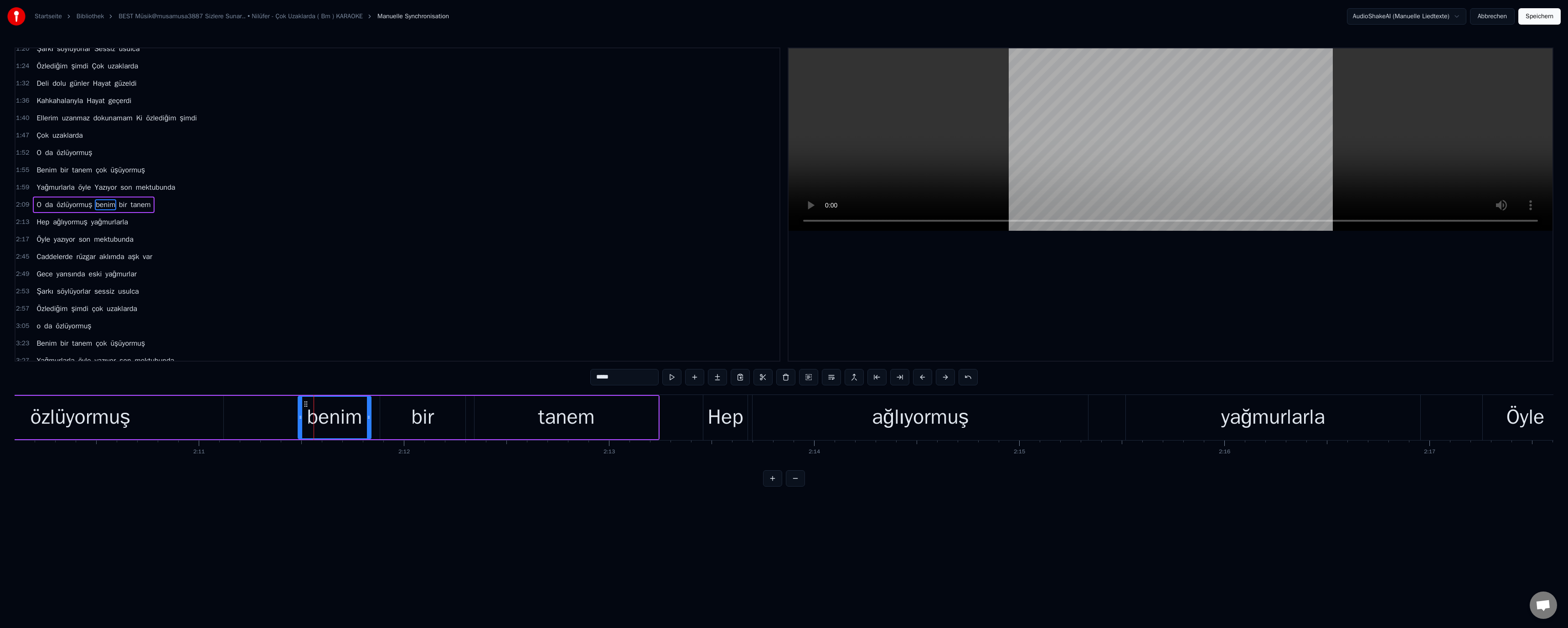 drag, startPoint x: 599, startPoint y: 376, endPoint x: 556, endPoint y: 378, distance: 43.046487 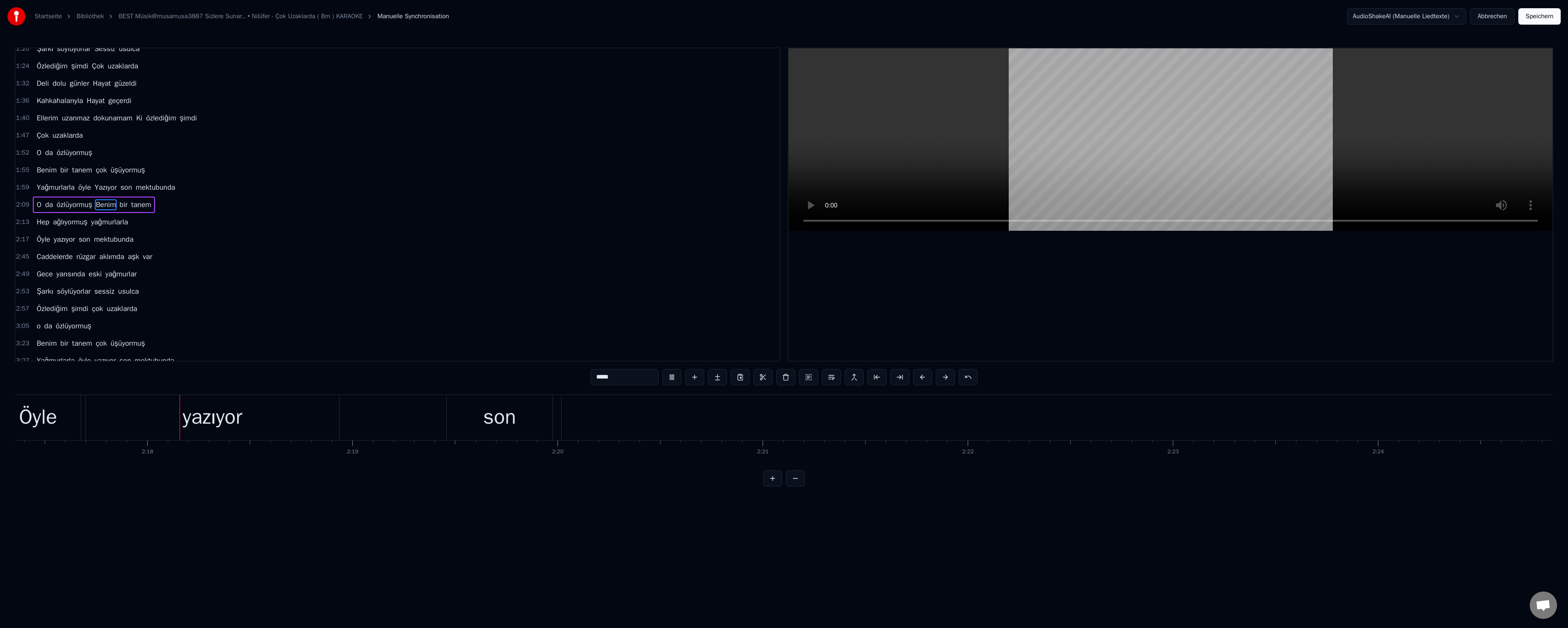 scroll, scrollTop: 0, scrollLeft: 28175, axis: horizontal 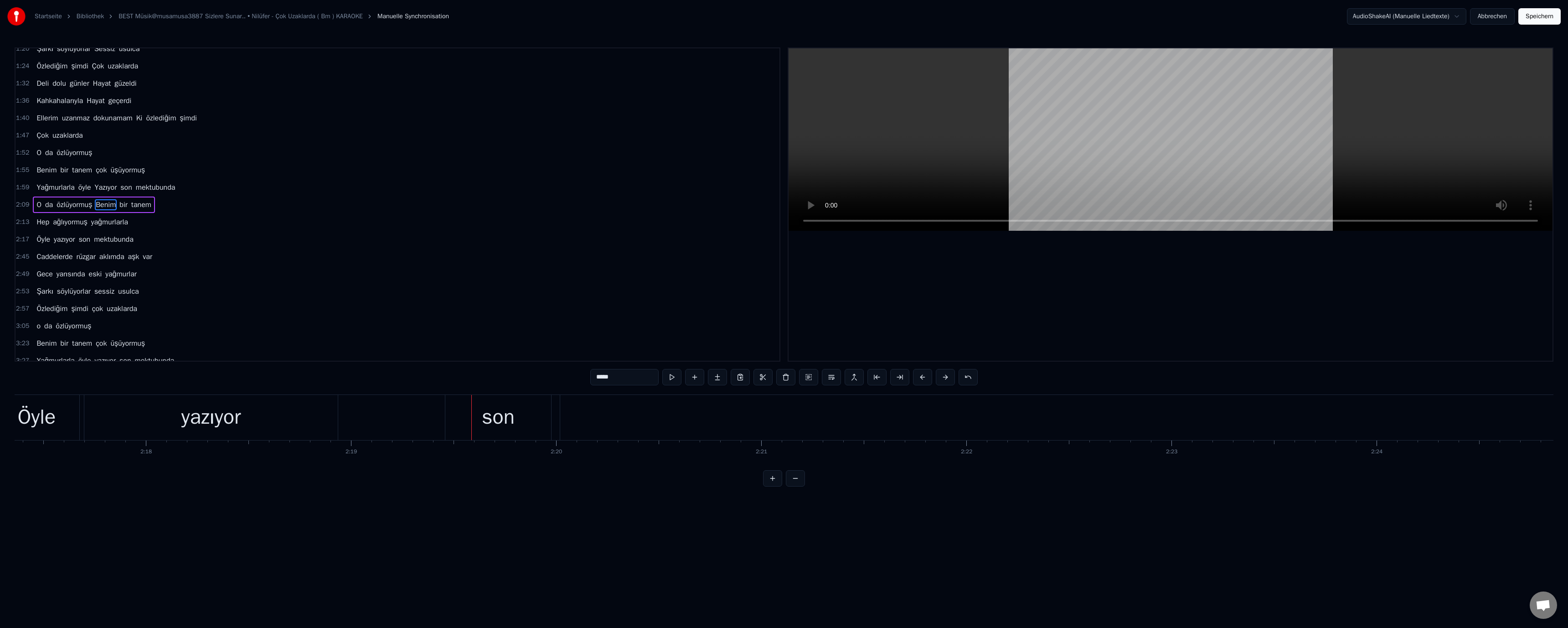 click on "son" at bounding box center (498, 417) 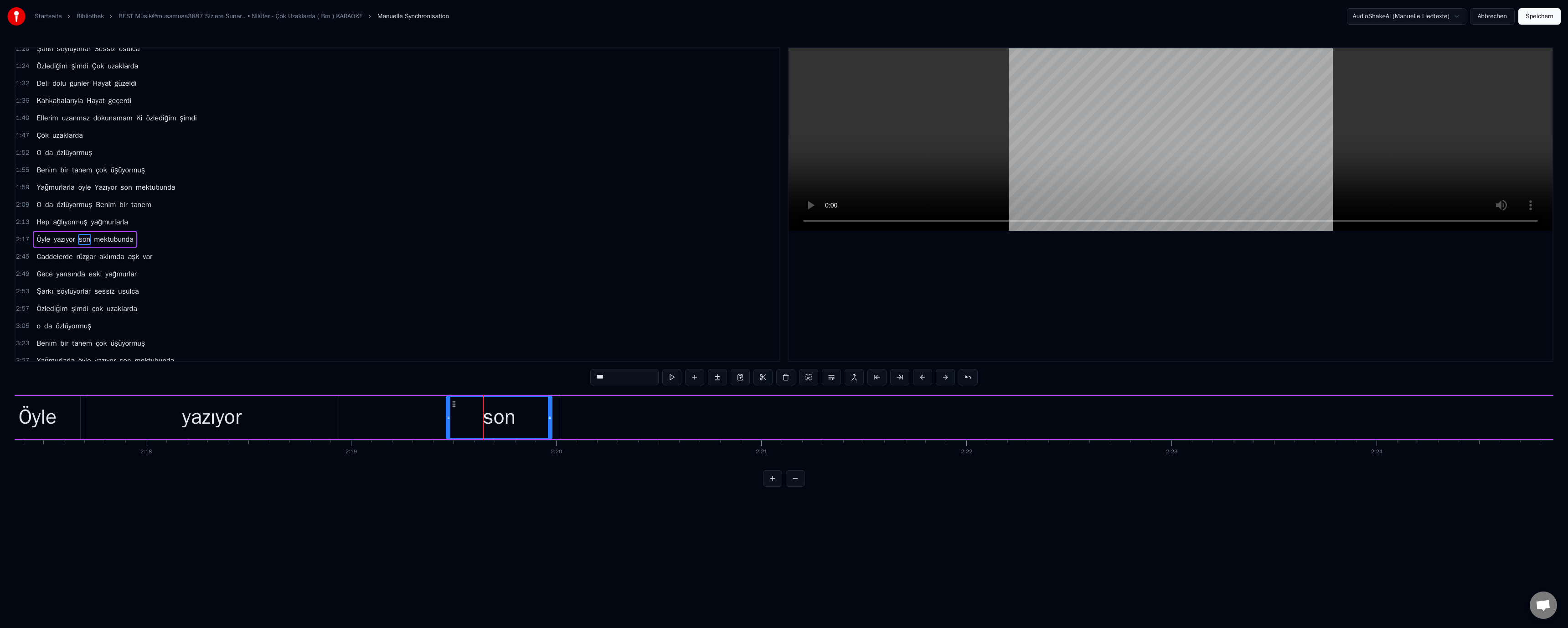 scroll, scrollTop: 95, scrollLeft: 0, axis: vertical 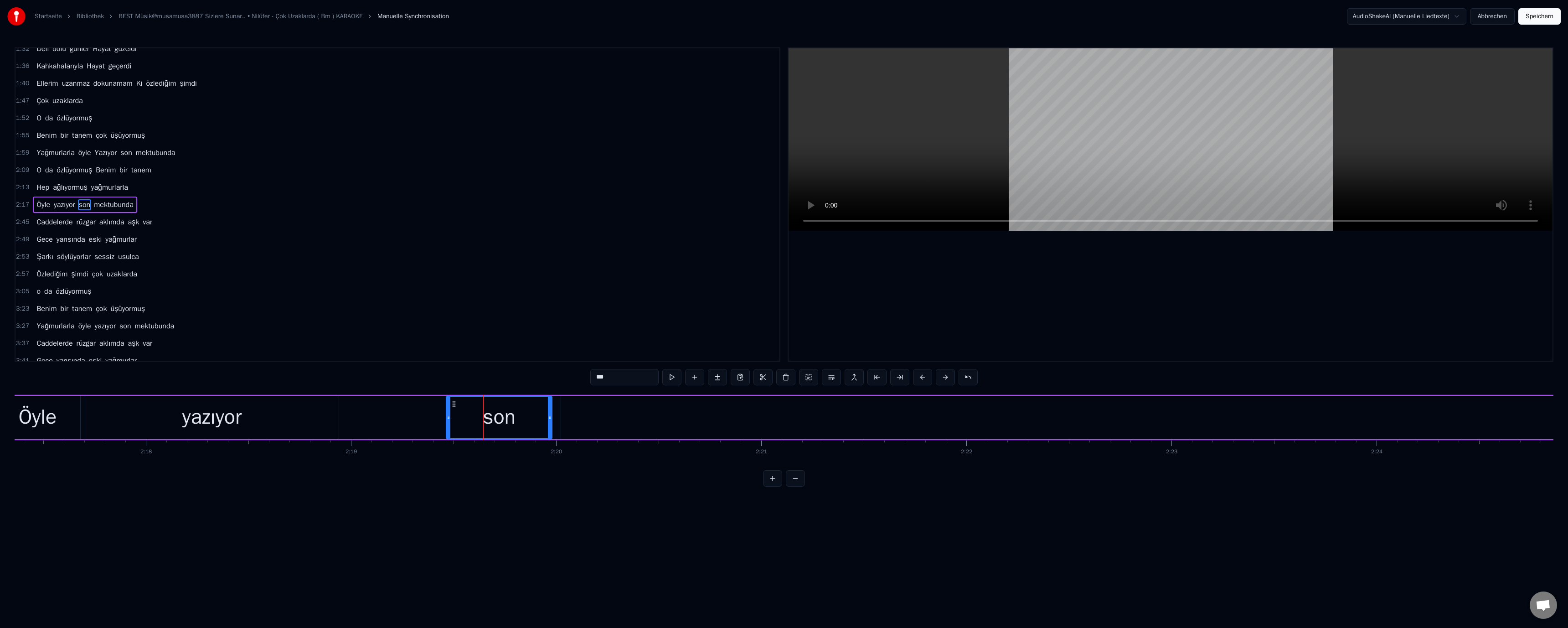 drag, startPoint x: 598, startPoint y: 377, endPoint x: 583, endPoint y: 377, distance: 15 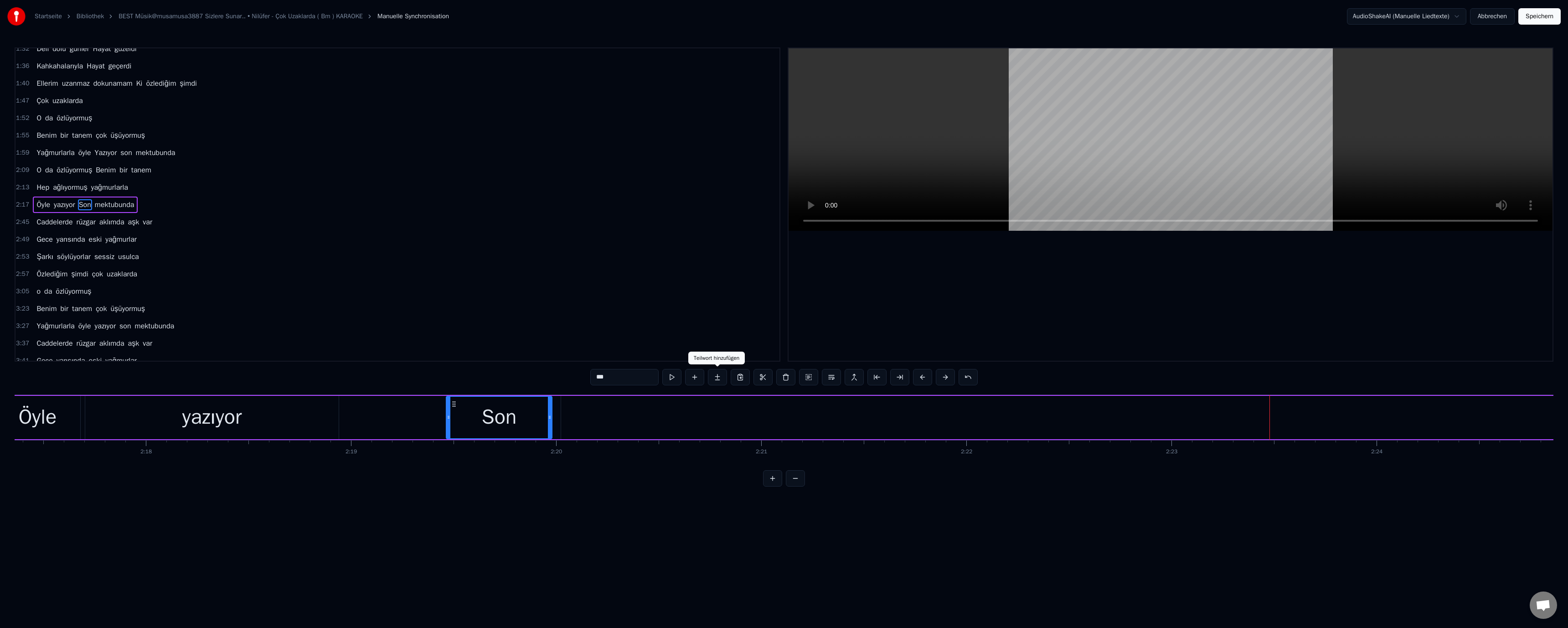 click on "mektubunda" at bounding box center [2870, 417] 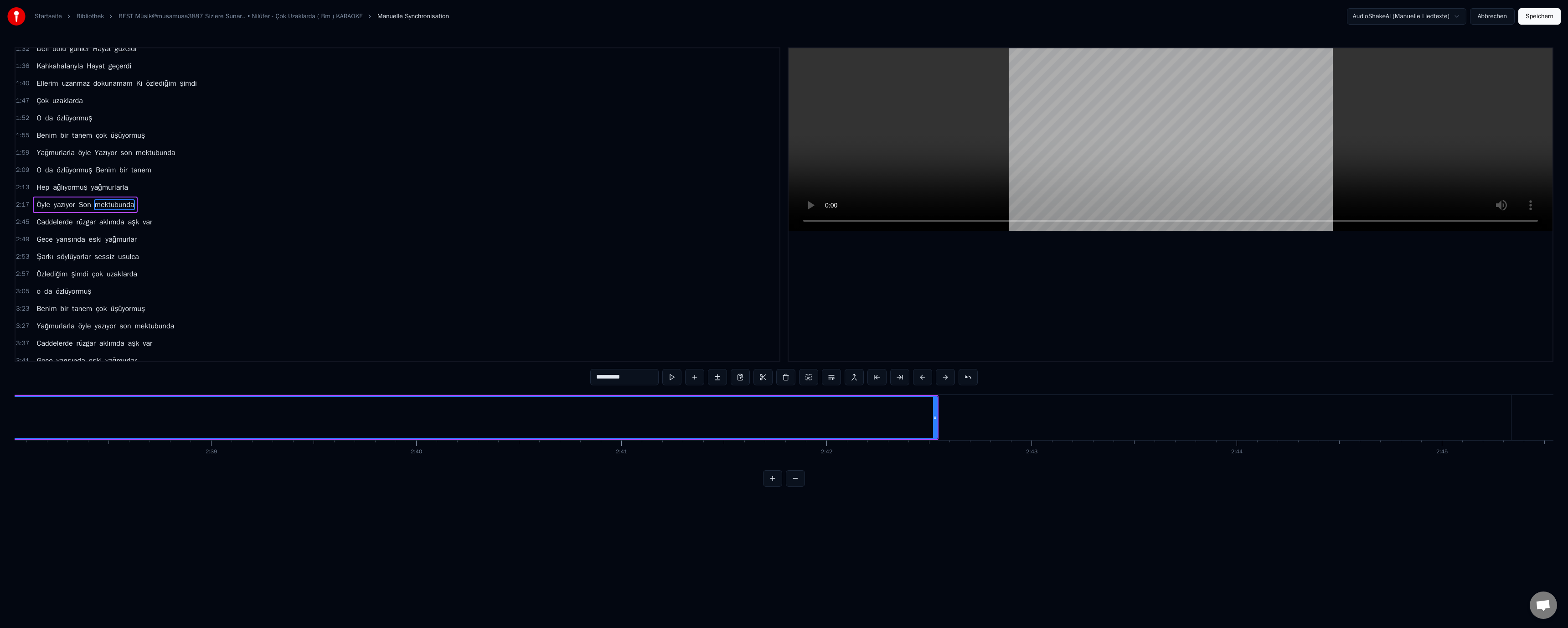 scroll, scrollTop: 0, scrollLeft: 32341, axis: horizontal 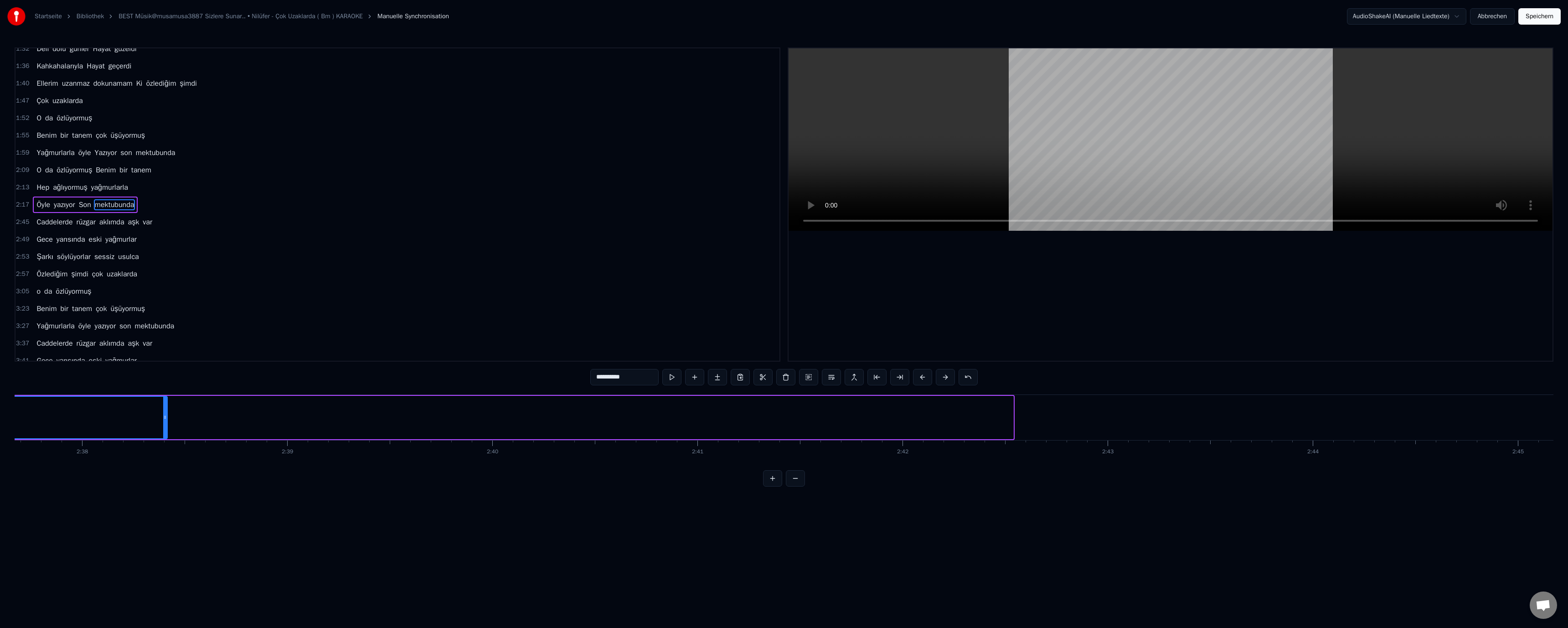 drag, startPoint x: 1011, startPoint y: 419, endPoint x: 165, endPoint y: 399, distance: 846.2364 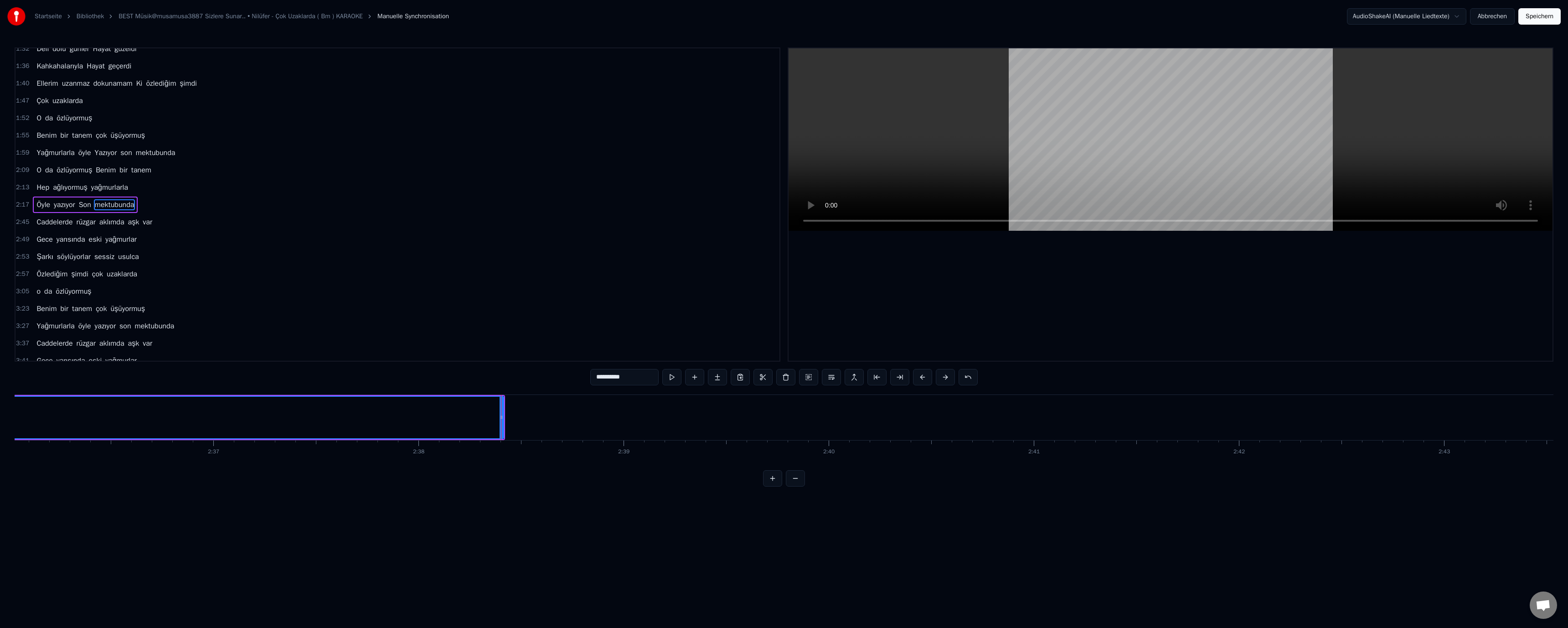 scroll, scrollTop: 0, scrollLeft: 31317, axis: horizontal 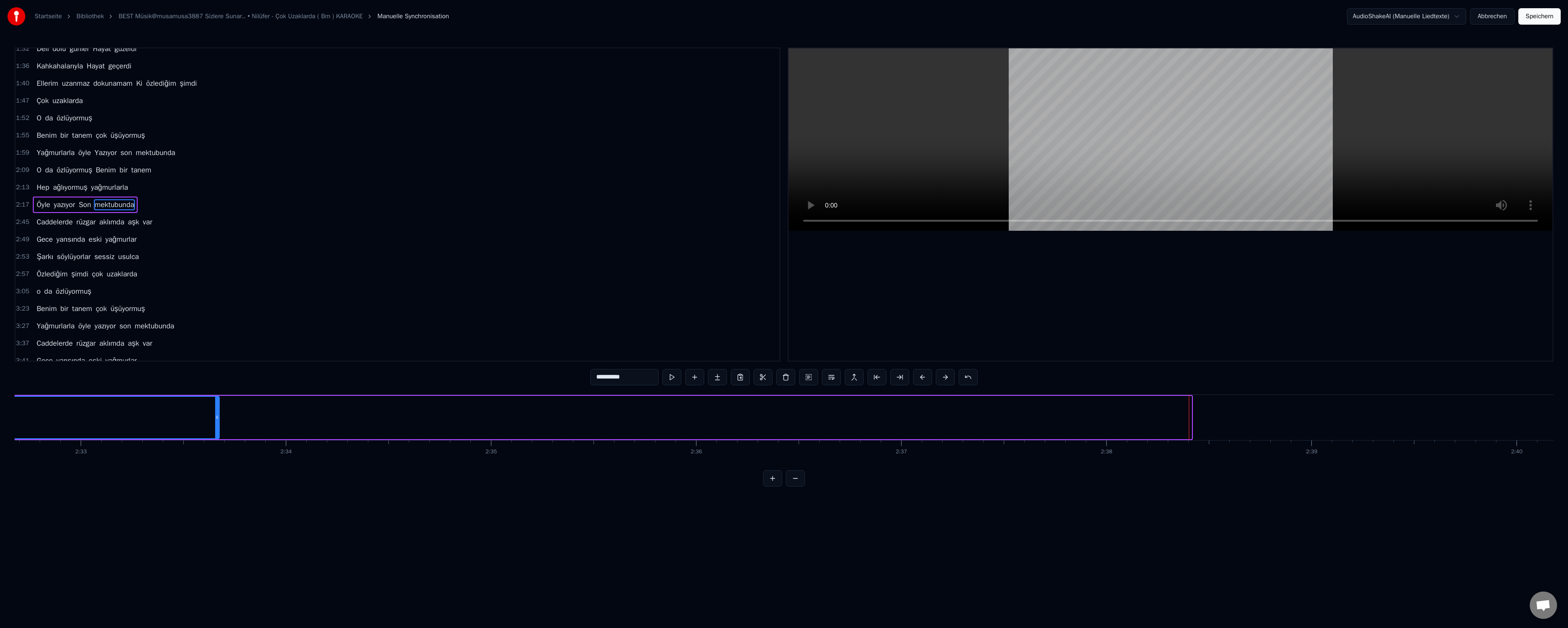 drag, startPoint x: 1190, startPoint y: 415, endPoint x: 193, endPoint y: 408, distance: 997.0246 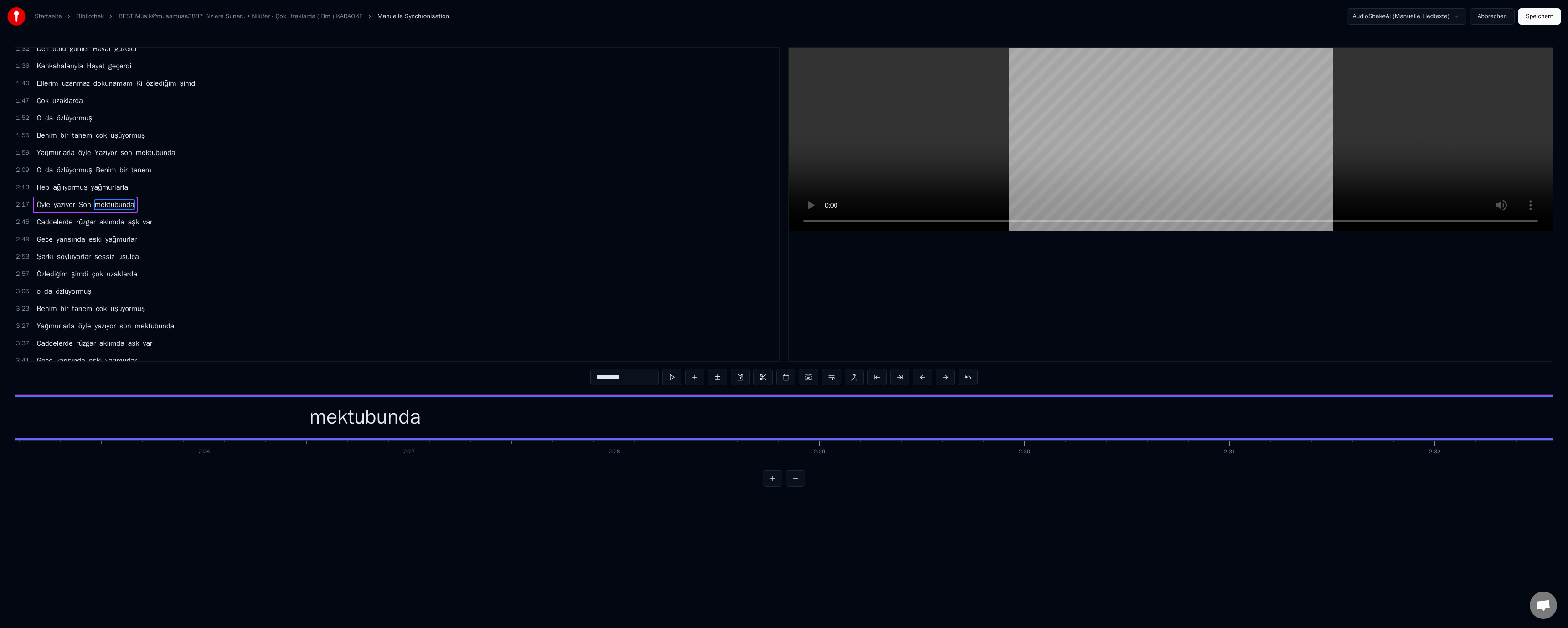 scroll, scrollTop: 0, scrollLeft: 30125, axis: horizontal 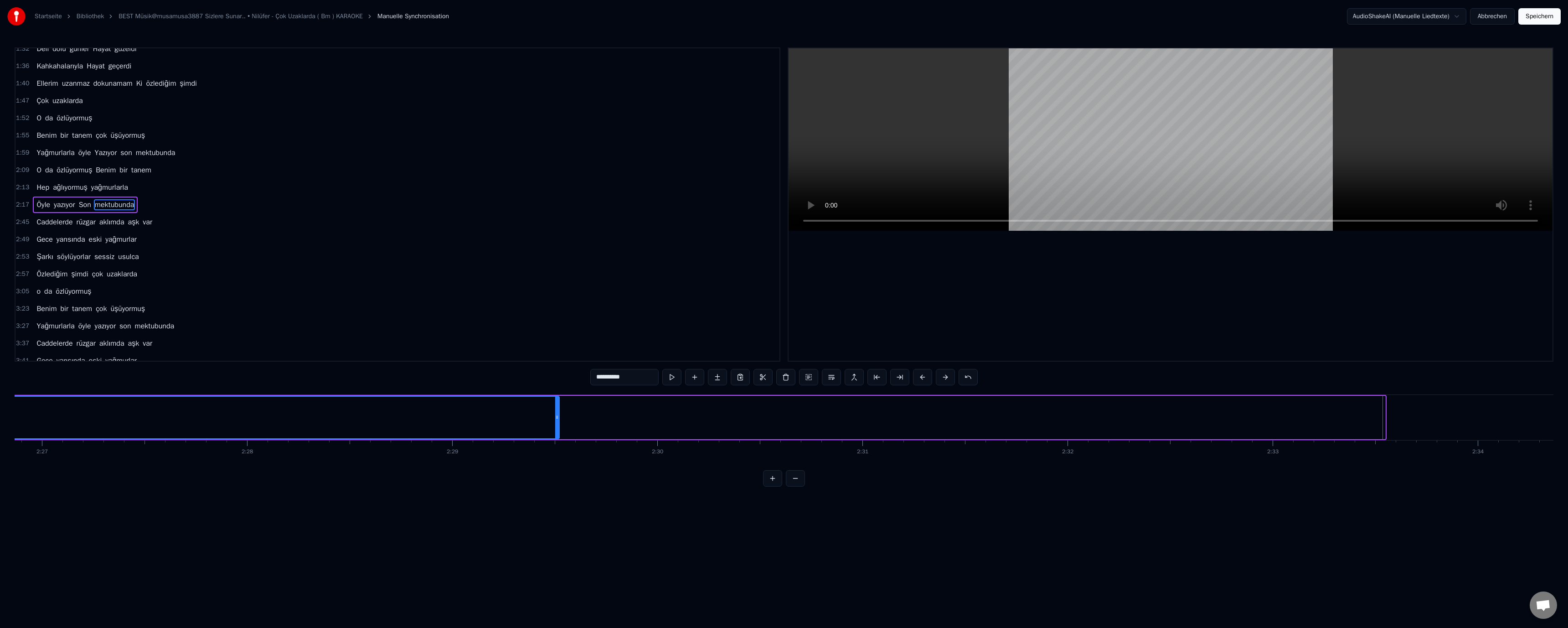 drag, startPoint x: 1384, startPoint y: 418, endPoint x: 713, endPoint y: 469, distance: 672.9354 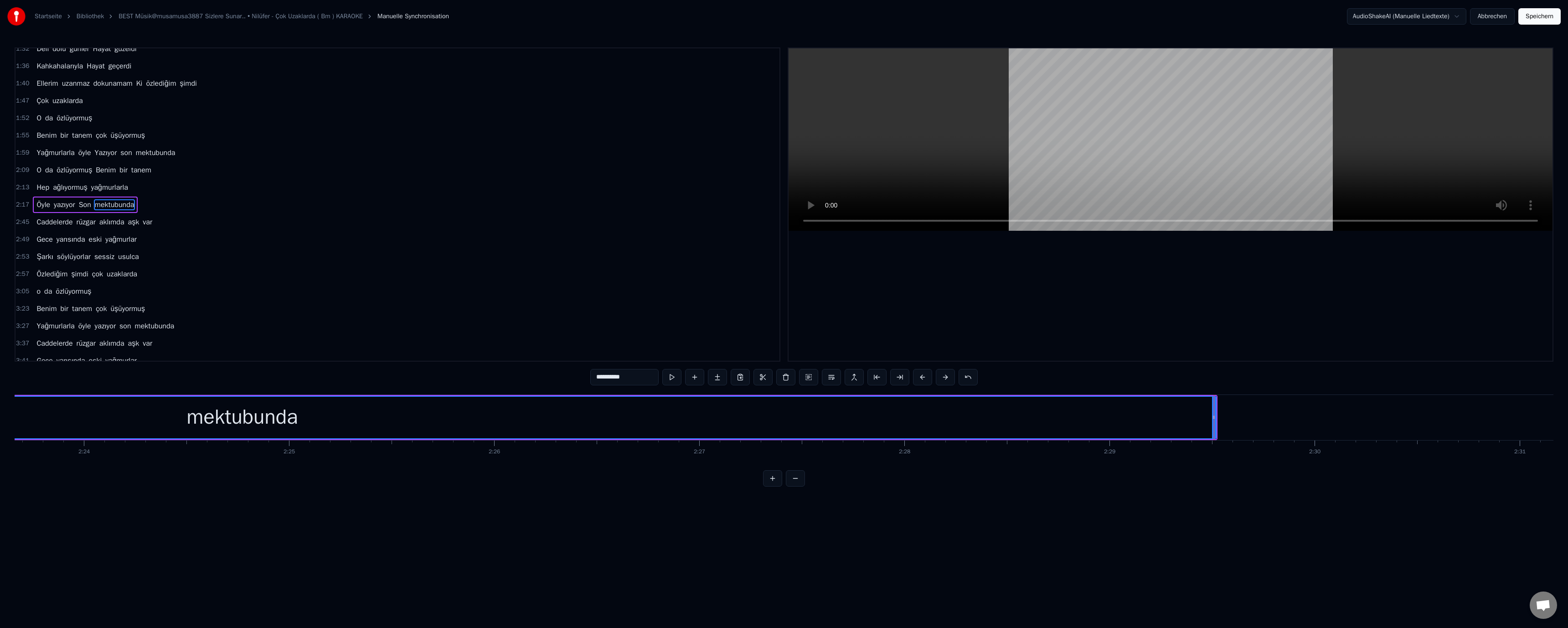 scroll, scrollTop: 0, scrollLeft: 29544, axis: horizontal 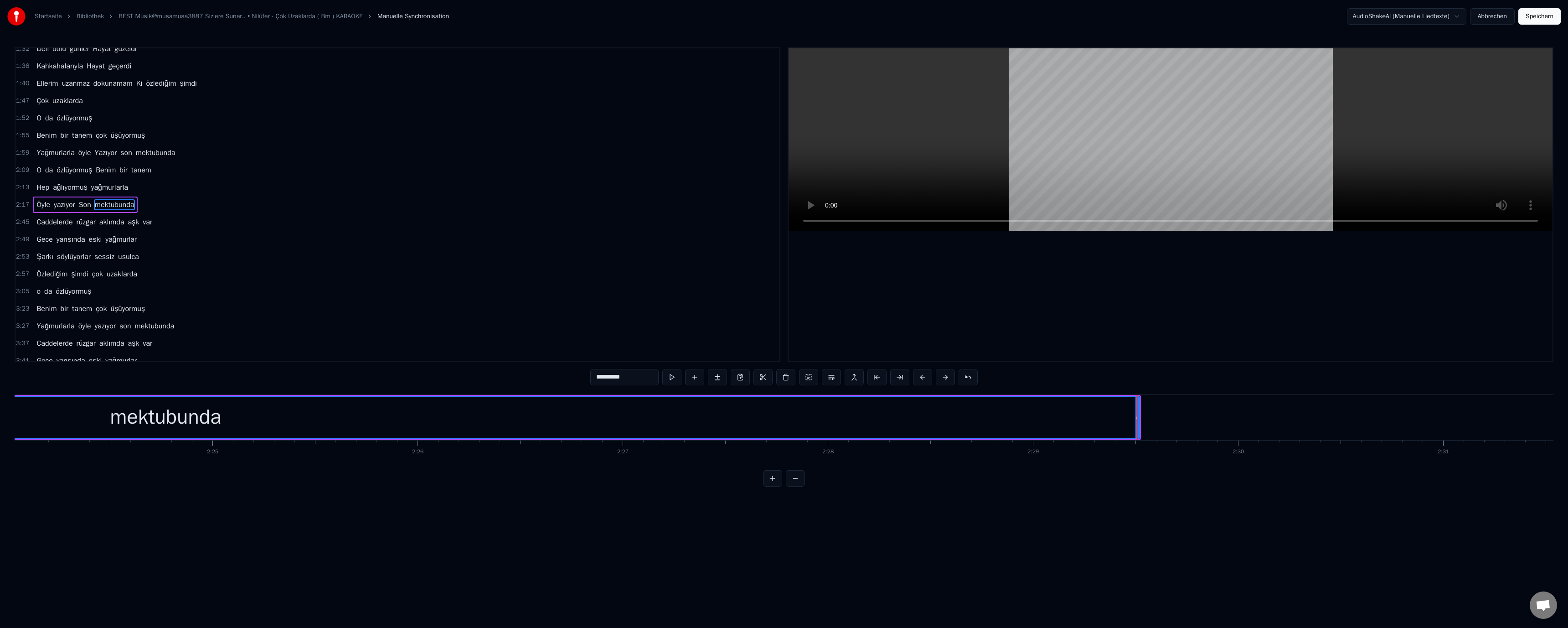 click at bounding box center [1137, 417] 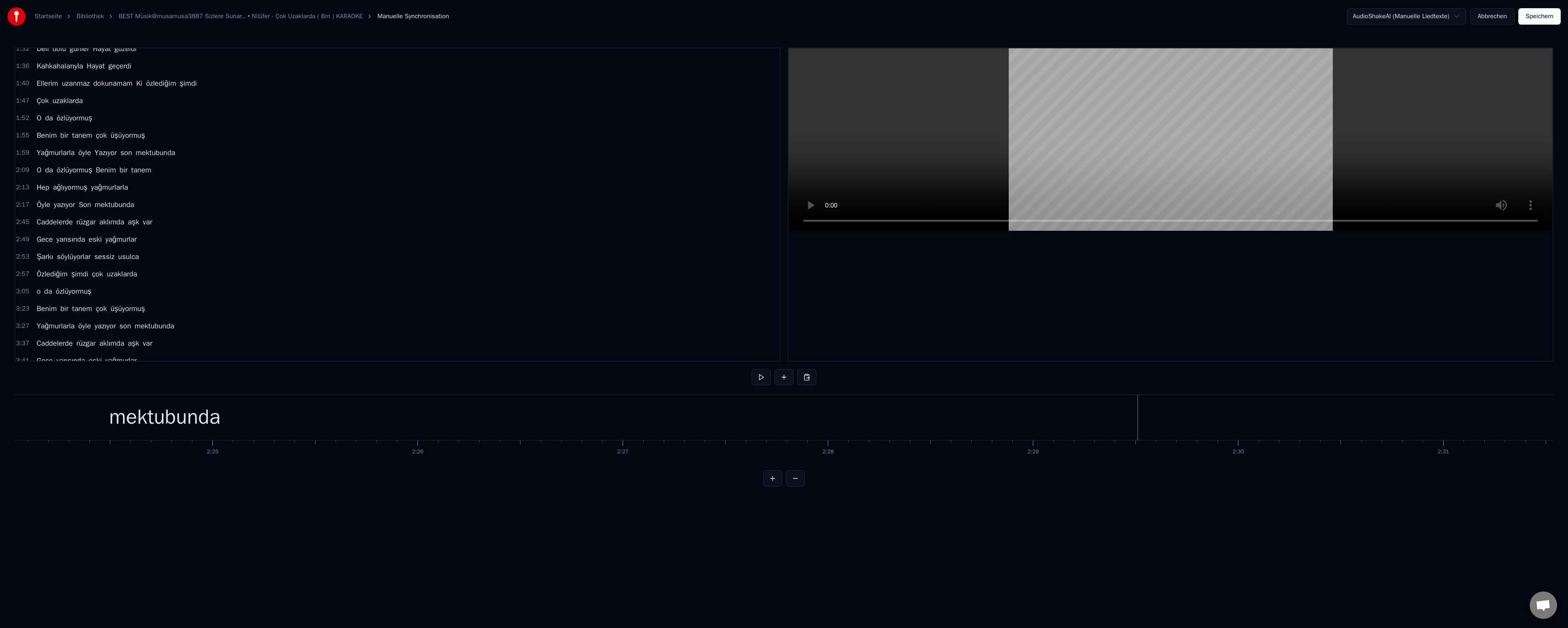 click on "mektubunda" at bounding box center [165, 417] 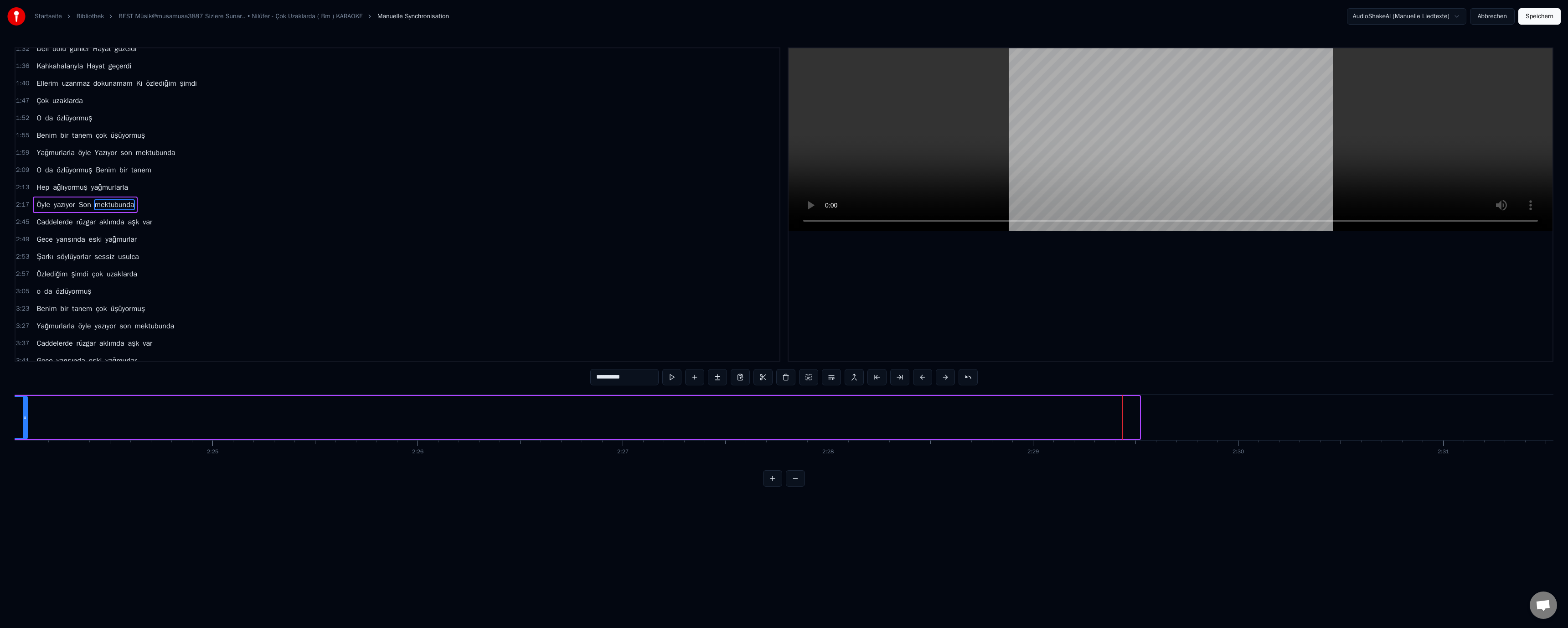 drag, startPoint x: 1138, startPoint y: 420, endPoint x: 26, endPoint y: 412, distance: 1112.0288 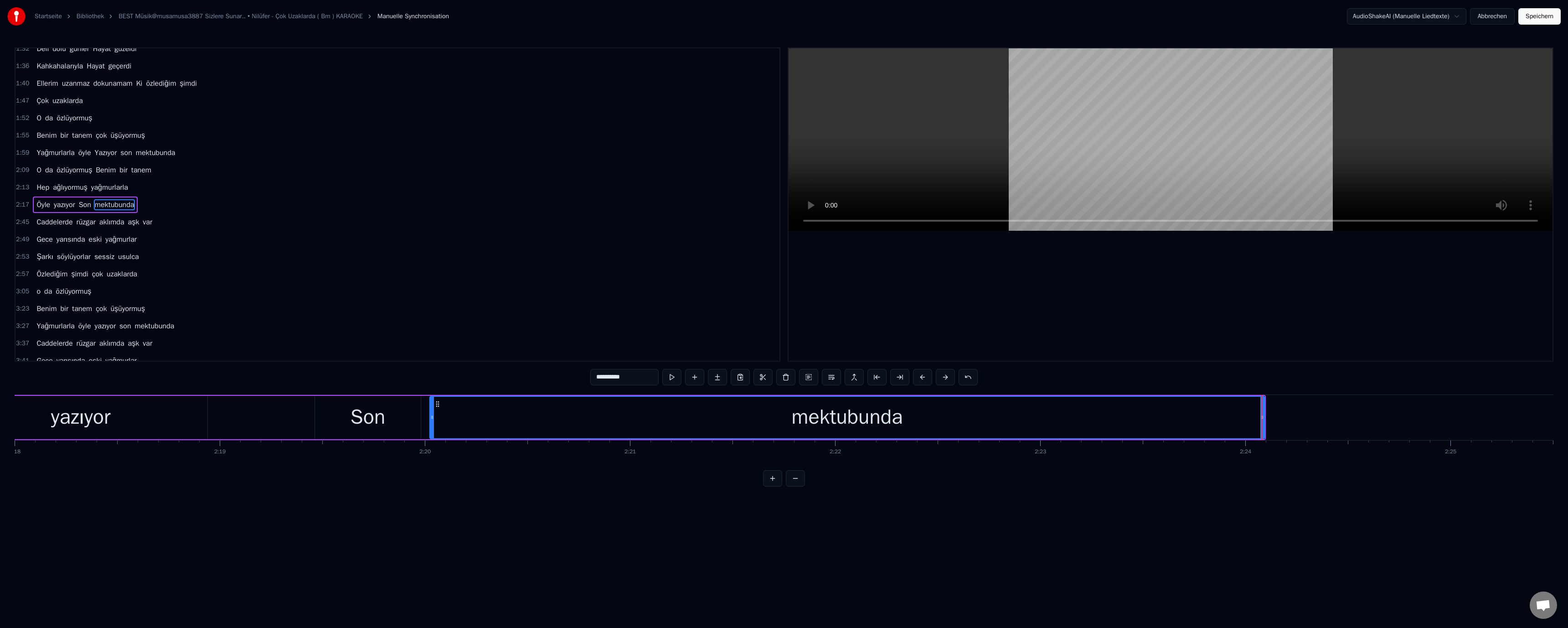 scroll, scrollTop: 0, scrollLeft: 28214, axis: horizontal 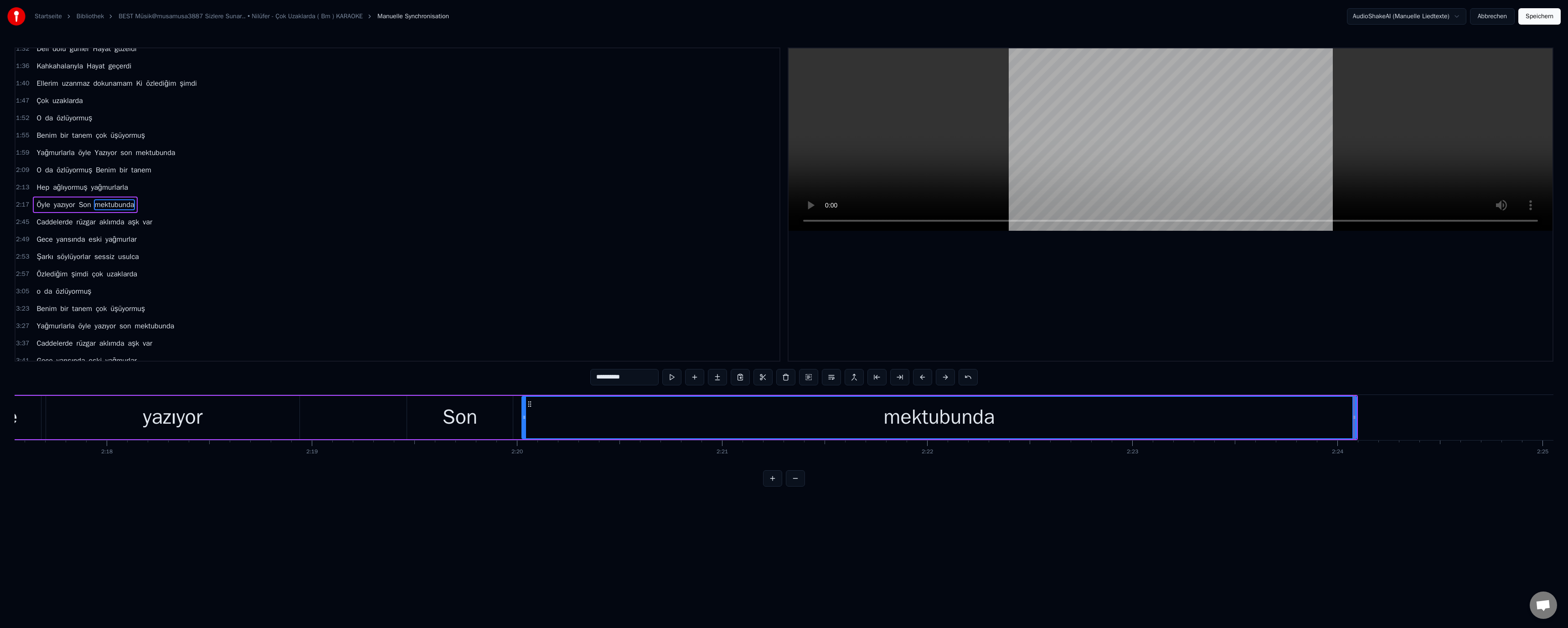 click on "yazıyor" at bounding box center [173, 417] 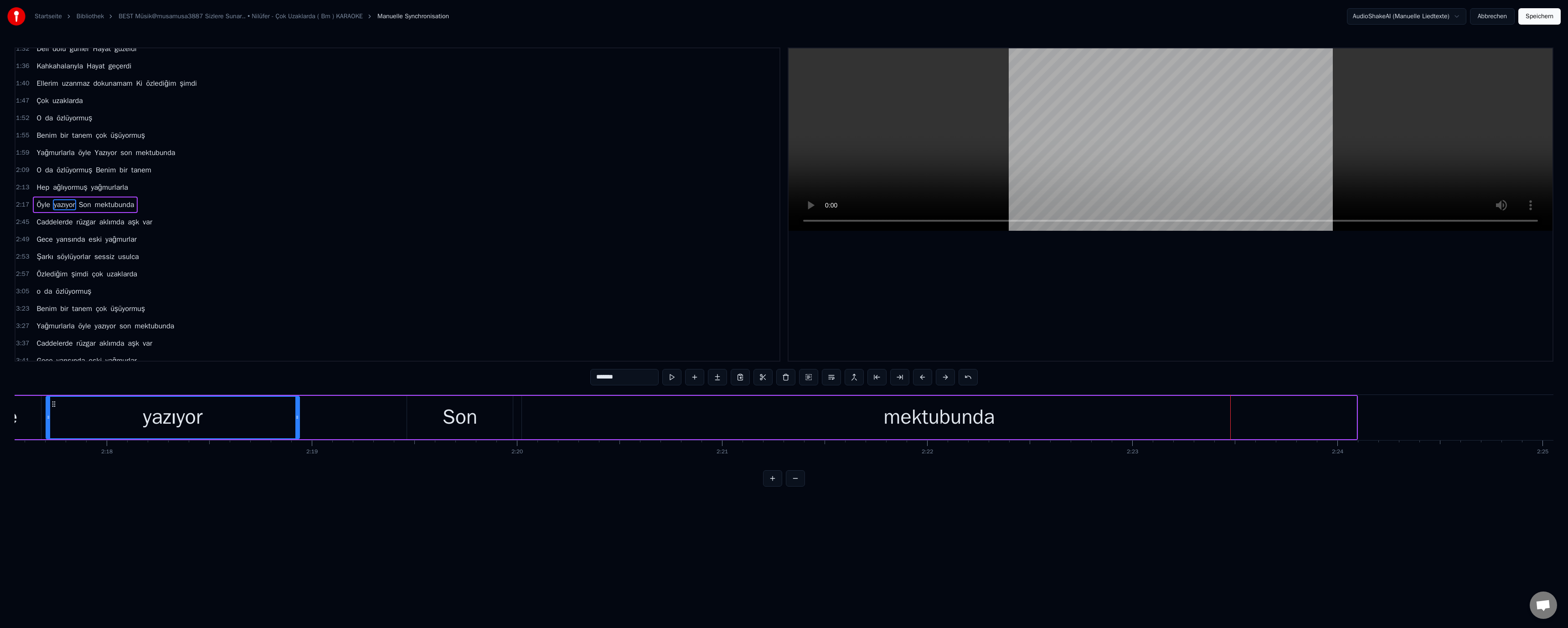 drag, startPoint x: 1348, startPoint y: 417, endPoint x: 1357, endPoint y: 423, distance: 10.81665 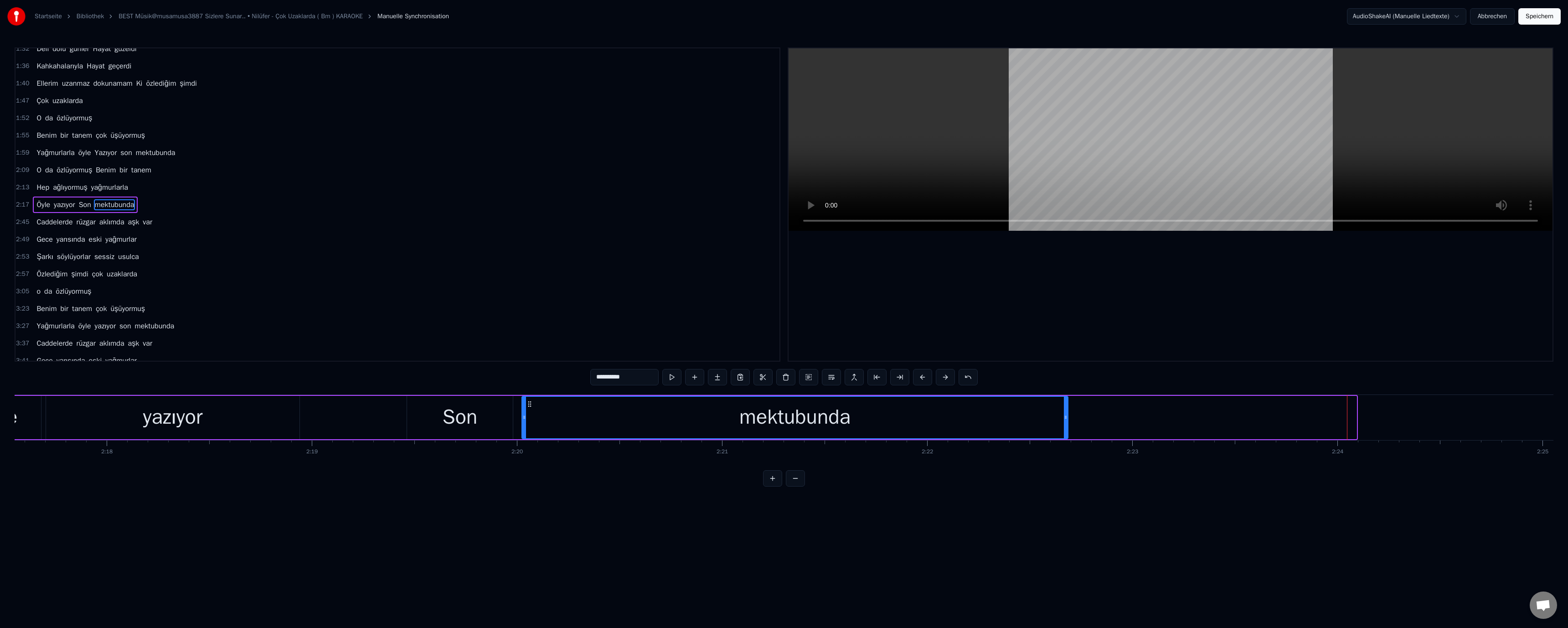 drag, startPoint x: 1353, startPoint y: 416, endPoint x: 1056, endPoint y: 405, distance: 297.2036 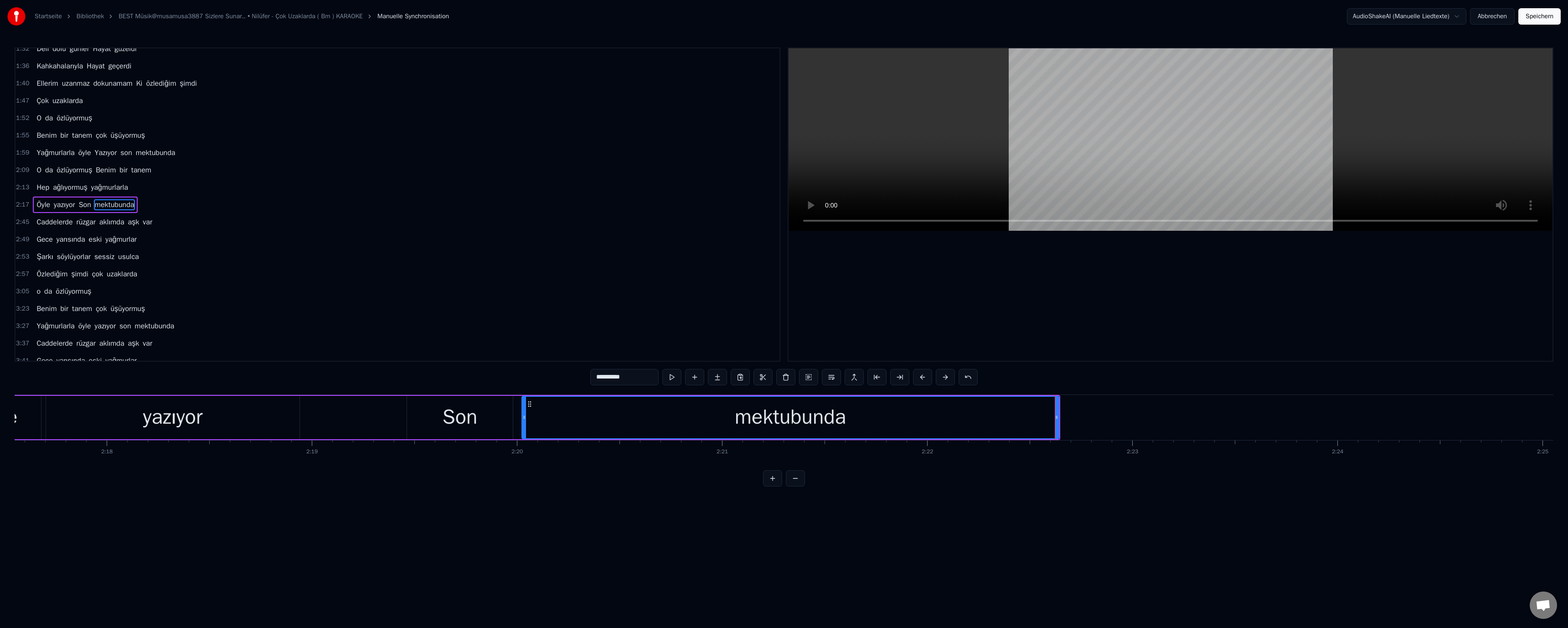 drag, startPoint x: 466, startPoint y: 426, endPoint x: 509, endPoint y: 393, distance: 54.20332 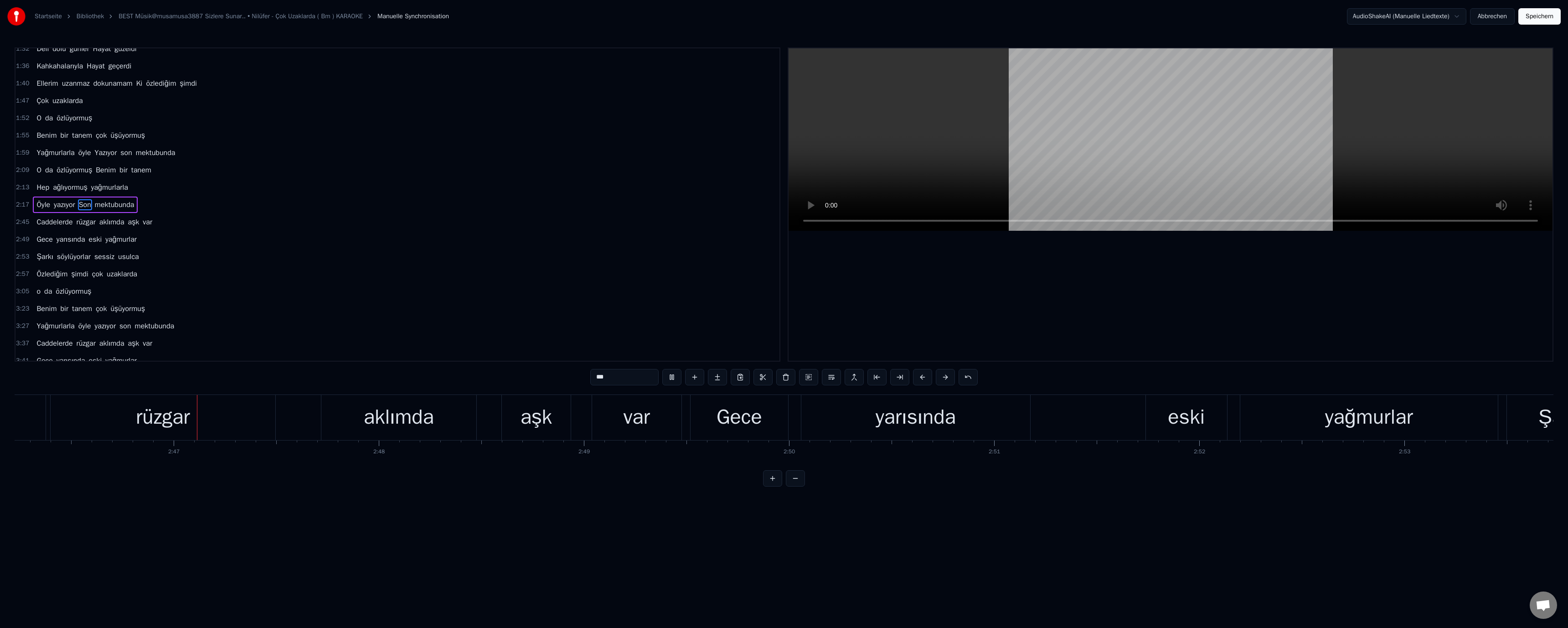 scroll, scrollTop: 0, scrollLeft: 34102, axis: horizontal 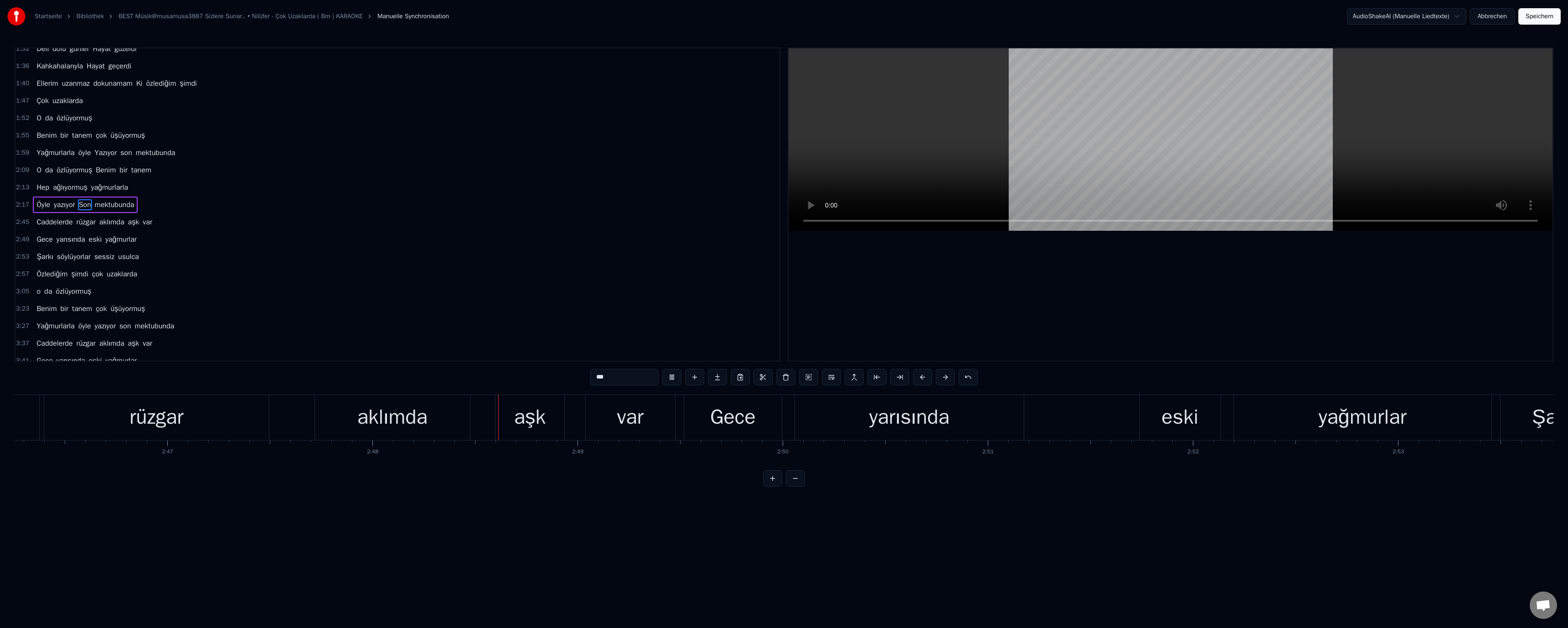click on "aklımda" at bounding box center (392, 417) 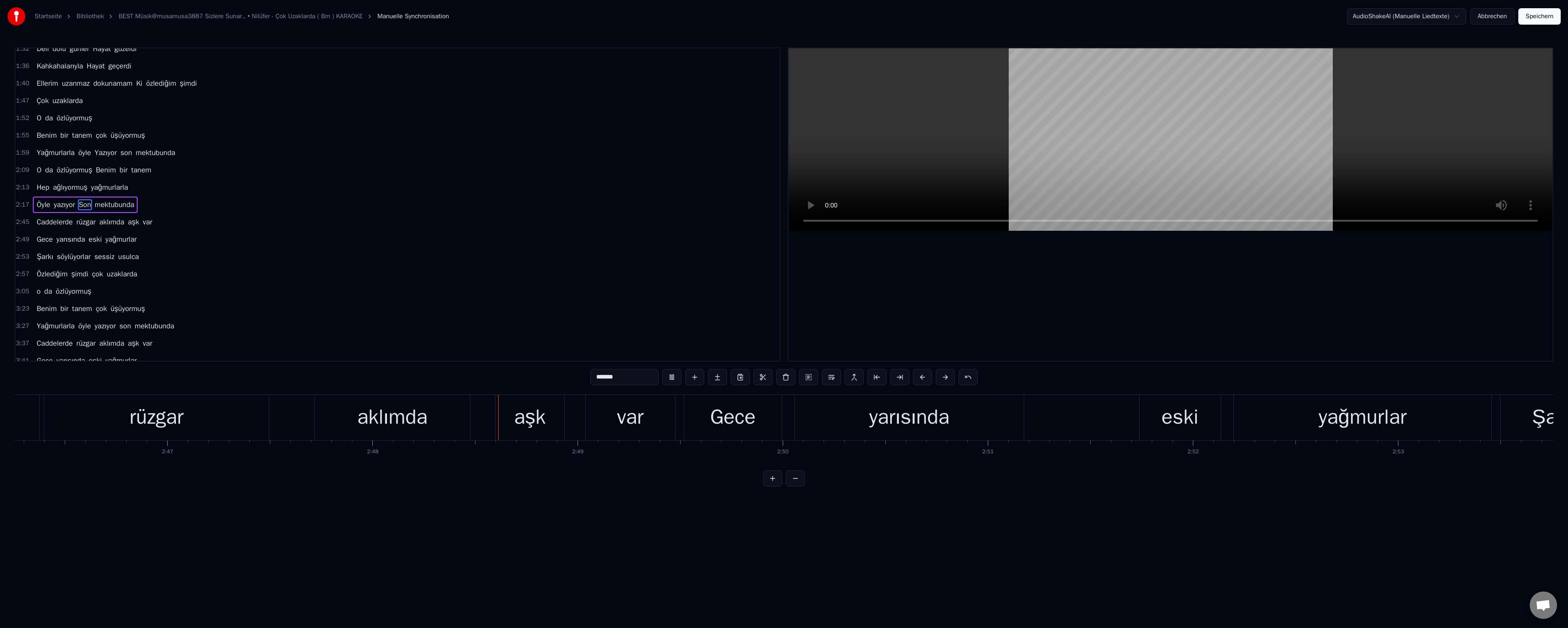 scroll, scrollTop: 112, scrollLeft: 0, axis: vertical 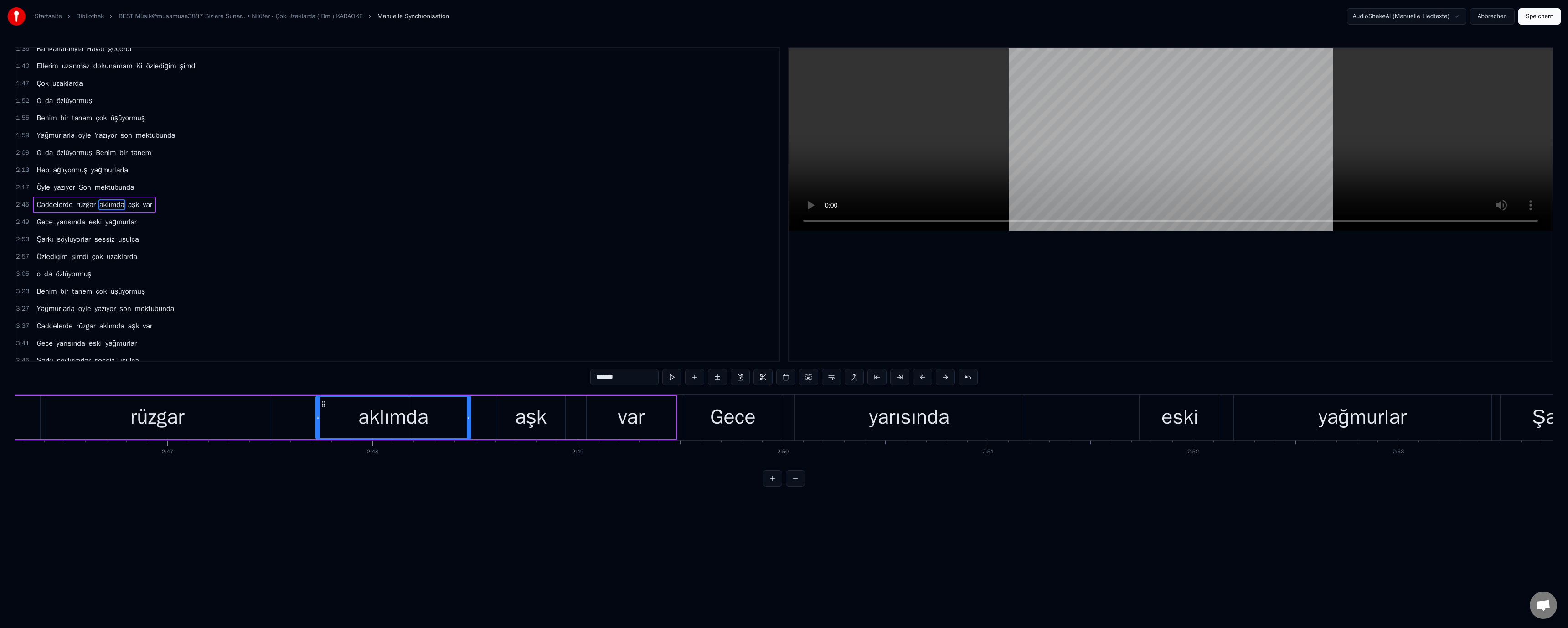 click on "*******" at bounding box center (624, 377) 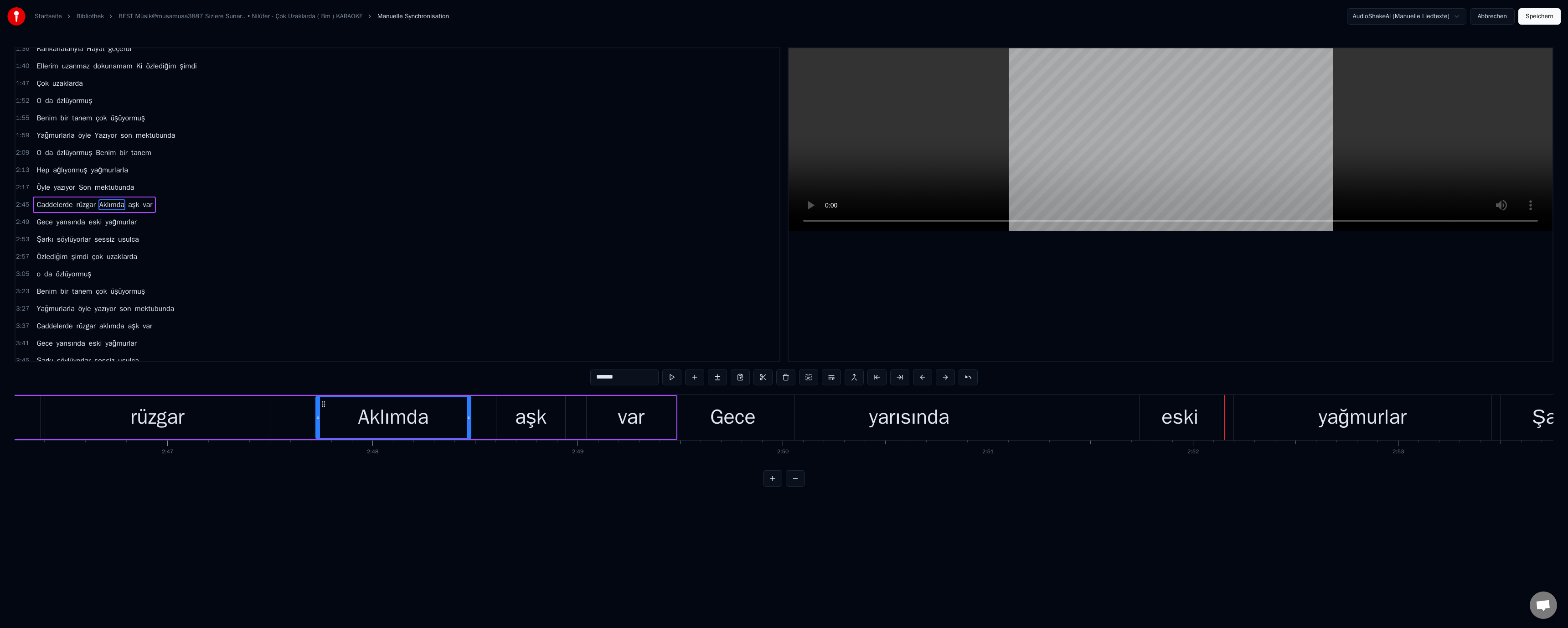 click on "eski" at bounding box center (1180, 417) 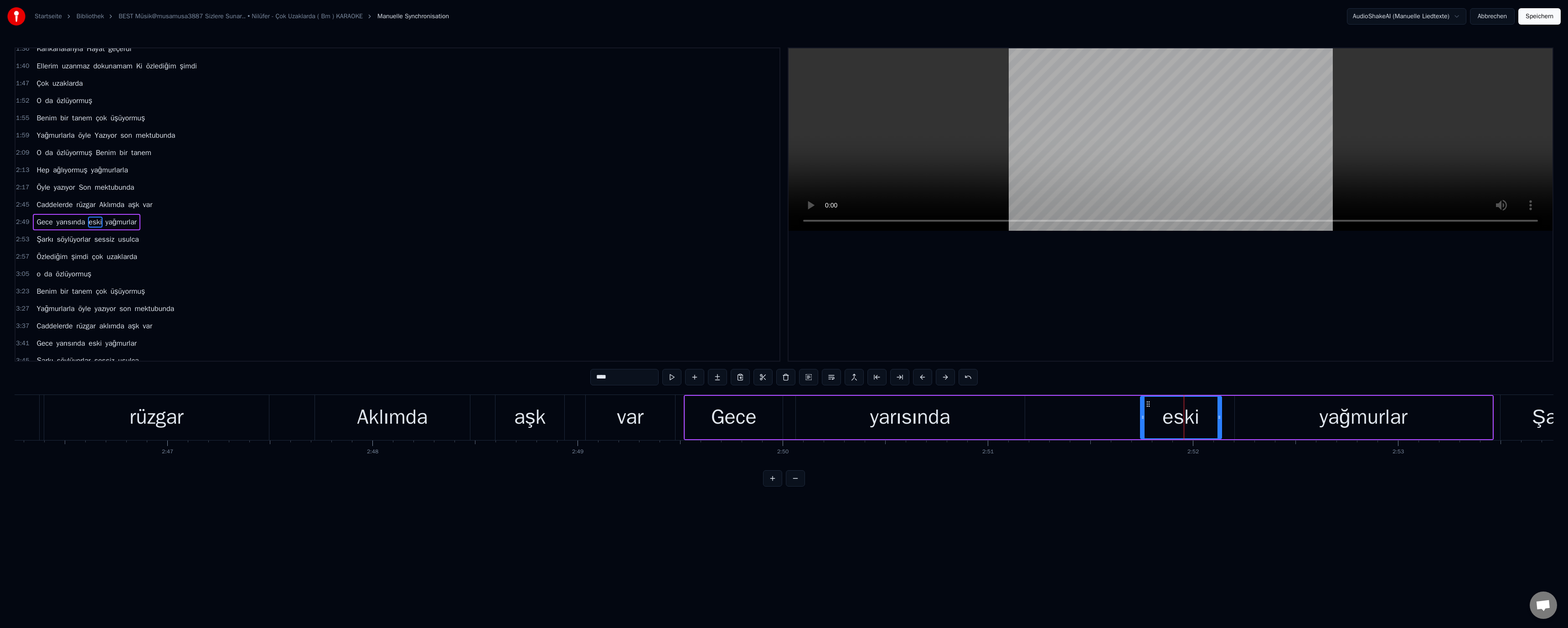scroll, scrollTop: 130, scrollLeft: 0, axis: vertical 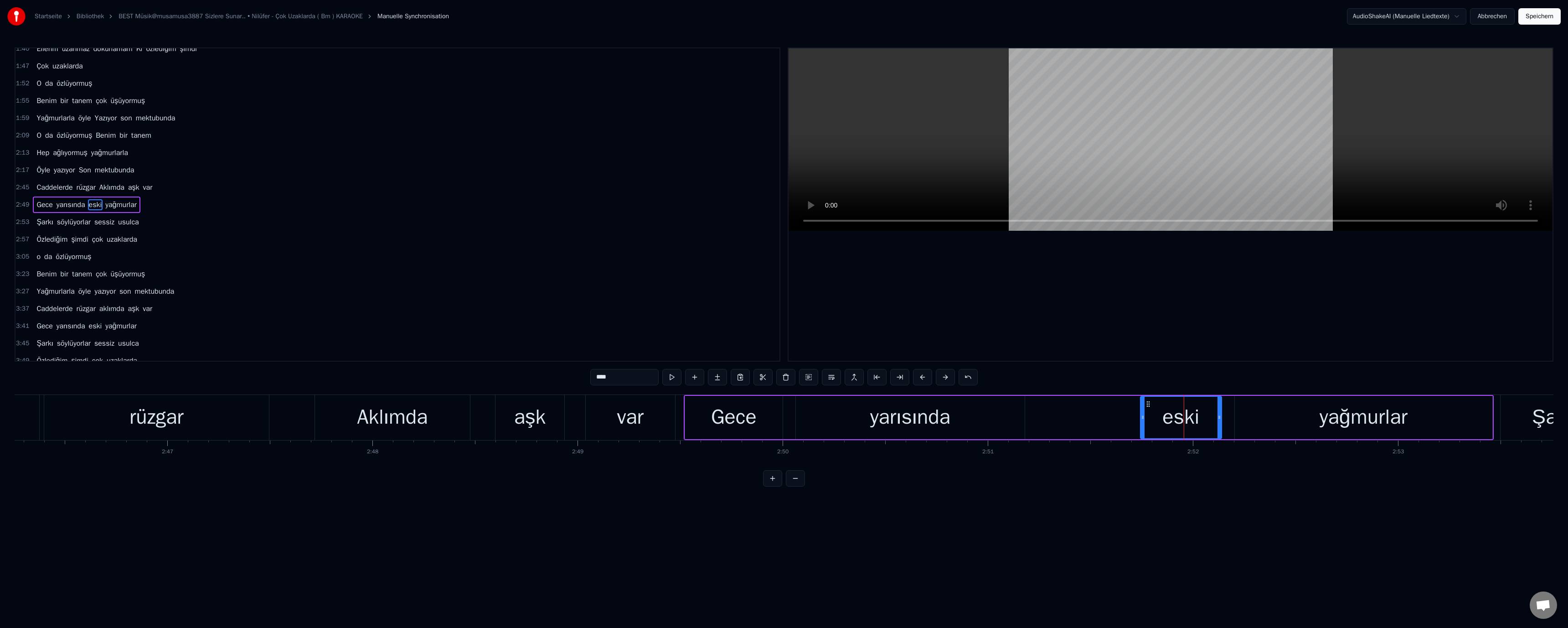 drag, startPoint x: 599, startPoint y: 380, endPoint x: 593, endPoint y: 377, distance: 6.7082039 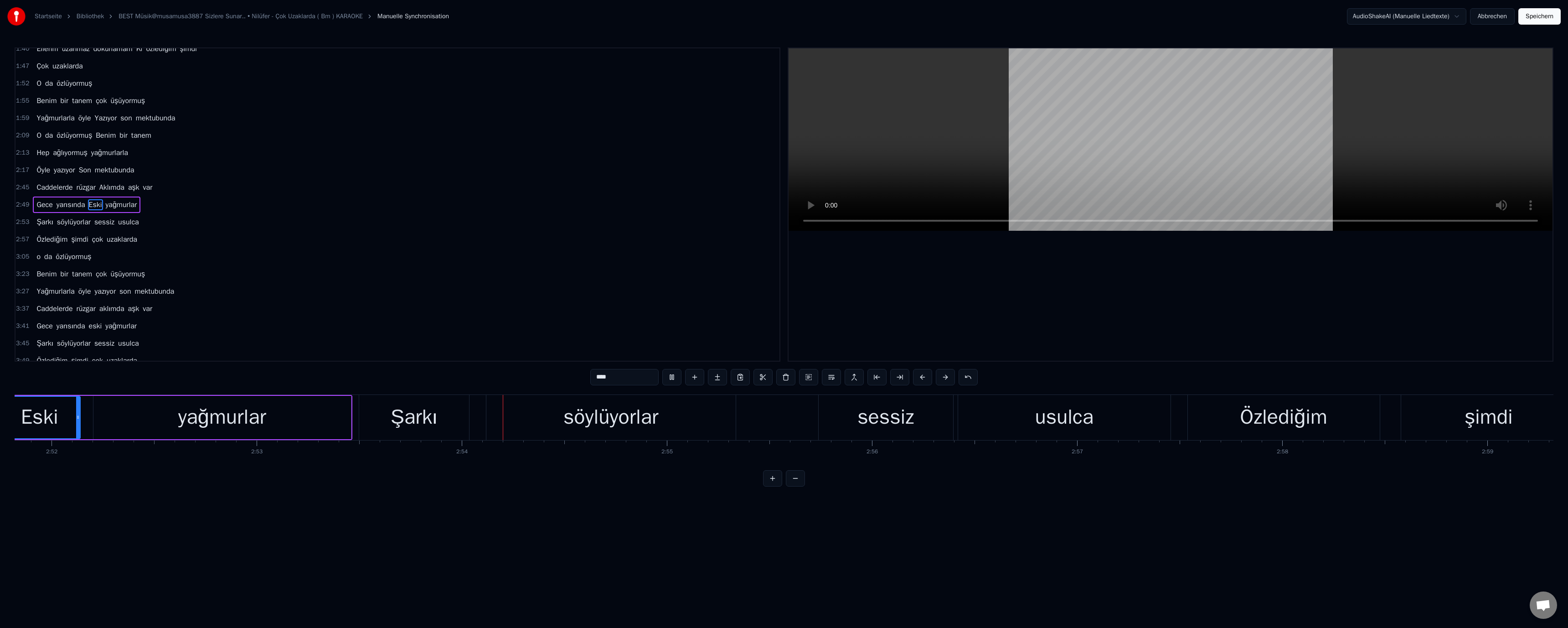 scroll, scrollTop: 0, scrollLeft: 35587, axis: horizontal 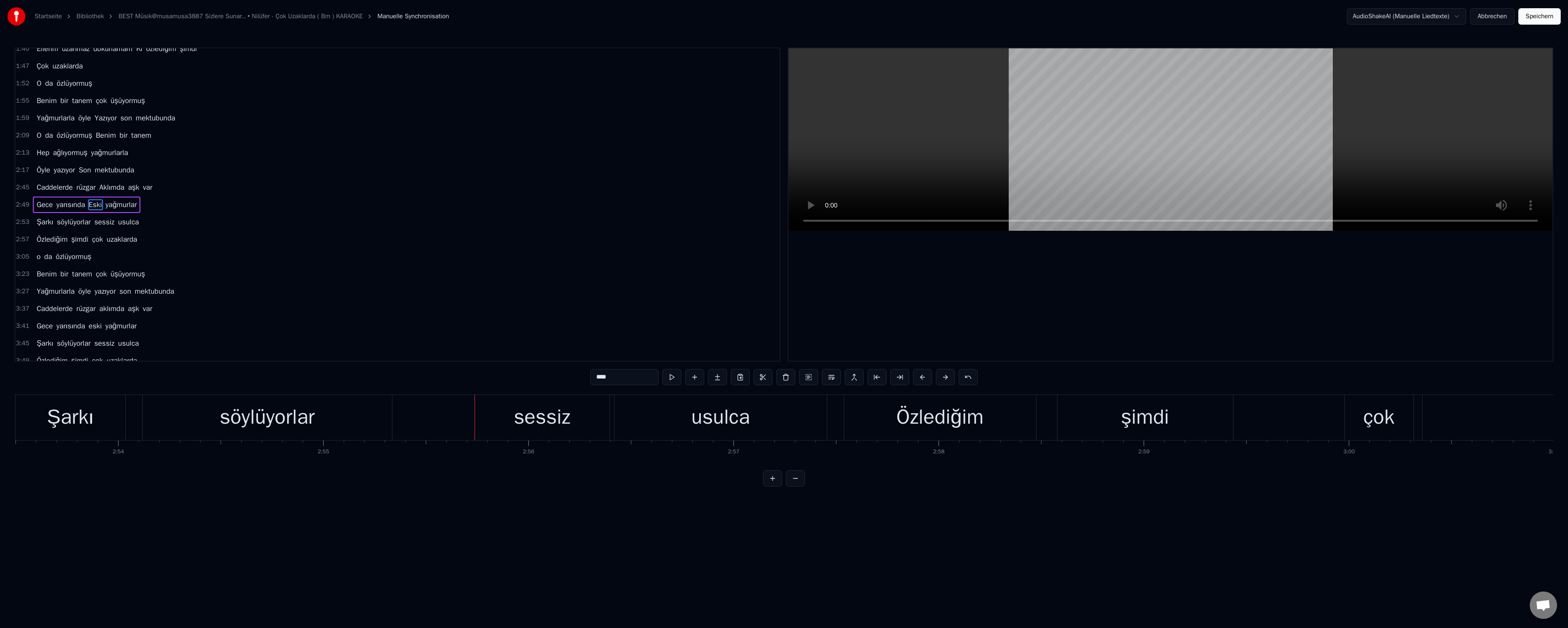click on "sessiz" at bounding box center (542, 417) 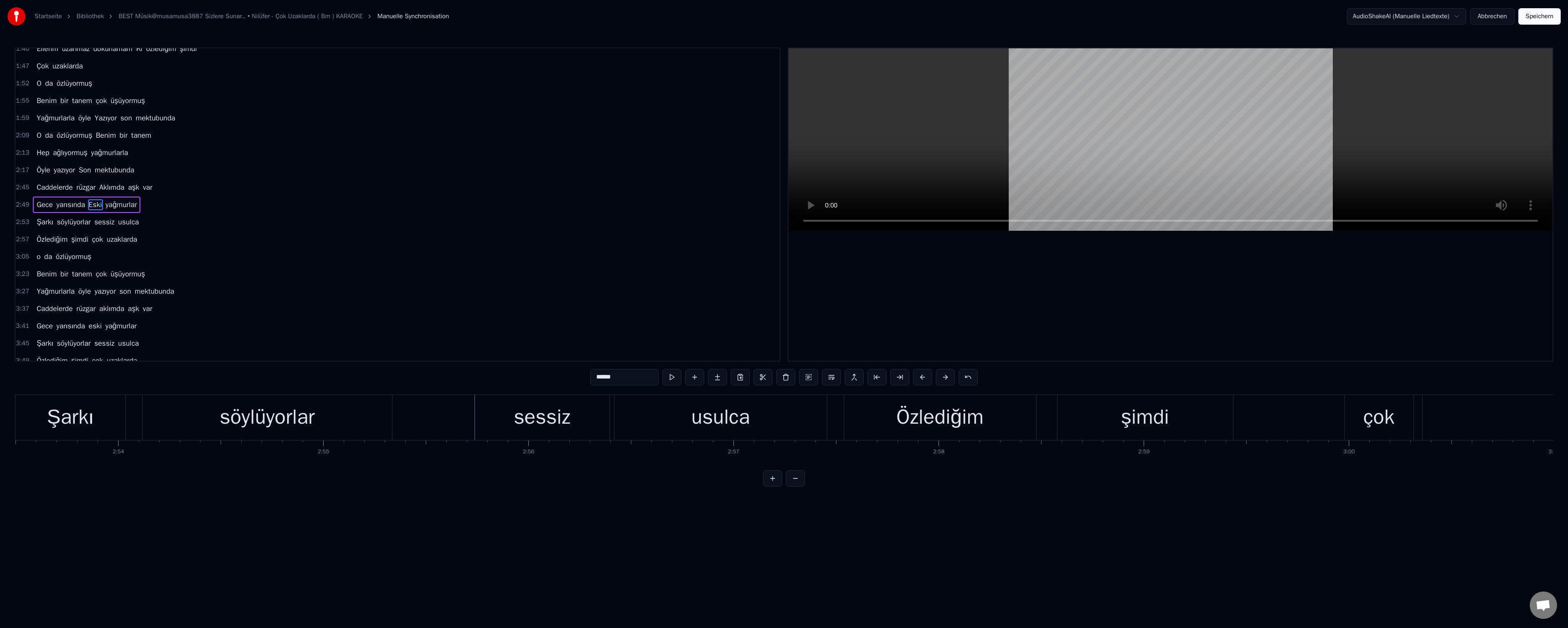 scroll, scrollTop: 138, scrollLeft: 0, axis: vertical 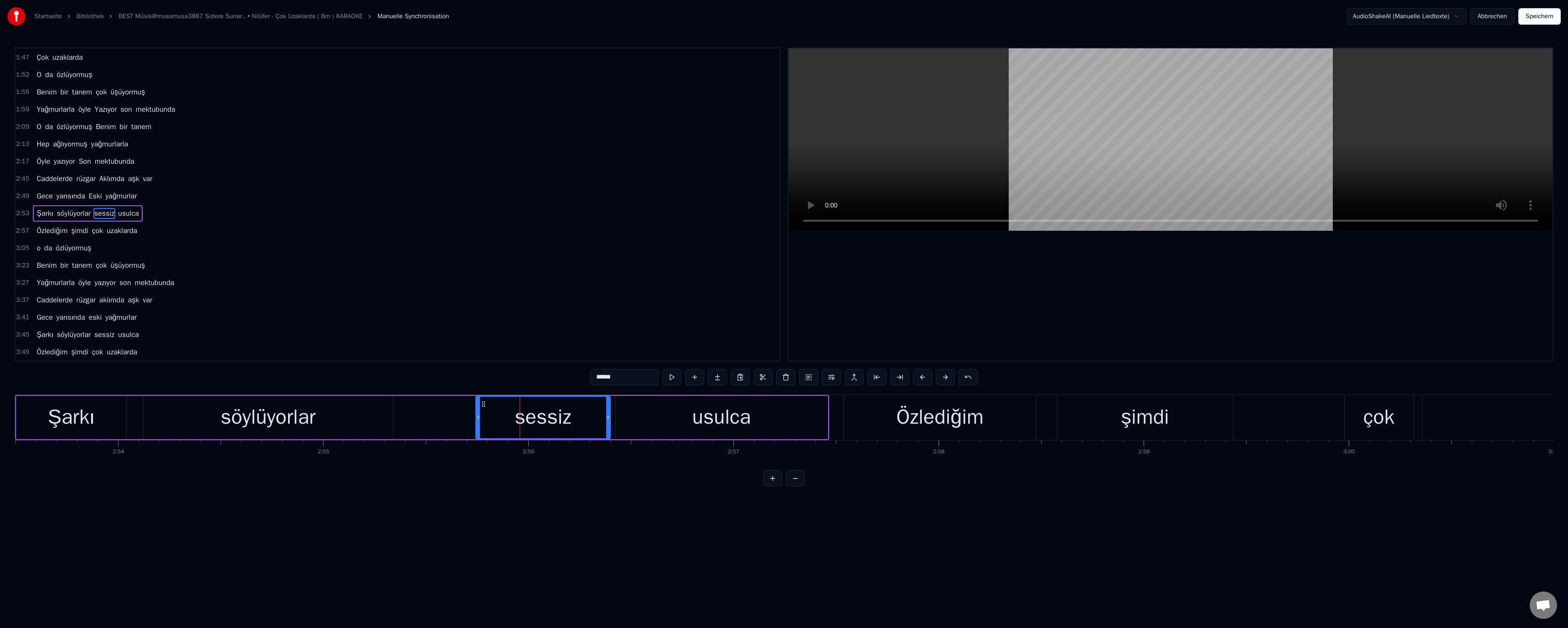 drag, startPoint x: 598, startPoint y: 378, endPoint x: 584, endPoint y: 378, distance: 14 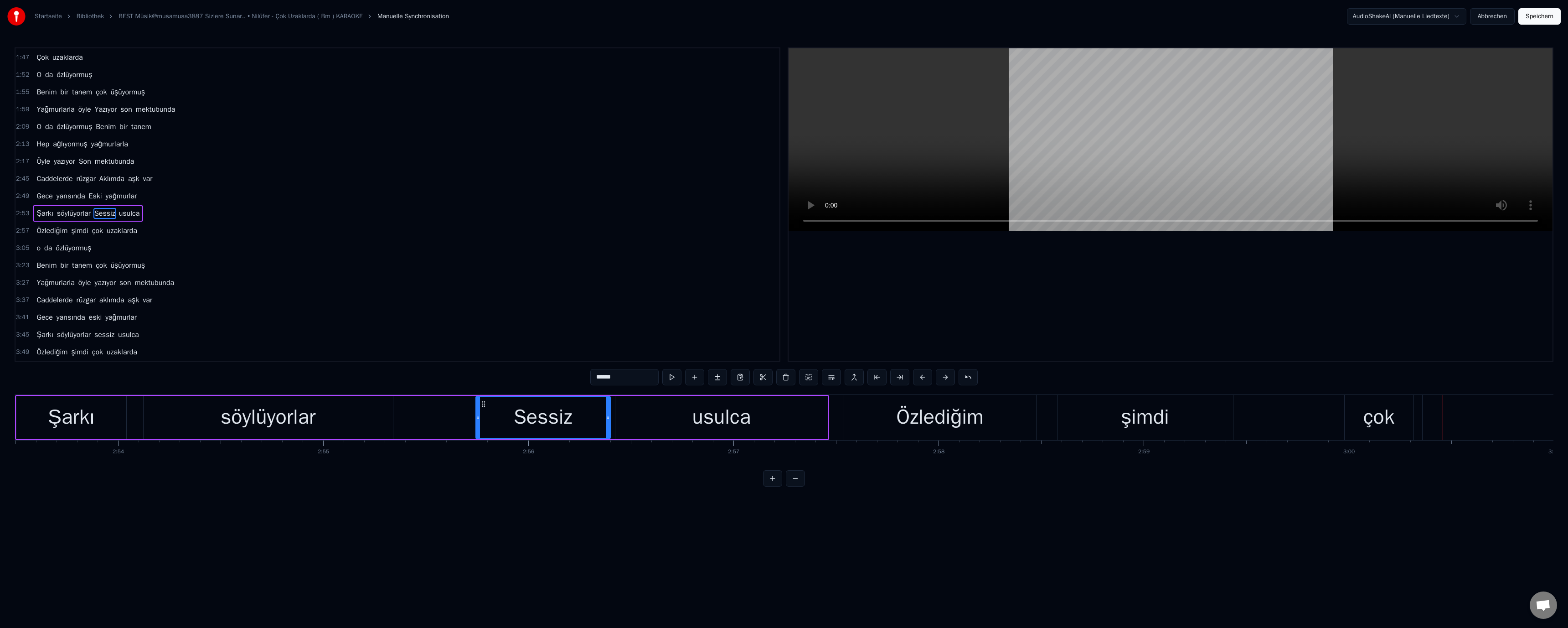 click on "çok" at bounding box center [1379, 417] 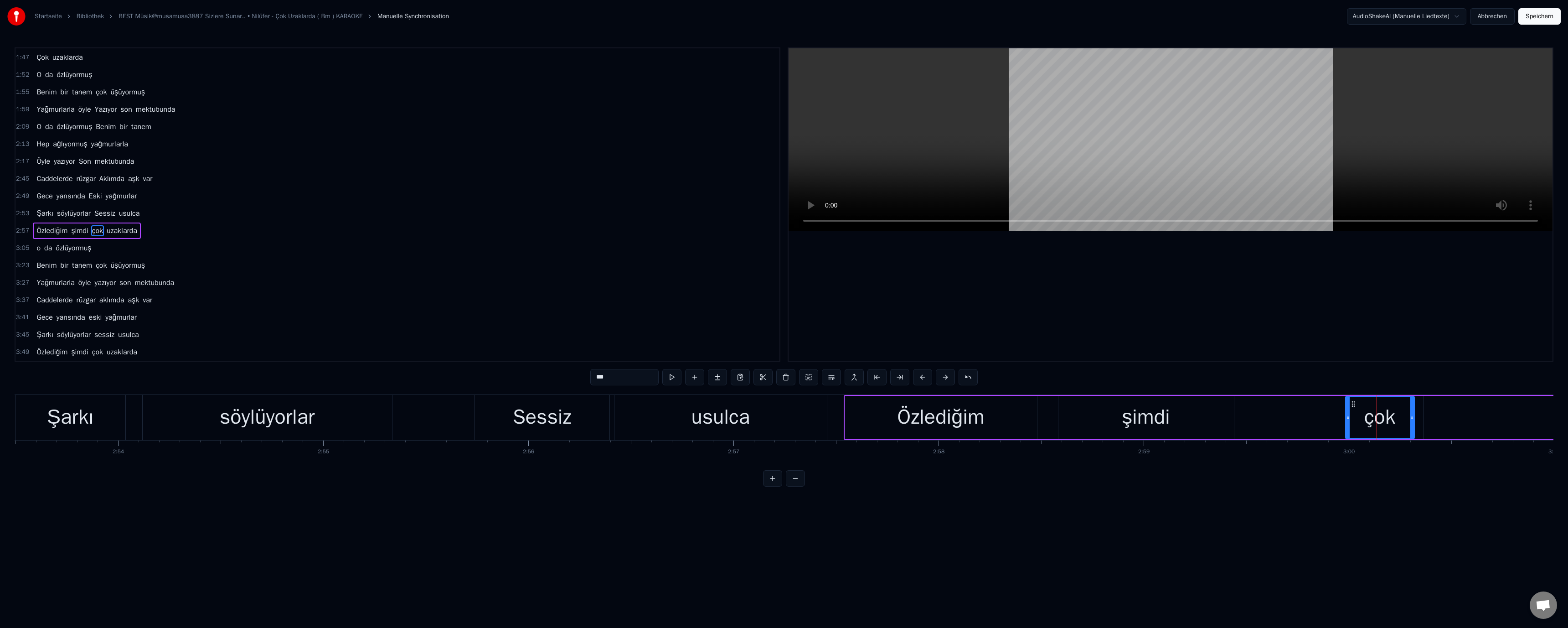 drag, startPoint x: 601, startPoint y: 378, endPoint x: 593, endPoint y: 377, distance: 8.062258 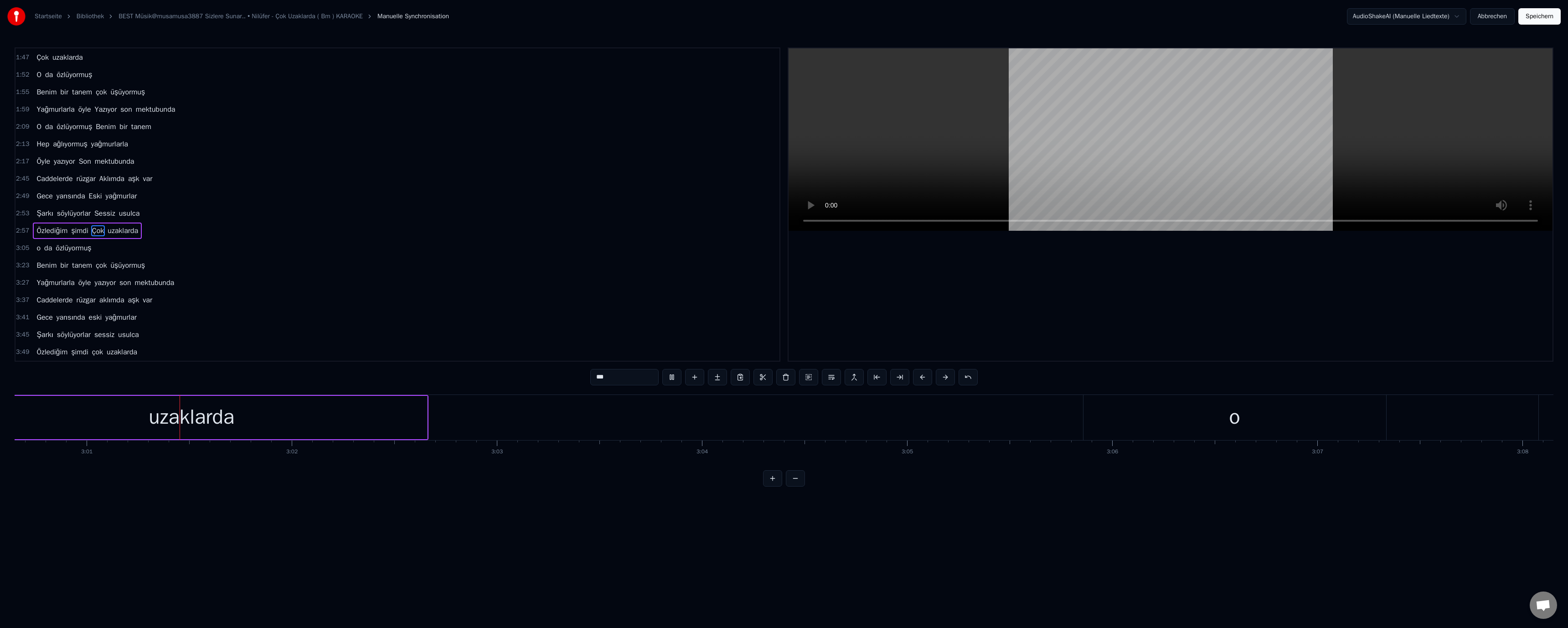 scroll, scrollTop: 0, scrollLeft: 37056, axis: horizontal 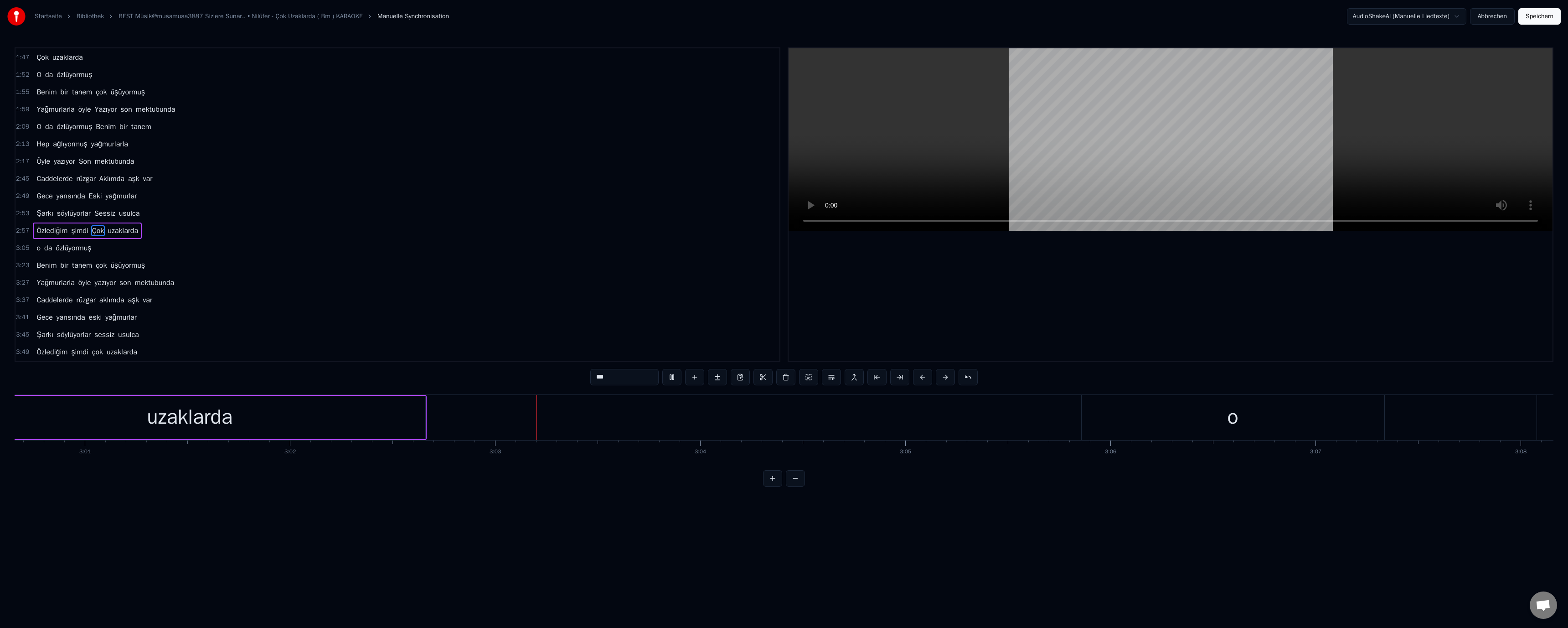 drag, startPoint x: 1222, startPoint y: 424, endPoint x: 1174, endPoint y: 415, distance: 48.83646 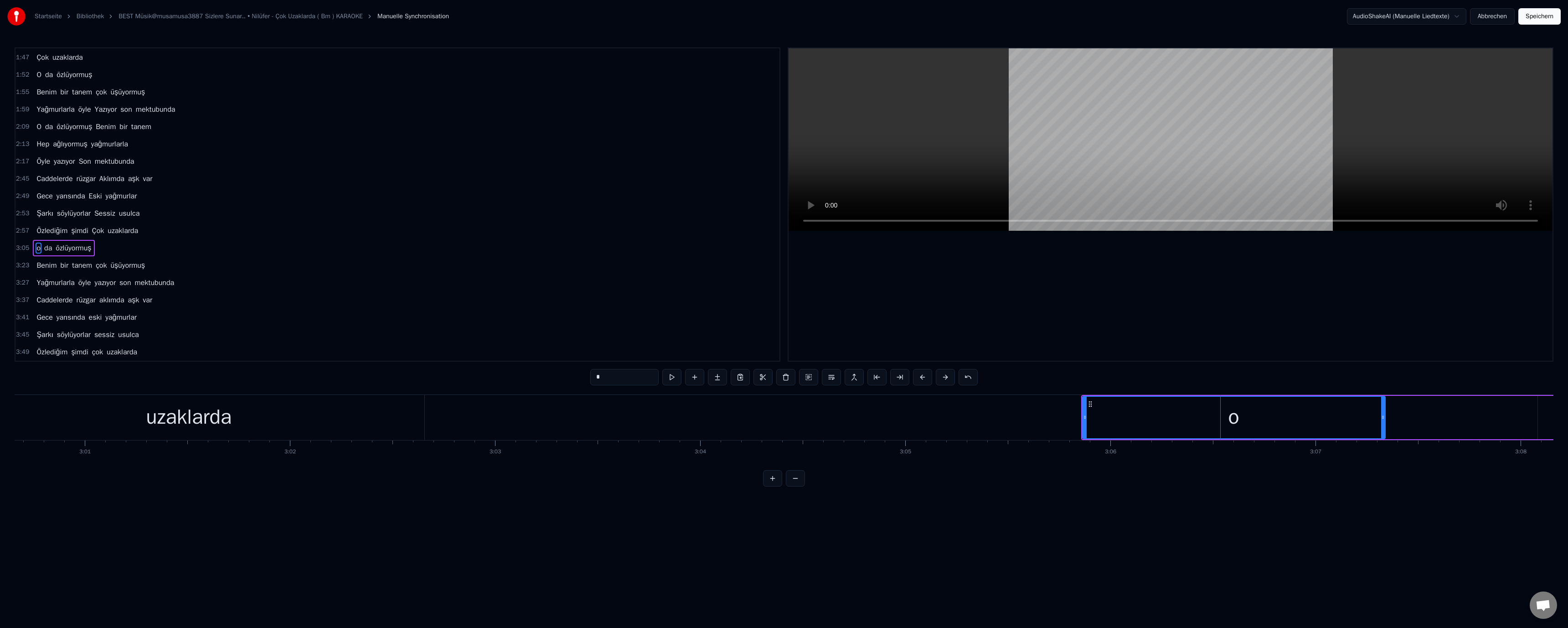drag, startPoint x: 523, startPoint y: 373, endPoint x: 514, endPoint y: 371, distance: 9.219544 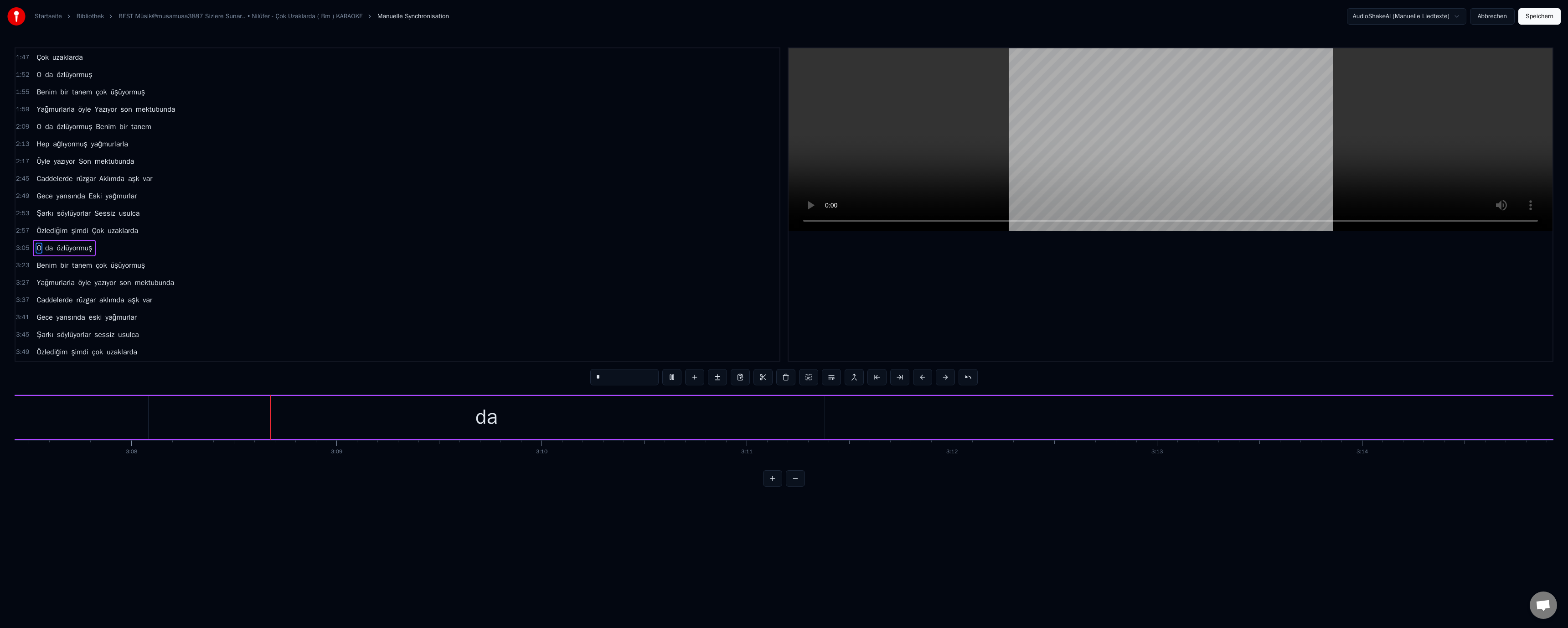 scroll, scrollTop: 0, scrollLeft: 38527, axis: horizontal 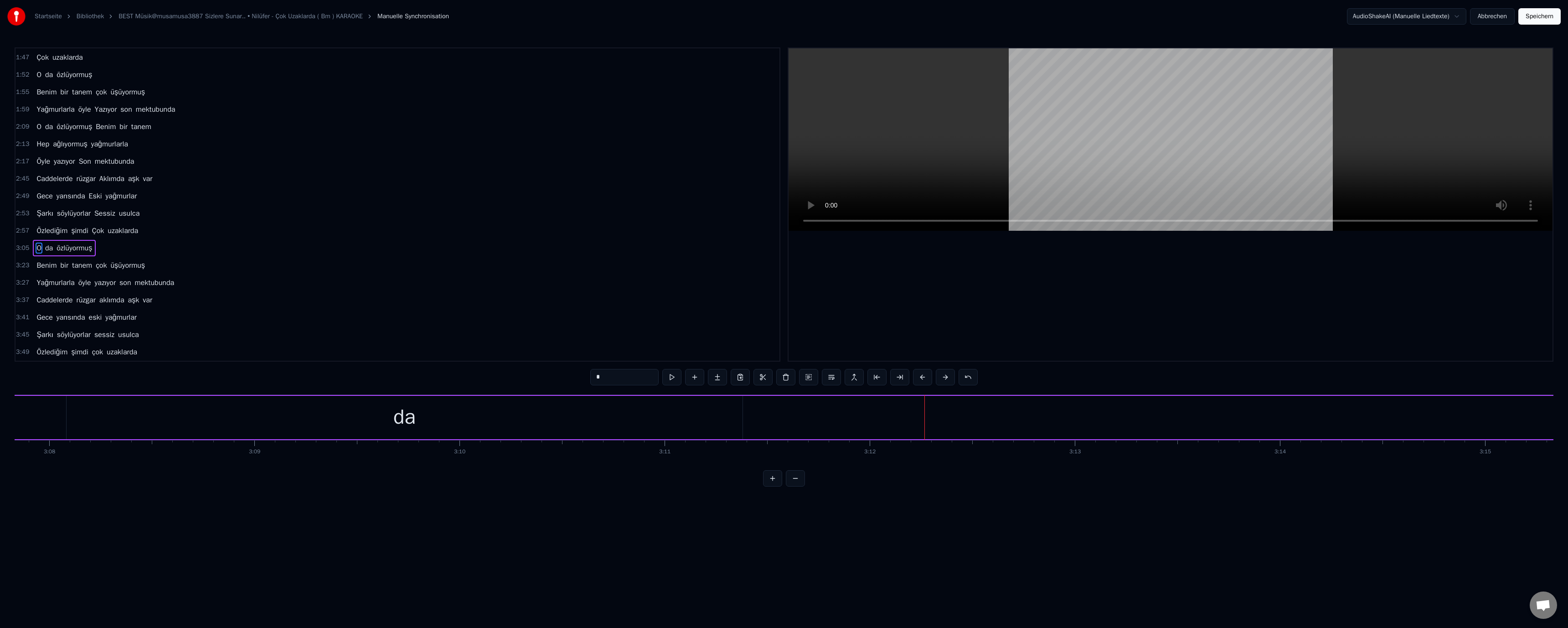 drag, startPoint x: 510, startPoint y: 426, endPoint x: 606, endPoint y: 426, distance: 96 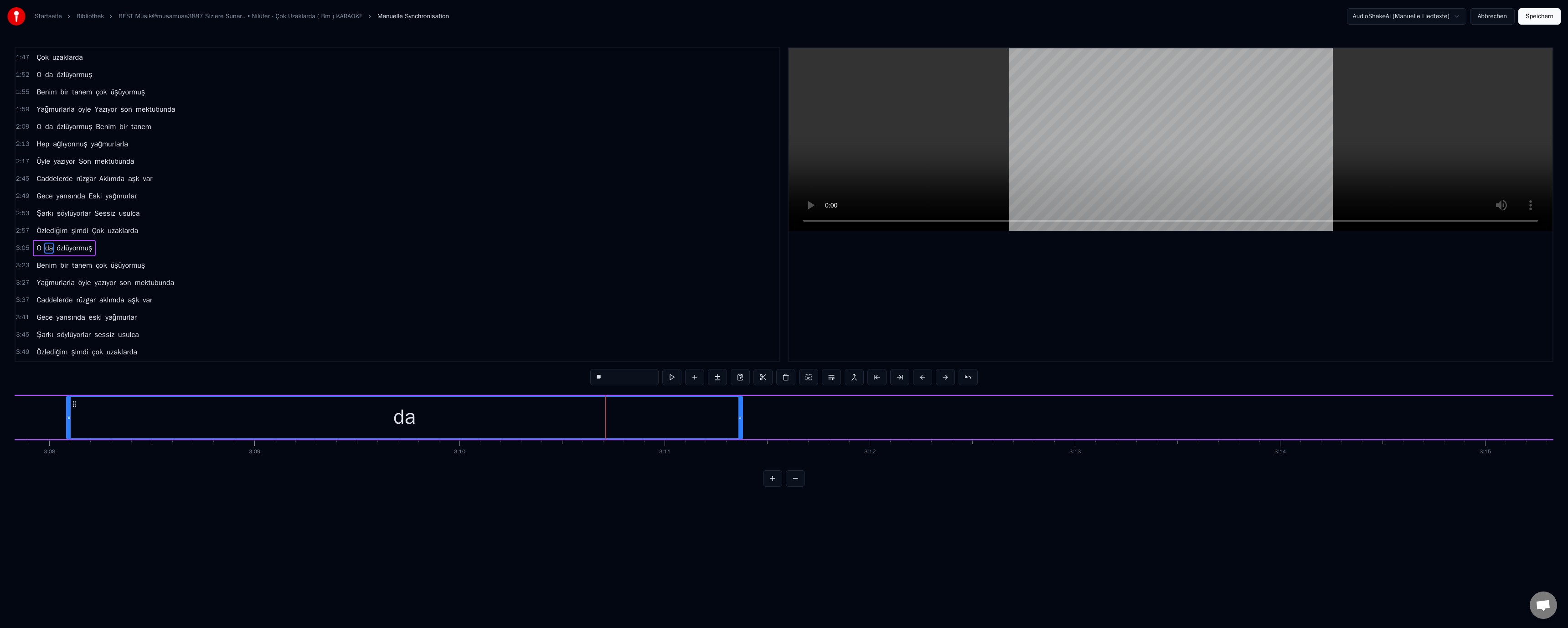 drag, startPoint x: 570, startPoint y: 405, endPoint x: 665, endPoint y: 417, distance: 95.7549 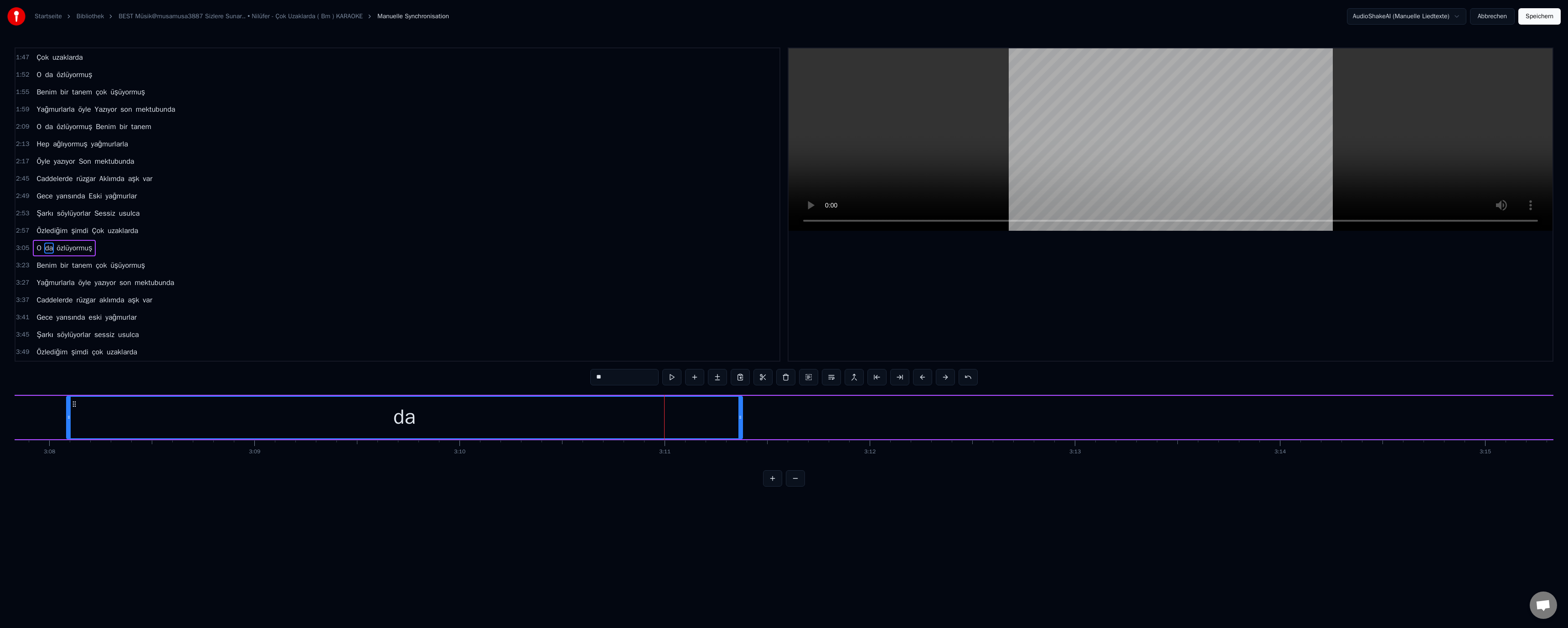 drag, startPoint x: 845, startPoint y: 424, endPoint x: 903, endPoint y: 420, distance: 58.13777 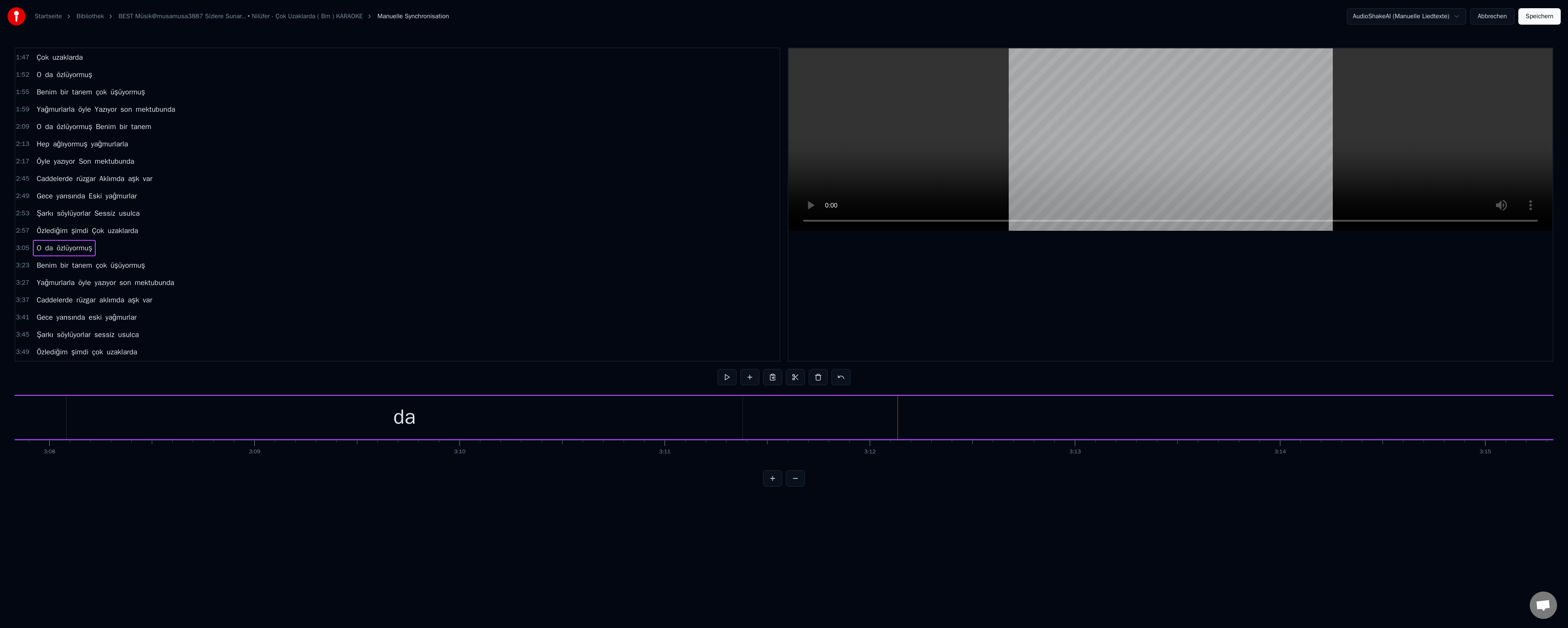 click on "O da özlüyormuş" at bounding box center (1434, 417) 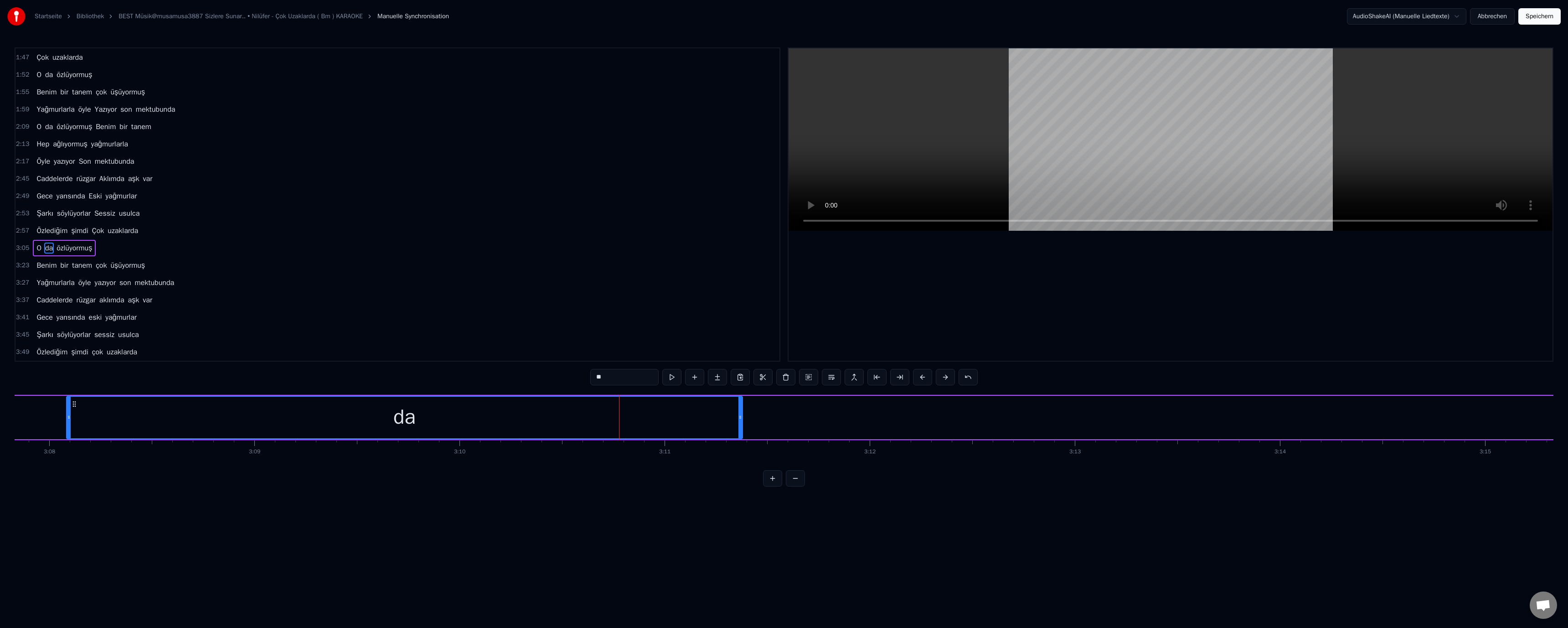 drag, startPoint x: 277, startPoint y: 412, endPoint x: 855, endPoint y: 469, distance: 580.8038 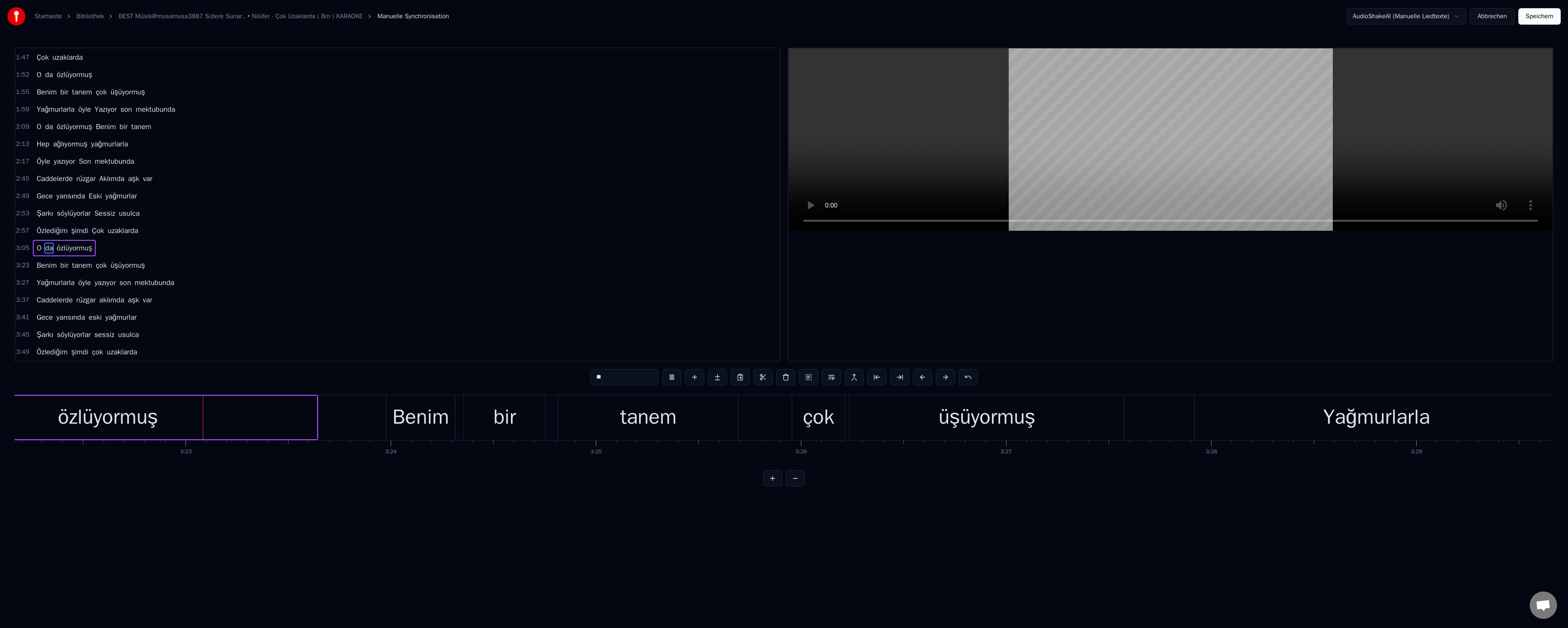 scroll, scrollTop: 0, scrollLeft: 41474, axis: horizontal 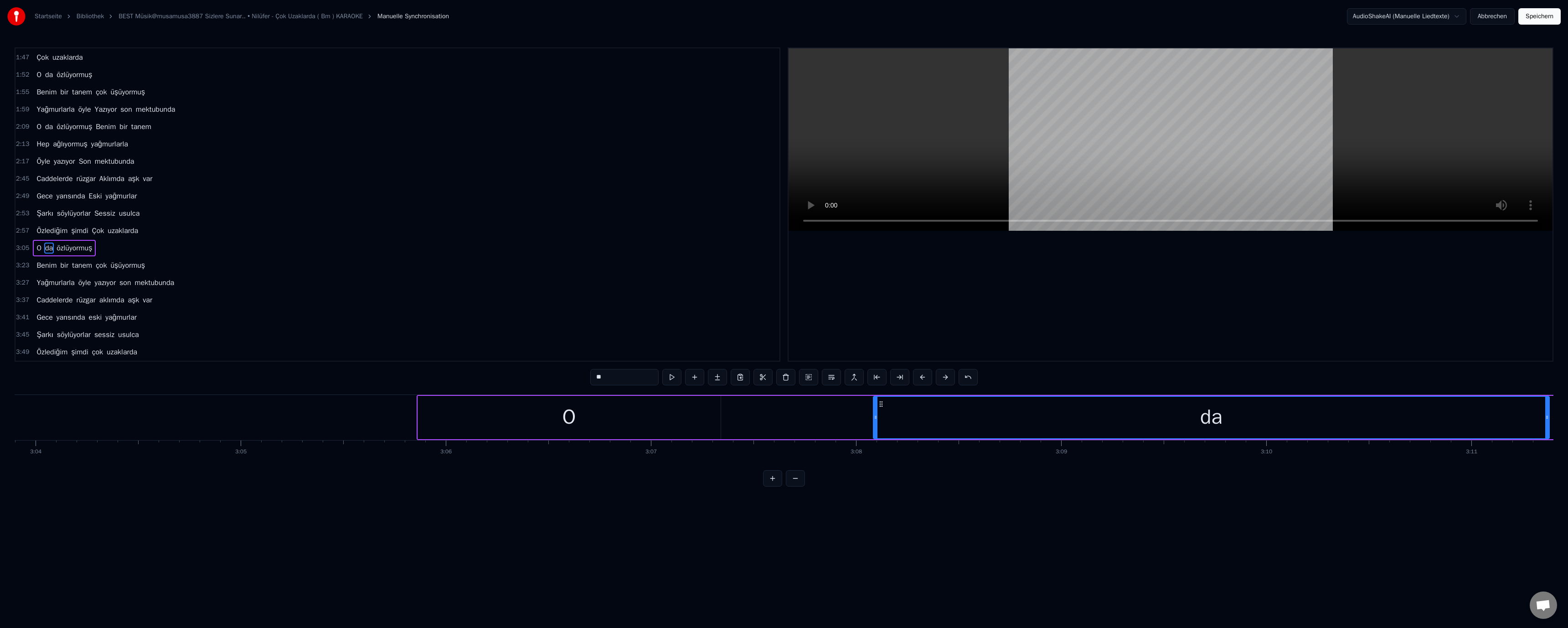 click on "O da özlüyormuş" at bounding box center [2241, 417] 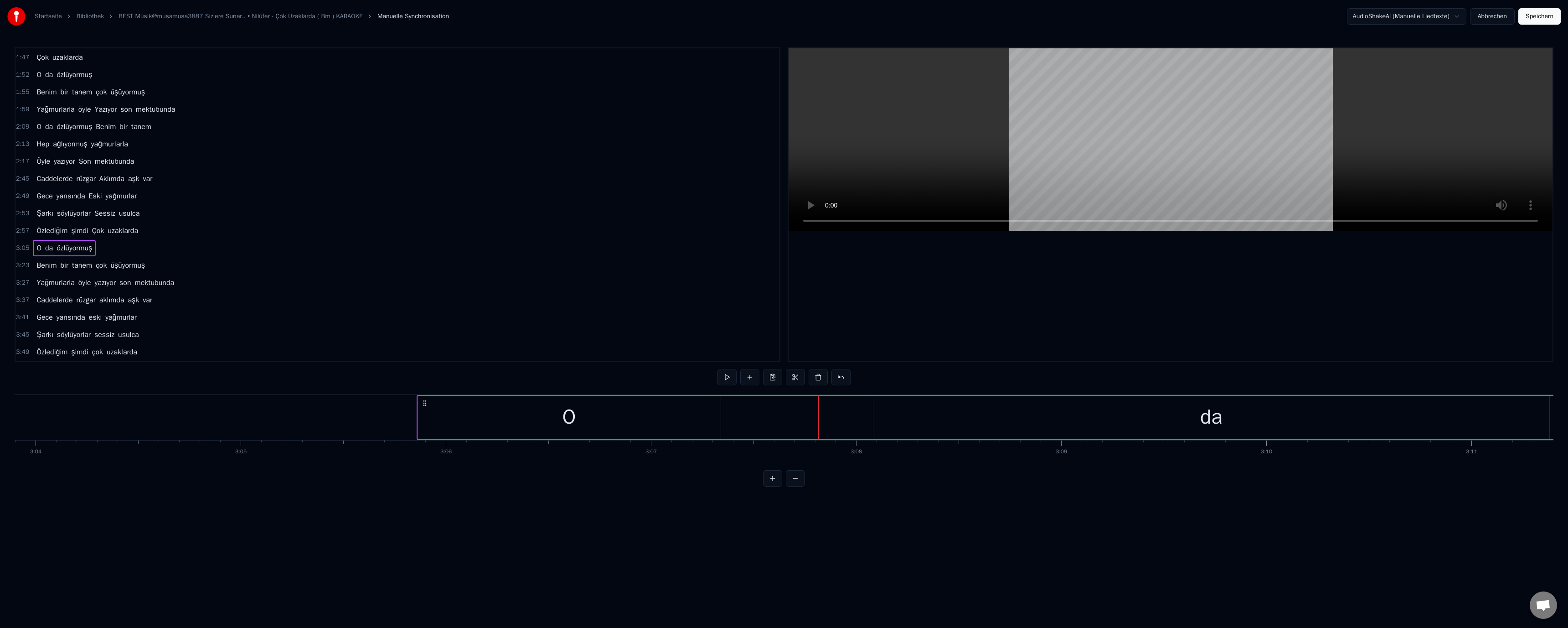 click on "O" at bounding box center (569, 417) 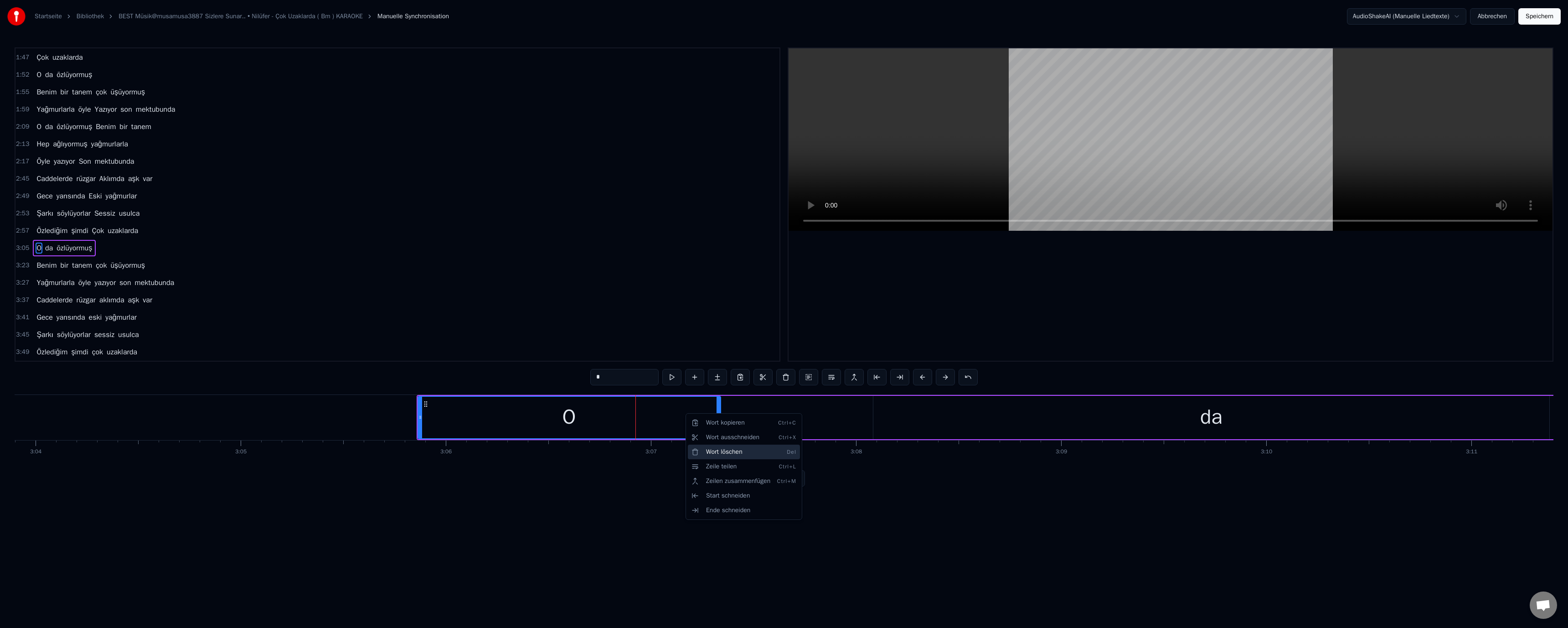 click on "Wort löschen Del" at bounding box center [744, 452] 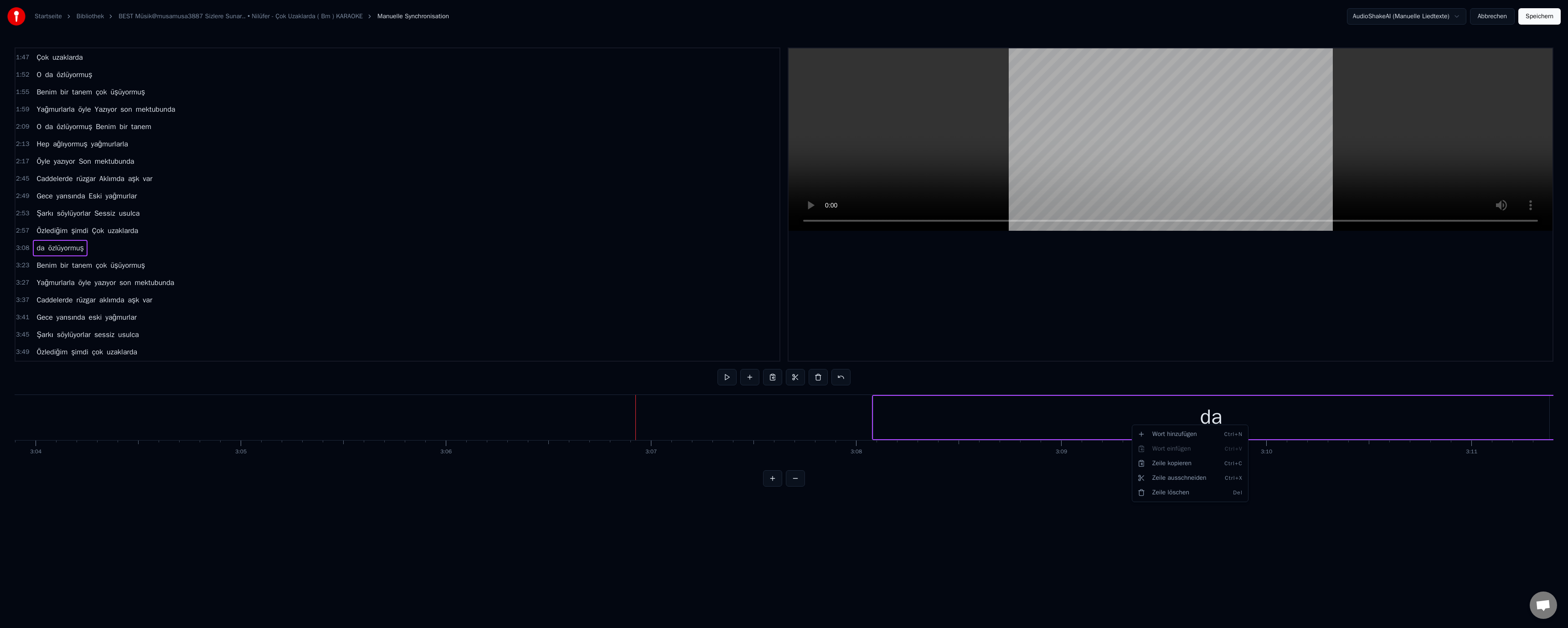 click on "Startseite Bibliothek BEST Müsik@musamusa3887 Sizlere Sunar.. • Nilüfer - Çok Uzaklarda ( Bm ) KARAOKE Manuelle Synchronisation AudioShakeAI (Manuelle Liedtexte) Abbrechen Speichern 1:12 Caddelerde 1:13 rüzgar aklımda aşk var 1:16 Gece yarısında Eski yağmurlar 1:20 Şarkı söylüyorlar Sessiz usulca 1:24 Özlediğim şimdi Çok uzaklarda 1:32 Deli dolu günler Hayat güzeldi 1:36 Kahkahalarıyla Hayat geçerdi 1:40 Ellerim uzanmaz dokunamam Ki özlediğim şimdi 1:47 Çok uzaklarda 1:52 O da özlüyormuş 1:55 Benim bir tanem çok üşüyormuş 1:59 Yağmurlarla öyle Yazıyor son mektubunda 2:09 O da özlüyormuş Benim bir tanem 2:13 Hep ağlıyormuş yağmurlarla 2:17 Öyle yazıyor Son mektubunda 2:45 Caddelerde rüzgar Aklımda aşk var 2:49 Gece yarısında Eski yağmurlar 2:53 Şarkı söylüyorlar Sessiz usulca 2:57 Özlediğim şimdi Çok uzaklarda 3:08 da özlüyormuş 3:23 Benim bir tanem çok üşüyormuş 3:27 Yağmurlarla öyle yazıyor son mektubunda 3:37 Caddelerde rüzgar aklımda" at bounding box center [784, 250] 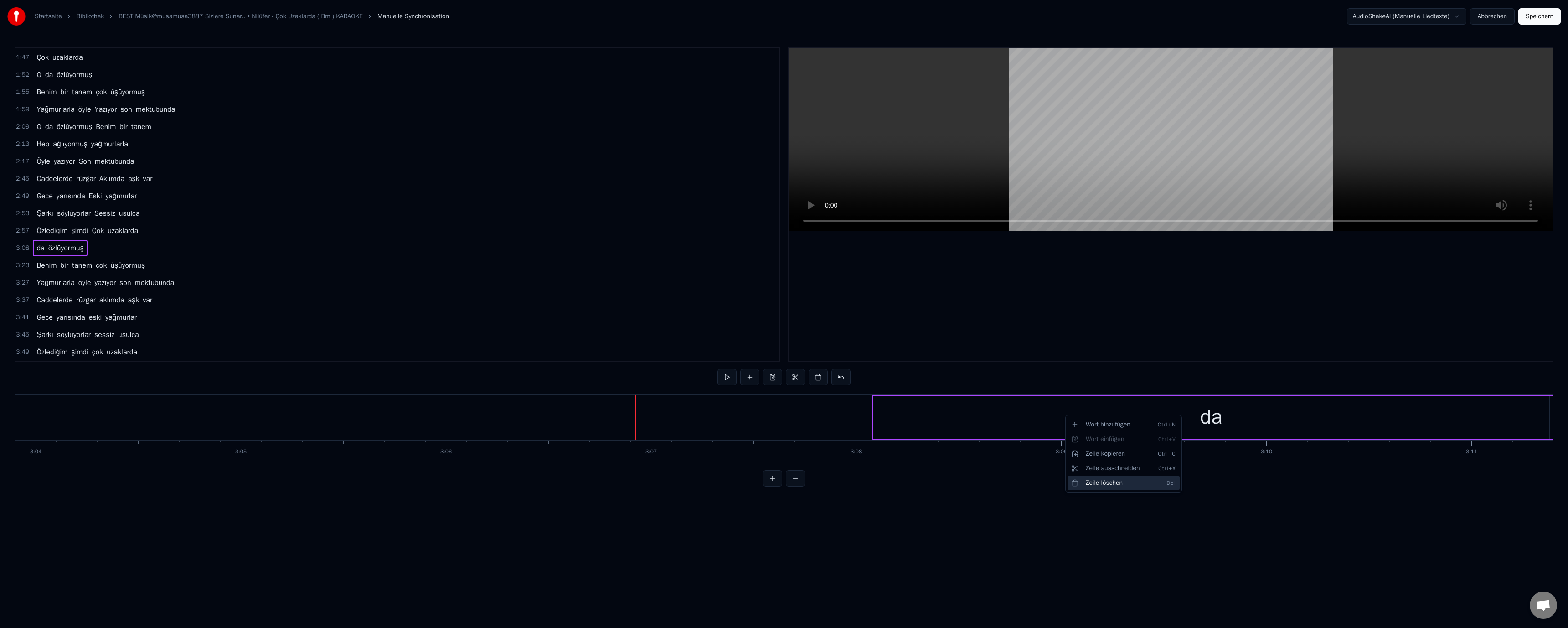 click on "Zeile löschen Del" at bounding box center (1124, 483) 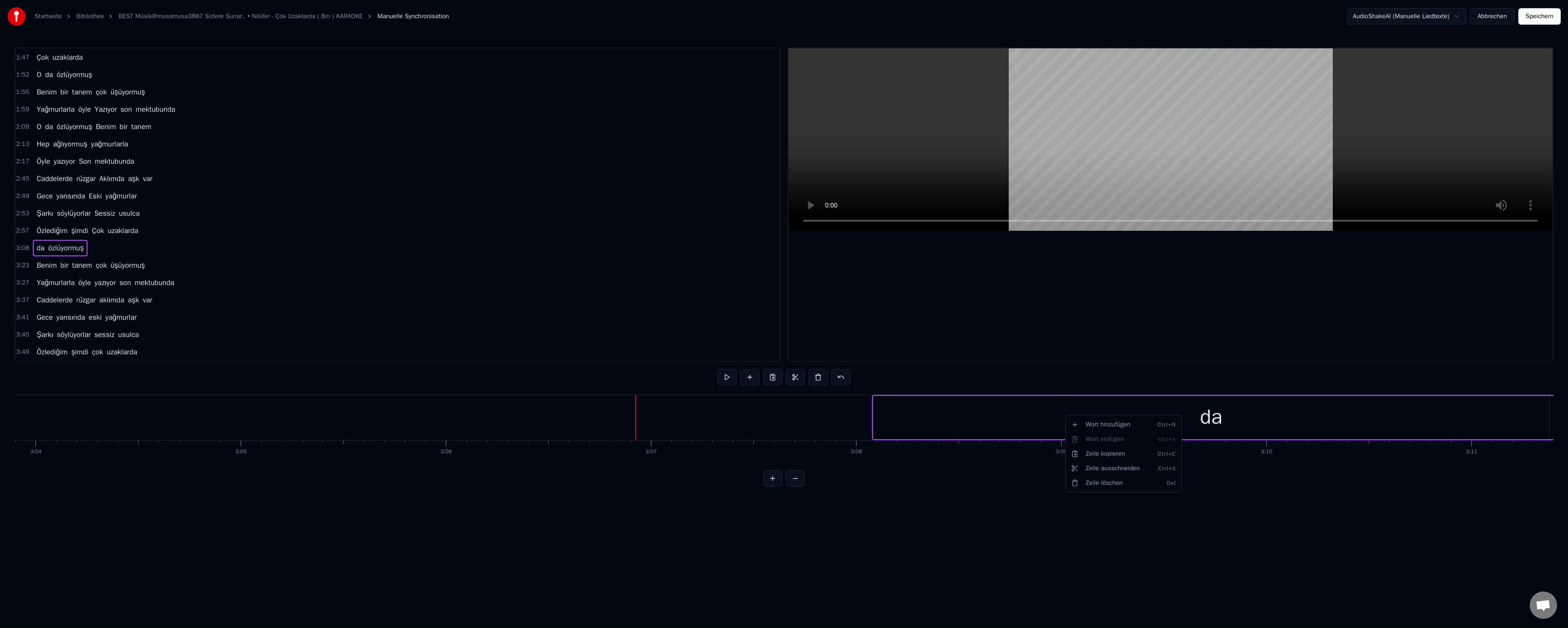 scroll, scrollTop: 121, scrollLeft: 0, axis: vertical 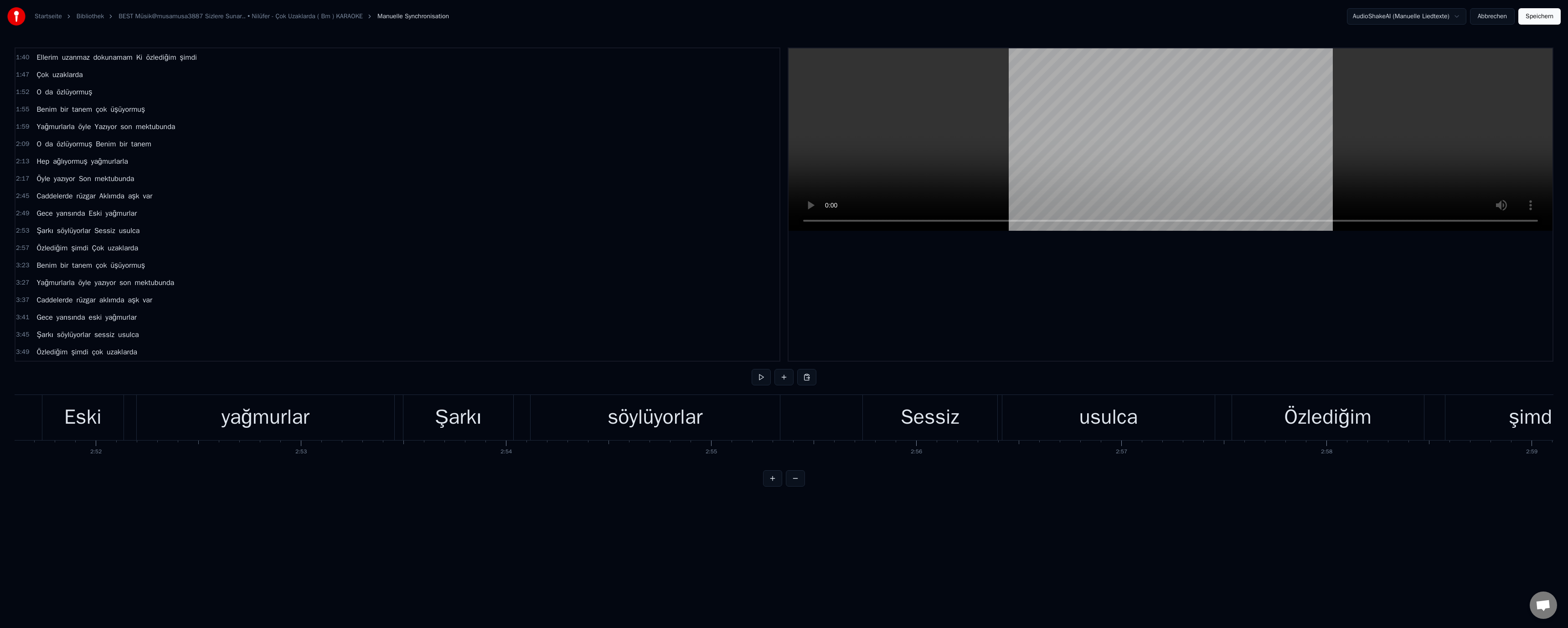 click on "söylüyorlar" at bounding box center [655, 417] 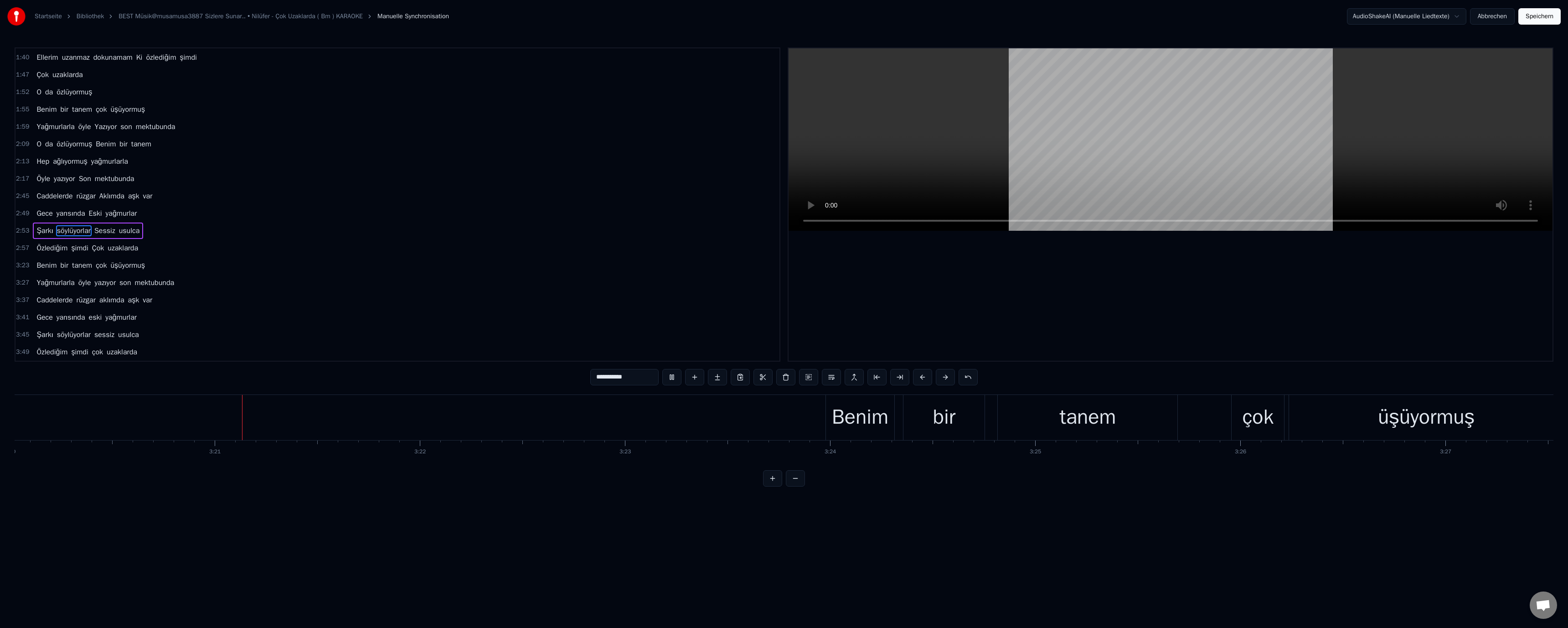 scroll, scrollTop: 0, scrollLeft: 41110, axis: horizontal 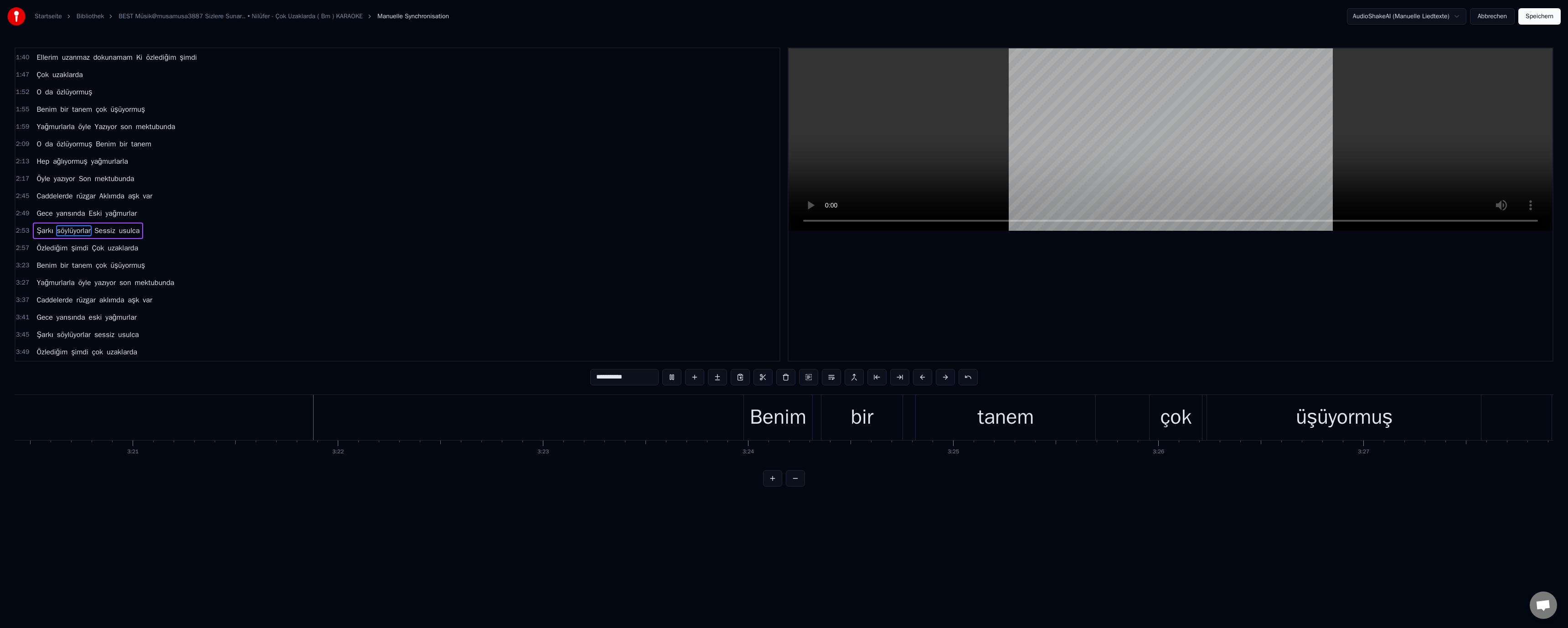 click at bounding box center (1171, 140) 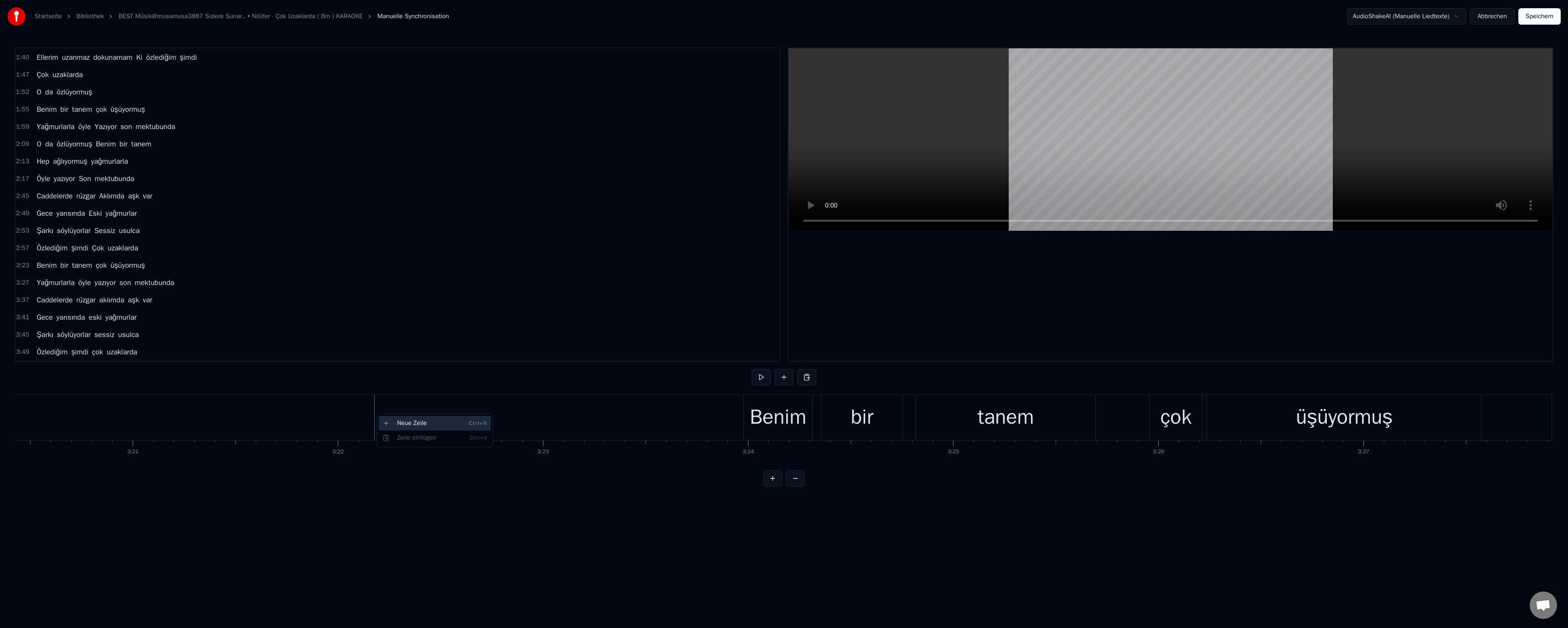 click on "Neue Zeile Ctrl+N" at bounding box center (435, 423) 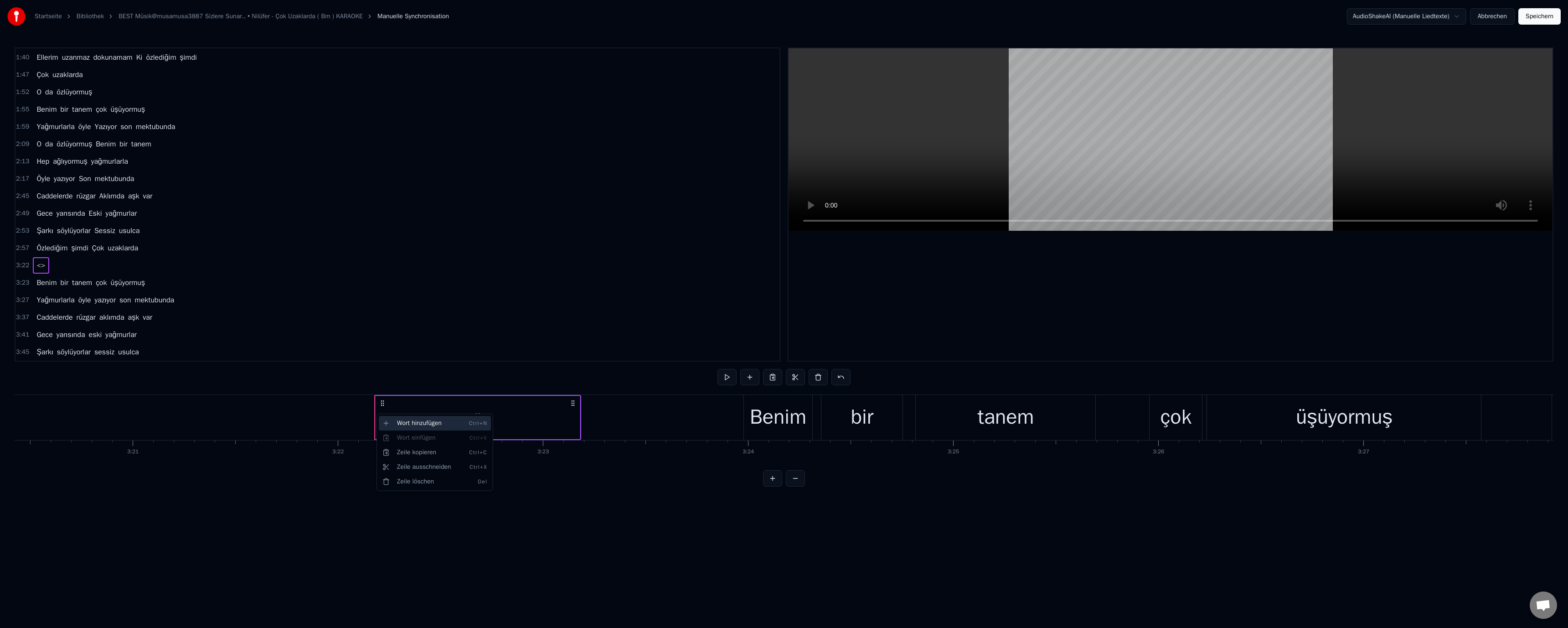 scroll, scrollTop: 138, scrollLeft: 0, axis: vertical 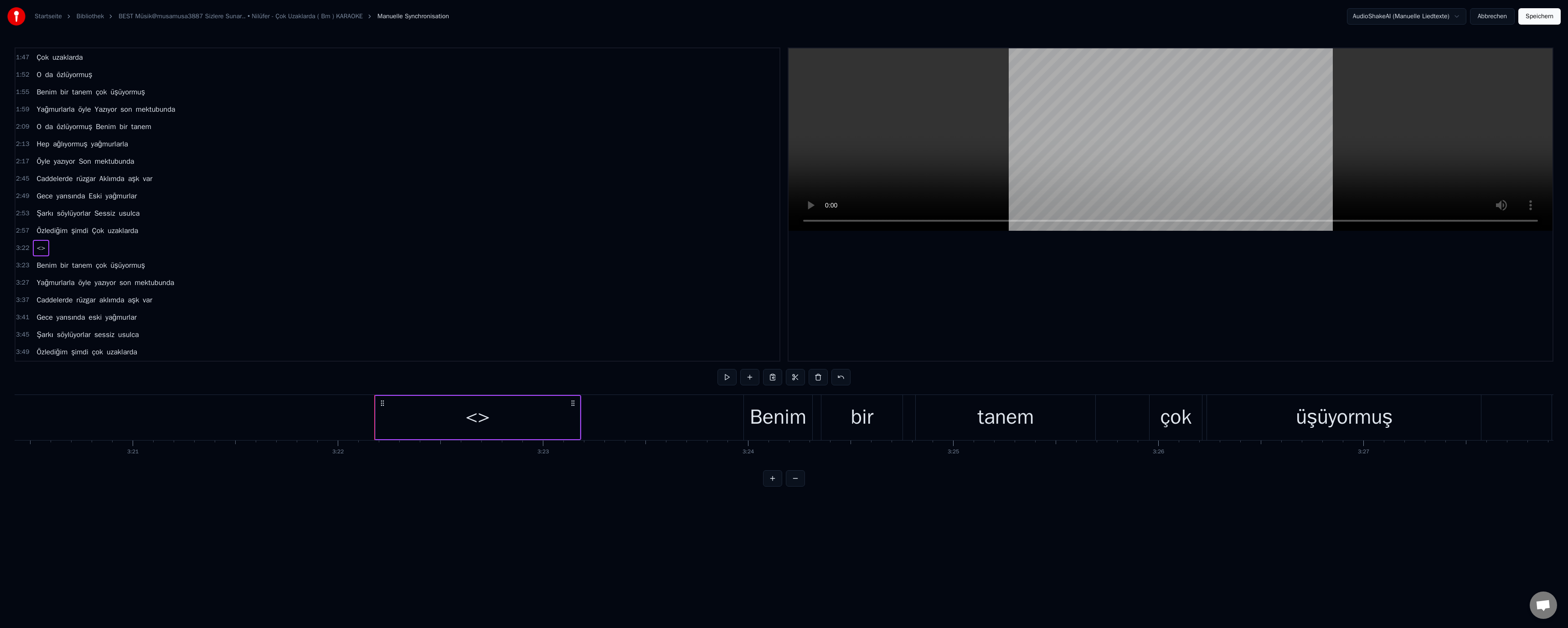 click on "<>" at bounding box center (478, 417) 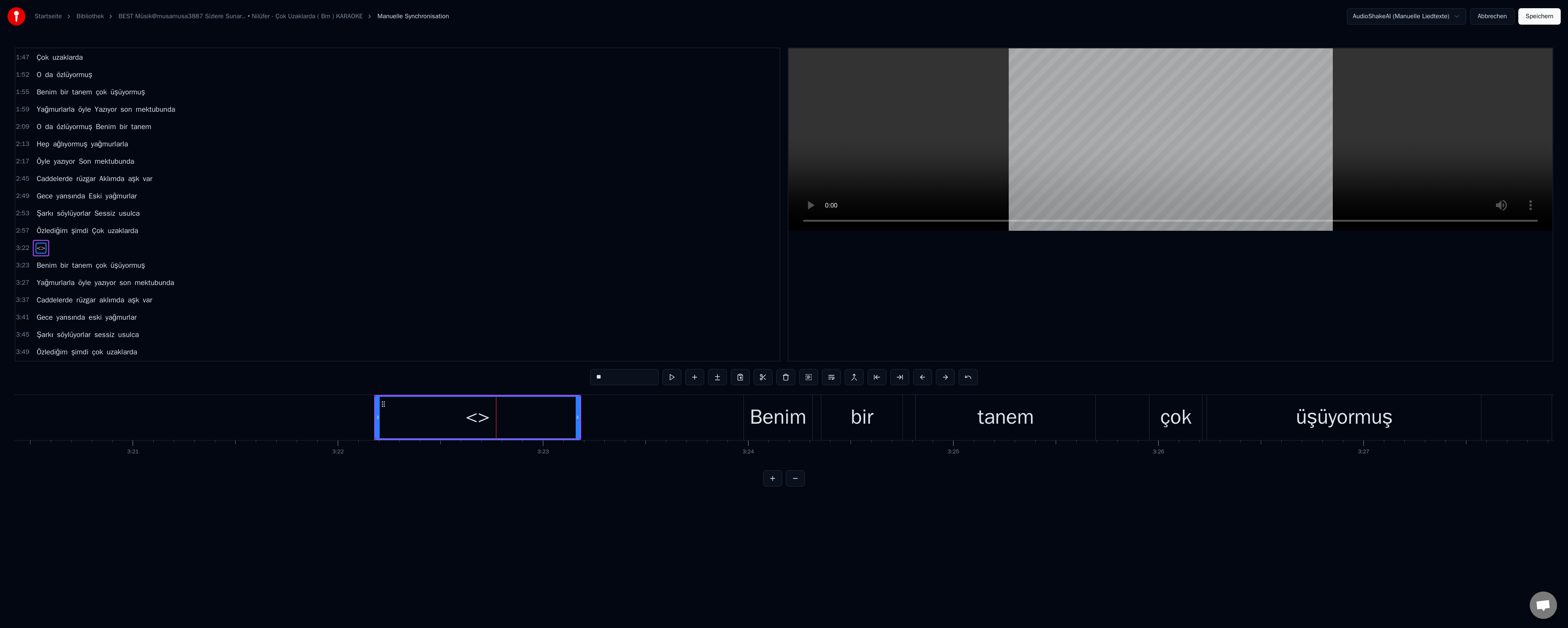 drag, startPoint x: 615, startPoint y: 378, endPoint x: 592, endPoint y: 384, distance: 23.76973 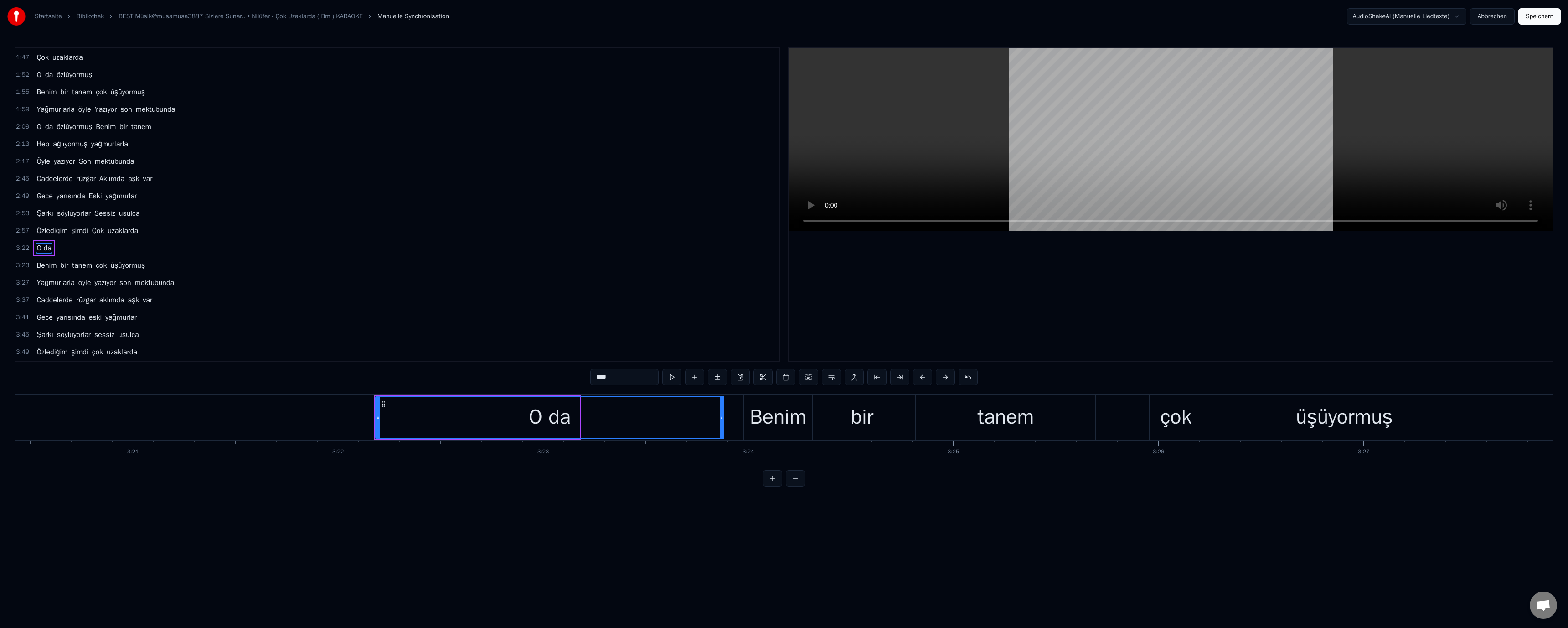 drag, startPoint x: 578, startPoint y: 417, endPoint x: 567, endPoint y: 420, distance: 11 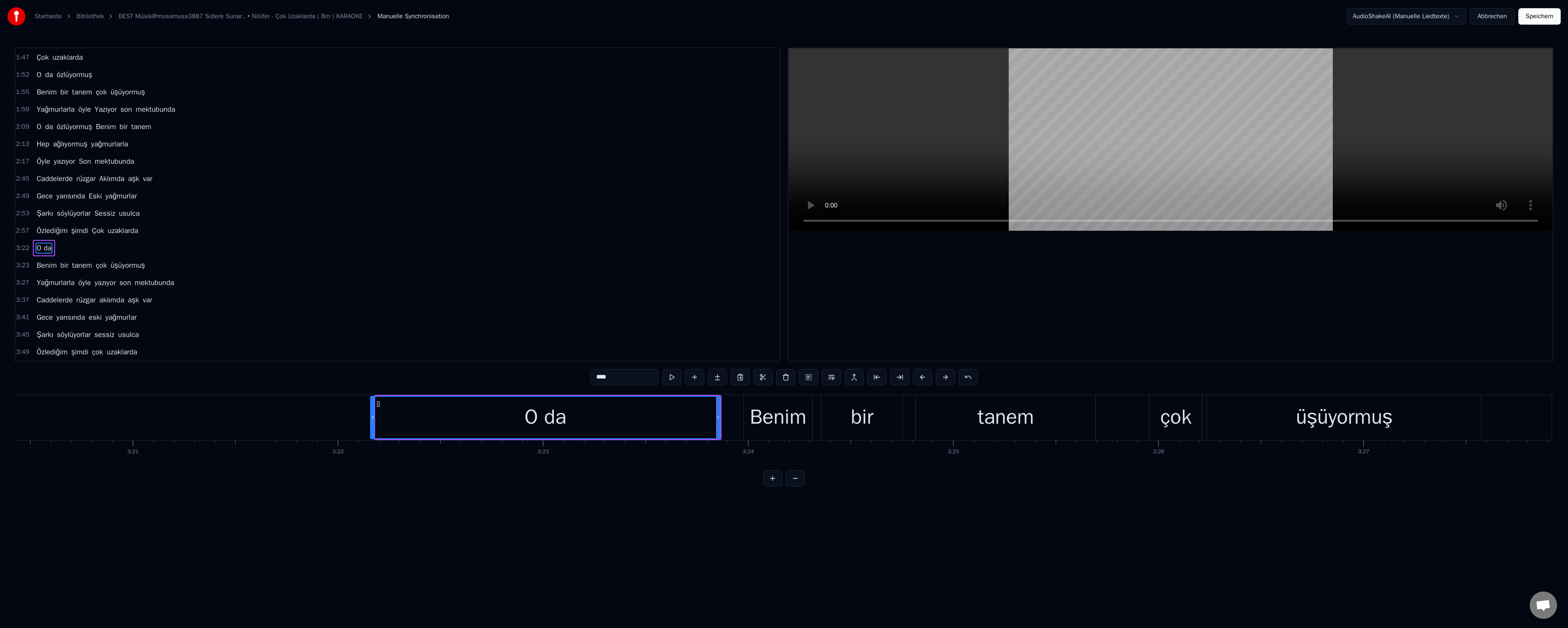 drag, startPoint x: 378, startPoint y: 414, endPoint x: 364, endPoint y: 421, distance: 15.65248 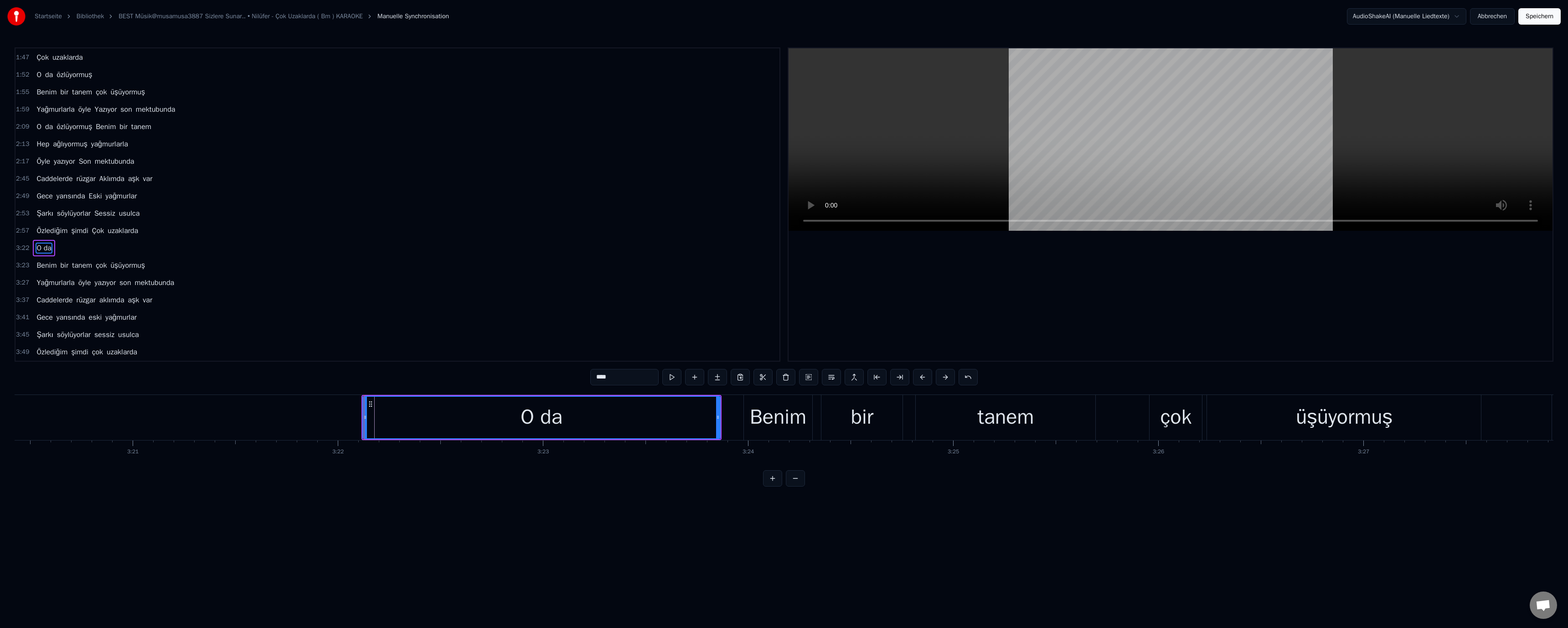 type on "****" 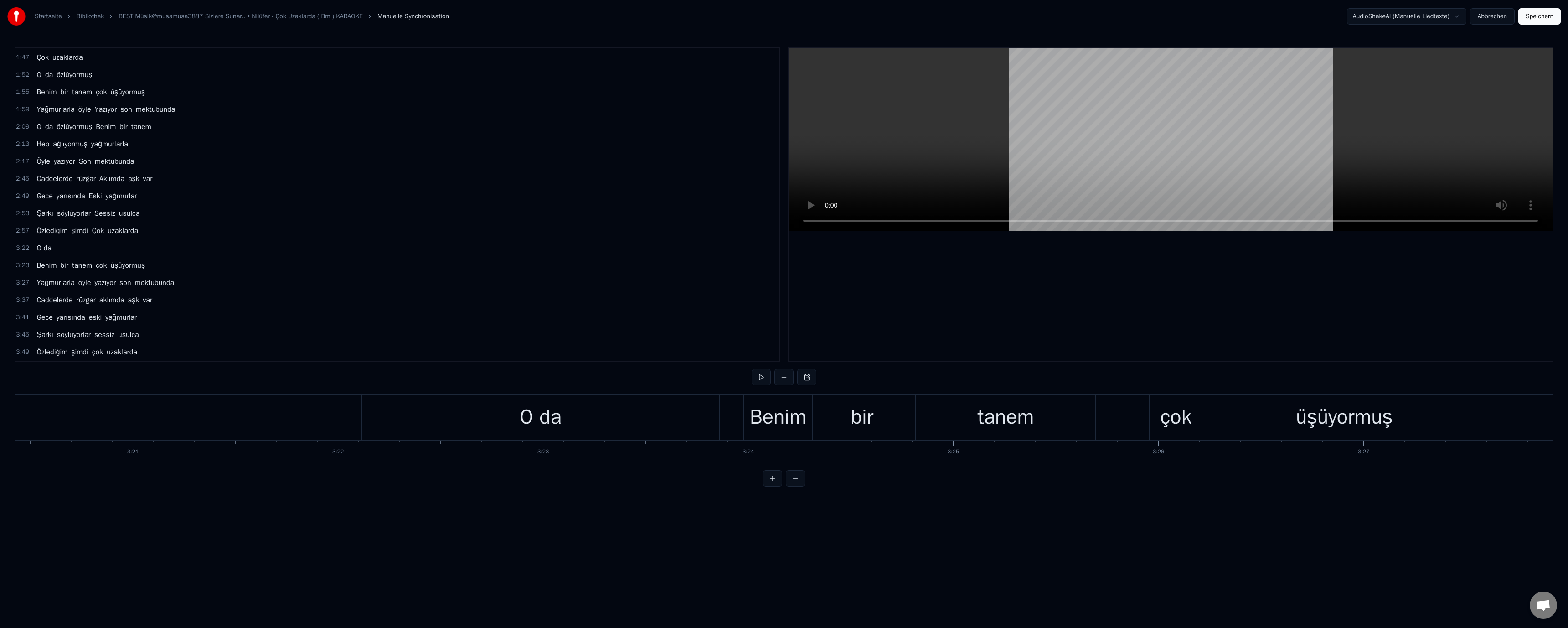 drag, startPoint x: 437, startPoint y: 410, endPoint x: 410, endPoint y: 419, distance: 28.460499 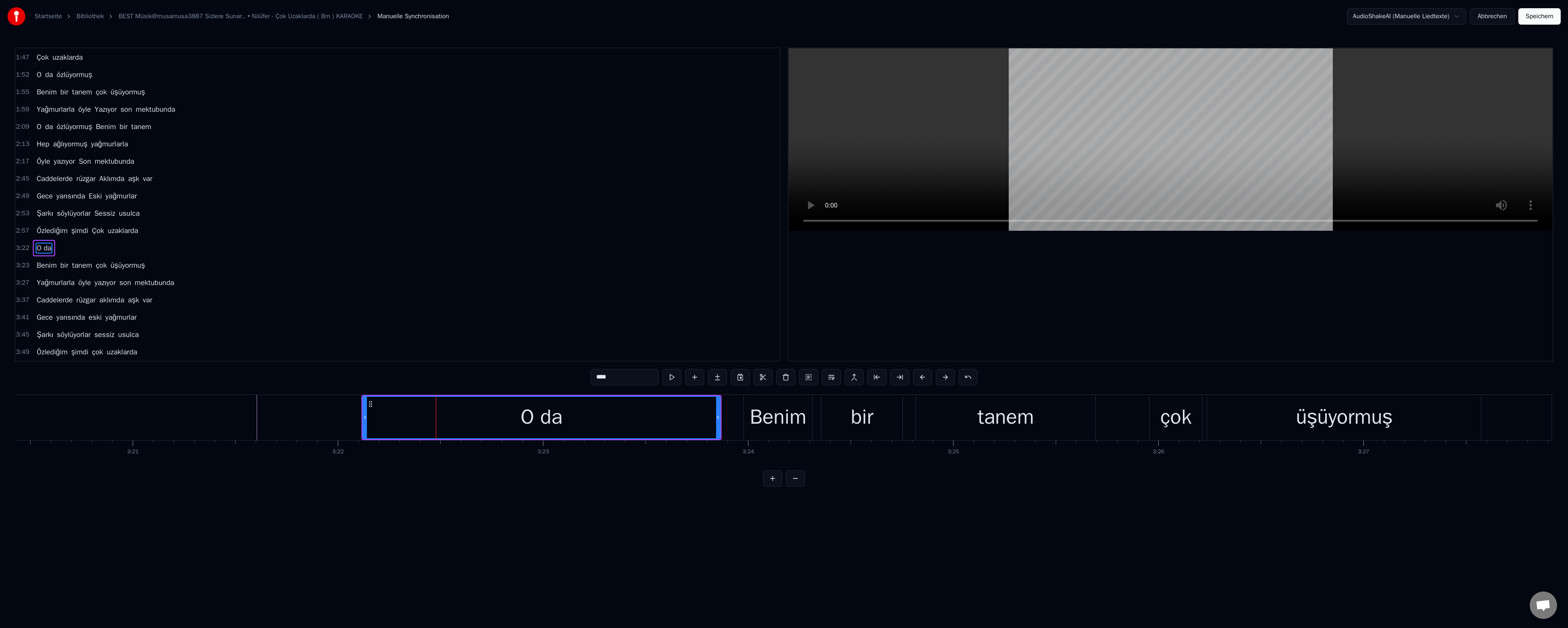 click on "O da" at bounding box center [542, 417] 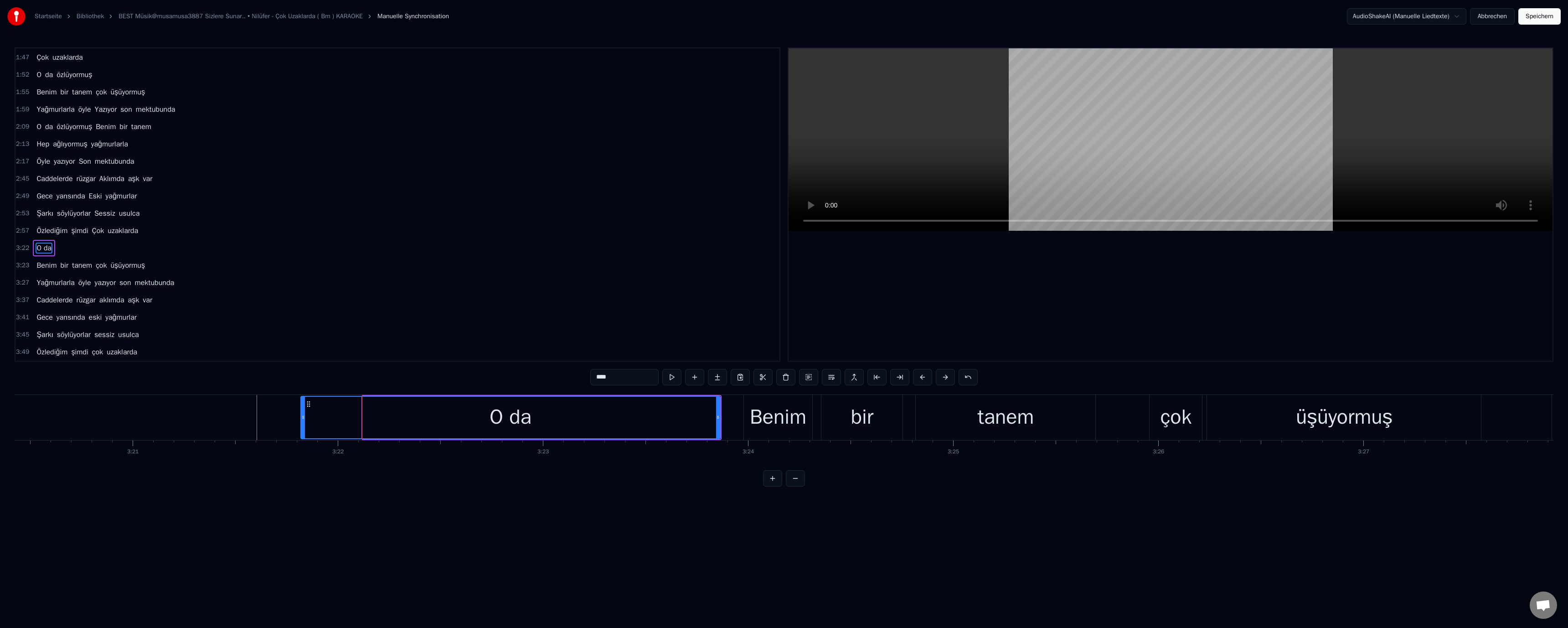 drag, startPoint x: 365, startPoint y: 419, endPoint x: 360, endPoint y: 417, distance: 5.385165 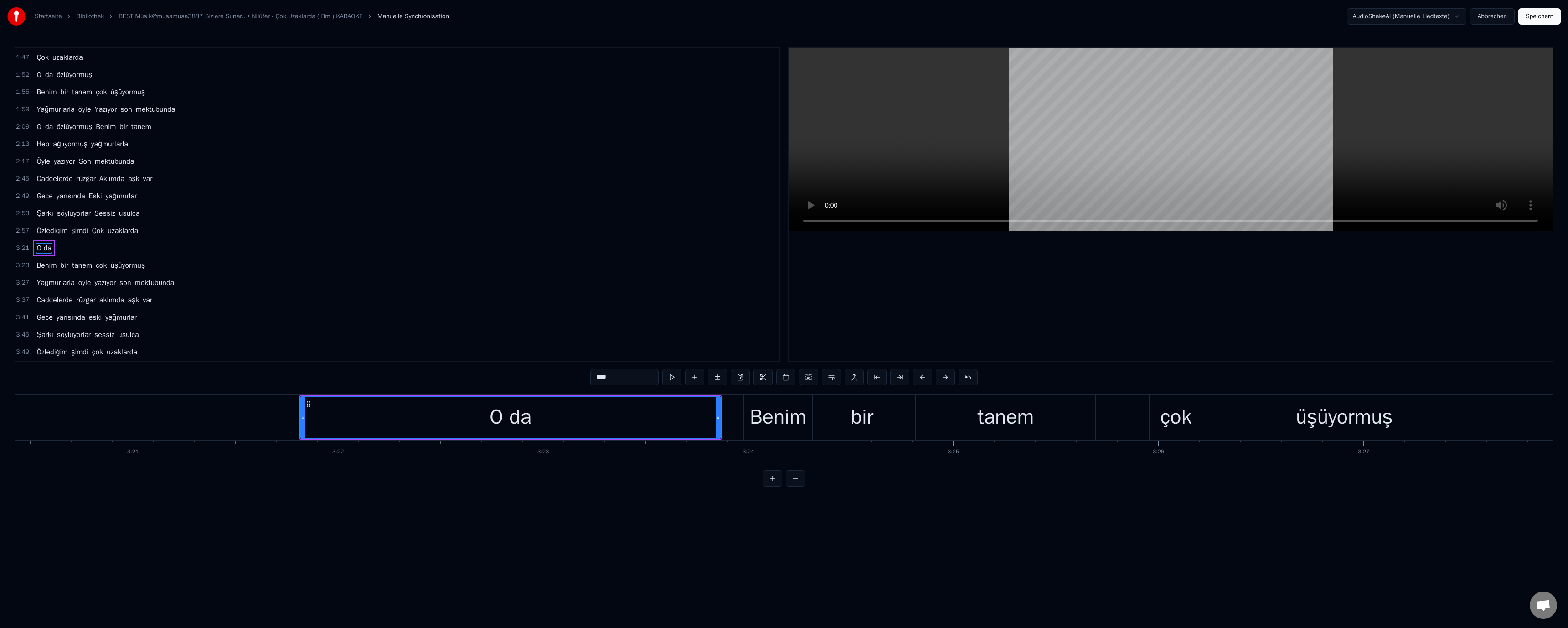click at bounding box center [-15559, 417] 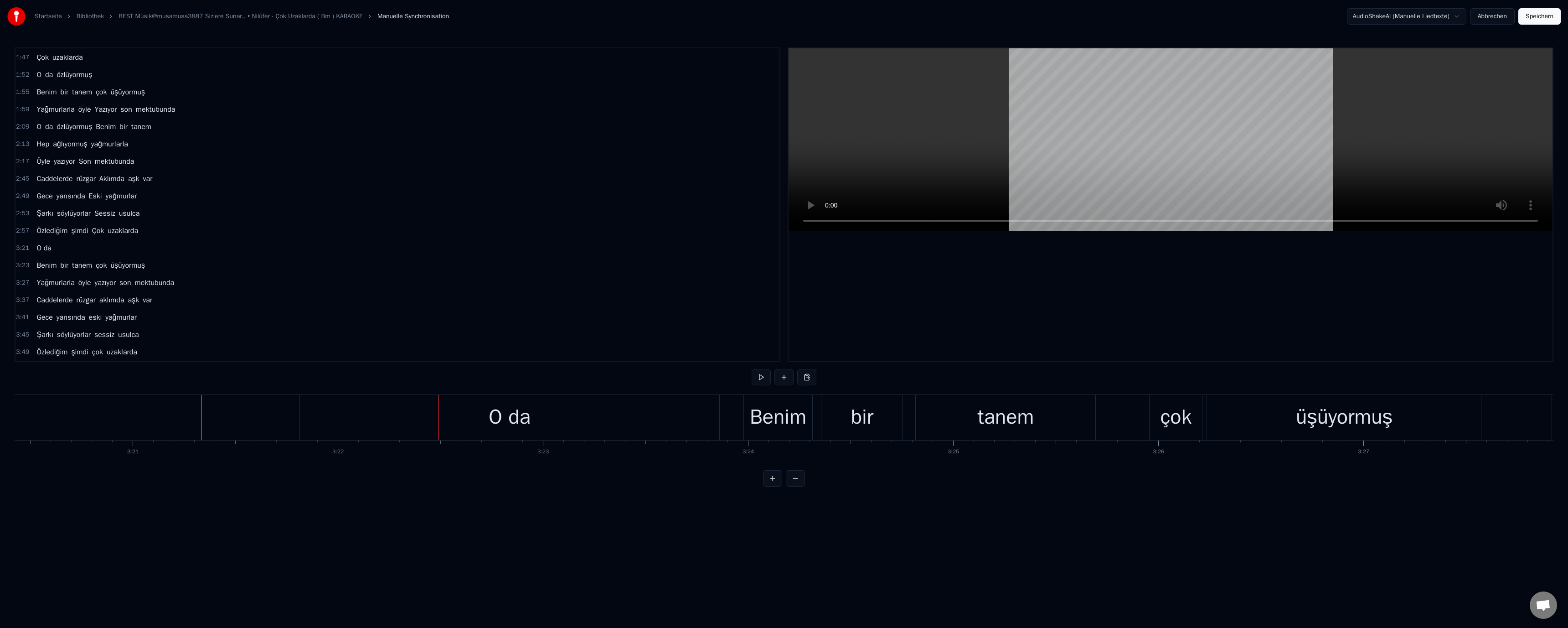 click on "O da" at bounding box center [510, 417] 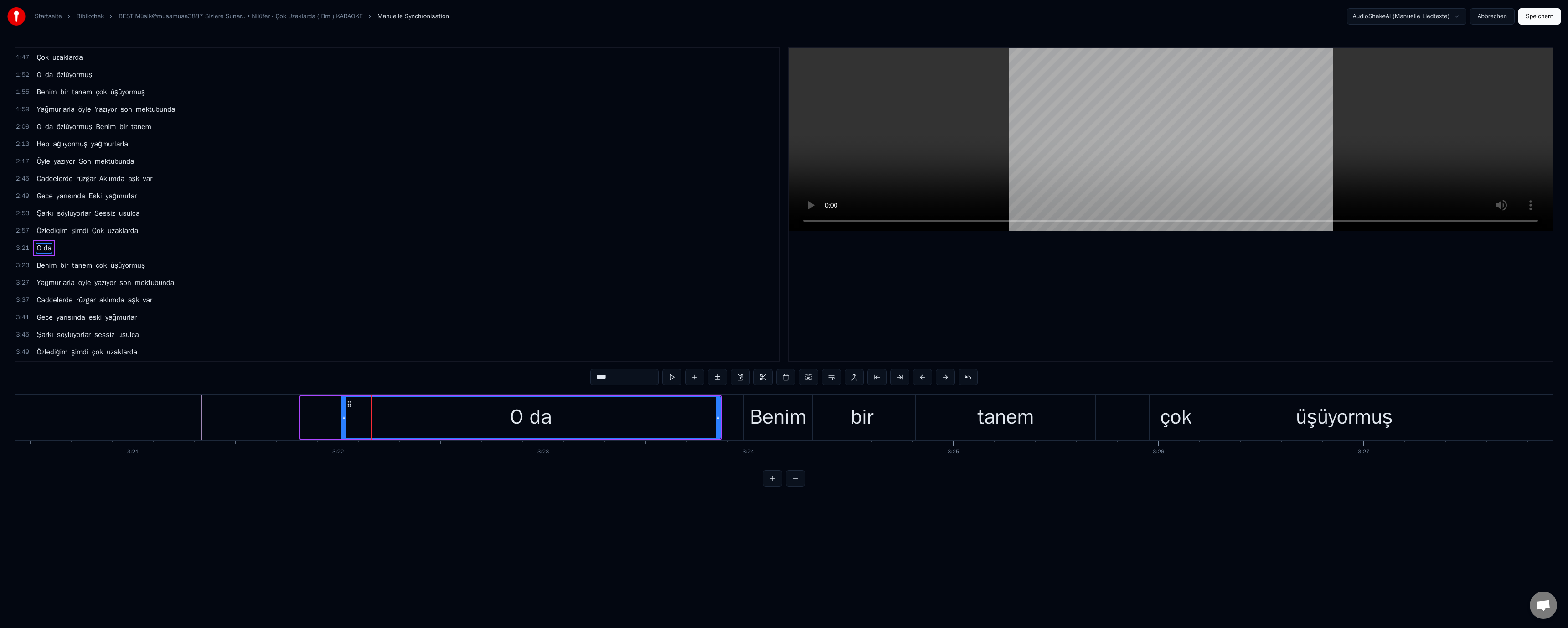 drag, startPoint x: 303, startPoint y: 416, endPoint x: 344, endPoint y: 423, distance: 41.593269 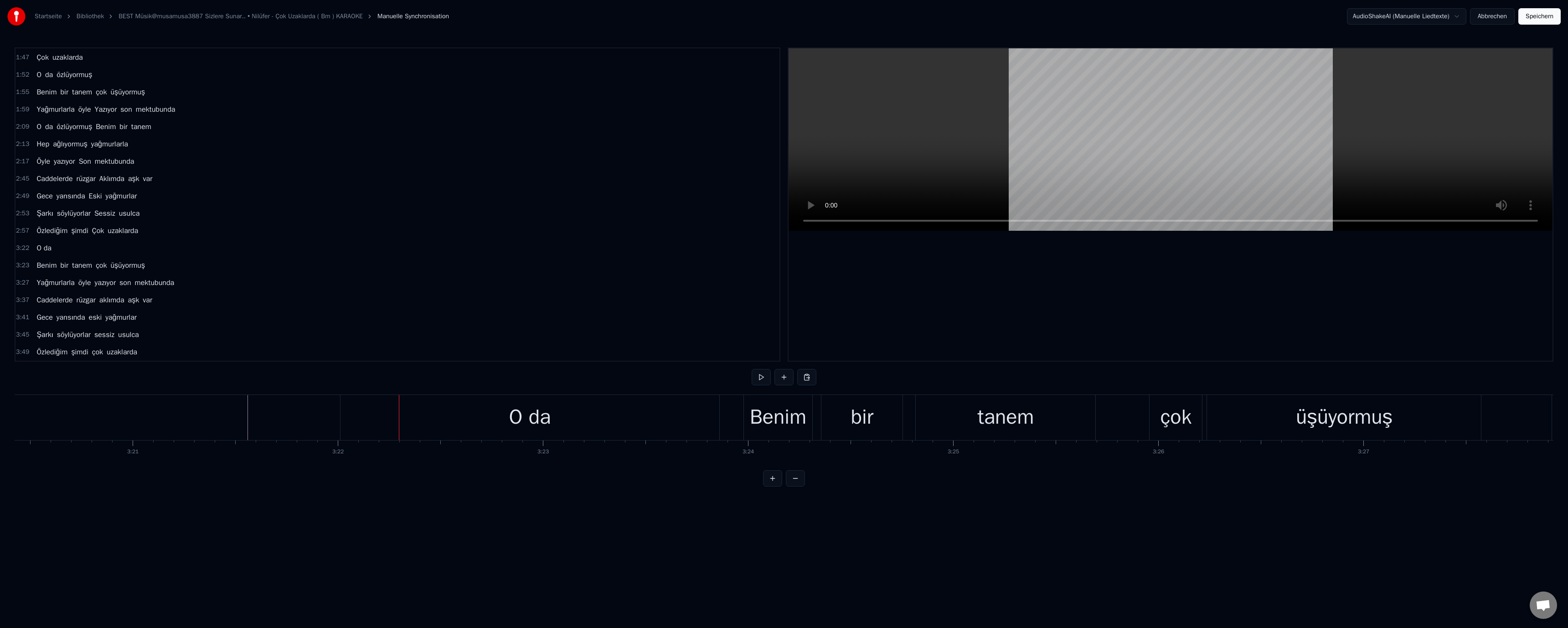 click on "O da" at bounding box center (530, 417) 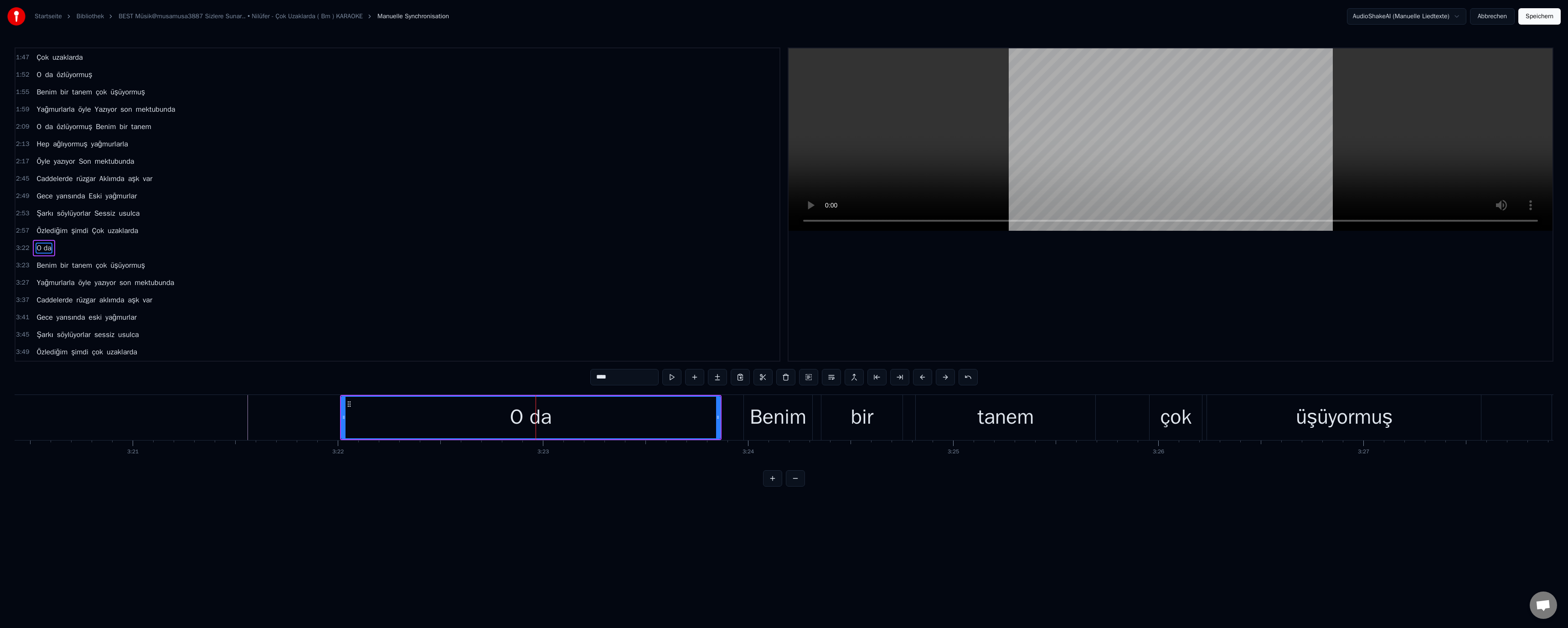 drag, startPoint x: 617, startPoint y: 379, endPoint x: 612, endPoint y: 394, distance: 15.81139 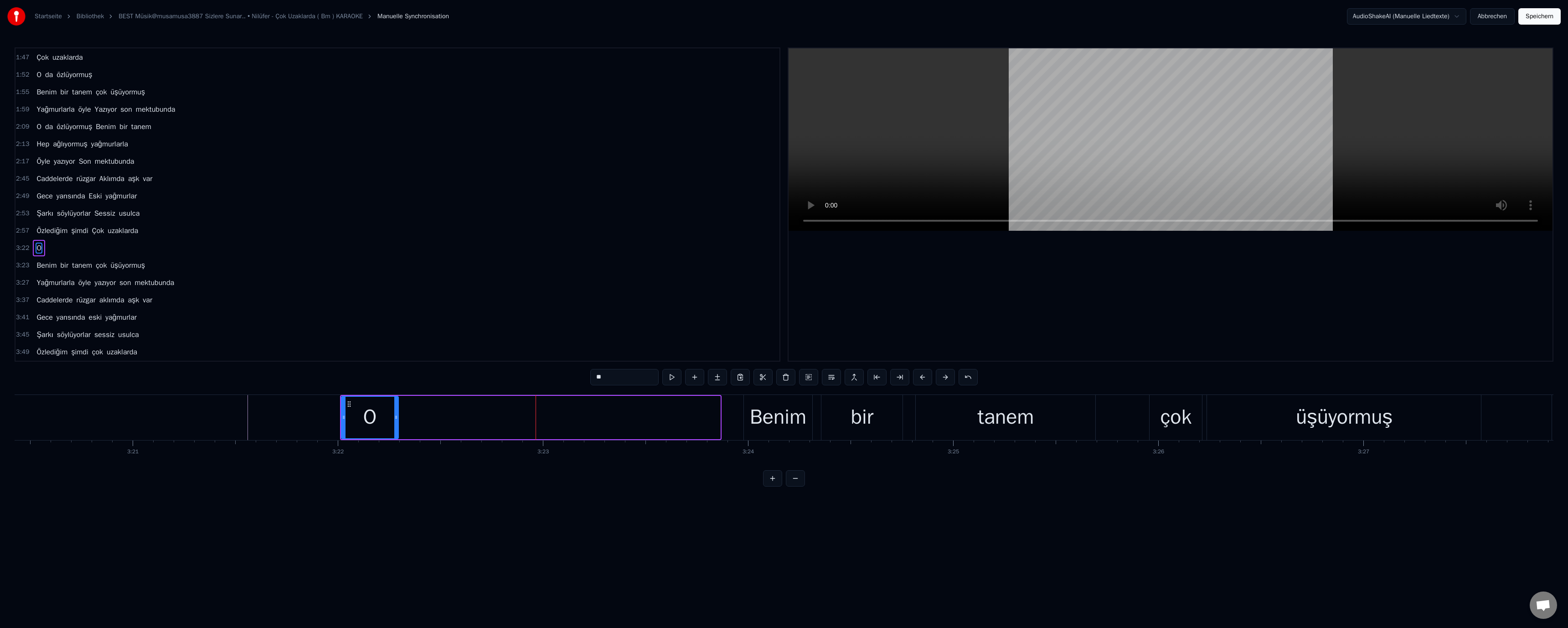 drag, startPoint x: 718, startPoint y: 415, endPoint x: 395, endPoint y: 421, distance: 323.0557 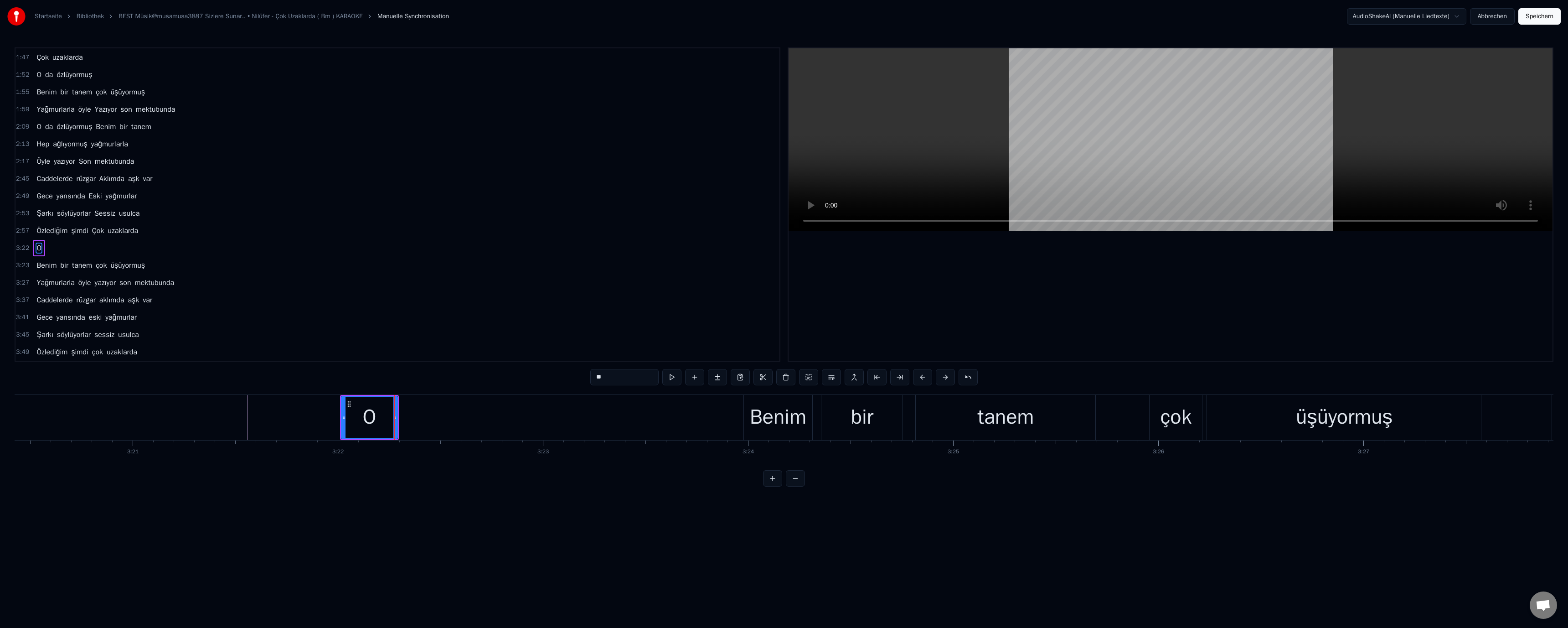 type on "*" 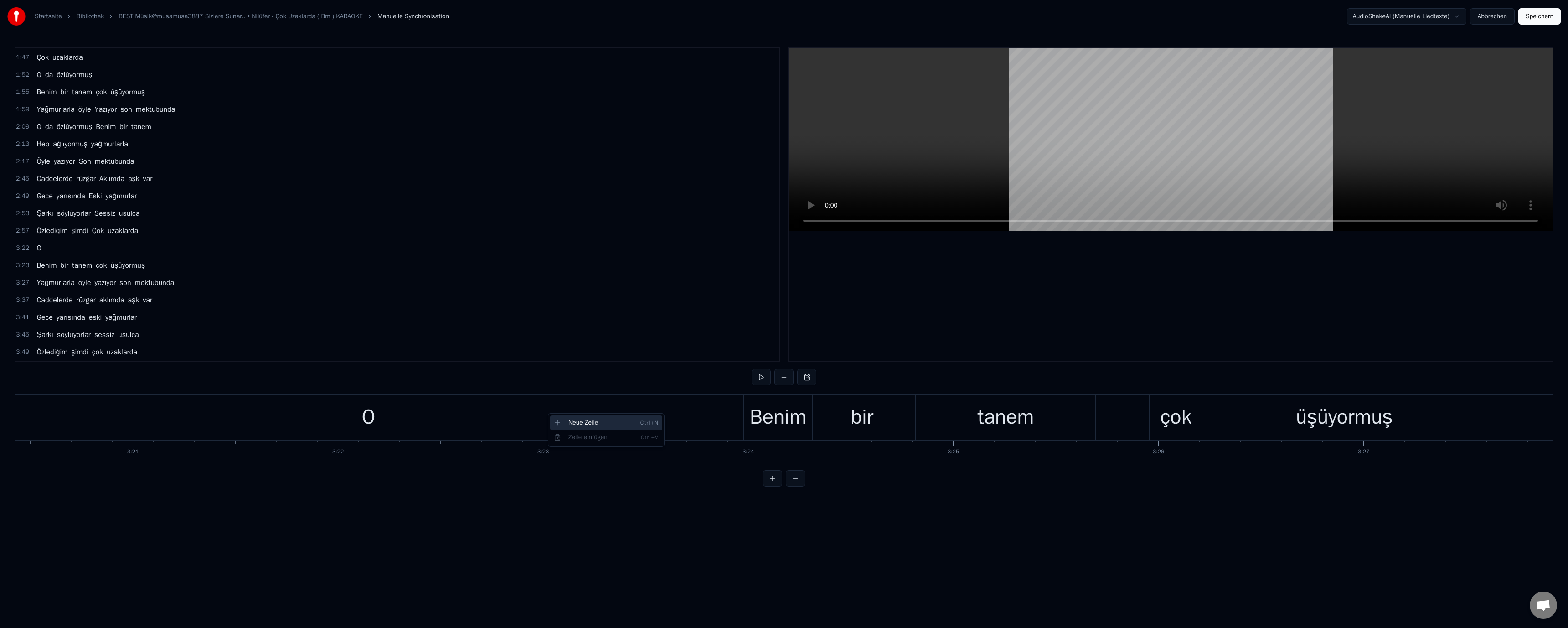 click on "Neue Zeile Ctrl+N" at bounding box center [606, 423] 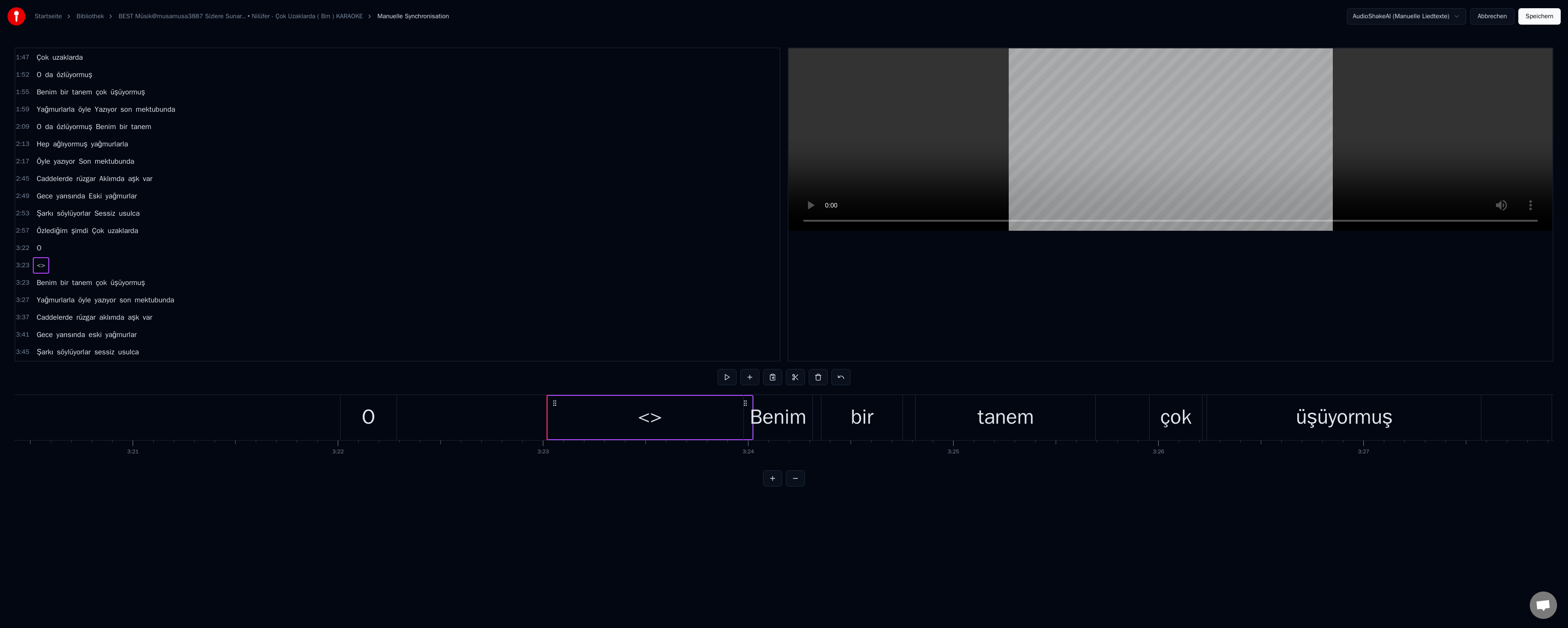 click on "<>" at bounding box center (650, 417) 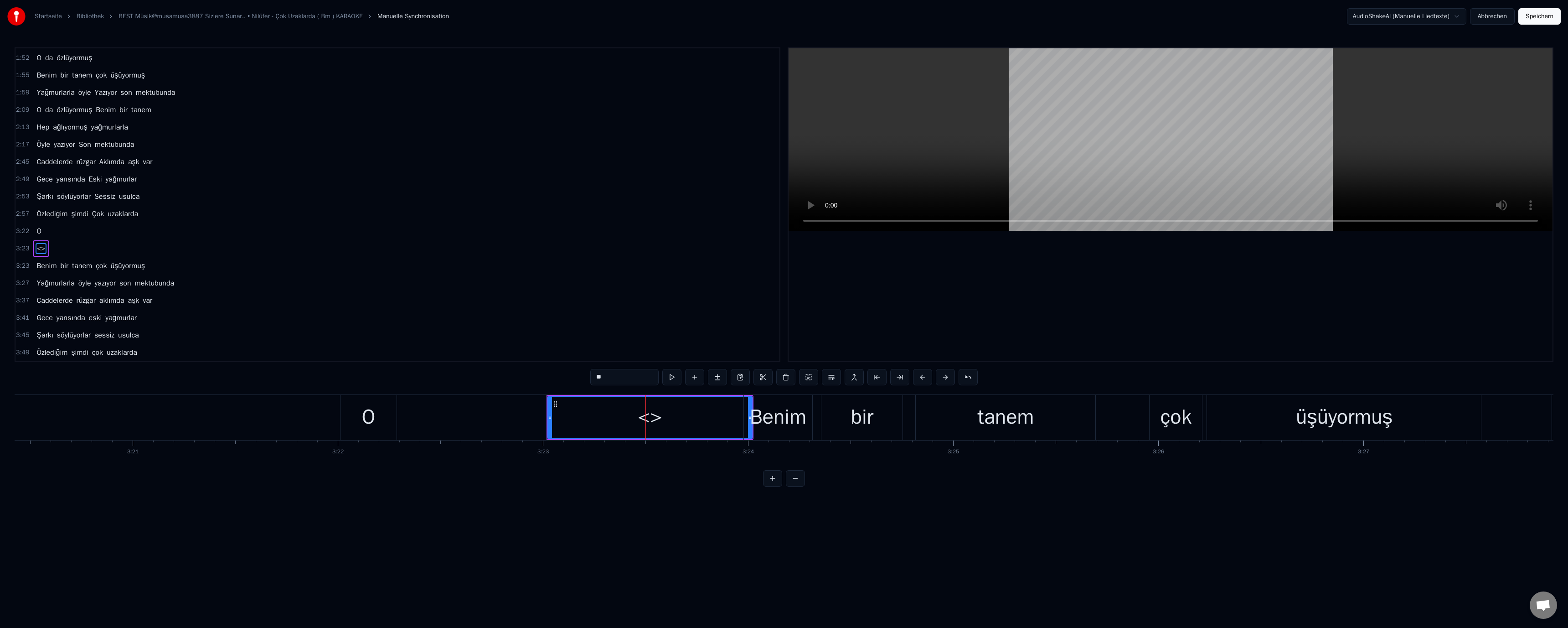 scroll, scrollTop: 156, scrollLeft: 0, axis: vertical 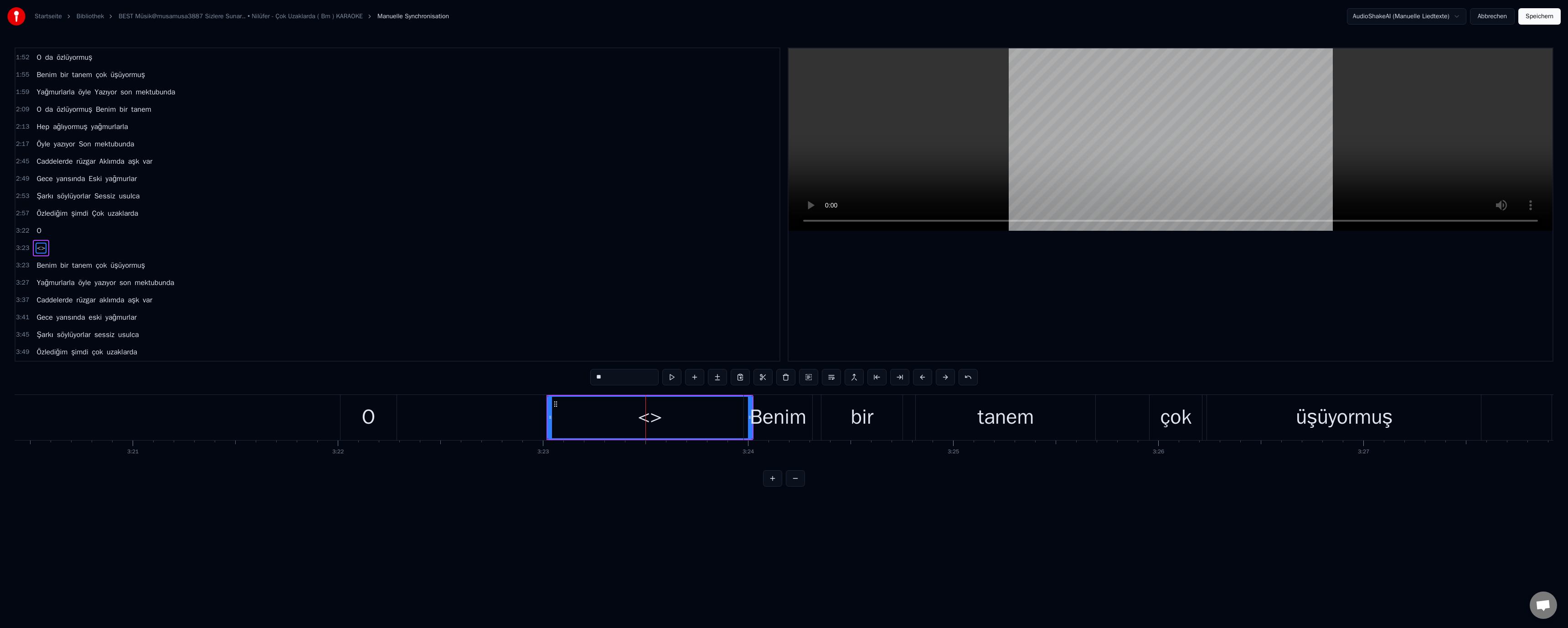 drag, startPoint x: 619, startPoint y: 381, endPoint x: 584, endPoint y: 384, distance: 35.128336 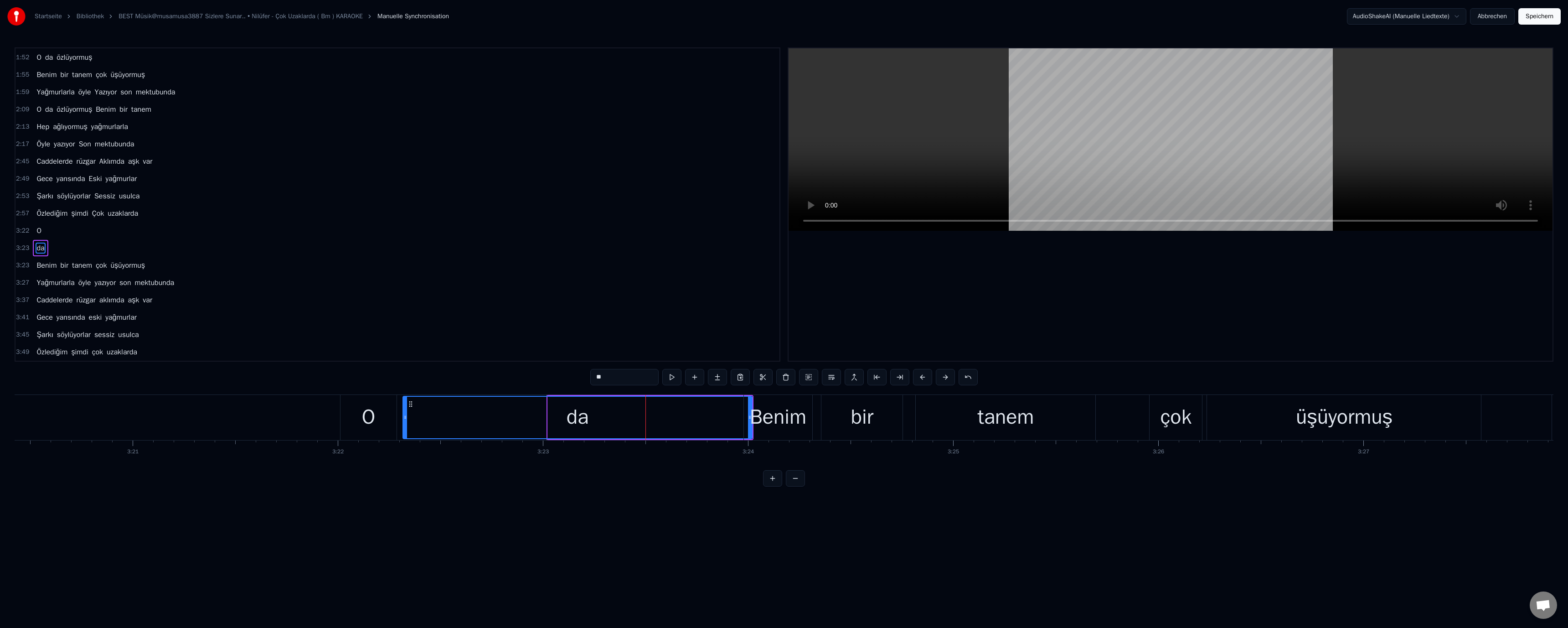 drag, startPoint x: 550, startPoint y: 416, endPoint x: 444, endPoint y: 421, distance: 106.1179 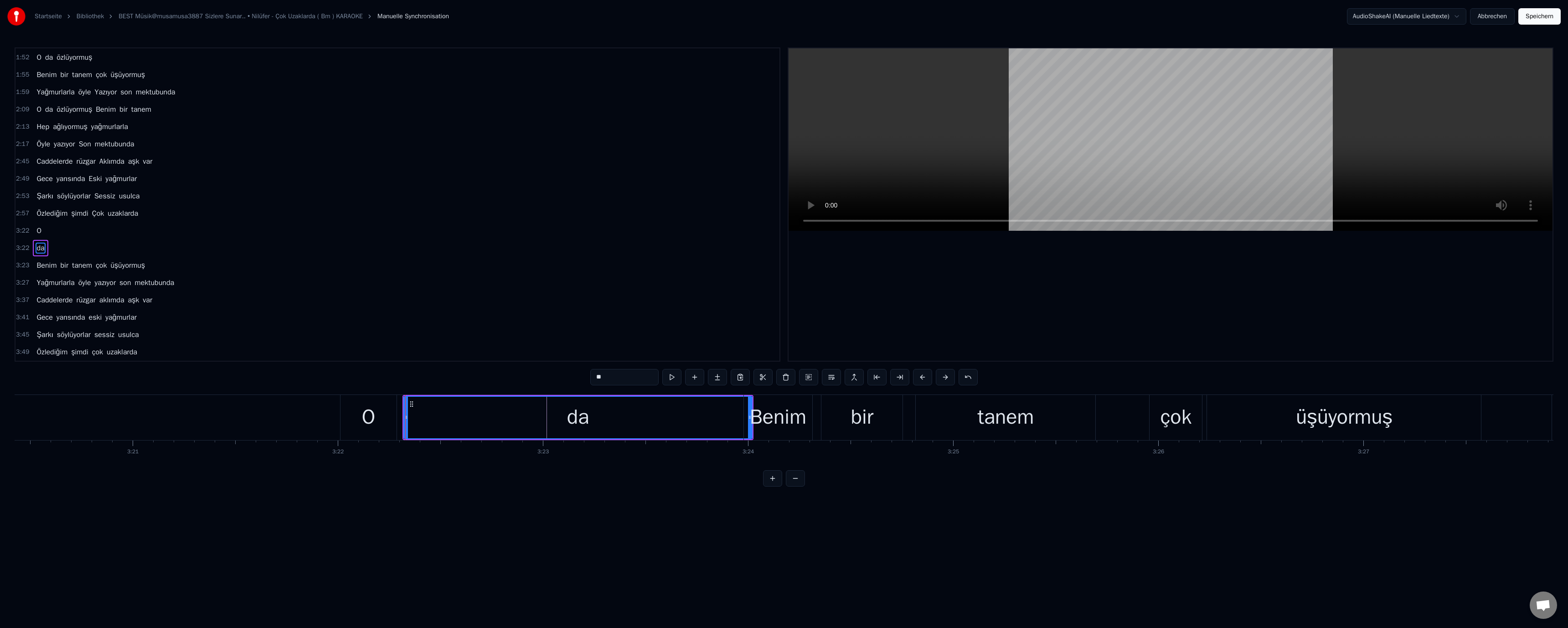 type on "**" 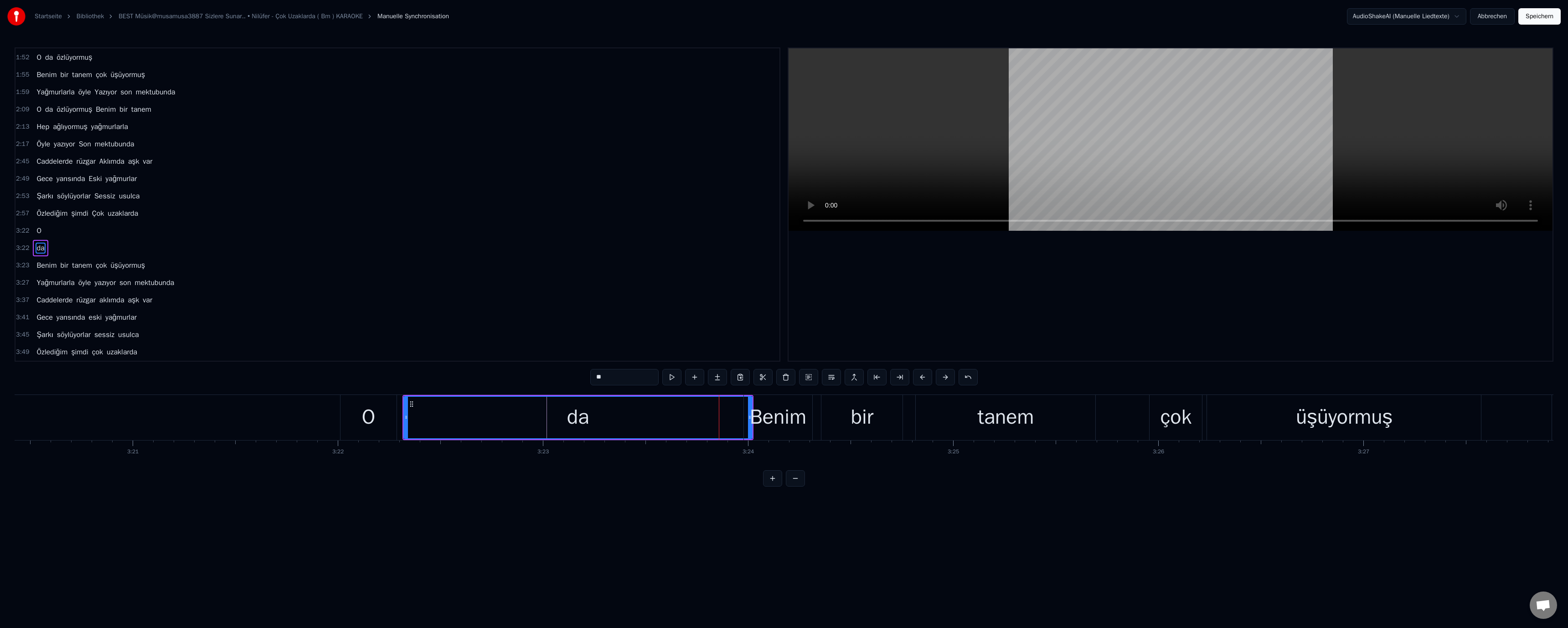 drag, startPoint x: 750, startPoint y: 417, endPoint x: 723, endPoint y: 413, distance: 27.294688 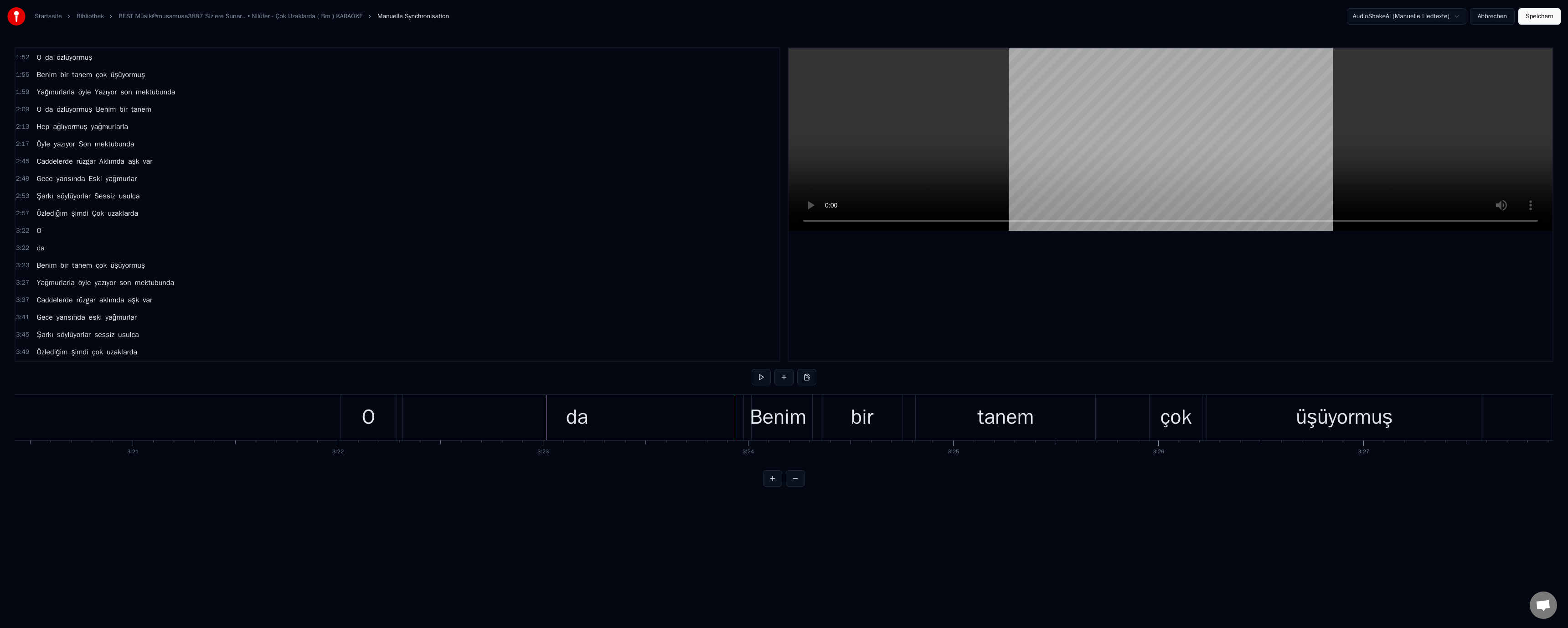 click on "Benim" at bounding box center (778, 417) 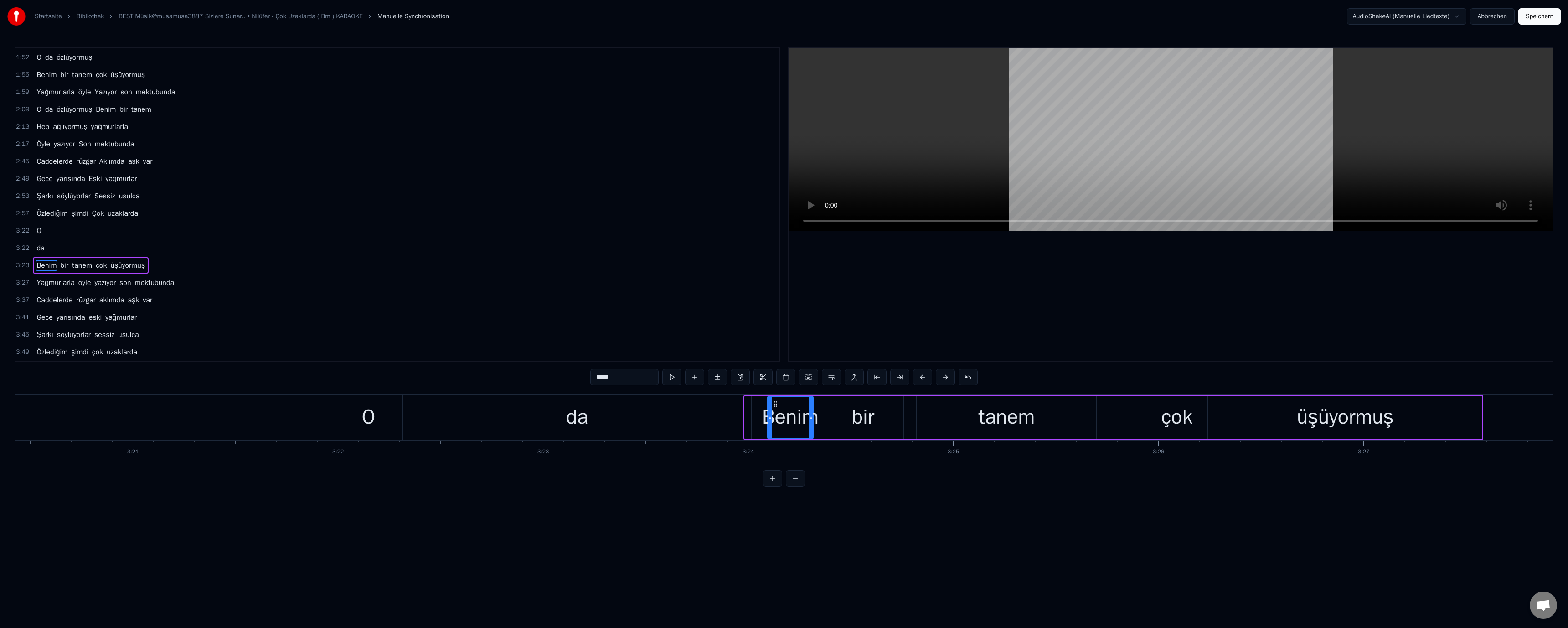 drag, startPoint x: 746, startPoint y: 420, endPoint x: 769, endPoint y: 419, distance: 23.02 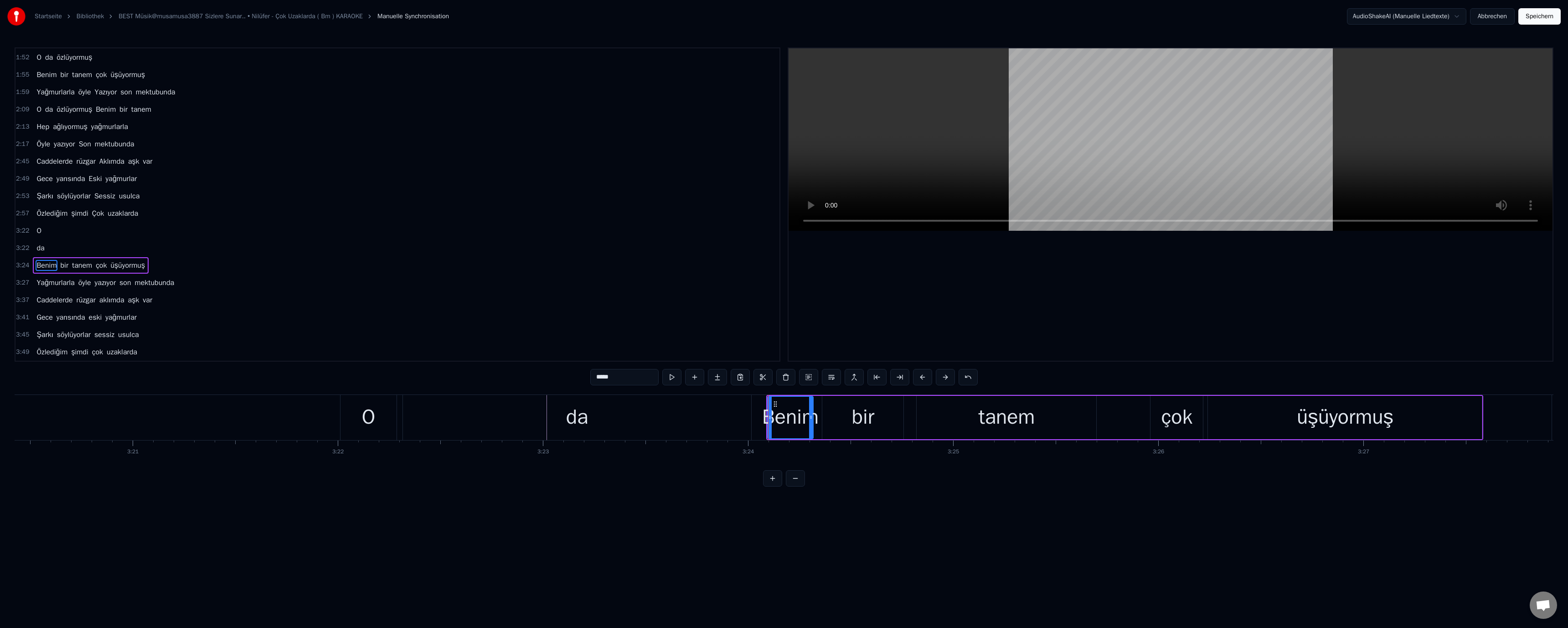drag, startPoint x: 714, startPoint y: 418, endPoint x: 735, endPoint y: 419, distance: 21.0238 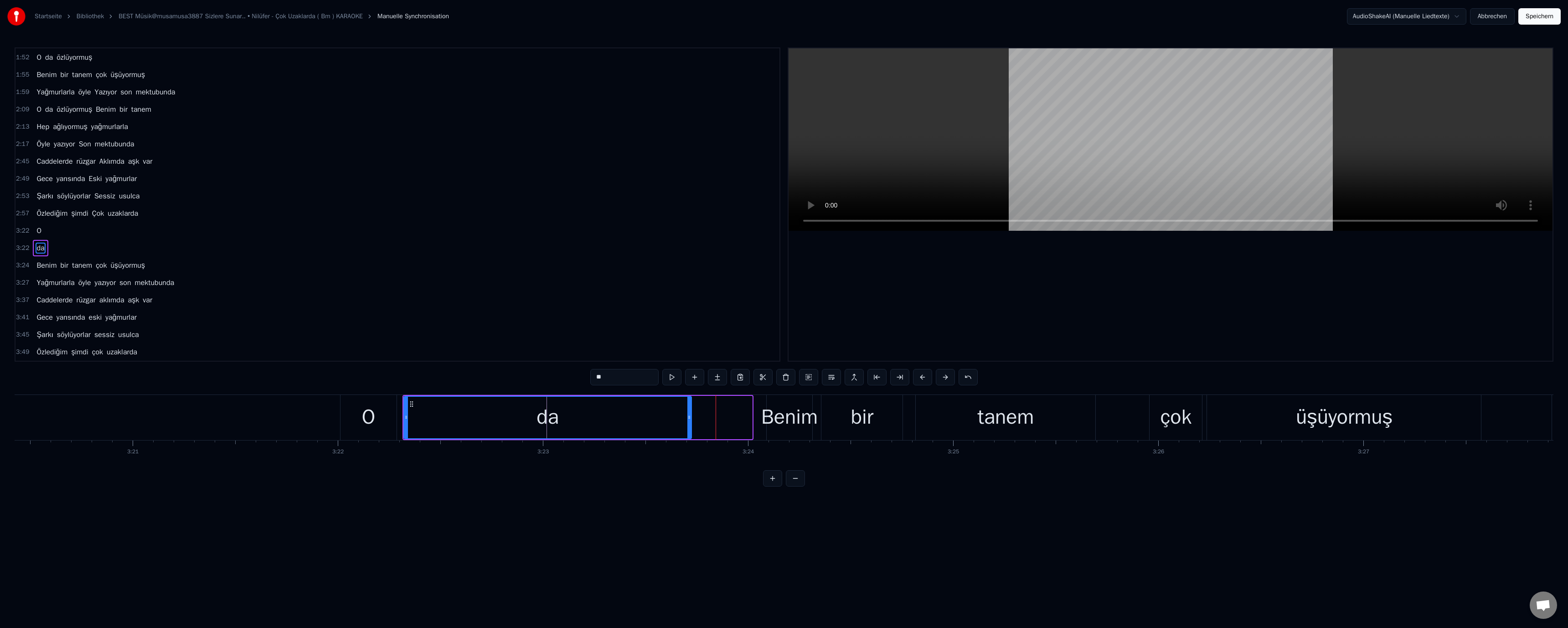 drag, startPoint x: 750, startPoint y: 417, endPoint x: 692, endPoint y: 423, distance: 58.30952 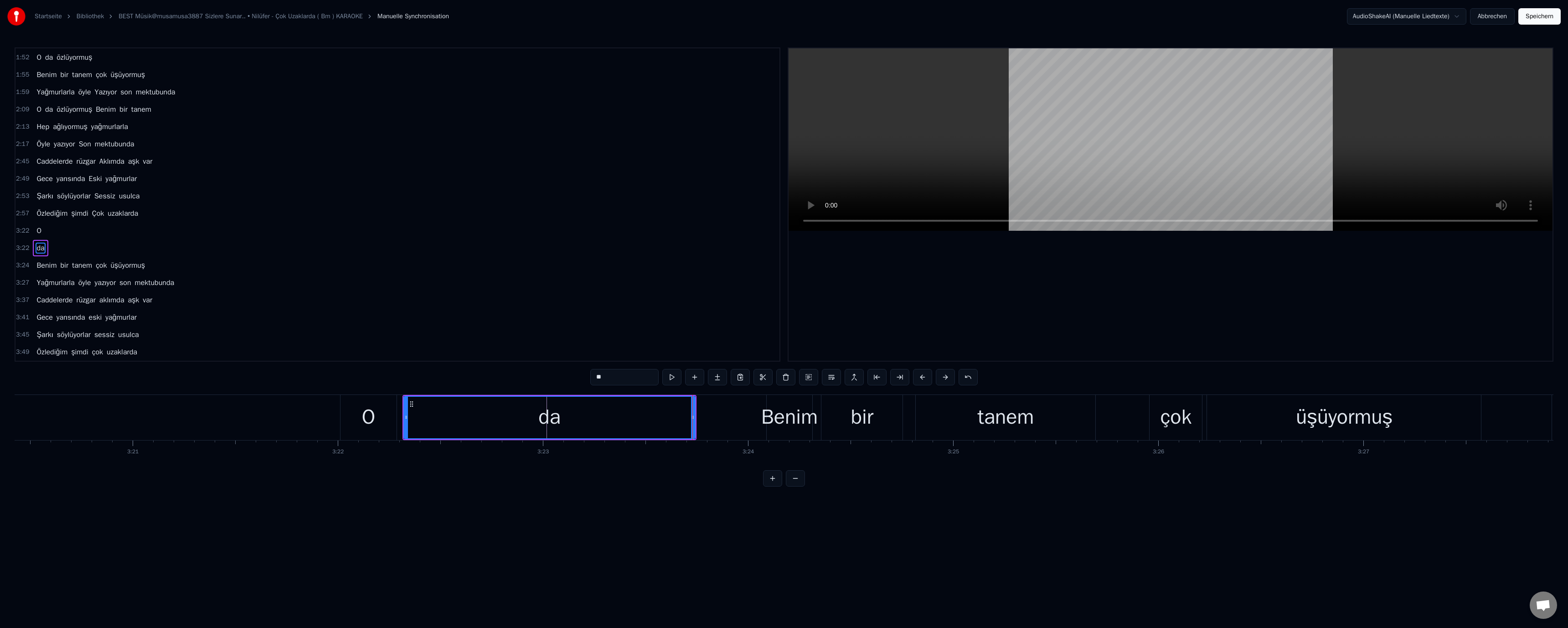 drag, startPoint x: 364, startPoint y: 419, endPoint x: 378, endPoint y: 399, distance: 24.413111 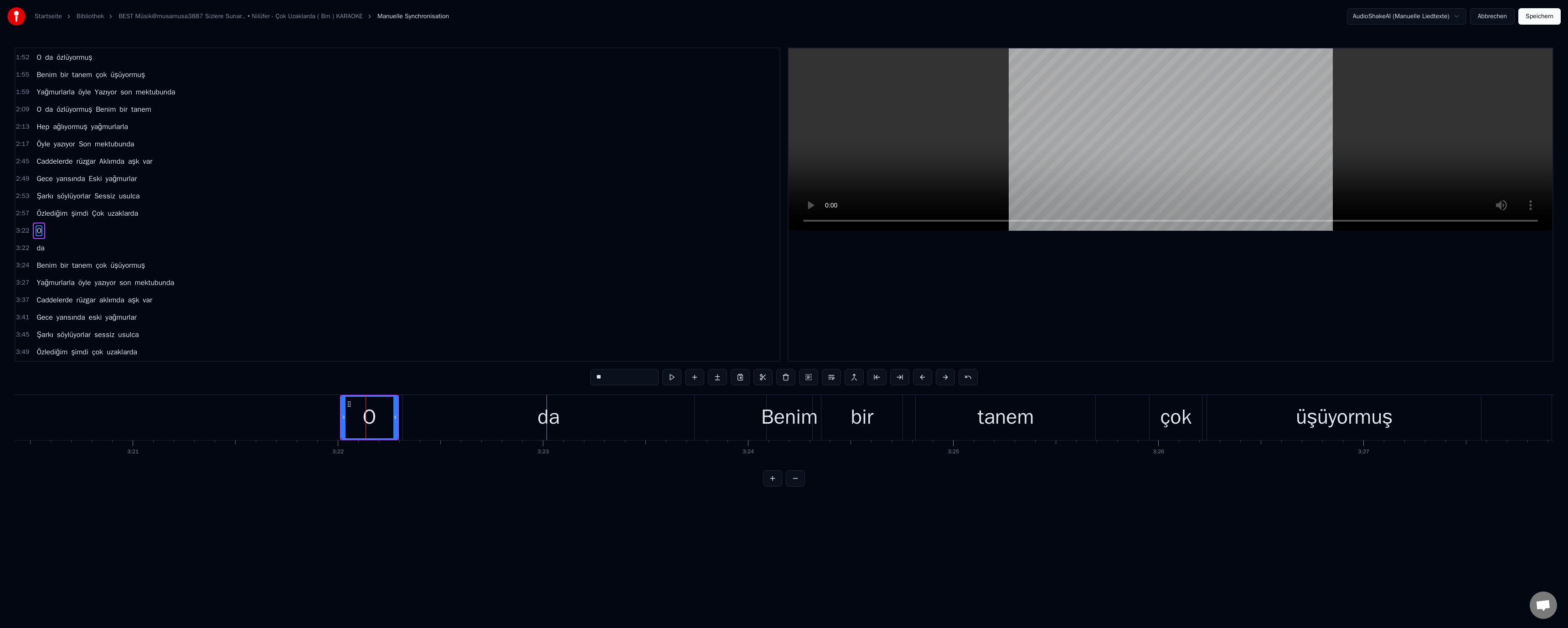 click at bounding box center [-15559, 417] 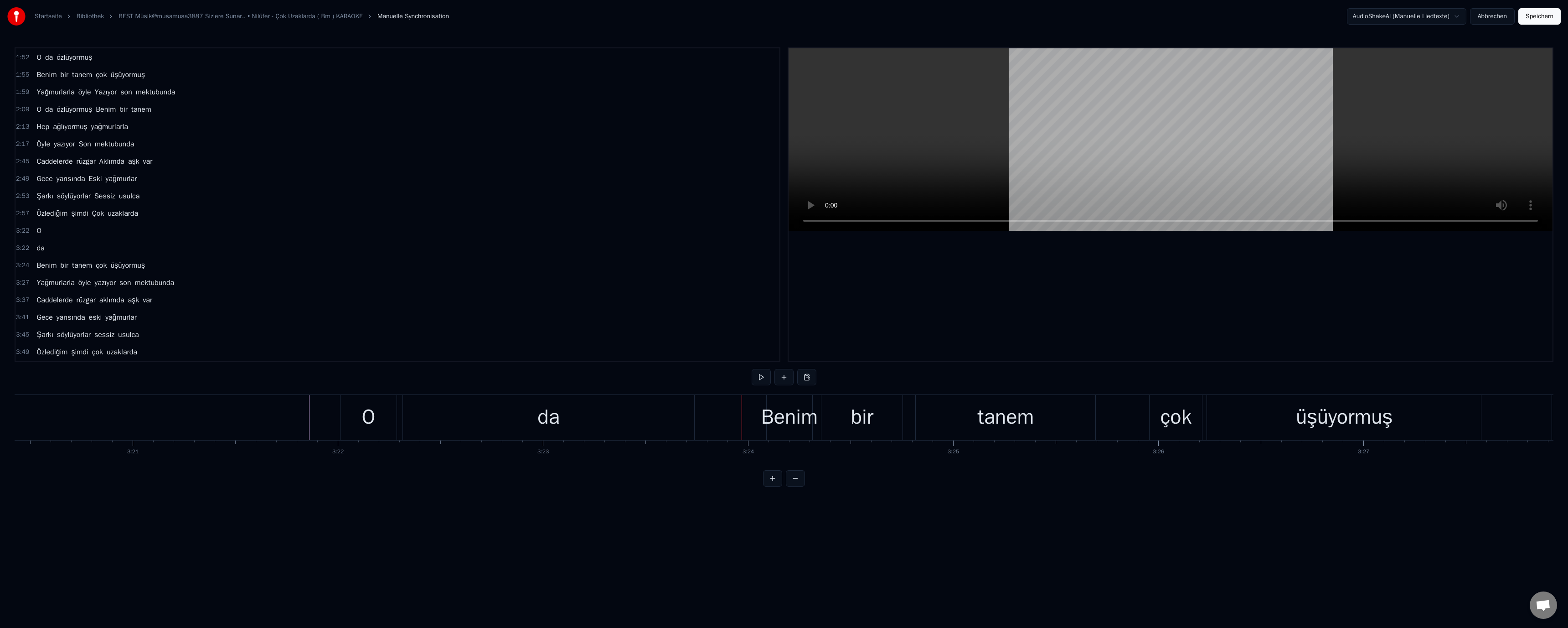 click at bounding box center (-15559, 417) 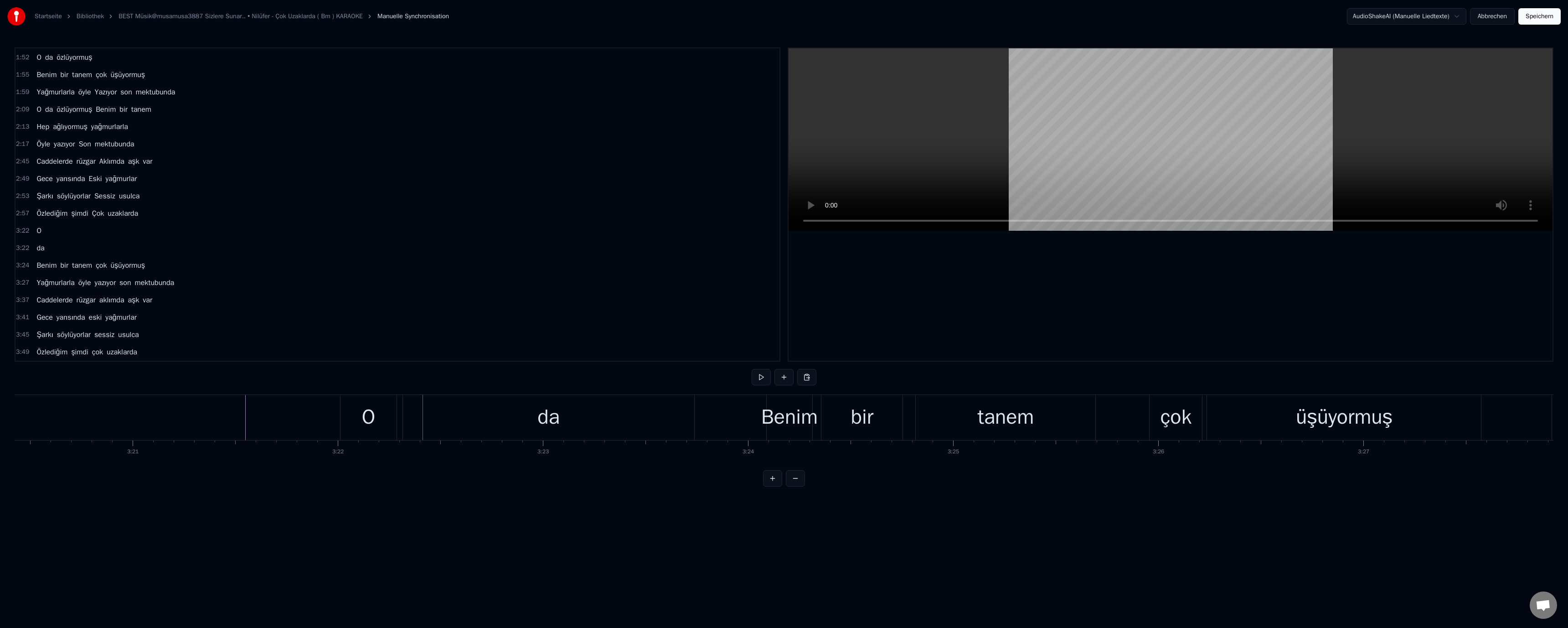 click on "O" at bounding box center (368, 417) 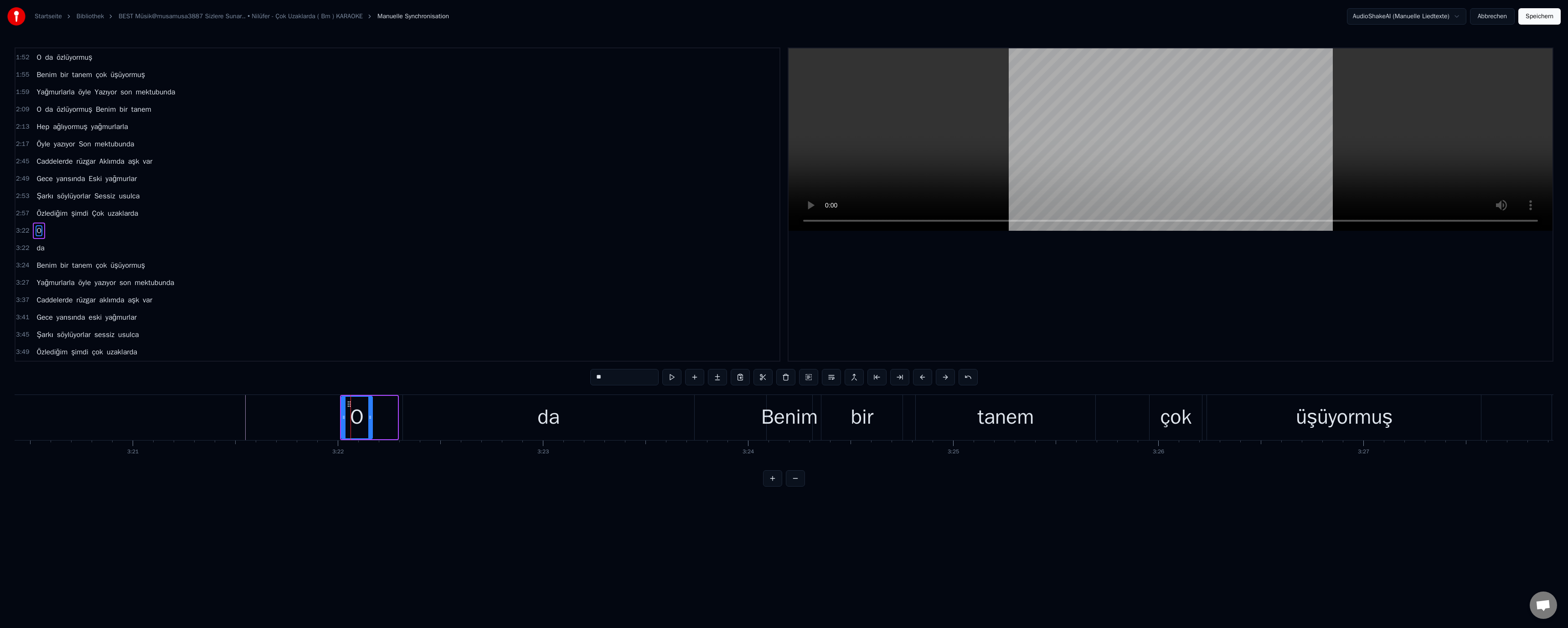 drag, startPoint x: 396, startPoint y: 417, endPoint x: 371, endPoint y: 420, distance: 25.179357 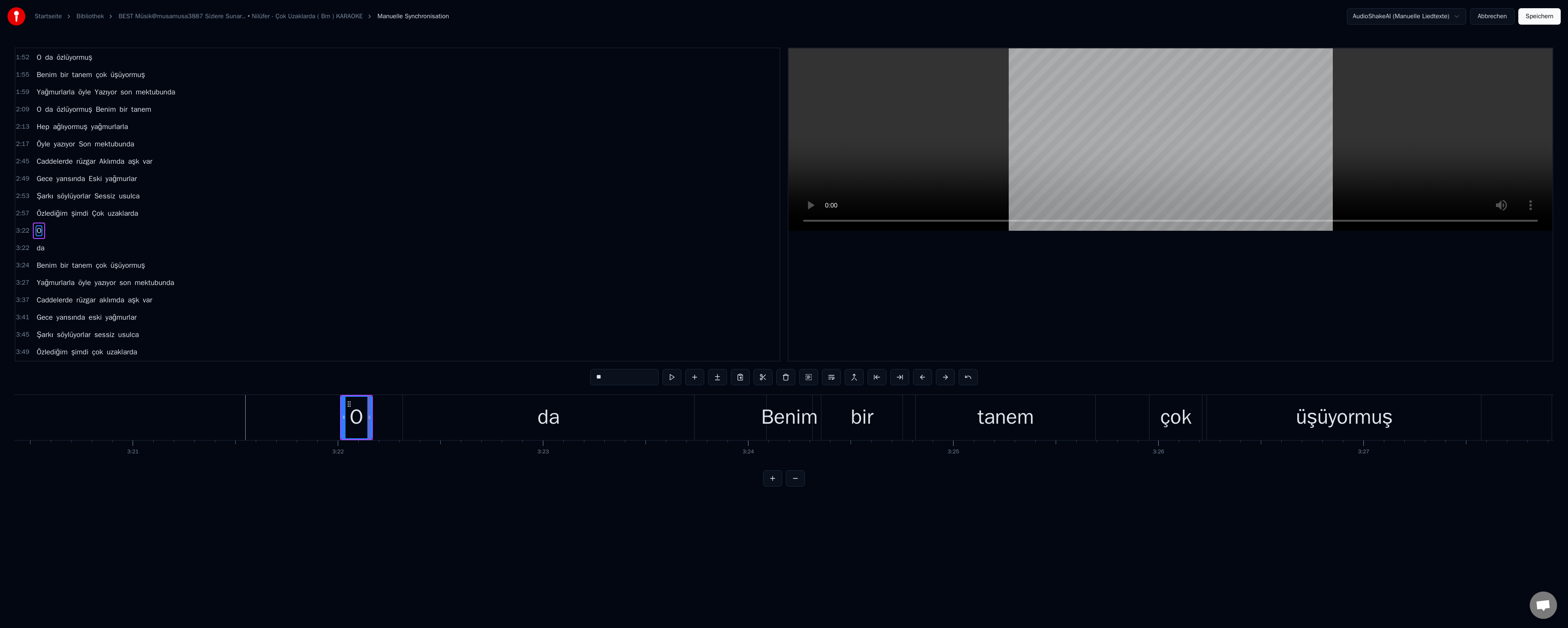 click on "da" at bounding box center [548, 417] 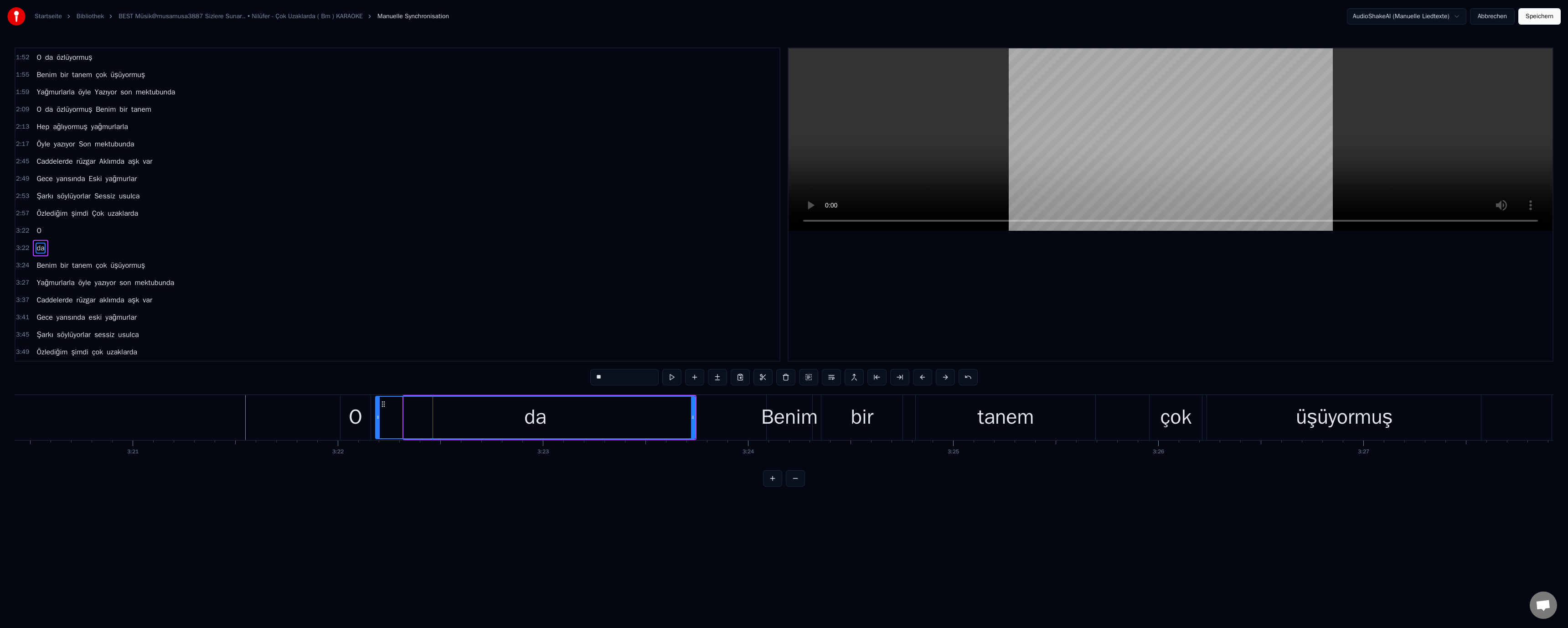 drag, startPoint x: 402, startPoint y: 415, endPoint x: 377, endPoint y: 419, distance: 25.317978 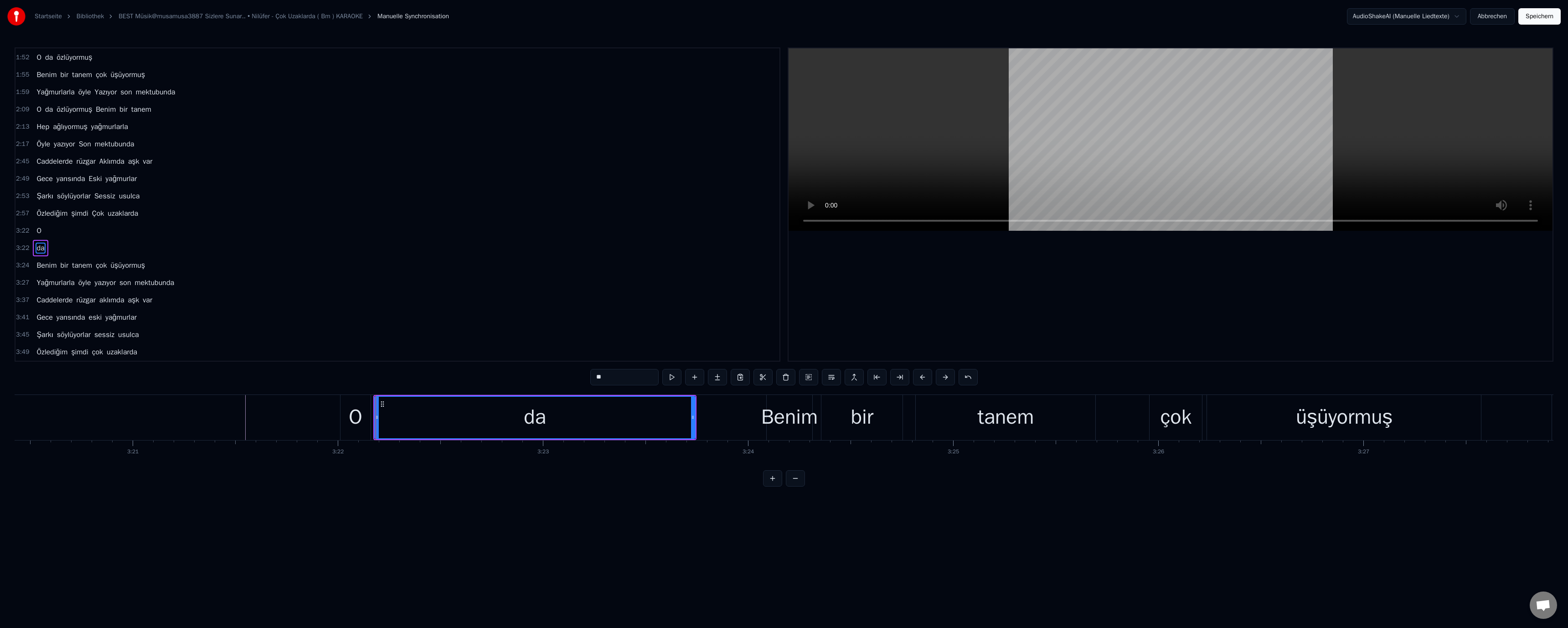 click at bounding box center (-15559, 417) 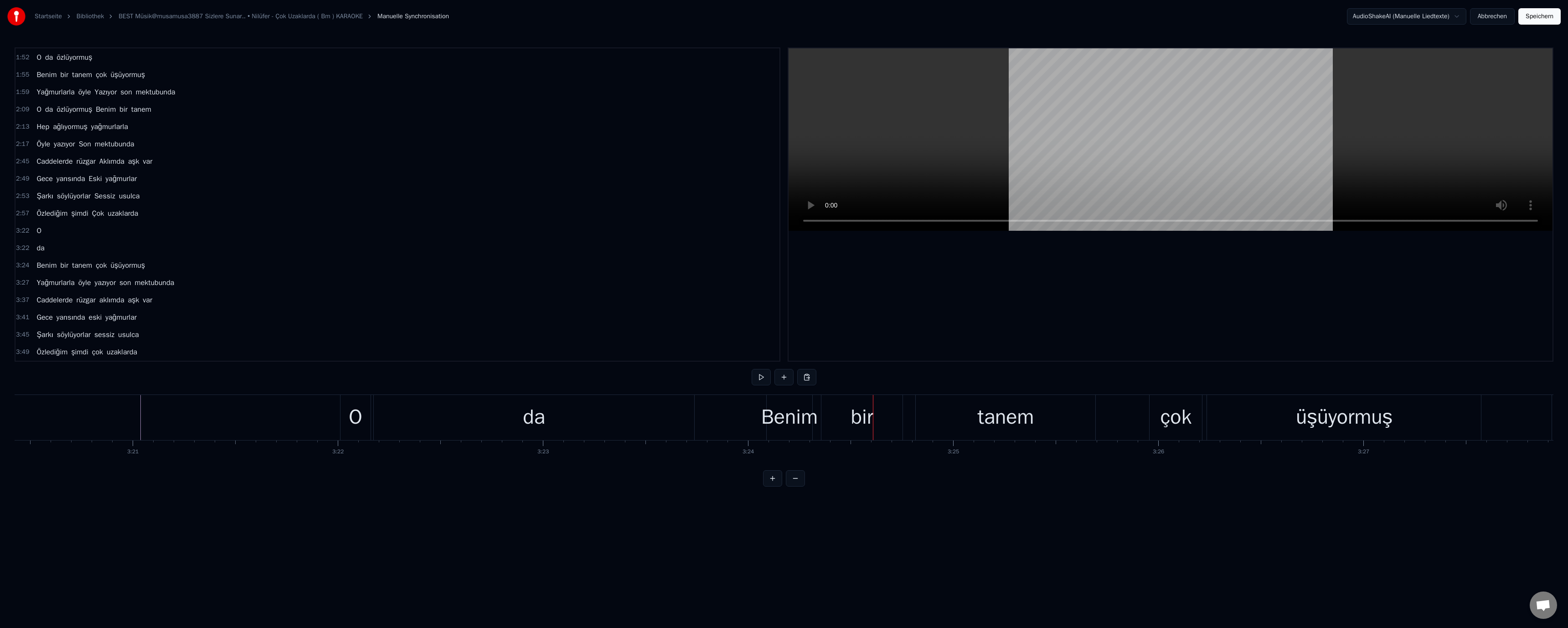 click on "Benim" at bounding box center (789, 417) 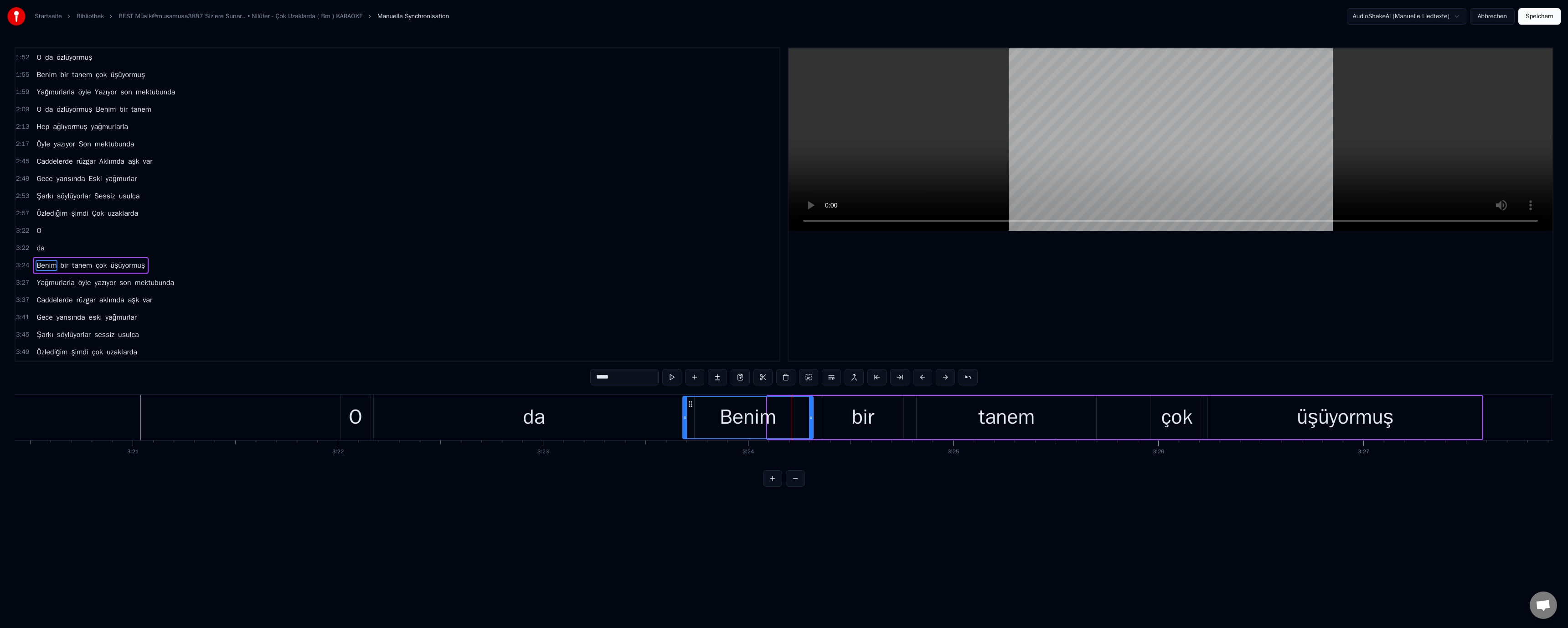 drag, startPoint x: 769, startPoint y: 415, endPoint x: 684, endPoint y: 410, distance: 85.14693 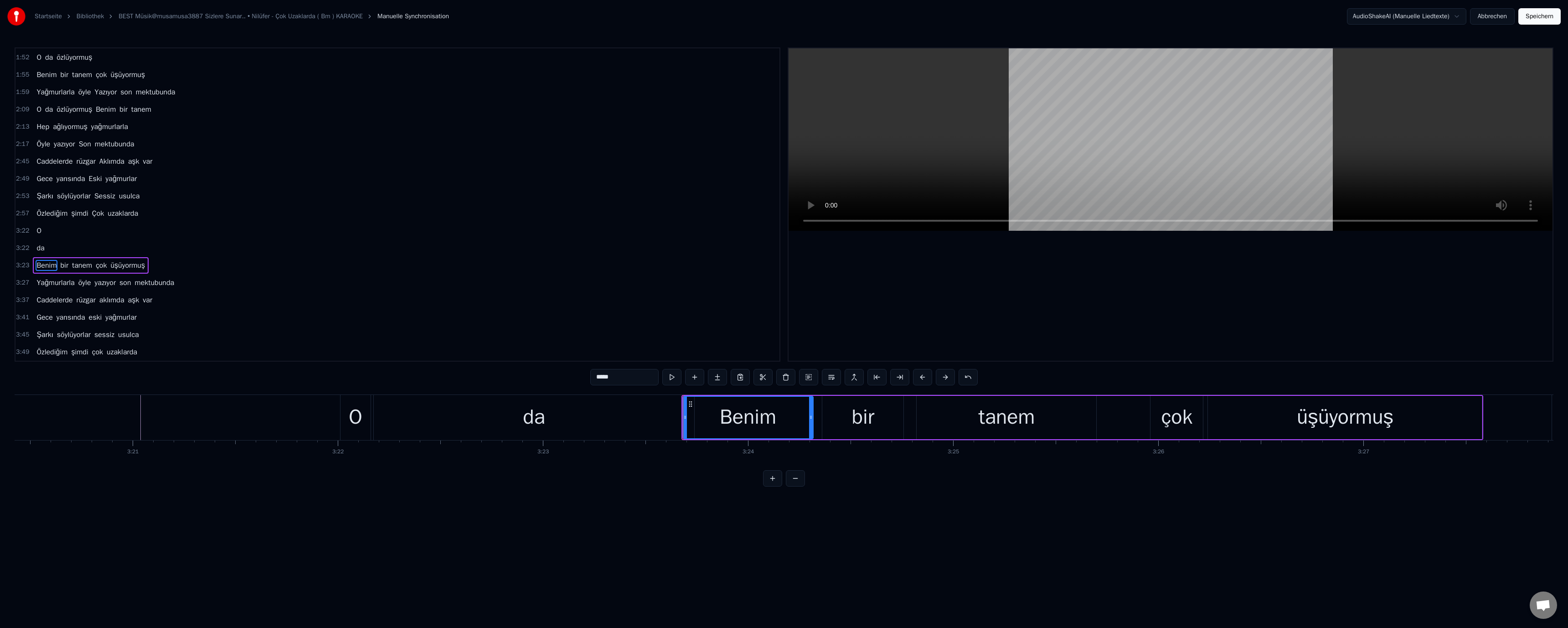 click on "da" at bounding box center (534, 417) 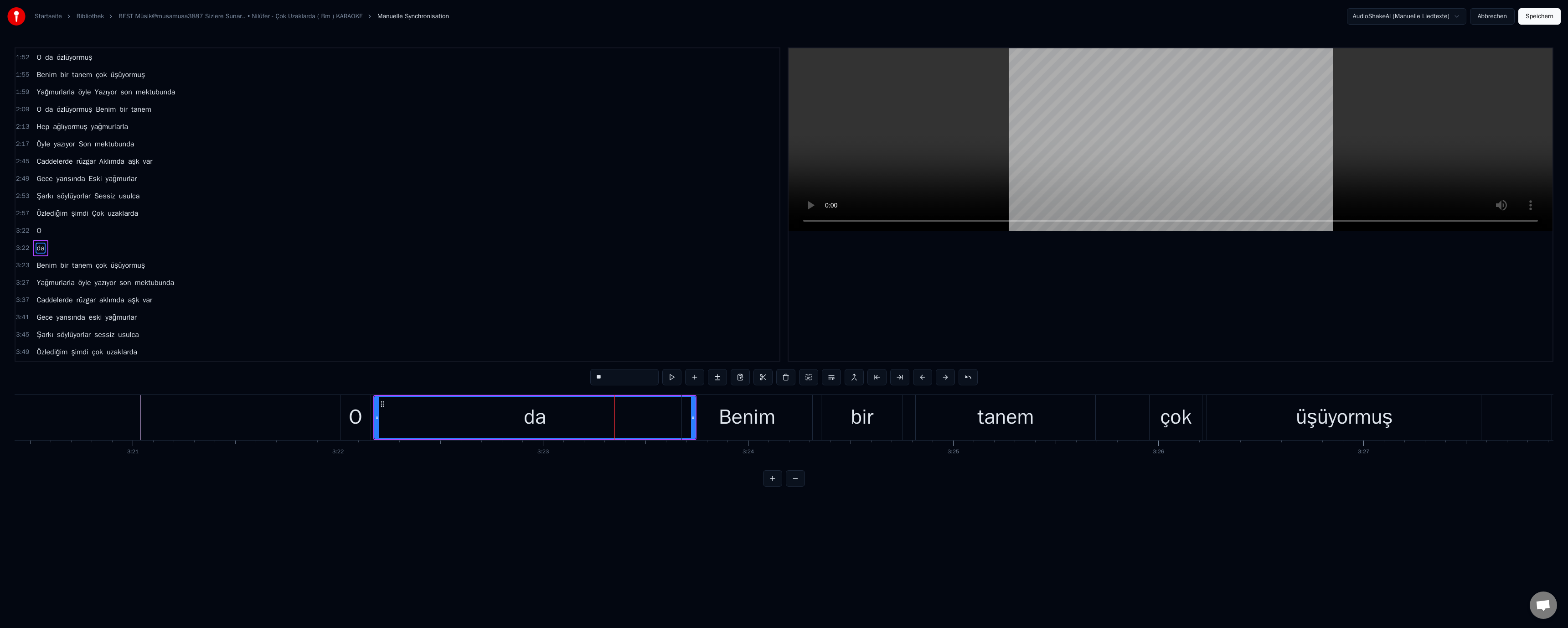 click on "Benim" at bounding box center (747, 417) 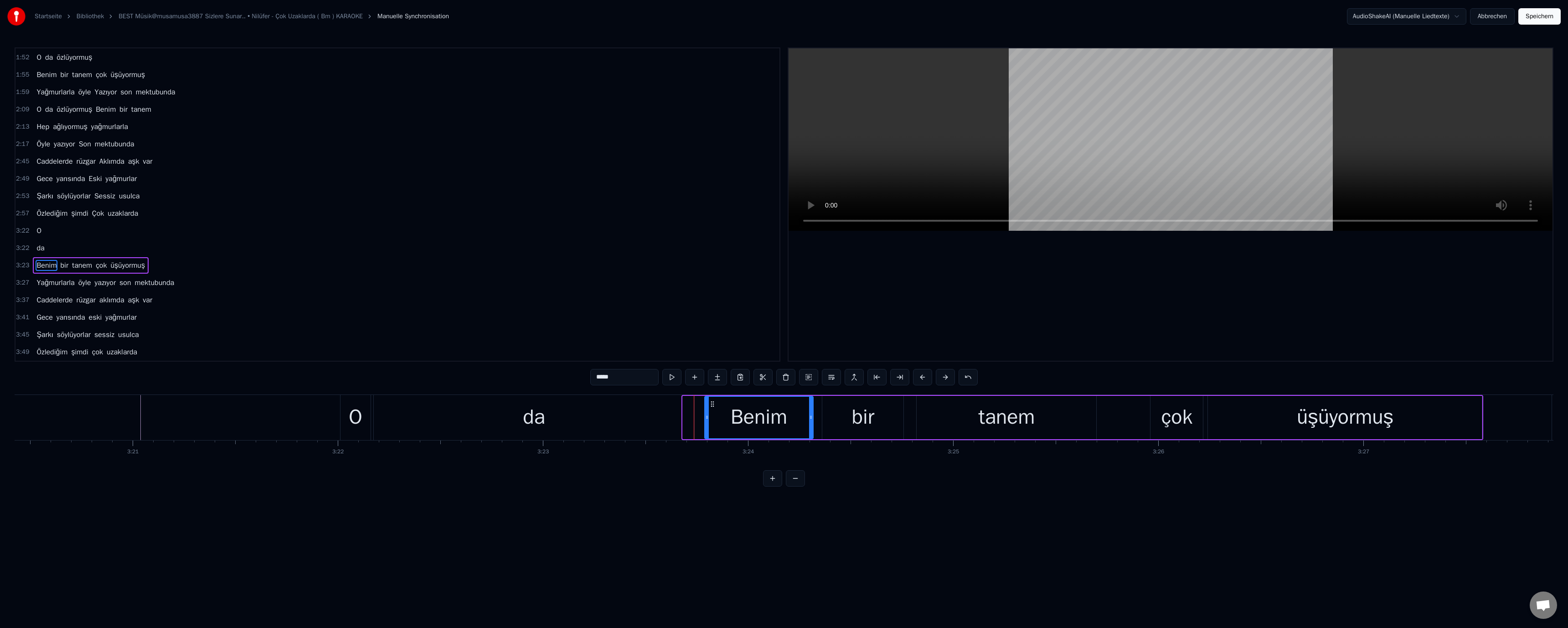 drag, startPoint x: 685, startPoint y: 418, endPoint x: 707, endPoint y: 417, distance: 22.02272 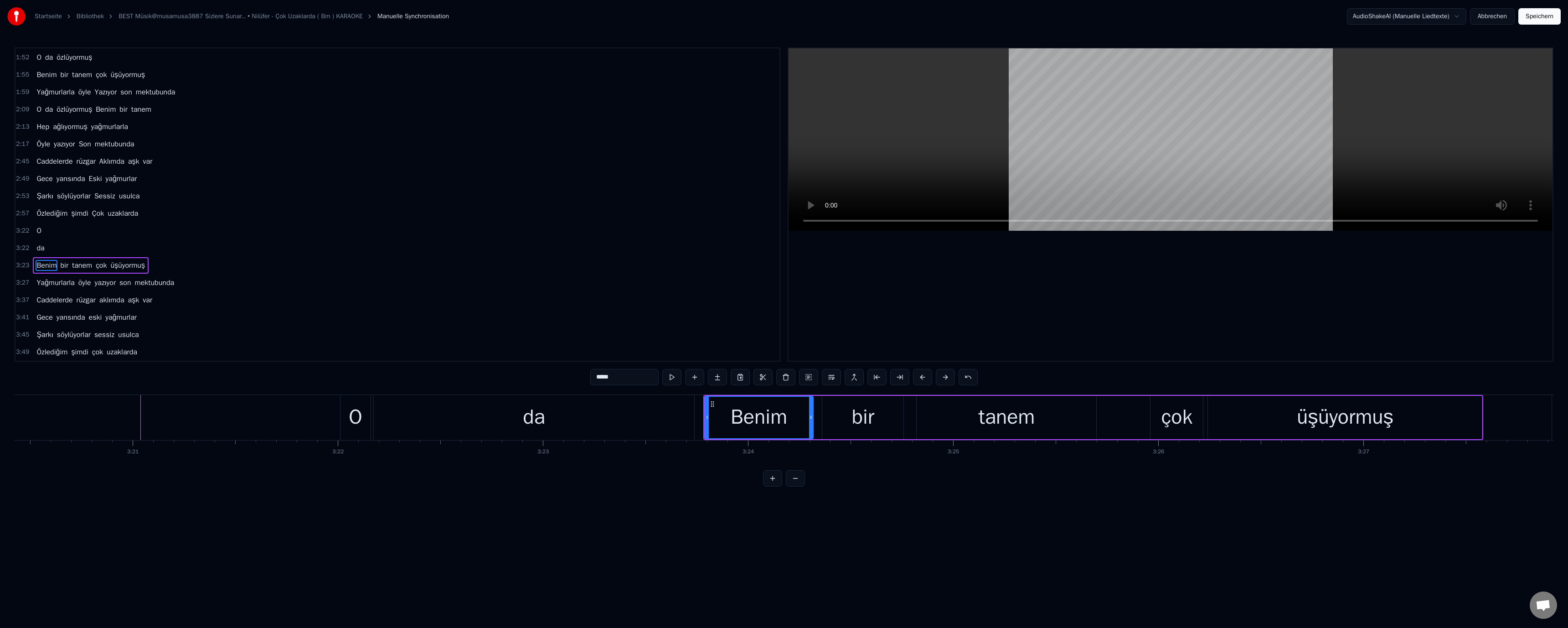 drag, startPoint x: 676, startPoint y: 419, endPoint x: 688, endPoint y: 420, distance: 12.041595 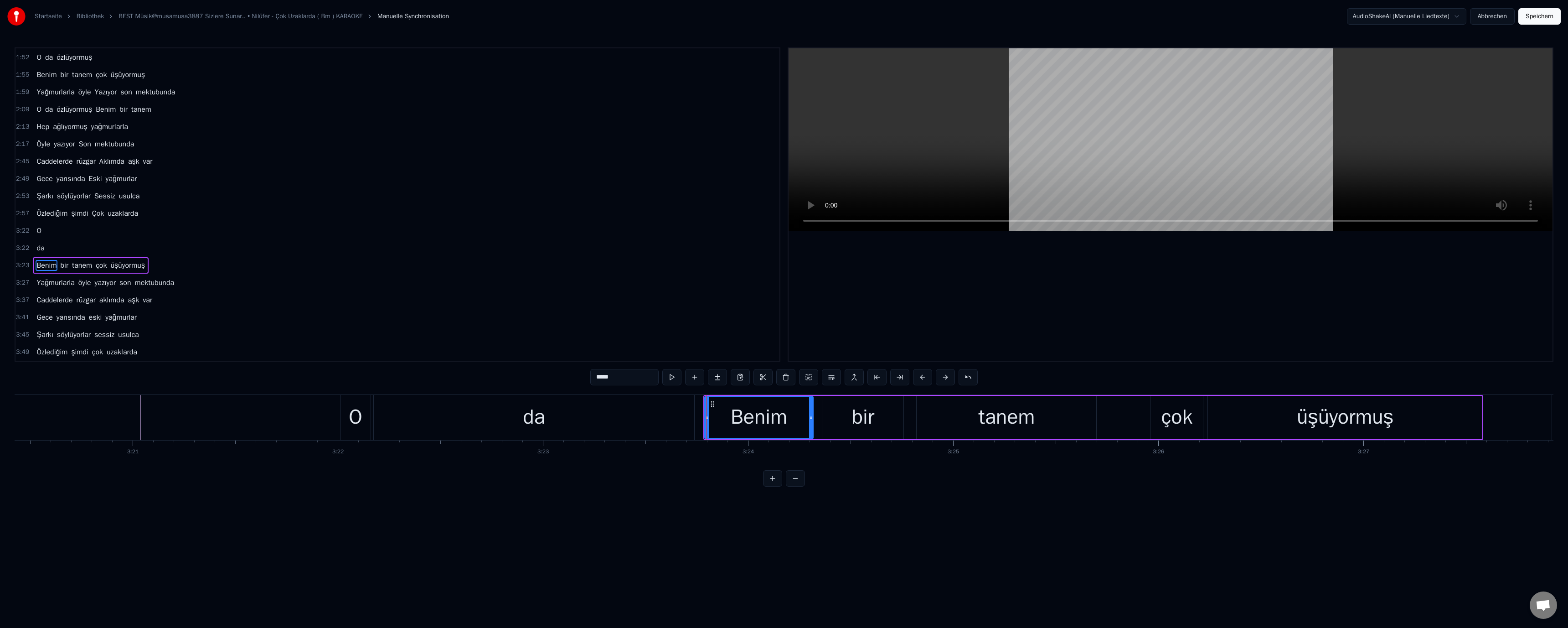 click on "da" at bounding box center [534, 417] 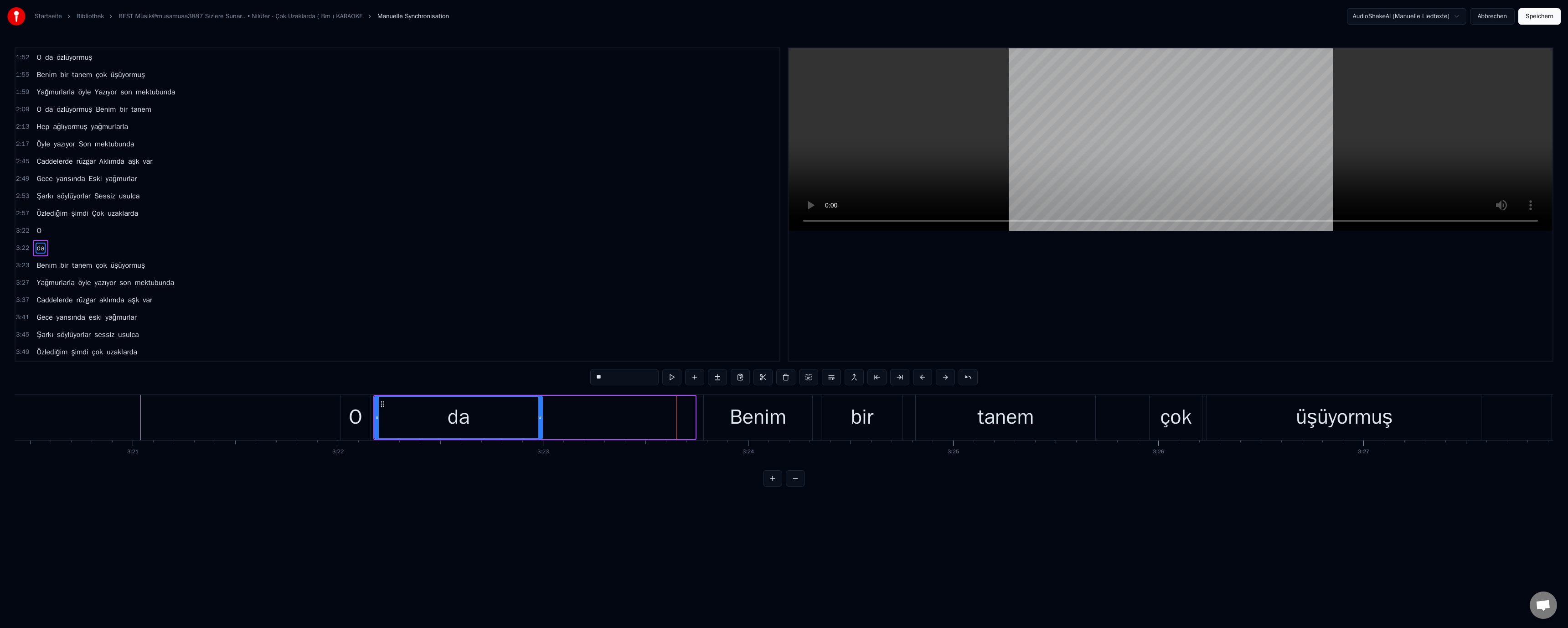 drag, startPoint x: 692, startPoint y: 415, endPoint x: 538, endPoint y: 420, distance: 154.08115 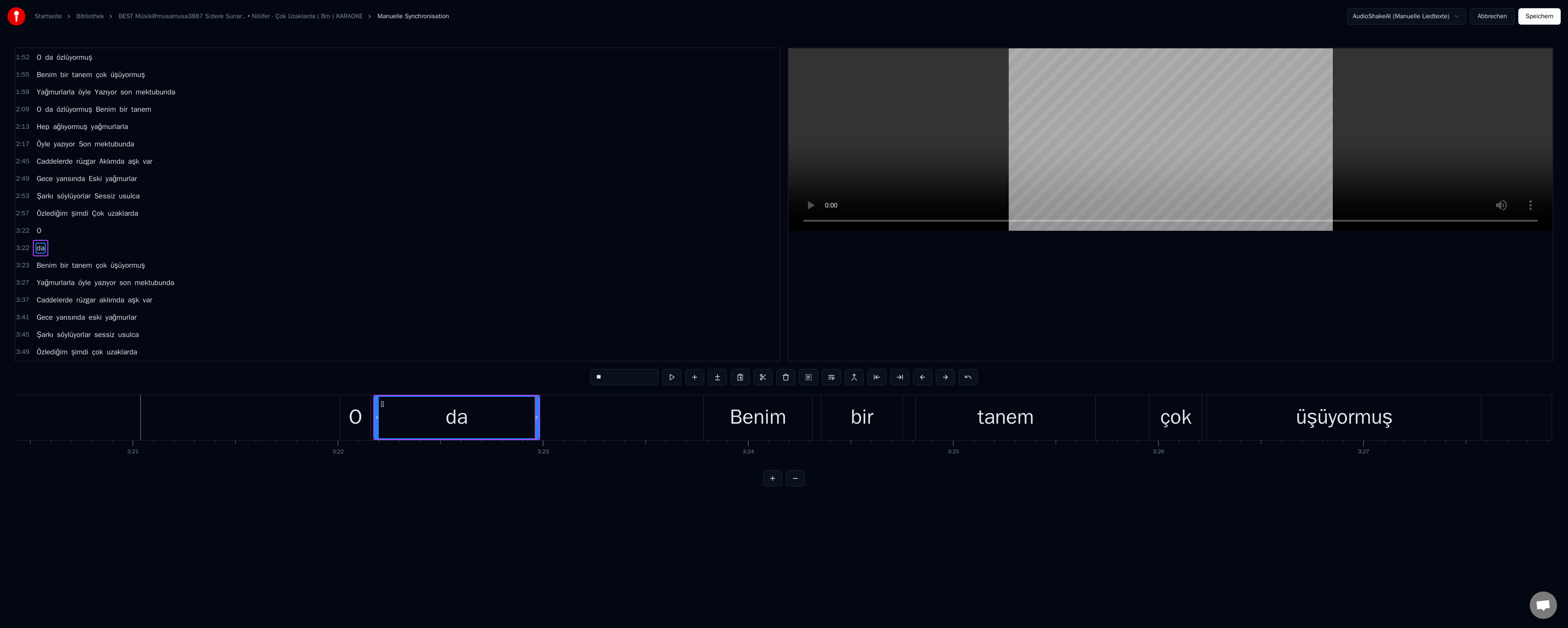 click on "Benim" at bounding box center (758, 417) 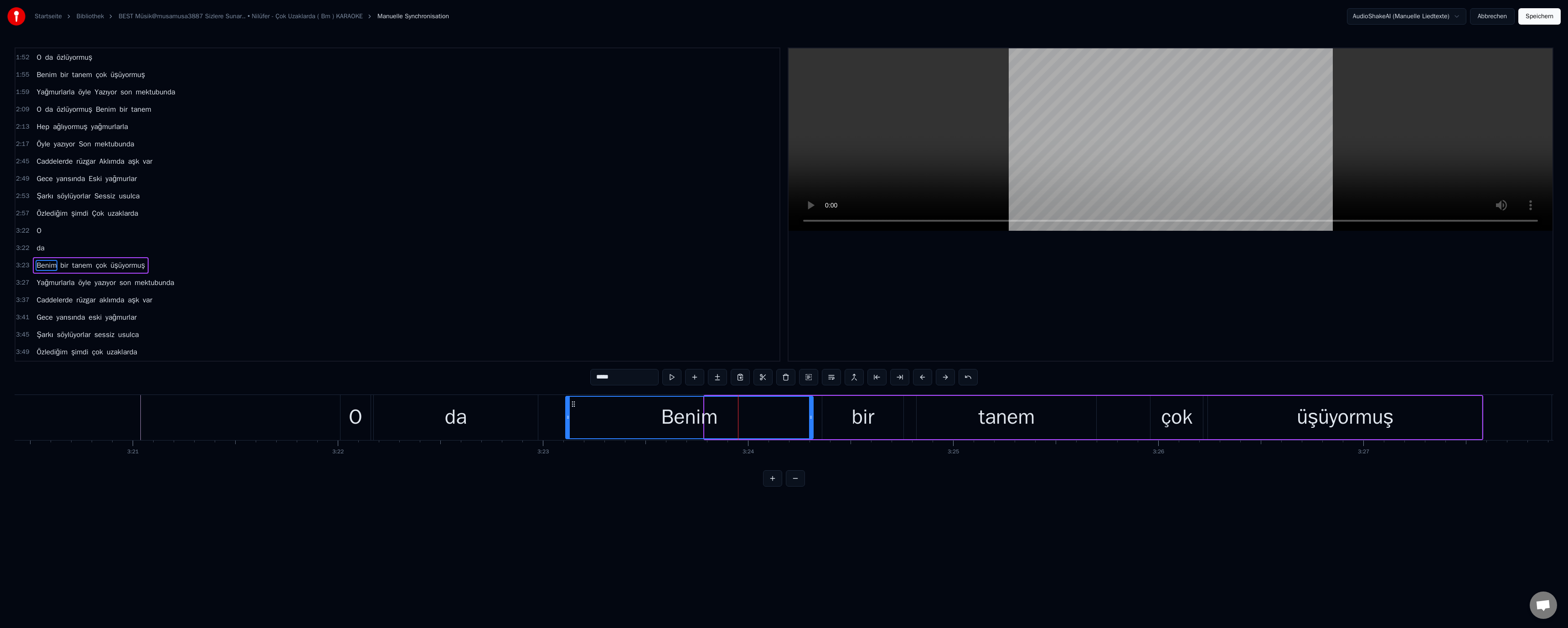 drag, startPoint x: 705, startPoint y: 418, endPoint x: 564, endPoint y: 417, distance: 141.00355 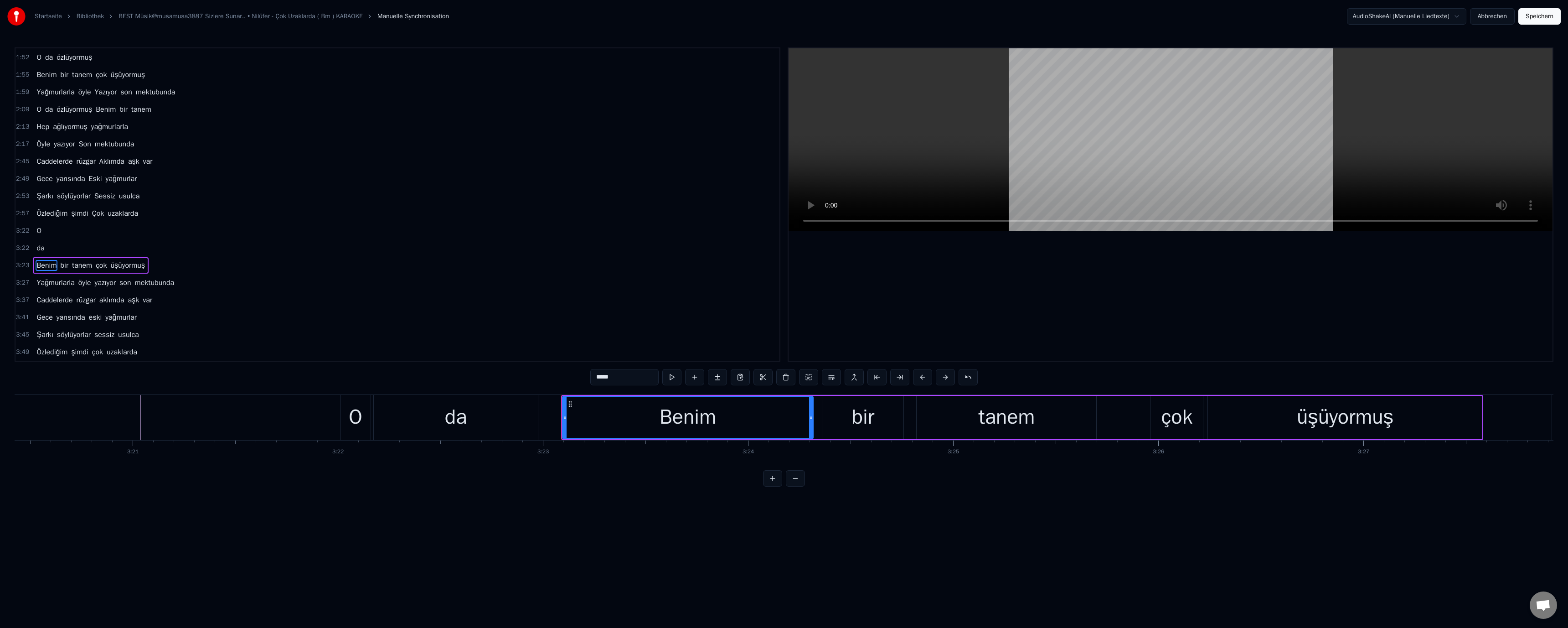 click at bounding box center (-15559, 417) 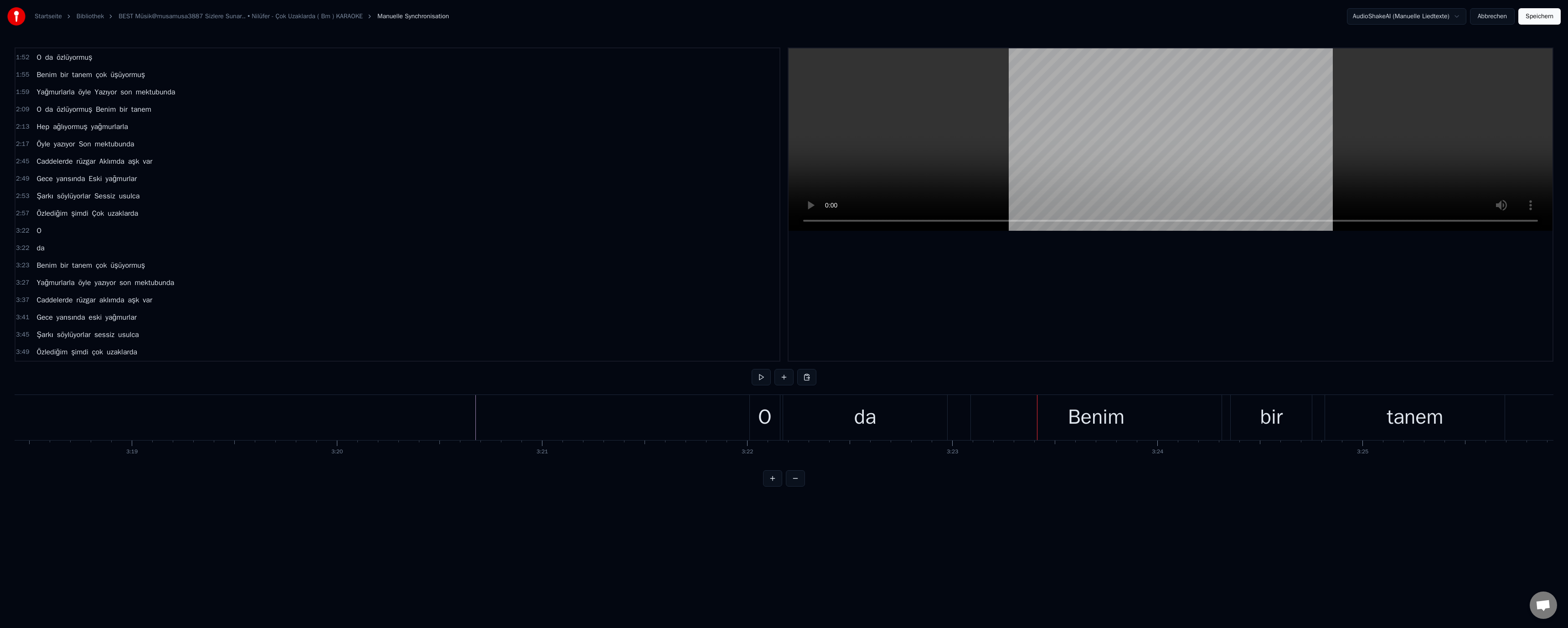 scroll, scrollTop: 0, scrollLeft: 40609, axis: horizontal 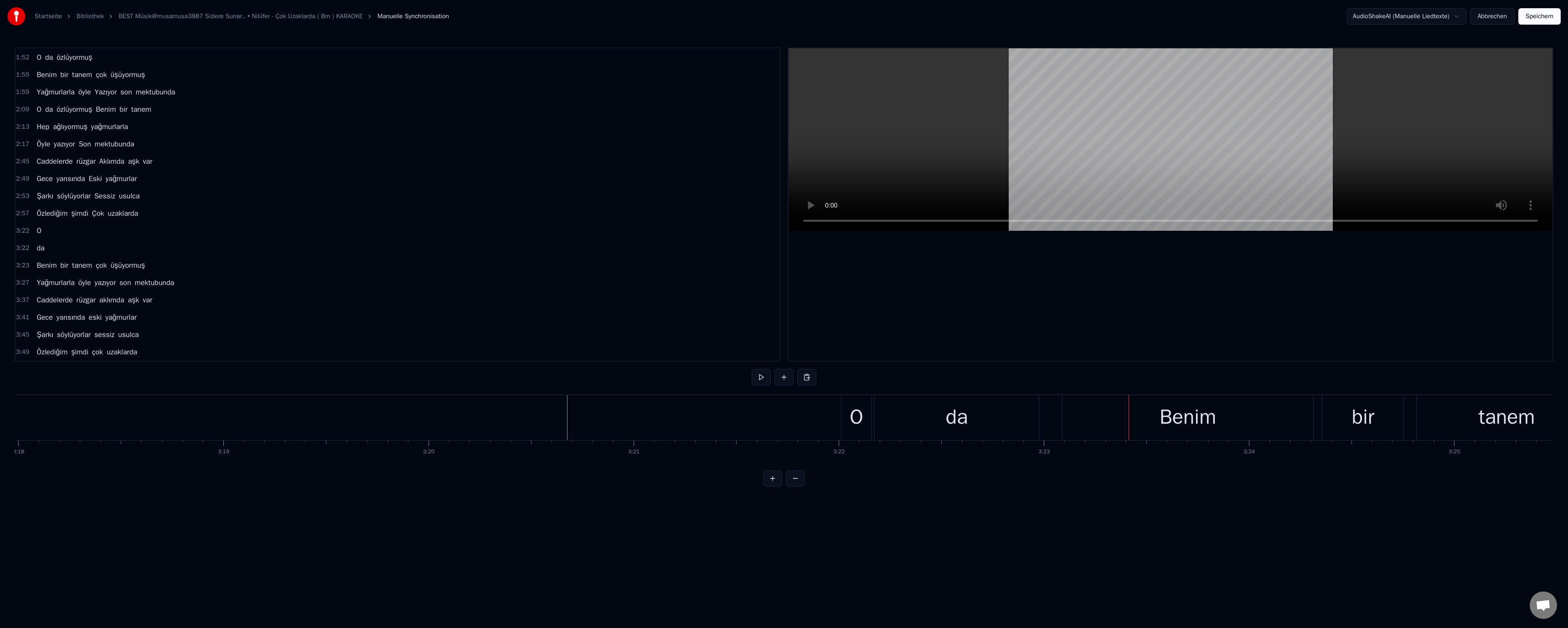 click at bounding box center [-15058, 417] 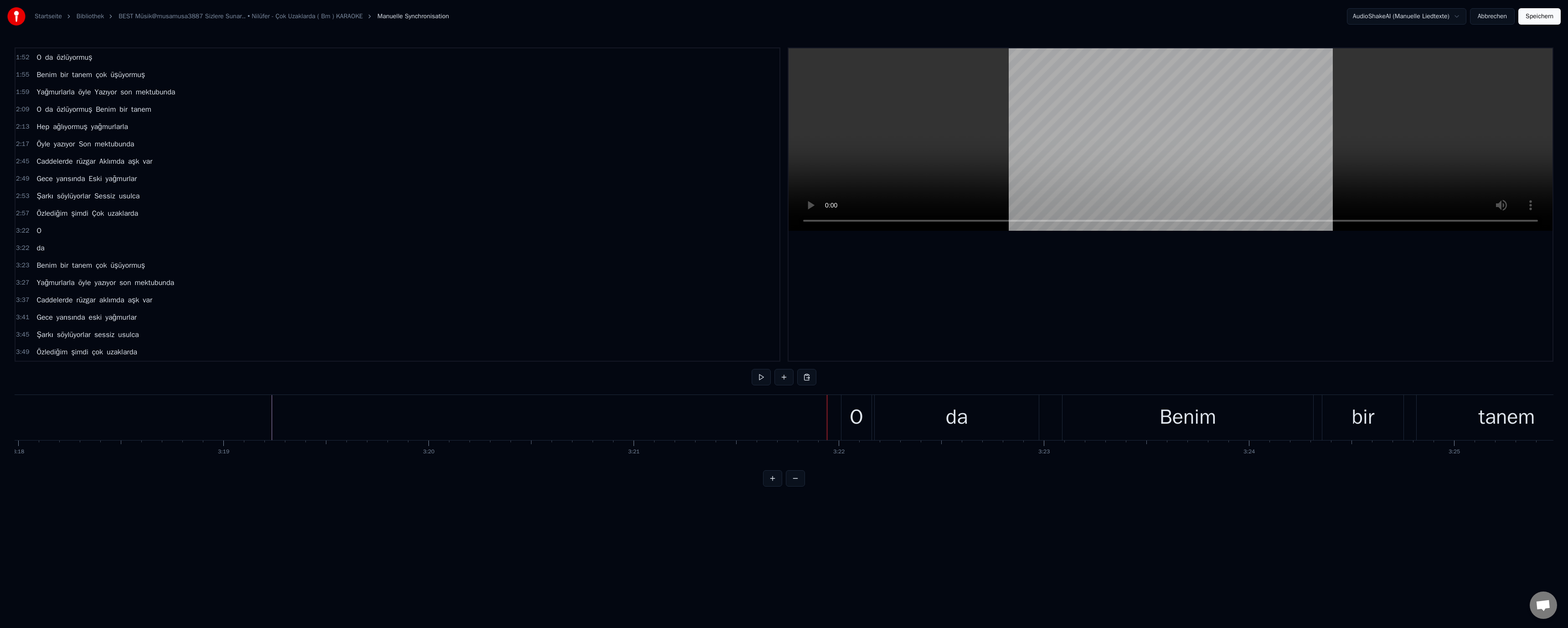 click on "O" at bounding box center [856, 417] 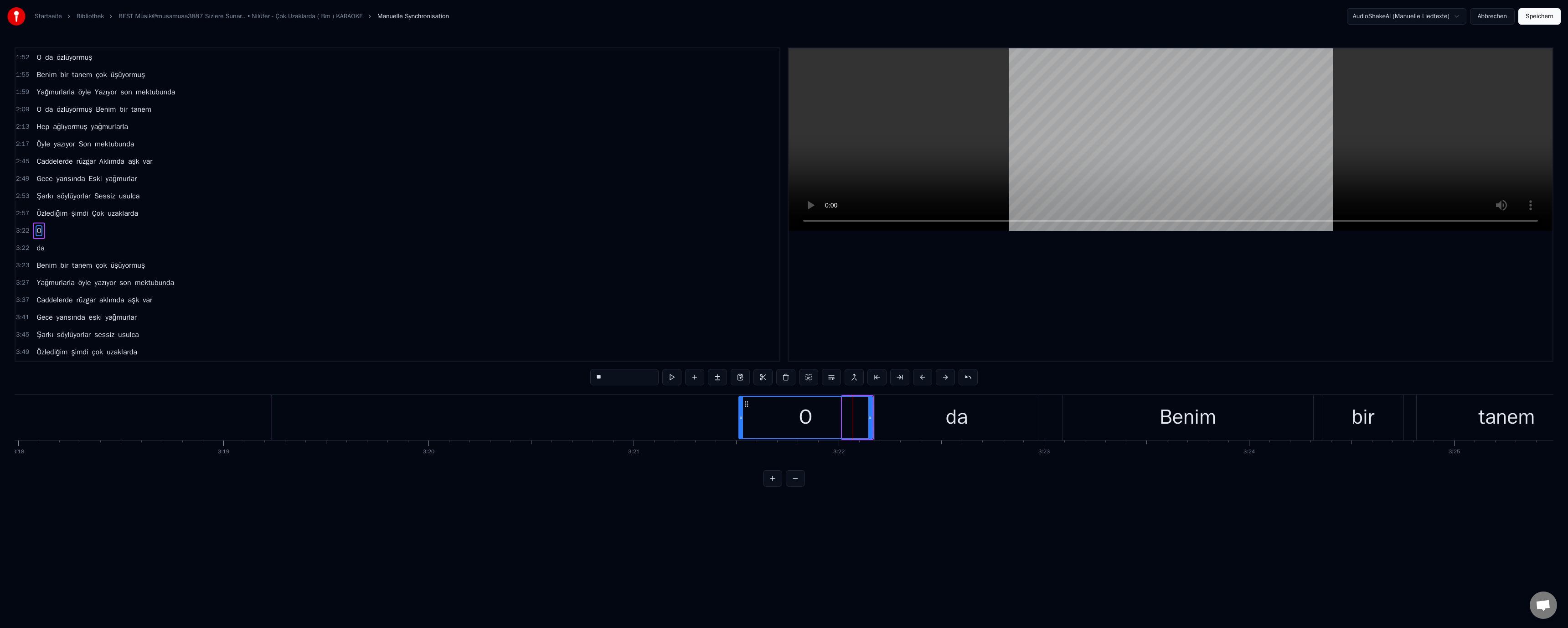drag, startPoint x: 843, startPoint y: 417, endPoint x: 730, endPoint y: 417, distance: 113 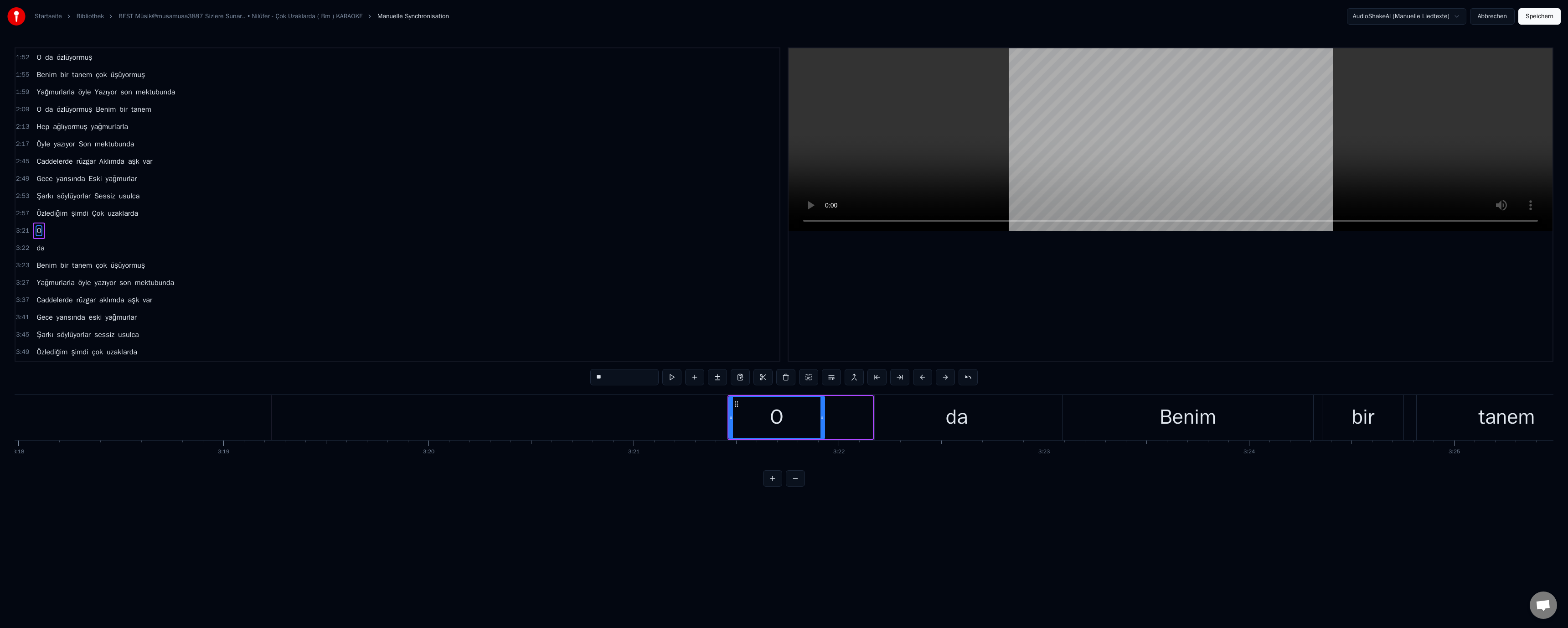 drag, startPoint x: 871, startPoint y: 416, endPoint x: 825, endPoint y: 416, distance: 46 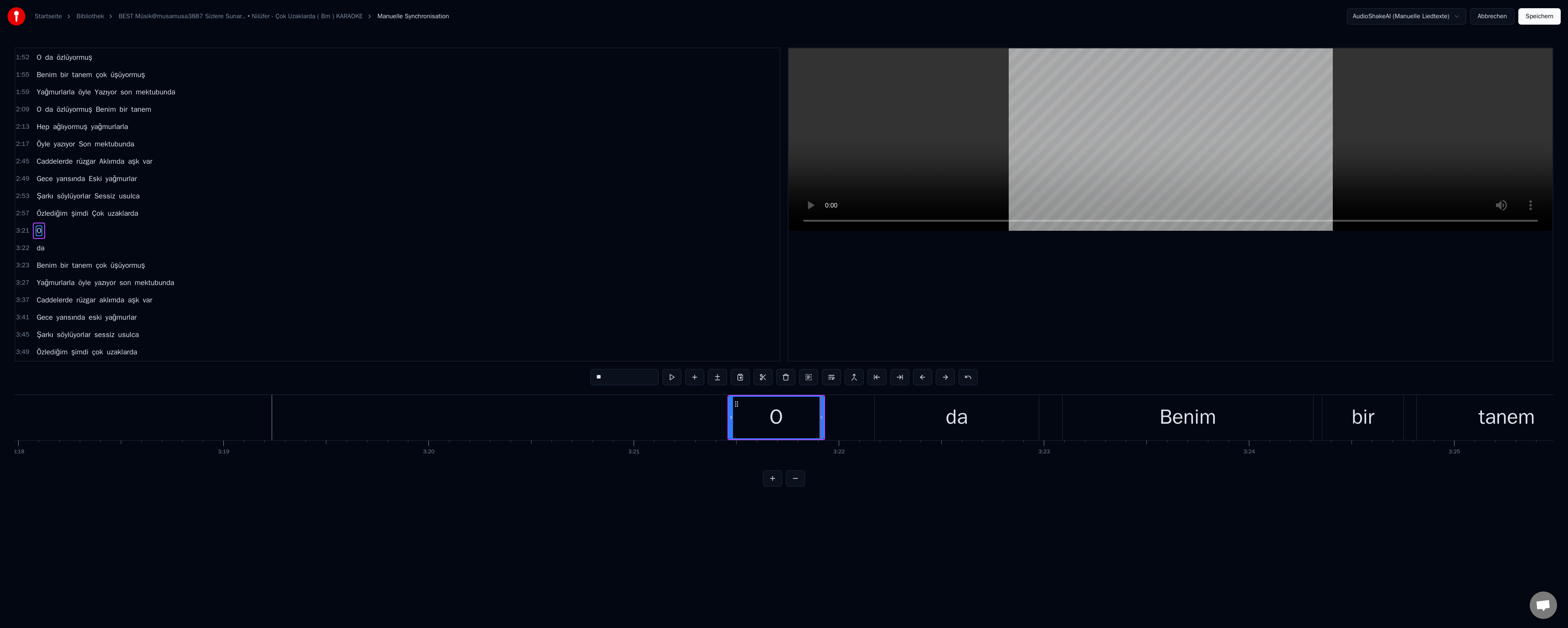 click on "da" at bounding box center (957, 417) 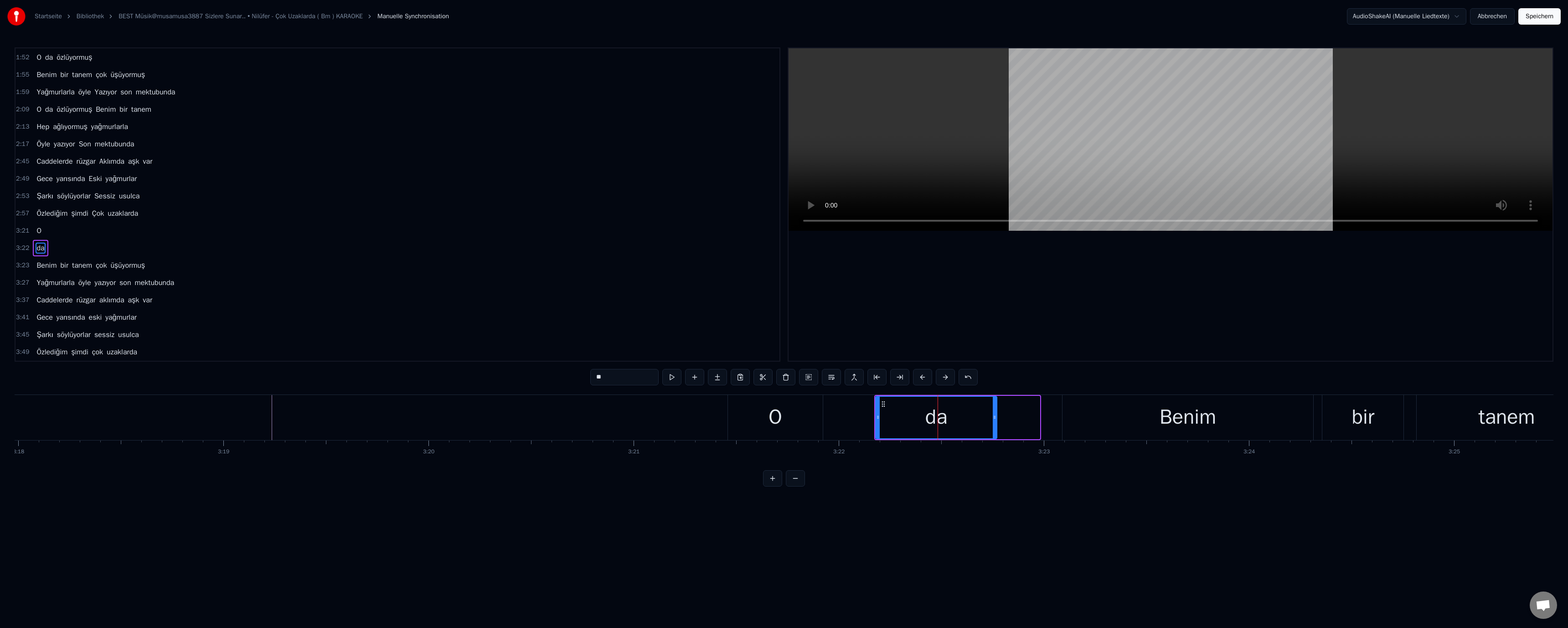 drag, startPoint x: 1037, startPoint y: 417, endPoint x: 994, endPoint y: 418, distance: 43.01163 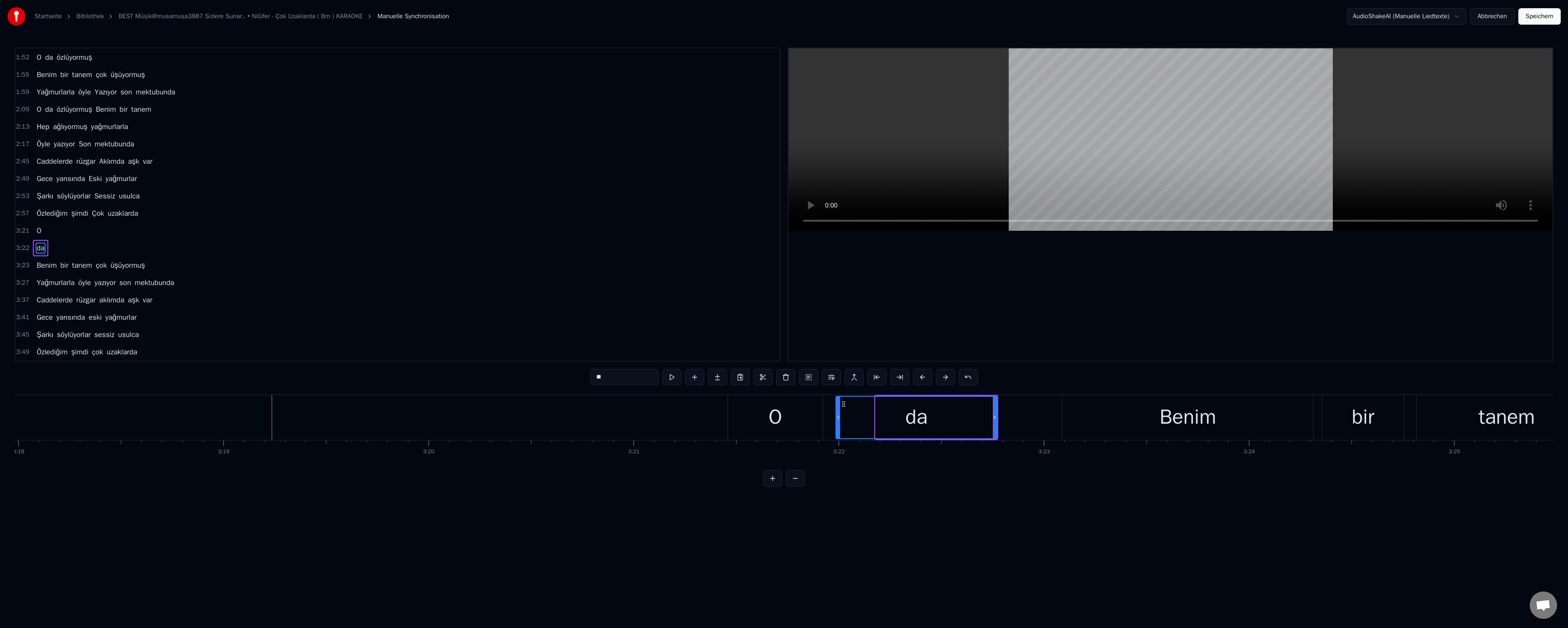 drag, startPoint x: 878, startPoint y: 416, endPoint x: 782, endPoint y: 424, distance: 96.33276 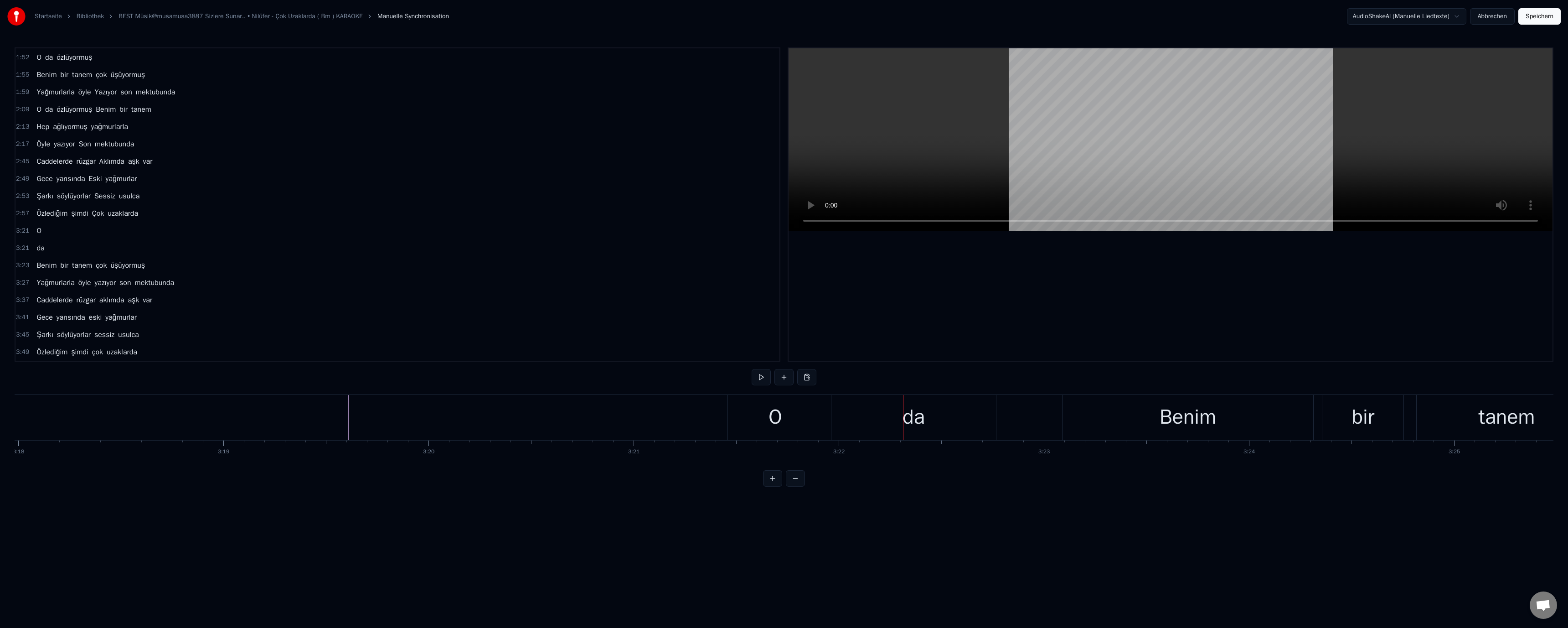 click on "da" at bounding box center (913, 417) 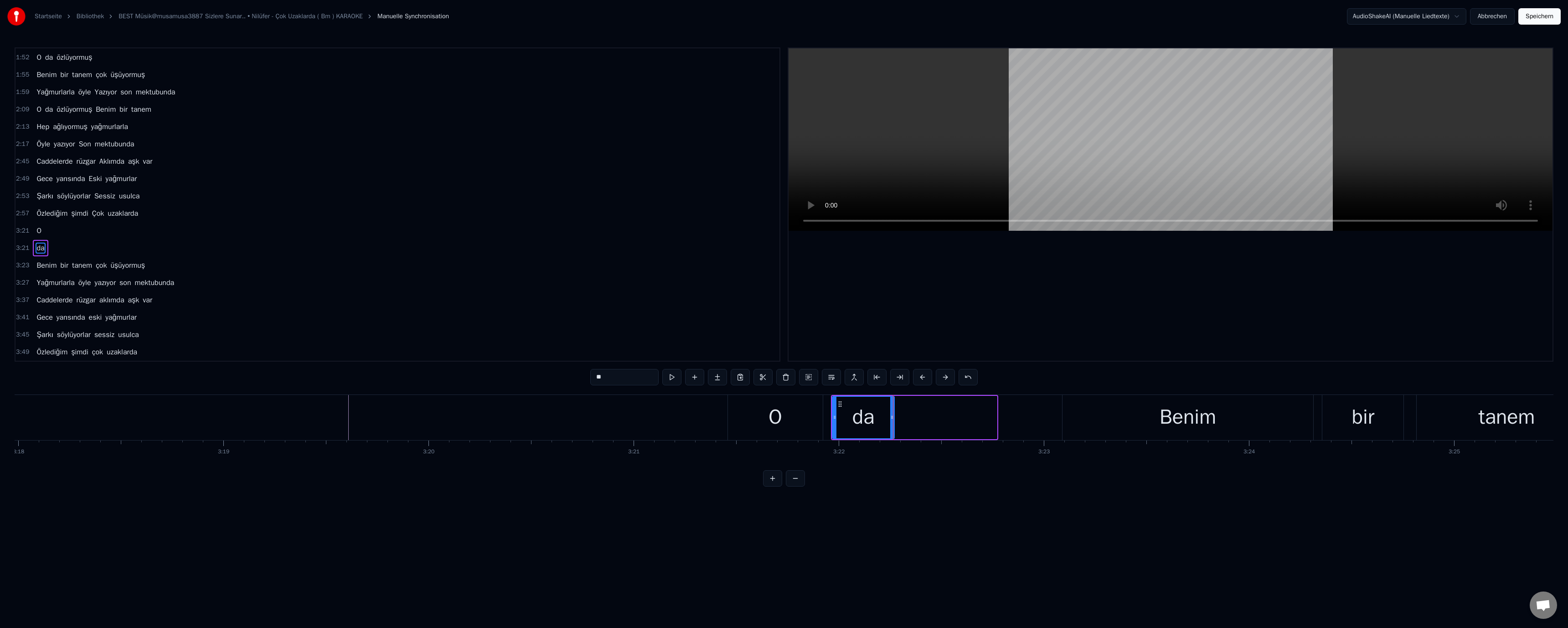 drag, startPoint x: 994, startPoint y: 418, endPoint x: 885, endPoint y: 415, distance: 109.0413 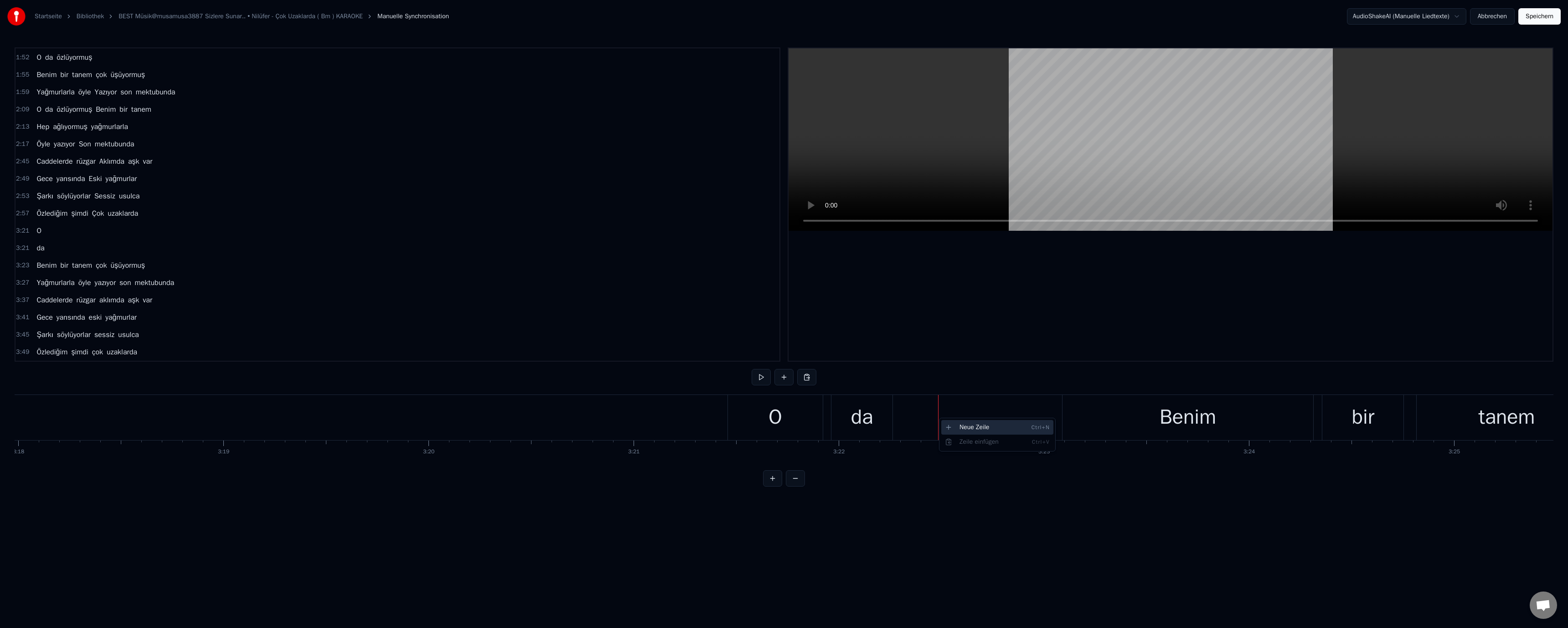 click on "Neue Zeile Ctrl+N" at bounding box center [997, 427] 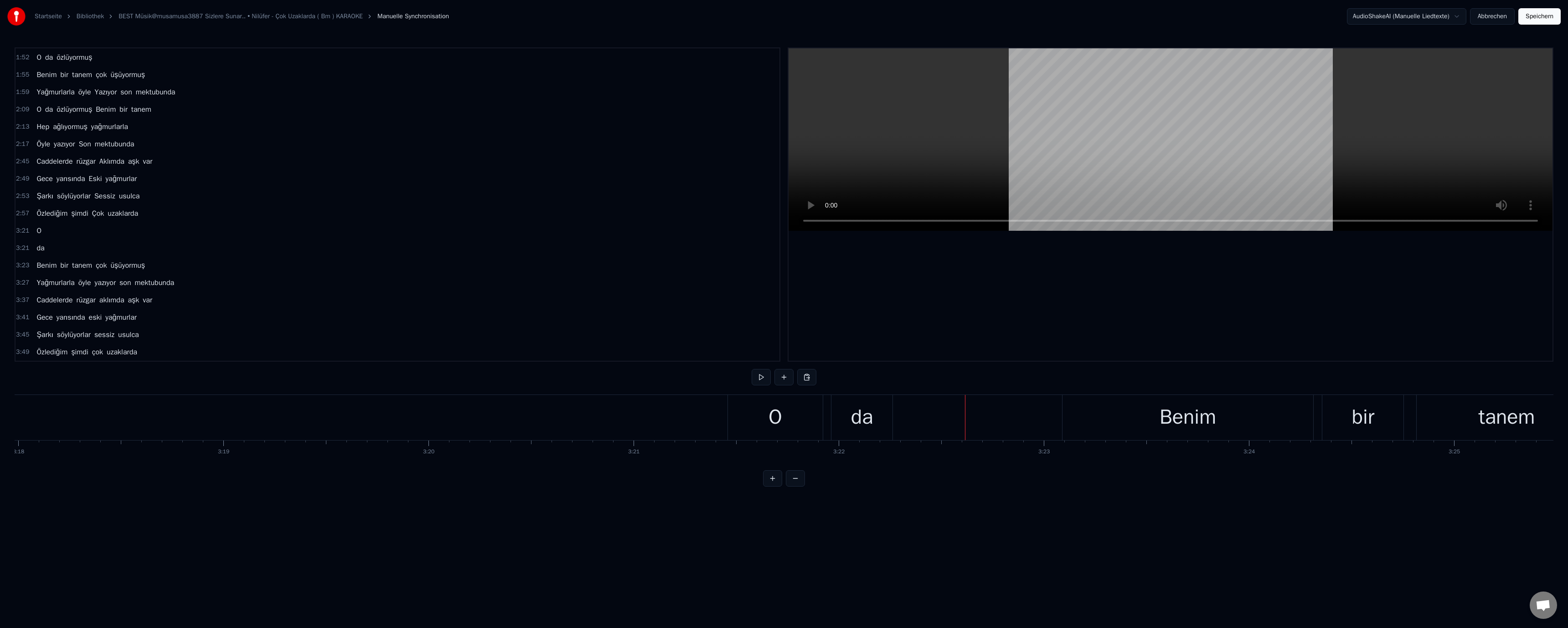 click on "O" at bounding box center (775, 417) 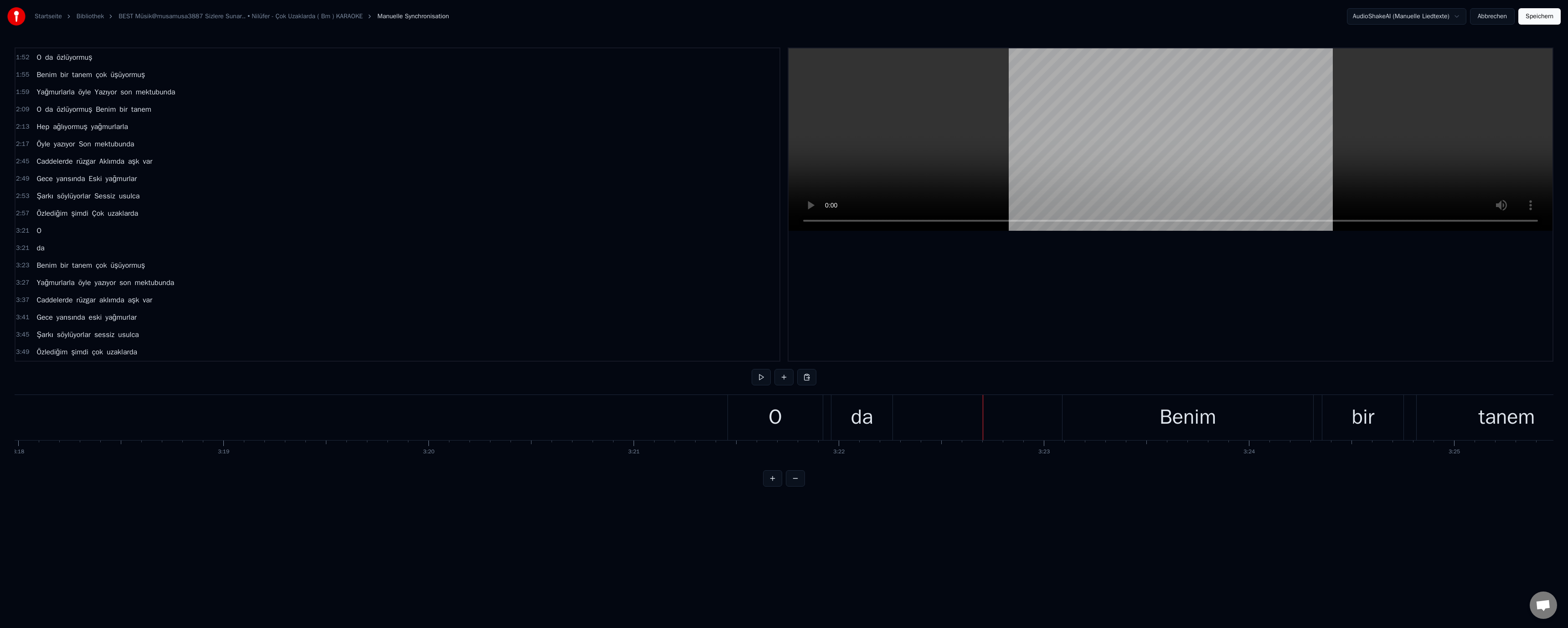 click at bounding box center (-15058, 417) 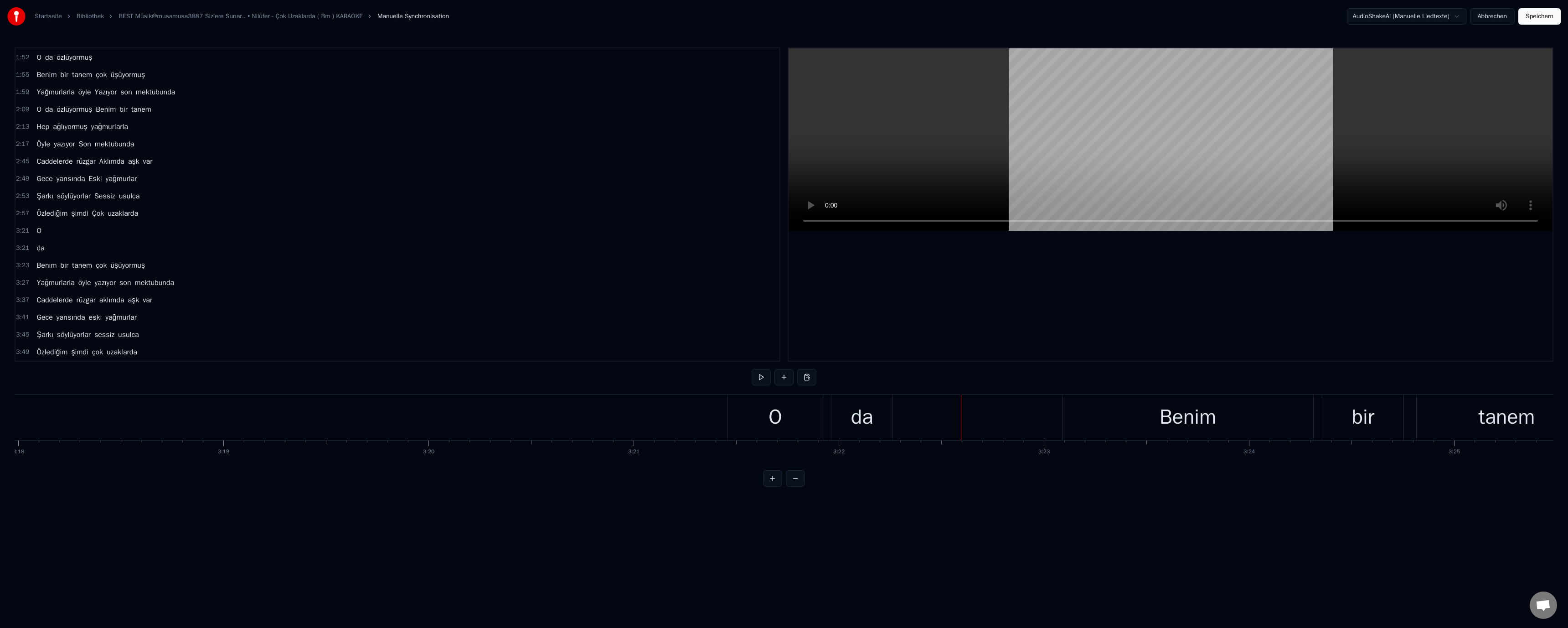 drag, startPoint x: 944, startPoint y: 421, endPoint x: 906, endPoint y: 422, distance: 38.01316 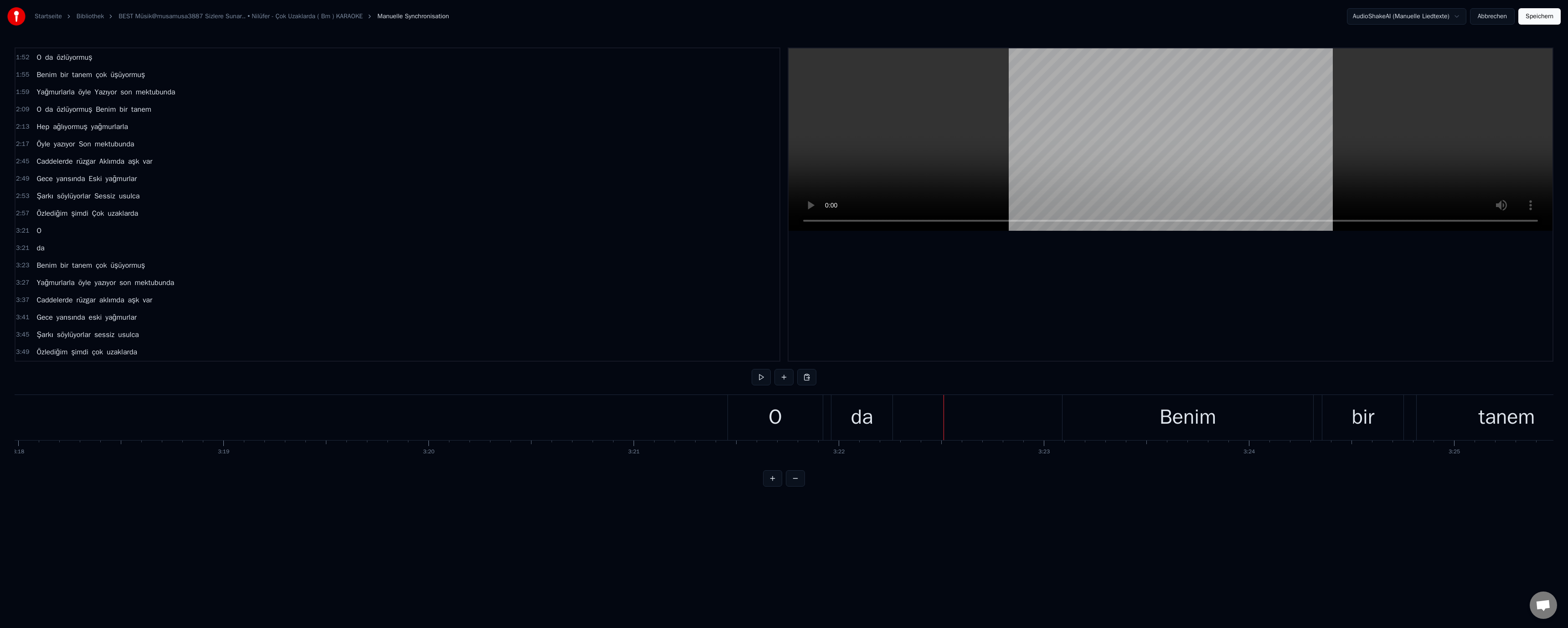 click on "da" at bounding box center [862, 417] 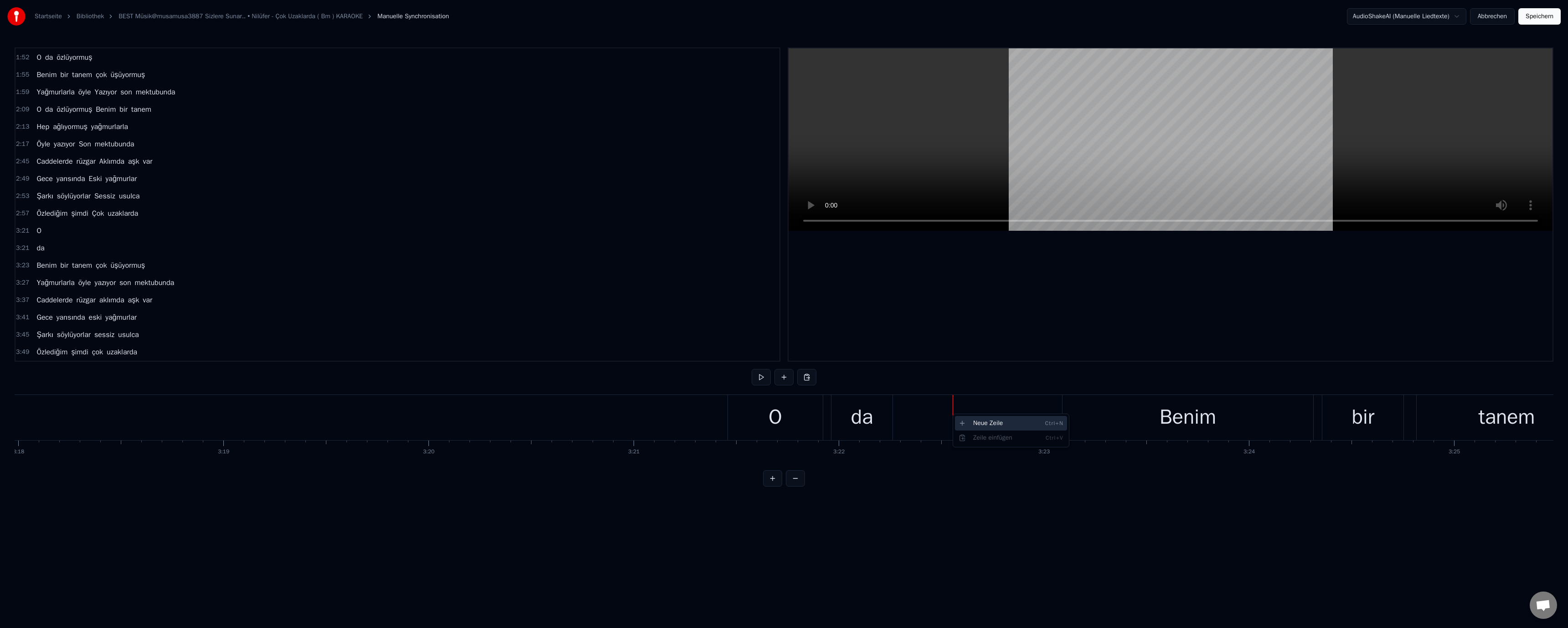 click on "Neue Zeile Ctrl+N" at bounding box center [1011, 423] 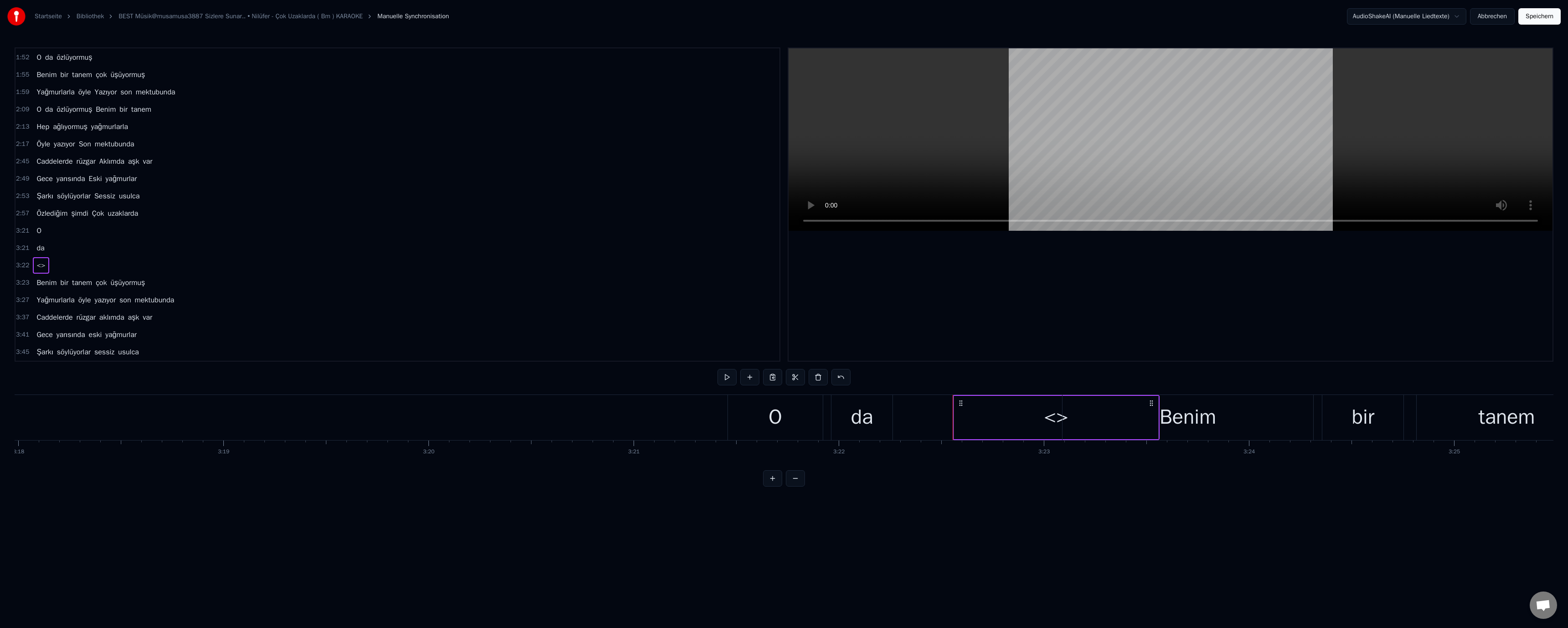 click on "<>" at bounding box center (1056, 417) 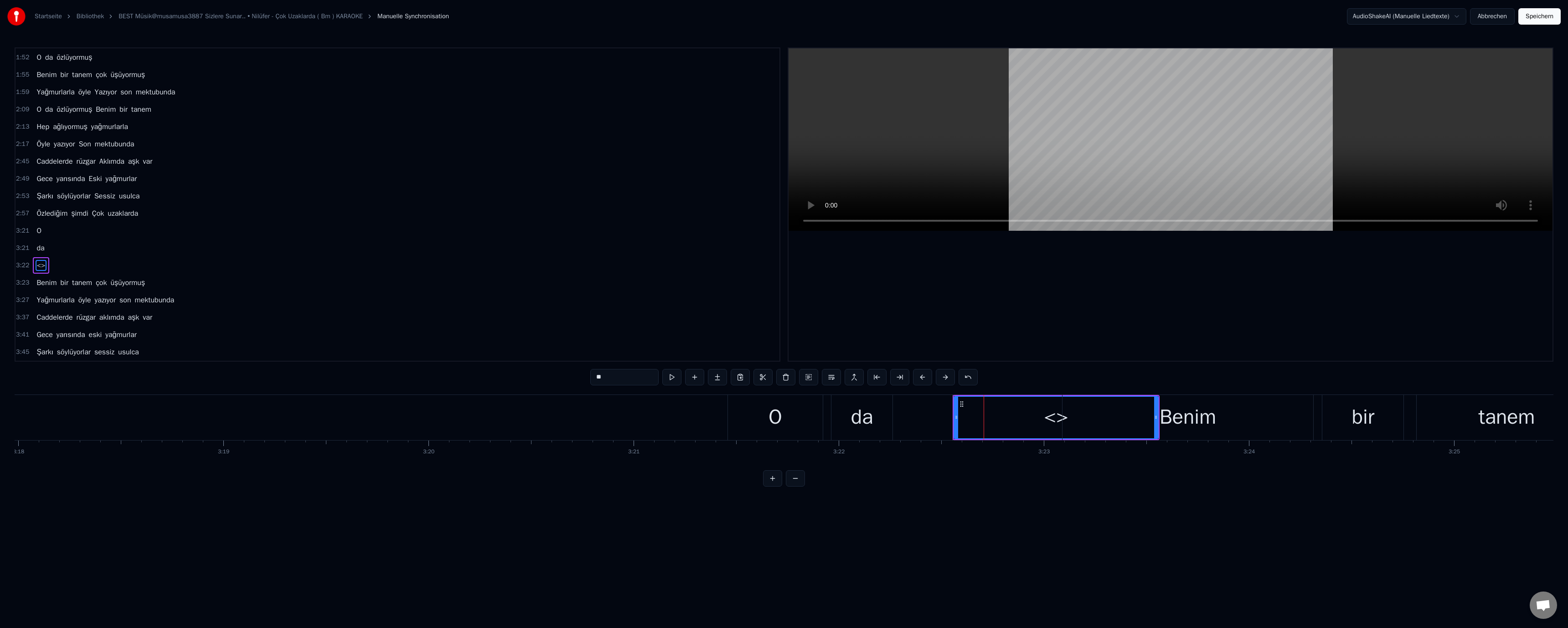 scroll, scrollTop: 173, scrollLeft: 0, axis: vertical 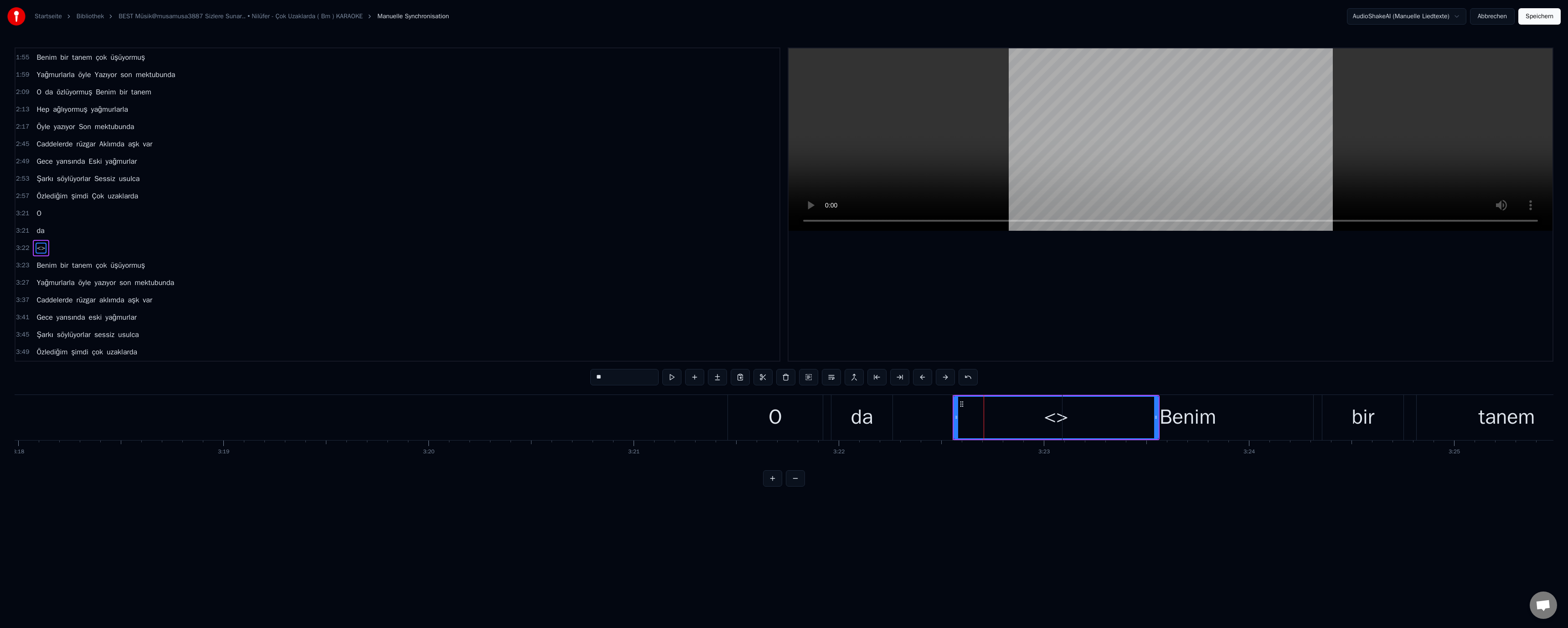 drag, startPoint x: 623, startPoint y: 375, endPoint x: 563, endPoint y: 378, distance: 60.07495 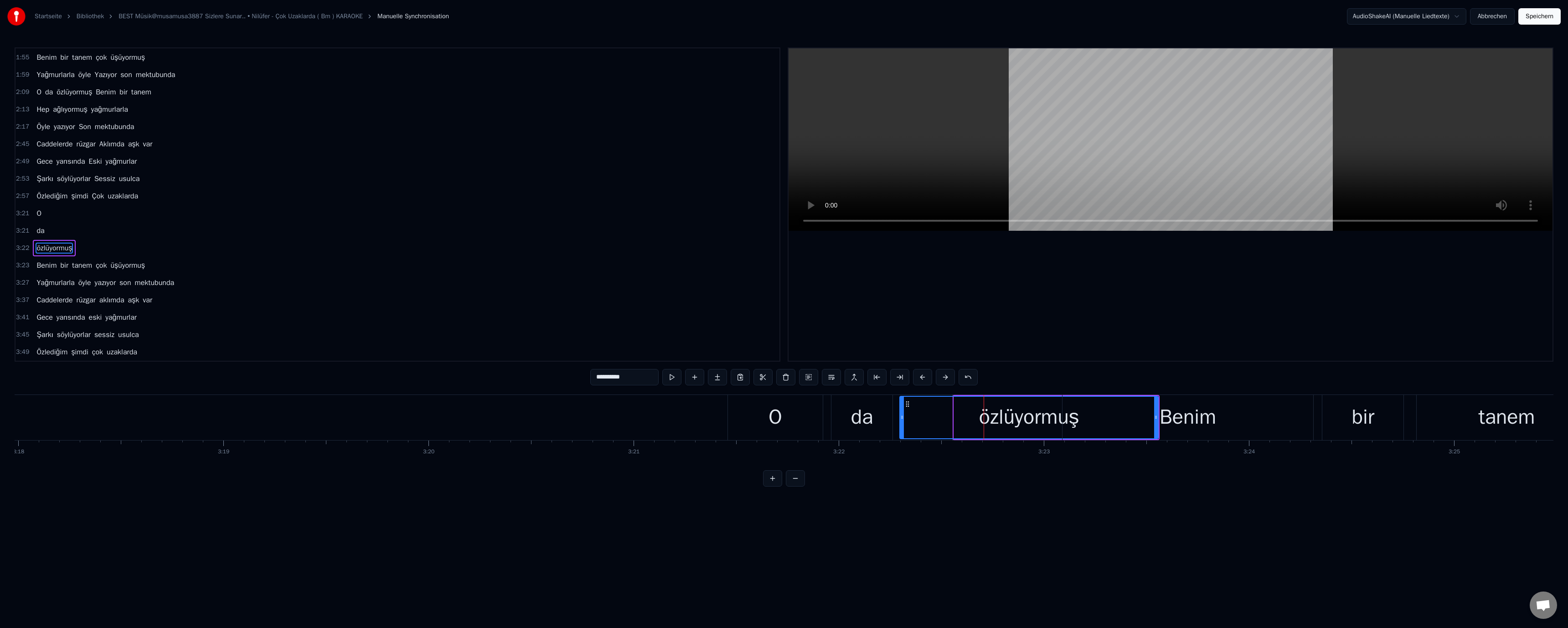 drag, startPoint x: 955, startPoint y: 417, endPoint x: 901, endPoint y: 415, distance: 54.03702 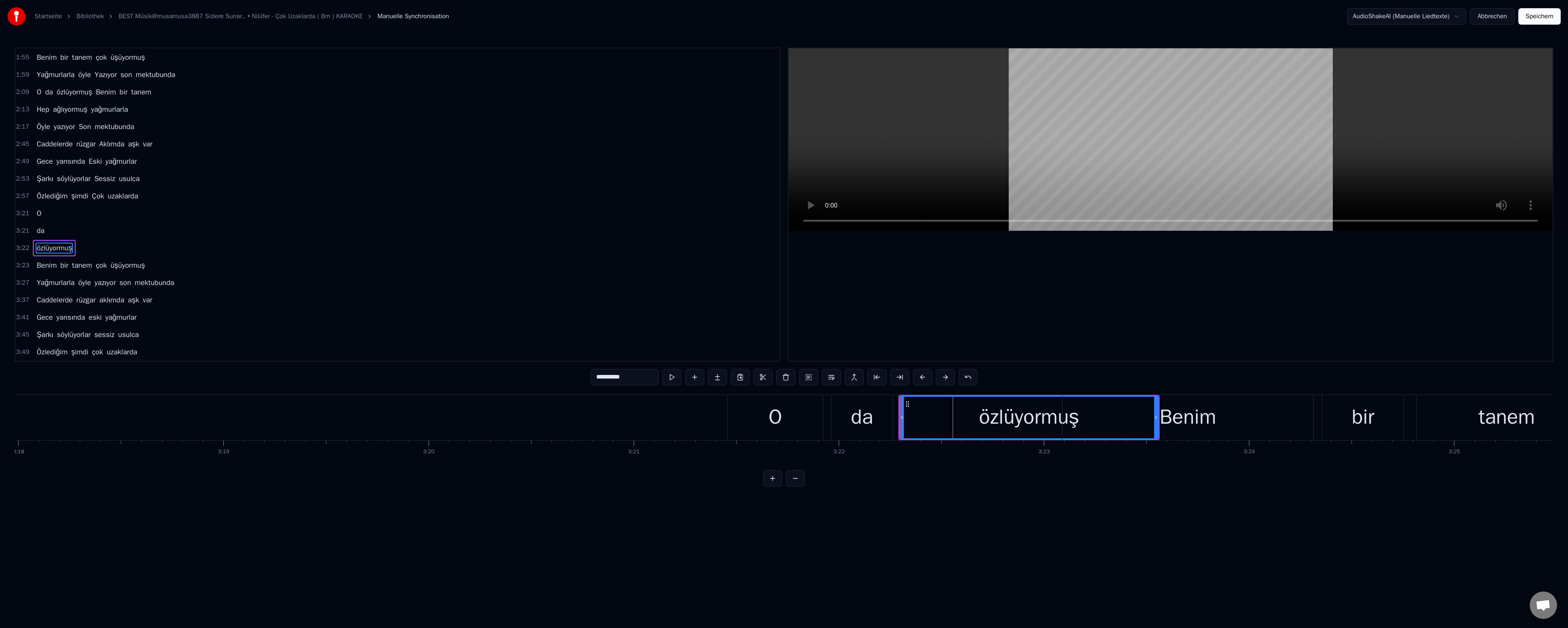 click on "Benim" at bounding box center [1188, 417] 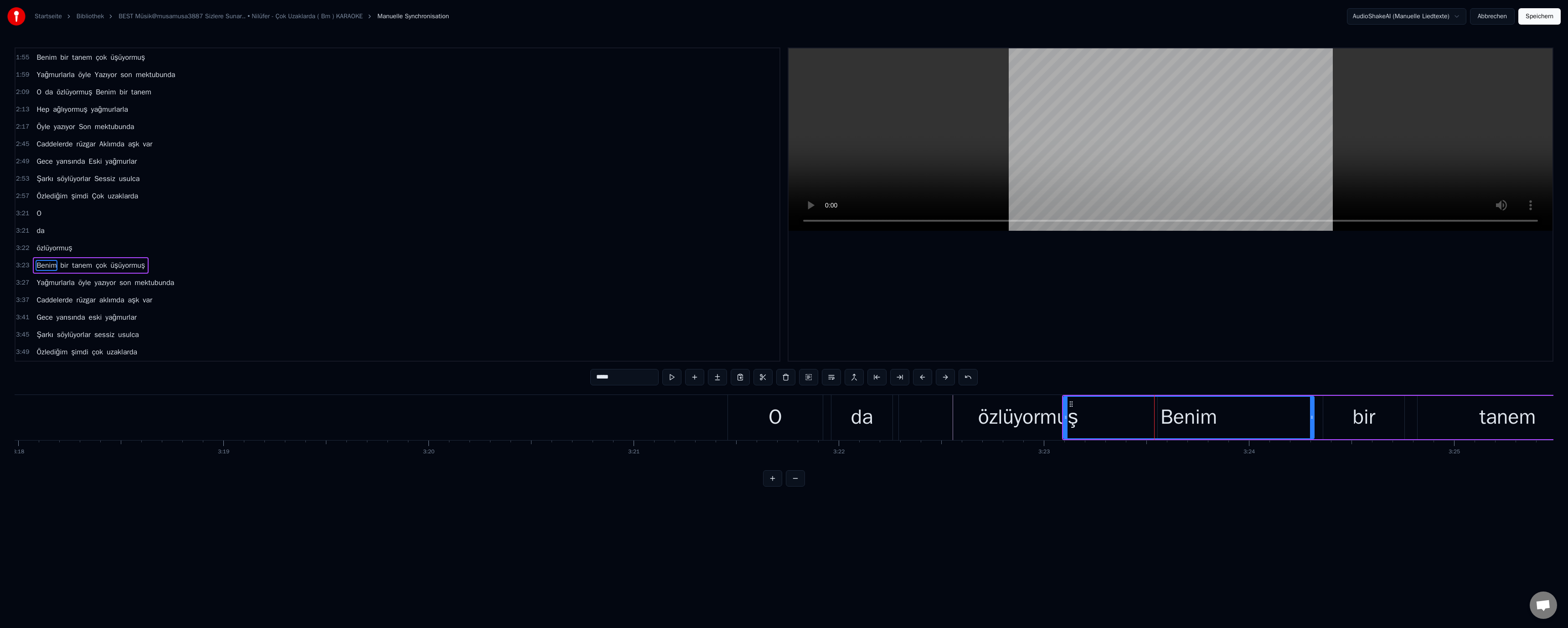 click on "Benim" at bounding box center [1189, 417] 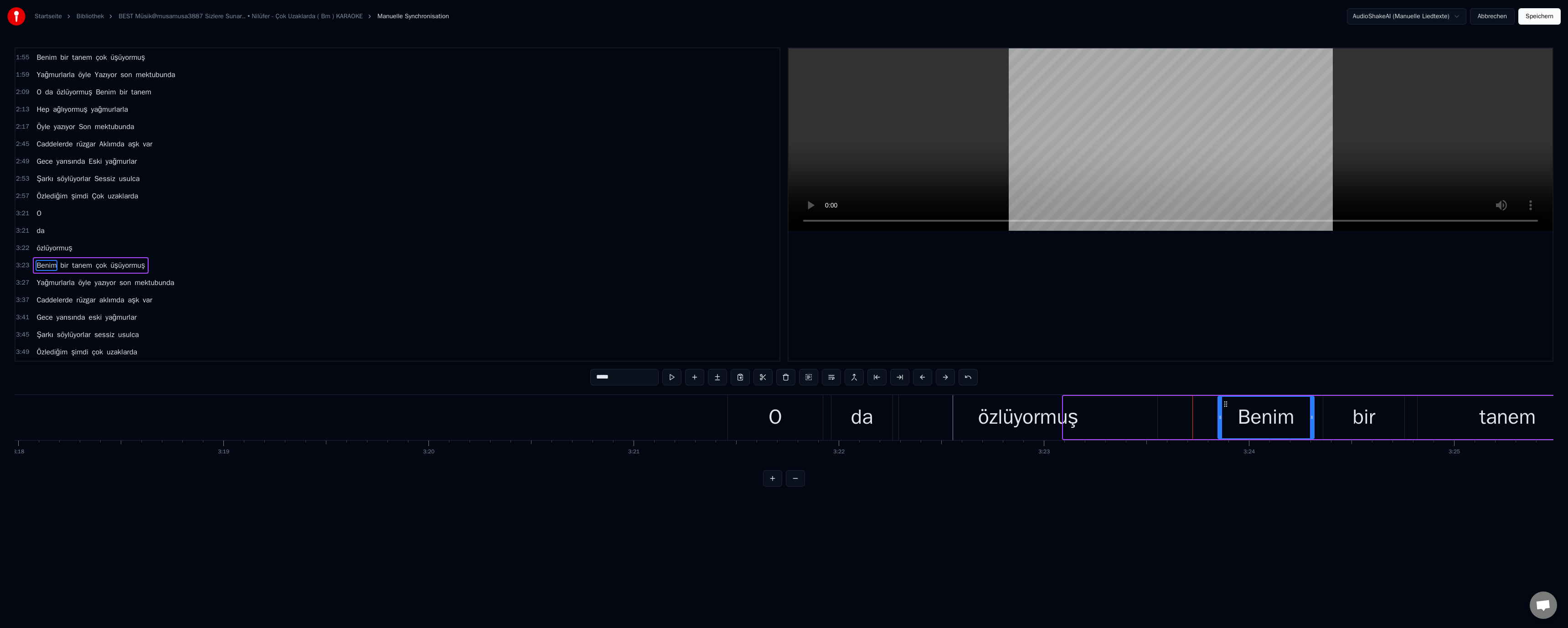drag, startPoint x: 1065, startPoint y: 416, endPoint x: 1220, endPoint y: 419, distance: 155.02903 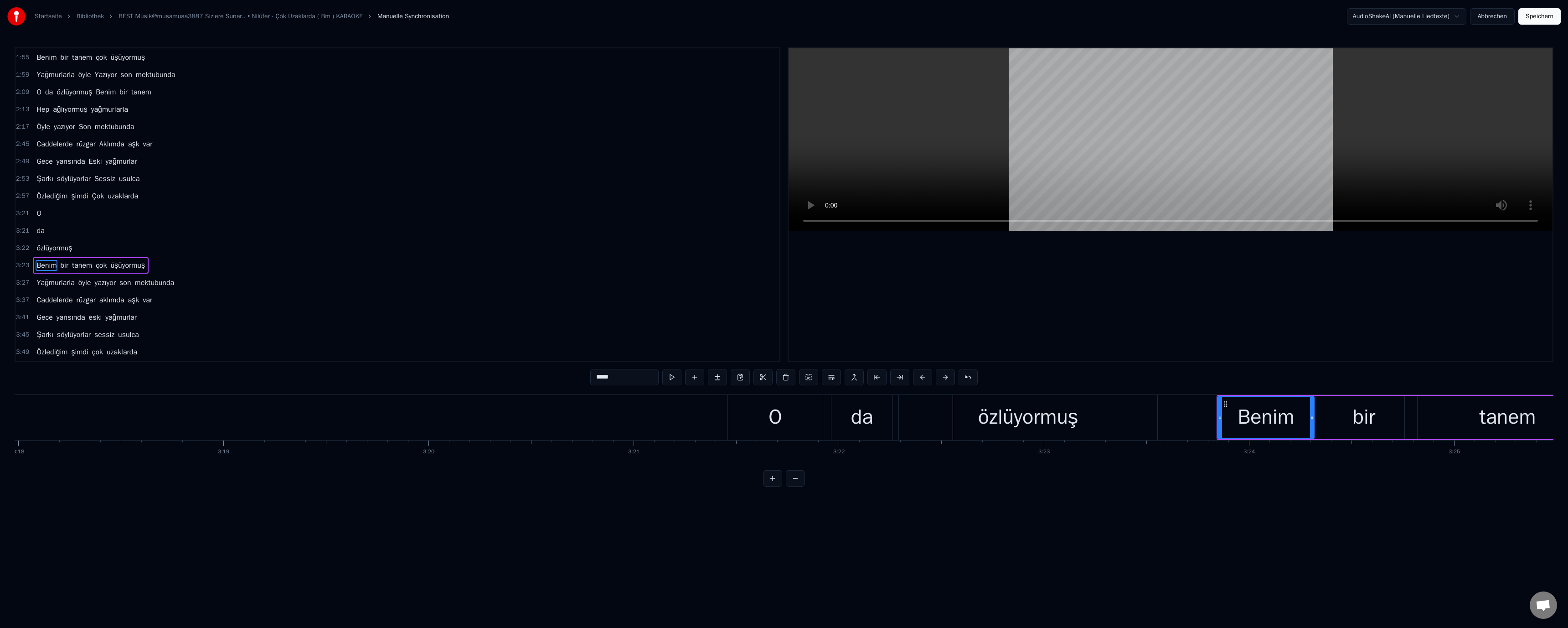 click on "özlüyormuş" at bounding box center (1028, 417) 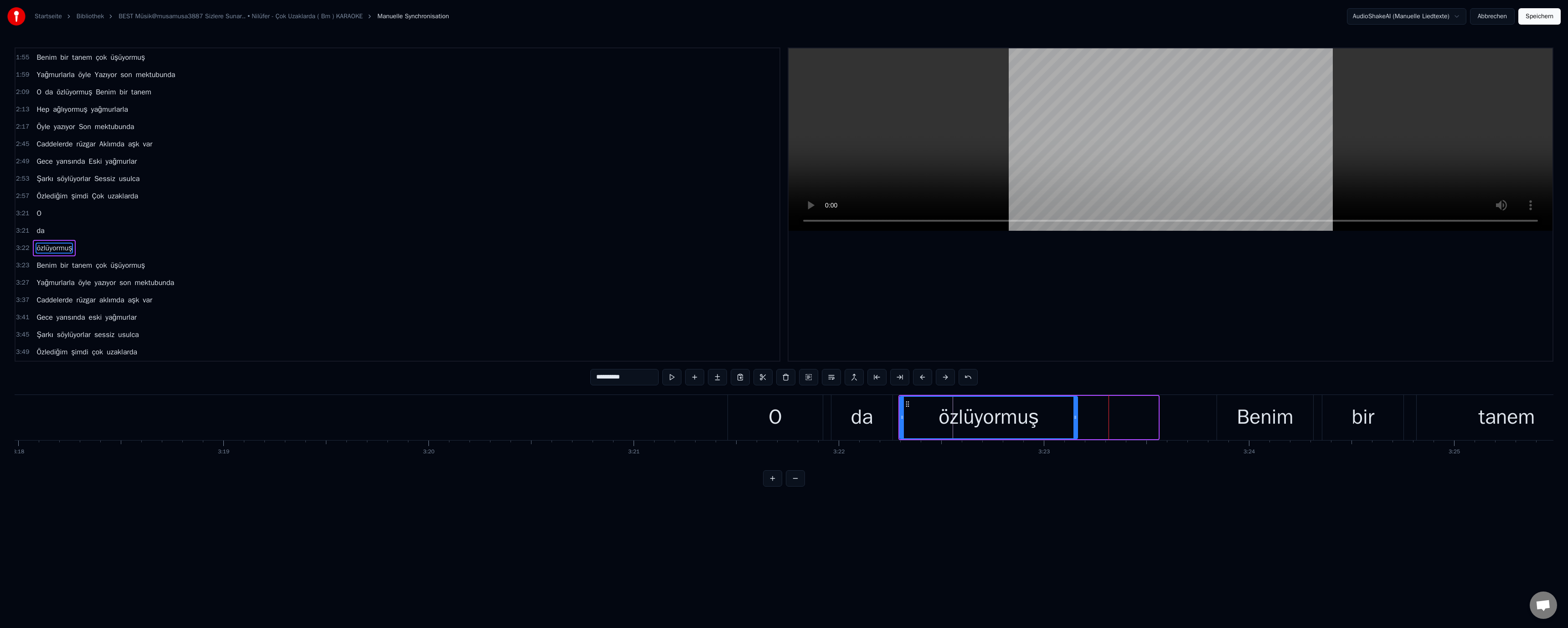 drag, startPoint x: 1157, startPoint y: 416, endPoint x: 1076, endPoint y: 418, distance: 81.0247 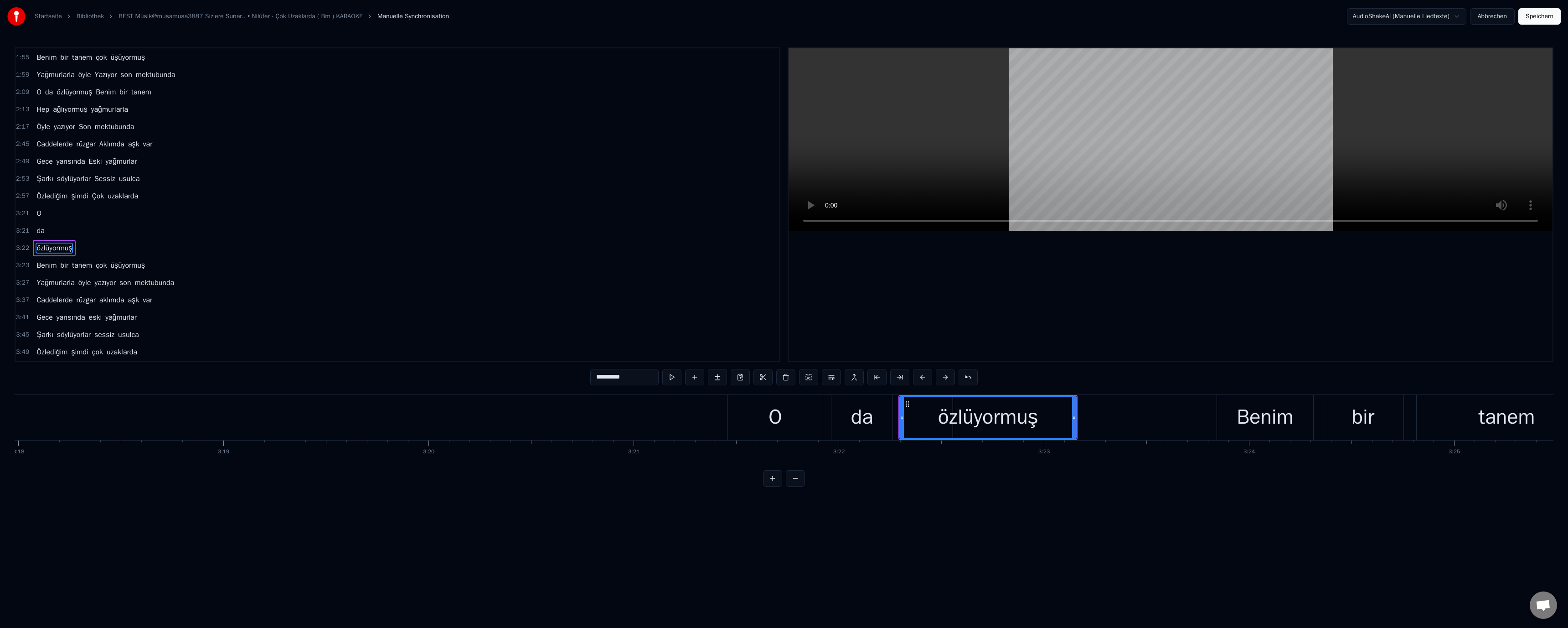 click on "Benim" at bounding box center [1265, 417] 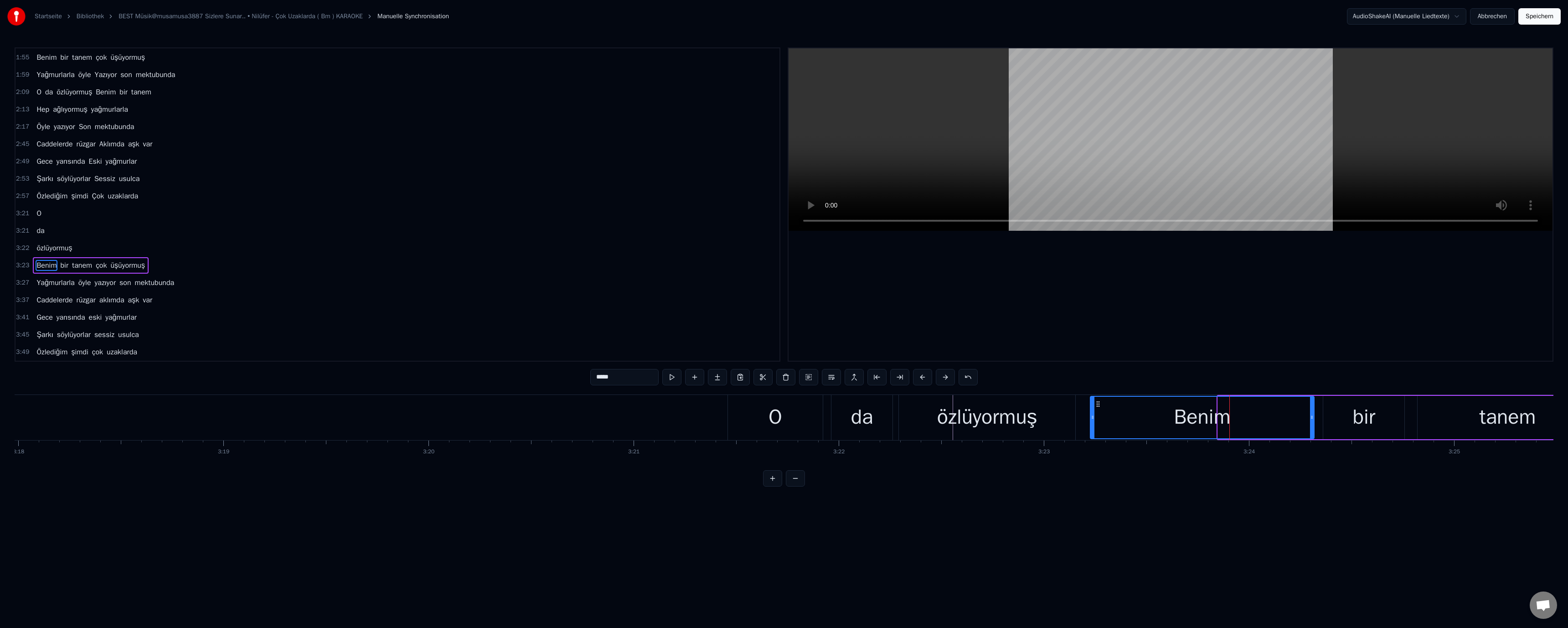 drag, startPoint x: 1218, startPoint y: 416, endPoint x: 1087, endPoint y: 416, distance: 131 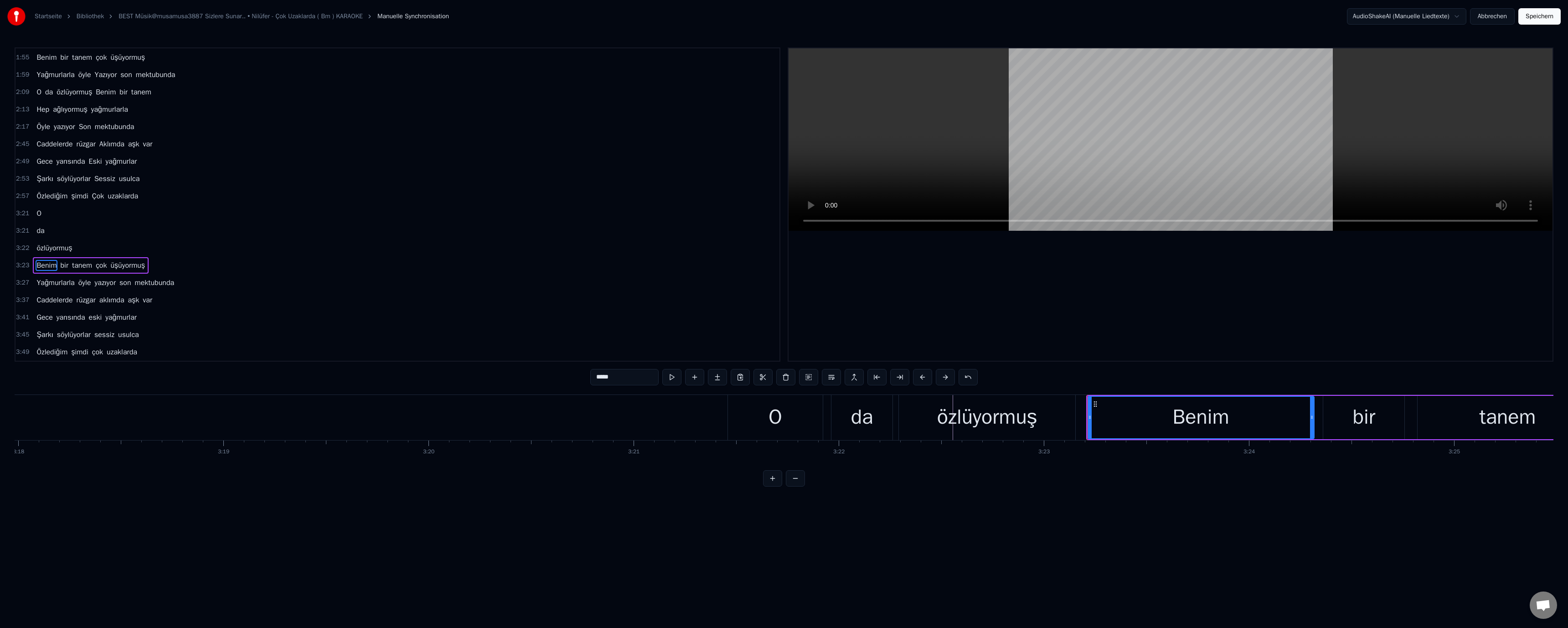click at bounding box center [-15058, 417] 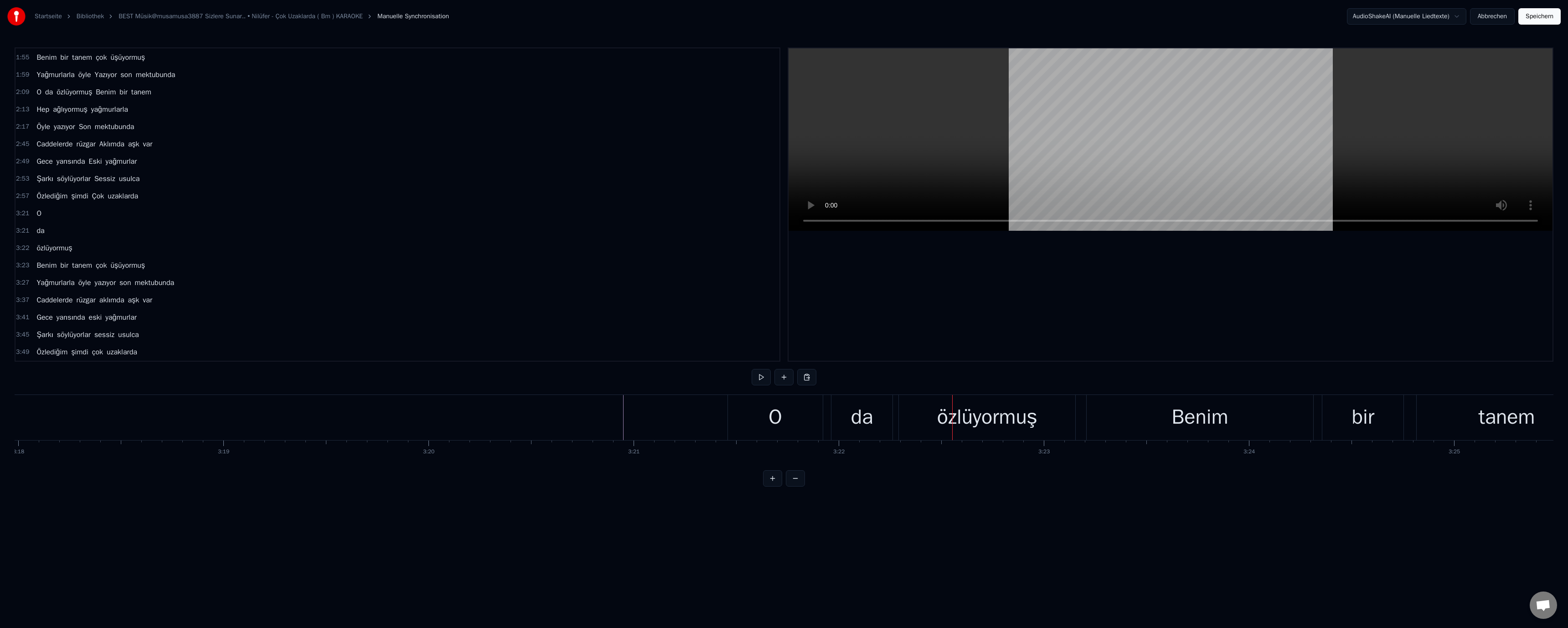click on "O" at bounding box center [775, 417] 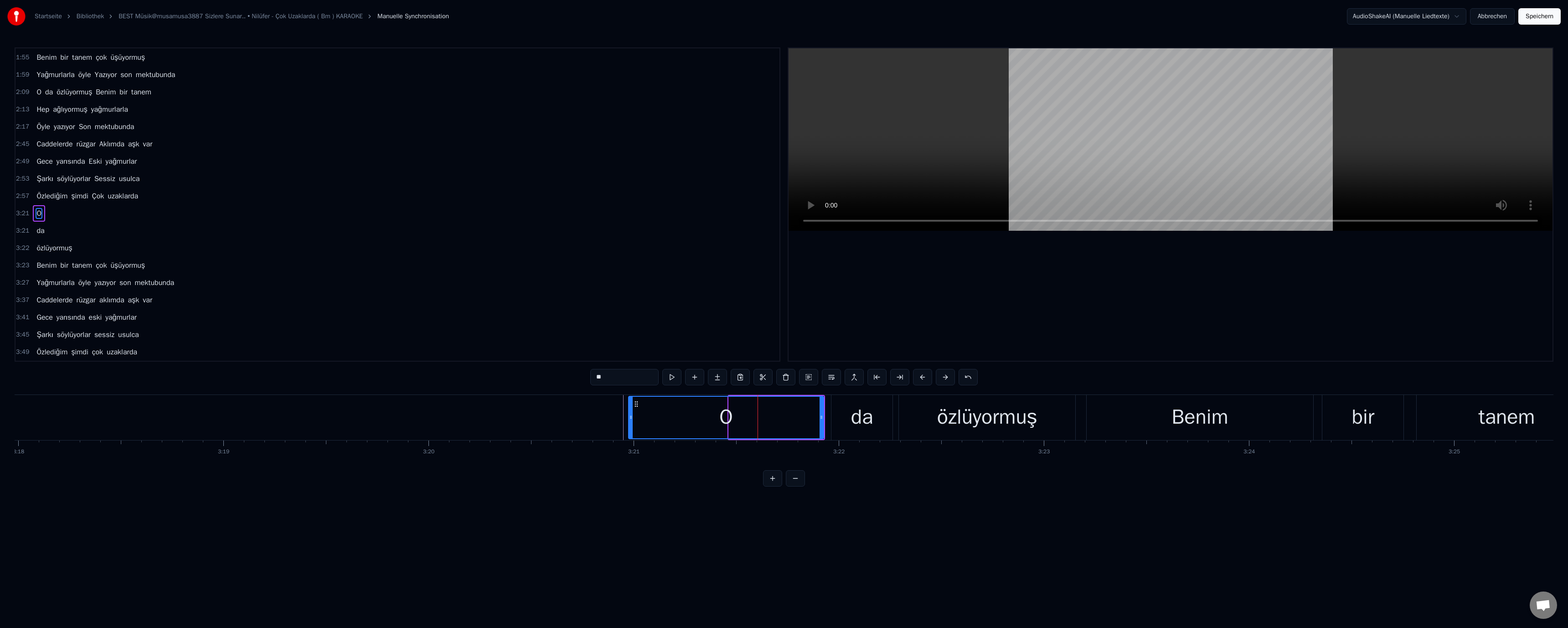 drag, startPoint x: 732, startPoint y: 416, endPoint x: 606, endPoint y: 421, distance: 126.0992 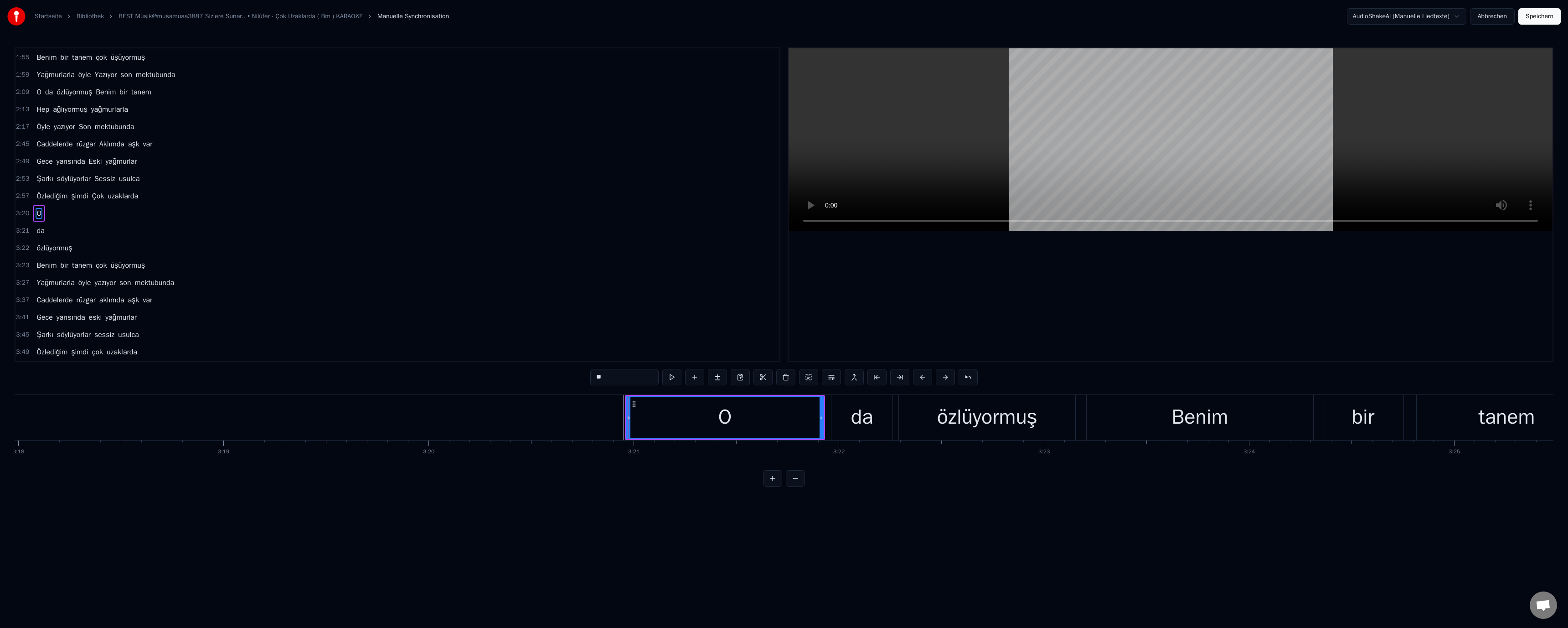 click at bounding box center [-15058, 417] 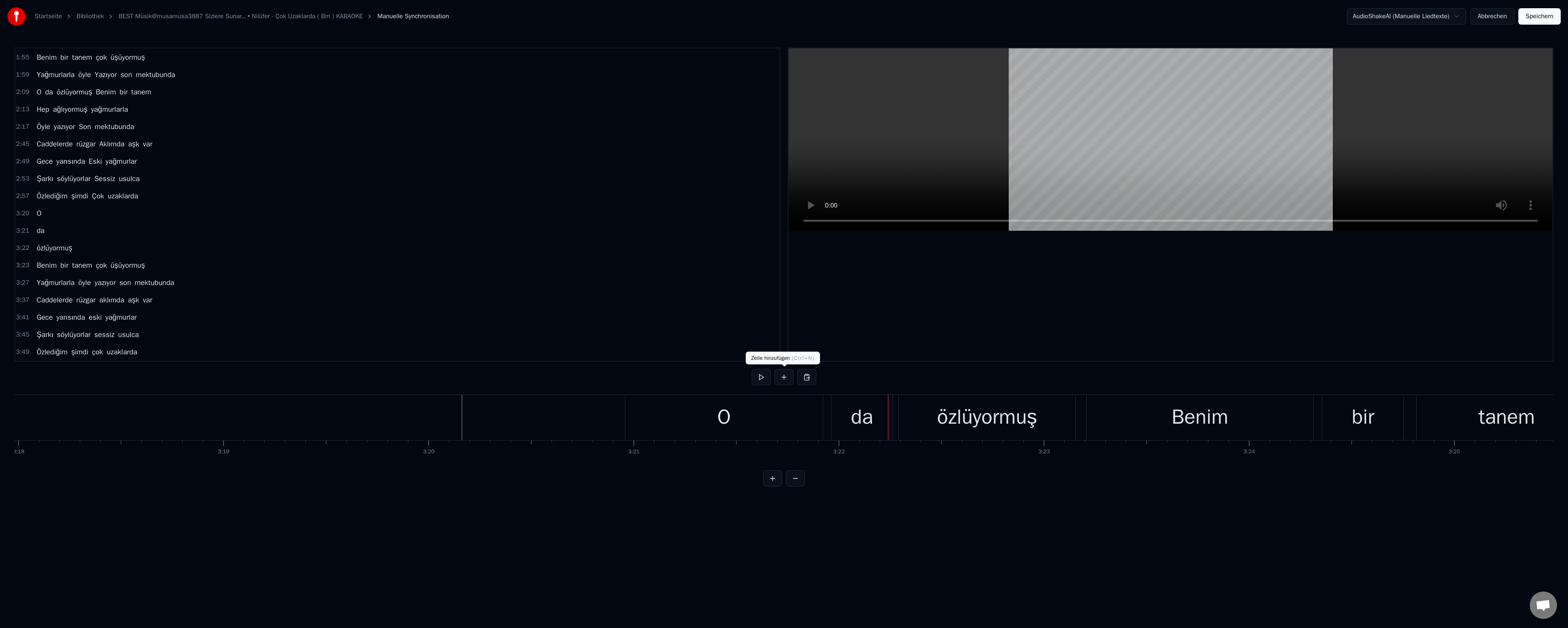 click on "O" at bounding box center [724, 417] 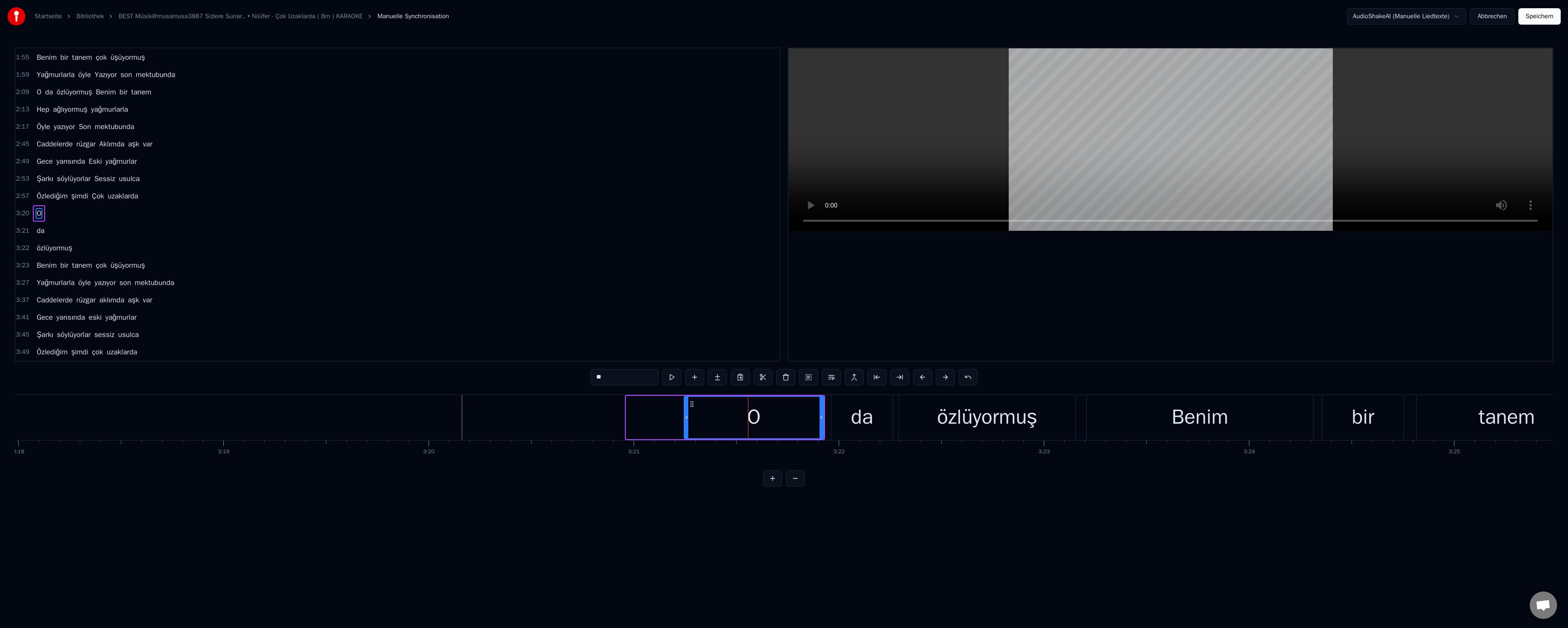 drag, startPoint x: 629, startPoint y: 417, endPoint x: 686, endPoint y: 417, distance: 57 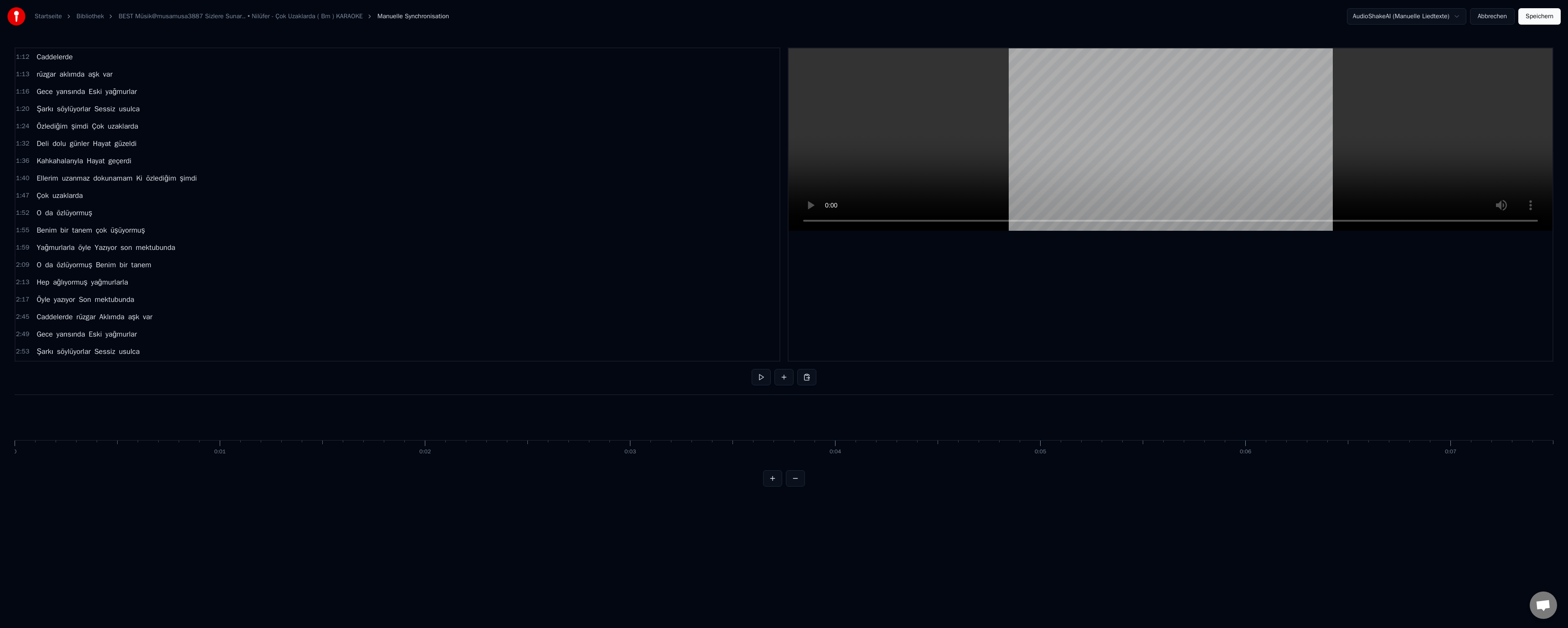 scroll, scrollTop: 0, scrollLeft: 0, axis: both 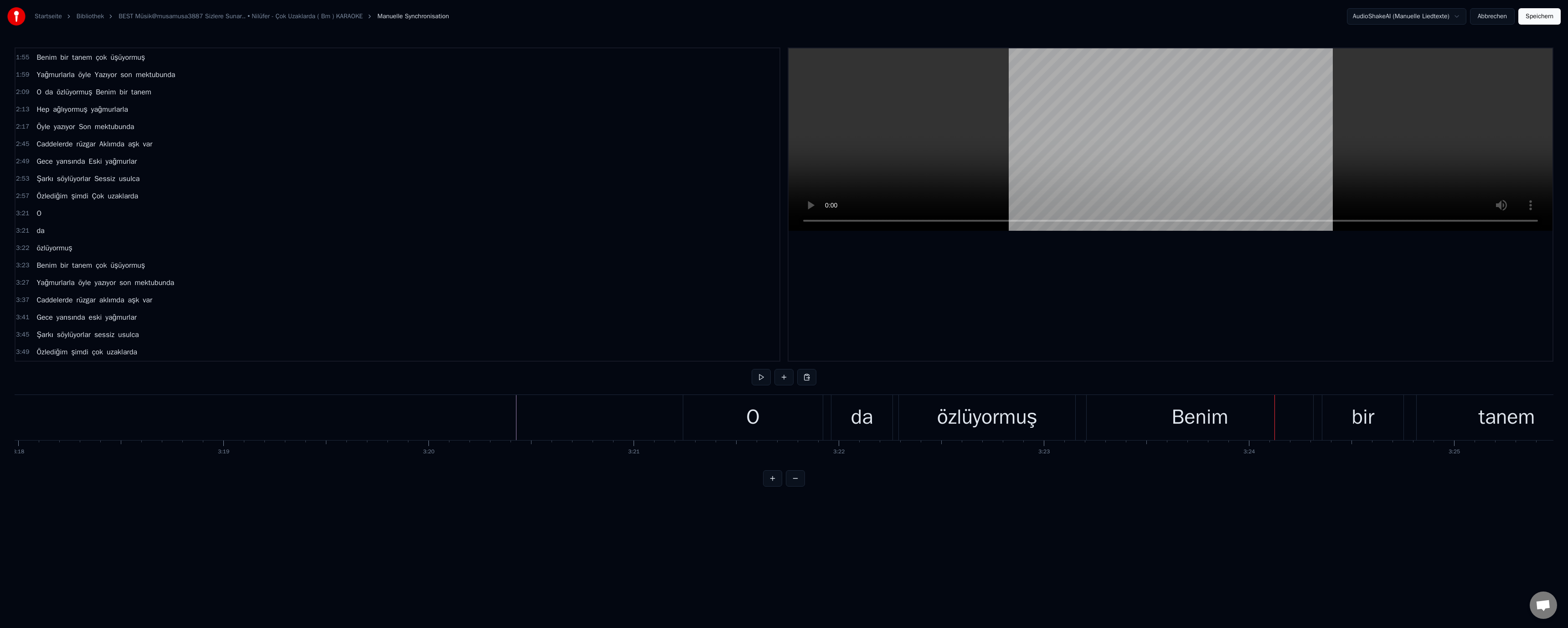 click on "özlüyormuş" at bounding box center [987, 417] 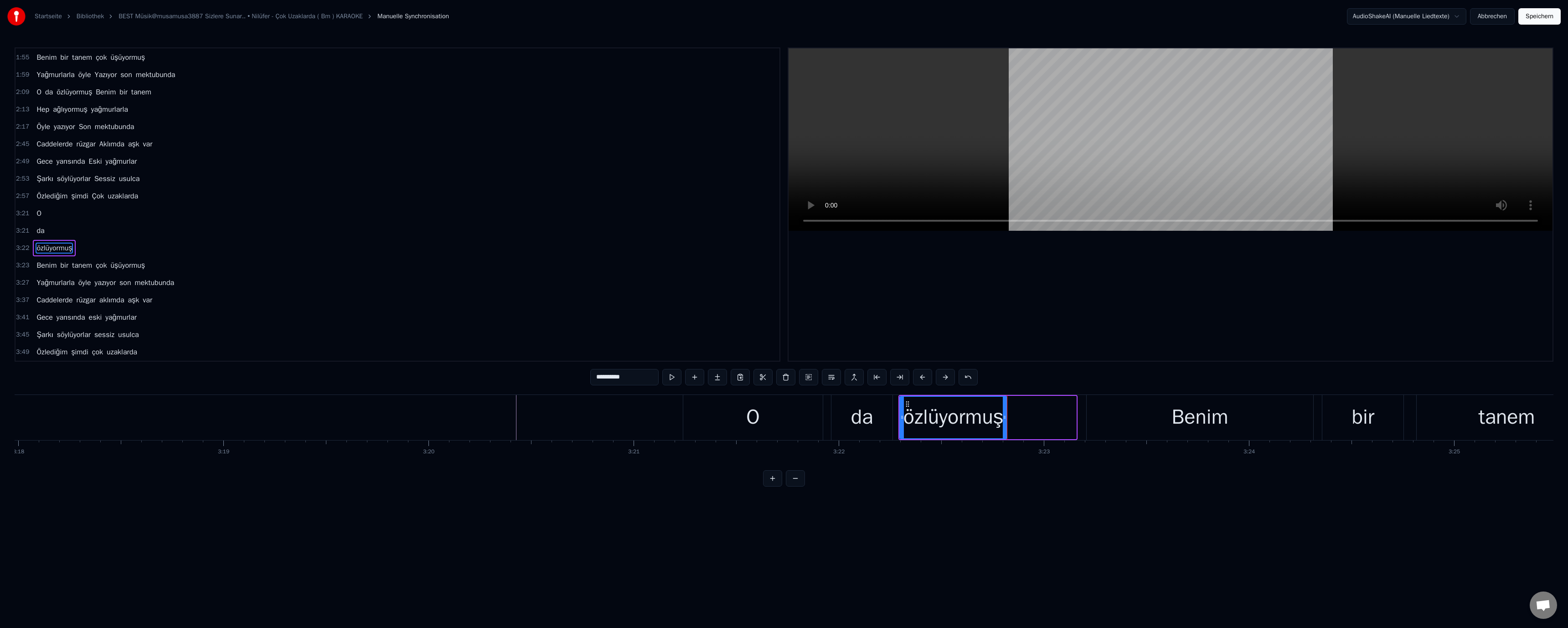 drag, startPoint x: 1075, startPoint y: 416, endPoint x: 1006, endPoint y: 423, distance: 69.35416 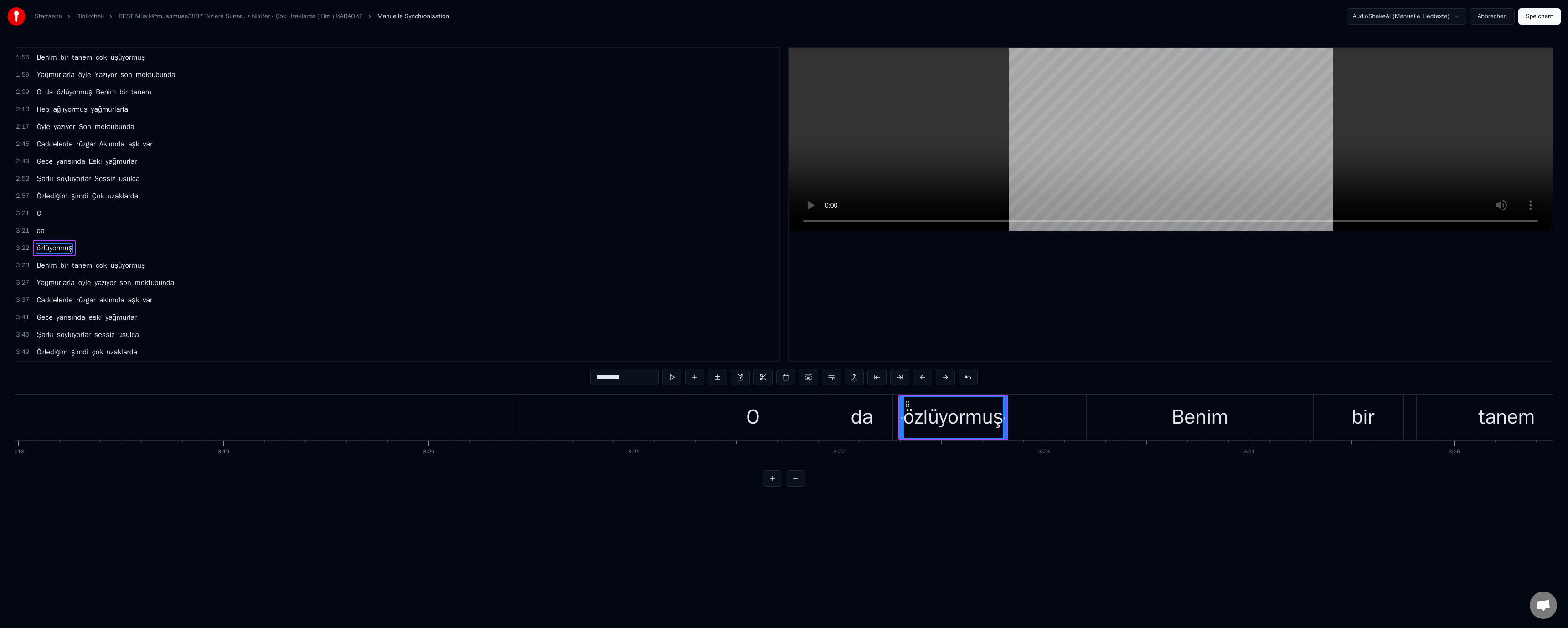 click on "O" at bounding box center (753, 417) 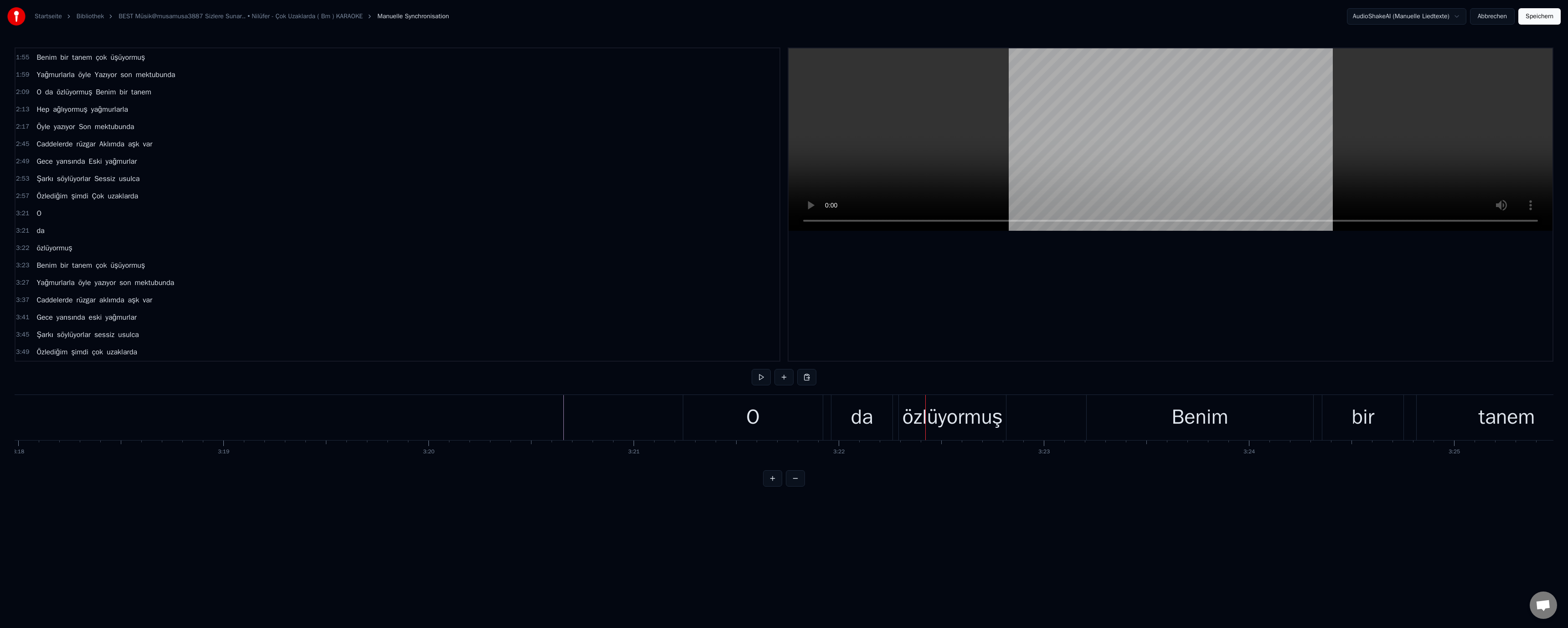click on "O" at bounding box center [753, 417] 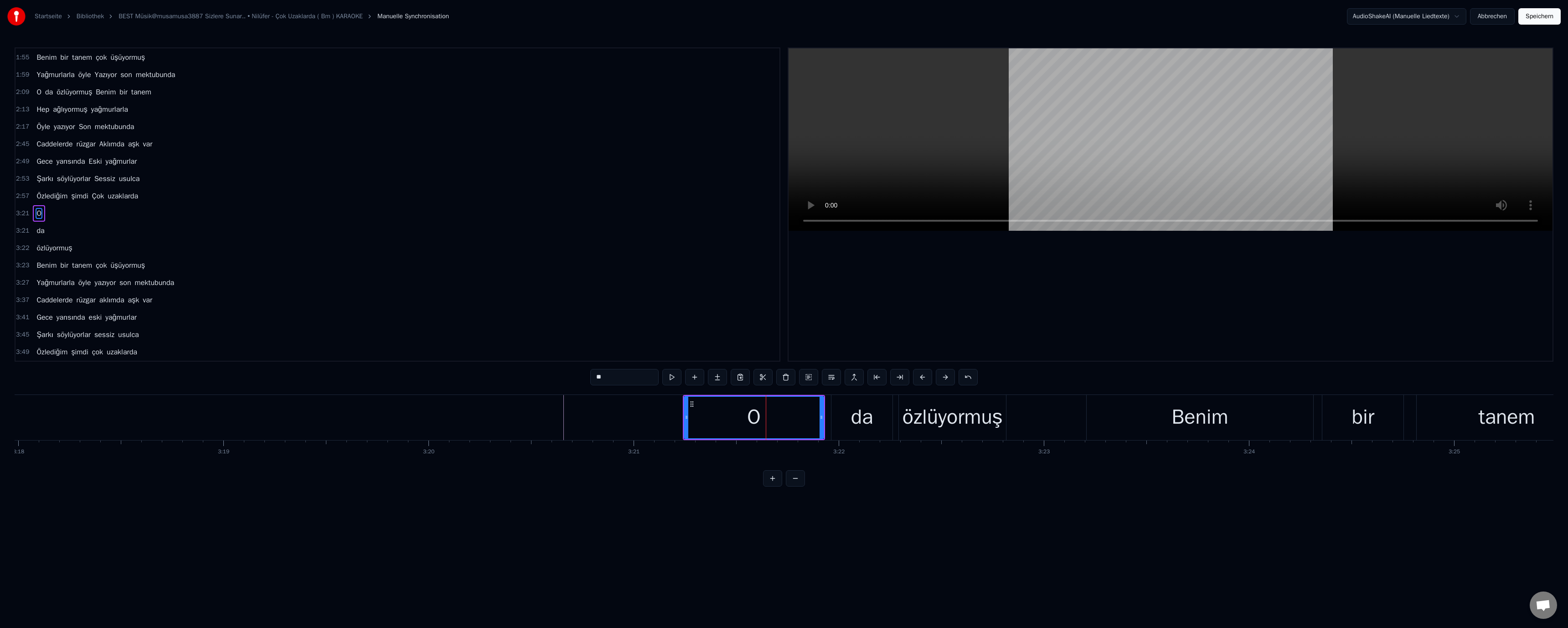 click on "O" at bounding box center (754, 417) 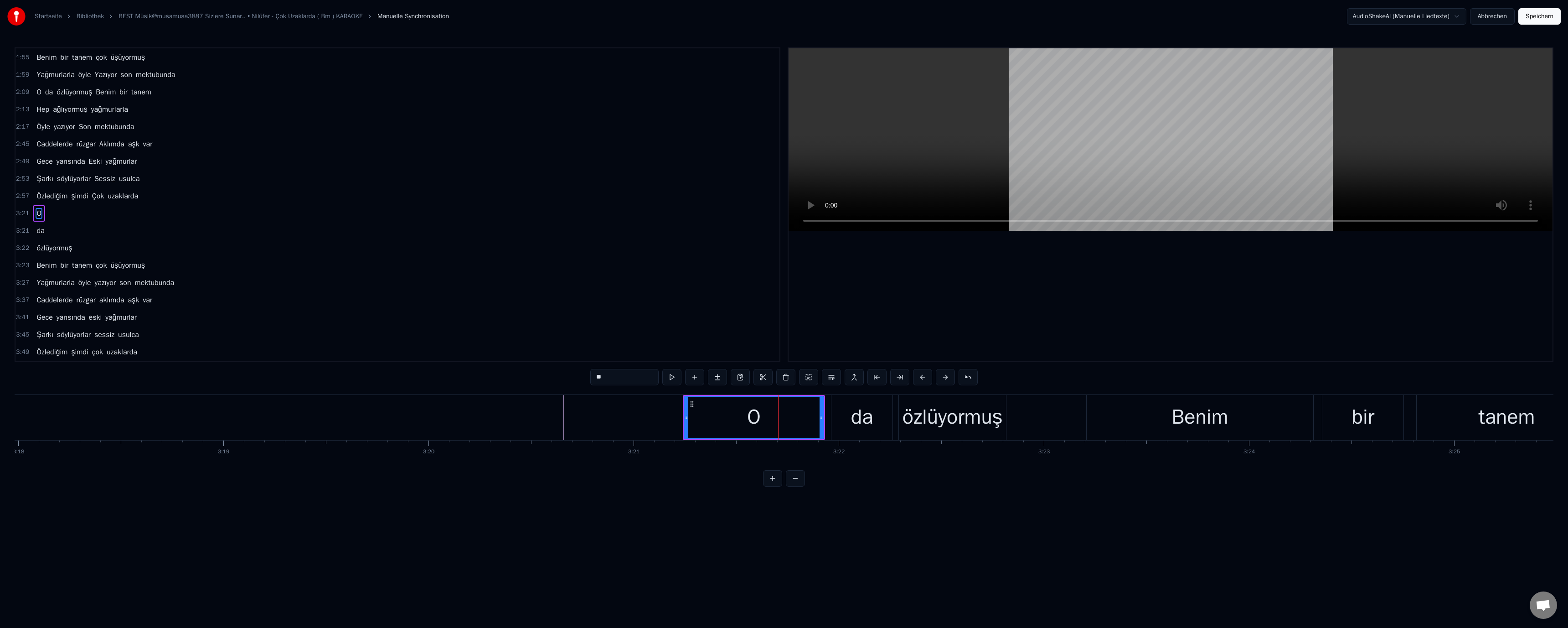 click on "*" at bounding box center (624, 377) 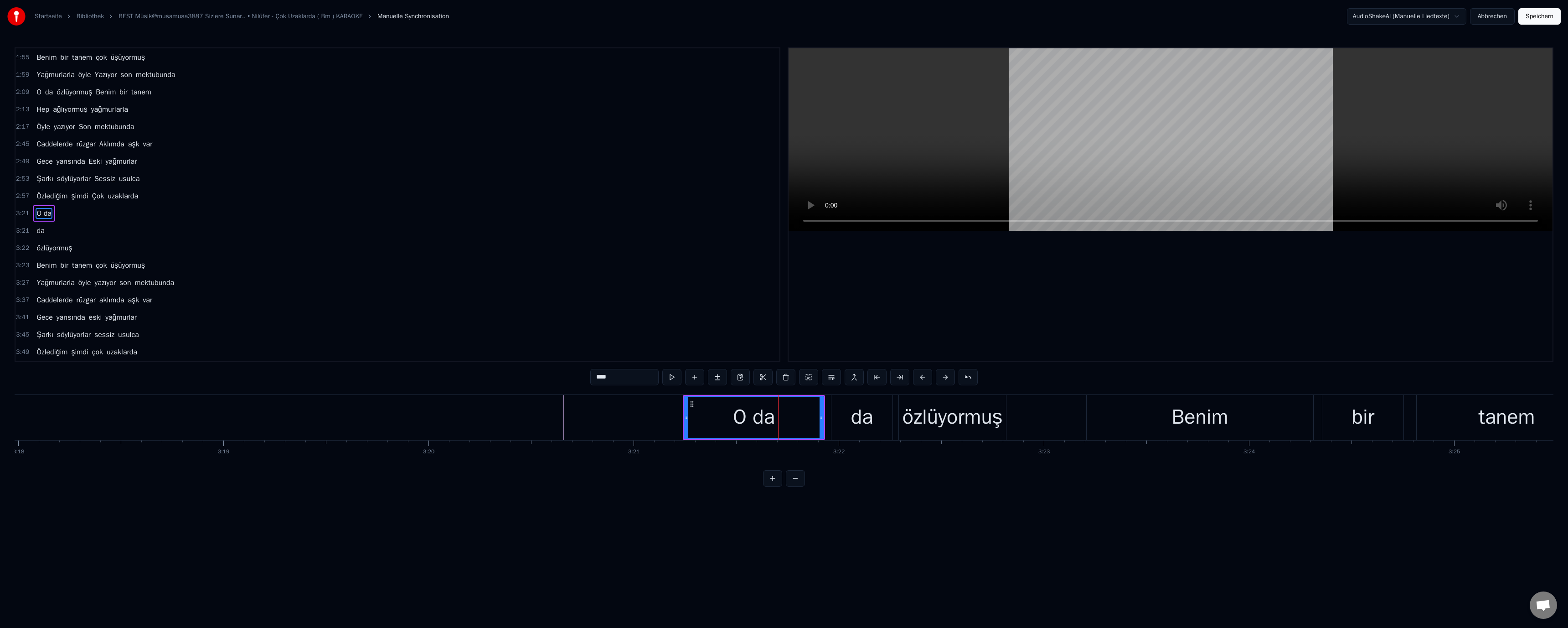 type on "****" 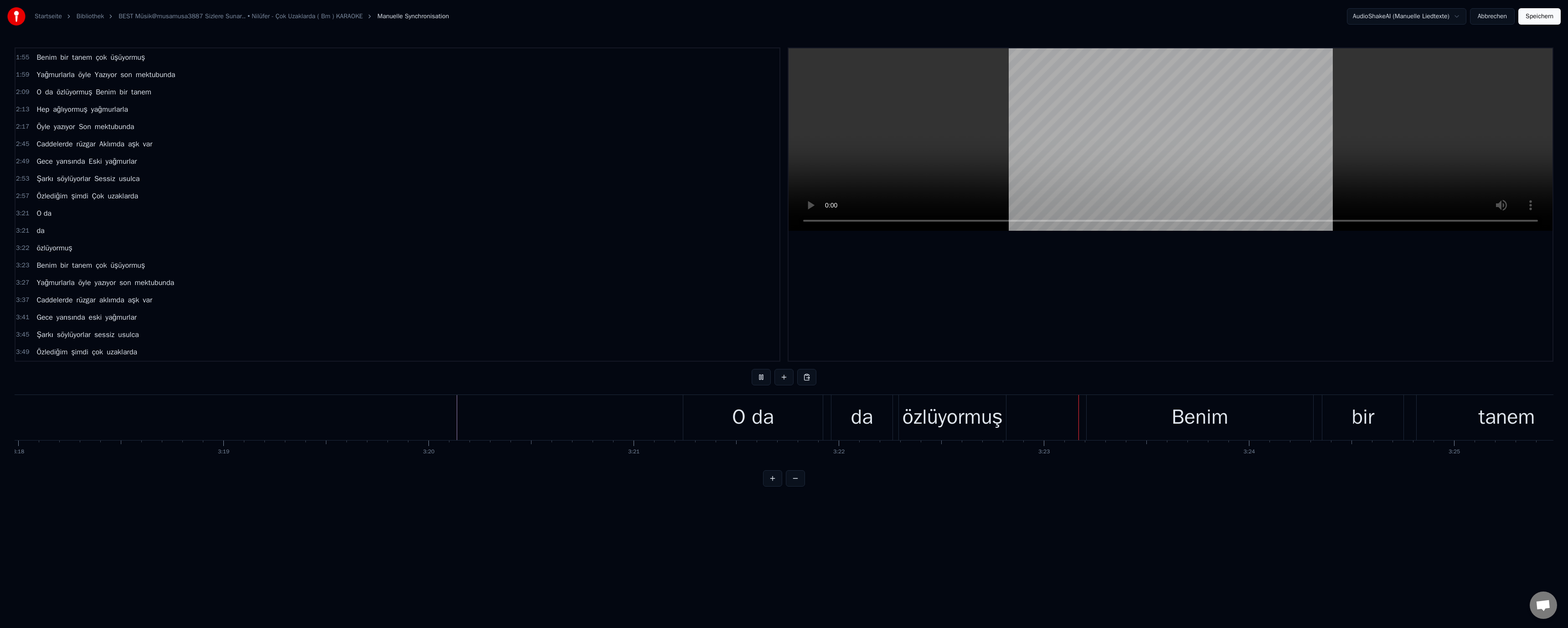 click on "da" at bounding box center (862, 417) 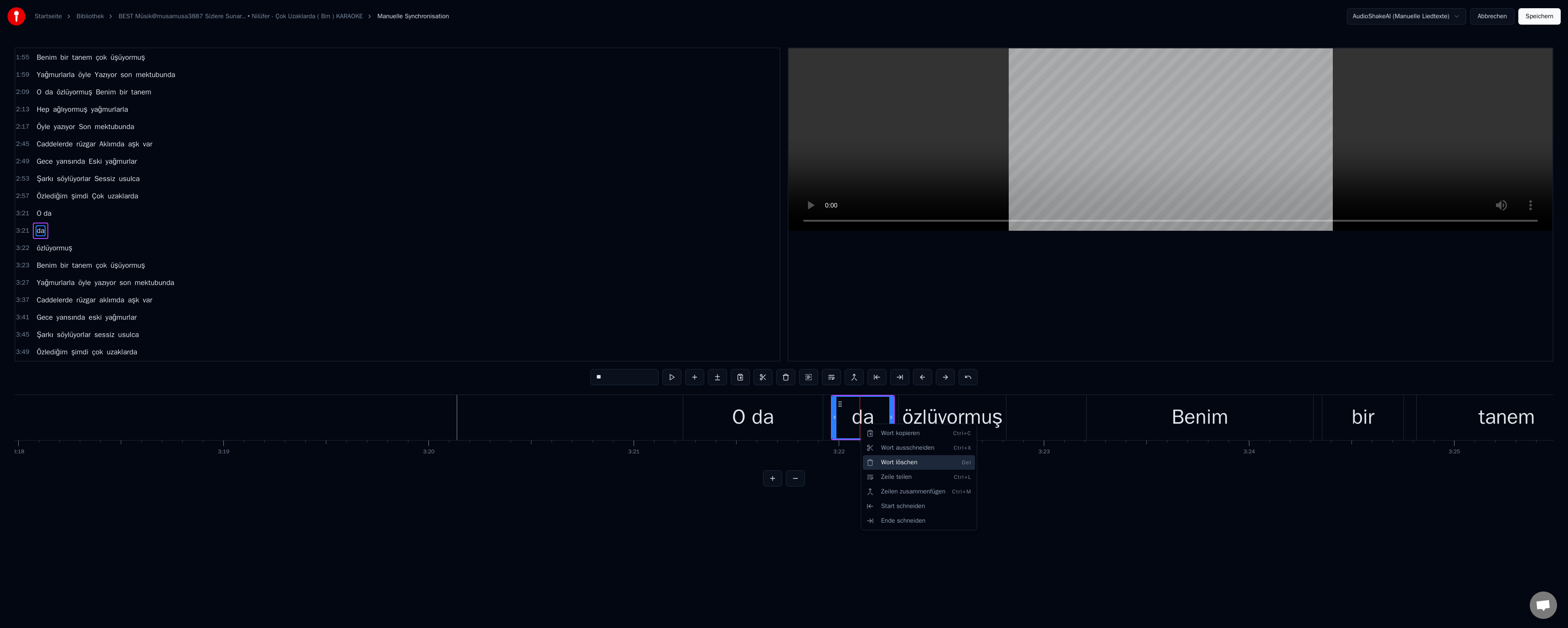 click on "Wort löschen Del" at bounding box center (919, 462) 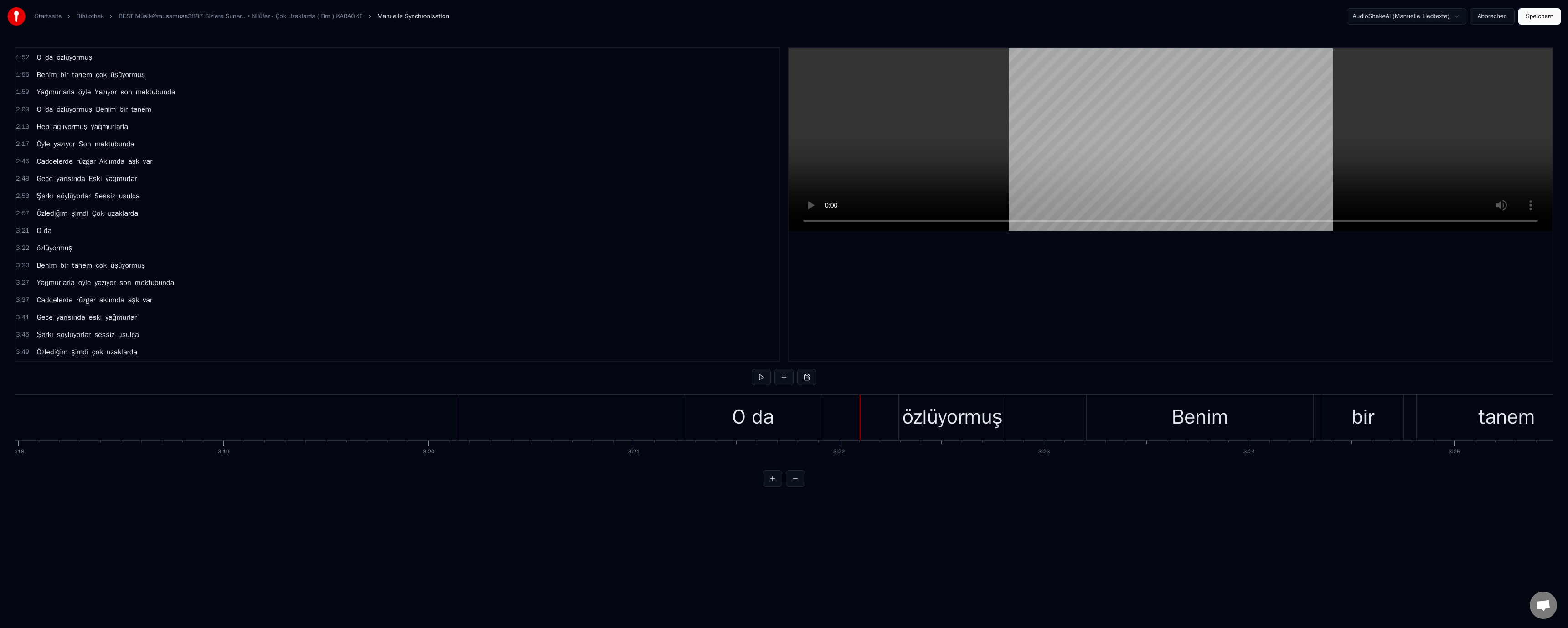 click on "özlüyormuş" at bounding box center (952, 417) 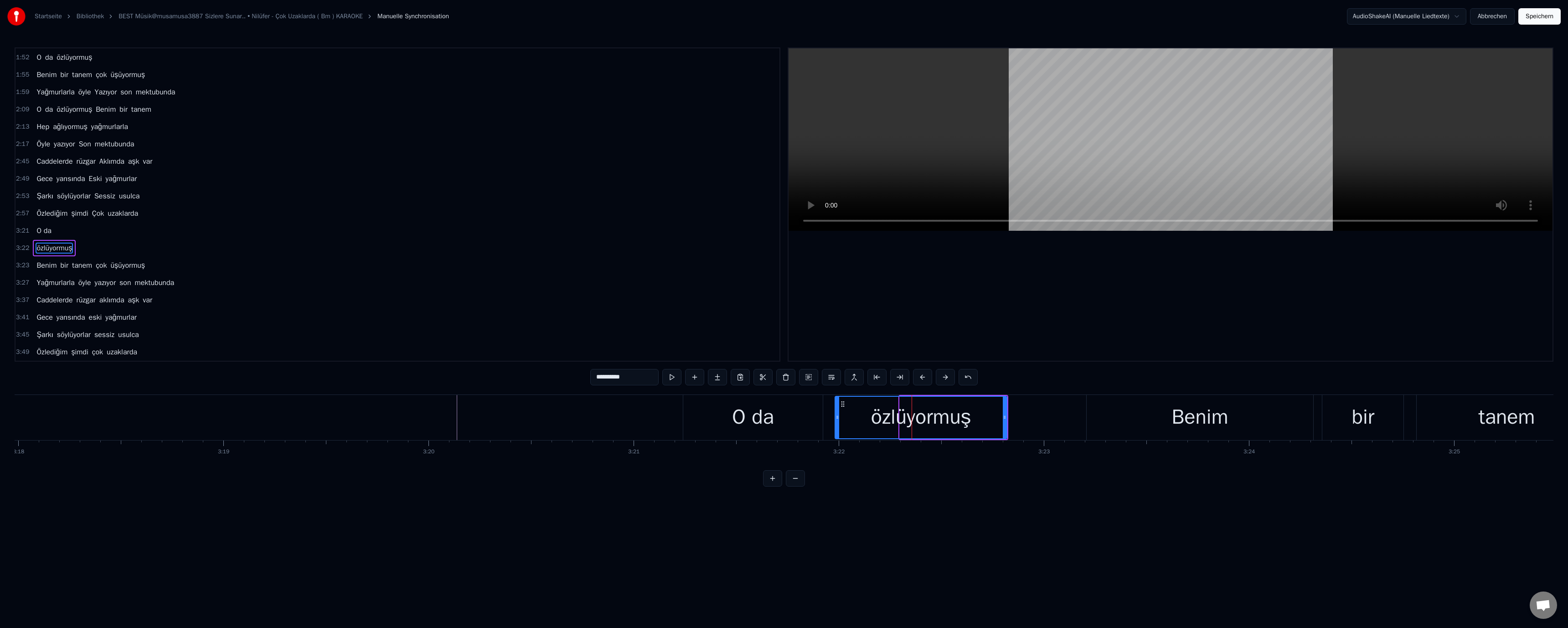 drag, startPoint x: 897, startPoint y: 415, endPoint x: 905, endPoint y: 422, distance: 10.63015 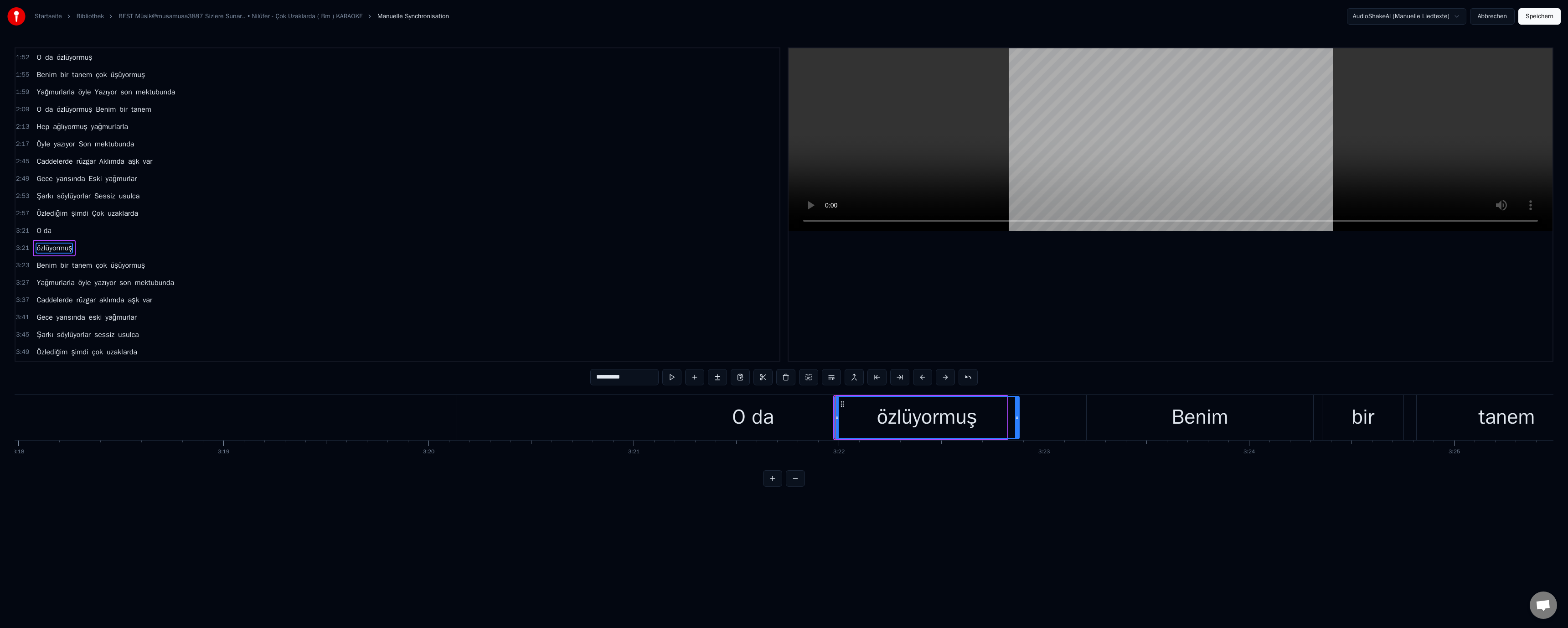 drag, startPoint x: 1006, startPoint y: 417, endPoint x: 1017, endPoint y: 420, distance: 11.401754 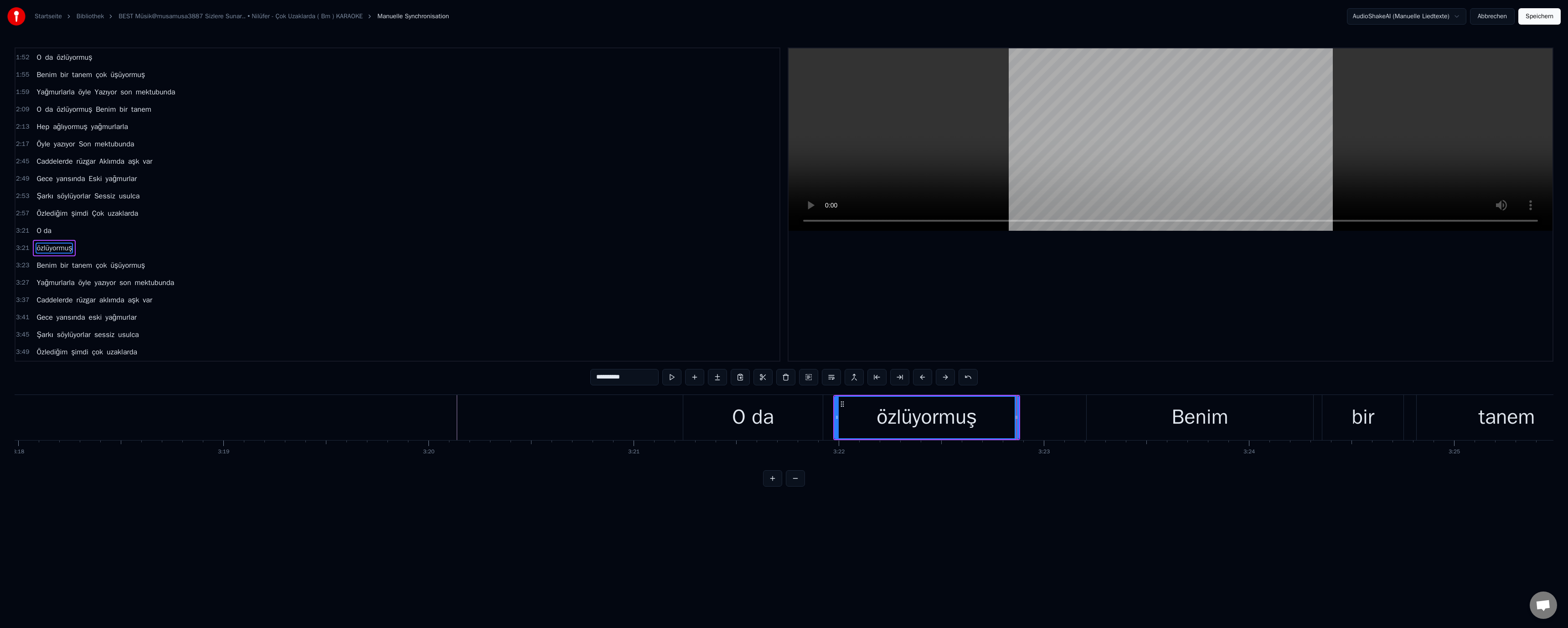 drag, startPoint x: 1132, startPoint y: 419, endPoint x: 1103, endPoint y: 421, distance: 29.068884 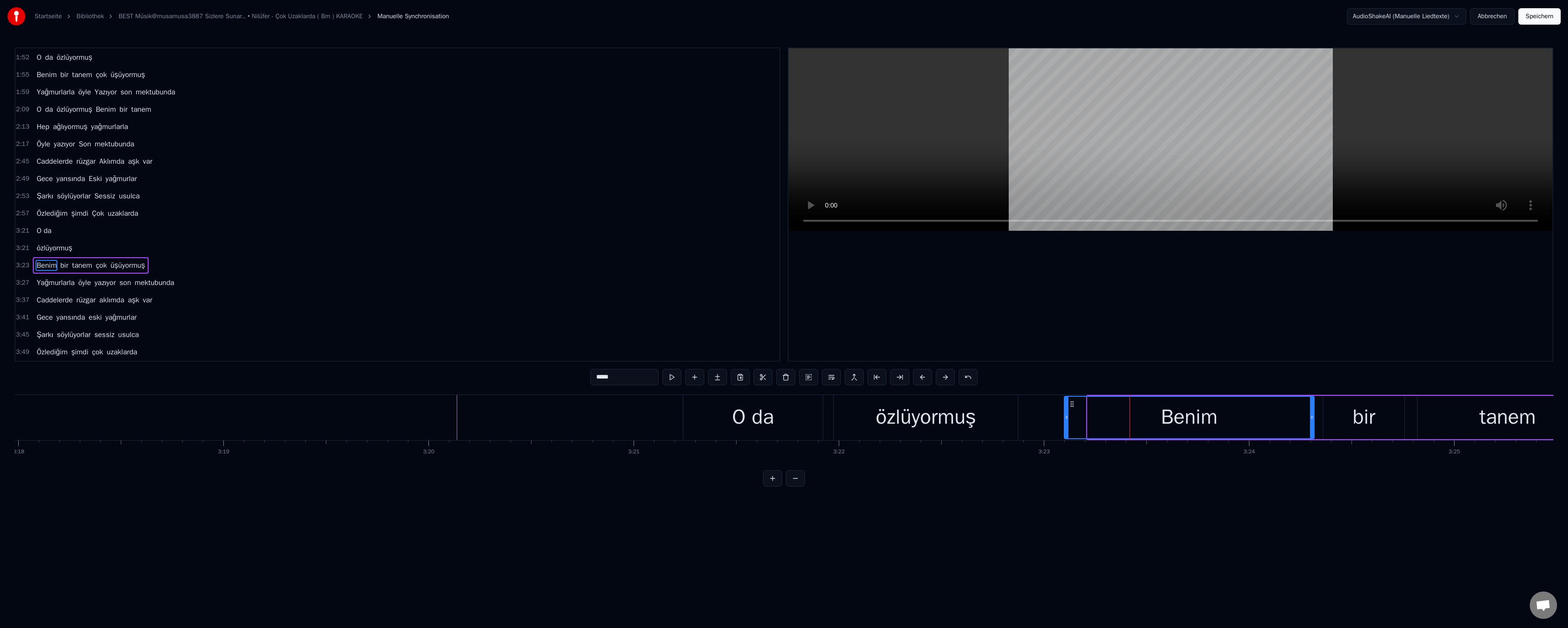 drag, startPoint x: 1088, startPoint y: 419, endPoint x: 1064, endPoint y: 419, distance: 24 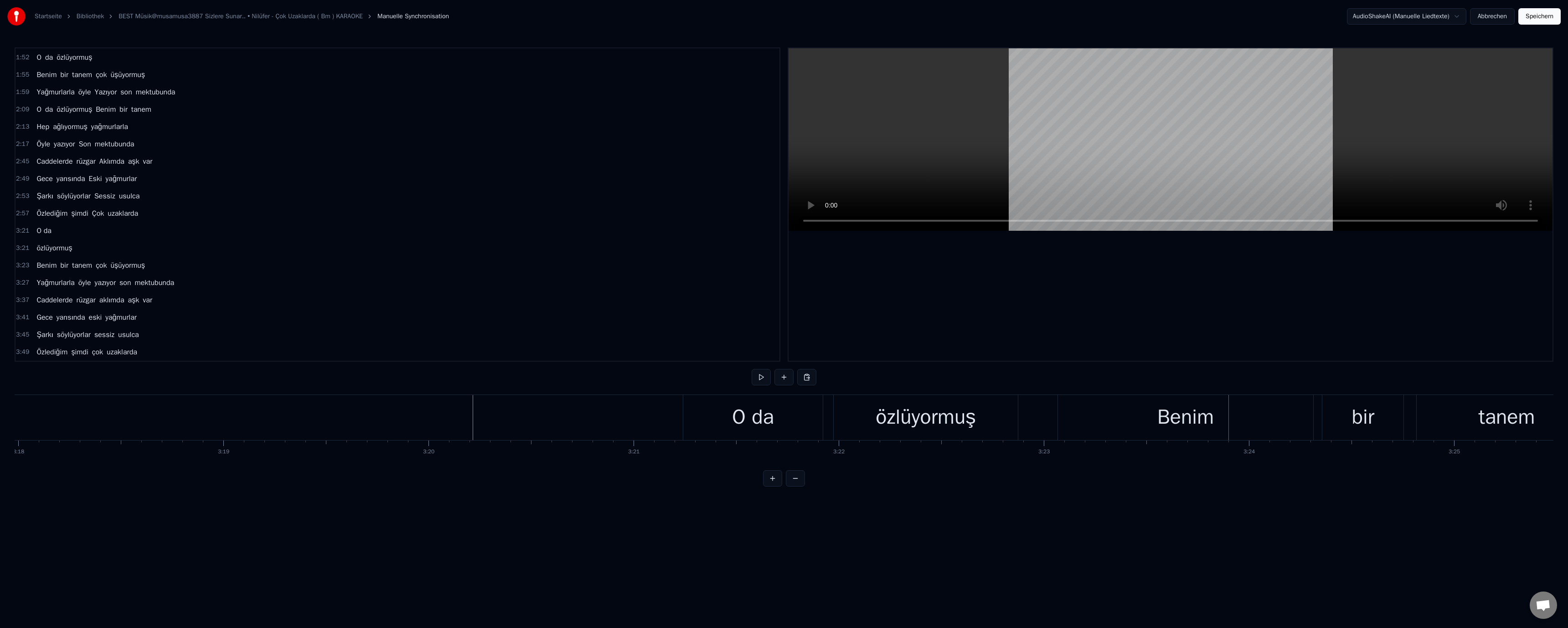 click on "Benim" at bounding box center (1186, 417) 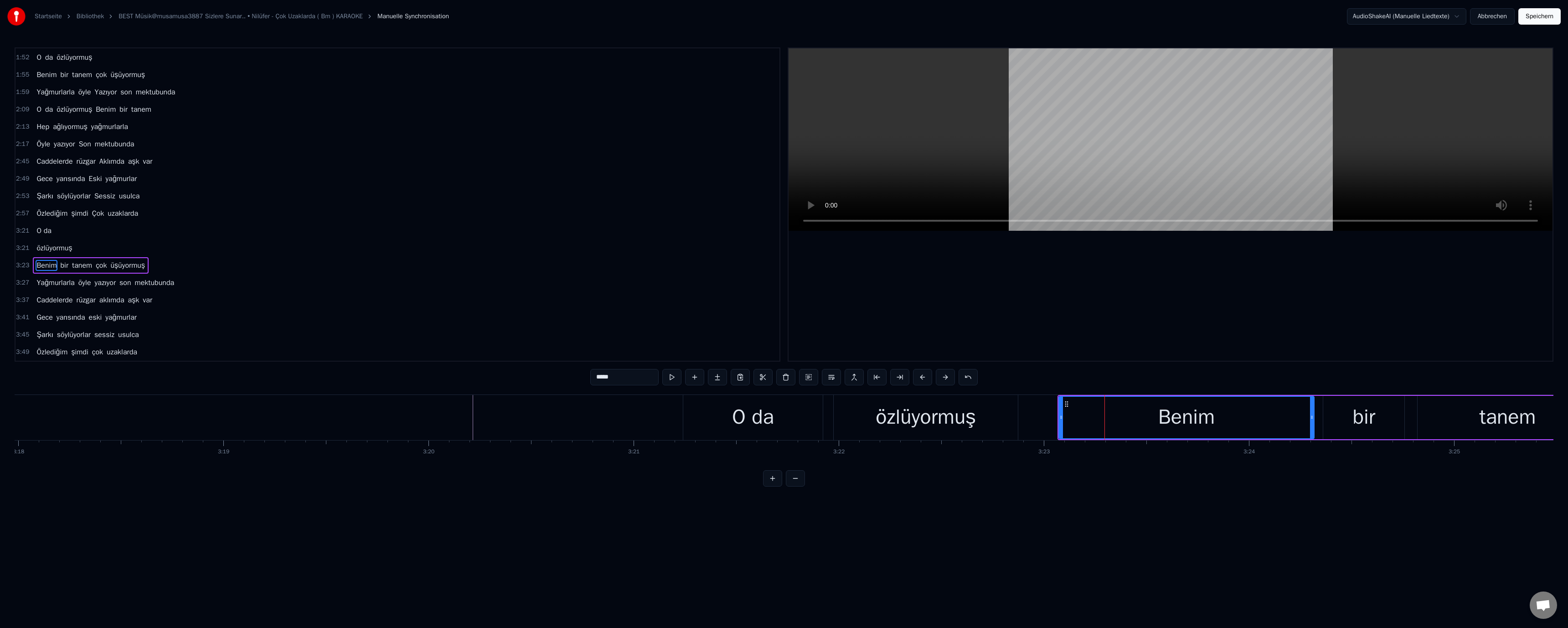 drag, startPoint x: 1058, startPoint y: 415, endPoint x: 1077, endPoint y: 419, distance: 19.41649 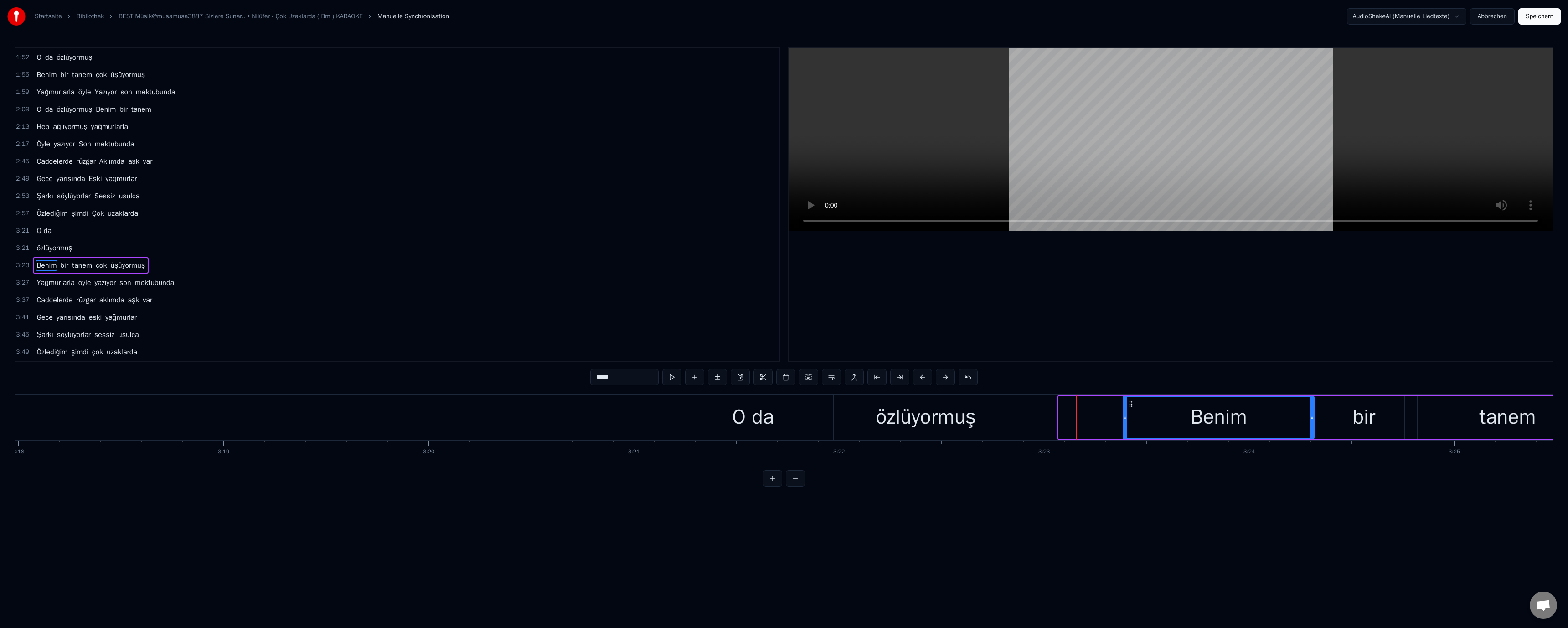 drag, startPoint x: 1061, startPoint y: 417, endPoint x: 1130, endPoint y: 419, distance: 69.02898 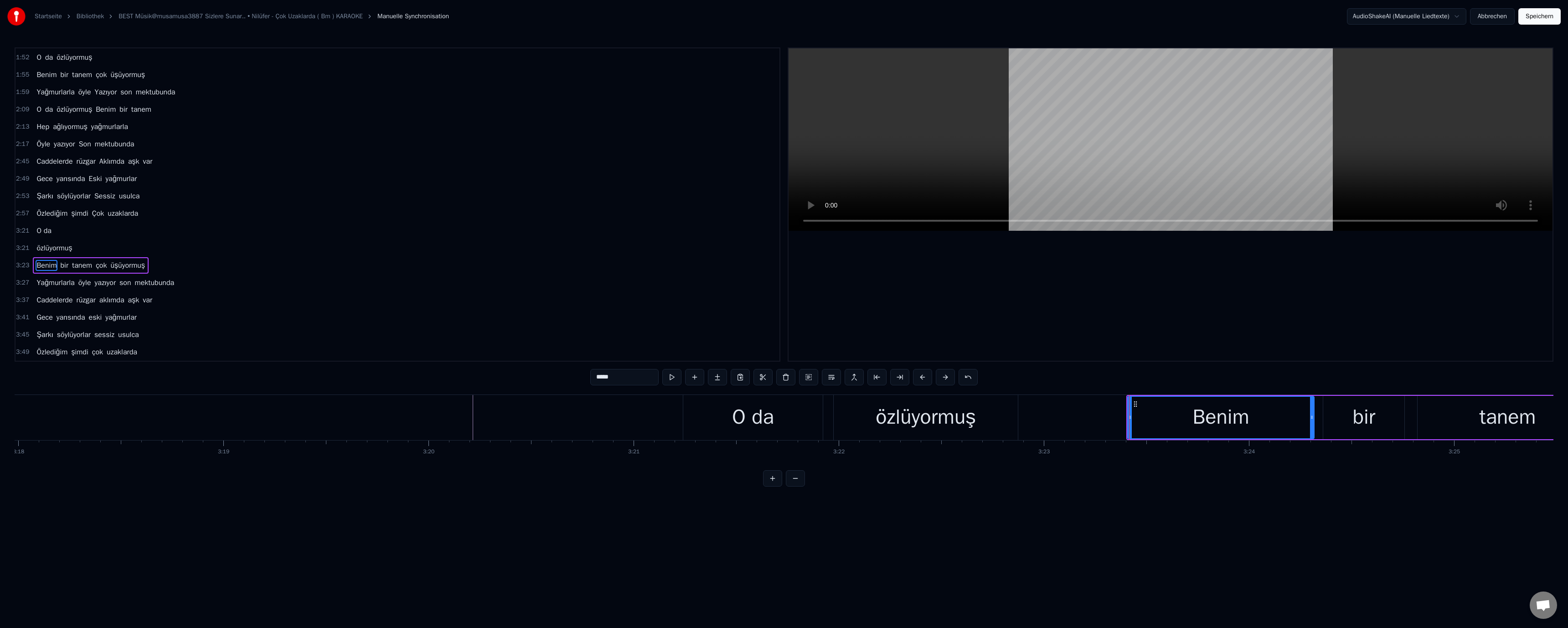 drag, startPoint x: 990, startPoint y: 417, endPoint x: 1004, endPoint y: 417, distance: 14 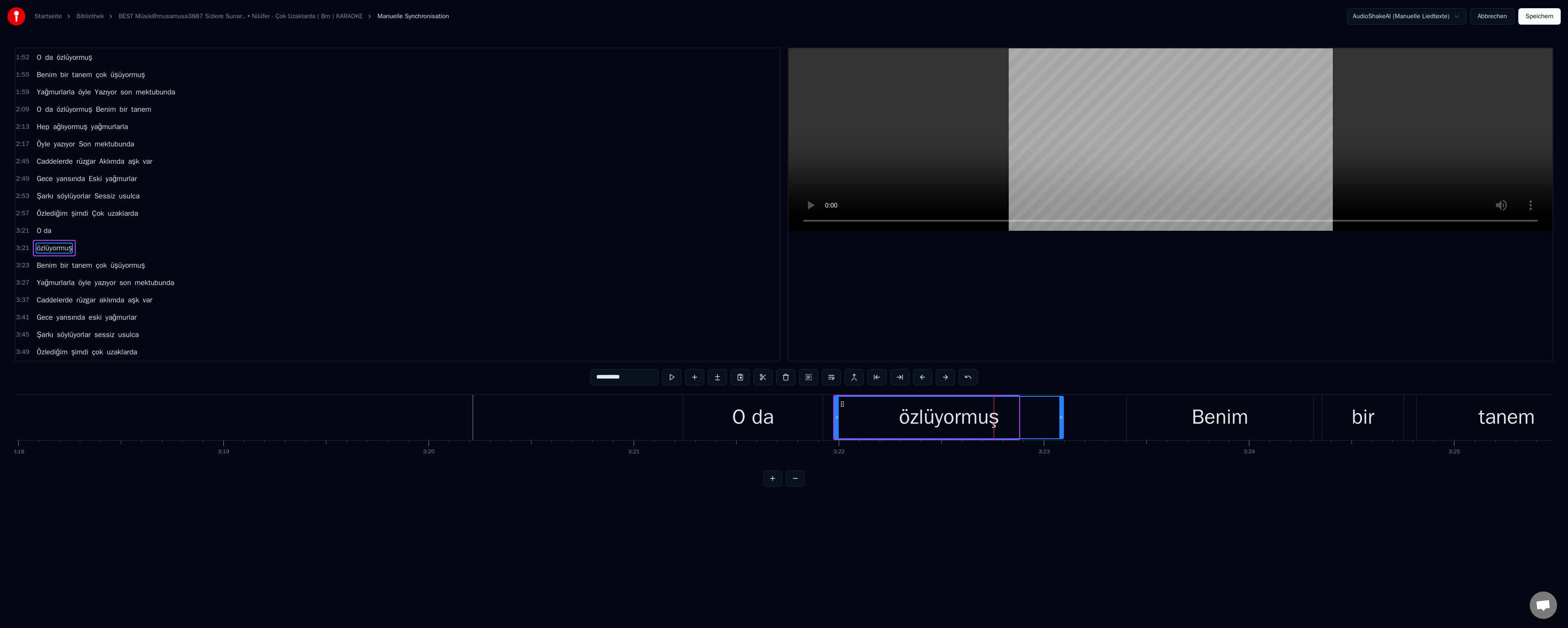 drag, startPoint x: 1018, startPoint y: 417, endPoint x: 1063, endPoint y: 419, distance: 45.0444 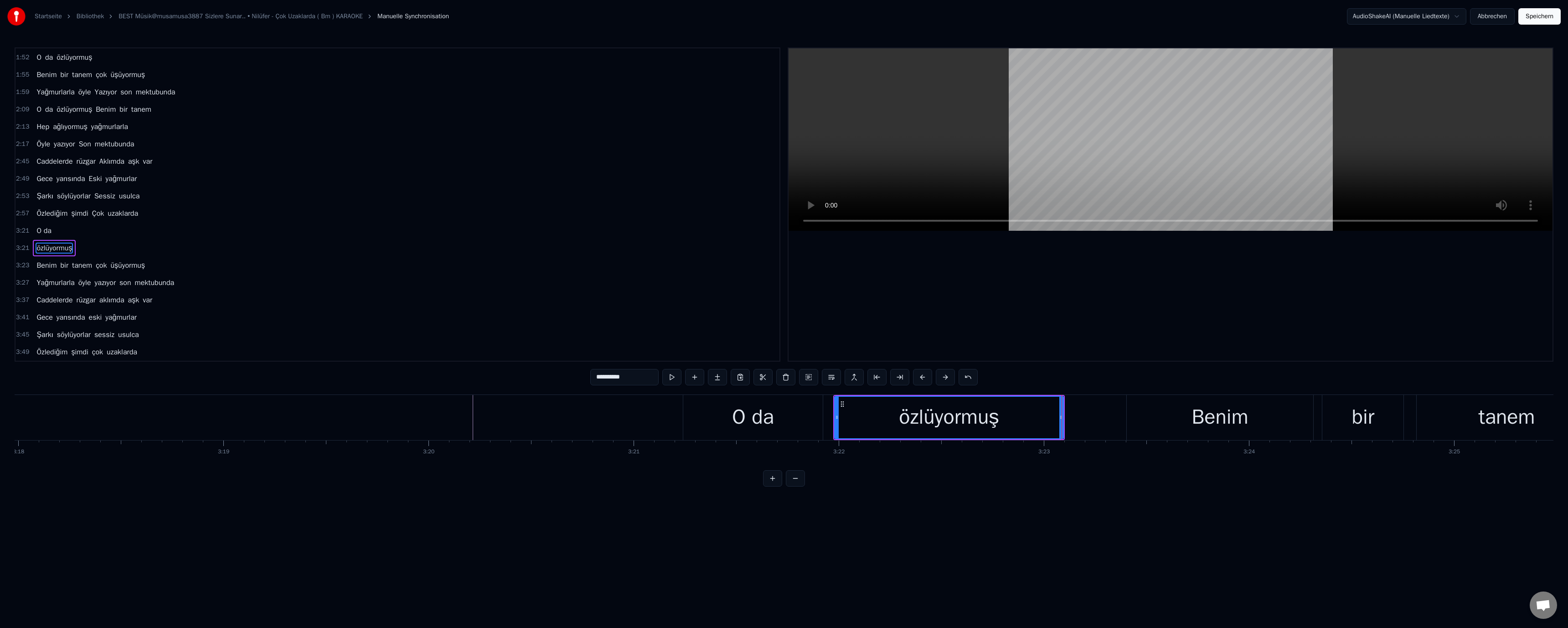 click at bounding box center [-15058, 417] 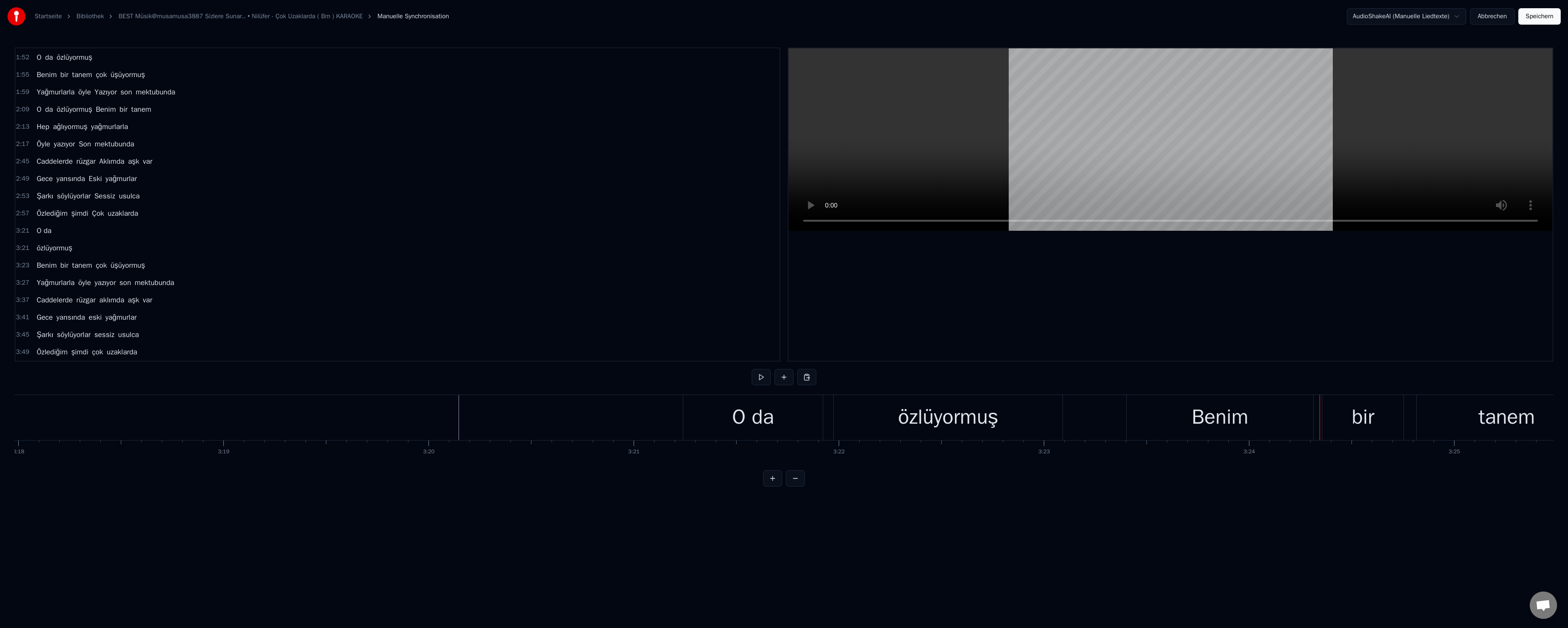 click on "O da" at bounding box center [753, 417] 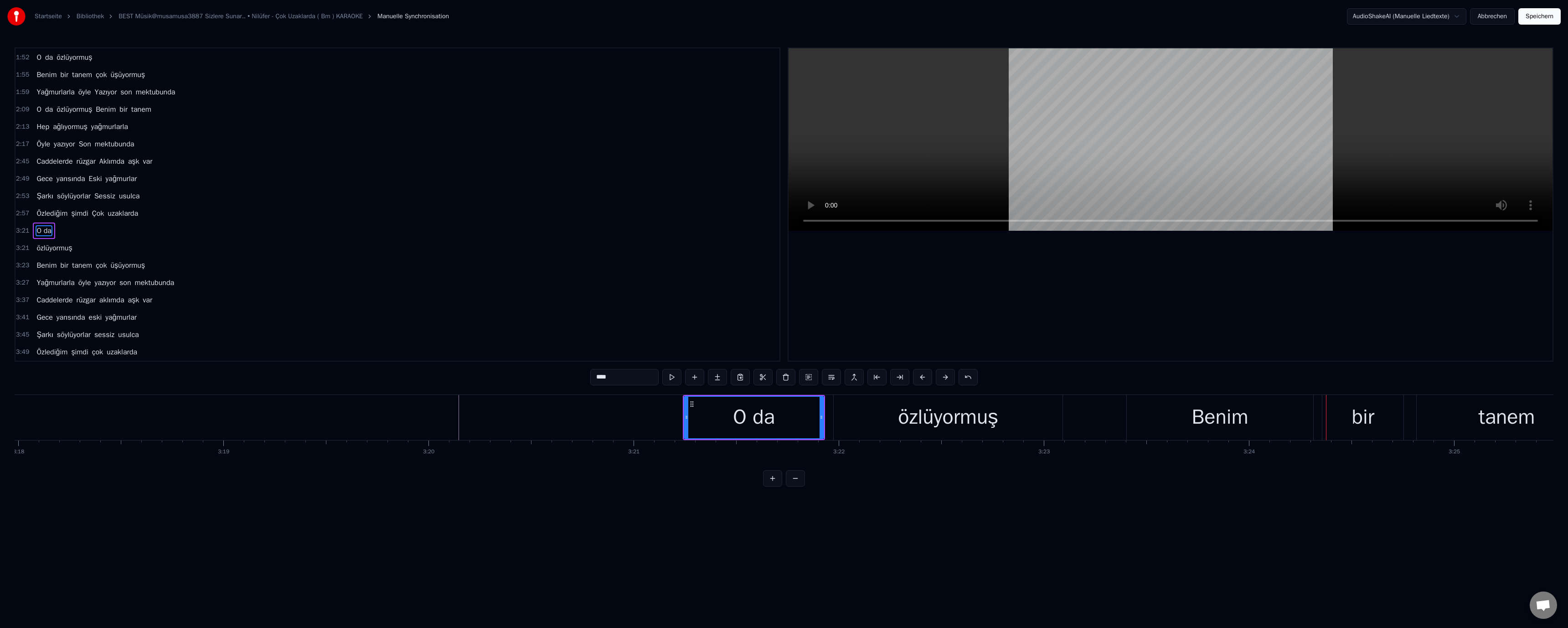 drag, startPoint x: 1171, startPoint y: 416, endPoint x: 1139, endPoint y: 417, distance: 32.01562 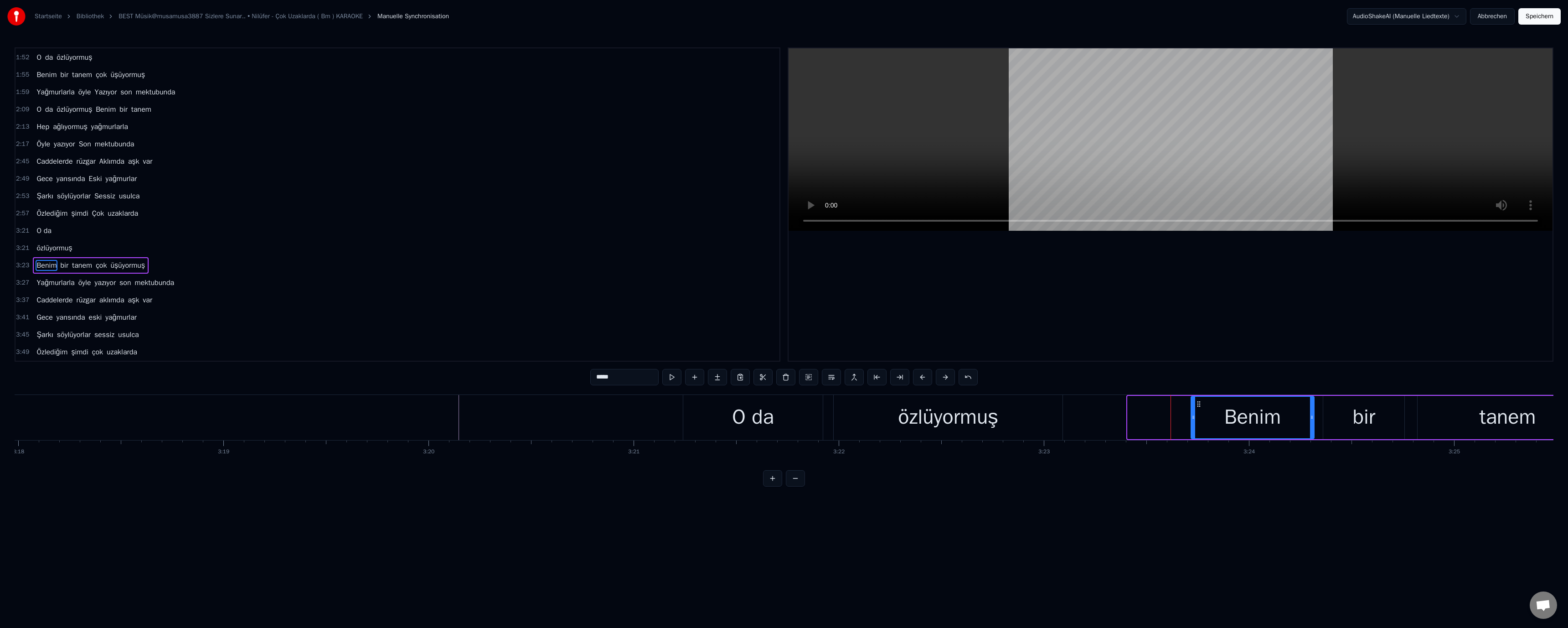 drag, startPoint x: 1129, startPoint y: 416, endPoint x: 1194, endPoint y: 422, distance: 65.27634 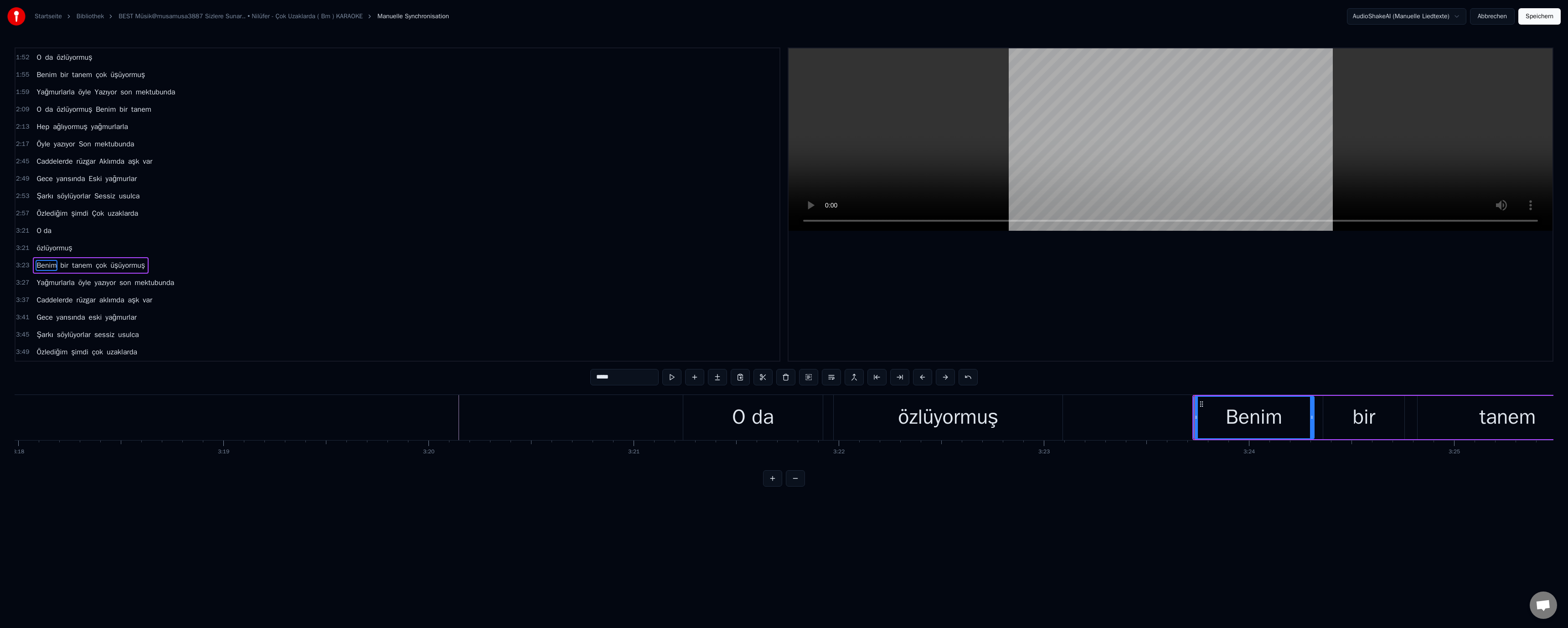 click on "özlüyormuş" at bounding box center (948, 417) 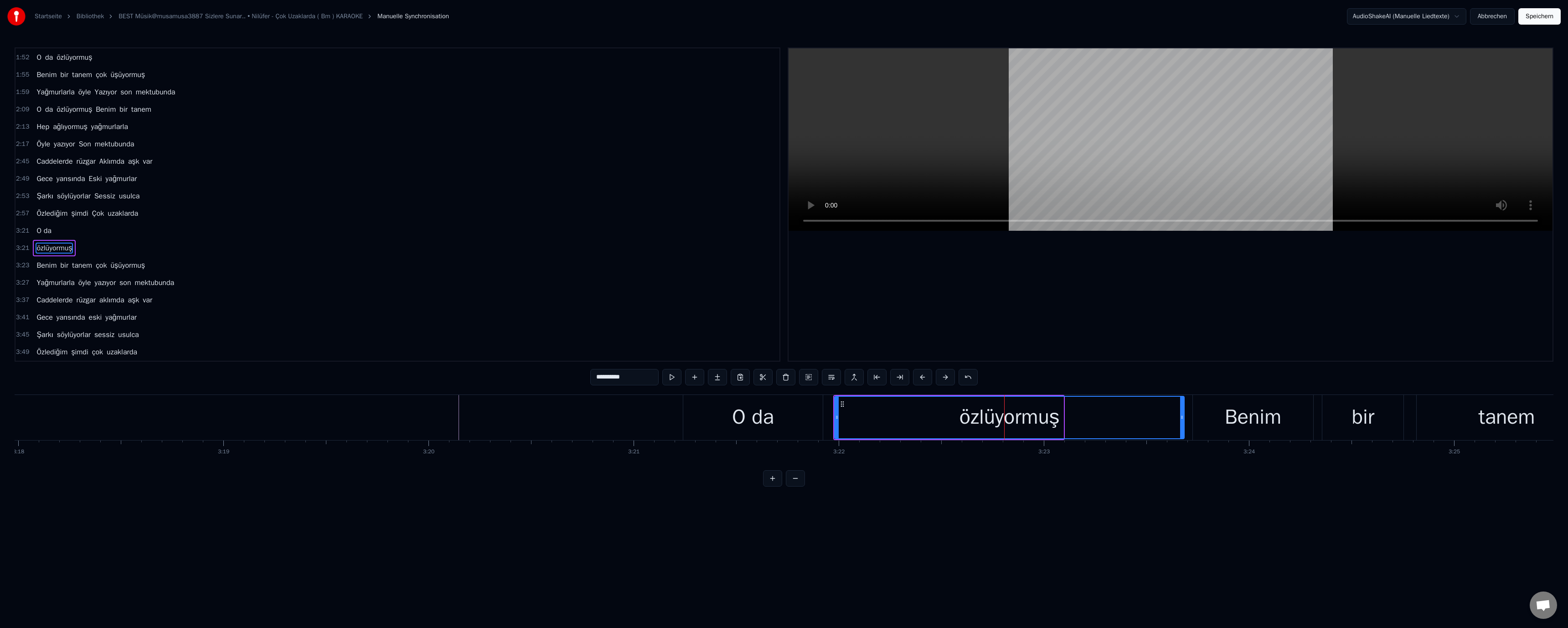 drag, startPoint x: 1062, startPoint y: 418, endPoint x: 1182, endPoint y: 417, distance: 120.00417 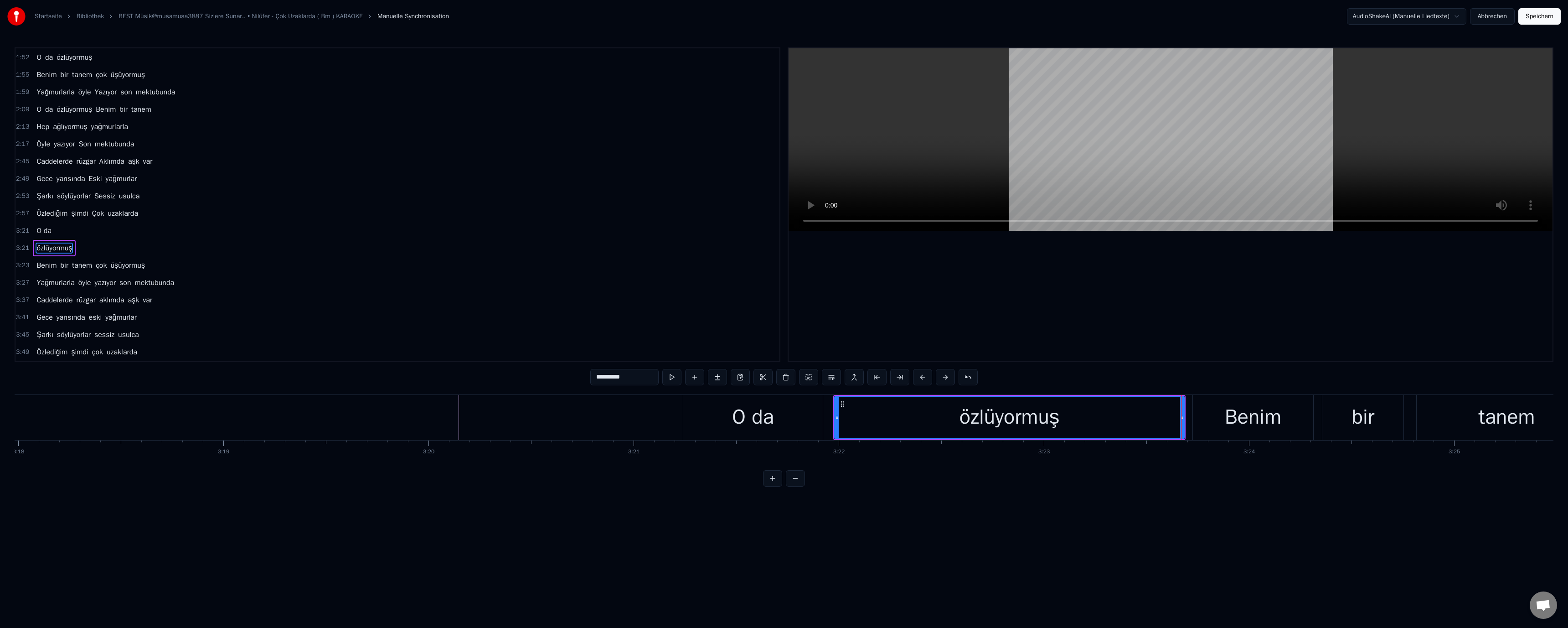click on "O da" at bounding box center [753, 417] 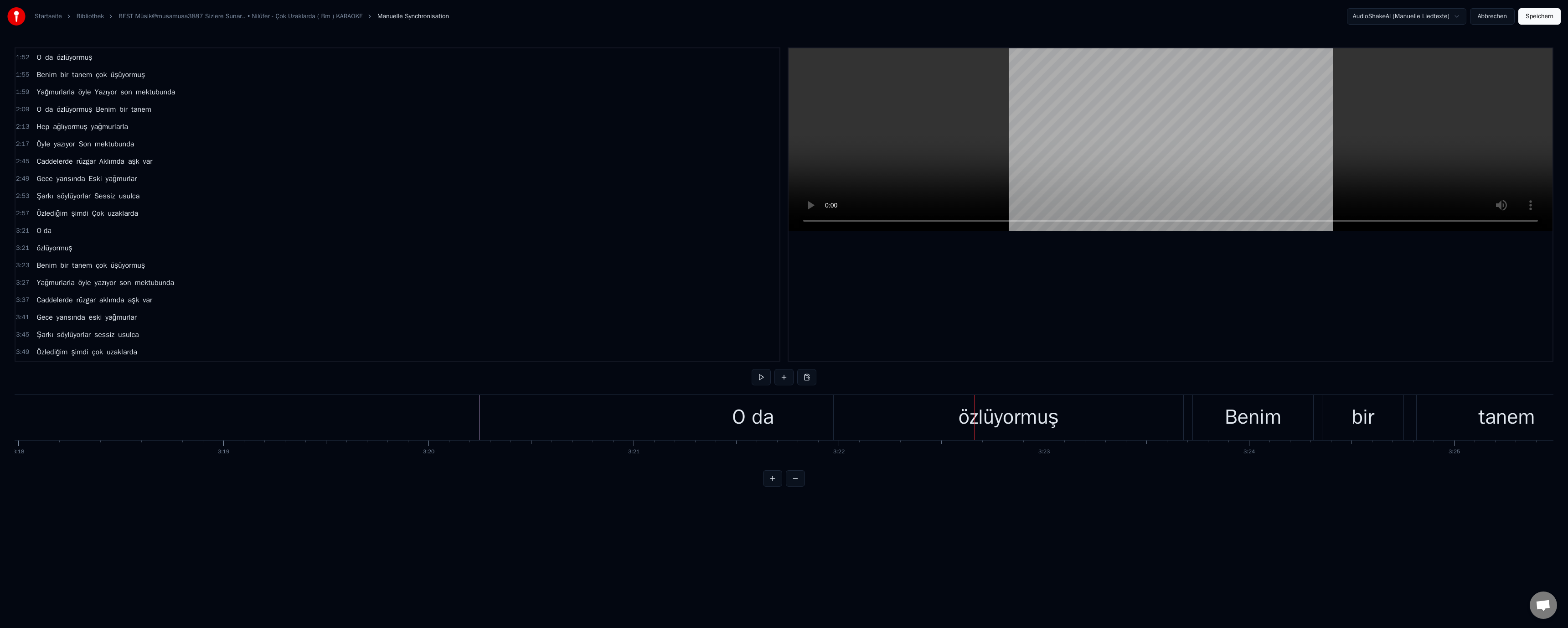 click at bounding box center (-15058, 417) 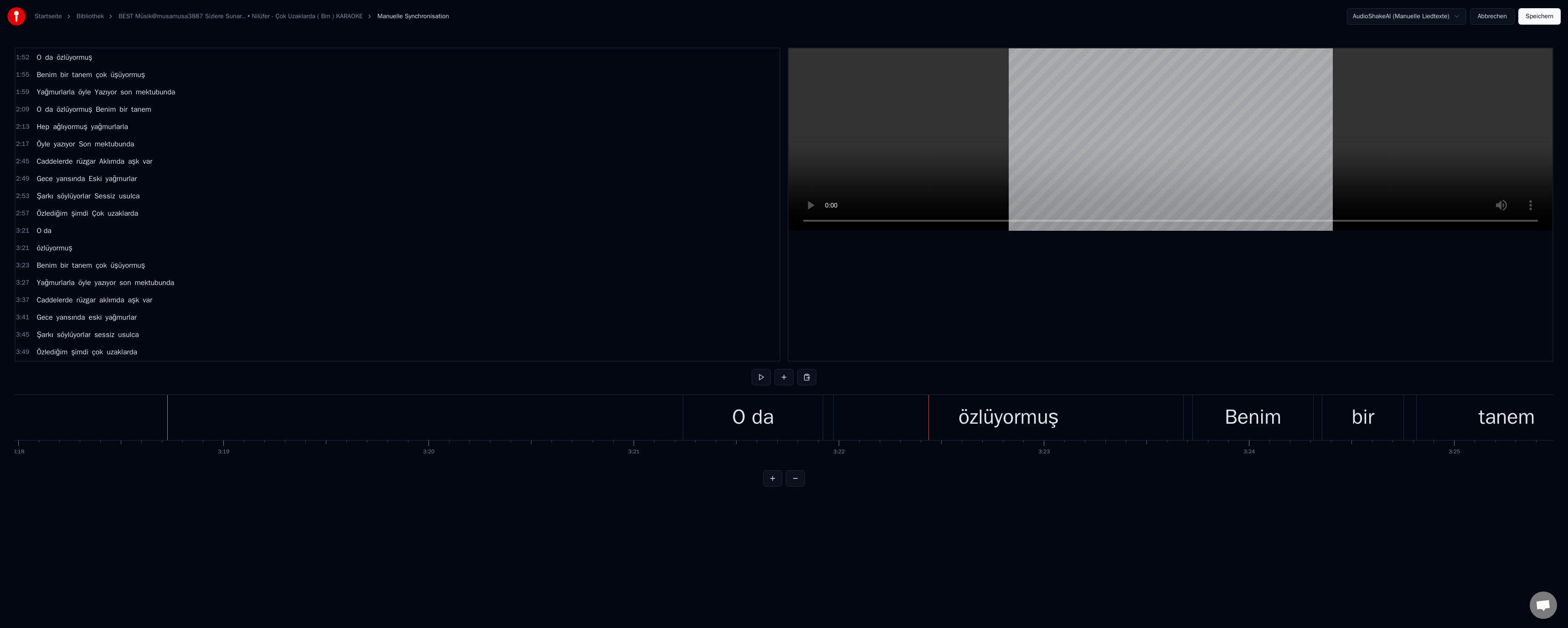 click on "özlüyormuş" at bounding box center (1008, 417) 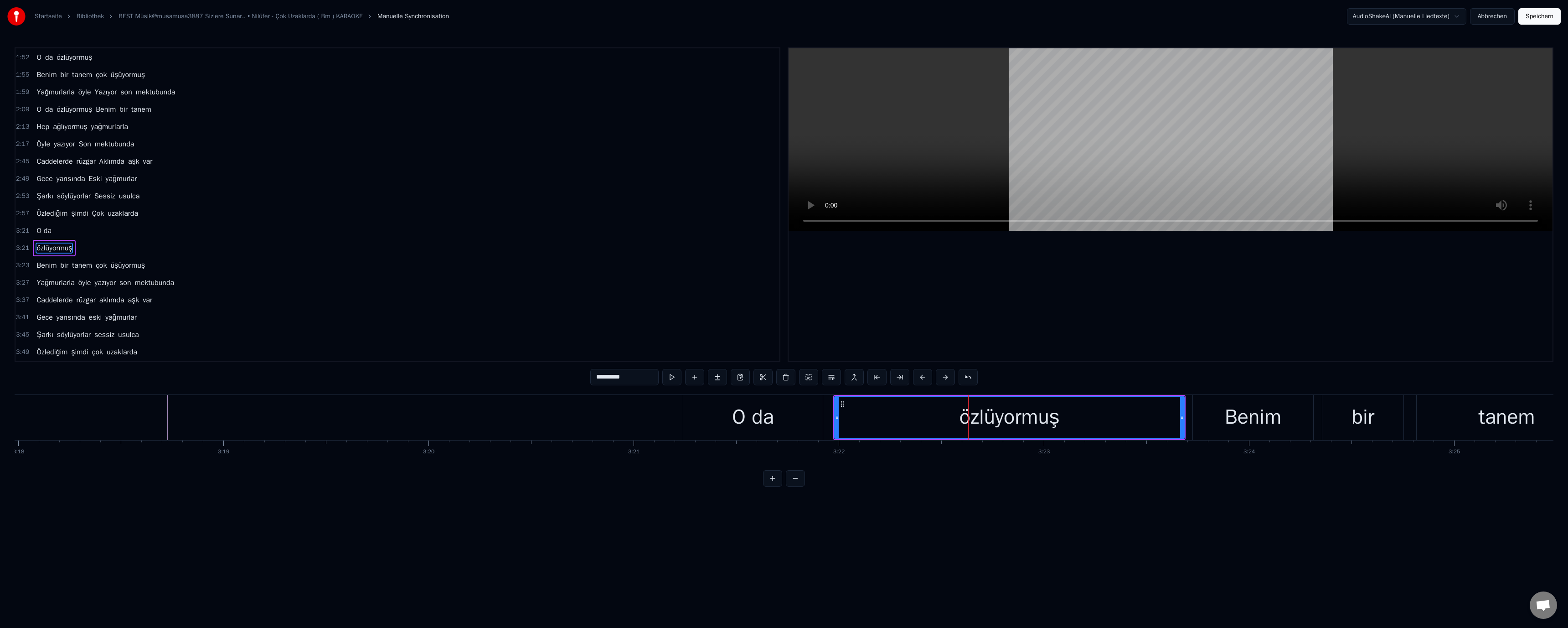 type on "*****" 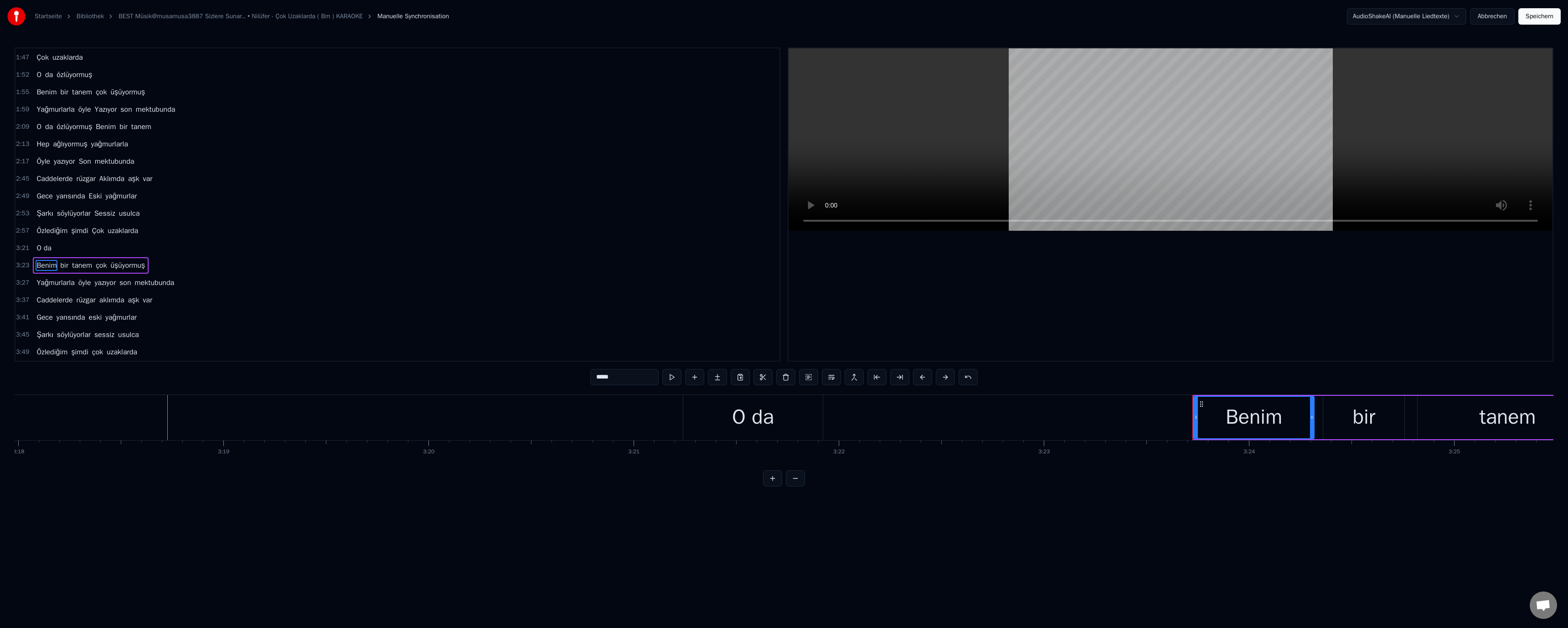 scroll, scrollTop: 138, scrollLeft: 0, axis: vertical 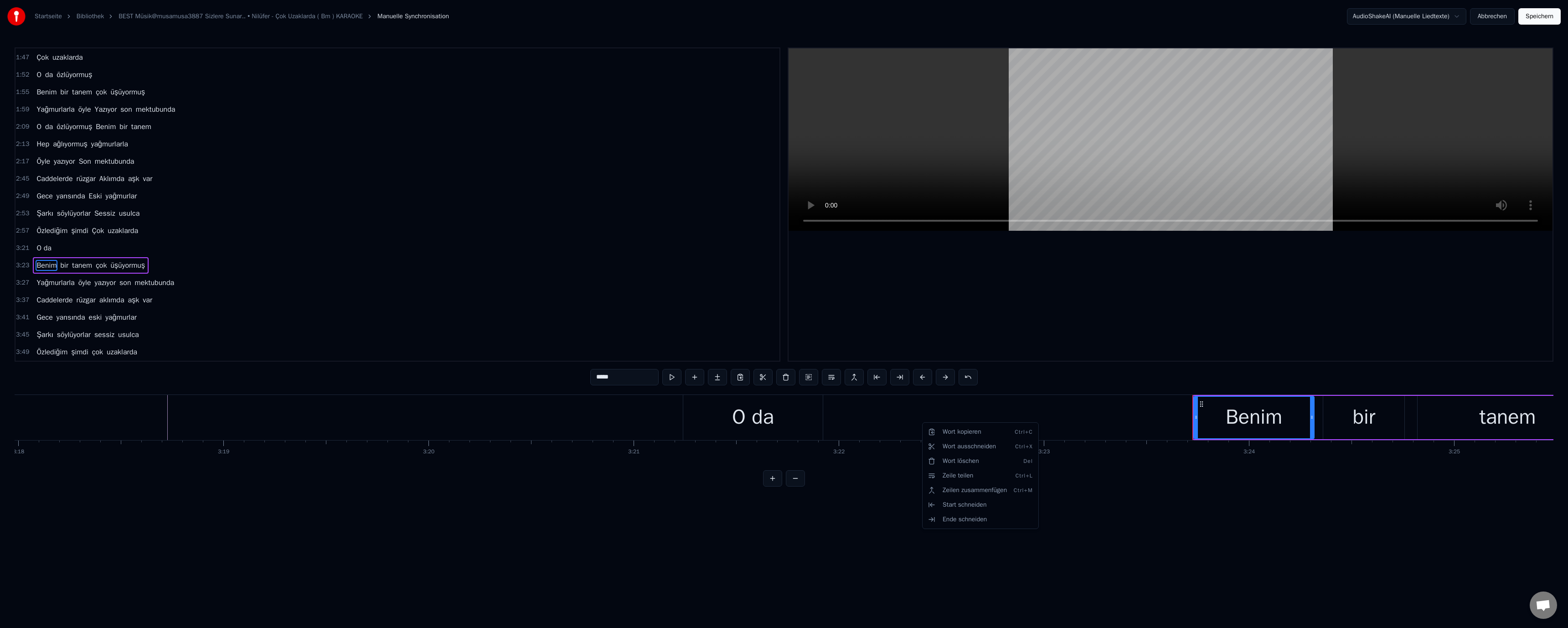 click on "Startseite Bibliothek BEST Müsik@musamusa3887 Sizlere Sunar.. • Nilüfer - Çok Uzaklarda ( Bm ) KARAOKE Manuelle Synchronisation AudioShakeAI (Manuelle Liedtexte) Abbrechen Speichern 1:12 Caddelerde 1:13 rüzgar aklımda aşk var 1:16 Gece yarısında Eski yağmurlar 1:20 Şarkı söylüyorlar Sessiz usulca 1:24 Özlediğim şimdi Çok uzaklarda 1:32 Deli dolu günler Hayat güzeldi 1:36 Kahkahalarıyla Hayat geçerdi 1:40 Ellerim uzanmaz dokunamam Ki özlediğim şimdi 1:47 Çok uzaklarda 1:52 O da özlüyormuş 1:55 Benim bir tanem çok üşüyormuş 1:59 Yağmurlarla öyle Yazıyor son mektubunda 2:09 O da özlüyormuş Benim bir tanem 2:13 Hep ağlıyormuş yağmurlarla 2:17 Öyle yazıyor Son mektubunda 2:45 Caddelerde rüzgar Aklımda aşk var 2:49 Gece yarısında Eski yağmurlar 2:53 Şarkı söylüyorlar Sessiz usulca 2:57 Özlediğim şimdi Çok uzaklarda 3:21 O da 3:23 Benim bir tanem çok üşüyormuş 3:27 Yağmurlarla öyle yazıyor son mektubunda 3:37 Caddelerde rüzgar aklımda aşk var Ki" at bounding box center [784, 250] 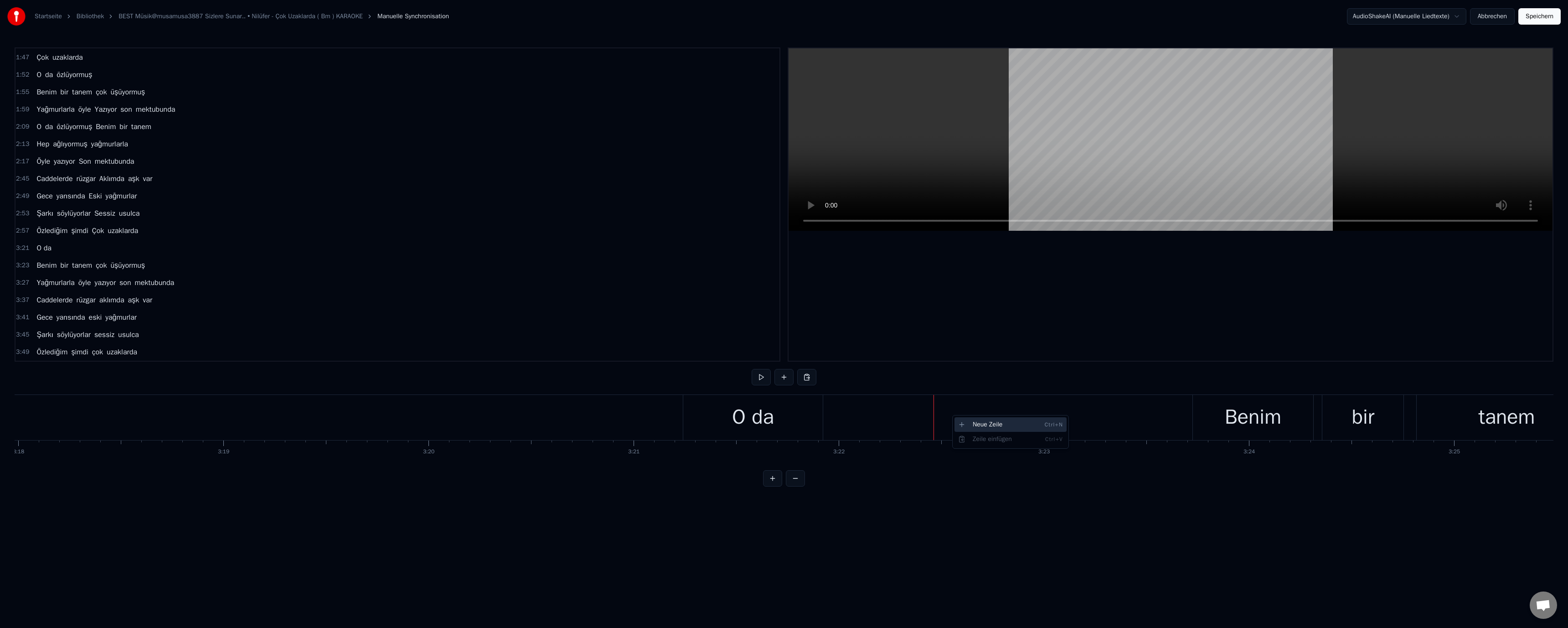click on "Neue Zeile Ctrl+N" at bounding box center [1011, 425] 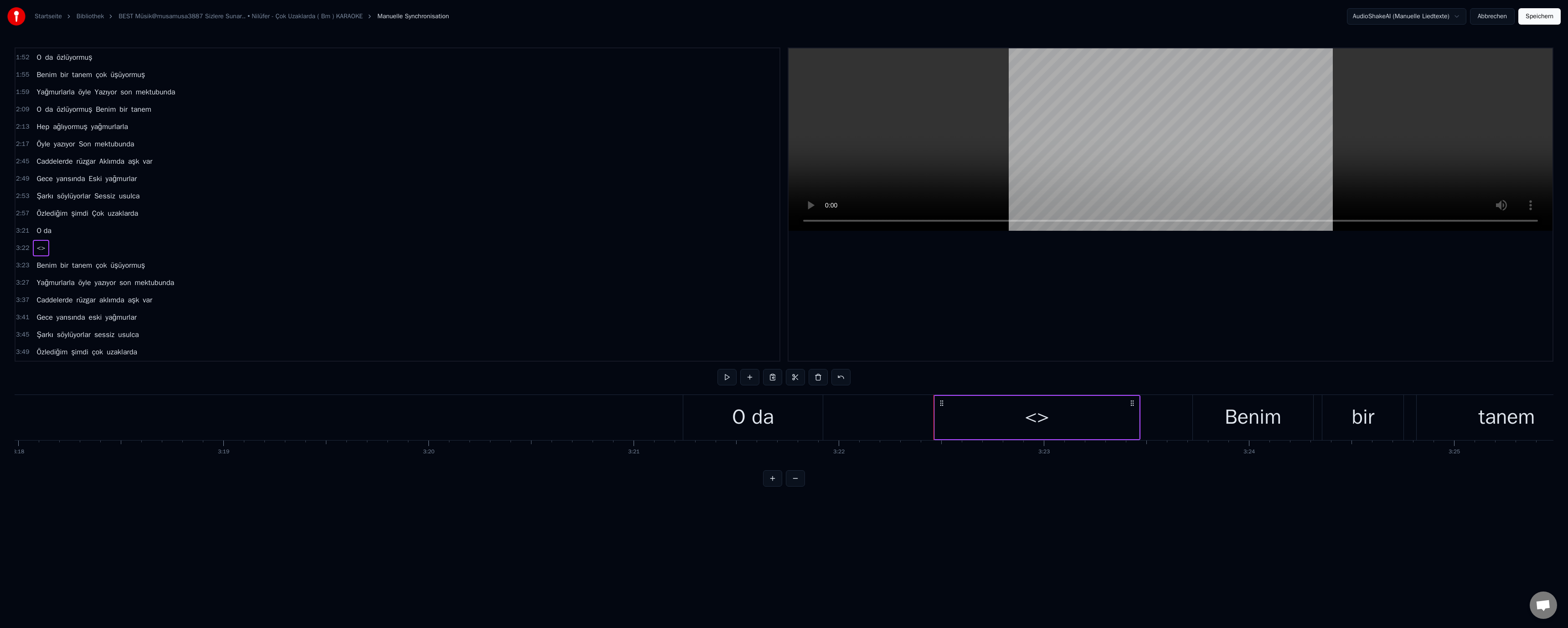 click on "<>" at bounding box center (1037, 417) 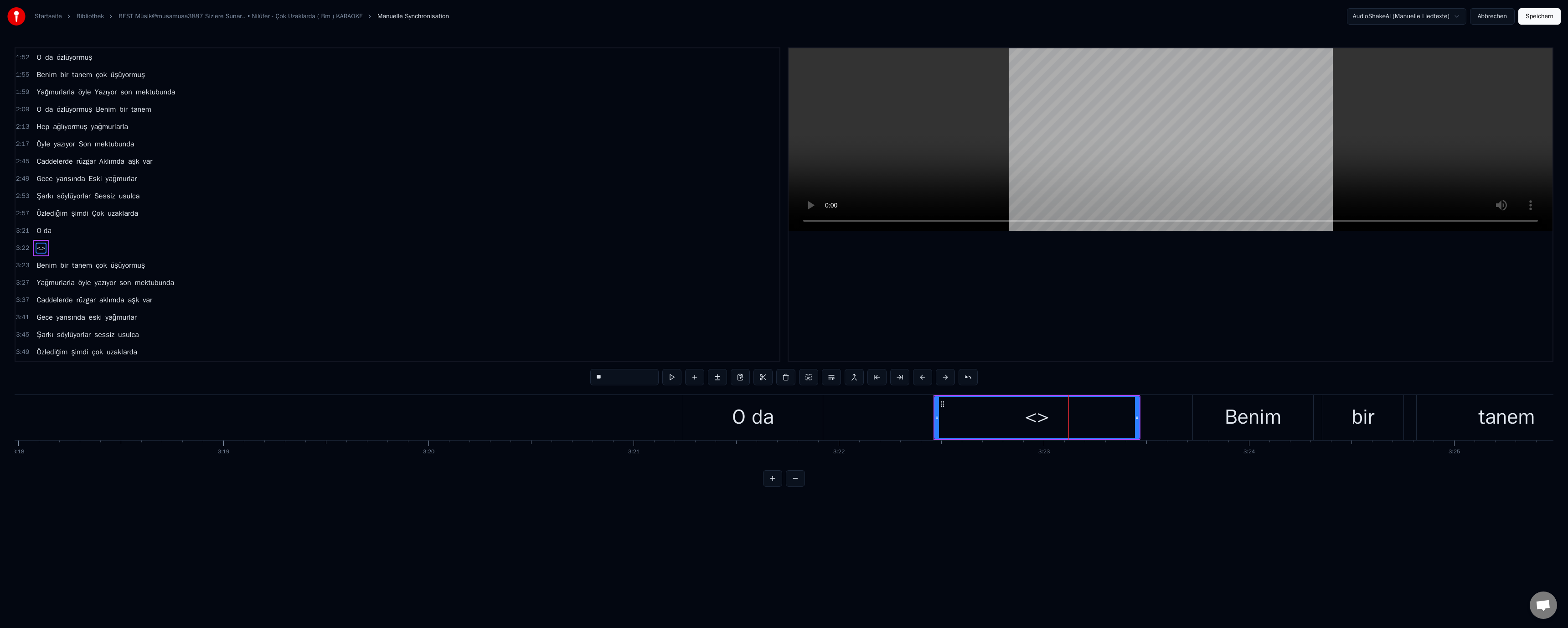 drag, startPoint x: 619, startPoint y: 378, endPoint x: 542, endPoint y: 376, distance: 77.02597 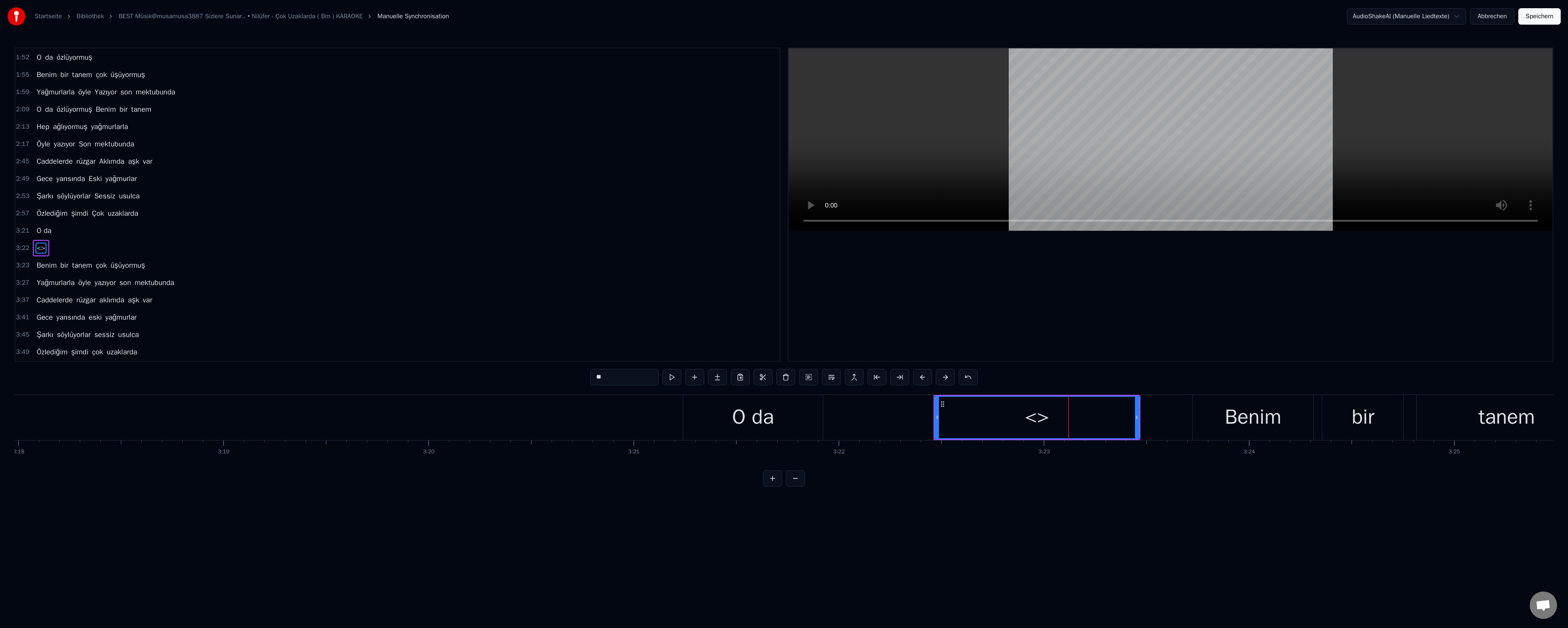 click on "1:12 Caddelerde 1:13 rüzgar aklımda aşk var 1:16 Gece yarısında Eski yağmurlar 1:20 Şarkı söylüyorlar Sessiz usulca 1:24 Özlediğim şimdi Çok uzaklarda 1:32 Deli dolu günler Hayat güzeldi 1:36 Kahkahalarıyla Hayat geçerdi 1:40 Ellerim uzanmaz dokunamam Ki özlediğim şimdi 1:47 Çok uzaklarda 1:52 O da özlüyormuş 1:55 Benim bir tanem çok üşüyormuş 1:59 Yağmurlarla öyle Yazıyor son mektubunda 2:09 O da özlüyormuş Benim bir tanem 2:13 Hep ağlıyormuş yağmurlarla 2:17 Öyle yazıyor Son mektubunda 2:45 Caddelerde rüzgar Aklımda aşk var 2:49 Gece yarısında Eski yağmurlar 2:53 Şarkı söylüyorlar Sessiz usulca 2:57 Özlediğim şimdi Çok uzaklarda 3:21 O da 3:22 <> 3:23 Benim bir tanem çok üşüyormuş 3:27 Yağmurlarla öyle yazıyor son mektubunda 3:37 Caddelerde rüzgar aklımda aşk var 3:41 Gece yarısında eski yağmurlar 3:45 Şarkı söylüyorlar sessiz usulca 3:49 Özlediğim şimdi çok uzaklarda ** Caddelerde rüzgar aklımda aşk var Gece yarısında Eski O" at bounding box center (784, 267) 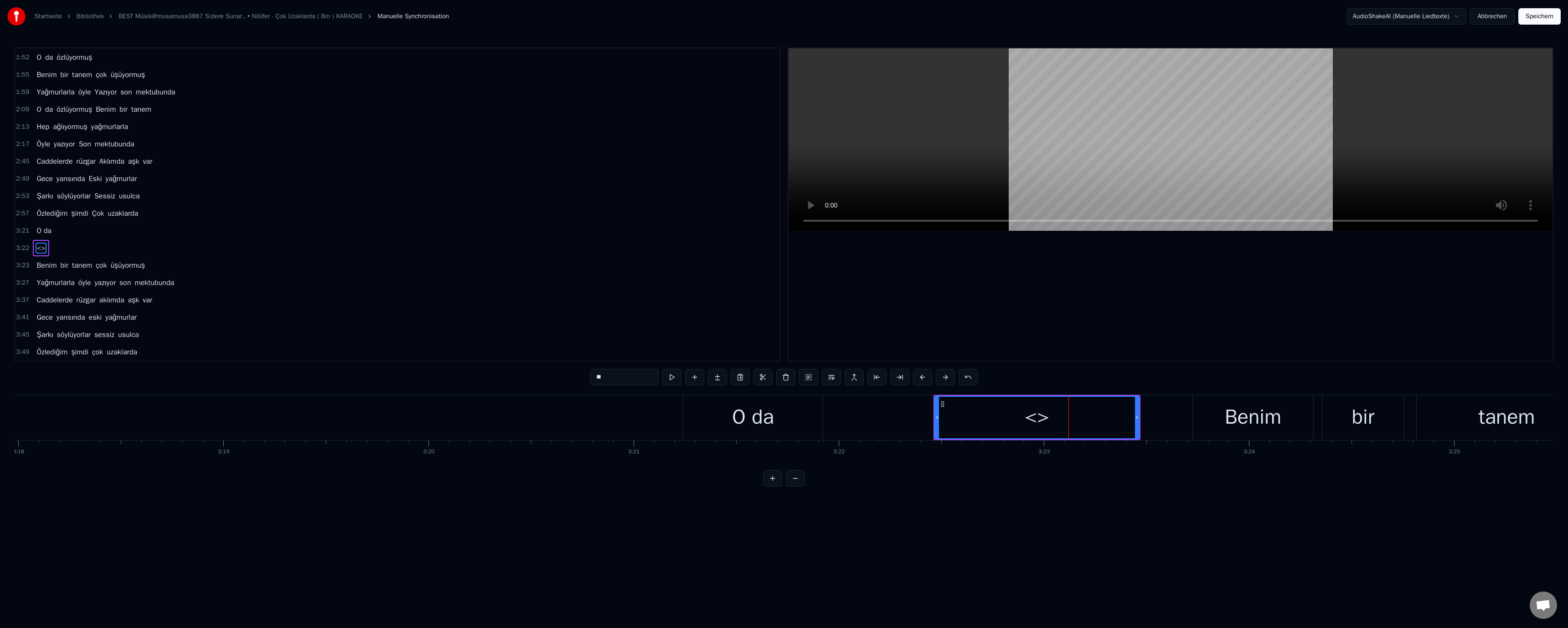 paste on "********" 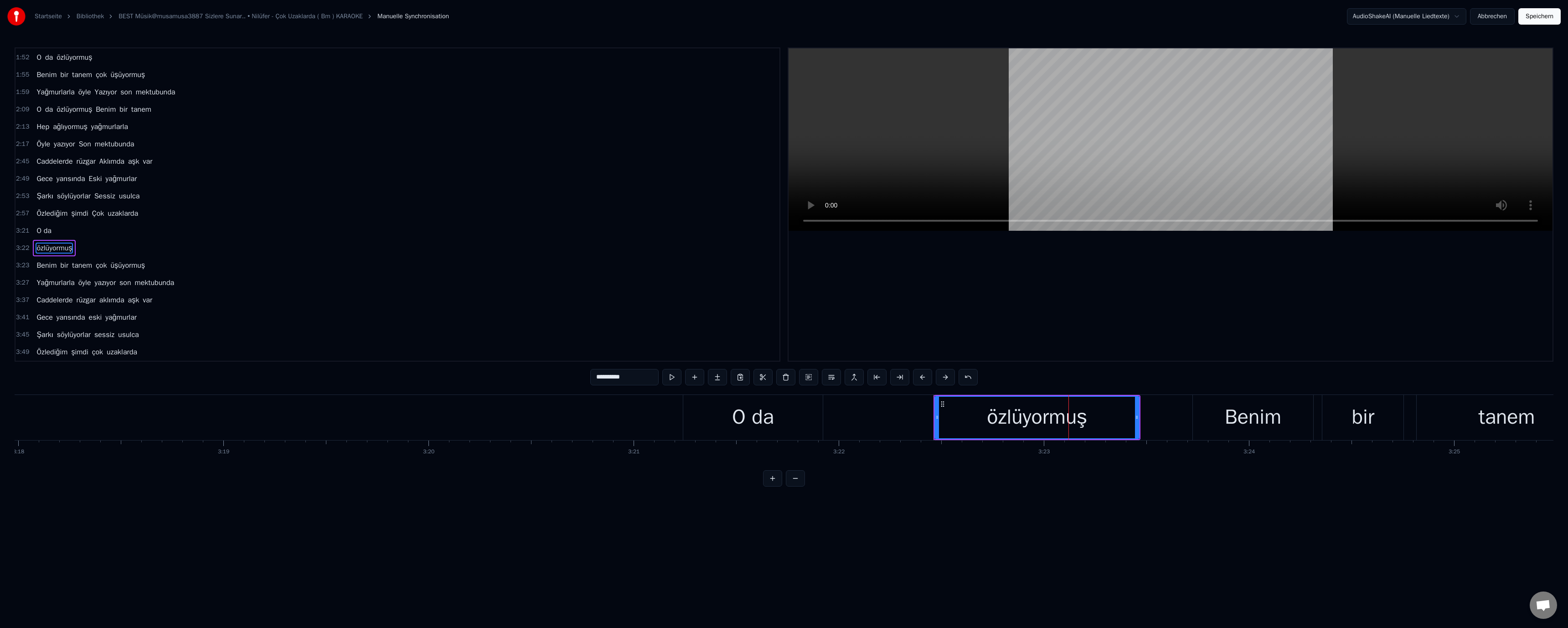 type on "**********" 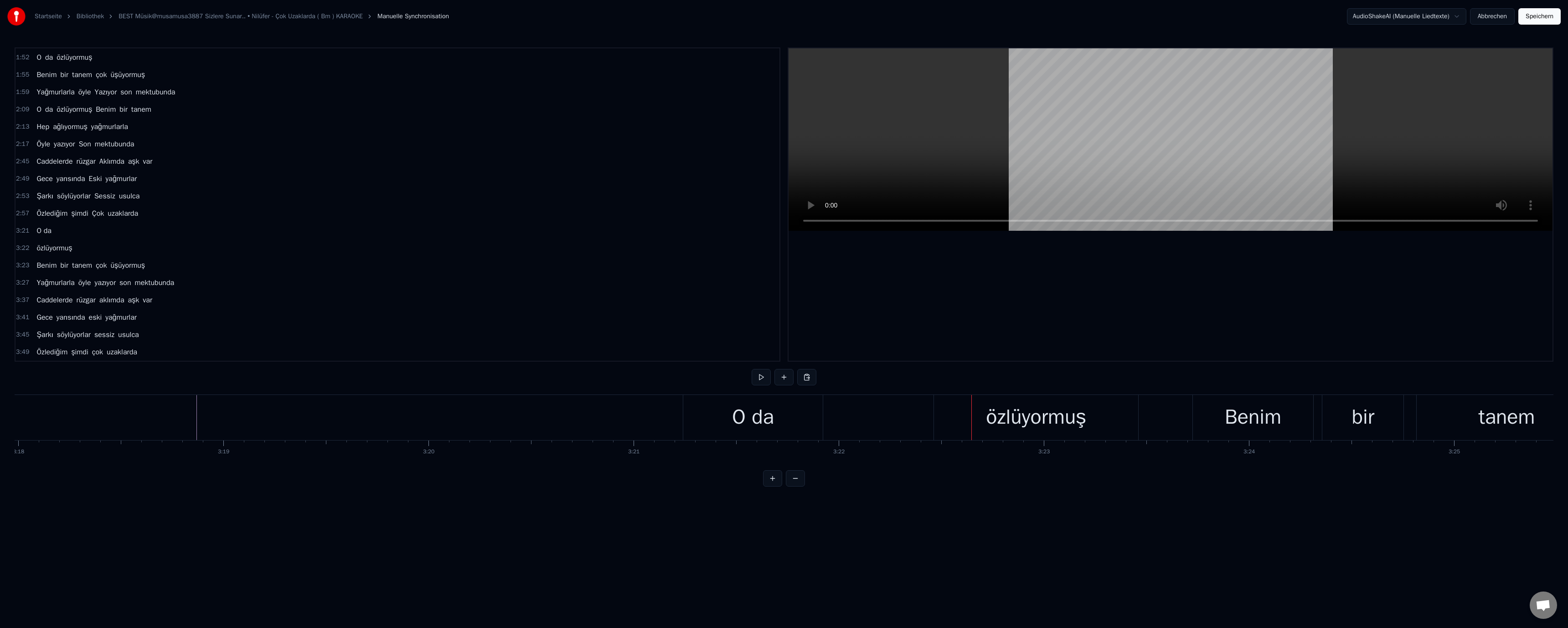 click on "özlüyormuş" at bounding box center (1036, 417) 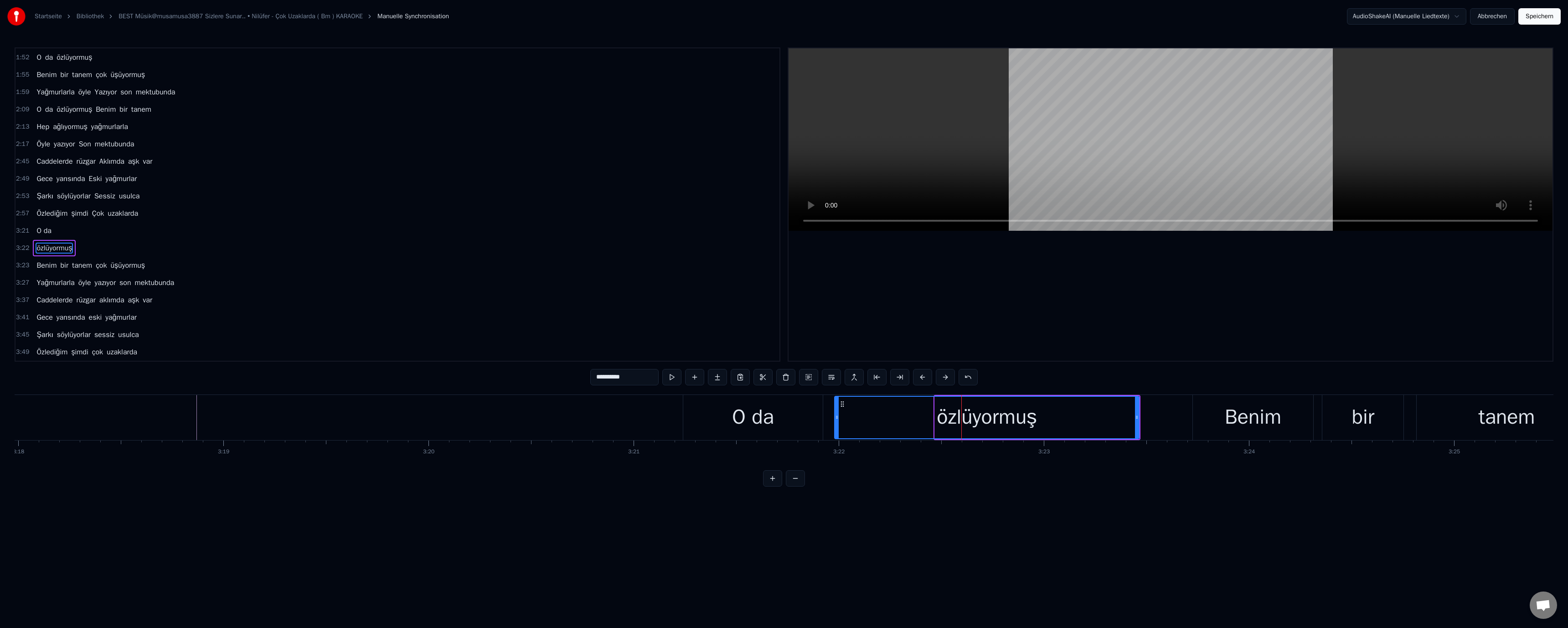 drag, startPoint x: 937, startPoint y: 417, endPoint x: 836, endPoint y: 414, distance: 101.04454 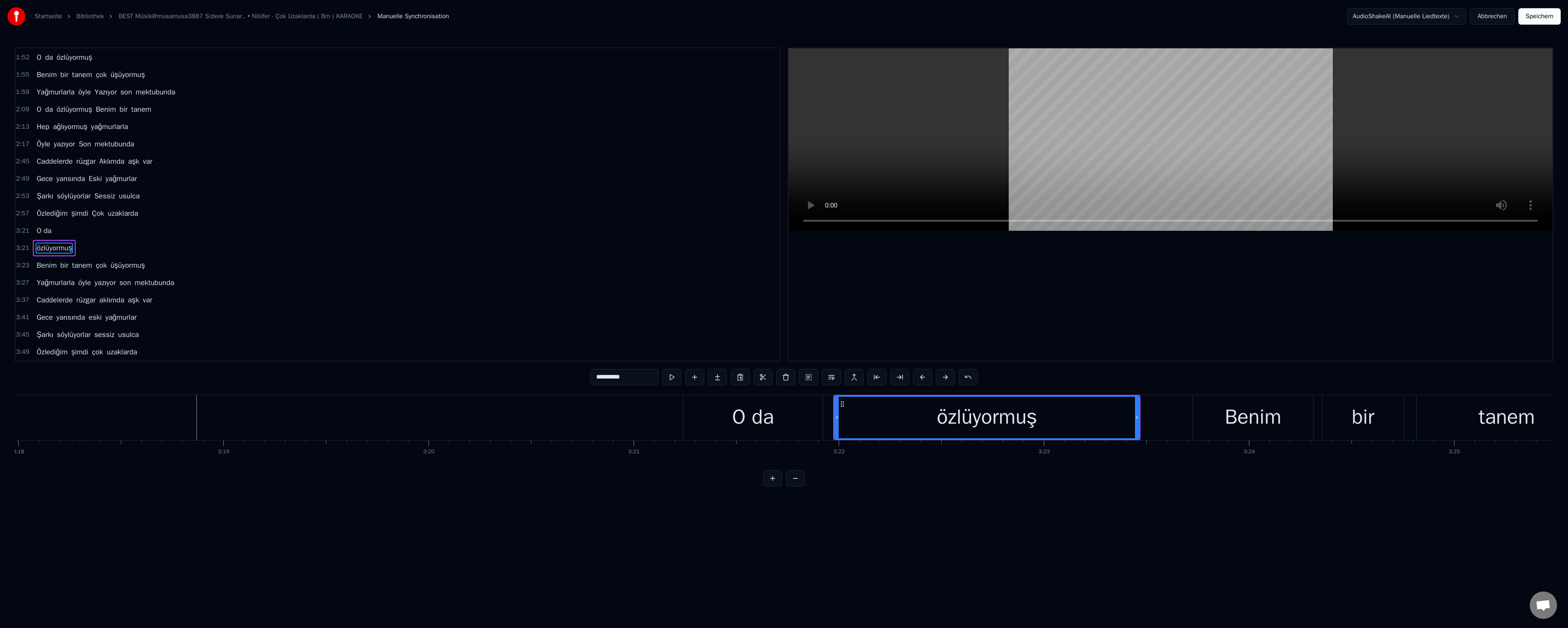 click on "O da" at bounding box center (753, 417) 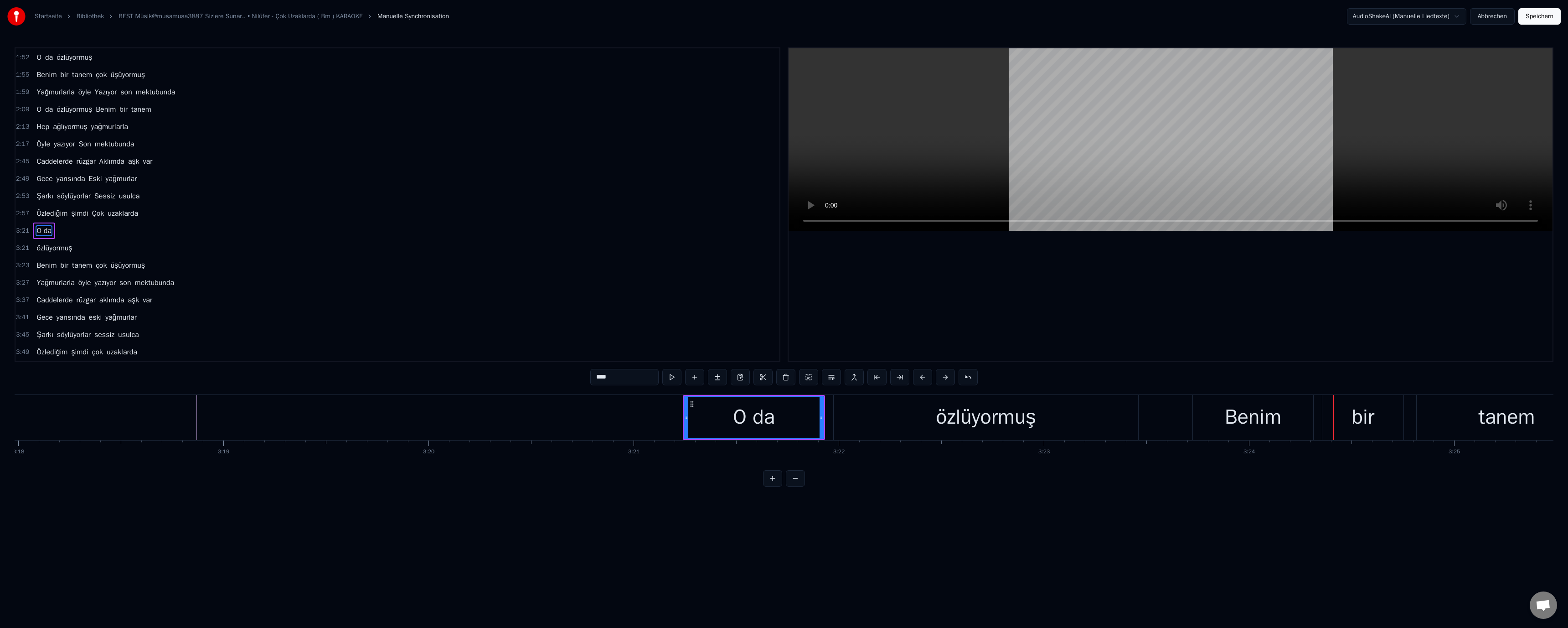 click on "özlüyormuş" at bounding box center [985, 417] 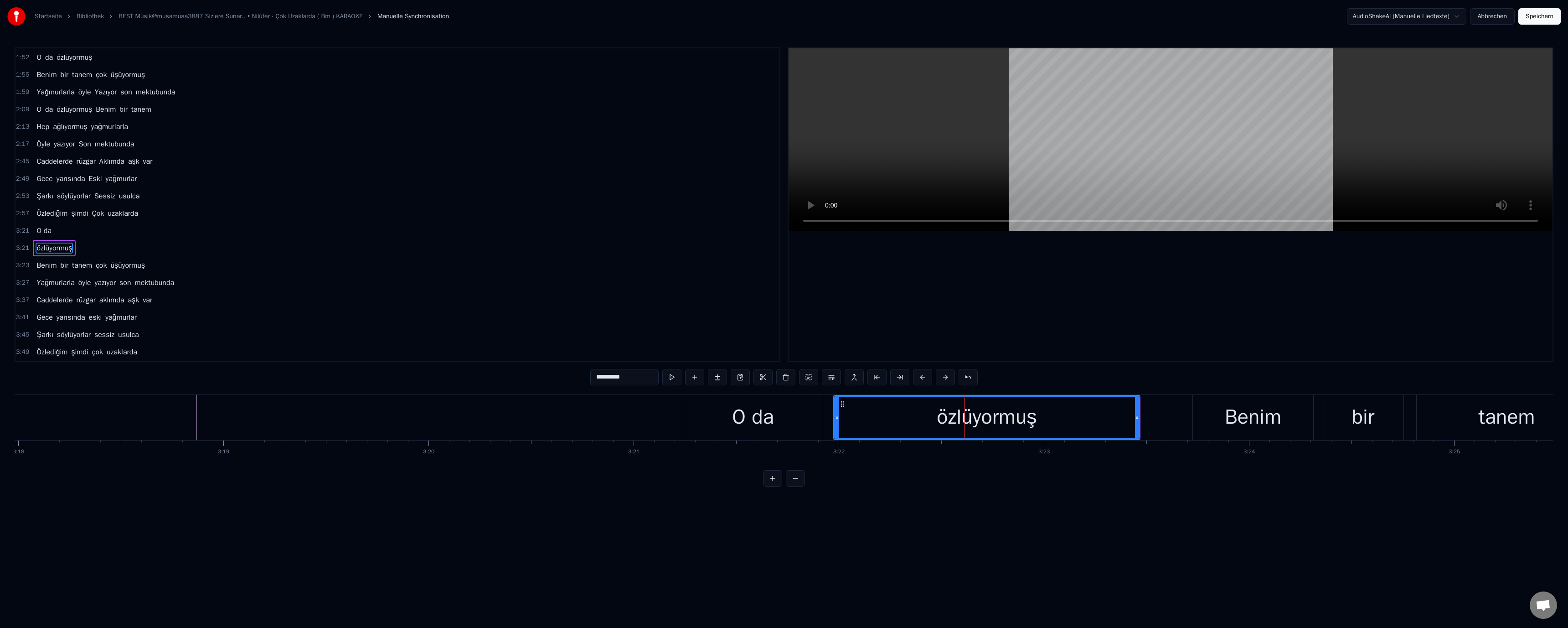 drag, startPoint x: 959, startPoint y: 421, endPoint x: 818, endPoint y: 396, distance: 143.1992 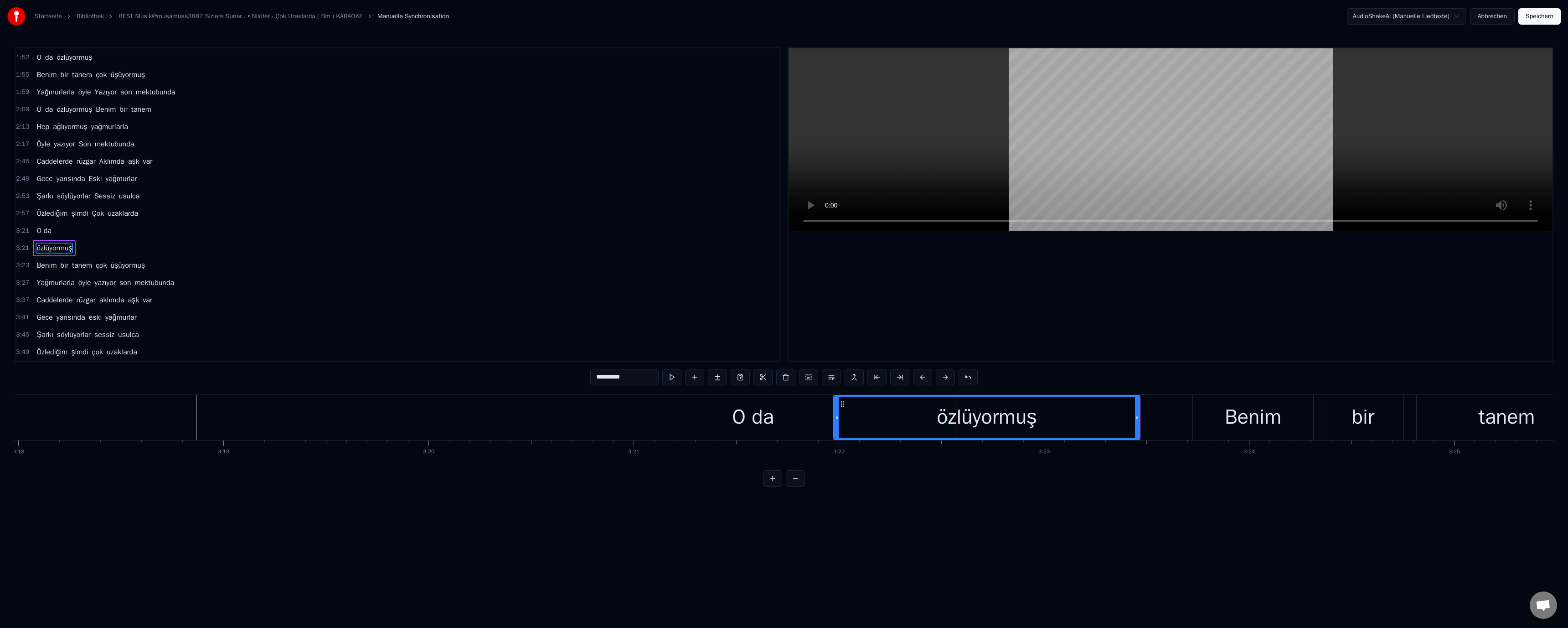 drag, startPoint x: 598, startPoint y: 378, endPoint x: 575, endPoint y: 379, distance: 23.021729 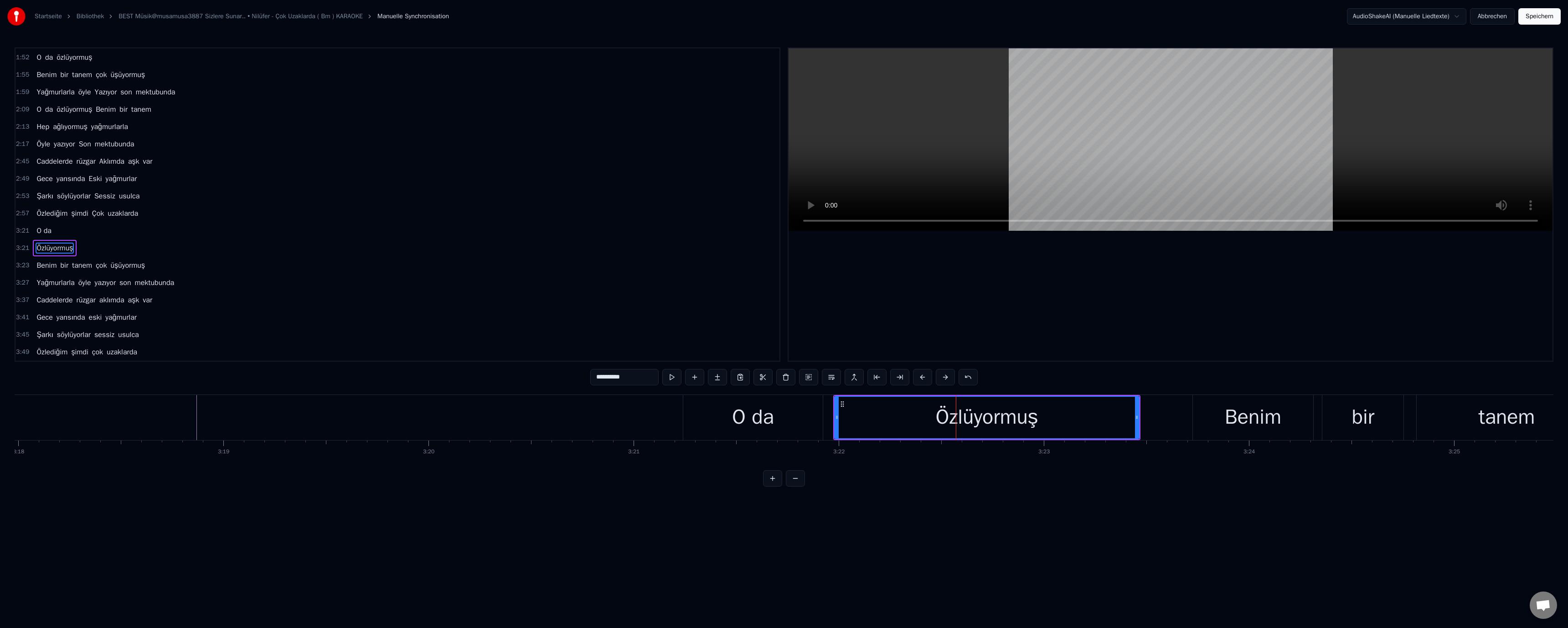 click on "O da" at bounding box center [753, 417] 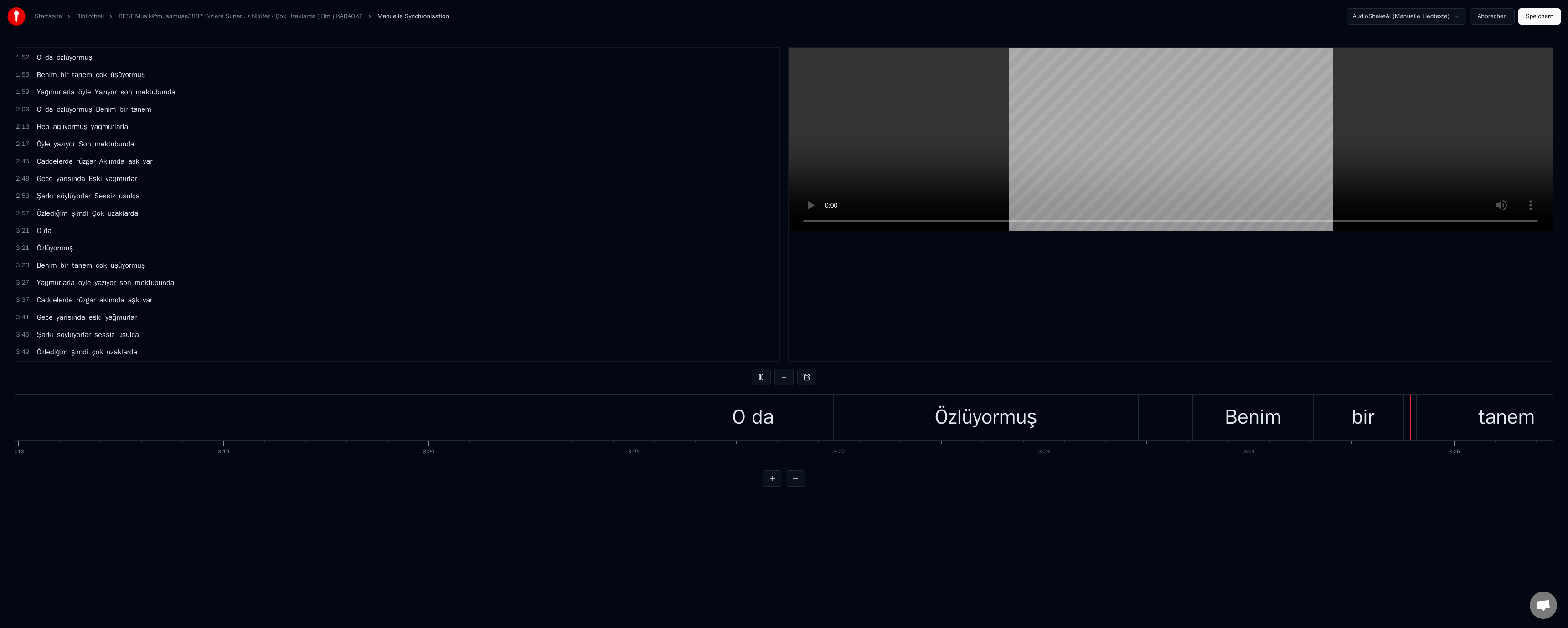 click at bounding box center [1171, 140] 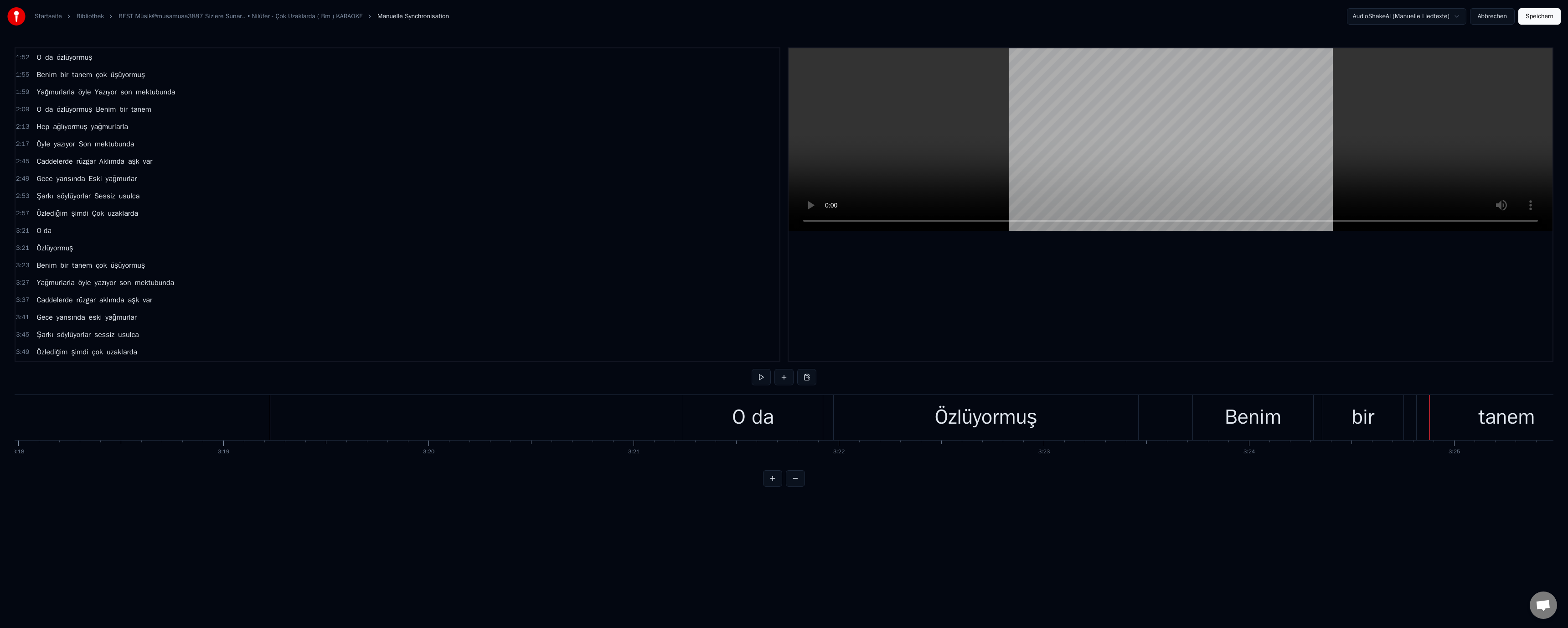 click on "O da" at bounding box center (753, 417) 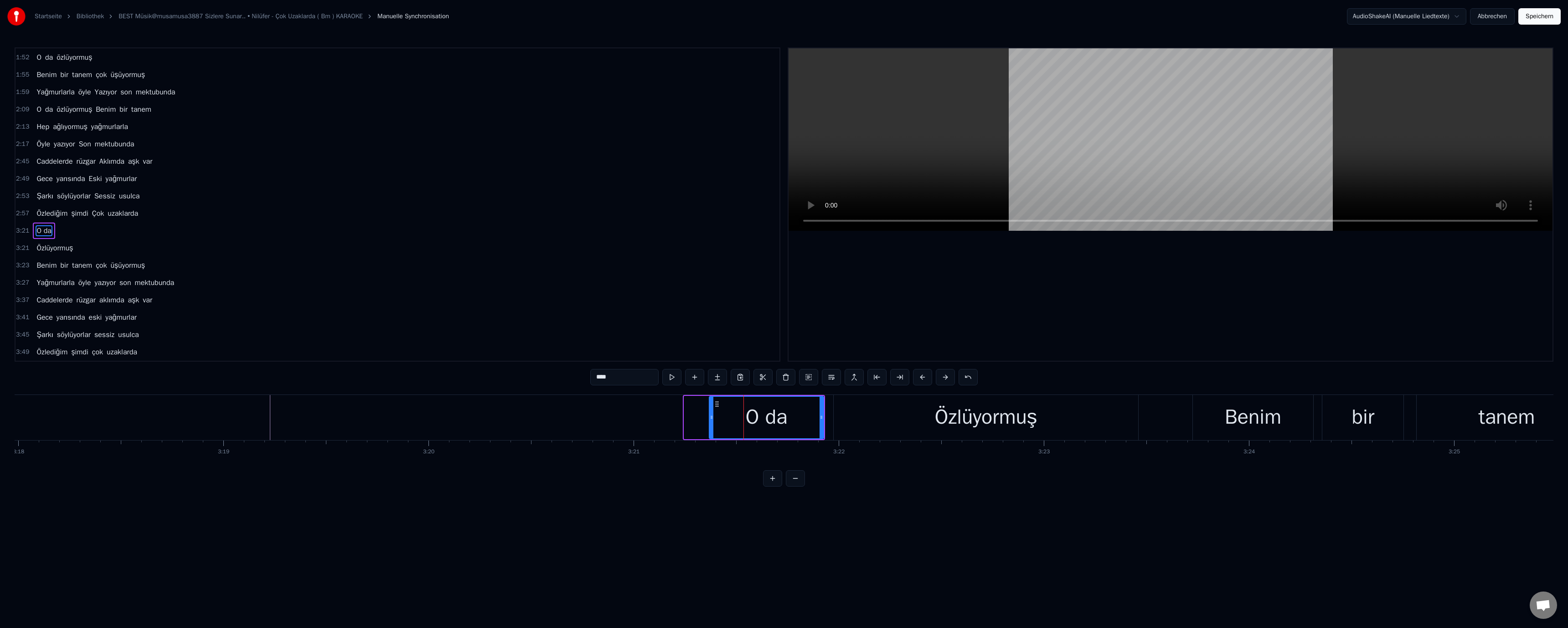 drag, startPoint x: 687, startPoint y: 418, endPoint x: 712, endPoint y: 421, distance: 25.179357 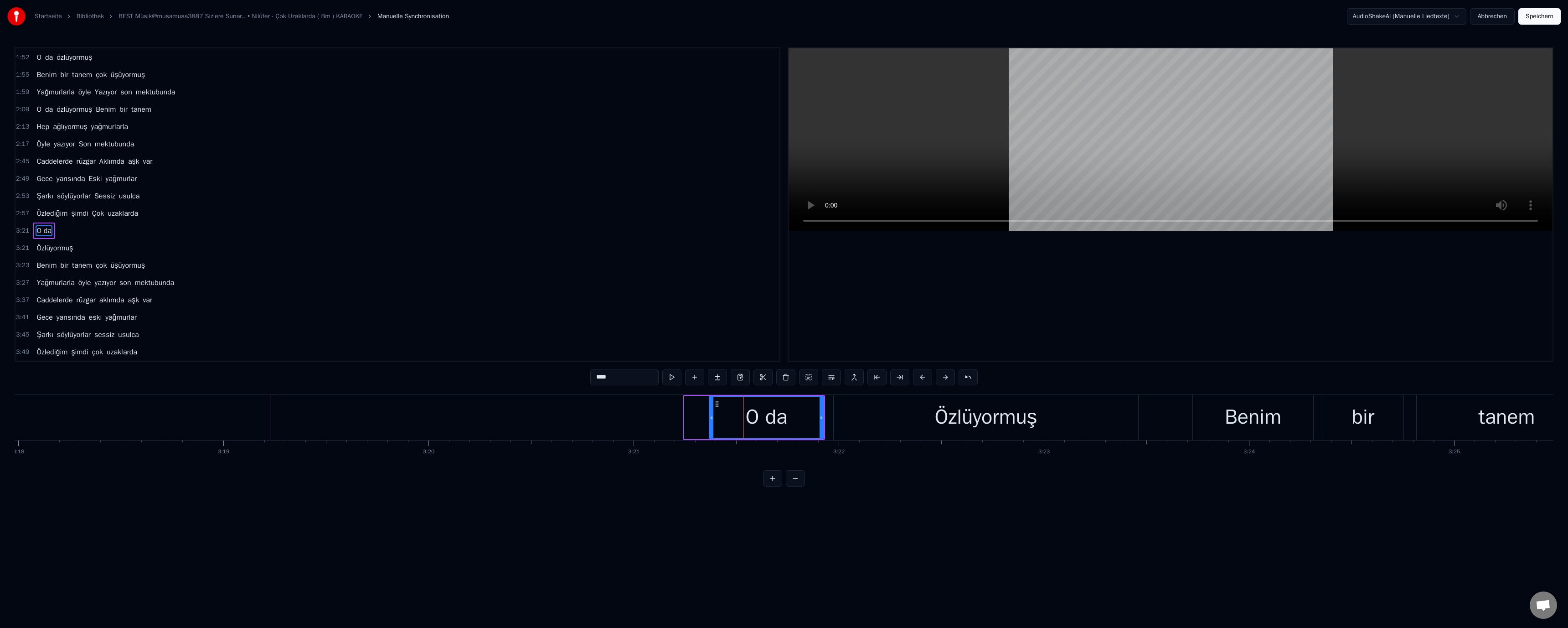 click at bounding box center (712, 417) 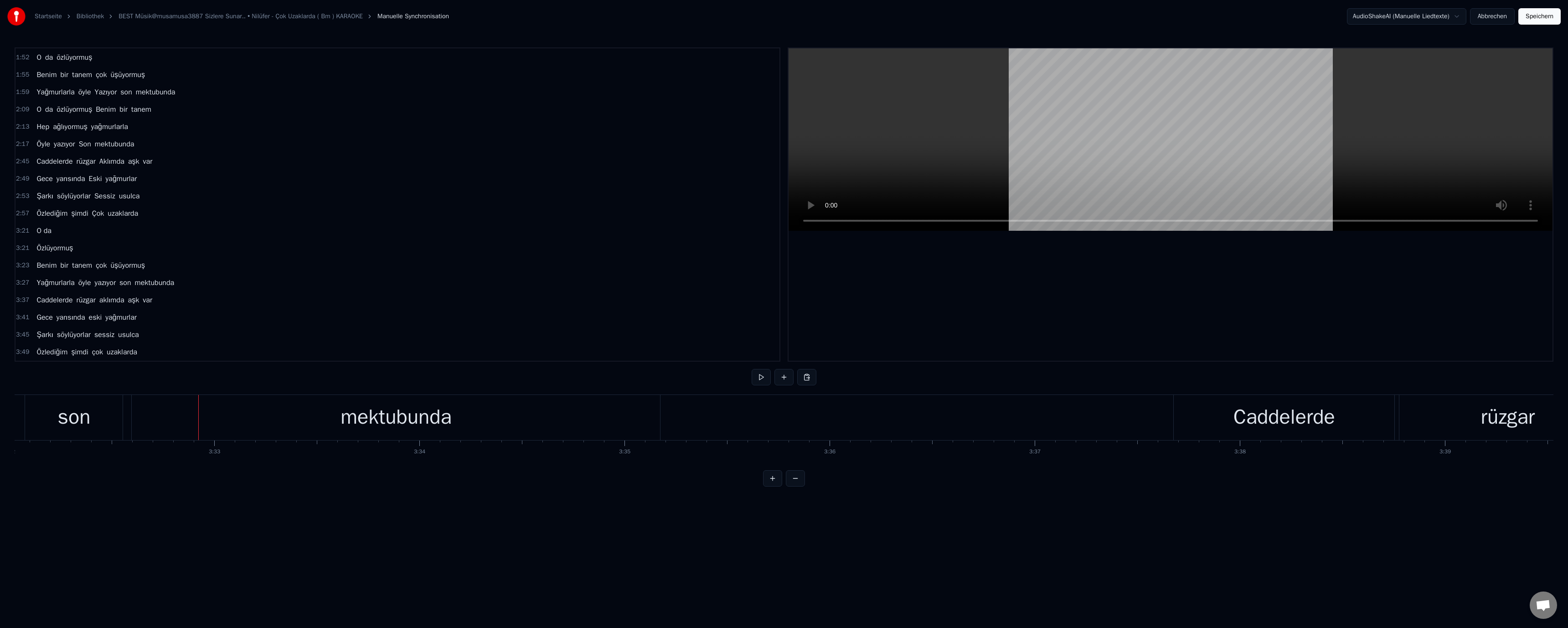 scroll, scrollTop: 0, scrollLeft: 43573, axis: horizontal 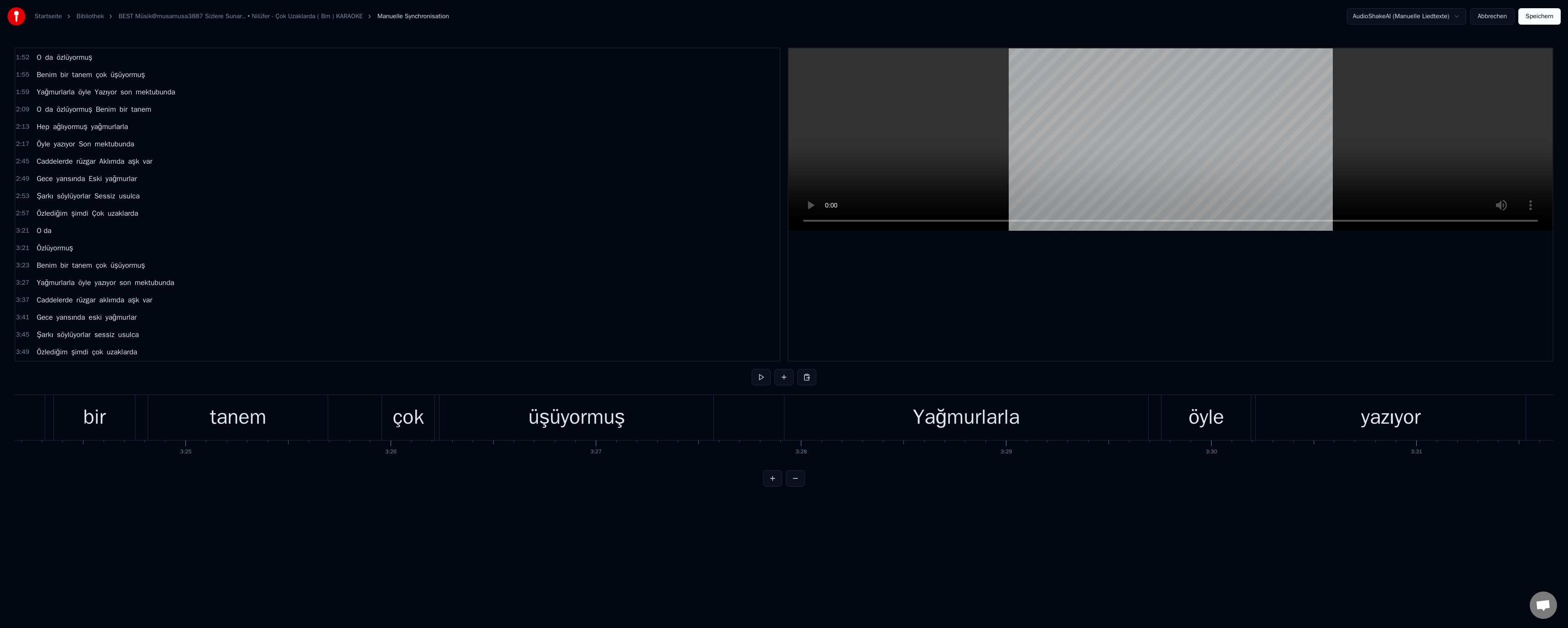 click on "Yağmurlarla" at bounding box center (966, 417) 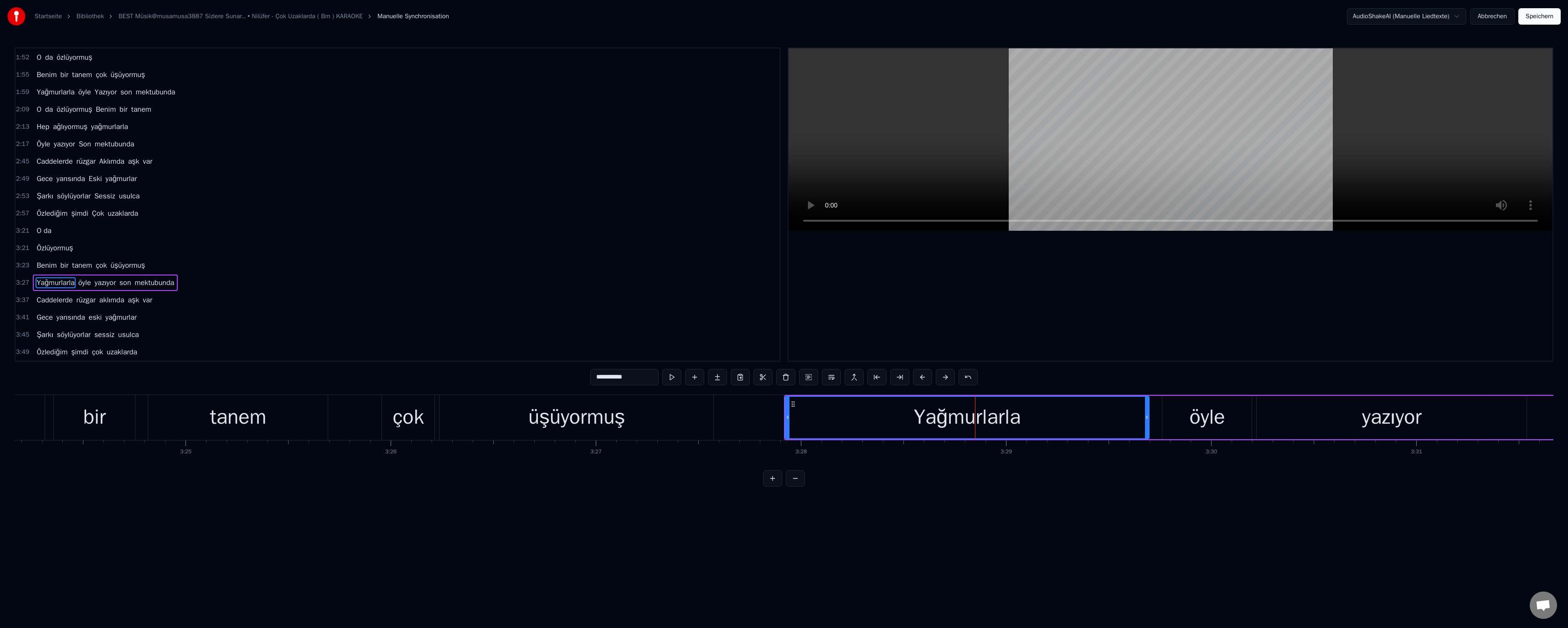 click on "tanem" at bounding box center [238, 417] 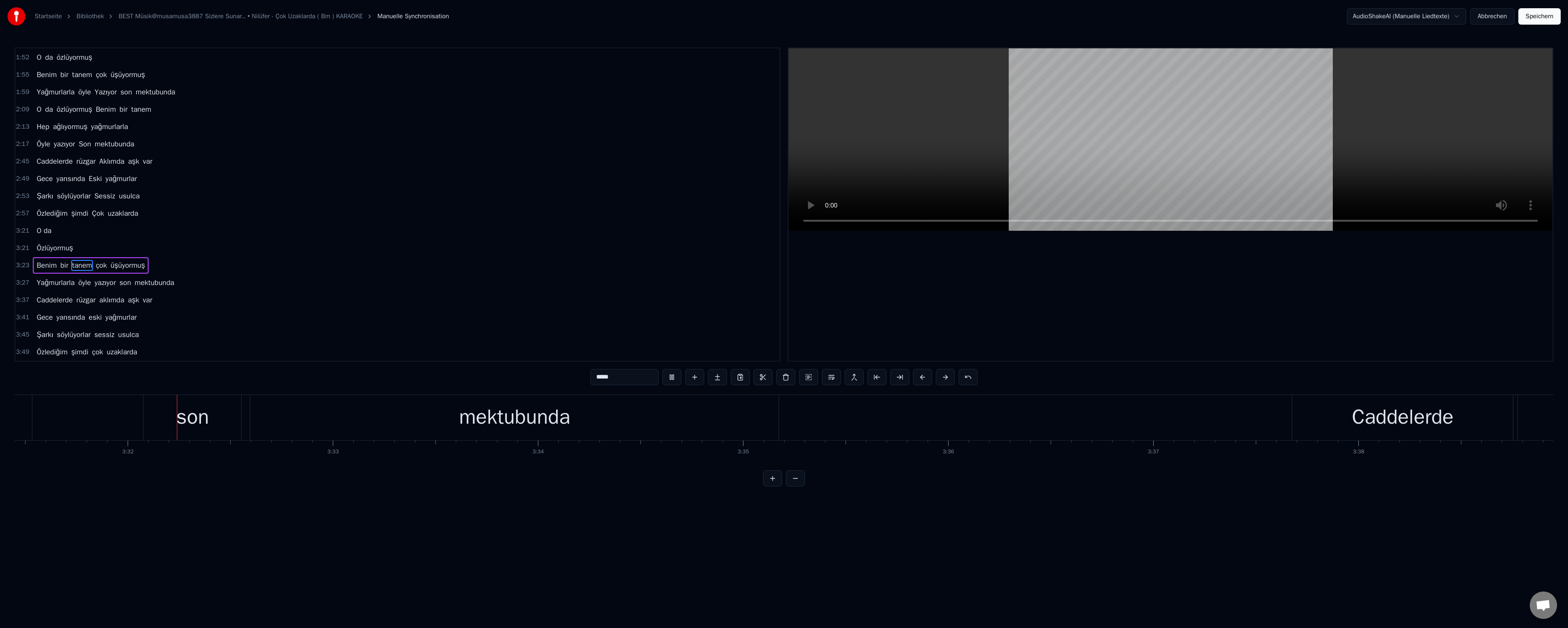 scroll, scrollTop: 0, scrollLeft: 43378, axis: horizontal 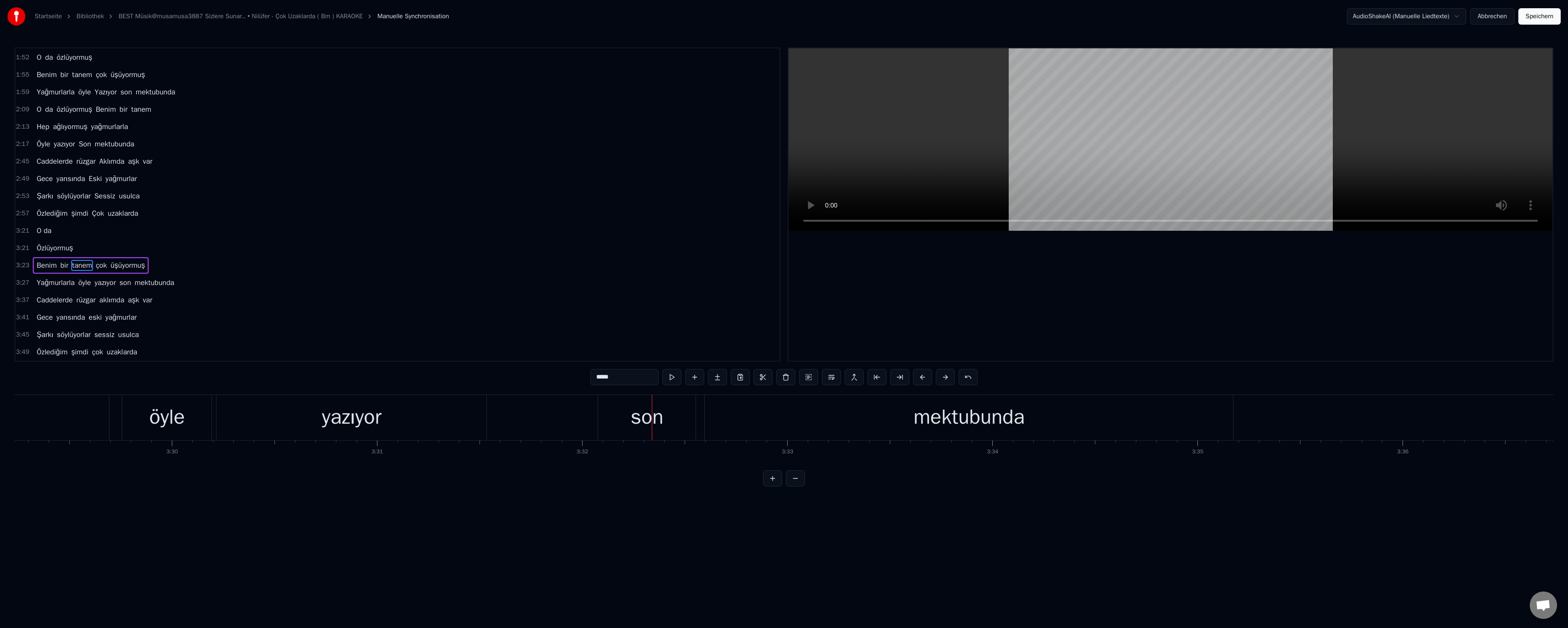 click on "yazıyor" at bounding box center [351, 417] 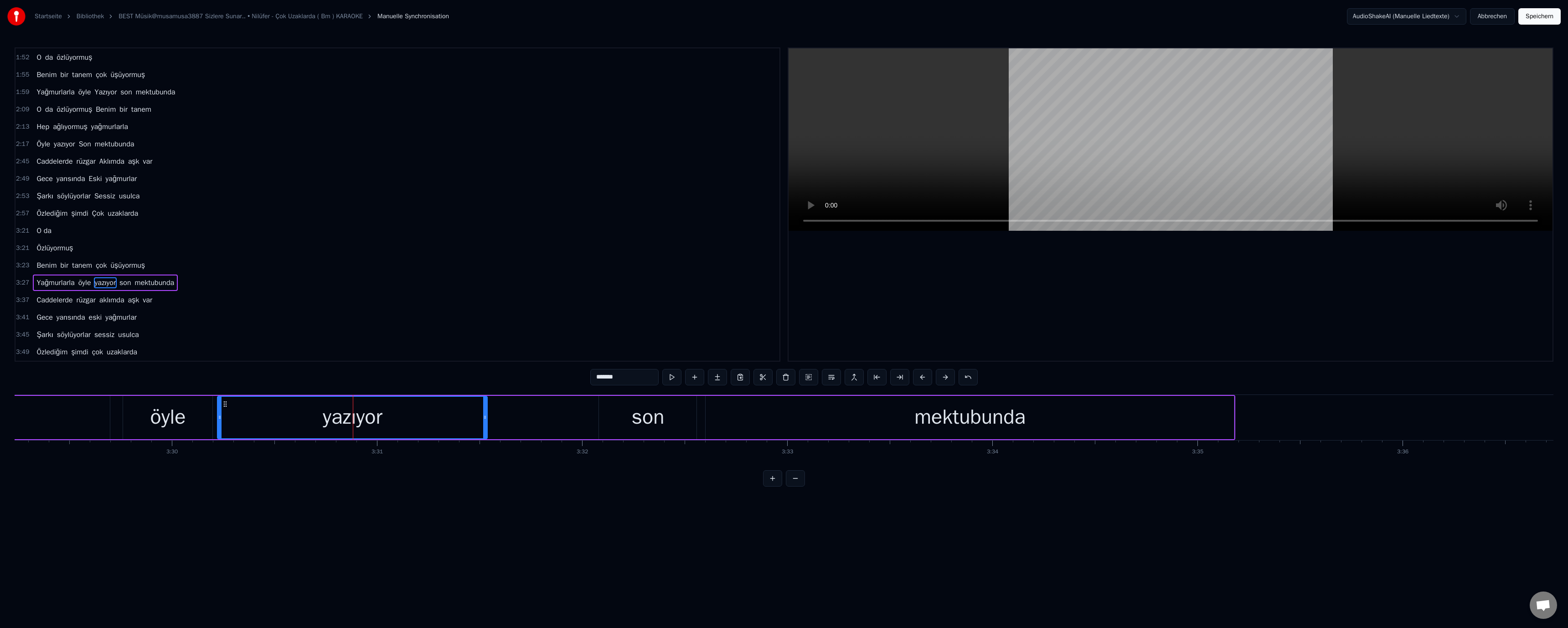 click on "*******" at bounding box center (624, 377) 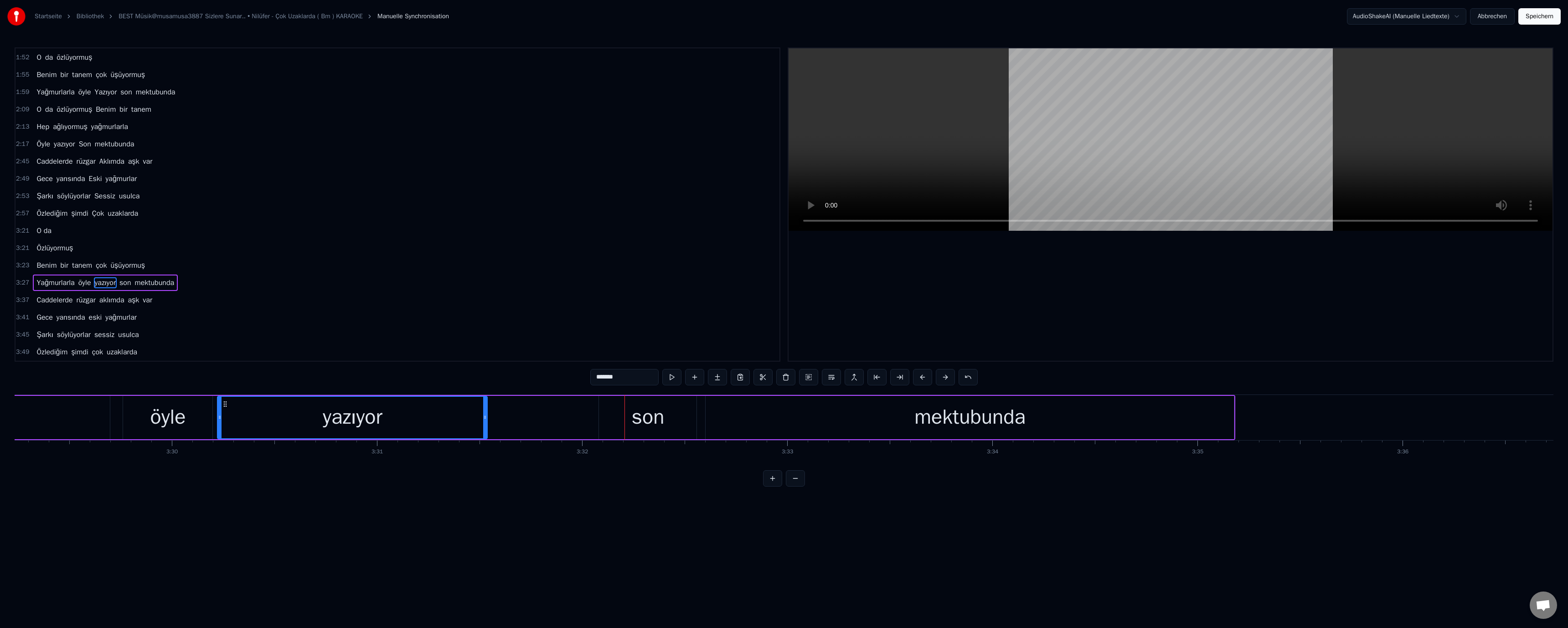 click on "yazıyor" at bounding box center (352, 417) 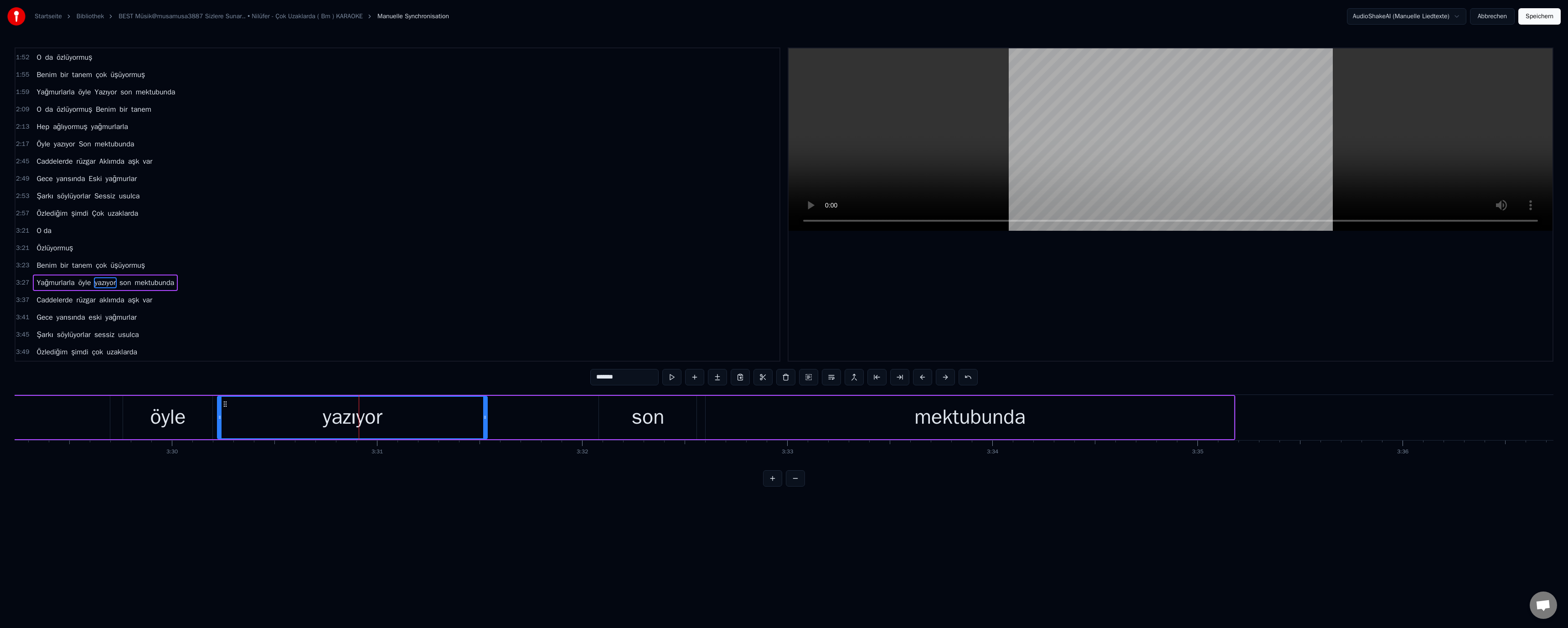 drag, startPoint x: 600, startPoint y: 375, endPoint x: 587, endPoint y: 378, distance: 13.341664 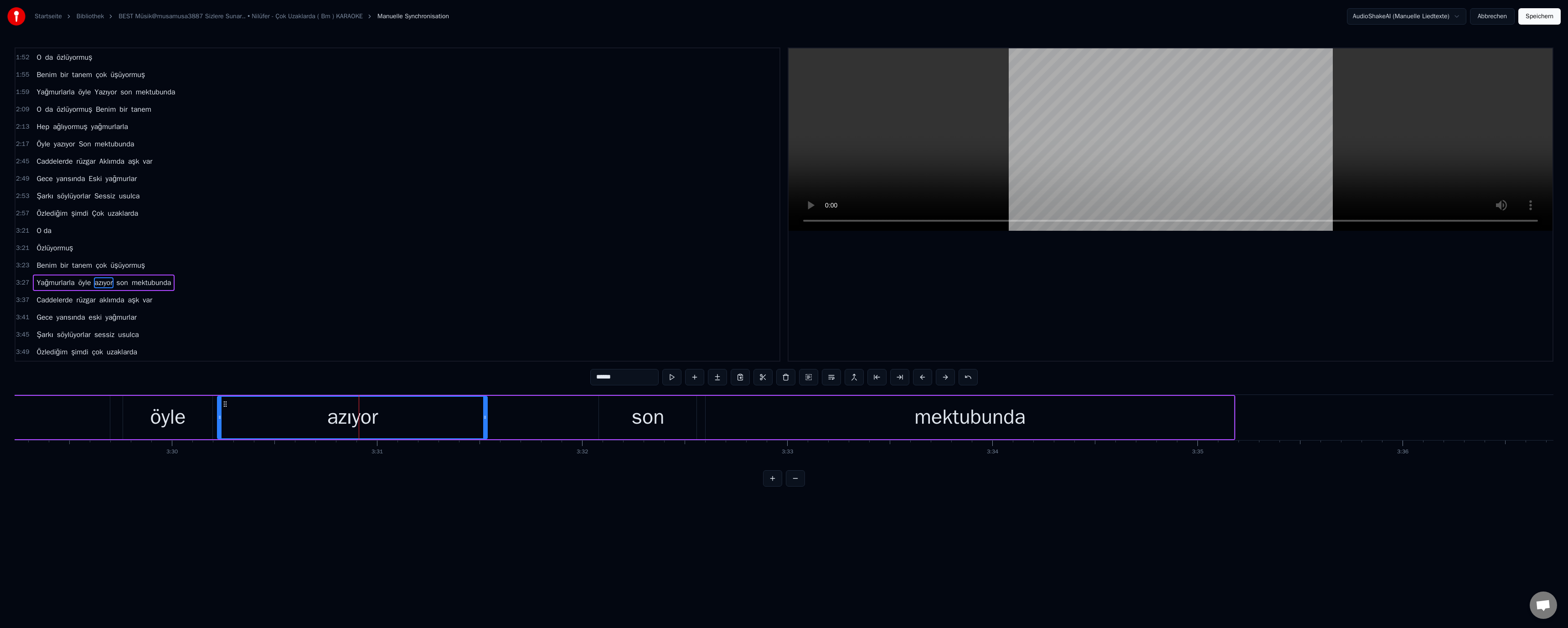 click on "******" at bounding box center [624, 377] 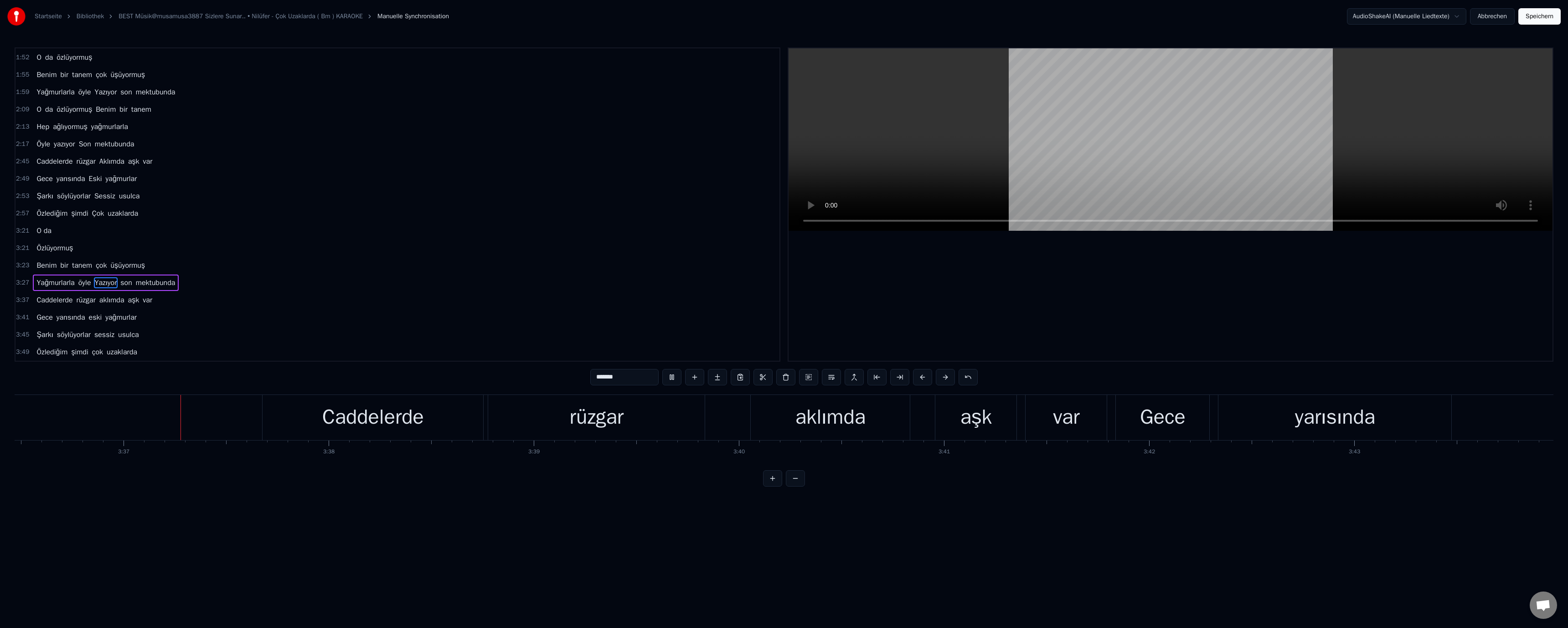 scroll, scrollTop: 0, scrollLeft: 44403, axis: horizontal 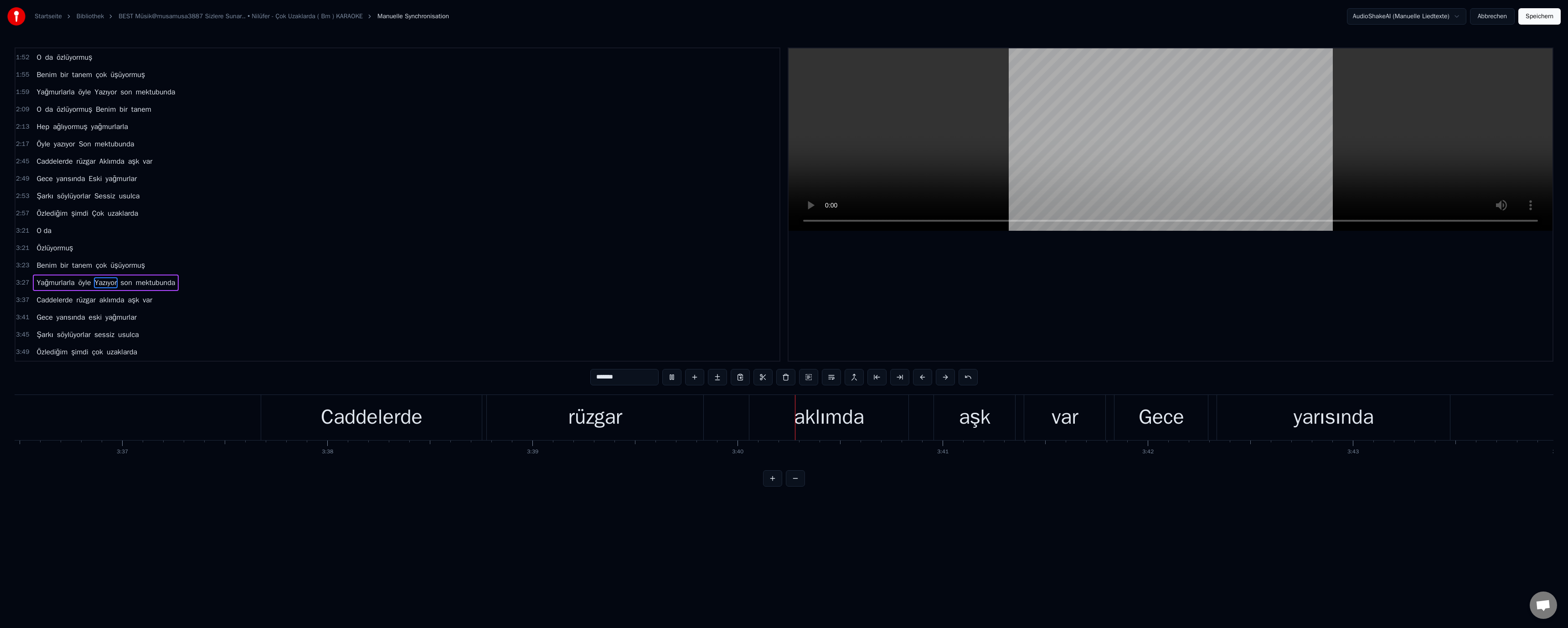 click at bounding box center [1171, 140] 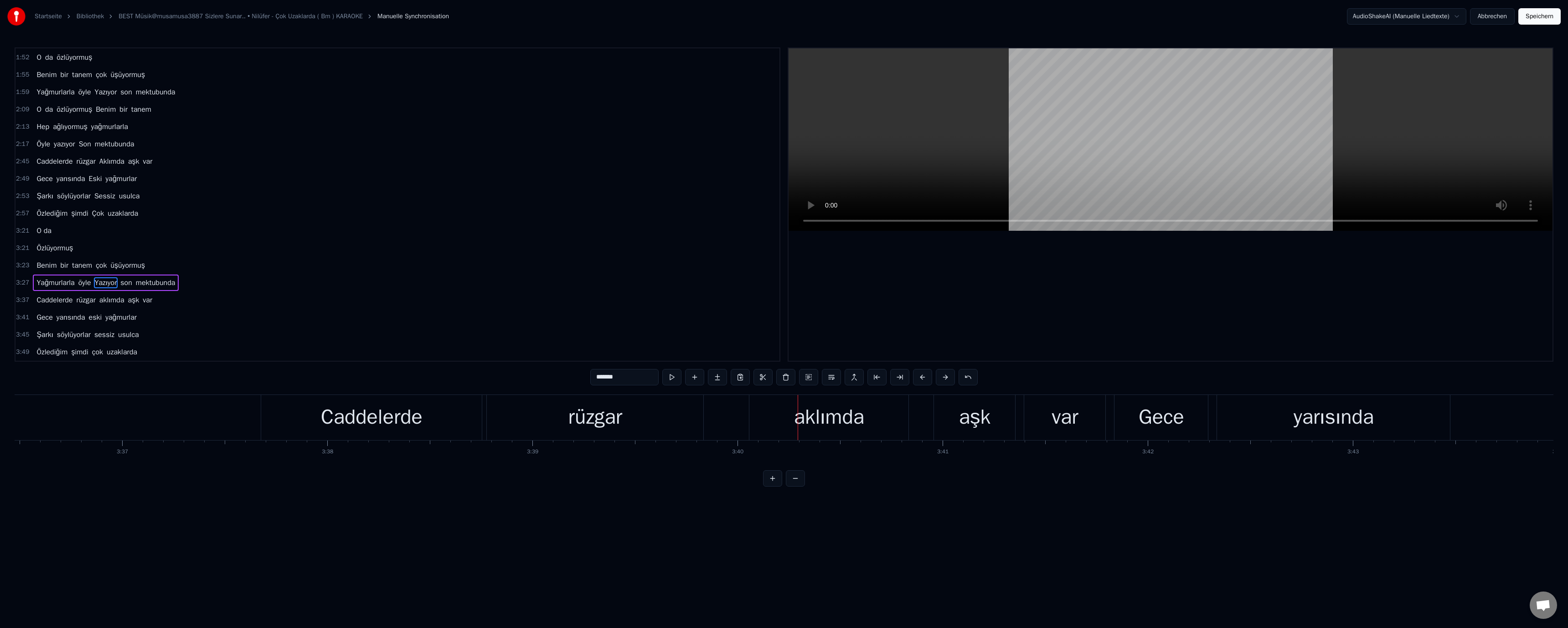 click on "aklımda" at bounding box center [829, 417] 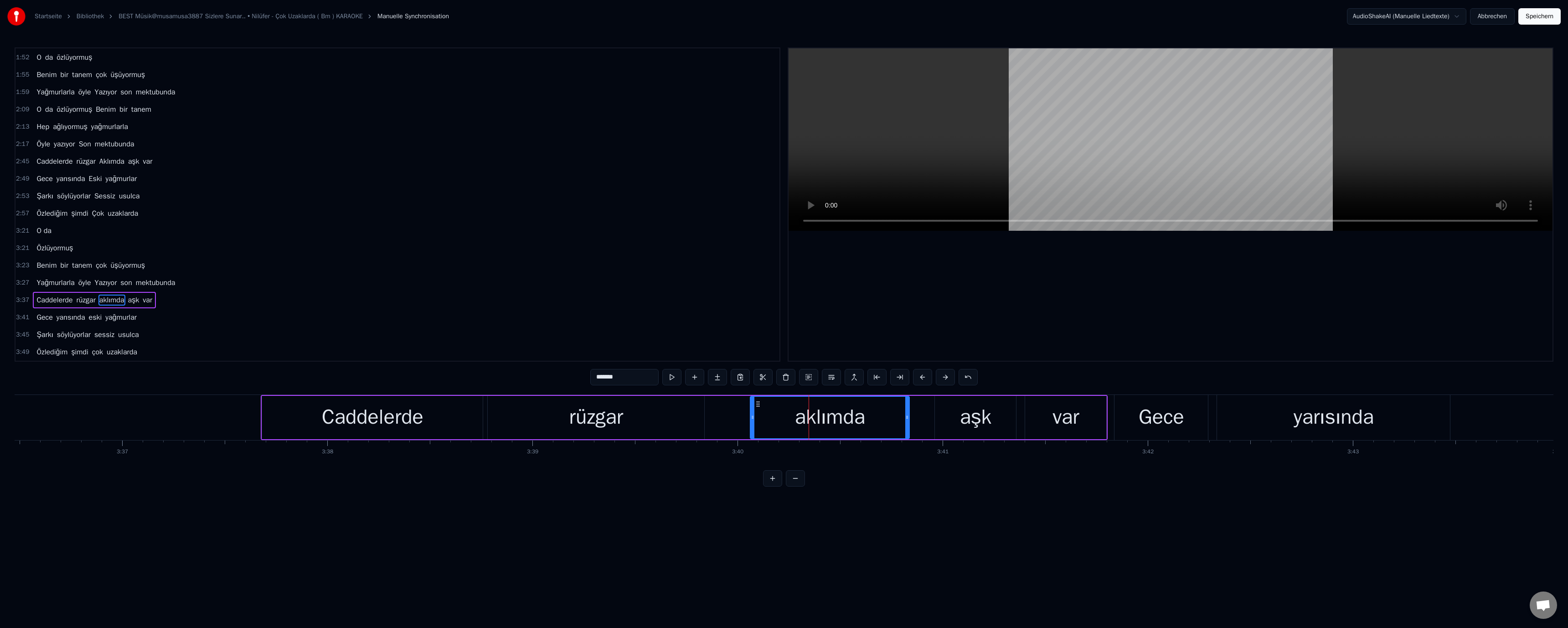 drag, startPoint x: 598, startPoint y: 378, endPoint x: 580, endPoint y: 379, distance: 18.0278 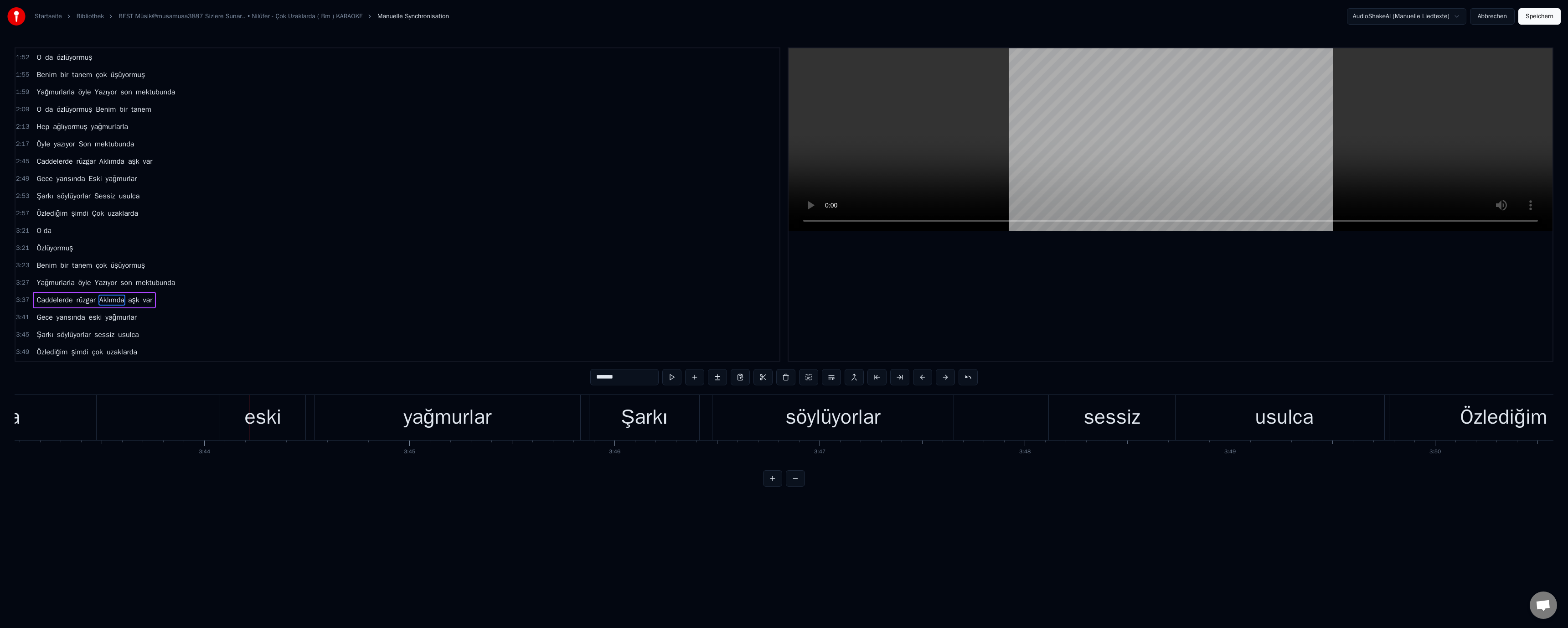 scroll, scrollTop: 0, scrollLeft: 45897, axis: horizontal 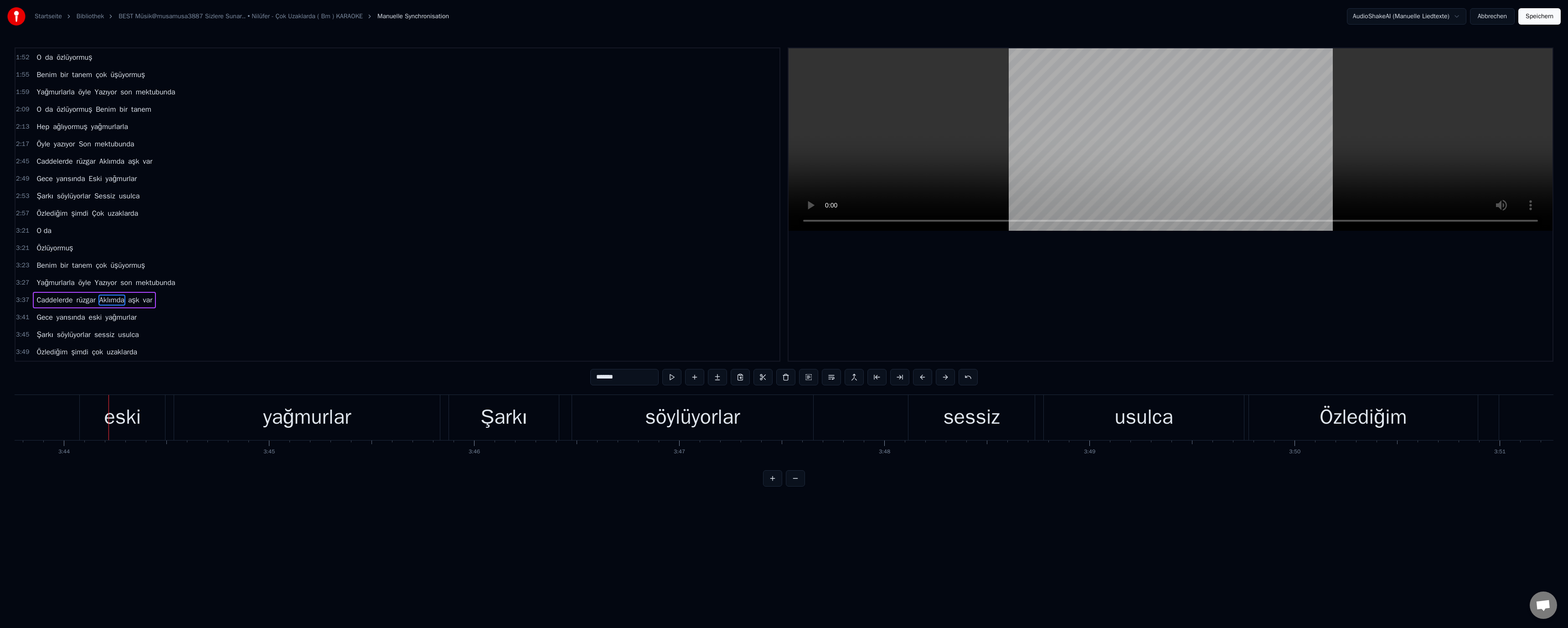 drag, startPoint x: 129, startPoint y: 414, endPoint x: 272, endPoint y: 414, distance: 143 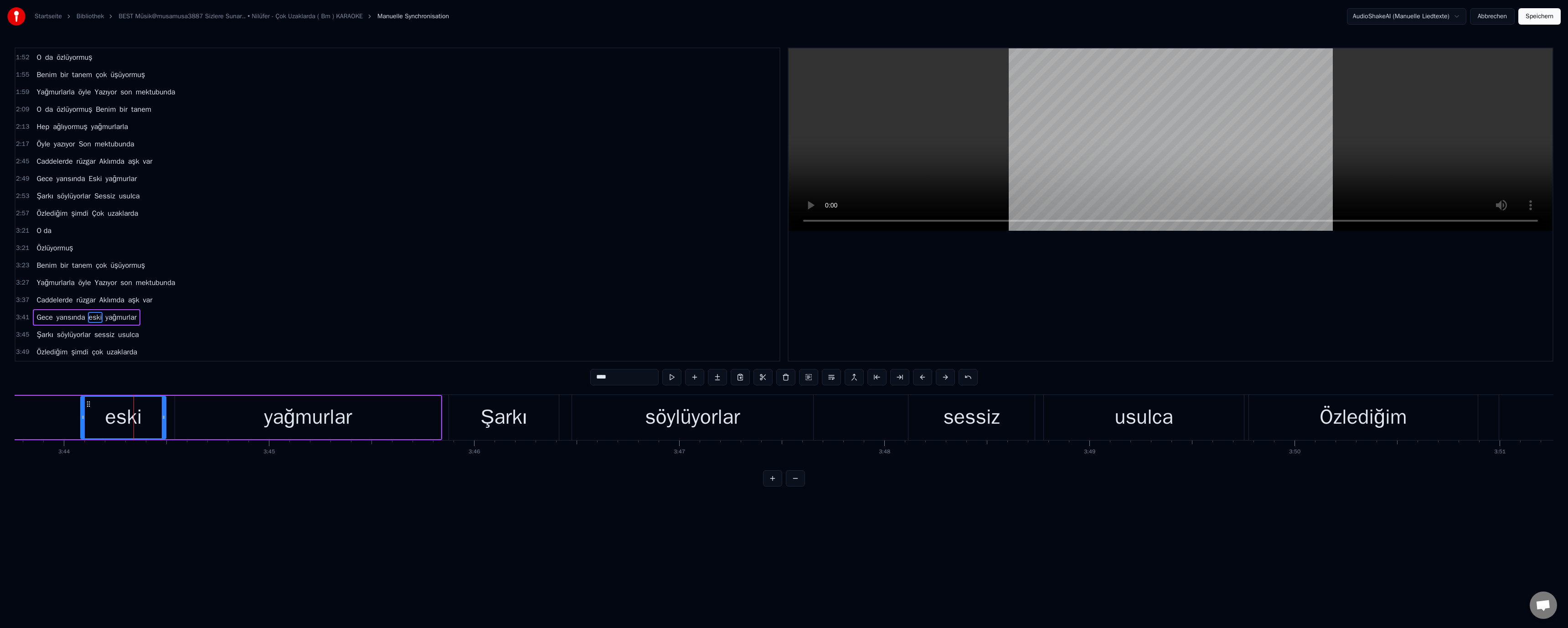 drag, startPoint x: 598, startPoint y: 377, endPoint x: 572, endPoint y: 380, distance: 26.1725 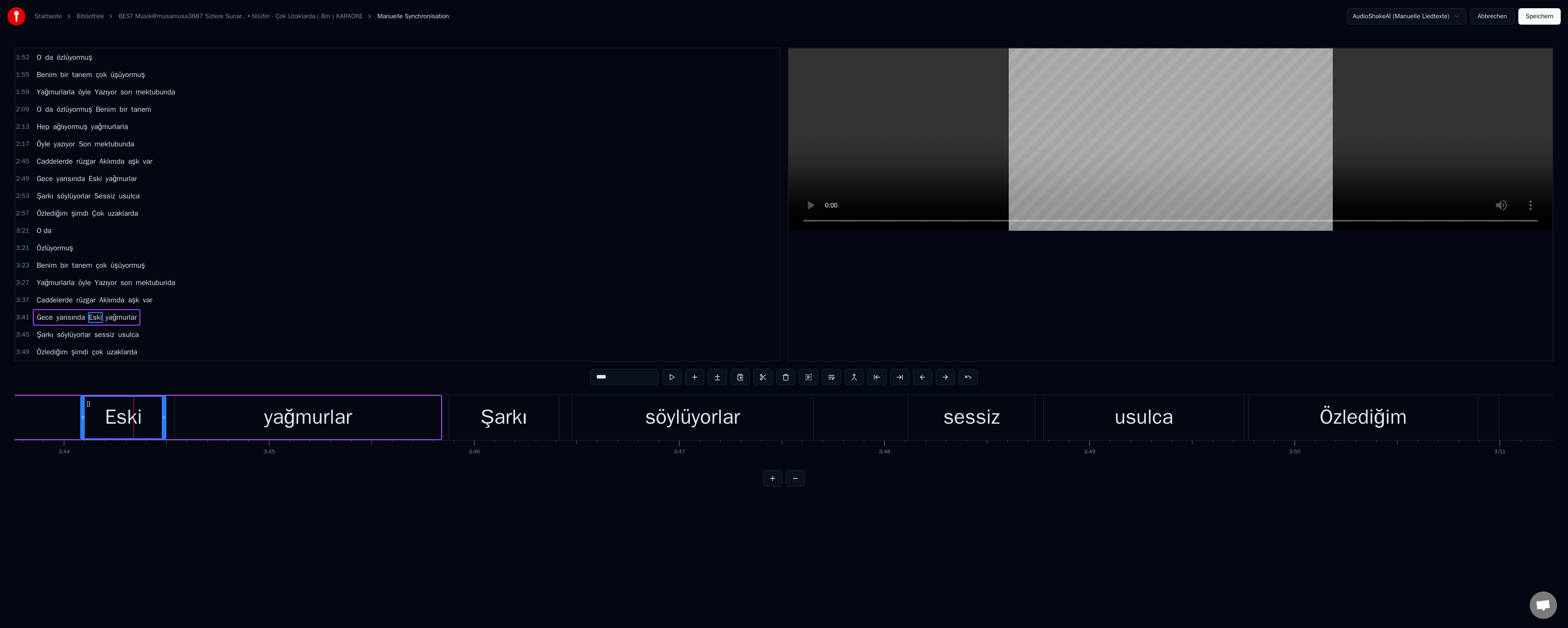 type on "****" 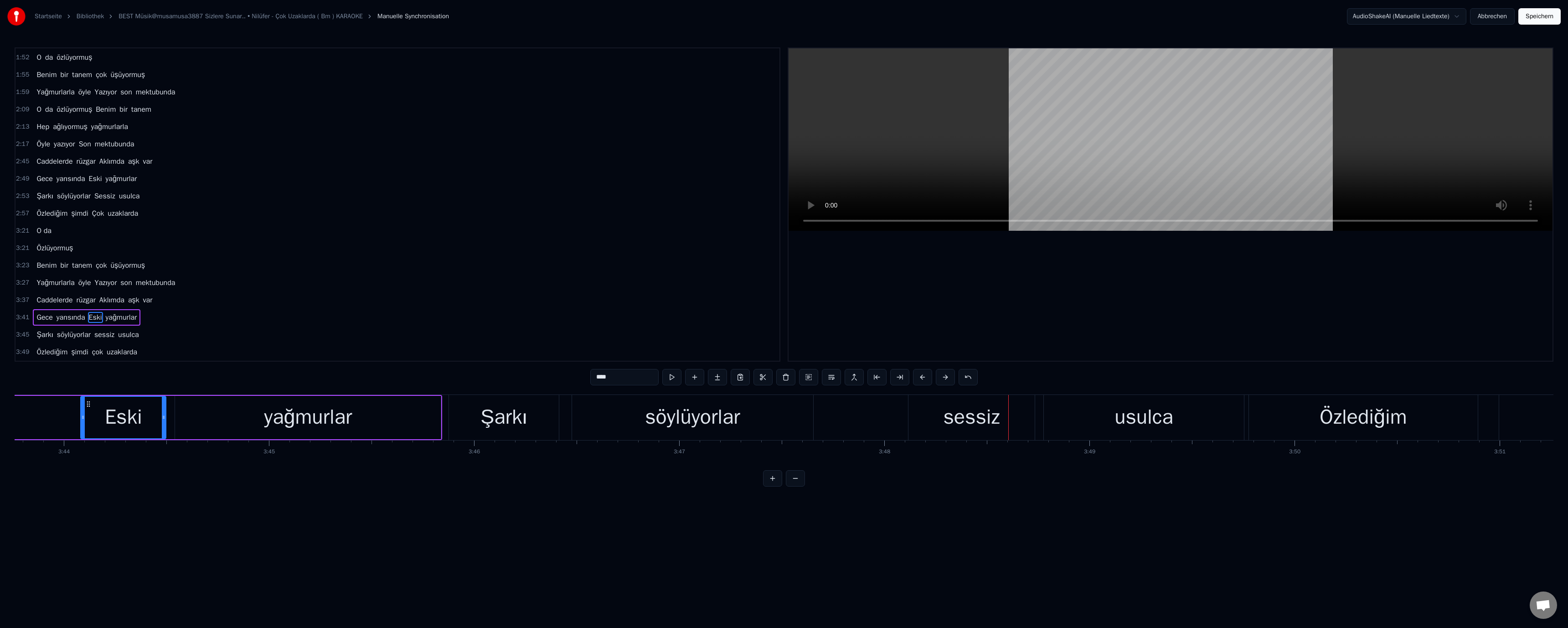 drag, startPoint x: 872, startPoint y: 409, endPoint x: 904, endPoint y: 421, distance: 34.17601 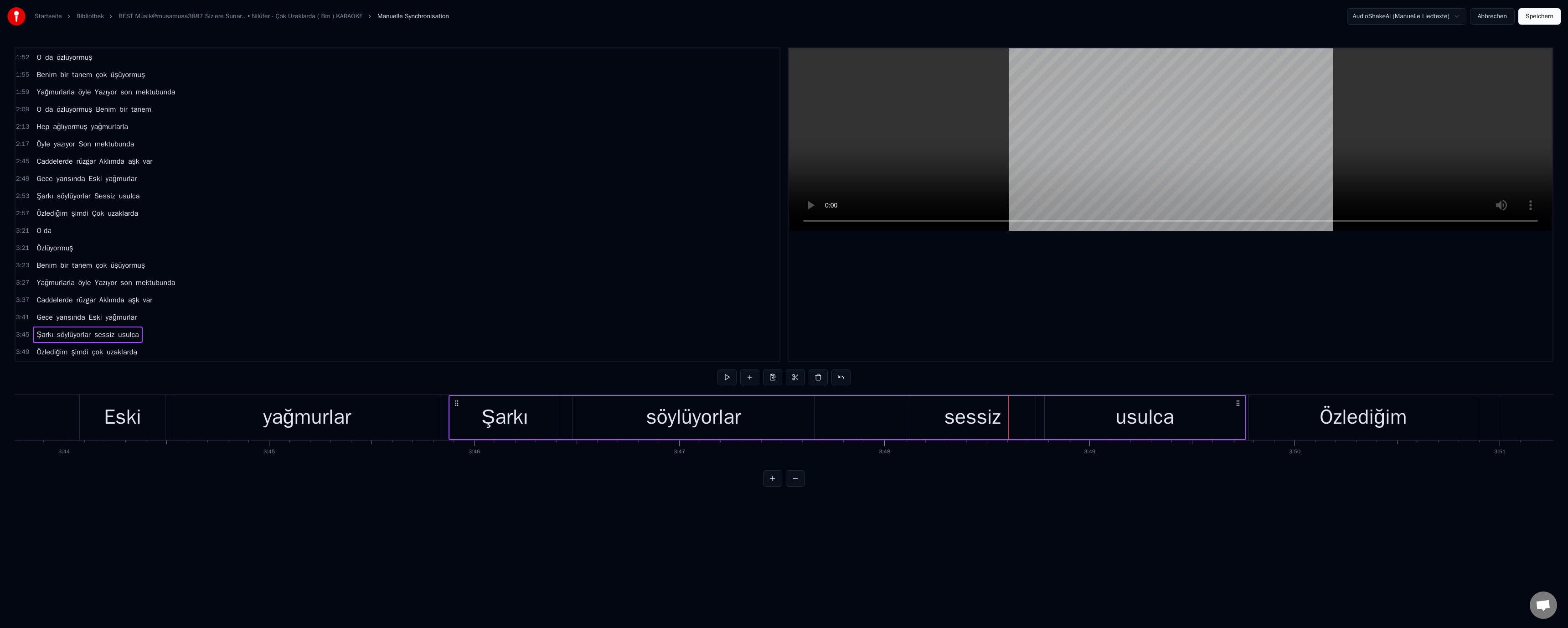 click on "sessiz" at bounding box center [972, 417] 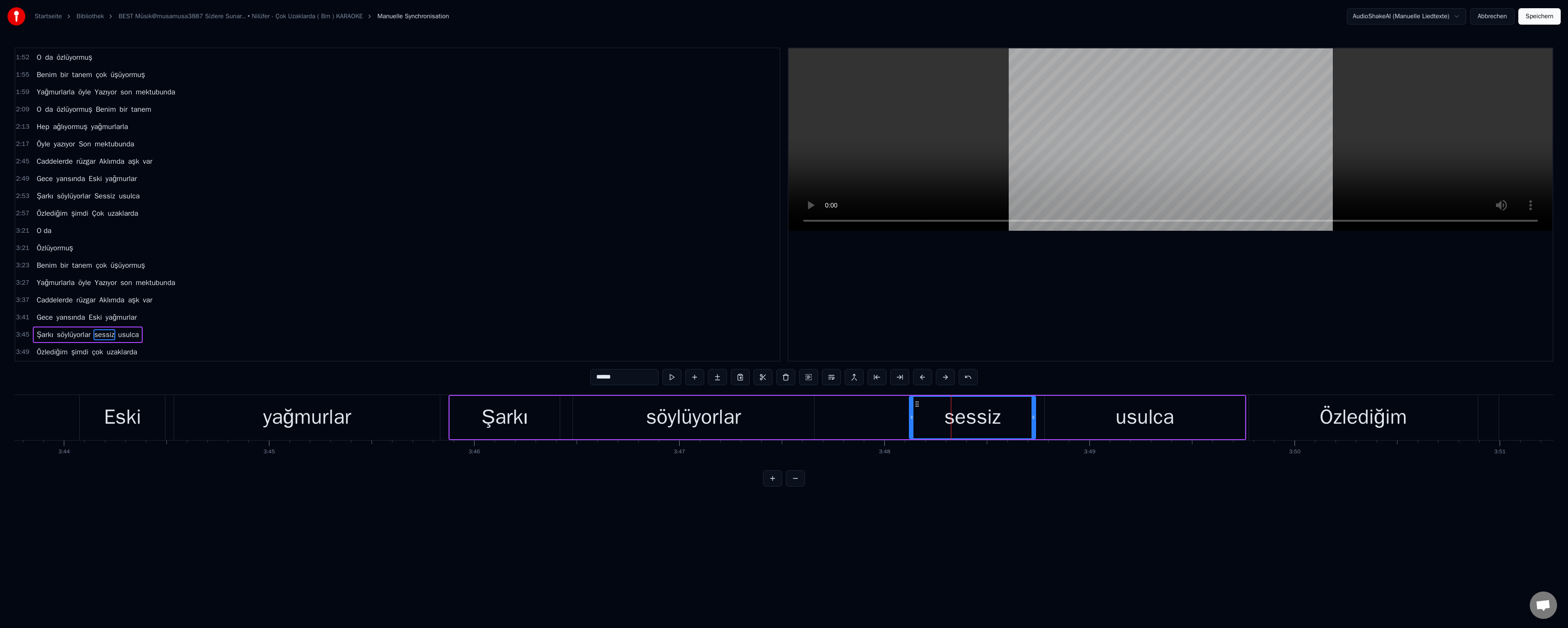 click on "******" at bounding box center [624, 377] 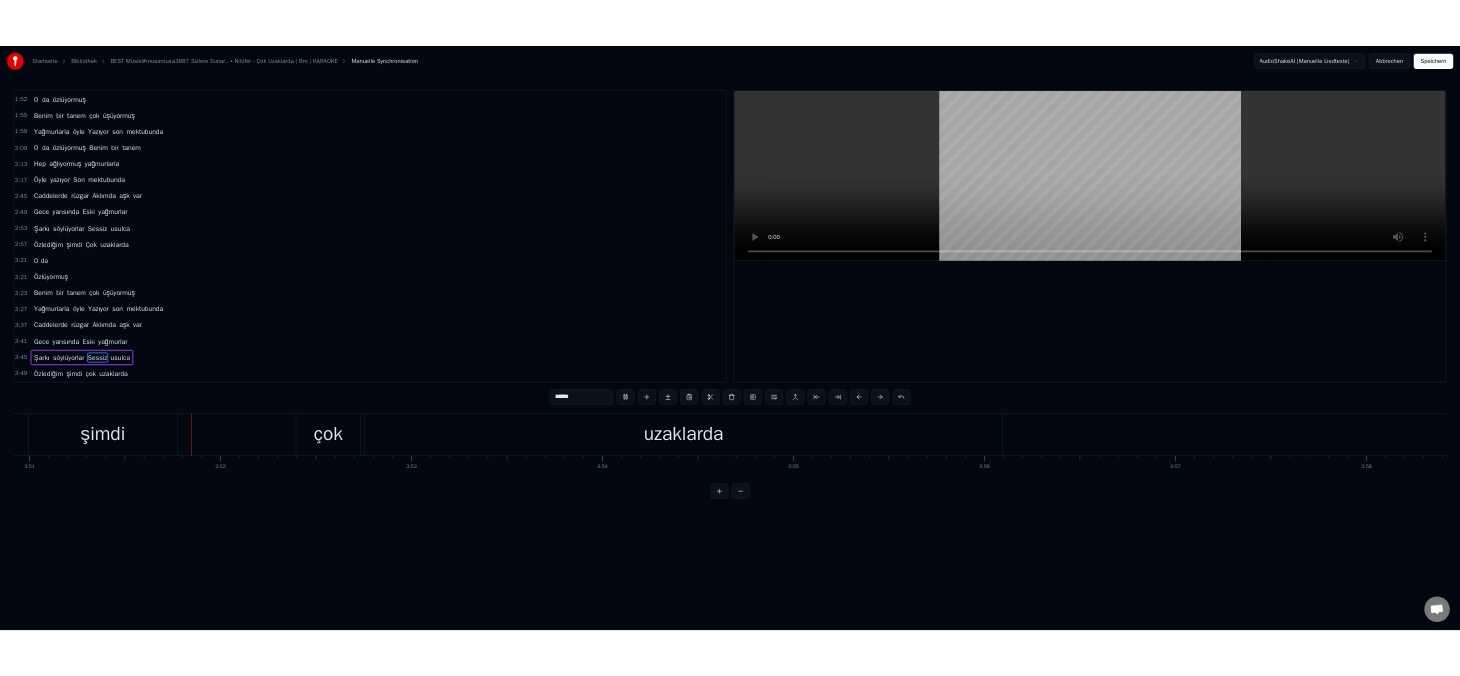 scroll, scrollTop: 0, scrollLeft: 103916, axis: horizontal 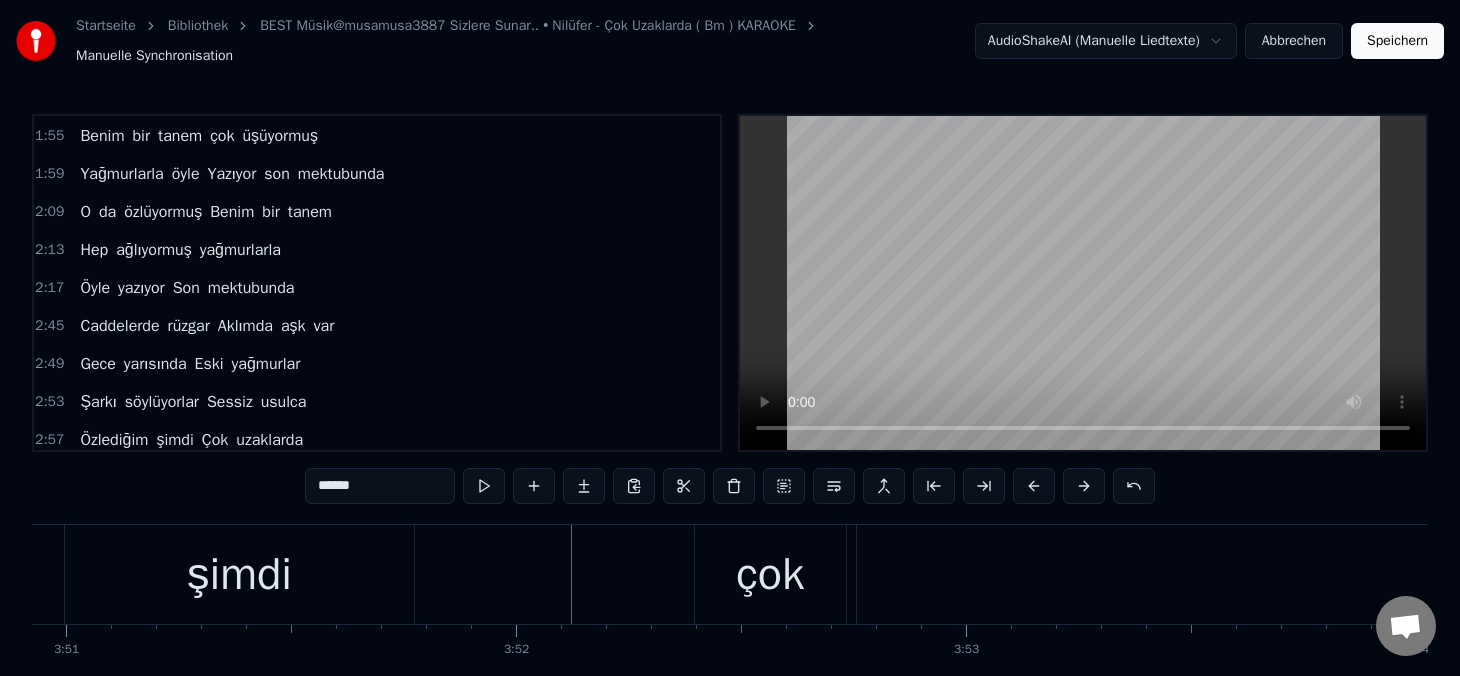 click on "çok" at bounding box center [770, 575] 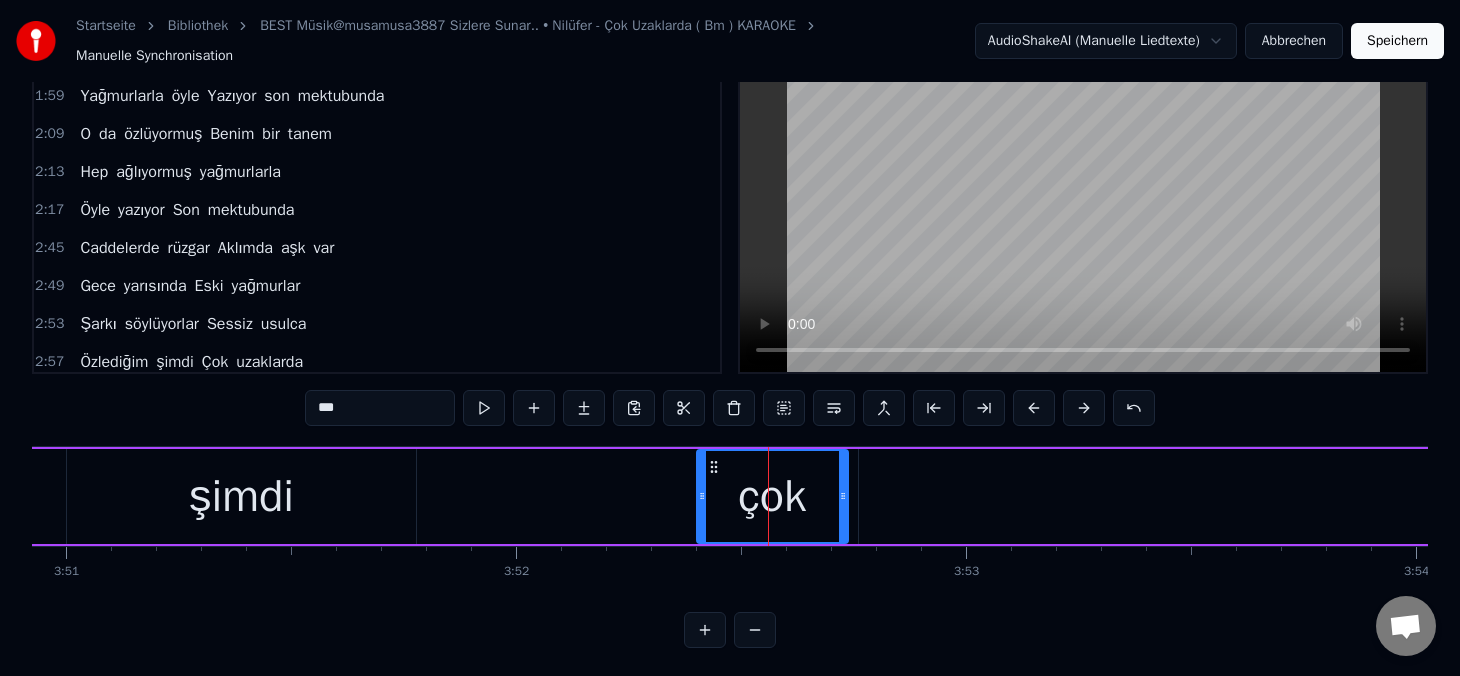 scroll, scrollTop: 92, scrollLeft: 0, axis: vertical 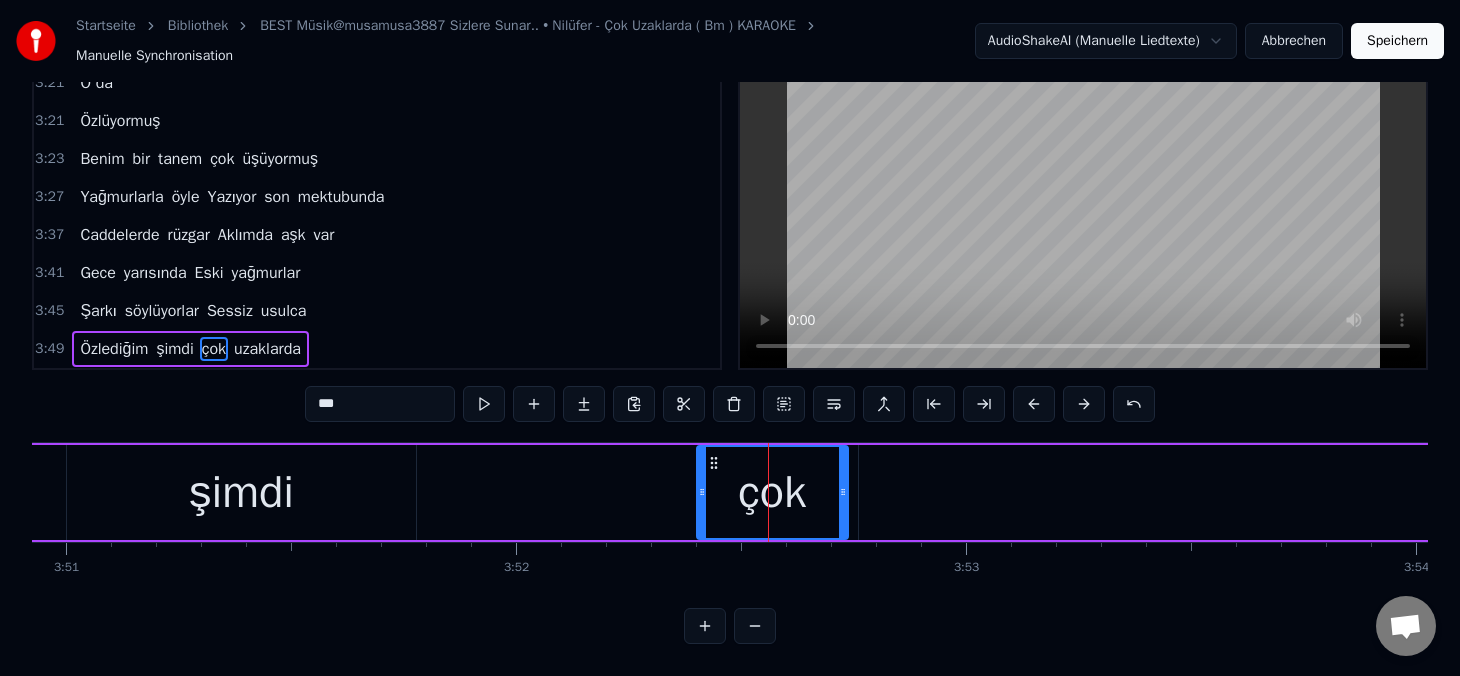 drag, startPoint x: 324, startPoint y: 395, endPoint x: 215, endPoint y: 396, distance: 109.004585 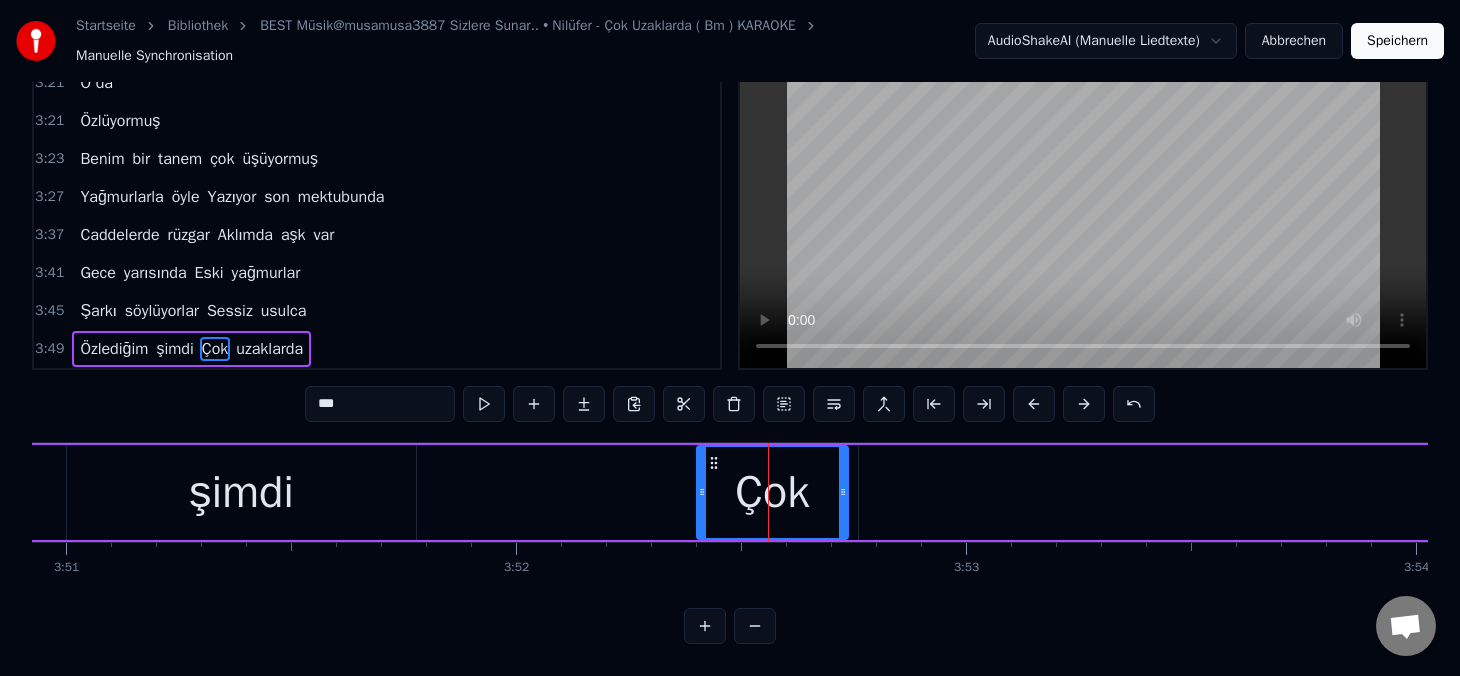 click on "şimdi" at bounding box center [241, 493] 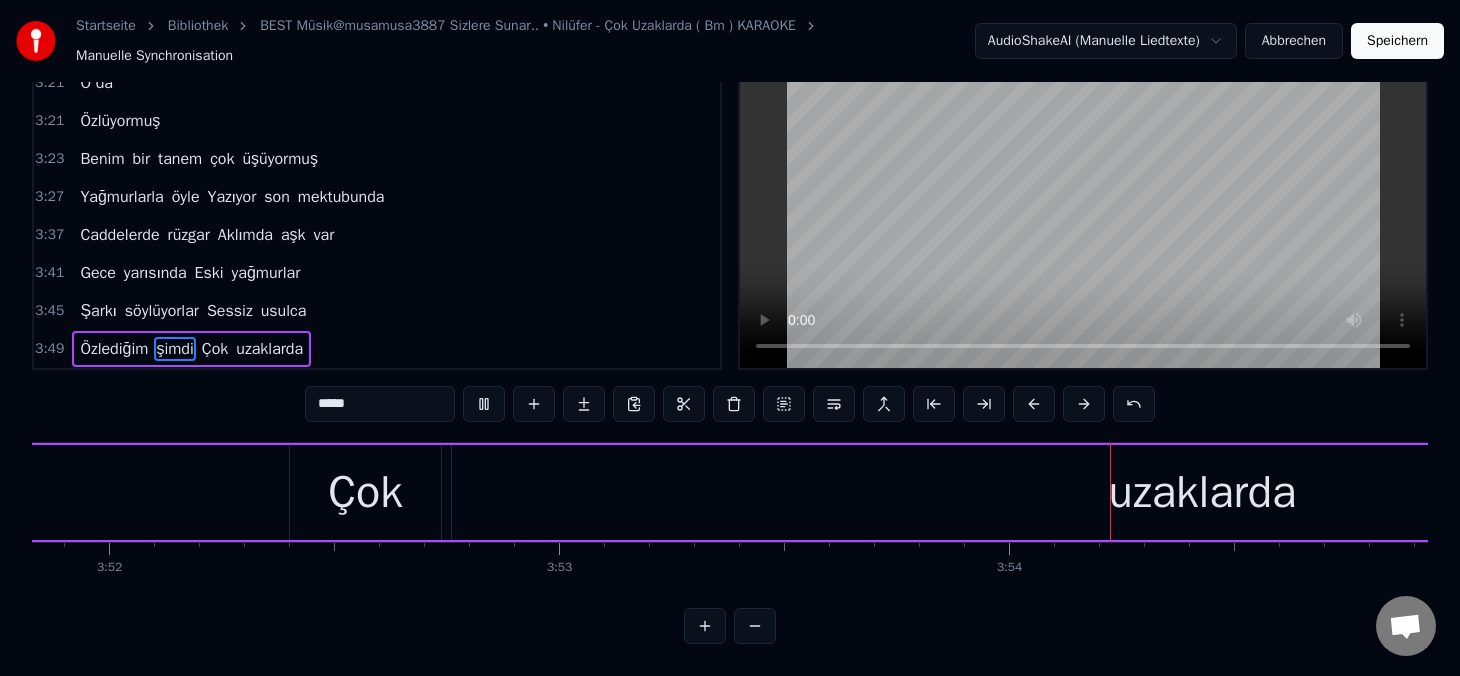 scroll, scrollTop: 0, scrollLeft: 105091, axis: horizontal 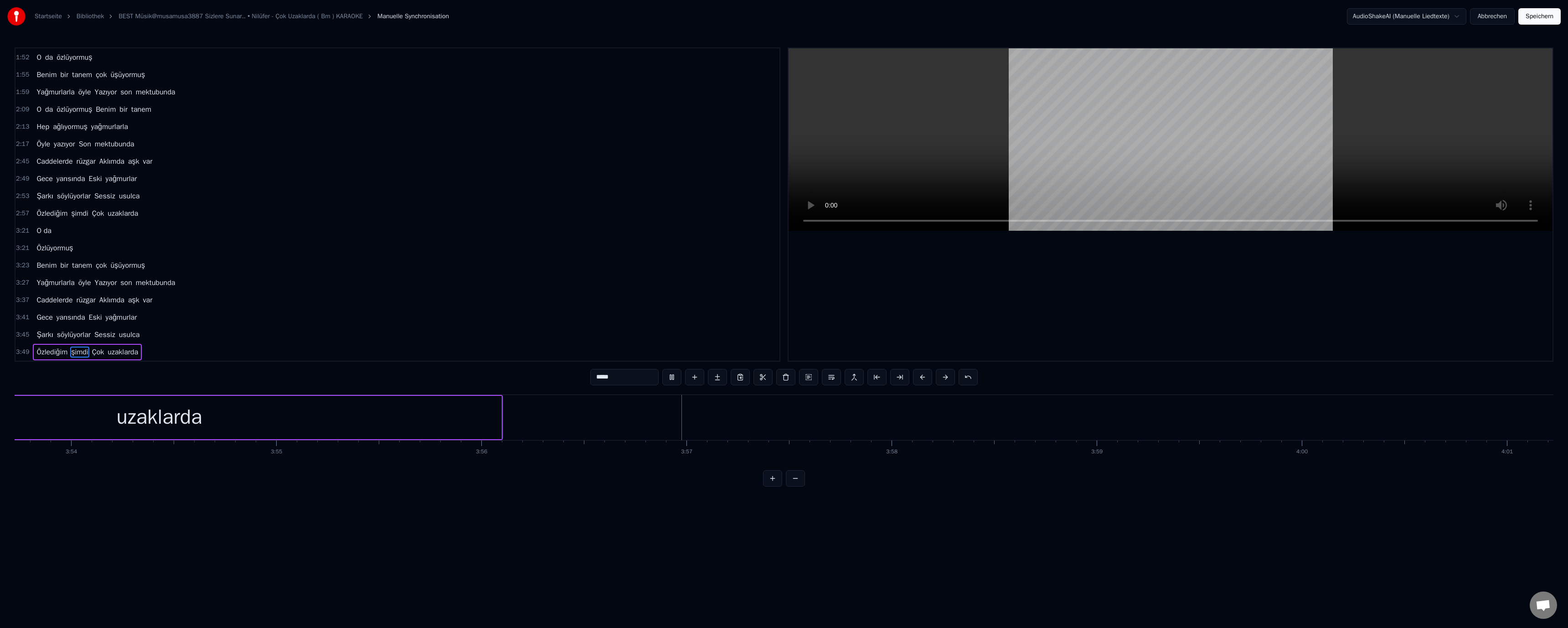 click on "Speichern" at bounding box center (1539, 16) 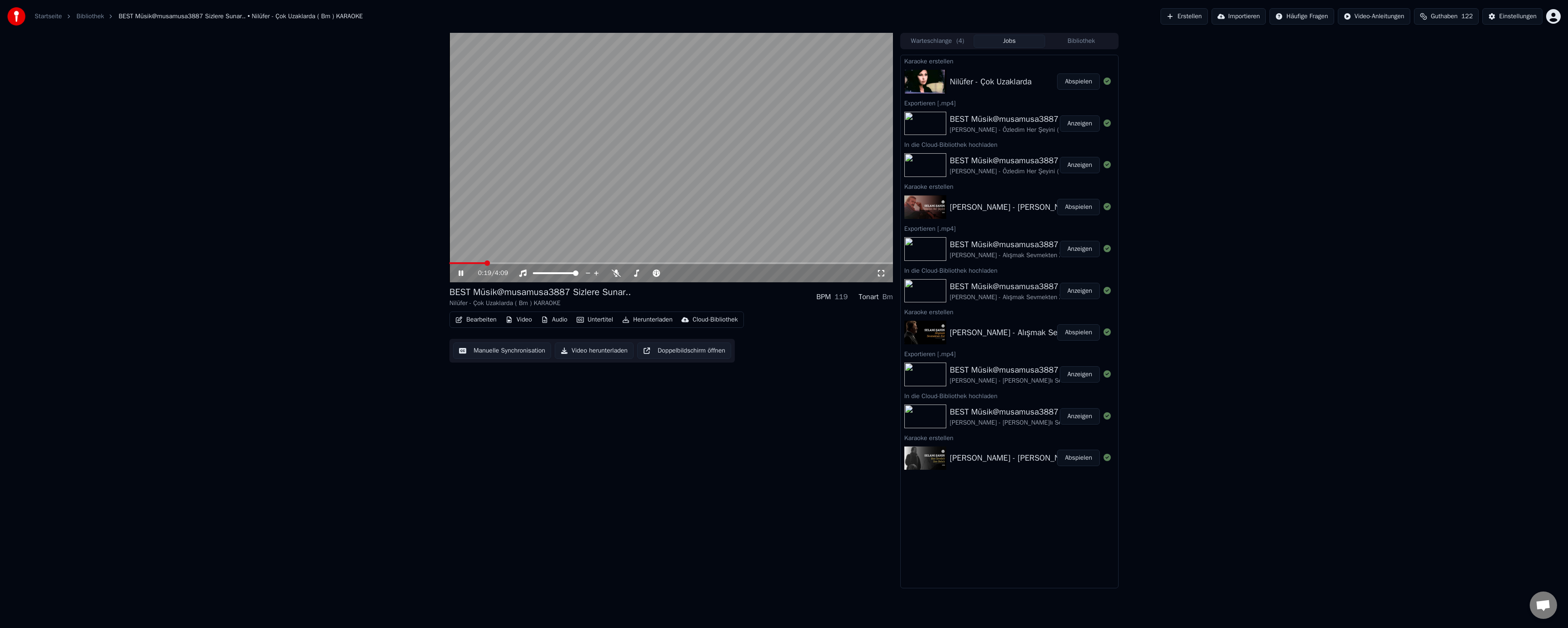 click at bounding box center [671, 263] 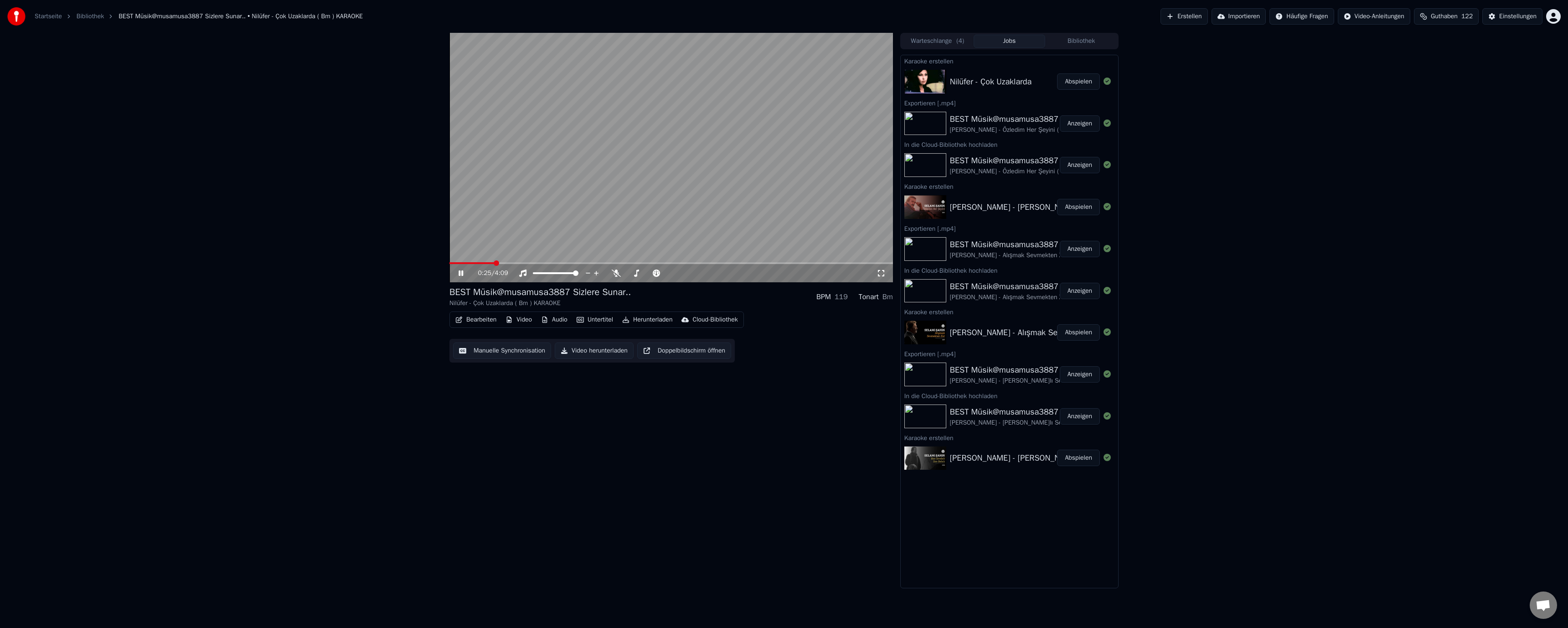click at bounding box center [671, 263] 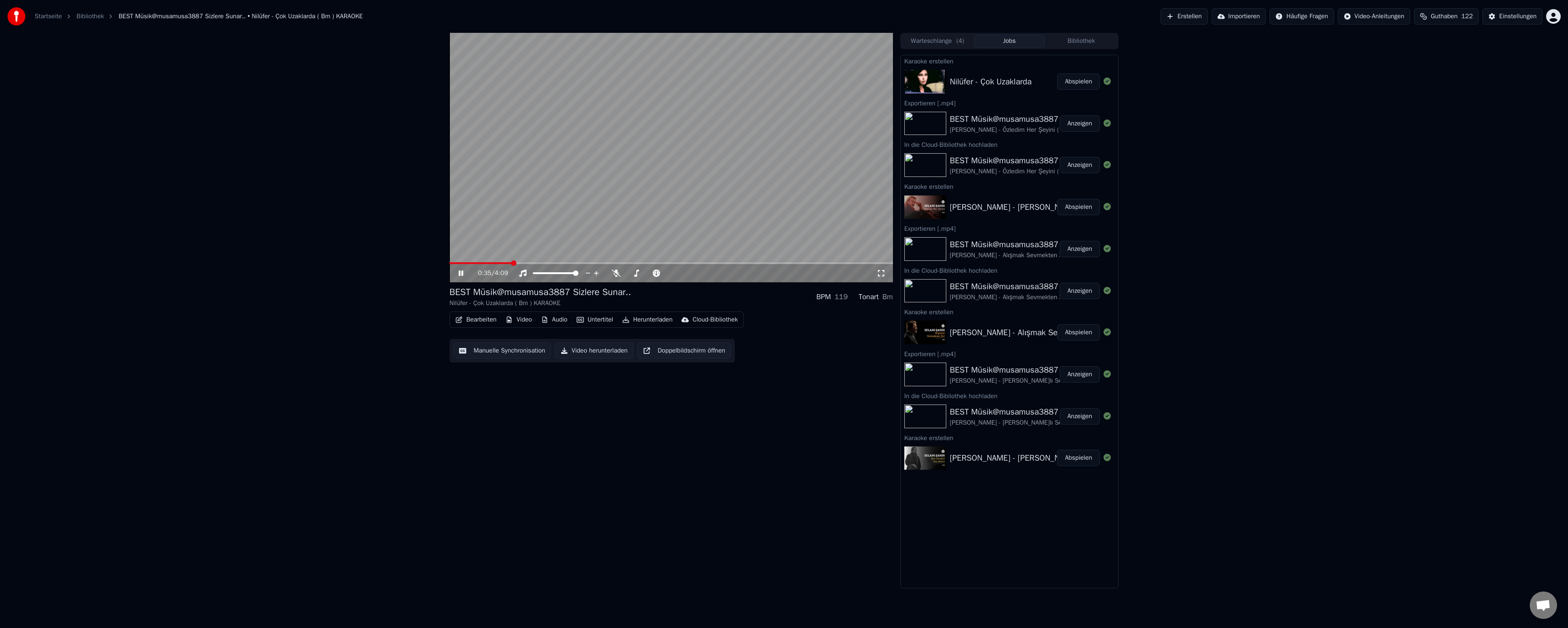 click at bounding box center (671, 157) 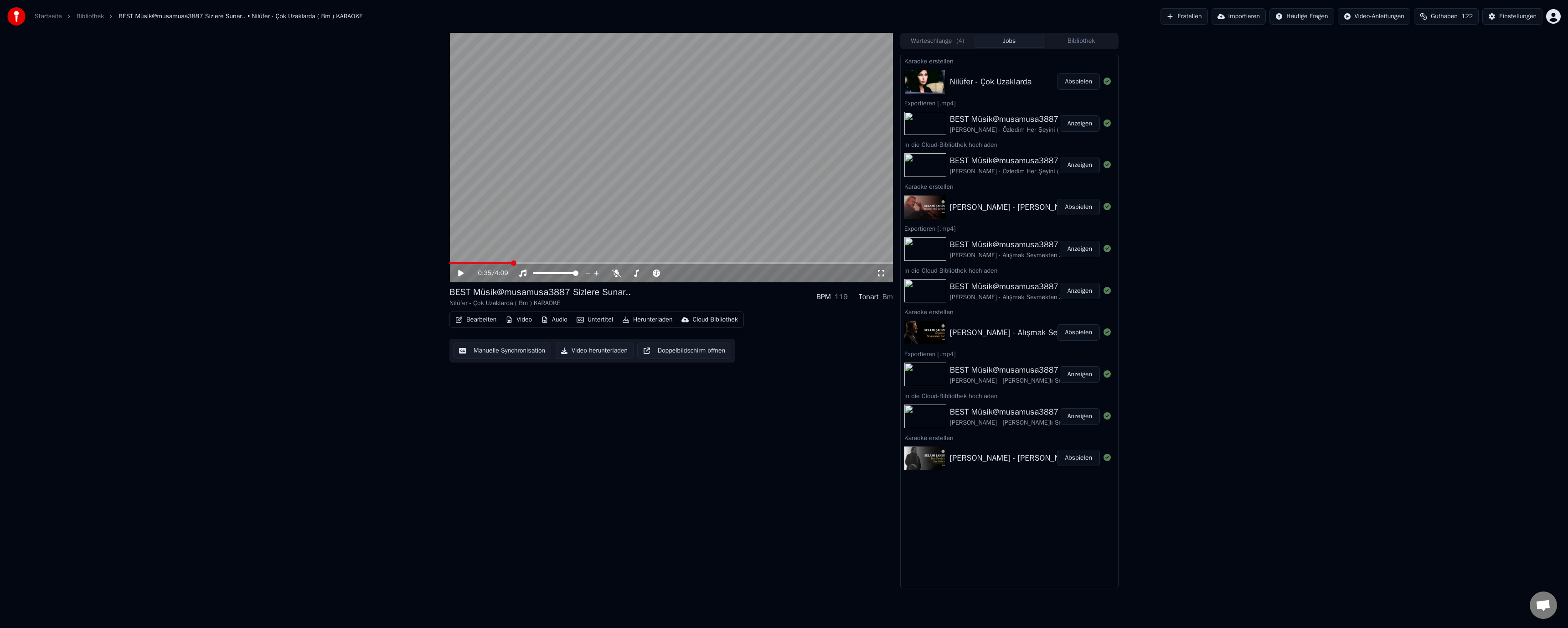 click at bounding box center [671, 157] 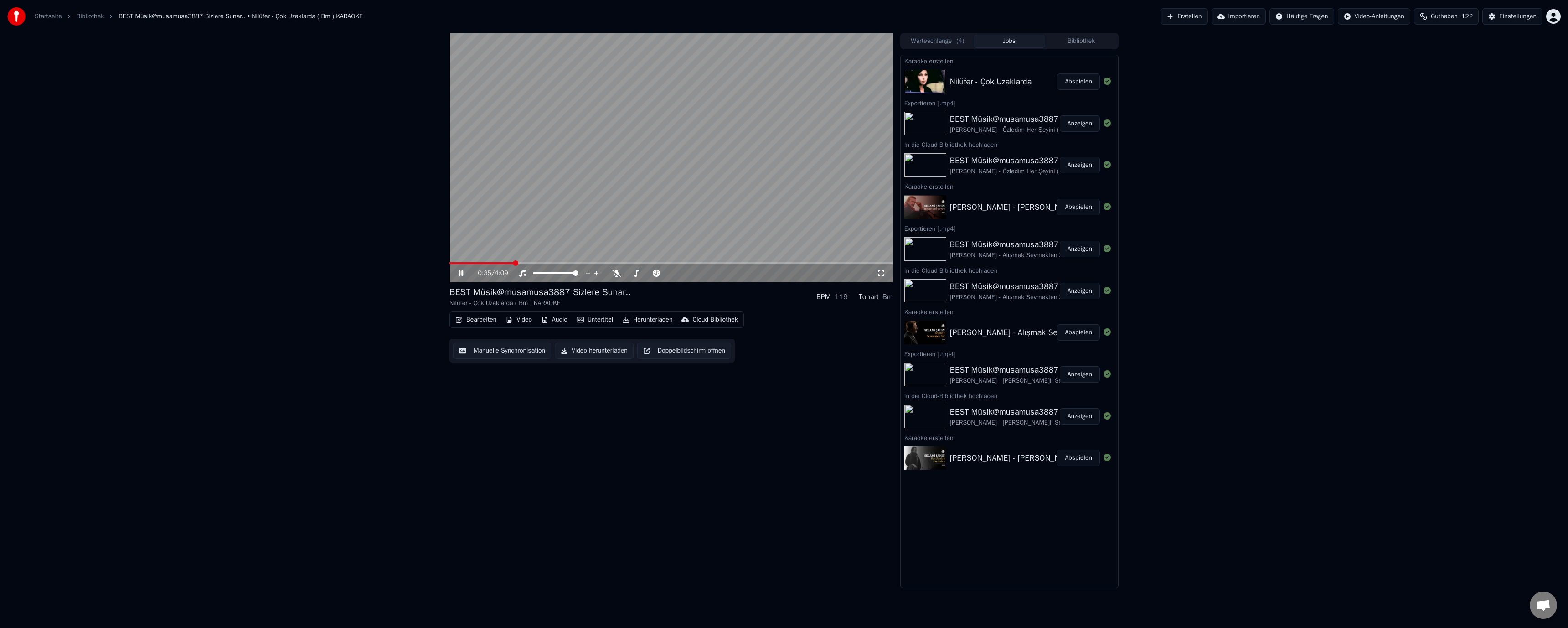 click on "0:35  /  4:09" at bounding box center [671, 273] 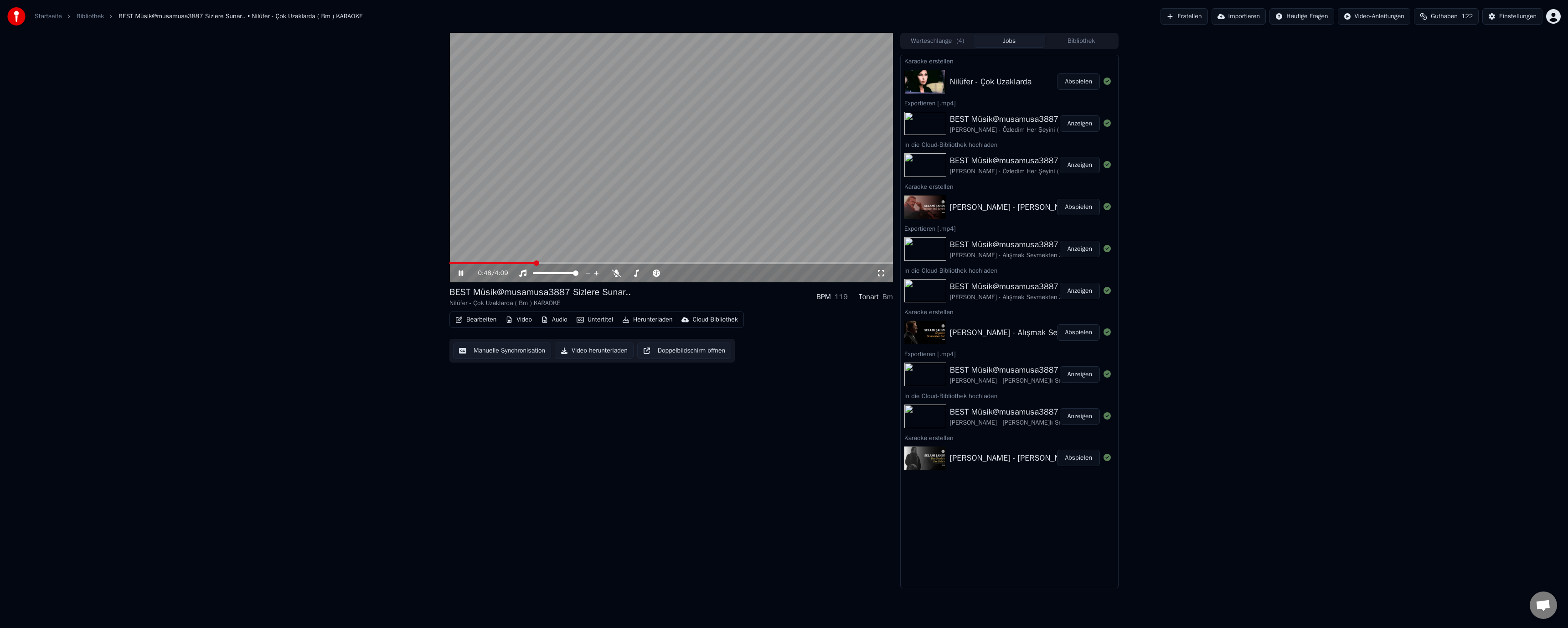 click at bounding box center (671, 263) 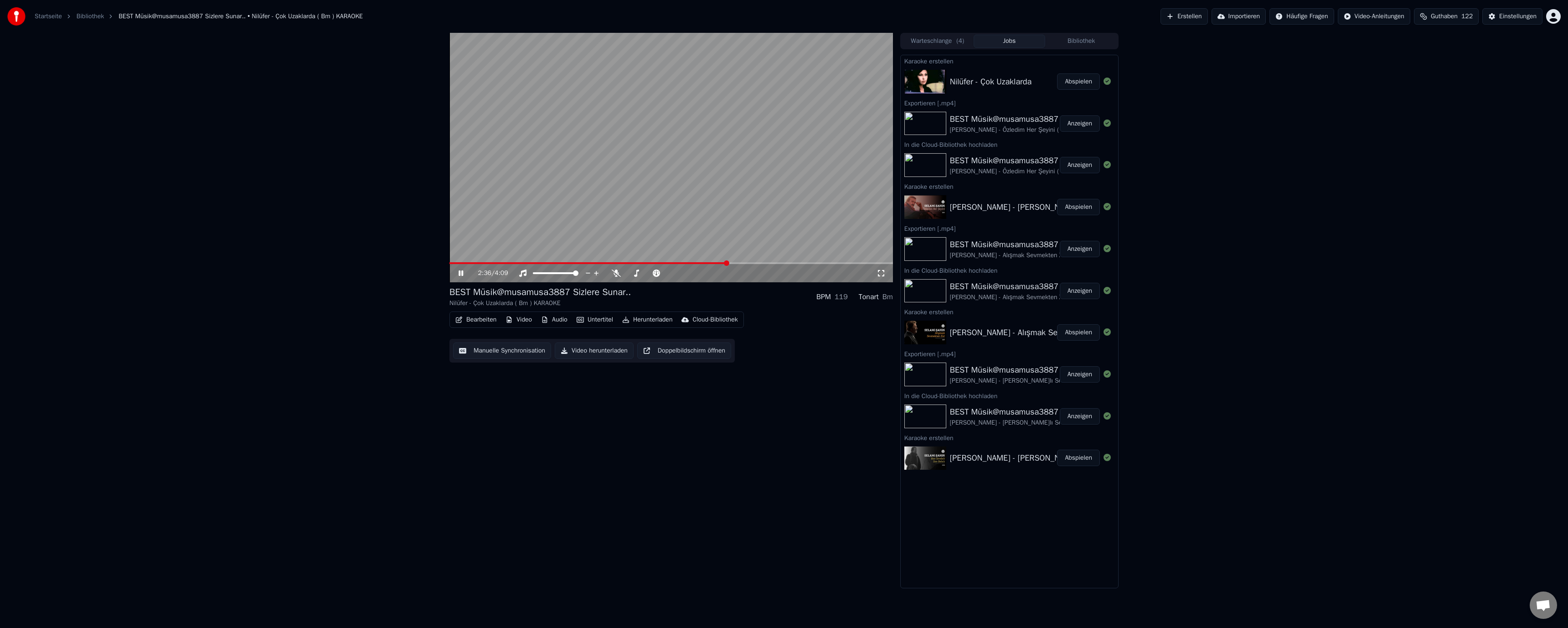 click at bounding box center [671, 263] 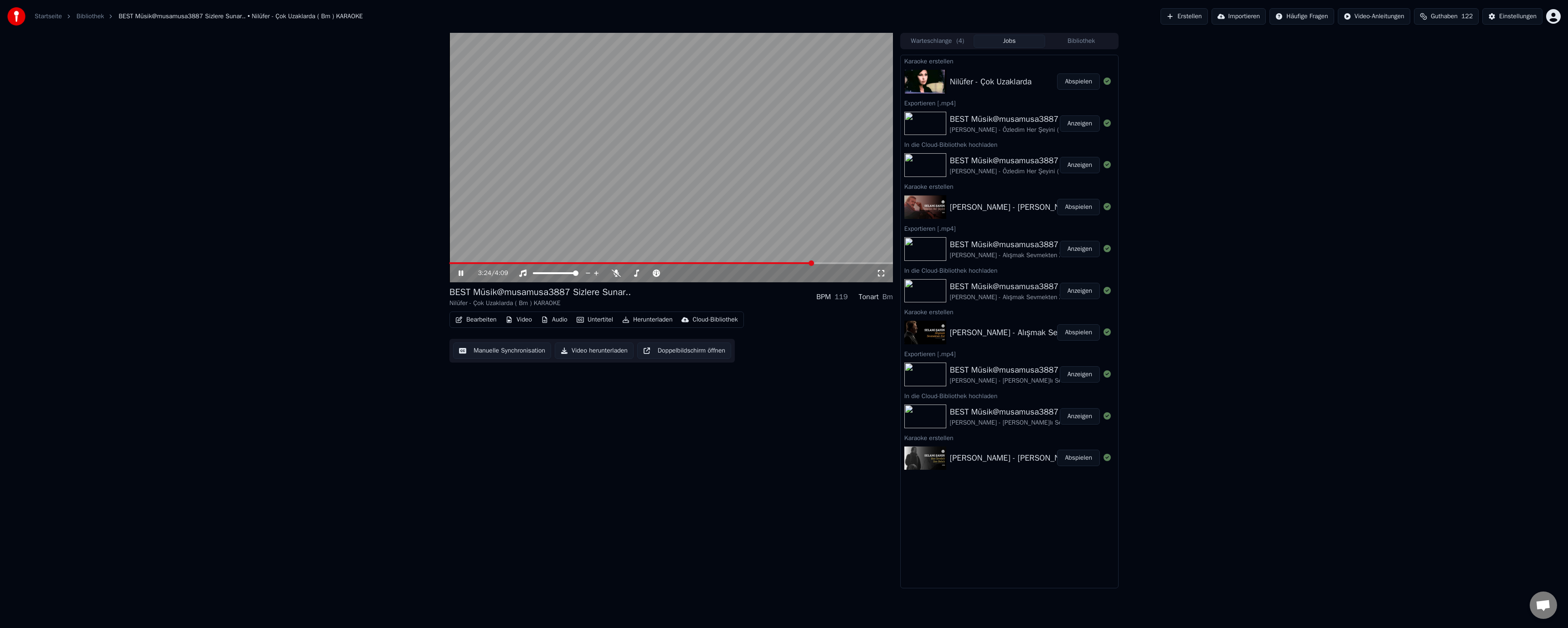 click on "Cloud-Bibliothek" at bounding box center [715, 320] 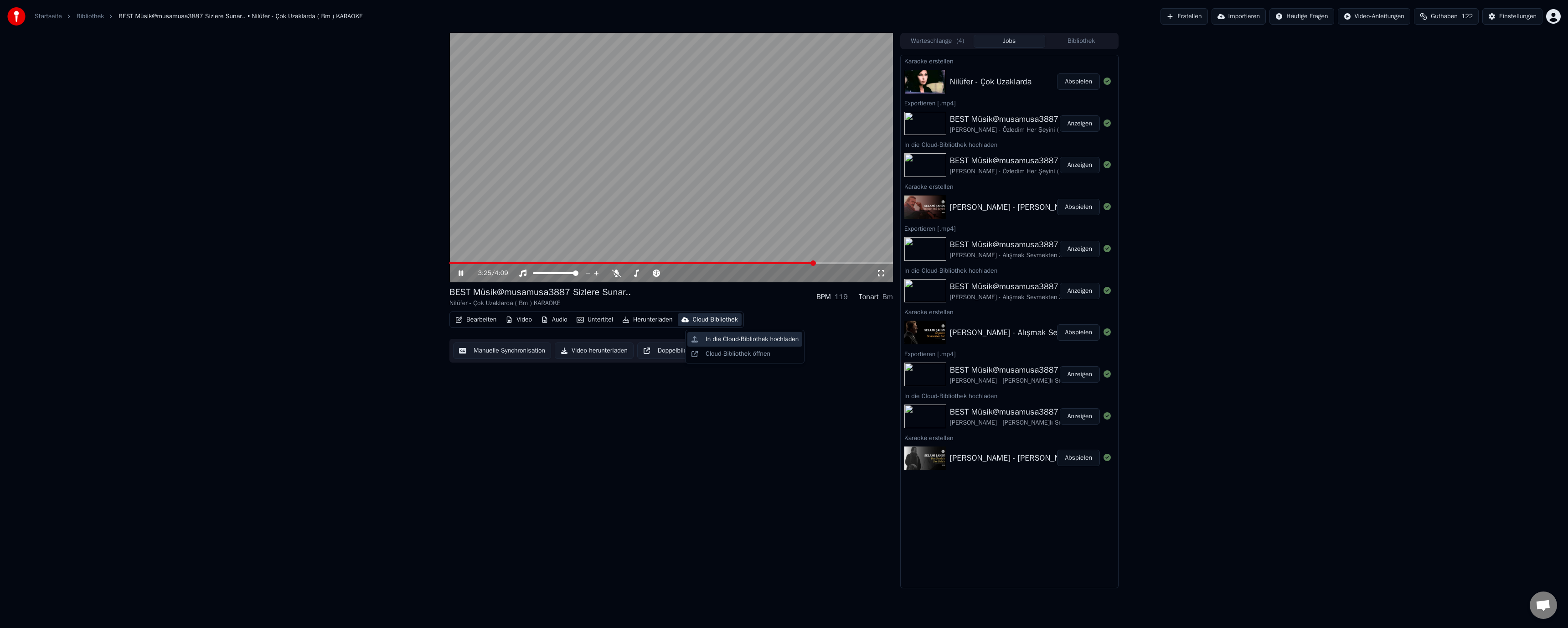 click on "In die Cloud-Bibliothek hochladen" at bounding box center [752, 339] 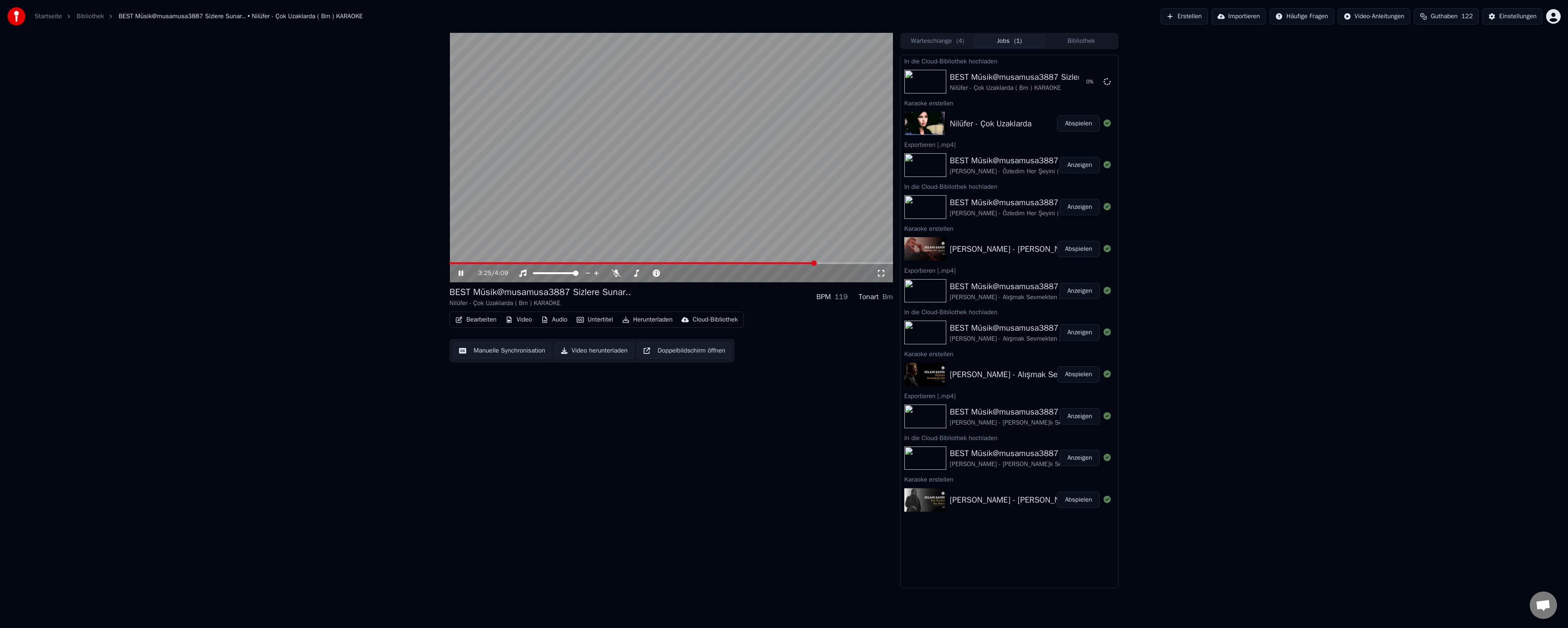 click on "Herunterladen" at bounding box center (647, 320) 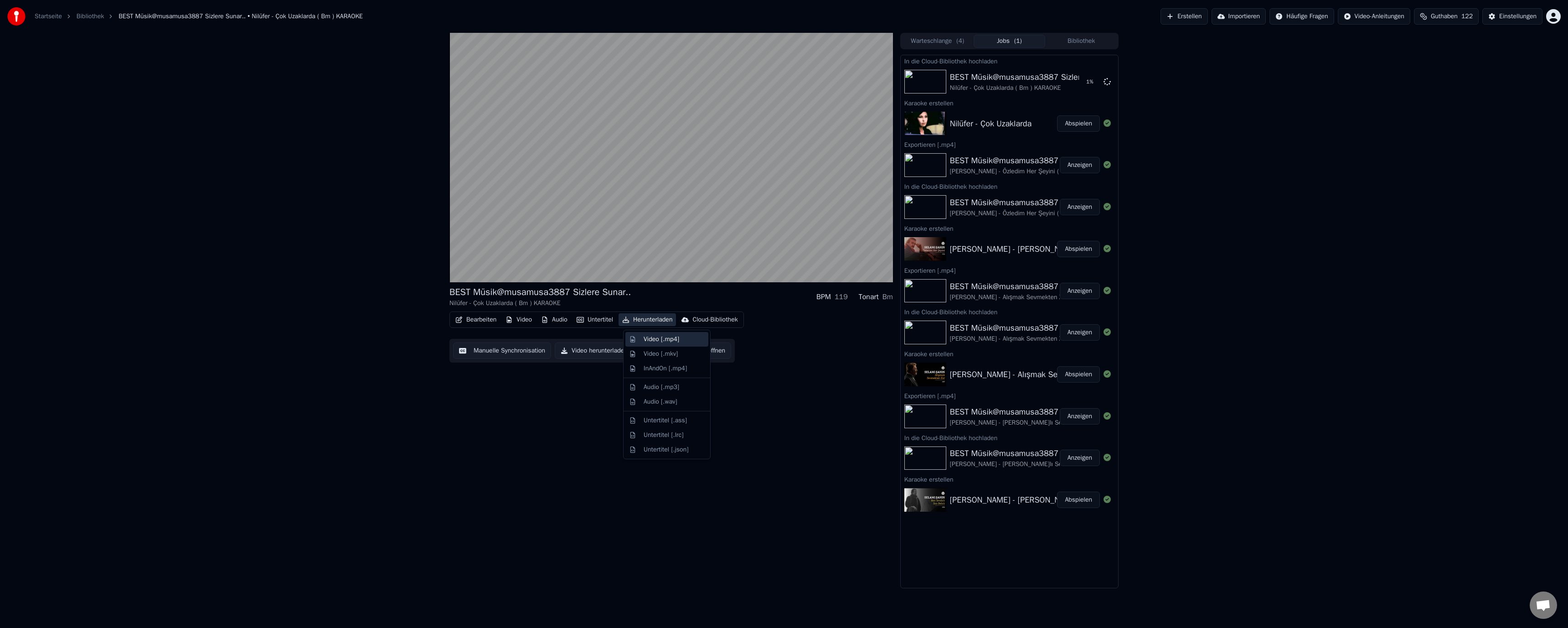 click on "Video [.mp4]" at bounding box center (661, 339) 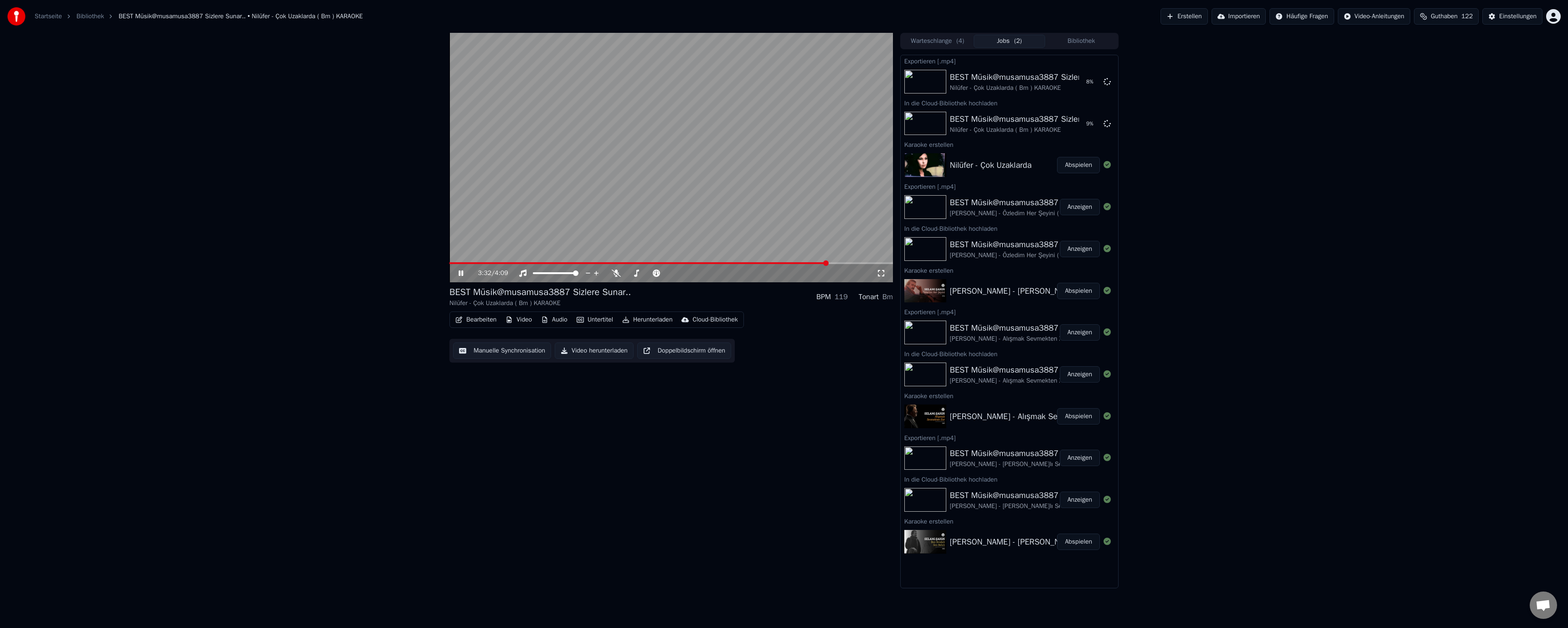 drag, startPoint x: 1092, startPoint y: 0, endPoint x: 984, endPoint y: 43, distance: 116.2454 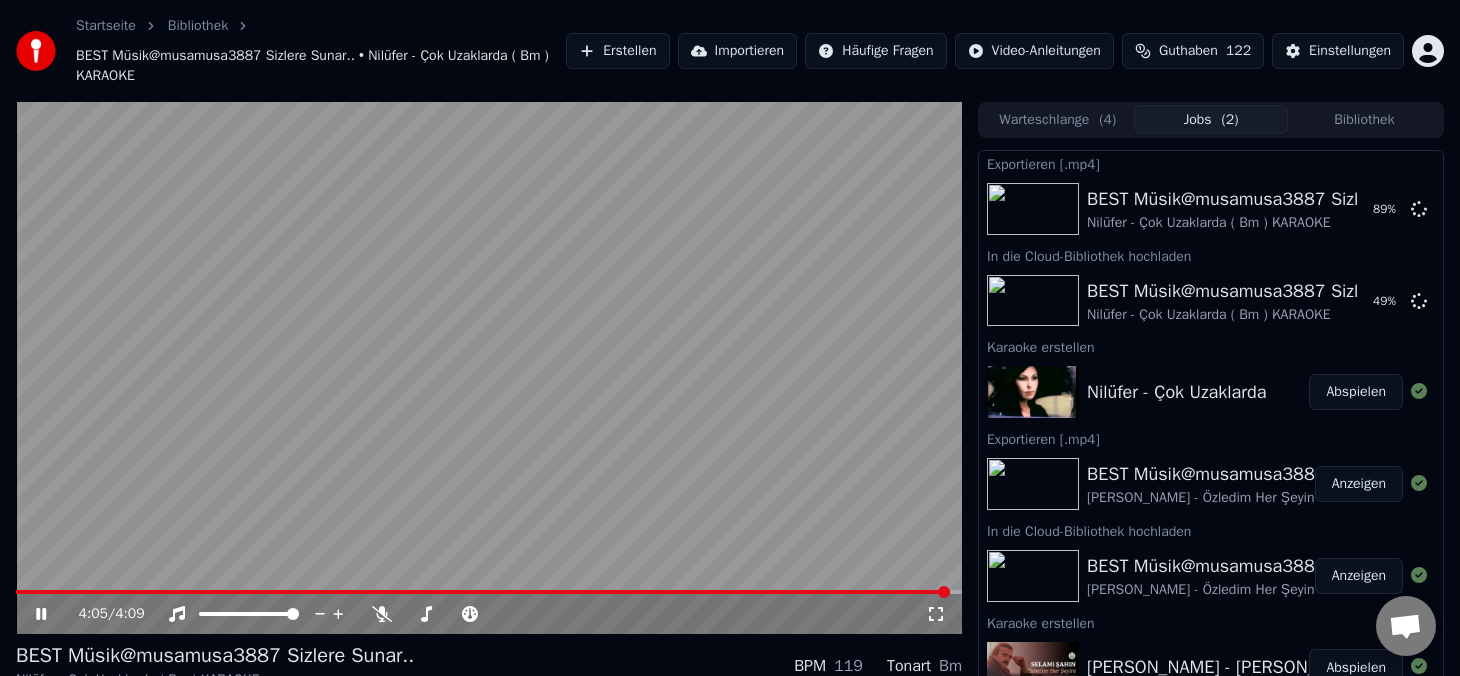 click 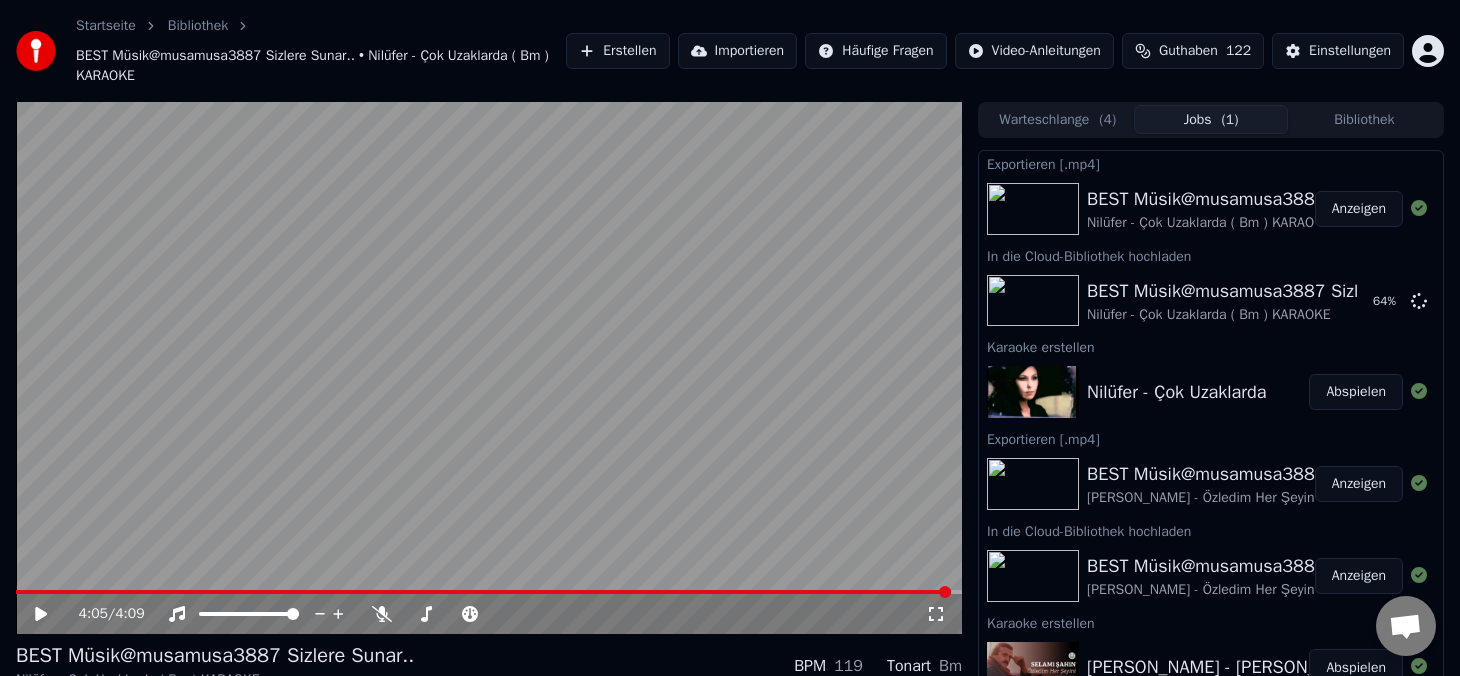 click on "Anzeigen" at bounding box center (1359, 209) 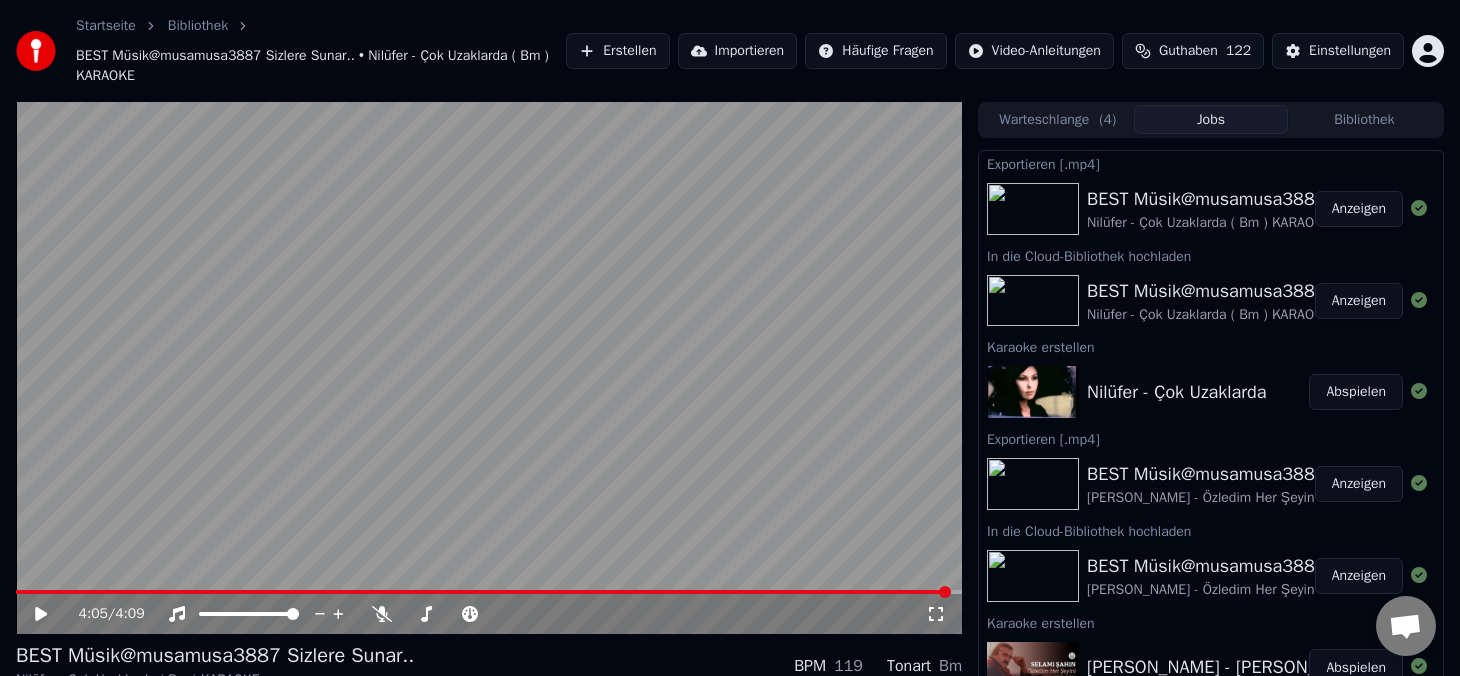 click on "Erstellen" at bounding box center [617, 51] 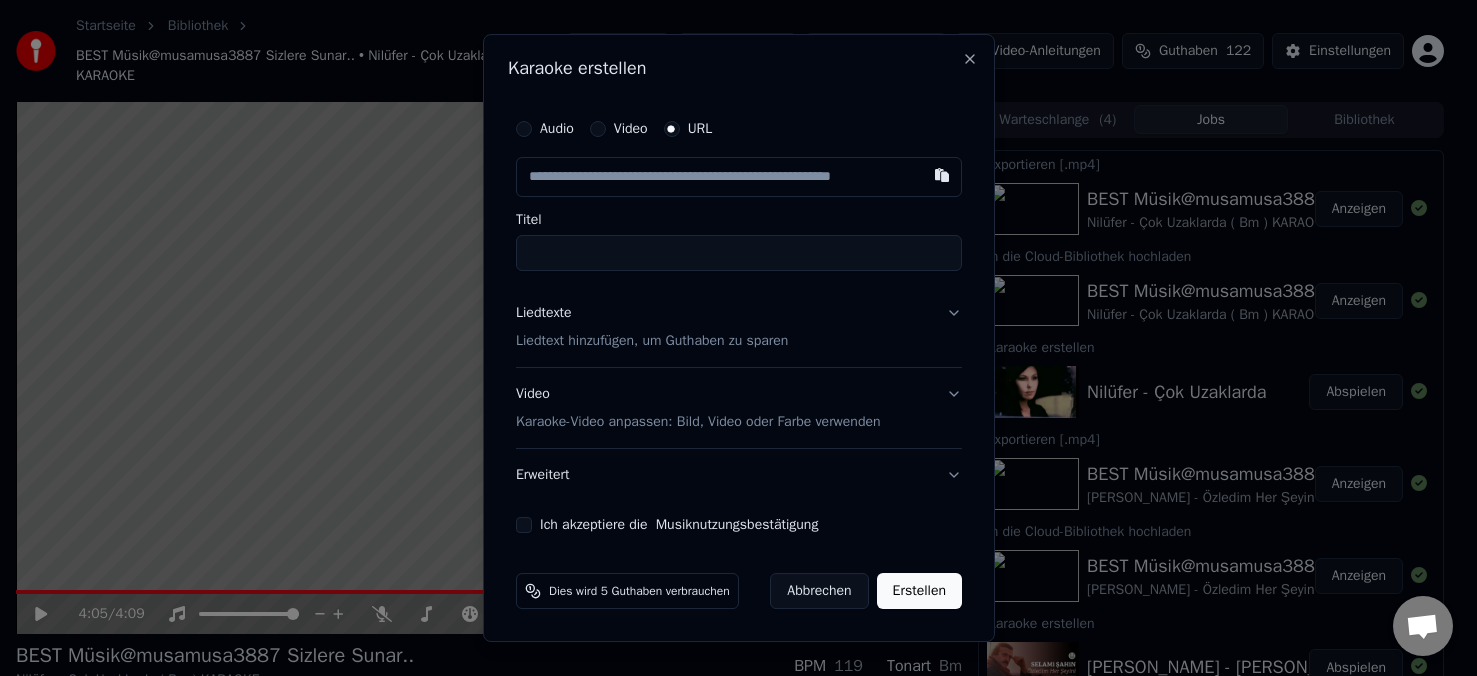 type on "**********" 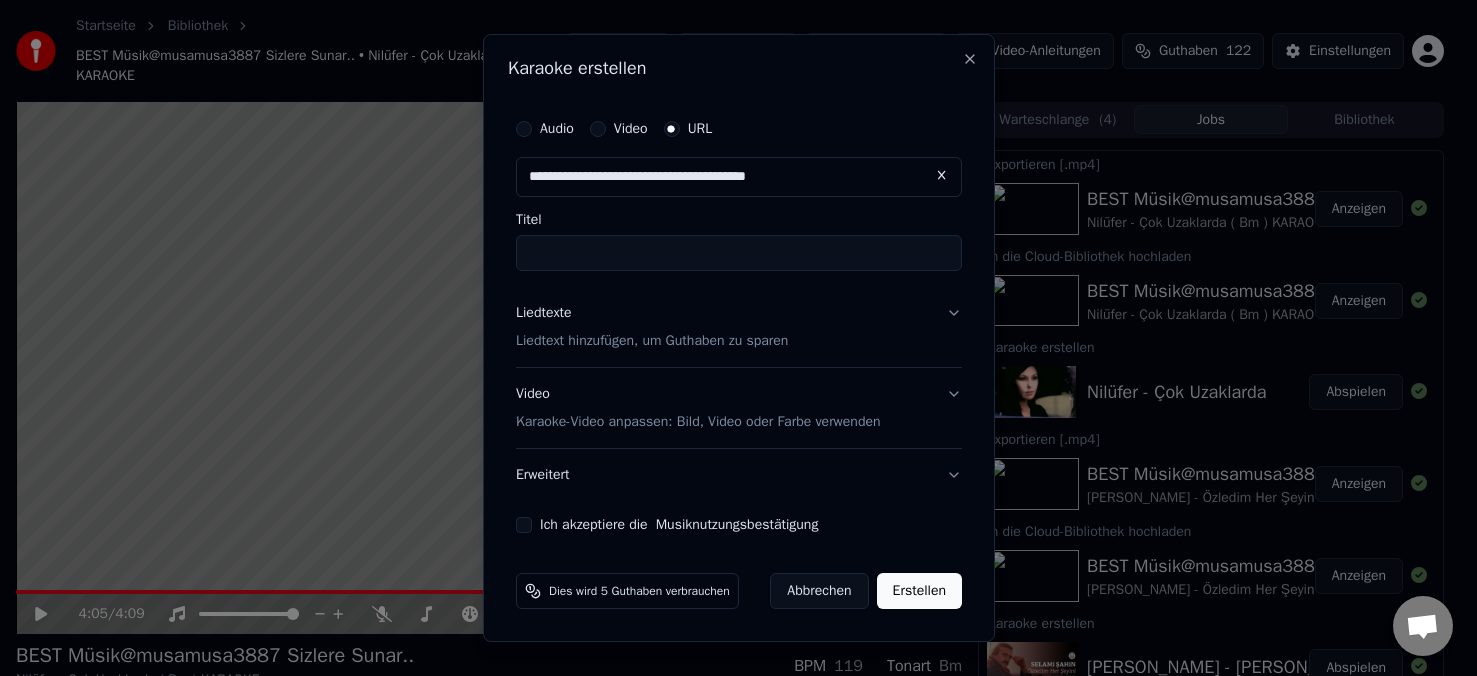 type on "**********" 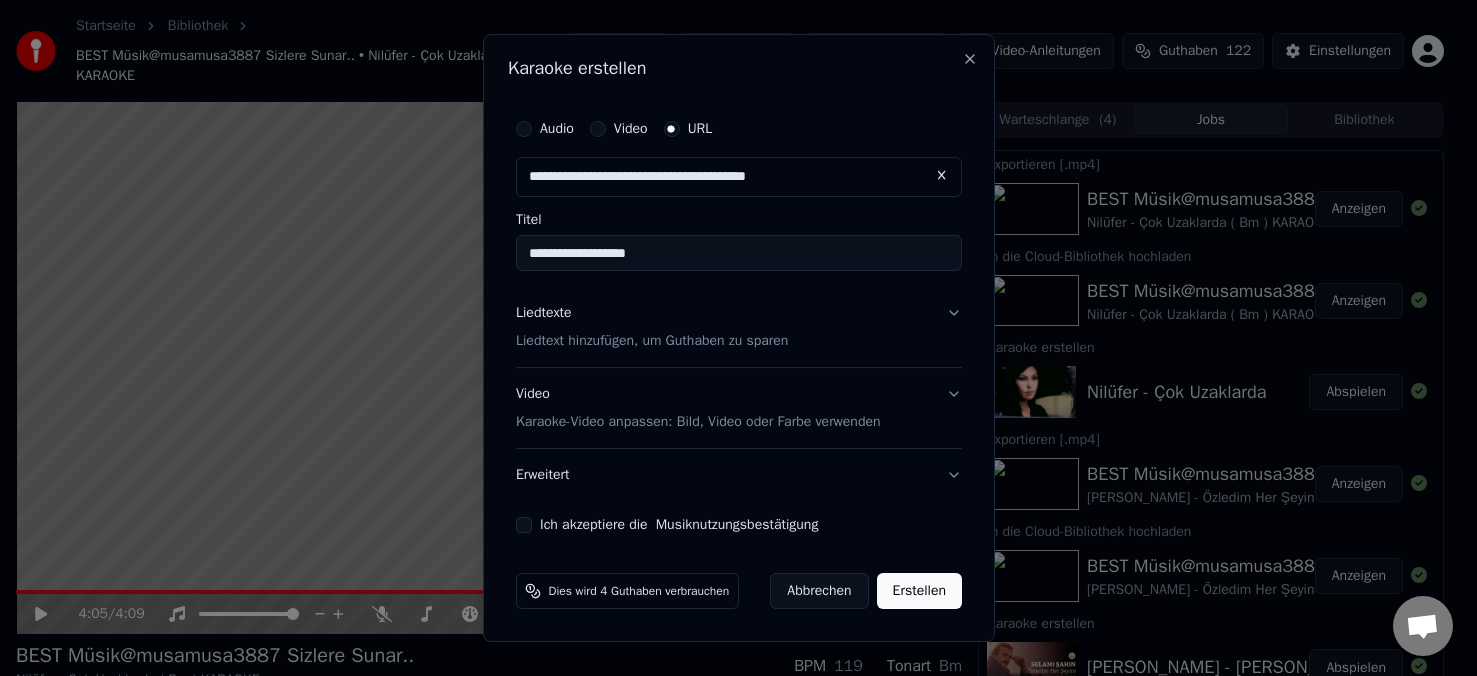 type on "**********" 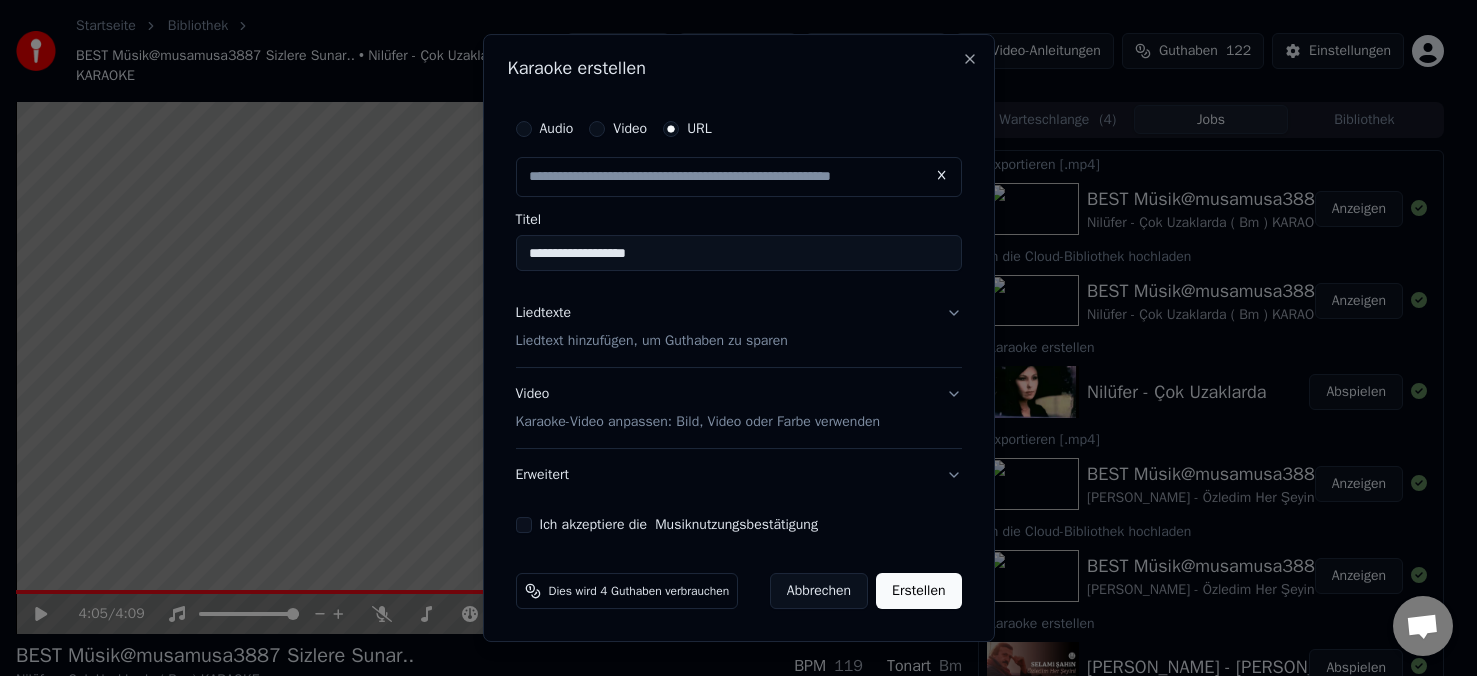 click on "Liedtext hinzufügen, um Guthaben zu sparen" at bounding box center [652, 341] 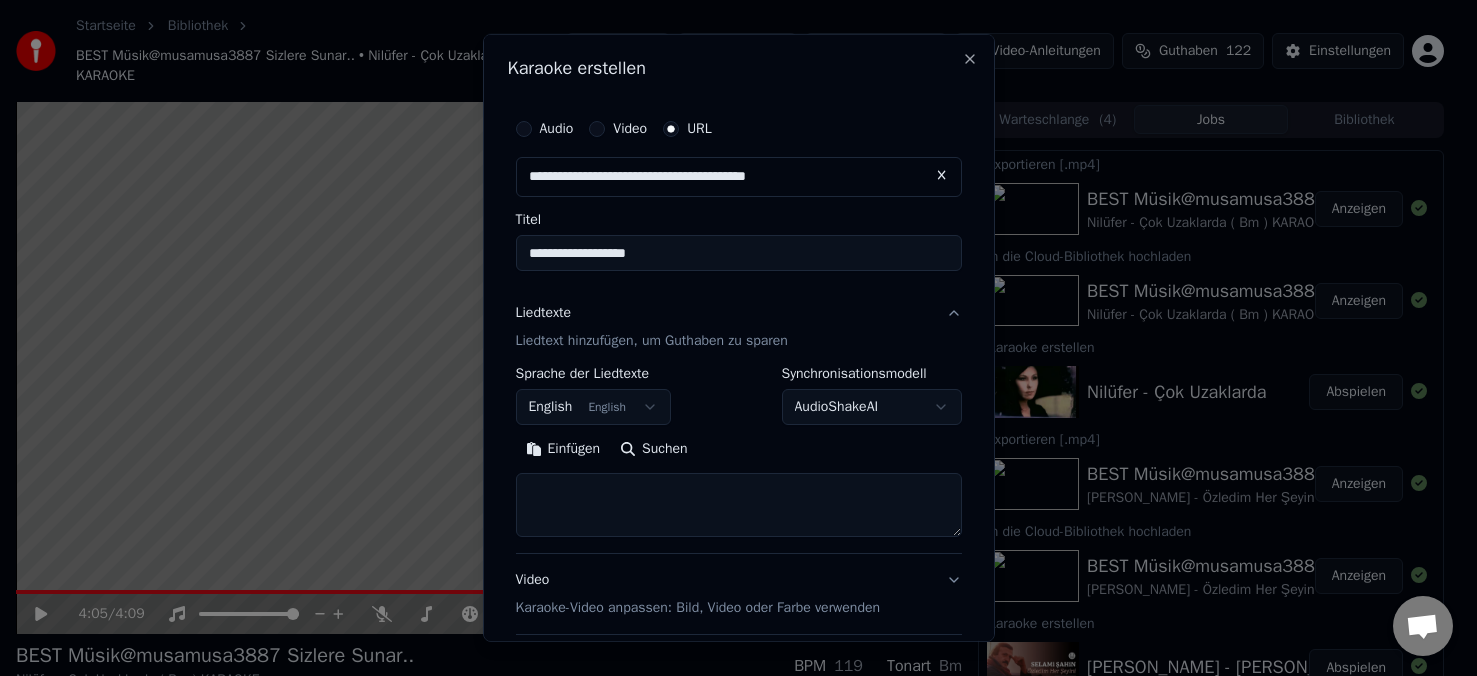 click on "Einfügen" at bounding box center (563, 449) 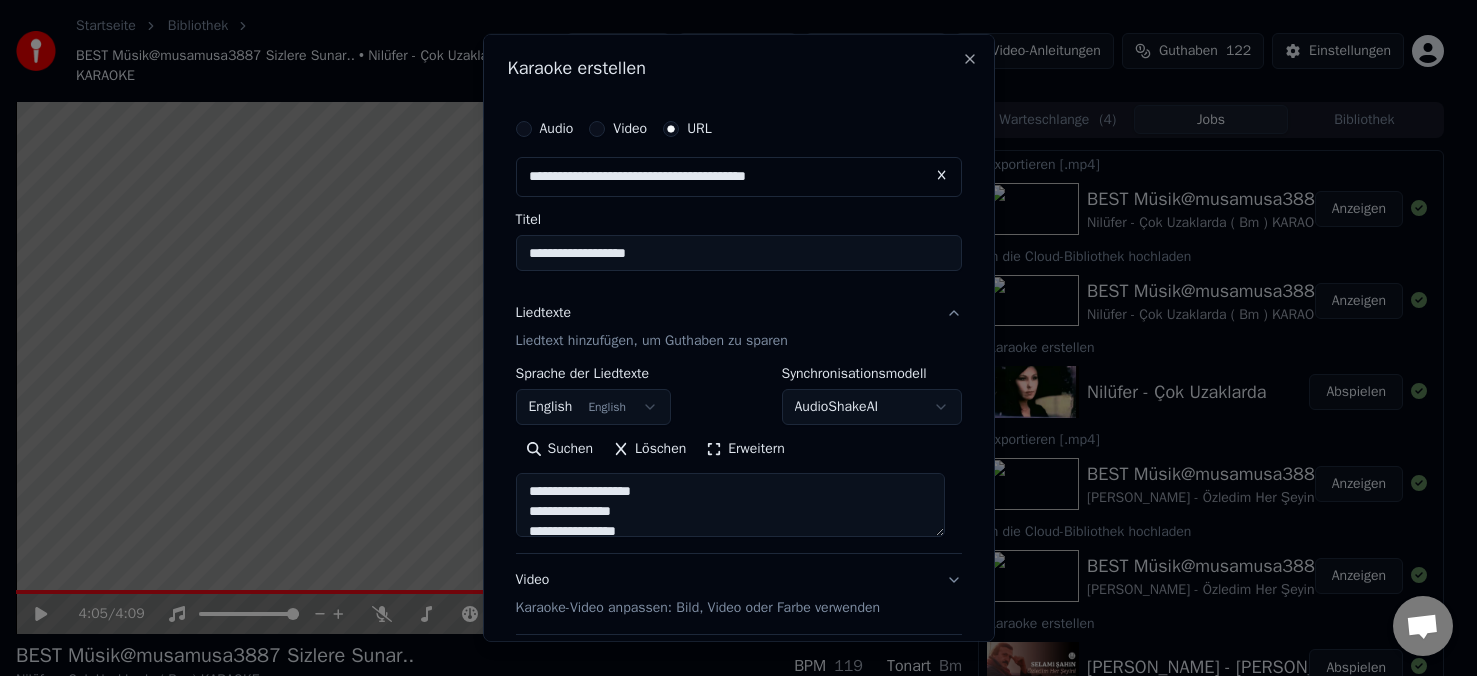 click on "Startseite Bibliothek BEST Müsik@musamusa3887 Sizlere Sunar.. • Nilüfer - Çok Uzaklarda ( Bm ) KARAOKE Erstellen Importieren Häufige Fragen Video-Anleitungen Guthaben 122 Einstellungen 4:05  /  4:09 BEST Müsik@musamusa3887 Sizlere Sunar.. Nilüfer - Çok Uzaklarda ( Bm ) KARAOKE BPM 119 Tonart Bm Bearbeiten Video Audio Untertitel Herunterladen Cloud-Bibliothek Manuelle Synchronisation Video herunterladen Doppelbildschirm öffnen Warteschlange ( 4 ) Jobs Bibliothek Exportieren [.mp4] BEST Müsik@musamusa3887 Sizlere Sunar.. Nilüfer - Çok Uzaklarda ( Bm ) KARAOKE Anzeigen In die Cloud-Bibliothek hochladen BEST Müsik@musamusa3887 Sizlere Sunar.. Nilüfer - Çok Uzaklarda ( Bm ) KARAOKE Anzeigen Karaoke erstellen Nilüfer - Çok Uzaklarda Abspielen Exportieren [.mp4] BEST Müsik@musamusa3887 Sizlere Sunar.. Selami Şahin - Özledim Her Şeyini  ( Bm )-KARAOKE Anzeigen In die Cloud-Bibliothek hochladen BEST Müsik@musamusa3887 Sizlere Sunar.. Selami Şahin - Özledim Her Şeyini  ( Bm )-KARAOKE Anzeigen" at bounding box center [730, 338] 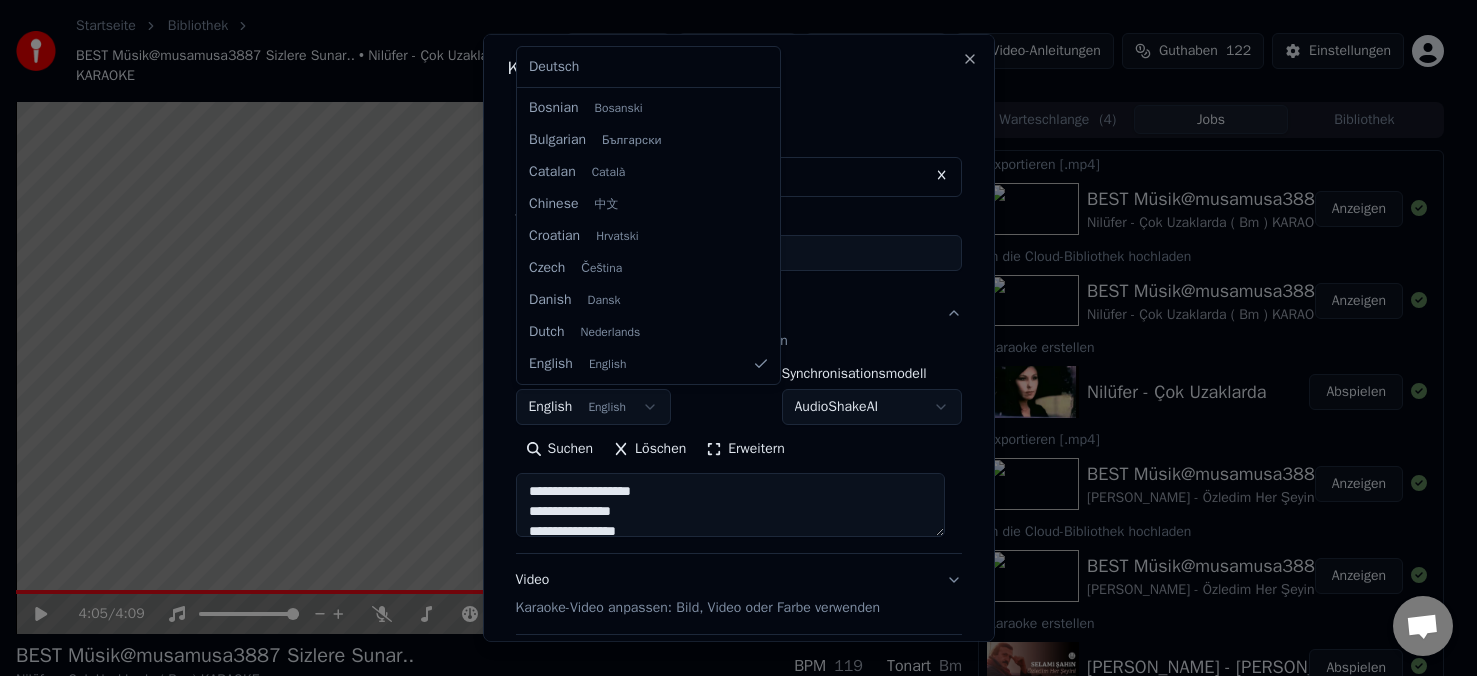 scroll, scrollTop: 1471, scrollLeft: 0, axis: vertical 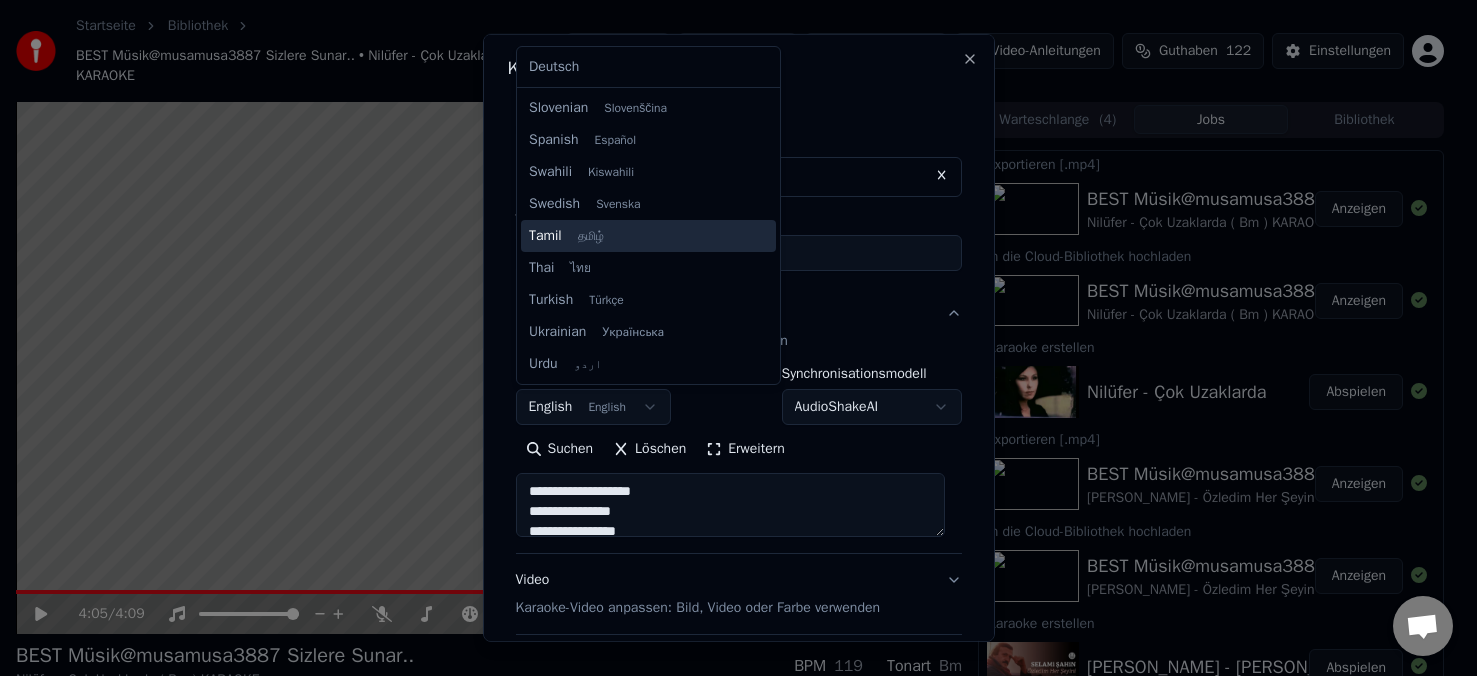 type on "**********" 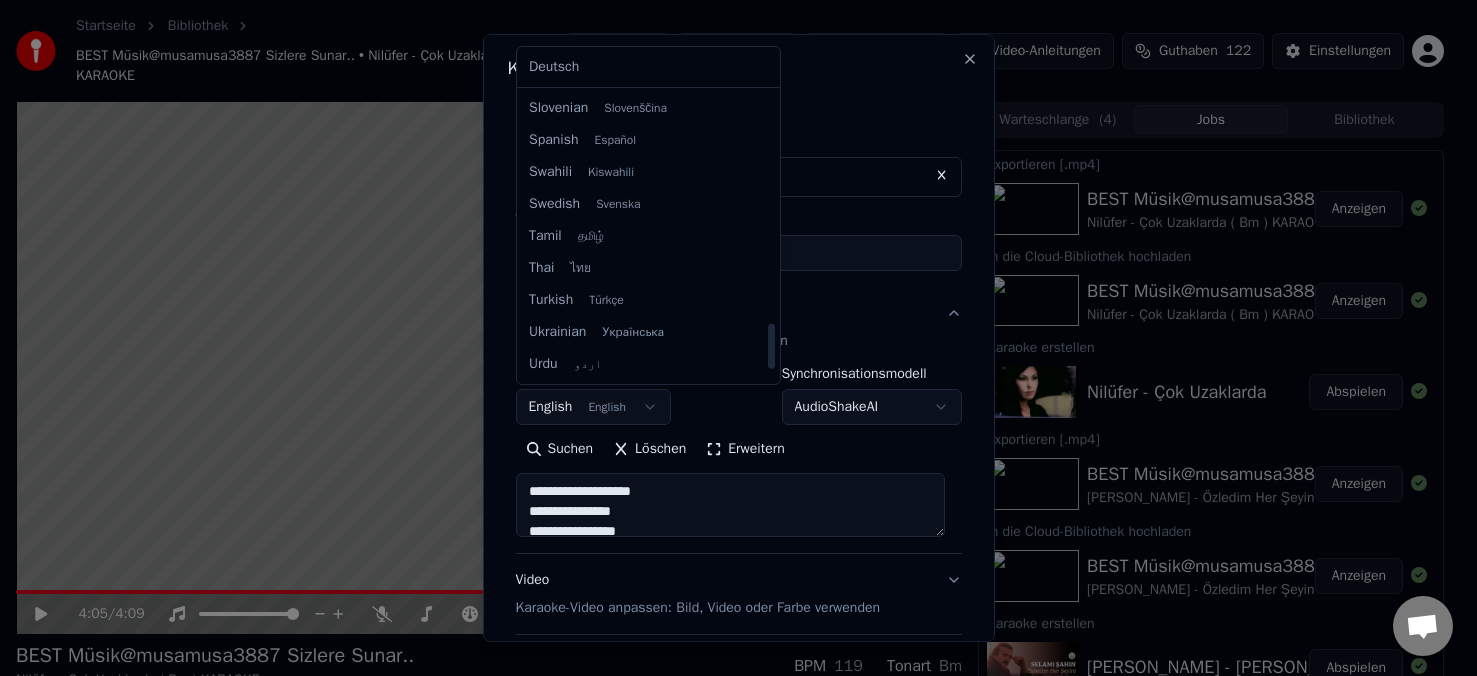 select on "**" 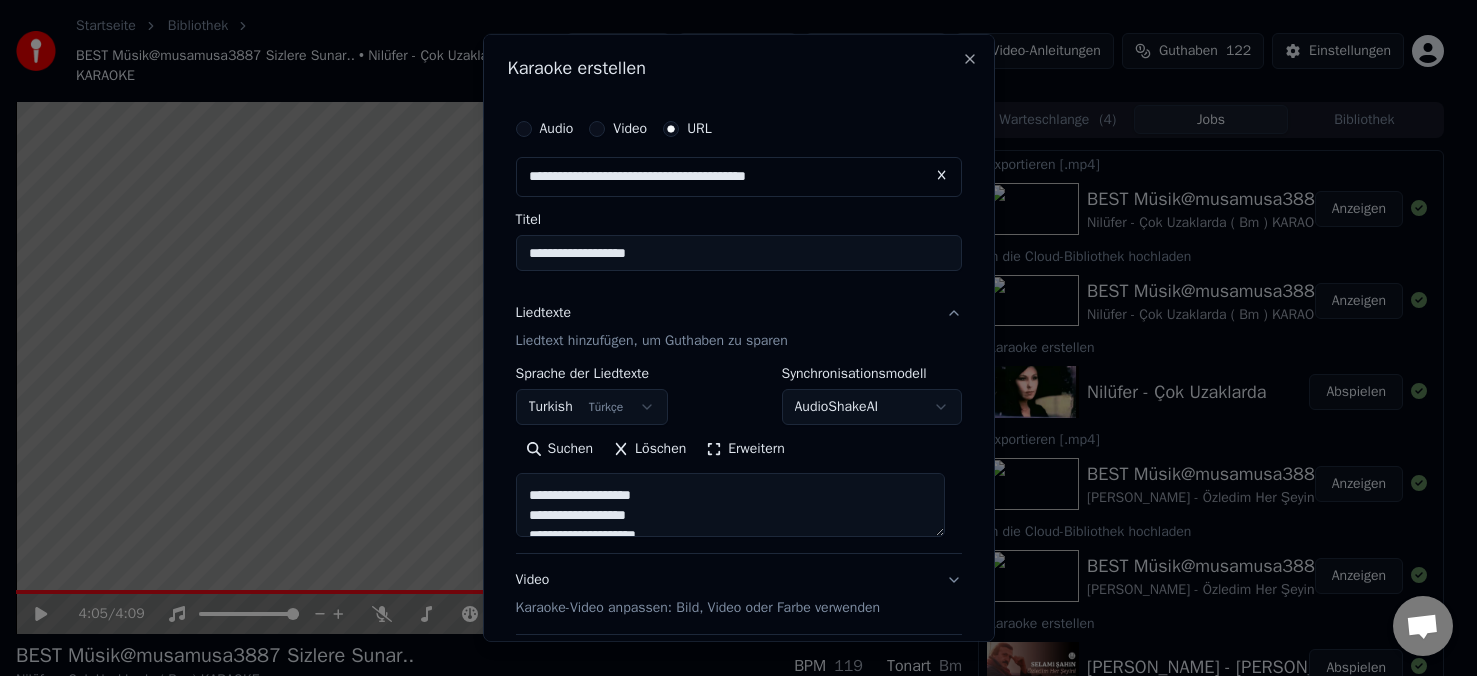 scroll, scrollTop: 500, scrollLeft: 0, axis: vertical 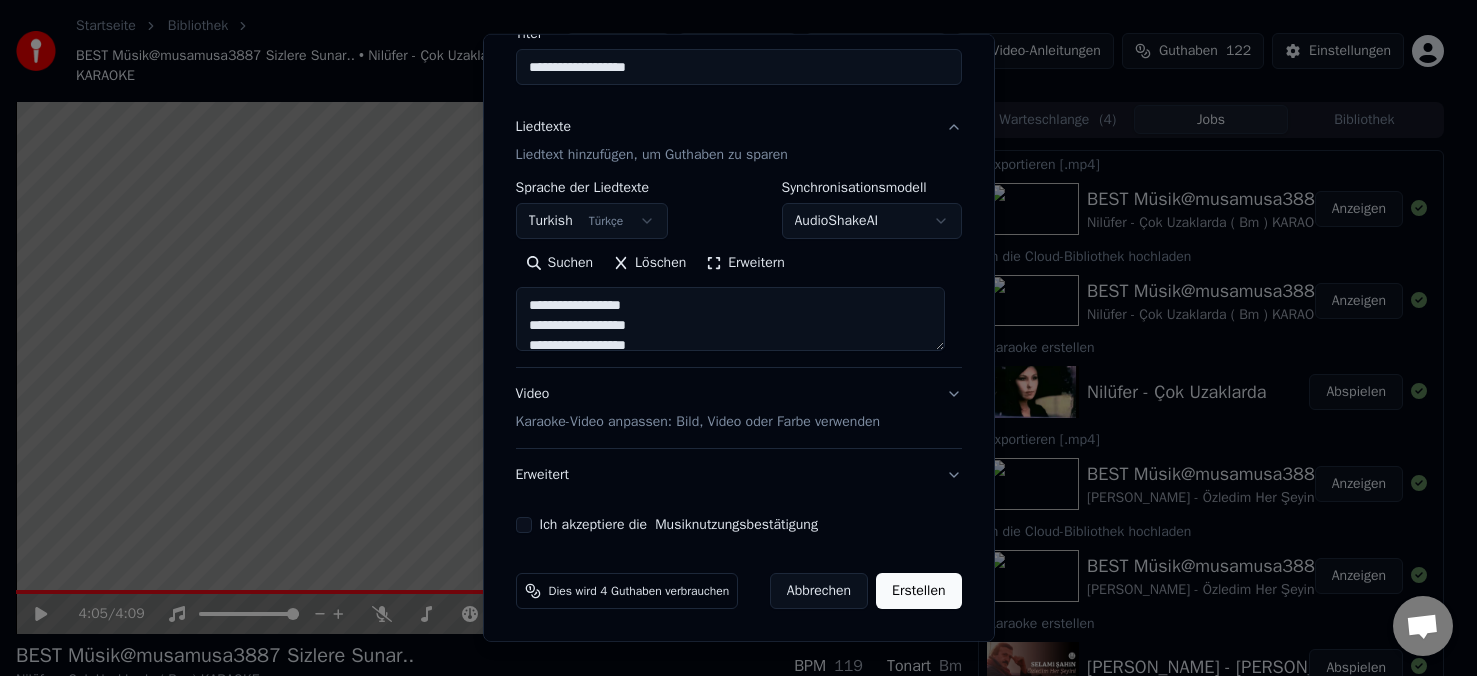 click on "Ich akzeptiere die   Musiknutzungsbestätigung" at bounding box center (679, 525) 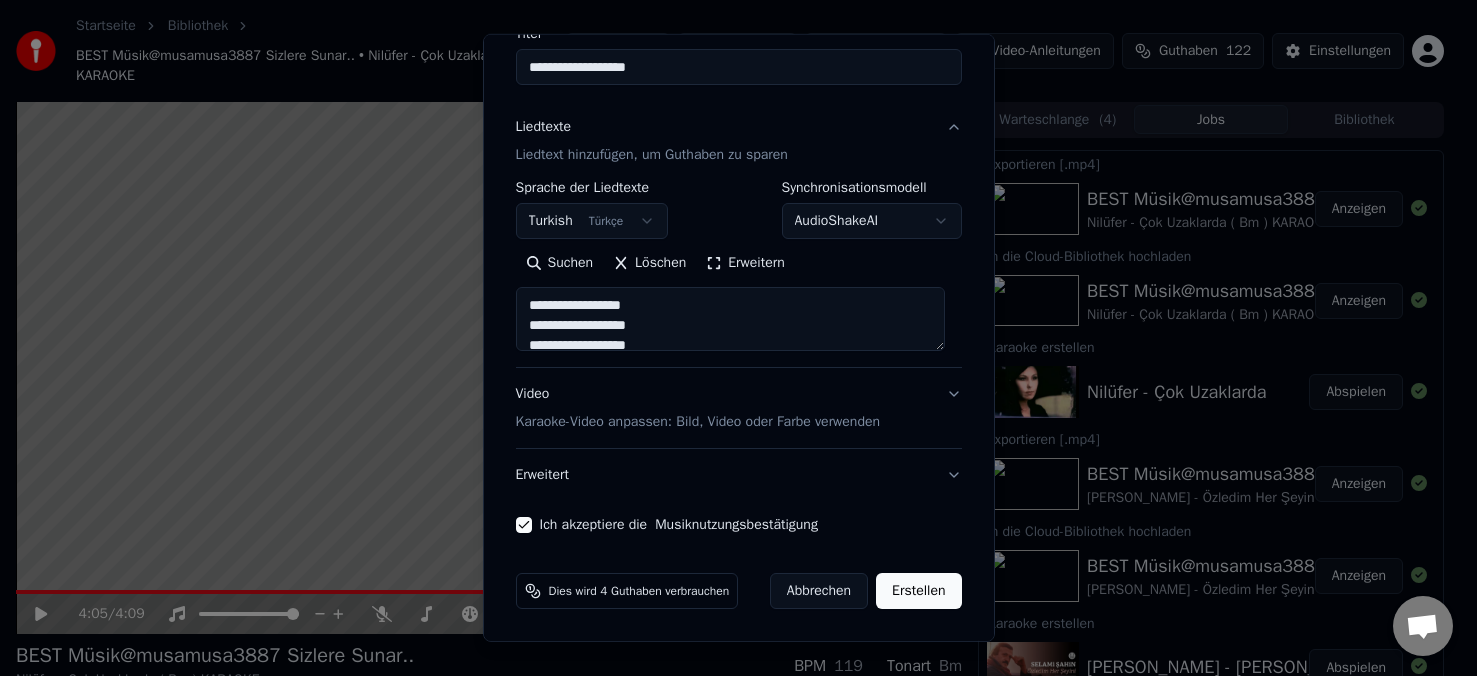 click on "Erstellen" at bounding box center (918, 591) 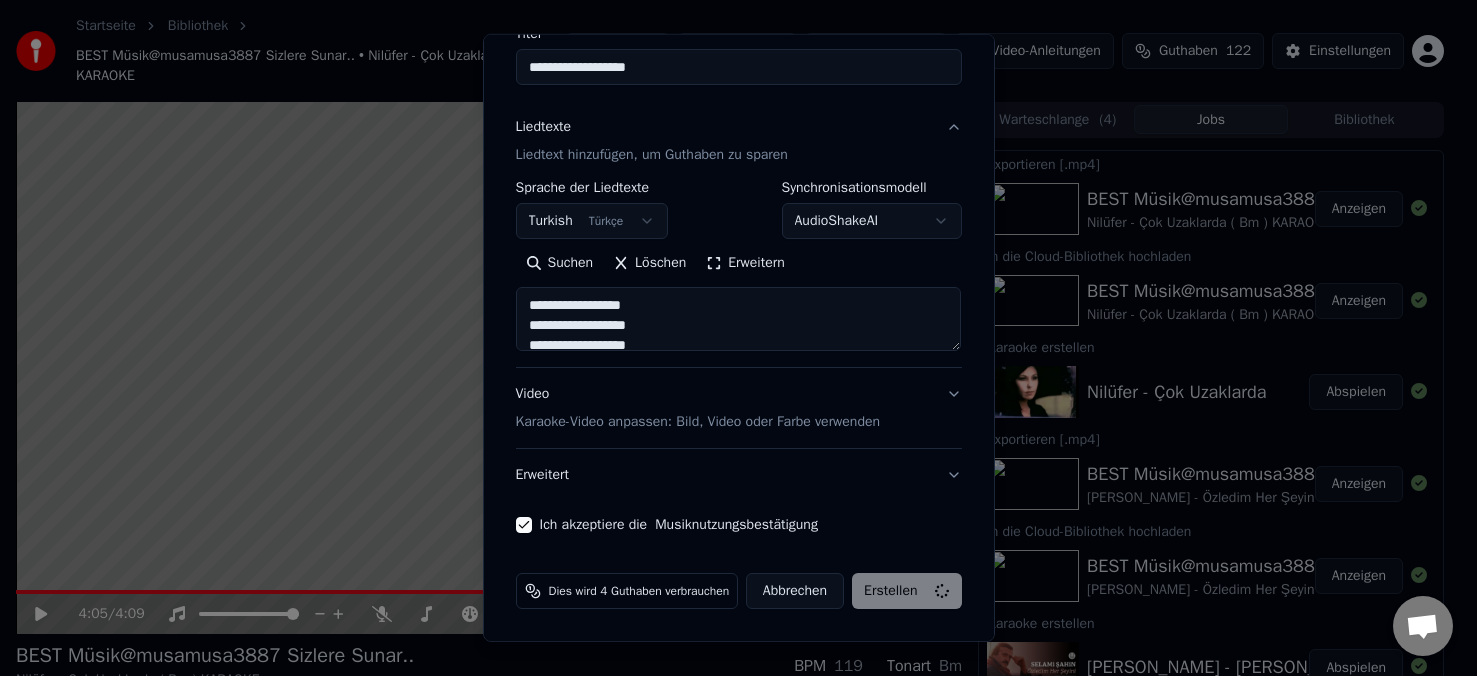 type on "**********" 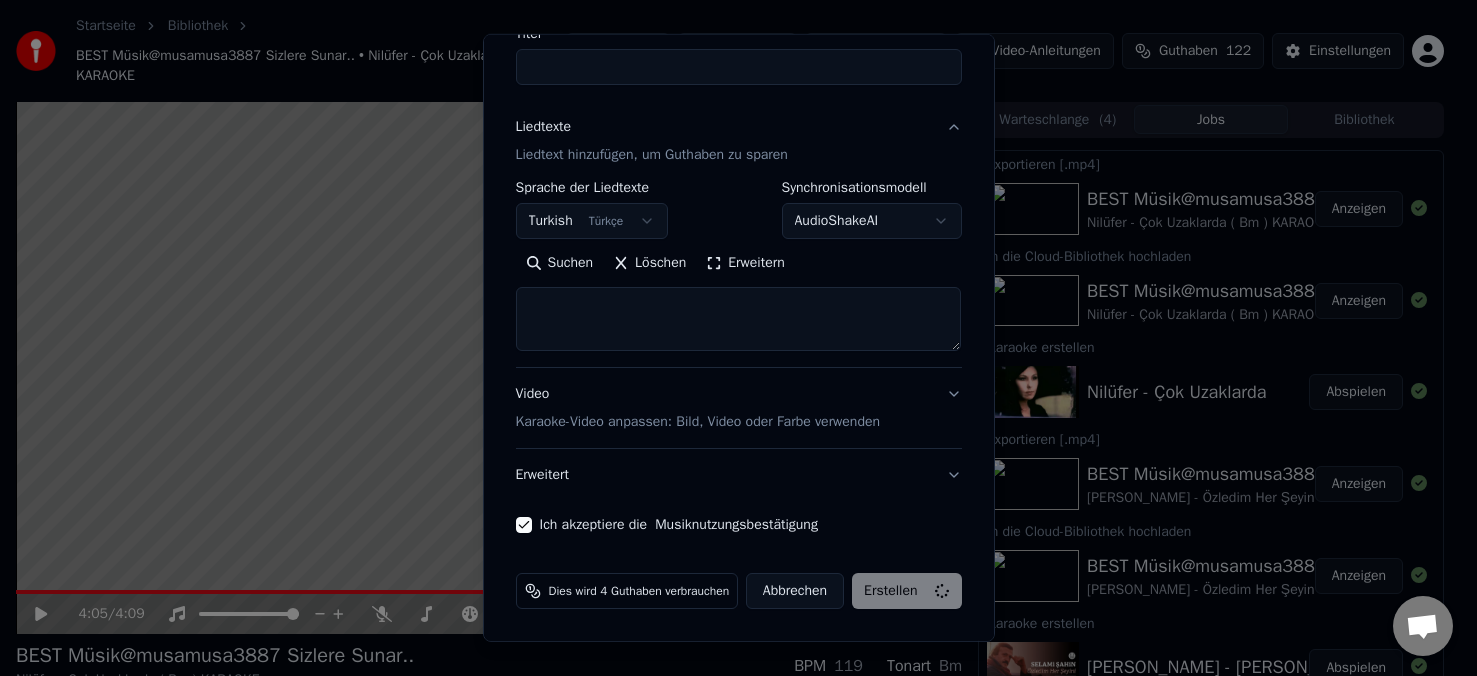select 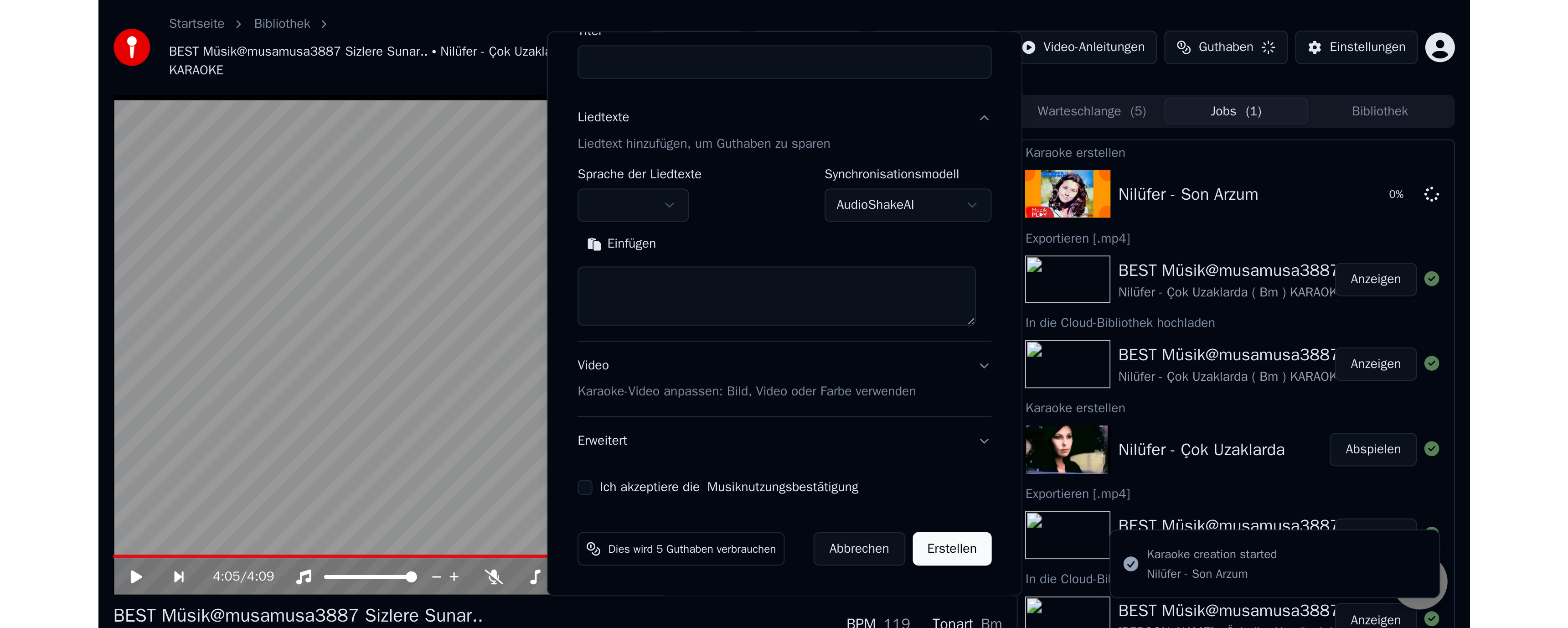 scroll, scrollTop: 0, scrollLeft: 0, axis: both 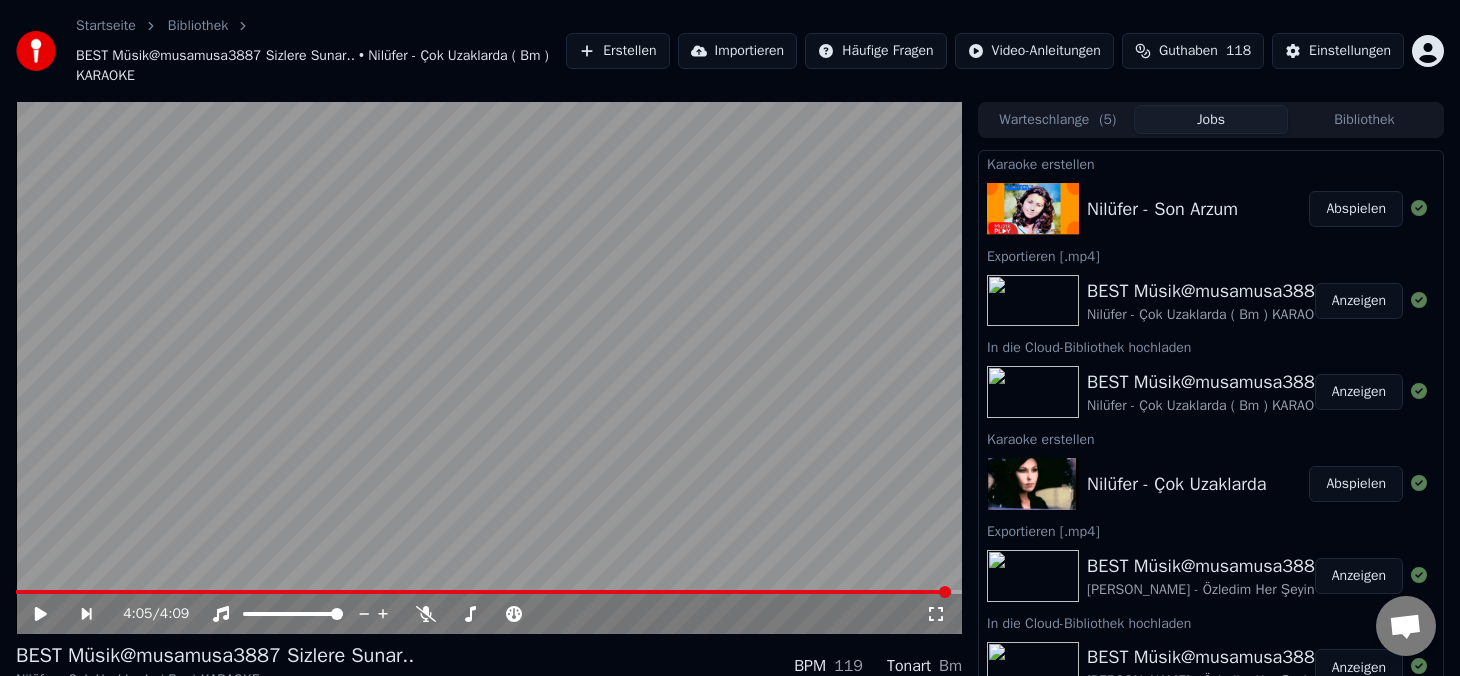 drag, startPoint x: 892, startPoint y: 3, endPoint x: 982, endPoint y: 98, distance: 130.86252 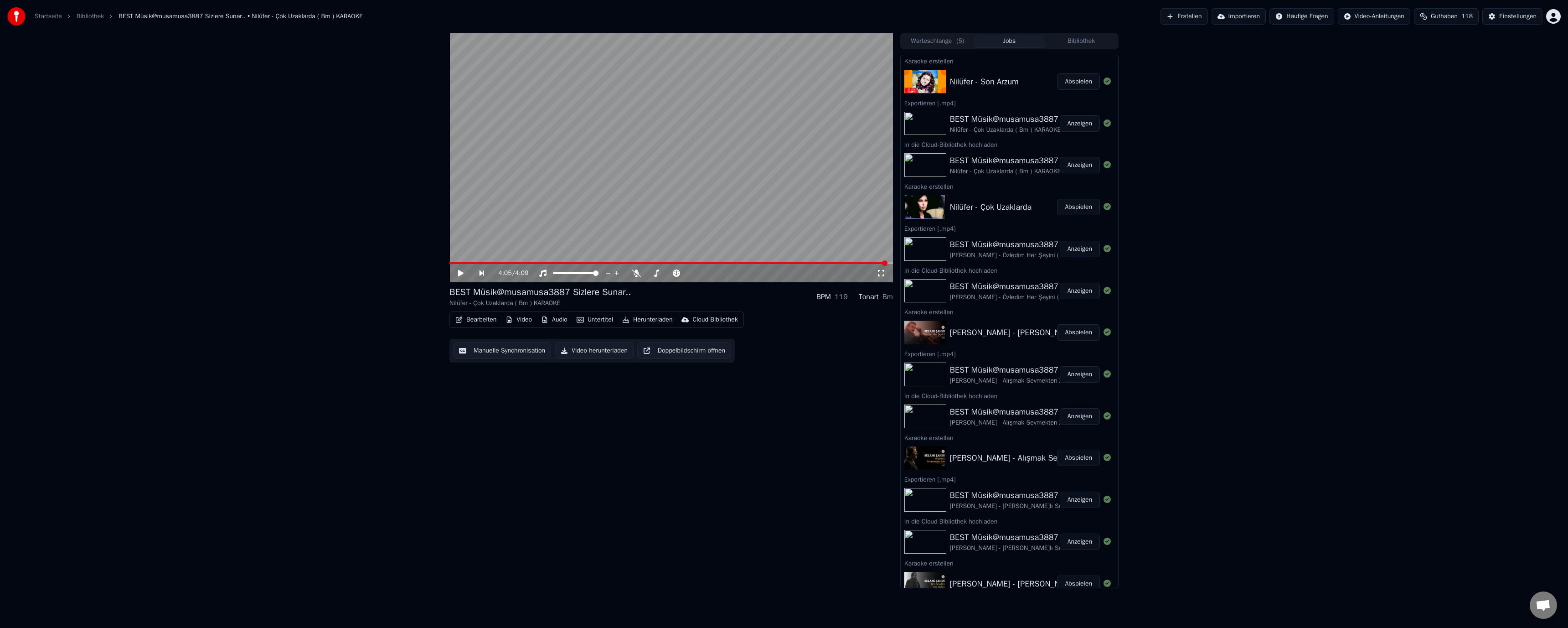 click on "Bearbeiten" at bounding box center [476, 320] 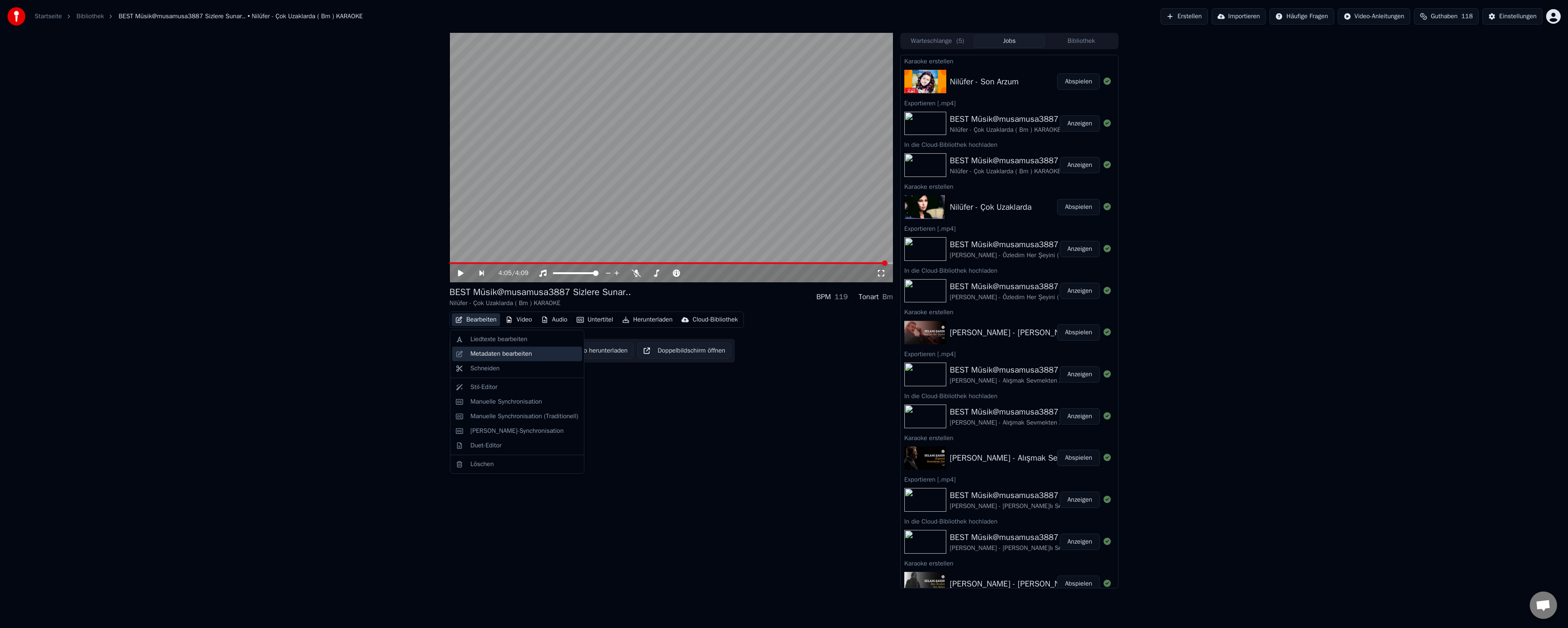 click on "Metadaten bearbeiten" at bounding box center (517, 354) 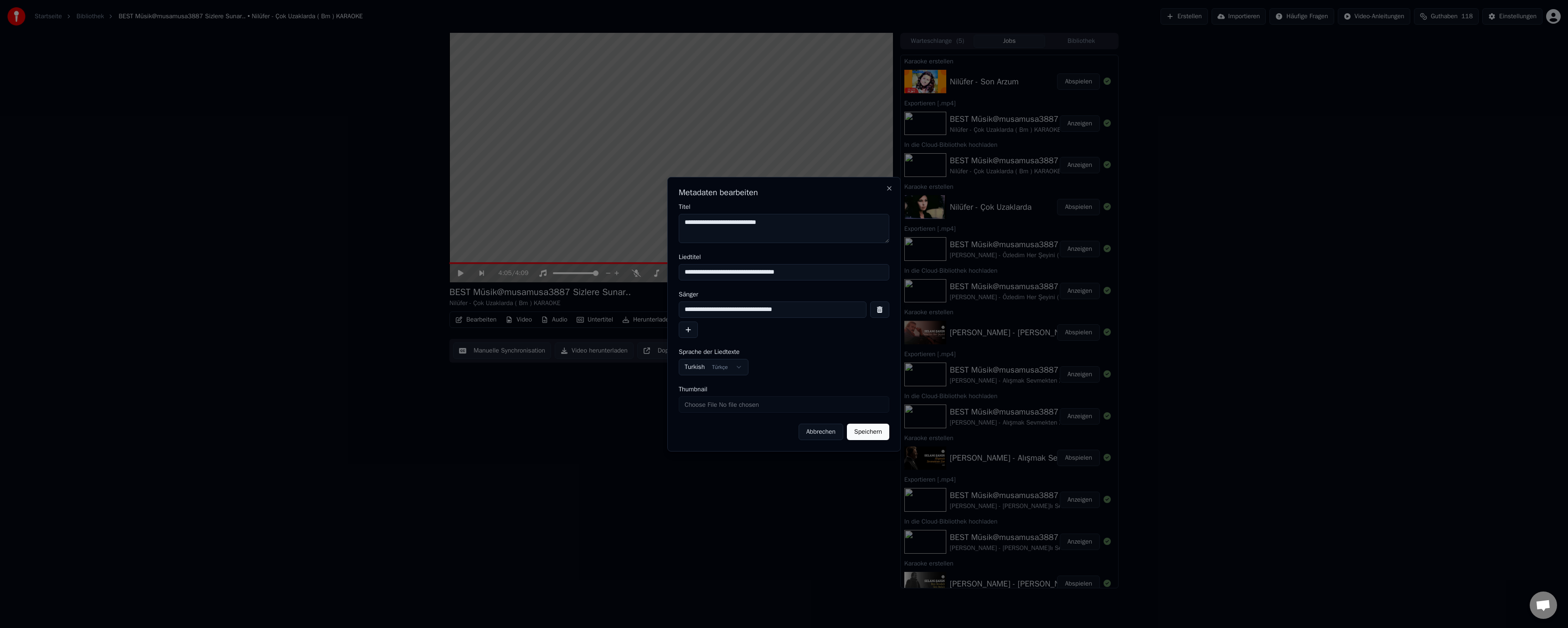 drag, startPoint x: 615, startPoint y: 271, endPoint x: 622, endPoint y: 309, distance: 38.6394 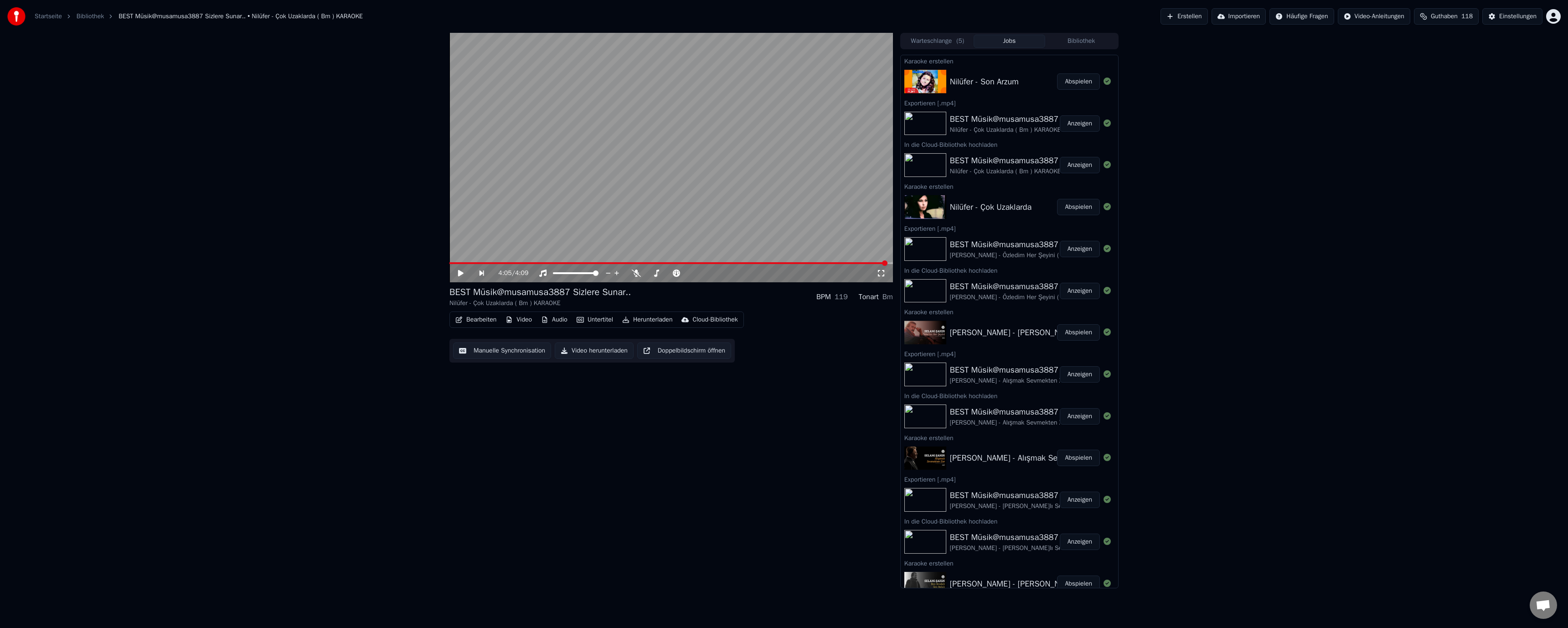 click on "Abspielen" at bounding box center (1078, 82) 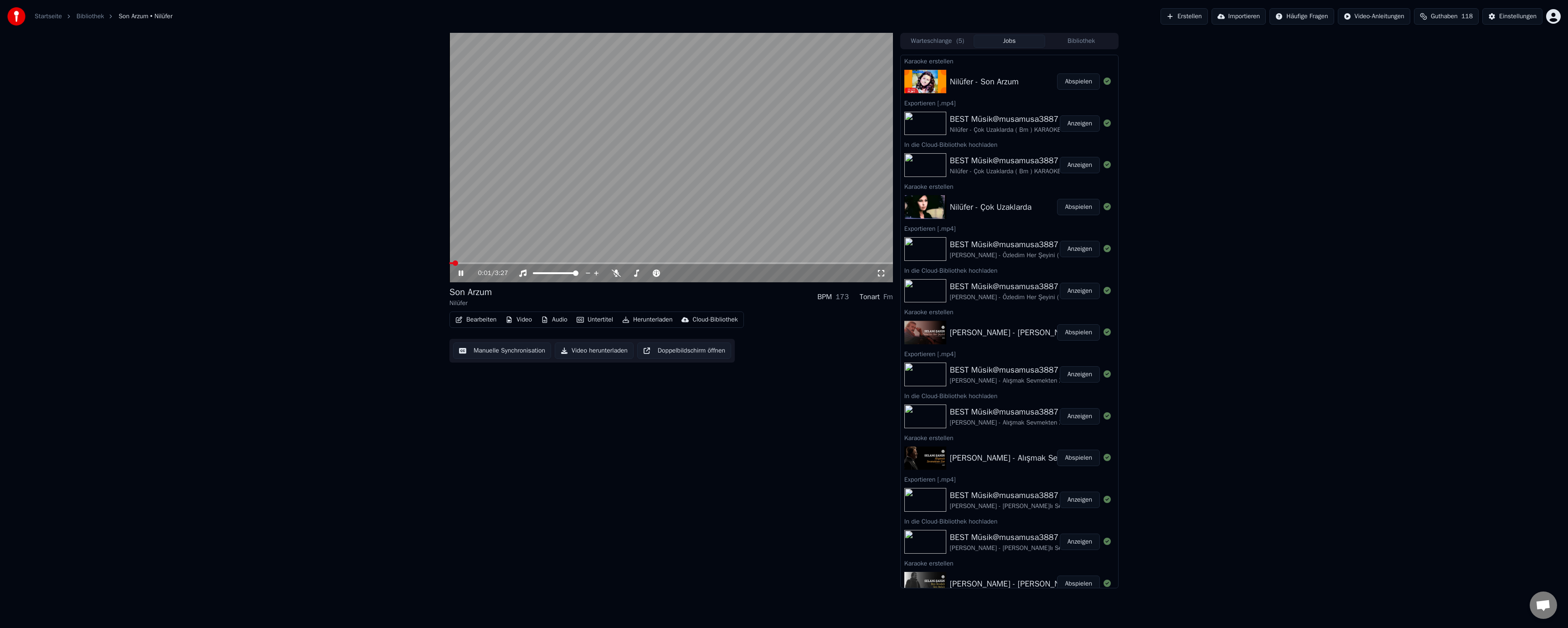 click on "Bearbeiten" at bounding box center (476, 320) 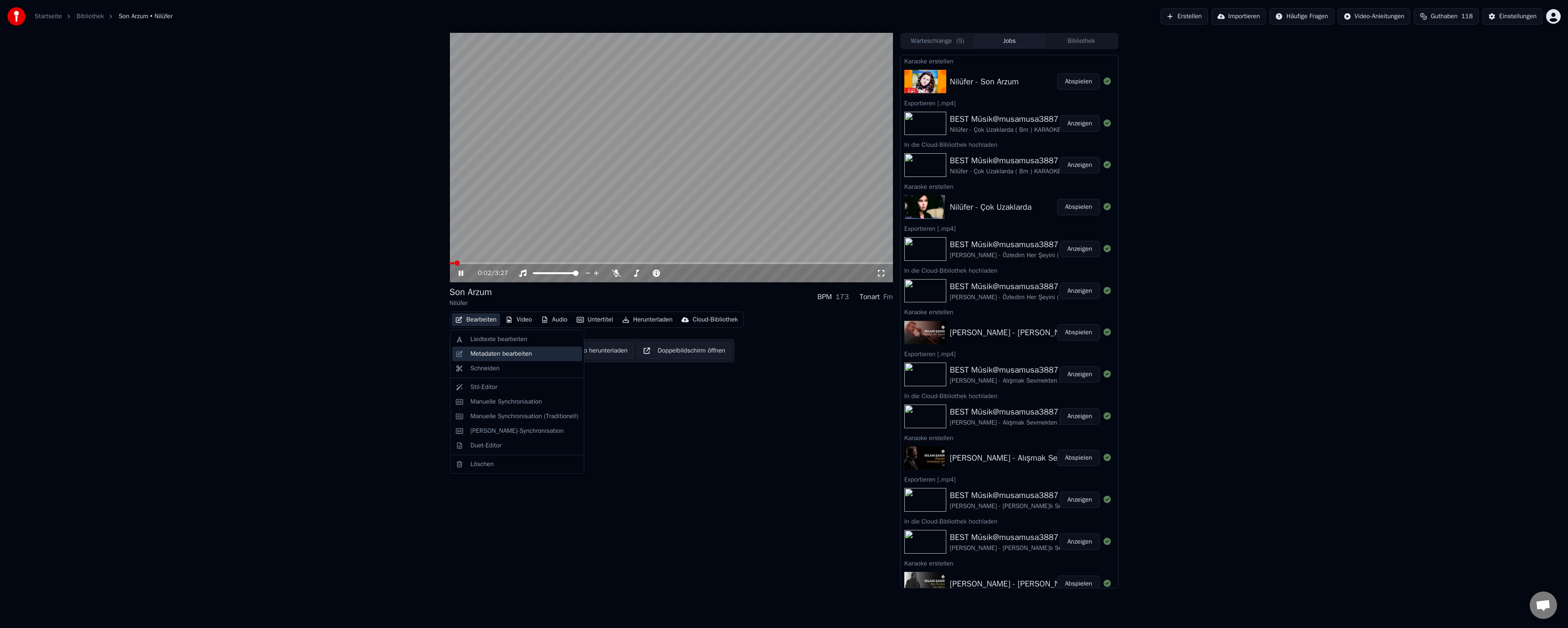 click on "Metadaten bearbeiten" at bounding box center (501, 354) 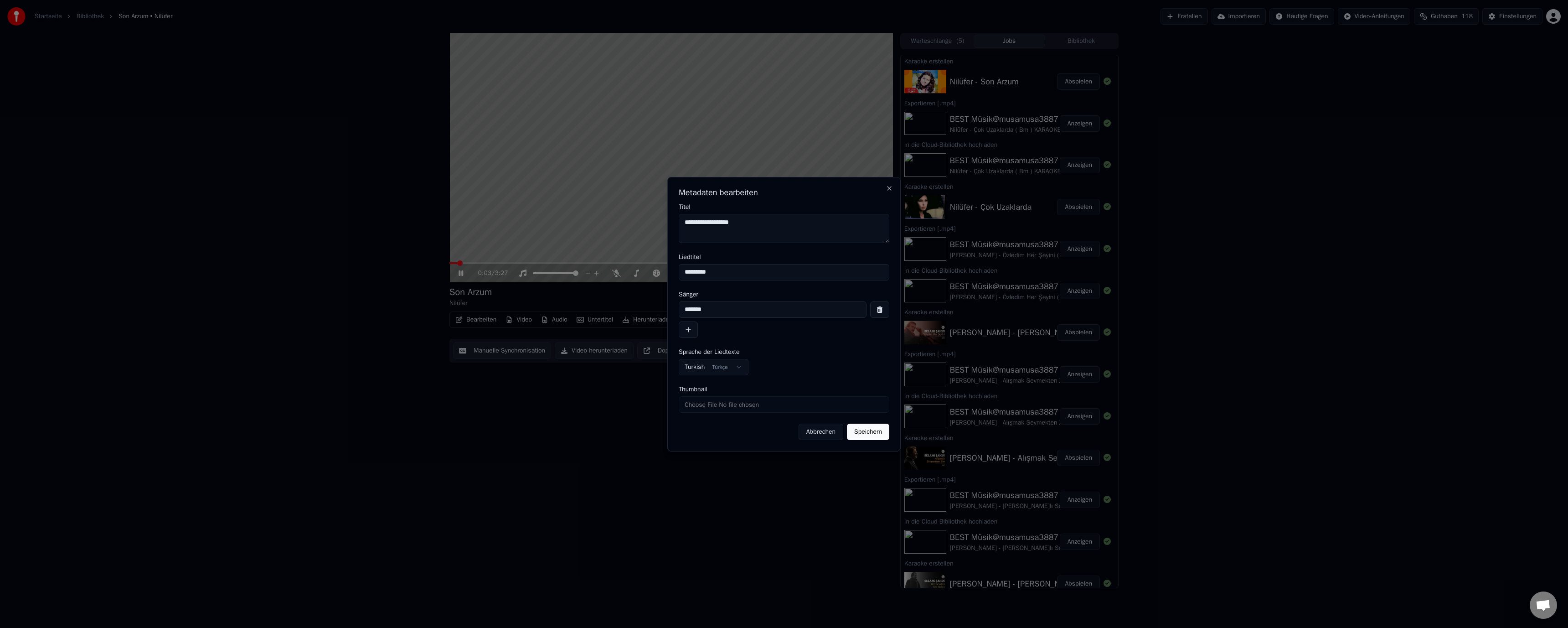 drag, startPoint x: 739, startPoint y: 271, endPoint x: 649, endPoint y: 266, distance: 90.13878 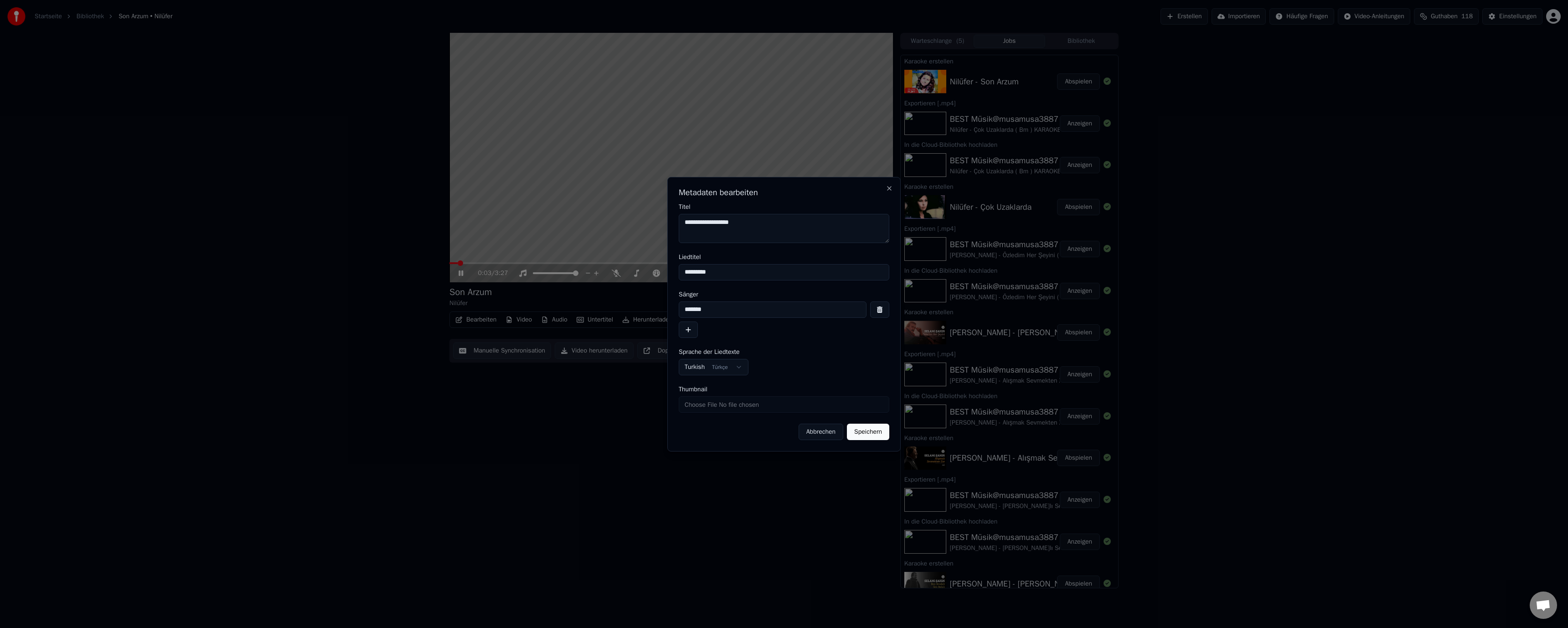 paste on "**********" 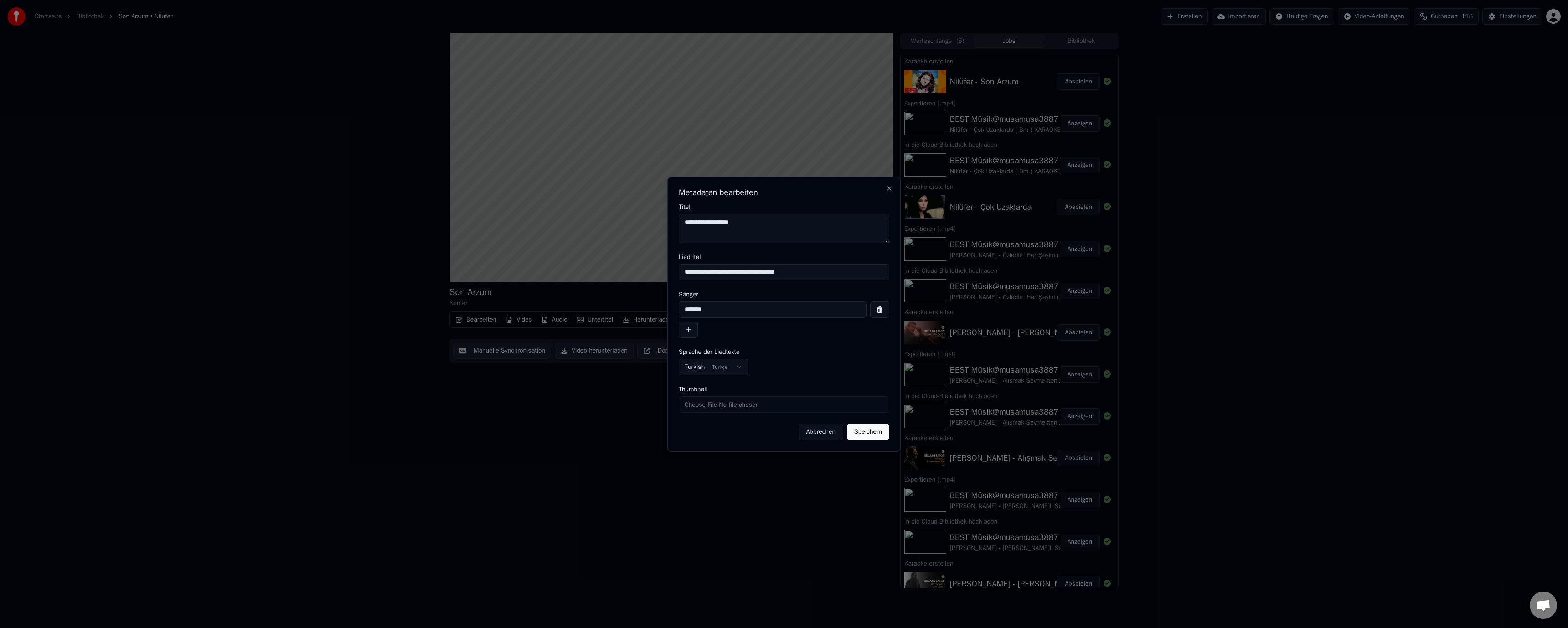 type on "**********" 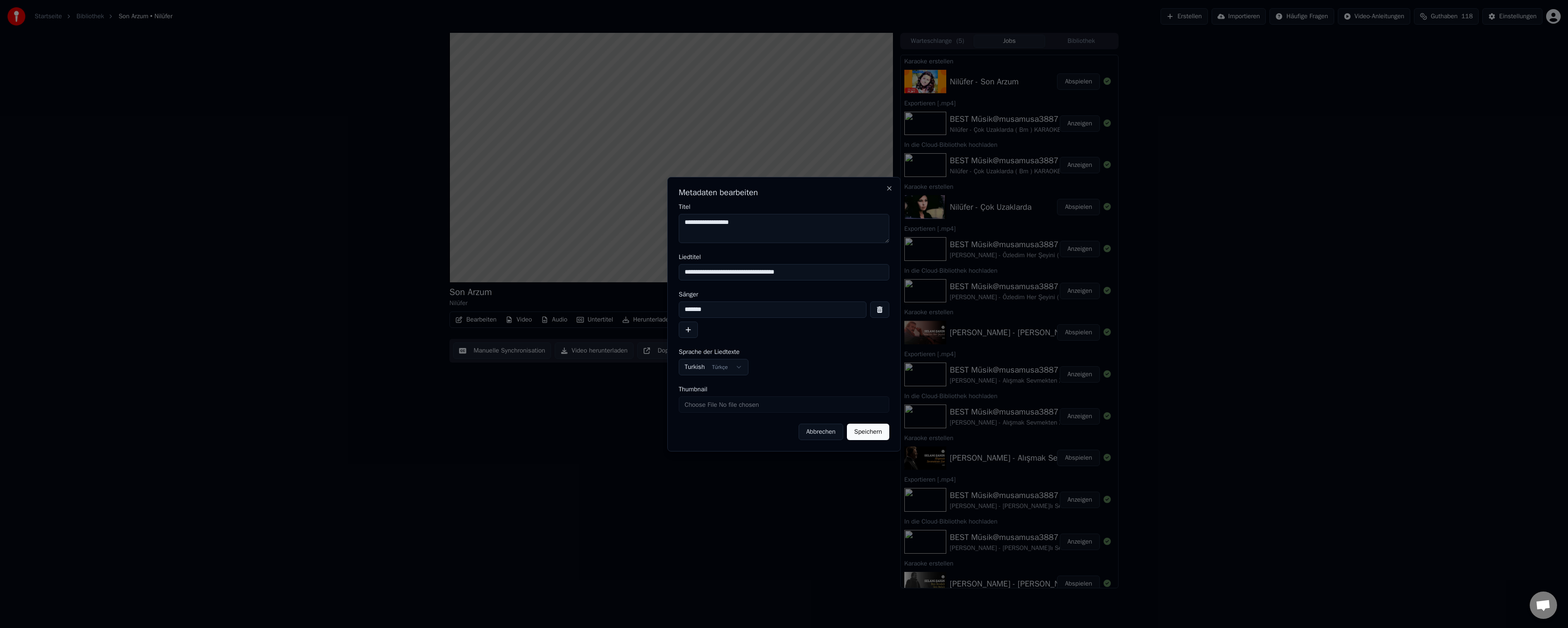 drag, startPoint x: 643, startPoint y: 311, endPoint x: 635, endPoint y: 310, distance: 8.062258 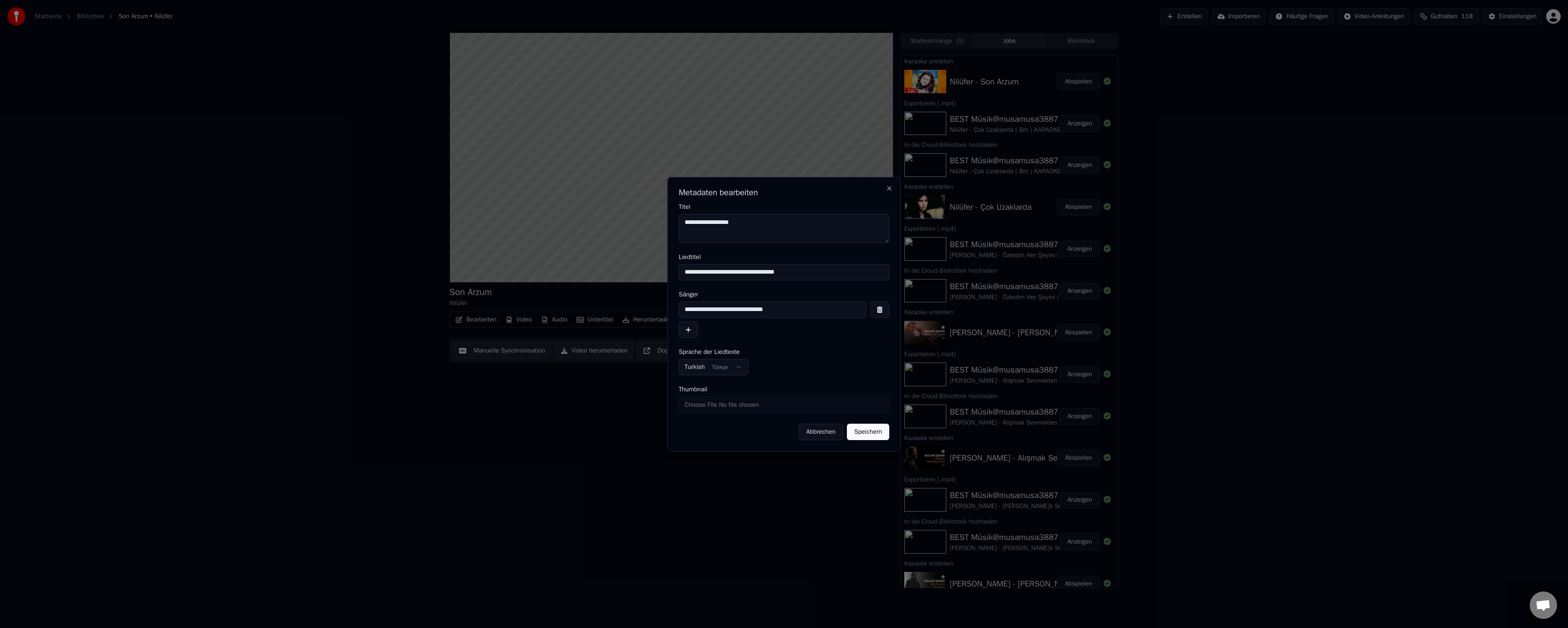 type on "**********" 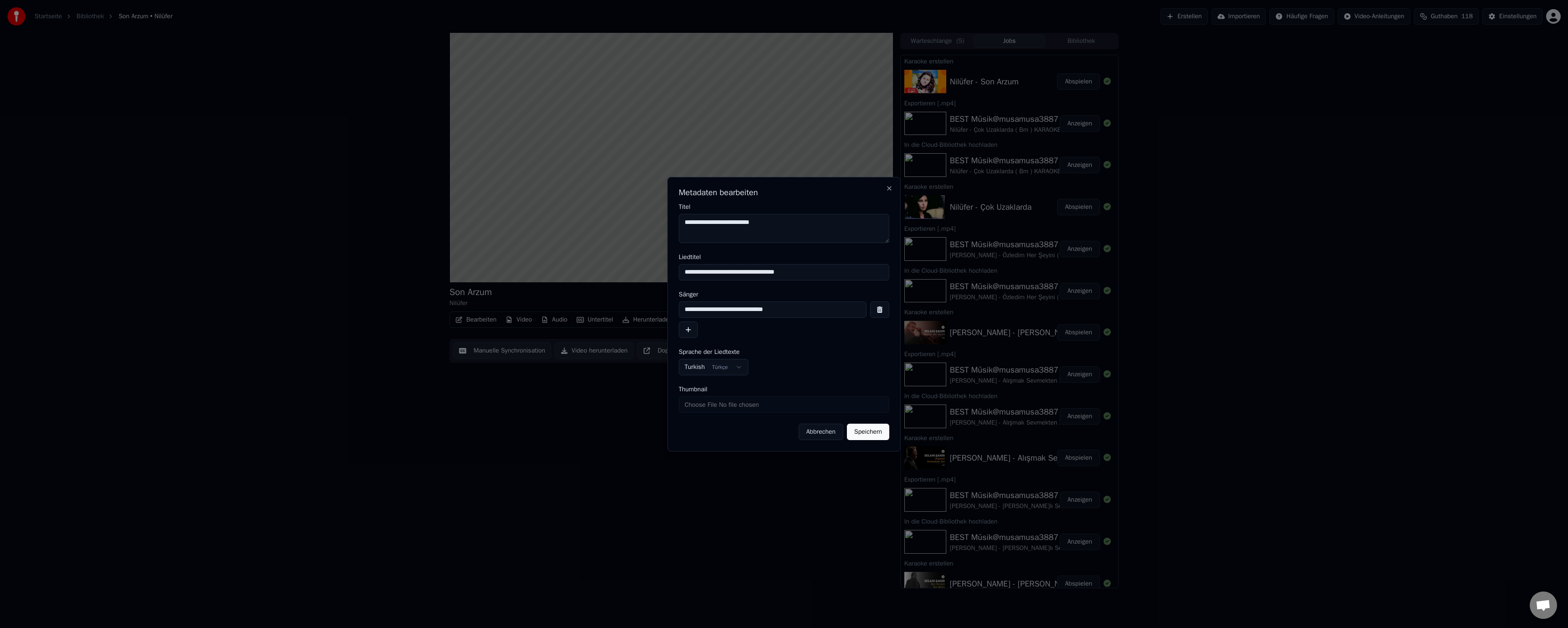 type on "**********" 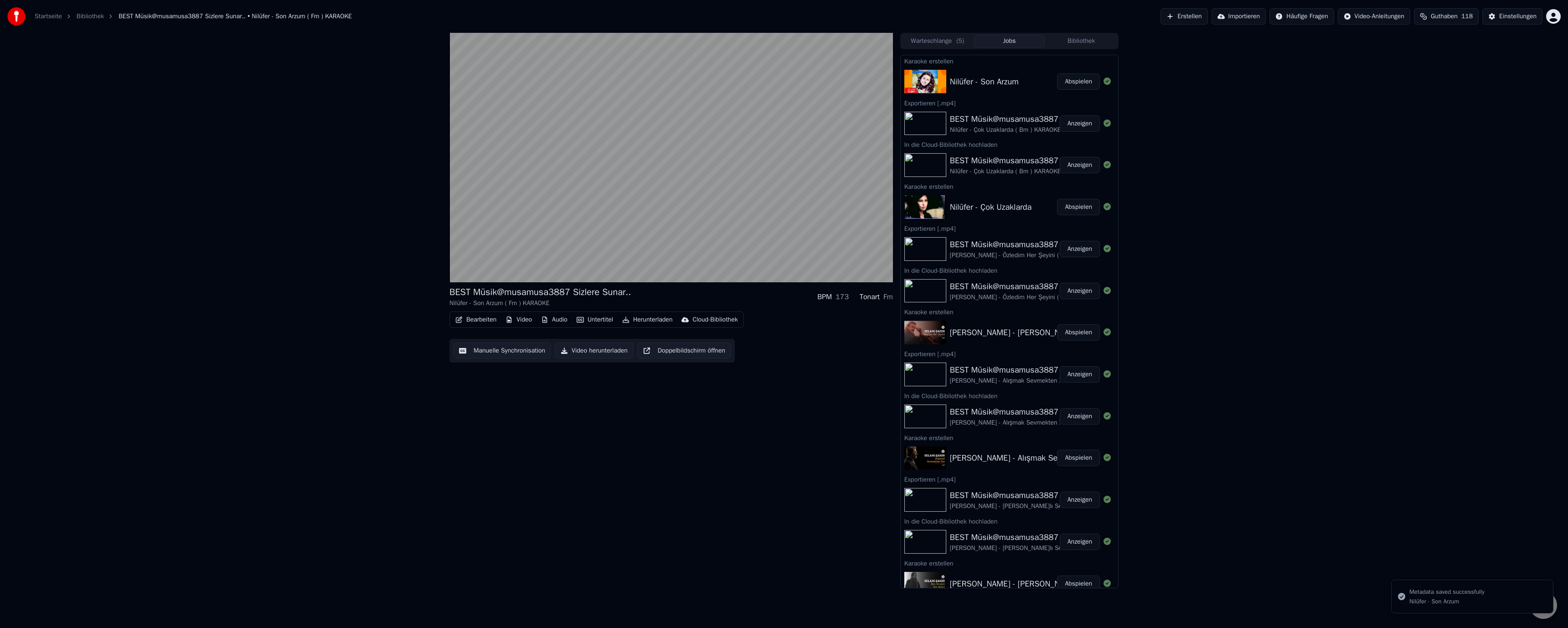 click on "Untertitel" at bounding box center (595, 320) 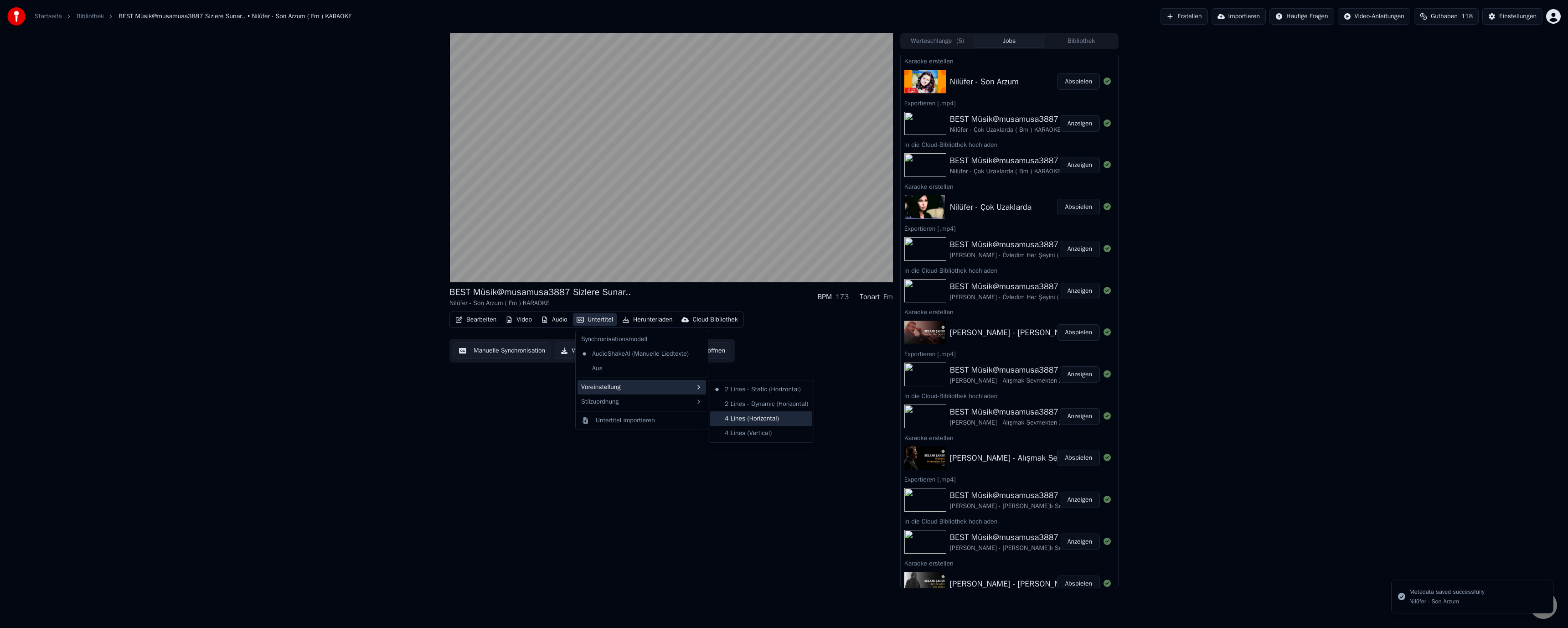 click on "4 Lines (Horizontal)" at bounding box center [761, 419] 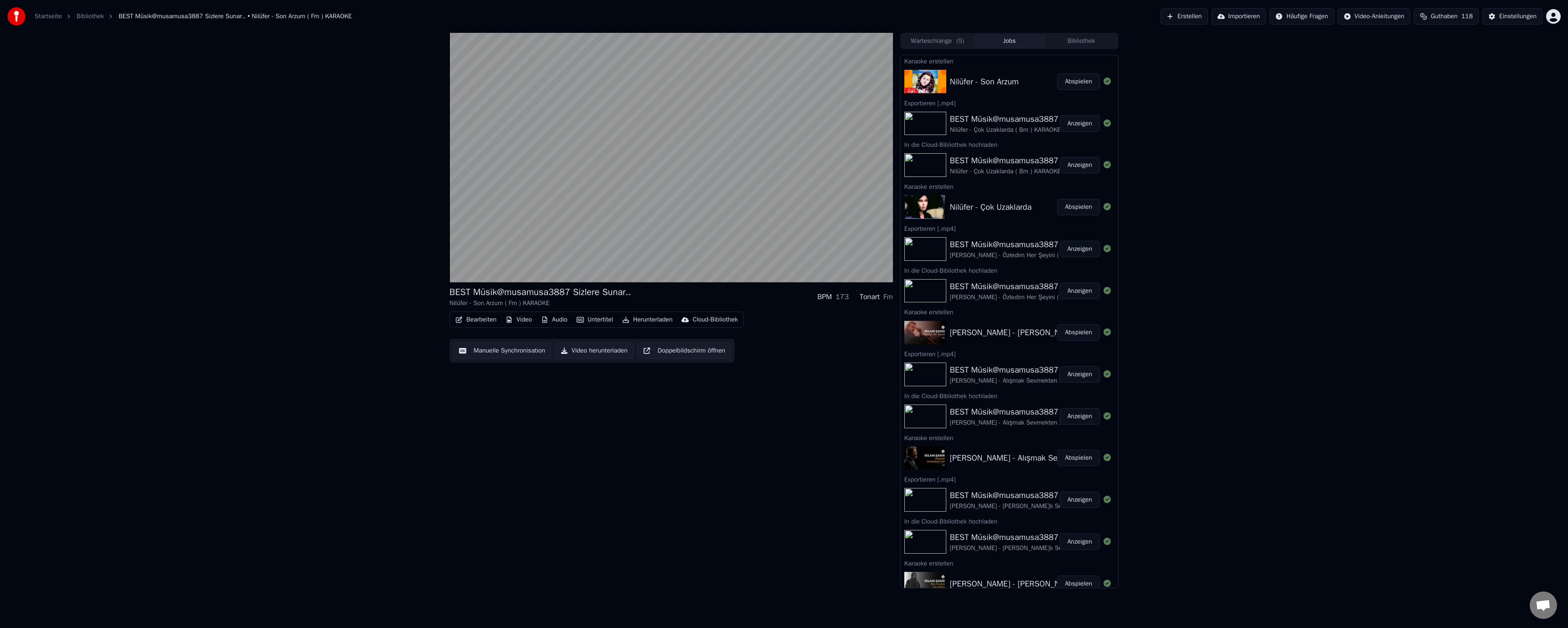 click on "Bearbeiten" at bounding box center [476, 320] 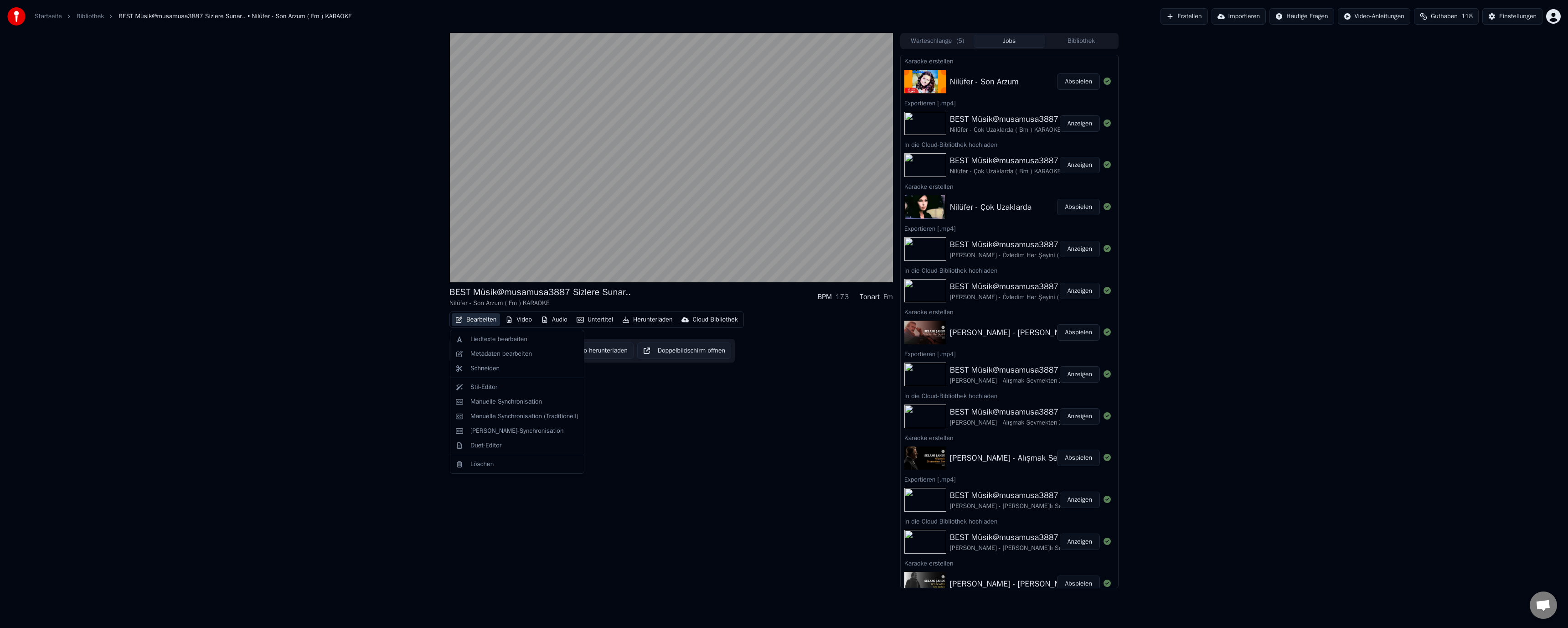 click on "BEST Müsik@musamusa3887 Sizlere Sunar.. Nilüfer - Son Arzum ( Fm ) KARAOKE BPM 173 Tonart Fm Bearbeiten Video Audio Untertitel Herunterladen Cloud-Bibliothek Manuelle Synchronisation Video herunterladen Doppelbildschirm öffnen Warteschlange ( 5 ) Jobs Bibliothek Karaoke erstellen Nilüfer - Son Arzum Abspielen Exportieren [.mp4] BEST Müsik@musamusa3887 Sizlere Sunar.. Nilüfer - Çok Uzaklarda ( Bm ) KARAOKE Anzeigen In die Cloud-Bibliothek hochladen BEST Müsik@musamusa3887 Sizlere Sunar.. Nilüfer - Çok Uzaklarda ( Bm ) KARAOKE Anzeigen Karaoke erstellen Nilüfer - Çok Uzaklarda Abspielen Exportieren [.mp4] BEST Müsik@musamusa3887 Sizlere Sunar.. Selami Şahin - Özledim Her Şeyini  ( Bm )-KARAOKE Anzeigen In die Cloud-Bibliothek hochladen BEST Müsik@musamusa3887 Sizlere Sunar.. Selami Şahin - Özledim Her Şeyini  ( Bm )-KARAOKE Anzeigen Karaoke erstellen Selami Şahin - Özledim Her Şeyini Abspielen Exportieren [.mp4] BEST Müsik@musamusa3887 Sizlere Sunar.. Anzeigen Anzeigen Karaoke erstellen" at bounding box center [784, 311] 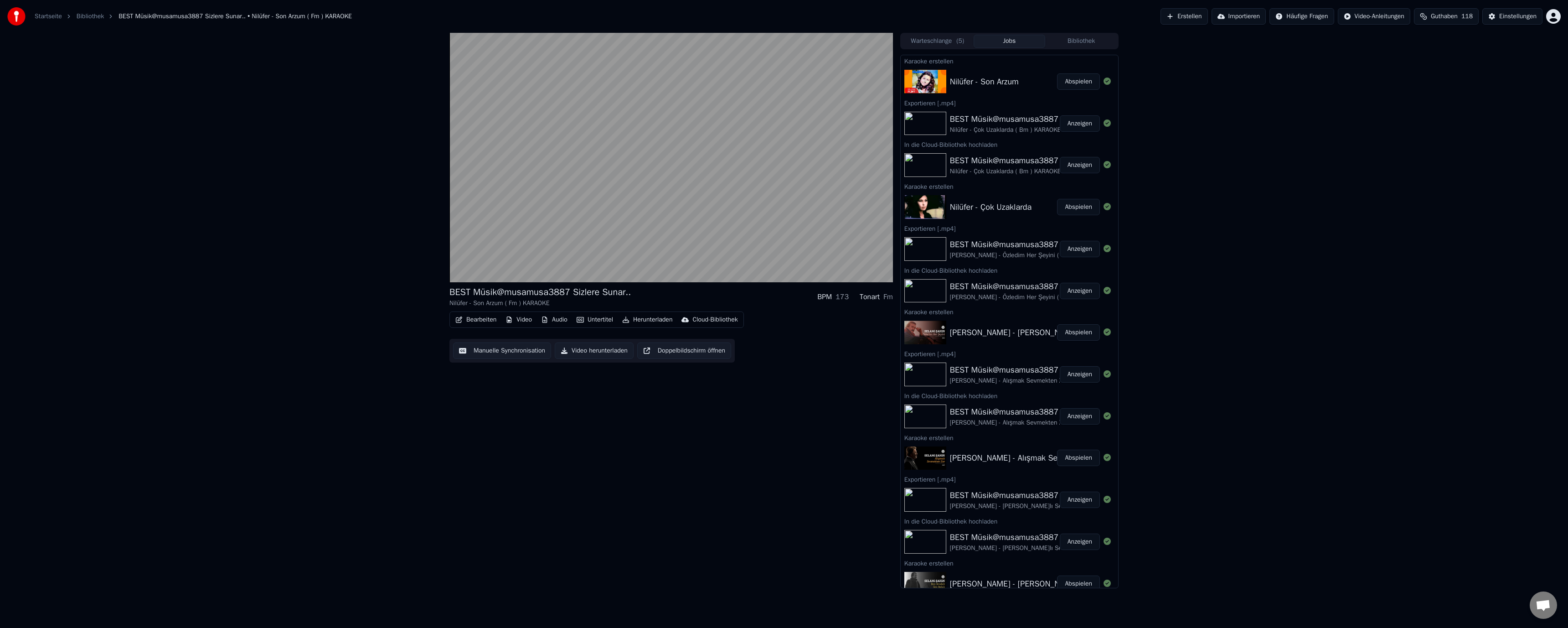 click on "Manuelle Synchronisation" at bounding box center [502, 351] 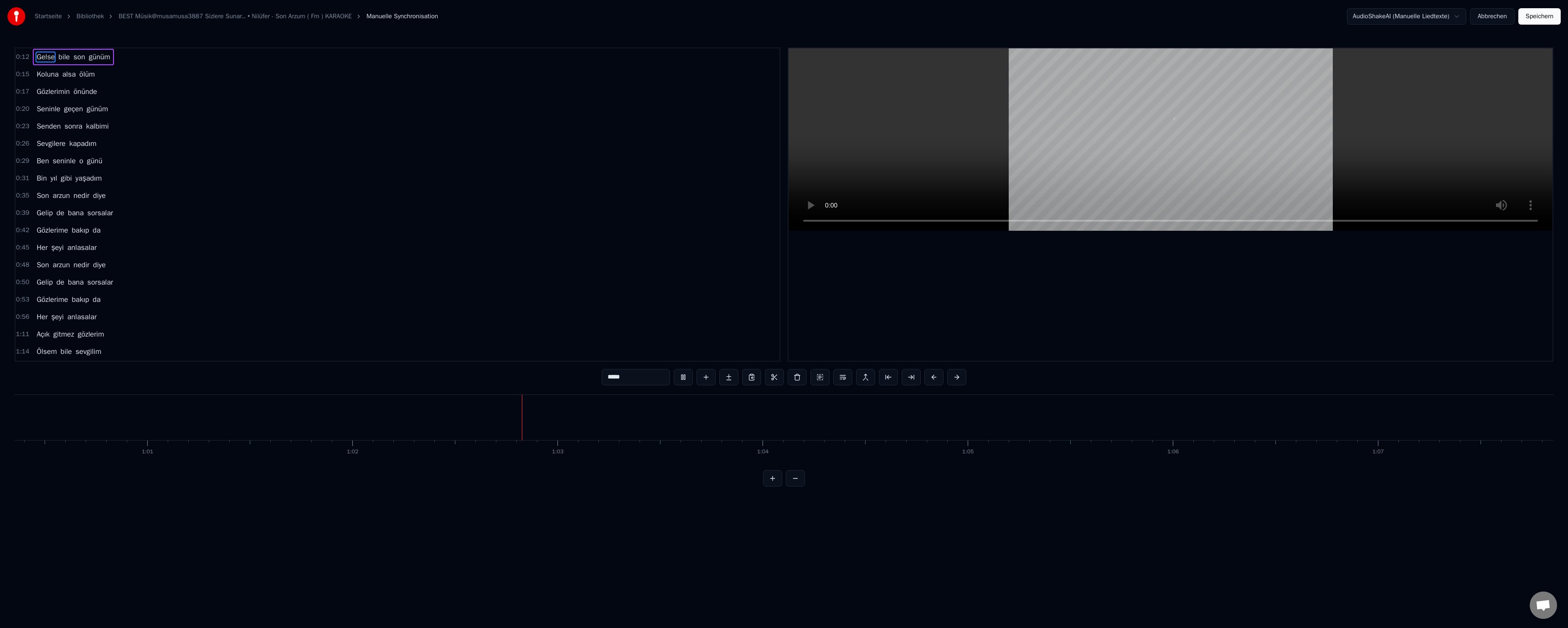 scroll, scrollTop: 0, scrollLeft: 12720, axis: horizontal 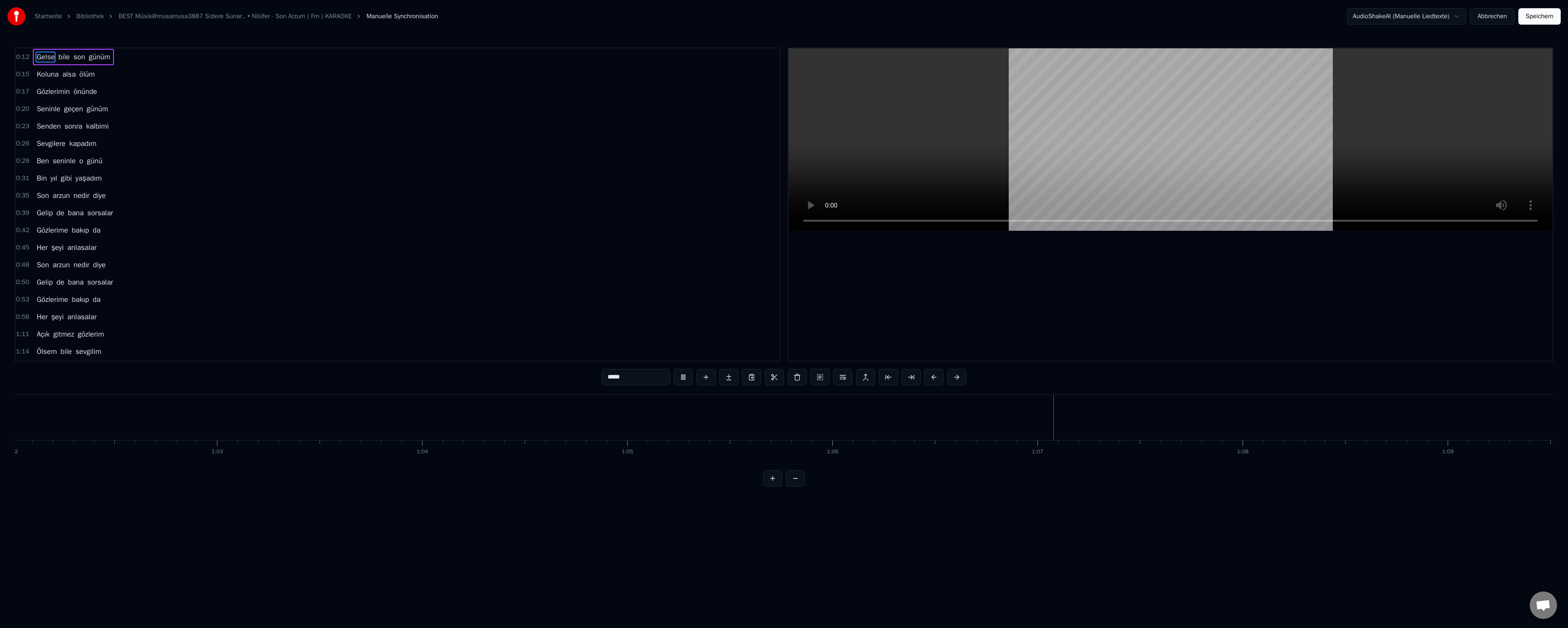 type 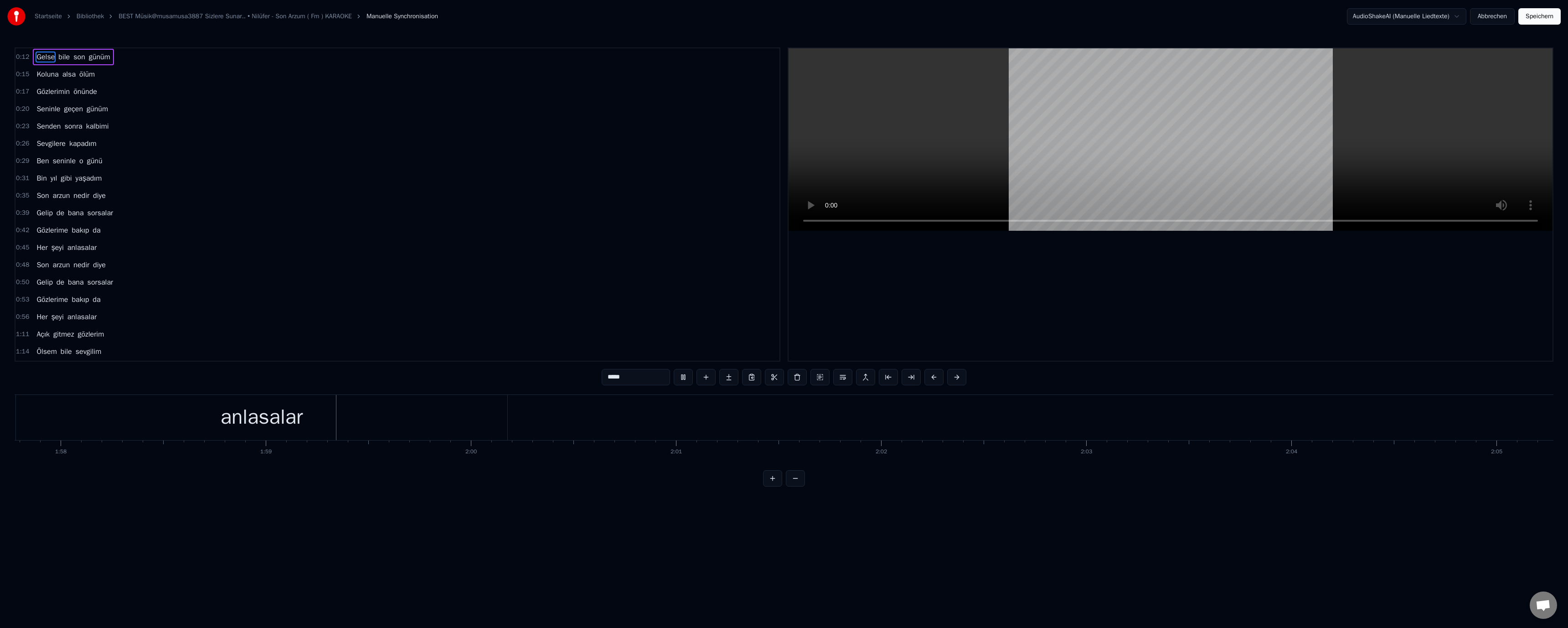 scroll, scrollTop: 0, scrollLeft: 24296, axis: horizontal 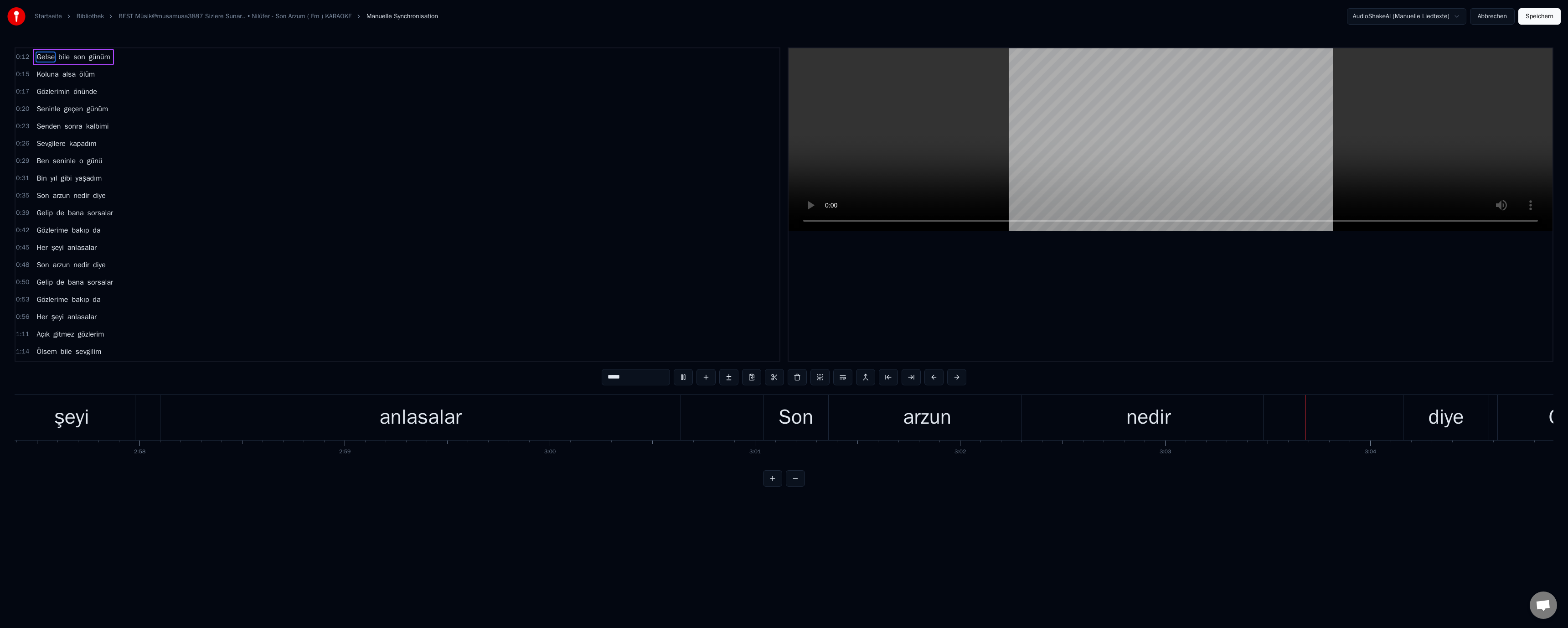 click on "diye" at bounding box center (1446, 417) 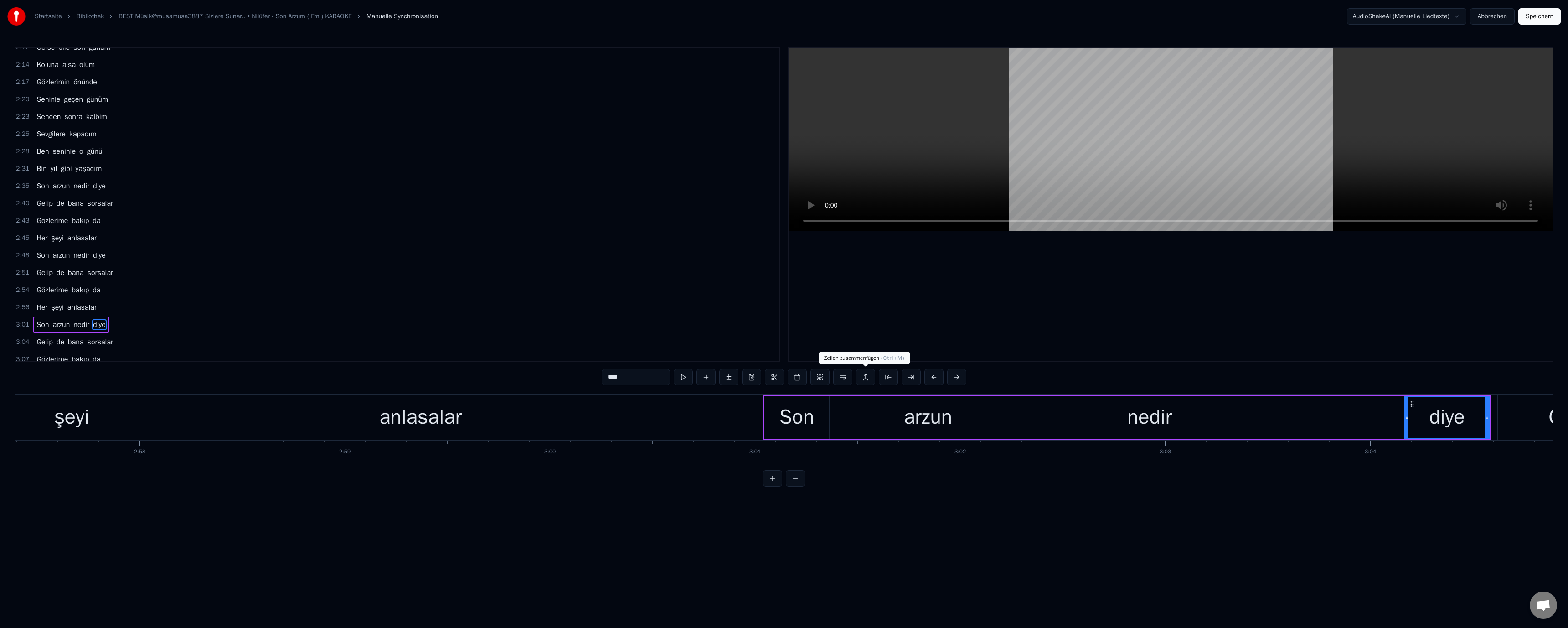 scroll, scrollTop: 658, scrollLeft: 0, axis: vertical 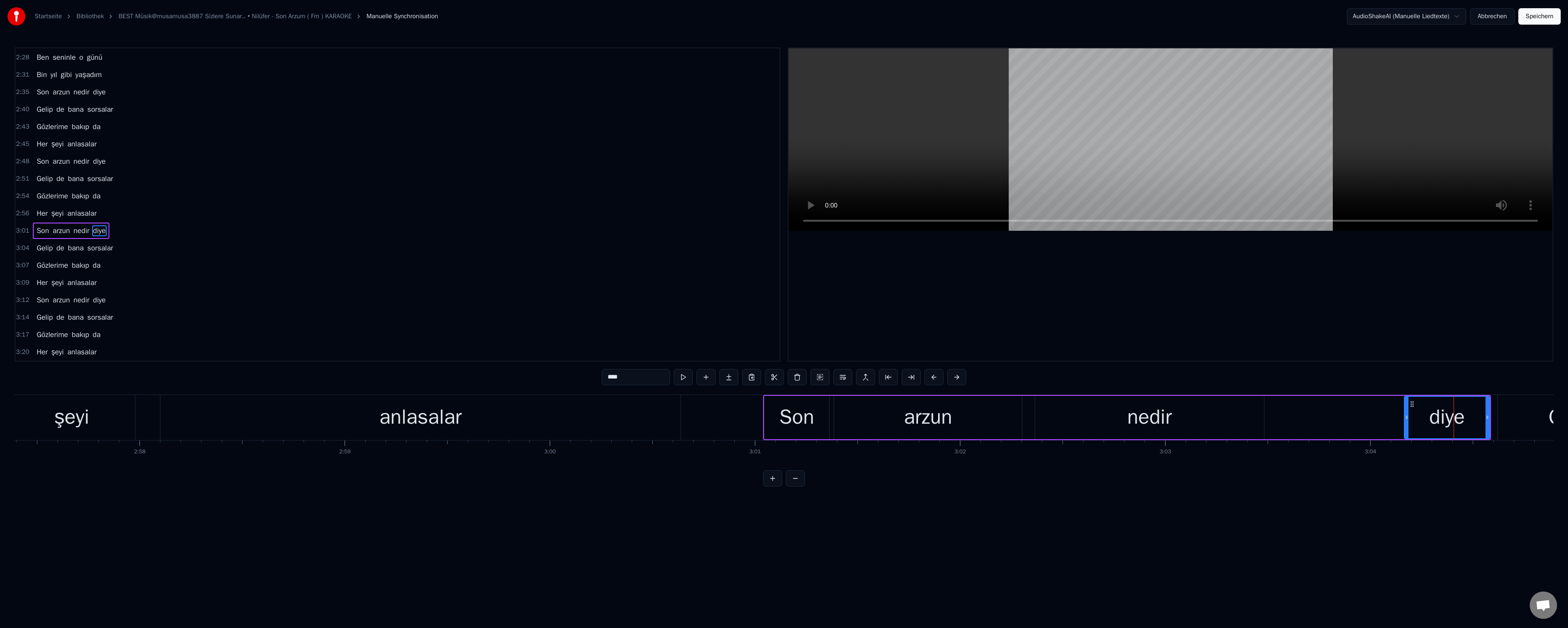 click on "****" at bounding box center (636, 377) 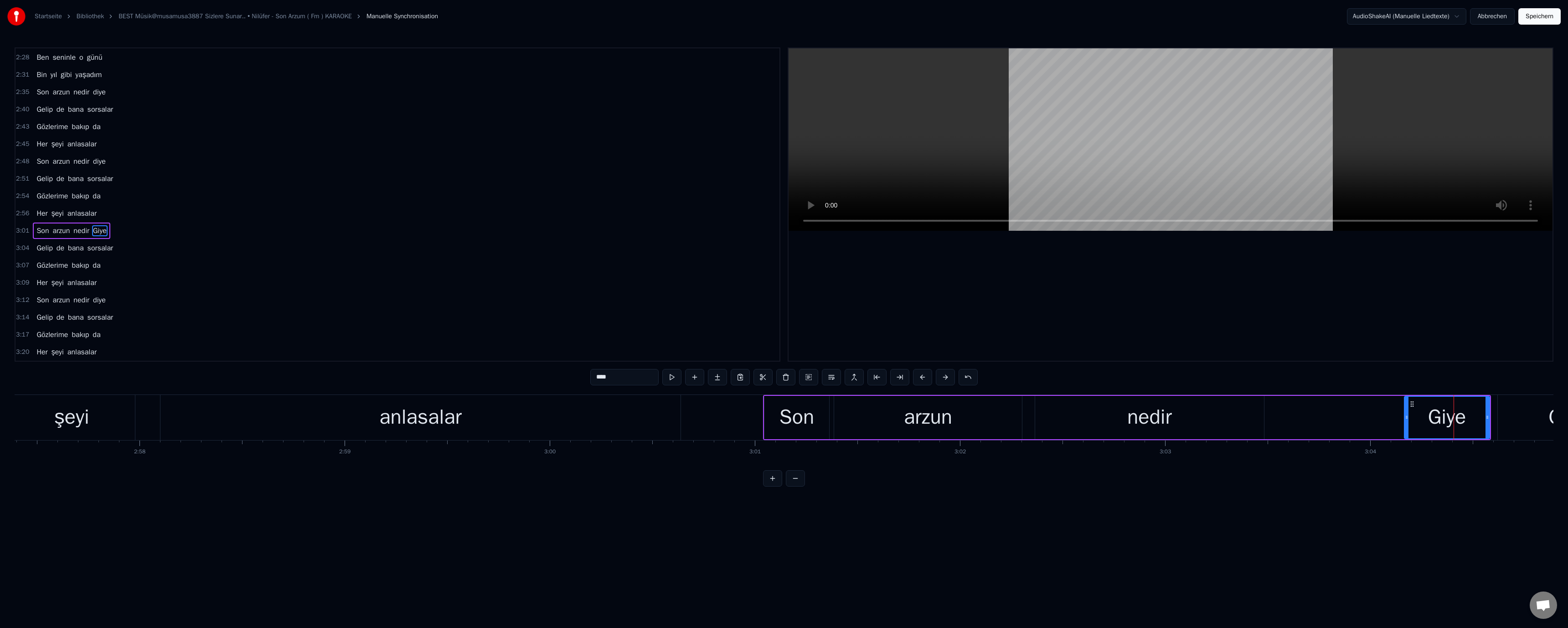 click on "****" at bounding box center [624, 377] 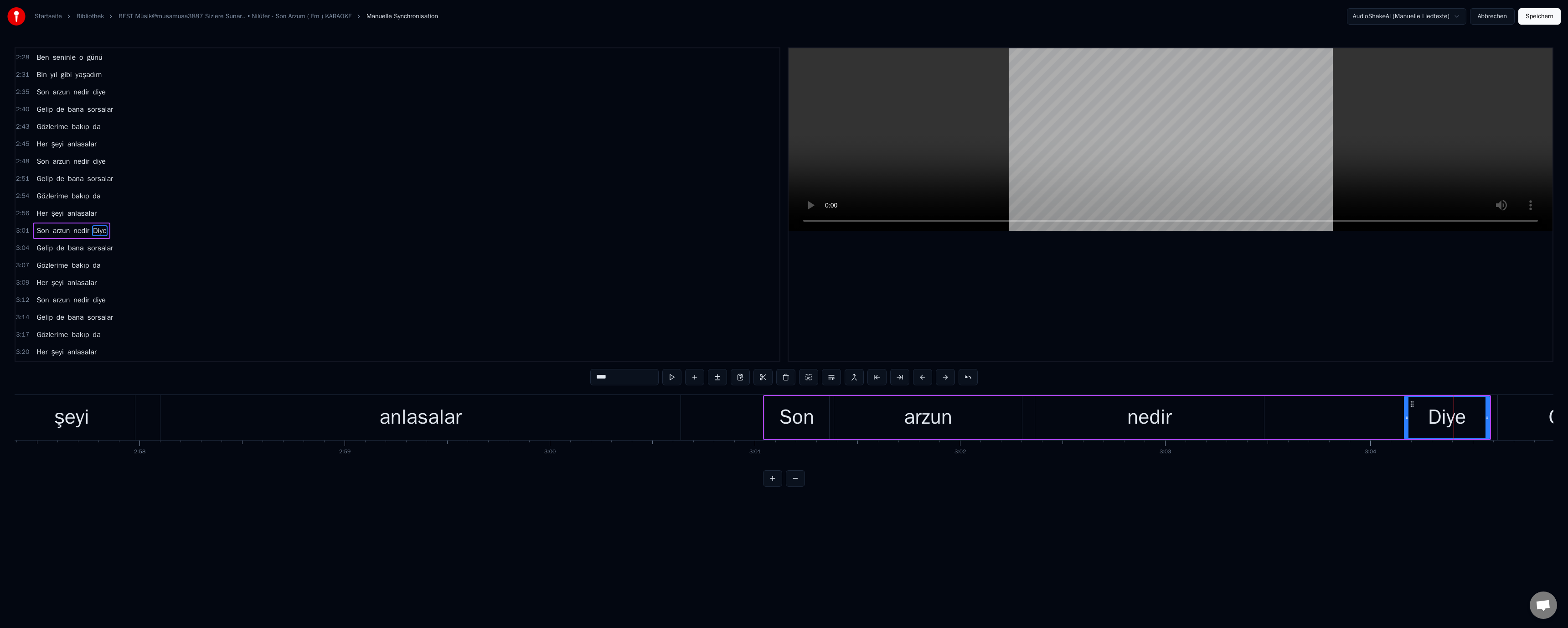 type on "****" 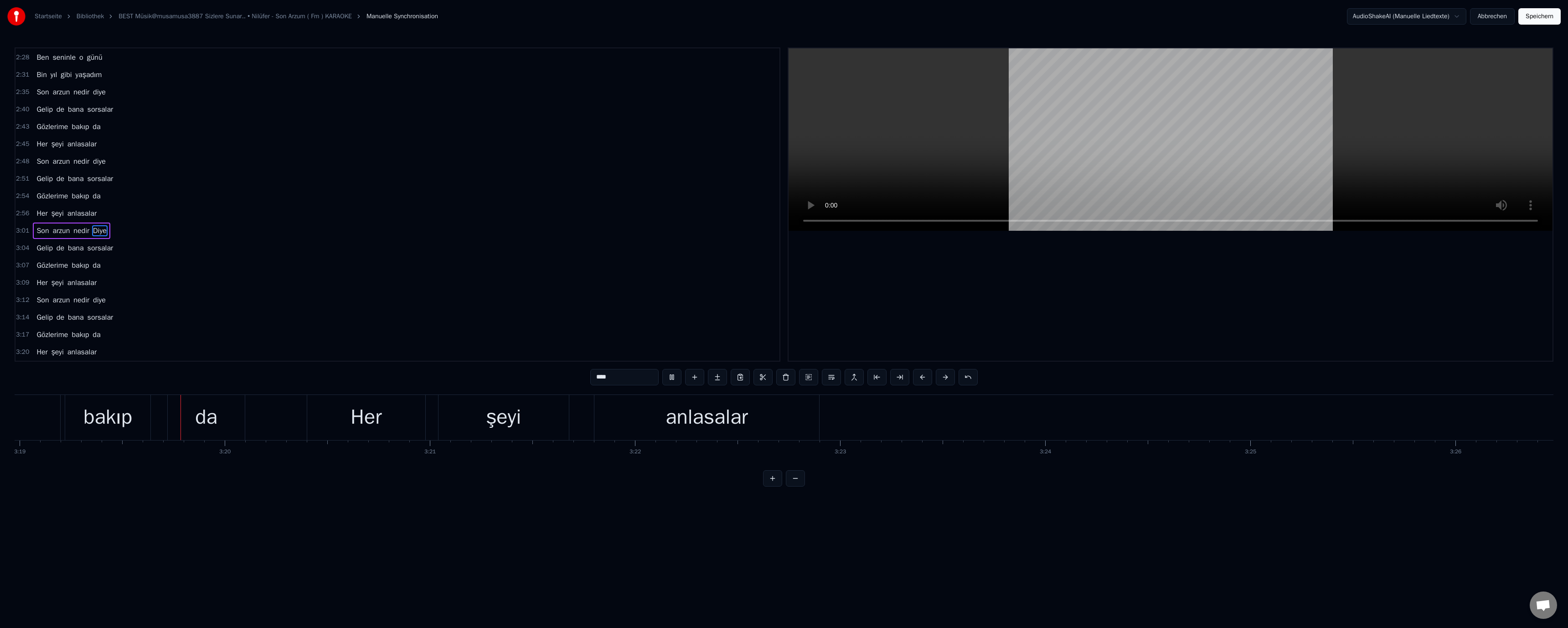 scroll, scrollTop: 0, scrollLeft: 40815, axis: horizontal 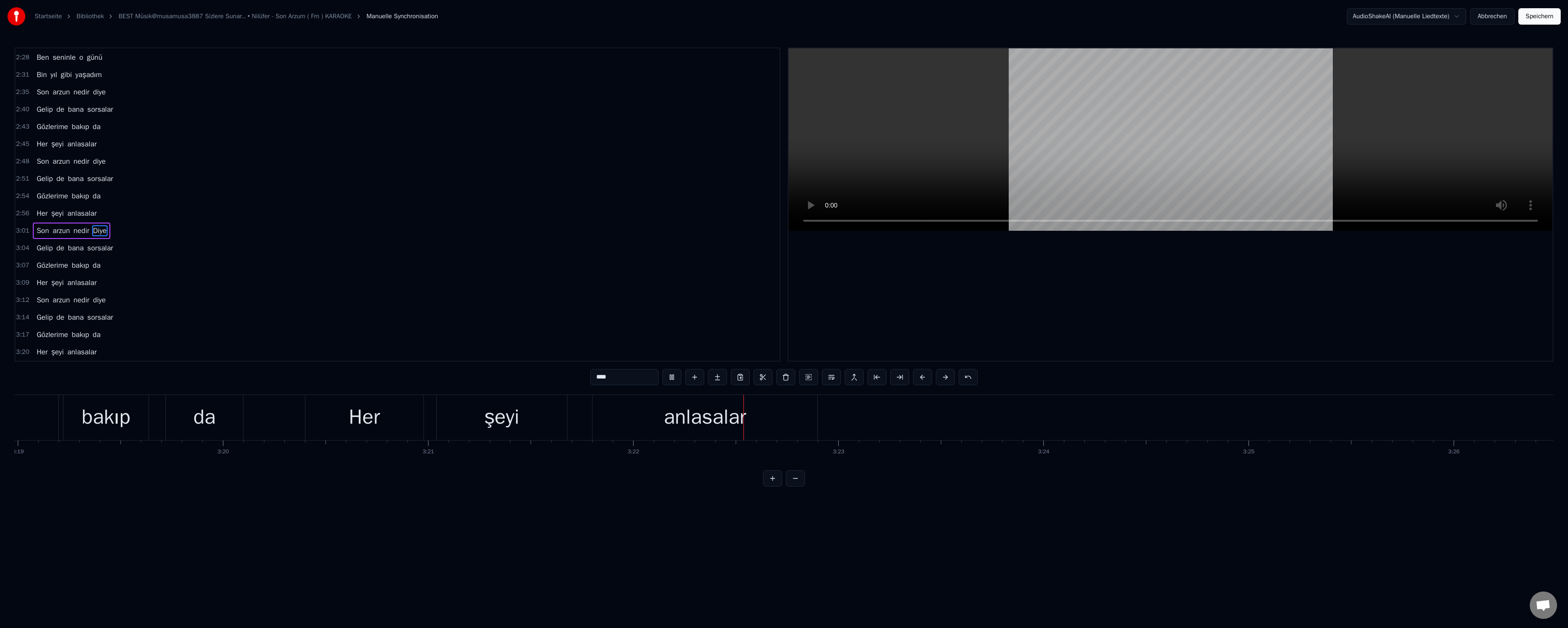 click on "Speichern" at bounding box center (1539, 16) 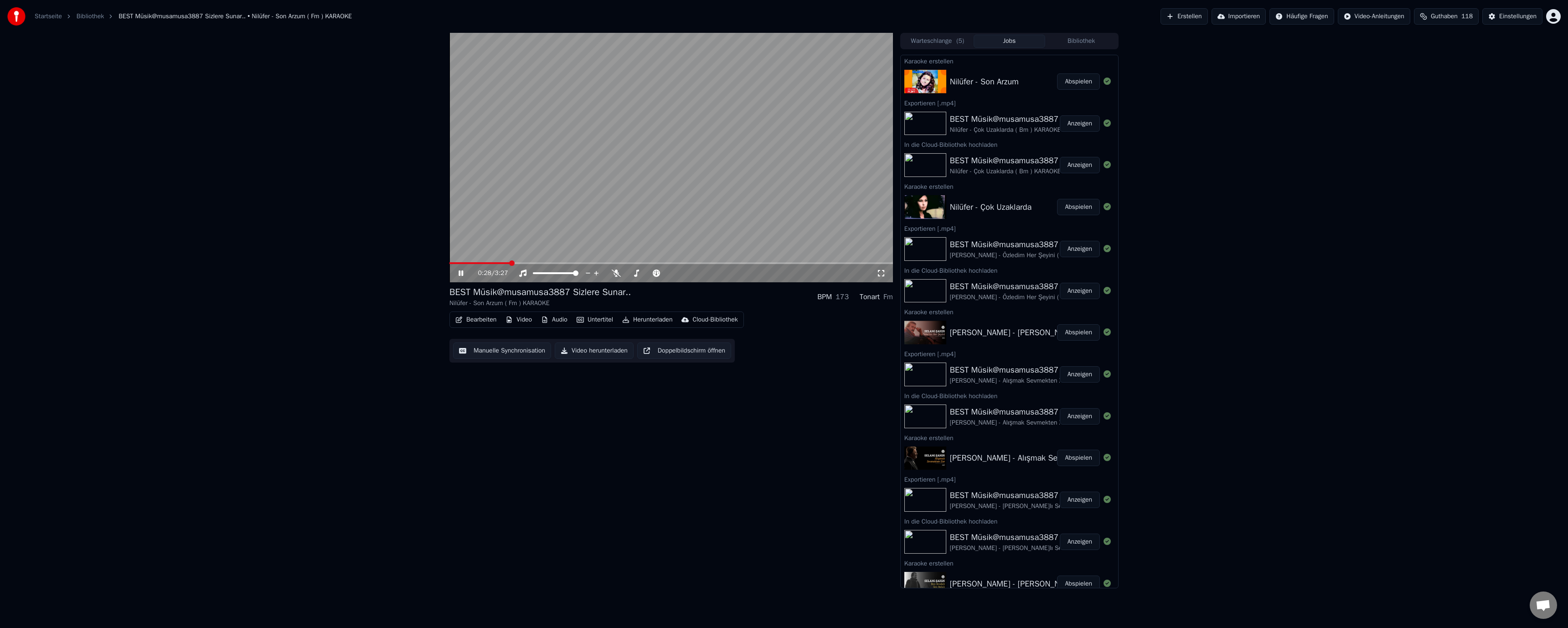 click on "0:28  /  3:27 BEST Müsik@musamusa3887 Sizlere Sunar.. Nilüfer - Son Arzum ( Fm ) KARAOKE BPM 173 Tonart Fm Bearbeiten Video Audio Untertitel Herunterladen Cloud-Bibliothek Manuelle Synchronisation Video herunterladen Doppelbildschirm öffnen Warteschlange ( 5 ) Jobs Bibliothek Karaoke erstellen Nilüfer - Son Arzum Abspielen Exportieren [.mp4] BEST Müsik@musamusa3887 Sizlere Sunar.. Nilüfer - Çok Uzaklarda ( Bm ) KARAOKE Anzeigen In die Cloud-Bibliothek hochladen BEST Müsik@musamusa3887 Sizlere Sunar.. Nilüfer - Çok Uzaklarda ( Bm ) KARAOKE Anzeigen Karaoke erstellen Nilüfer - Çok Uzaklarda Abspielen Exportieren [.mp4] BEST Müsik@musamusa3887 Sizlere Sunar.. Selami Şahin - Özledim Her Şeyini  ( Bm )-KARAOKE Anzeigen In die Cloud-Bibliothek hochladen BEST Müsik@musamusa3887 Sizlere Sunar.. Selami Şahin - Özledim Her Şeyini  ( Bm )-KARAOKE Anzeigen Karaoke erstellen Selami Şahin - Özledim Her Şeyini Abspielen Exportieren [.mp4] BEST Müsik@musamusa3887 Sizlere Sunar.. Anzeigen Anzeigen" at bounding box center [784, 311] 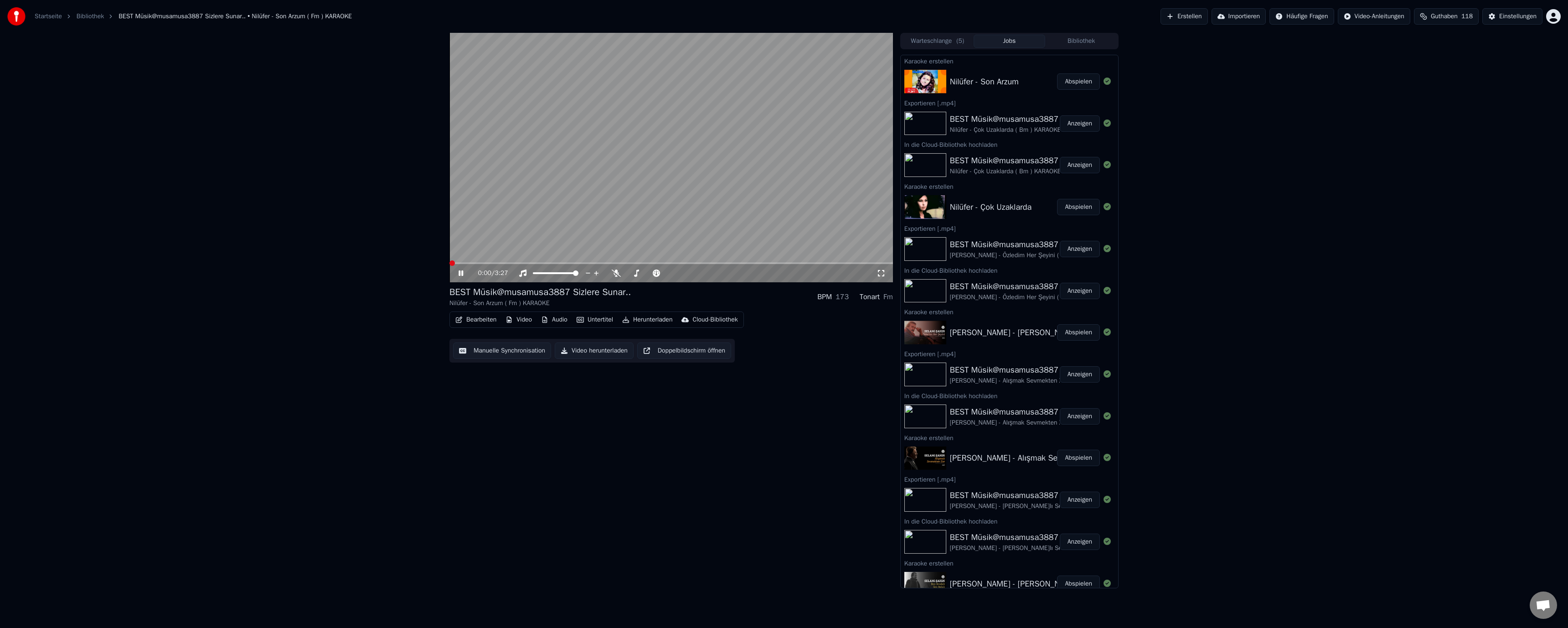click at bounding box center (449, 263) 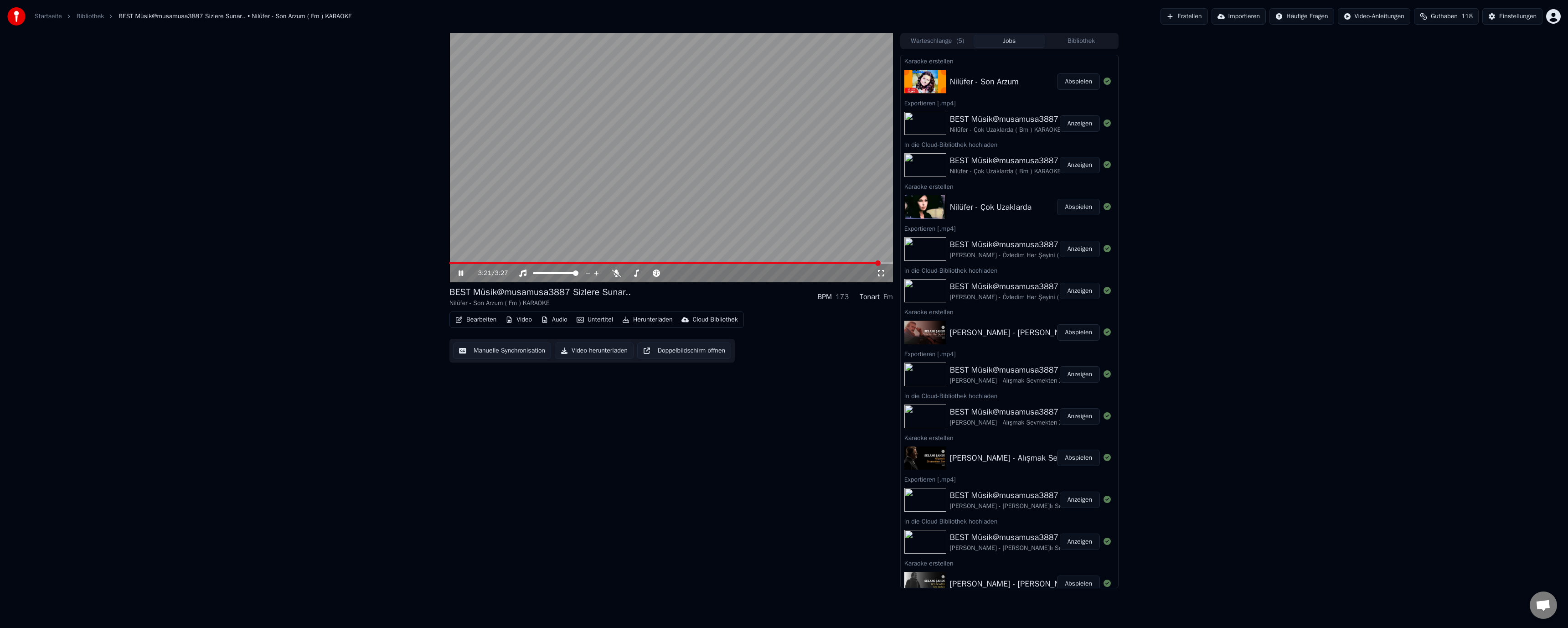 click on "3:21  /  3:27" at bounding box center (671, 157) 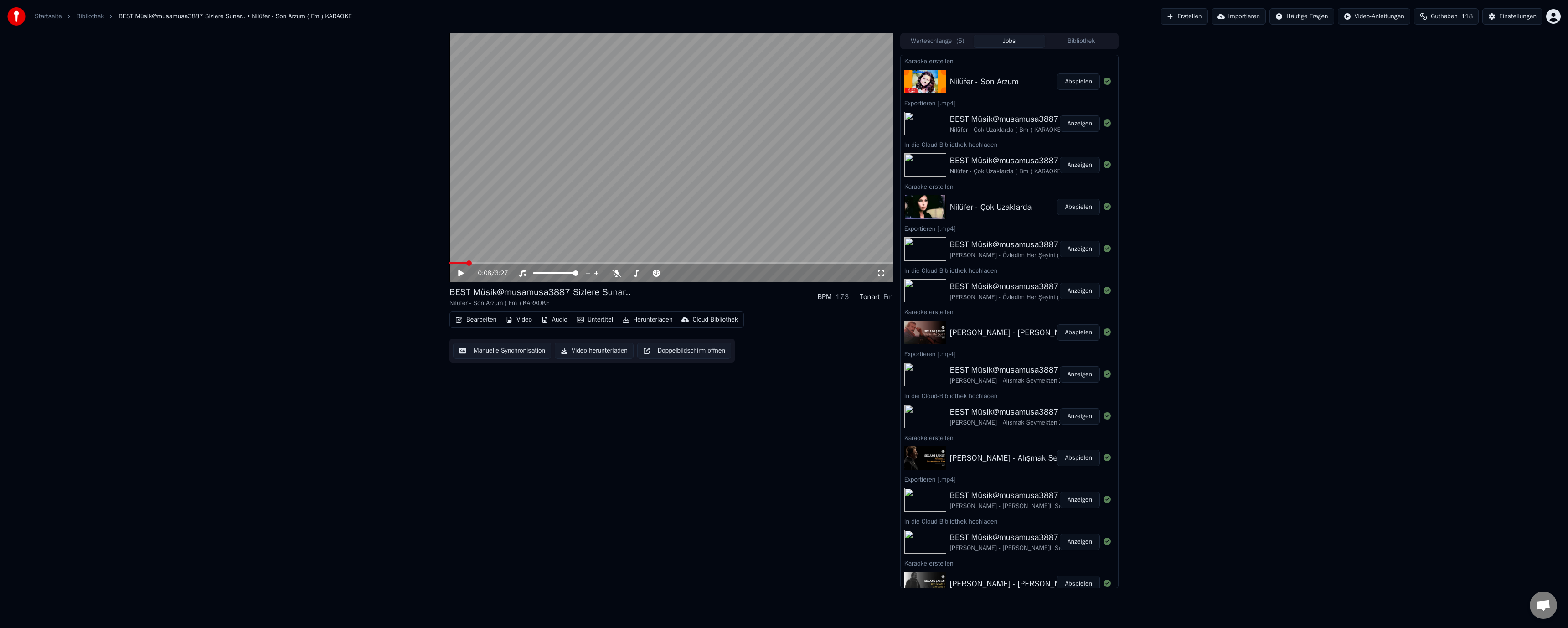 click at bounding box center [458, 263] 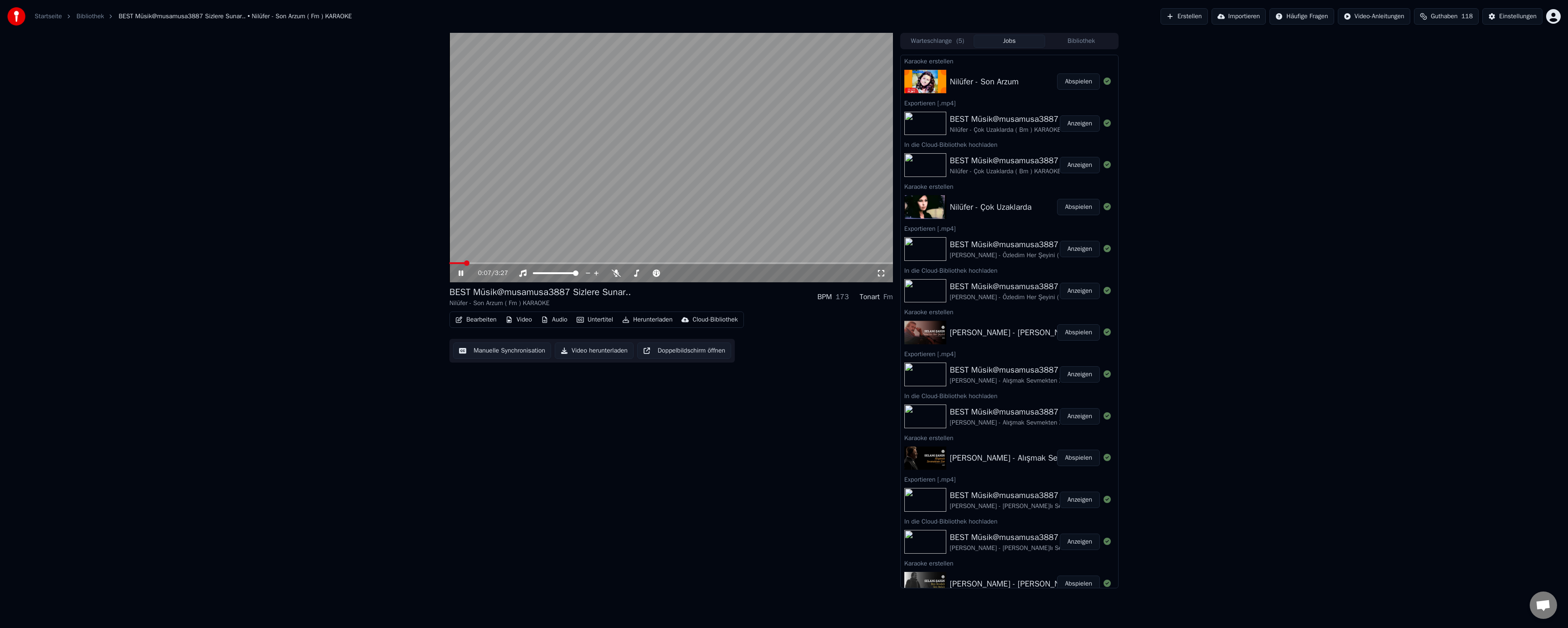 click at bounding box center (457, 263) 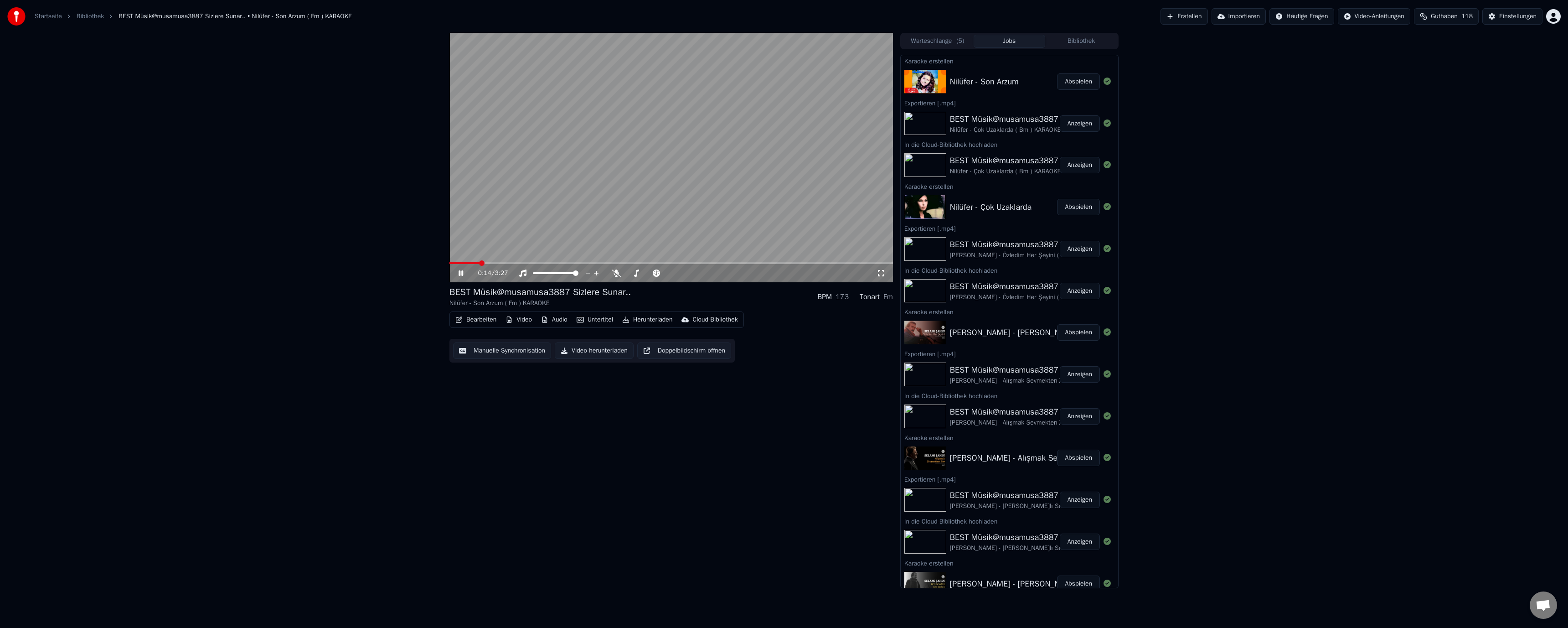 click at bounding box center [464, 263] 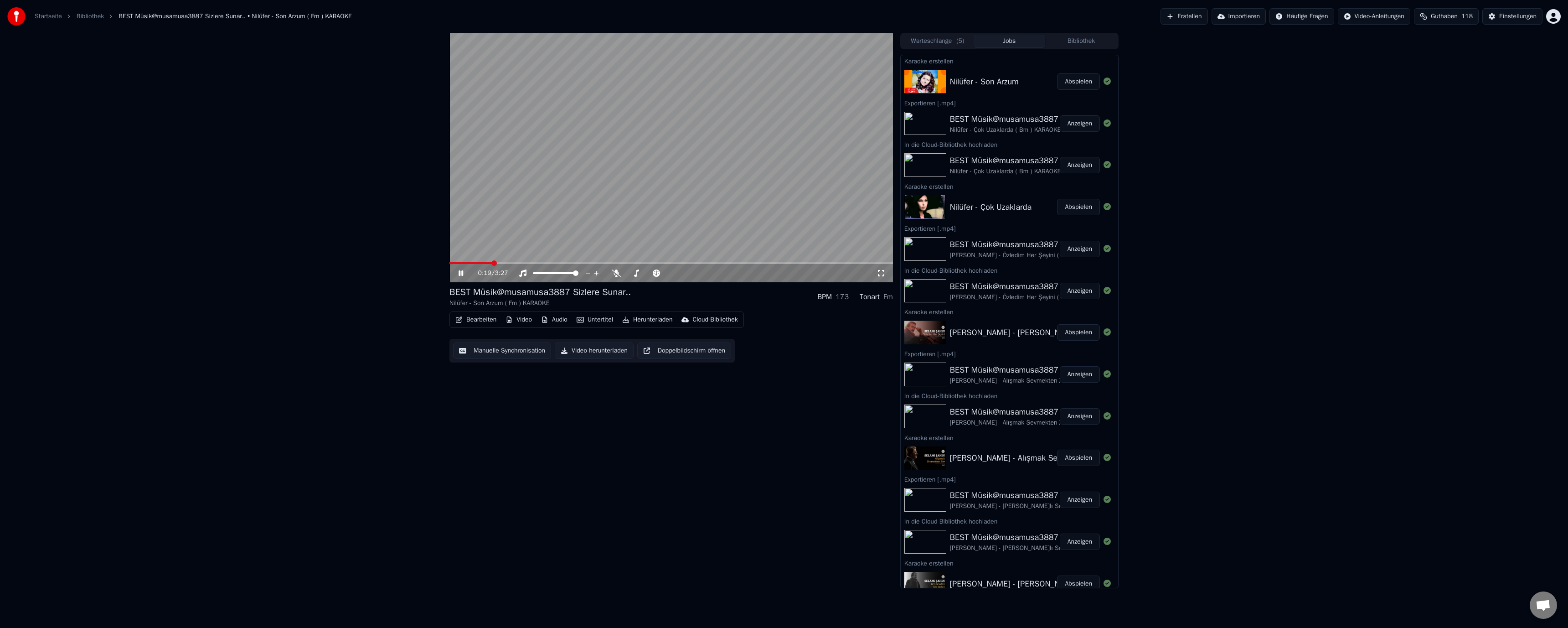 drag, startPoint x: 467, startPoint y: 262, endPoint x: 454, endPoint y: 269, distance: 14.76482 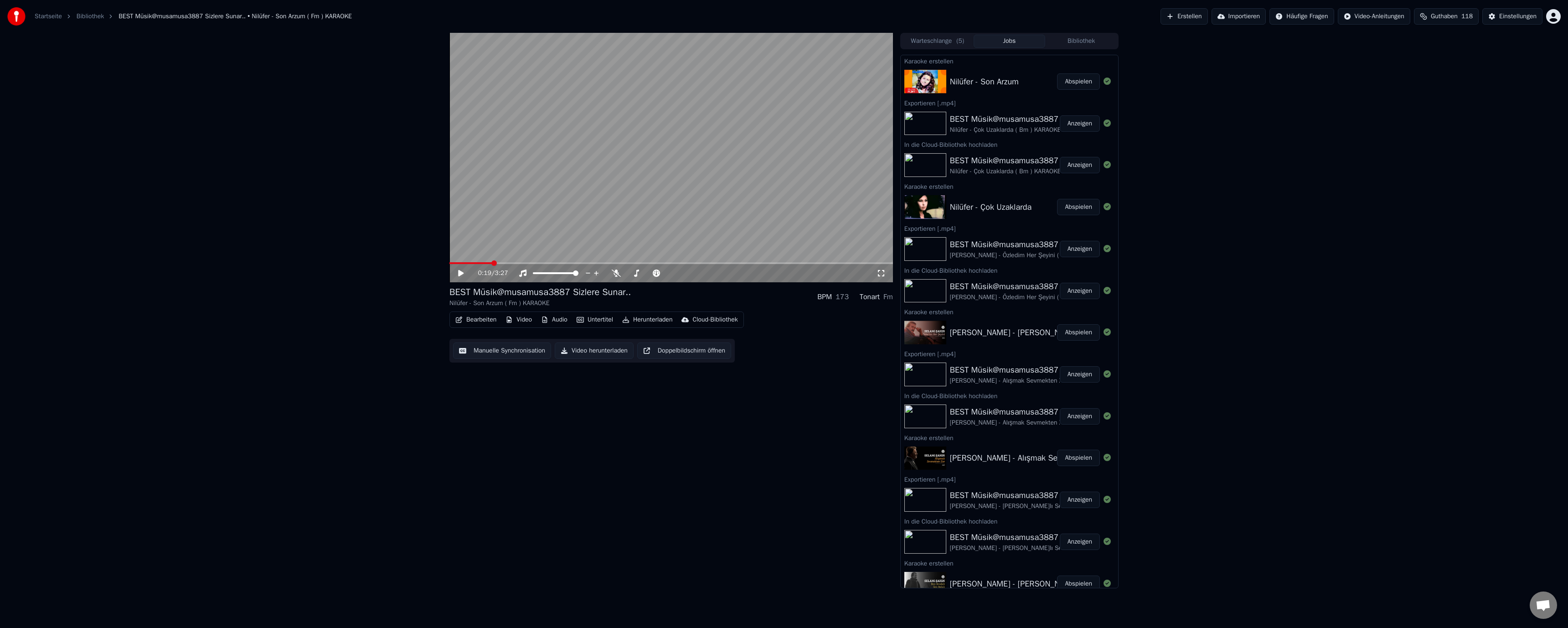 click at bounding box center (671, 157) 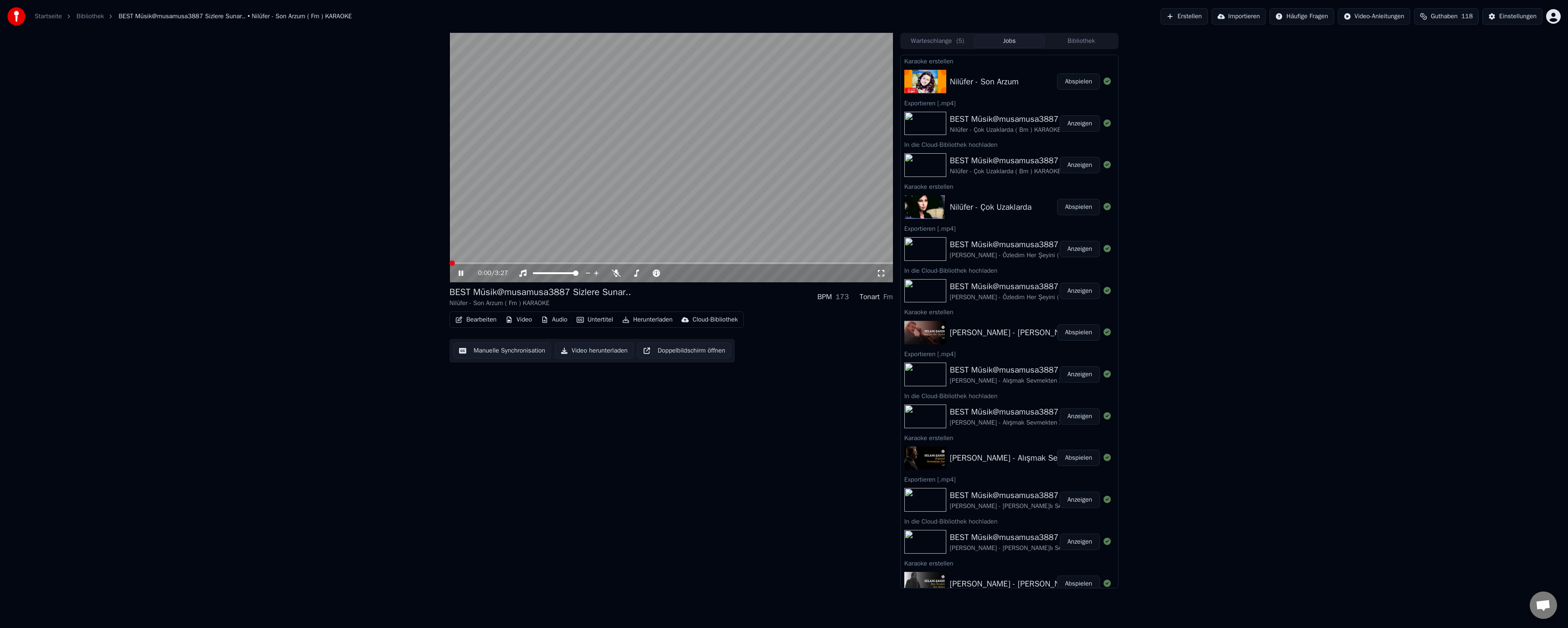 click at bounding box center [452, 263] 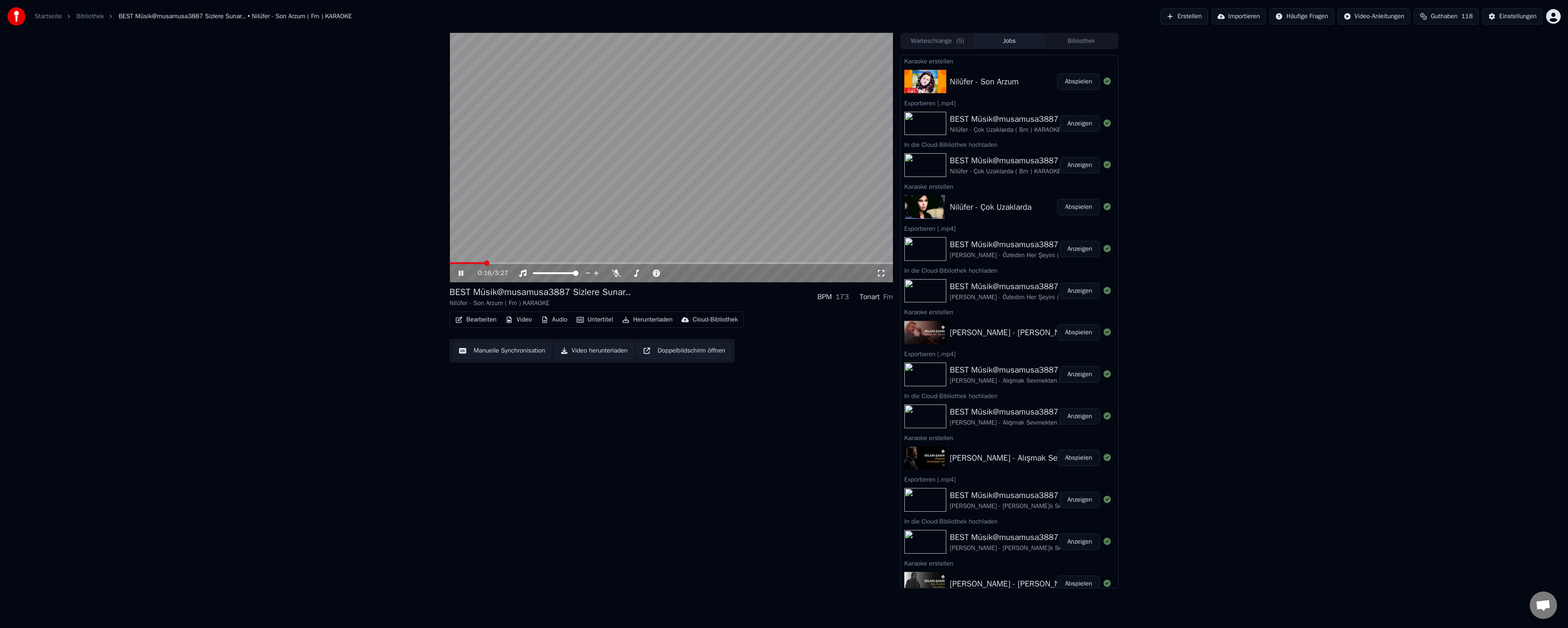 click at bounding box center (671, 157) 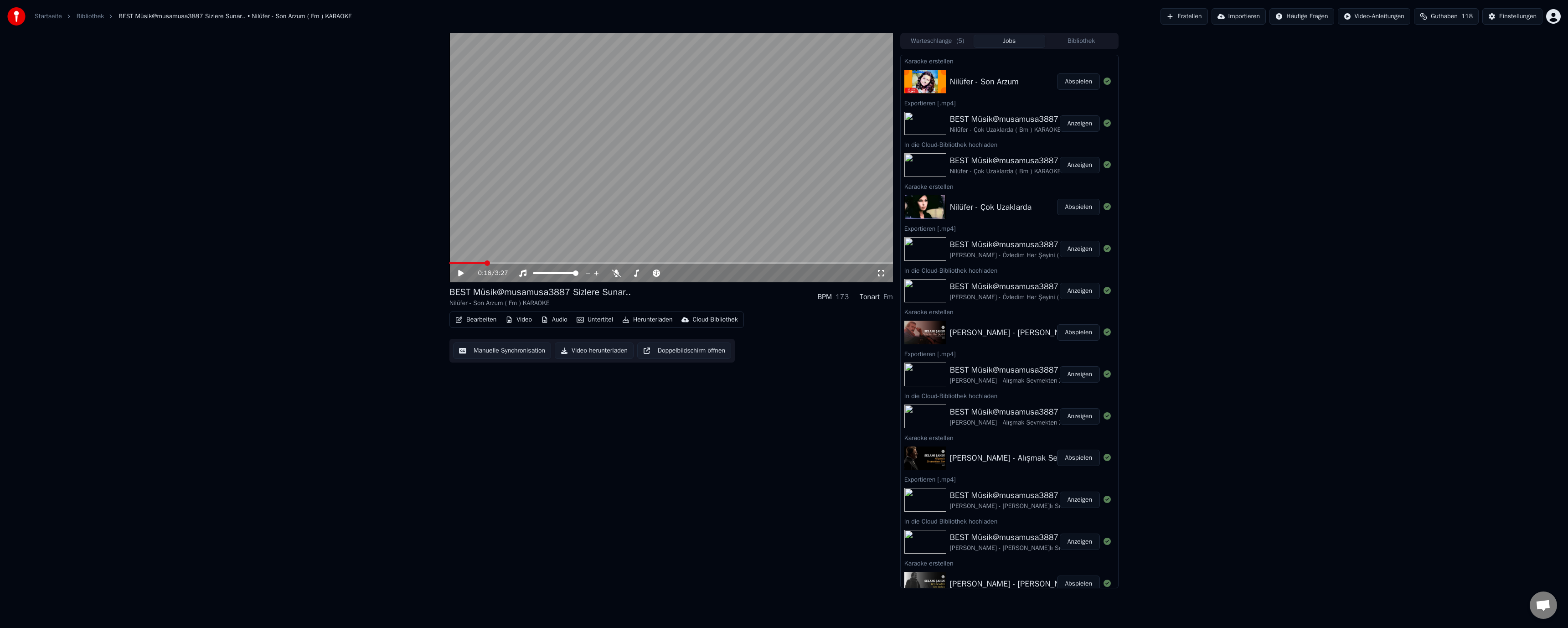 click on "0:16  /  3:27" at bounding box center [671, 157] 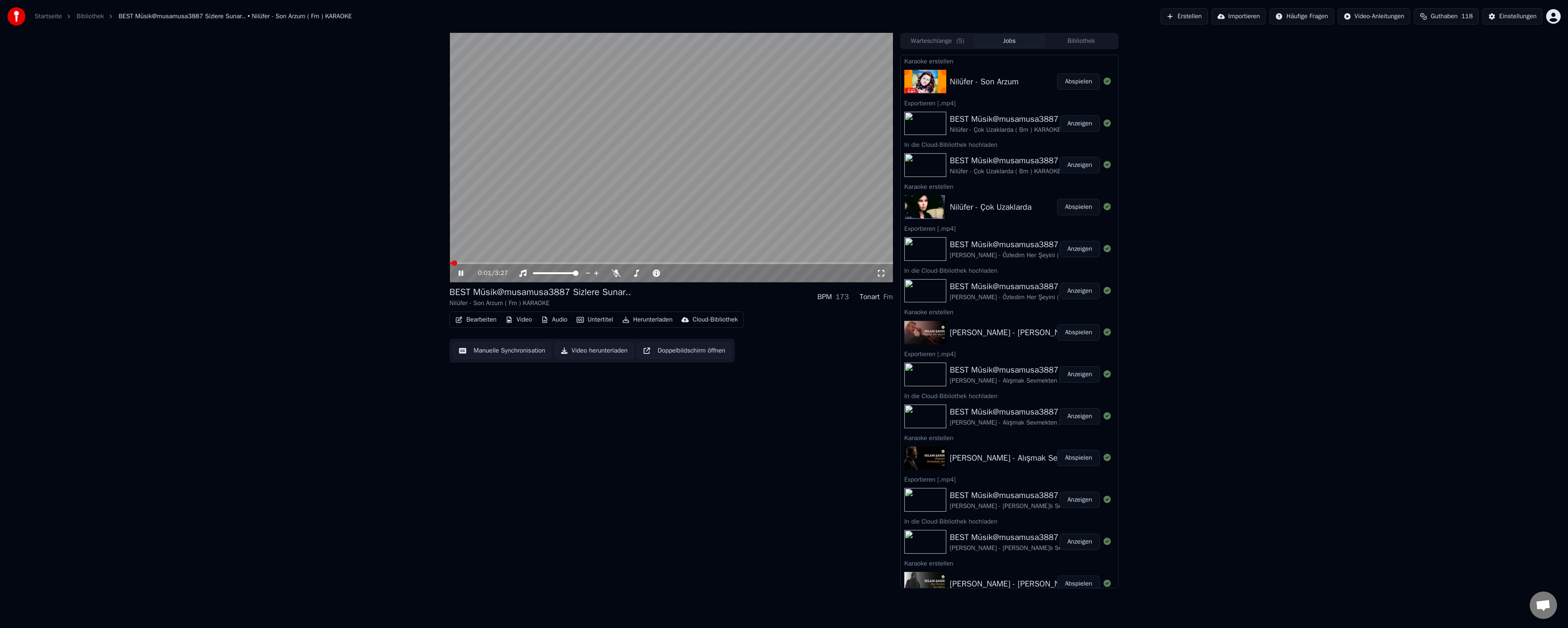 click at bounding box center [450, 263] 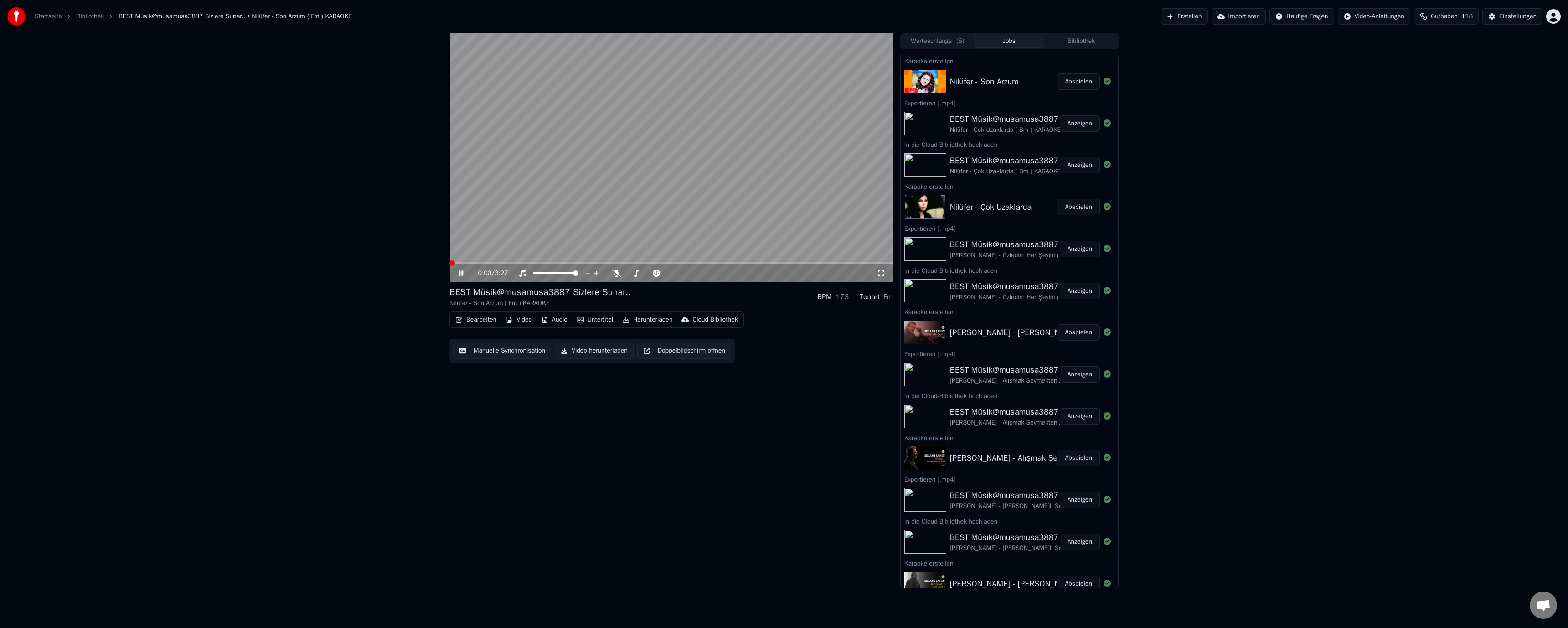 click at bounding box center [452, 263] 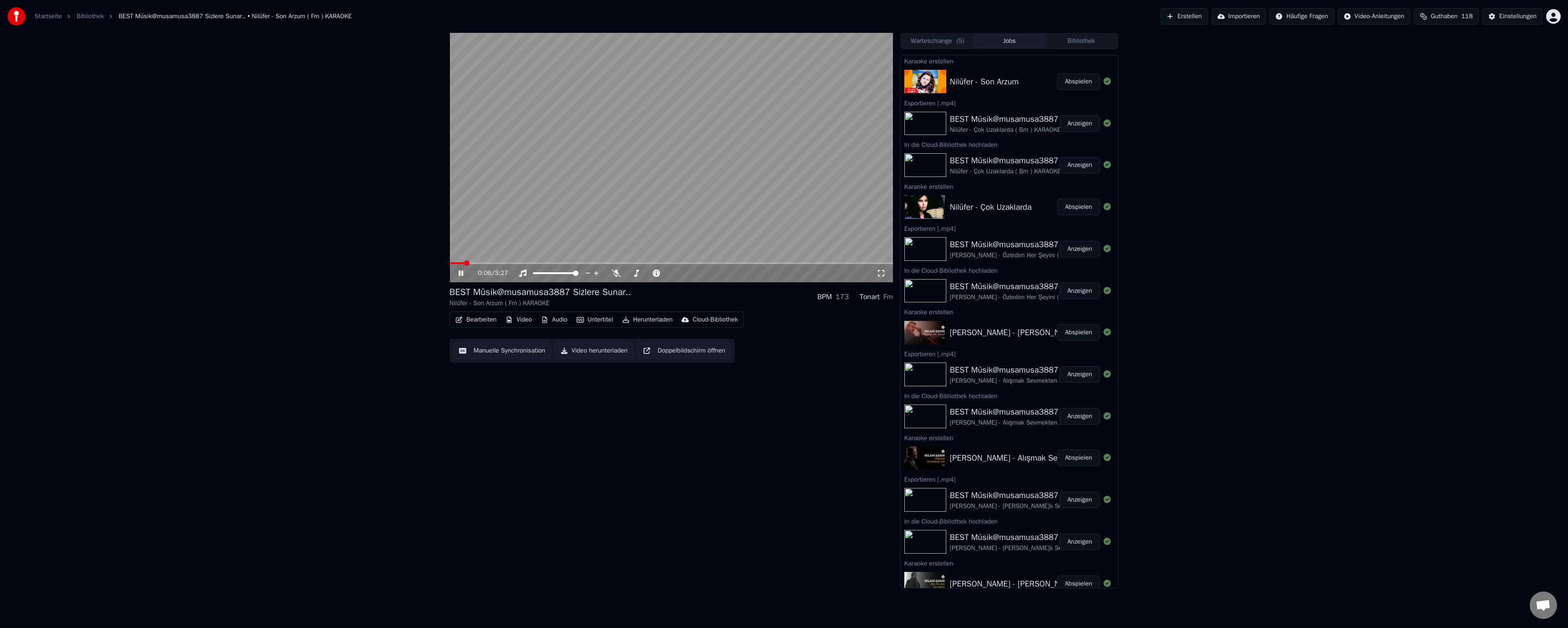 click on "Cloud-Bibliothek" at bounding box center [715, 320] 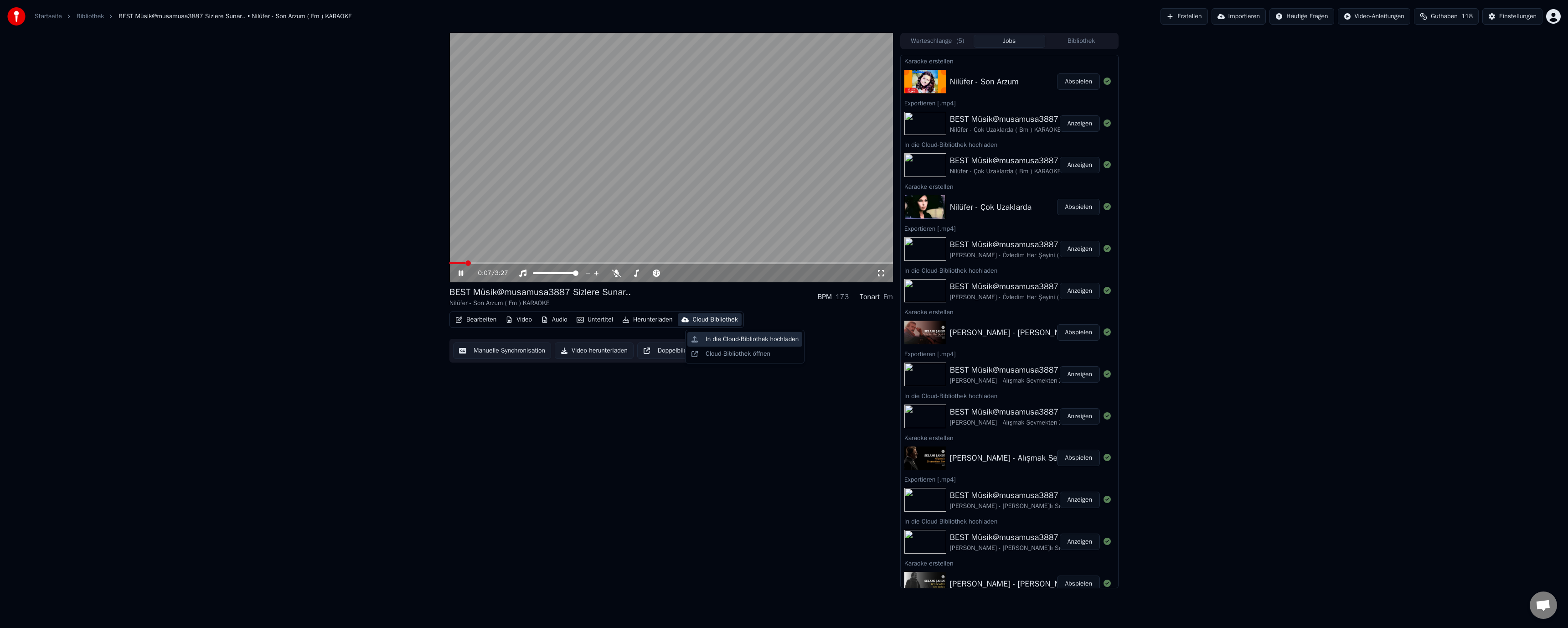 click on "In die Cloud-Bibliothek hochladen" at bounding box center [752, 339] 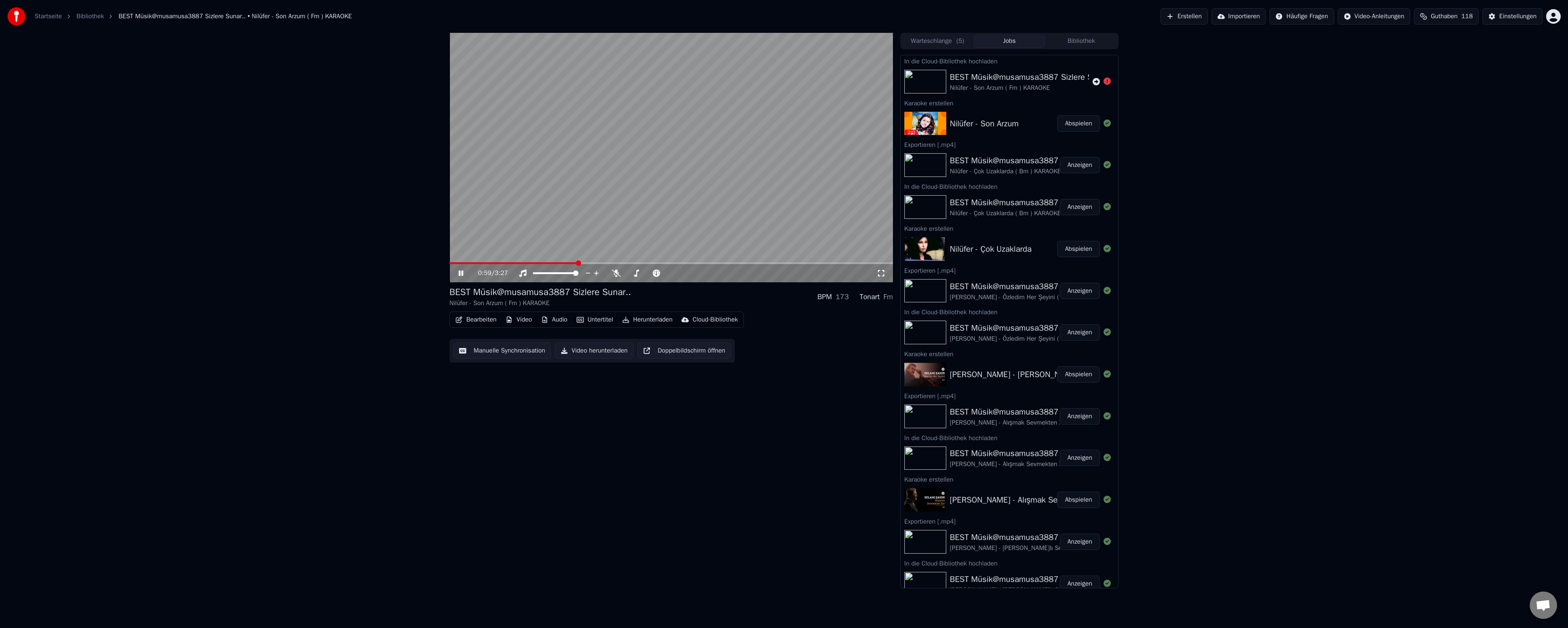 click at bounding box center [671, 157] 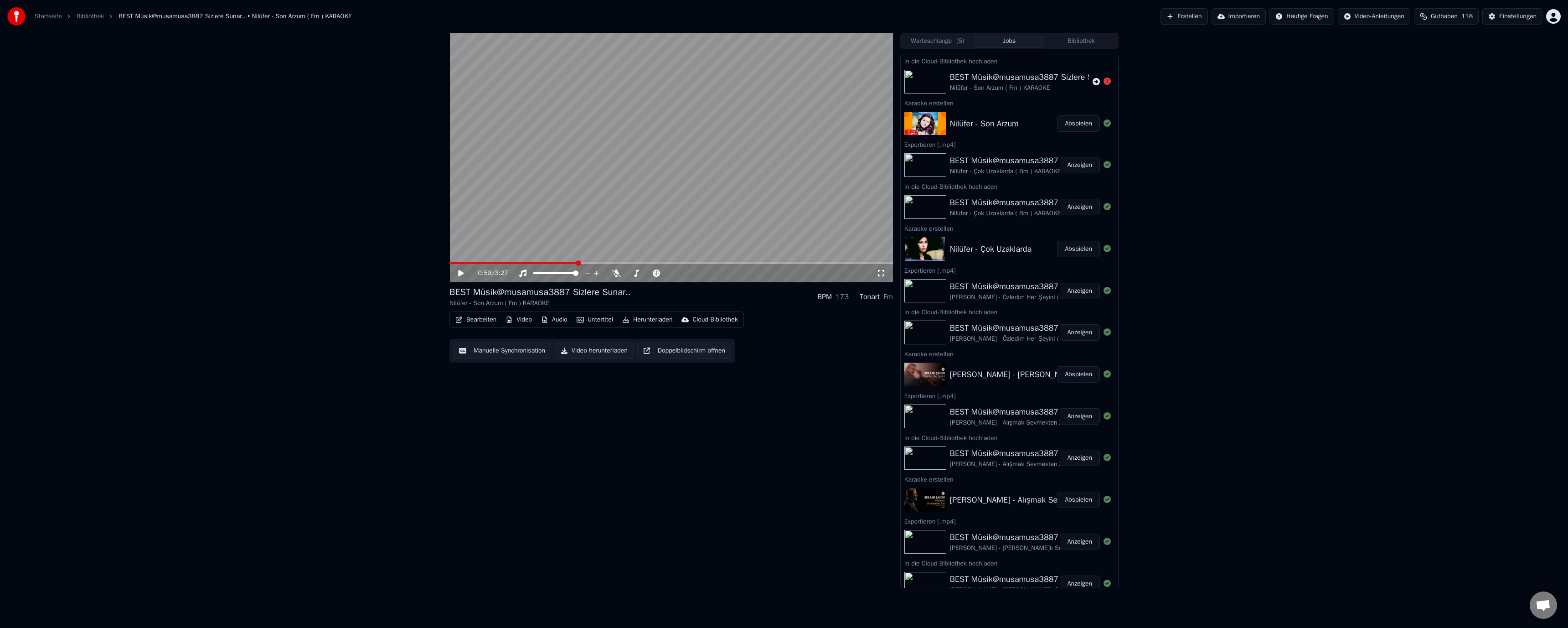 click at bounding box center (671, 157) 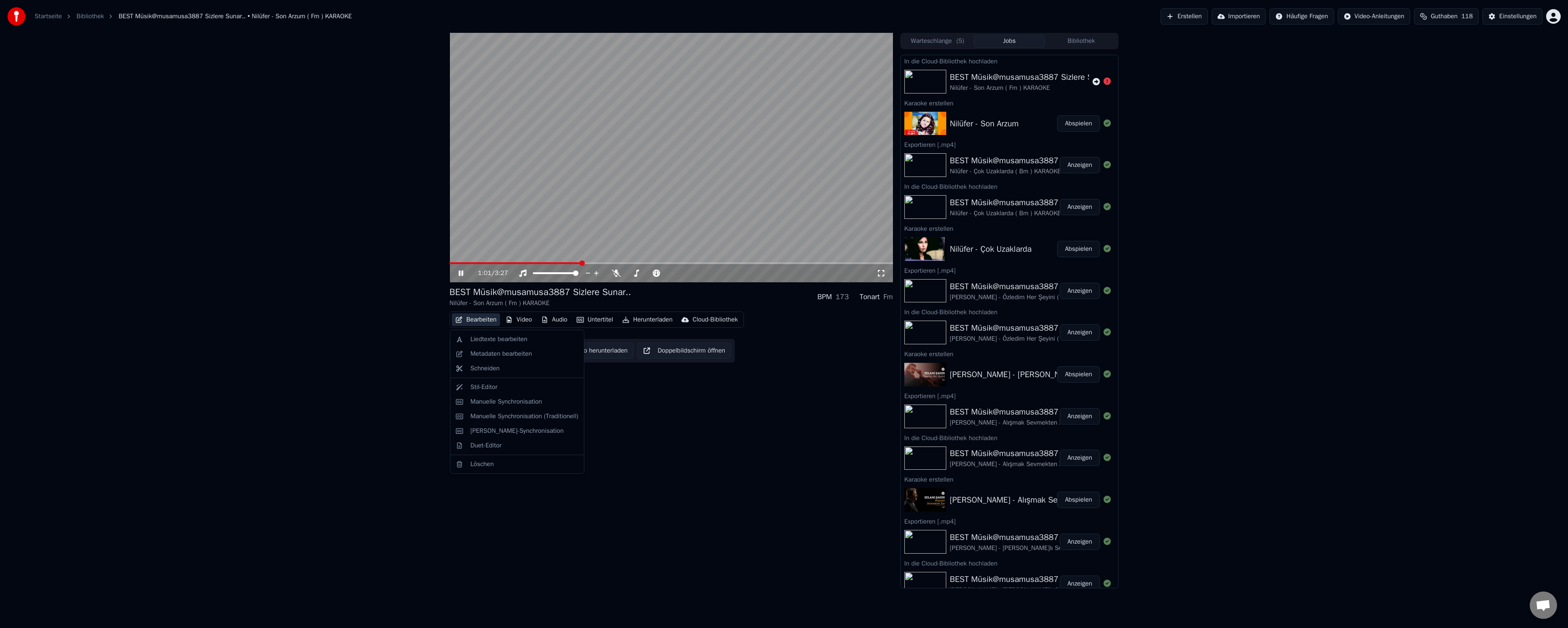 click on "Bearbeiten" at bounding box center [476, 320] 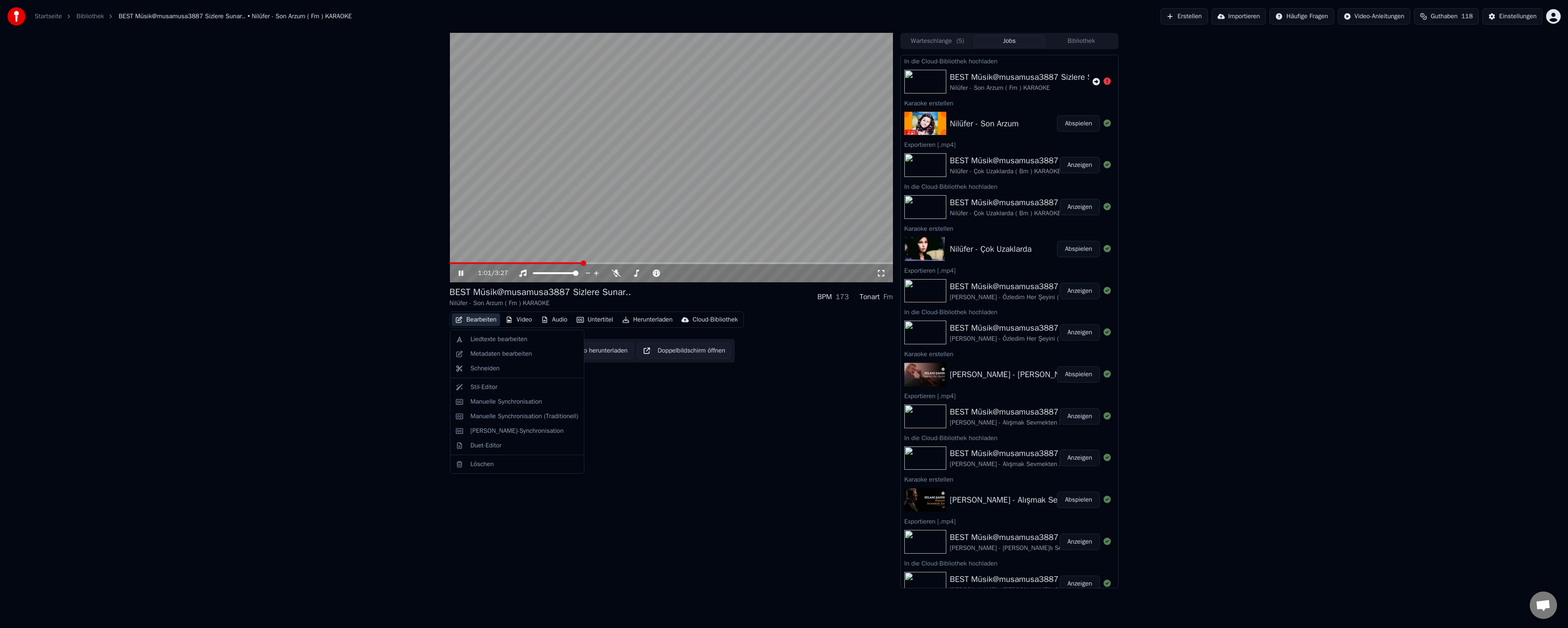 click on "1:01  /  3:27 BEST Müsik@musamusa3887 Sizlere Sunar.. Nilüfer - Son Arzum ( Fm ) KARAOKE BPM 173 Tonart Fm Bearbeiten Video Audio Untertitel Herunterladen Cloud-Bibliothek Manuelle Synchronisation Video herunterladen Doppelbildschirm öffnen Warteschlange ( 5 ) Jobs Bibliothek In die Cloud-Bibliothek hochladen BEST Müsik@musamusa3887 Sizlere Sunar.. Nilüfer - Son Arzum ( Fm ) KARAOKE Karaoke erstellen Nilüfer - Son Arzum Abspielen Exportieren [.mp4] BEST Müsik@musamusa3887 Sizlere Sunar.. Nilüfer - Çok Uzaklarda ( Bm ) KARAOKE Anzeigen In die Cloud-Bibliothek hochladen BEST Müsik@musamusa3887 Sizlere Sunar.. Nilüfer - Çok Uzaklarda ( Bm ) KARAOKE Anzeigen Karaoke erstellen Nilüfer - Çok Uzaklarda Abspielen Exportieren [.mp4] BEST Müsik@musamusa3887 Sizlere Sunar.. Selami Şahin - Özledim Her Şeyini  ( Bm )-KARAOKE Anzeigen In die Cloud-Bibliothek hochladen BEST Müsik@musamusa3887 Sizlere Sunar.. Selami Şahin - Özledim Her Şeyini  ( Bm )-KARAOKE Anzeigen Karaoke erstellen Abspielen Anzeigen" at bounding box center [784, 311] 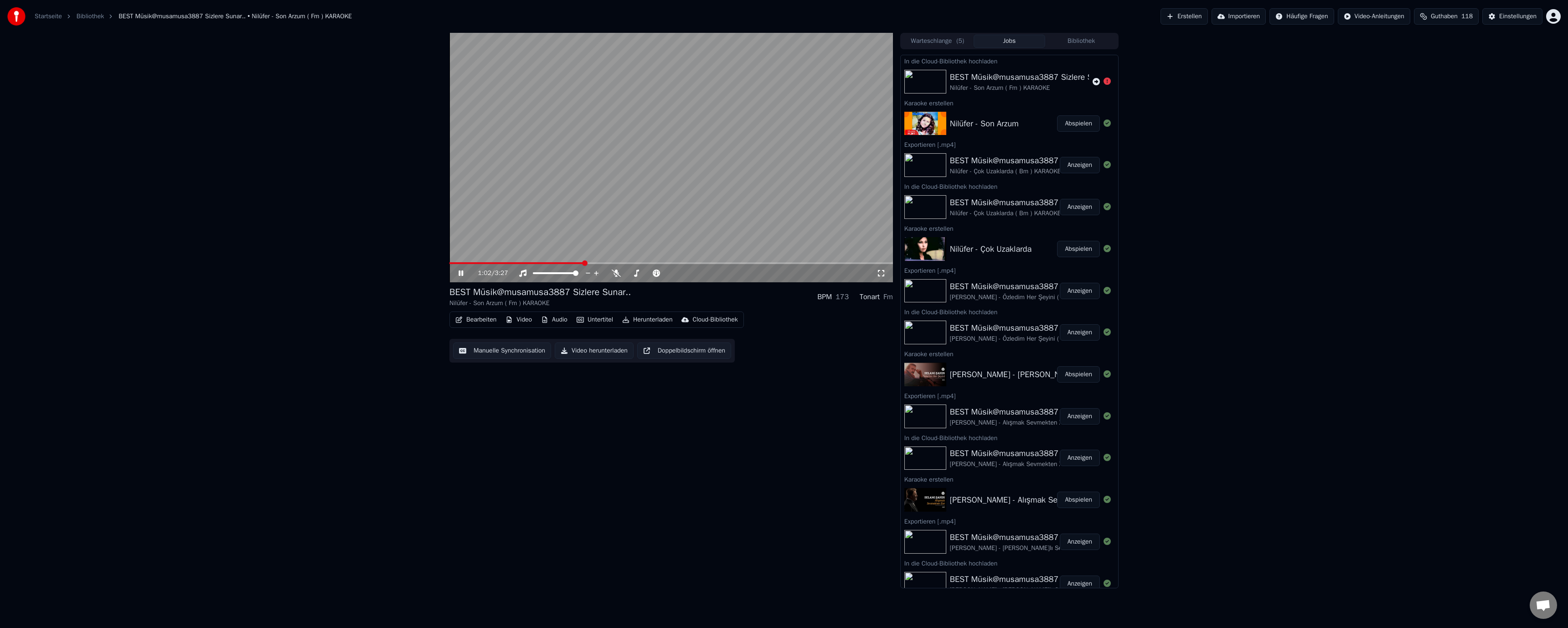 click on "Manuelle Synchronisation" at bounding box center [502, 351] 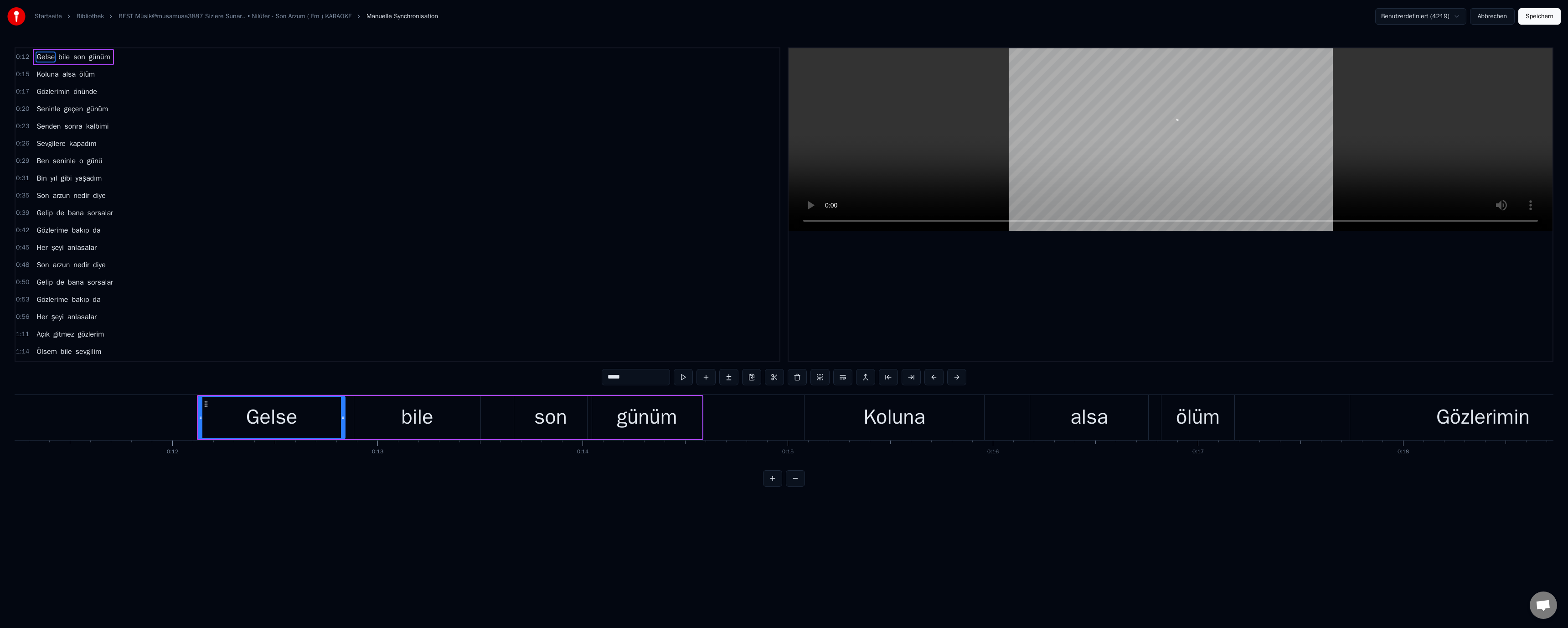 scroll, scrollTop: 0, scrollLeft: 2440, axis: horizontal 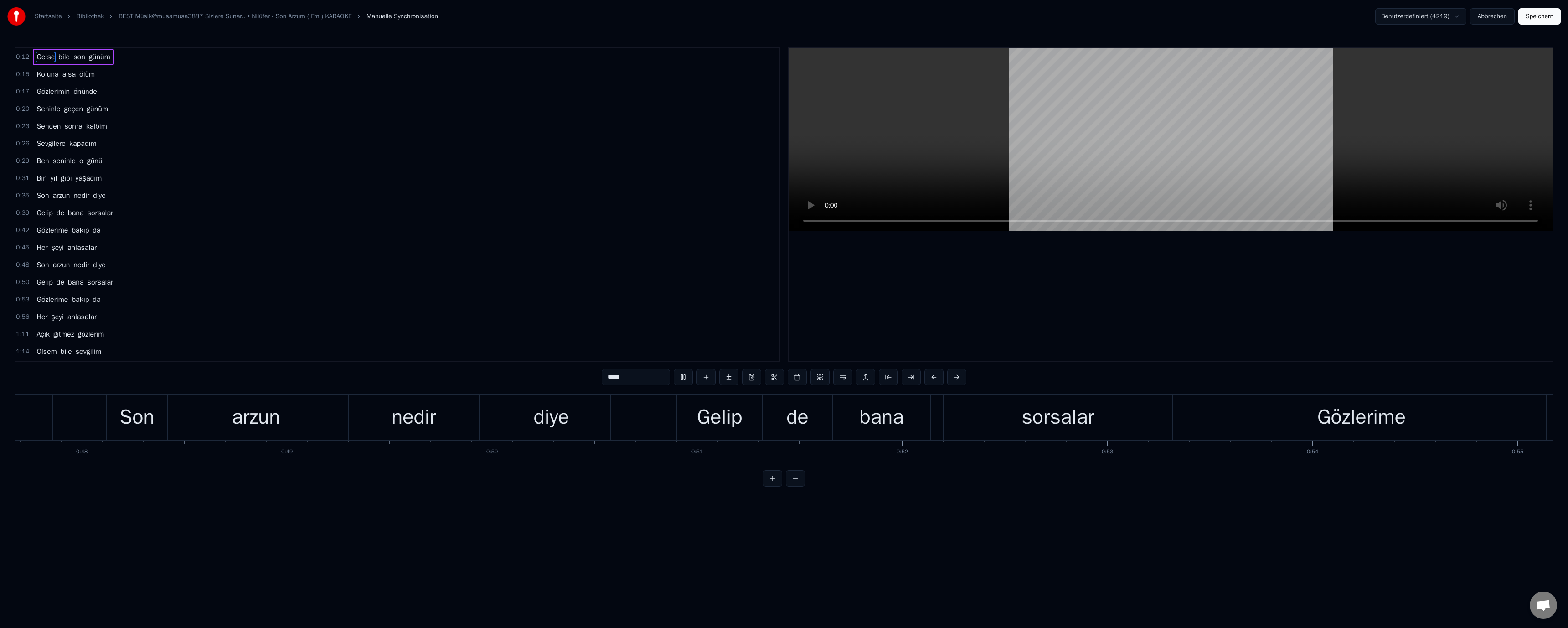 click on "Abbrechen" at bounding box center (1492, 16) 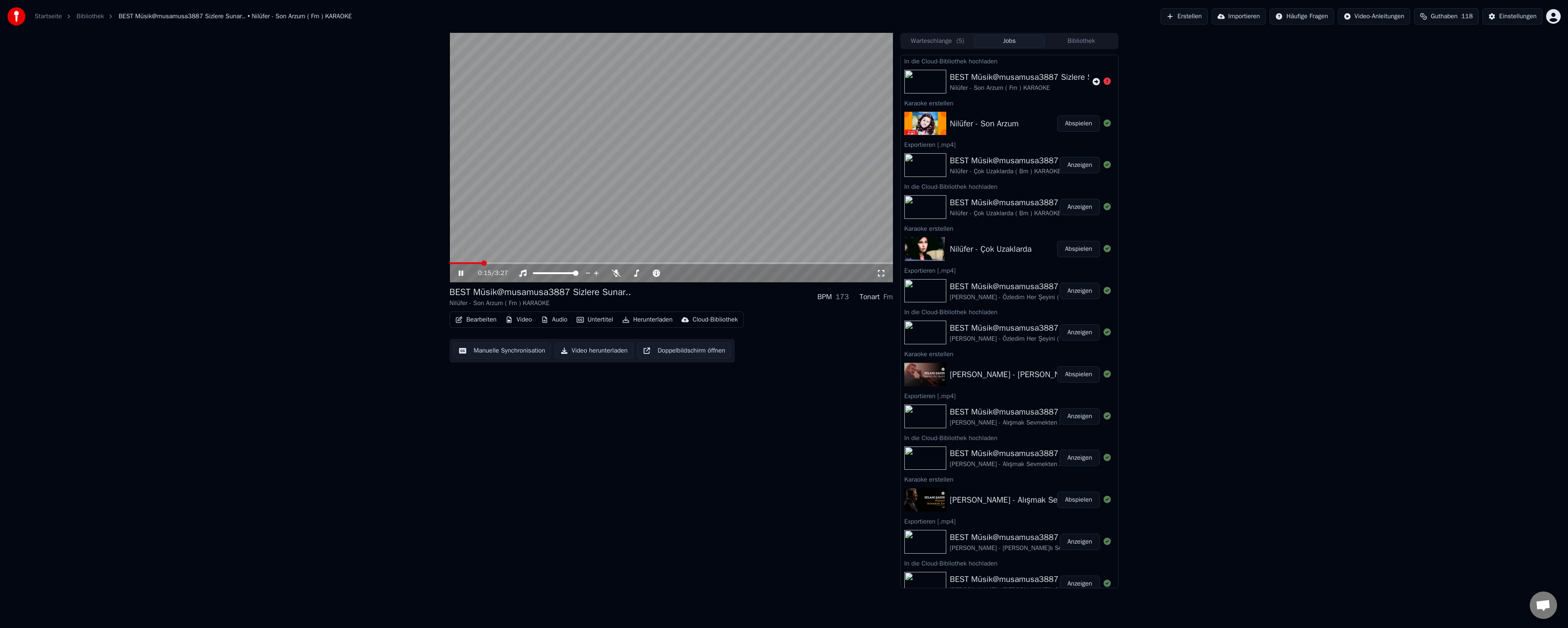 click at bounding box center (671, 157) 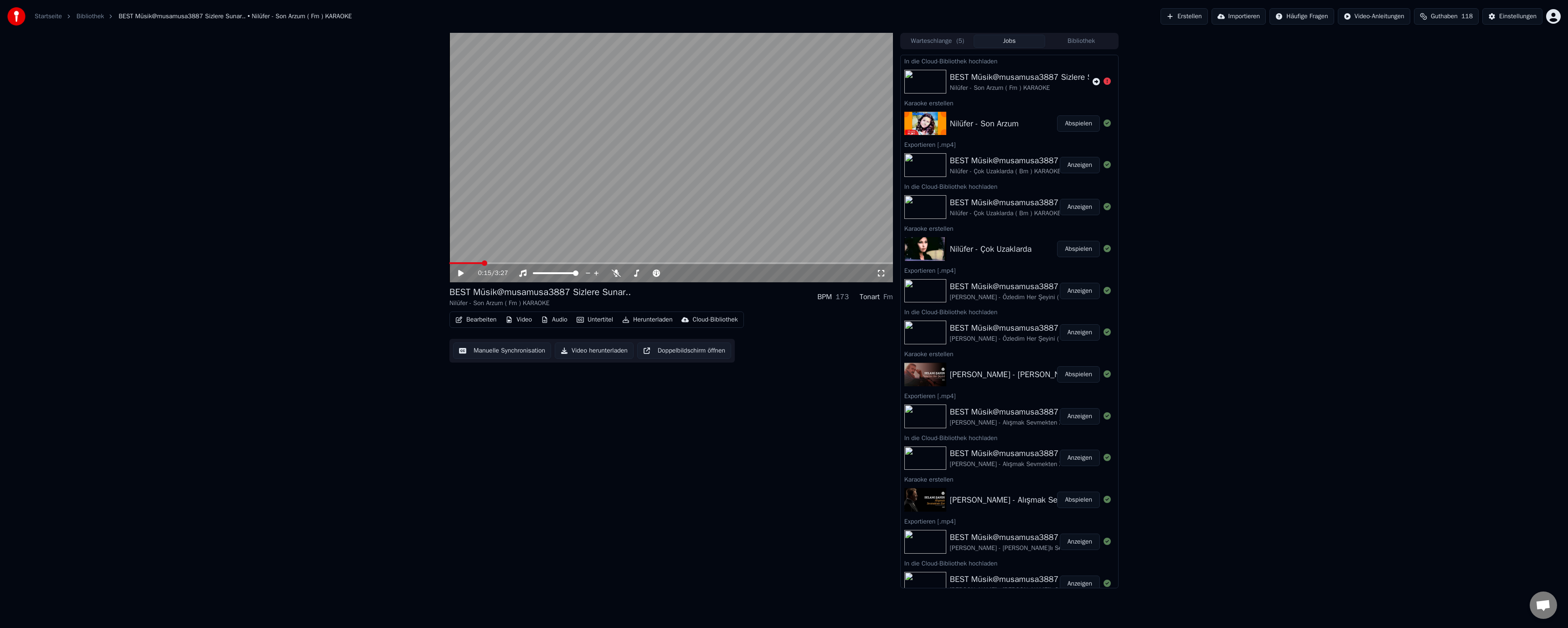 drag, startPoint x: 482, startPoint y: 260, endPoint x: 468, endPoint y: 273, distance: 19.104973 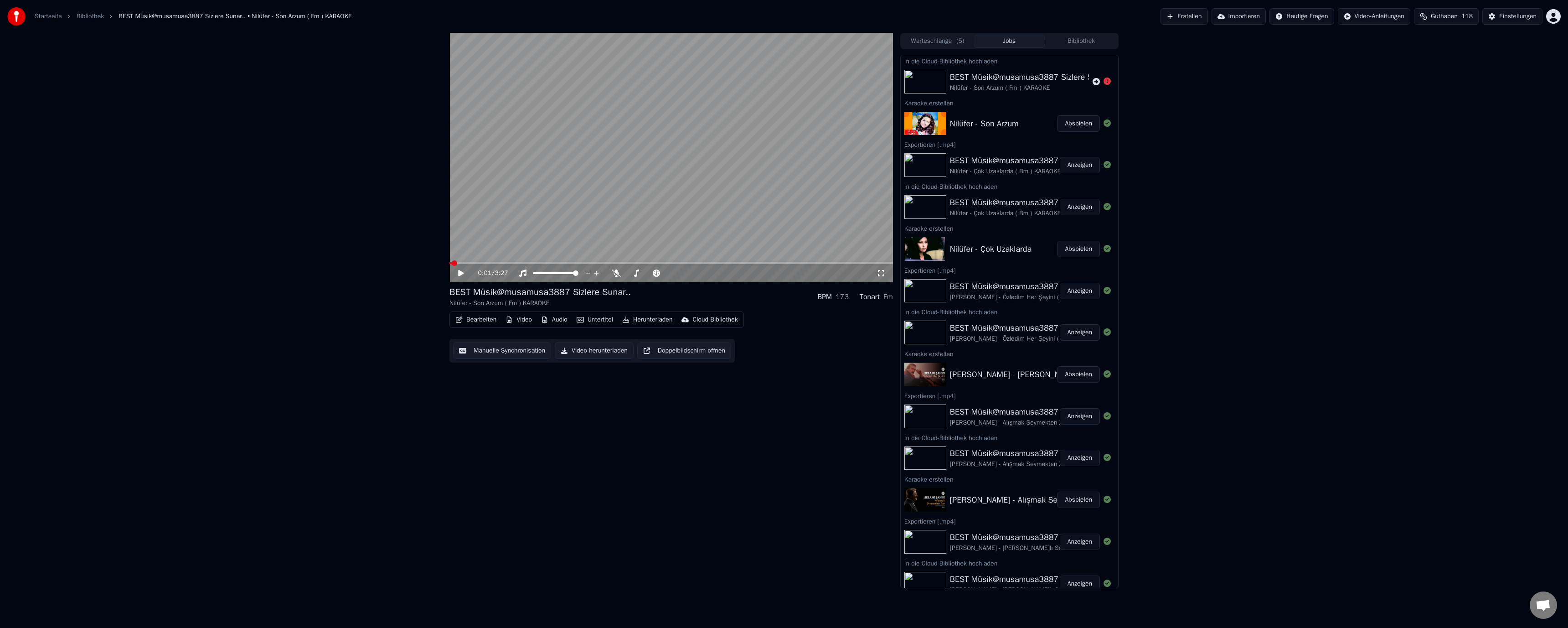 click at bounding box center [454, 263] 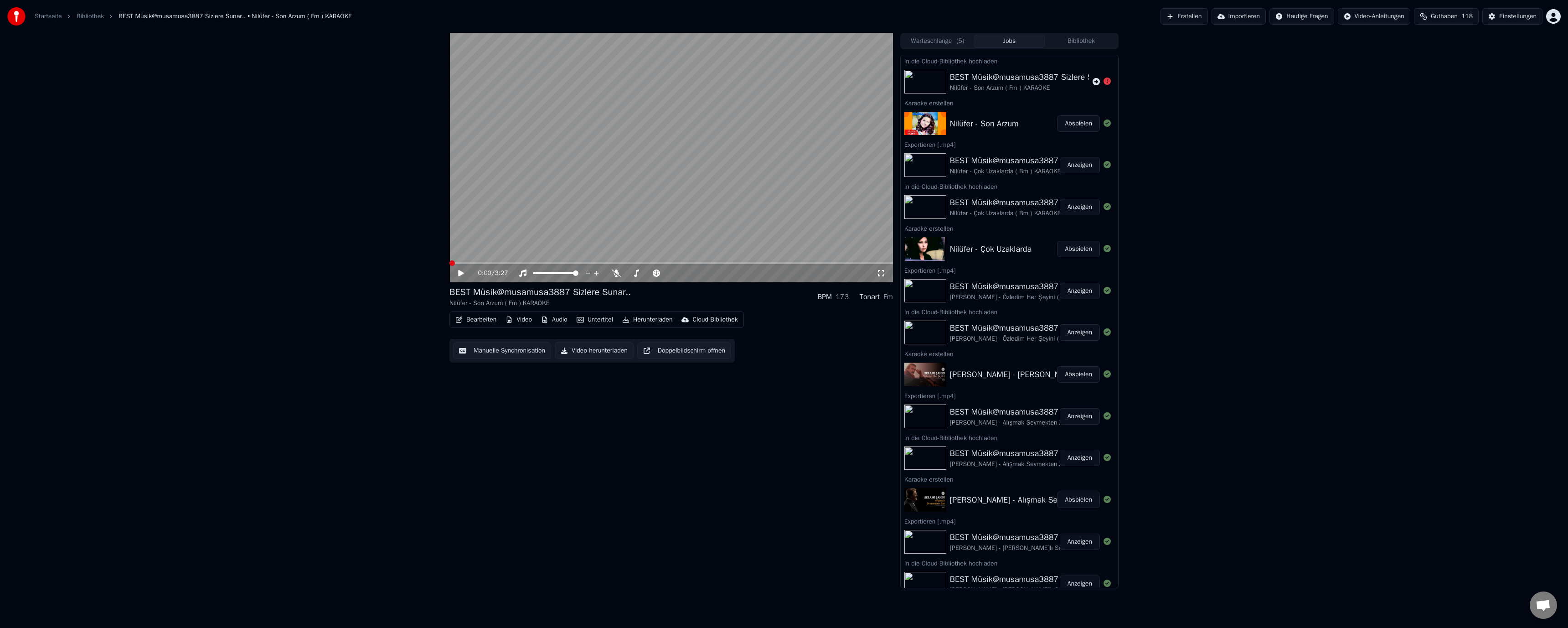 click on "0:00  /  3:27" at bounding box center (671, 273) 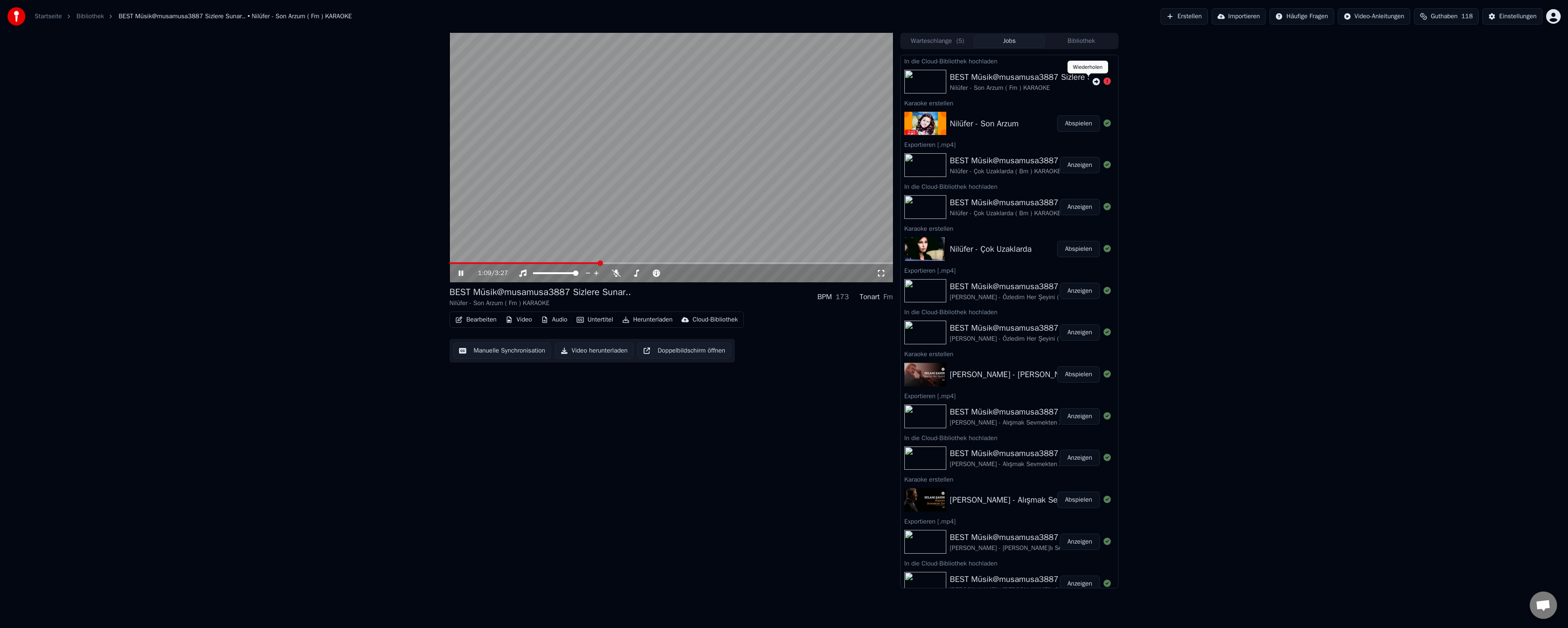 click 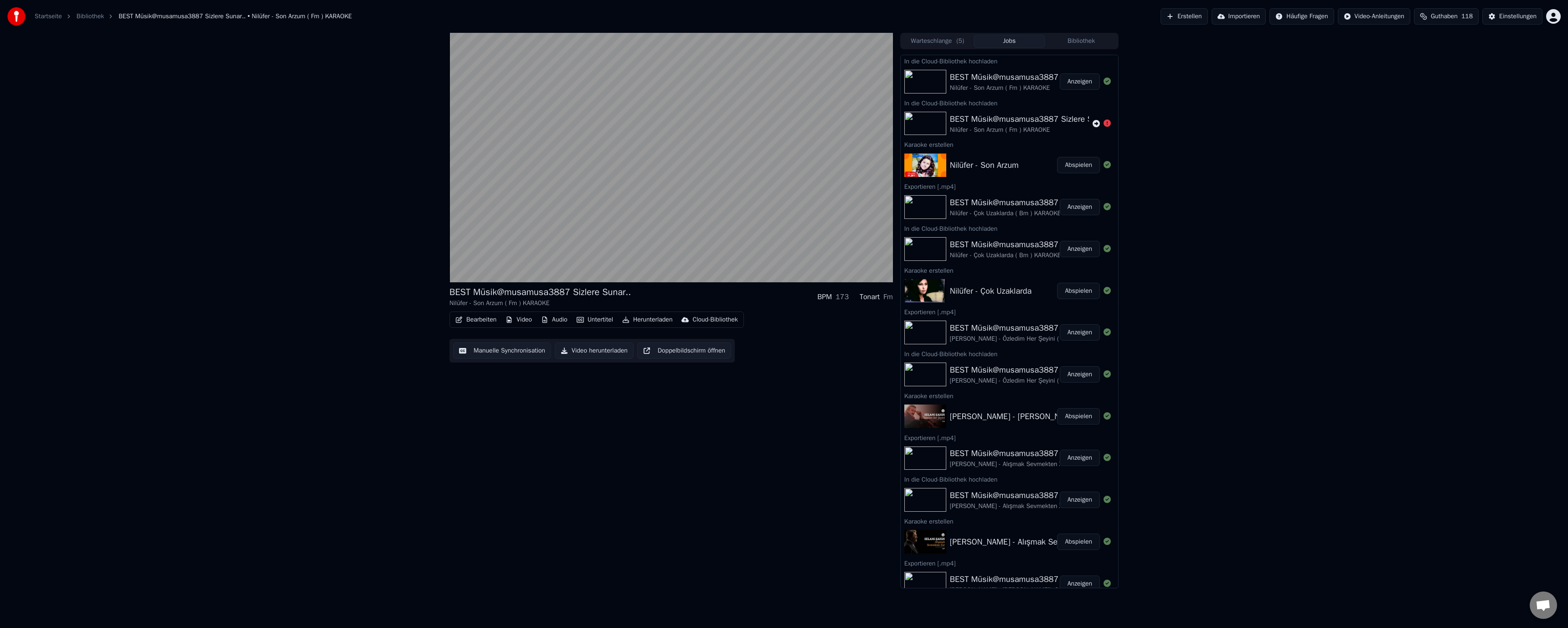 click on "Herunterladen" at bounding box center (647, 320) 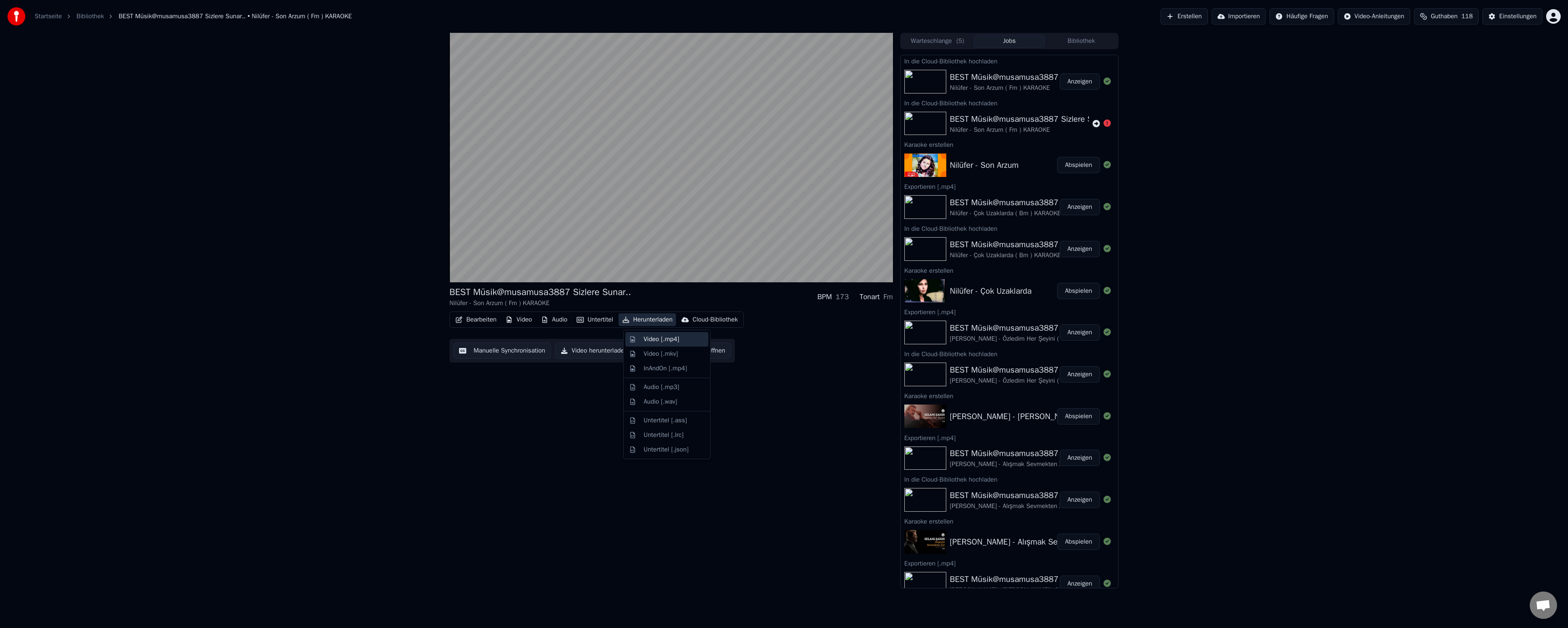 click on "Video [.mp4]" at bounding box center [661, 339] 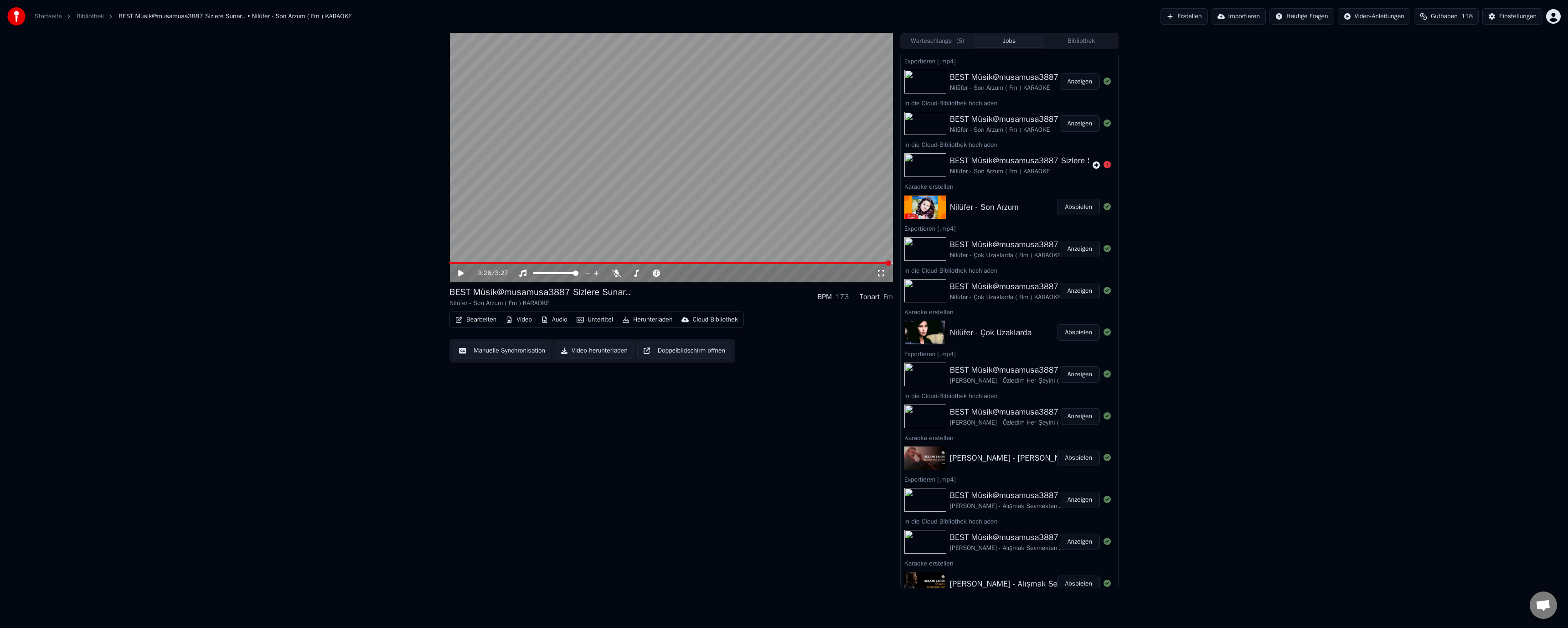 click on "Erstellen" at bounding box center [1184, 16] 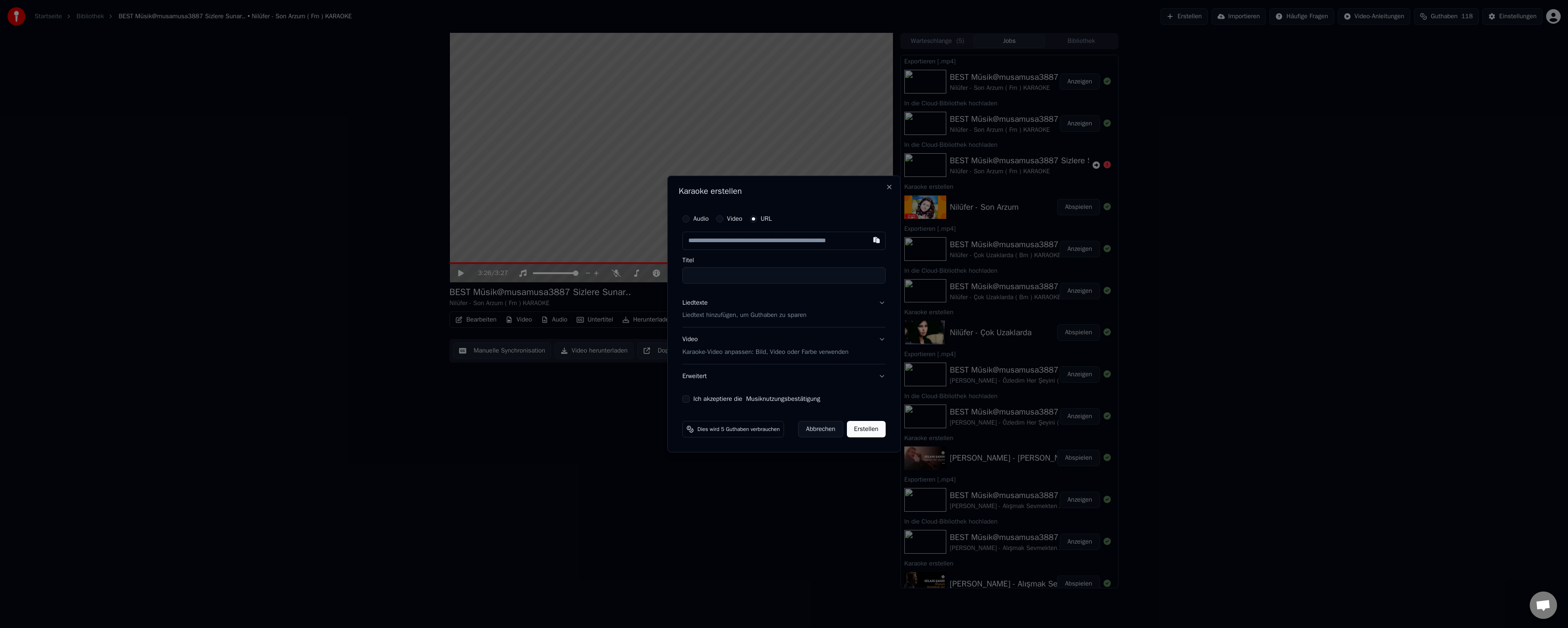 type on "**********" 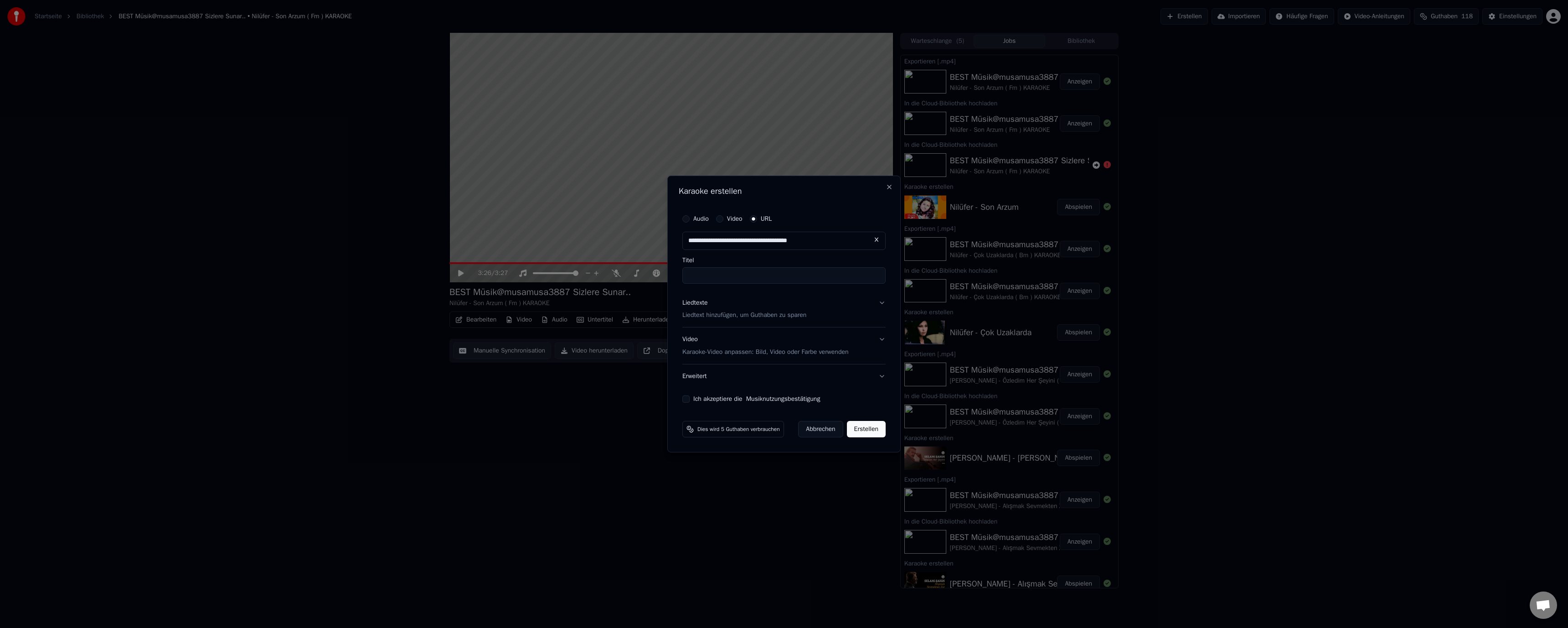 type on "**********" 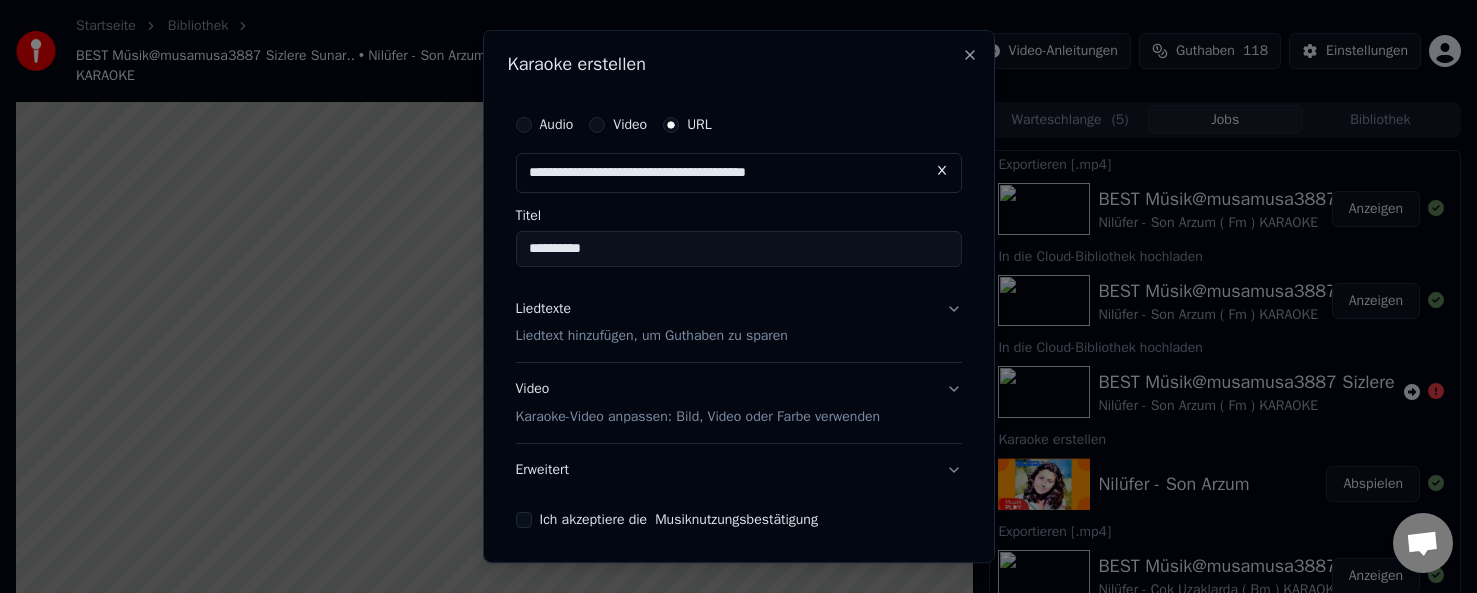 type on "**********" 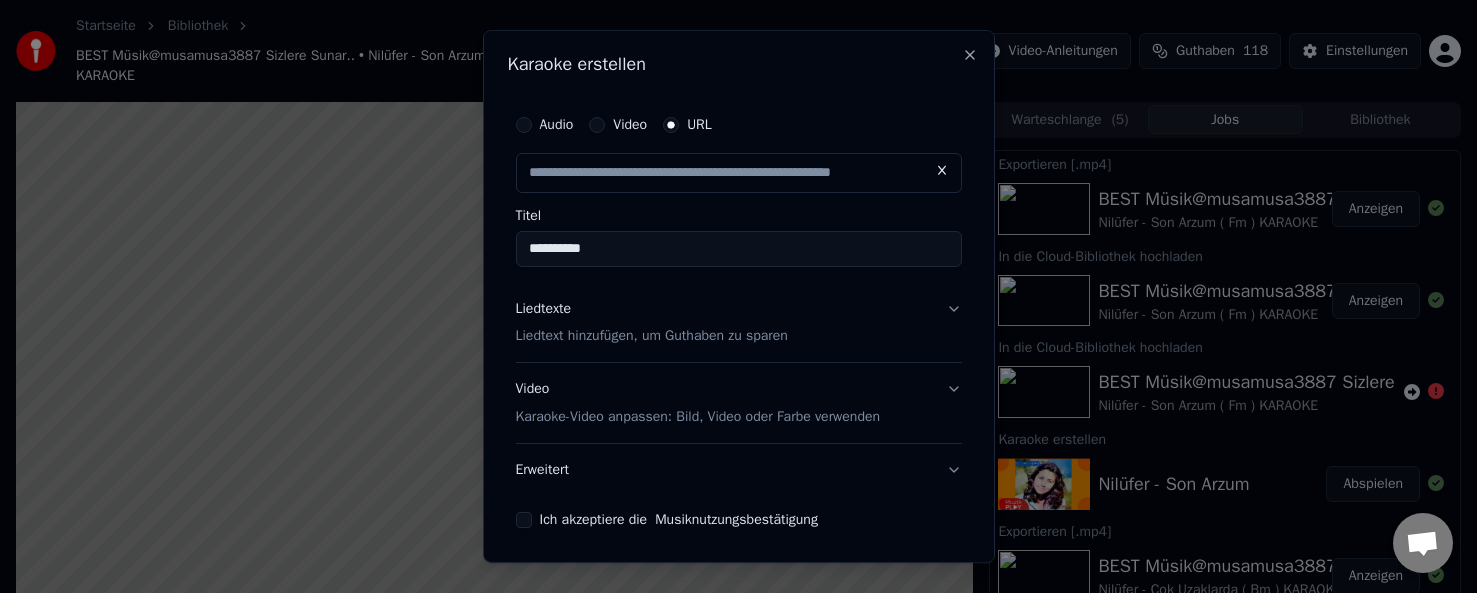 click on "Liedtexte" at bounding box center (544, 309) 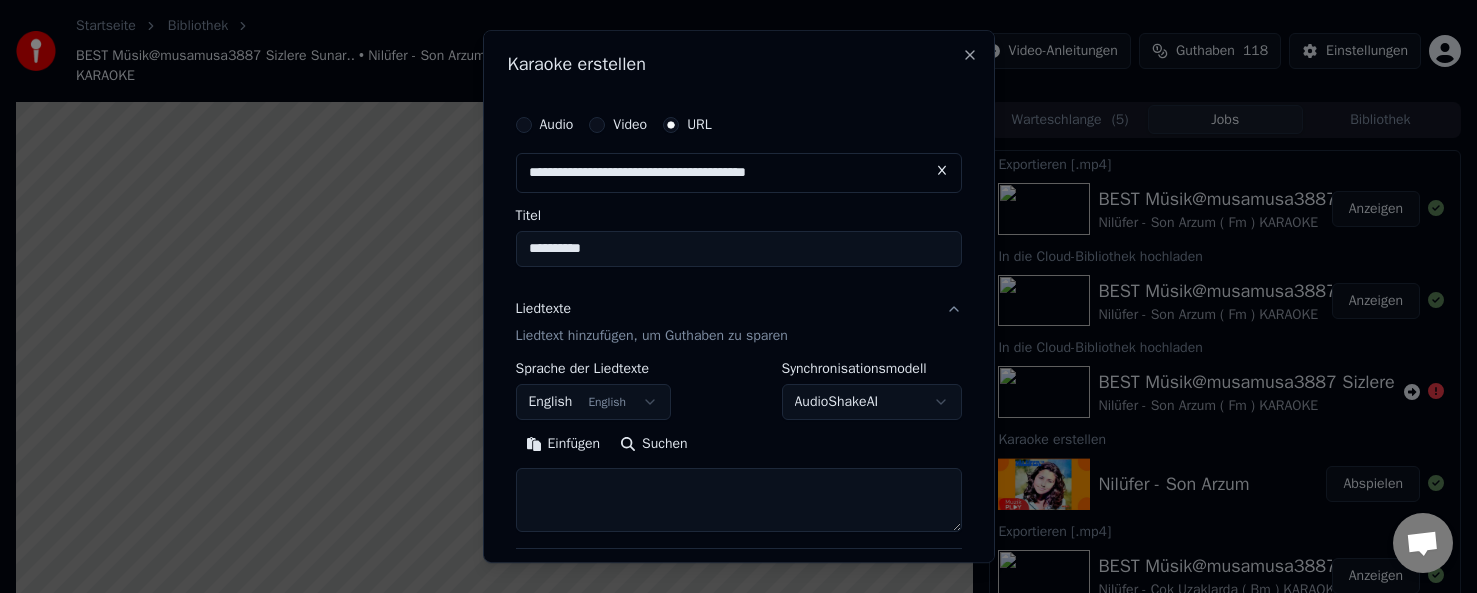 drag, startPoint x: 567, startPoint y: 441, endPoint x: 564, endPoint y: 409, distance: 32.140316 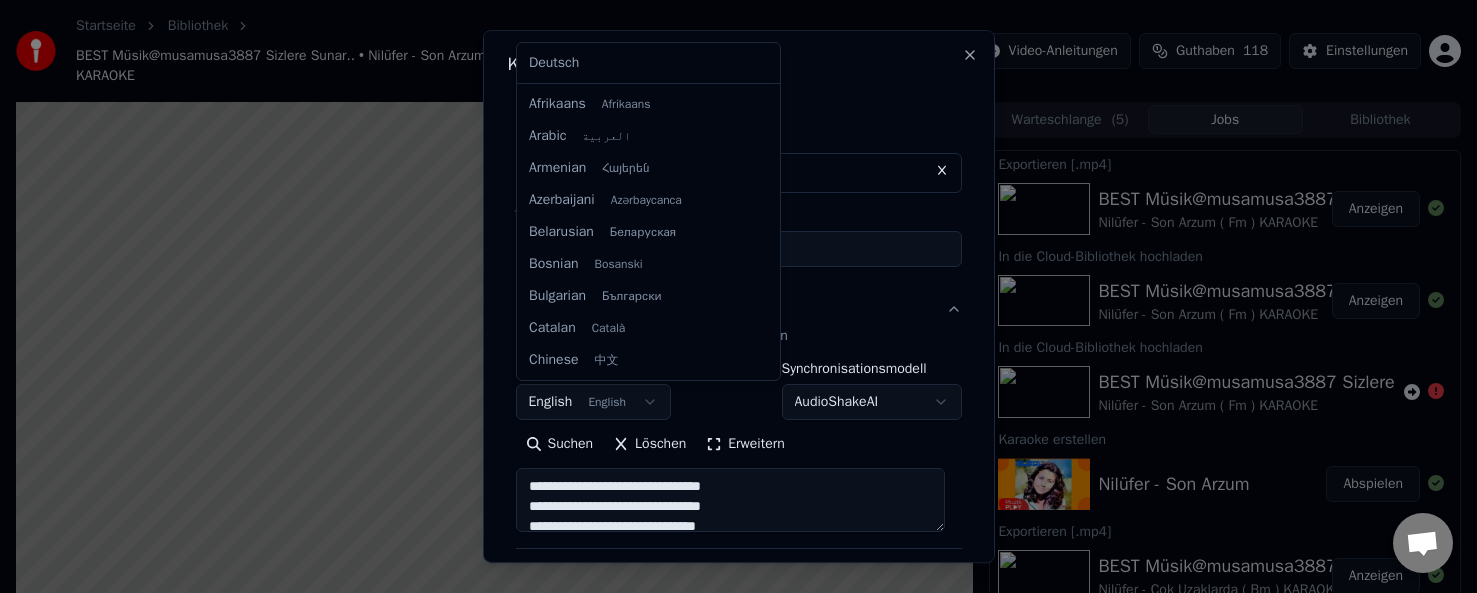 click on "Startseite Bibliothek BEST Müsik@musamusa3887 Sizlere Sunar.. • Nilüfer - Son Arzum ( Fm ) KARAOKE Erstellen Importieren Häufige Fragen Video-Anleitungen Guthaben 118 Einstellungen 3:26  /  3:27 BEST Müsik@musamusa3887 Sizlere Sunar.. Nilüfer - Son Arzum ( Fm ) KARAOKE BPM 173 Tonart Fm Bearbeiten Video Audio Untertitel Herunterladen Cloud-Bibliothek Manuelle Synchronisation Video herunterladen Doppelbildschirm öffnen Warteschlange ( 5 ) Jobs Bibliothek Exportieren [.mp4] BEST Müsik@musamusa3887 Sizlere Sunar.. Nilüfer - Son Arzum ( Fm ) KARAOKE Anzeigen In die Cloud-Bibliothek hochladen BEST Müsik@musamusa3887 Sizlere Sunar.. Nilüfer - Son Arzum ( Fm ) KARAOKE Anzeigen In die Cloud-Bibliothek hochladen BEST Müsik@musamusa3887 Sizlere Sunar.. Nilüfer - Son Arzum ( Fm ) KARAOKE Karaoke erstellen Nilüfer - Son Arzum Abspielen Exportieren [.mp4] BEST Müsik@musamusa3887 Sizlere Sunar.. Nilüfer - Çok Uzaklarda ( Bm ) KARAOKE Anzeigen In die Cloud-Bibliothek hochladen Anzeigen Karaoke erstellen" at bounding box center [738, 296] 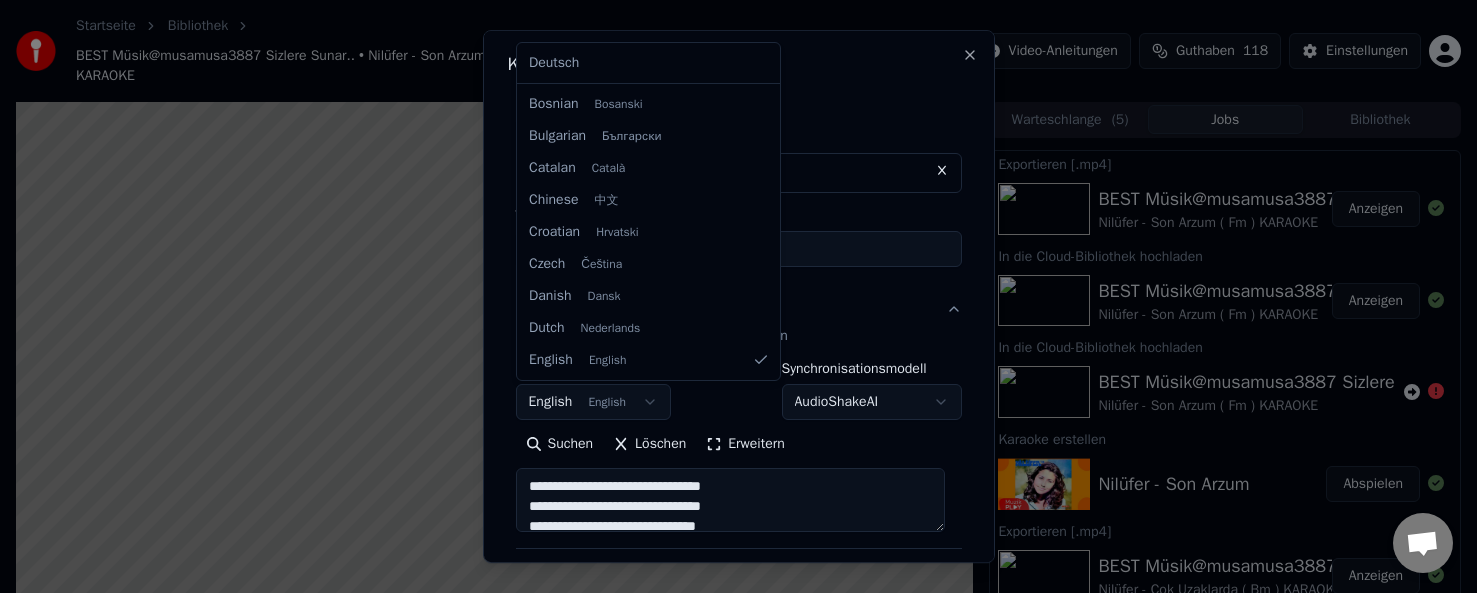 type on "**********" 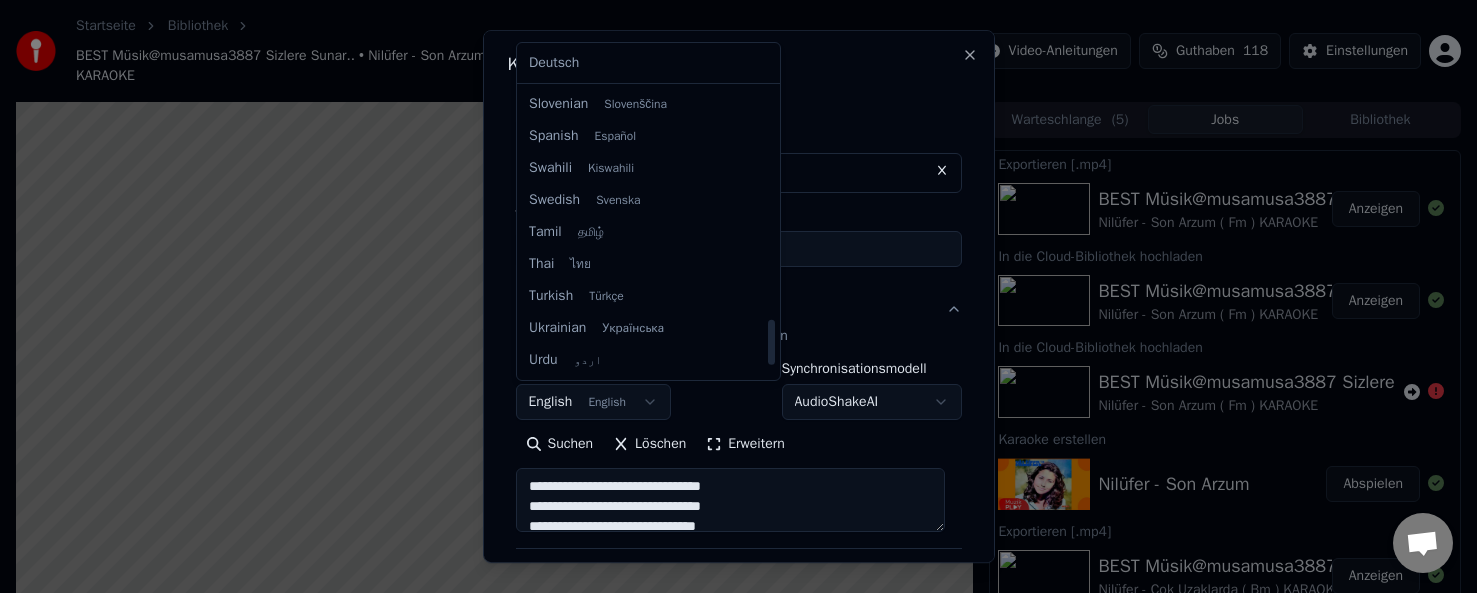select on "**" 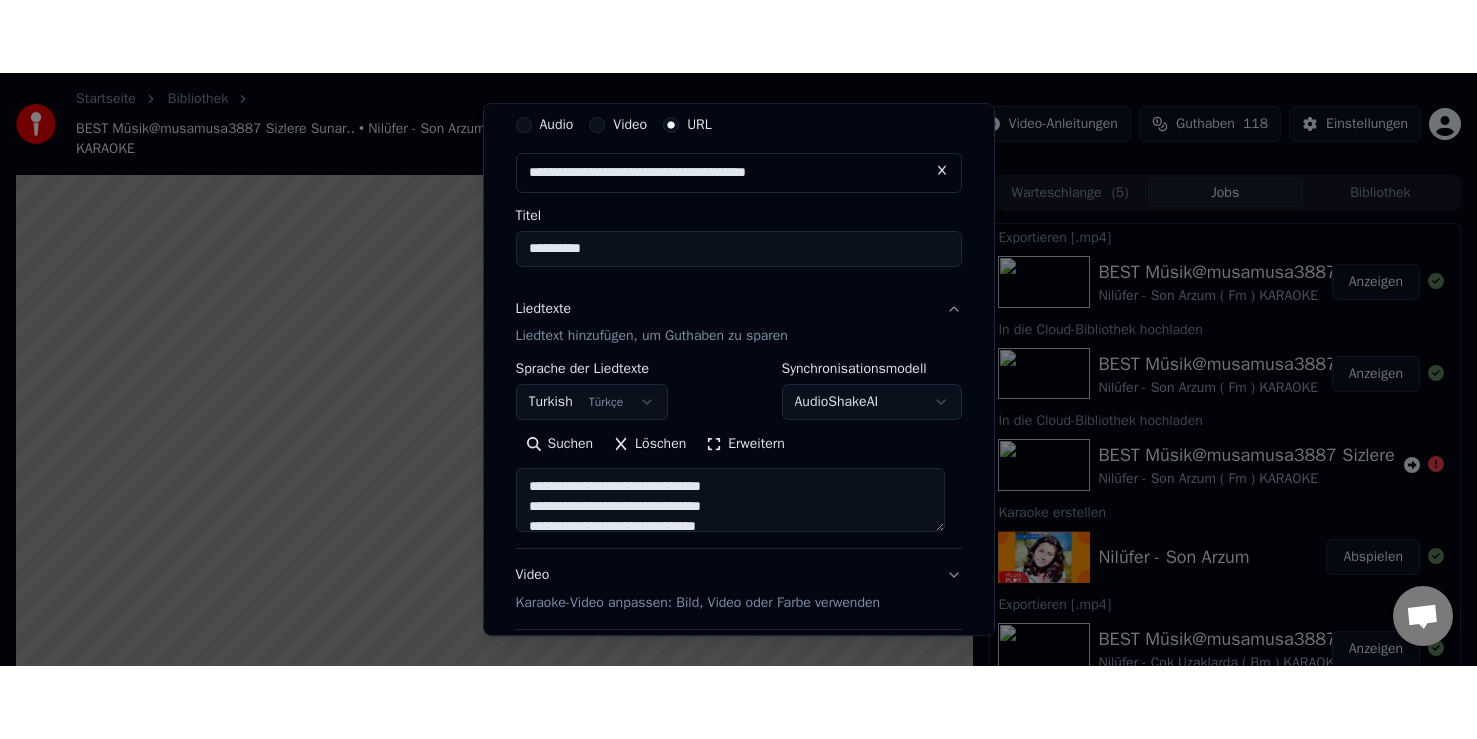 scroll, scrollTop: 200, scrollLeft: 0, axis: vertical 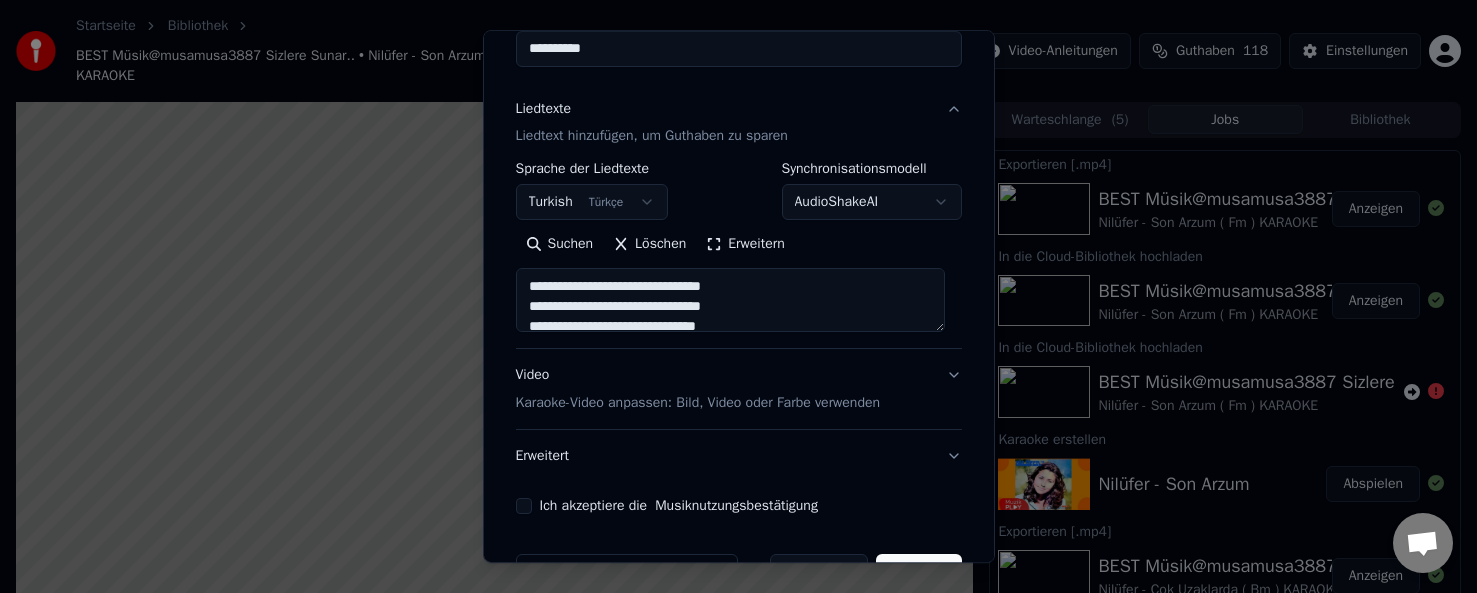 click on "Ich akzeptiere die   Musiknutzungsbestätigung" at bounding box center [524, 507] 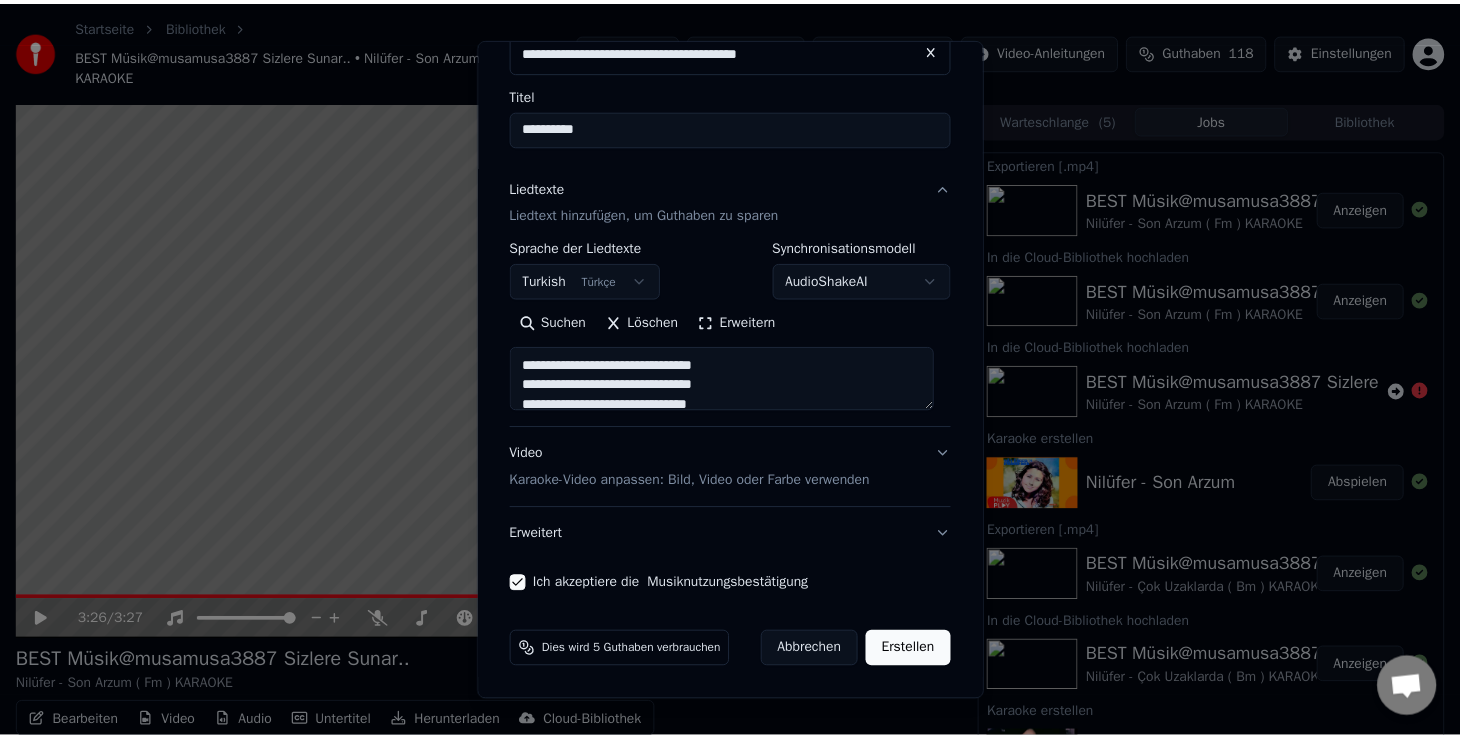 scroll, scrollTop: 129, scrollLeft: 0, axis: vertical 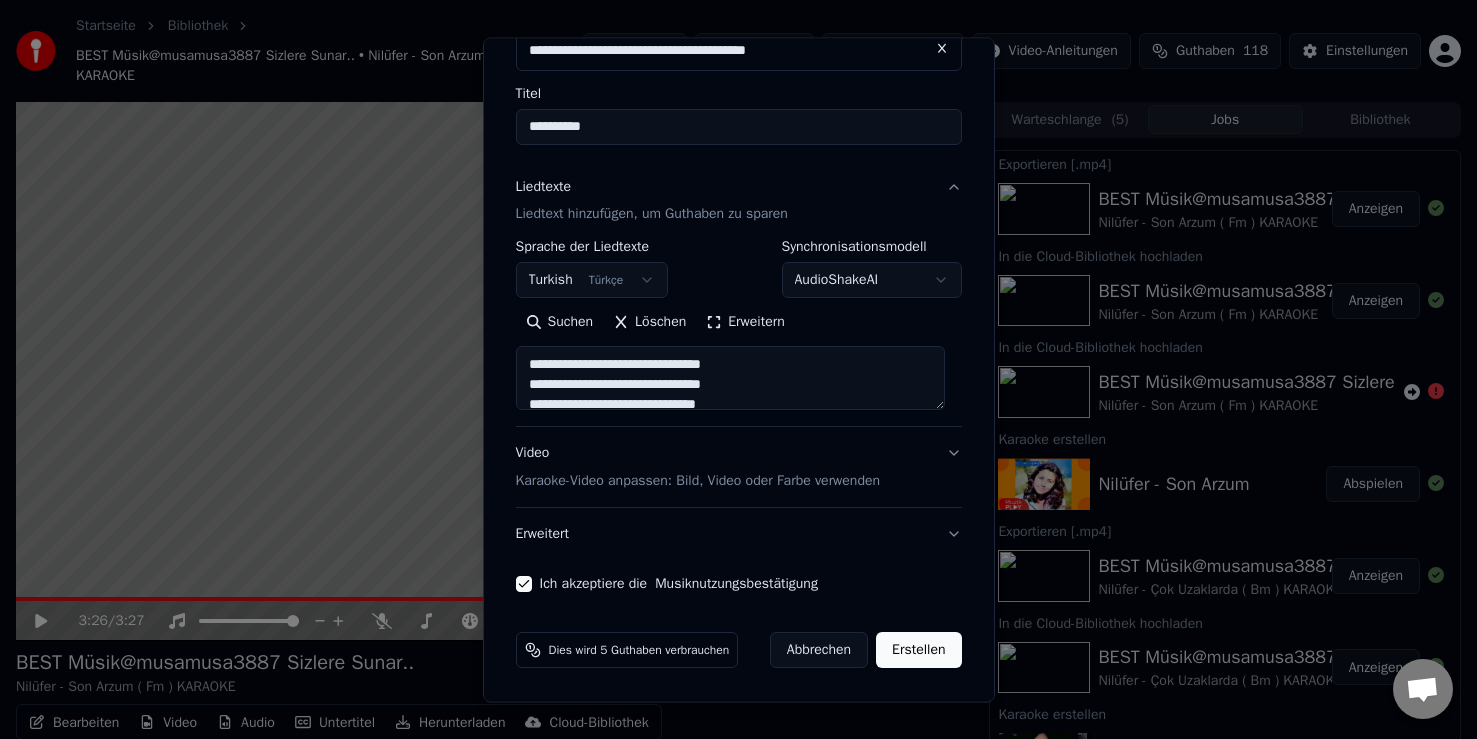click on "Erstellen" at bounding box center [918, 651] 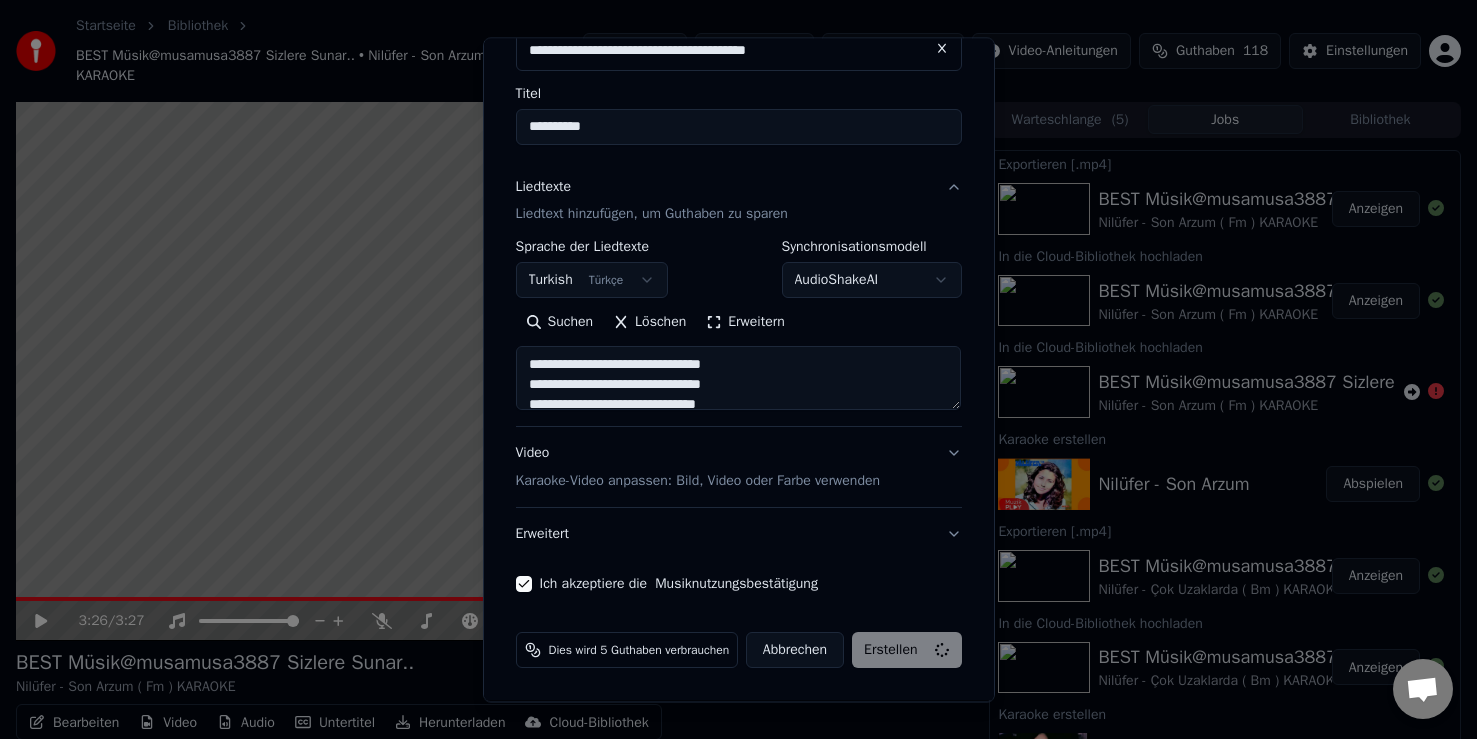 type on "**********" 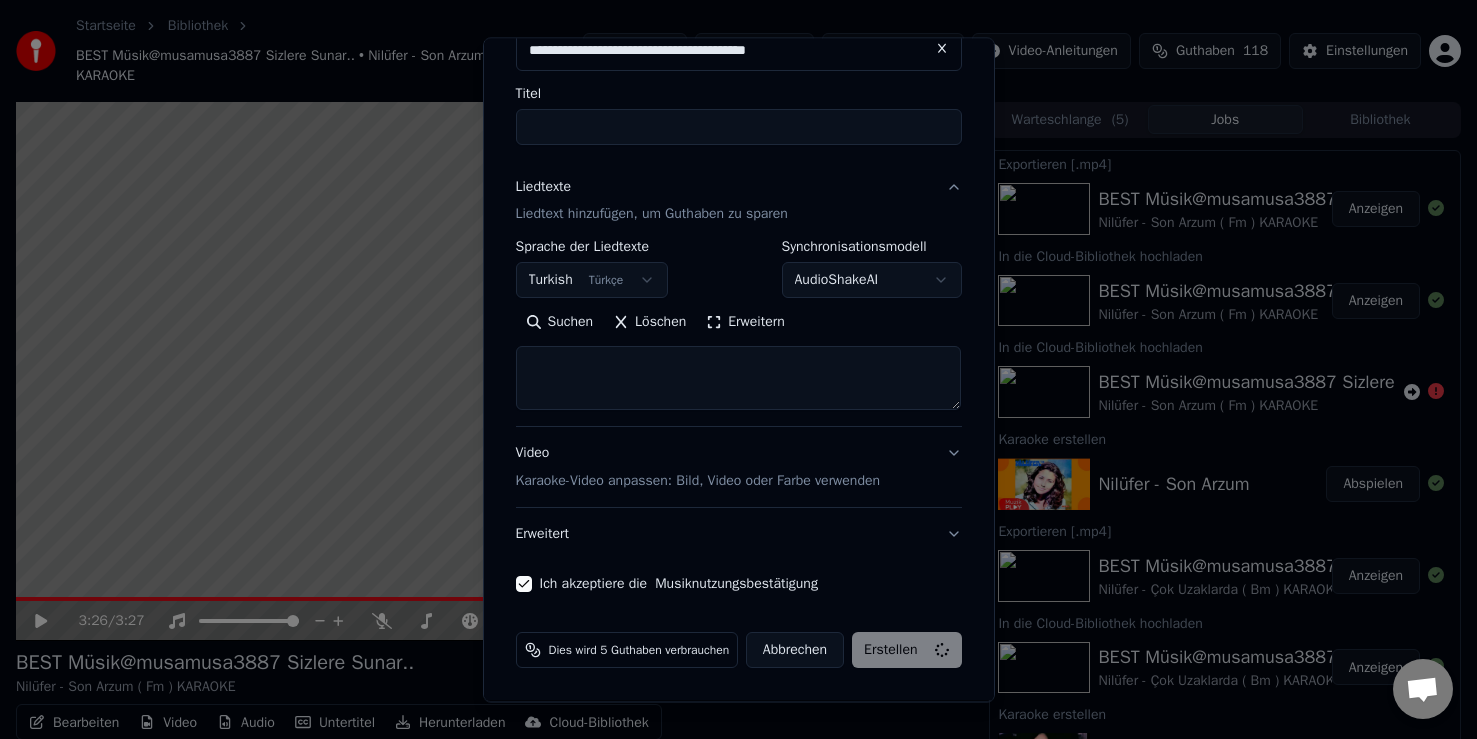 select 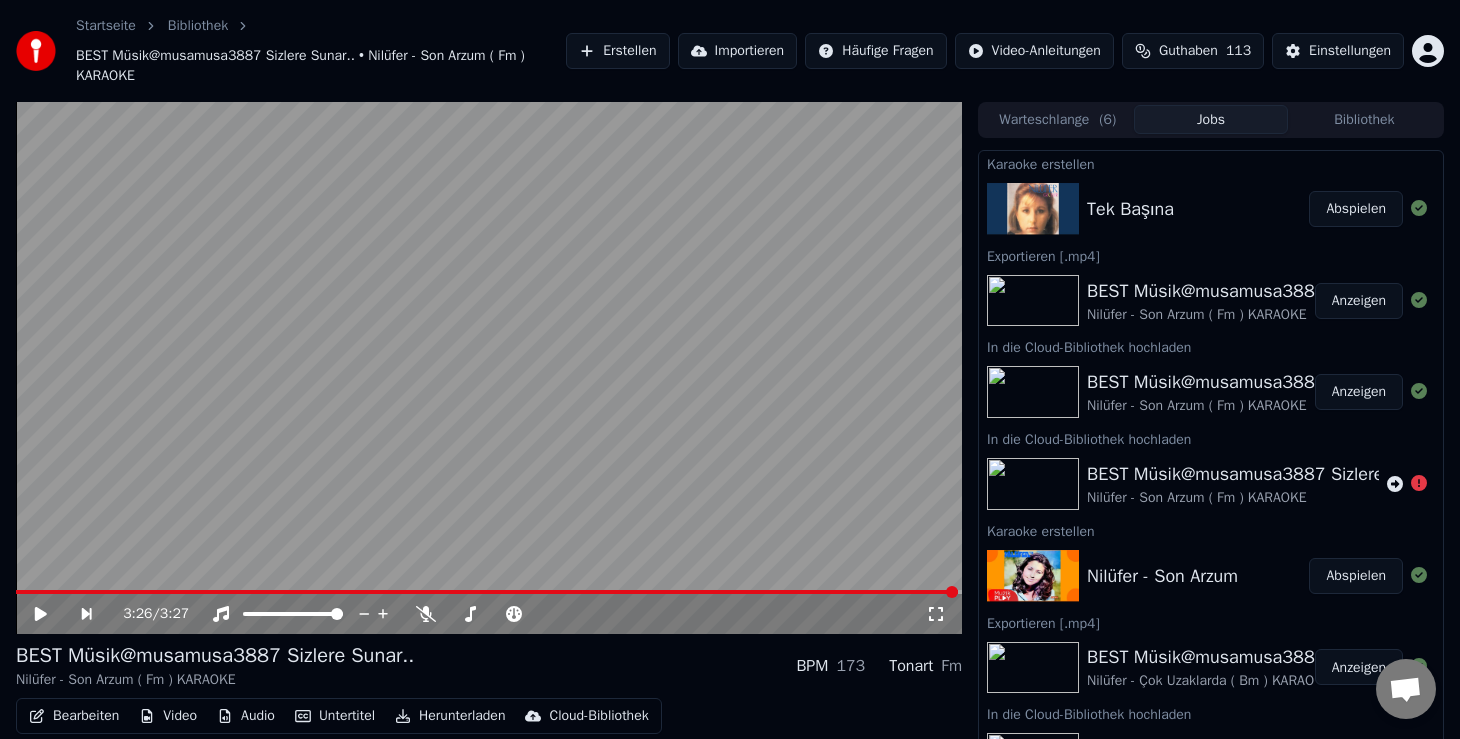 click on "Abspielen" at bounding box center [1356, 209] 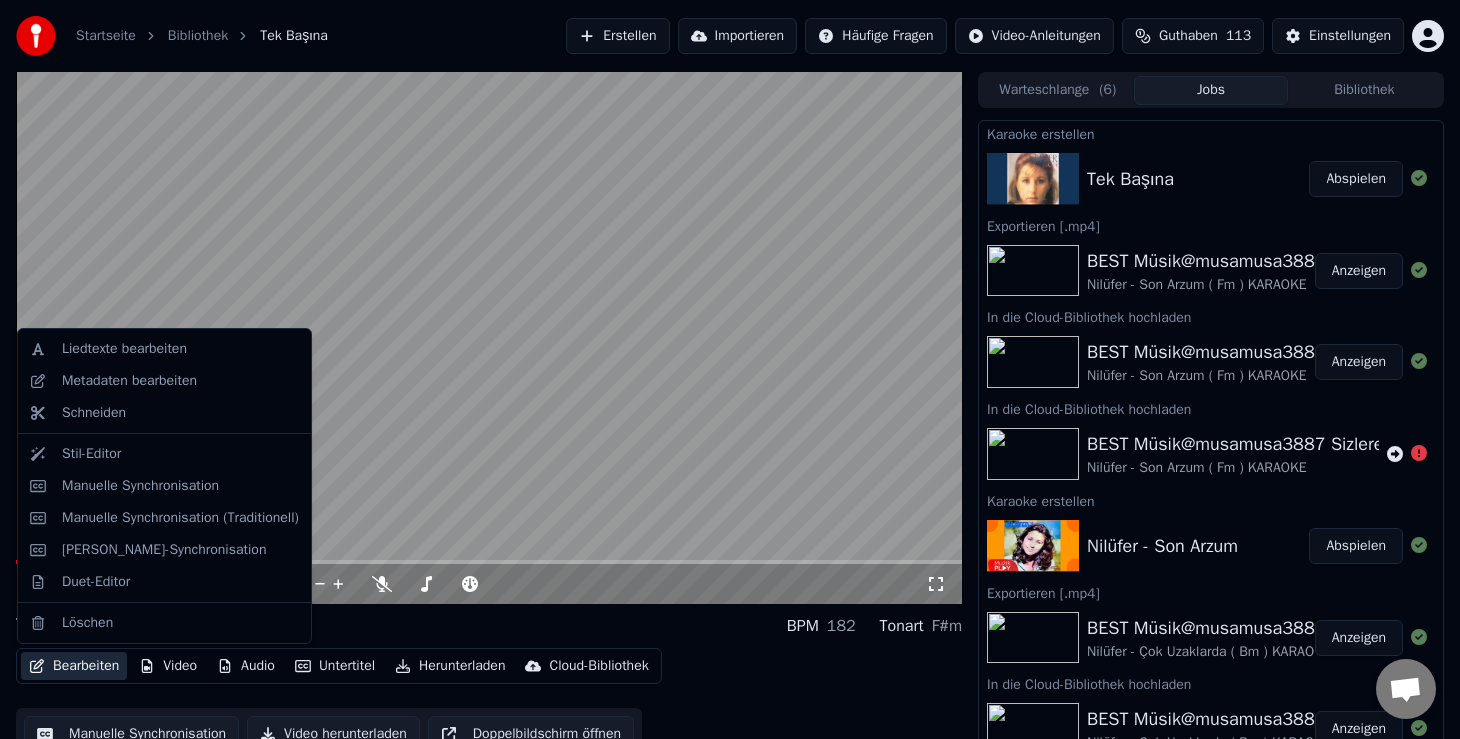 click on "Bearbeiten" at bounding box center (74, 666) 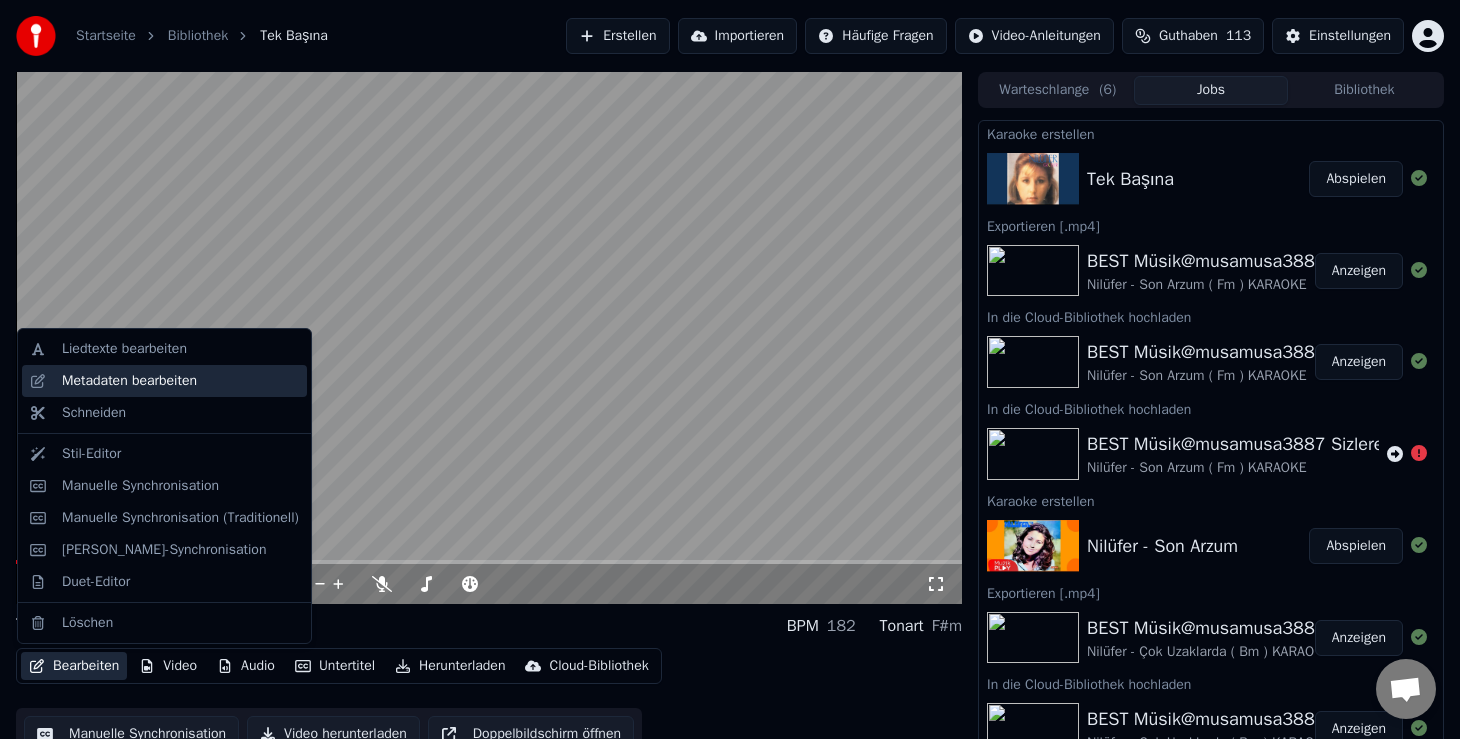 click on "Metadaten bearbeiten" at bounding box center (129, 381) 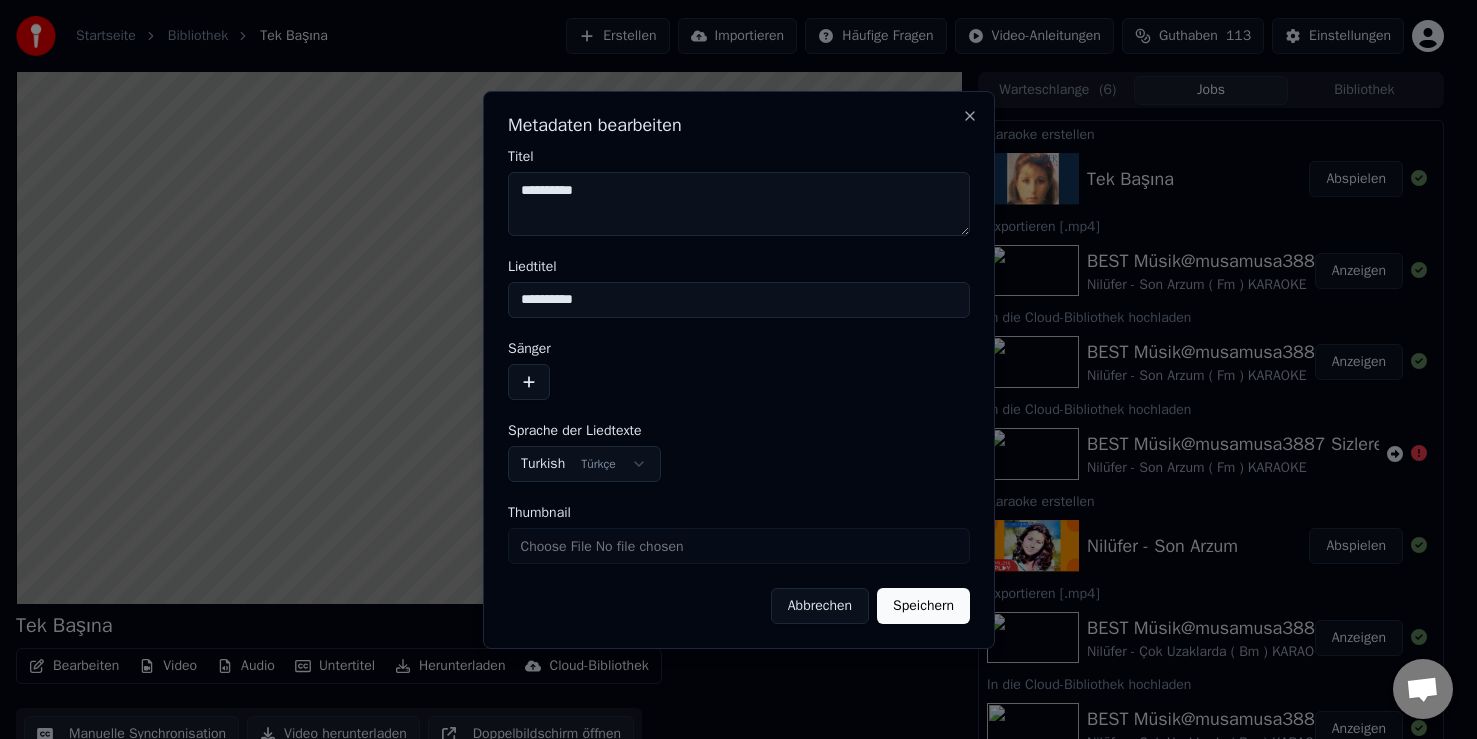 drag, startPoint x: 542, startPoint y: 299, endPoint x: 315, endPoint y: 277, distance: 228.06358 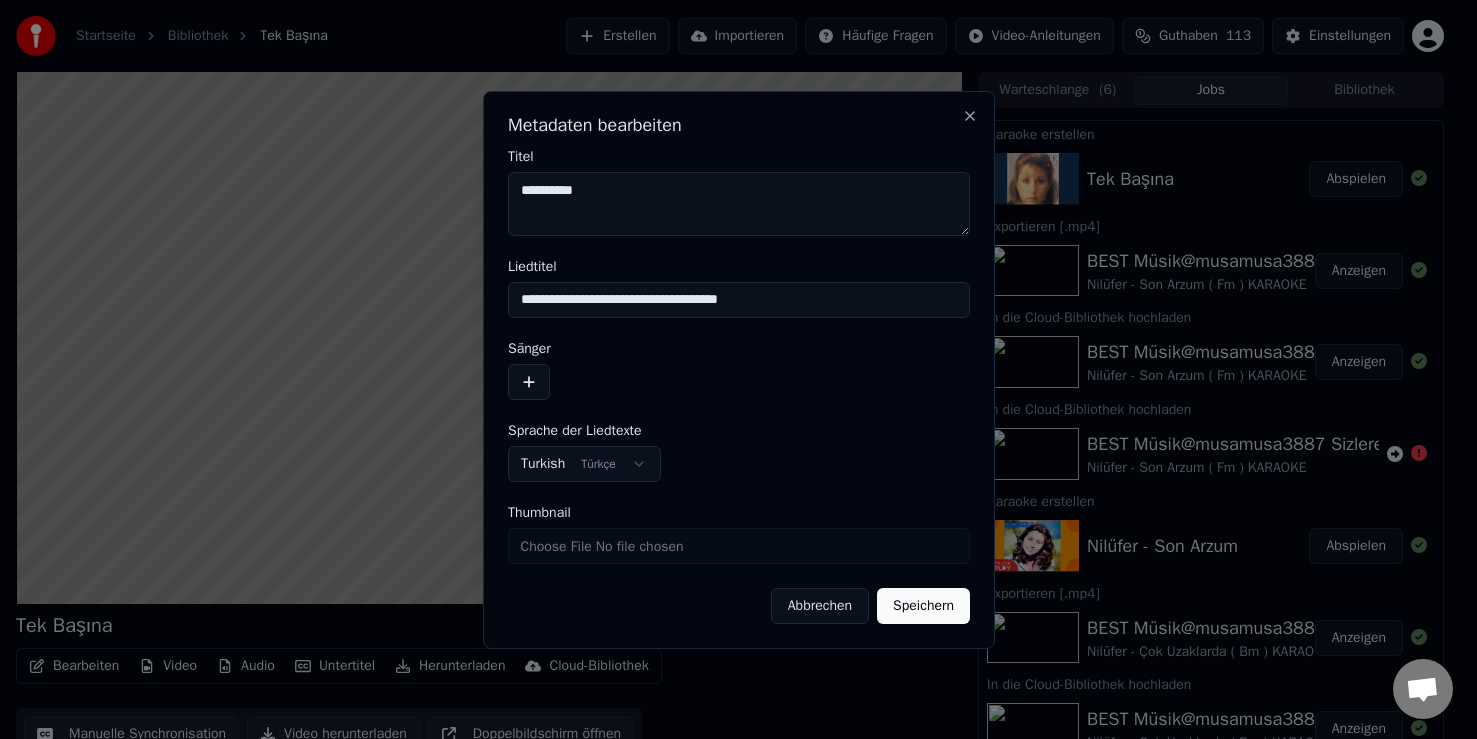 type on "**********" 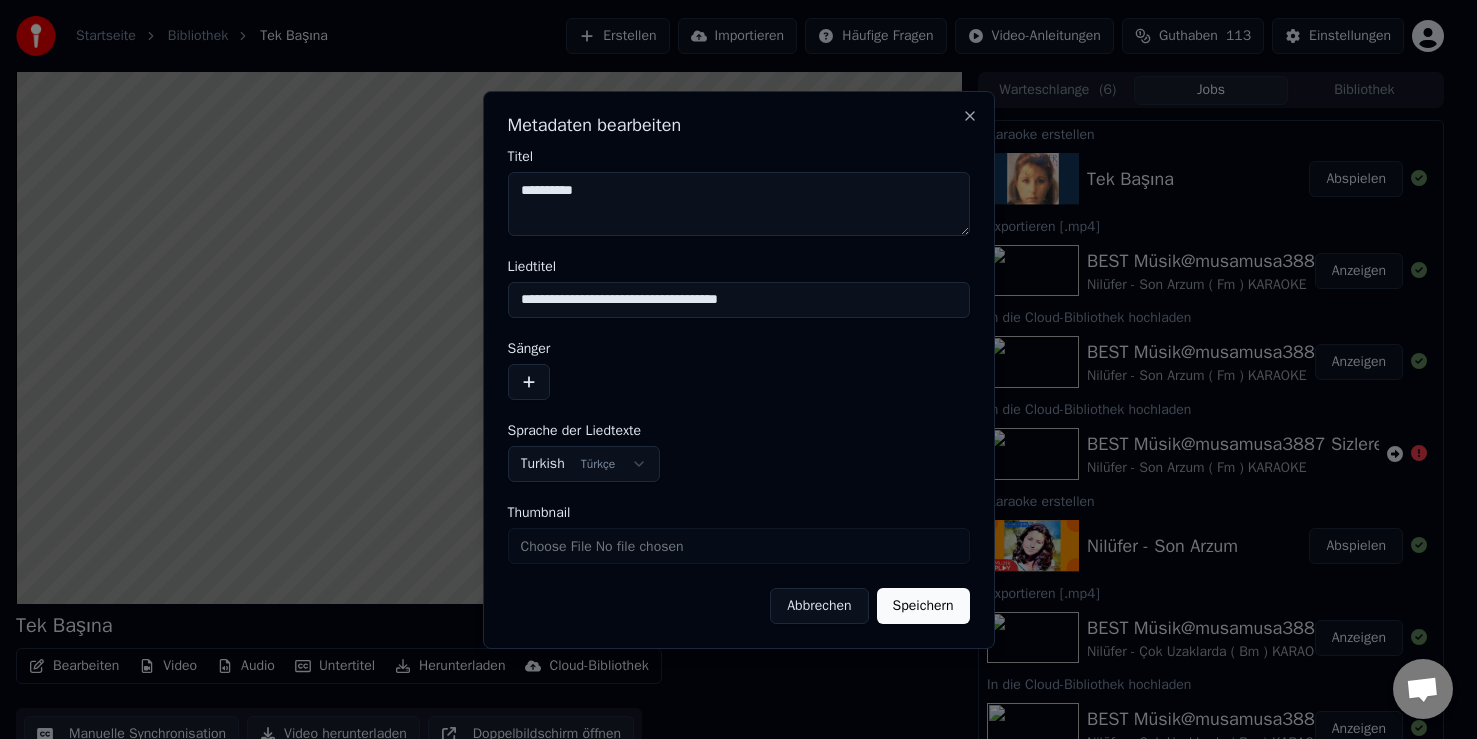 click at bounding box center [529, 382] 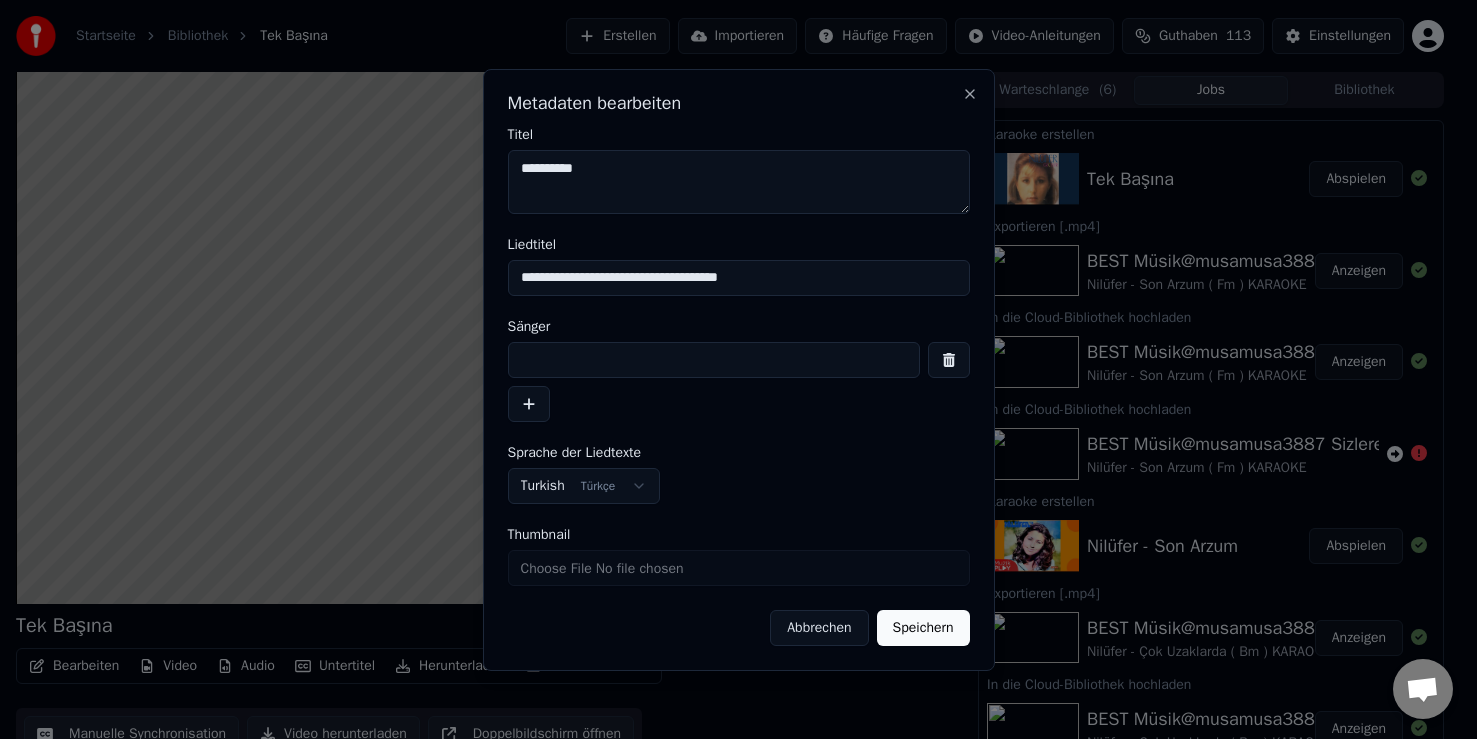 drag, startPoint x: 651, startPoint y: 367, endPoint x: 633, endPoint y: 365, distance: 18.110771 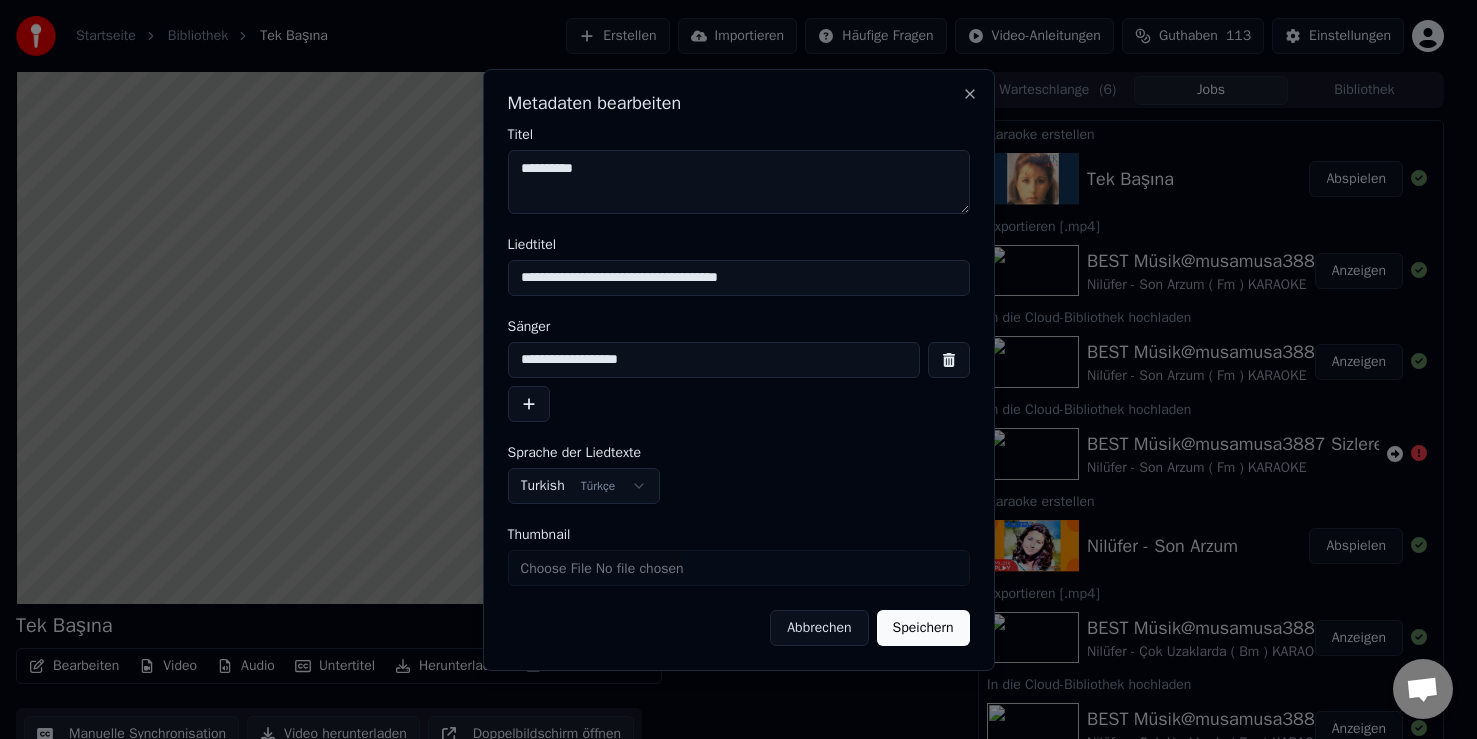 type on "**********" 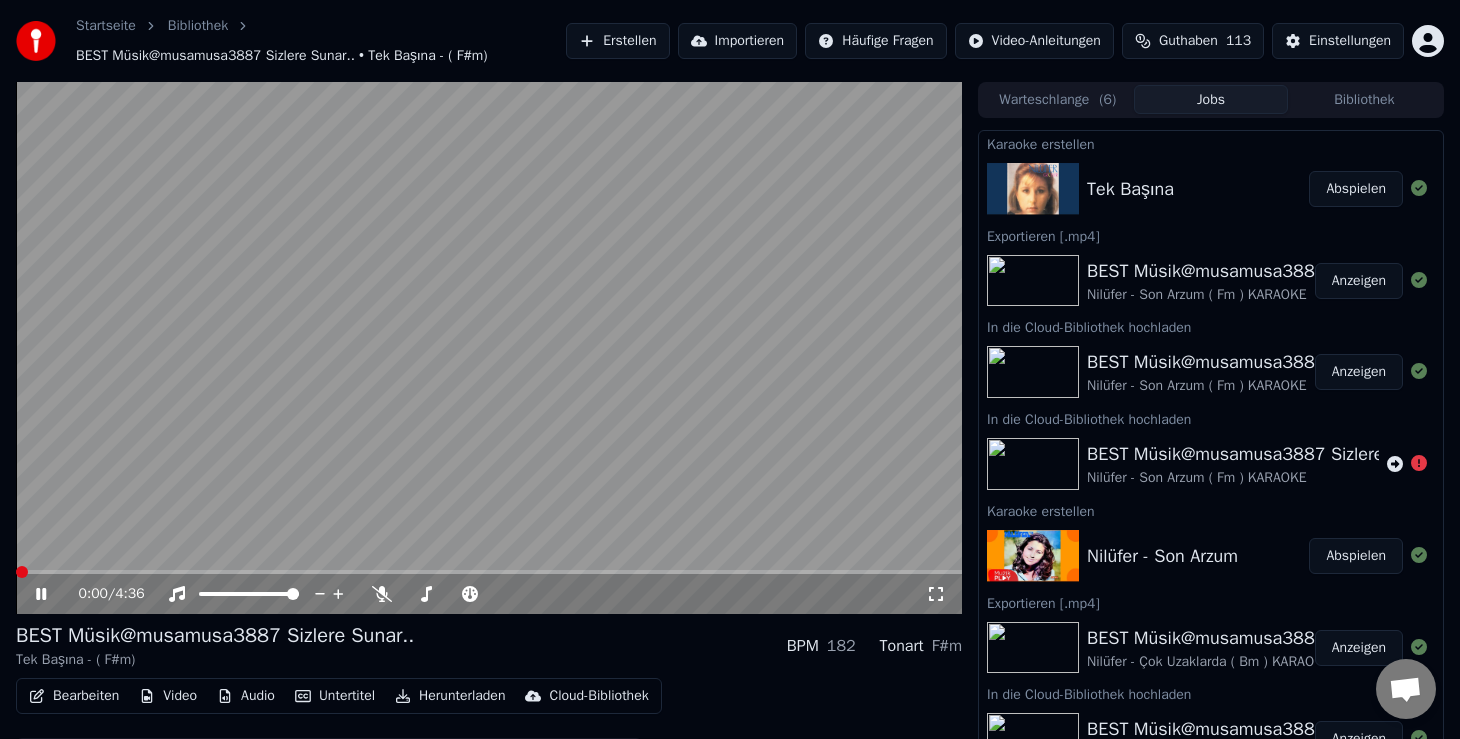 click at bounding box center (22, 572) 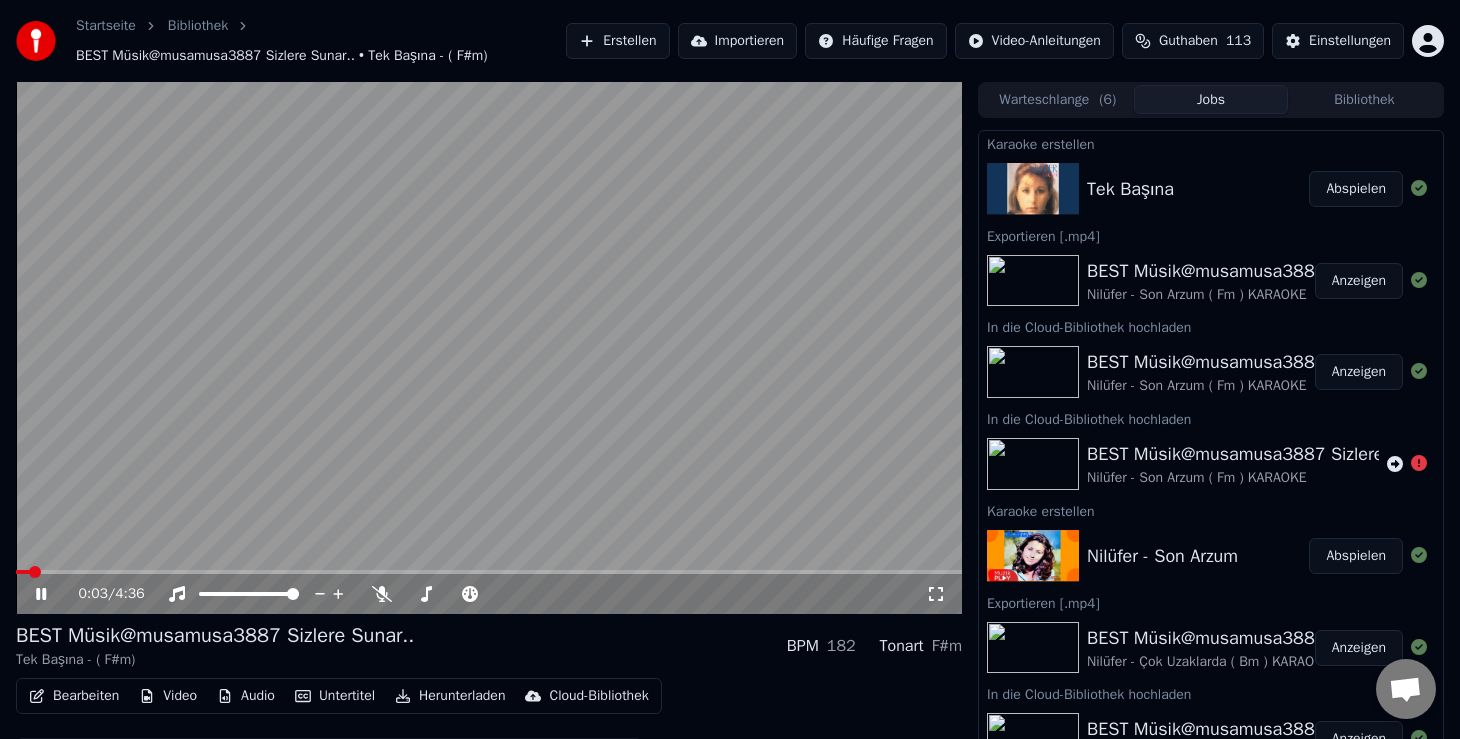 click on "Bearbeiten" at bounding box center [74, 696] 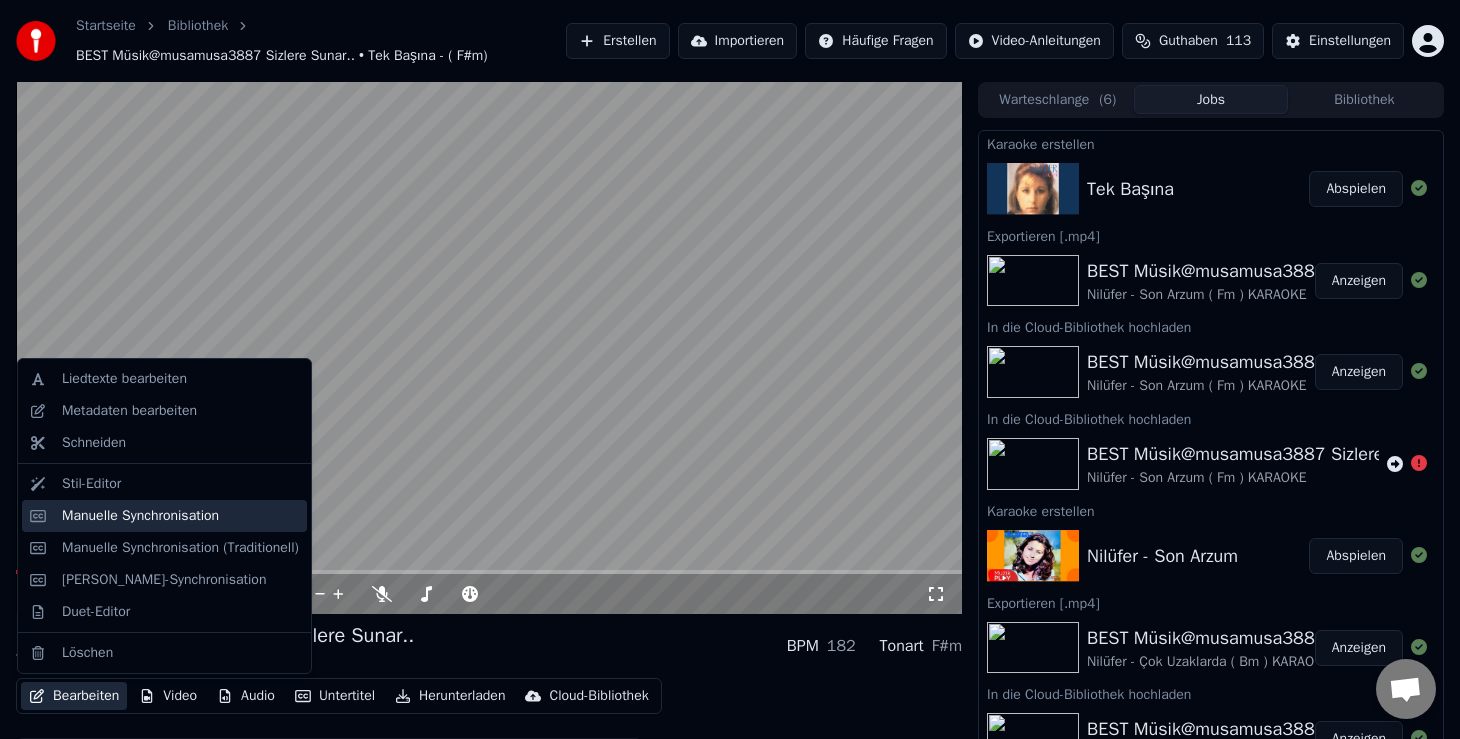 click on "Manuelle Synchronisation" at bounding box center [164, 516] 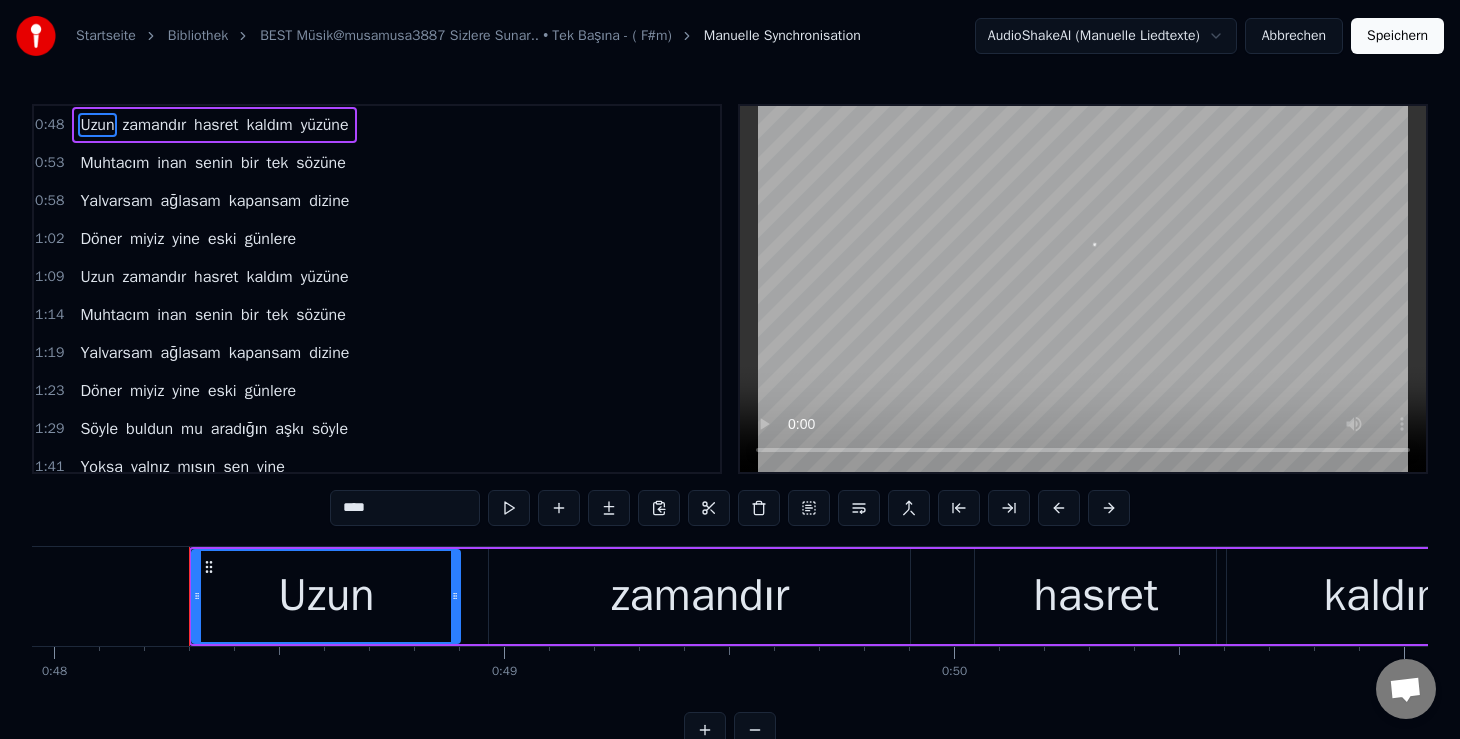 scroll, scrollTop: 0, scrollLeft: 21635, axis: horizontal 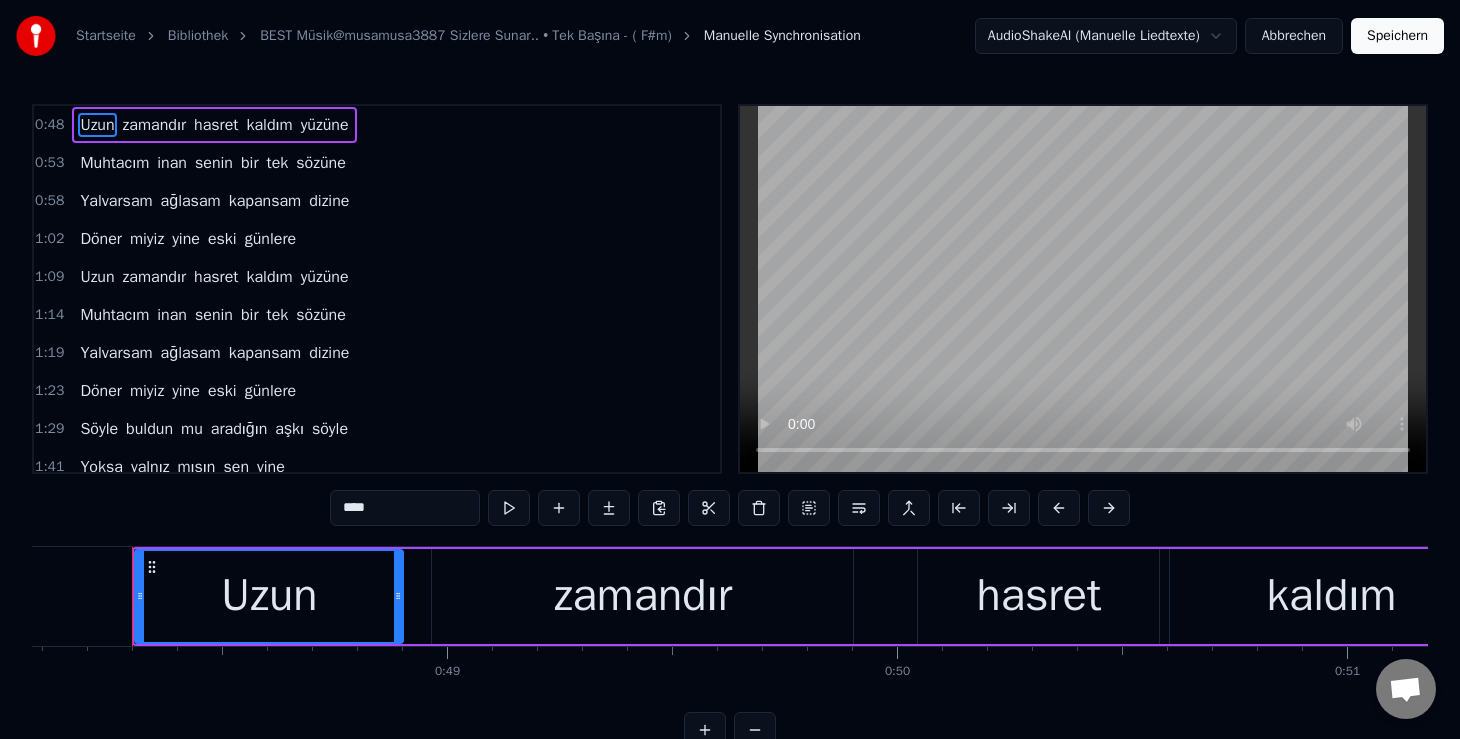 click on "Abbrechen" at bounding box center [1294, 36] 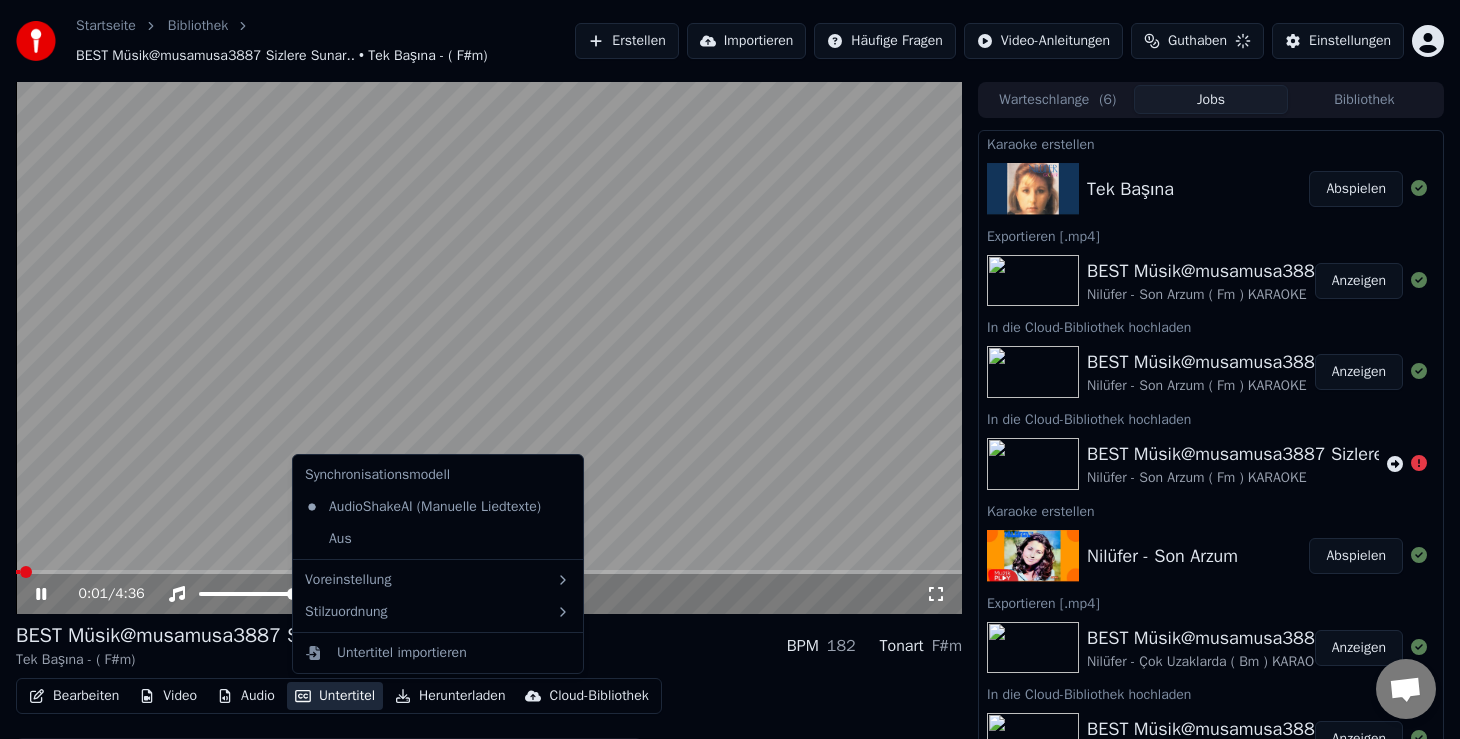 click on "Untertitel" at bounding box center [335, 696] 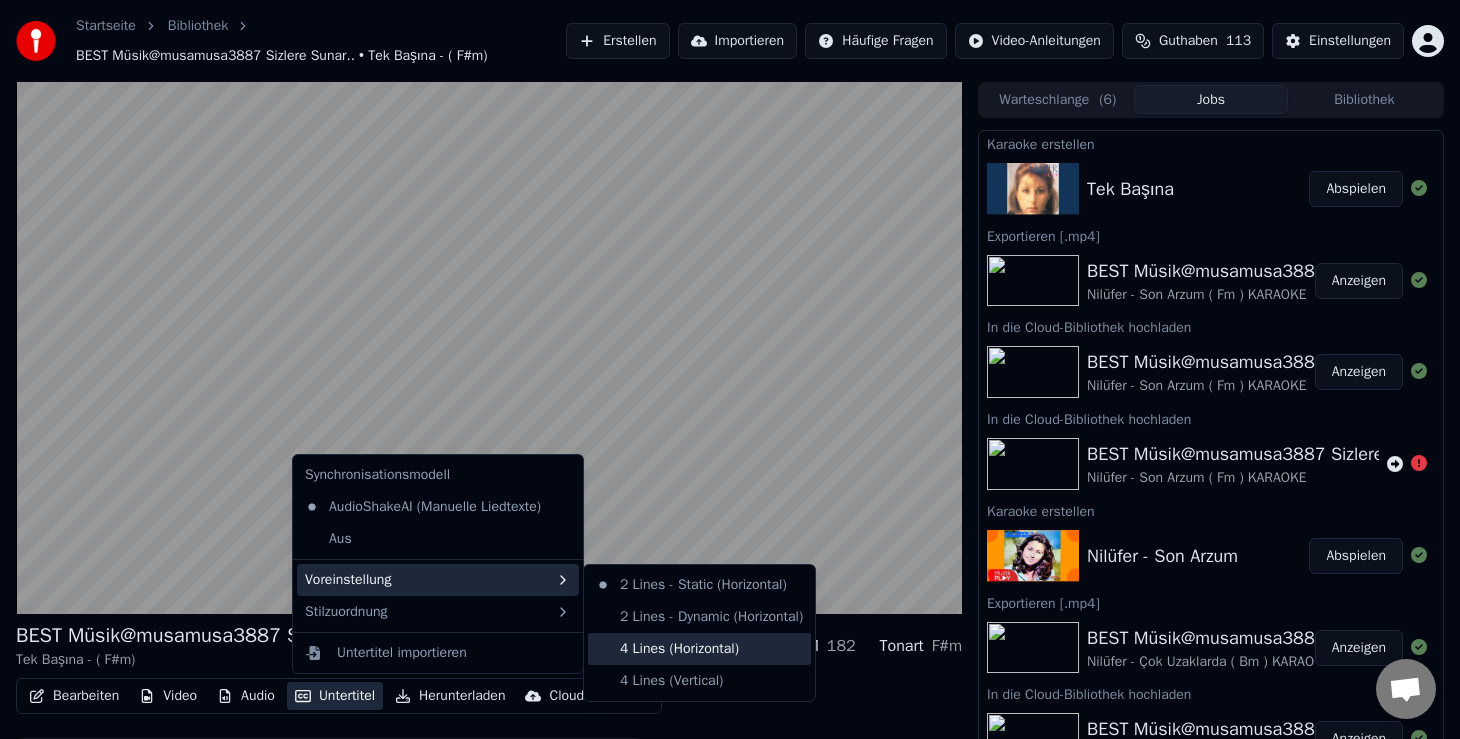 click on "4 Lines (Horizontal)" at bounding box center [699, 649] 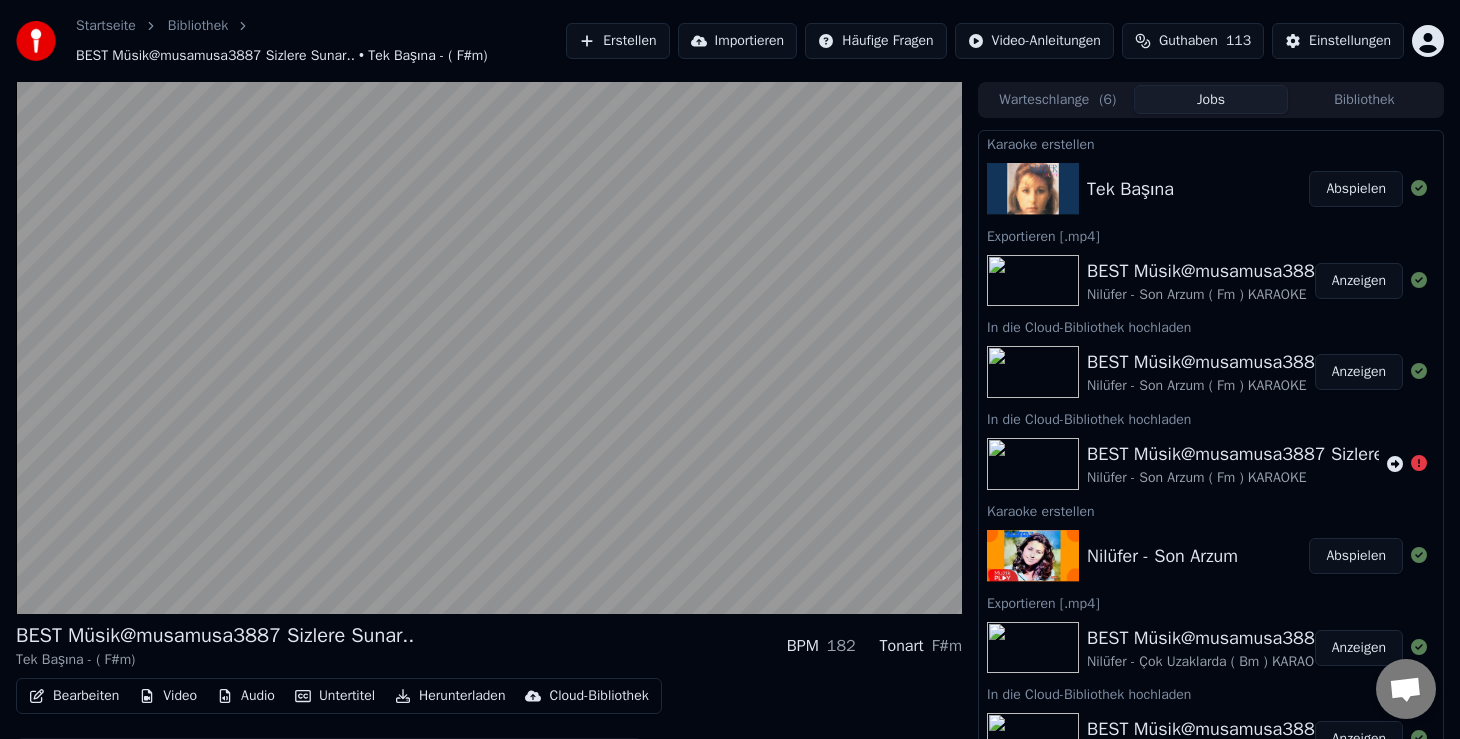 click on "Bearbeiten" at bounding box center (74, 696) 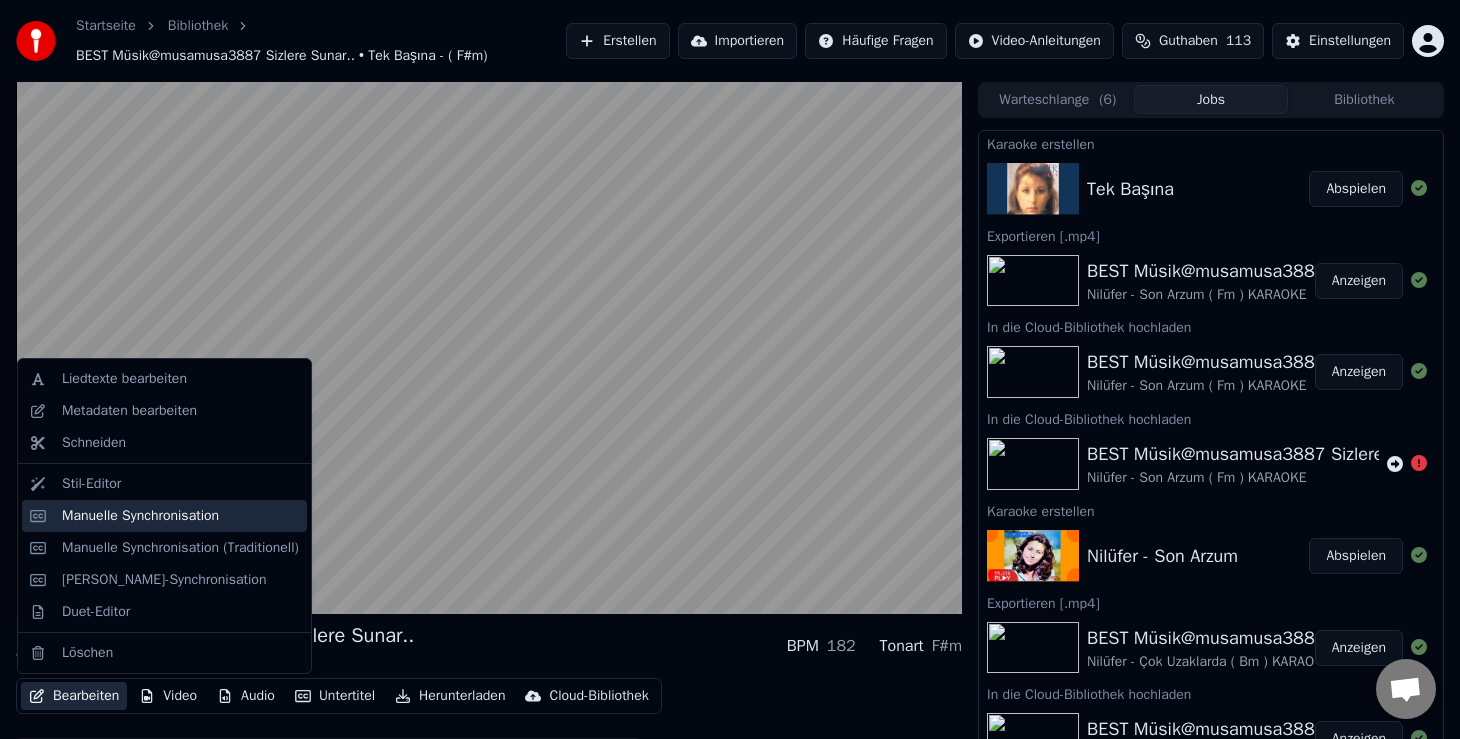 click on "Manuelle Synchronisation" at bounding box center [164, 516] 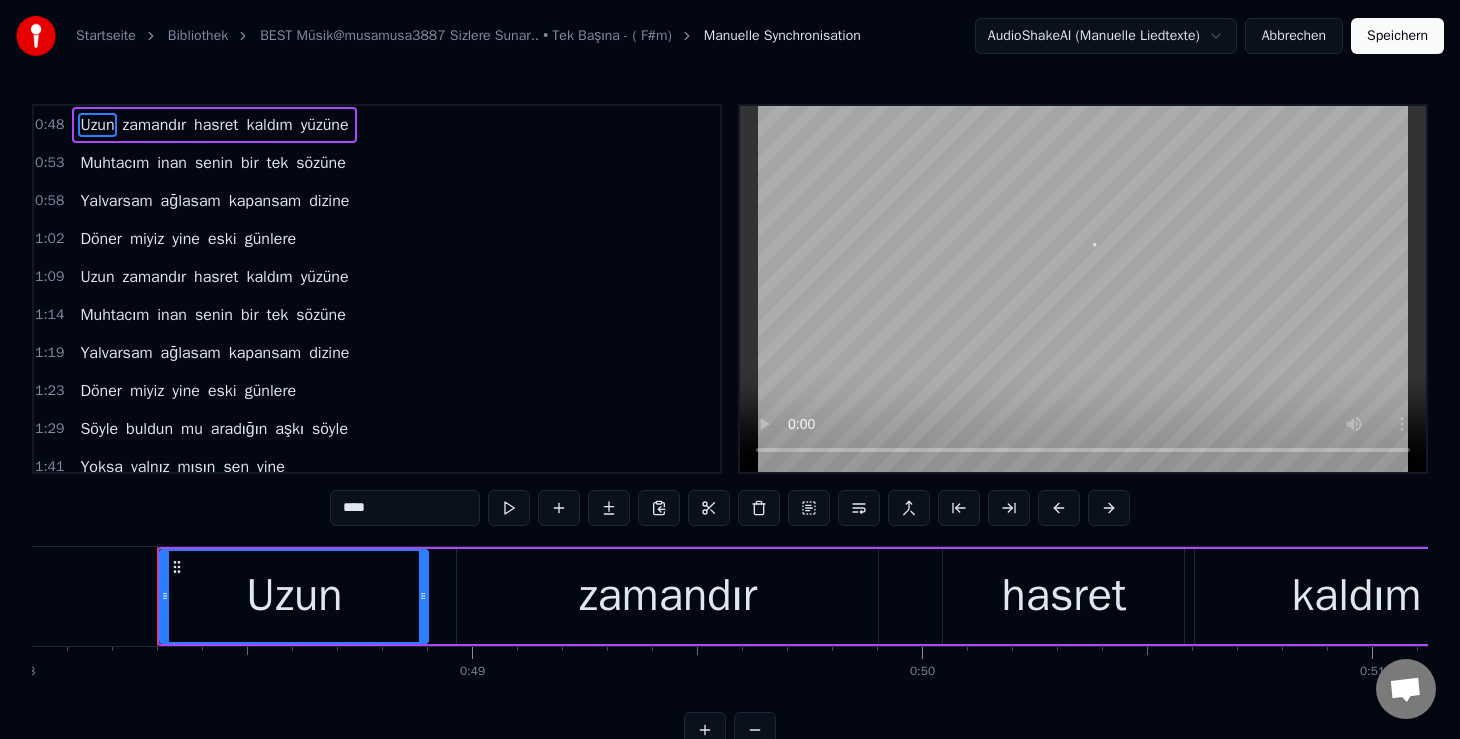 scroll, scrollTop: 0, scrollLeft: 21635, axis: horizontal 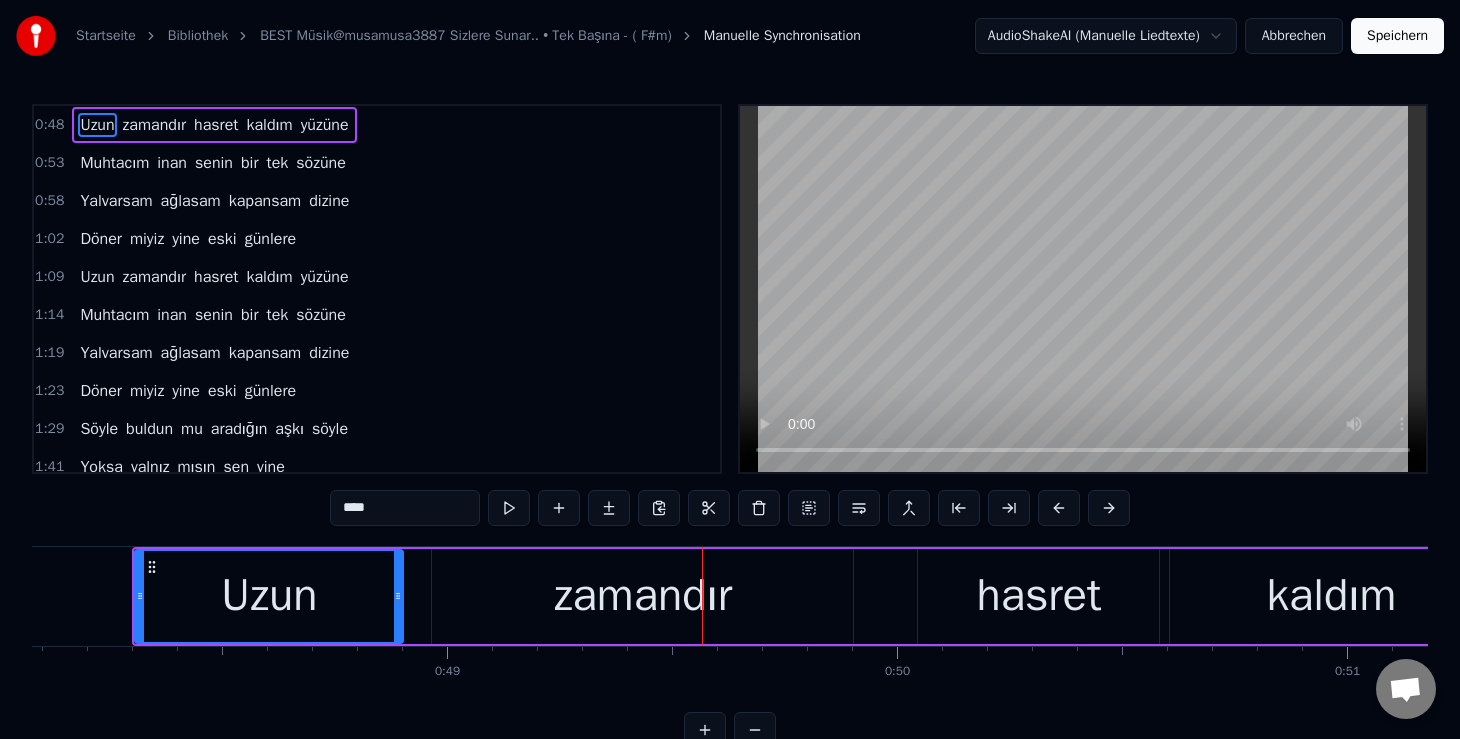 click on "****" at bounding box center (730, 510) 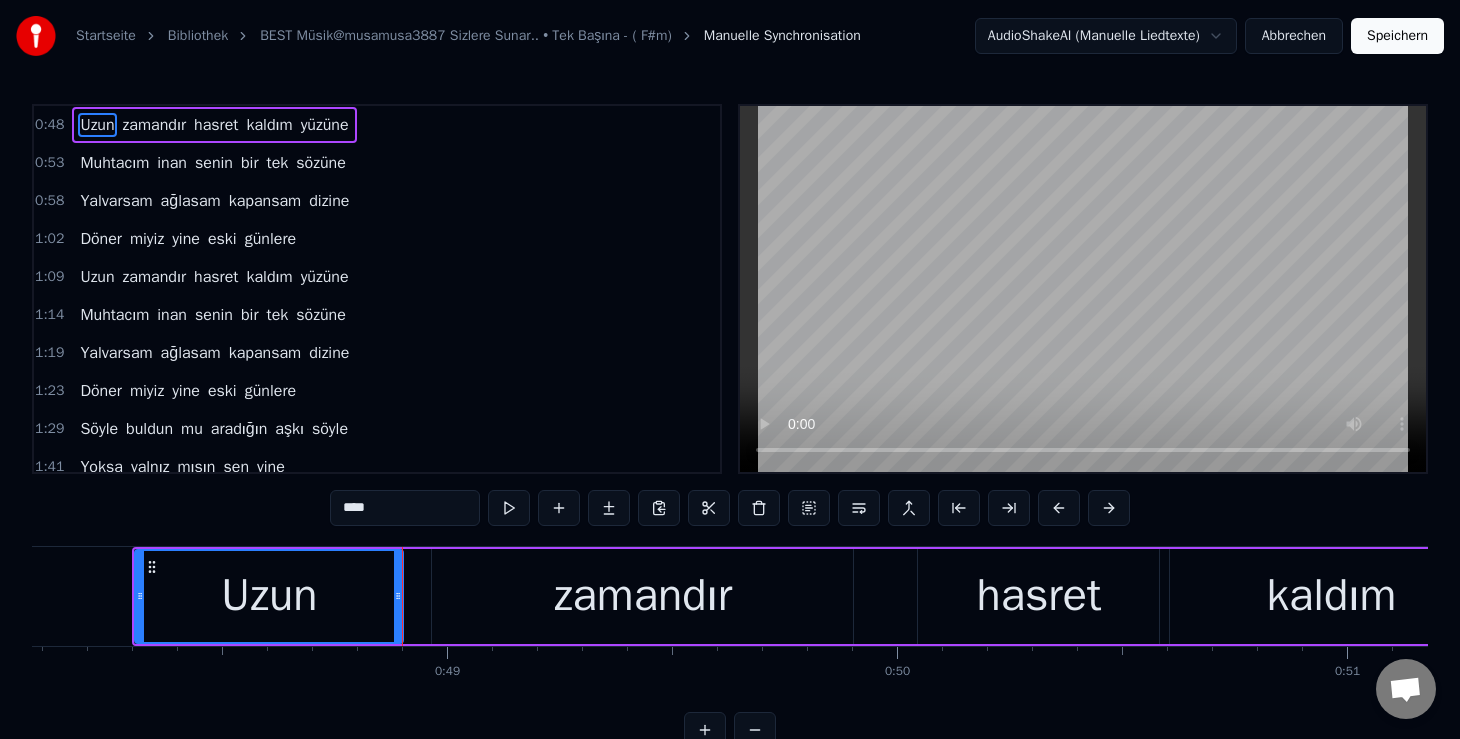 click at bounding box center (1083, 289) 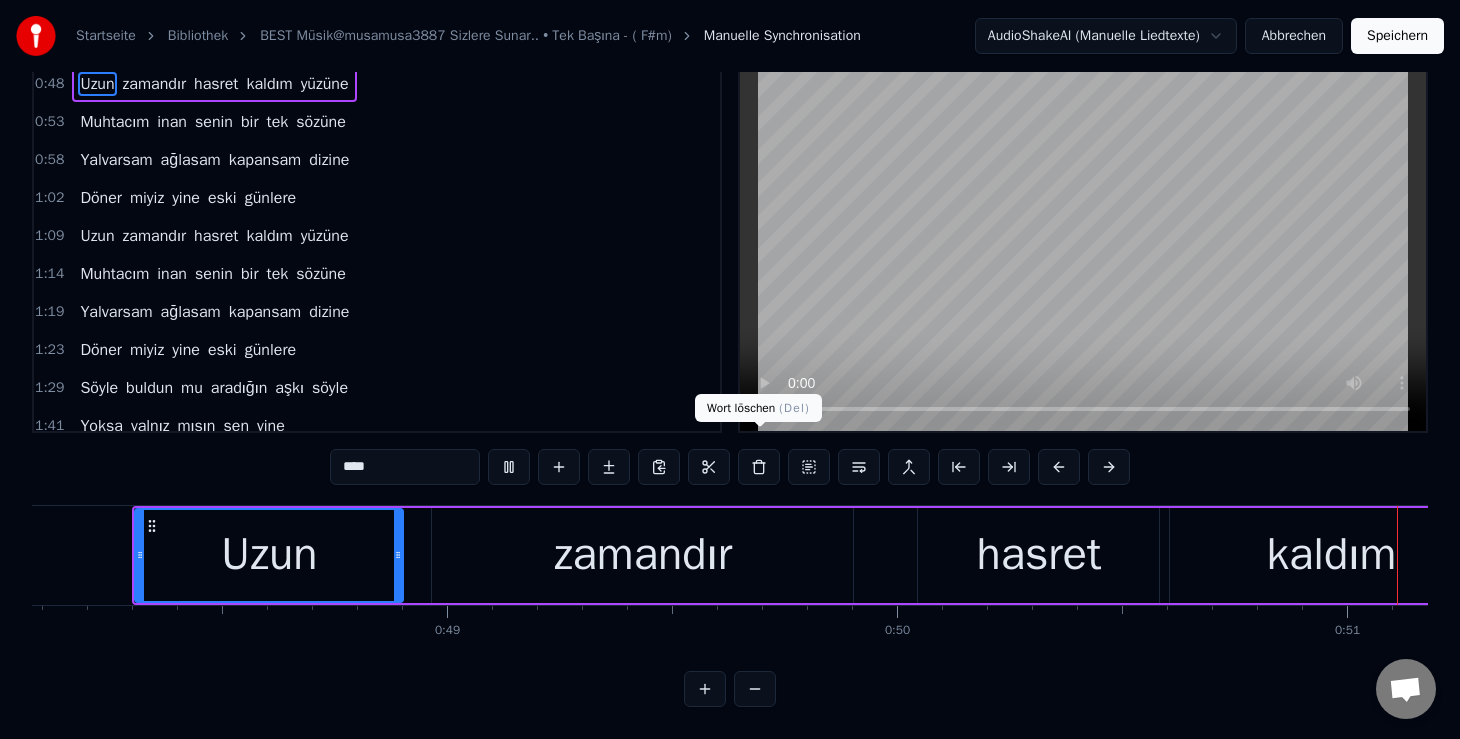 scroll, scrollTop: 13, scrollLeft: 0, axis: vertical 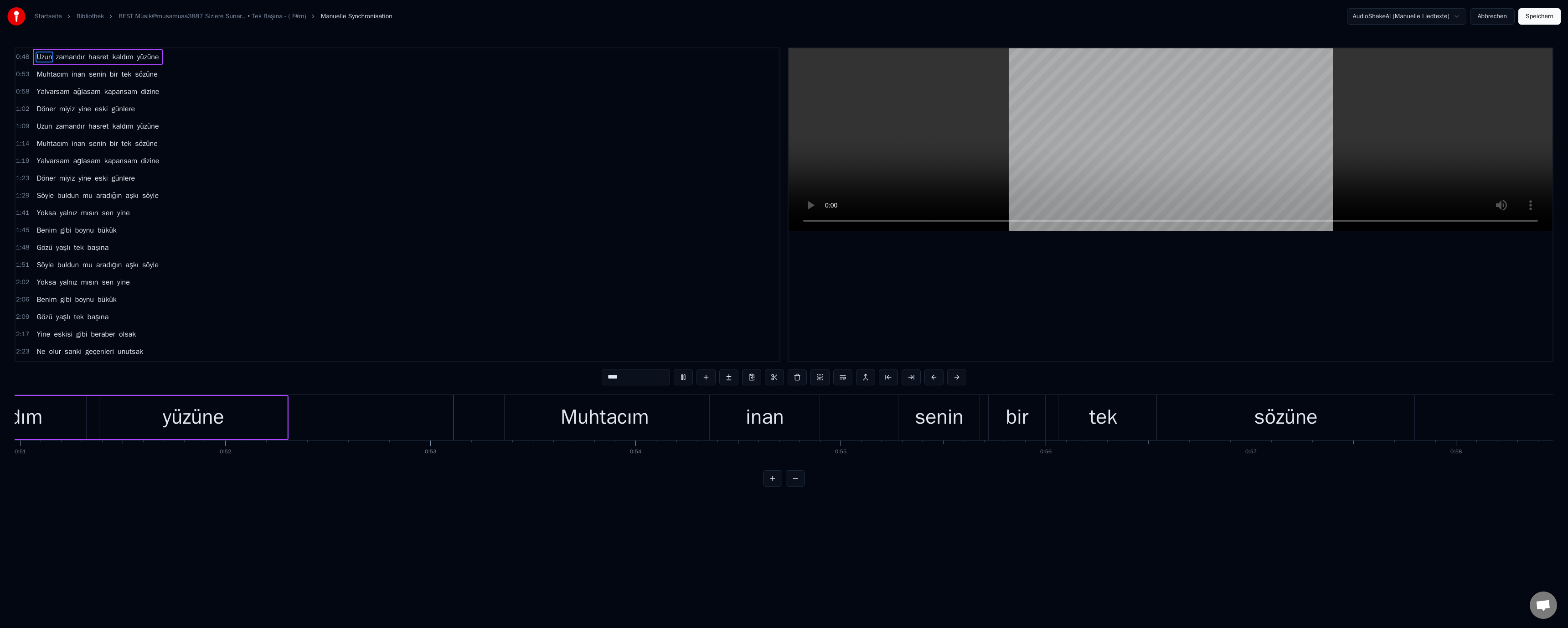 drag, startPoint x: 424, startPoint y: 292, endPoint x: 410, endPoint y: 319, distance: 30.41381 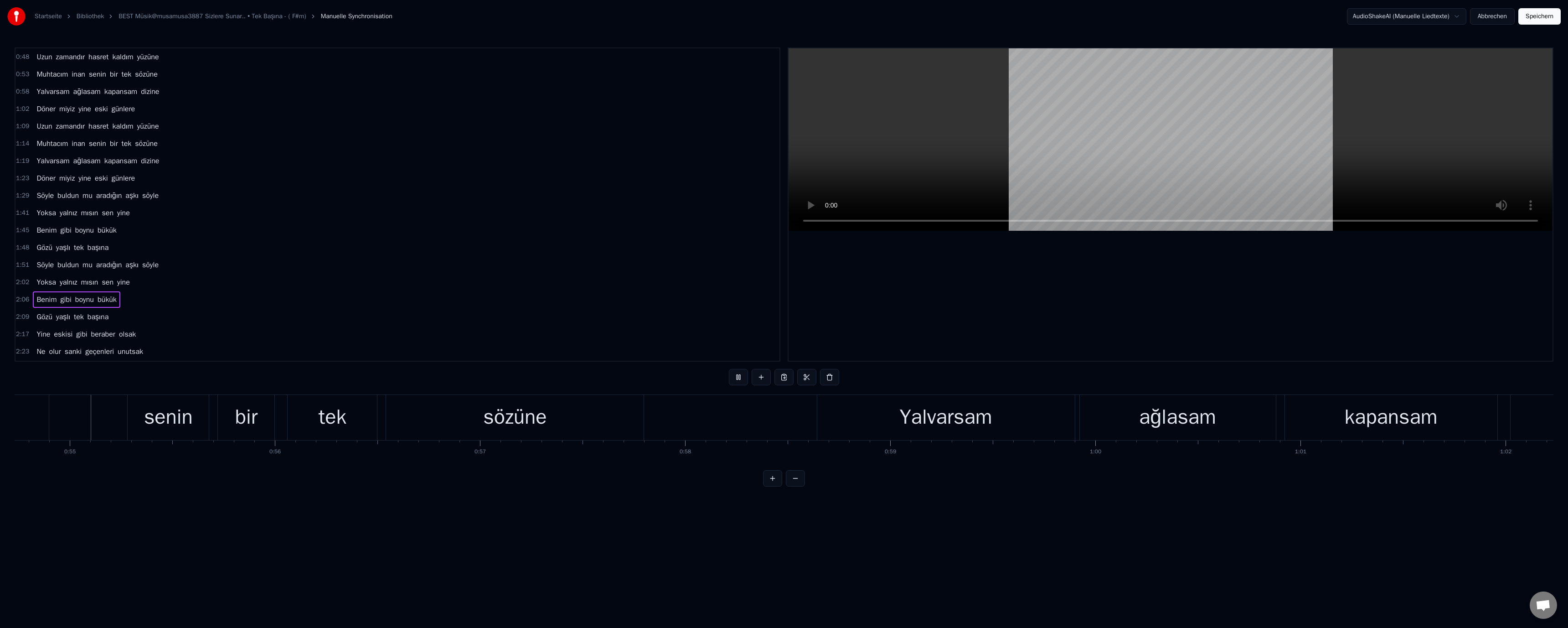scroll, scrollTop: 0, scrollLeft: 11218, axis: horizontal 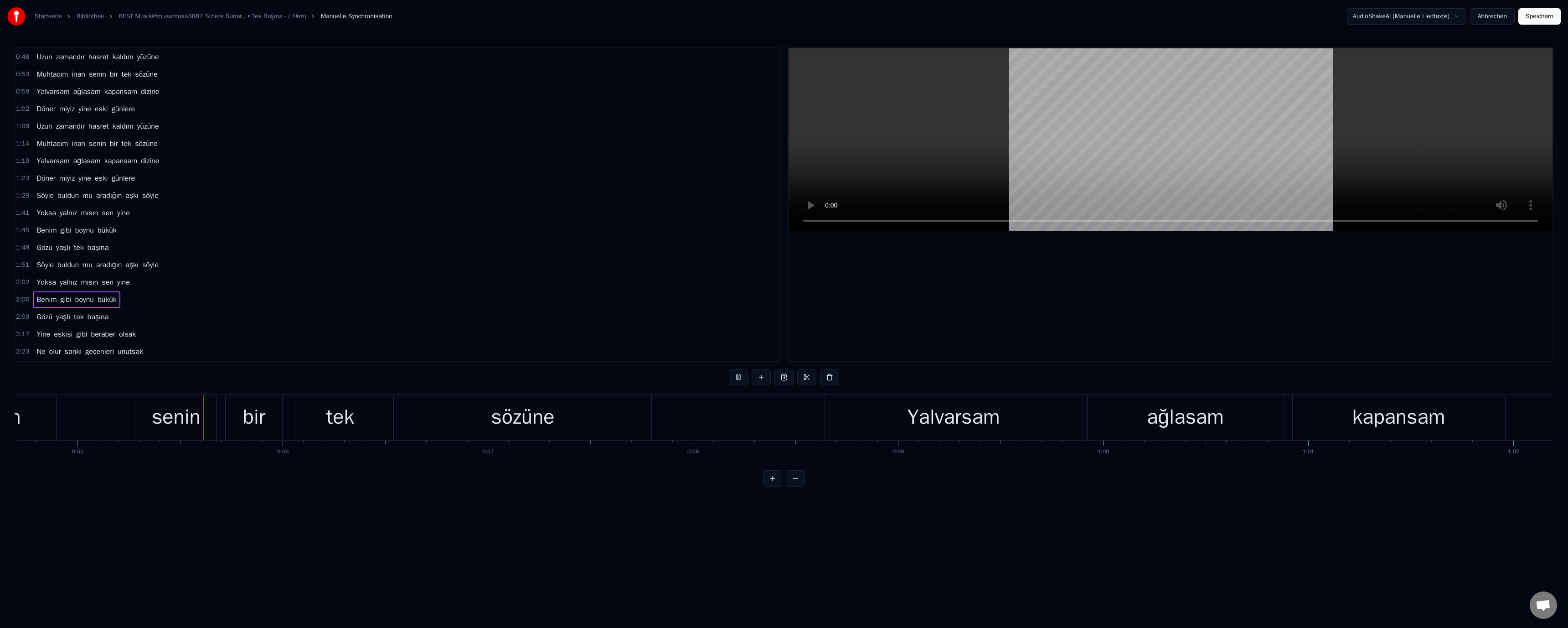 click on "2:06 Benim gibi boynu bükük" at bounding box center [397, 300] 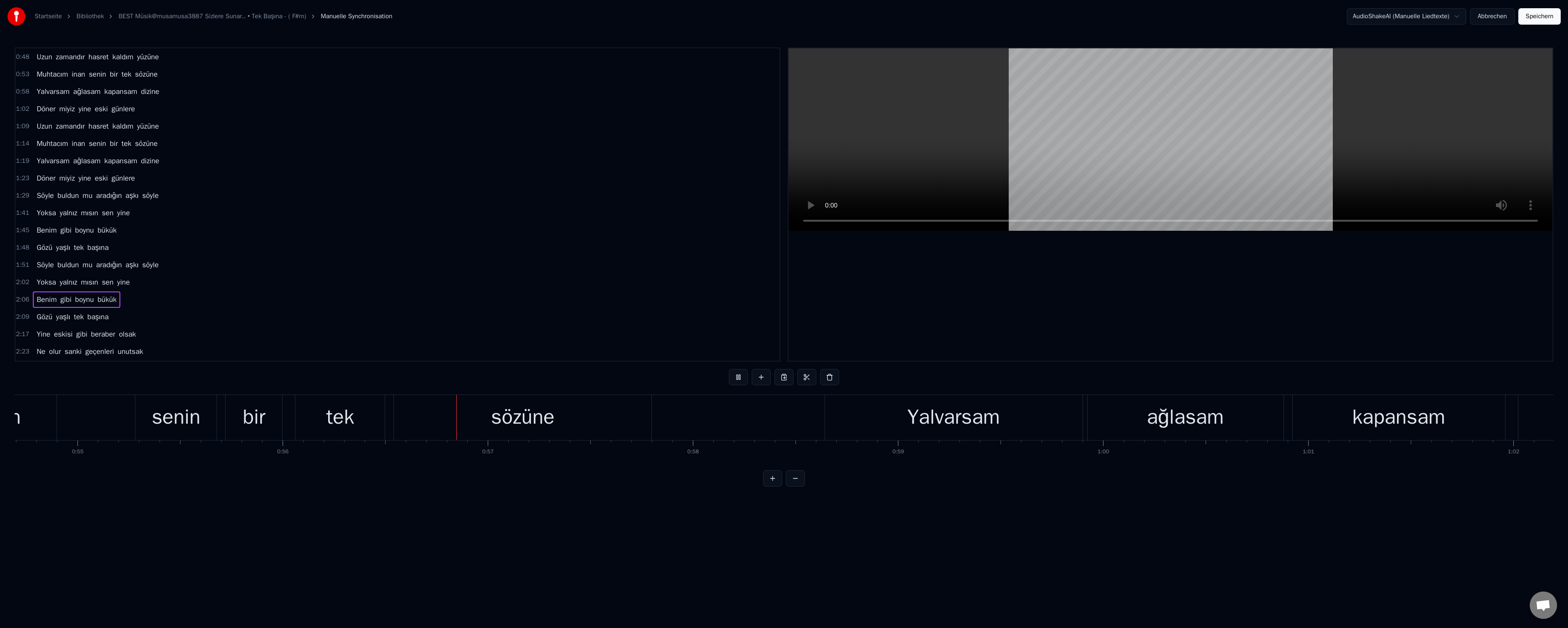 click at bounding box center [1171, 140] 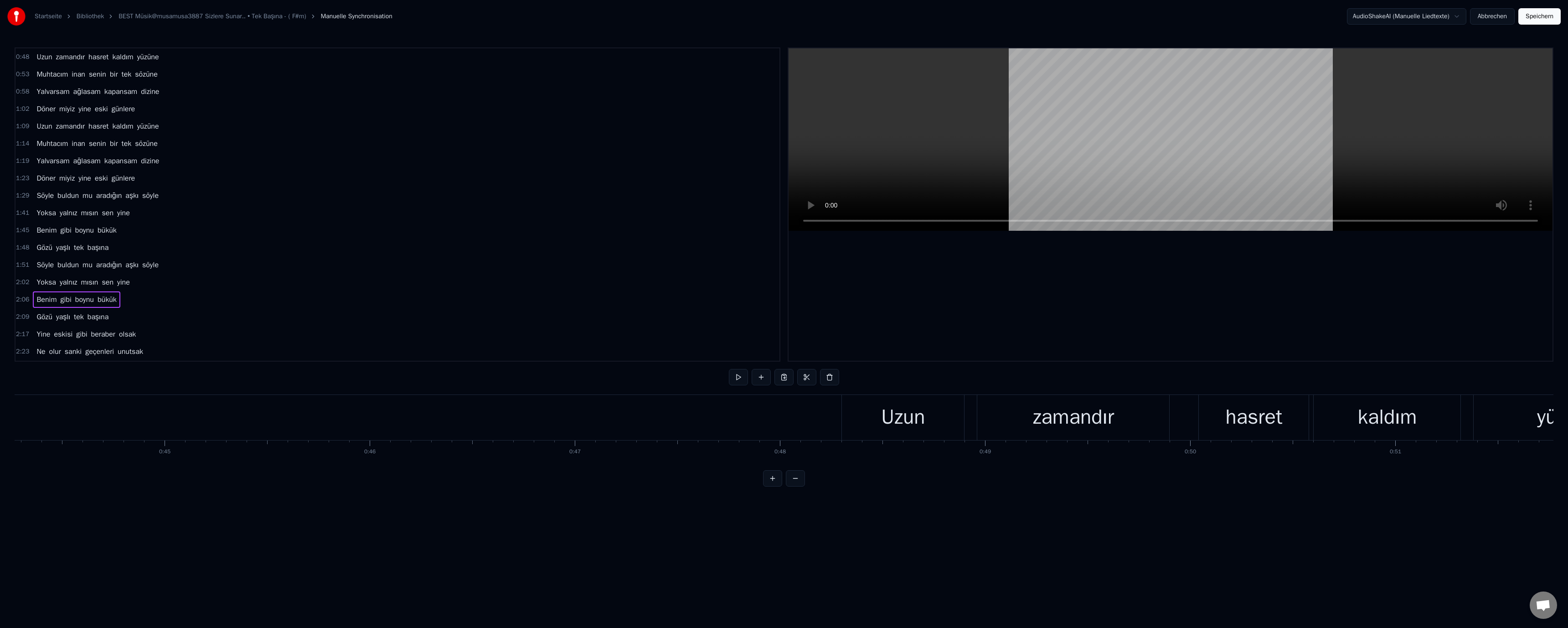 scroll, scrollTop: 0, scrollLeft: 9063, axis: horizontal 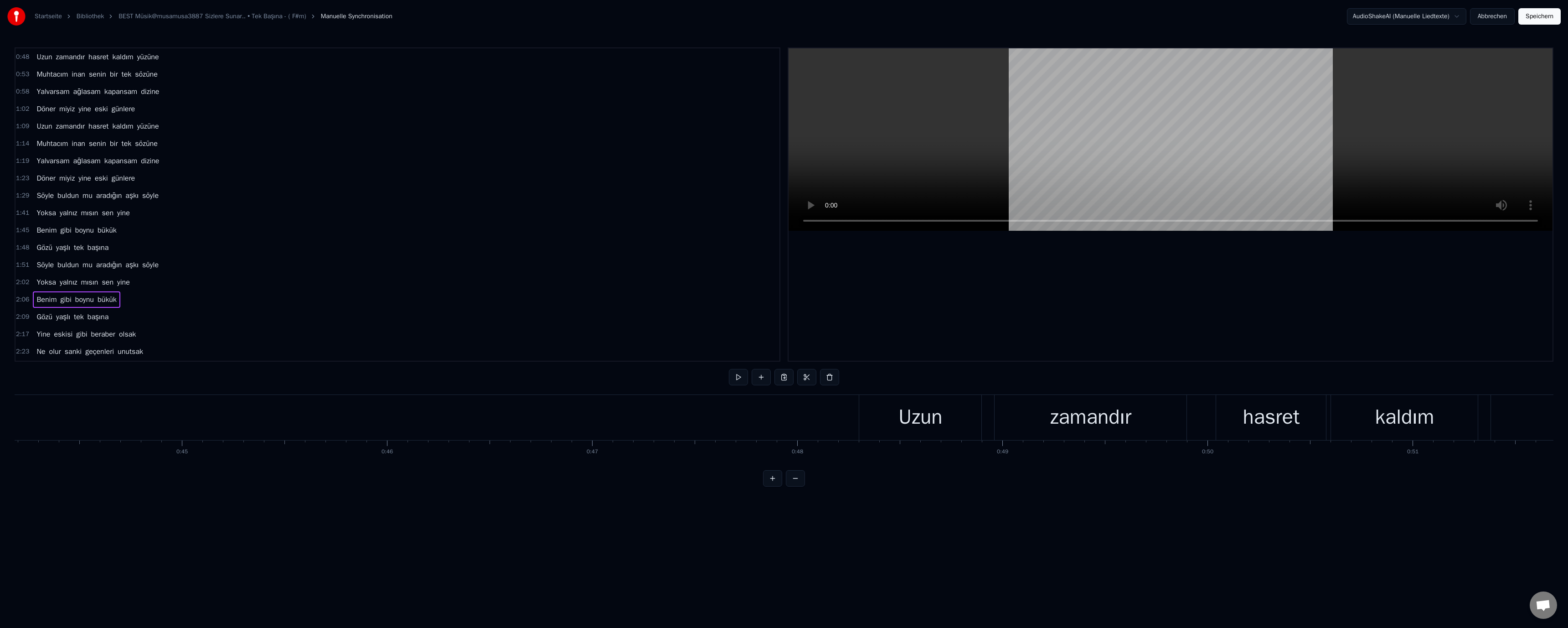 click on "kaldım" at bounding box center (1404, 417) 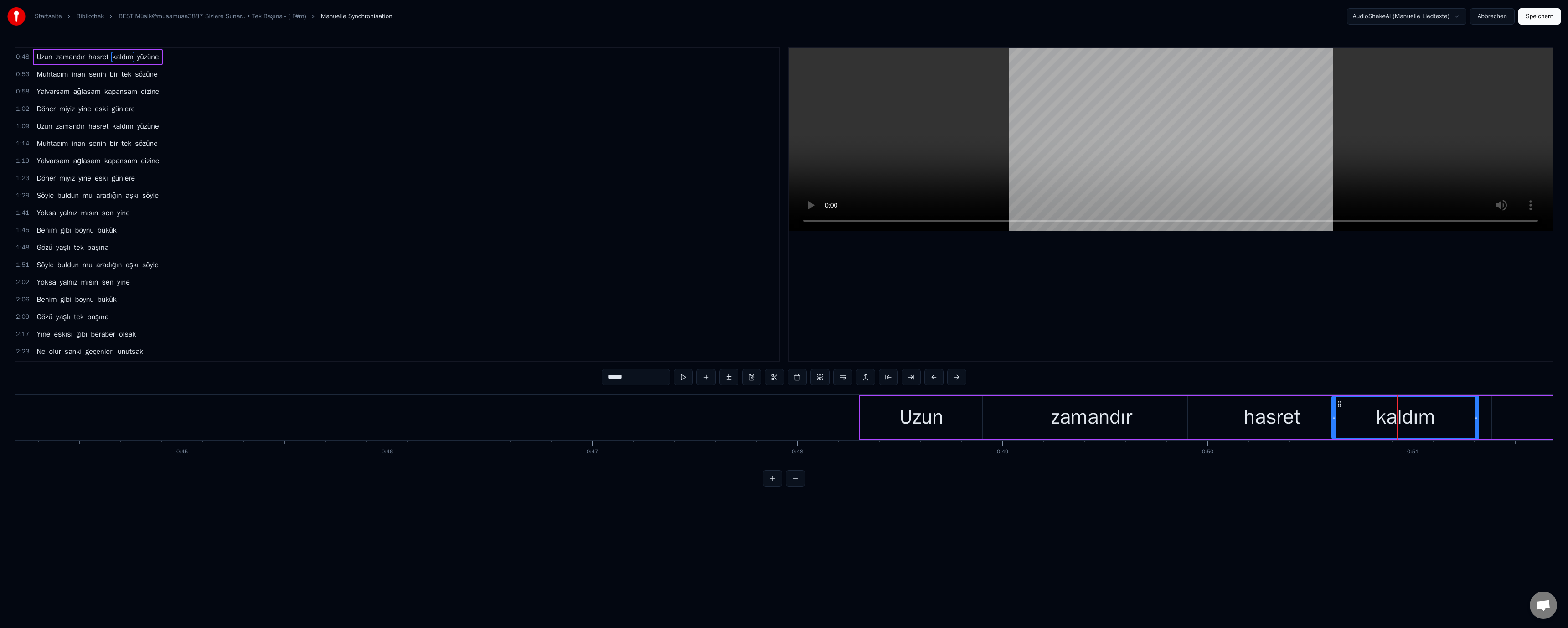 drag, startPoint x: 611, startPoint y: 379, endPoint x: 592, endPoint y: 378, distance: 19.026298 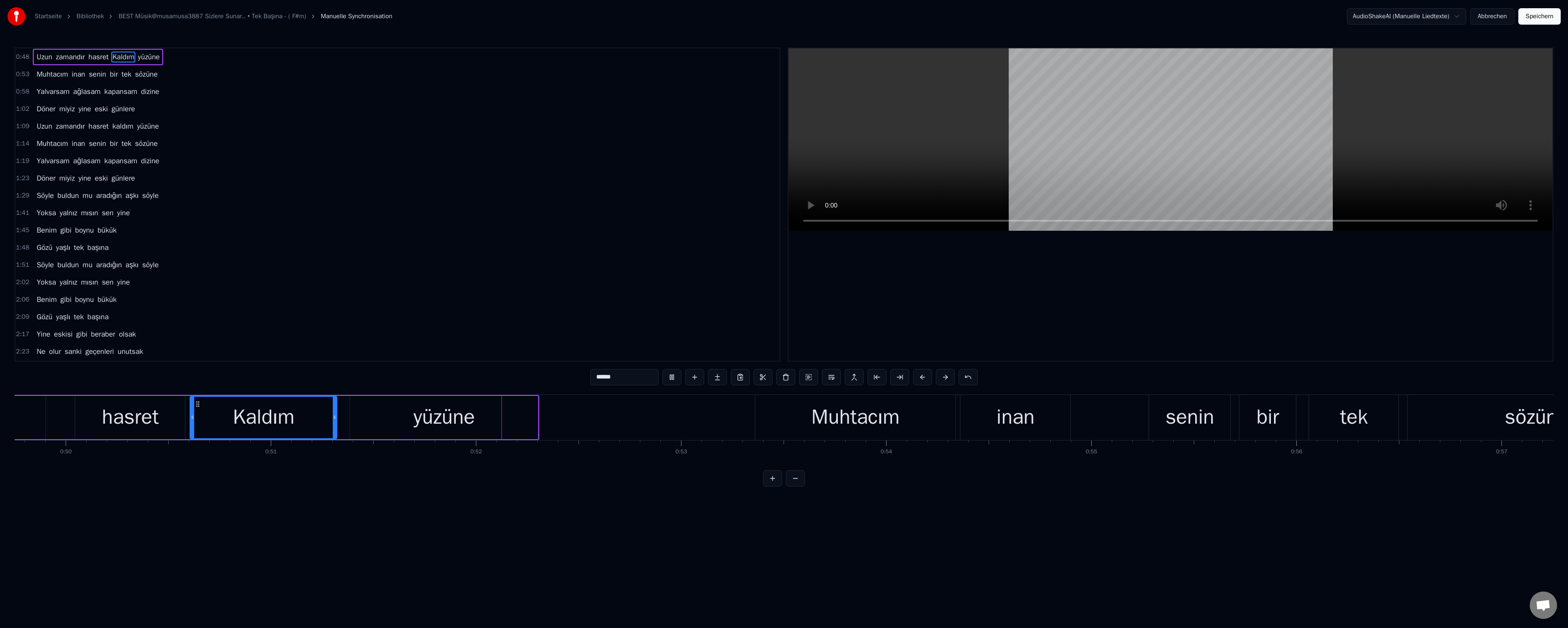scroll, scrollTop: 0, scrollLeft: 10548, axis: horizontal 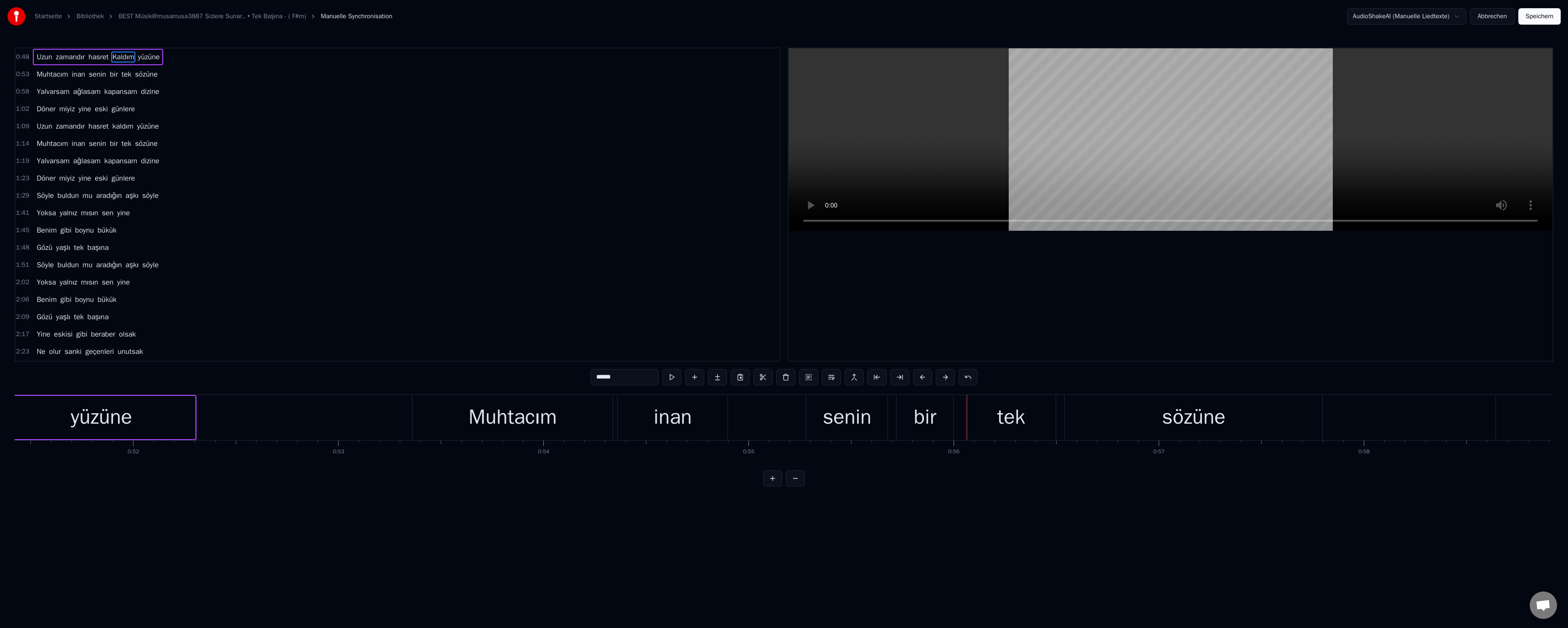 click on "bir" at bounding box center [925, 417] 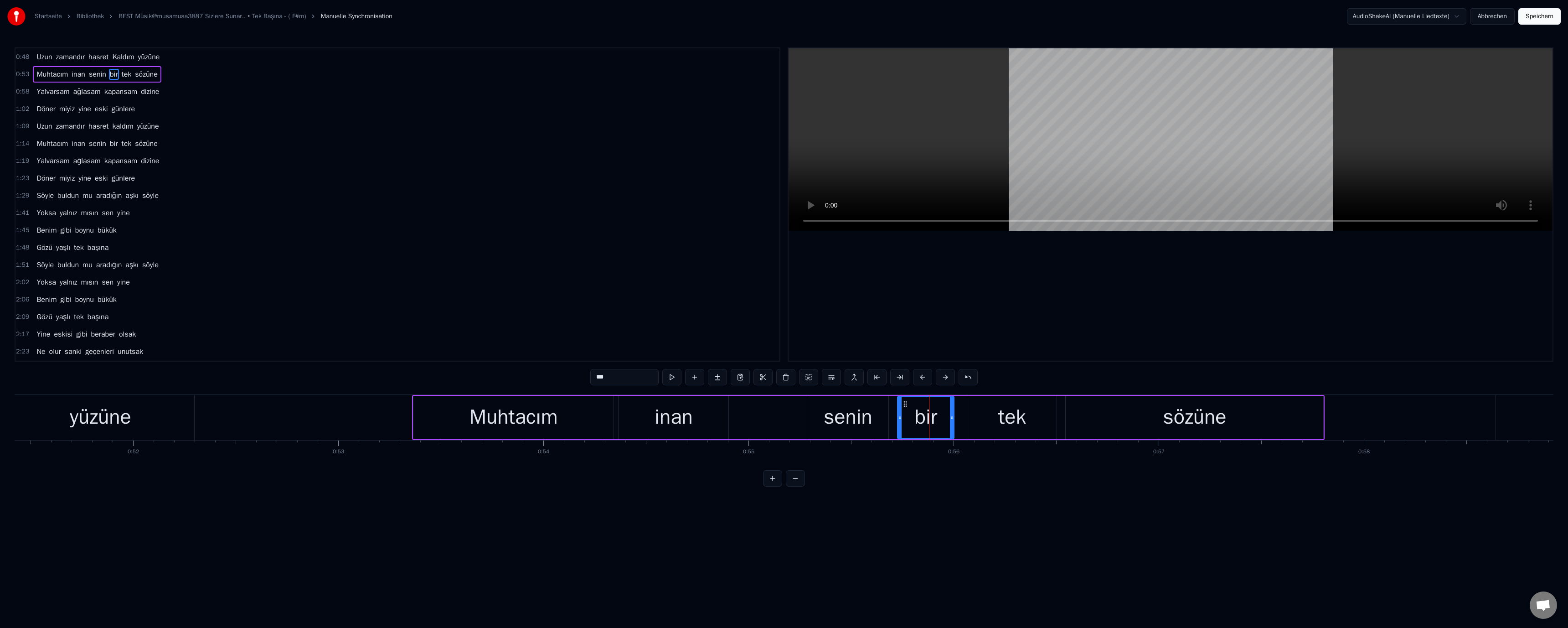 drag, startPoint x: 599, startPoint y: 379, endPoint x: 579, endPoint y: 379, distance: 20 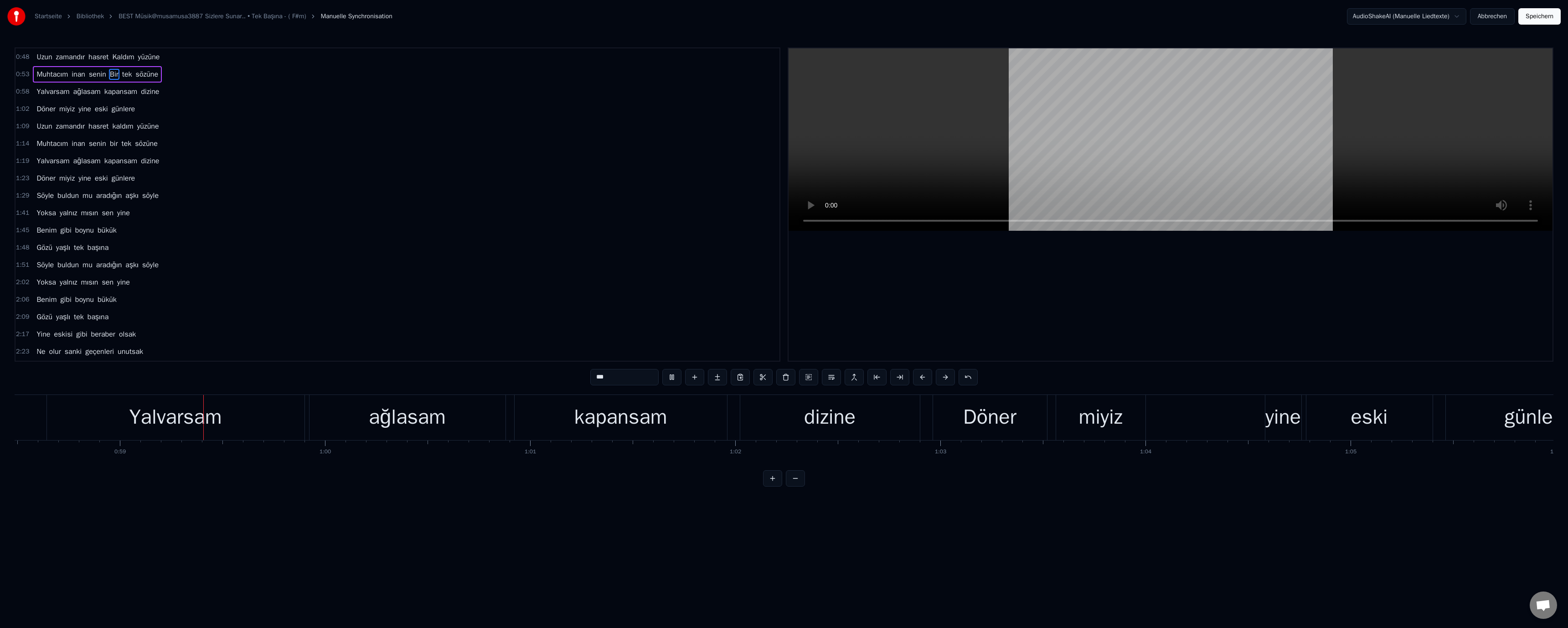 scroll, scrollTop: 0, scrollLeft: 11998, axis: horizontal 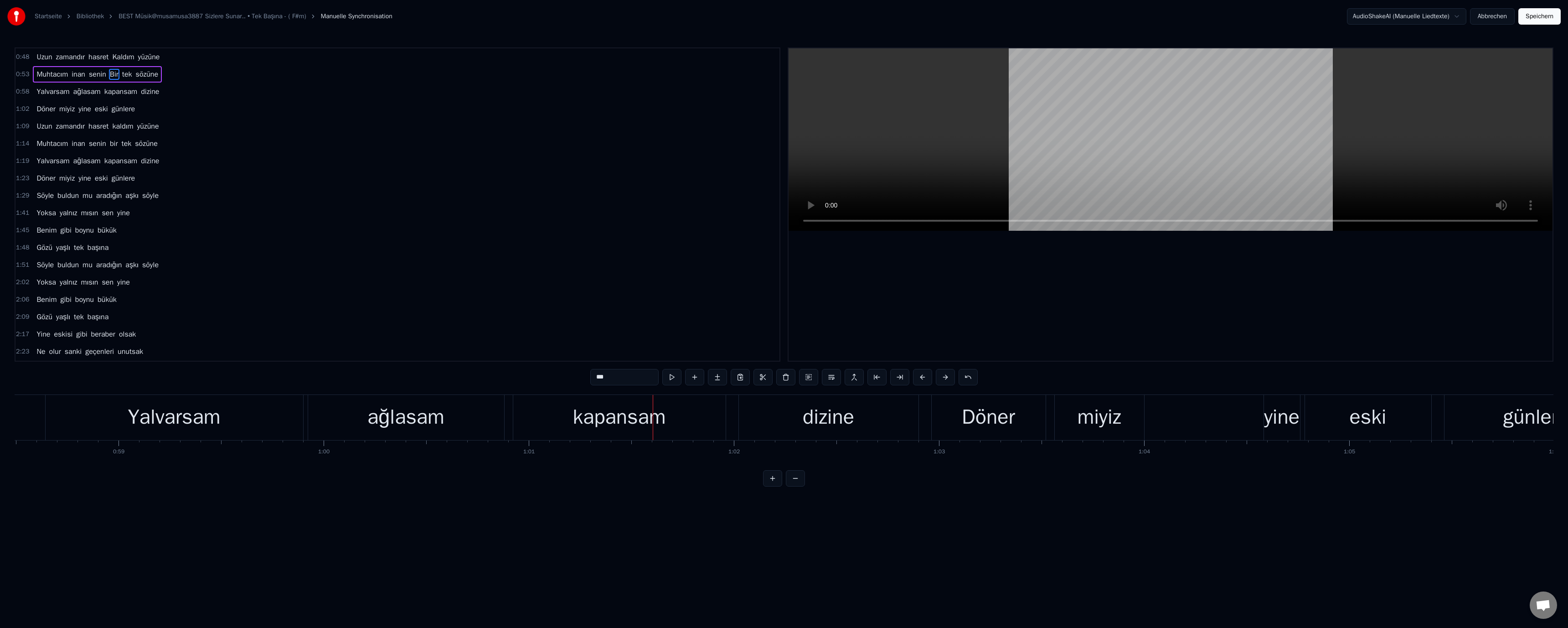 drag, startPoint x: 587, startPoint y: 428, endPoint x: 617, endPoint y: 390, distance: 48.41487 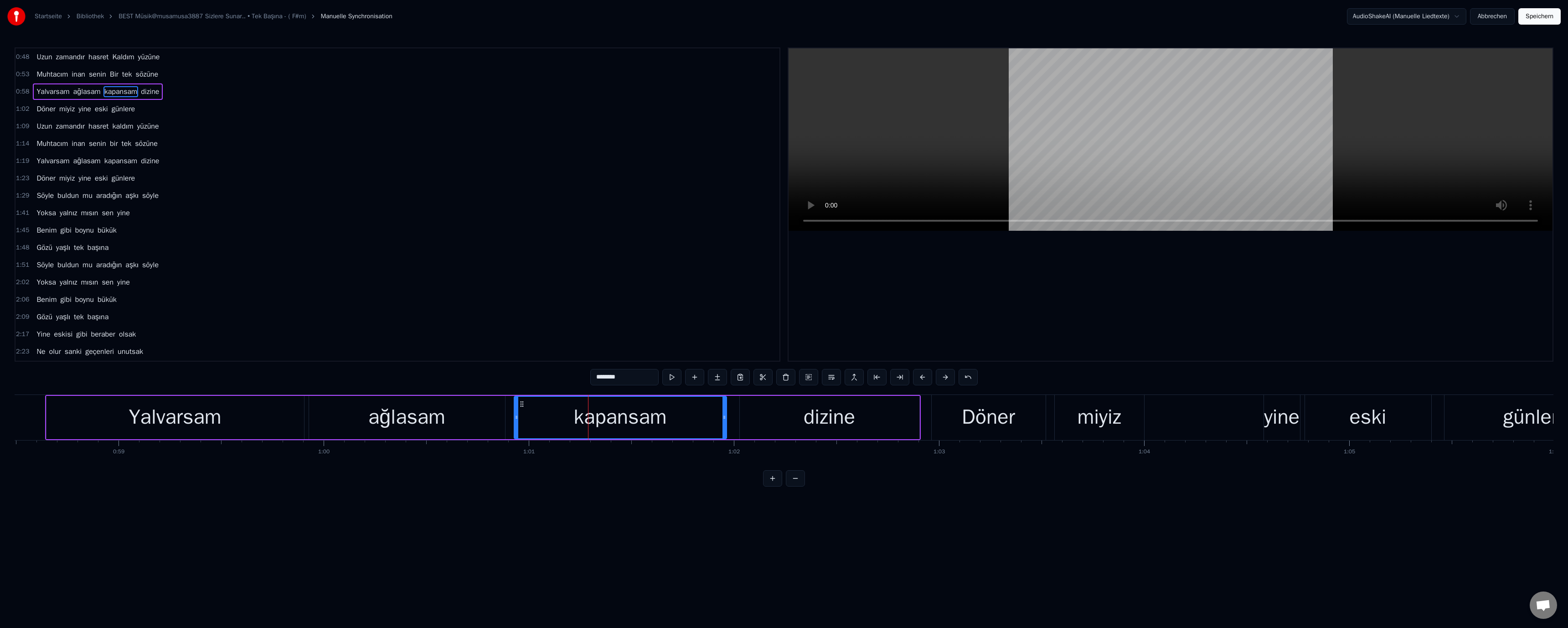 drag, startPoint x: 599, startPoint y: 379, endPoint x: 587, endPoint y: 381, distance: 12.165525 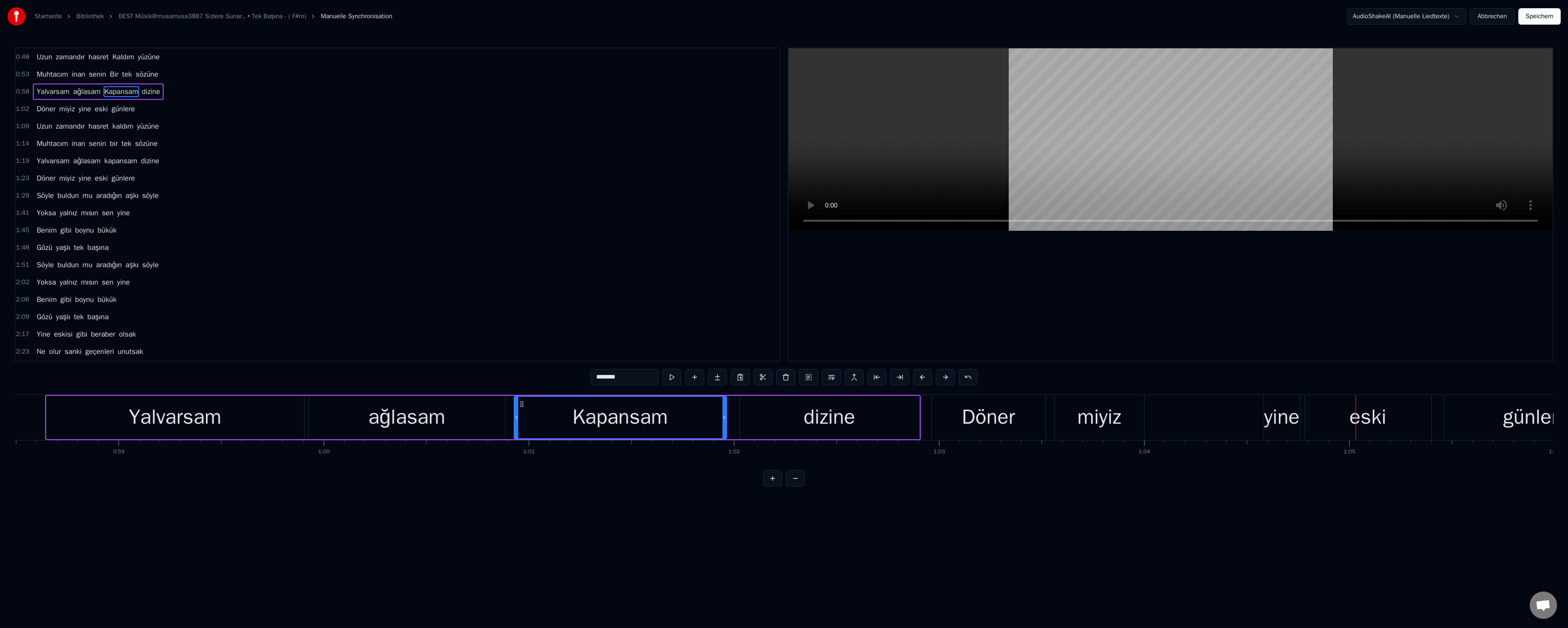 click on "yine" at bounding box center (1282, 417) 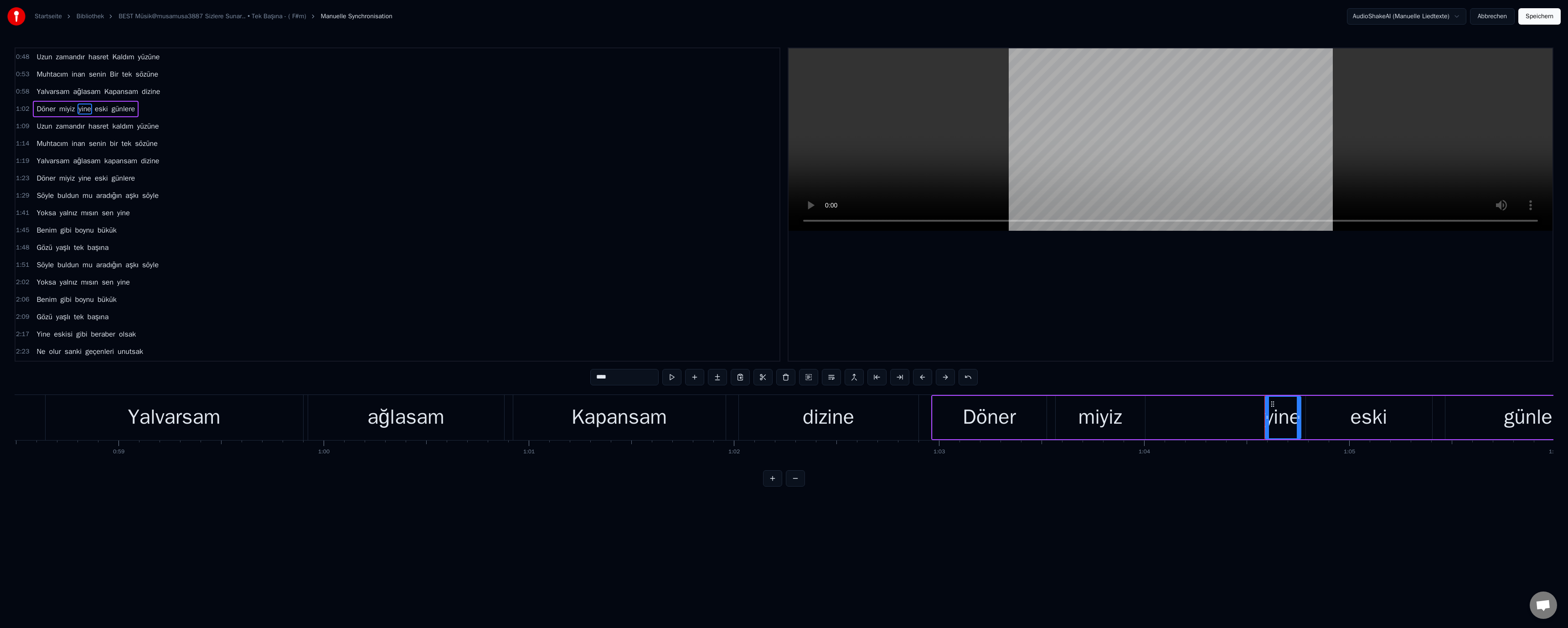 click on "****" at bounding box center (624, 377) 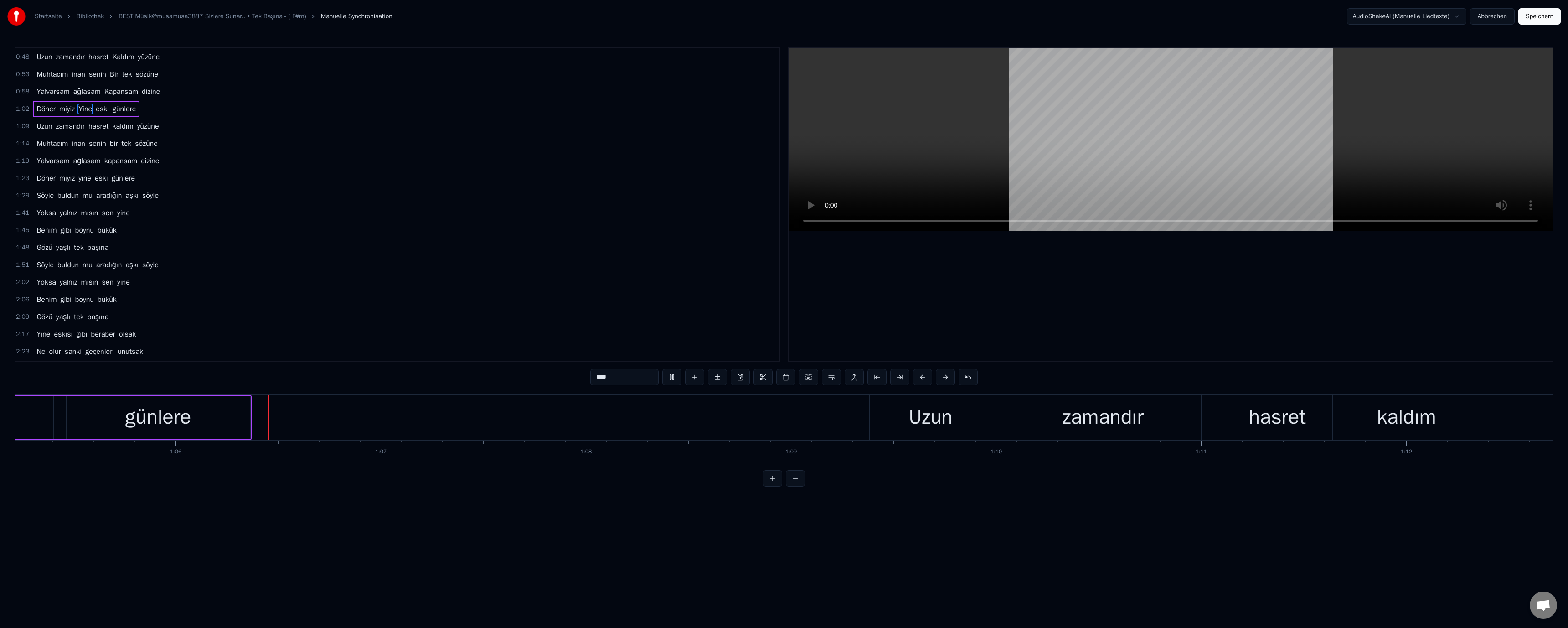 scroll, scrollTop: 0, scrollLeft: 13458, axis: horizontal 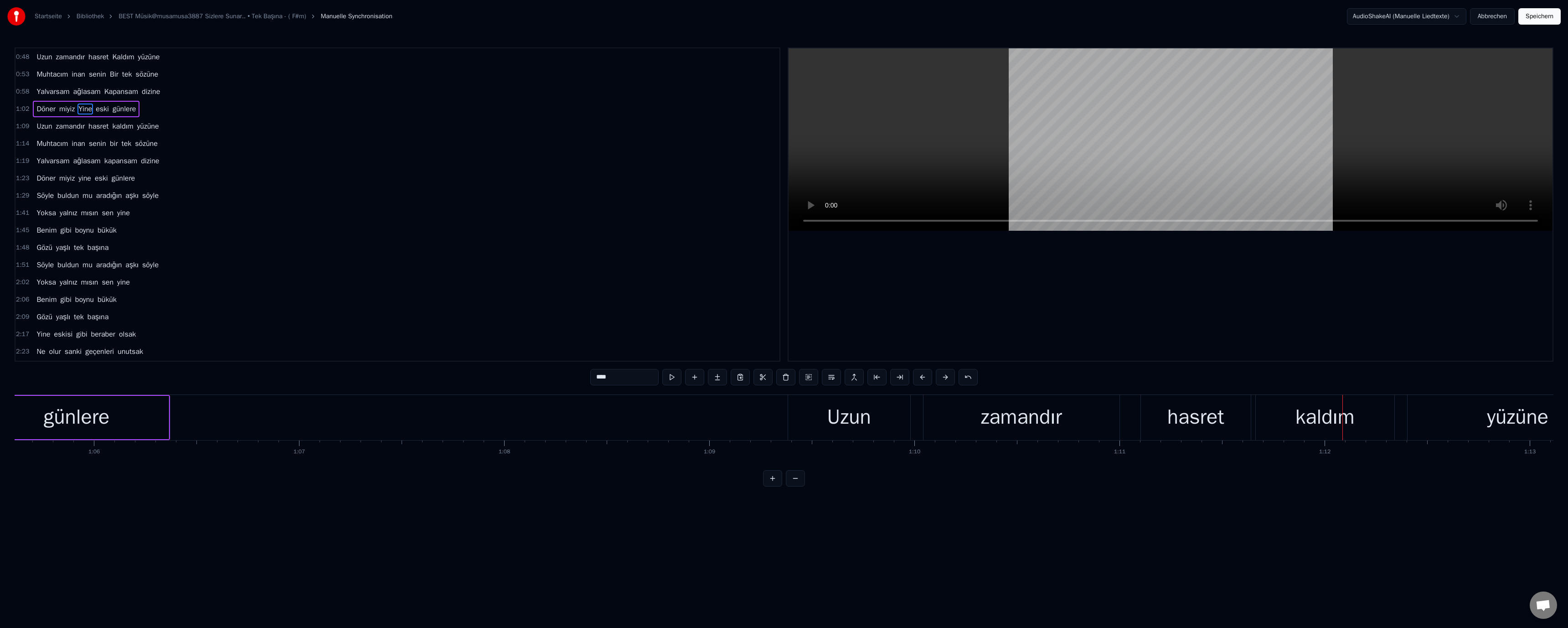 click on "kaldım" at bounding box center (1325, 417) 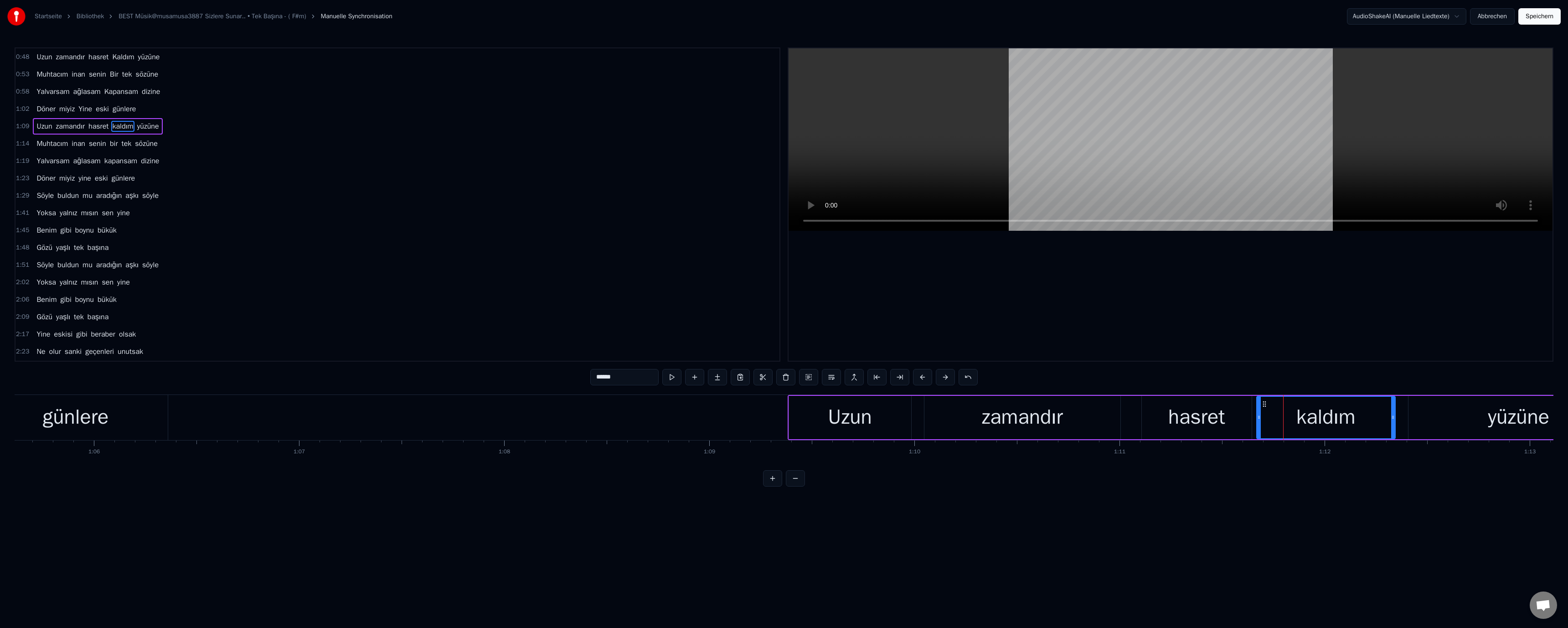 click on "******" at bounding box center [624, 377] 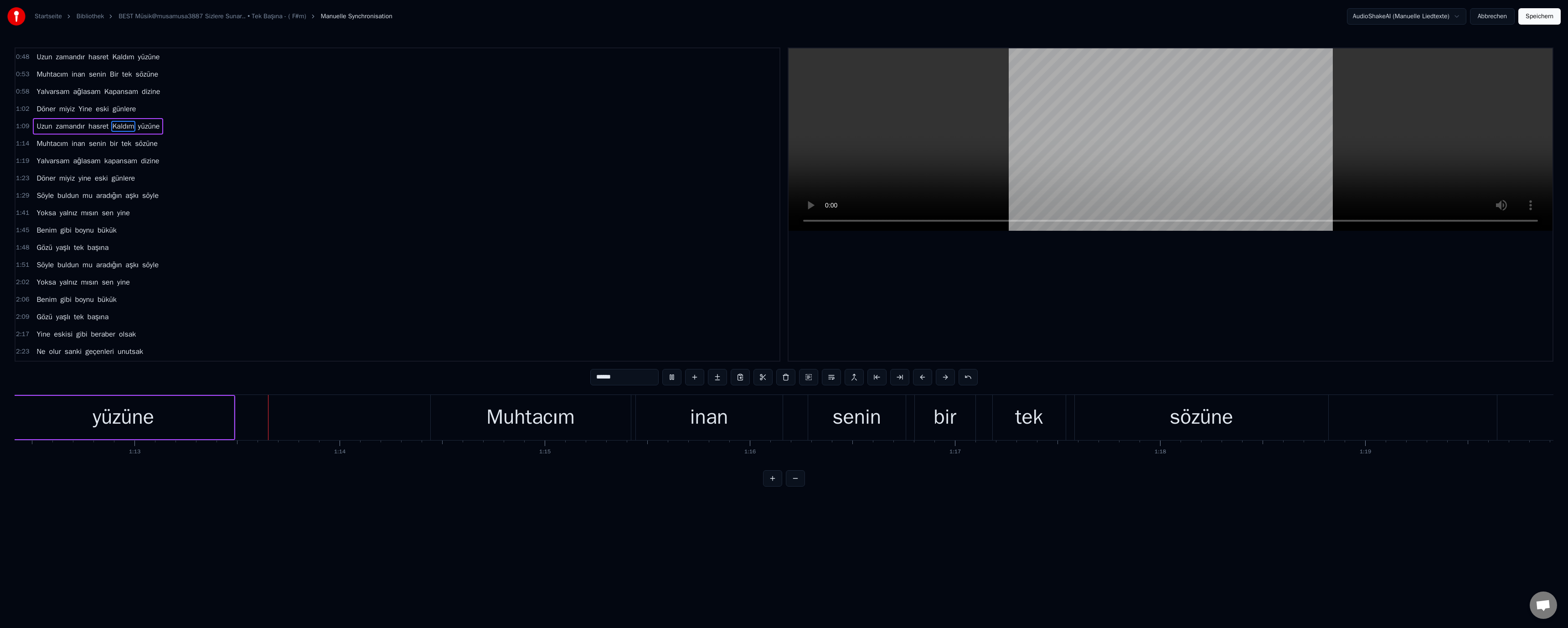 scroll, scrollTop: 0, scrollLeft: 14937, axis: horizontal 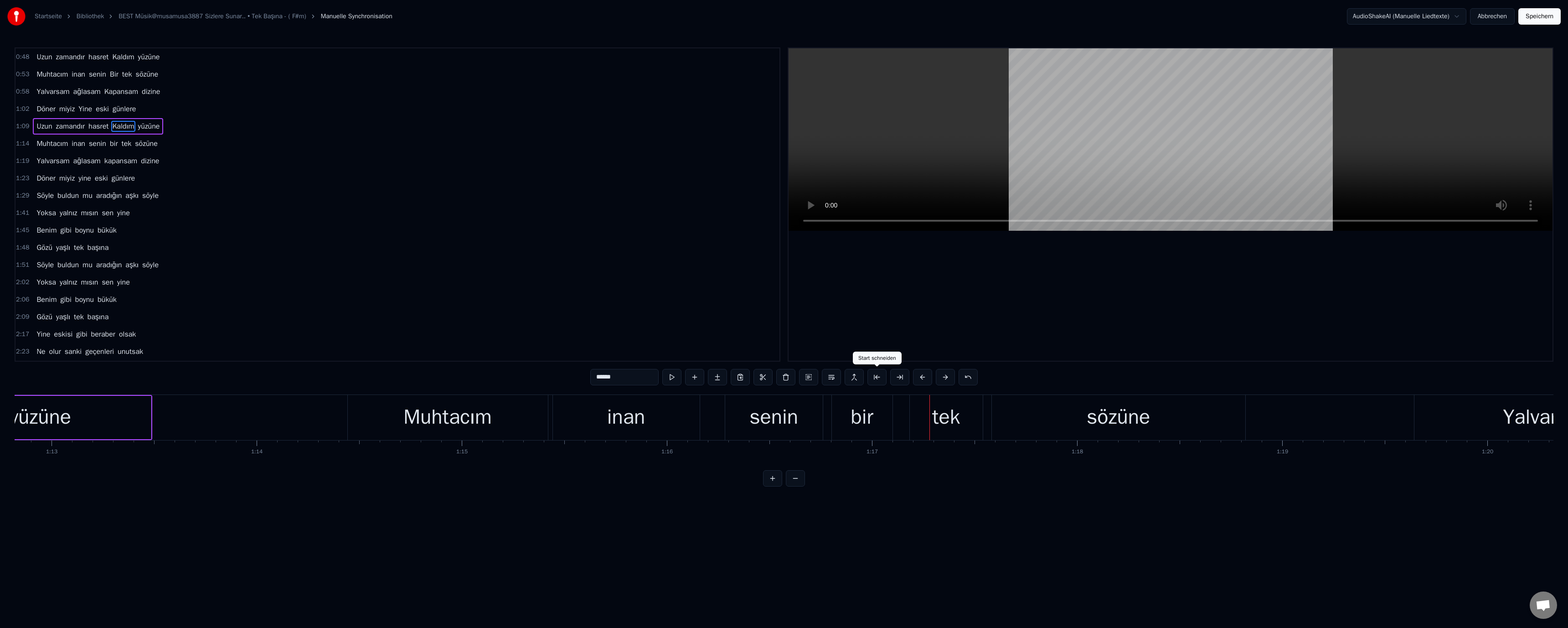 click on "bir" at bounding box center [861, 417] 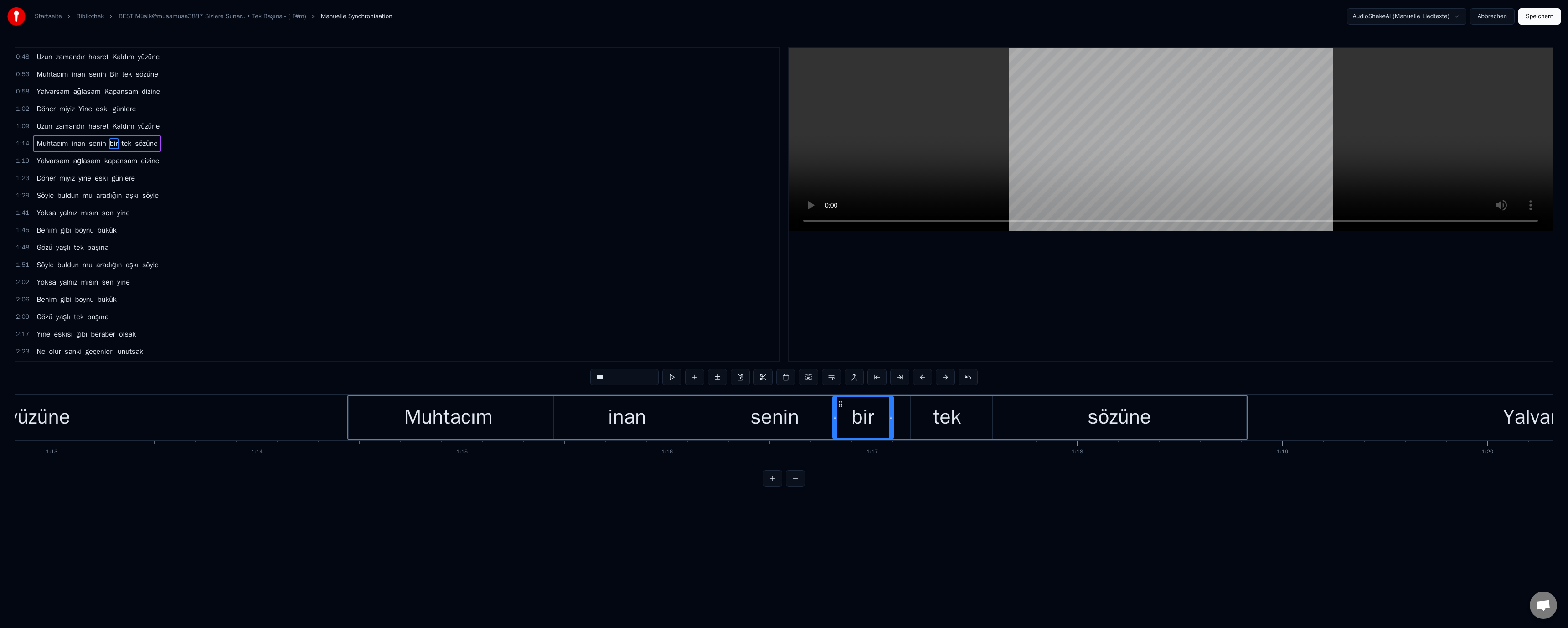 click on "***" at bounding box center [624, 377] 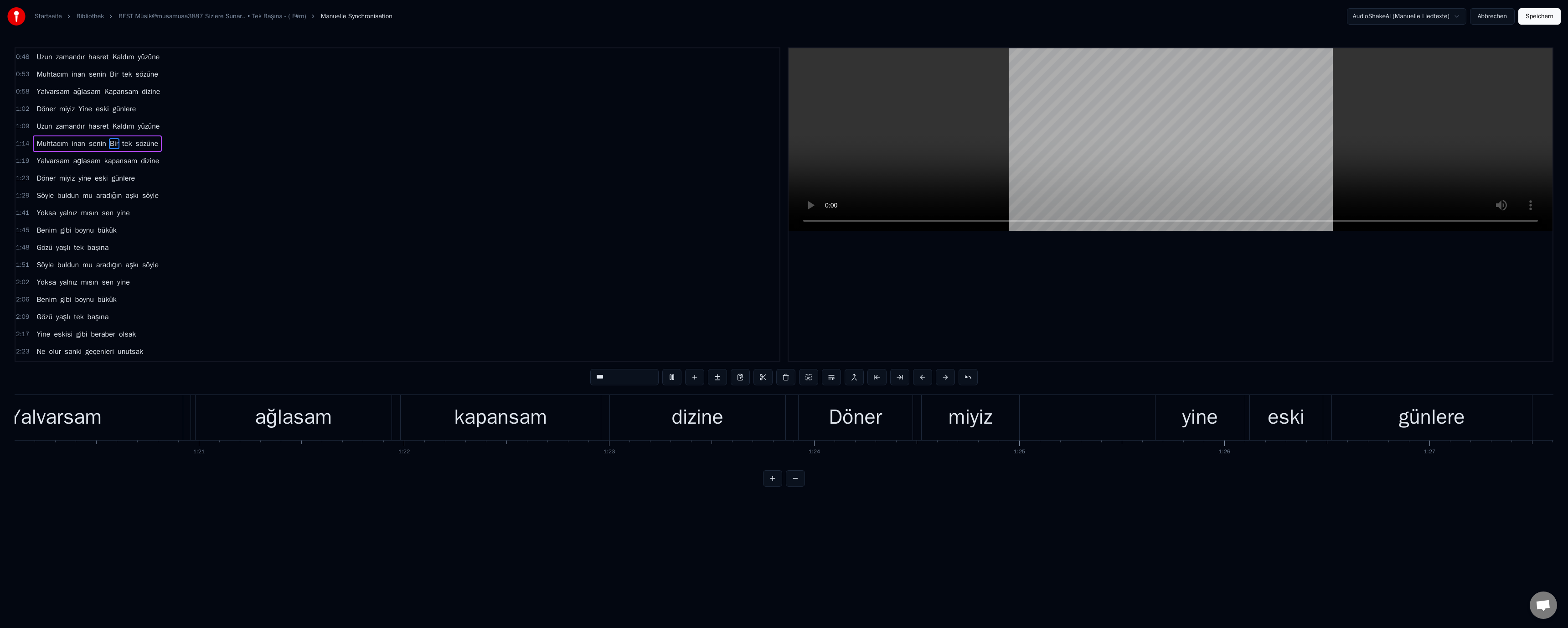 scroll, scrollTop: 0, scrollLeft: 16437, axis: horizontal 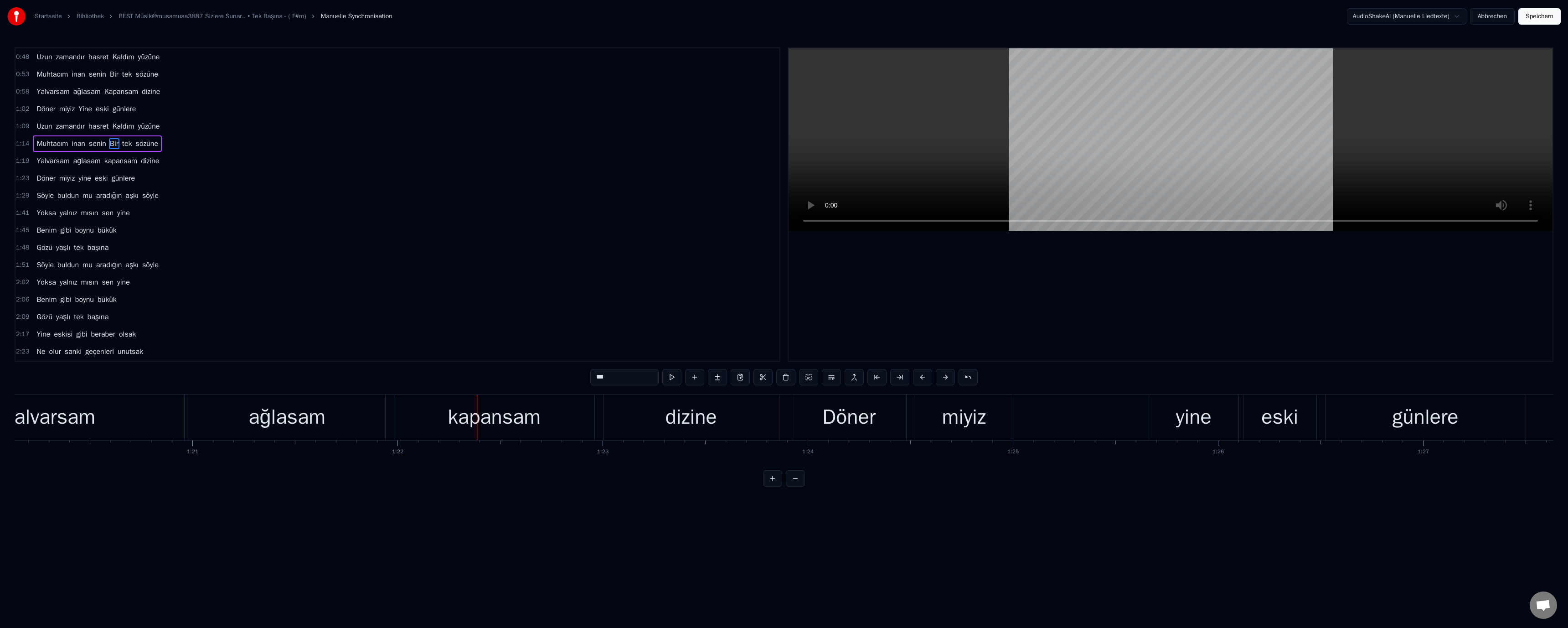 click on "kapansam" at bounding box center (494, 417) 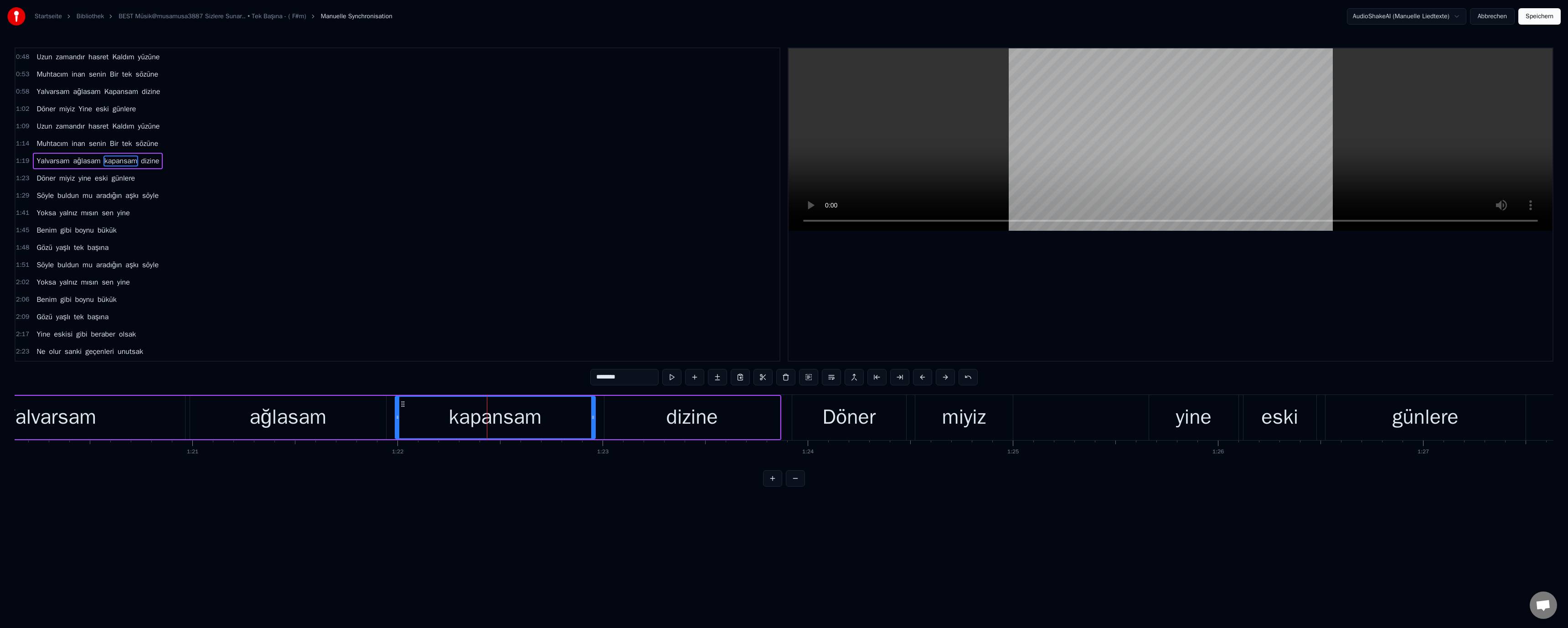 drag, startPoint x: 595, startPoint y: 379, endPoint x: 598, endPoint y: 384, distance: 5.830952 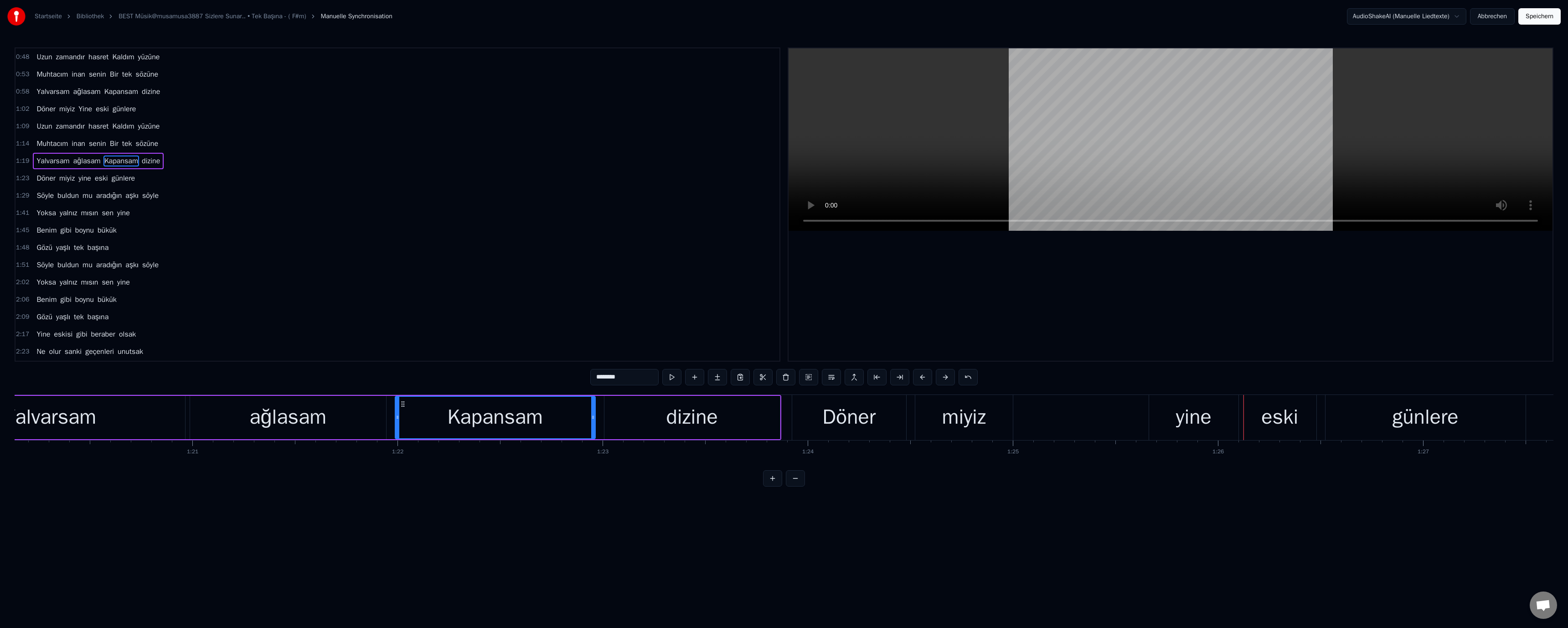 click on "yine" at bounding box center (1194, 417) 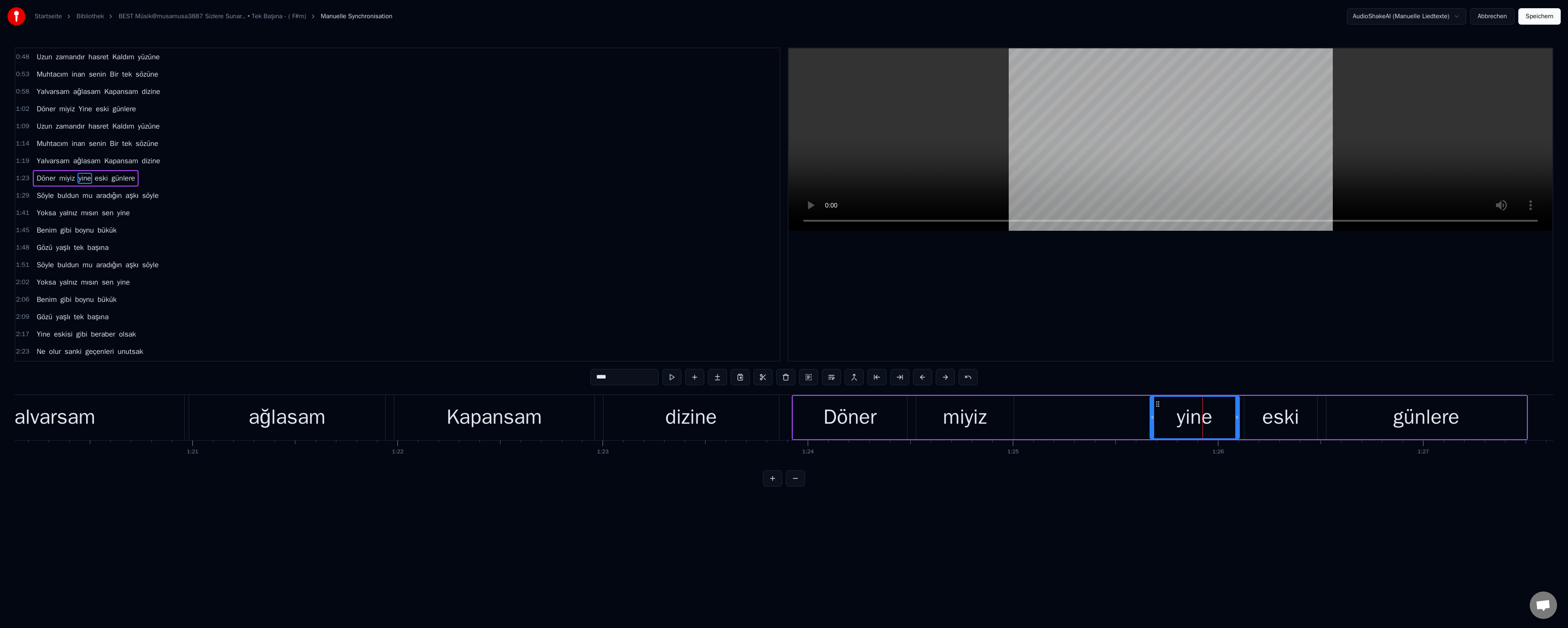drag, startPoint x: 600, startPoint y: 378, endPoint x: 585, endPoint y: 377, distance: 15.0333 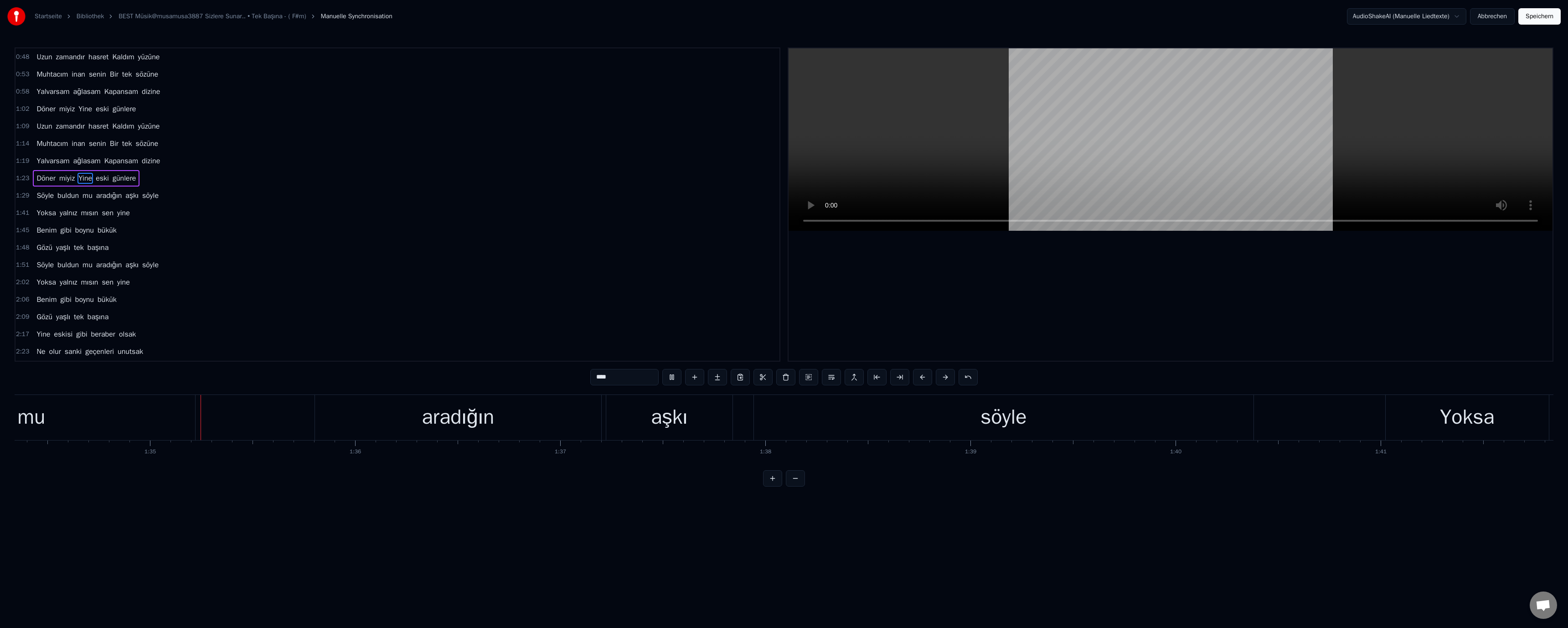 scroll, scrollTop: 0, scrollLeft: 19357, axis: horizontal 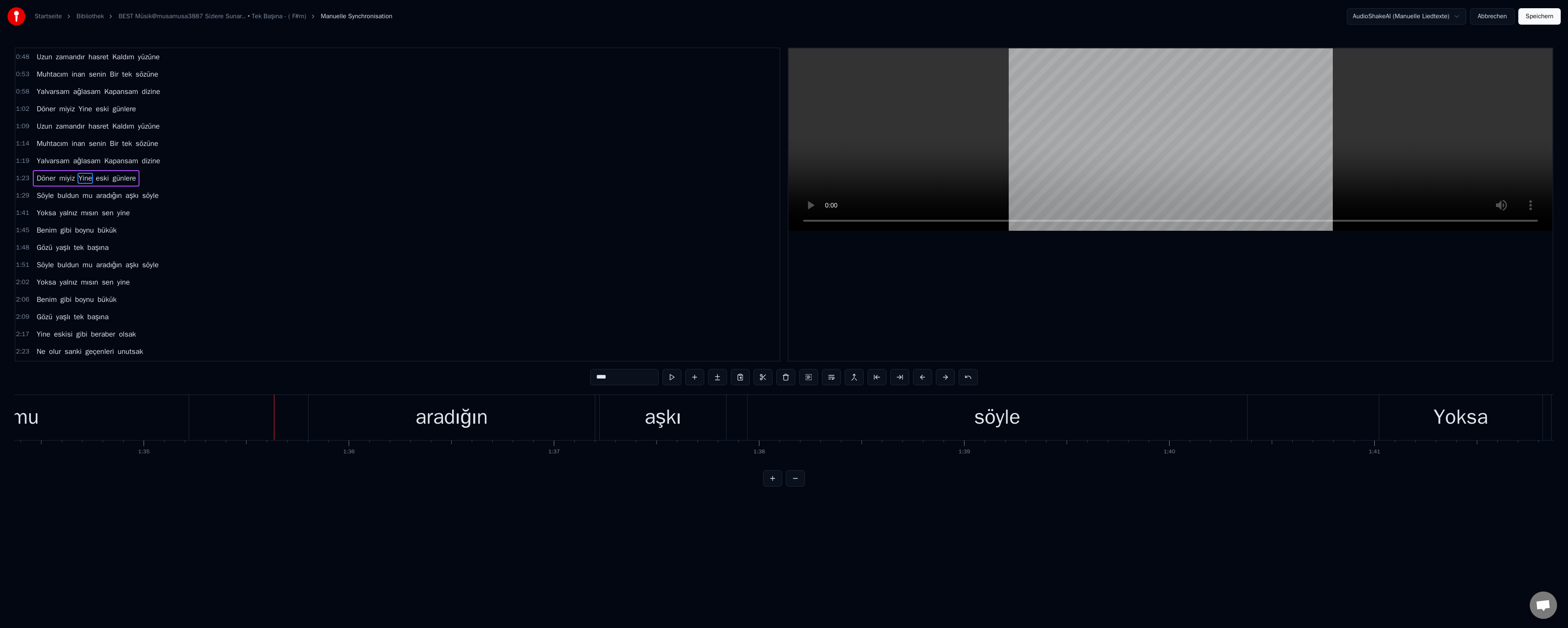 click on "aradığın" at bounding box center (451, 417) 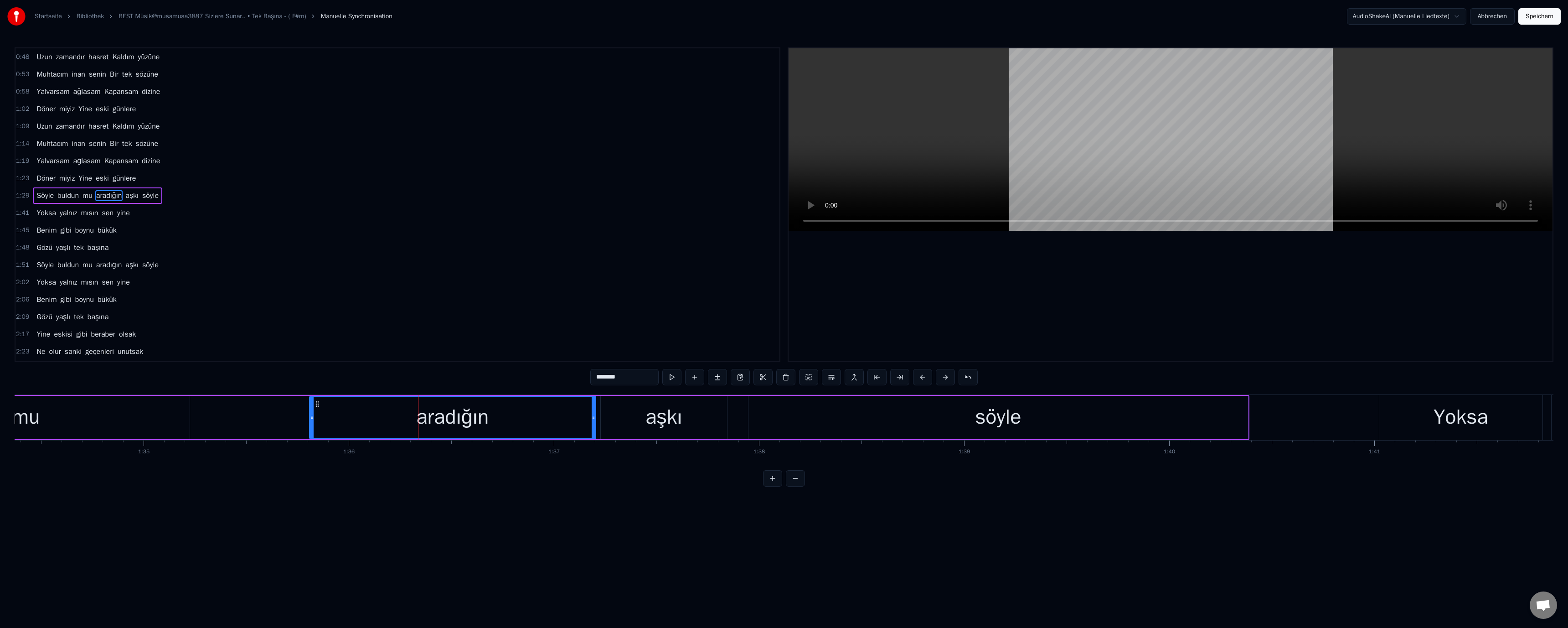 drag, startPoint x: 597, startPoint y: 379, endPoint x: 600, endPoint y: 383, distance: 5 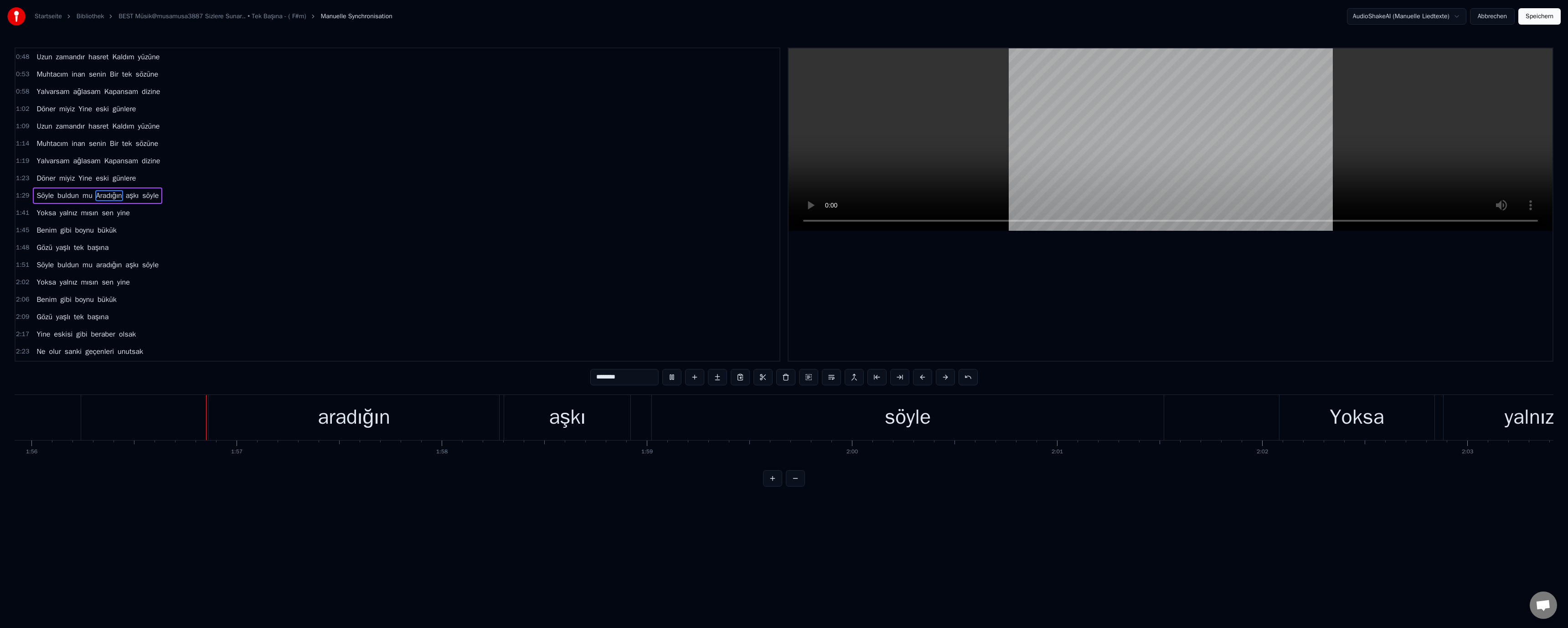 scroll, scrollTop: 0, scrollLeft: 23783, axis: horizontal 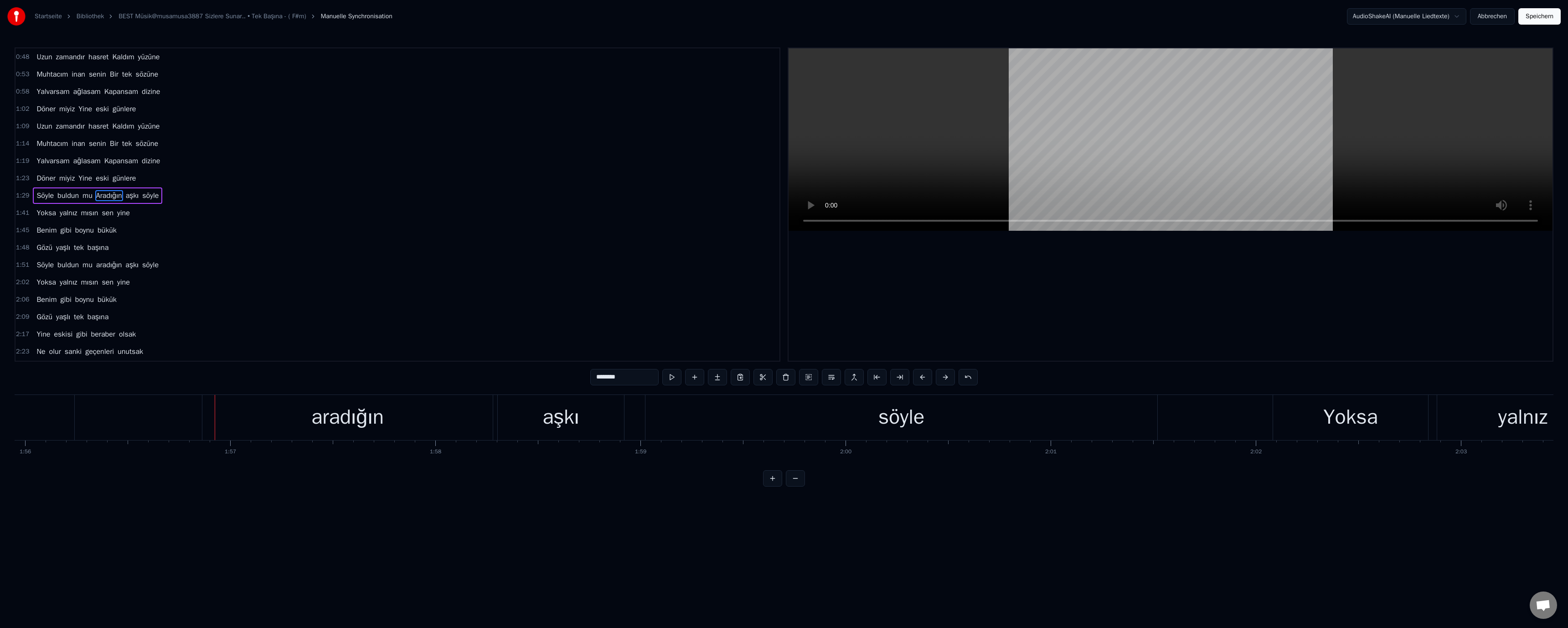 click on "aradığın" at bounding box center [347, 417] 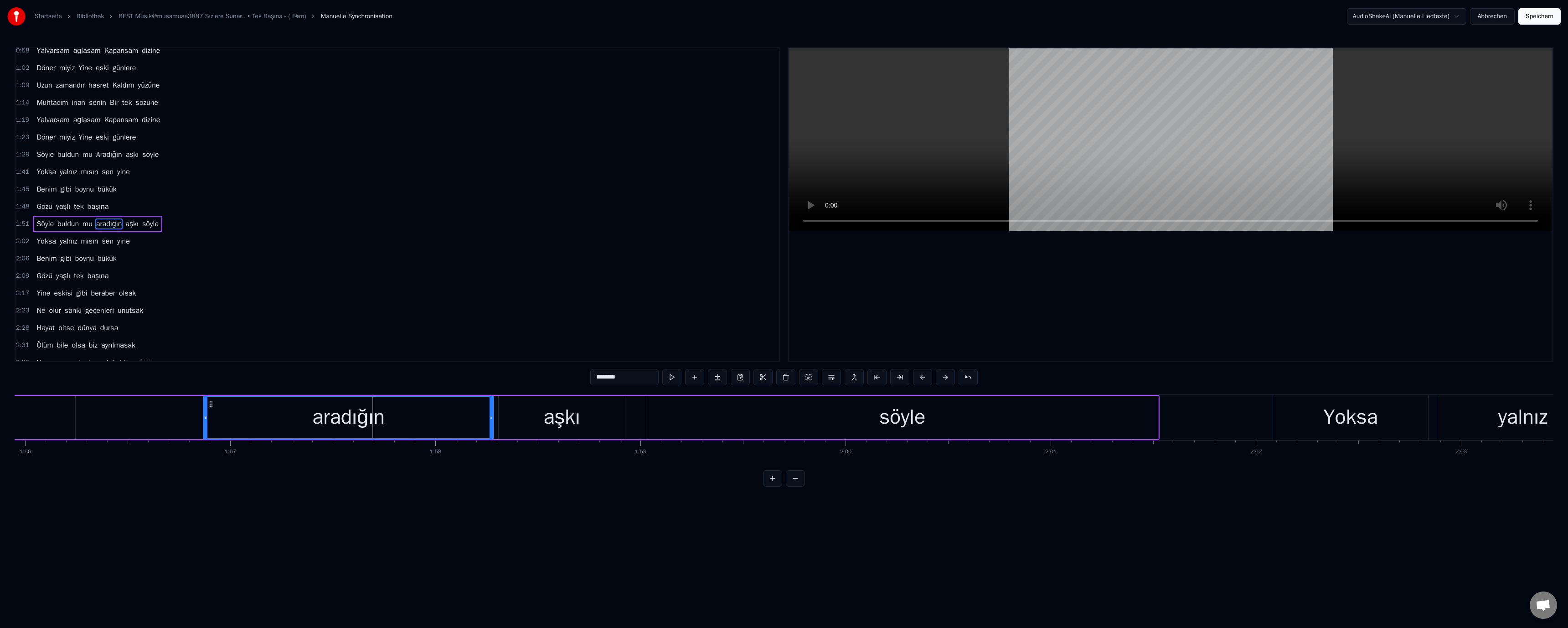 scroll, scrollTop: 60, scrollLeft: 0, axis: vertical 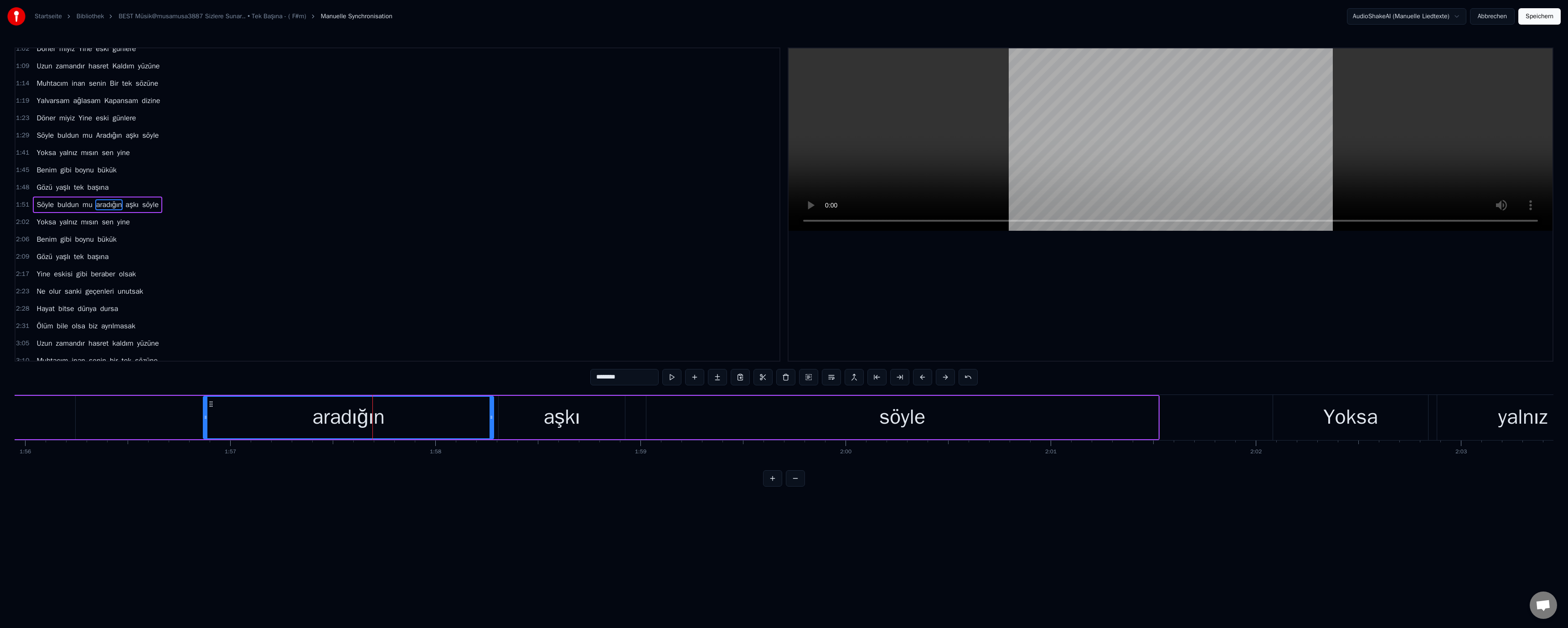 drag, startPoint x: 593, startPoint y: 378, endPoint x: 599, endPoint y: 387, distance: 10.816654 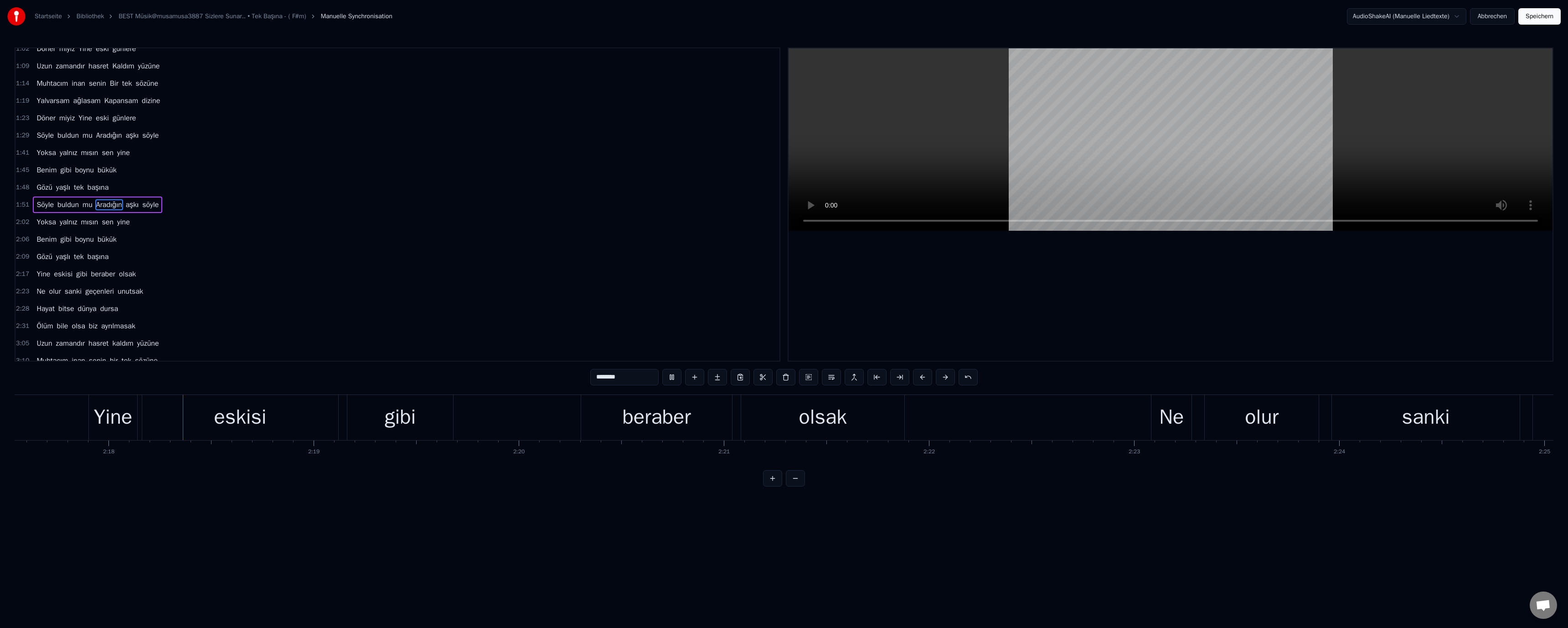 scroll, scrollTop: 0, scrollLeft: 28219, axis: horizontal 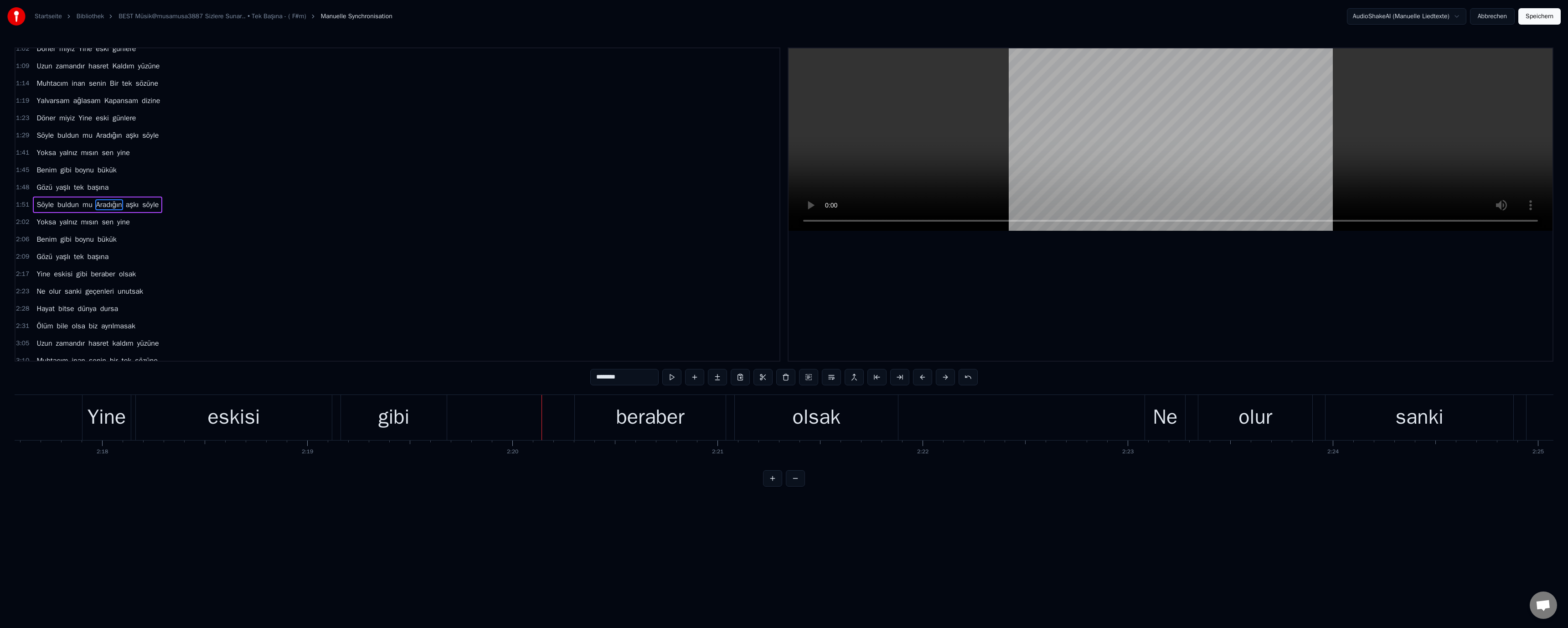 drag, startPoint x: 640, startPoint y: 413, endPoint x: 629, endPoint y: 387, distance: 28.231188 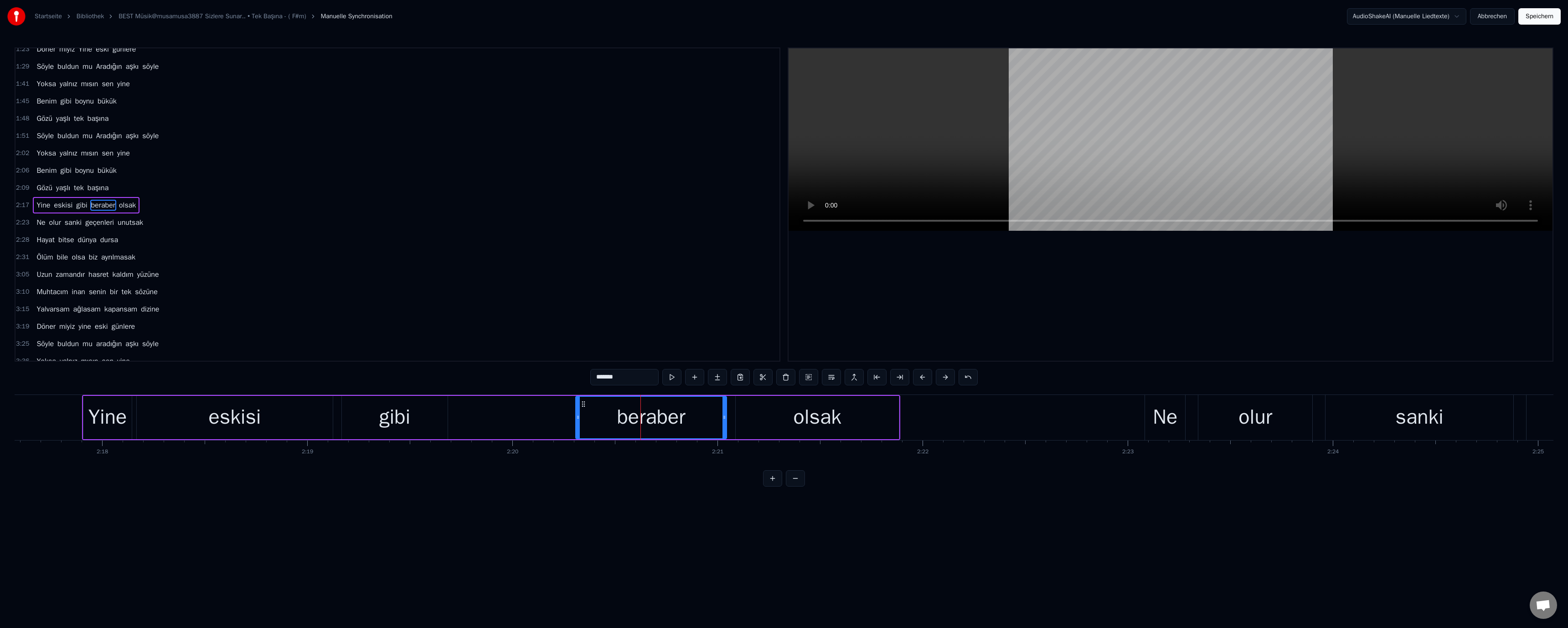 scroll, scrollTop: 130, scrollLeft: 0, axis: vertical 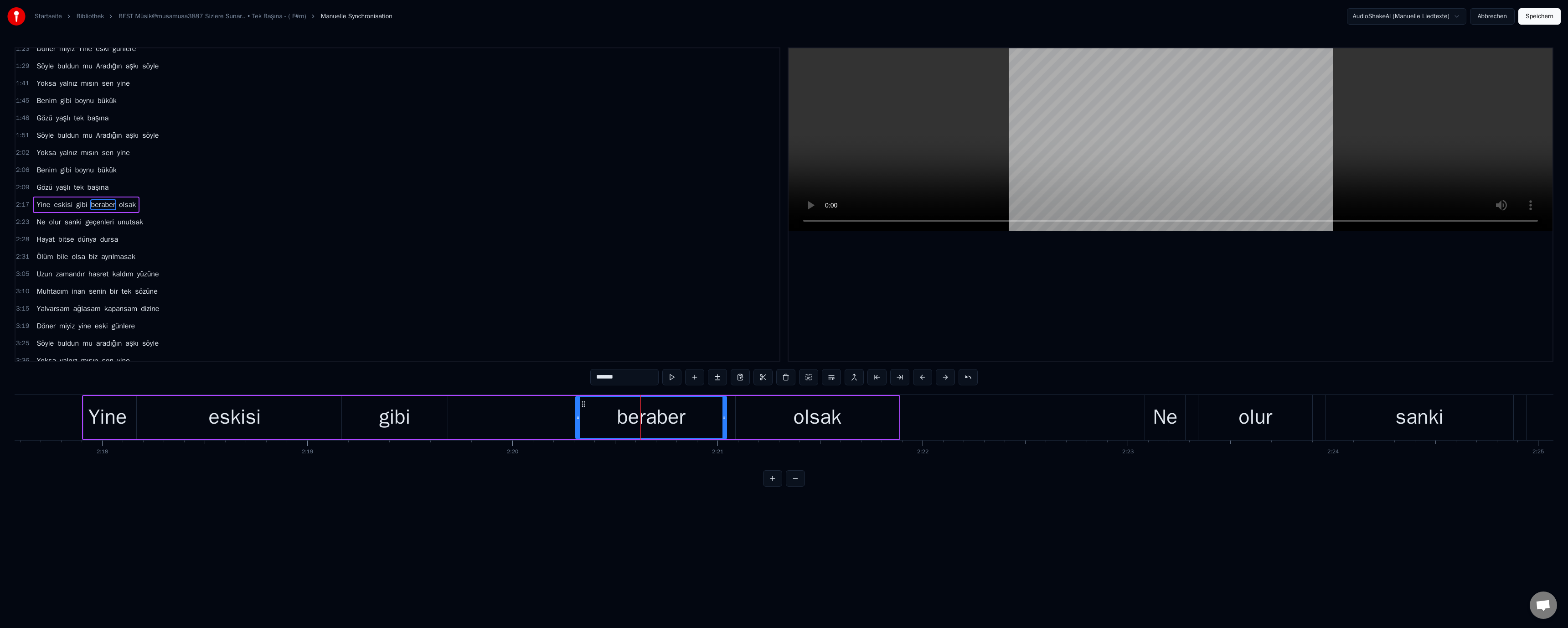 drag, startPoint x: 596, startPoint y: 377, endPoint x: 599, endPoint y: 381, distance: 5 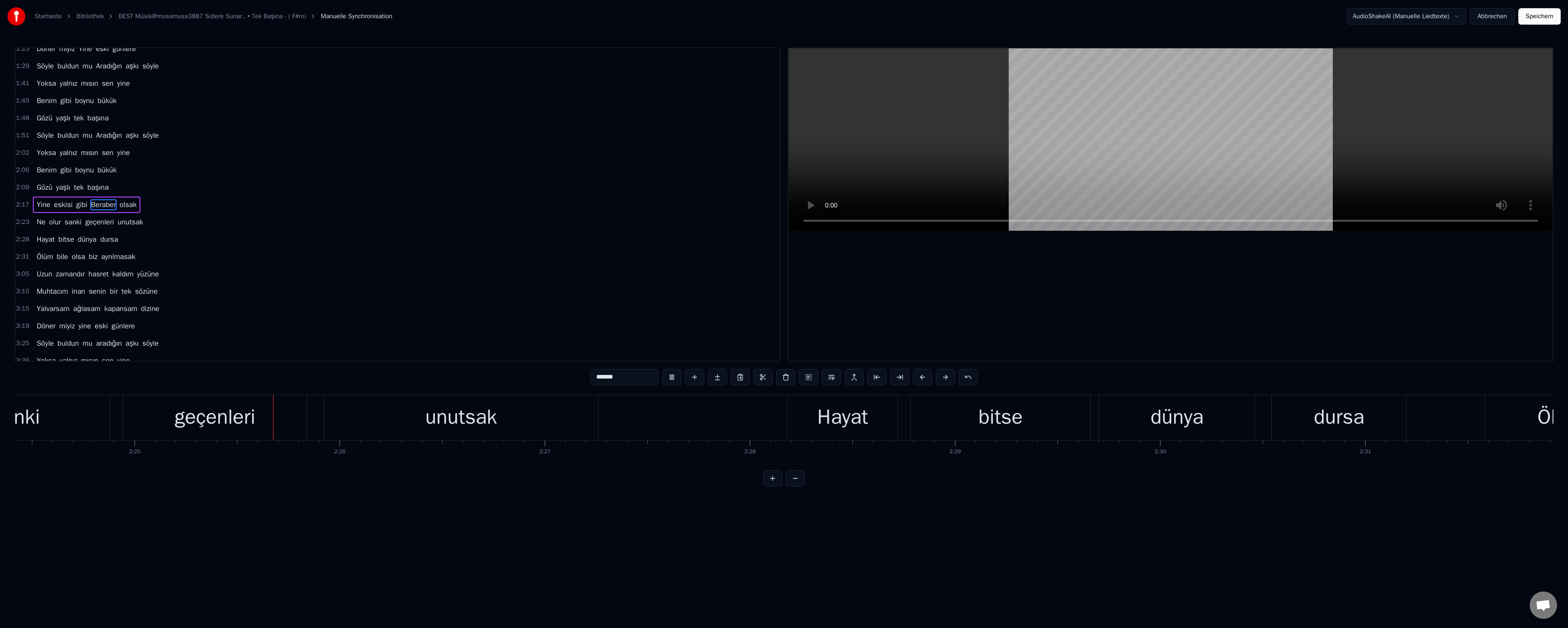 scroll, scrollTop: 0, scrollLeft: 29705, axis: horizontal 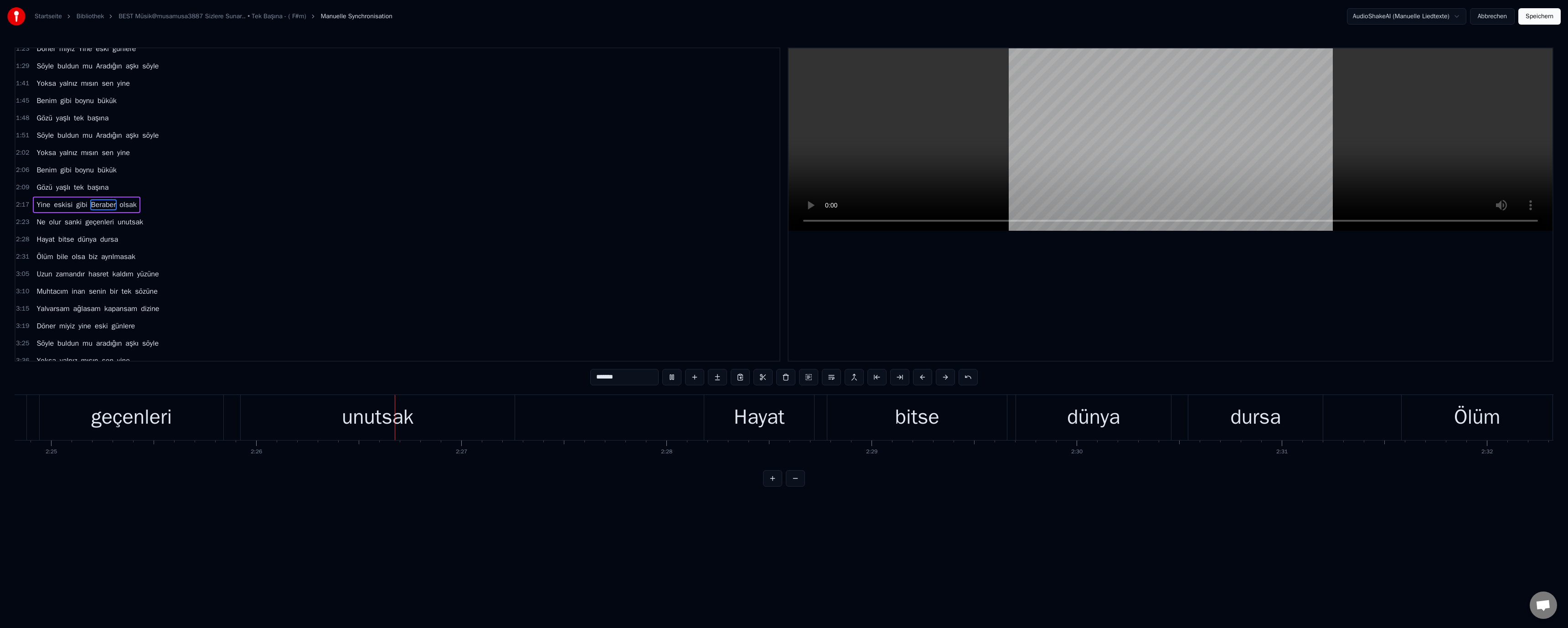 click on "geçenleri" at bounding box center [131, 417] 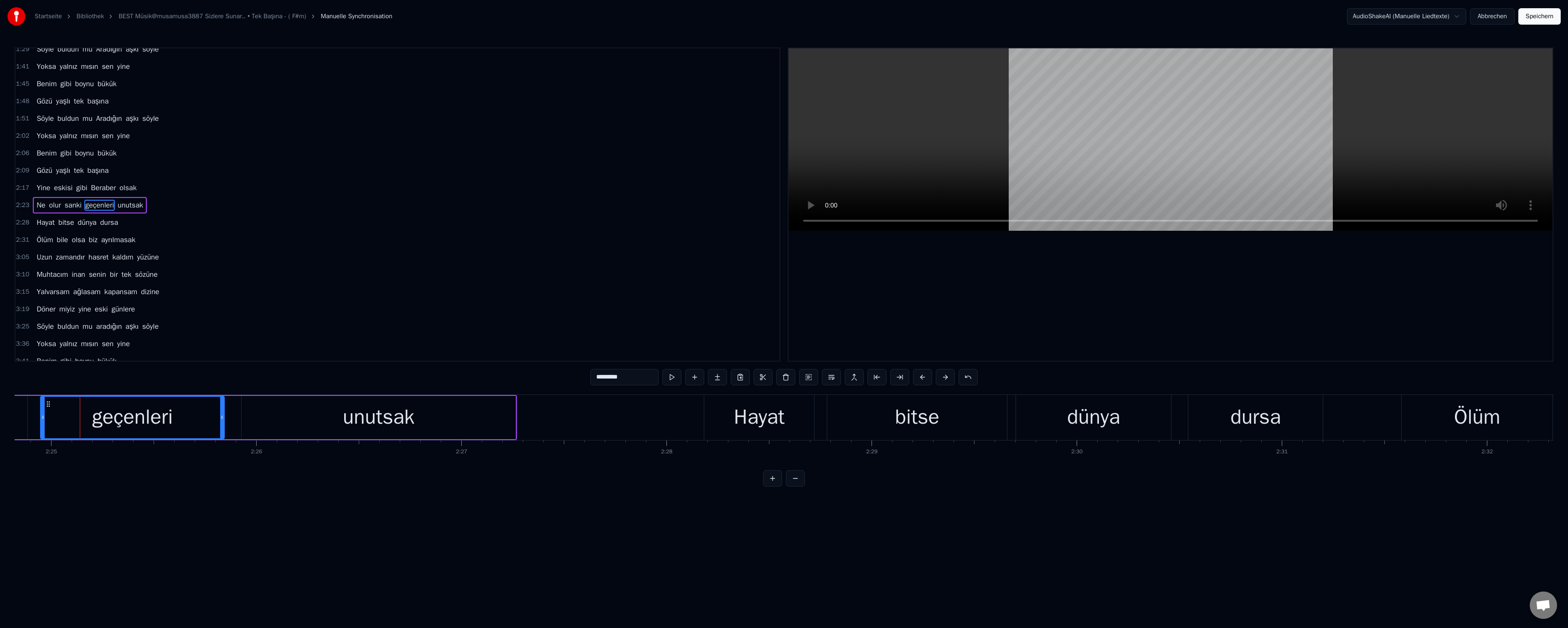 scroll, scrollTop: 147, scrollLeft: 0, axis: vertical 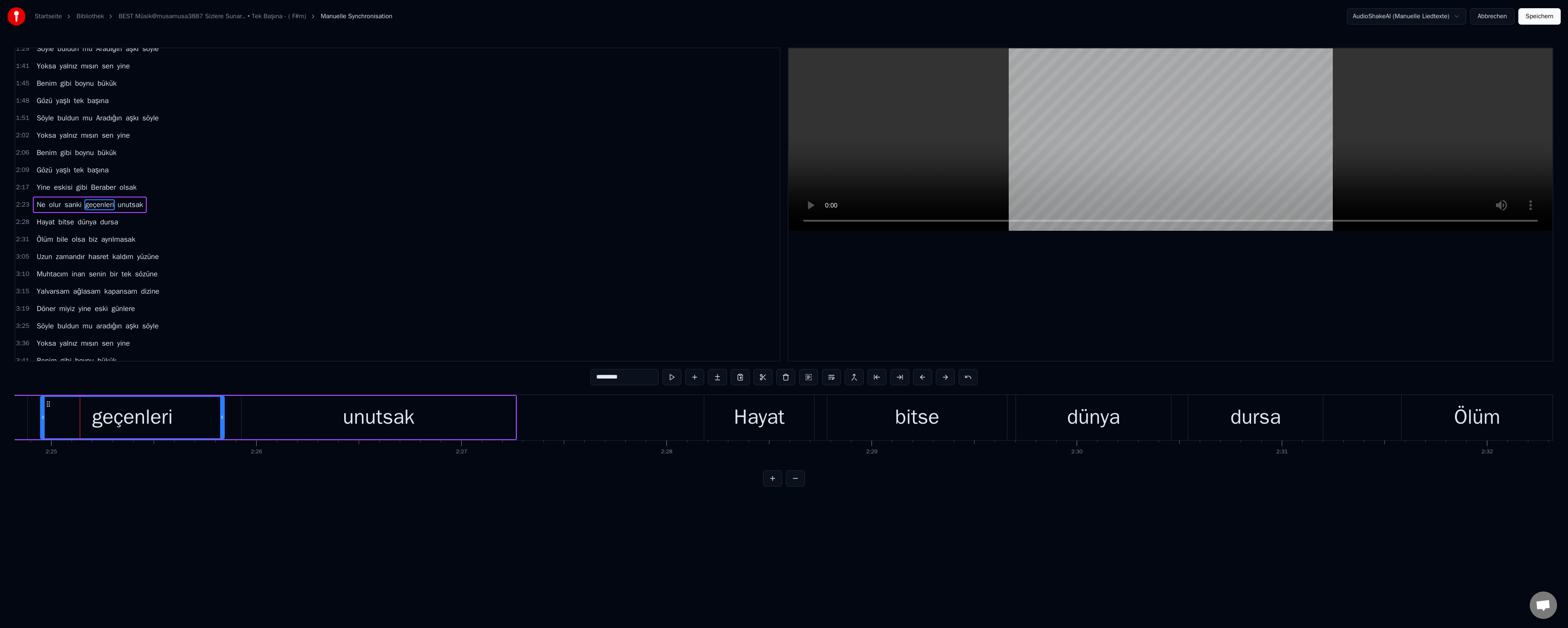 drag, startPoint x: 600, startPoint y: 377, endPoint x: 591, endPoint y: 380, distance: 9.486833 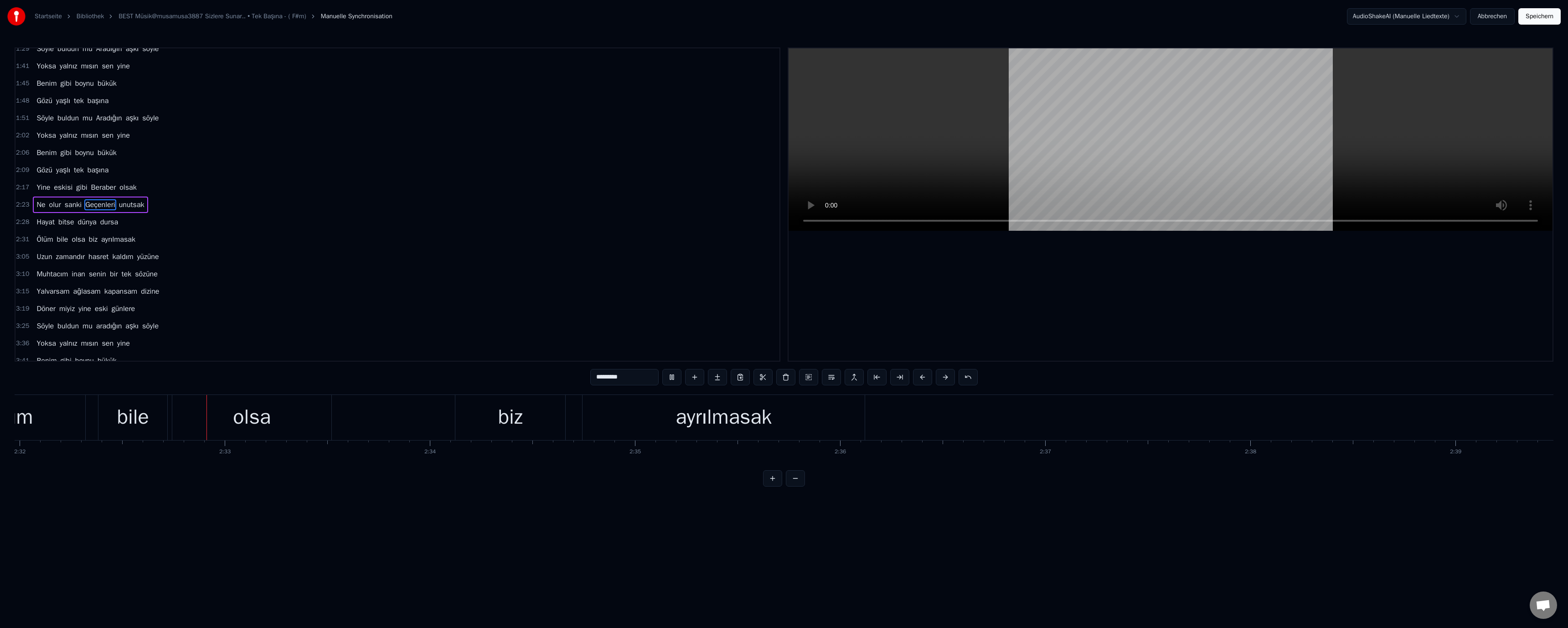 scroll, scrollTop: 0, scrollLeft: 31179, axis: horizontal 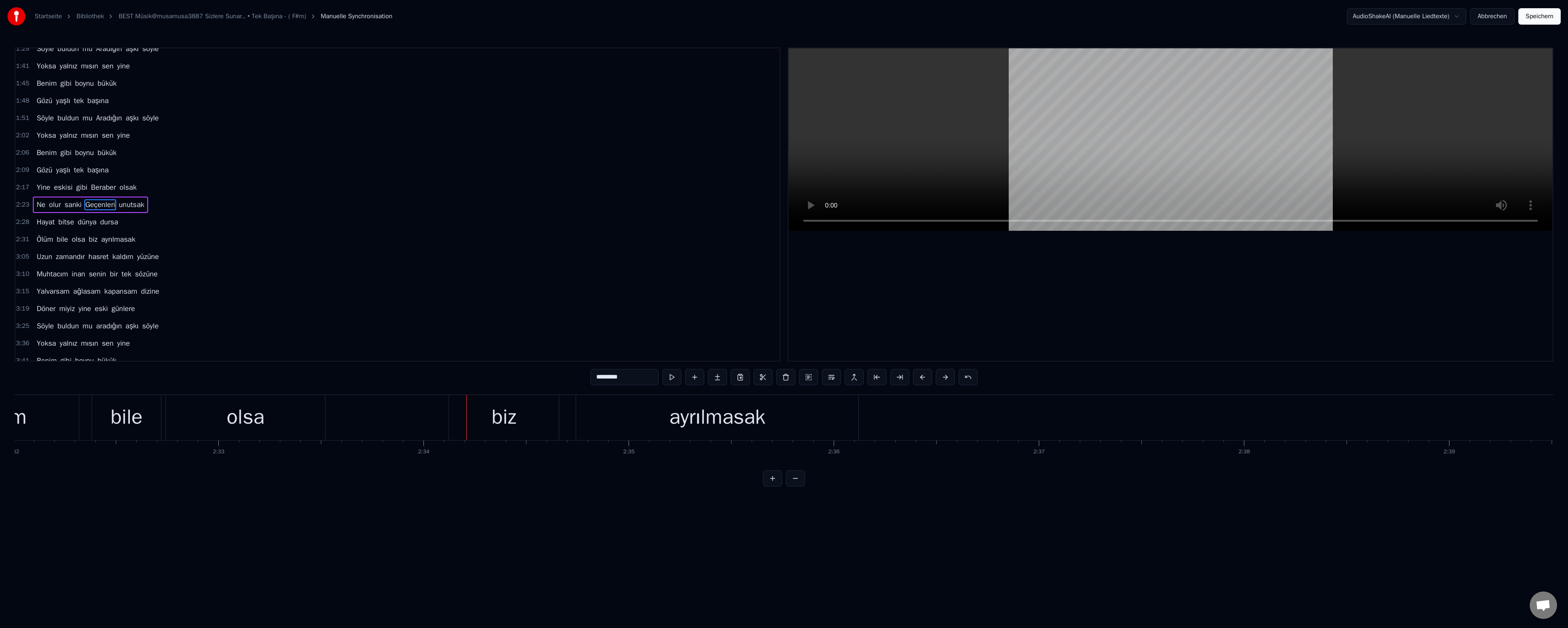 drag, startPoint x: 504, startPoint y: 415, endPoint x: 583, endPoint y: 397, distance: 81.02469 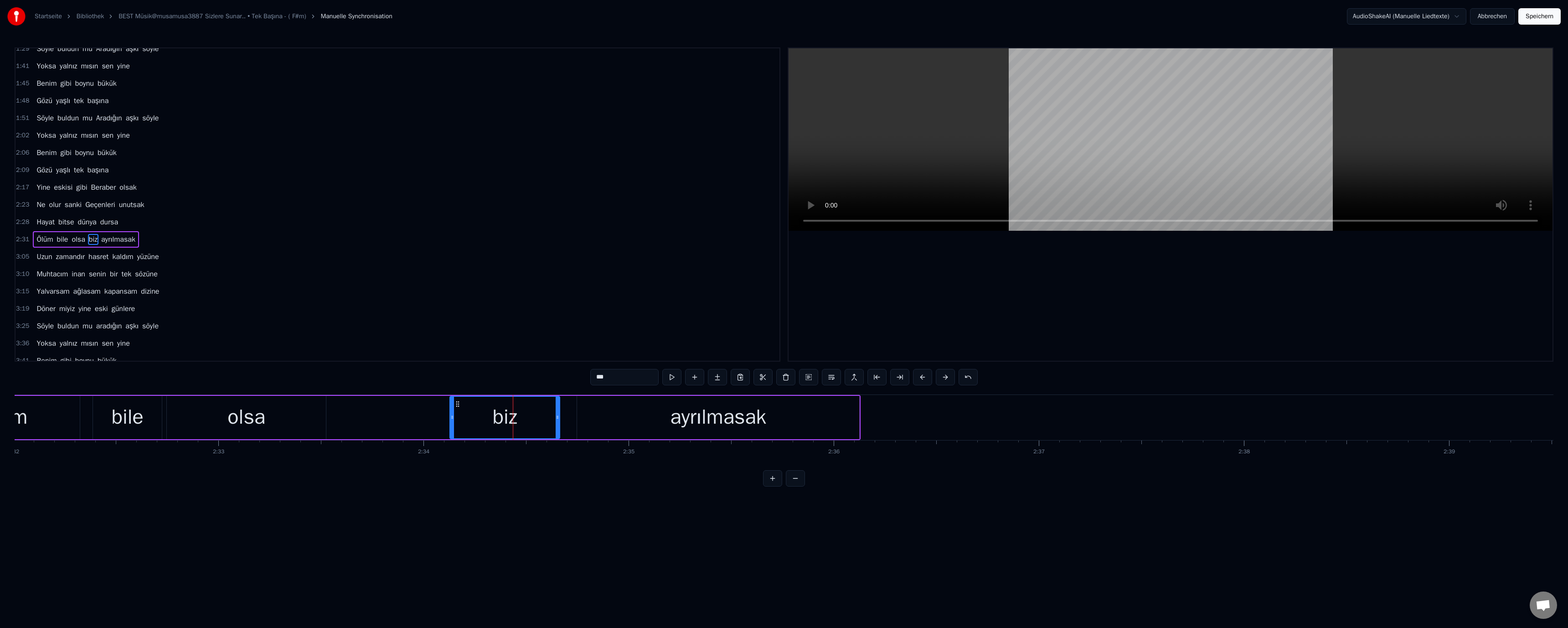 scroll, scrollTop: 182, scrollLeft: 0, axis: vertical 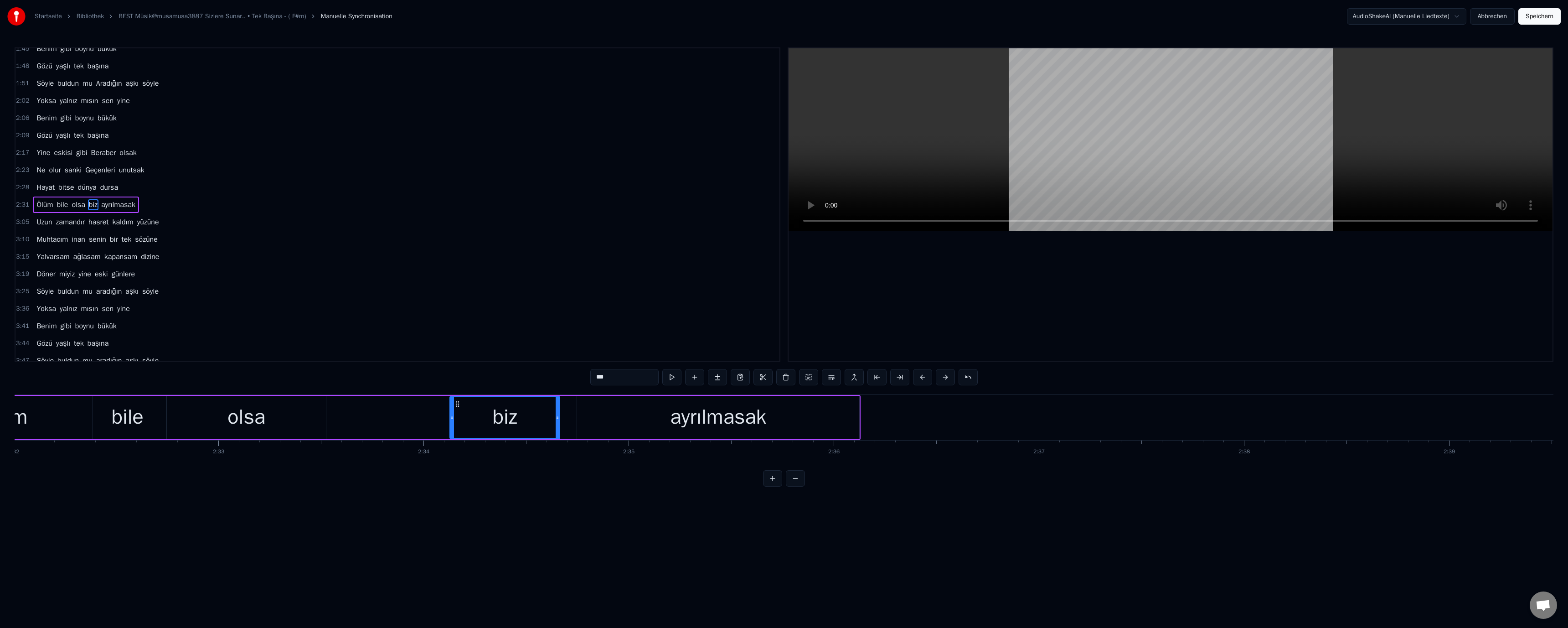 drag, startPoint x: 599, startPoint y: 377, endPoint x: 589, endPoint y: 377, distance: 10 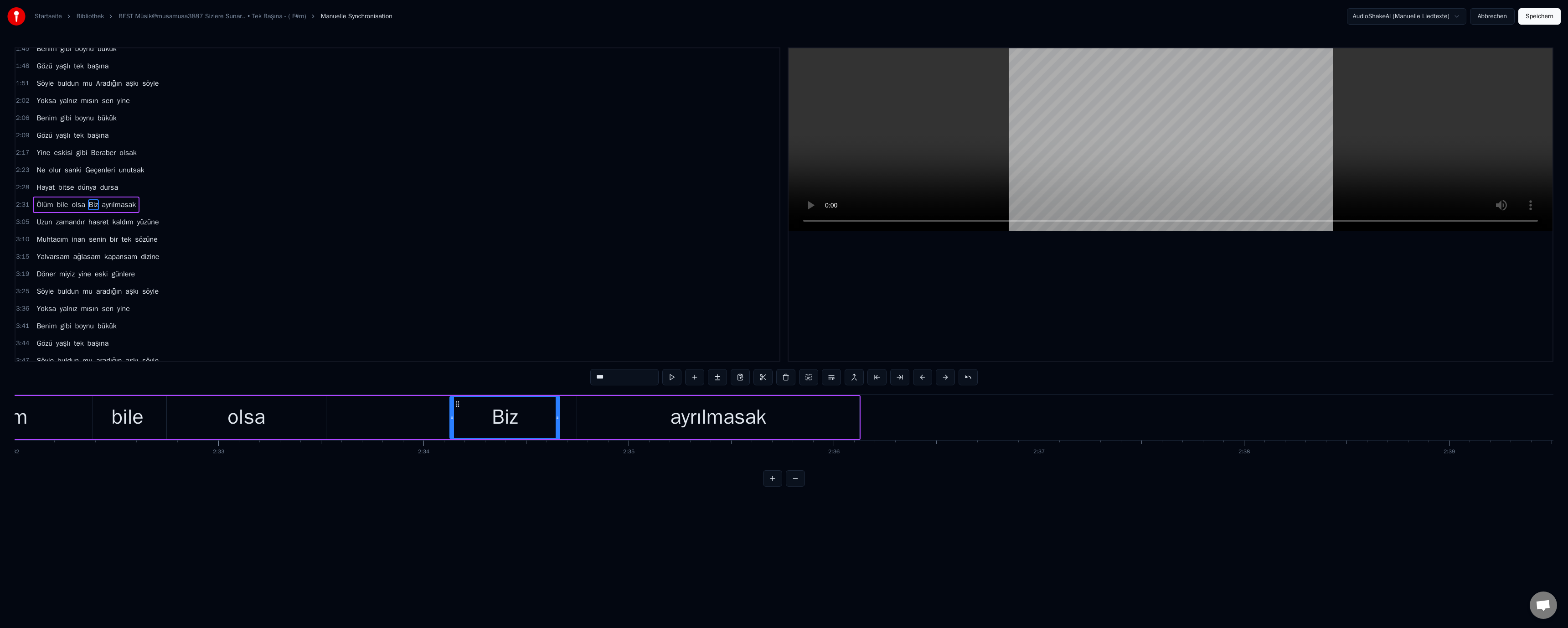type on "***" 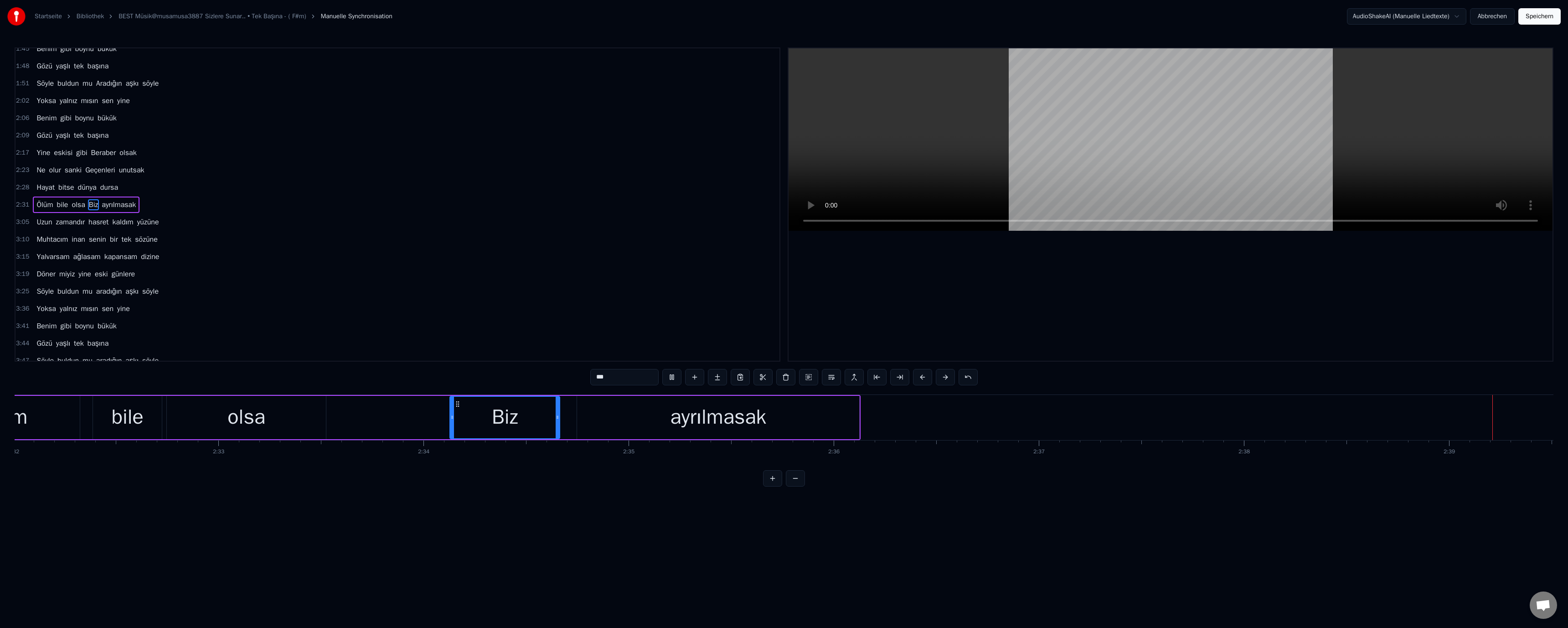type 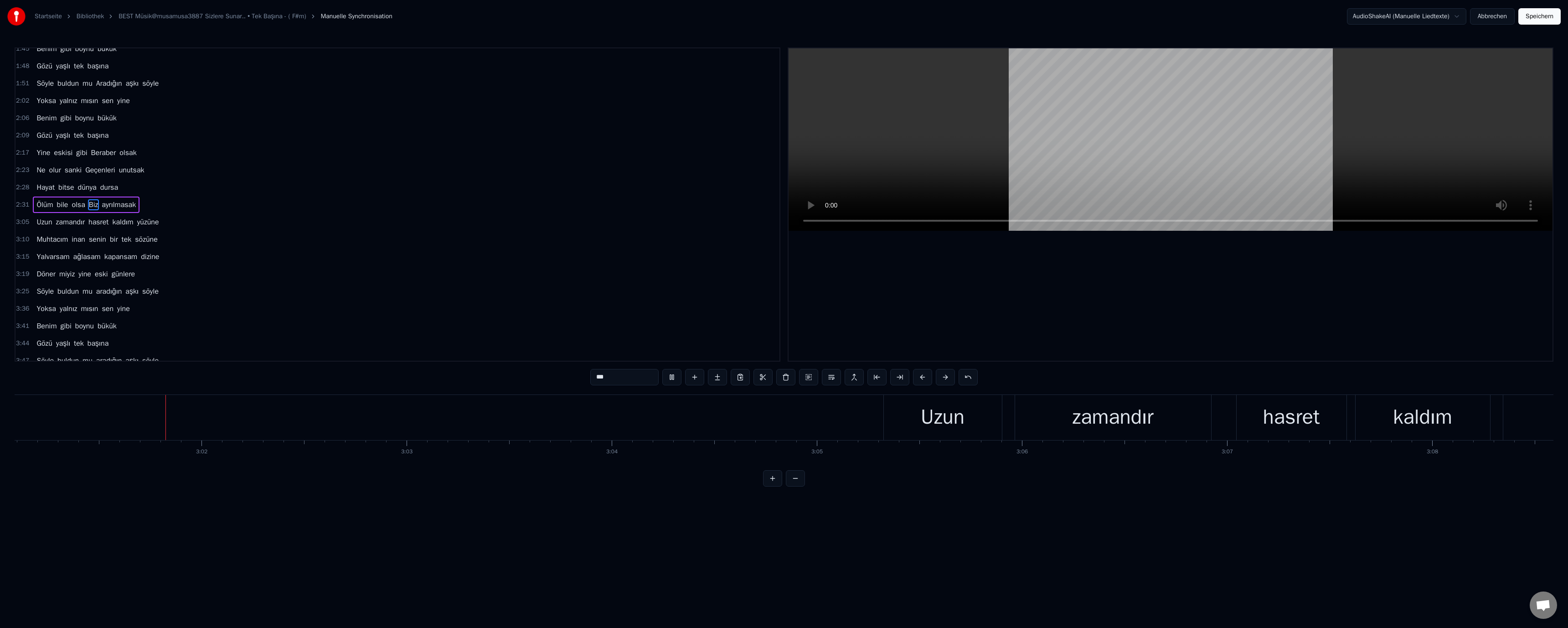 scroll, scrollTop: 0, scrollLeft: 37247, axis: horizontal 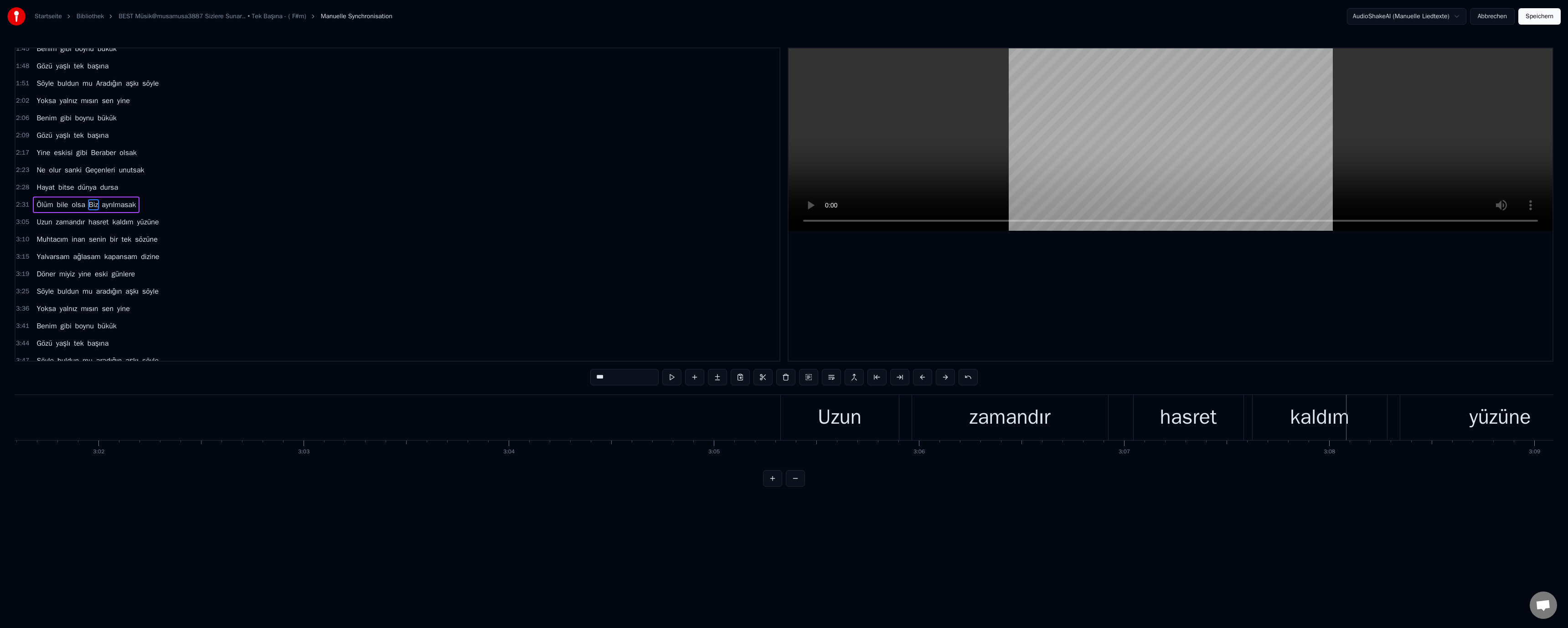 click on "kaldım" at bounding box center (1320, 417) 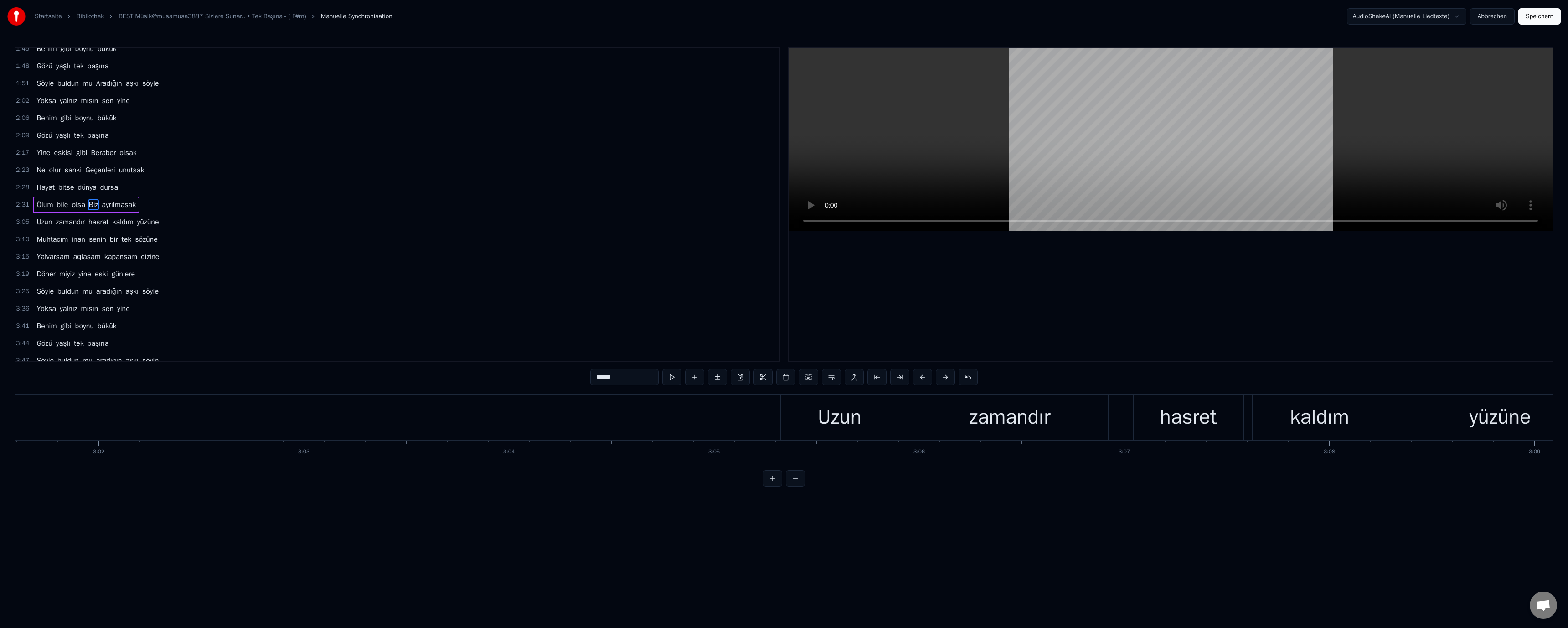 scroll, scrollTop: 199, scrollLeft: 0, axis: vertical 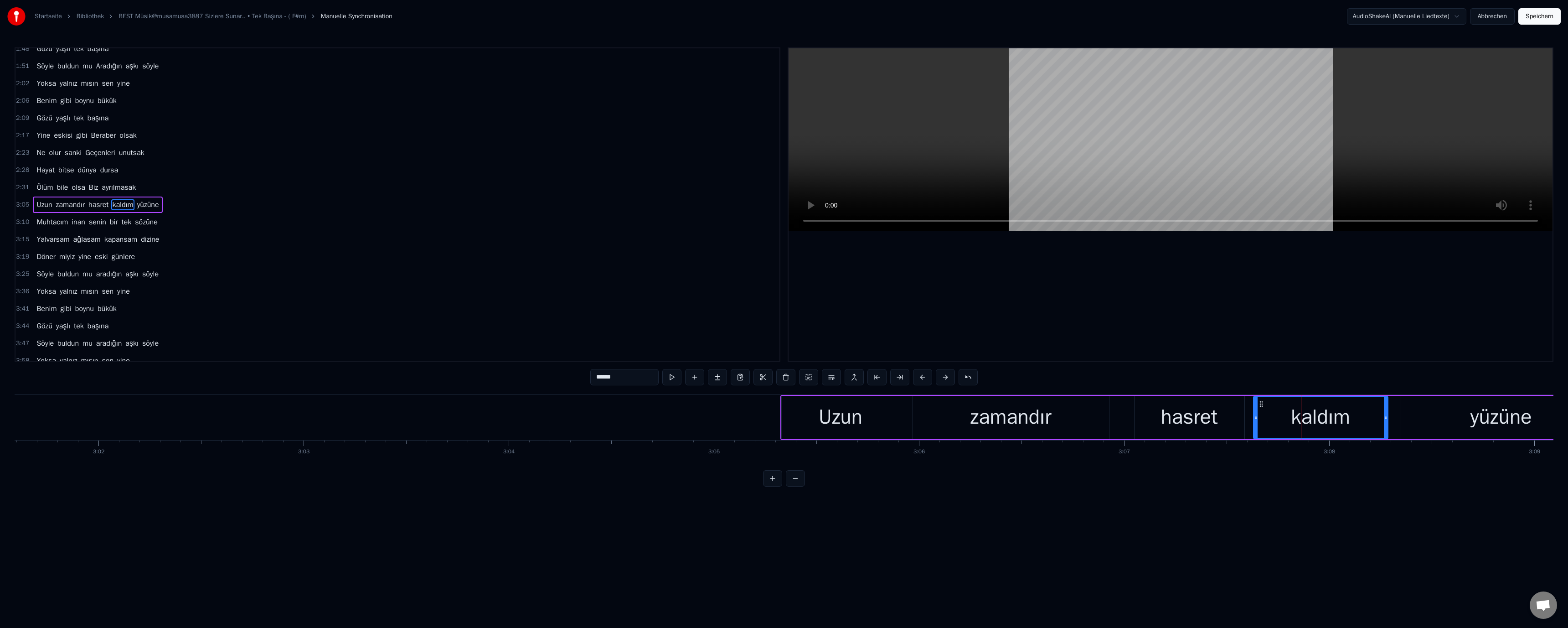 drag, startPoint x: 599, startPoint y: 378, endPoint x: 587, endPoint y: 378, distance: 12 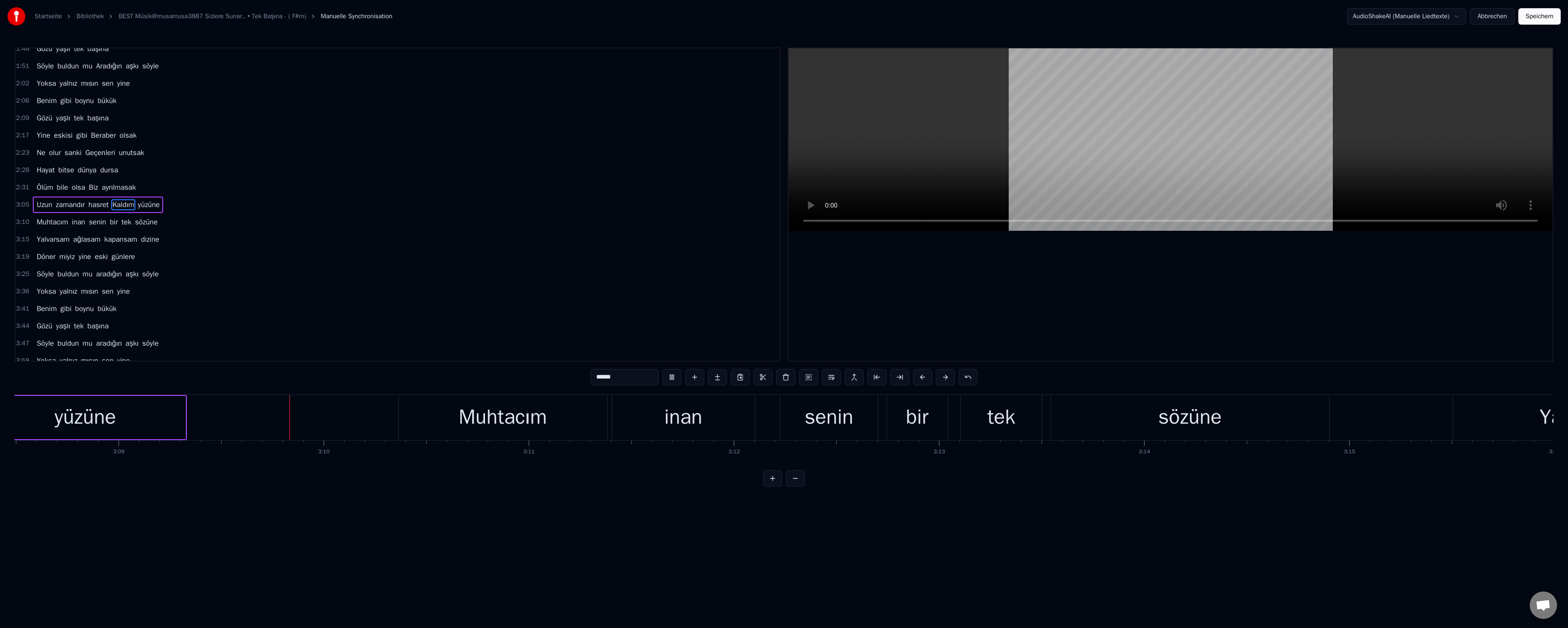 scroll, scrollTop: 0, scrollLeft: 38747, axis: horizontal 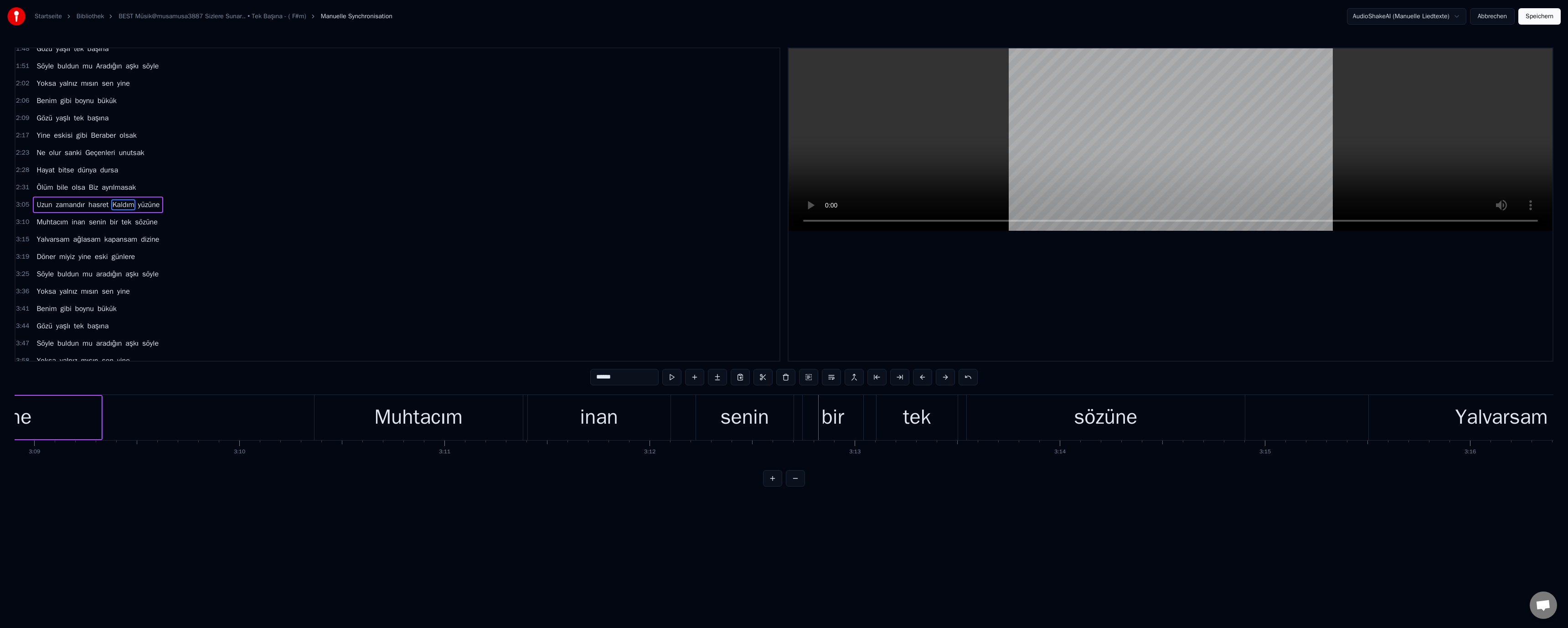 click on "bir" at bounding box center (832, 417) 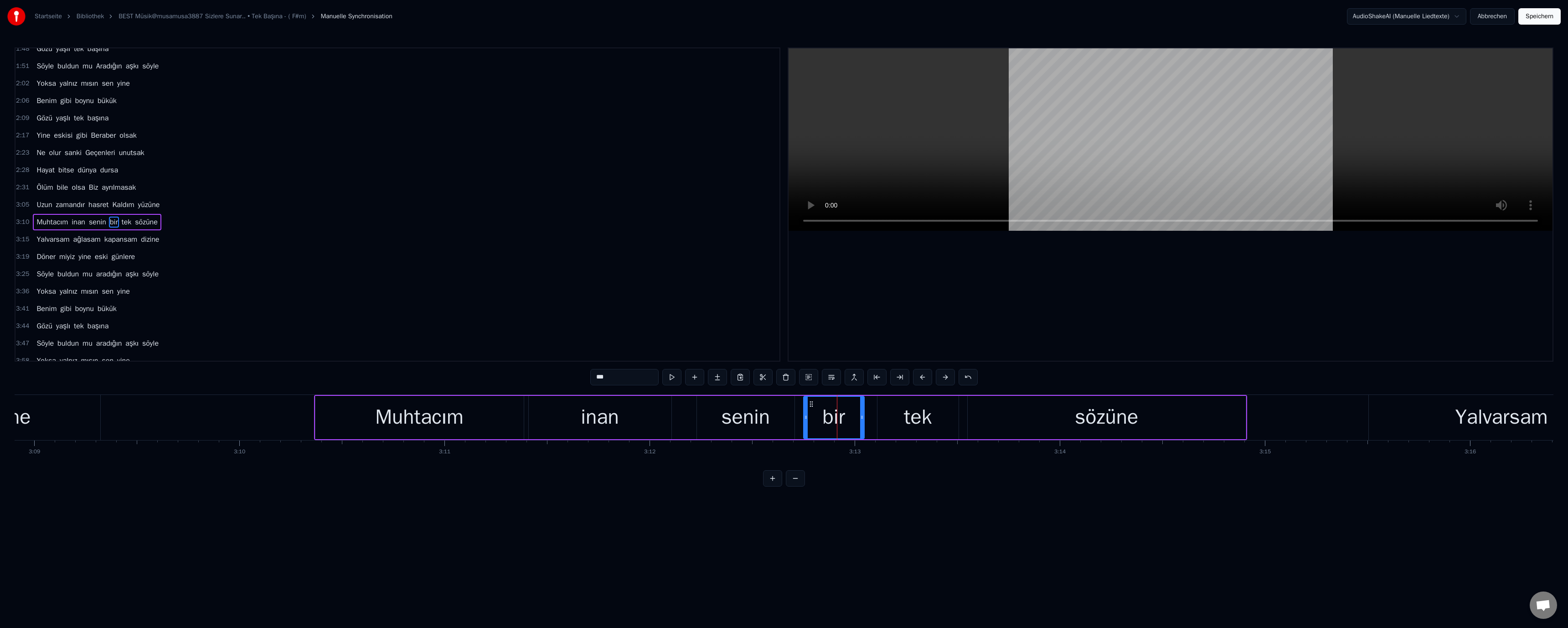 scroll, scrollTop: 216, scrollLeft: 0, axis: vertical 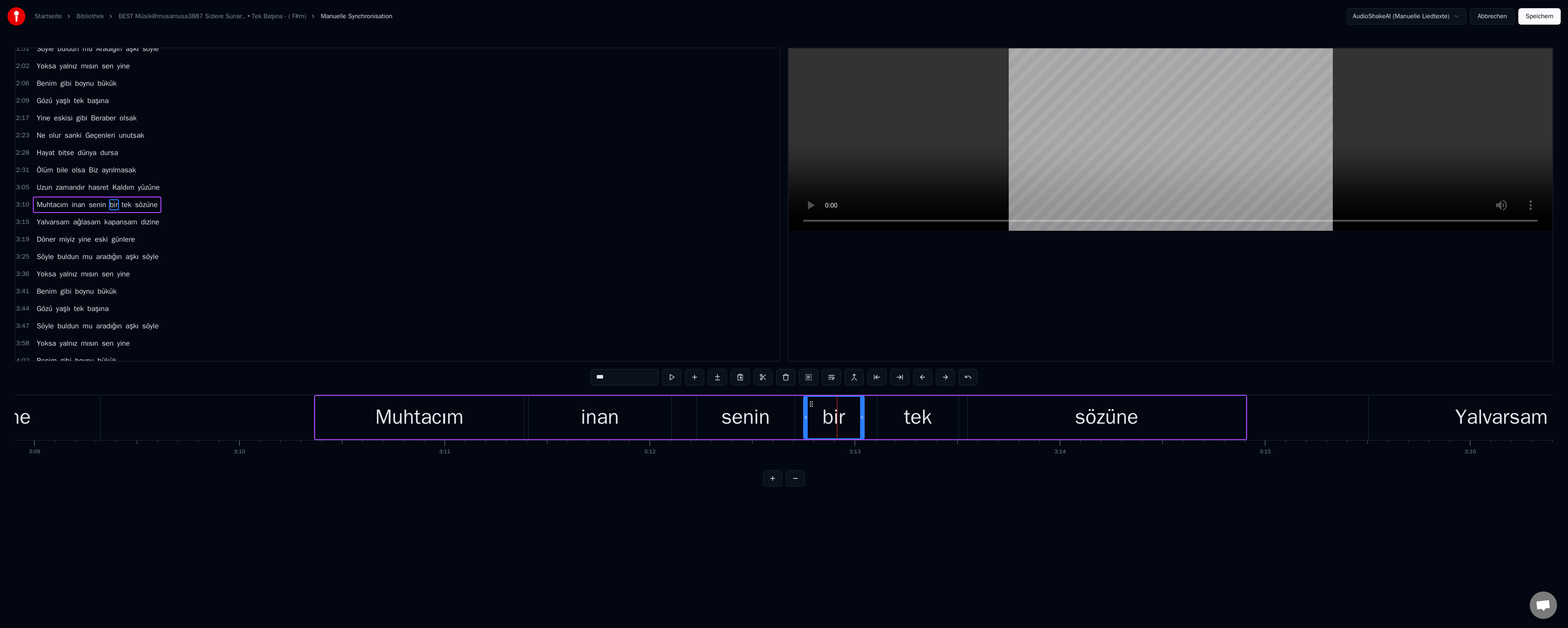 drag, startPoint x: 599, startPoint y: 377, endPoint x: 592, endPoint y: 376, distance: 7.071068 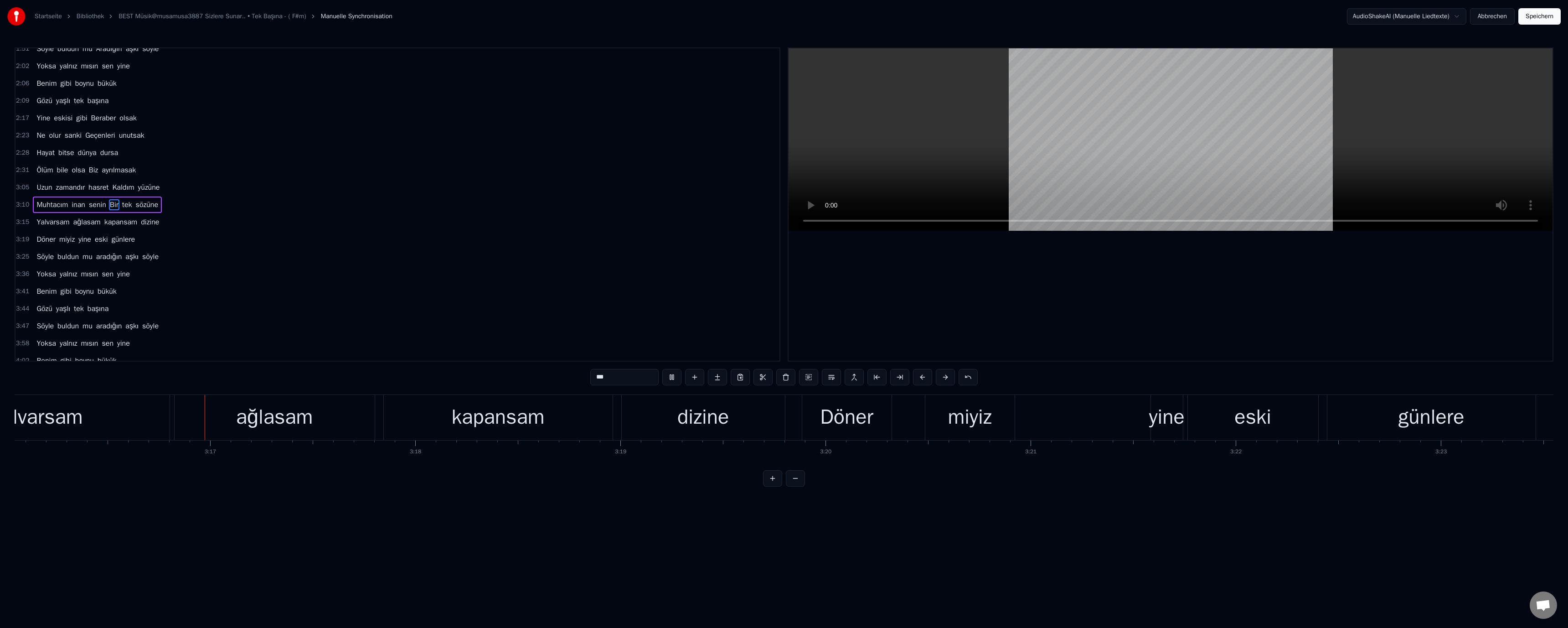 scroll, scrollTop: 0, scrollLeft: 40214, axis: horizontal 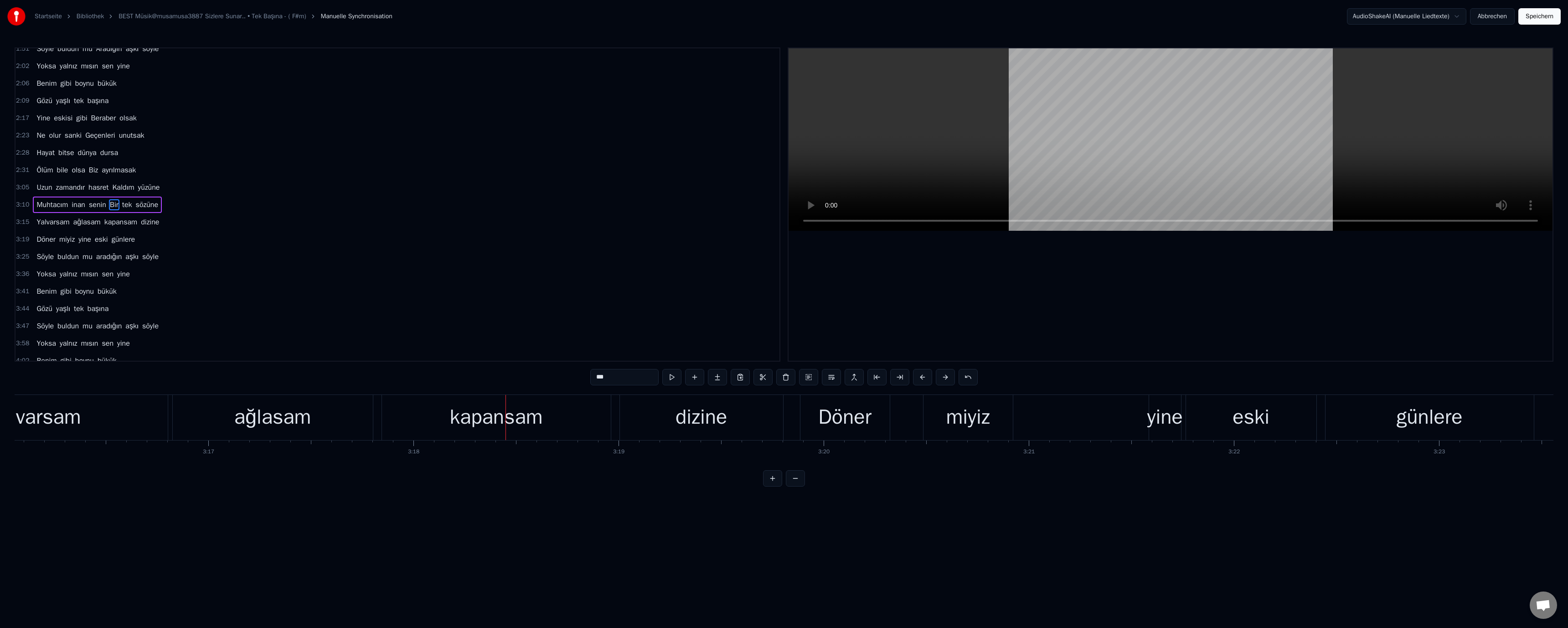 click on "kapansam" at bounding box center (496, 417) 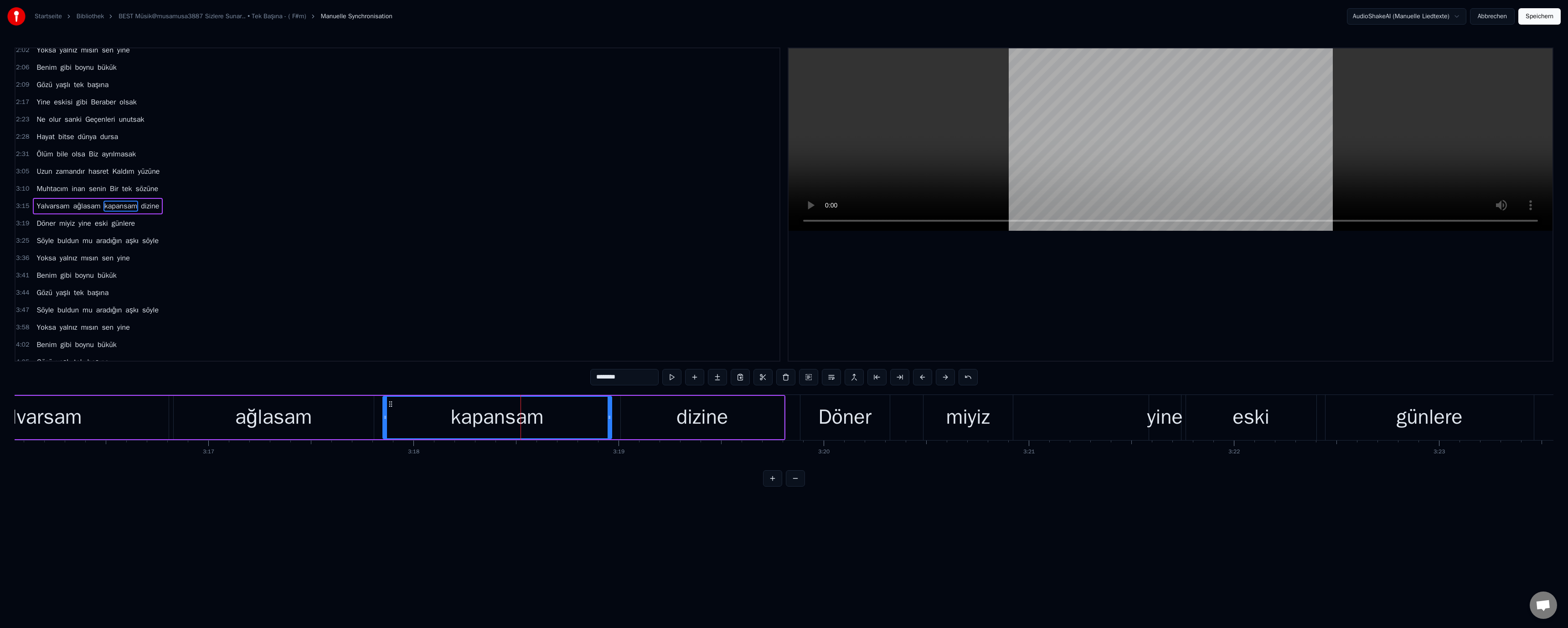 scroll, scrollTop: 234, scrollLeft: 0, axis: vertical 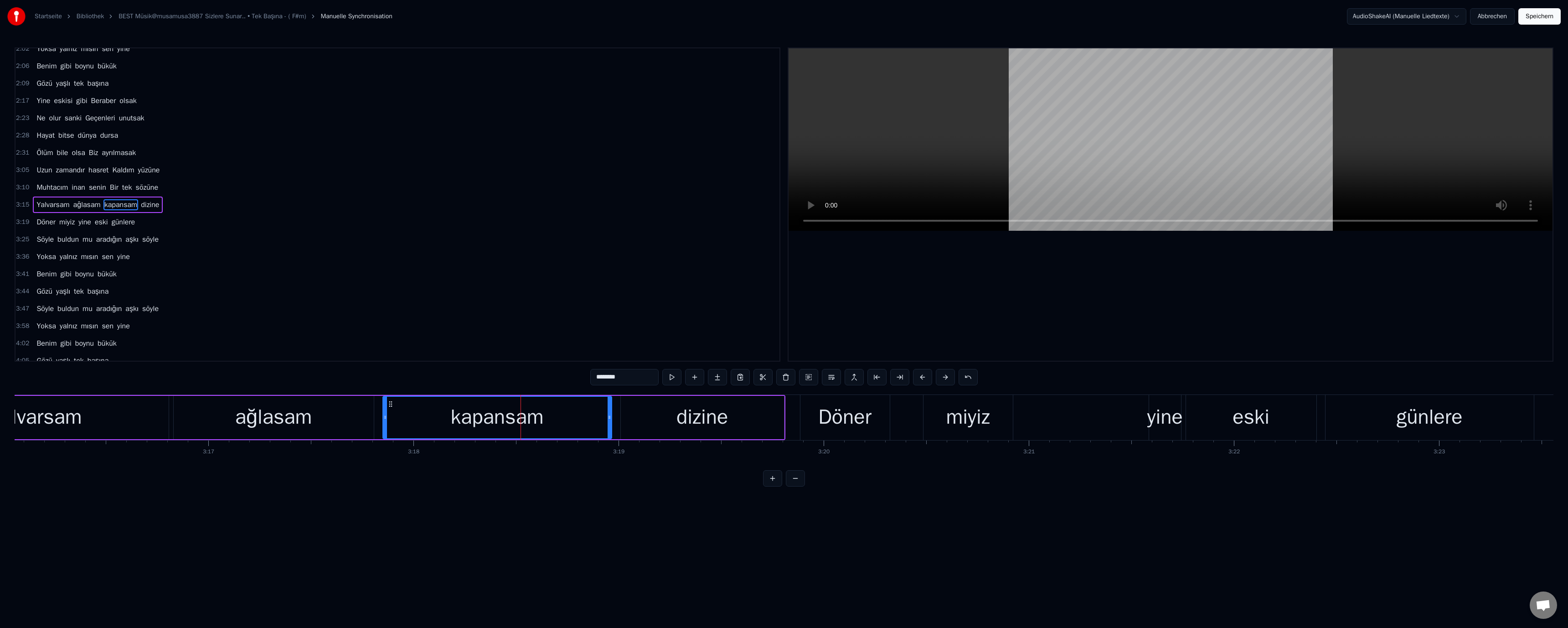 drag, startPoint x: 599, startPoint y: 378, endPoint x: 591, endPoint y: 379, distance: 8.062258 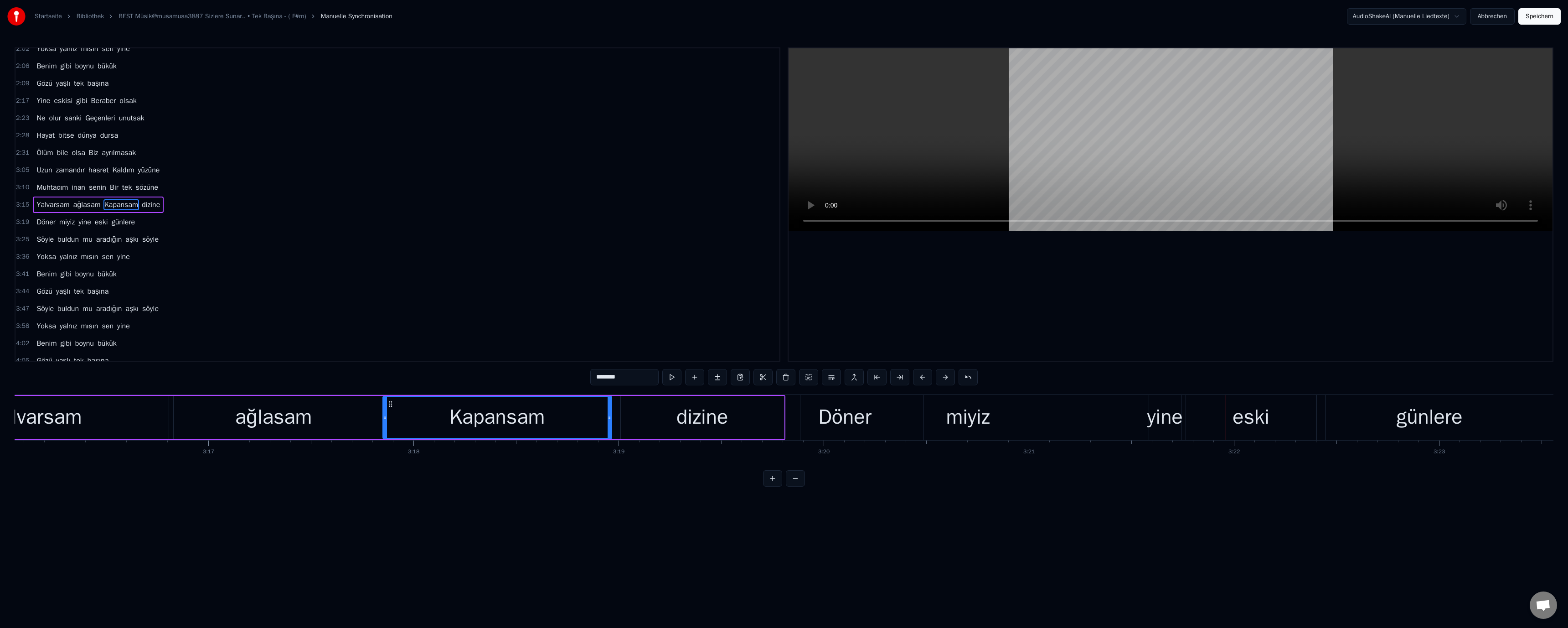 drag, startPoint x: 1146, startPoint y: 425, endPoint x: 1079, endPoint y: 410, distance: 68.65858 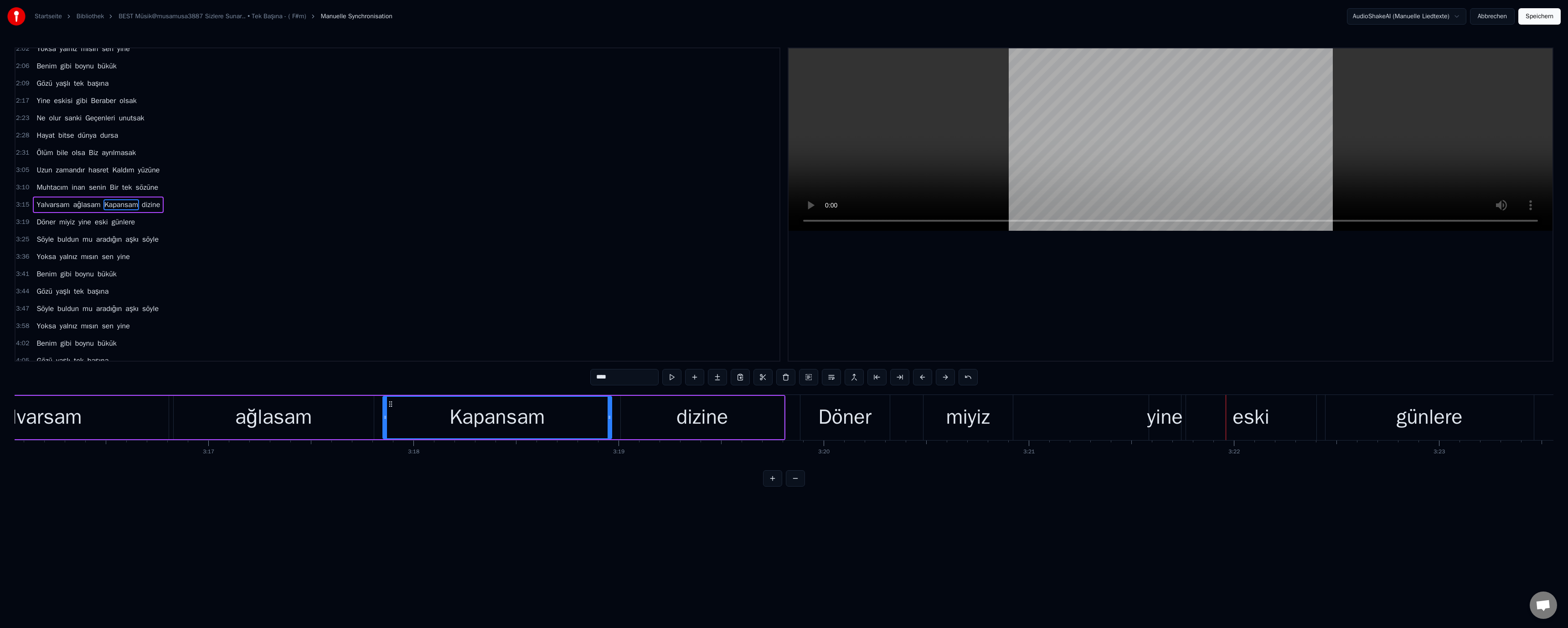 scroll, scrollTop: 251, scrollLeft: 0, axis: vertical 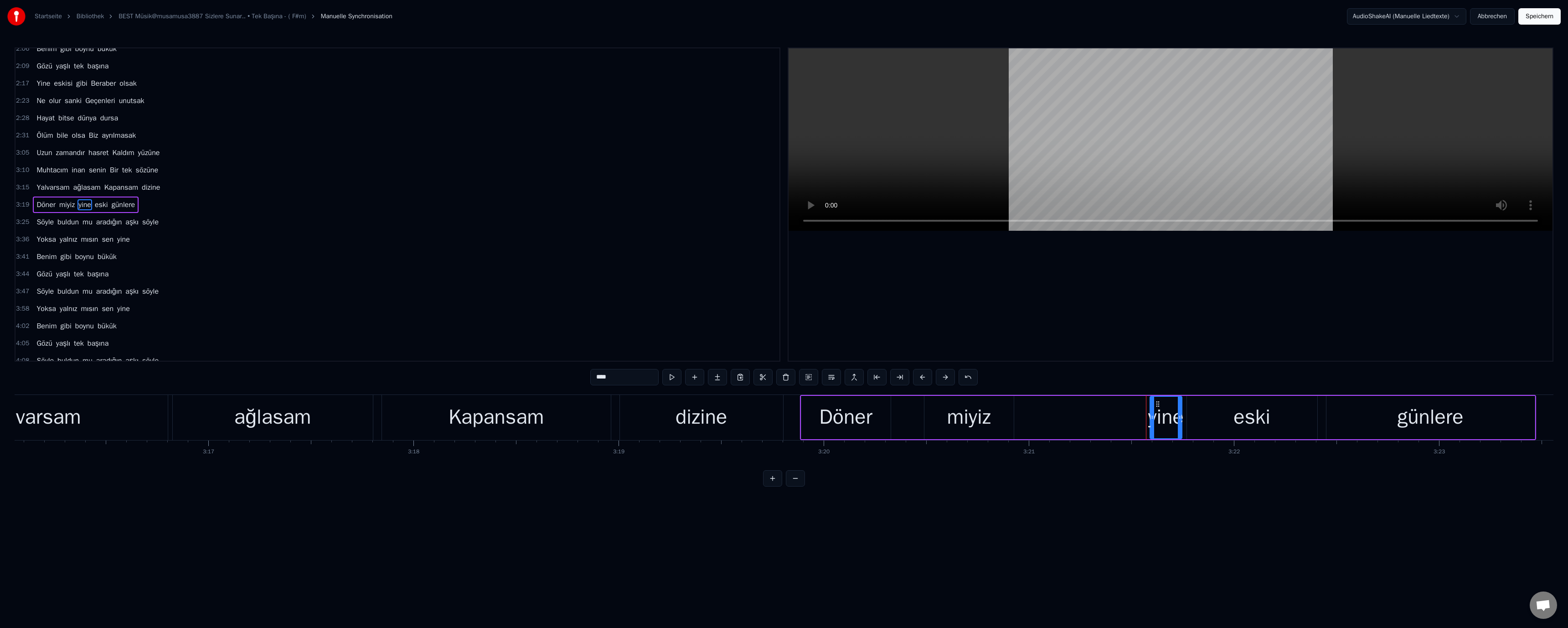 drag, startPoint x: 596, startPoint y: 377, endPoint x: 601, endPoint y: 380, distance: 5.830952 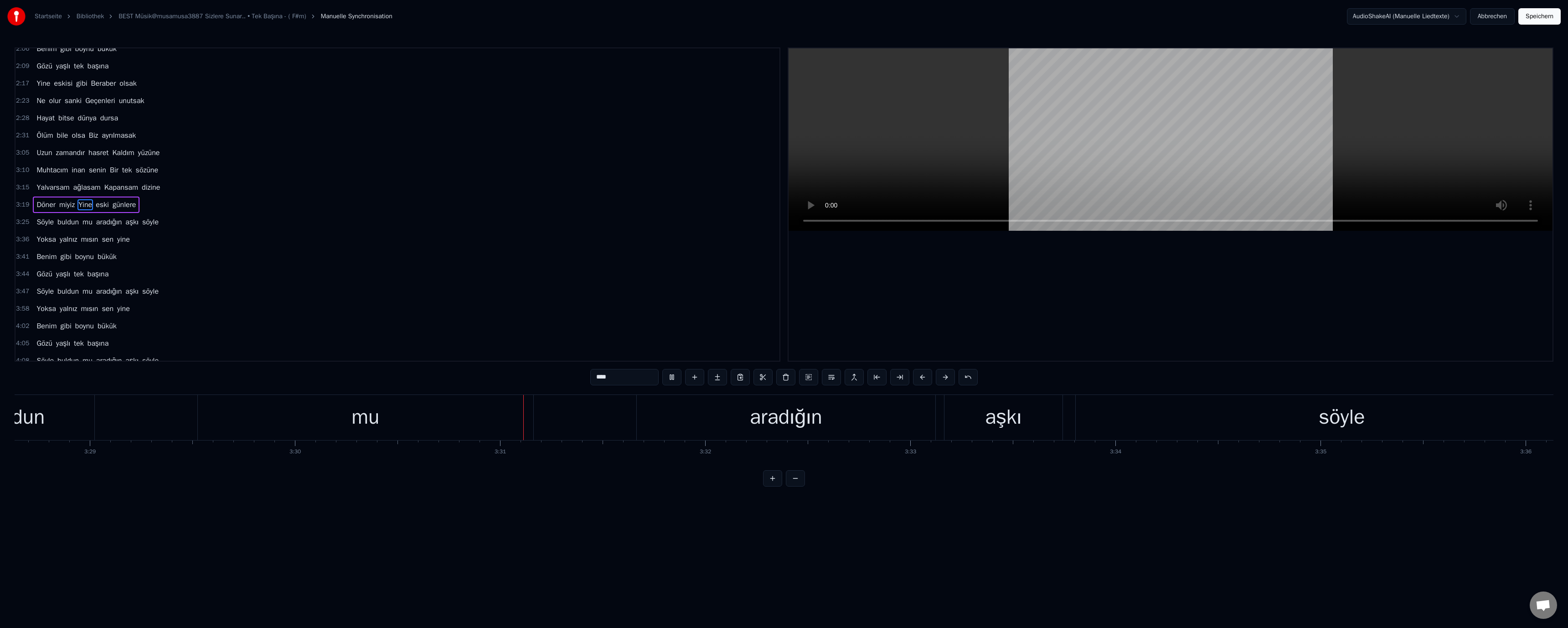 scroll, scrollTop: 0, scrollLeft: 43135, axis: horizontal 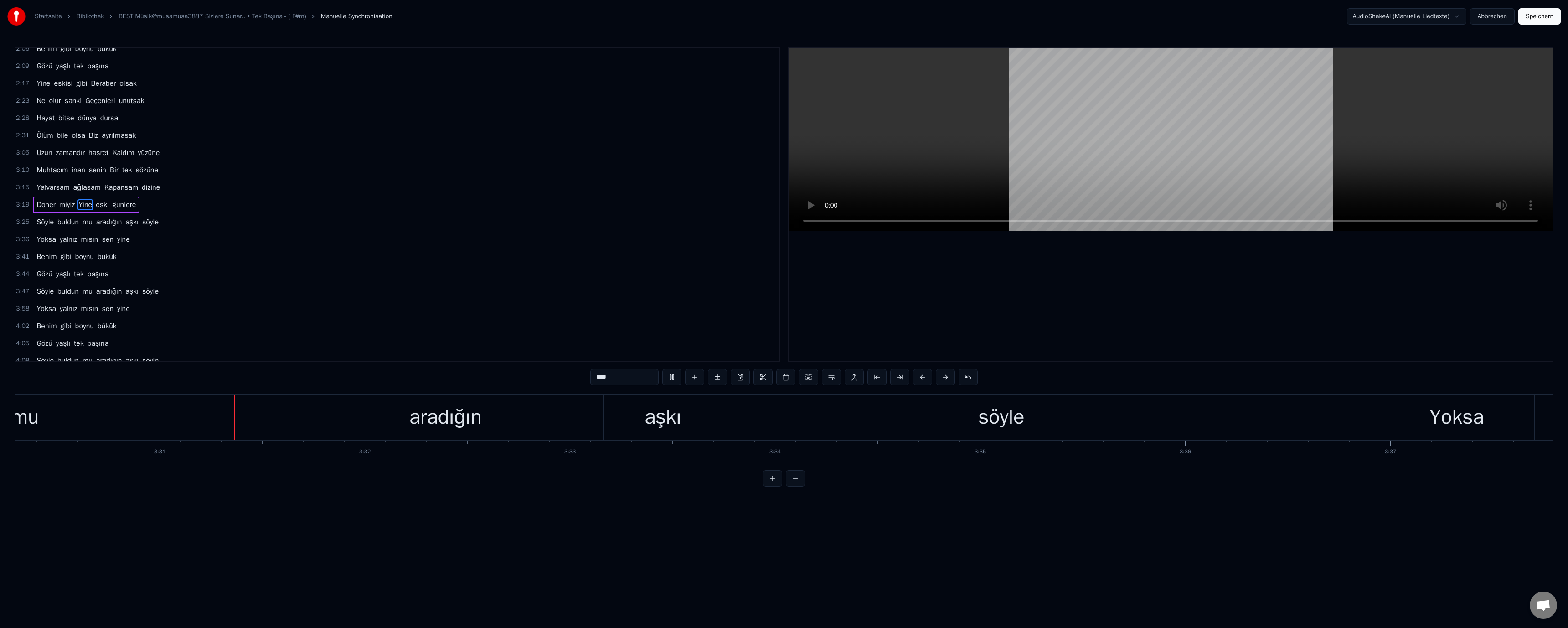 click at bounding box center (1171, 140) 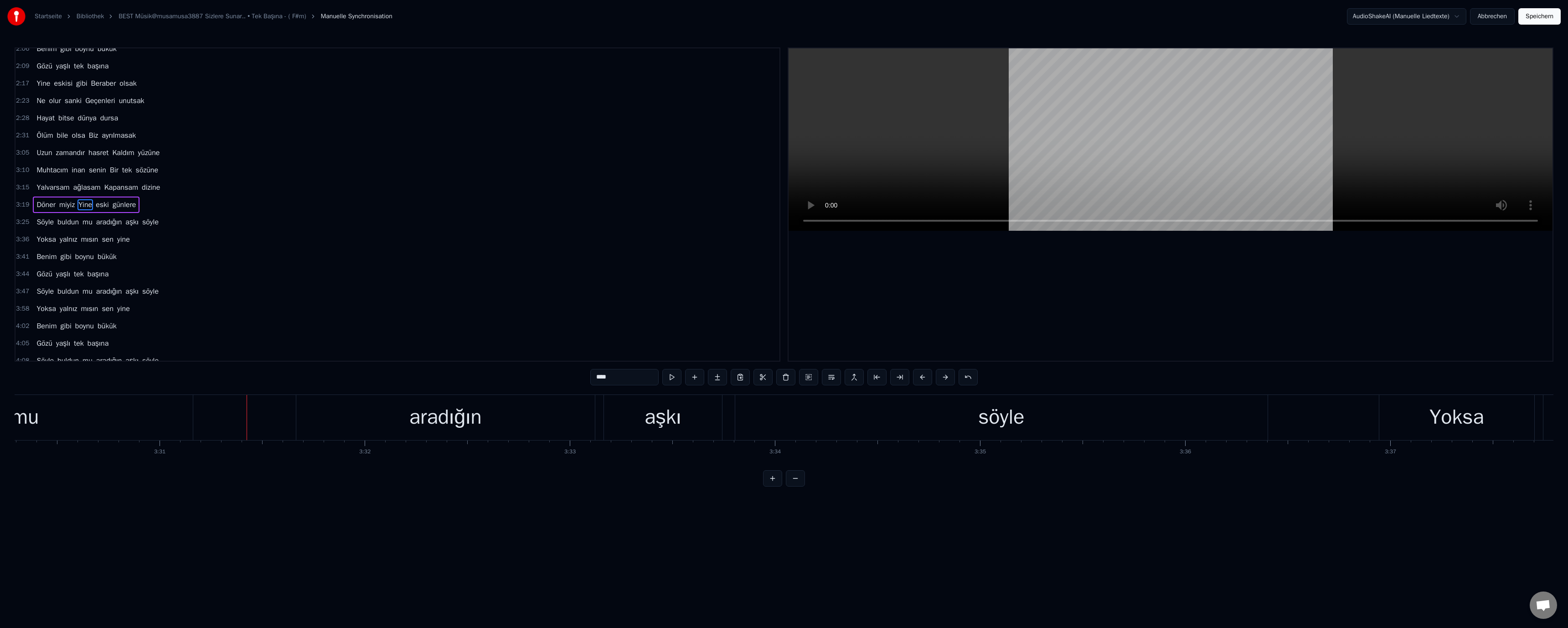drag, startPoint x: 419, startPoint y: 426, endPoint x: 598, endPoint y: 386, distance: 183.4148 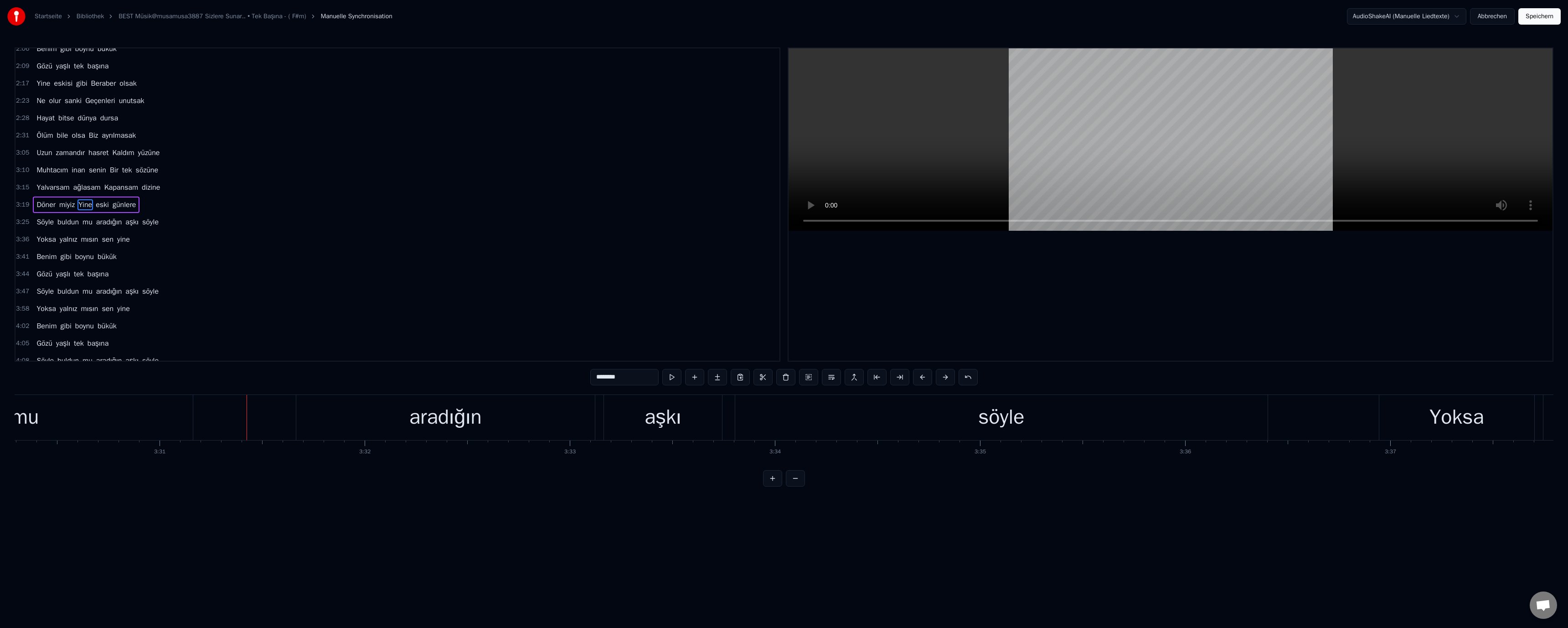 scroll, scrollTop: 268, scrollLeft: 0, axis: vertical 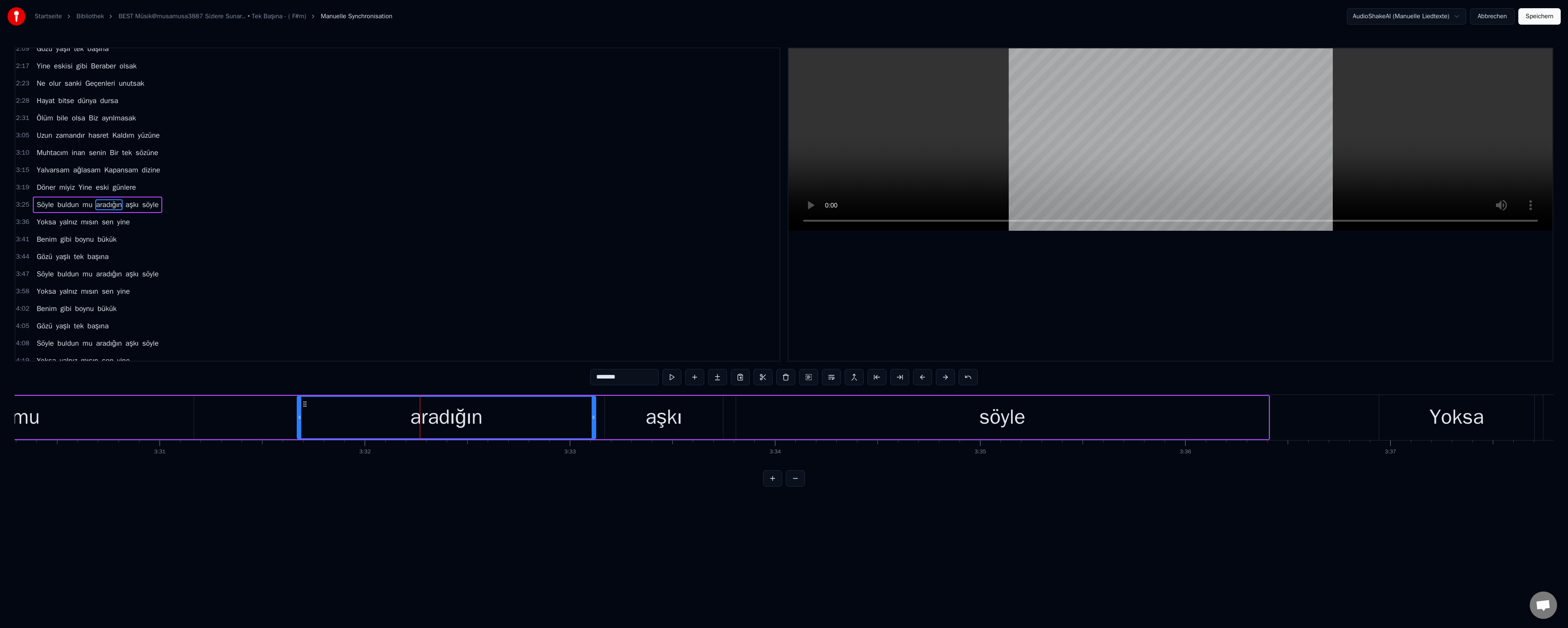 click on "********" at bounding box center [624, 377] 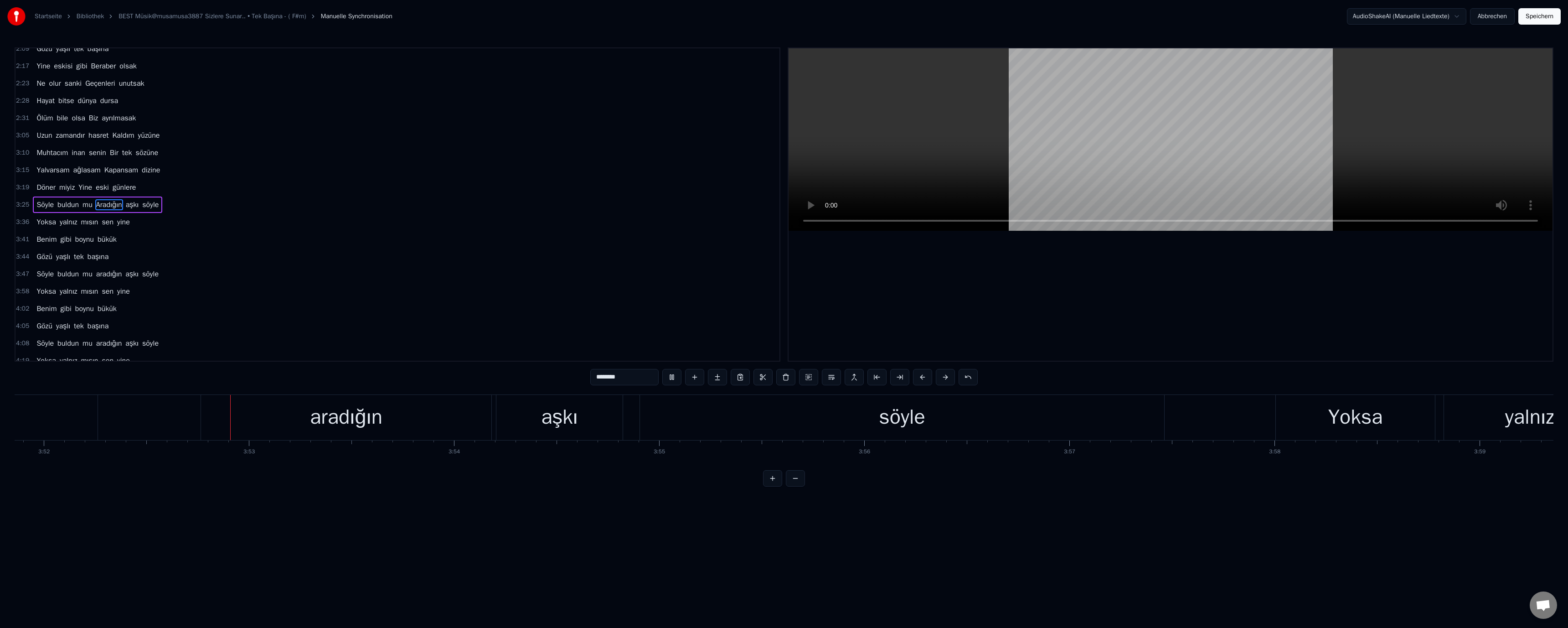 scroll, scrollTop: 0, scrollLeft: 47564, axis: horizontal 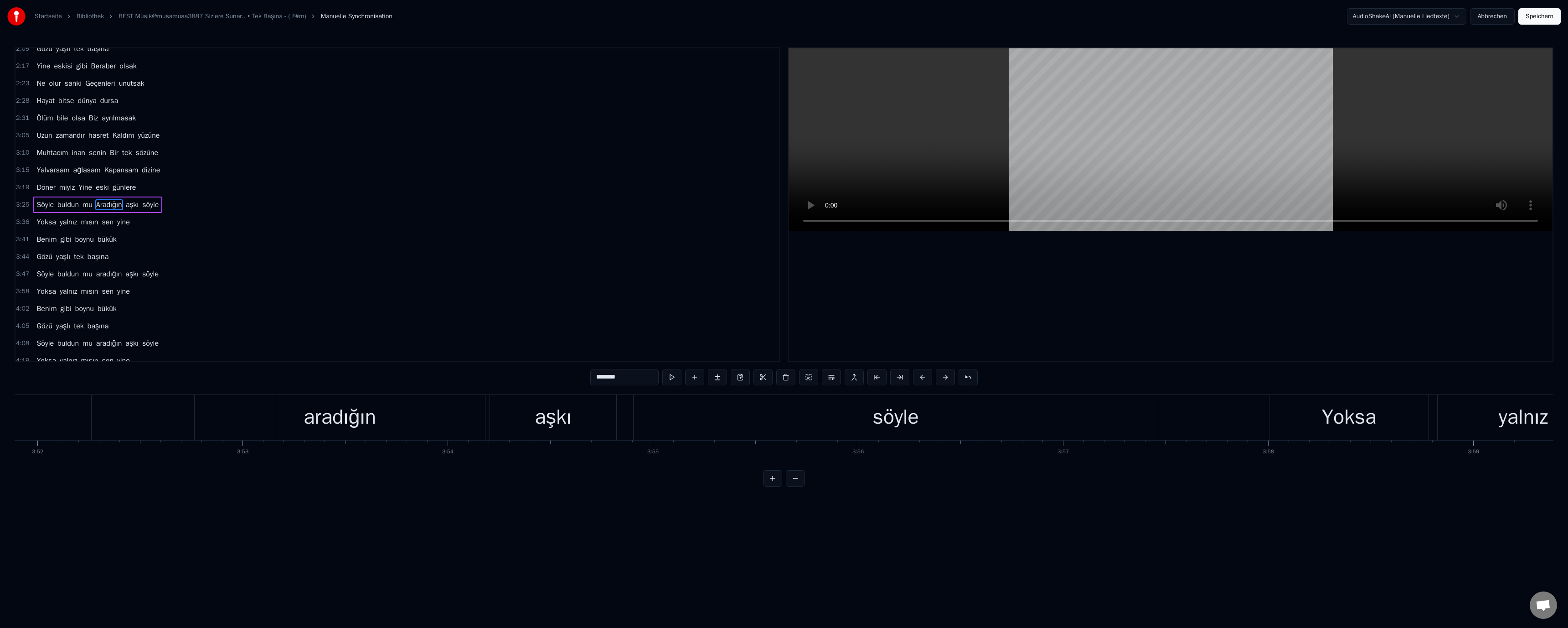 click on "aradığın" at bounding box center (340, 417) 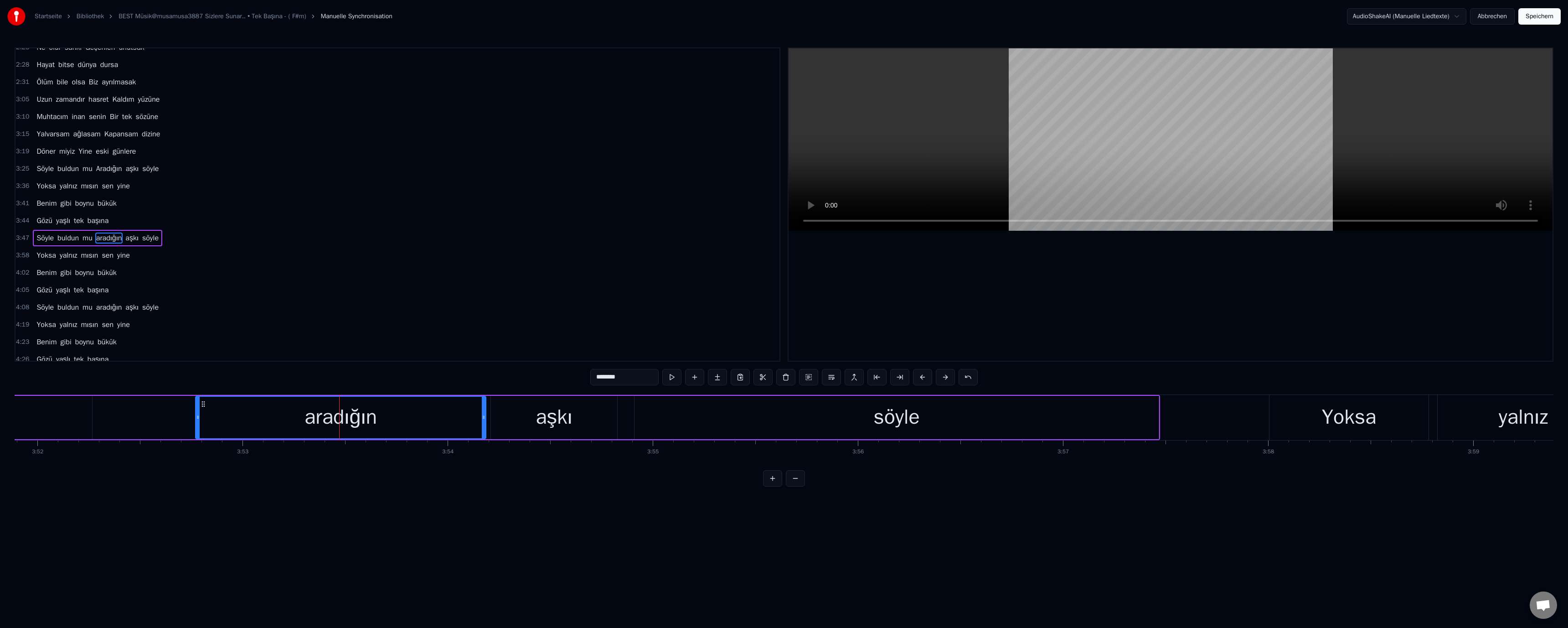scroll, scrollTop: 311, scrollLeft: 0, axis: vertical 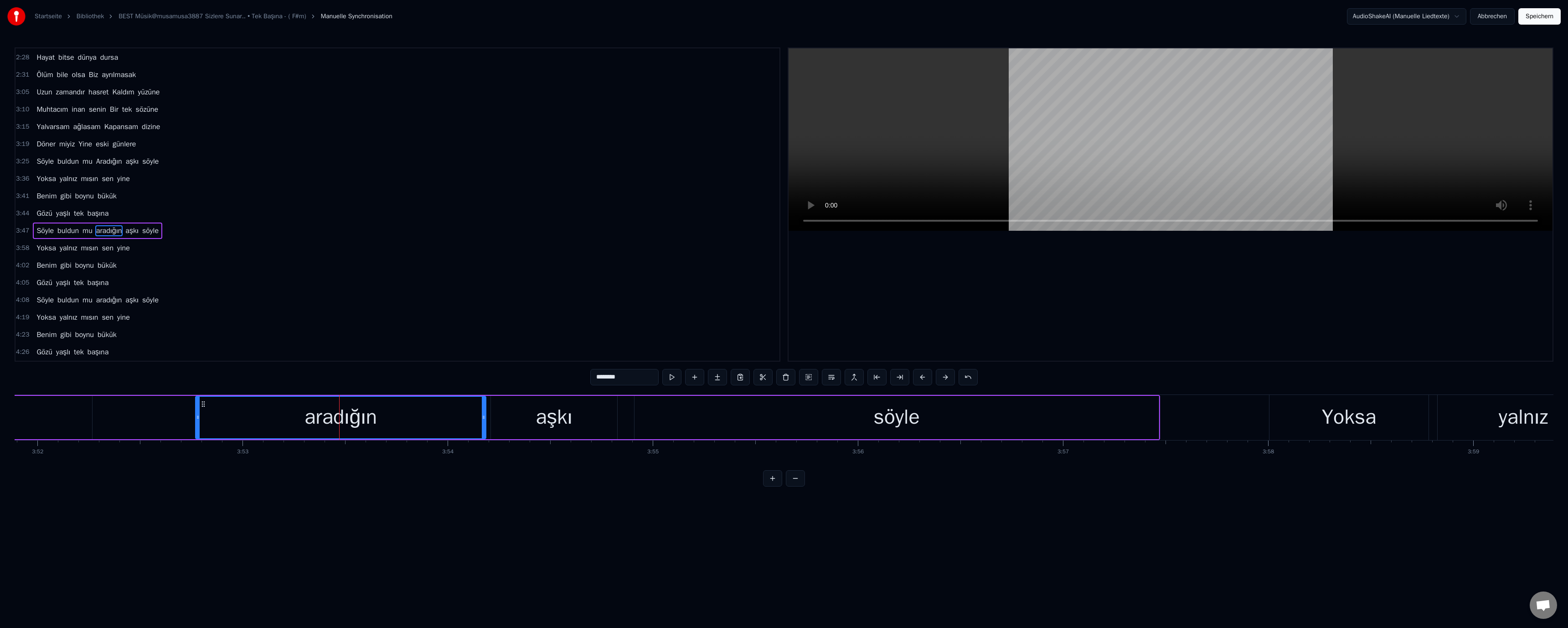 drag, startPoint x: 595, startPoint y: 379, endPoint x: 599, endPoint y: 384, distance: 6.403124 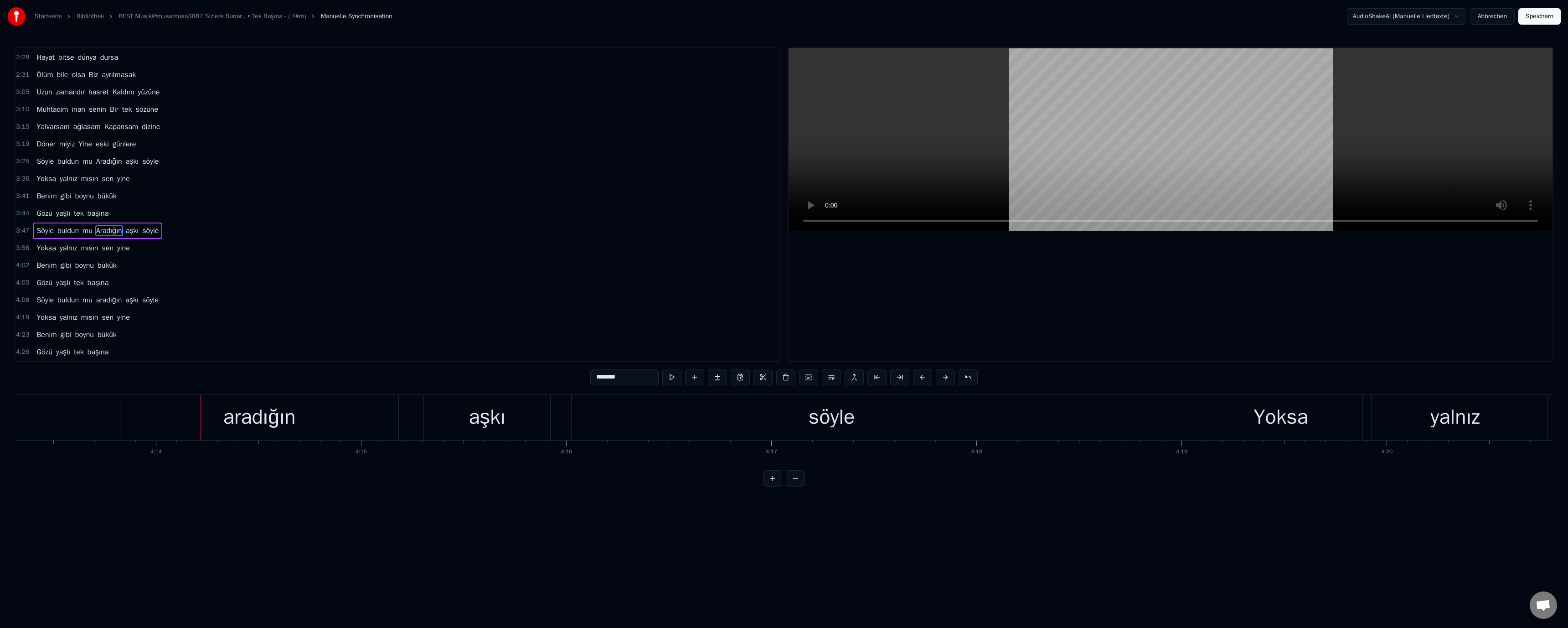 scroll, scrollTop: 0, scrollLeft: 51965, axis: horizontal 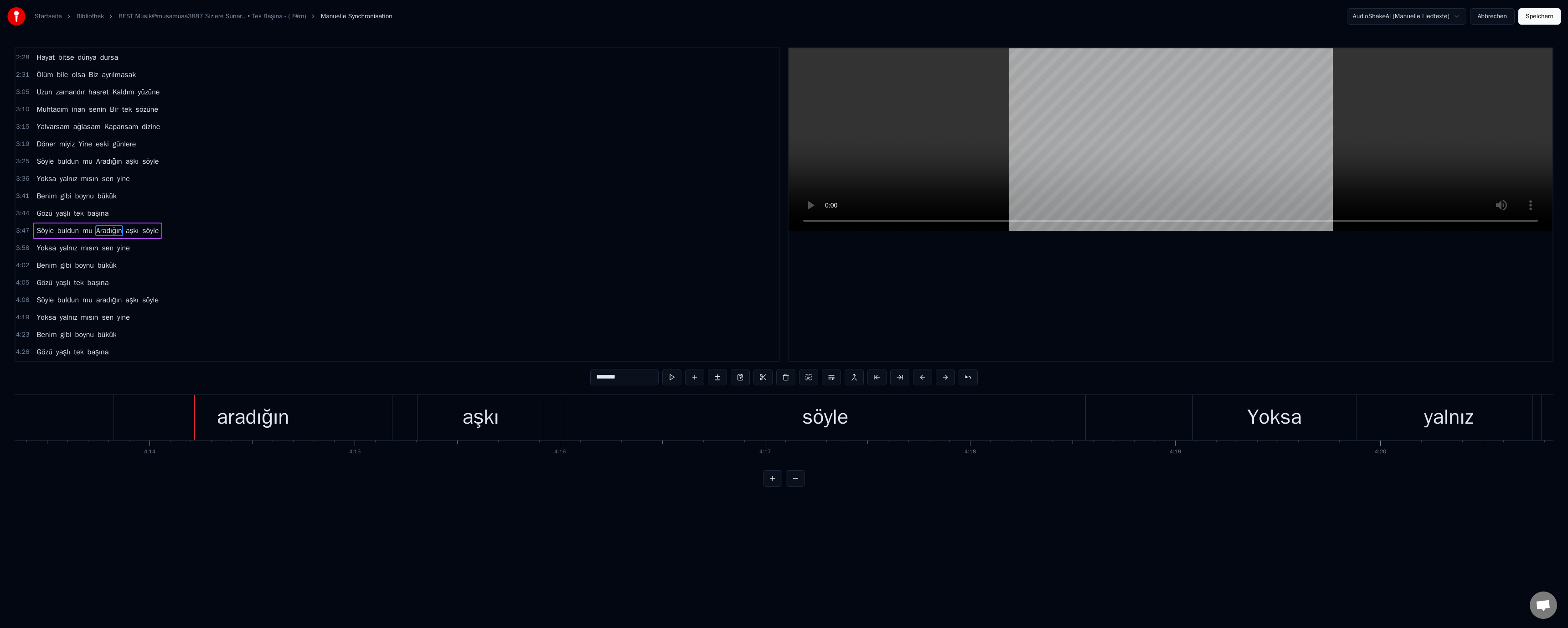 click on "aradığın" at bounding box center (253, 417) 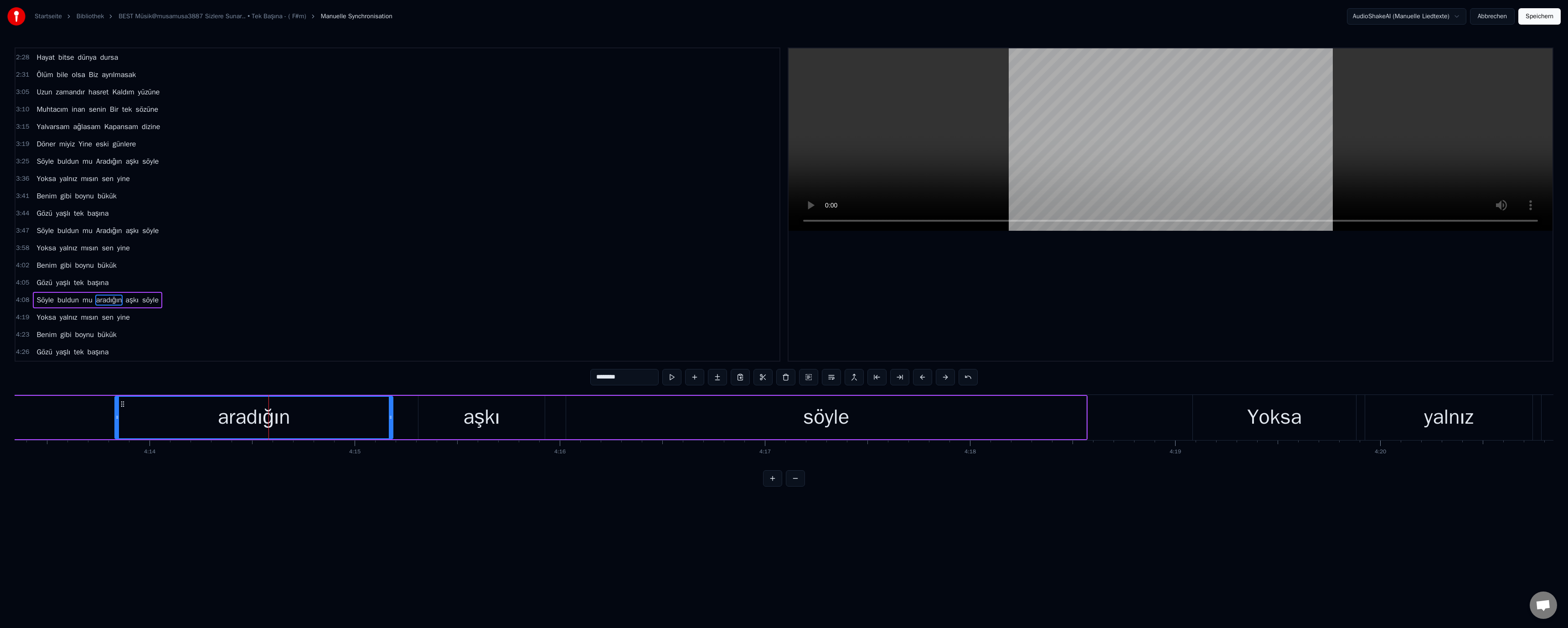 click on "********" at bounding box center (624, 377) 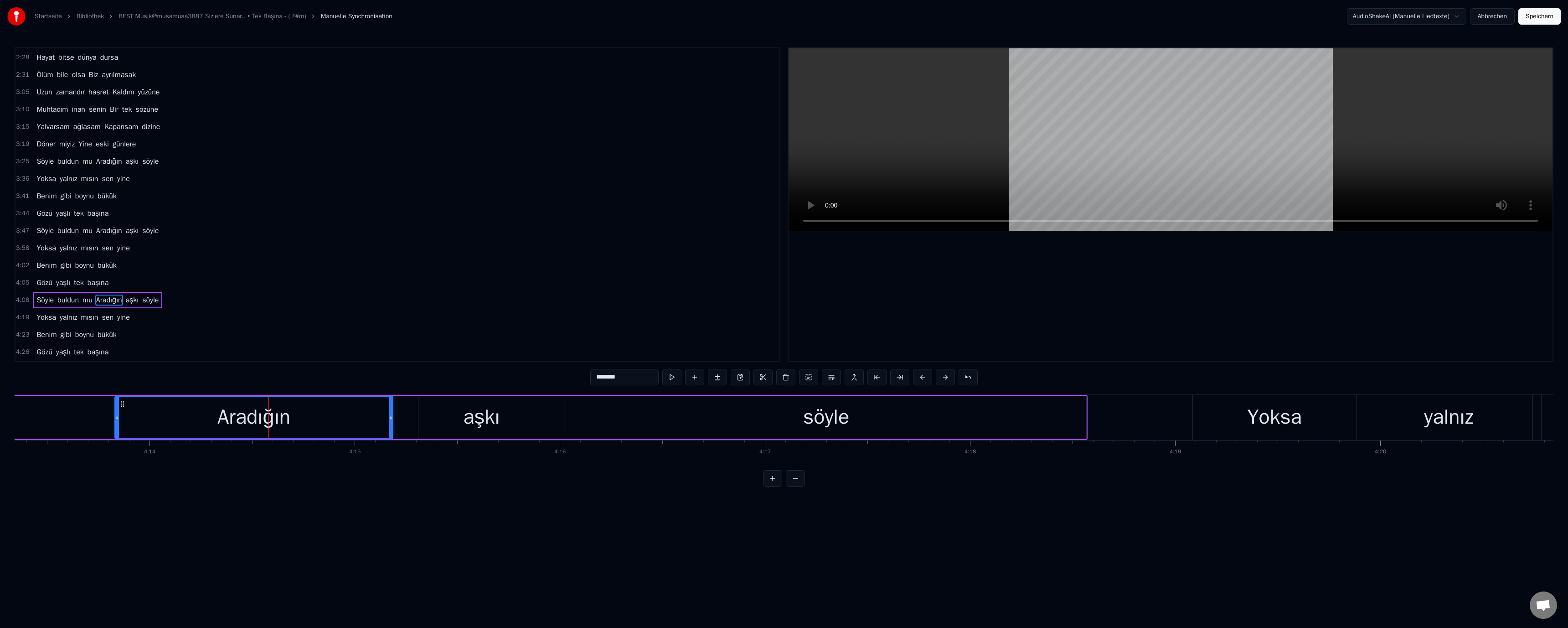 type on "********" 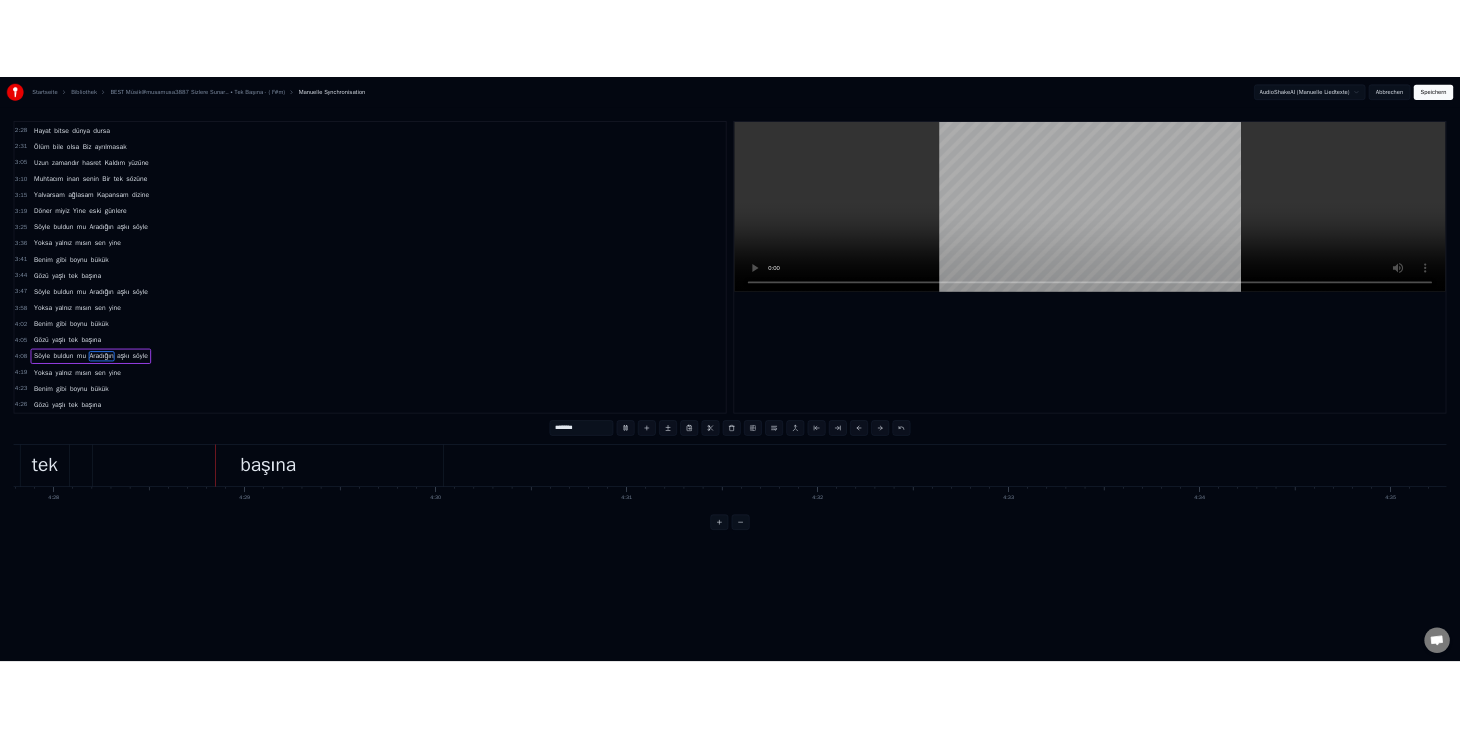 scroll, scrollTop: 0, scrollLeft: 120520, axis: horizontal 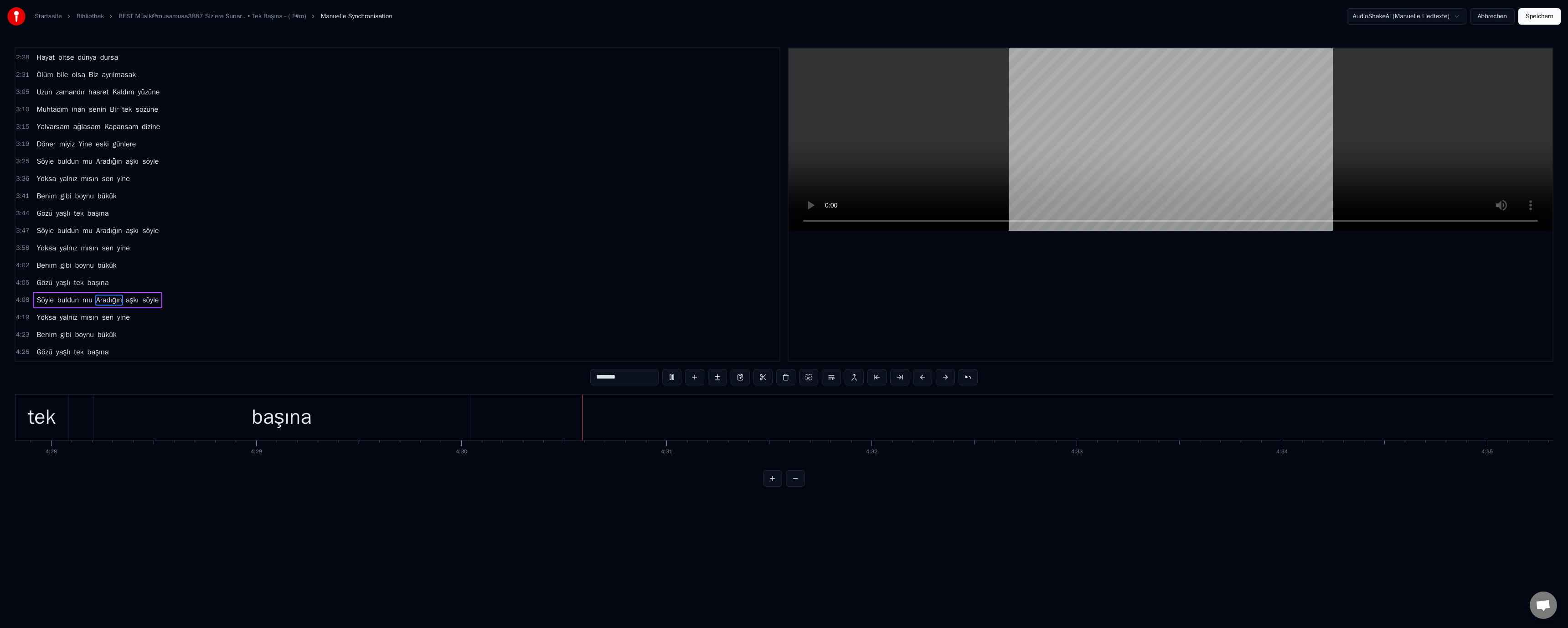 click on "Speichern" at bounding box center [1539, 16] 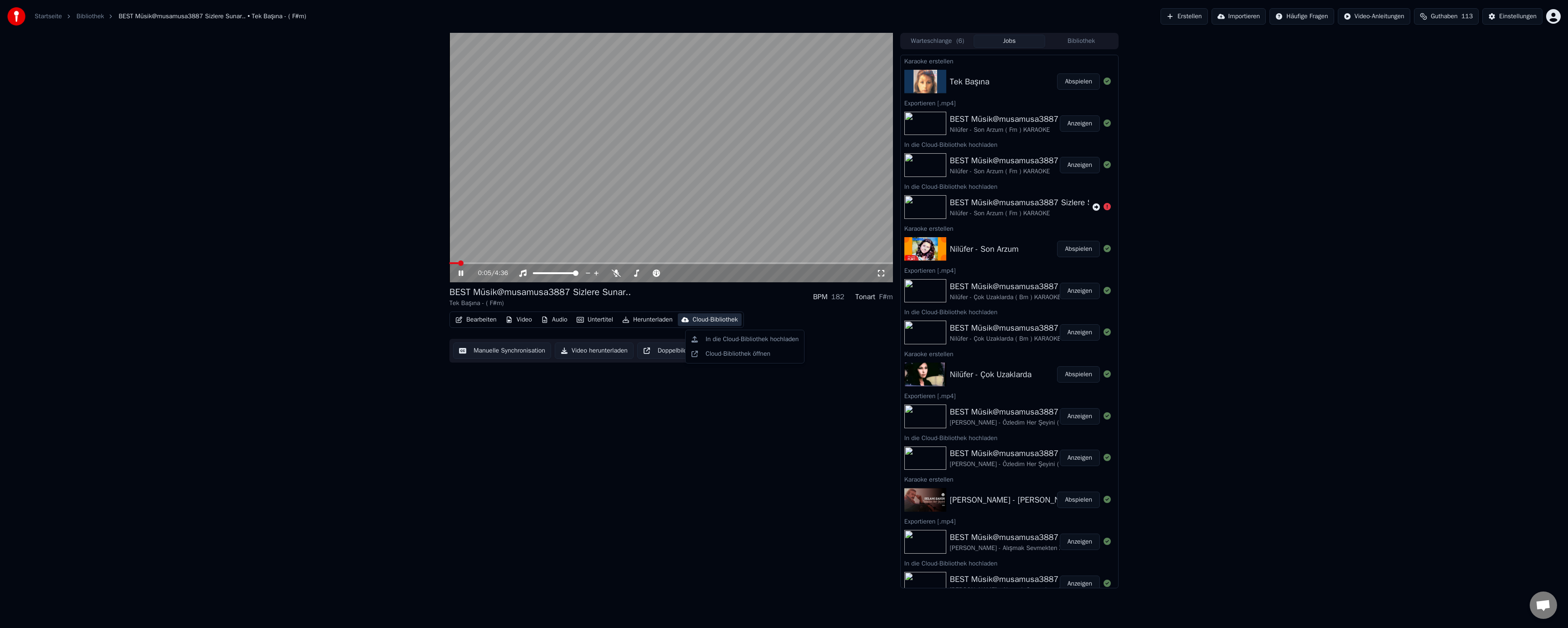 click on "Cloud-Bibliothek" at bounding box center (715, 320) 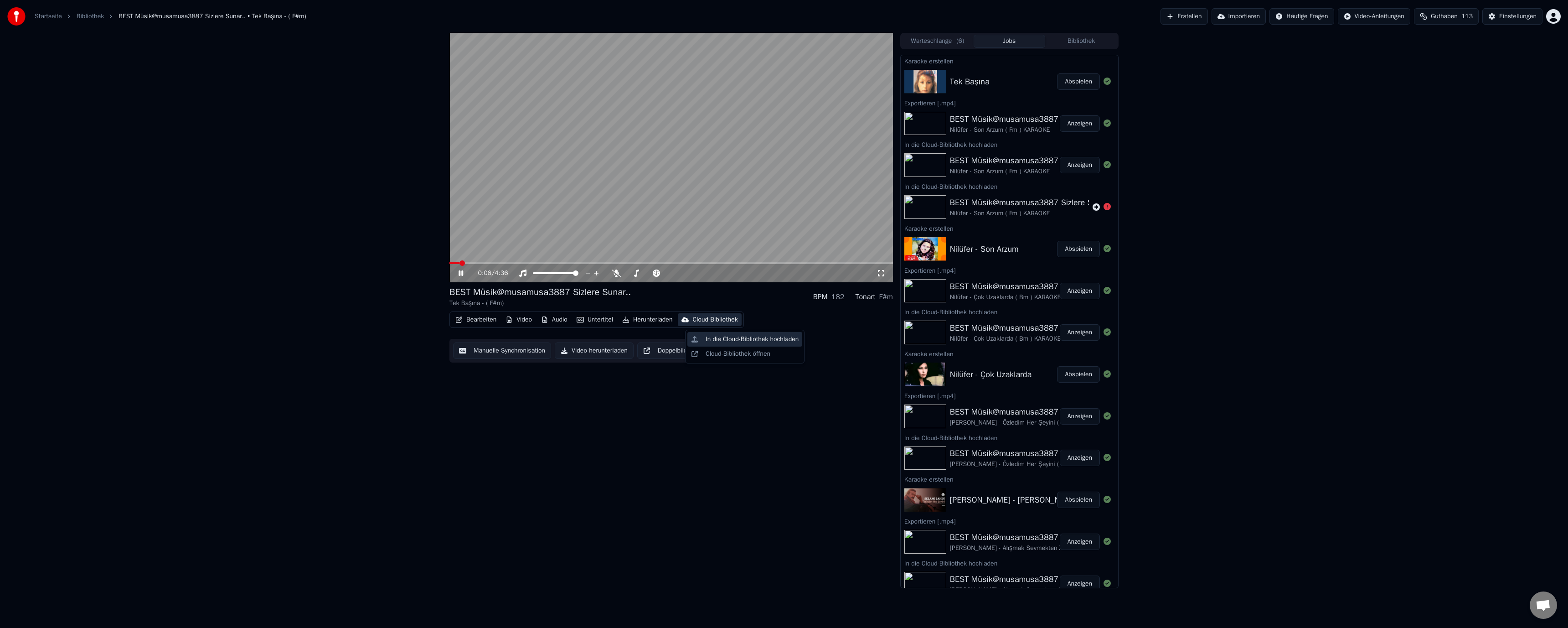 click on "In die Cloud-Bibliothek hochladen" at bounding box center (752, 339) 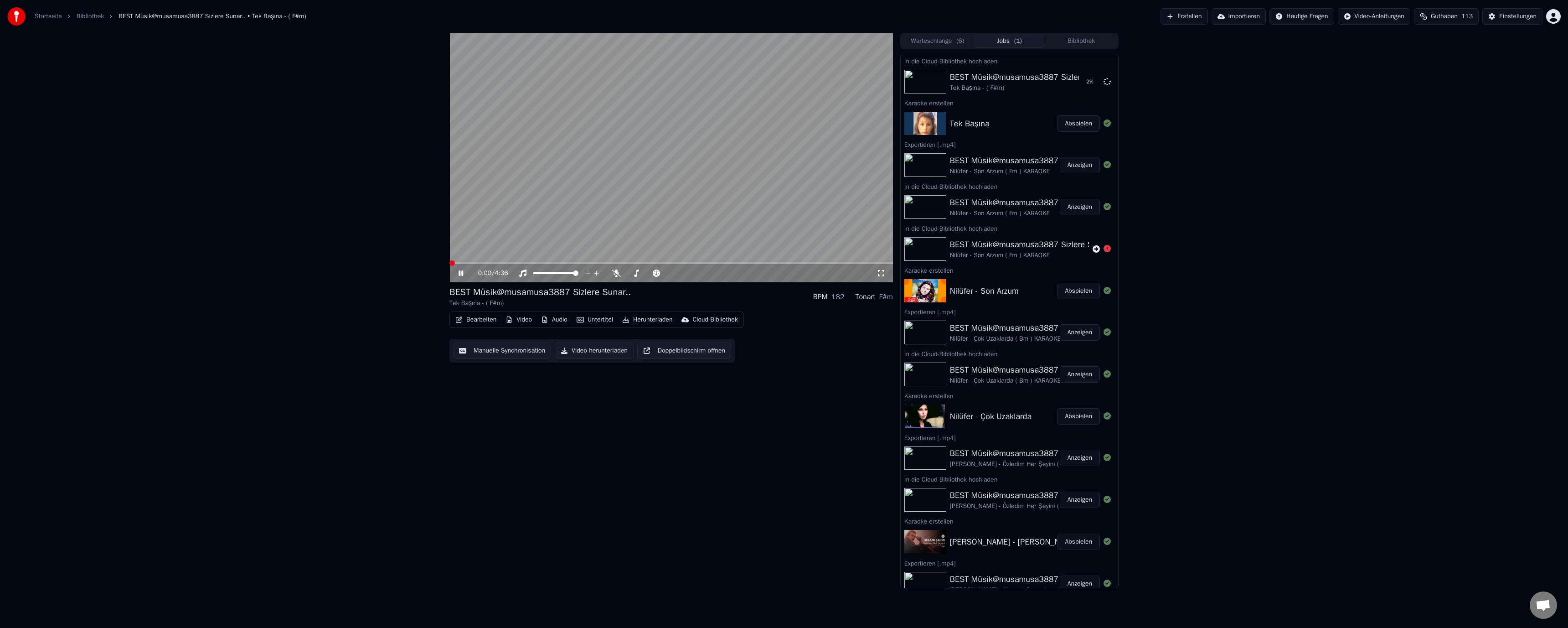 click at bounding box center (452, 263) 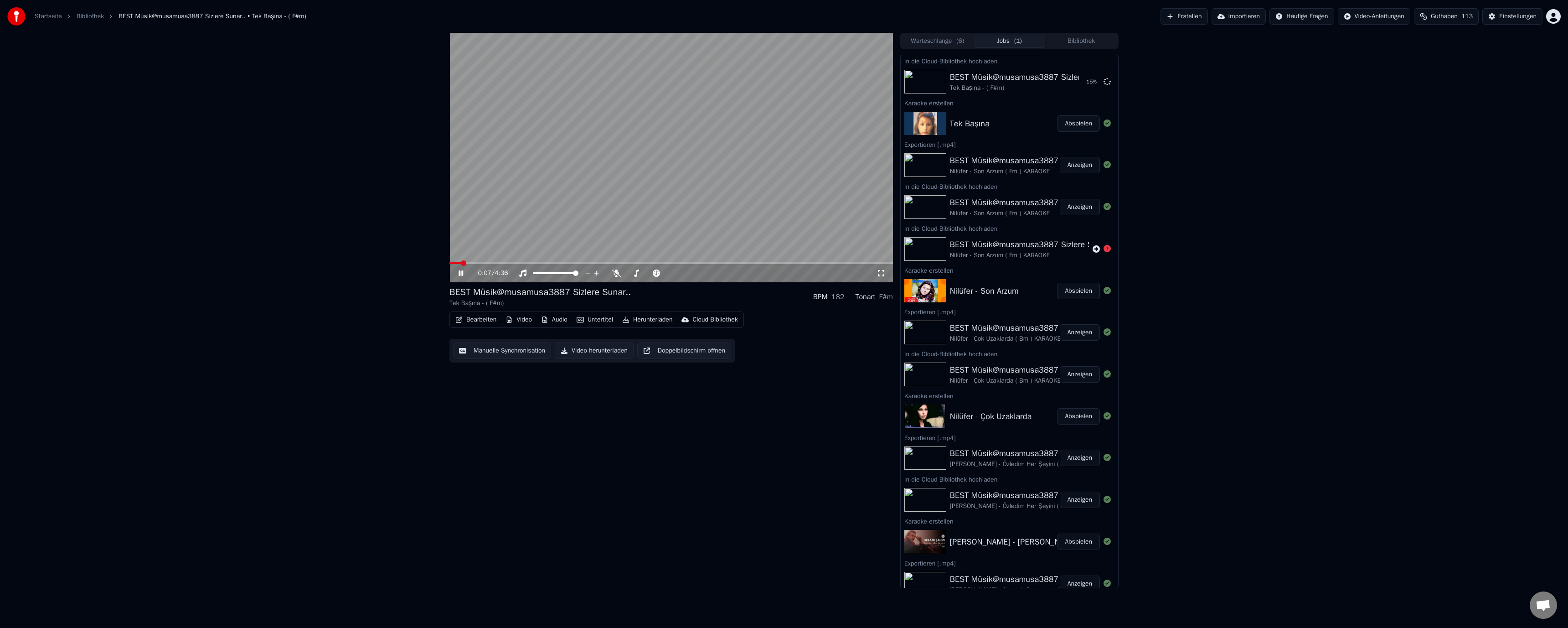 click at bounding box center [671, 263] 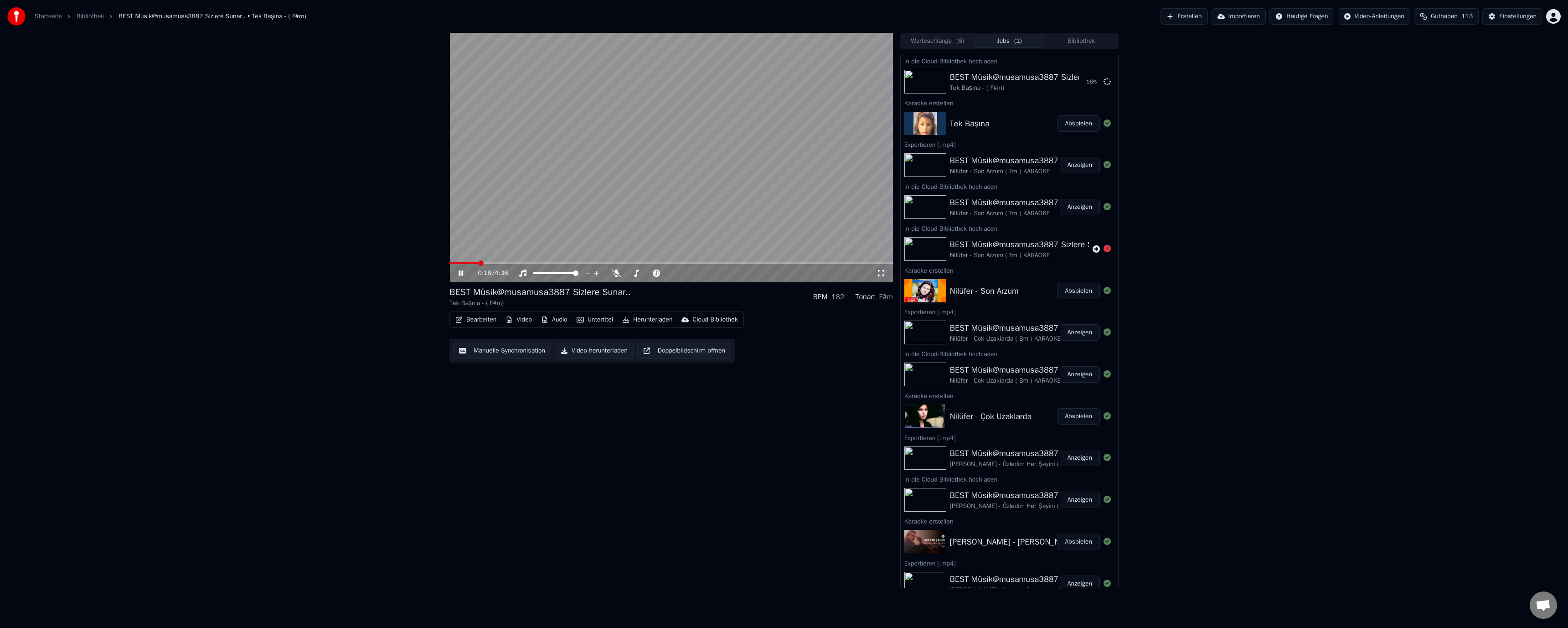 click at bounding box center [671, 263] 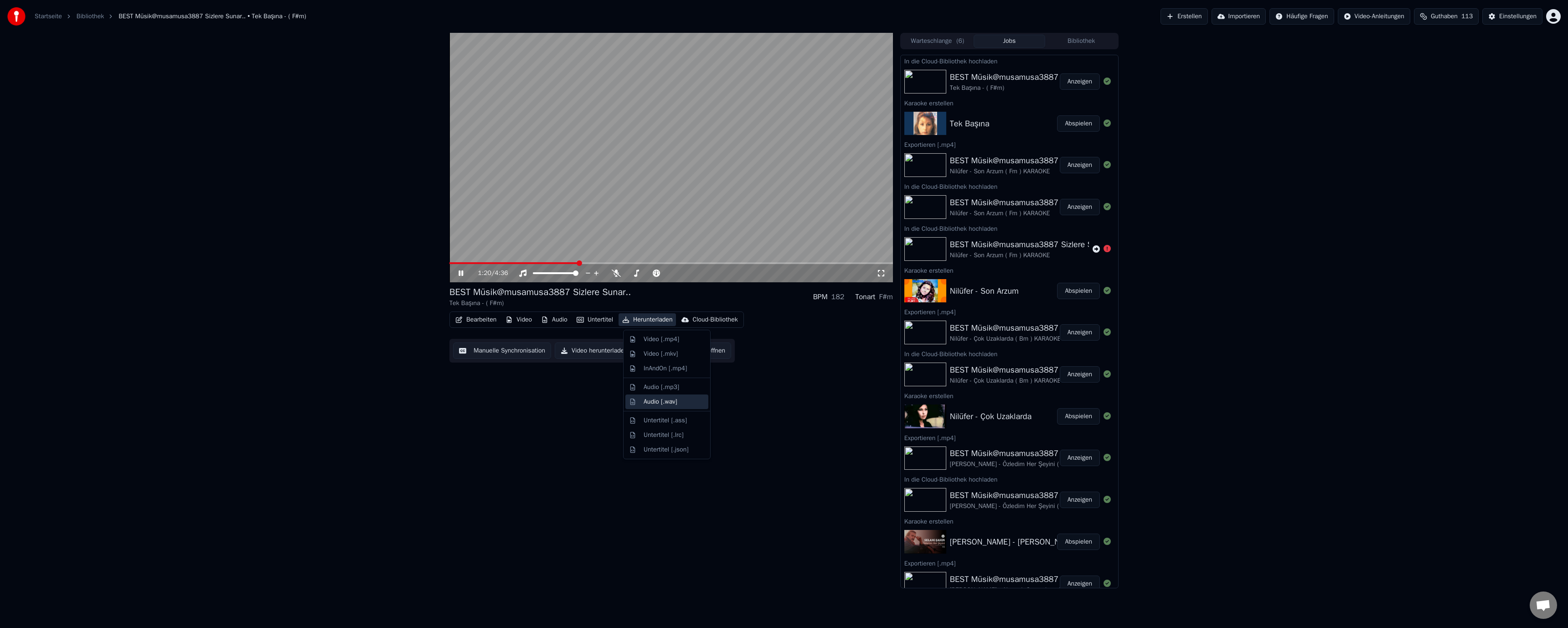 click on "Herunterladen" at bounding box center (647, 320) 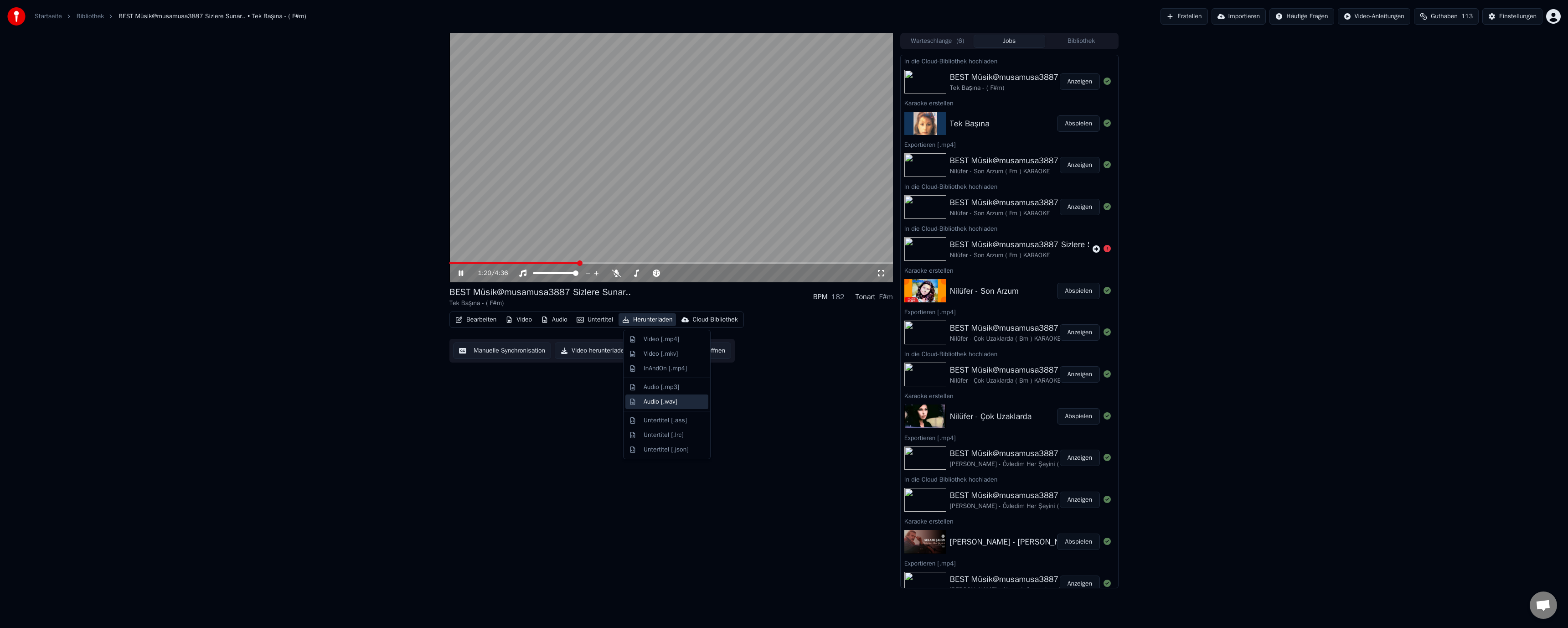 click on "Video [.mp4]" at bounding box center [661, 339] 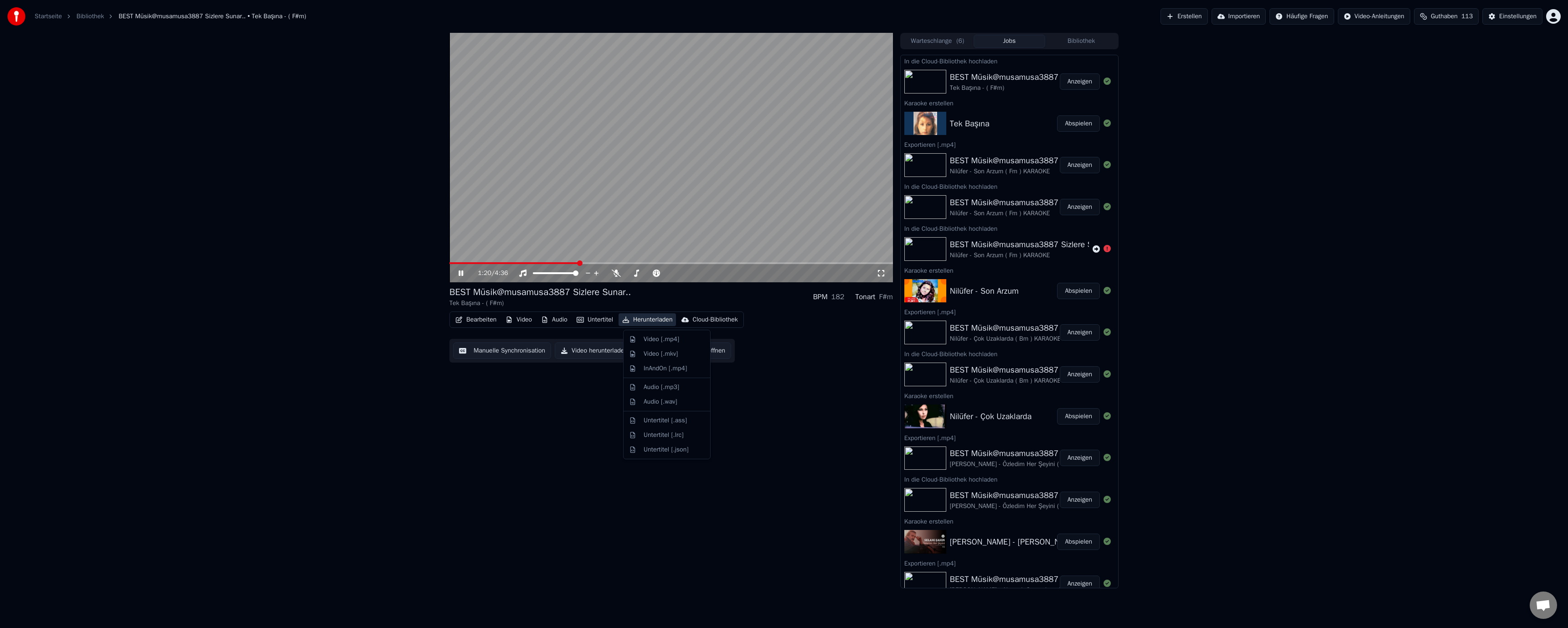 type 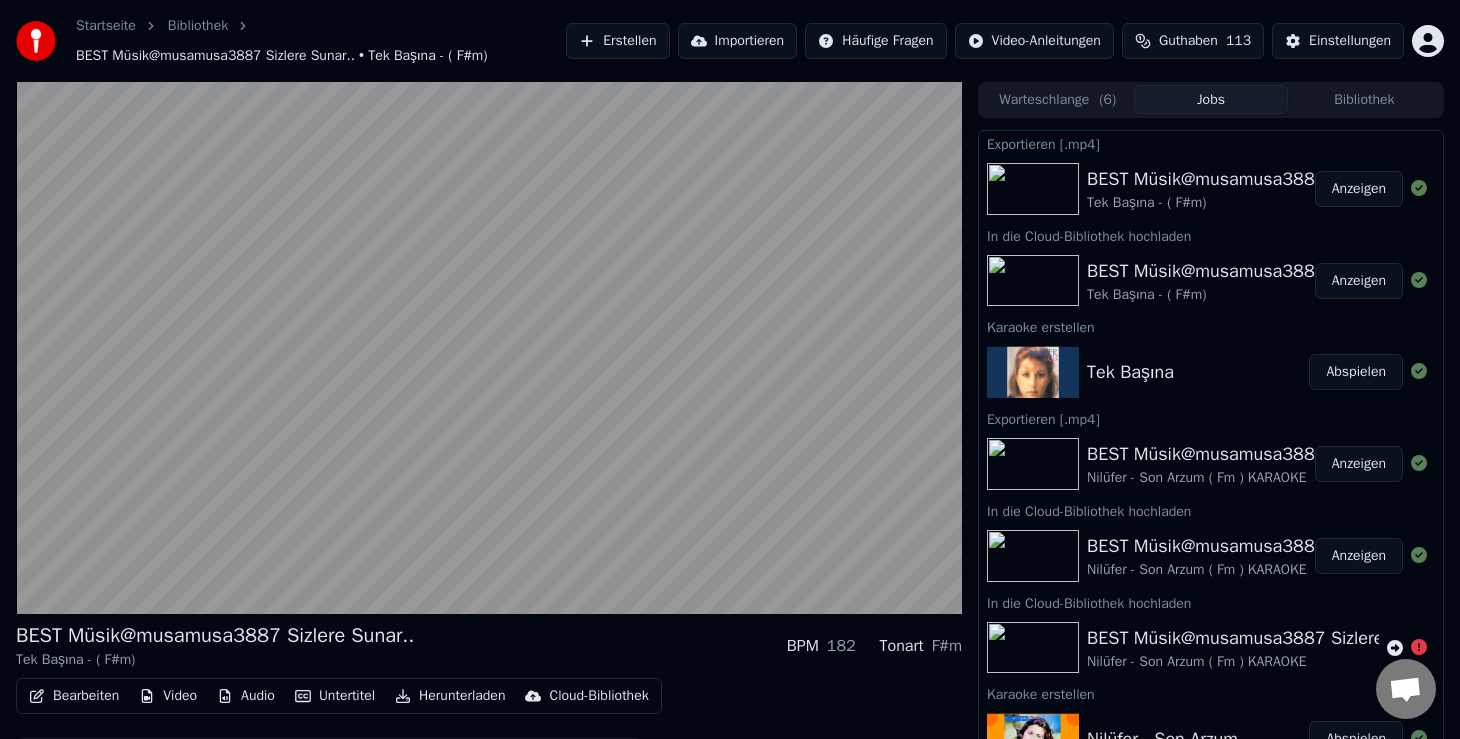 click on "Anzeigen" at bounding box center [1359, 189] 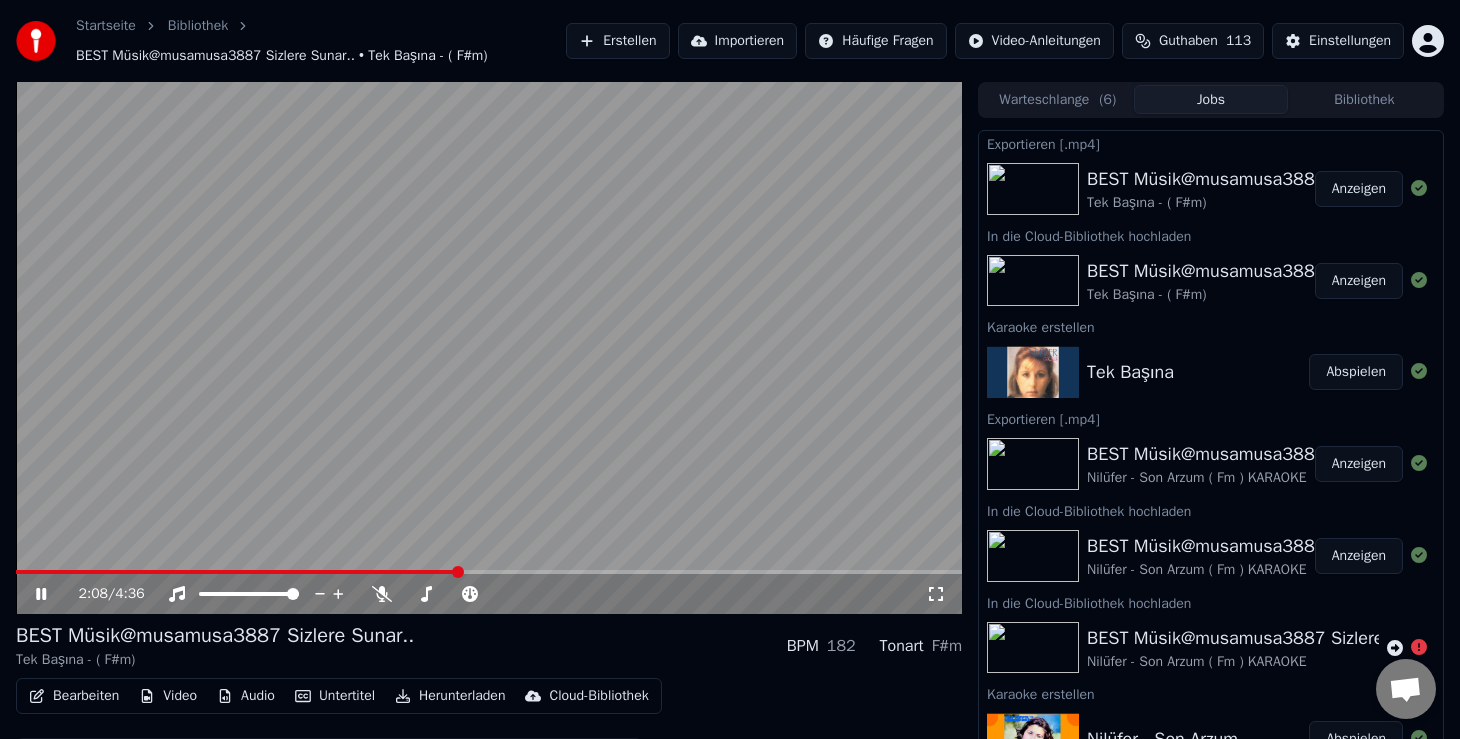 click at bounding box center [489, 348] 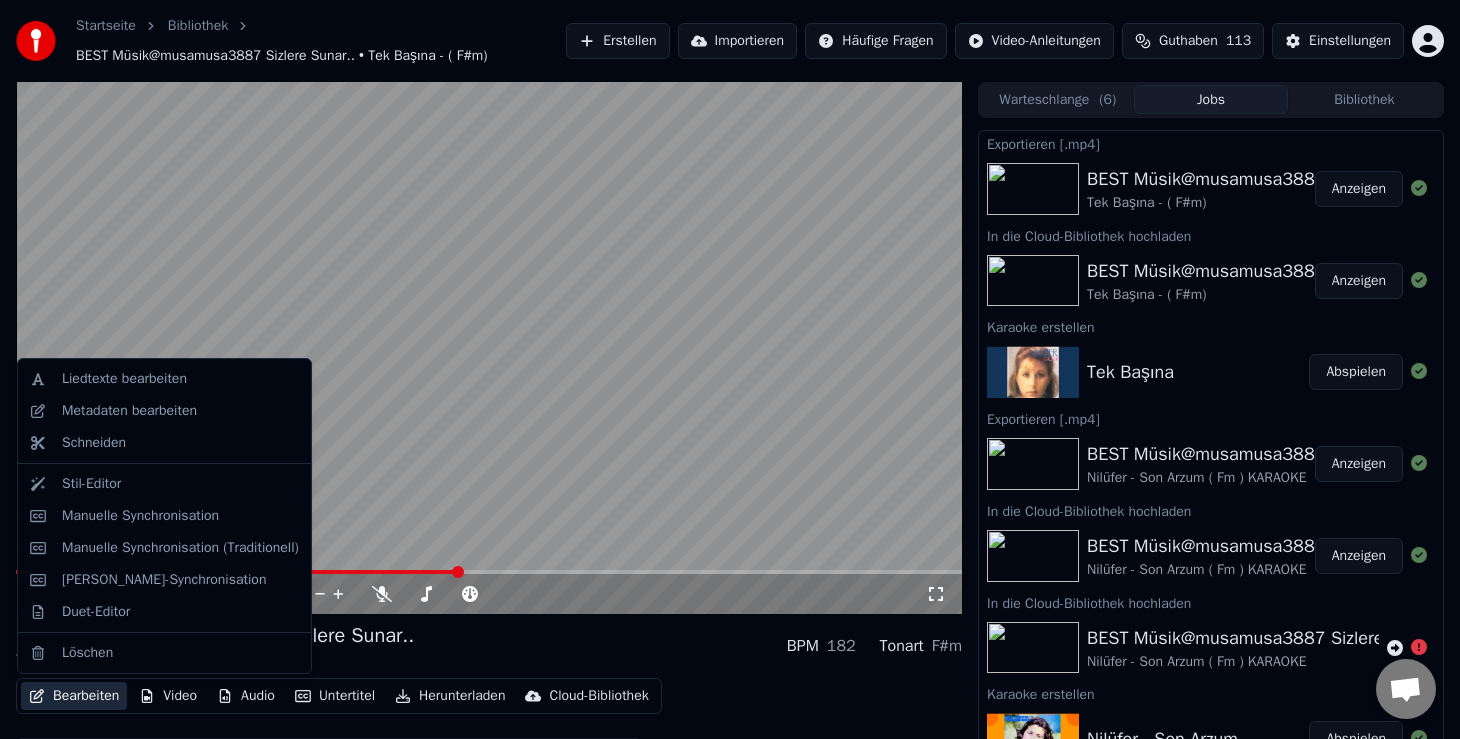 click on "Bearbeiten" at bounding box center (74, 696) 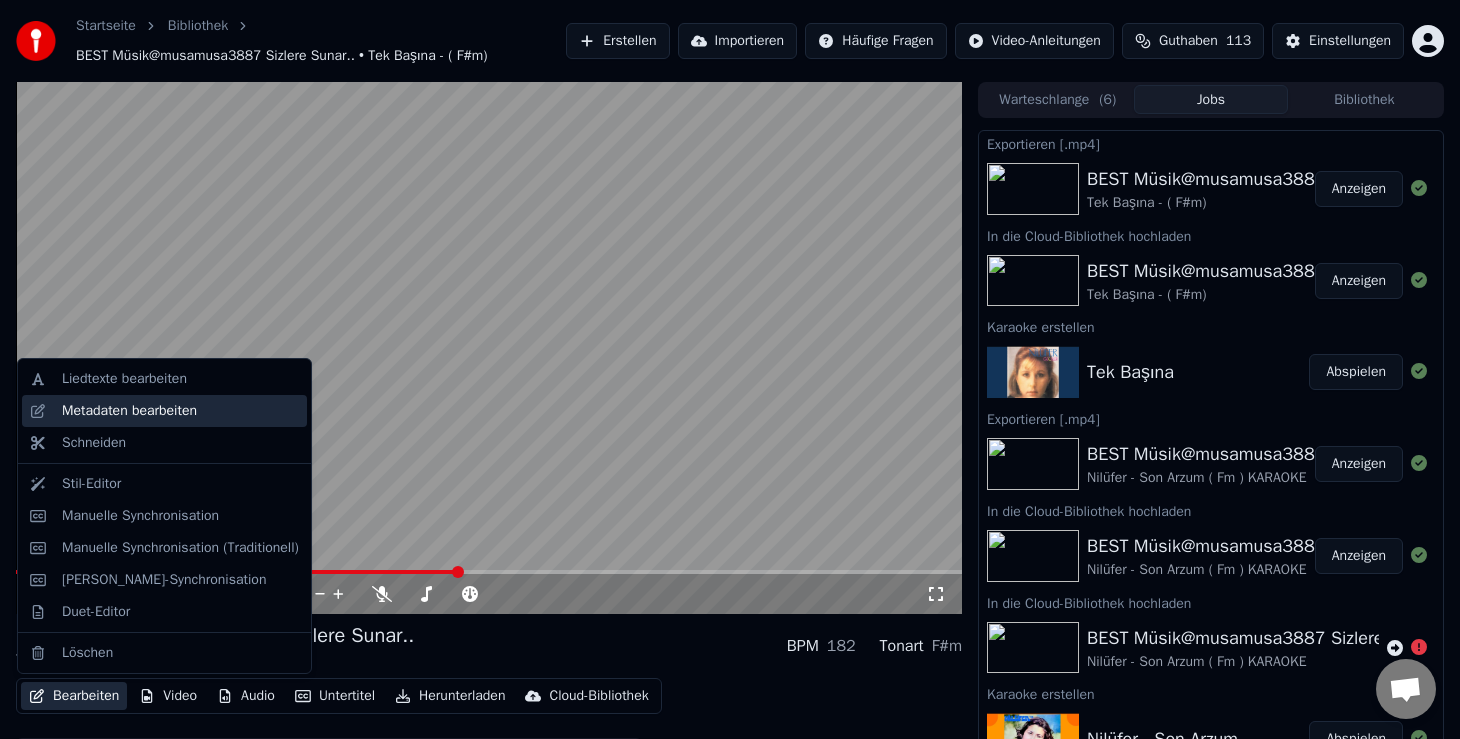 click on "Metadaten bearbeiten" at bounding box center (129, 411) 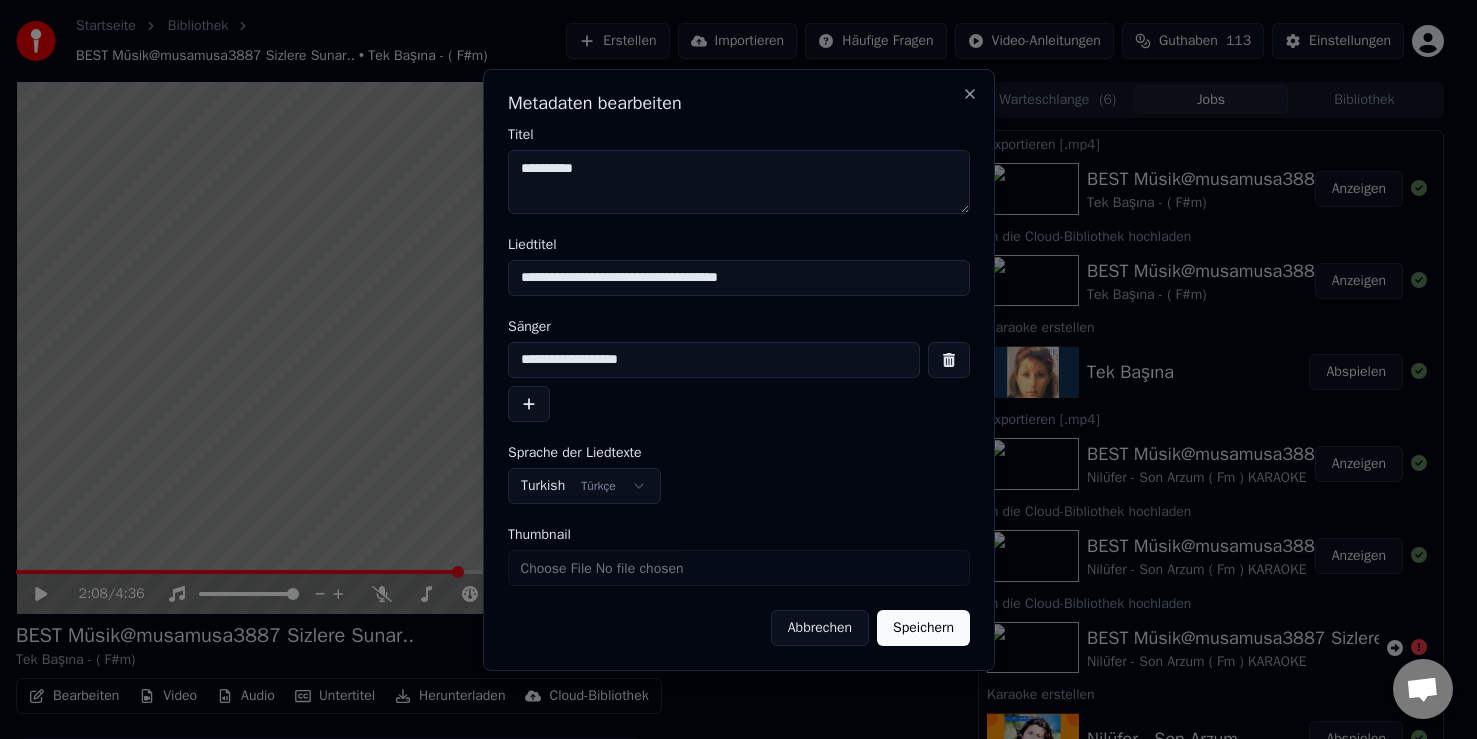click on "**********" at bounding box center [739, 182] 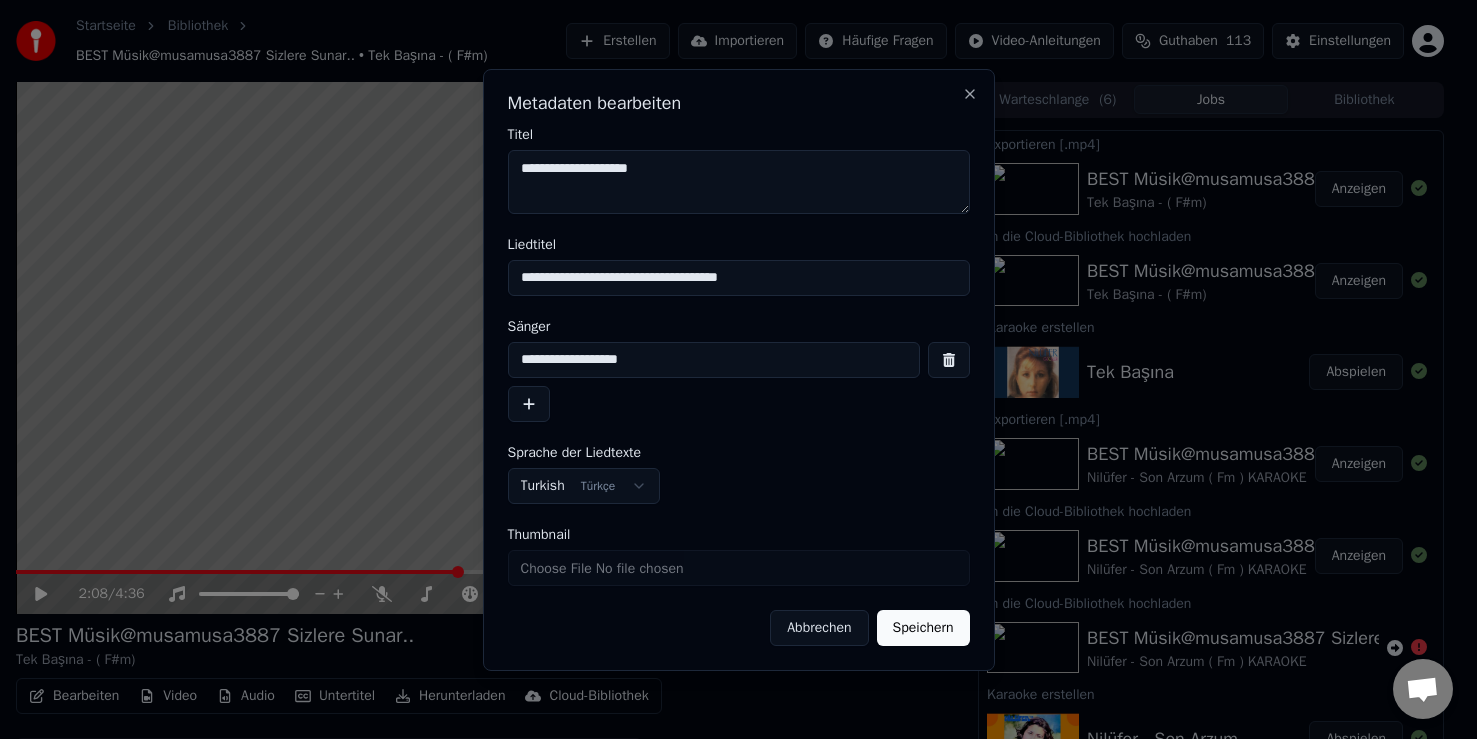 type on "**********" 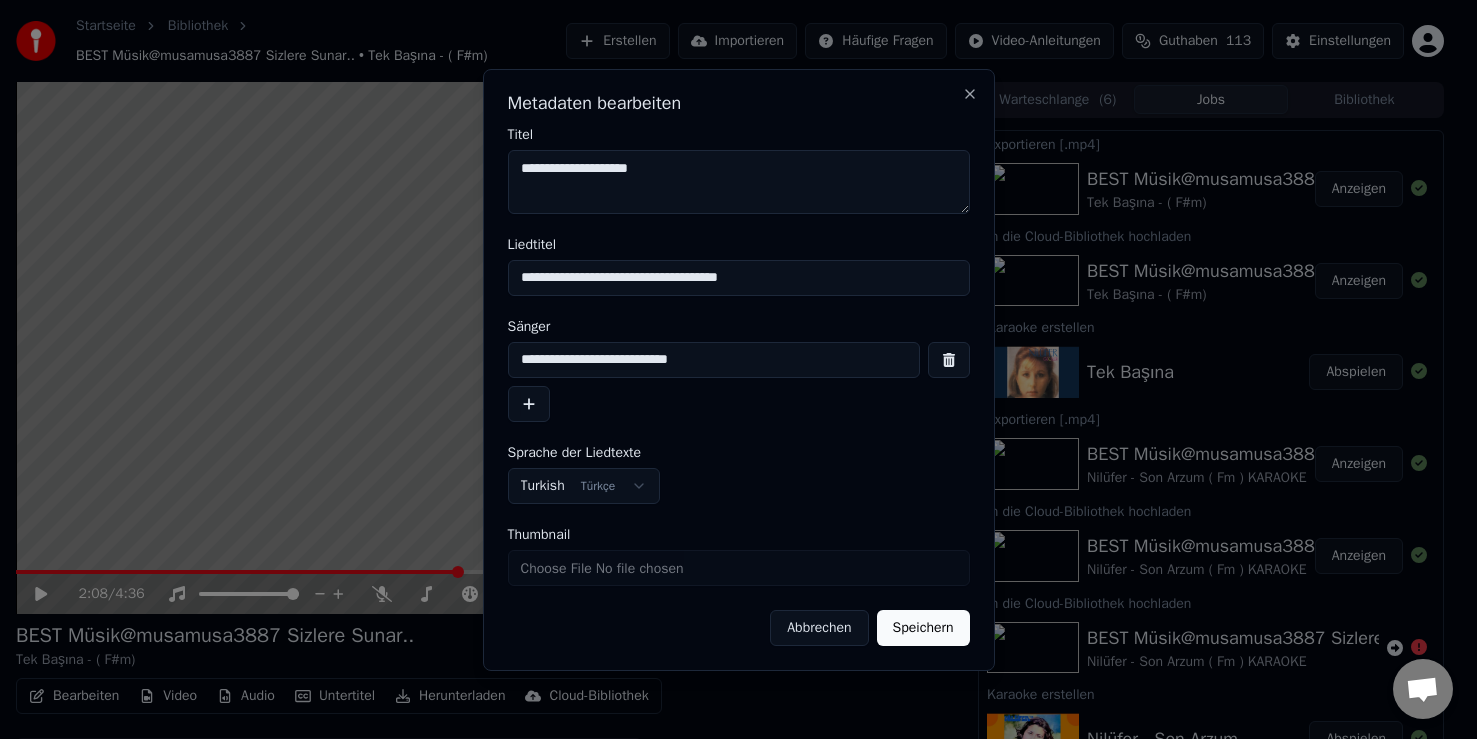 type on "**********" 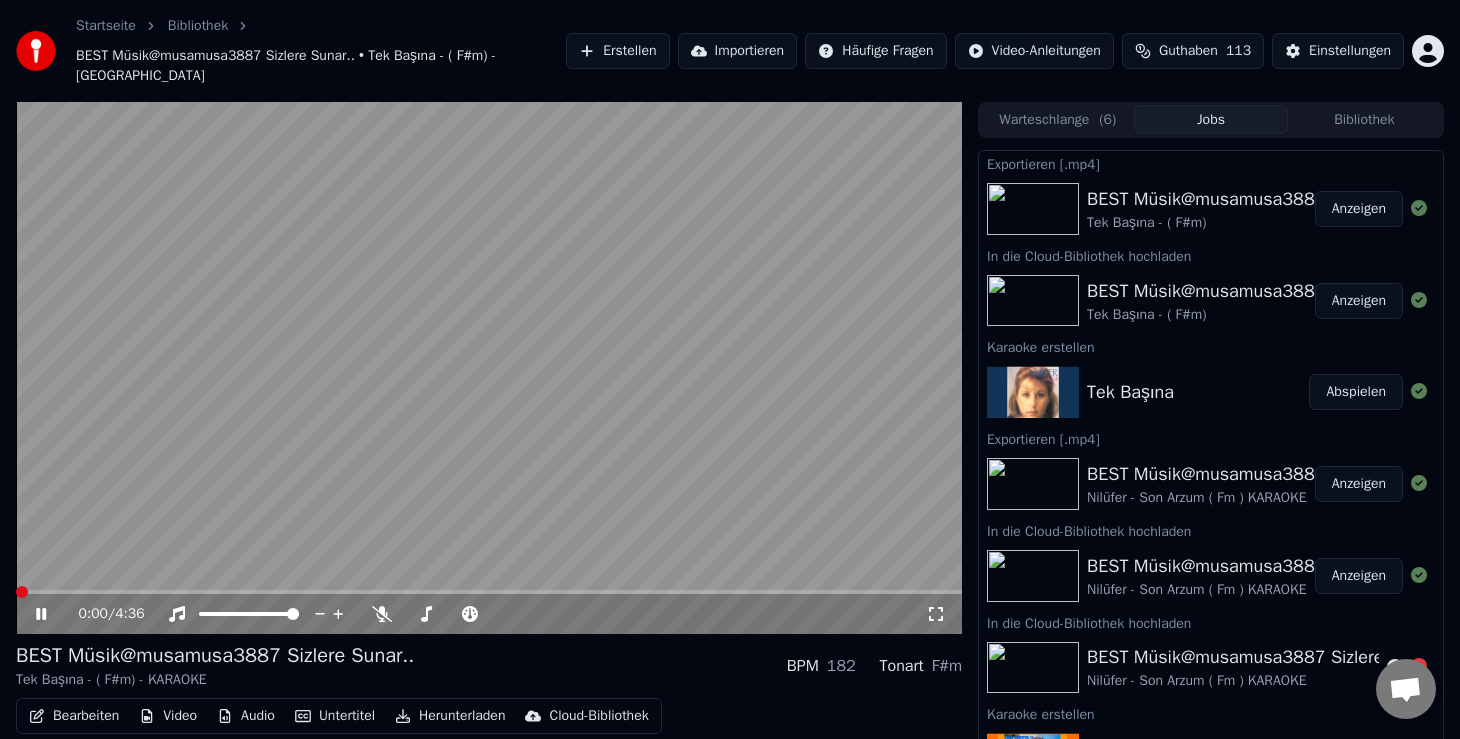 click at bounding box center (22, 592) 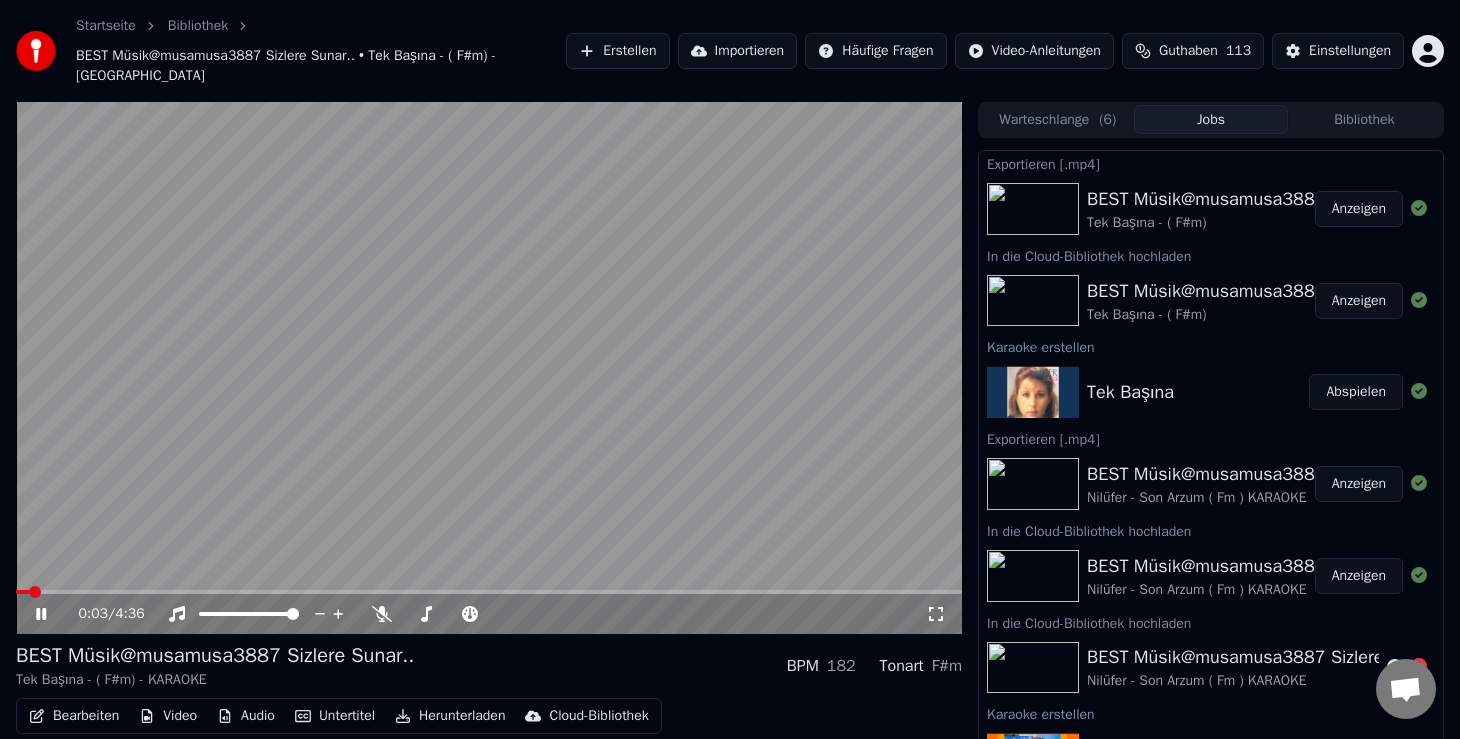 click on "Herunterladen" at bounding box center [450, 716] 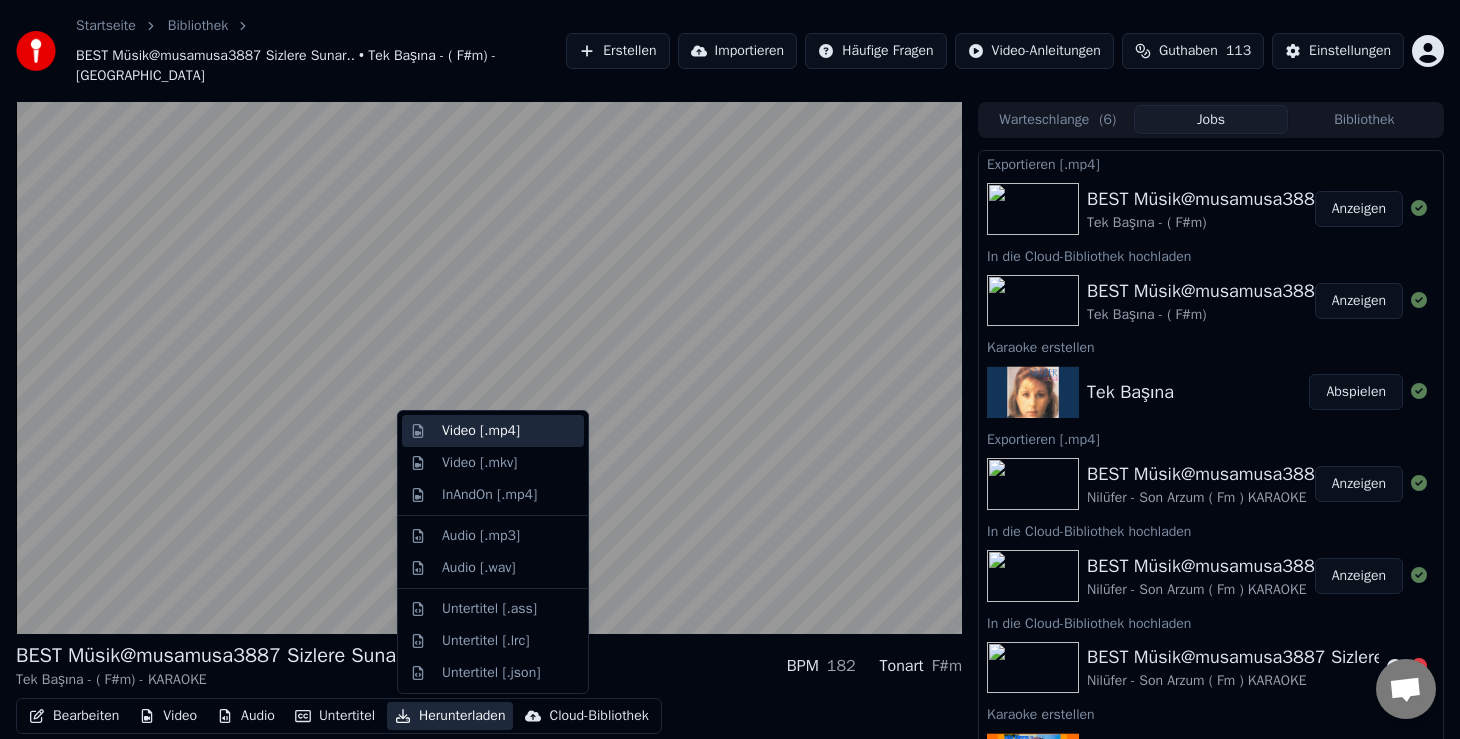 click on "Video [.mp4]" at bounding box center (481, 431) 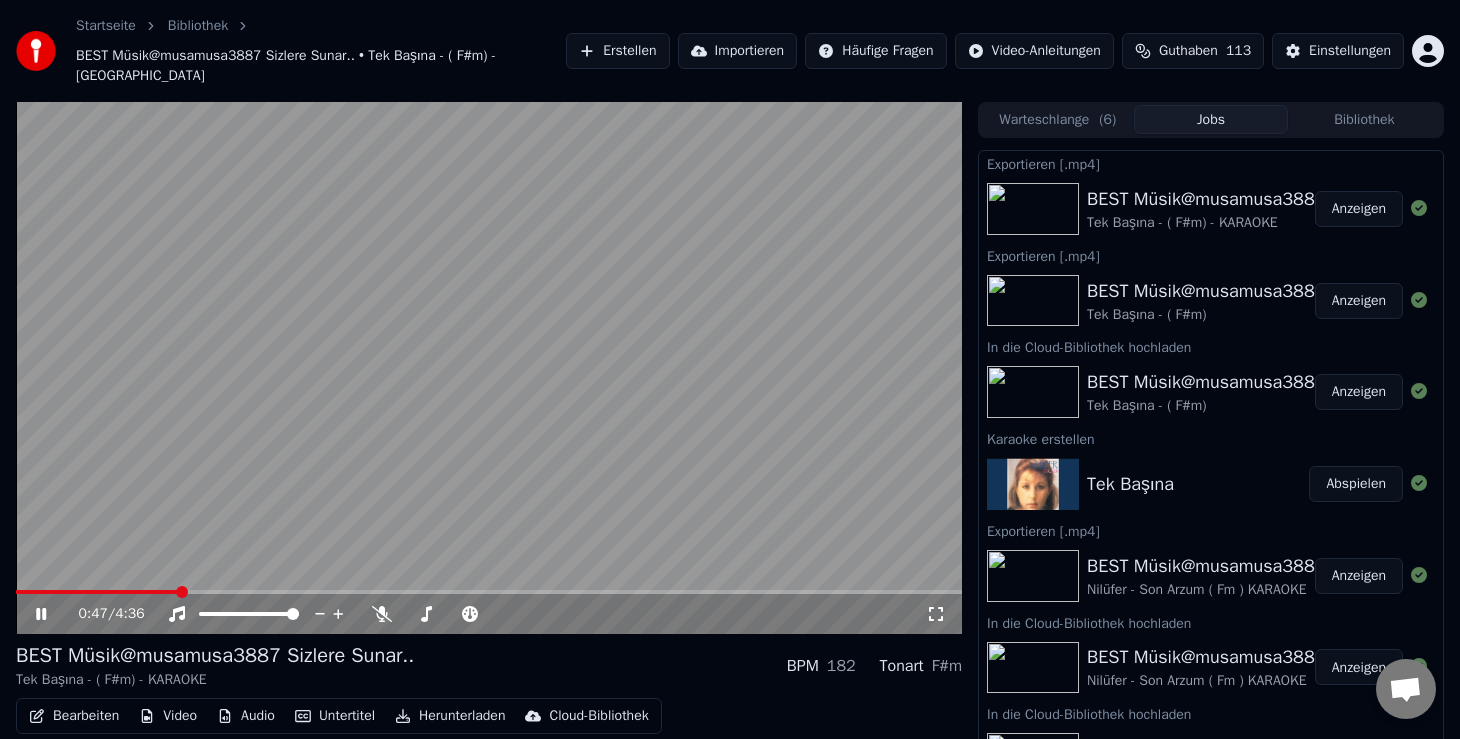 click on "Anzeigen" at bounding box center (1359, 209) 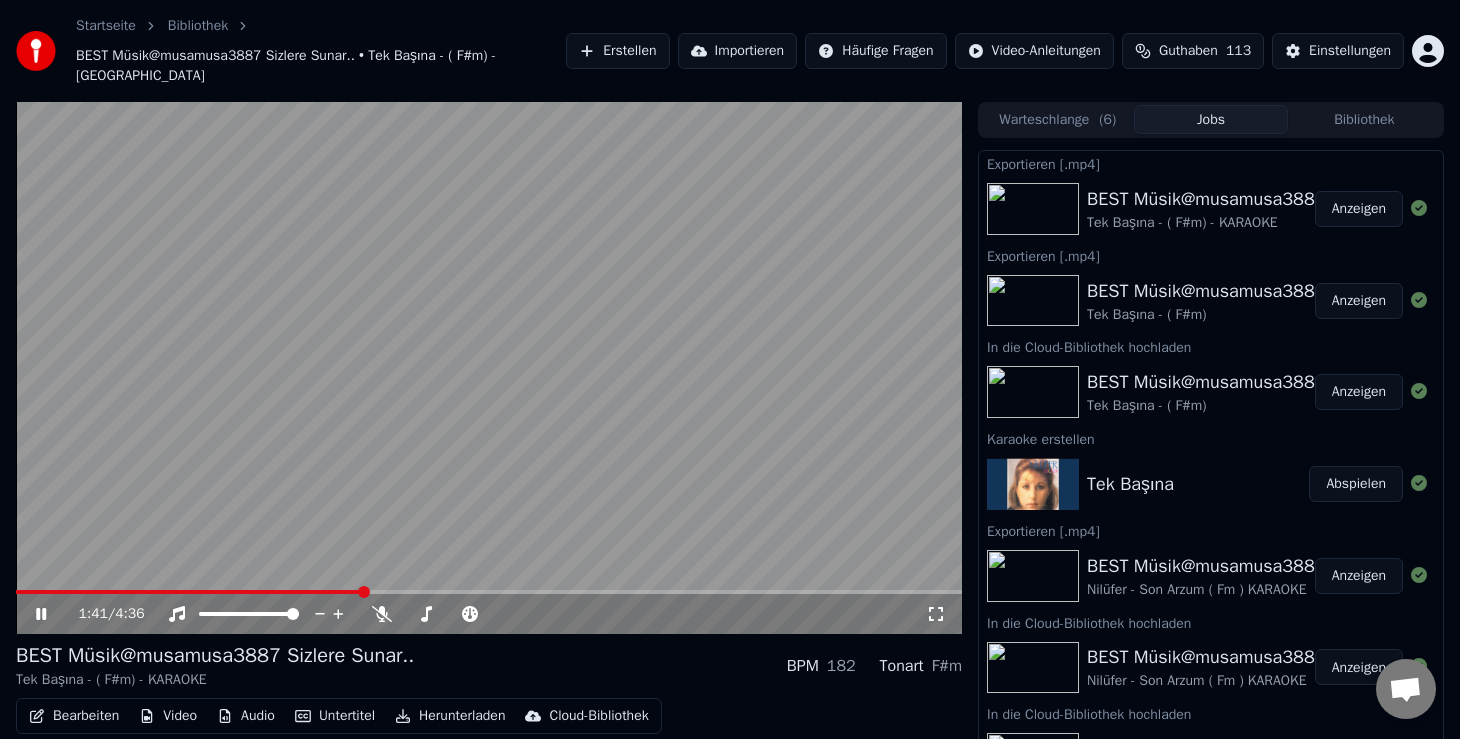 click at bounding box center (489, 368) 